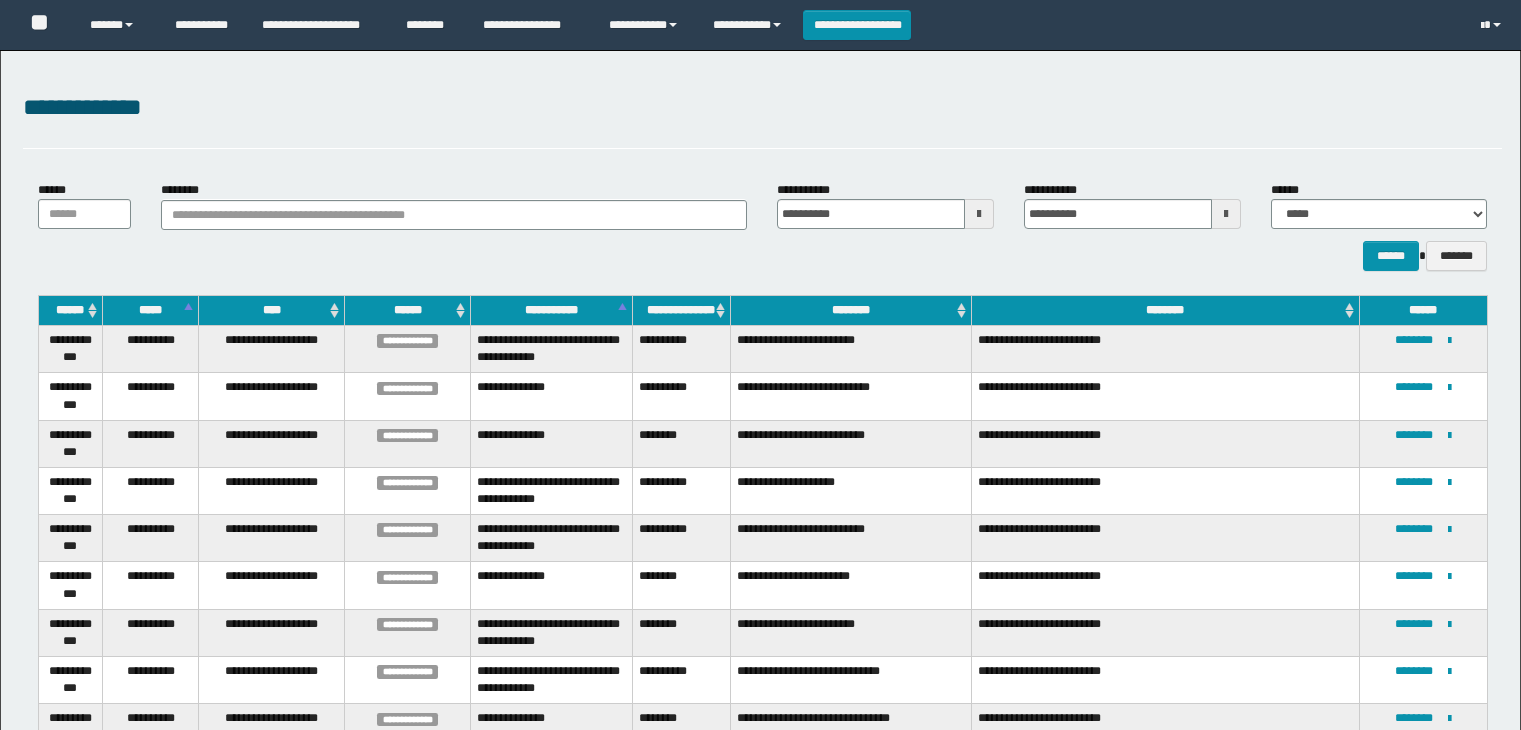 scroll, scrollTop: 4, scrollLeft: 0, axis: vertical 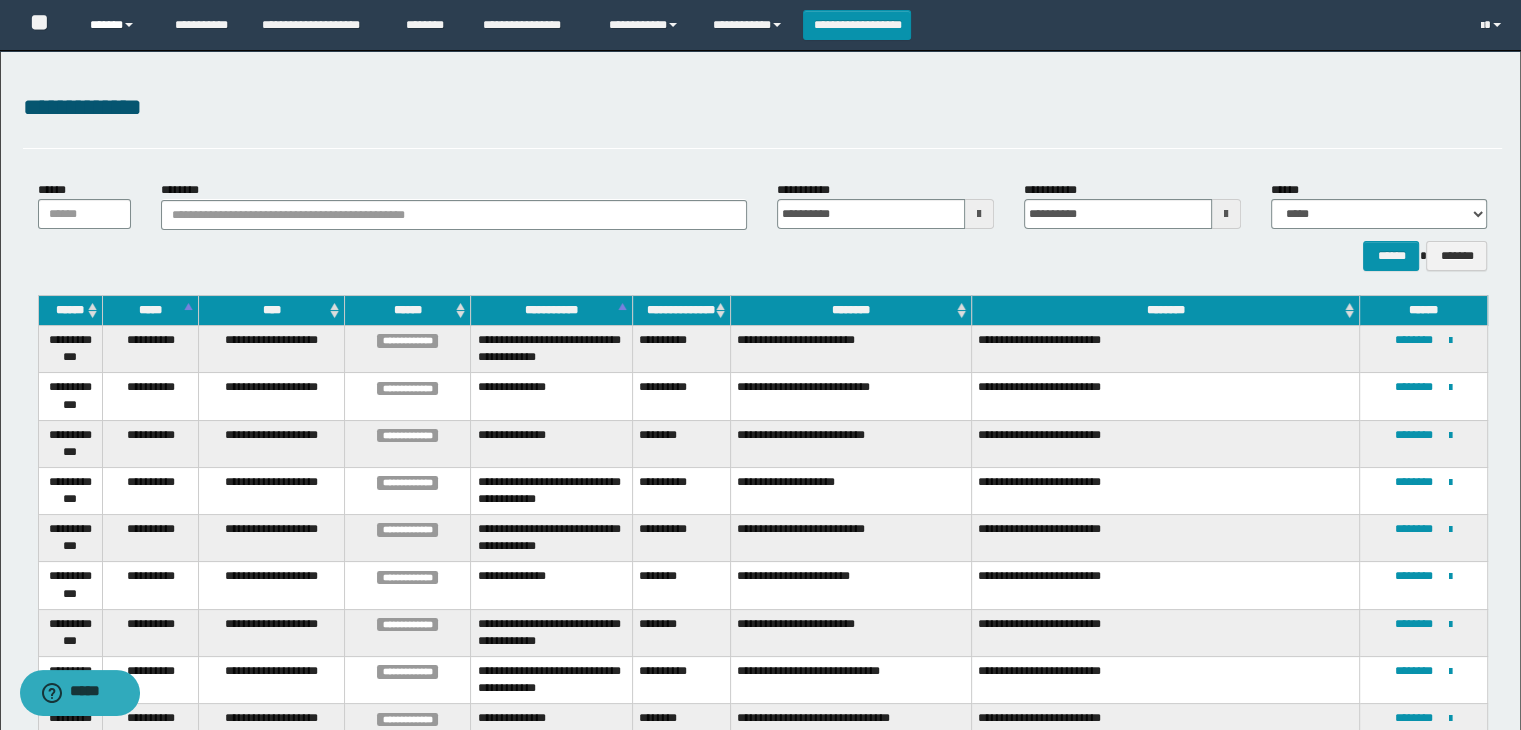 click on "******" at bounding box center [117, 25] 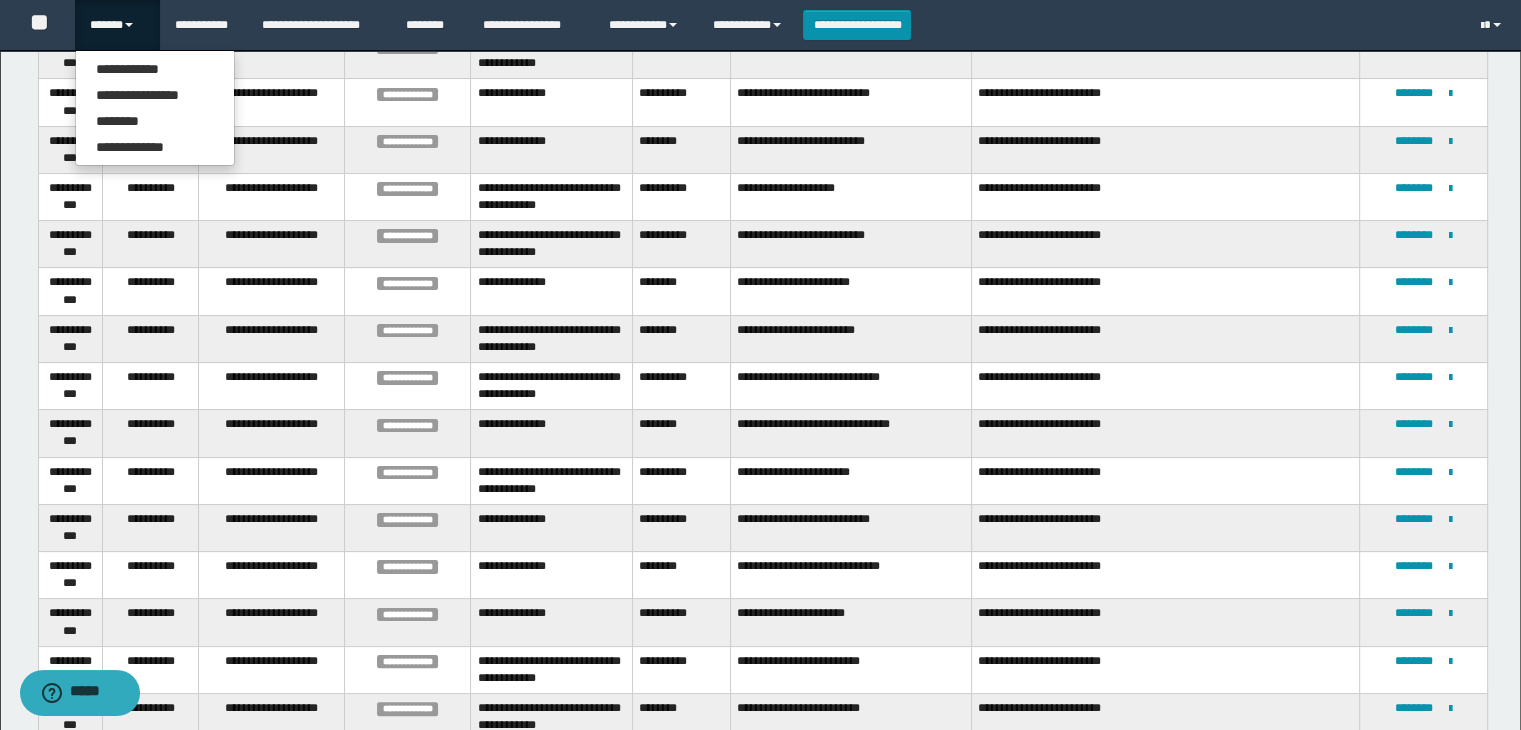 scroll, scrollTop: 0, scrollLeft: 0, axis: both 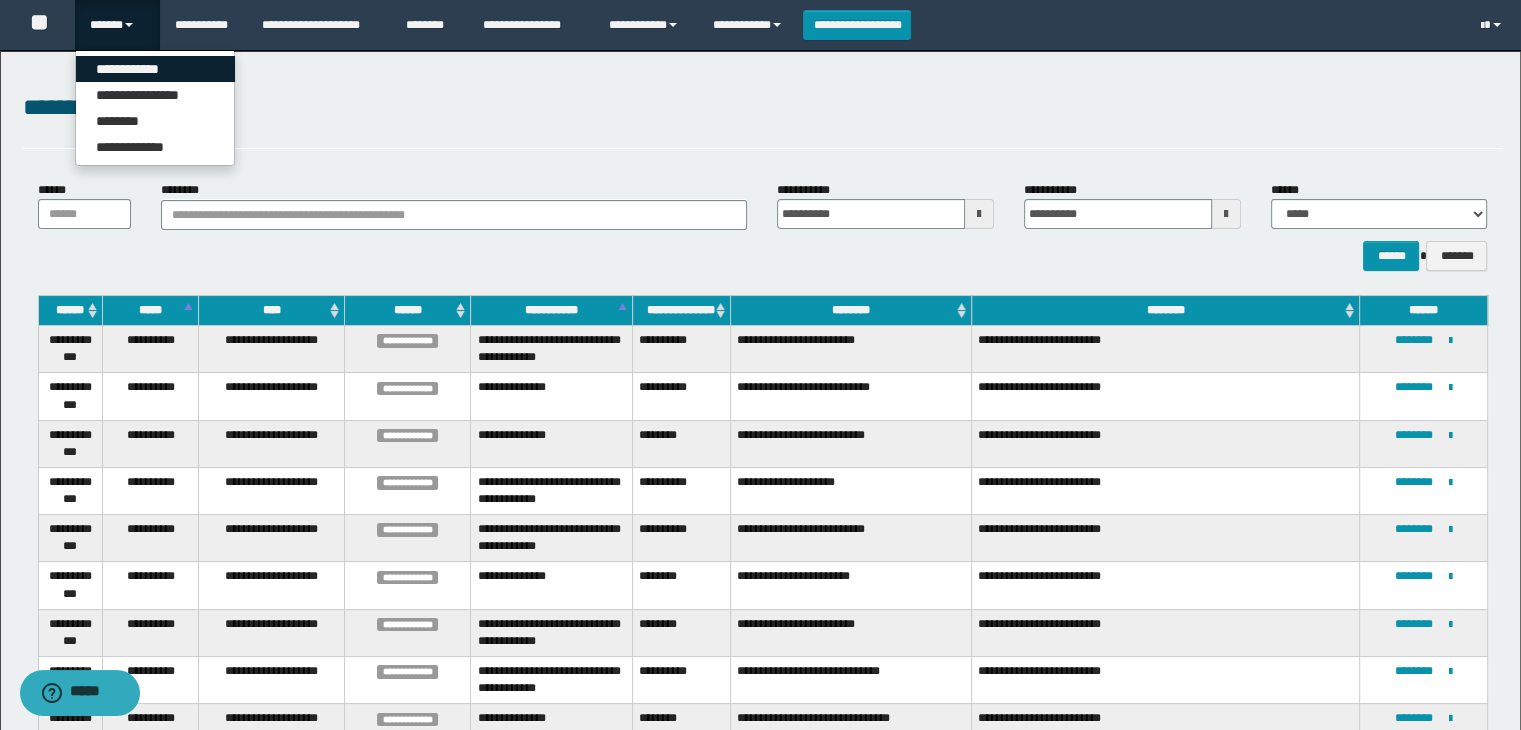 click on "**********" at bounding box center (155, 69) 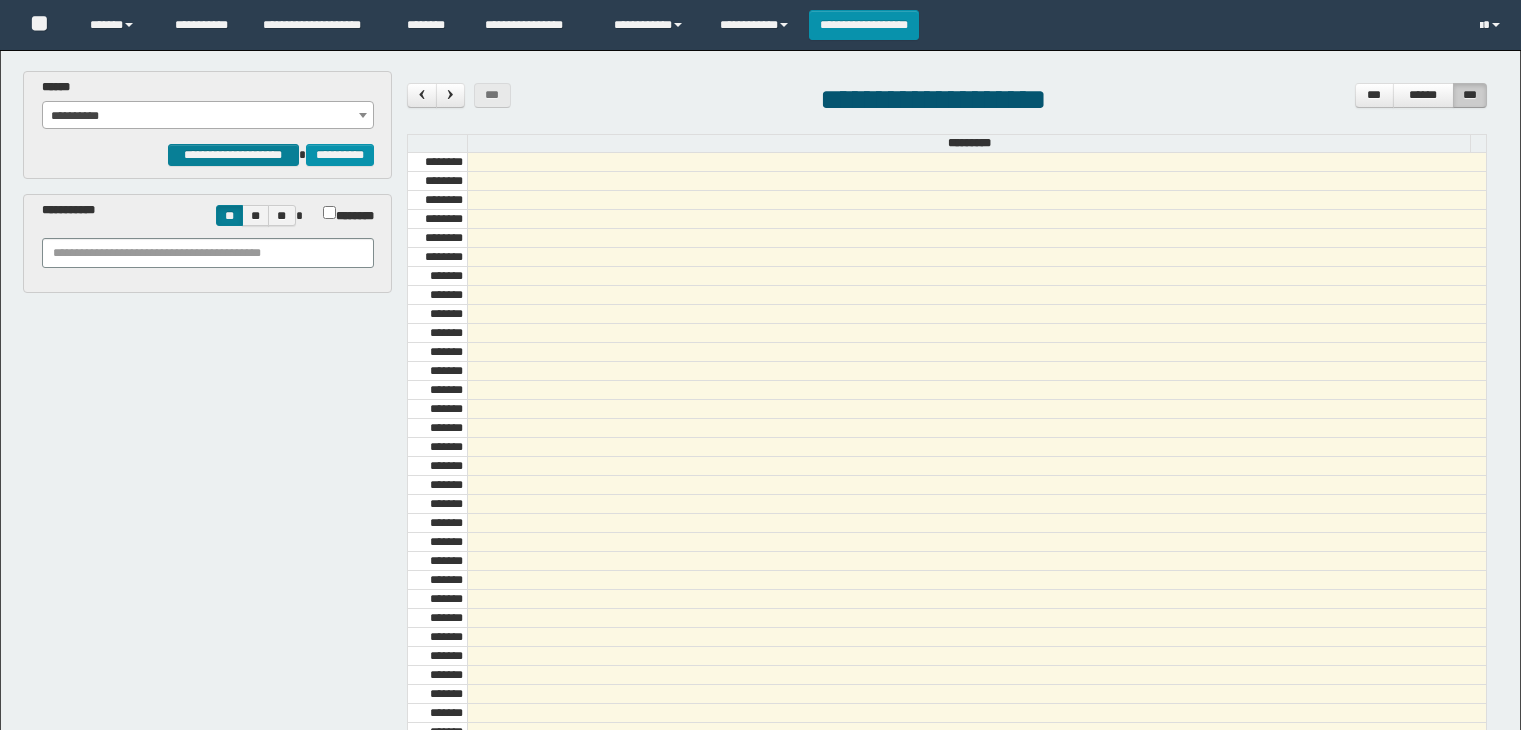 scroll, scrollTop: 0, scrollLeft: 0, axis: both 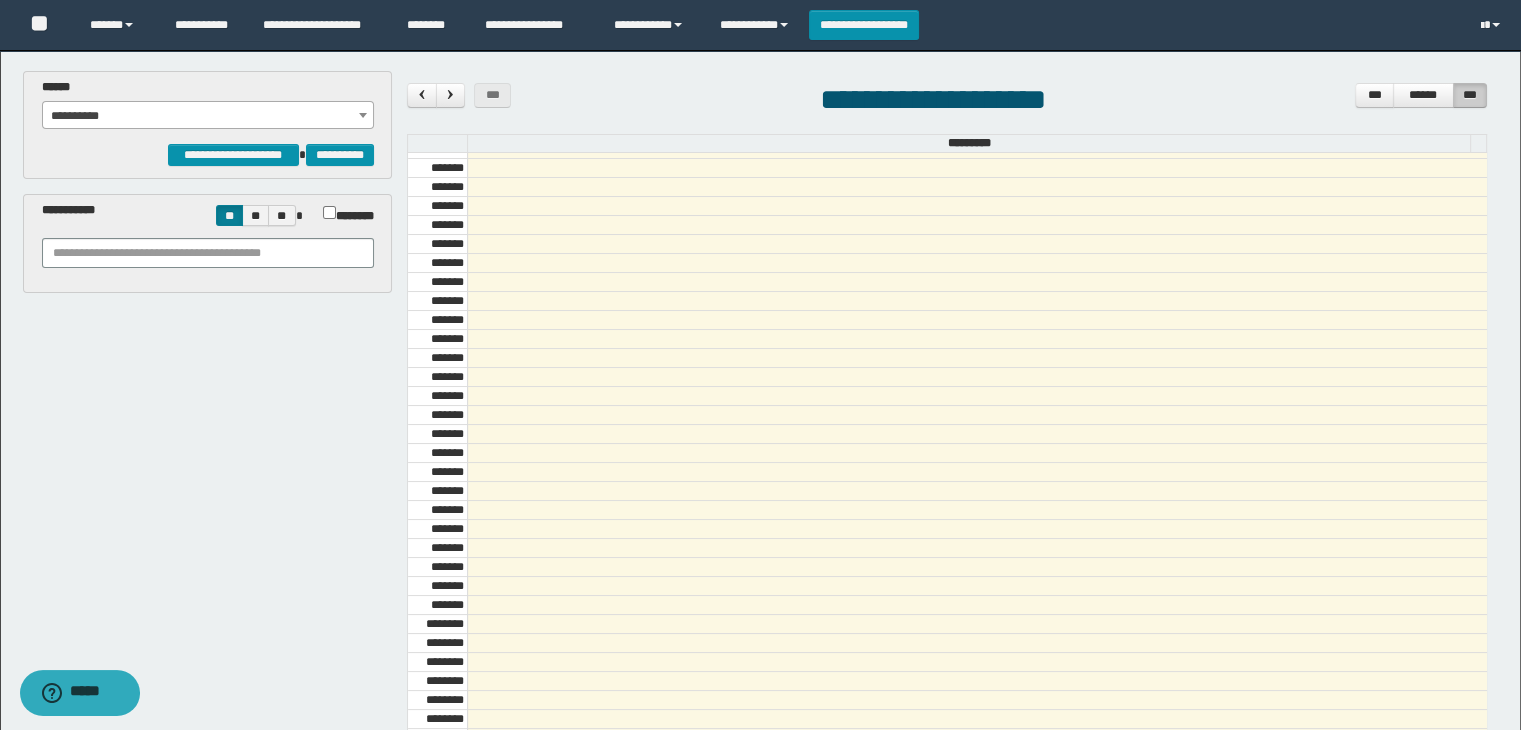 click on "**********" at bounding box center [208, 243] 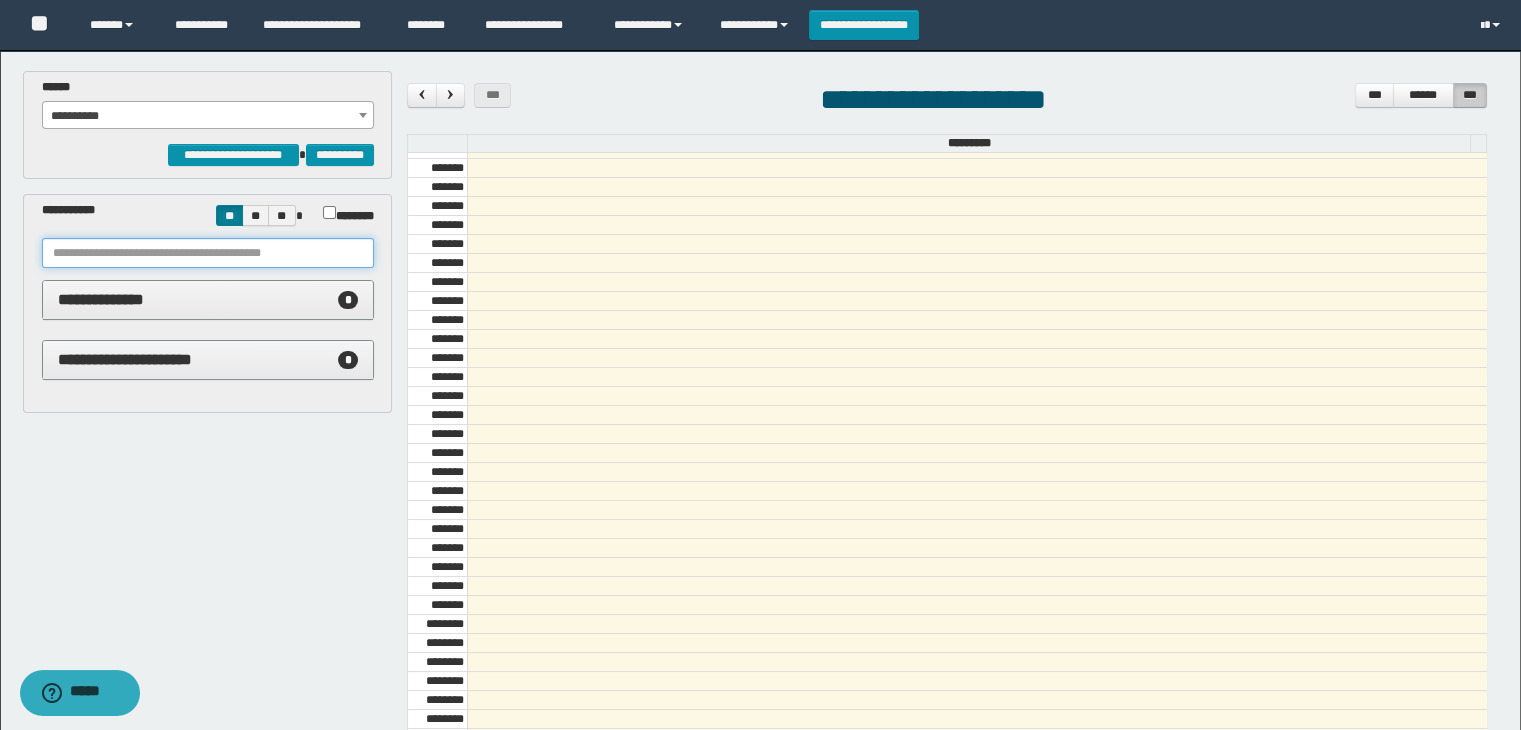 click at bounding box center [208, 253] 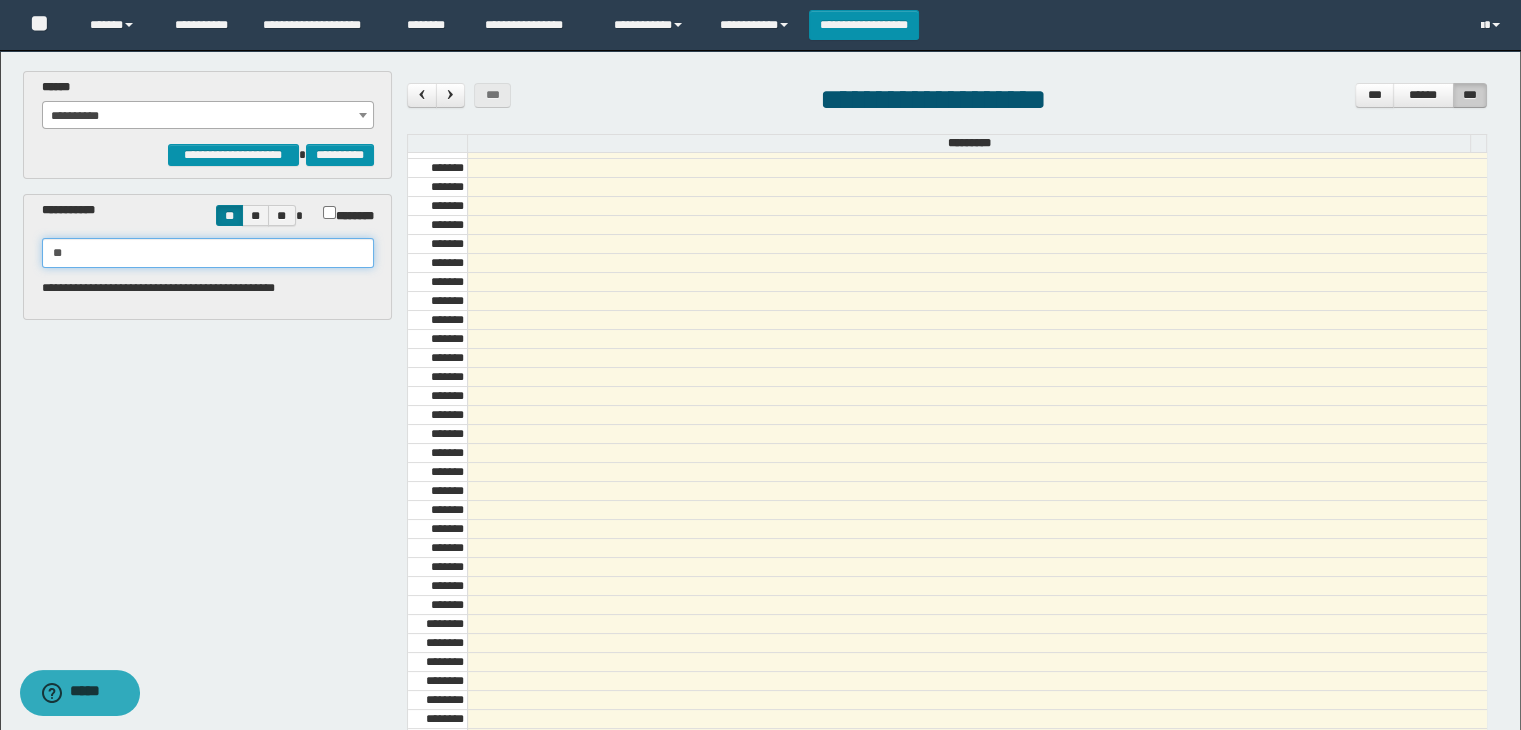 type on "*" 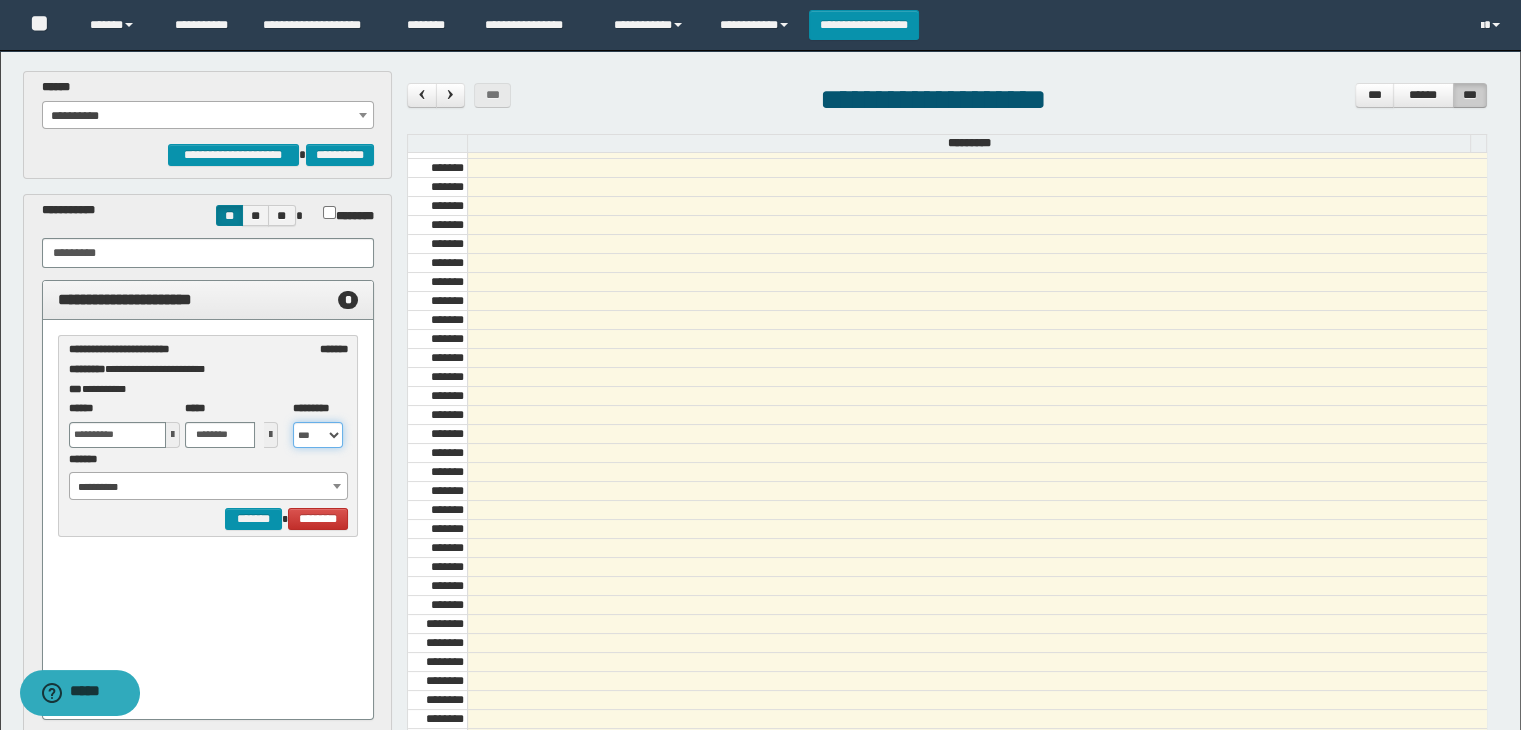 click on "**
***
***
***
***
***" at bounding box center (318, 435) 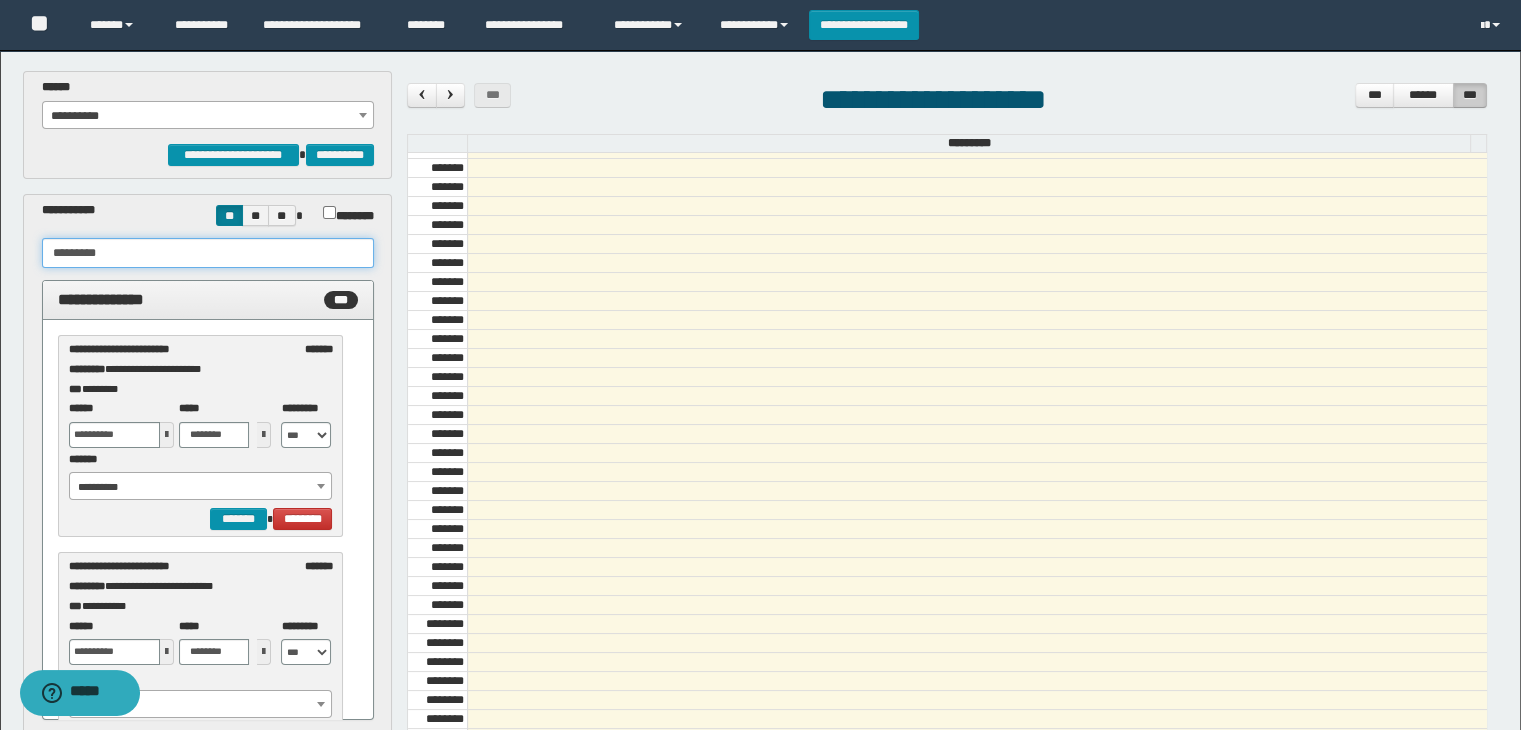 click on "*********" at bounding box center [208, 253] 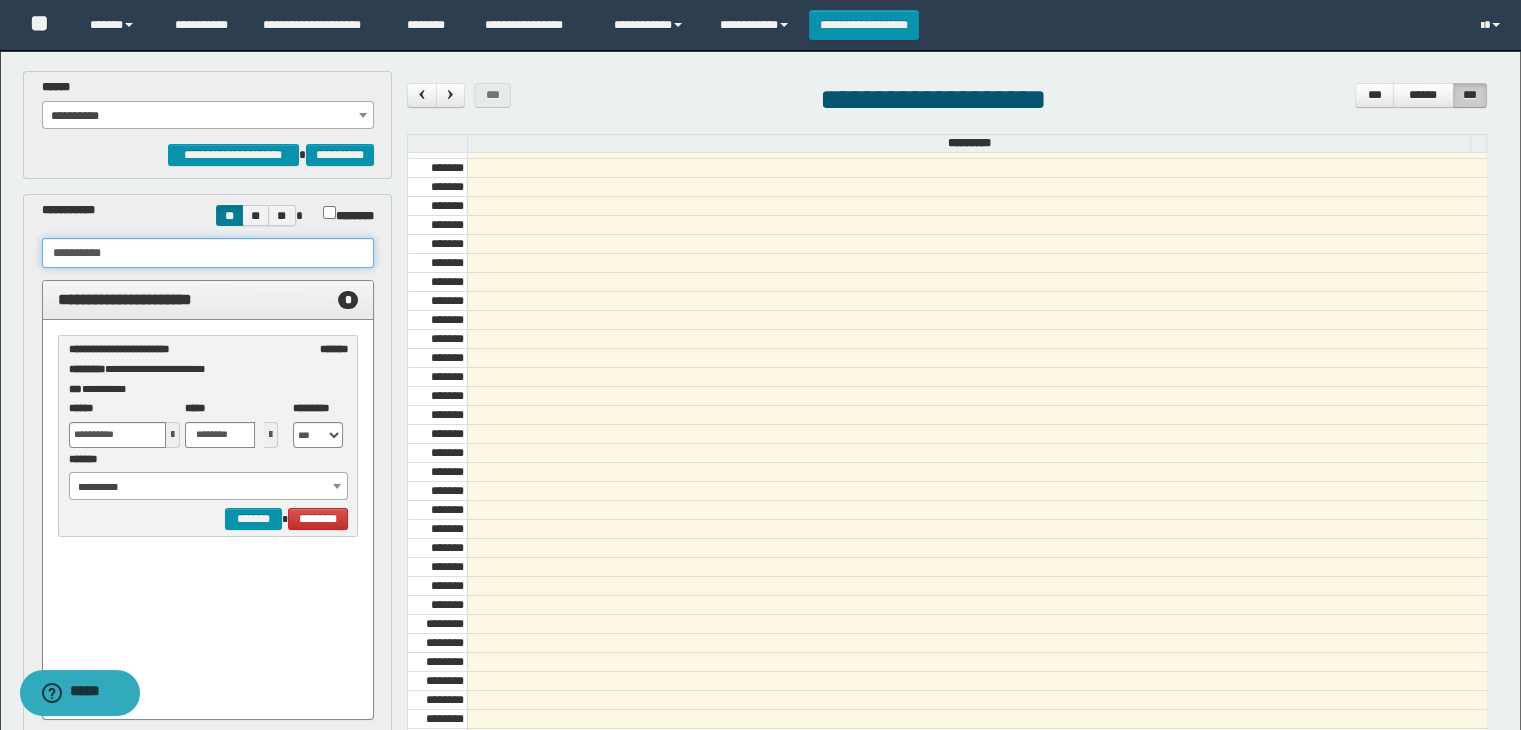 type on "**********" 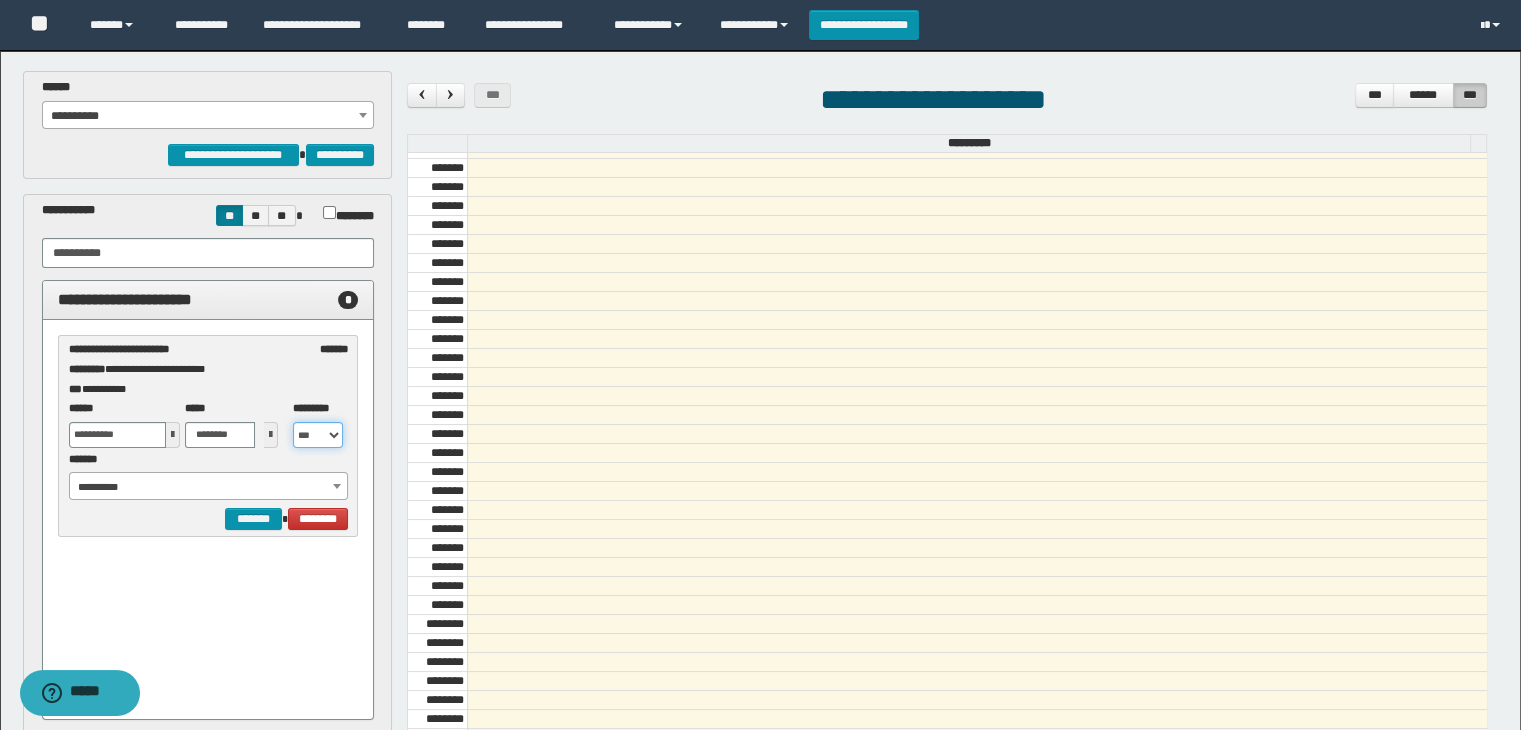 click on "**
***
***
***
***
***" at bounding box center [318, 435] 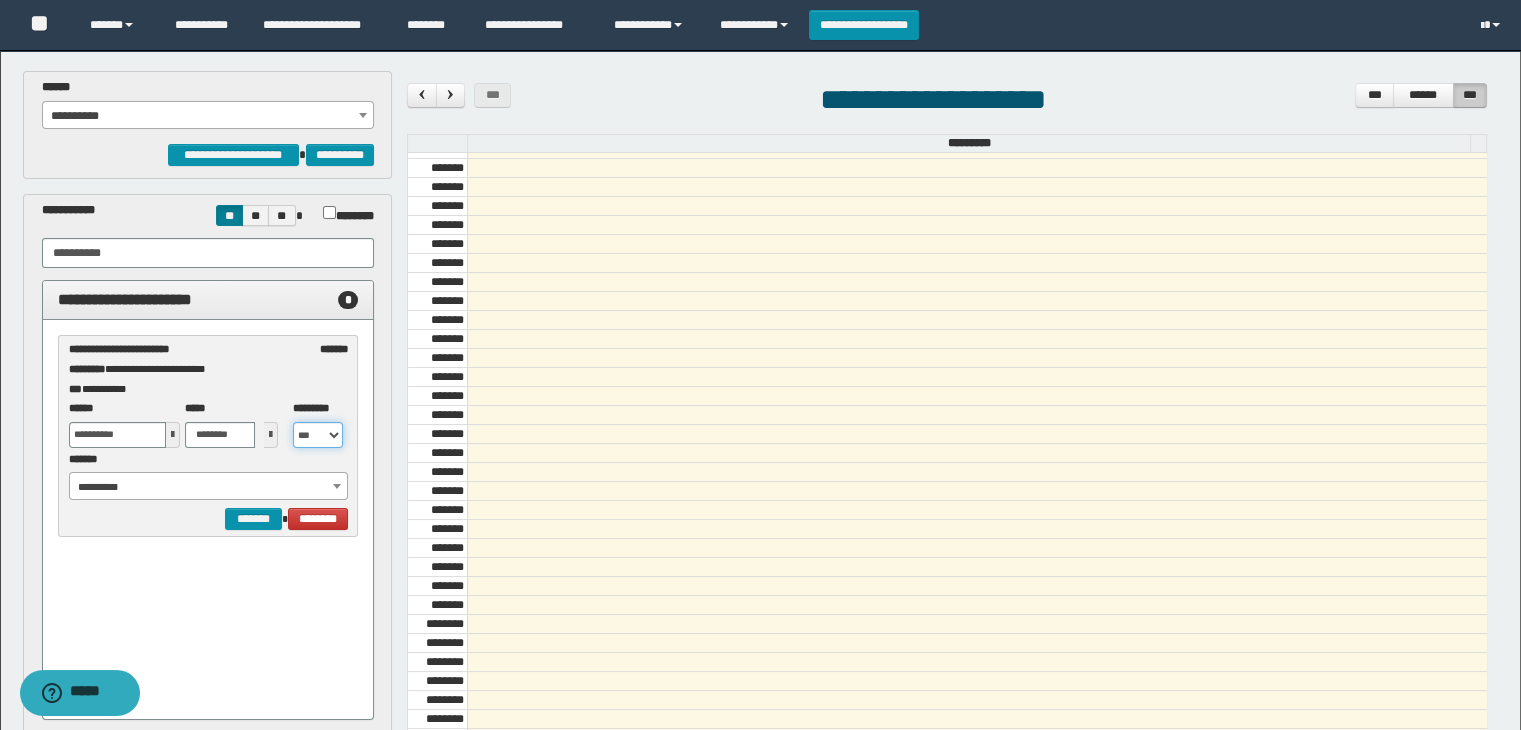 click on "**********" at bounding box center [209, 487] 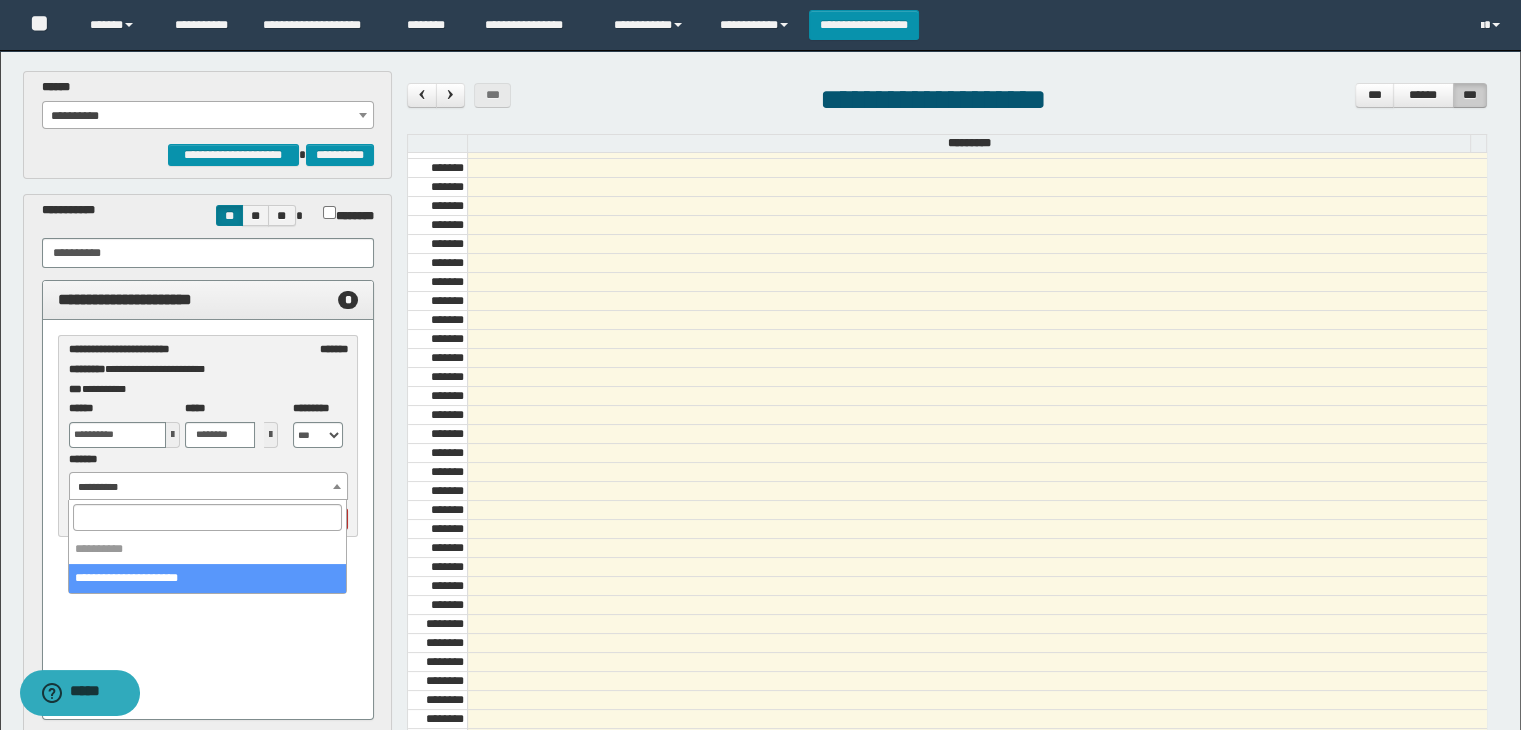 select on "******" 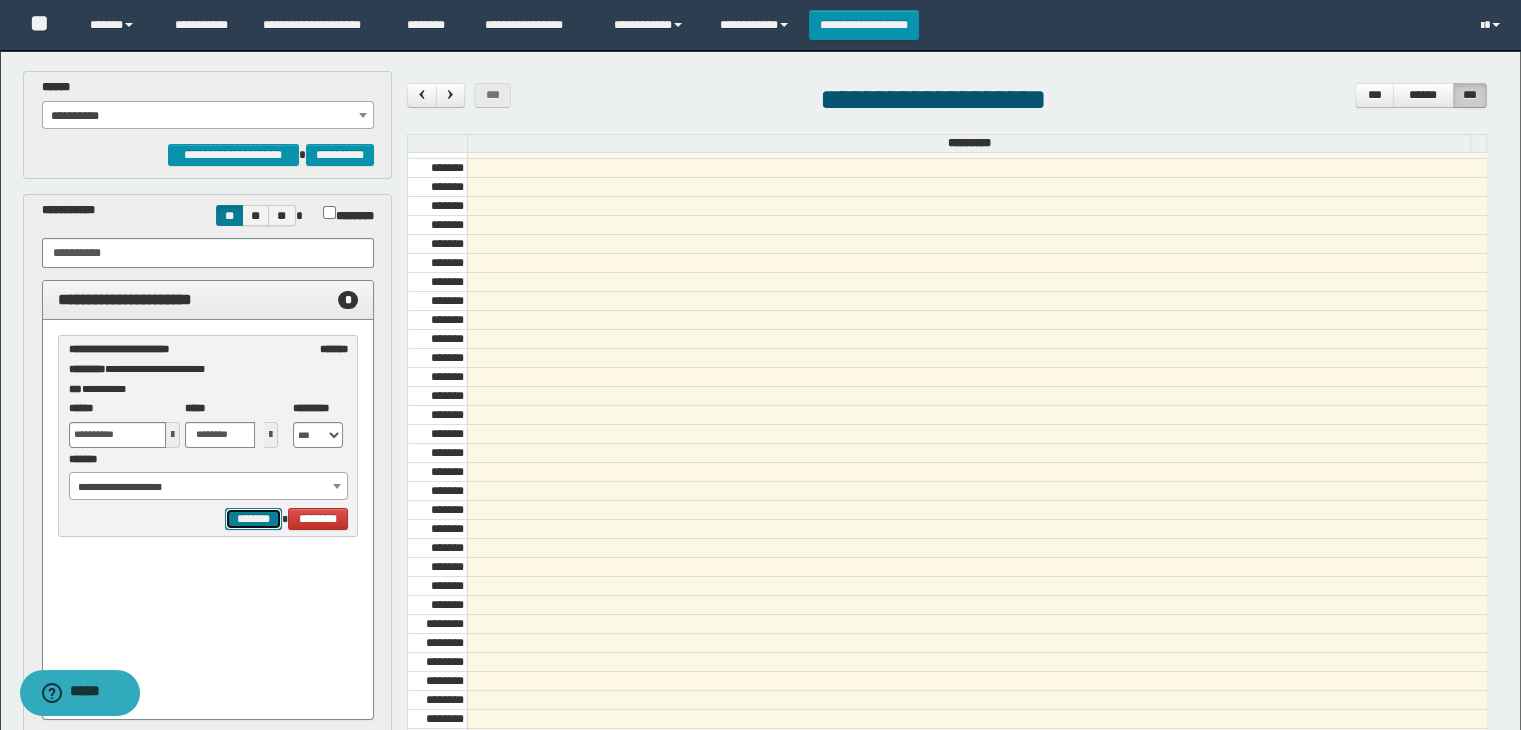 click on "*******" at bounding box center [253, 519] 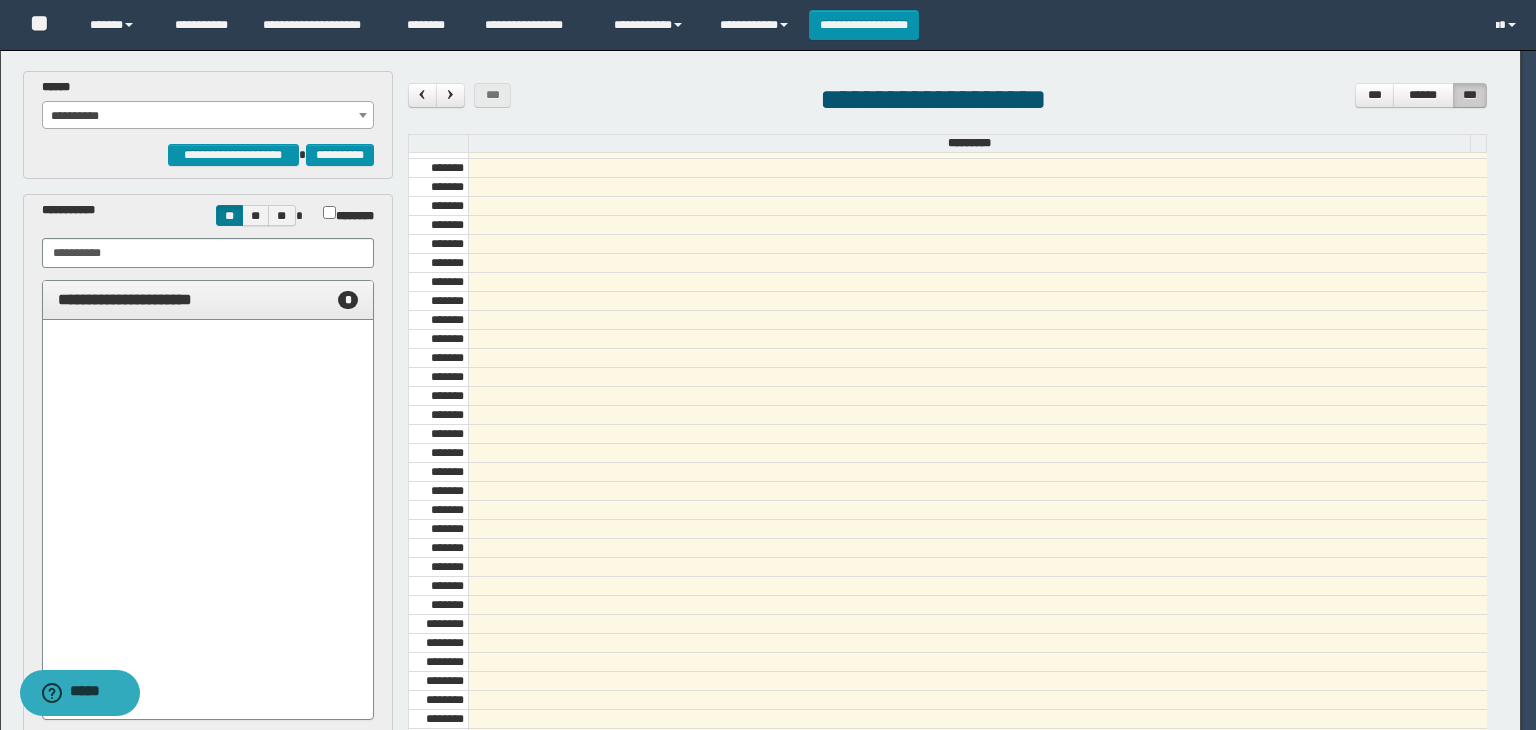 select on "******" 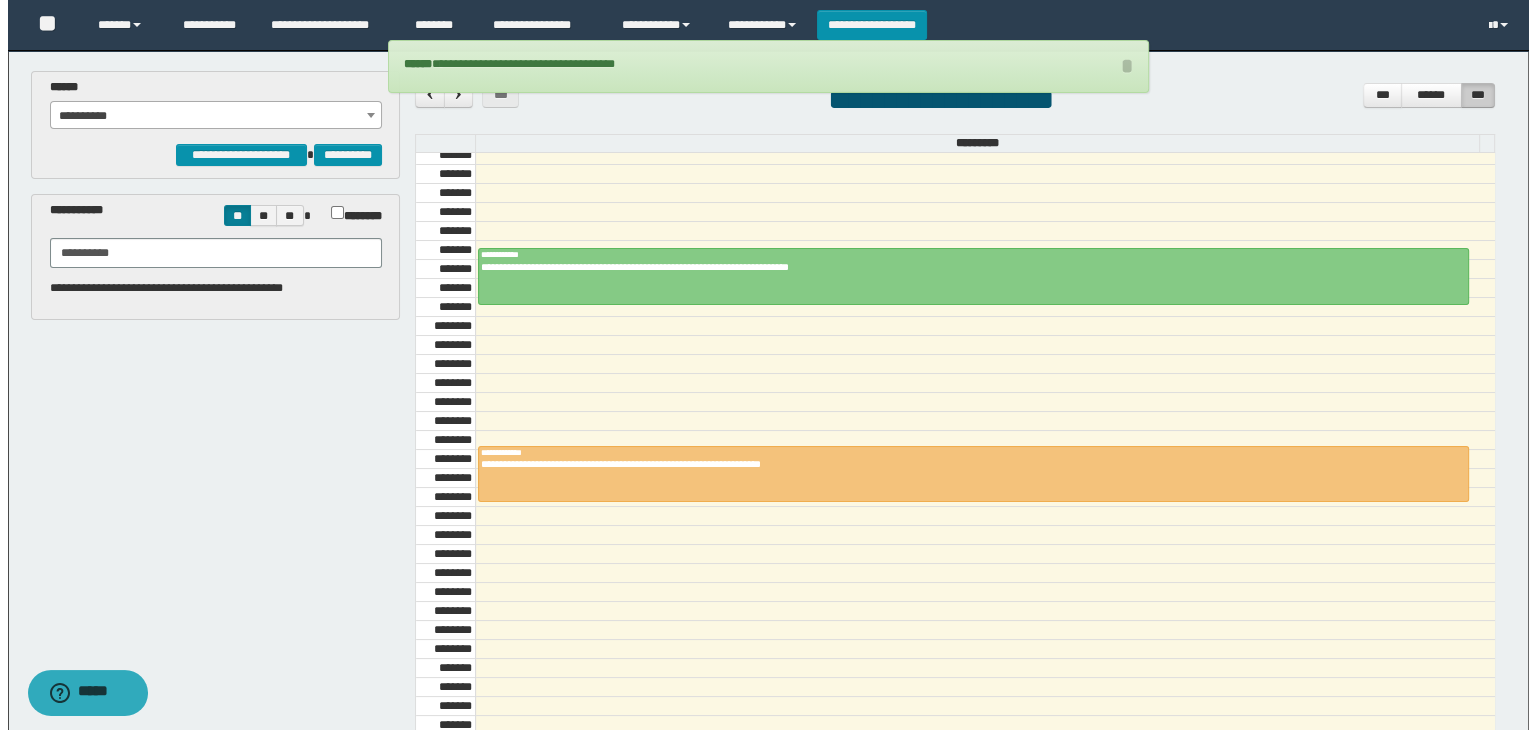 scroll, scrollTop: 978, scrollLeft: 0, axis: vertical 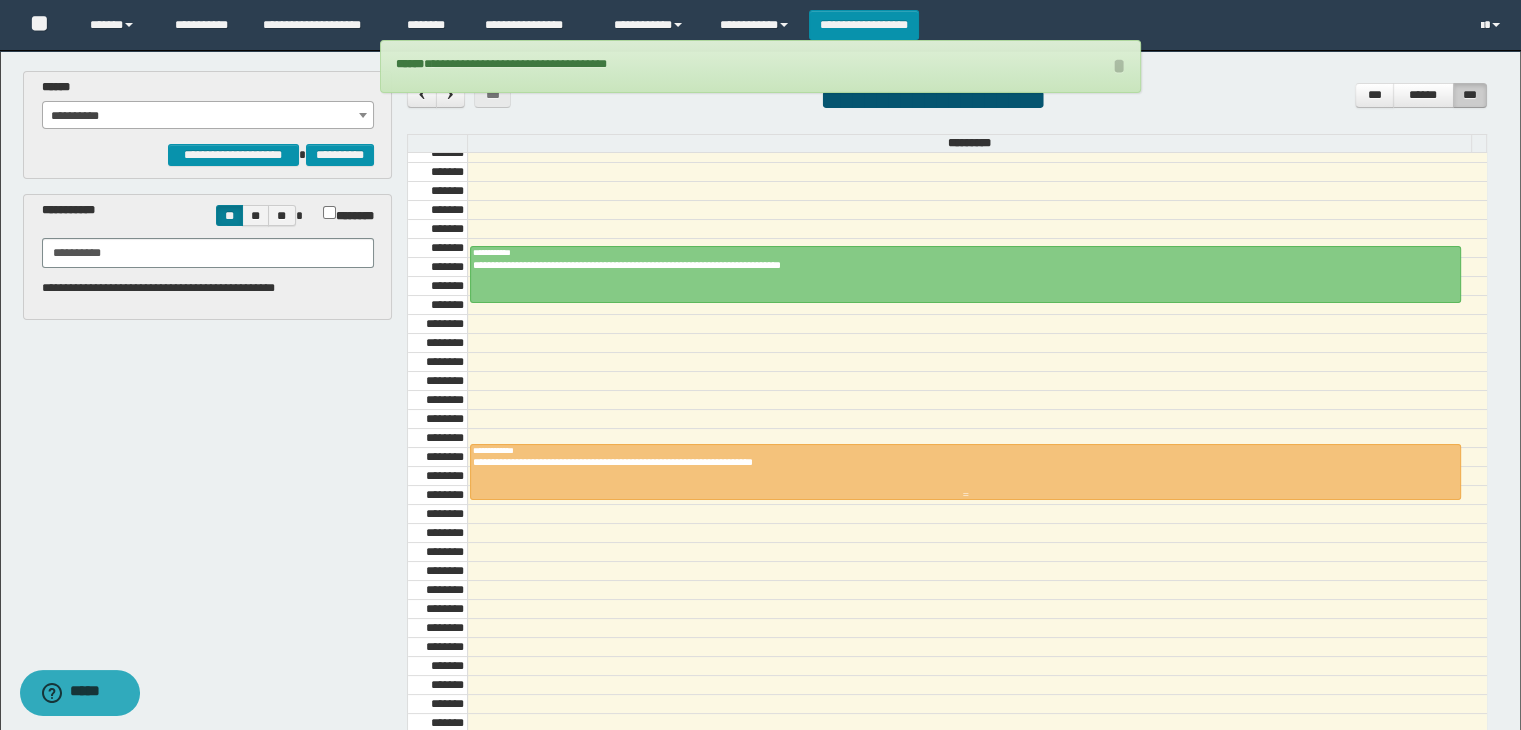 click at bounding box center [965, 472] 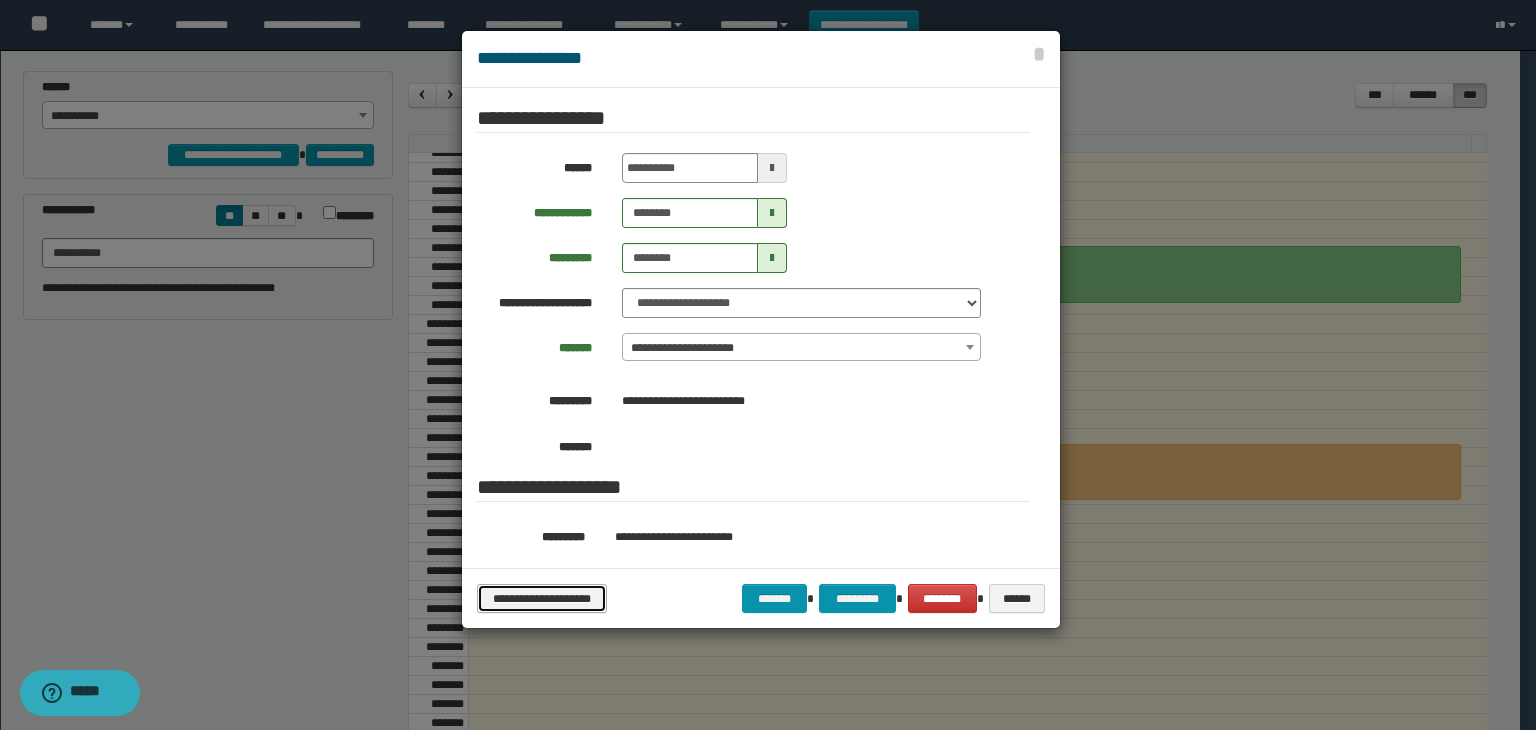 click on "**********" at bounding box center [542, 599] 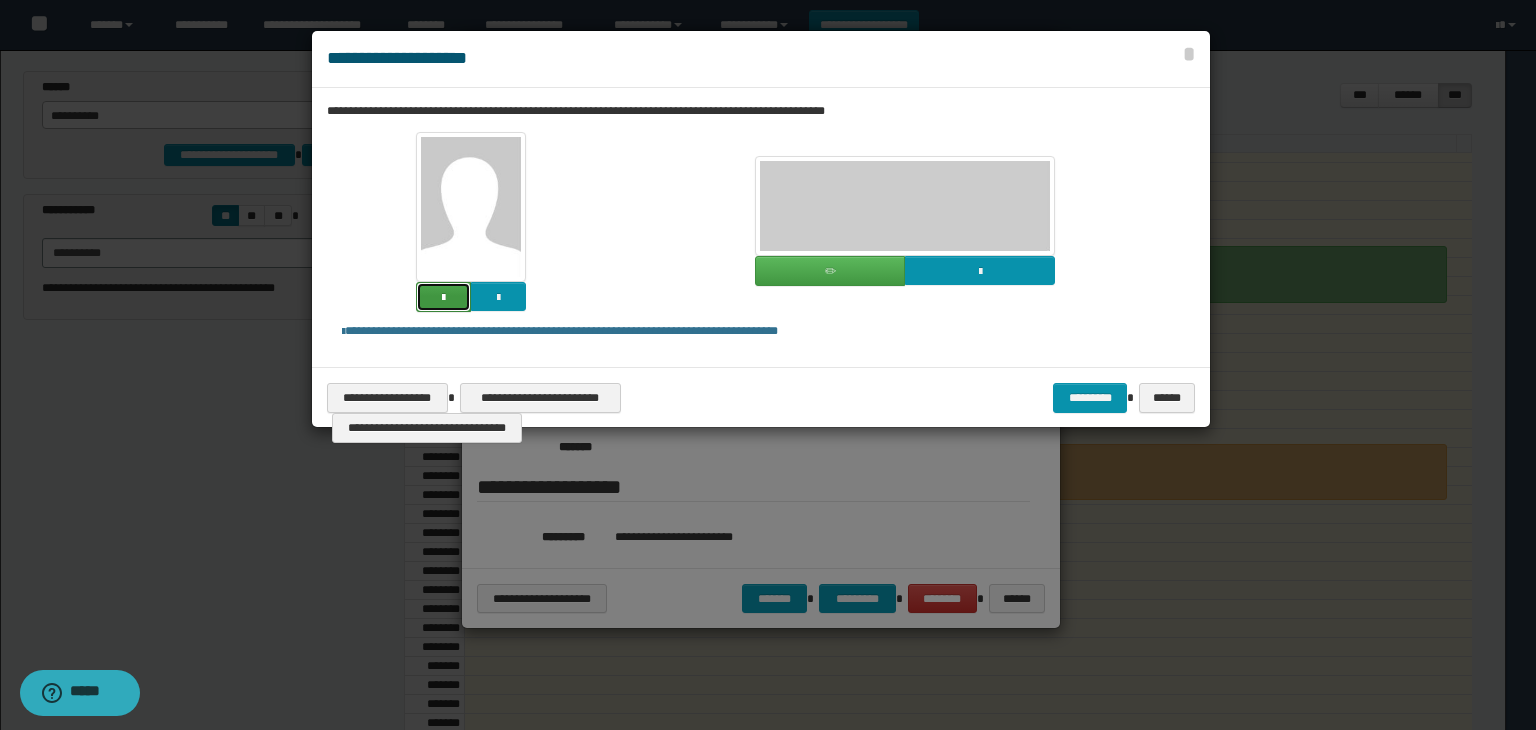 click at bounding box center (443, 298) 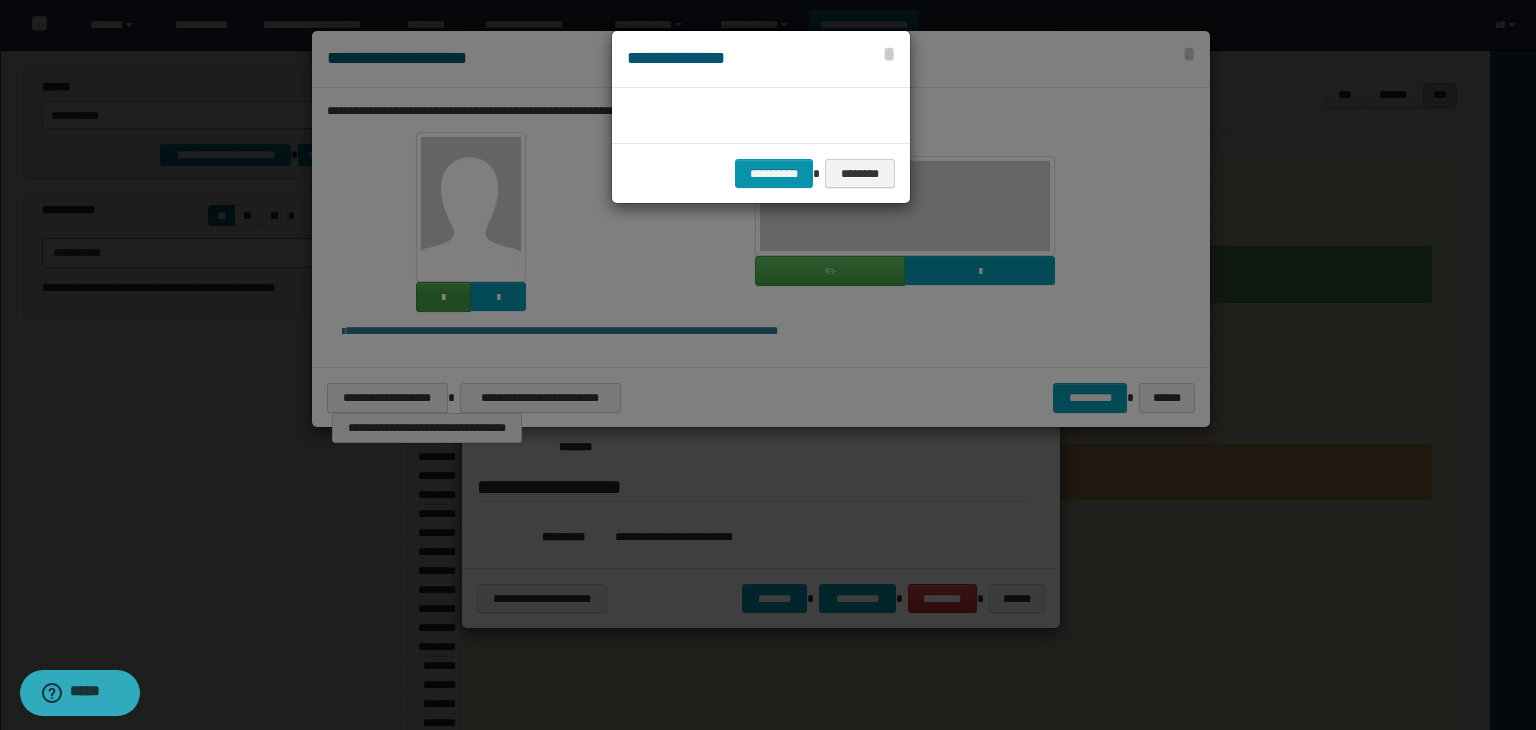 scroll, scrollTop: 44, scrollLeft: 104, axis: both 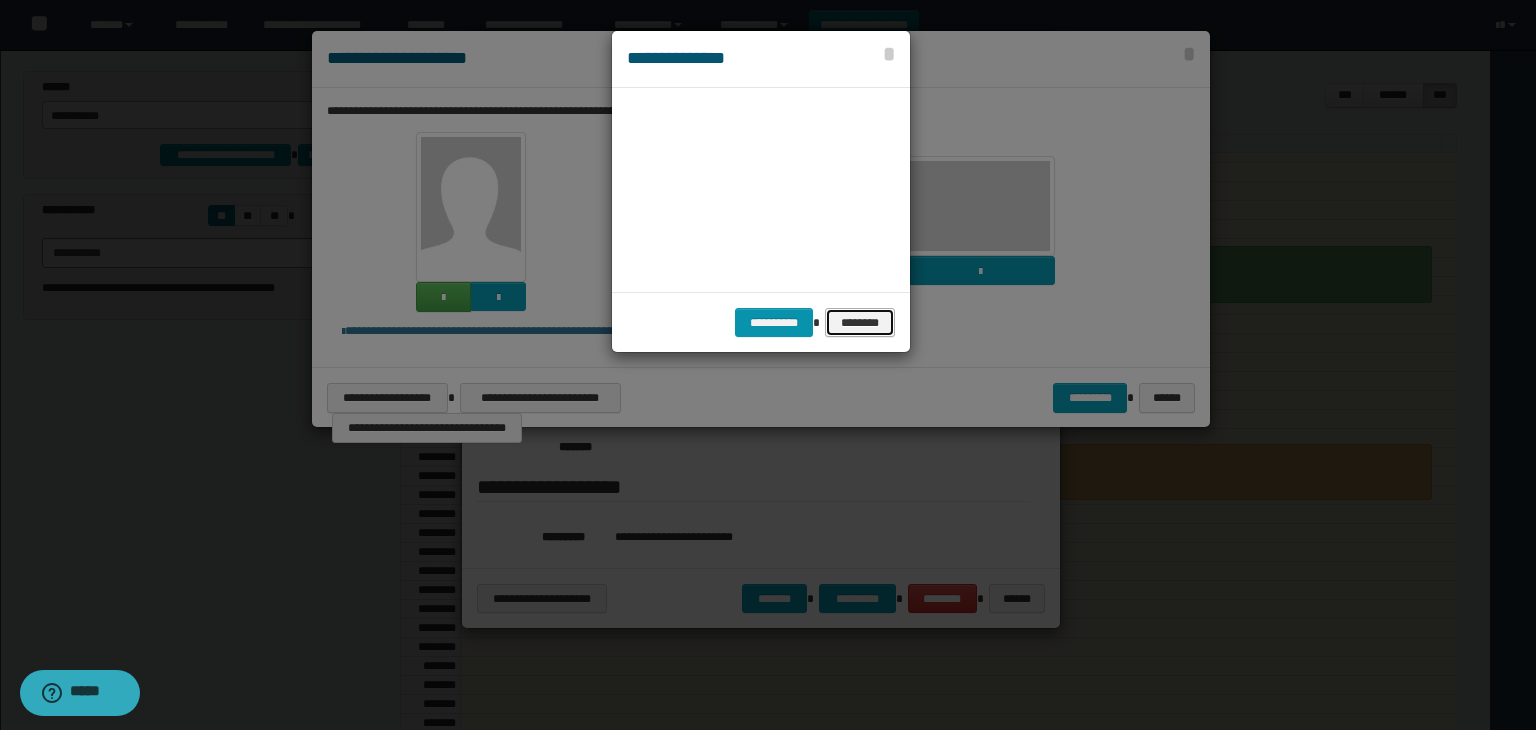 click on "********" at bounding box center (860, 323) 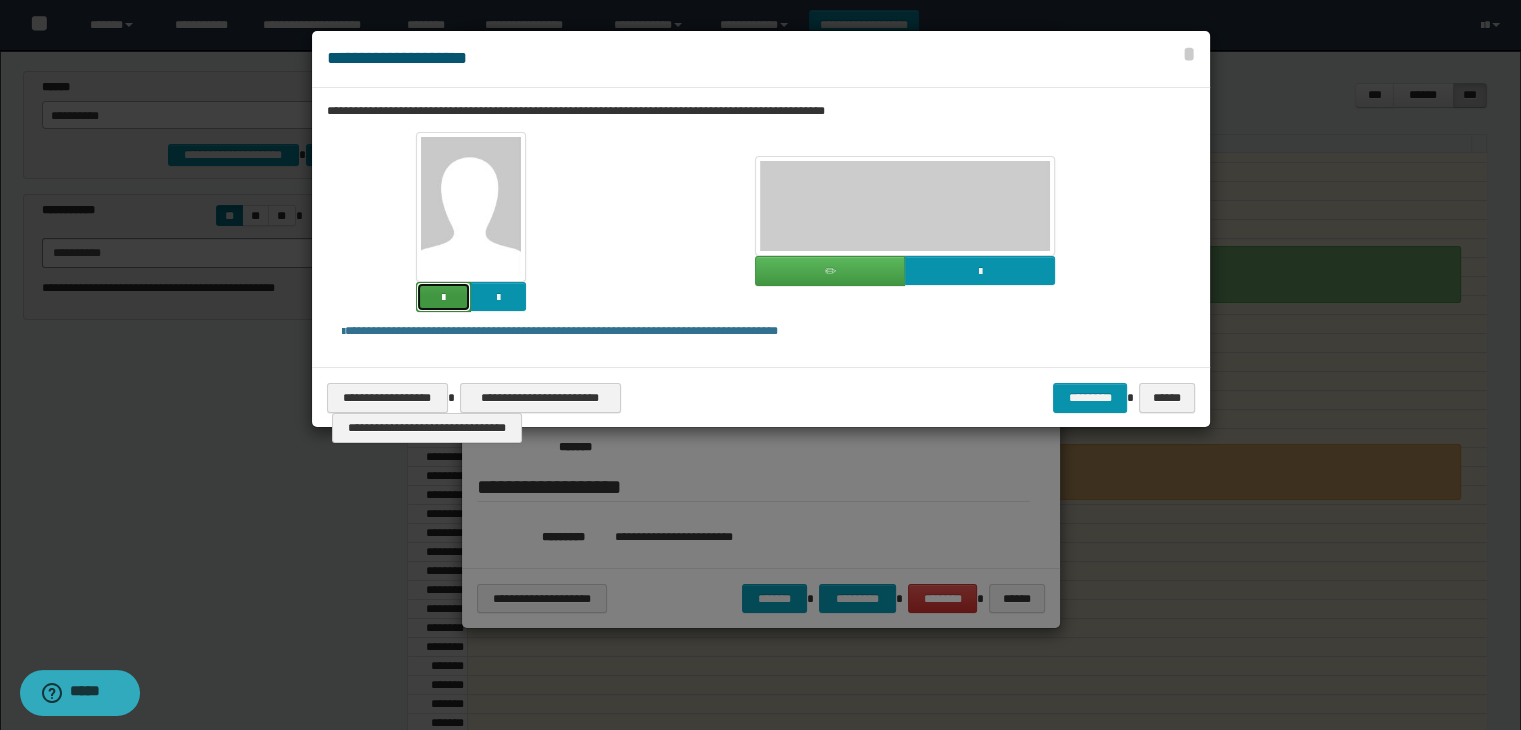 click at bounding box center [443, 297] 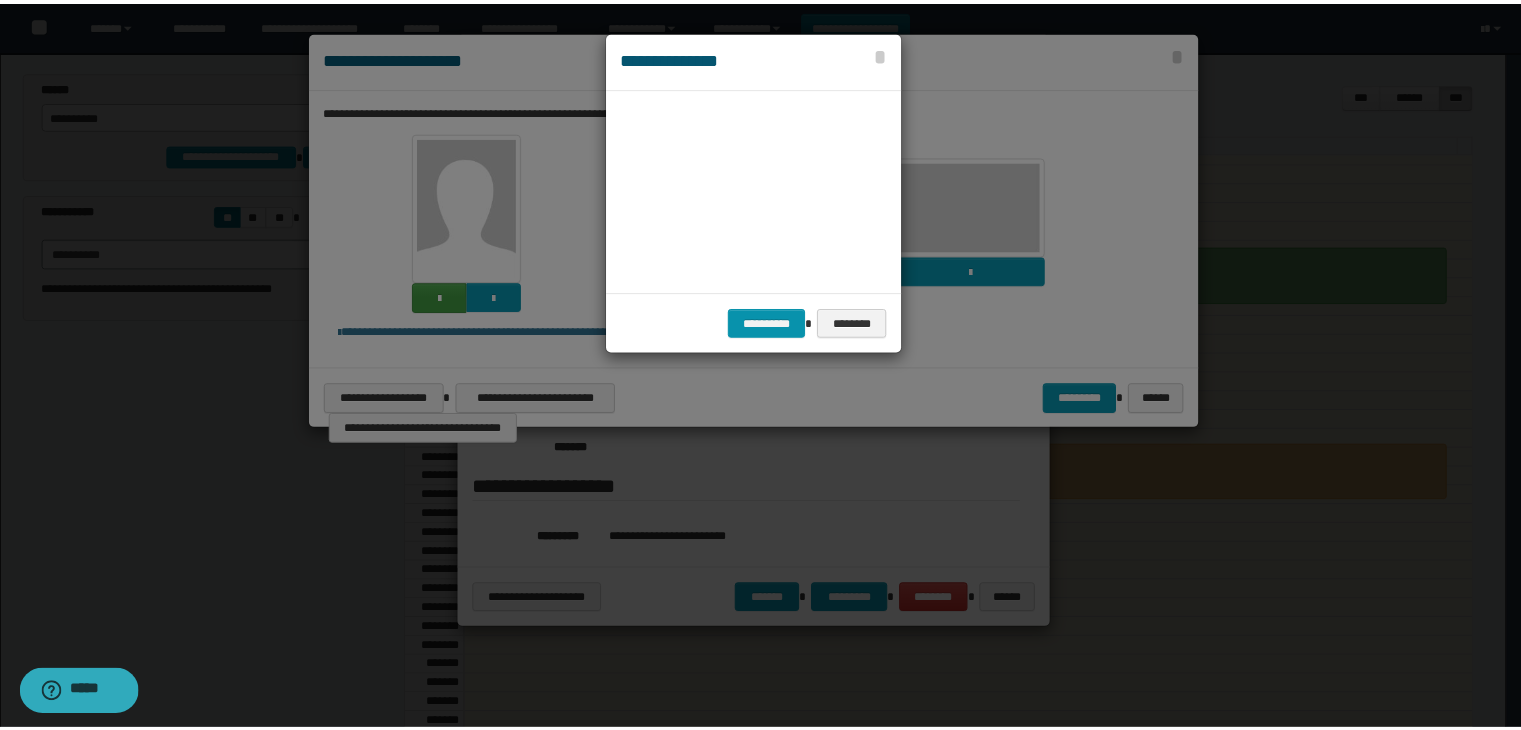 scroll, scrollTop: 44, scrollLeft: 104, axis: both 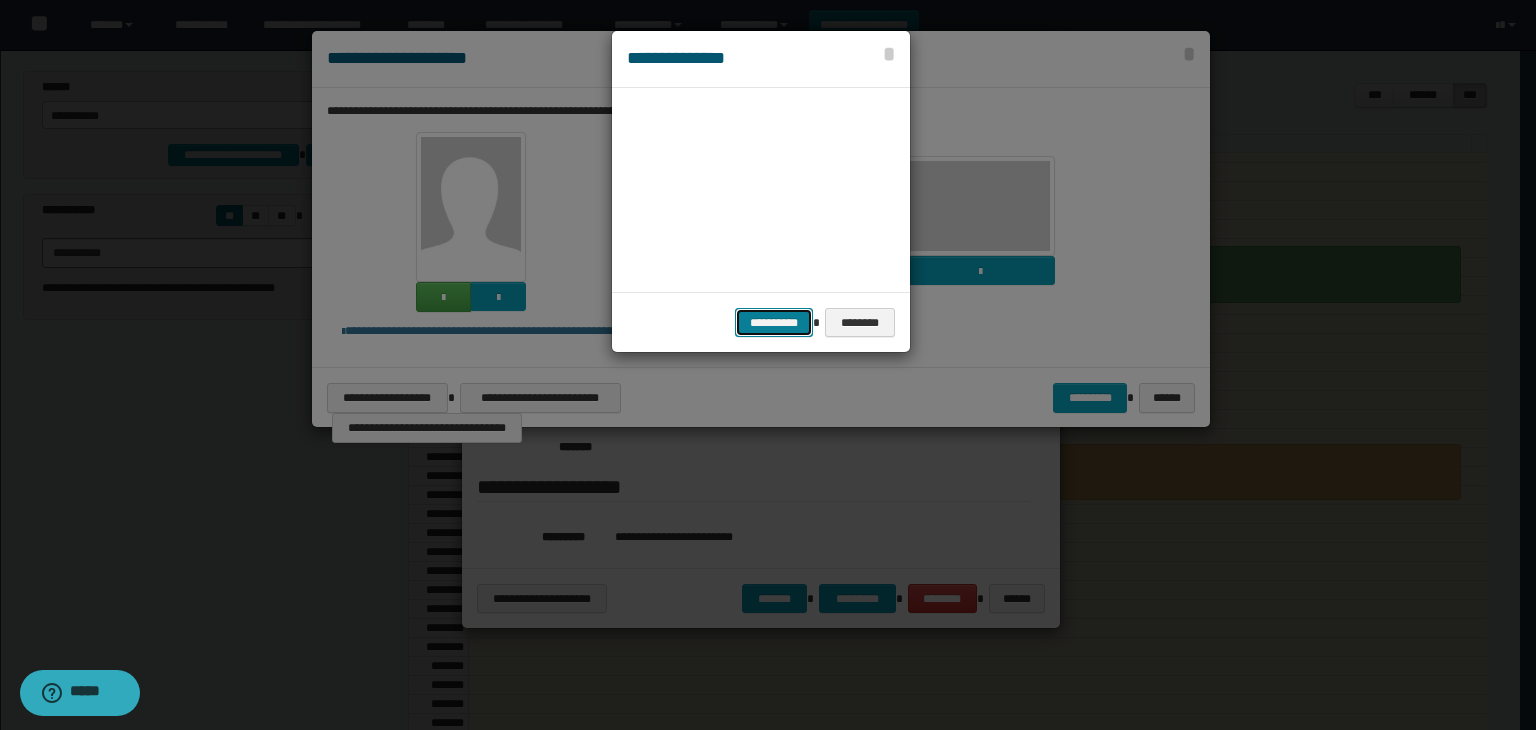 click on "**********" at bounding box center (774, 323) 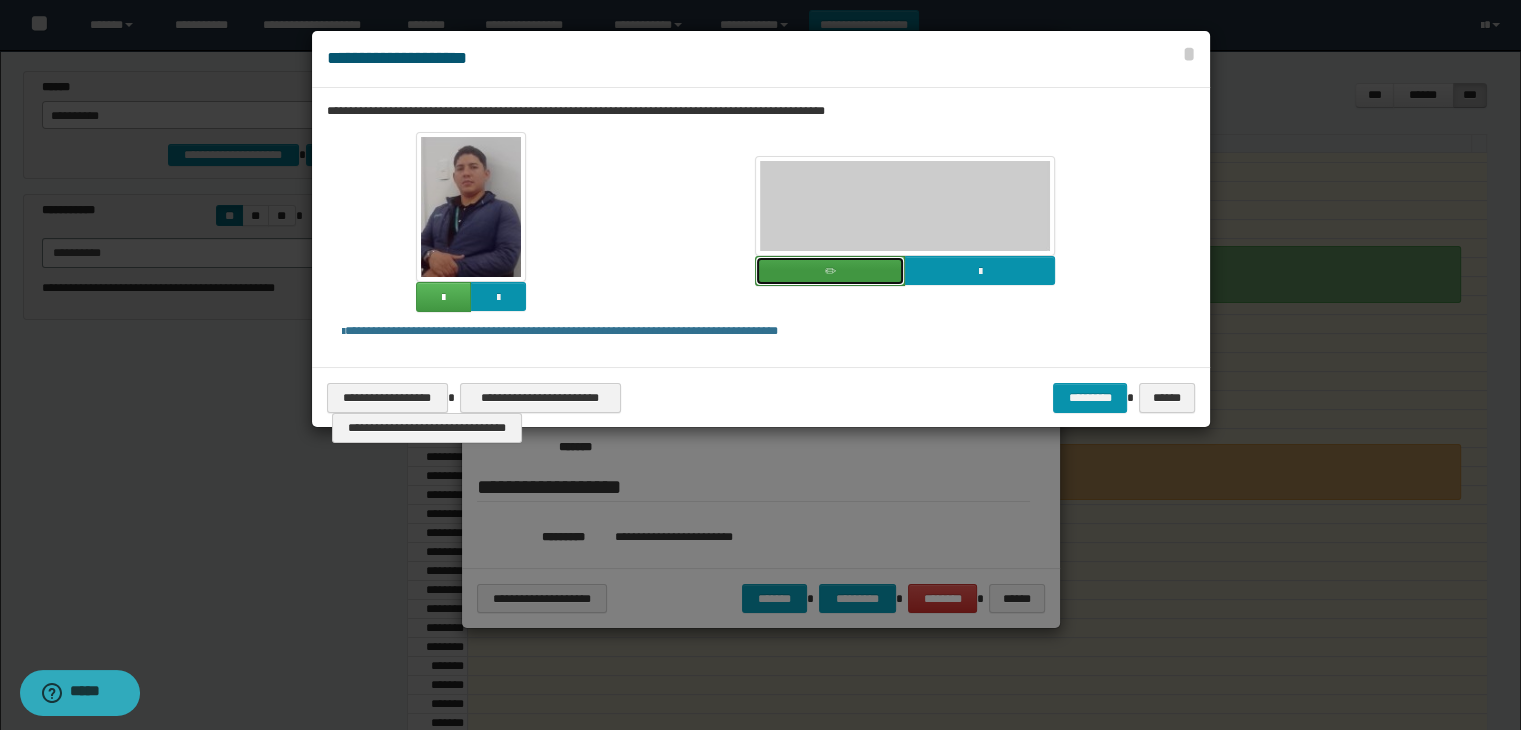 click at bounding box center [830, 271] 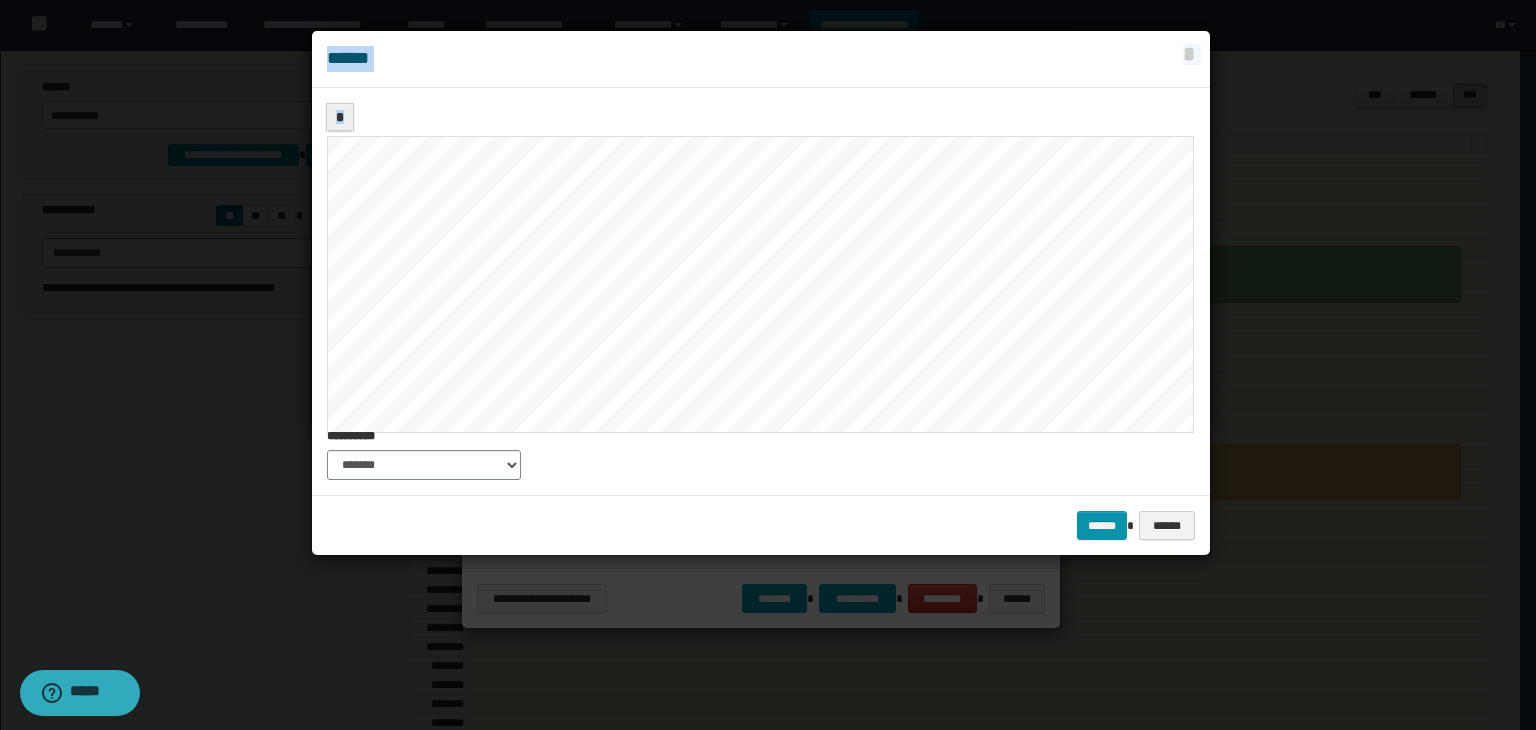 drag, startPoint x: 1200, startPoint y: 317, endPoint x: 1233, endPoint y: 324, distance: 33.734257 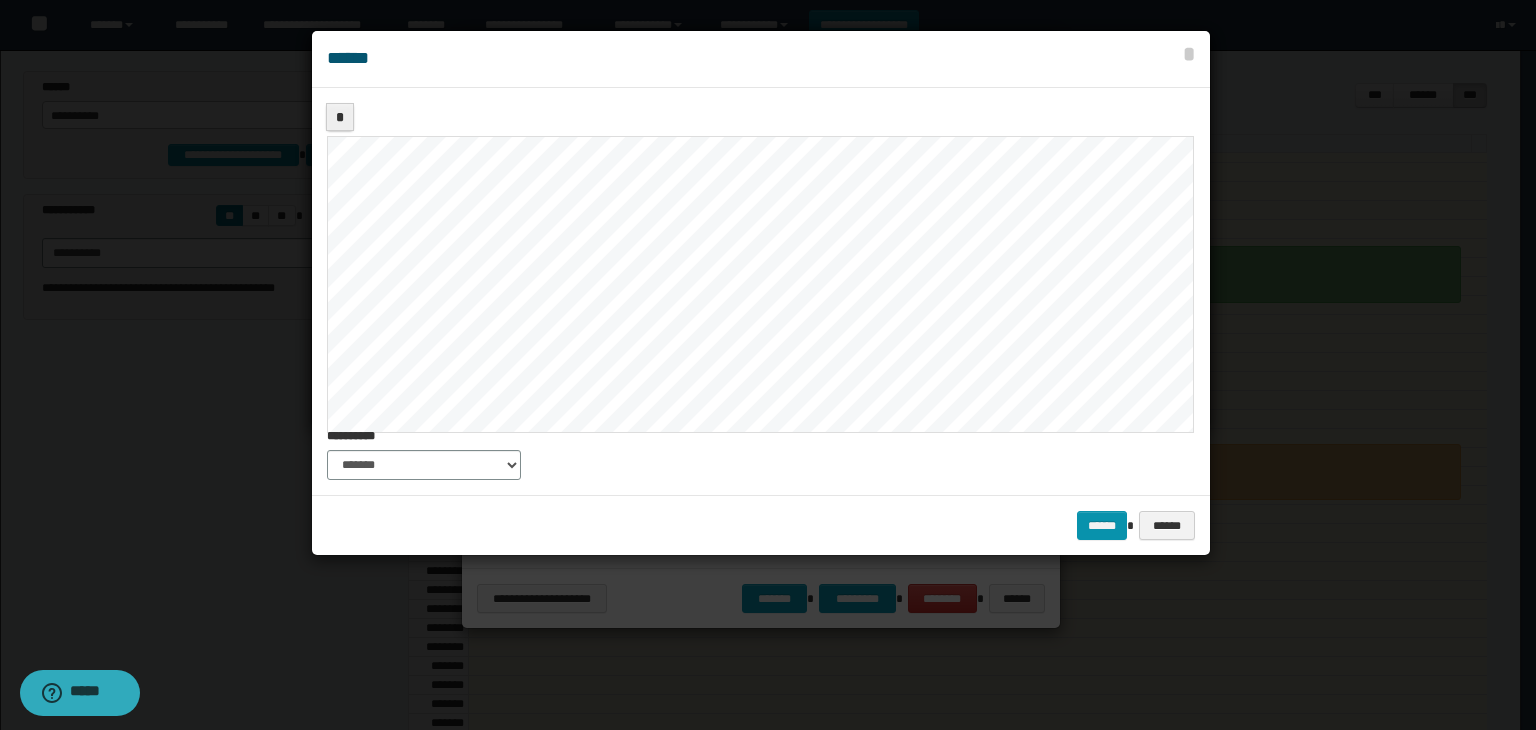 drag, startPoint x: 1323, startPoint y: 317, endPoint x: 1349, endPoint y: 365, distance: 54.589375 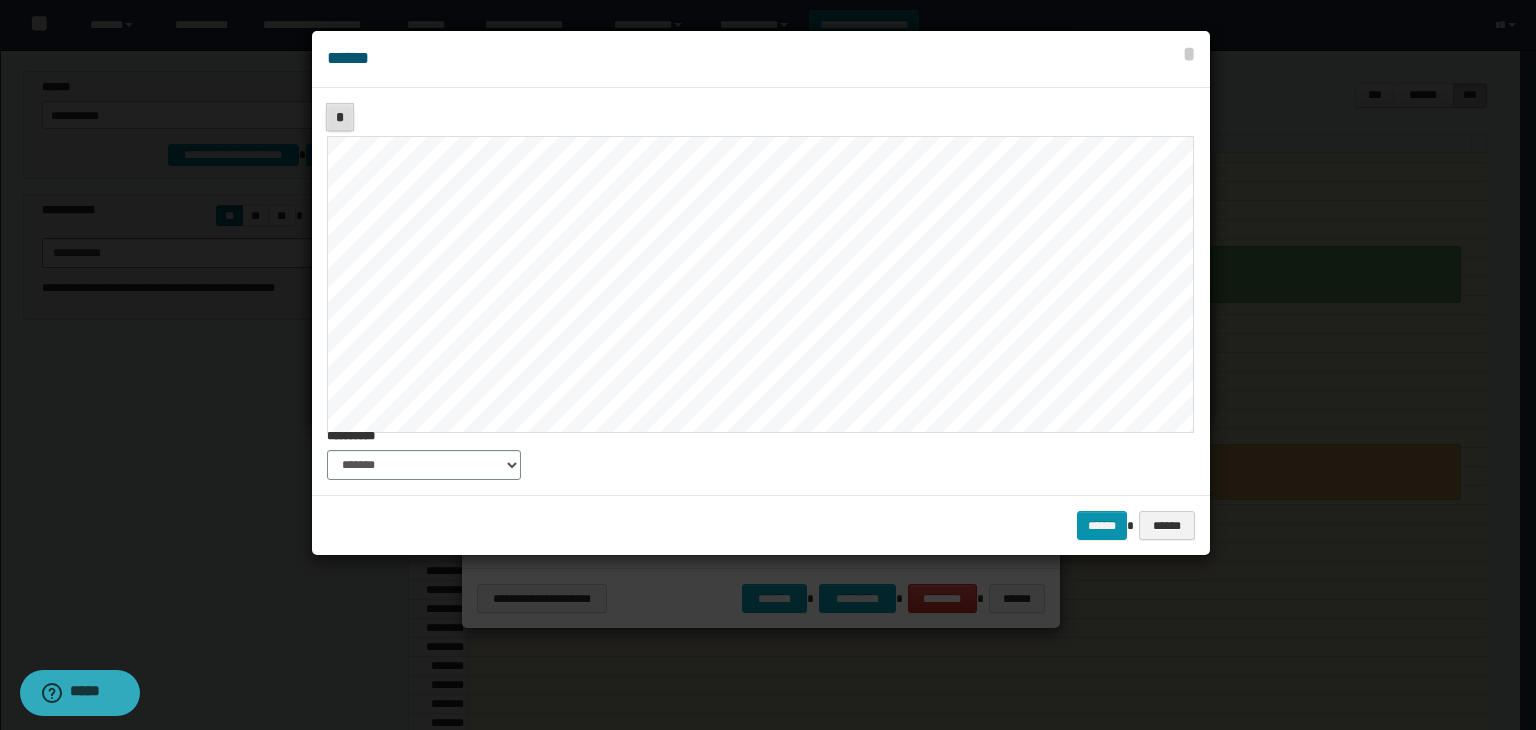click on "*" at bounding box center [340, 117] 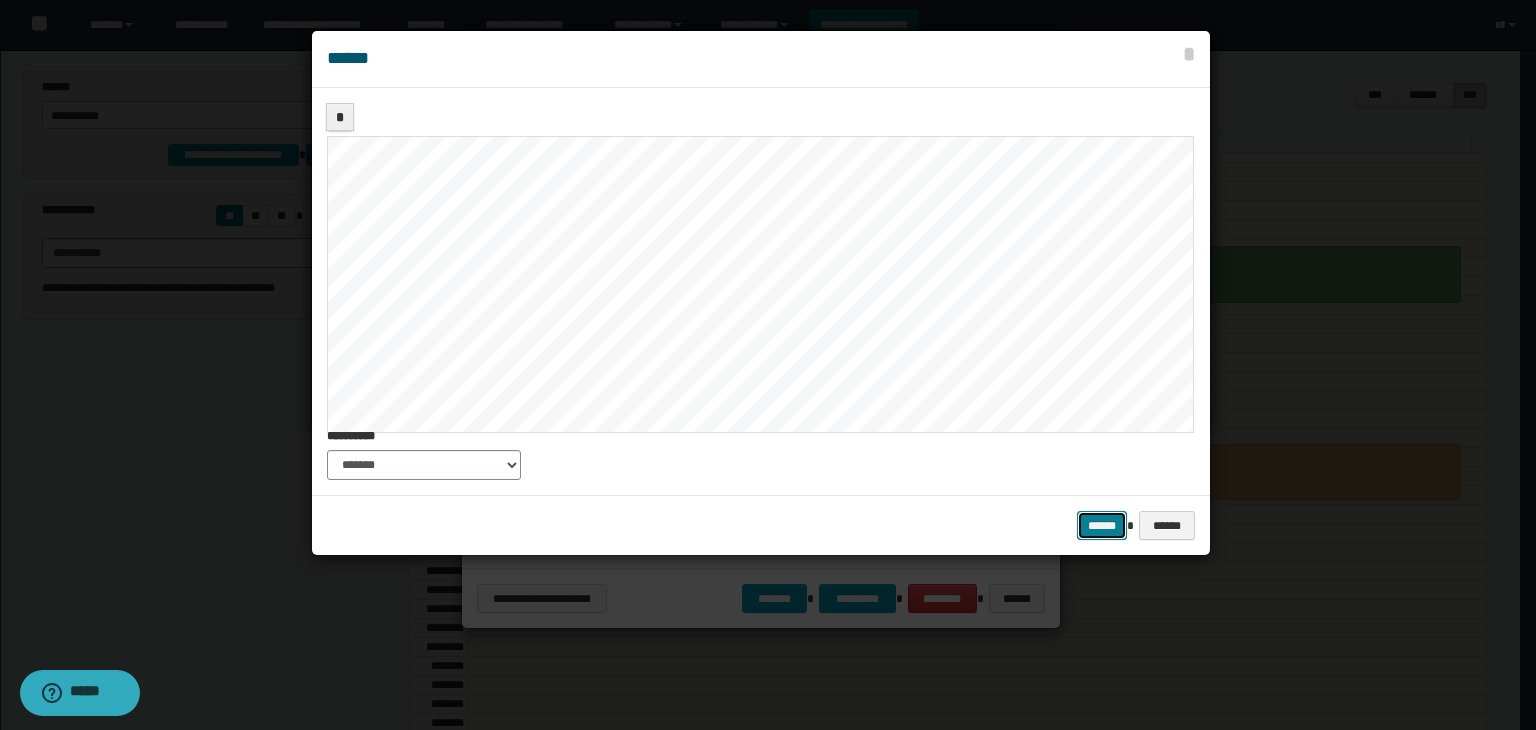 click on "******" at bounding box center (1102, 526) 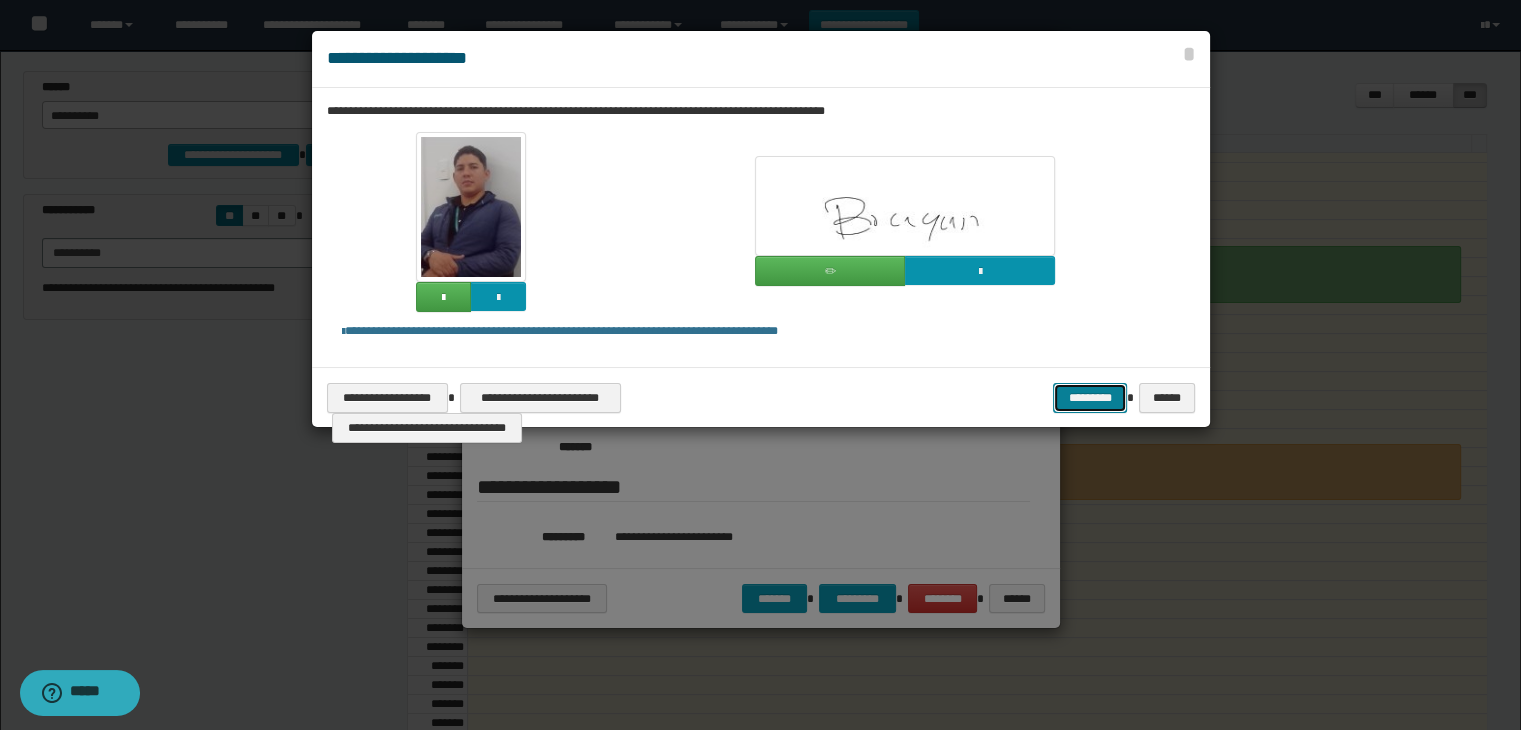 click on "*********" at bounding box center [1090, 398] 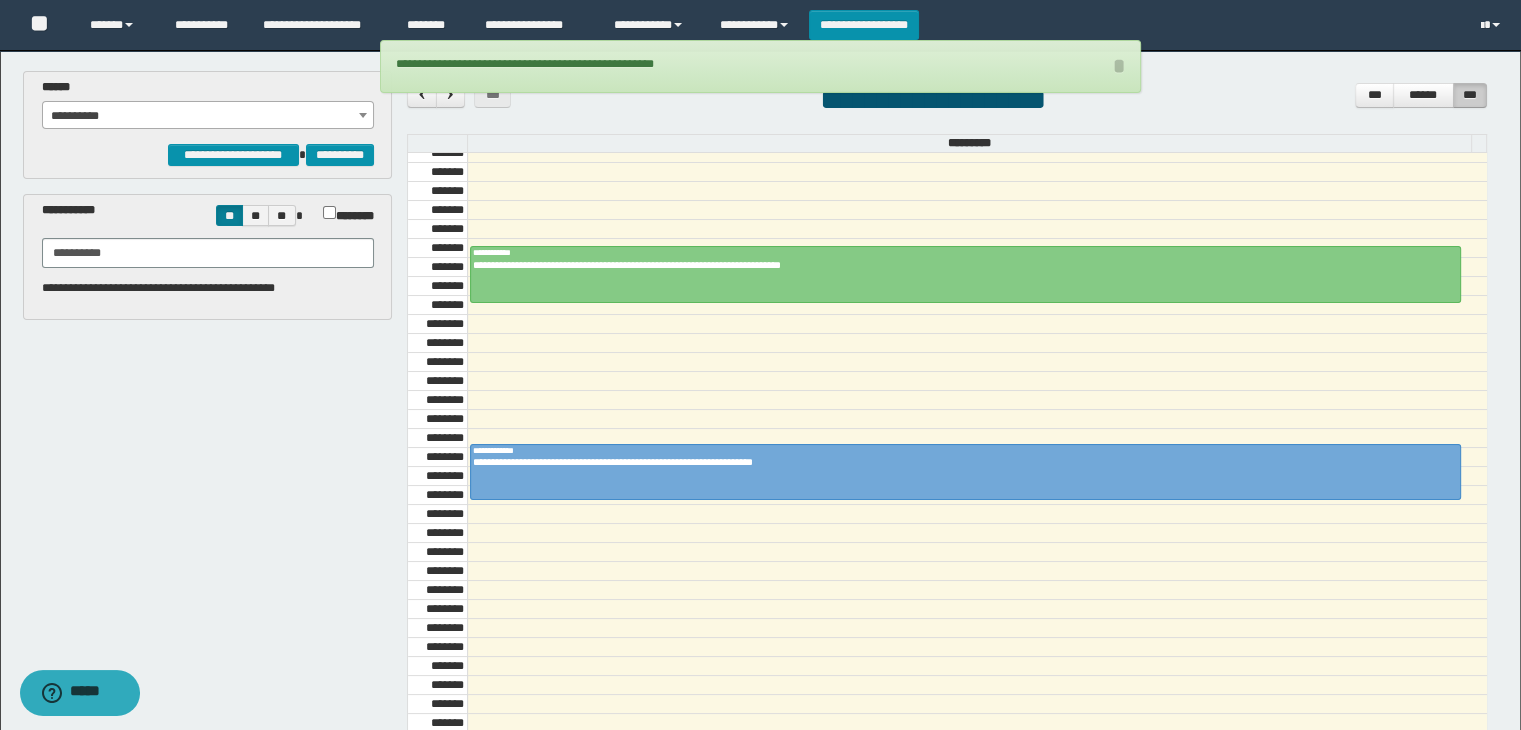 click on "**" at bounding box center (45, 25) 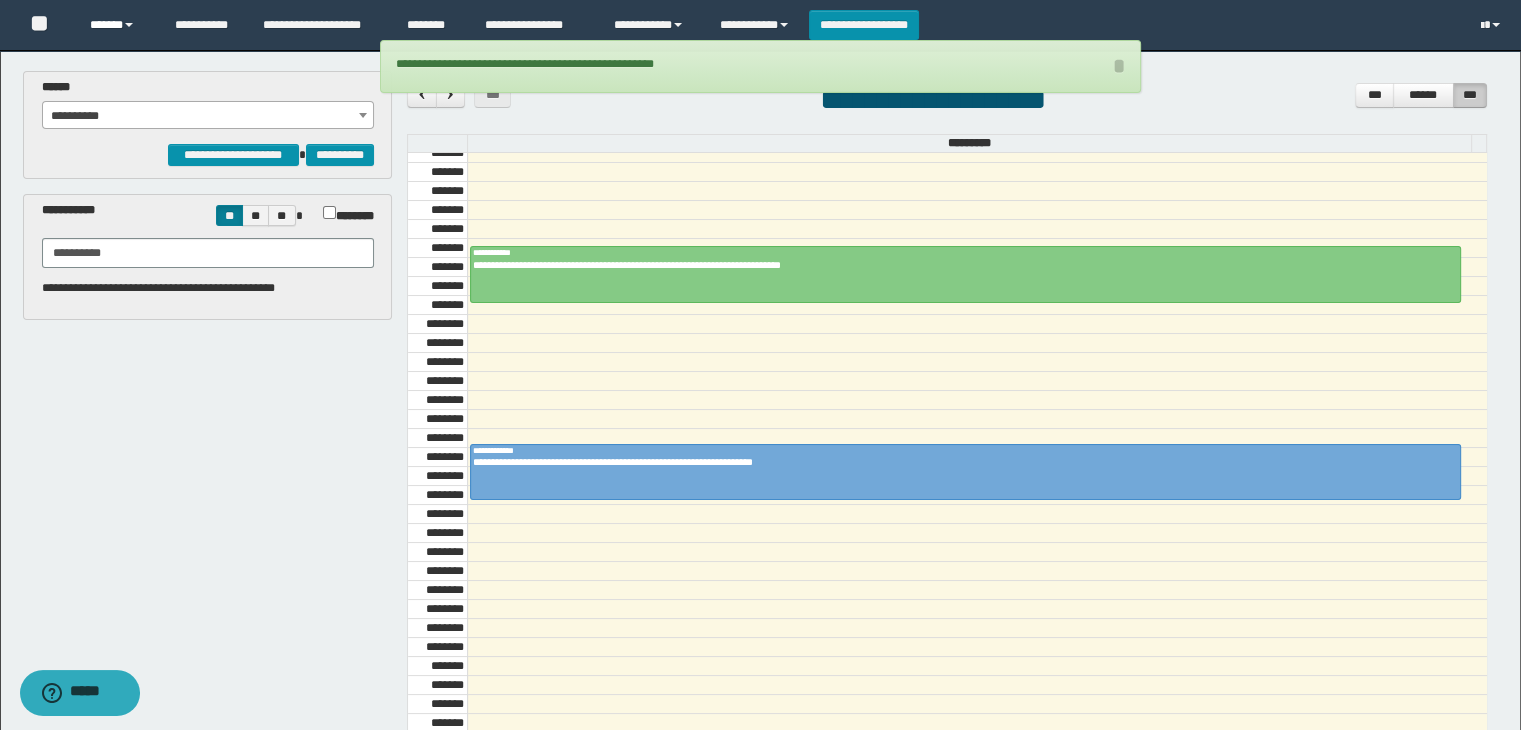 click on "******" at bounding box center [117, 25] 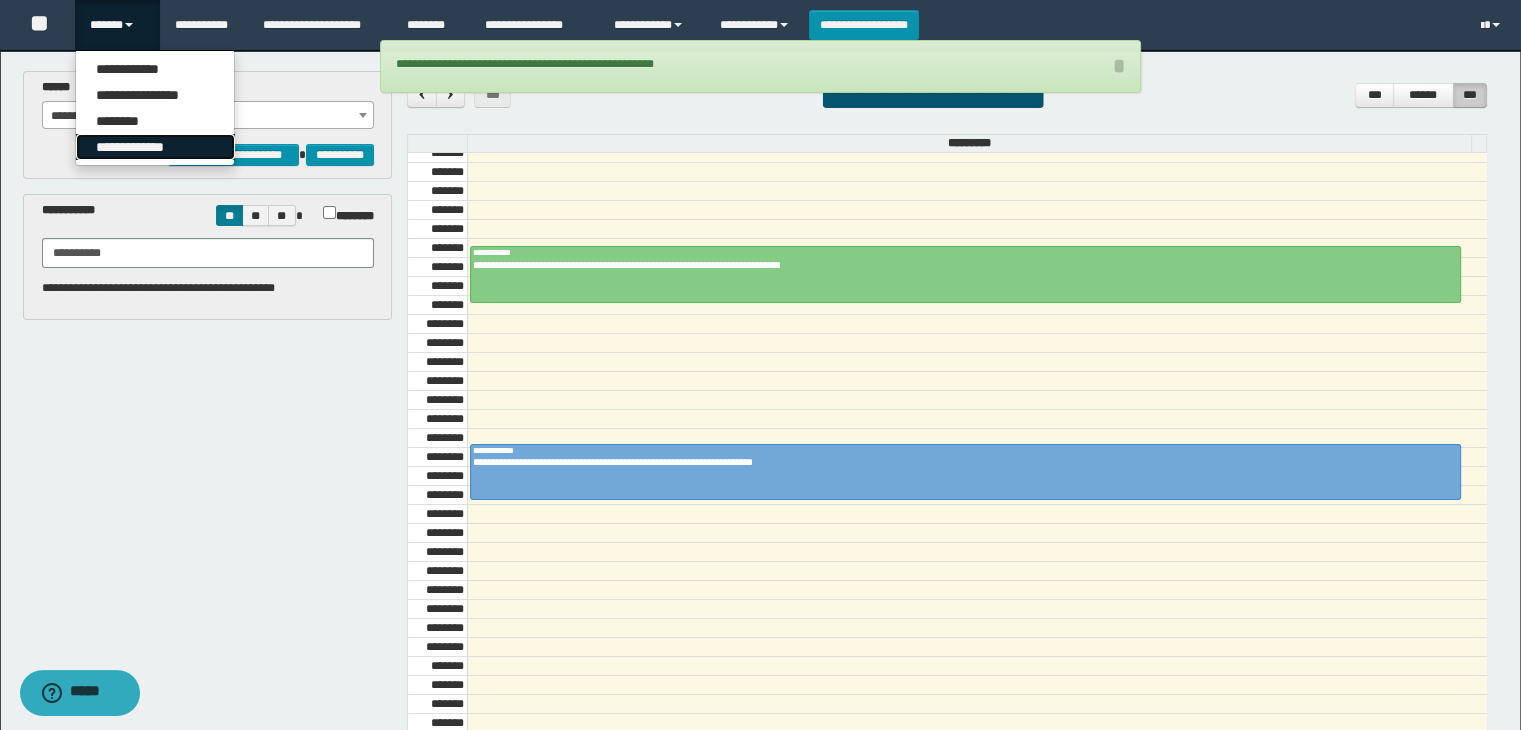 click on "**********" at bounding box center [155, 147] 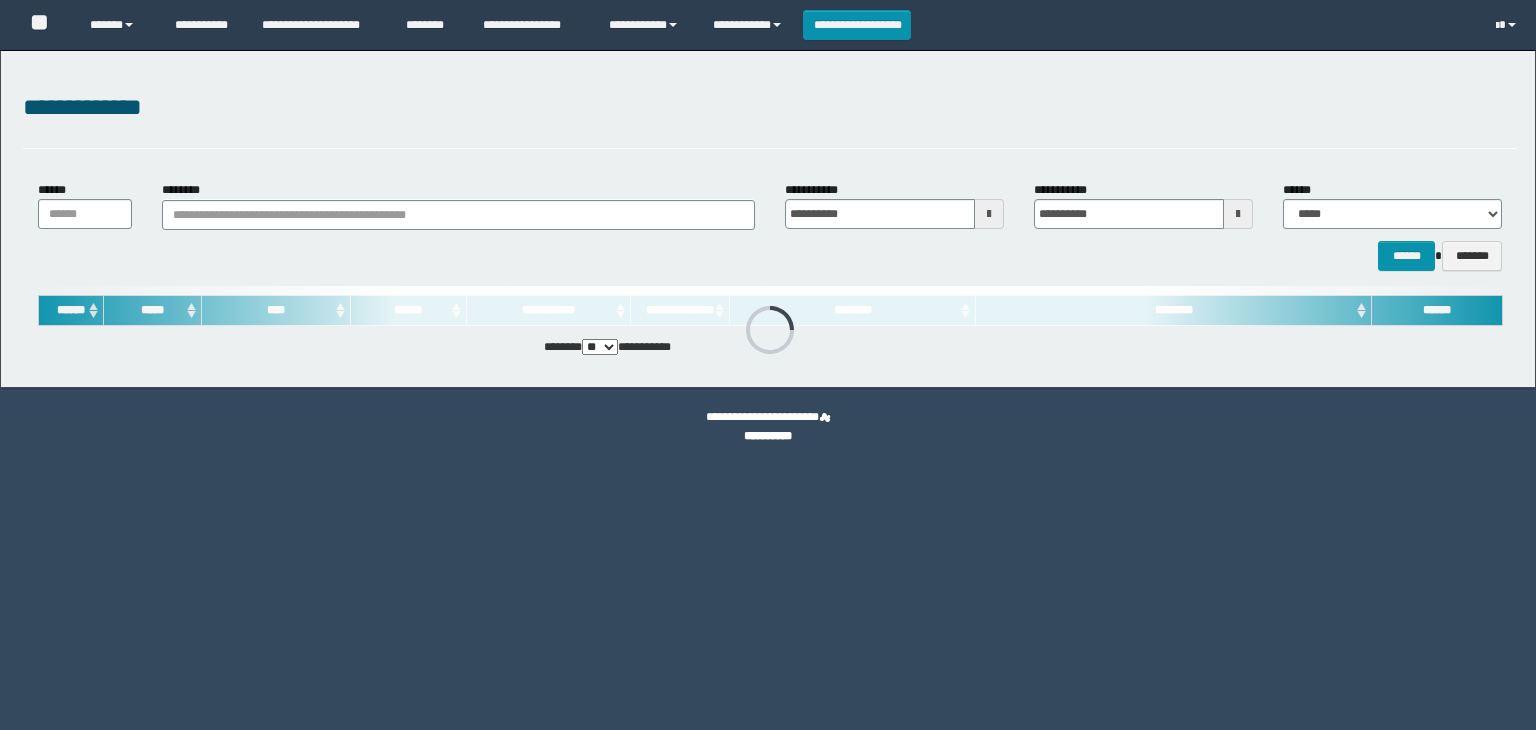 scroll, scrollTop: 0, scrollLeft: 0, axis: both 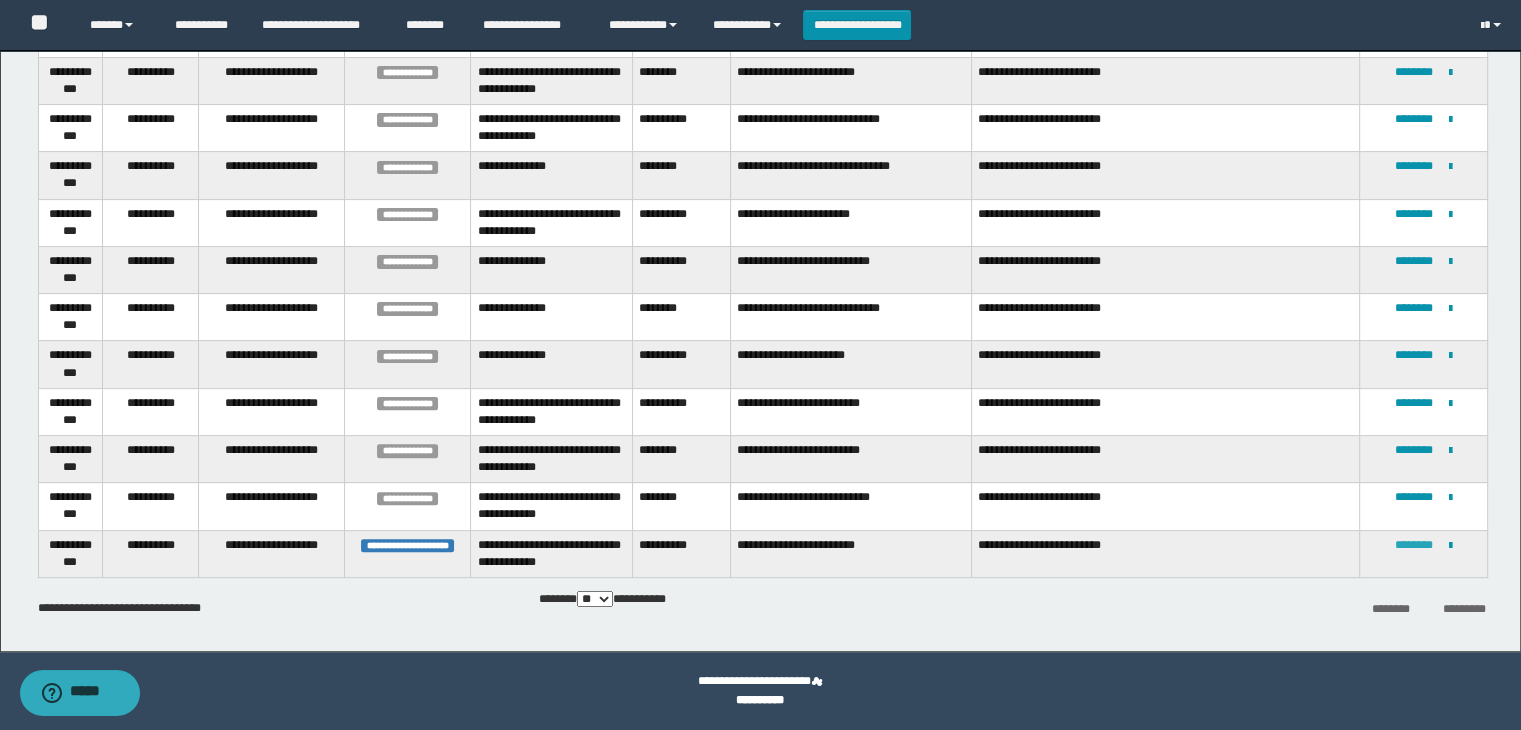 click on "********" at bounding box center (1414, 545) 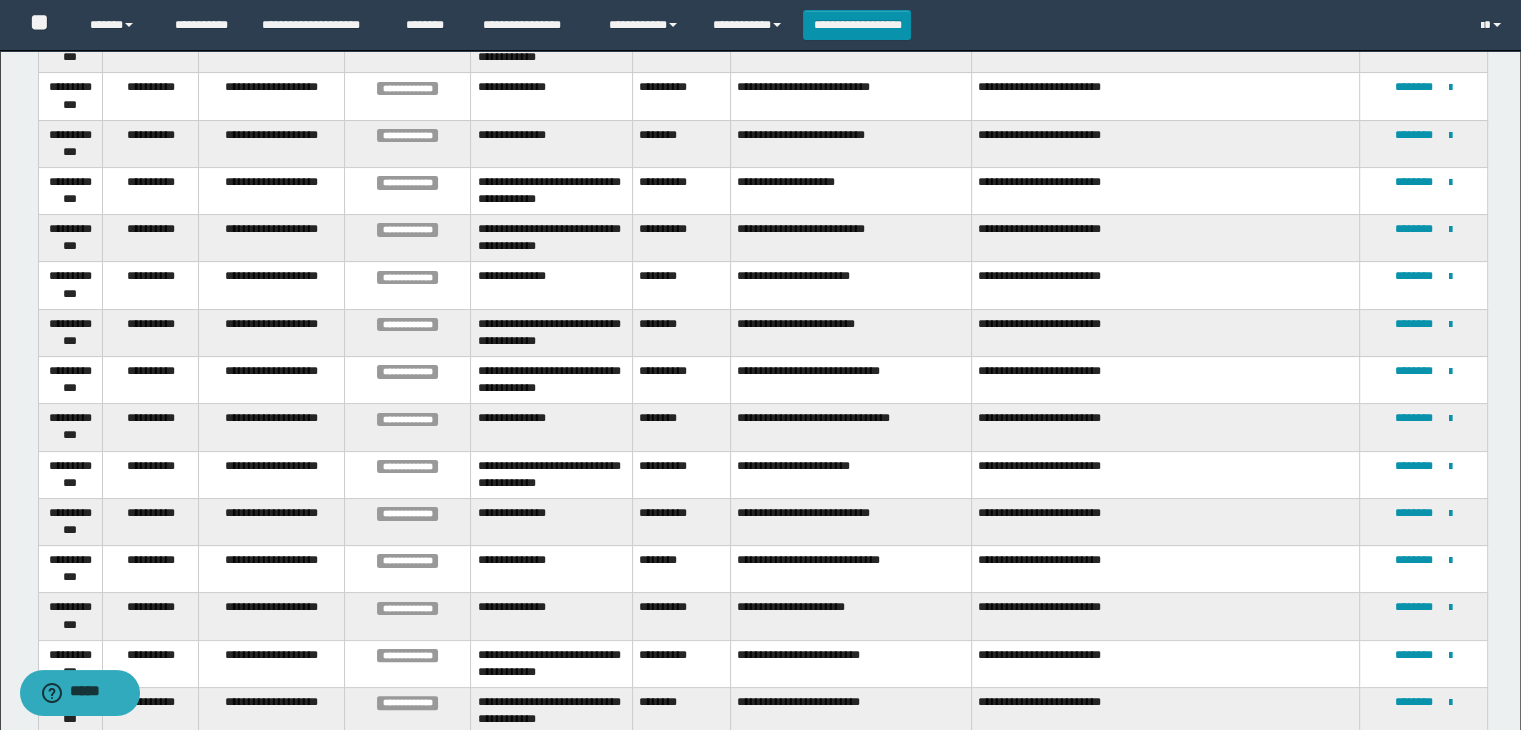 scroll, scrollTop: 0, scrollLeft: 0, axis: both 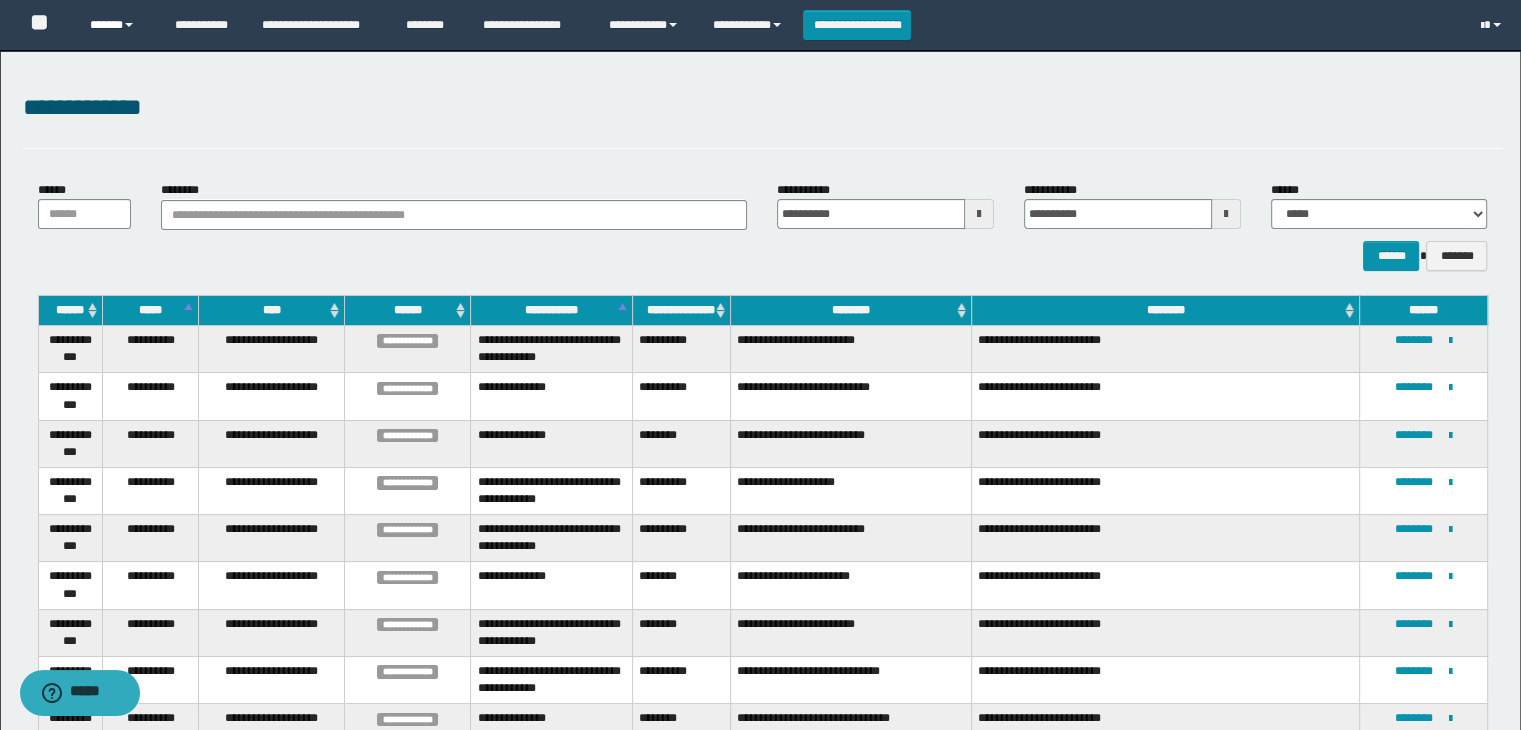 click on "******" at bounding box center [117, 25] 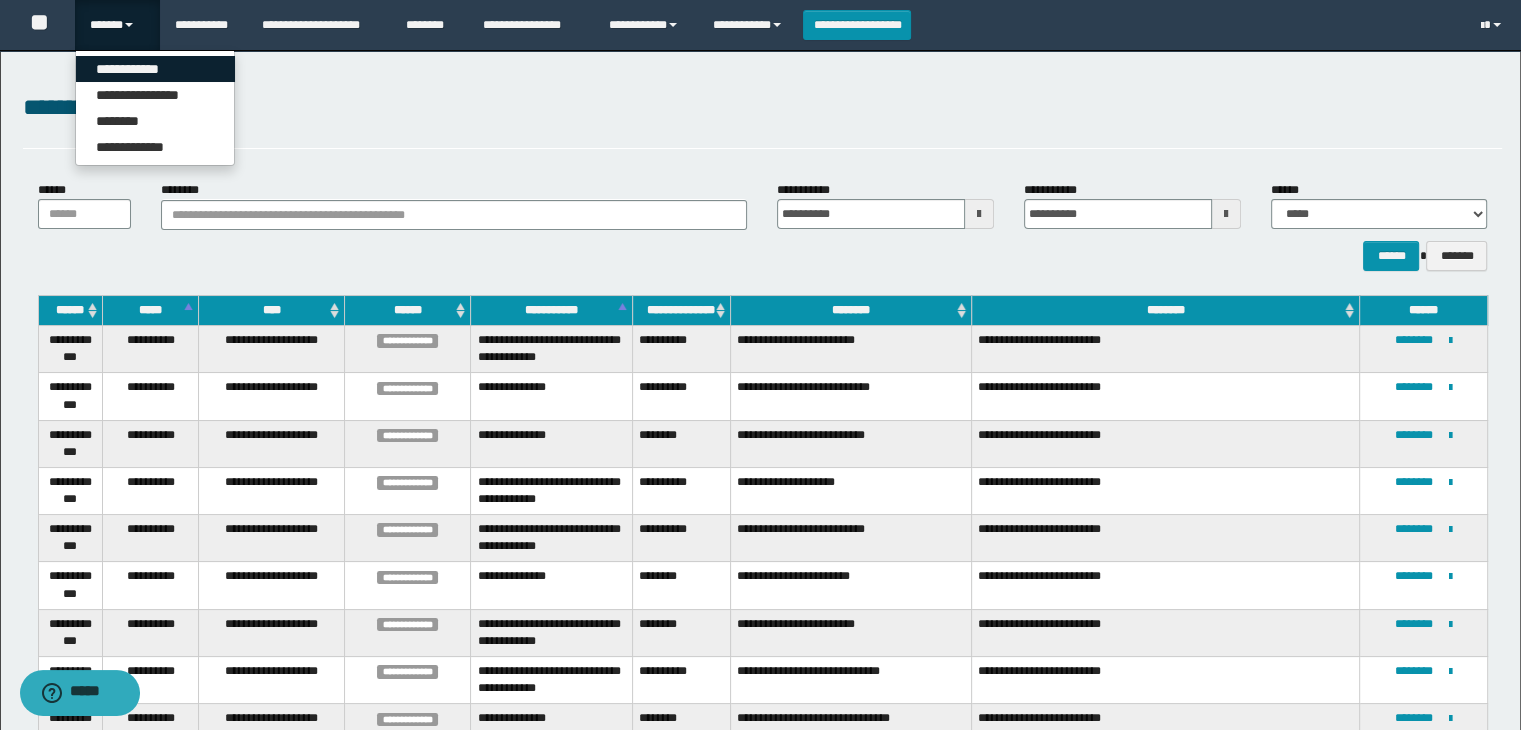 click on "**********" at bounding box center [155, 69] 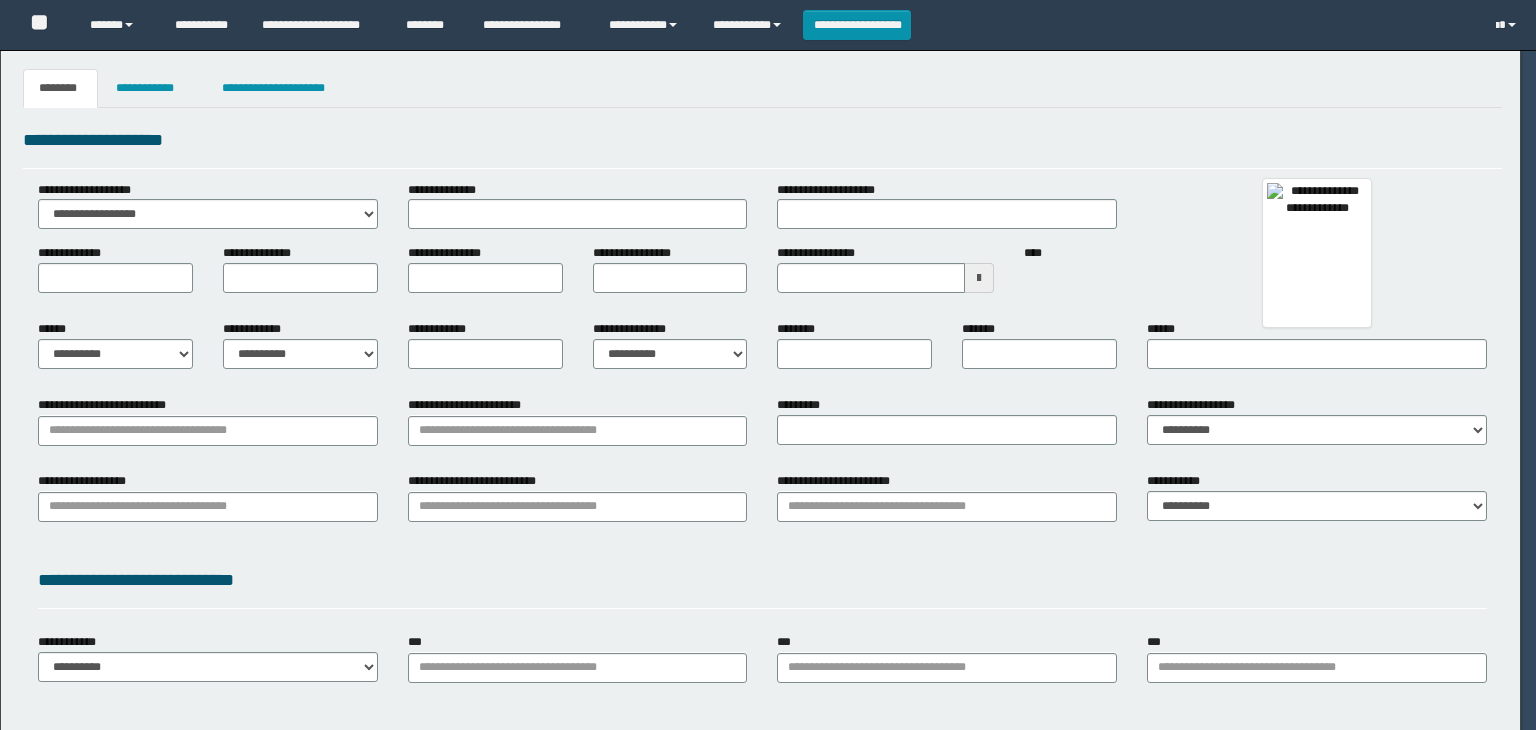 scroll, scrollTop: 0, scrollLeft: 0, axis: both 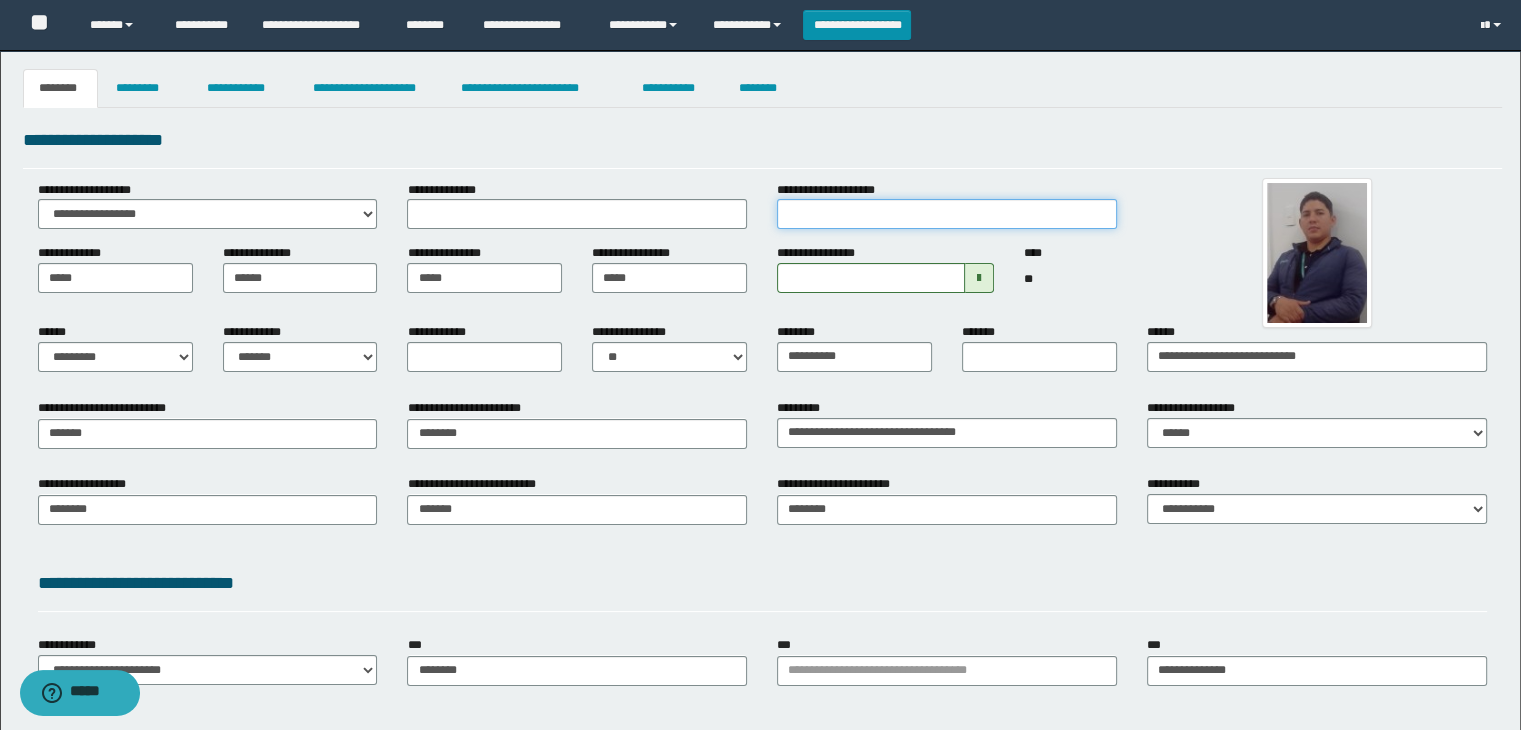 click on "**********" at bounding box center (947, 214) 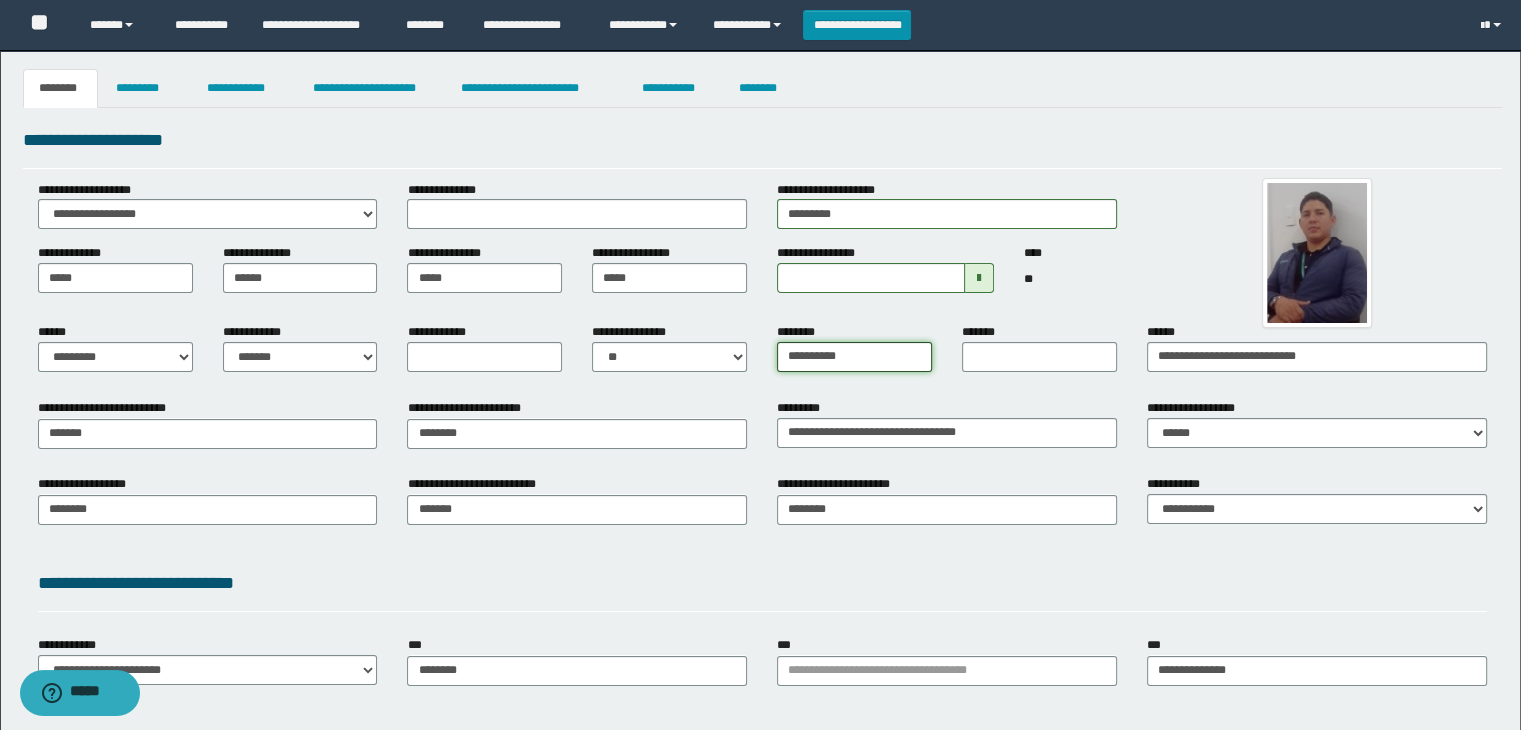 drag, startPoint x: 891, startPoint y: 355, endPoint x: 588, endPoint y: 341, distance: 303.32327 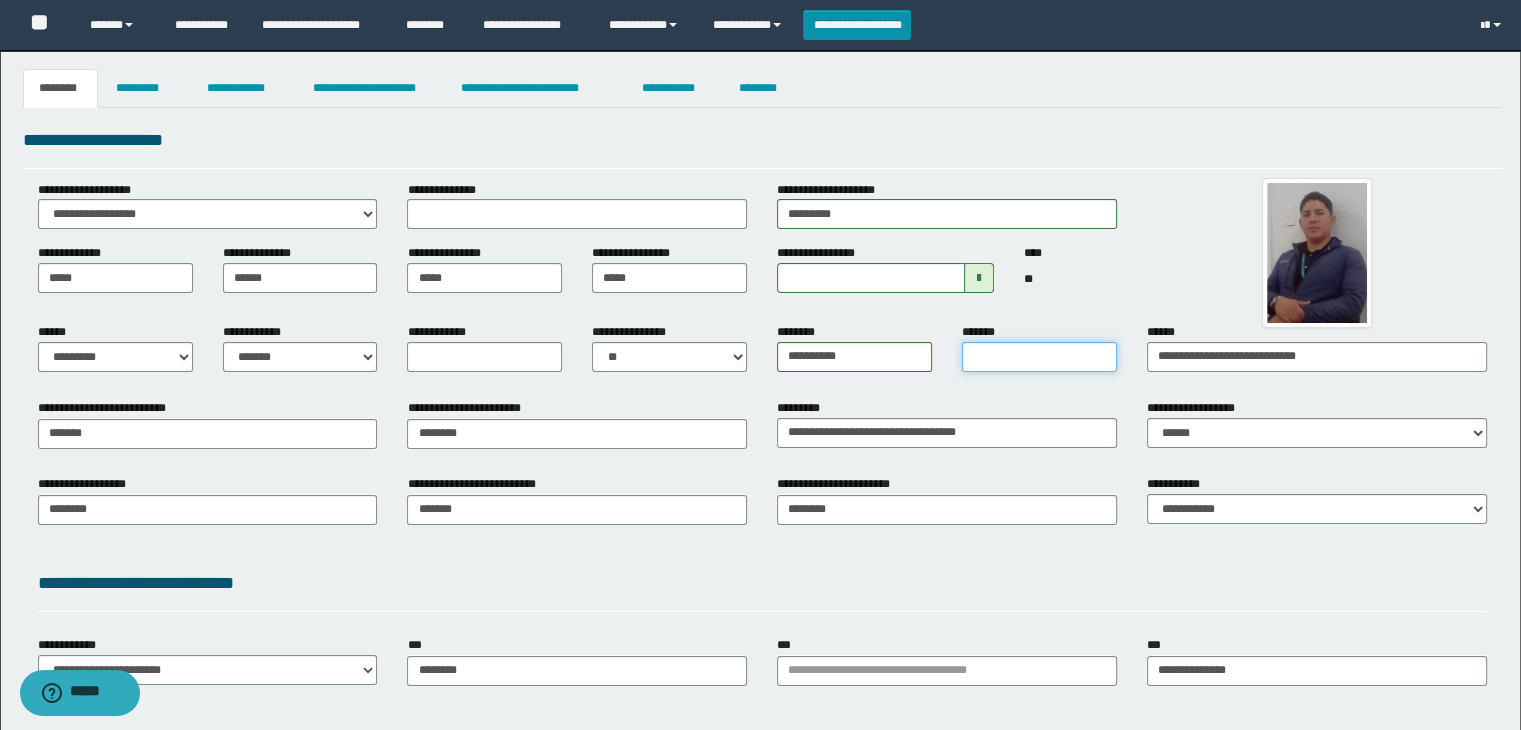 click on "*******" at bounding box center [1039, 357] 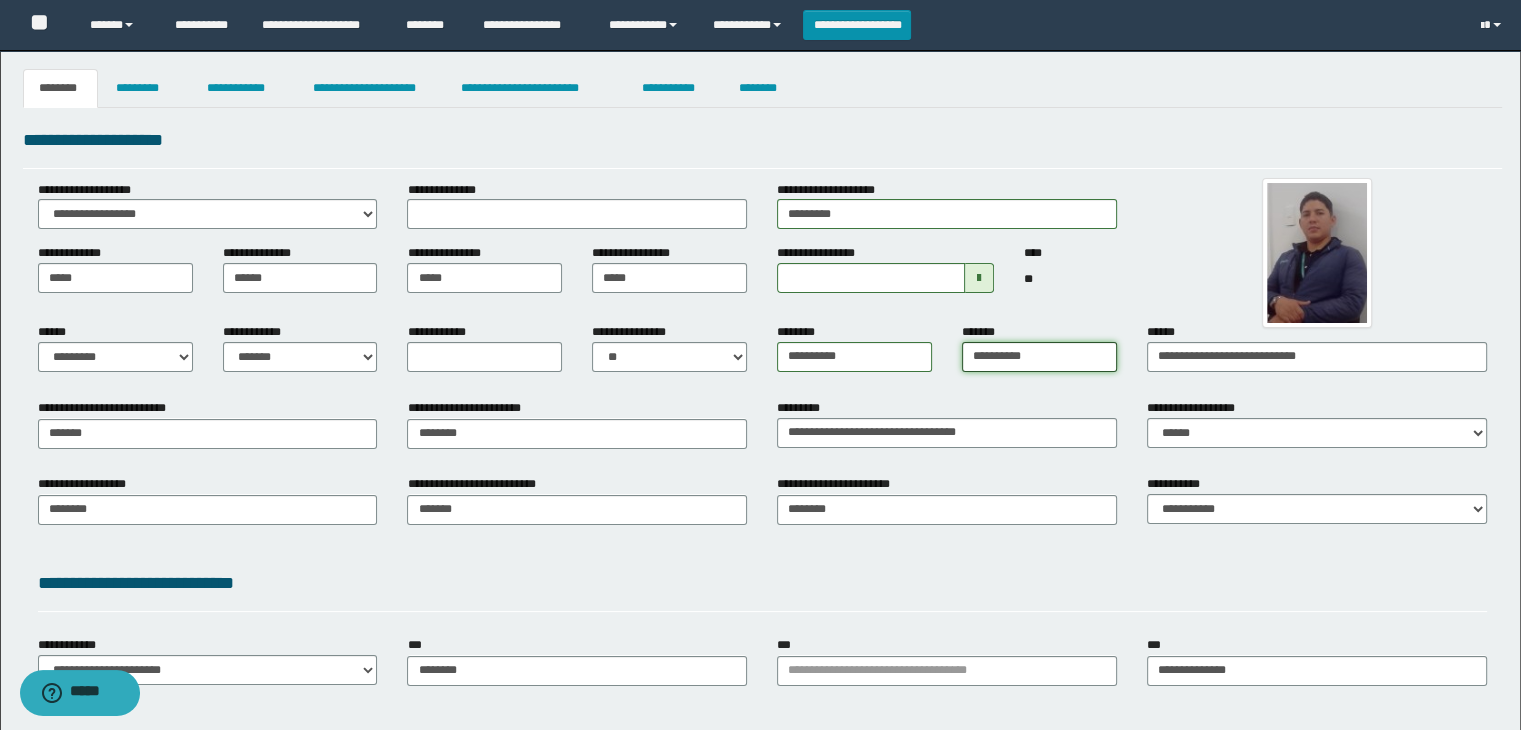 type on "**********" 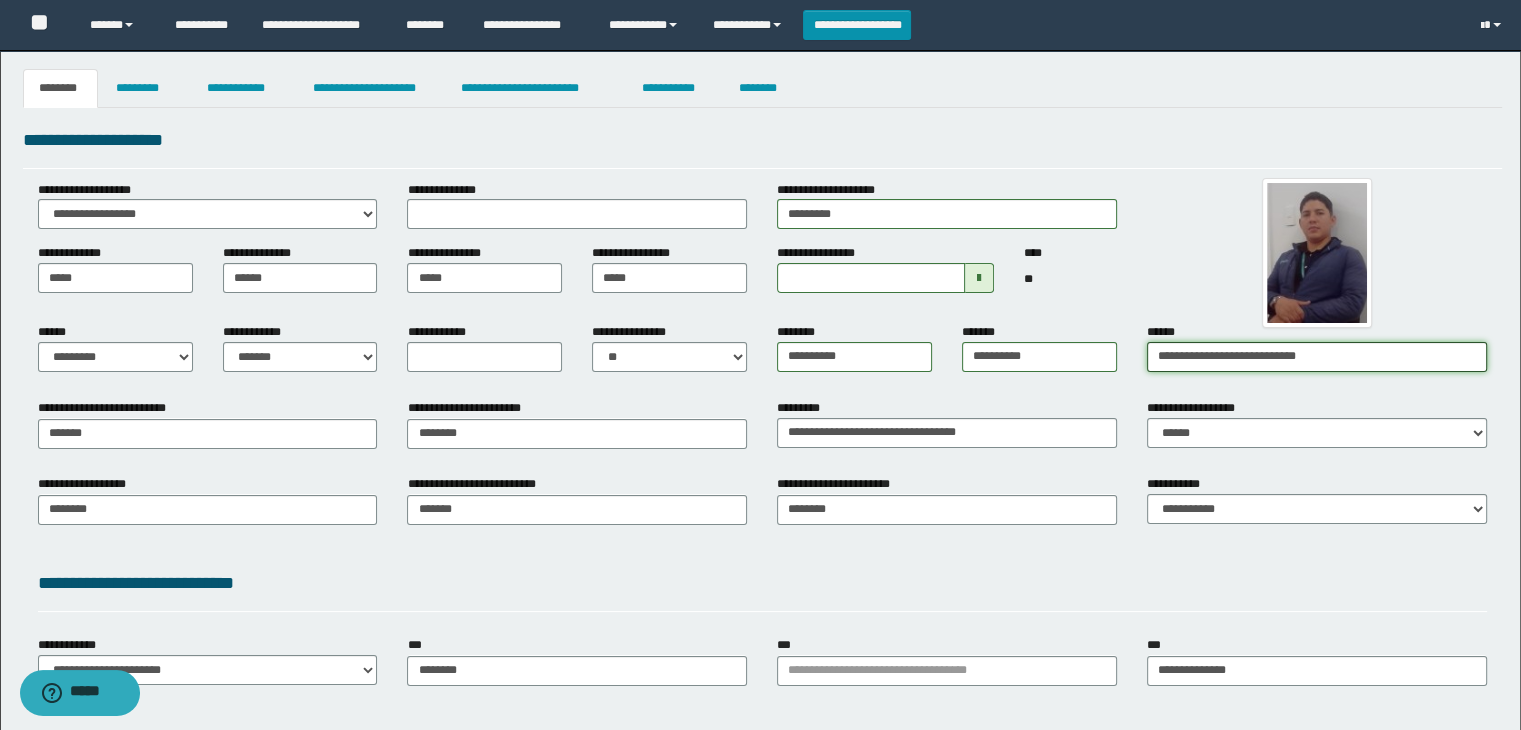 drag, startPoint x: 1370, startPoint y: 345, endPoint x: 1044, endPoint y: 329, distance: 326.3924 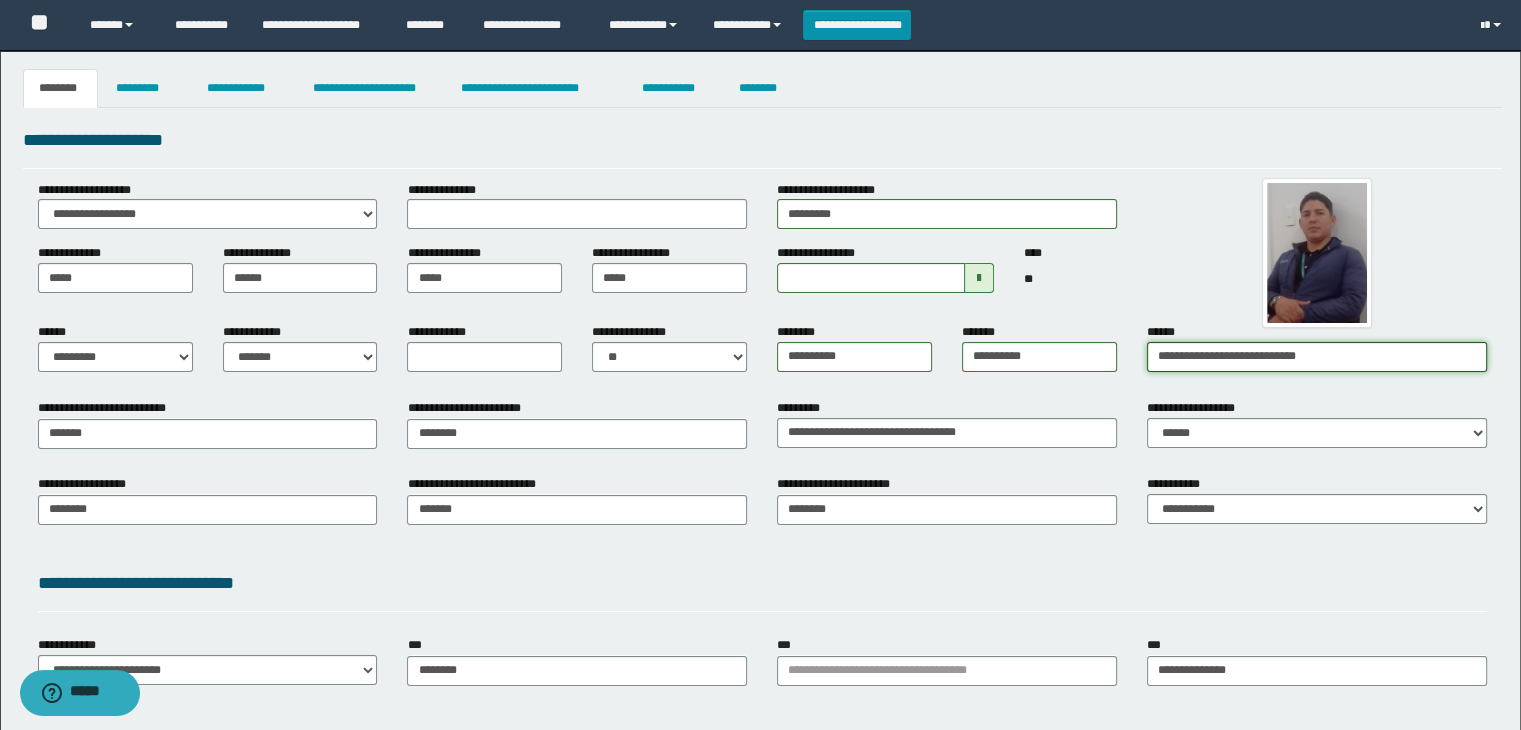 click on "**********" at bounding box center (1317, 357) 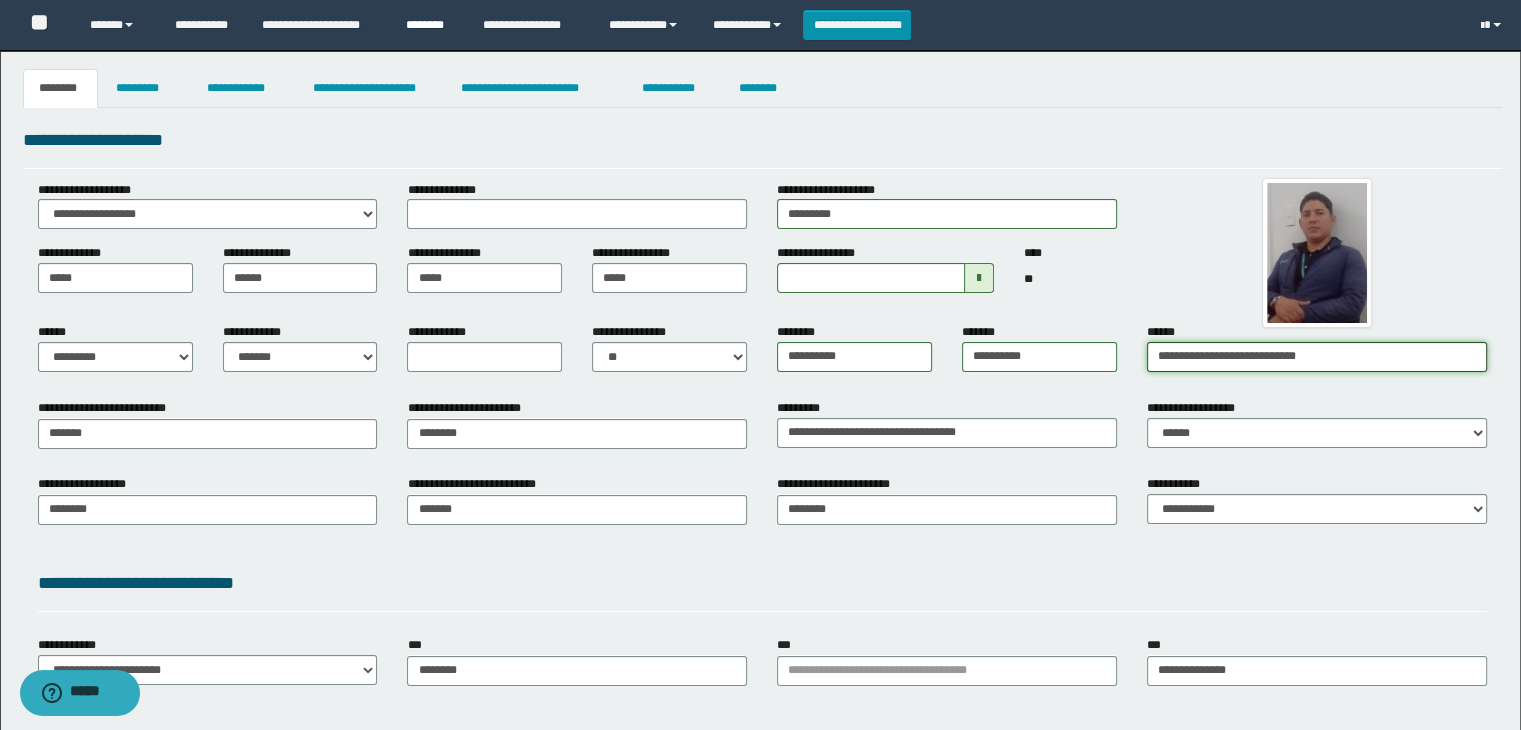 type on "**********" 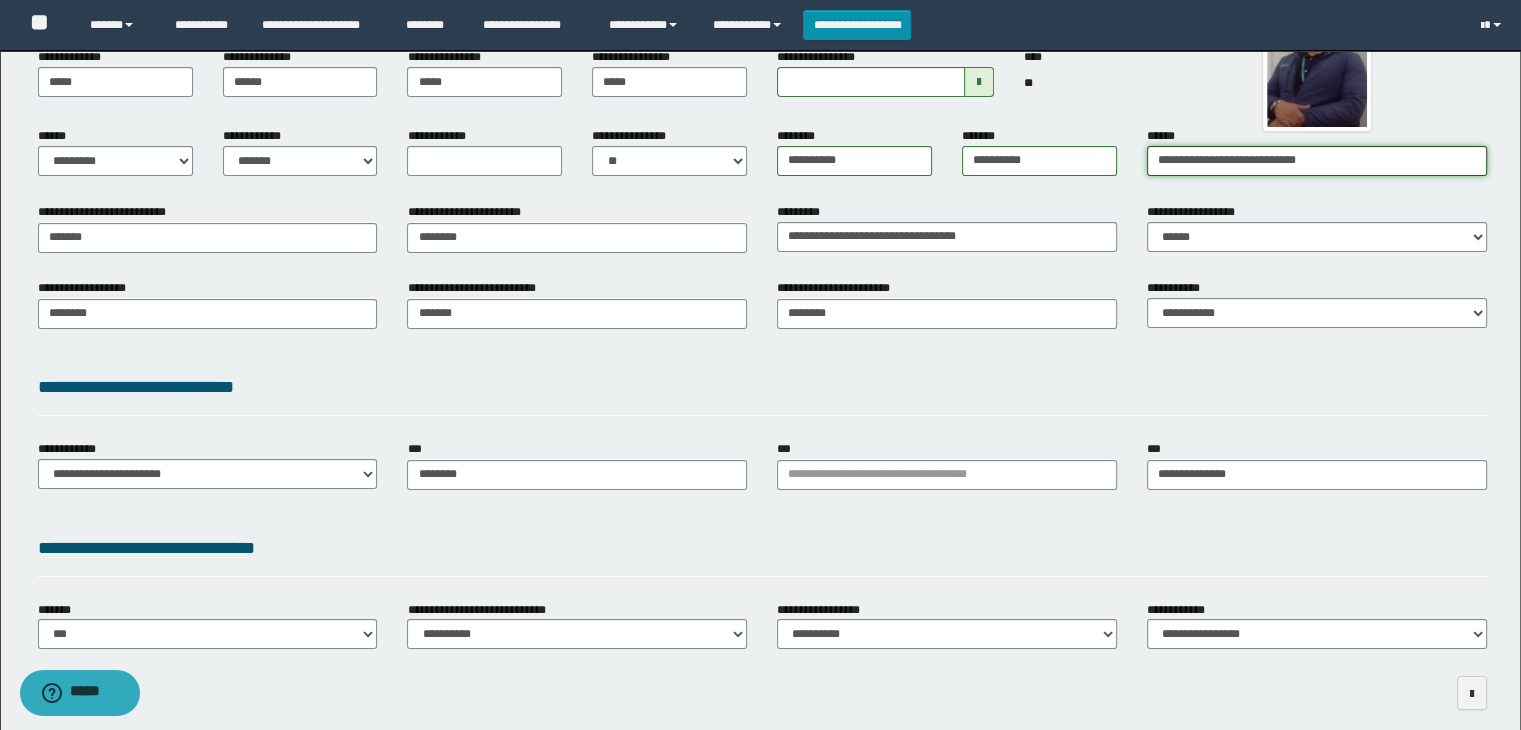 scroll, scrollTop: 200, scrollLeft: 0, axis: vertical 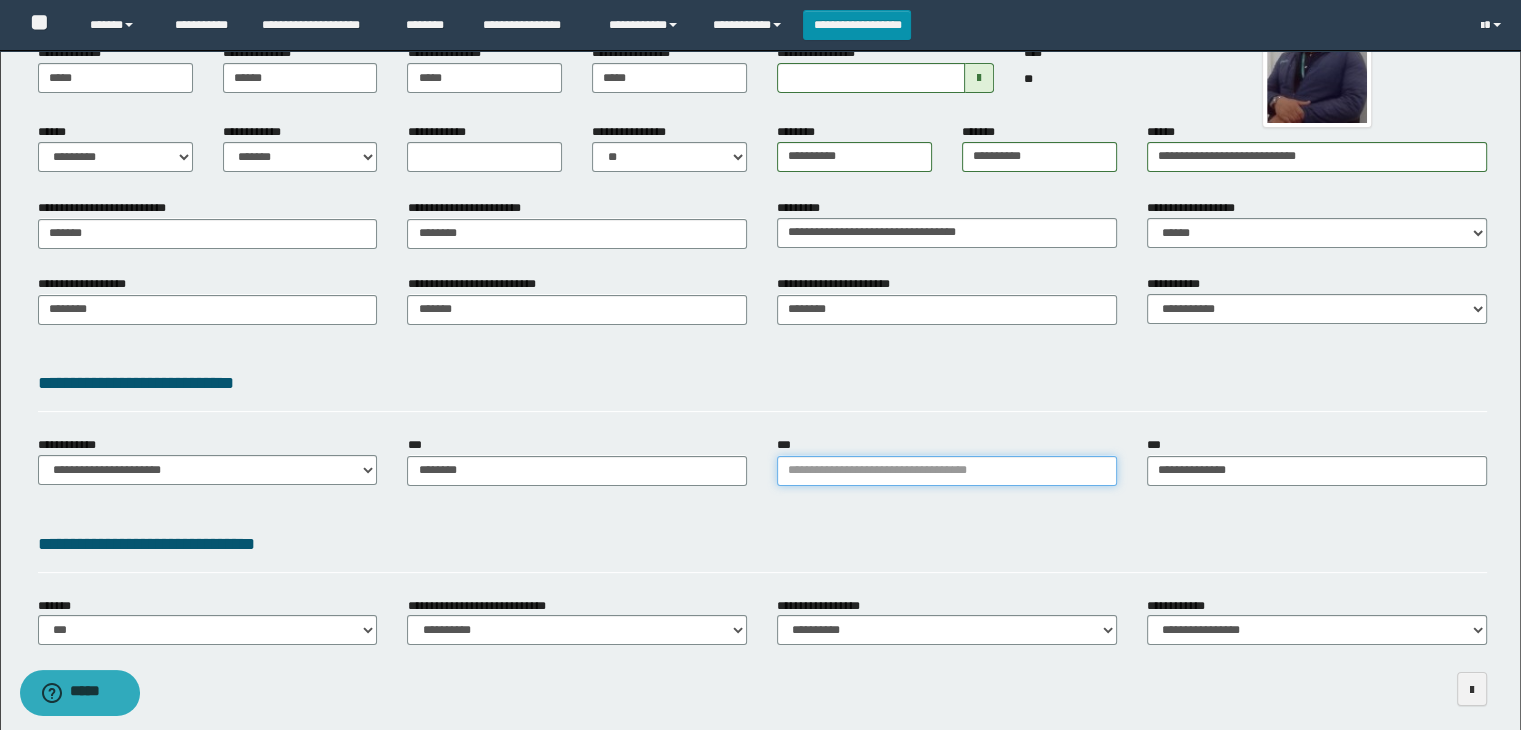 click on "***" at bounding box center (947, 471) 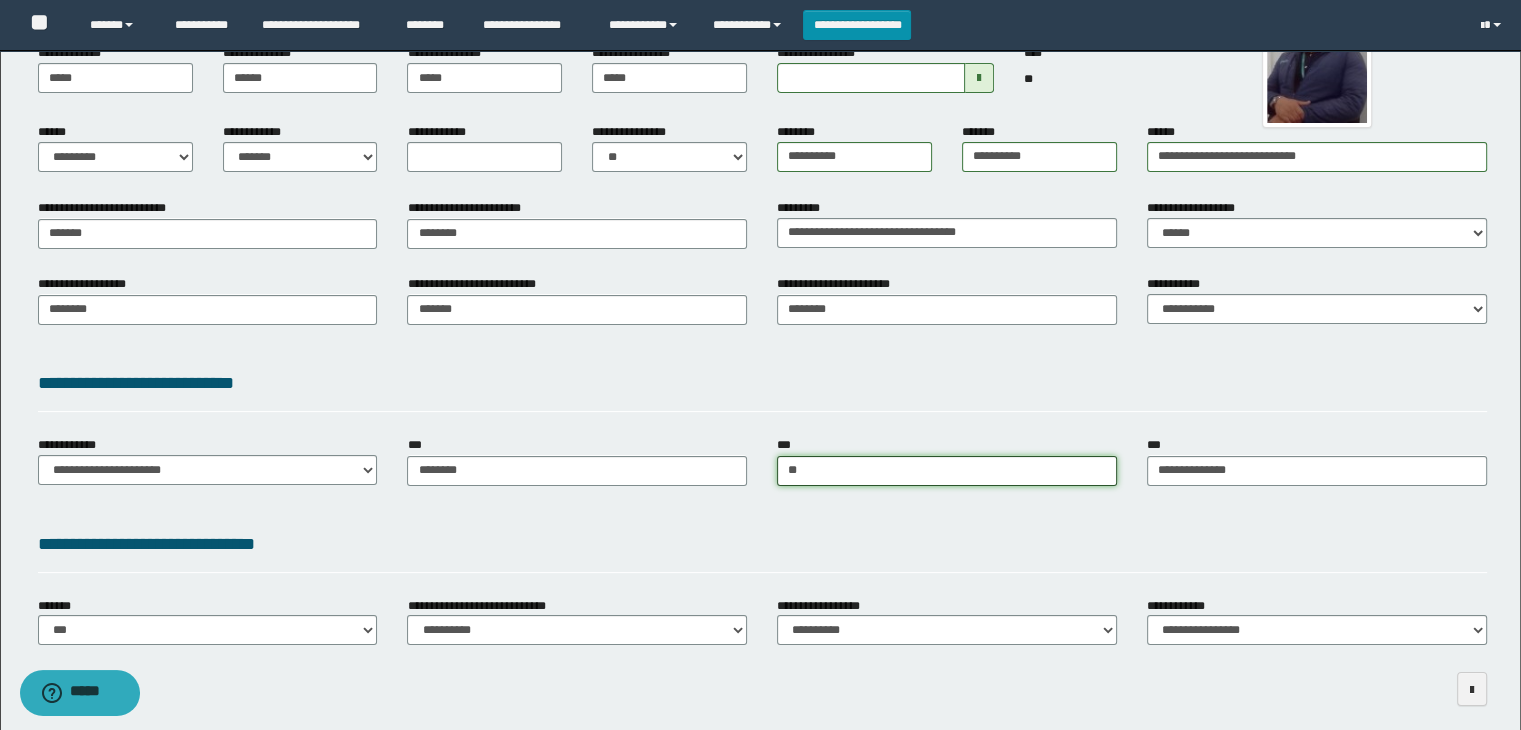 type on "***" 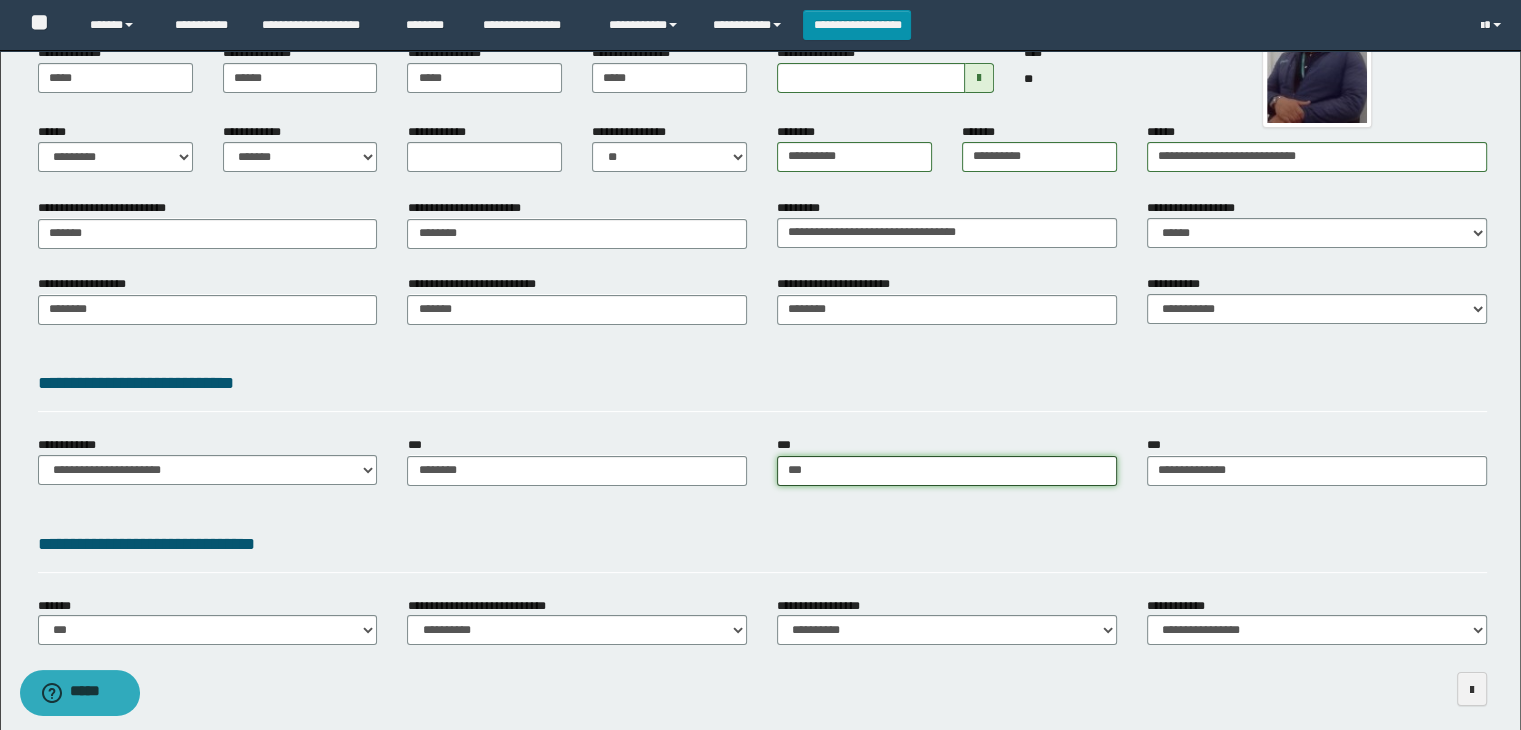 type on "**********" 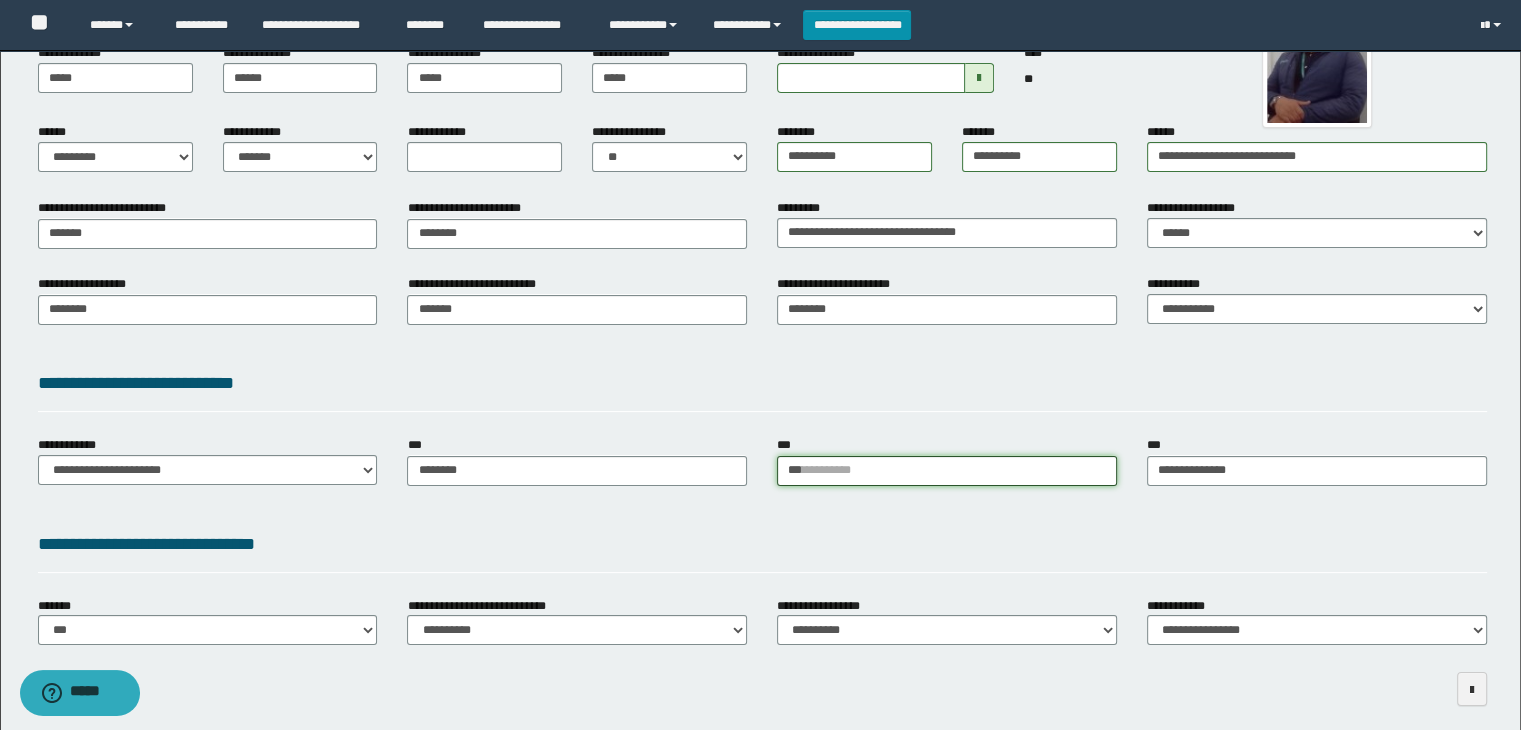 type 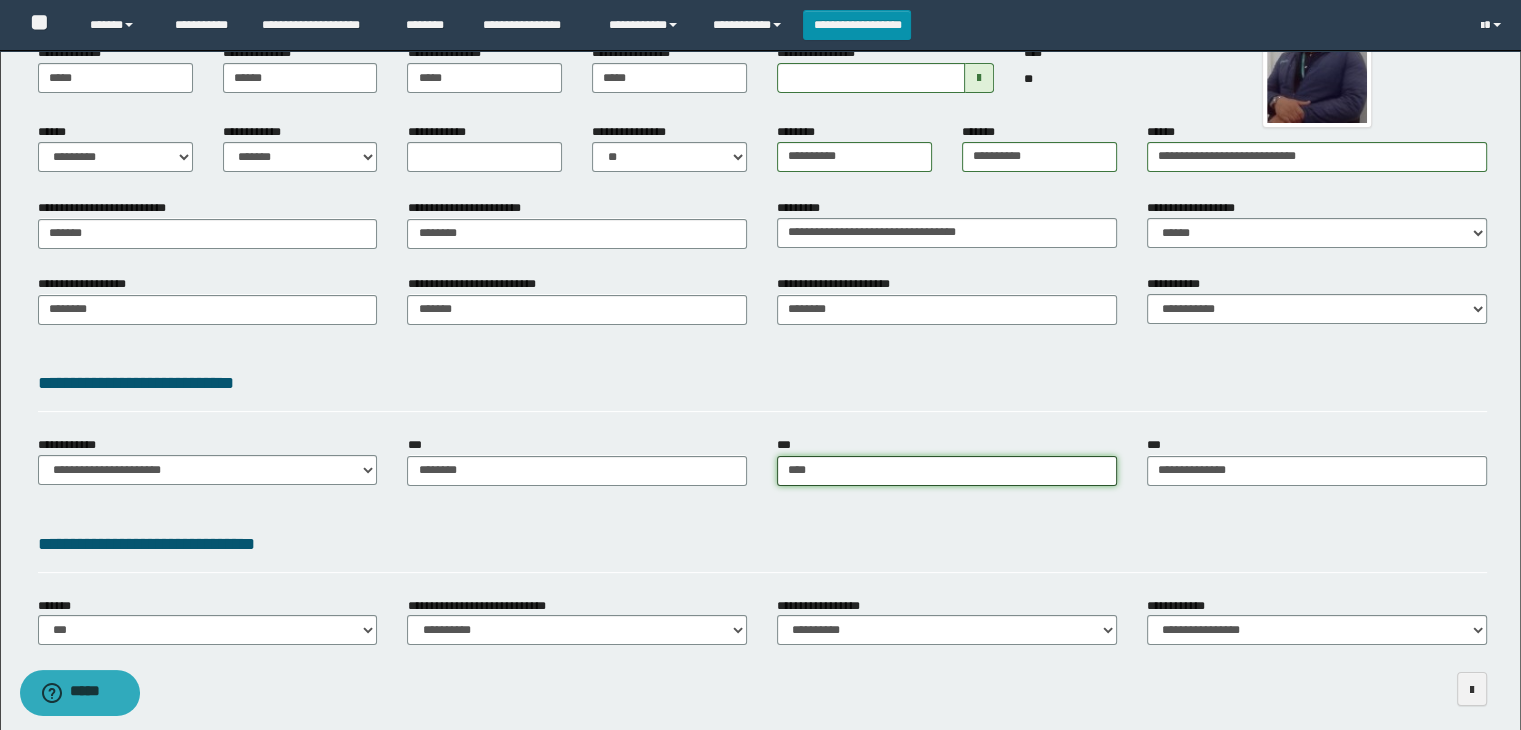 type on "*****" 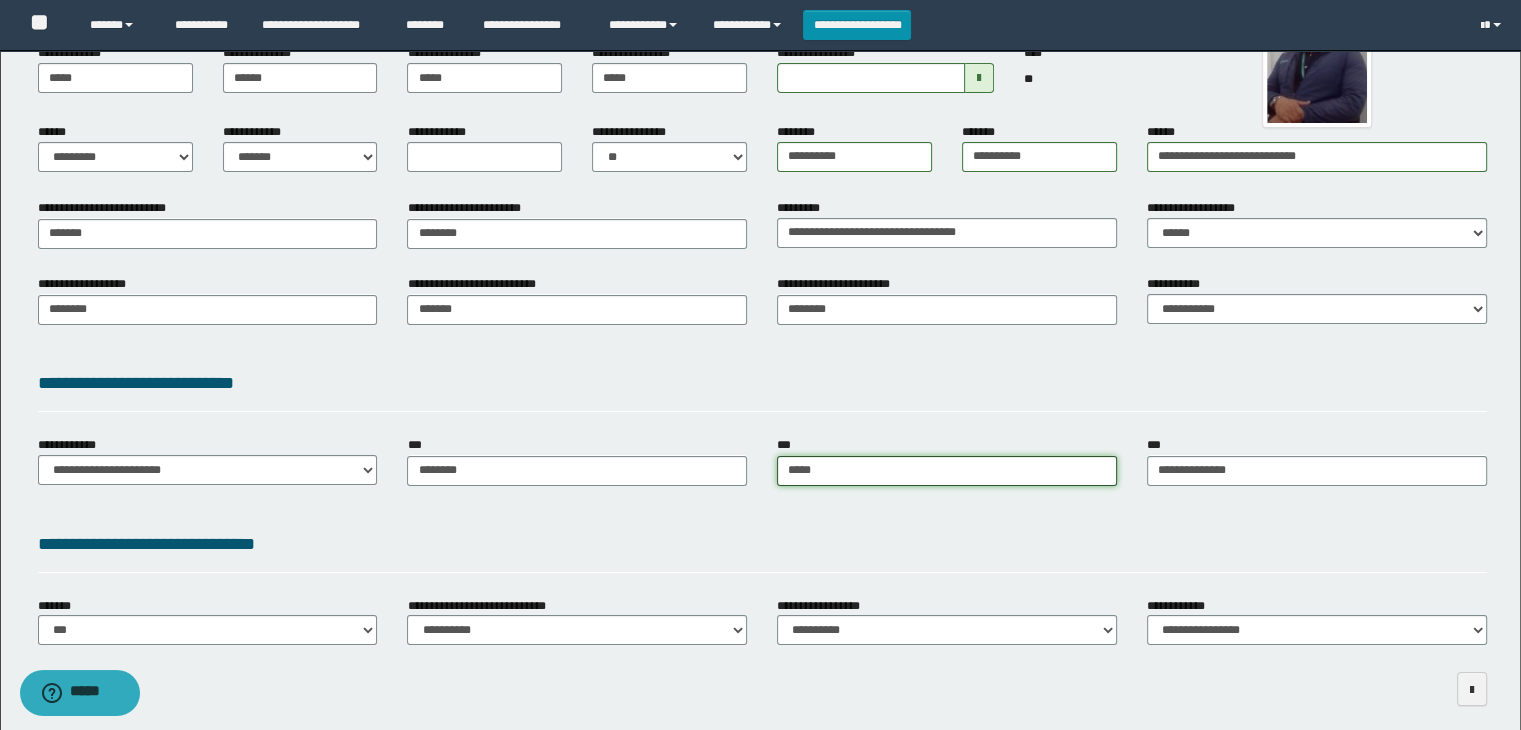 type on "**********" 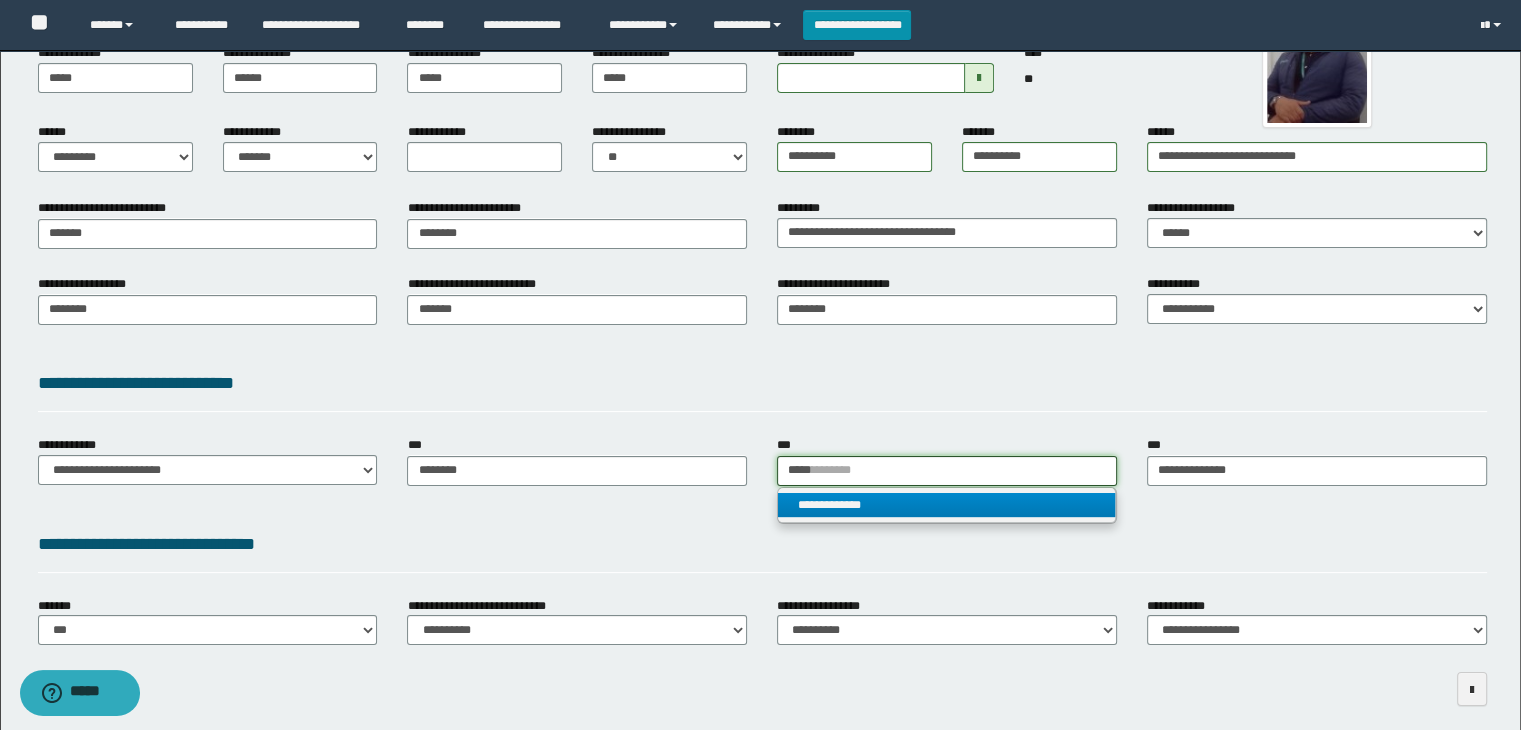 type on "*****" 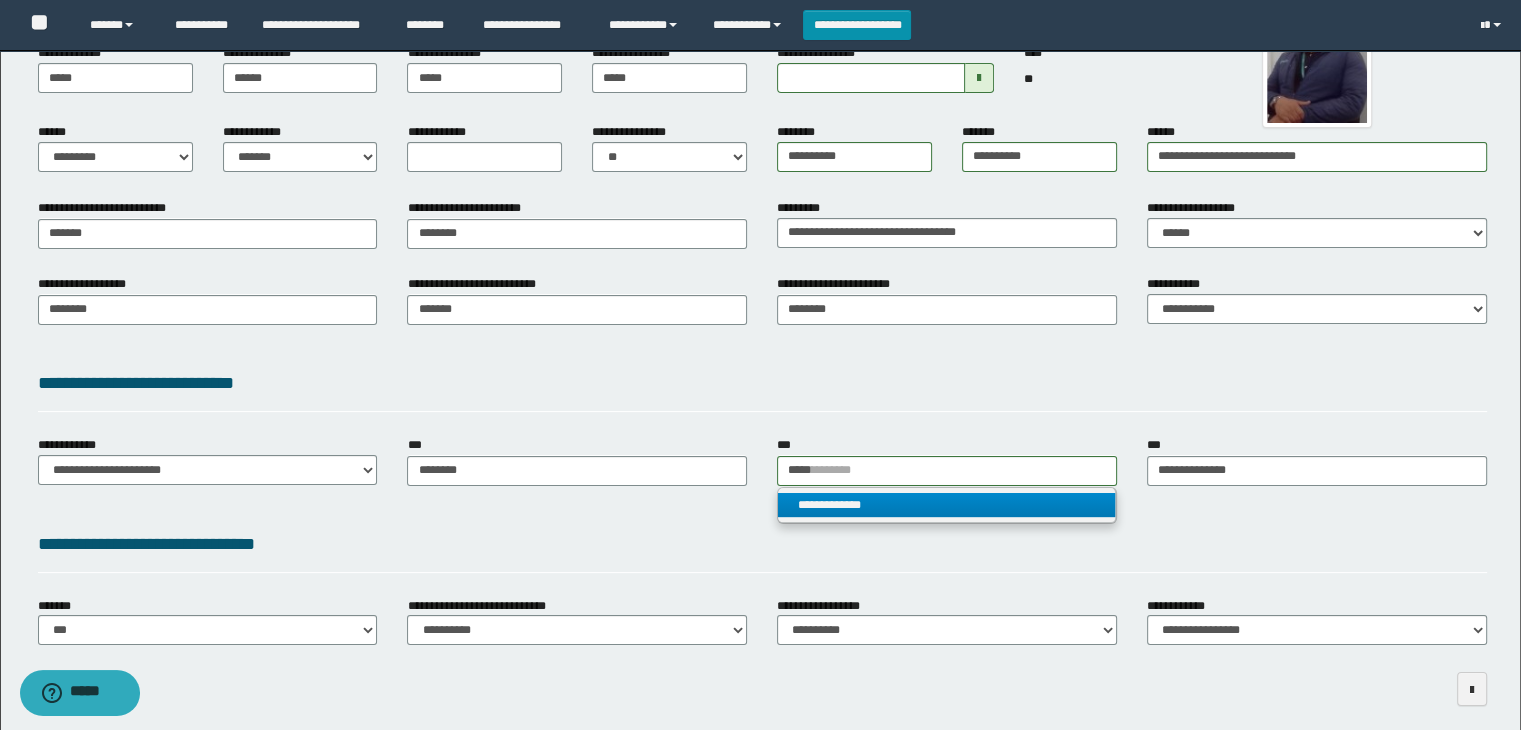 click on "**********" at bounding box center [947, 505] 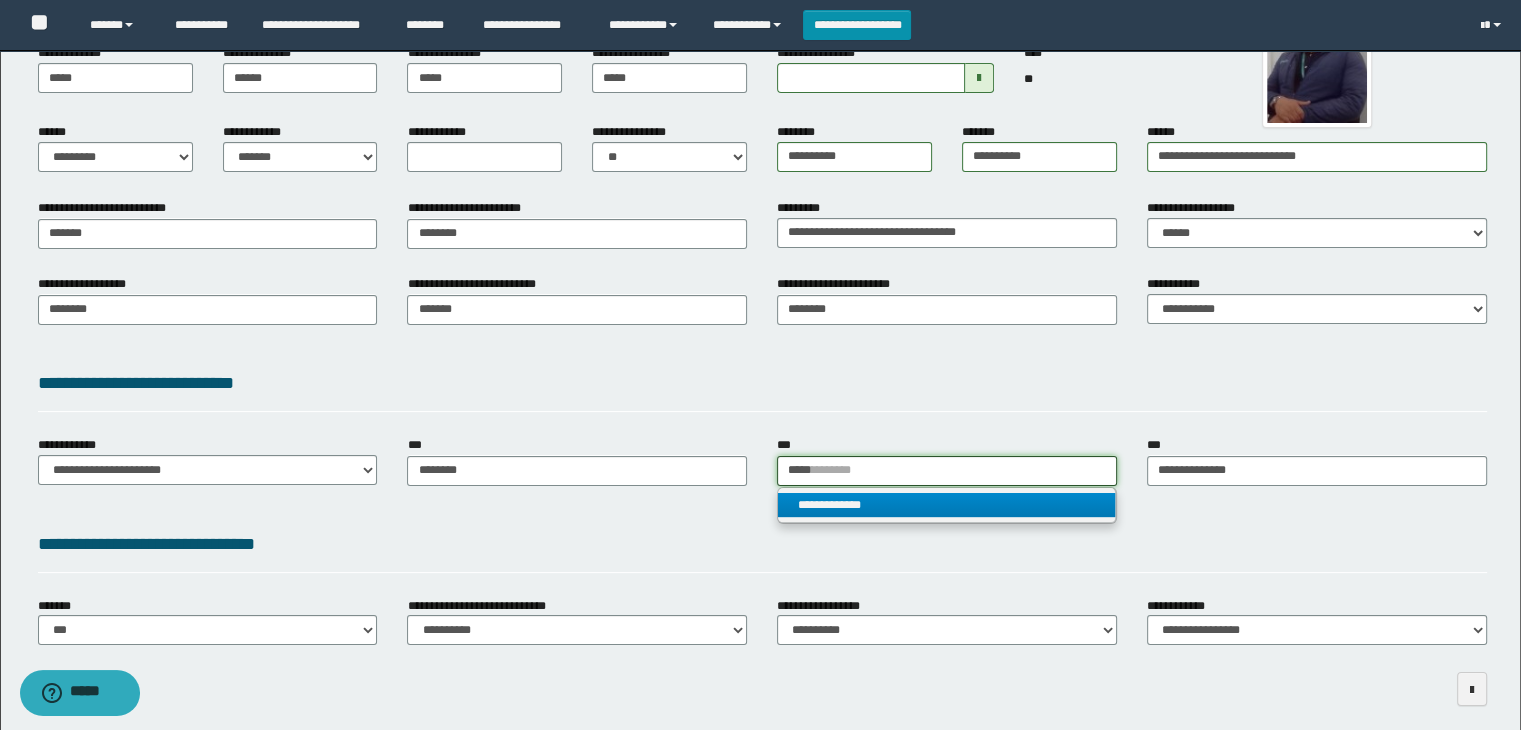 type 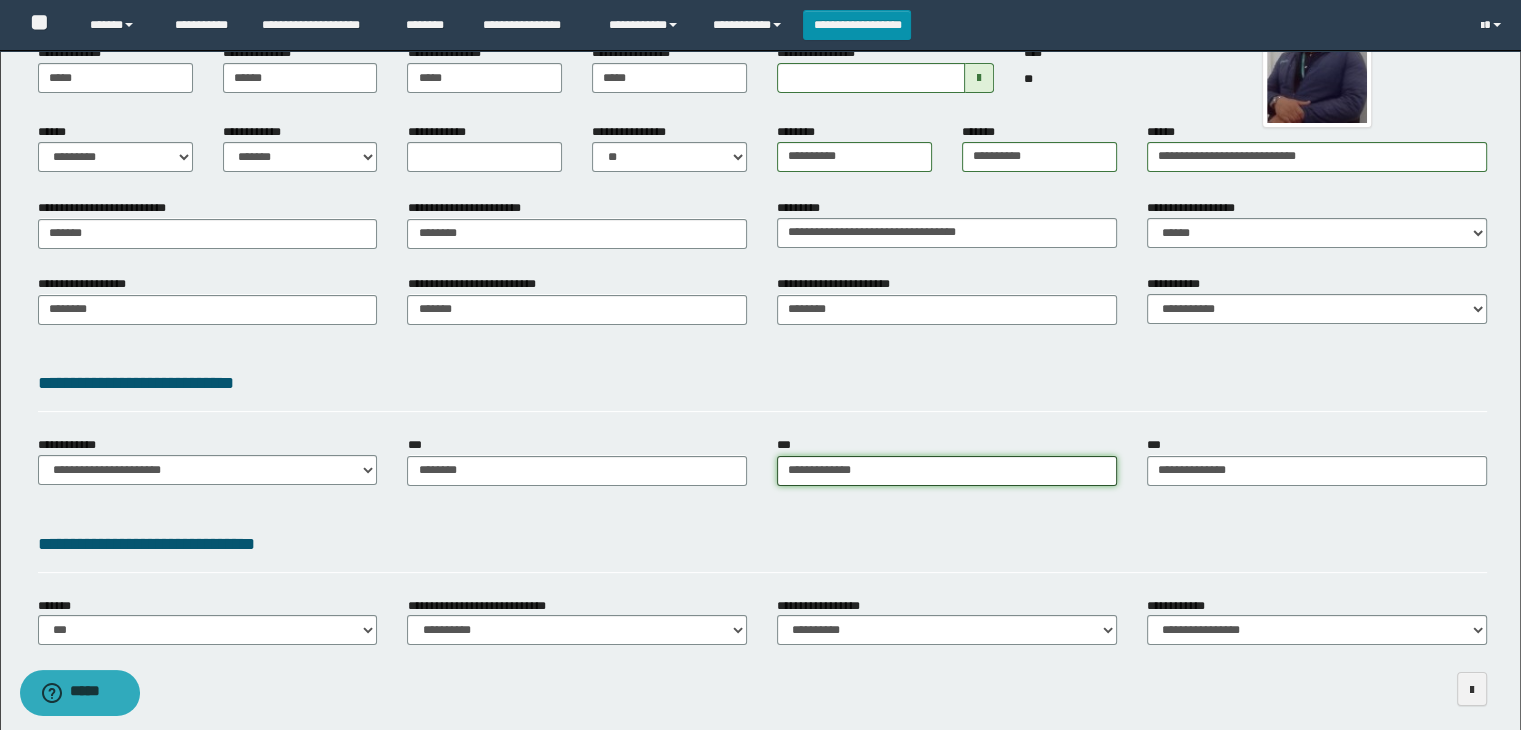 scroll, scrollTop: 284, scrollLeft: 0, axis: vertical 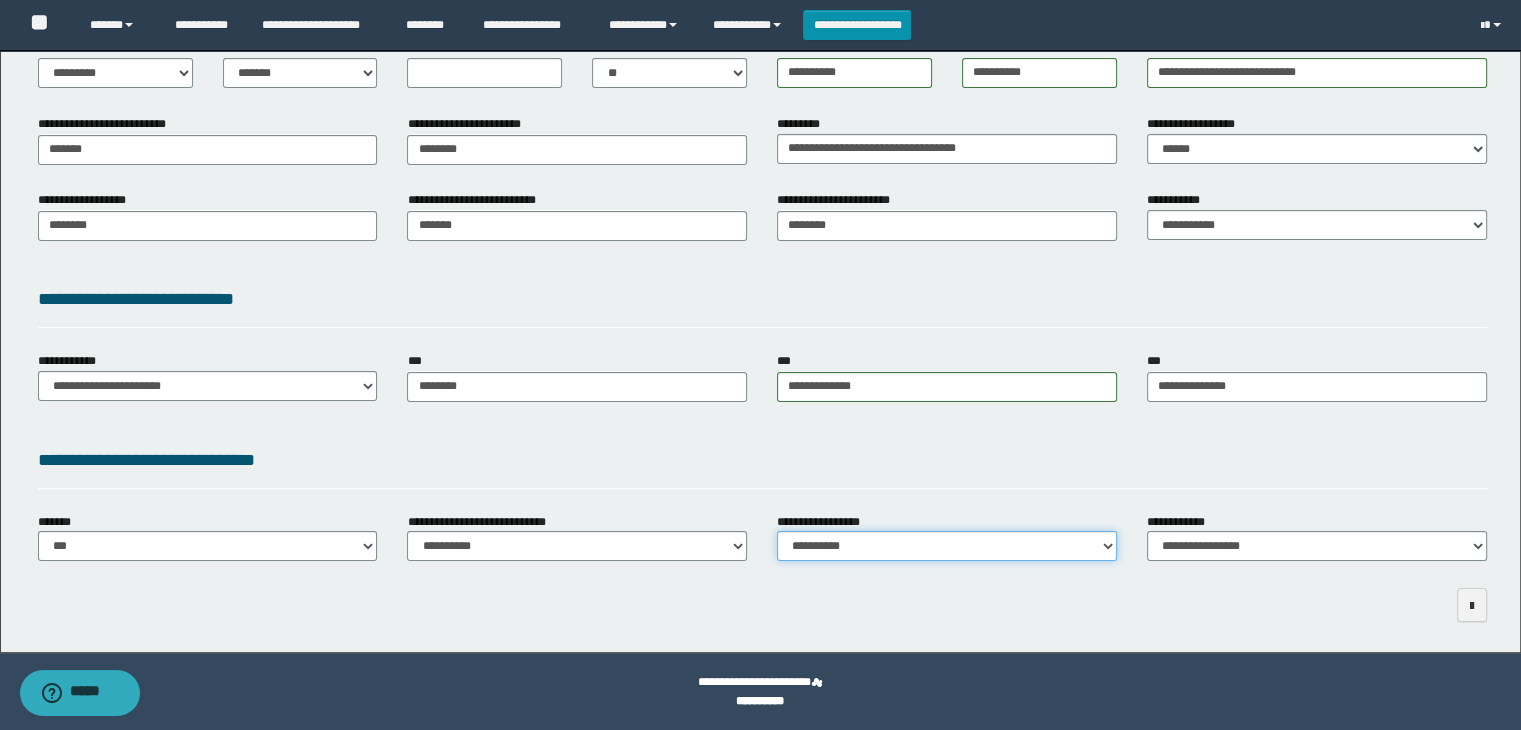 click on "**********" at bounding box center (947, 546) 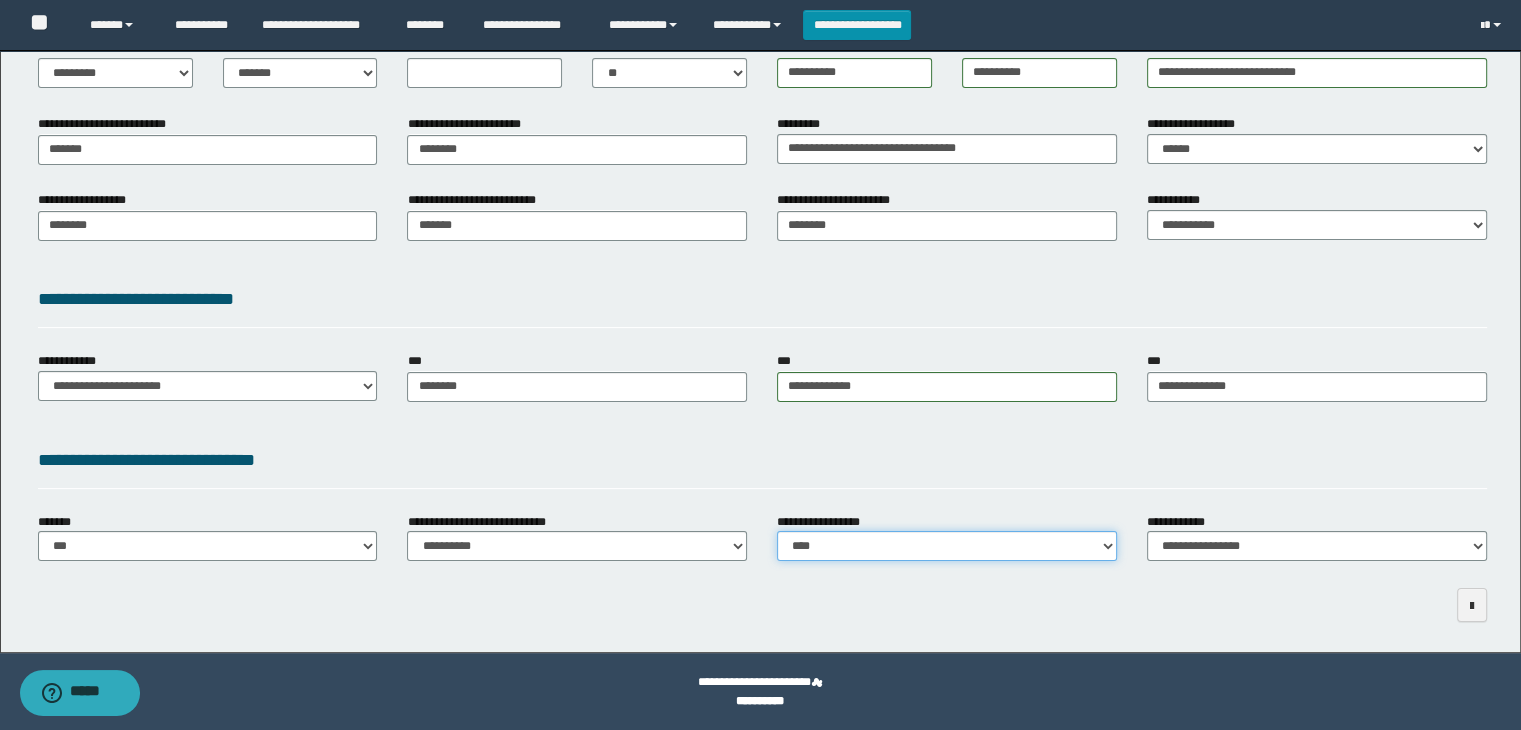 click on "**********" at bounding box center (947, 546) 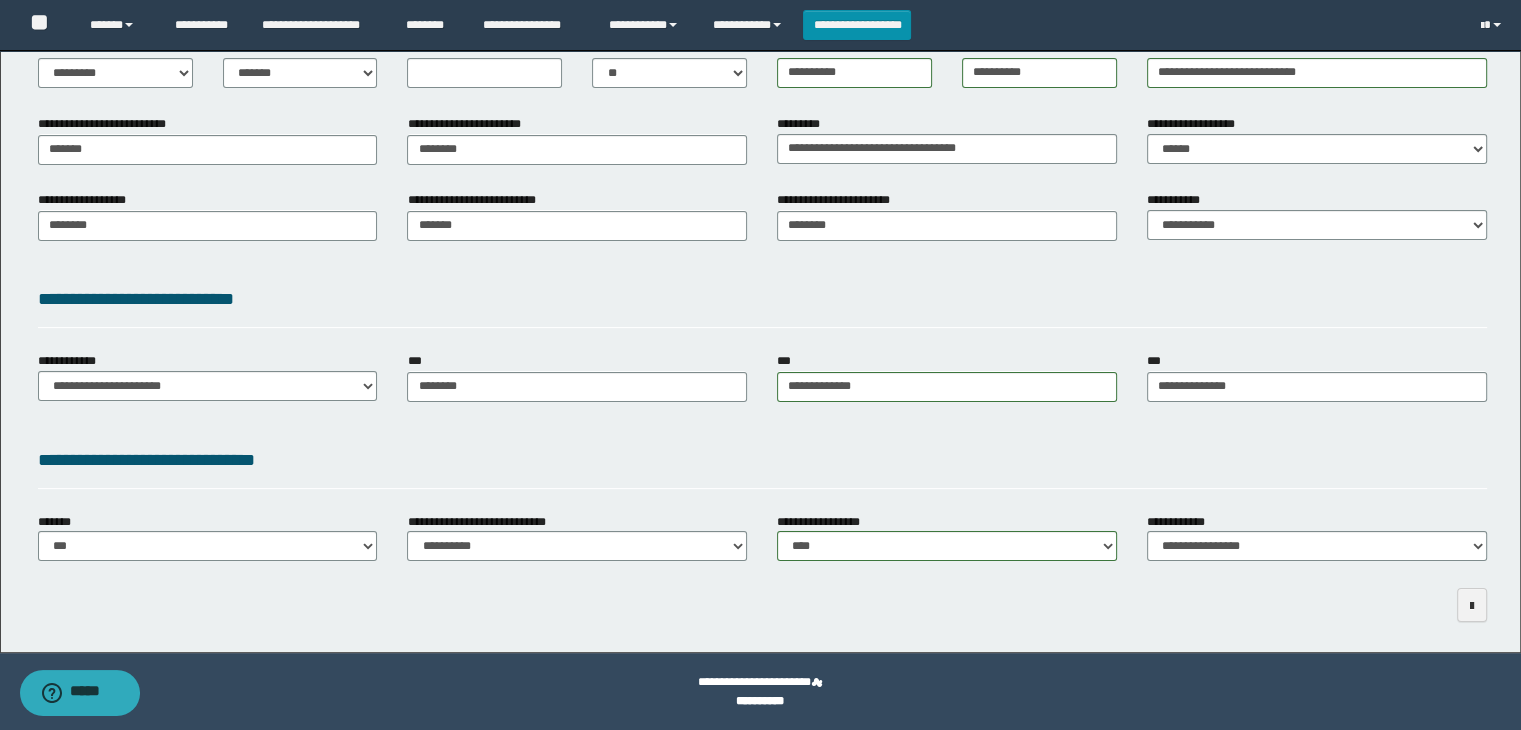 click on "**********" at bounding box center [1317, 537] 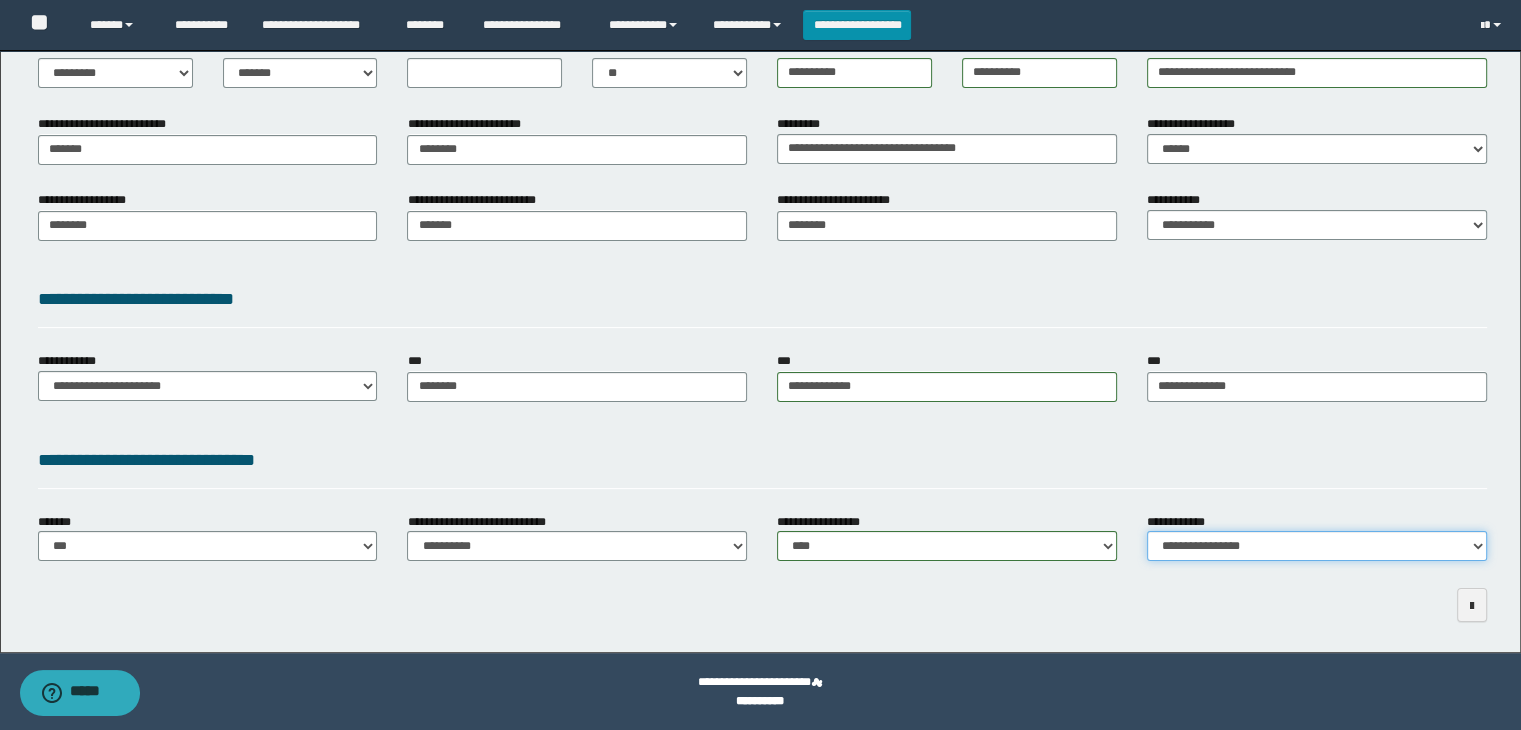 click on "**********" at bounding box center (1317, 546) 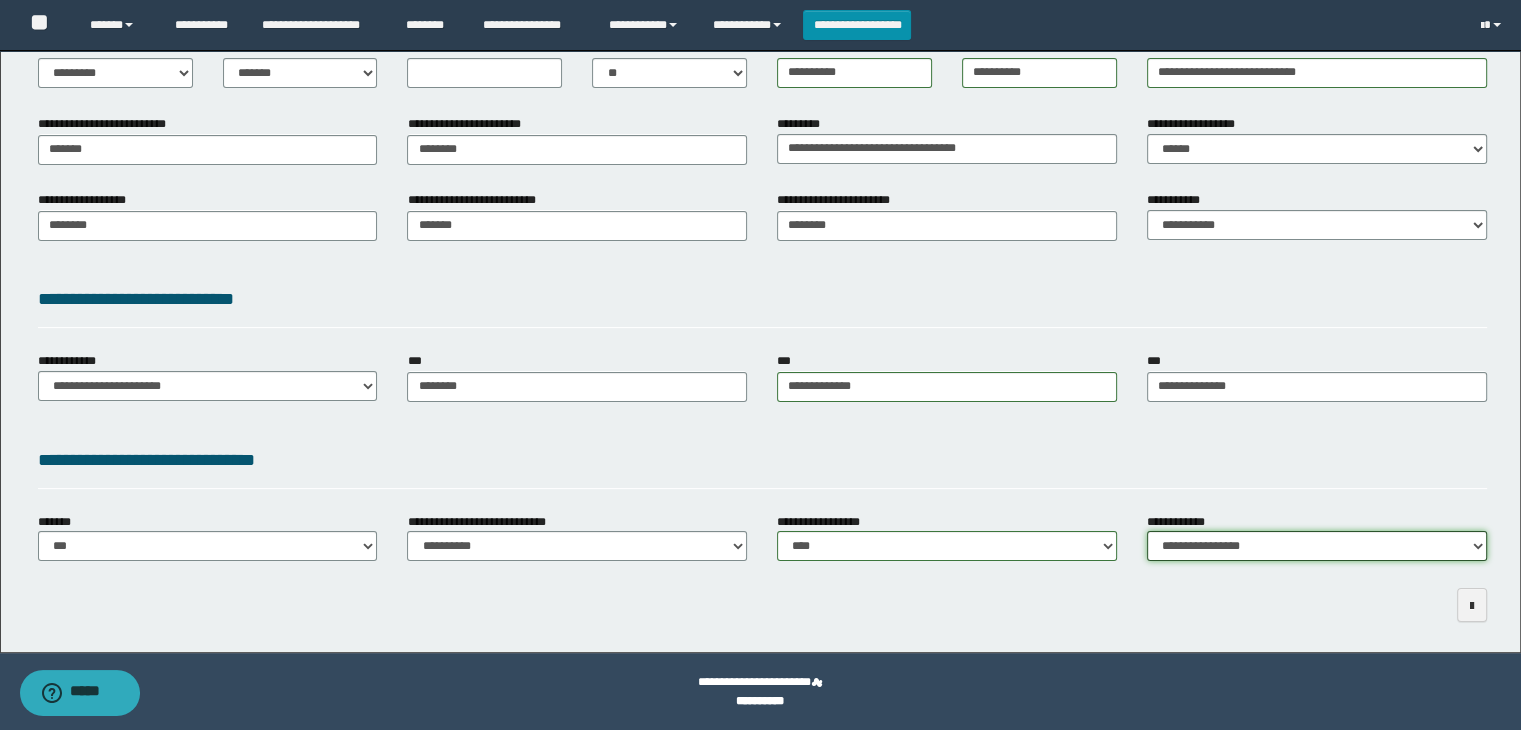 click on "**********" at bounding box center [1317, 546] 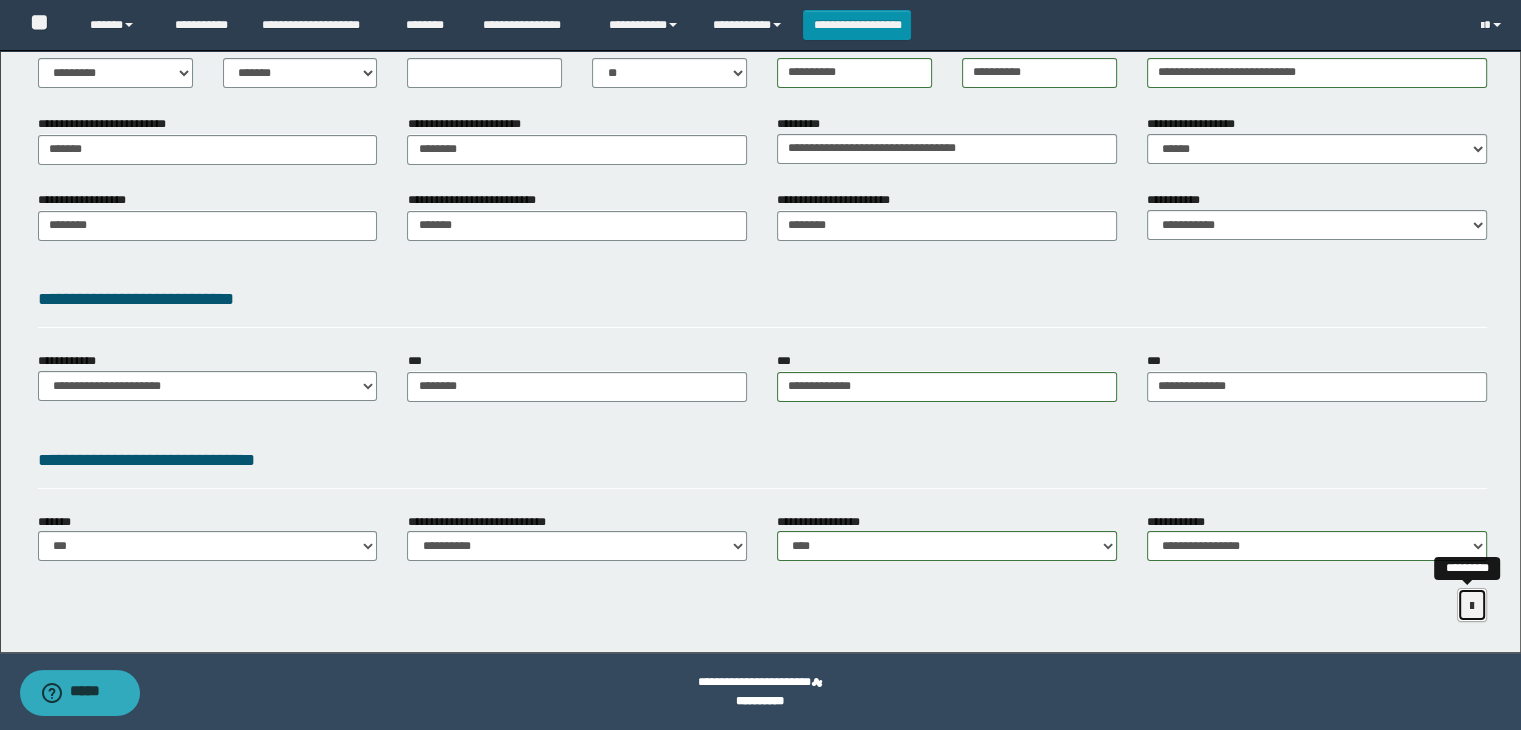 click at bounding box center (1472, 606) 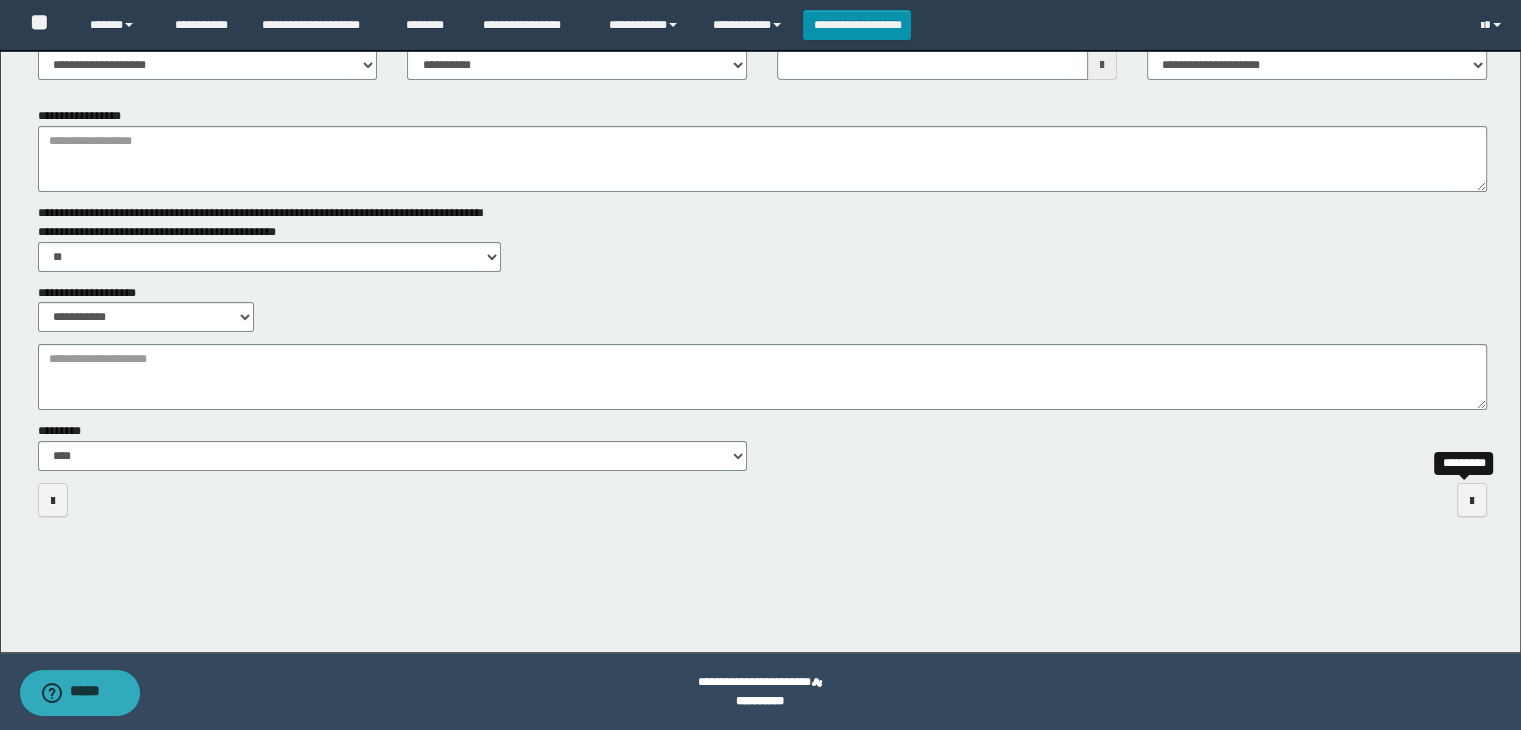 scroll, scrollTop: 178, scrollLeft: 0, axis: vertical 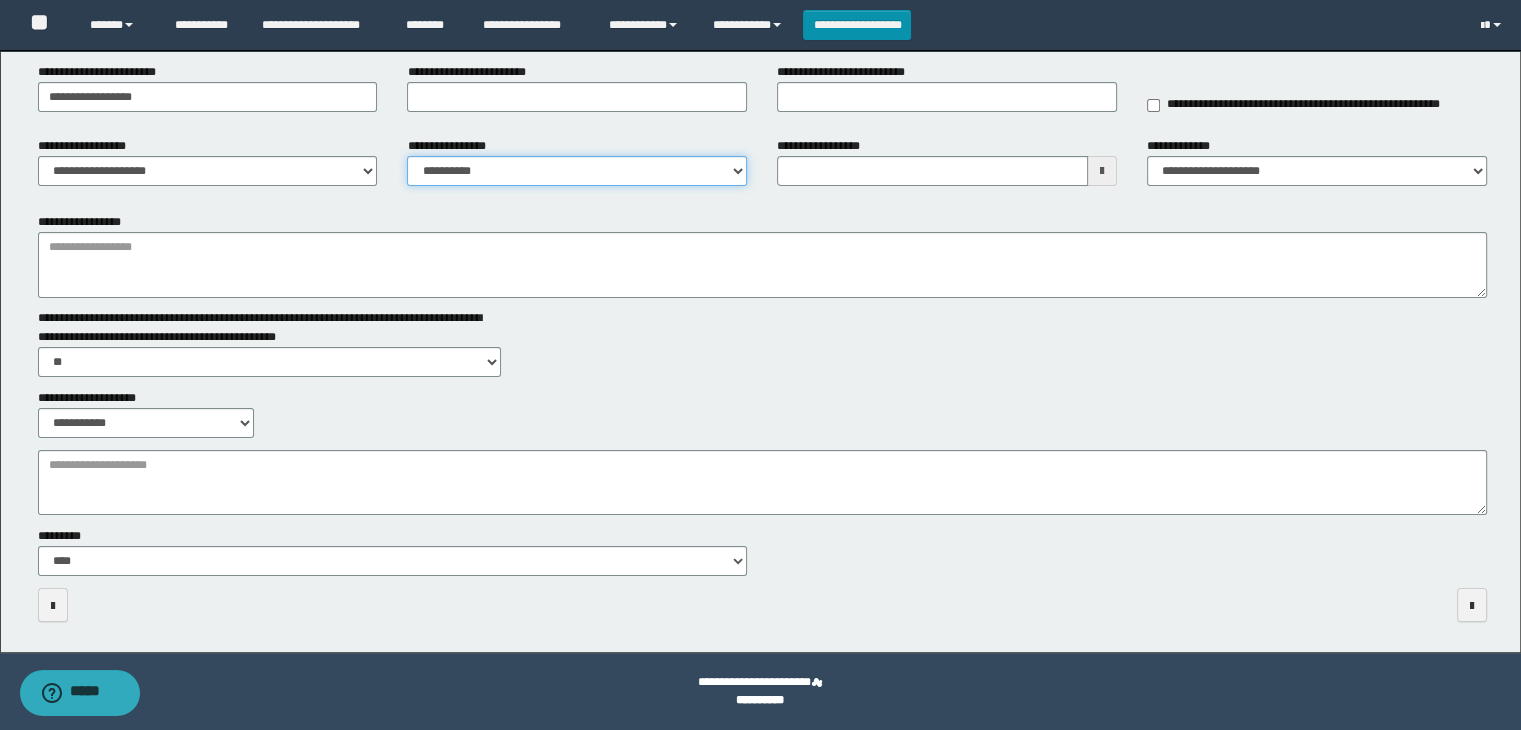 click on "**********" at bounding box center (577, 171) 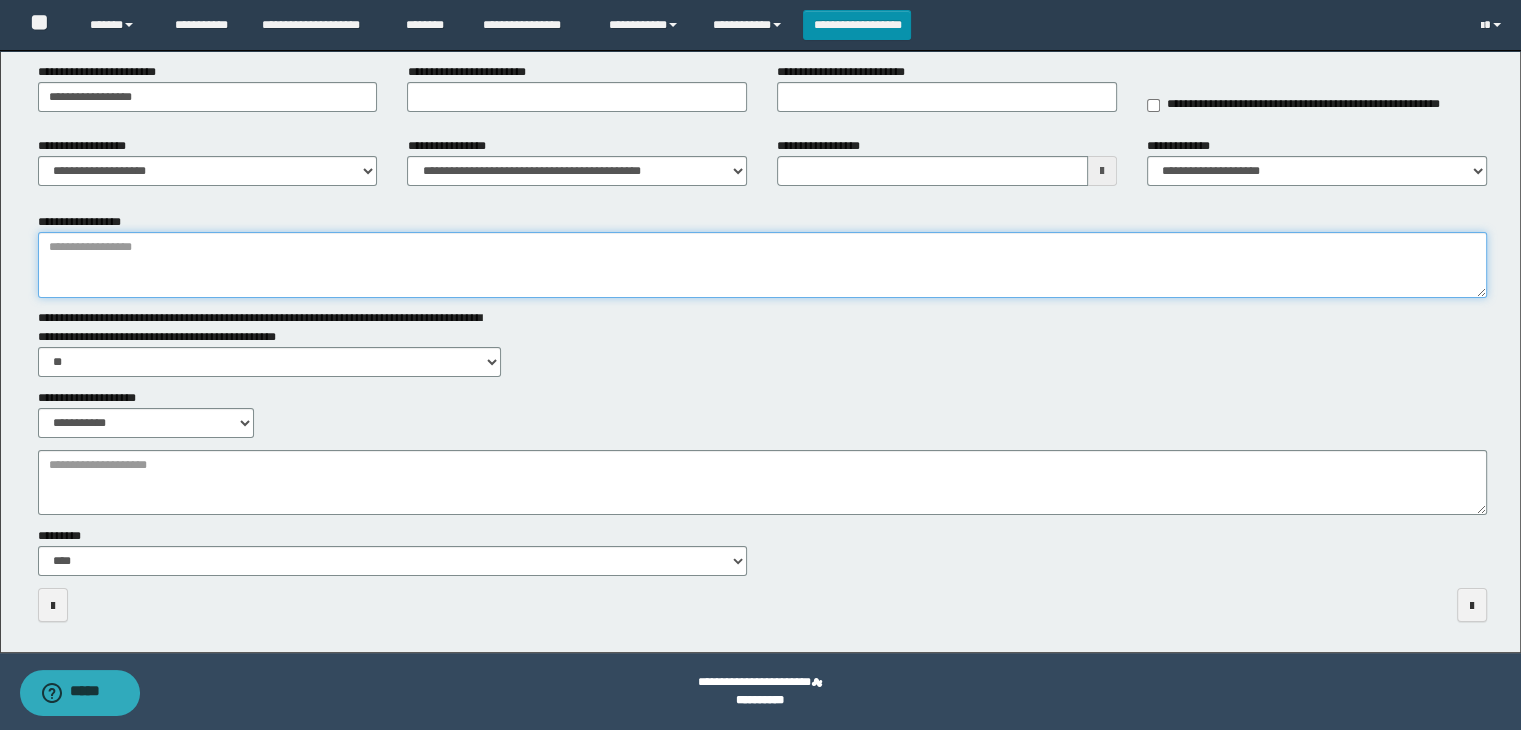 click on "**********" at bounding box center (763, 265) 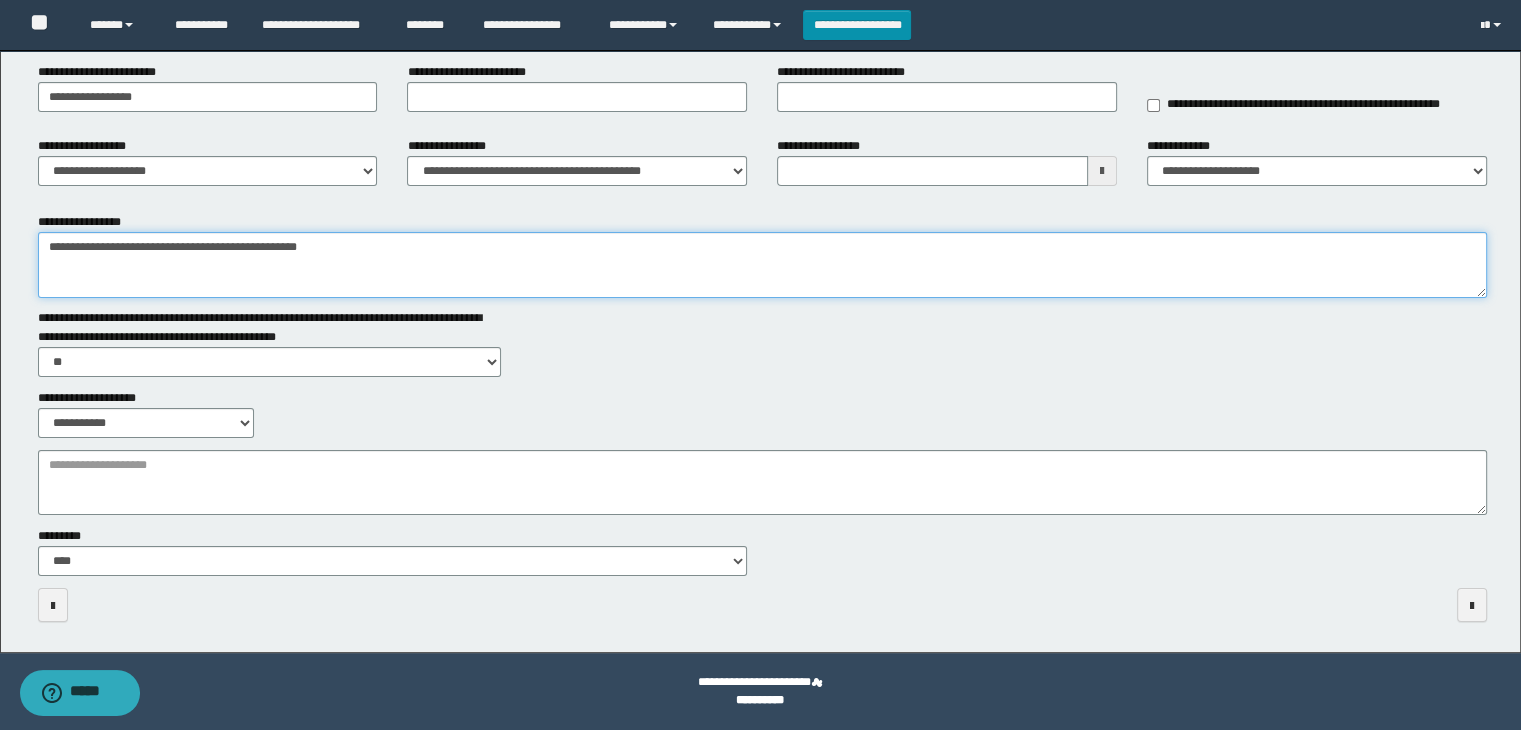 type on "**********" 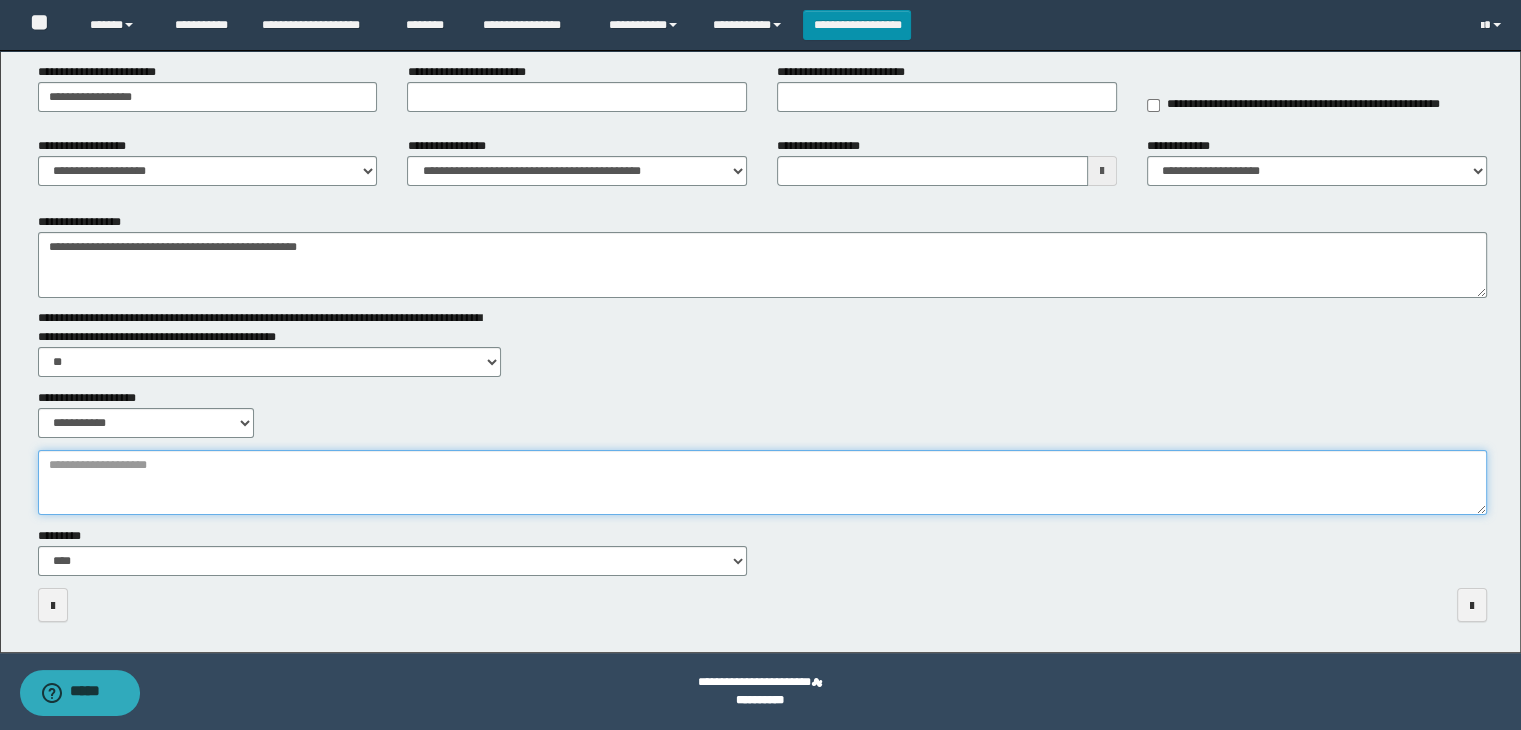 click on "**********" at bounding box center [763, 483] 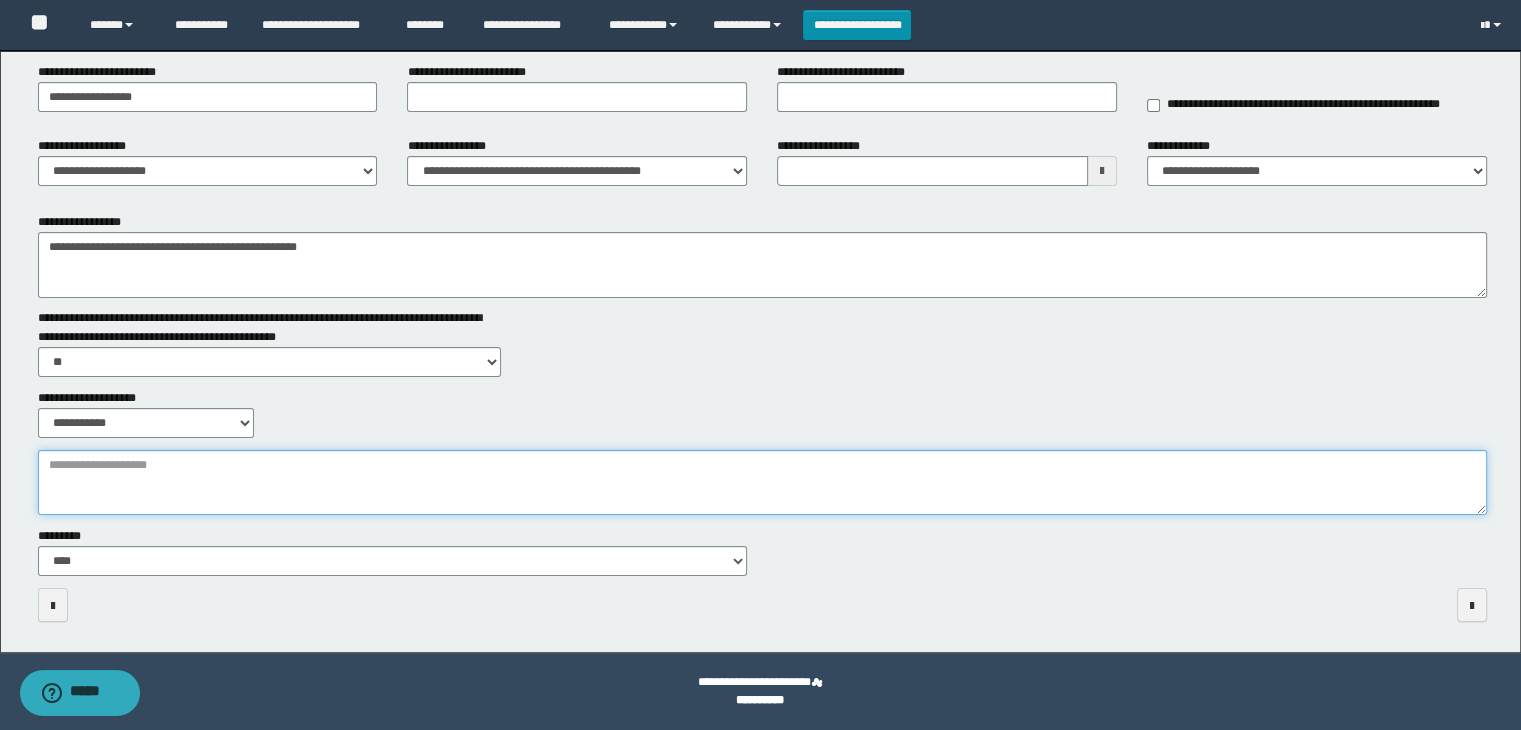 drag, startPoint x: 140, startPoint y: 457, endPoint x: 129, endPoint y: 472, distance: 18.601076 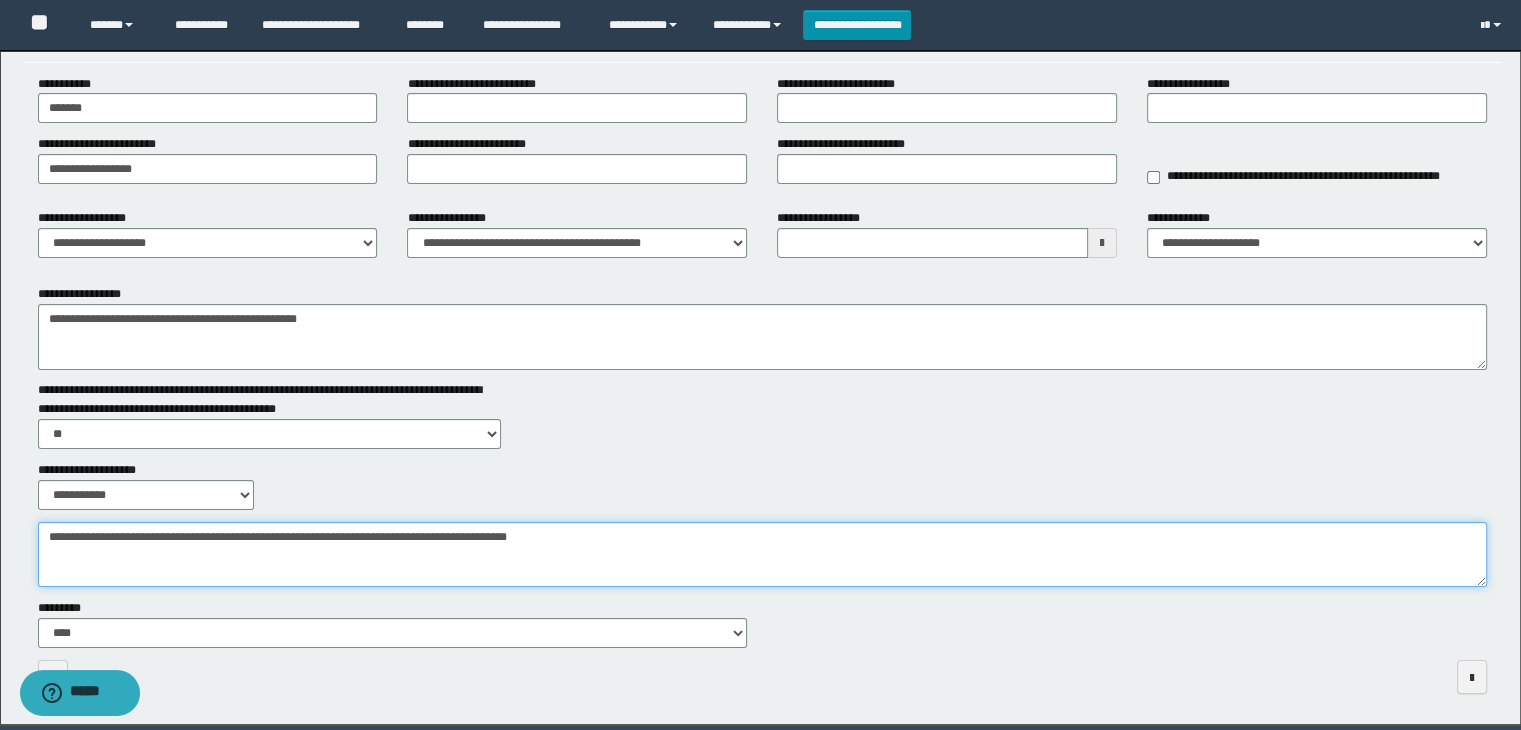 scroll, scrollTop: 0, scrollLeft: 0, axis: both 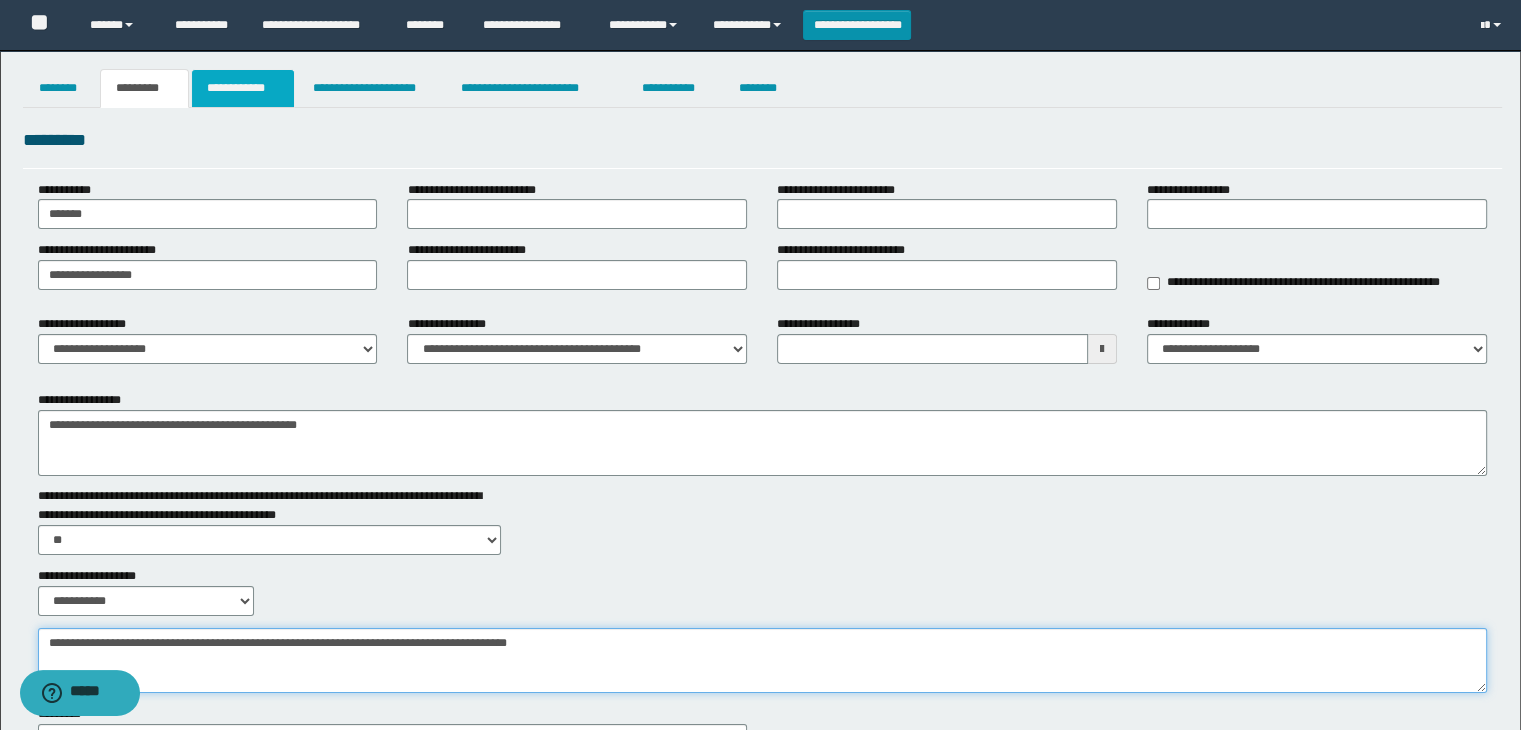 type on "**********" 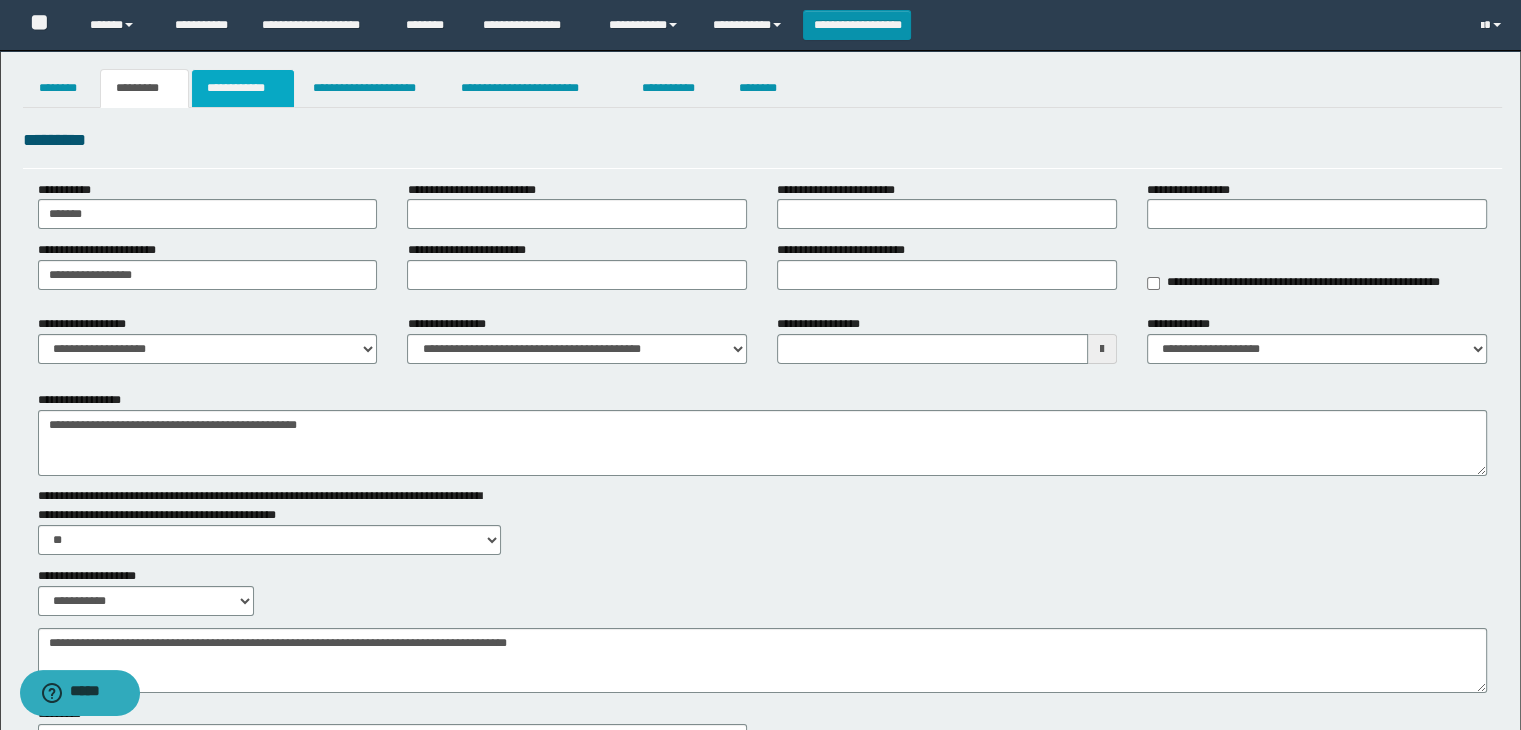 click on "**********" at bounding box center [243, 88] 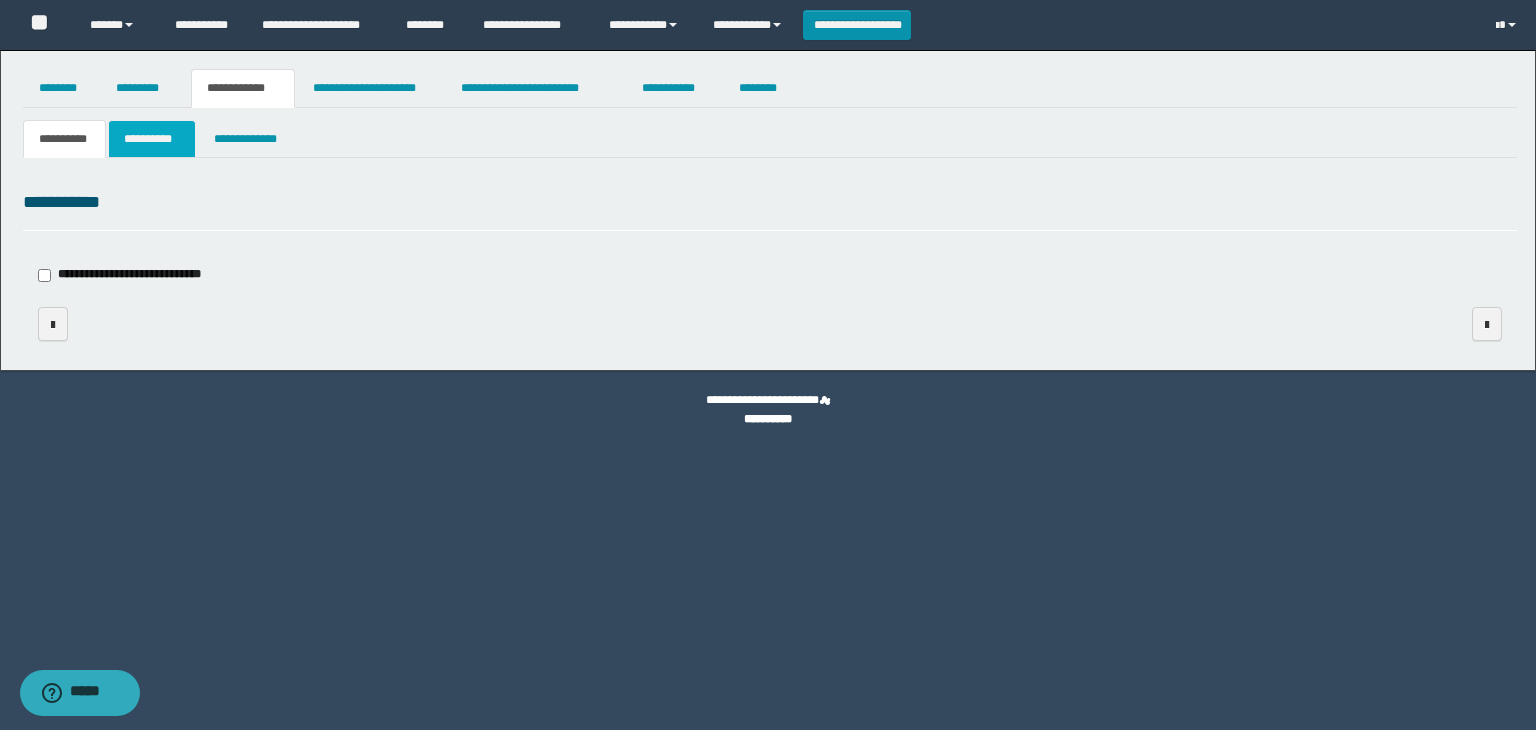 click on "**********" at bounding box center (152, 139) 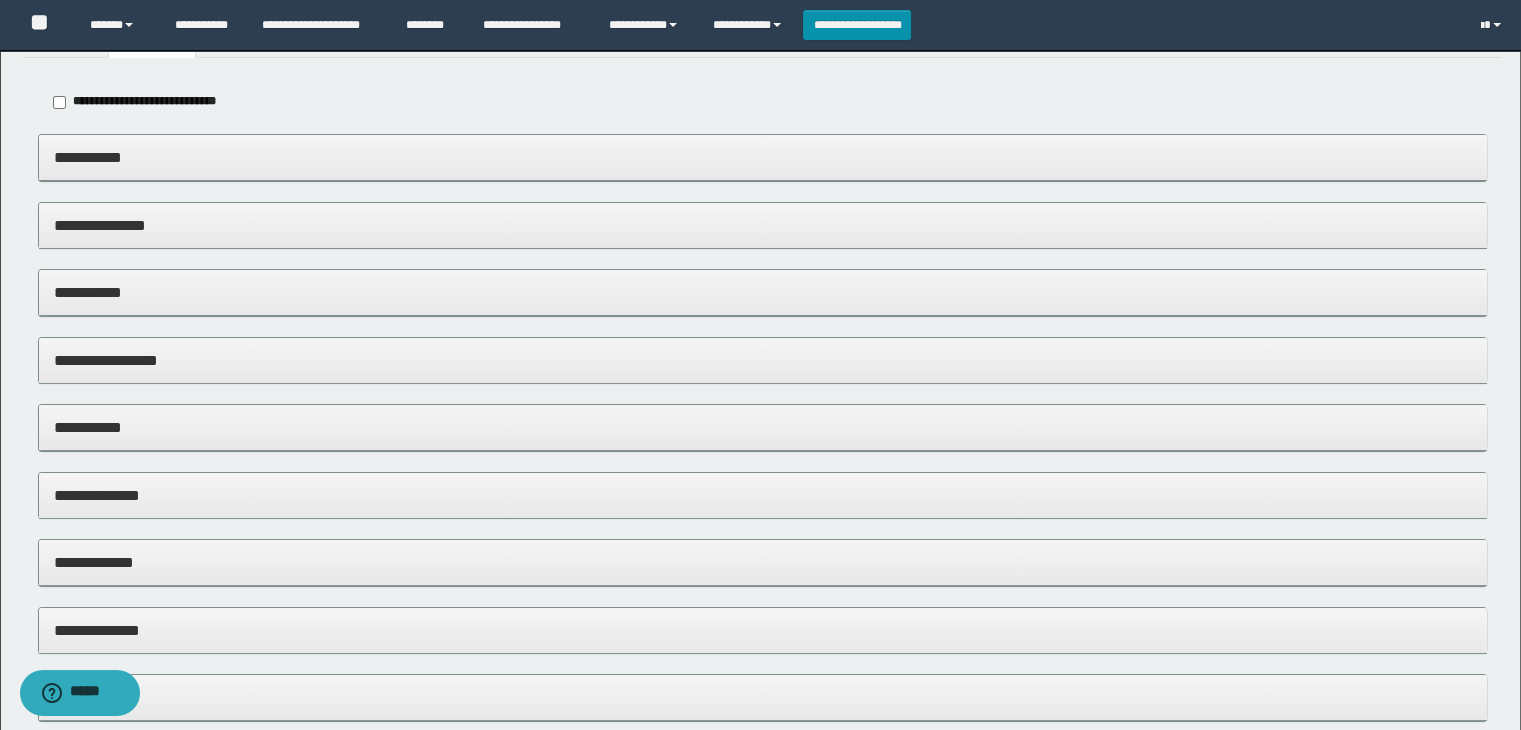 scroll, scrollTop: 266, scrollLeft: 0, axis: vertical 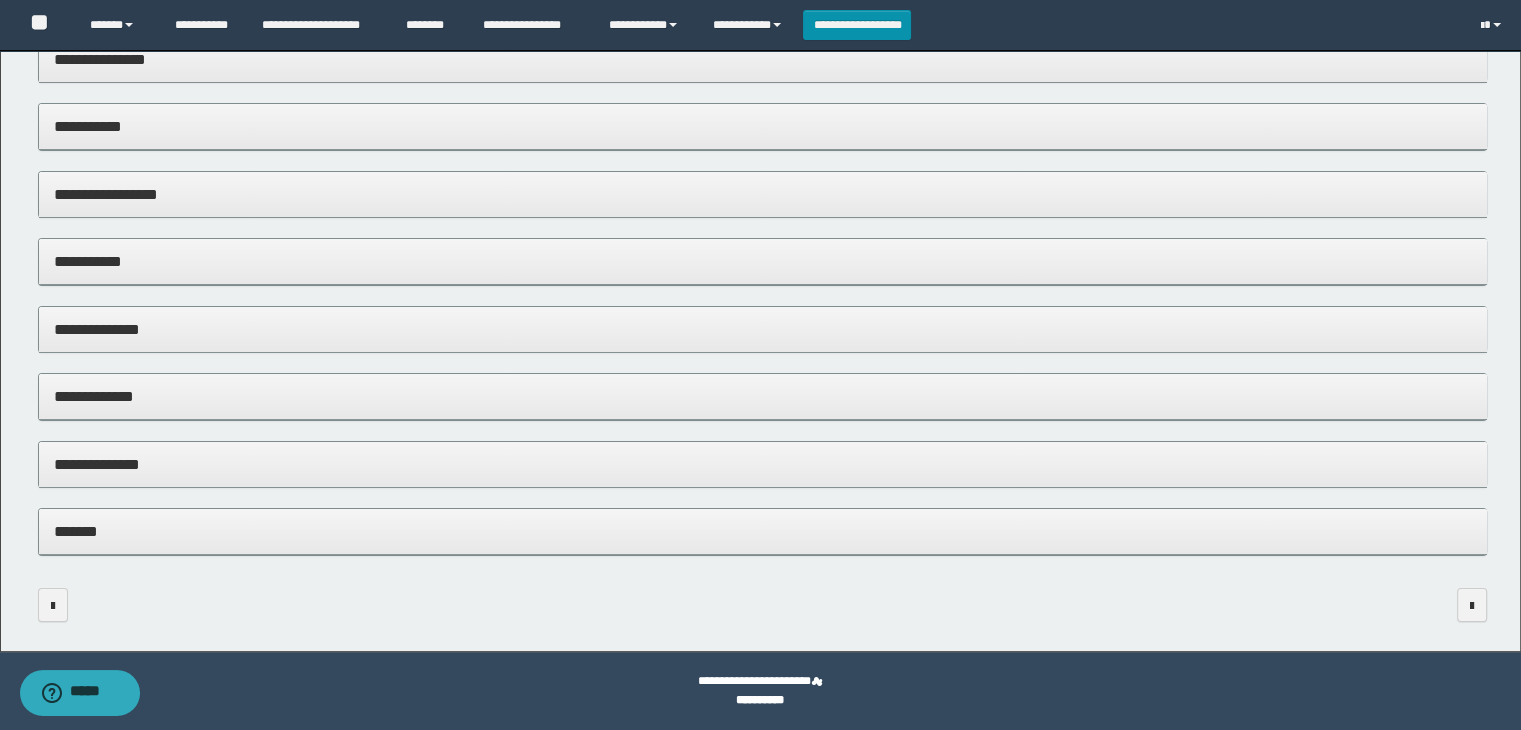 click on "**********" at bounding box center [763, 464] 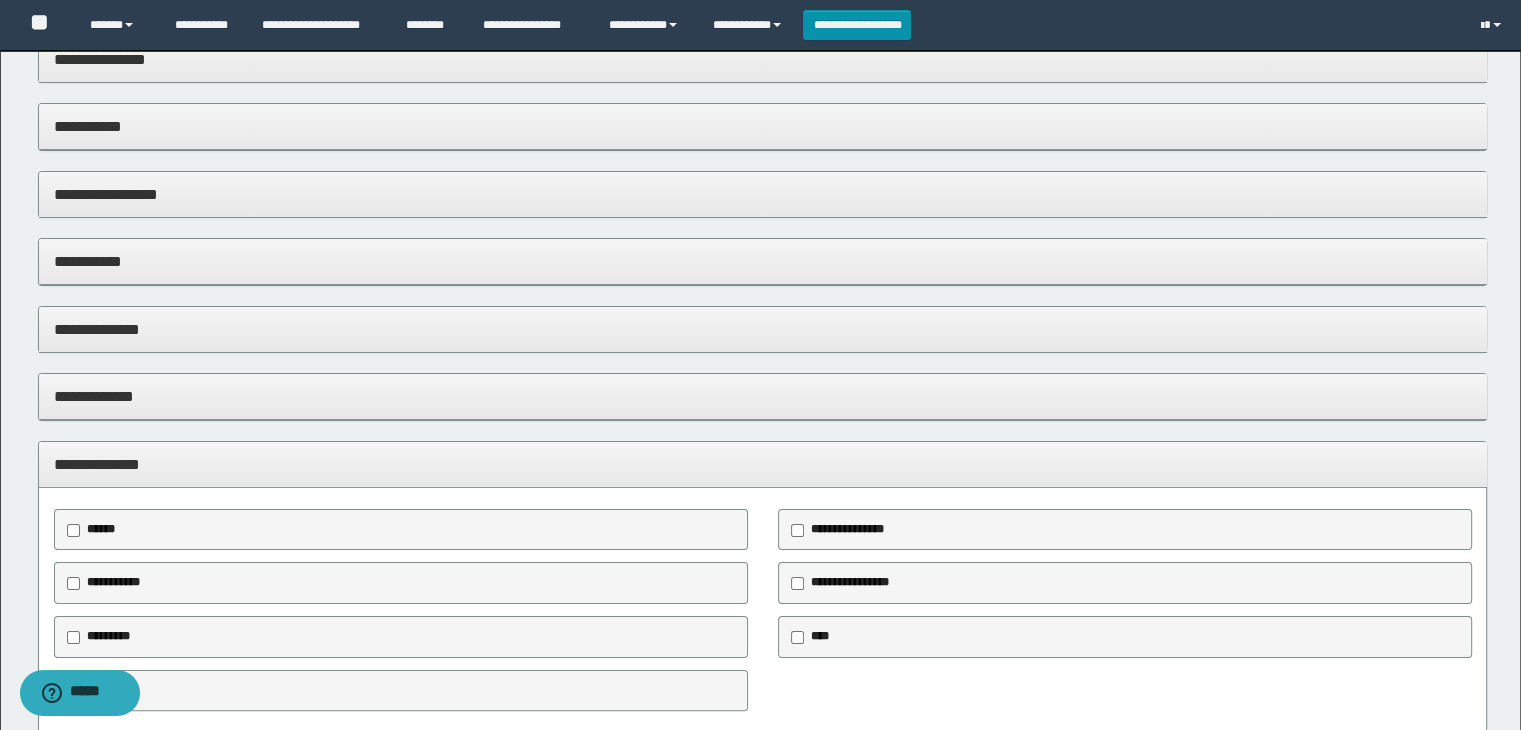 click on "**********" at bounding box center [763, 464] 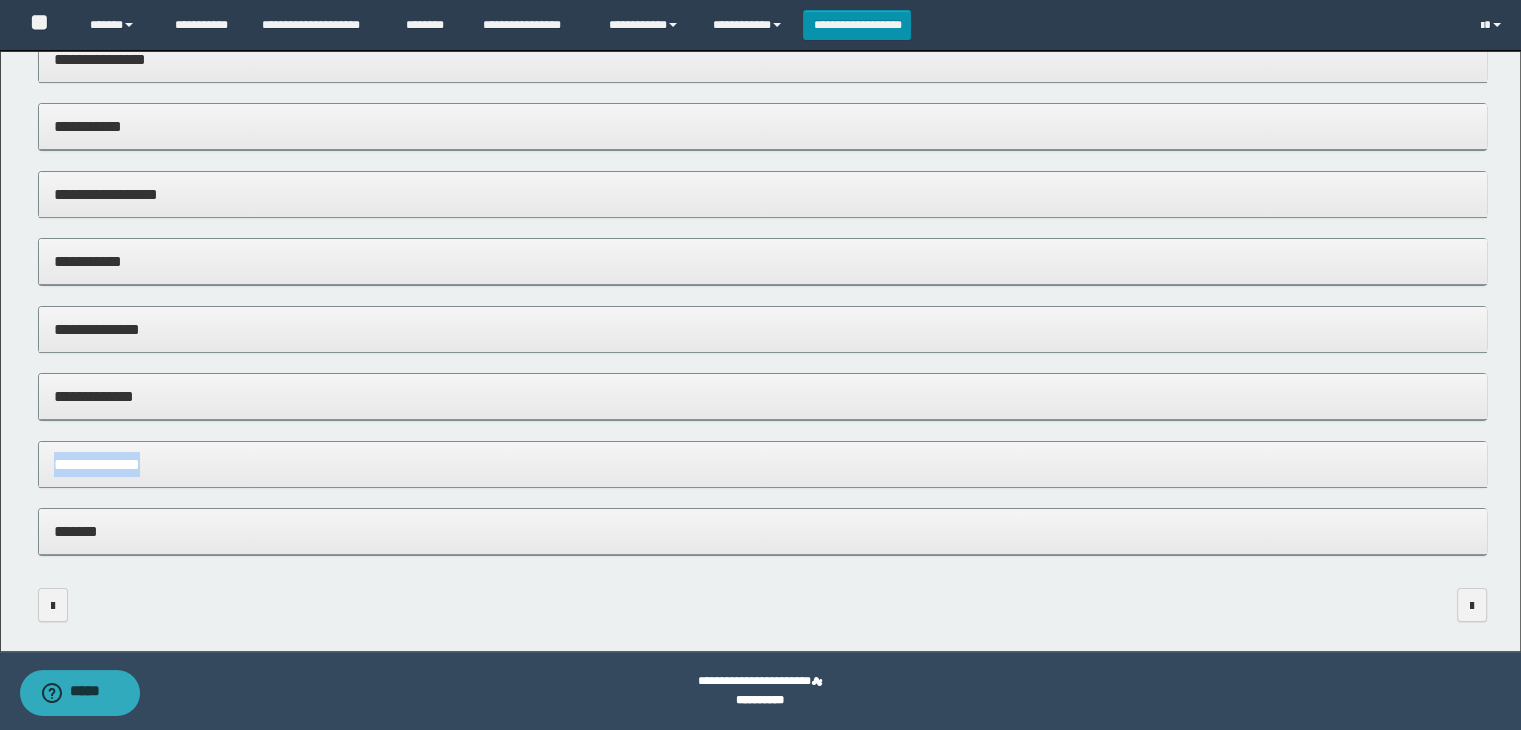 click on "**********" at bounding box center [763, 464] 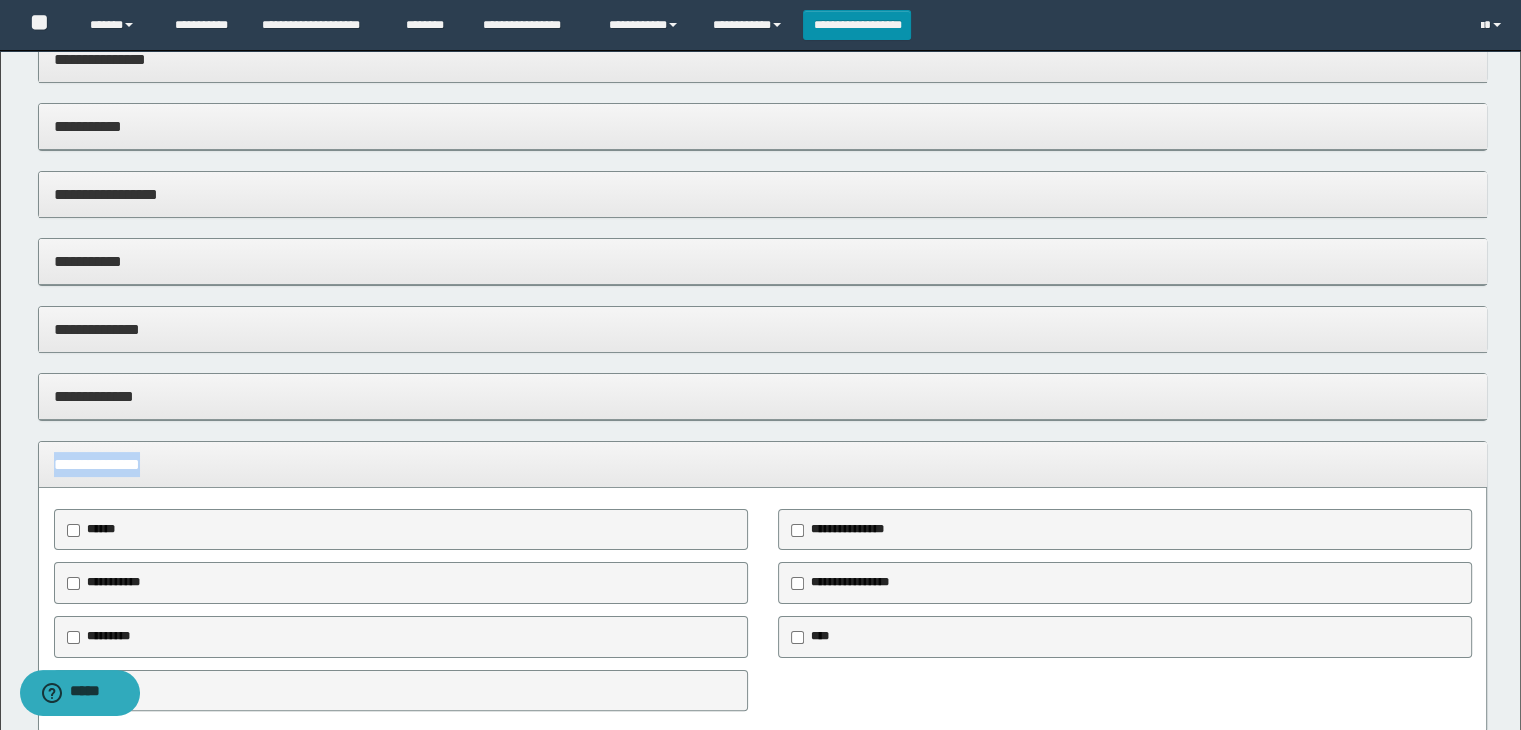 scroll, scrollTop: 510, scrollLeft: 0, axis: vertical 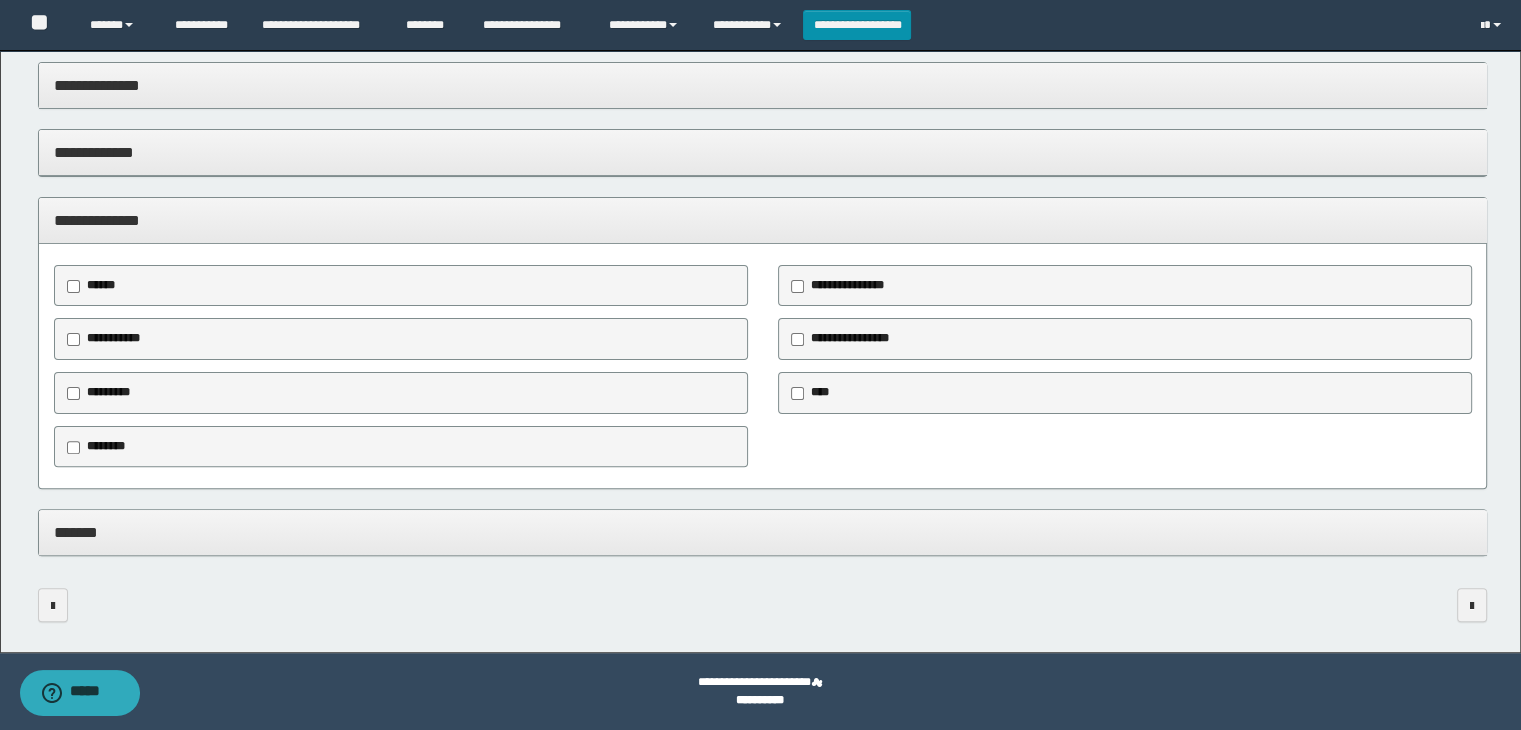 click on "********" at bounding box center [106, 446] 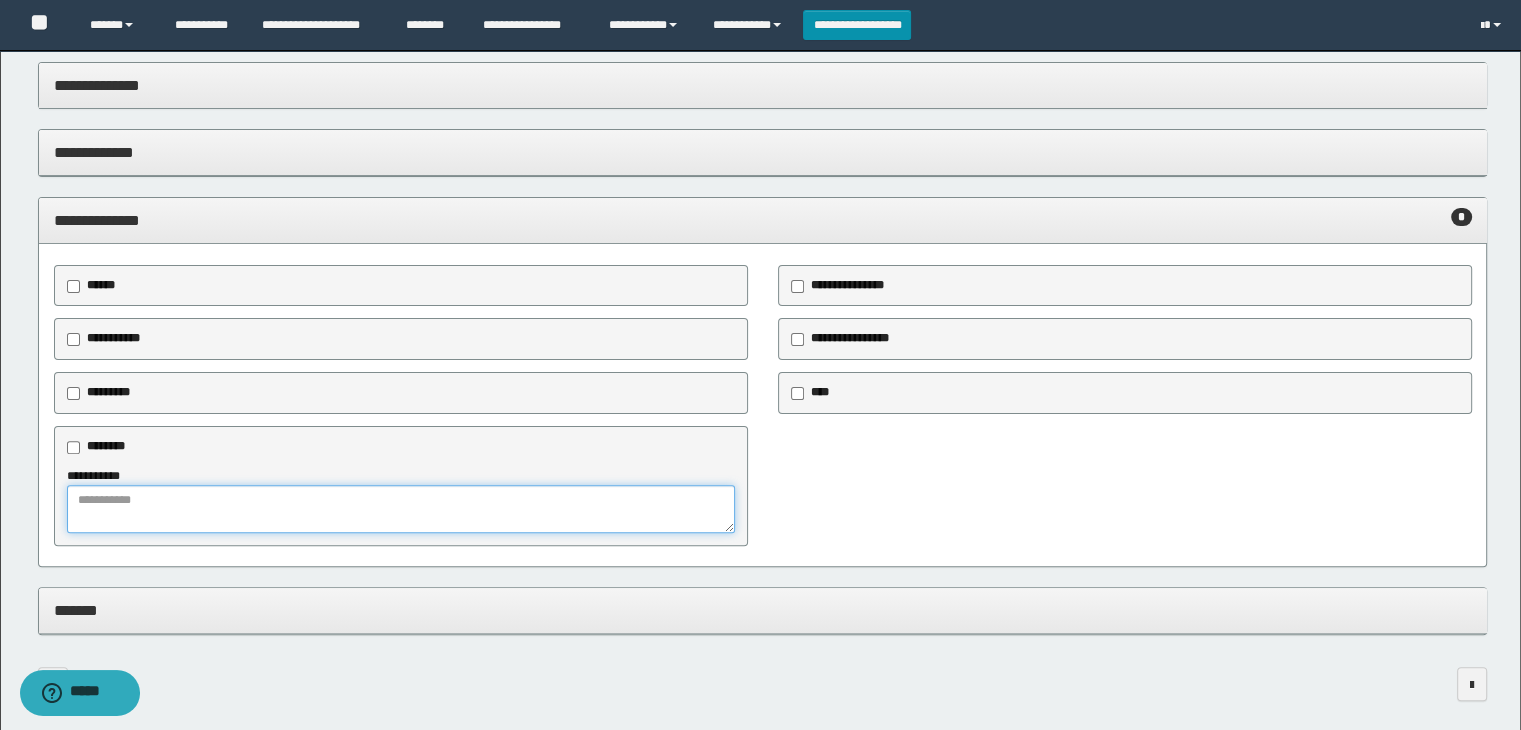 click at bounding box center [401, 509] 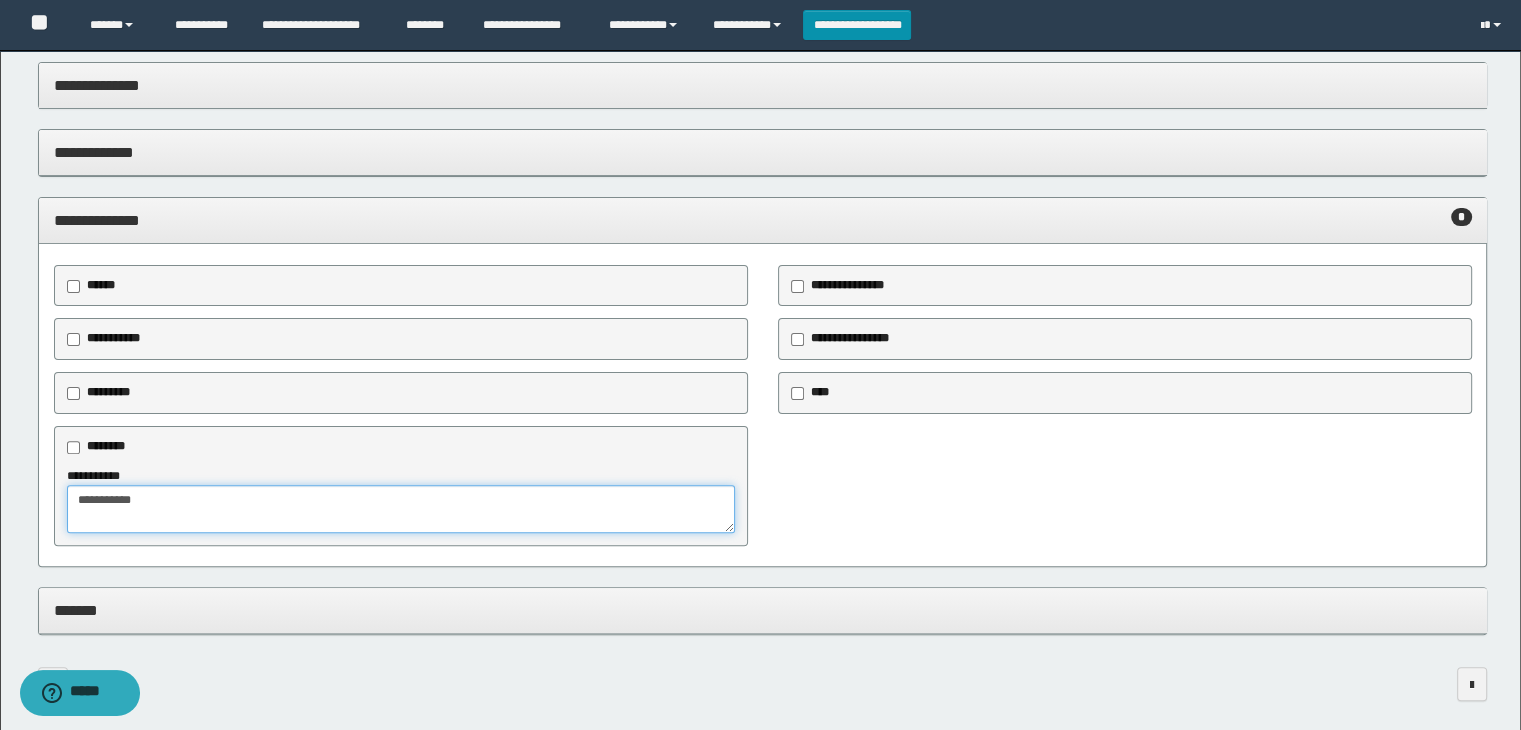 click on "**********" at bounding box center (401, 509) 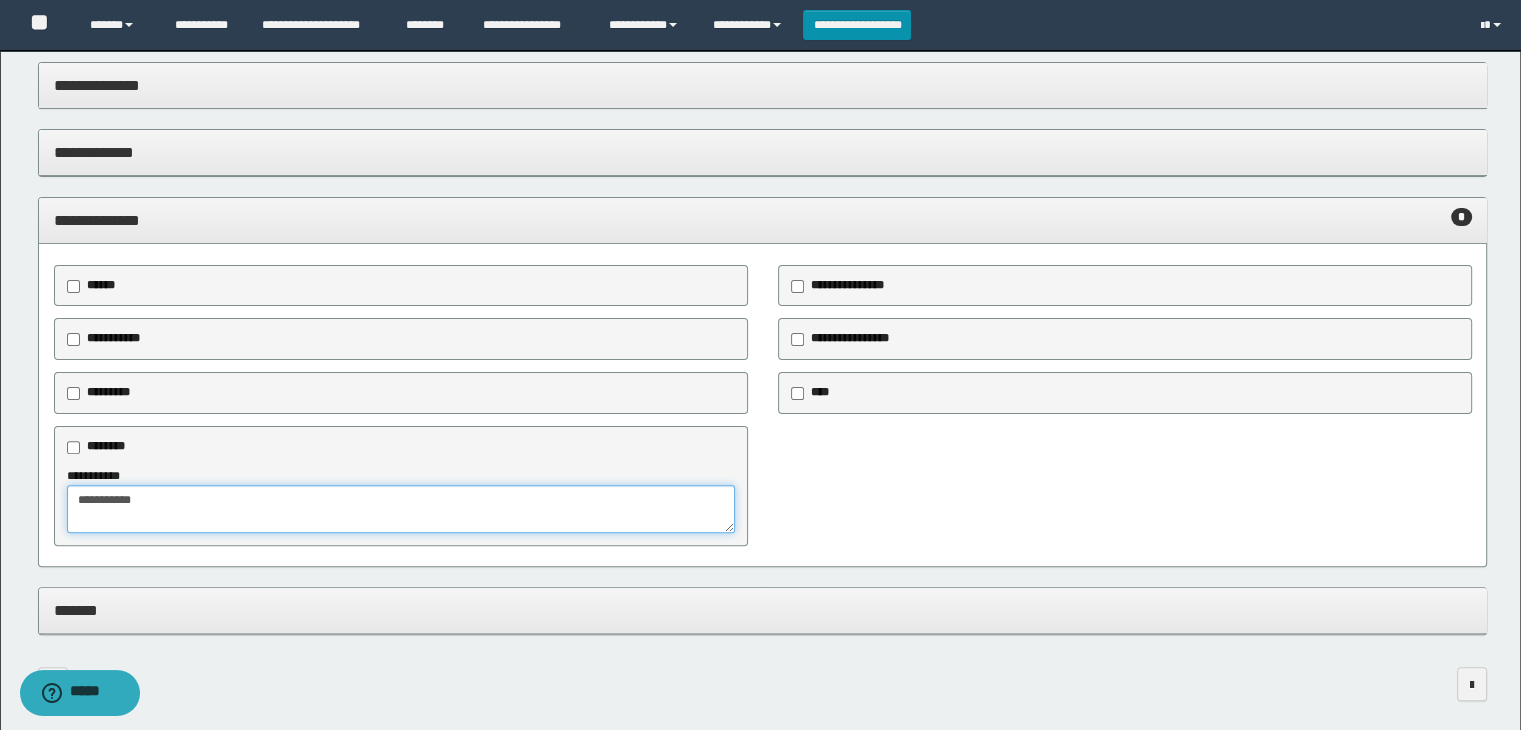 click on "**********" at bounding box center [401, 509] 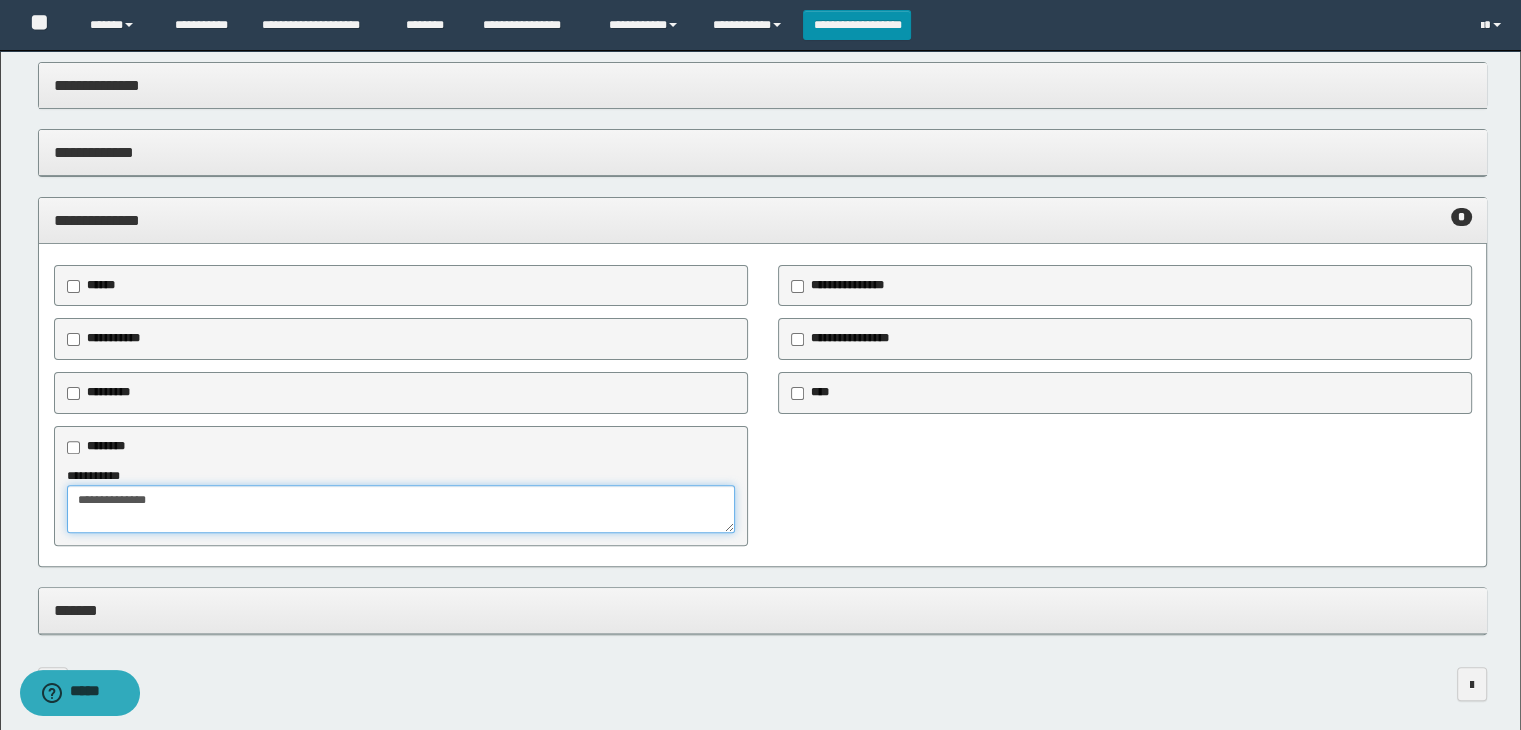click on "**********" at bounding box center (401, 509) 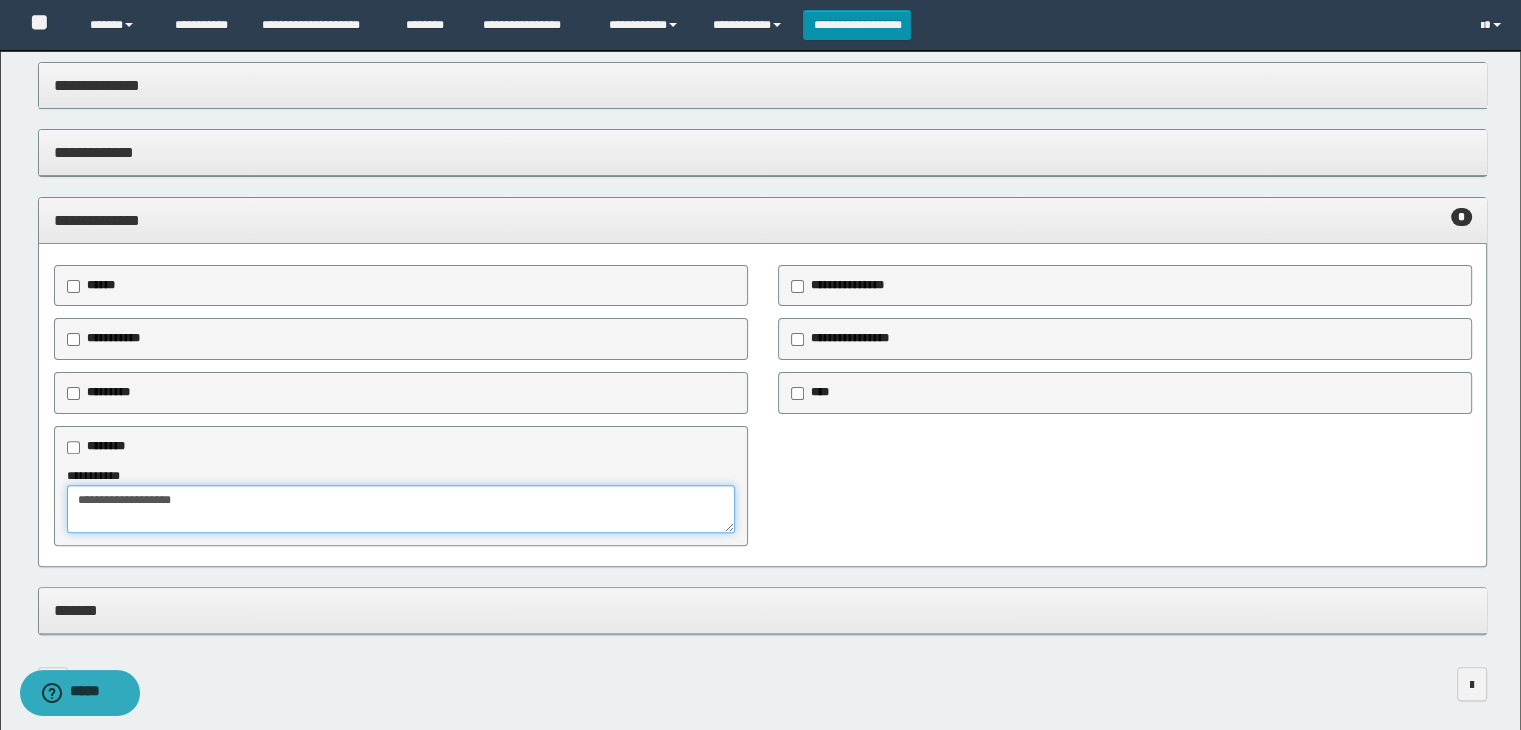 click on "**********" at bounding box center [401, 509] 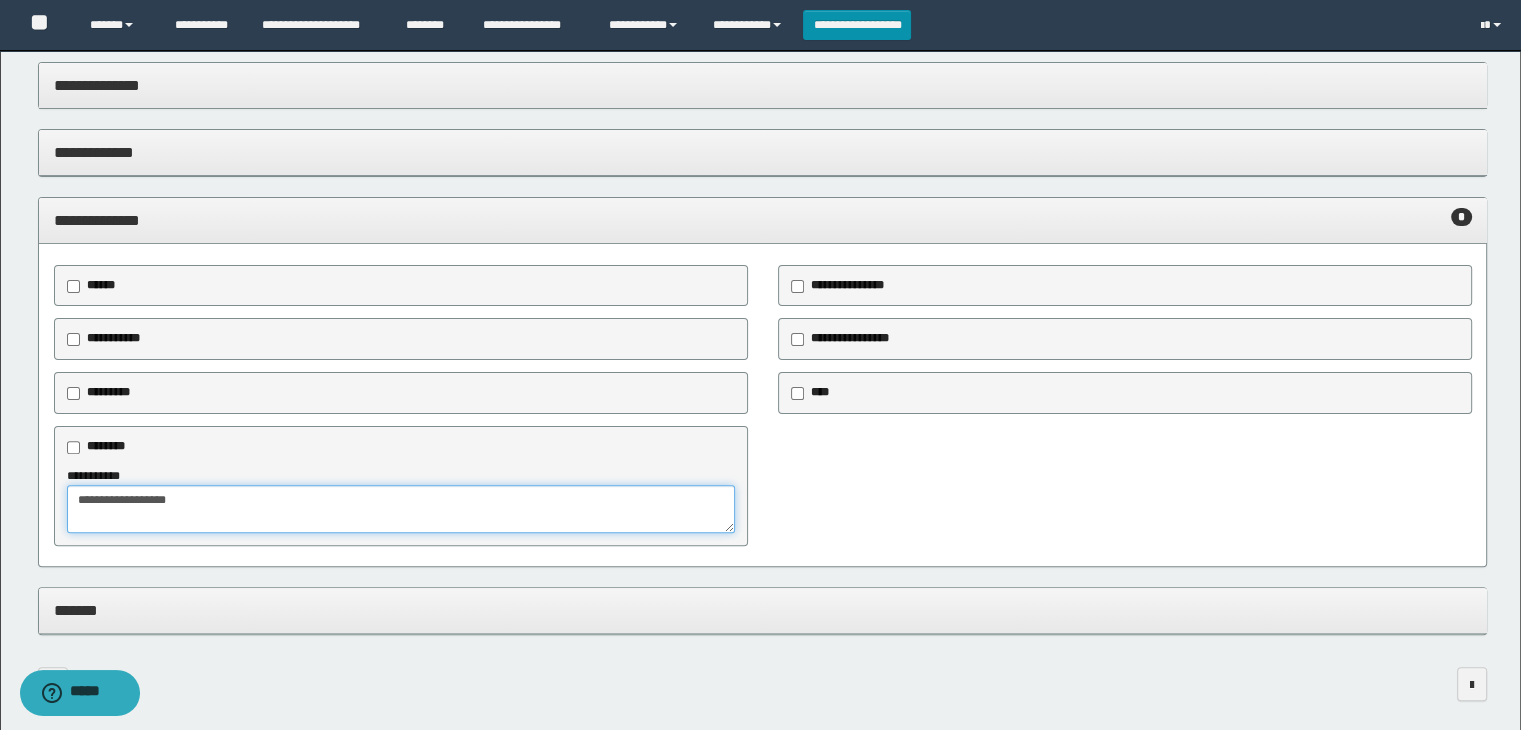click on "**********" at bounding box center [401, 509] 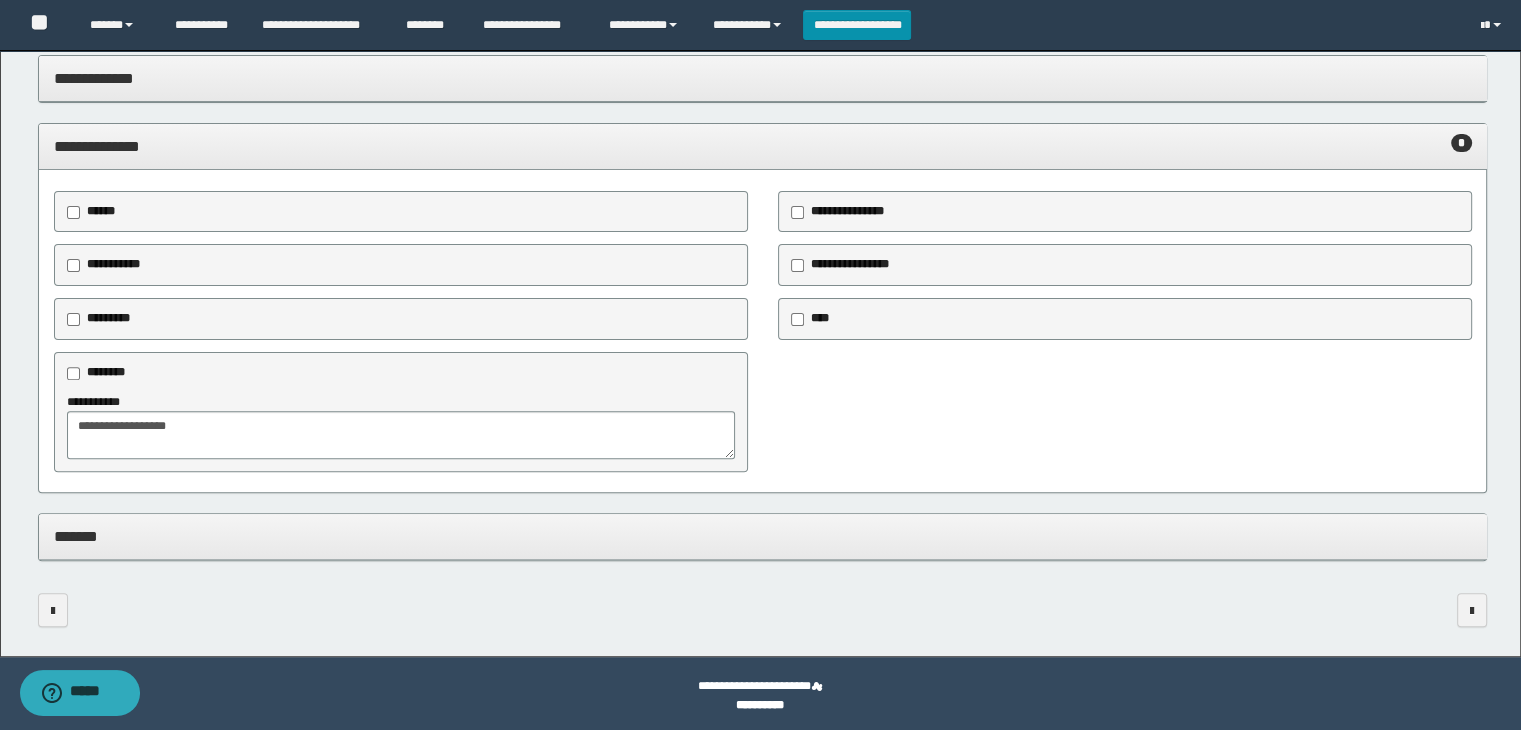scroll, scrollTop: 588, scrollLeft: 0, axis: vertical 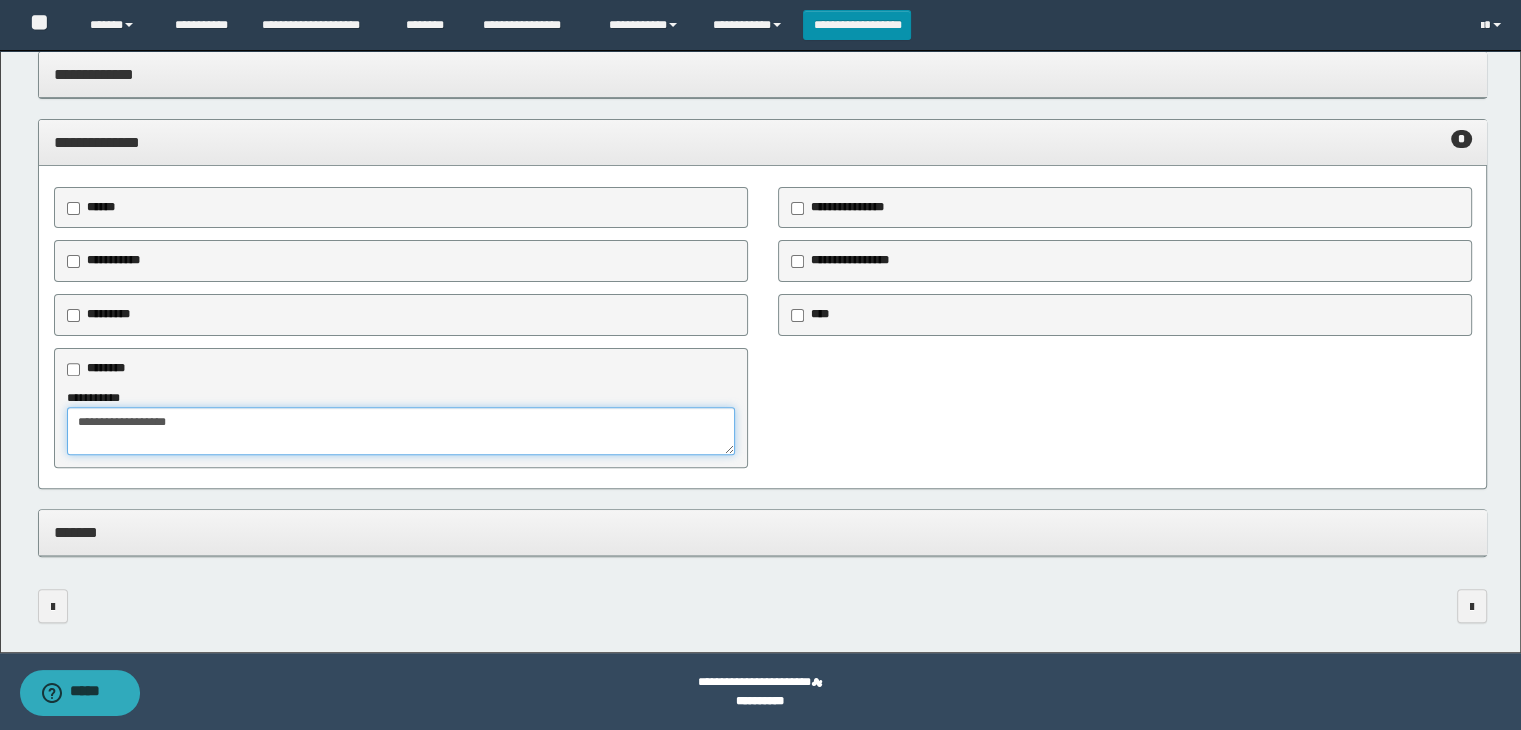 click on "**********" at bounding box center [401, 431] 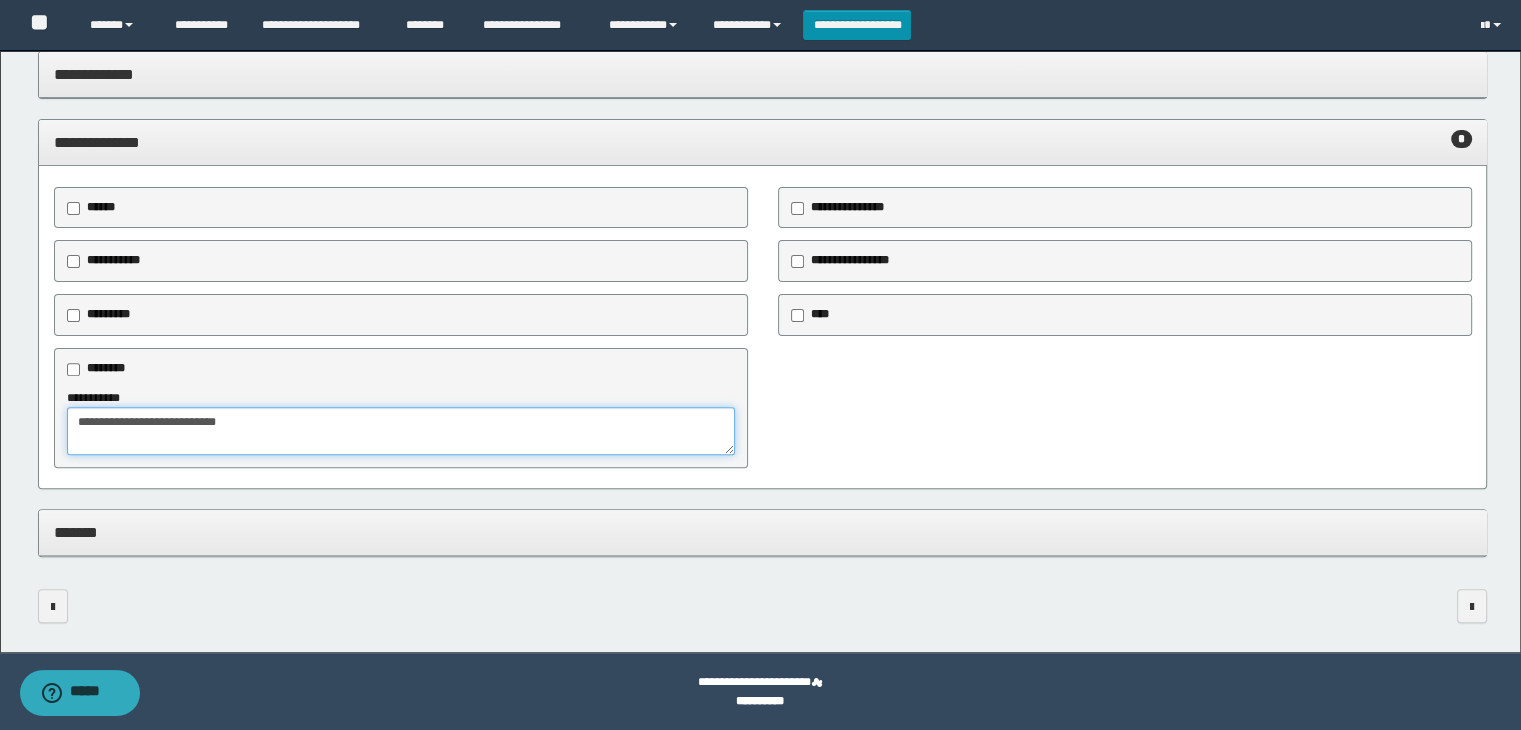 type on "**********" 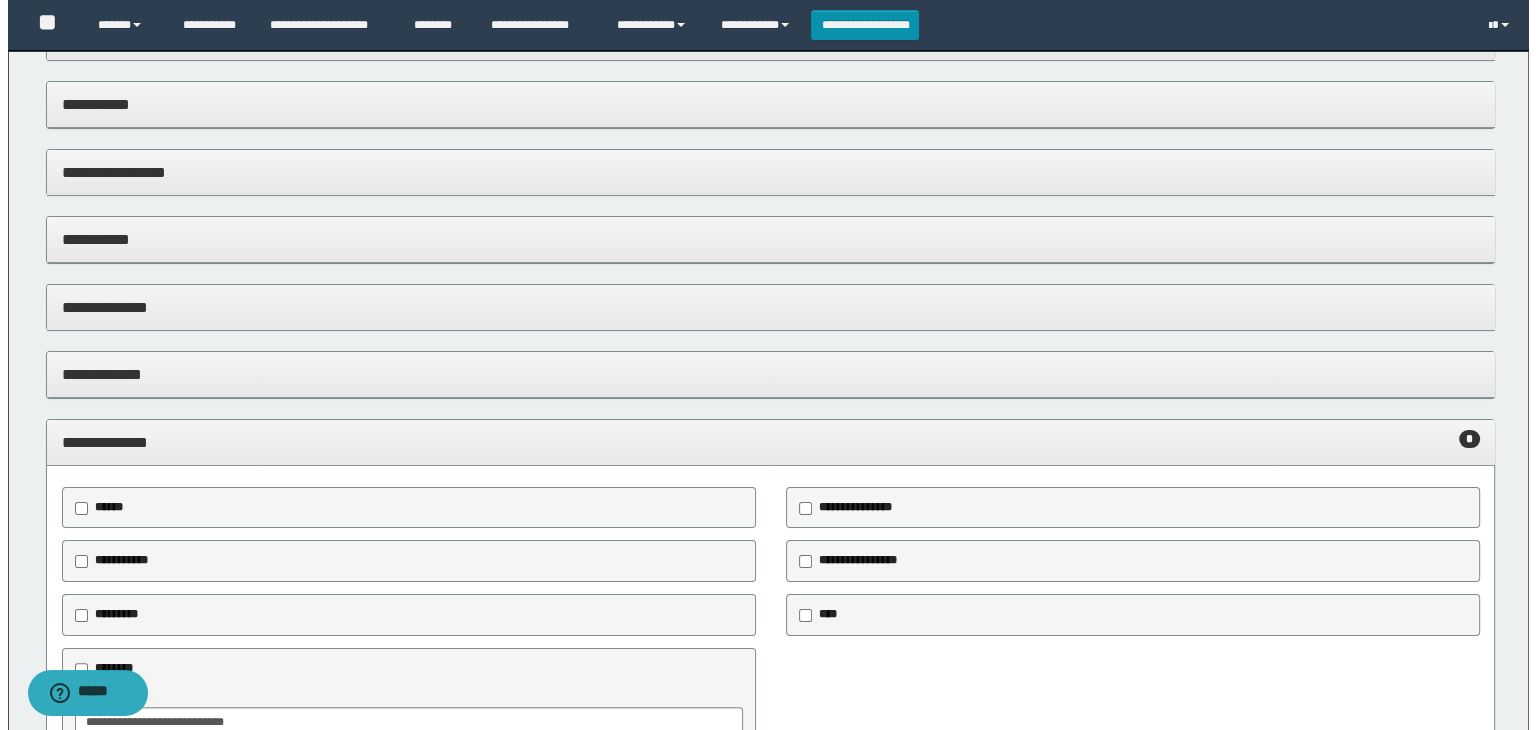 scroll, scrollTop: 0, scrollLeft: 0, axis: both 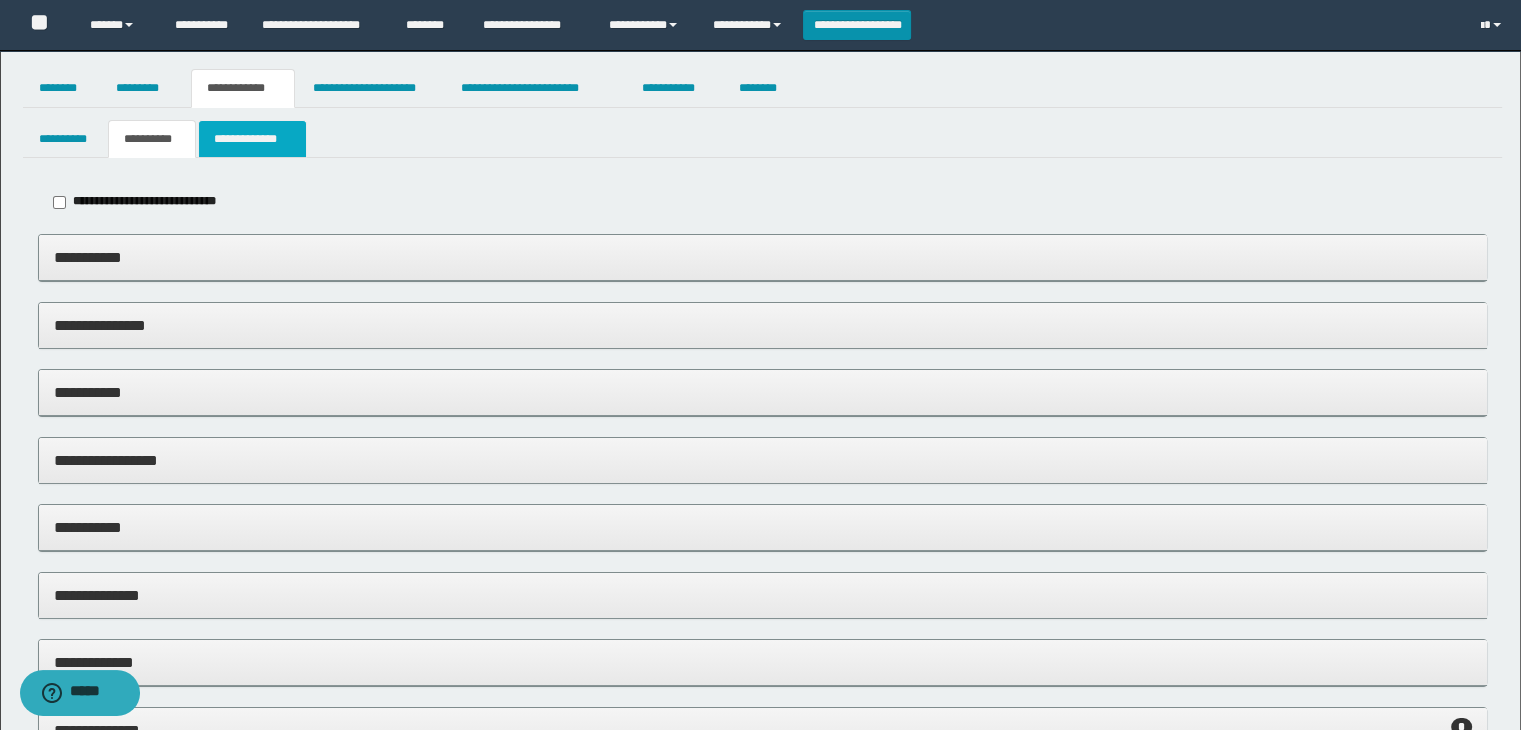 click on "**********" at bounding box center (252, 139) 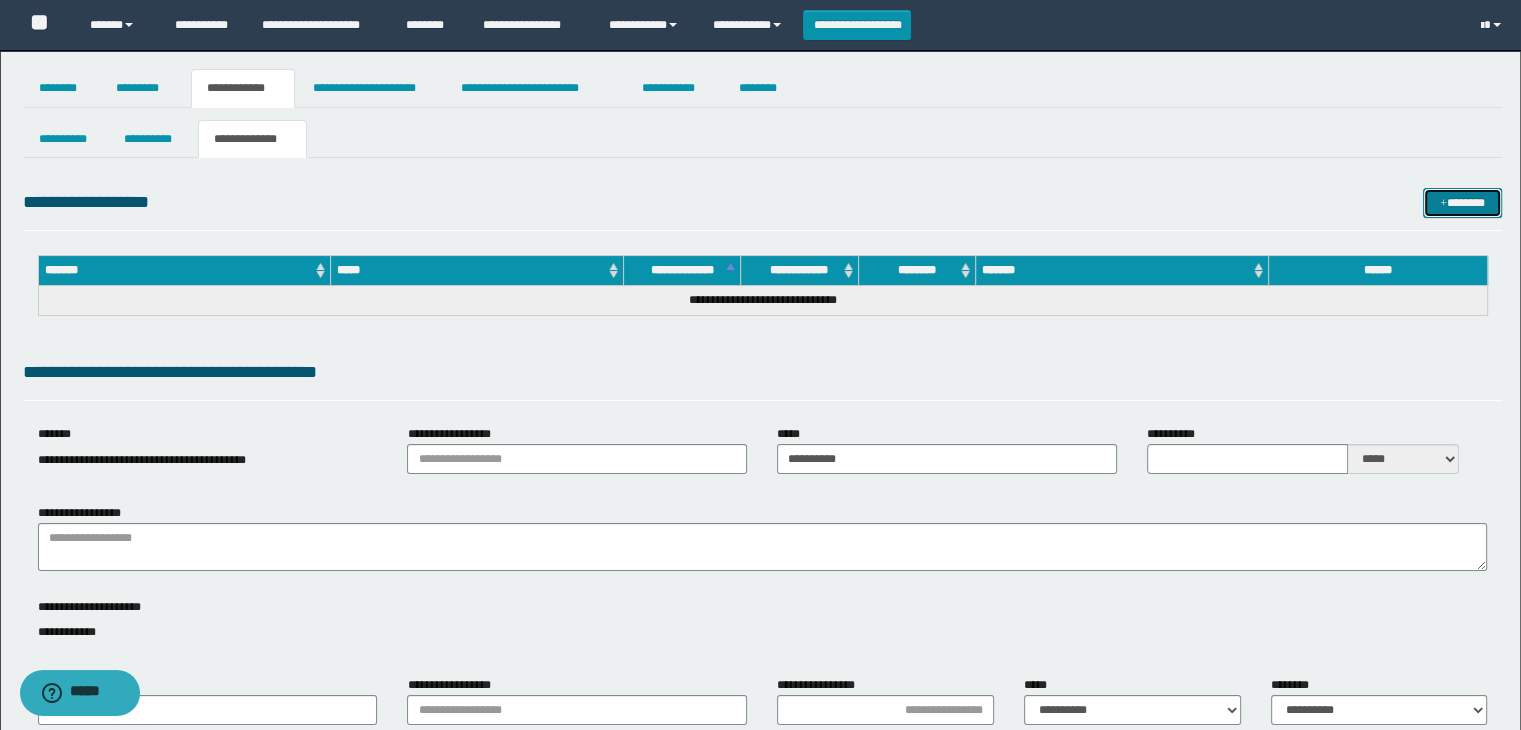 click on "*******" at bounding box center (1462, 203) 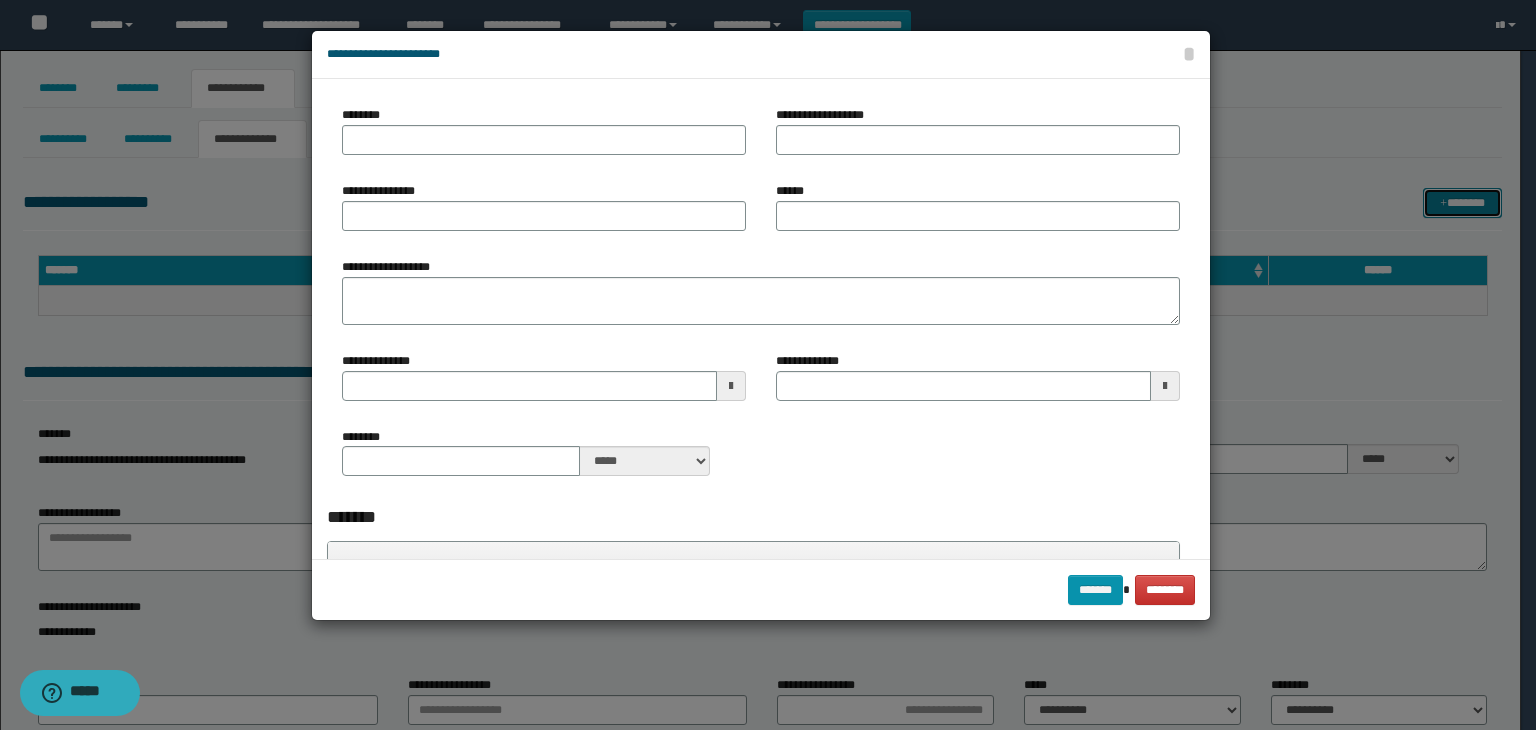 type 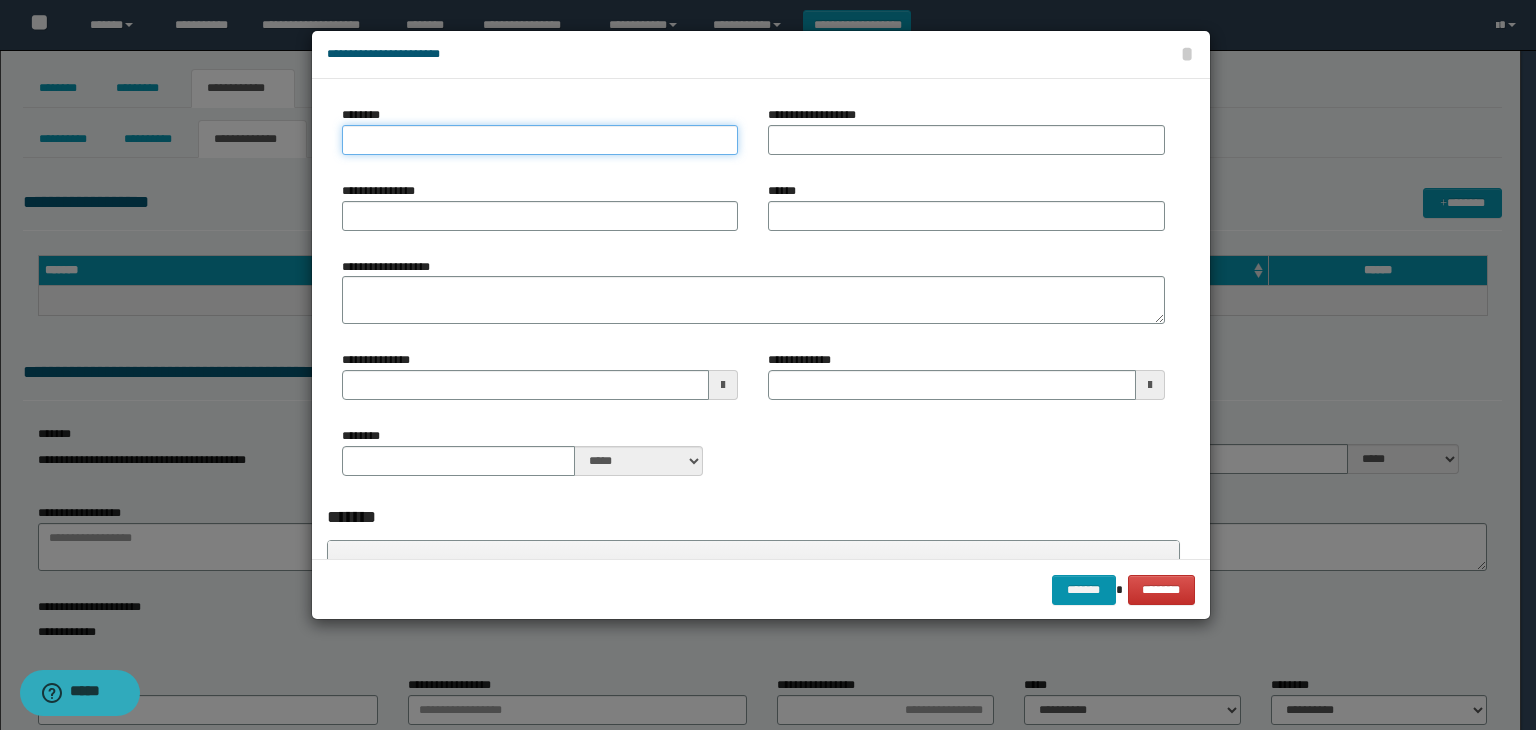 click on "********" at bounding box center [540, 140] 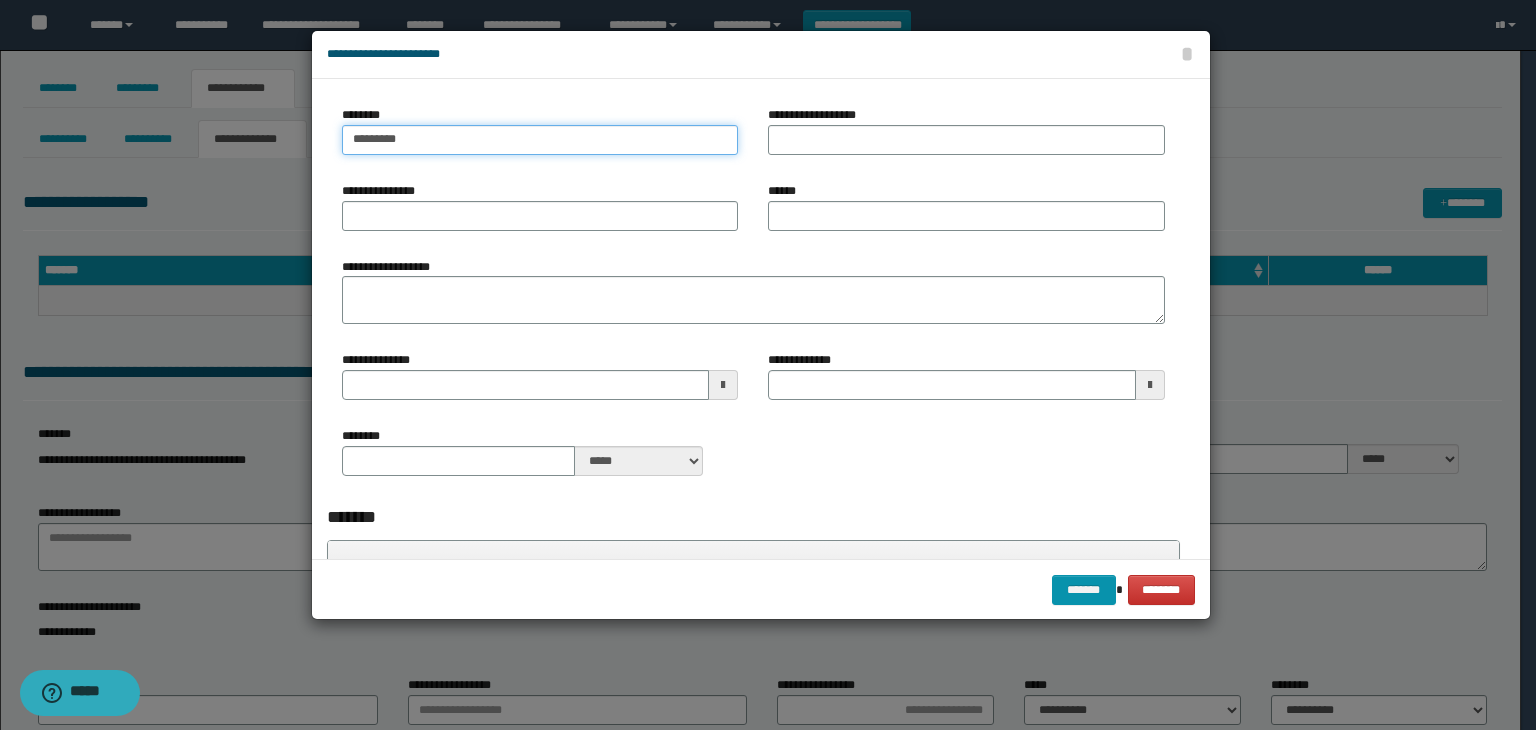 type on "********" 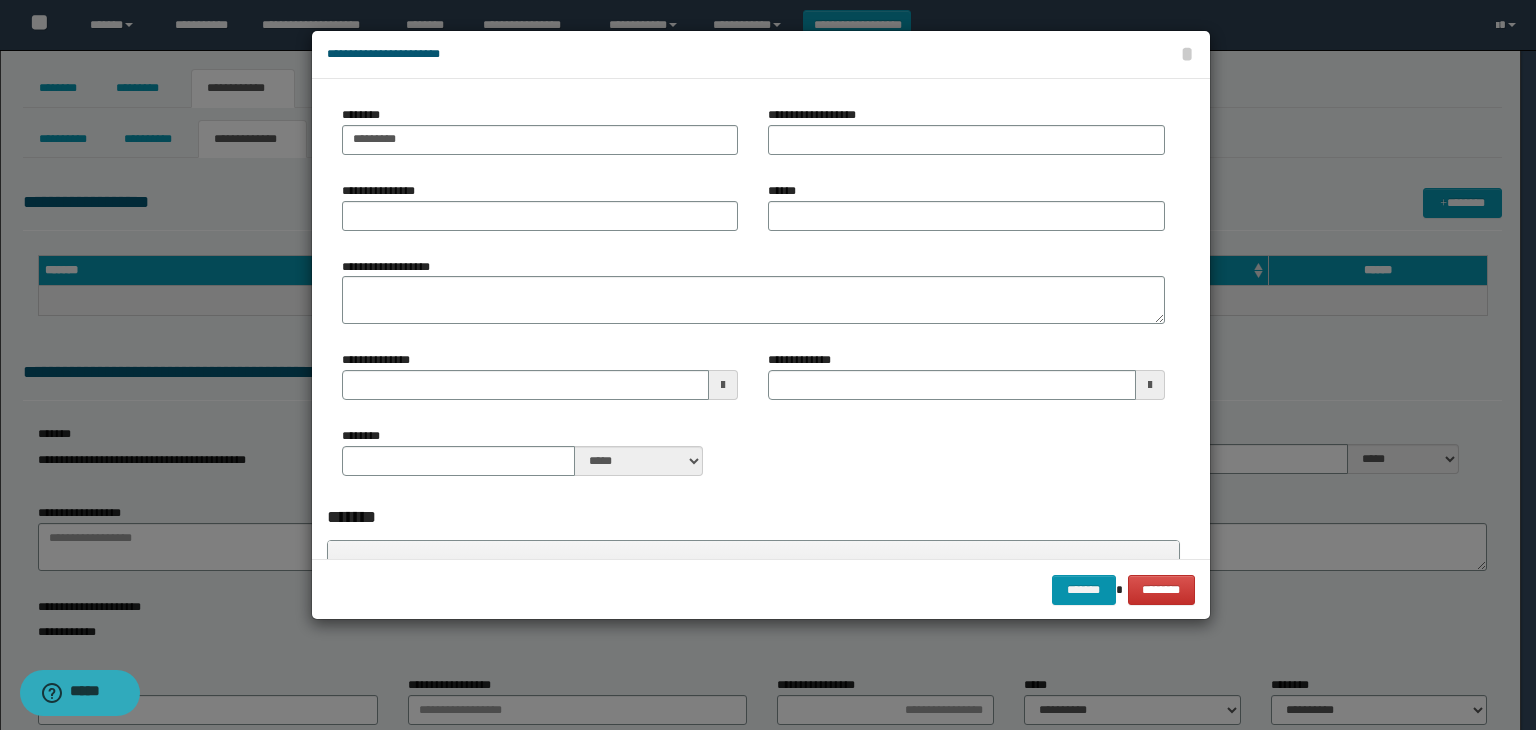 click on "******" at bounding box center (785, 191) 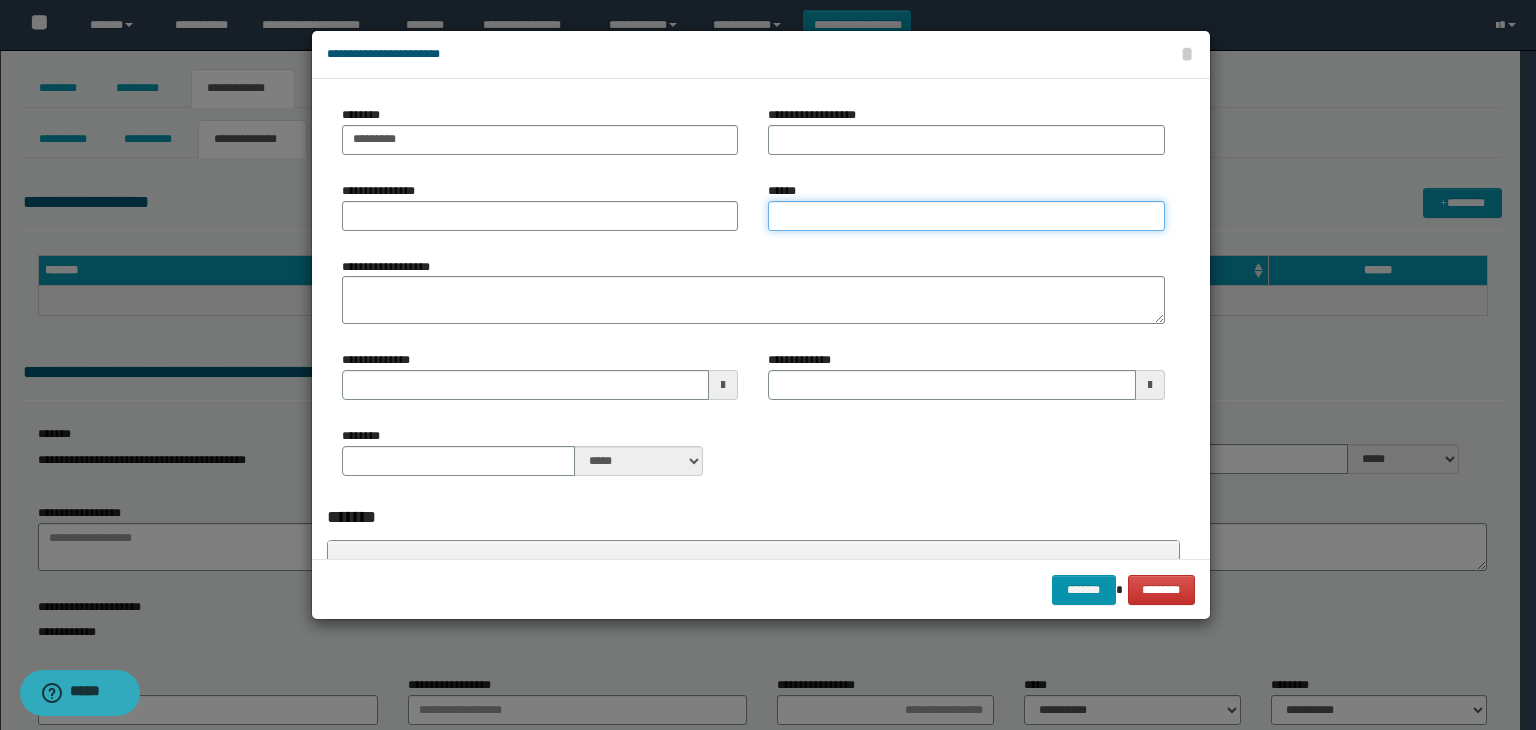 click on "******" at bounding box center (966, 216) 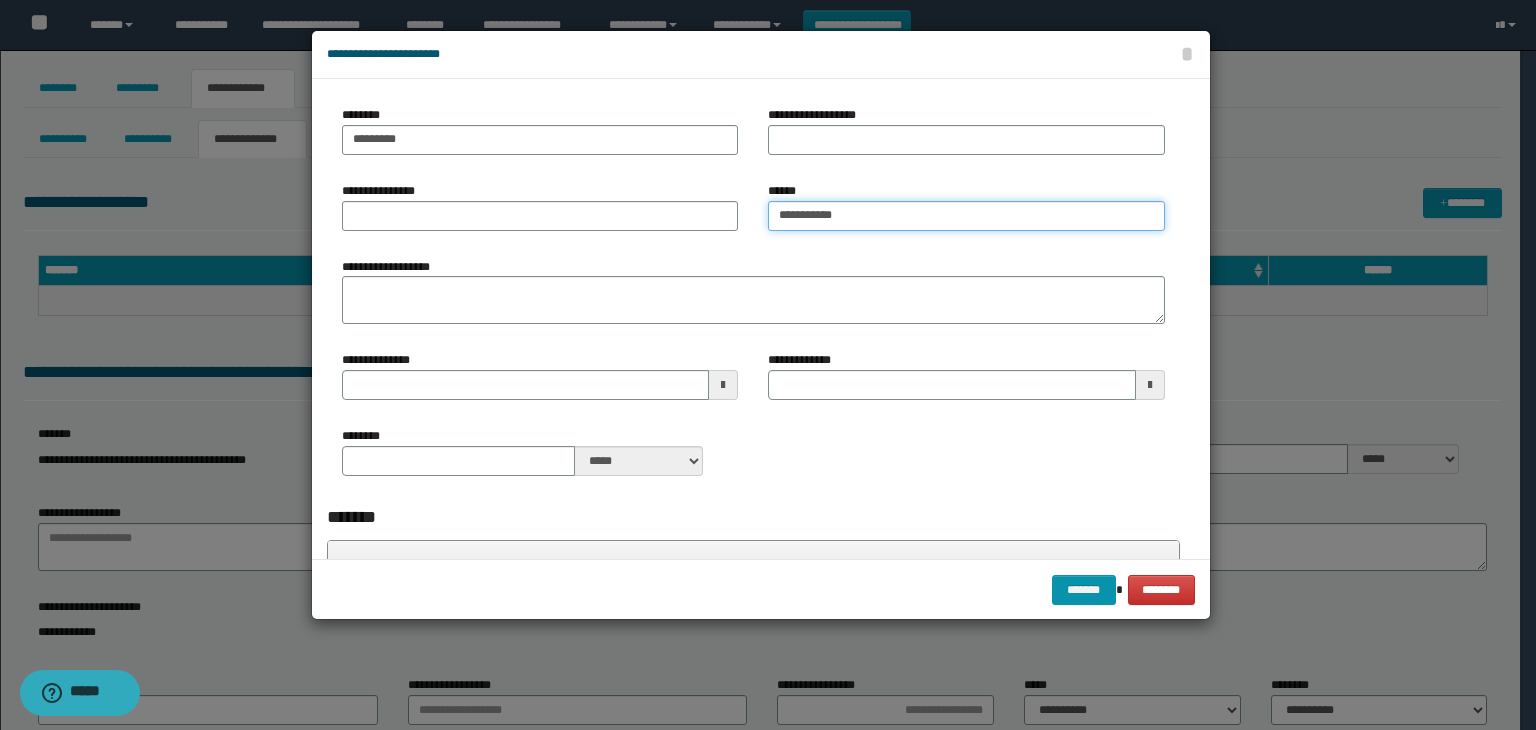 type on "**********" 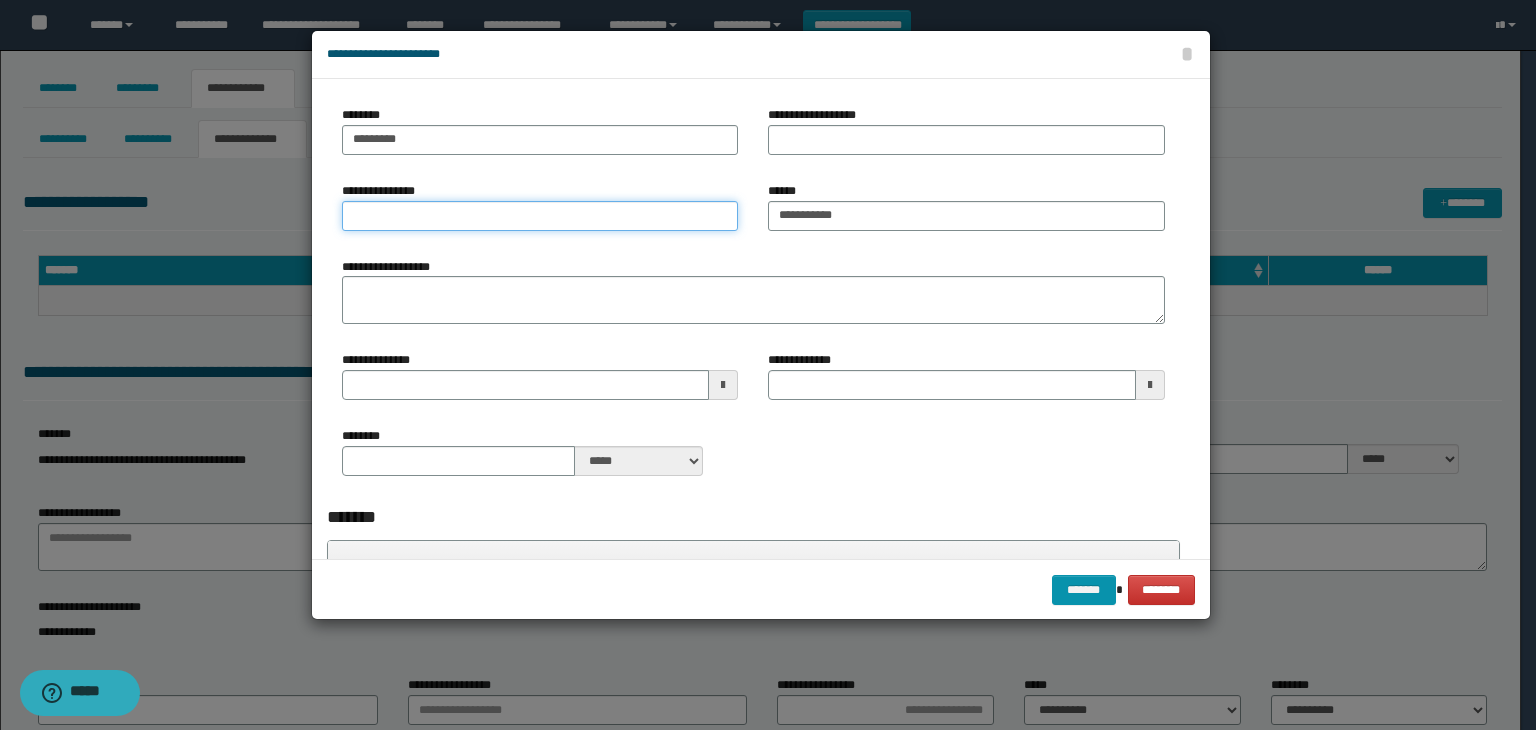 click on "**********" at bounding box center [540, 216] 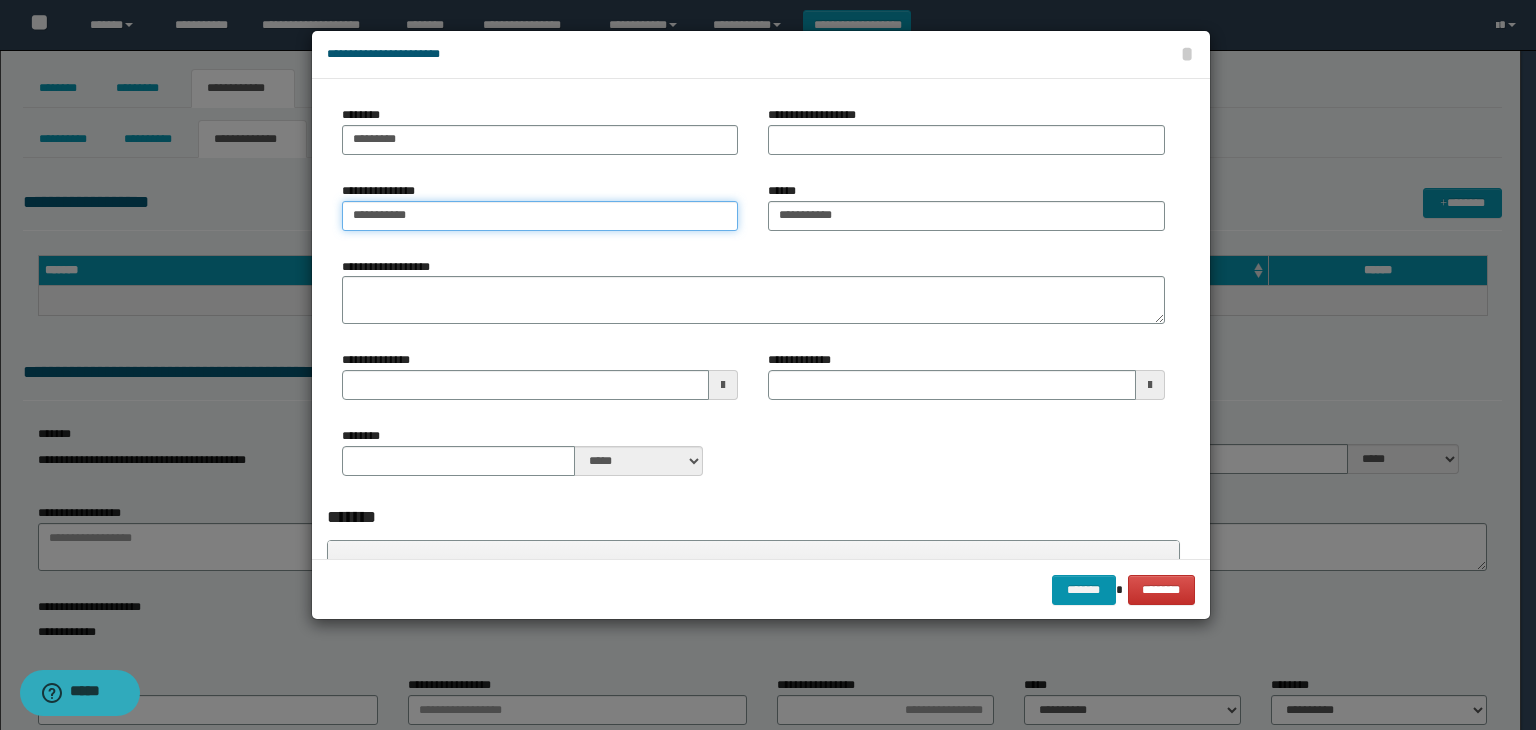 type on "**********" 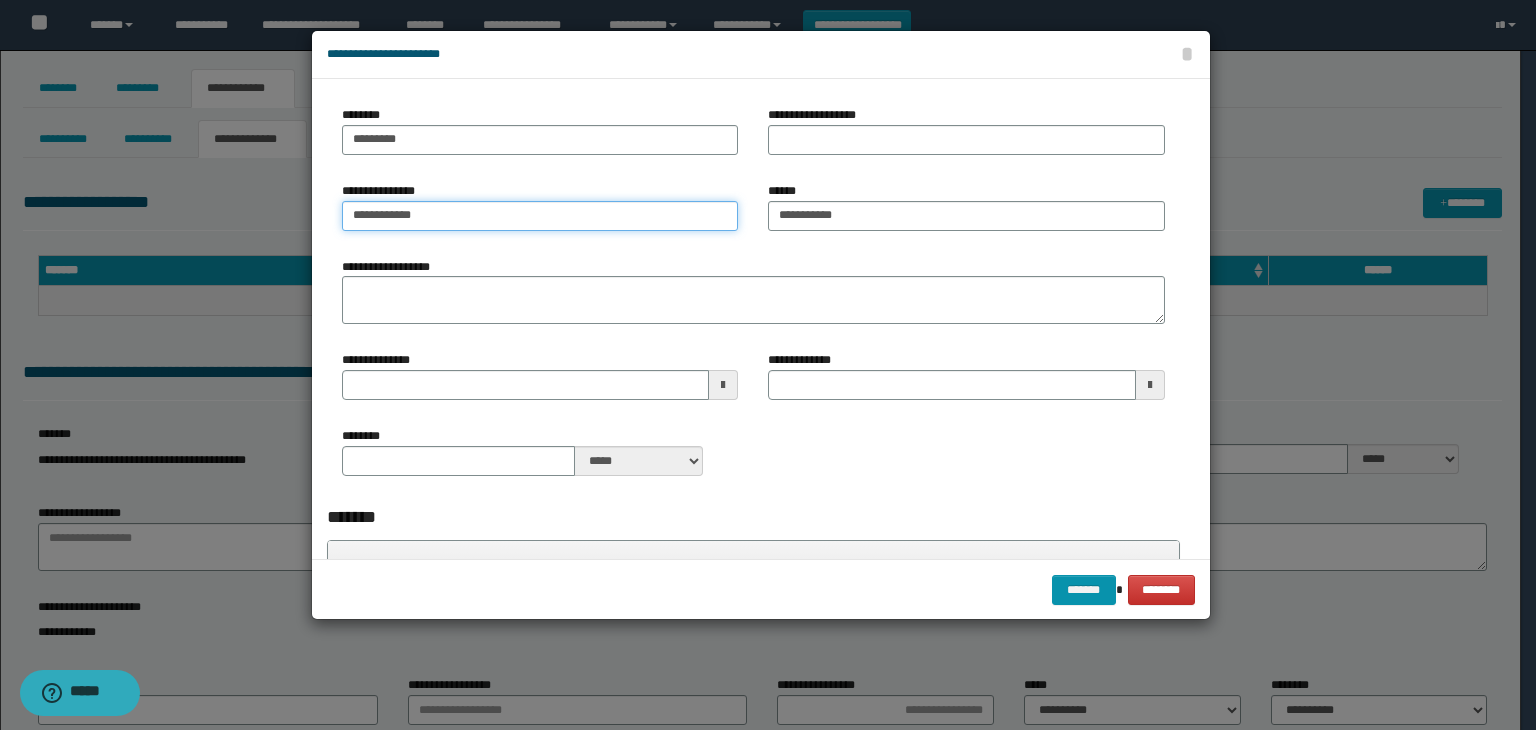 type 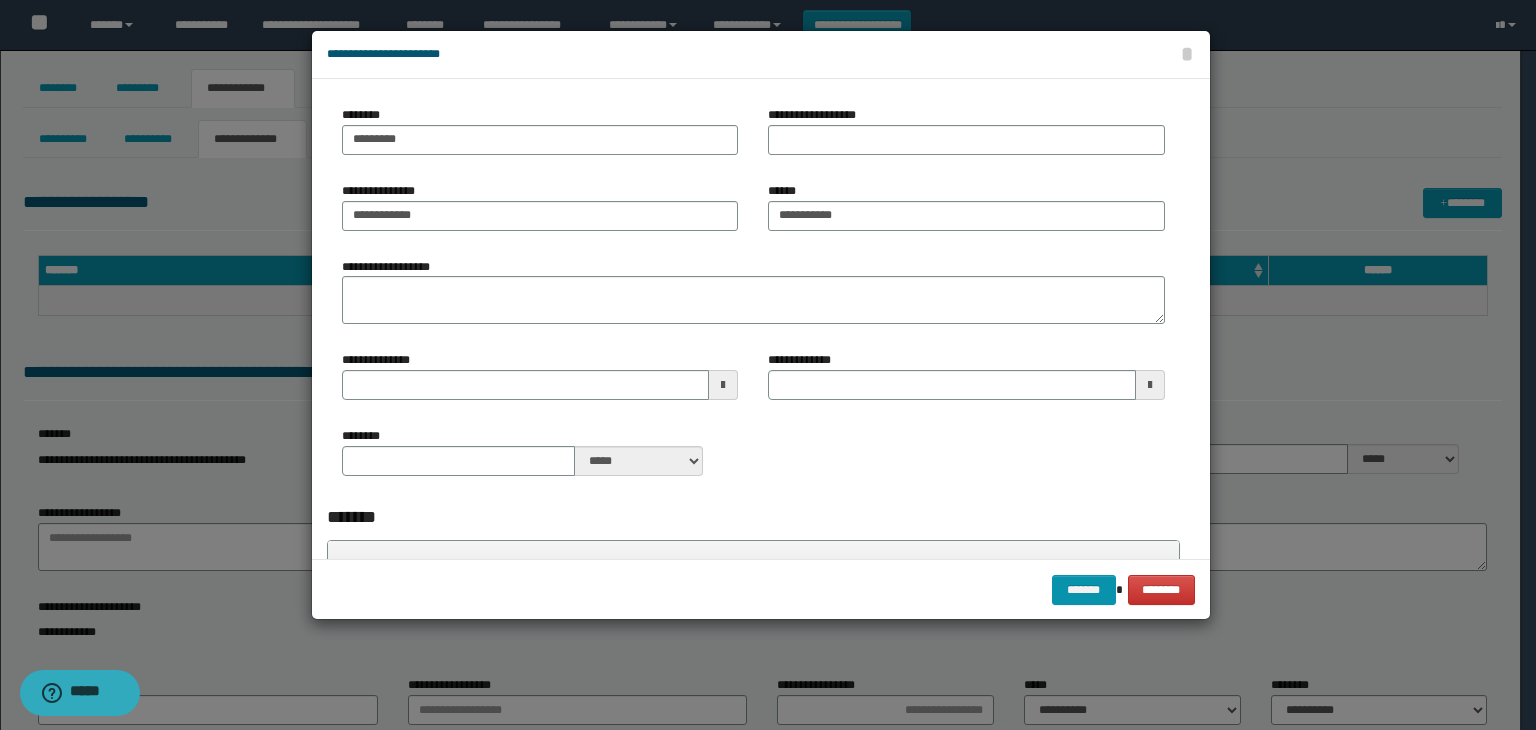 click on "**********" at bounding box center (540, 383) 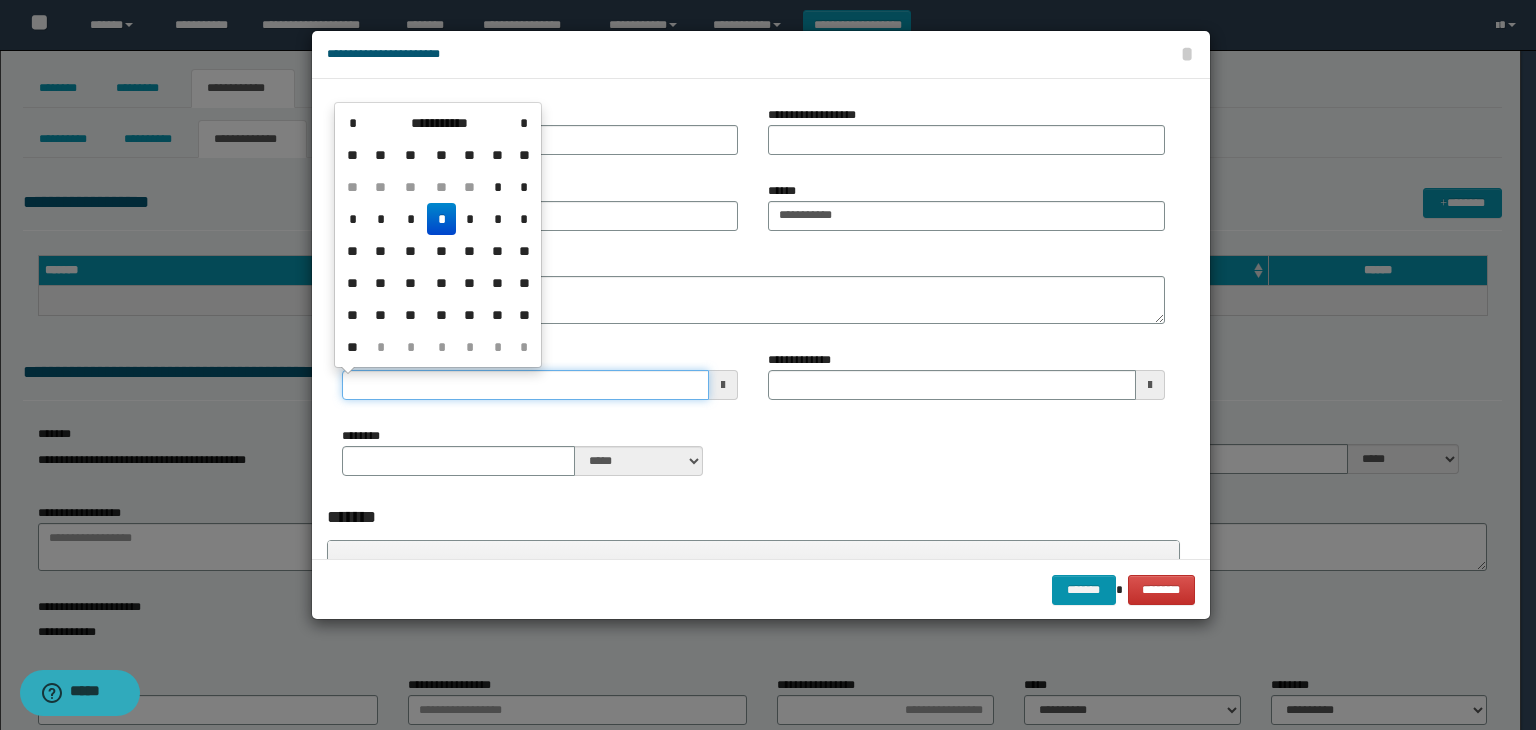 click on "**********" at bounding box center [526, 385] 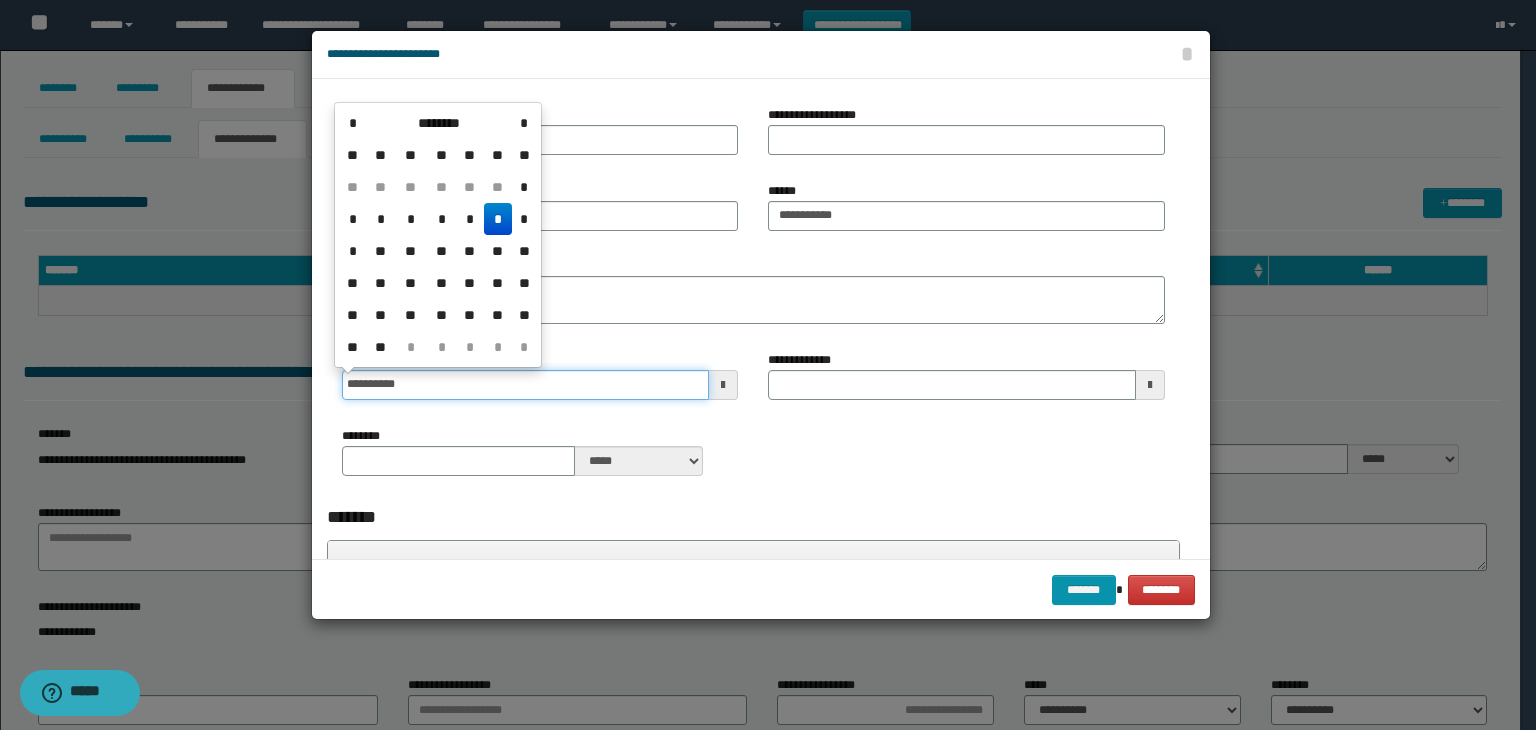 type on "**********" 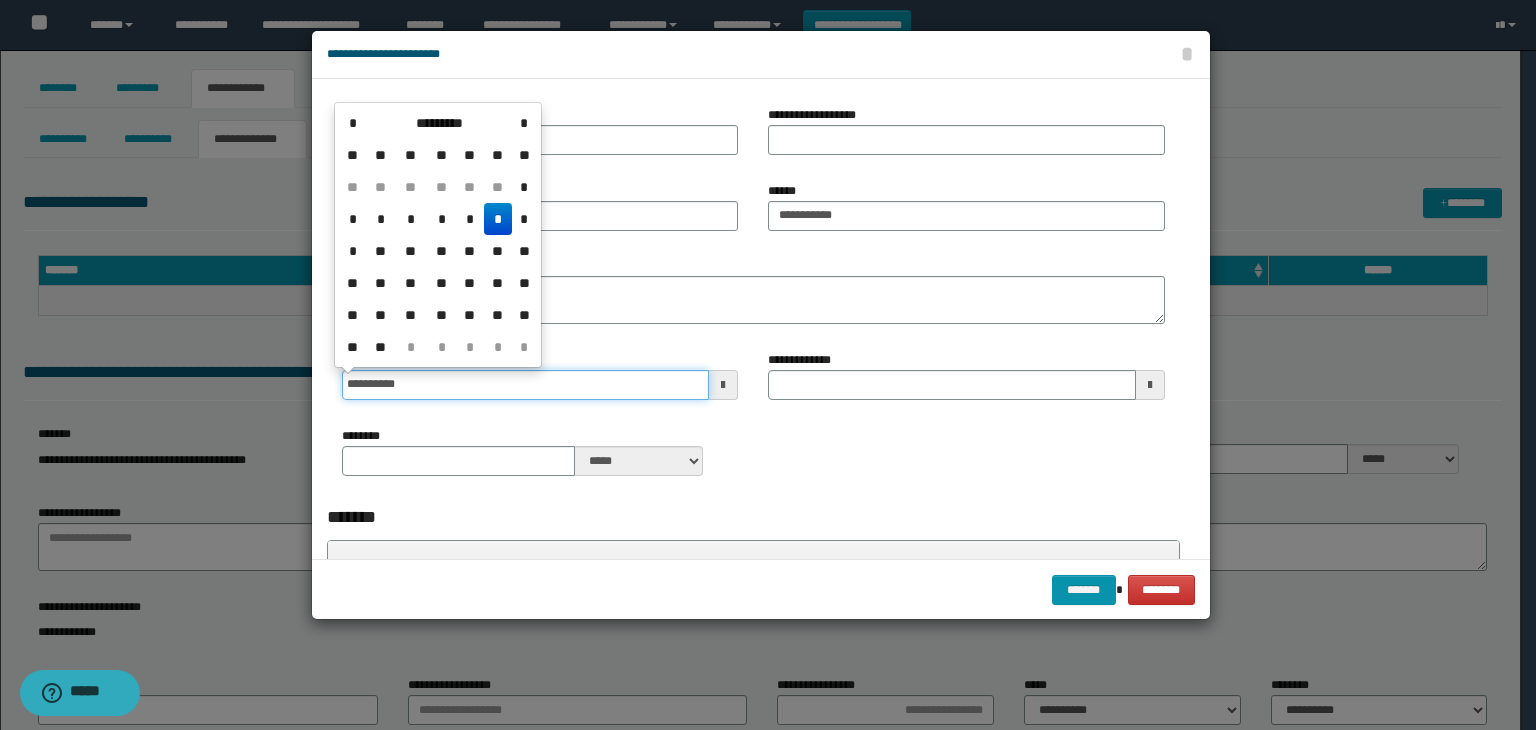 type 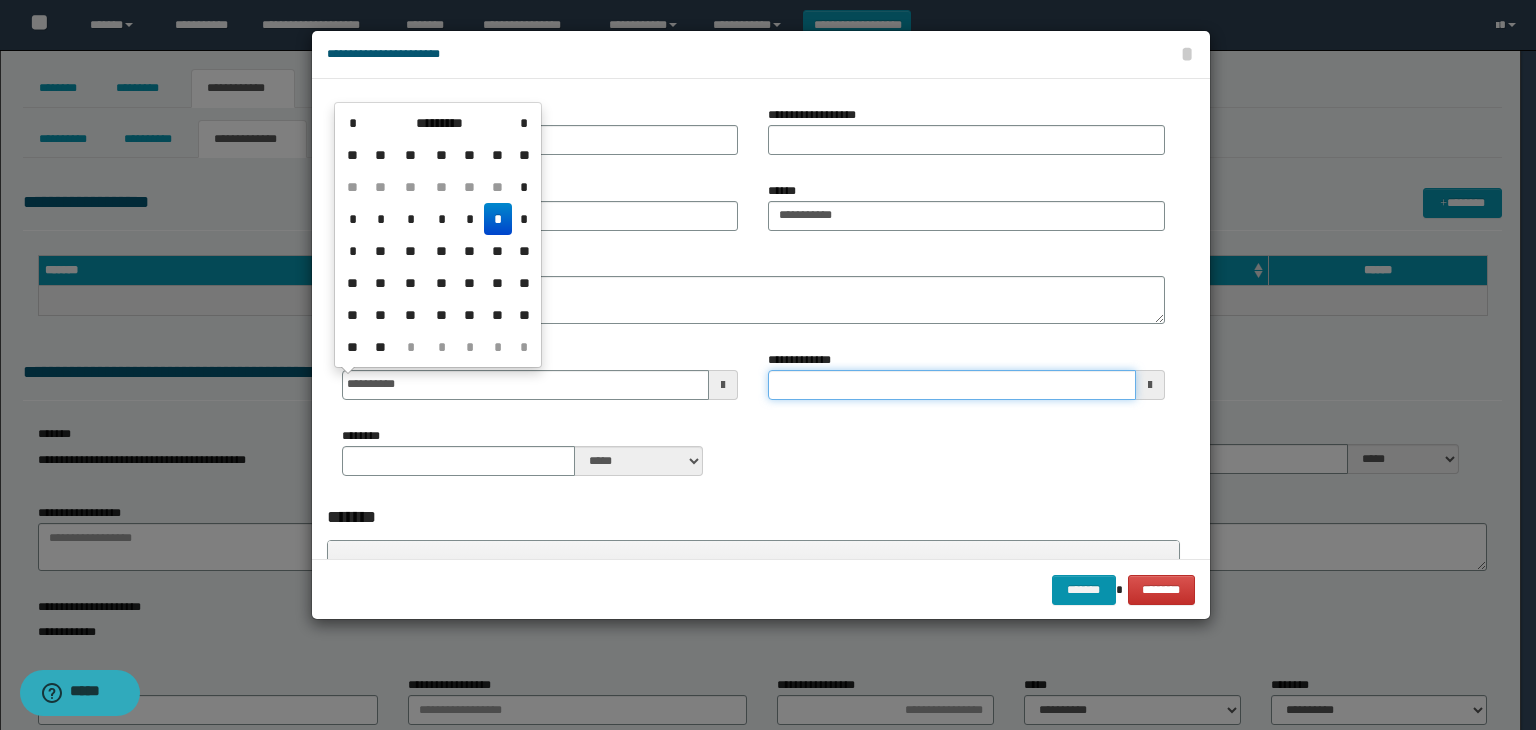 type on "**********" 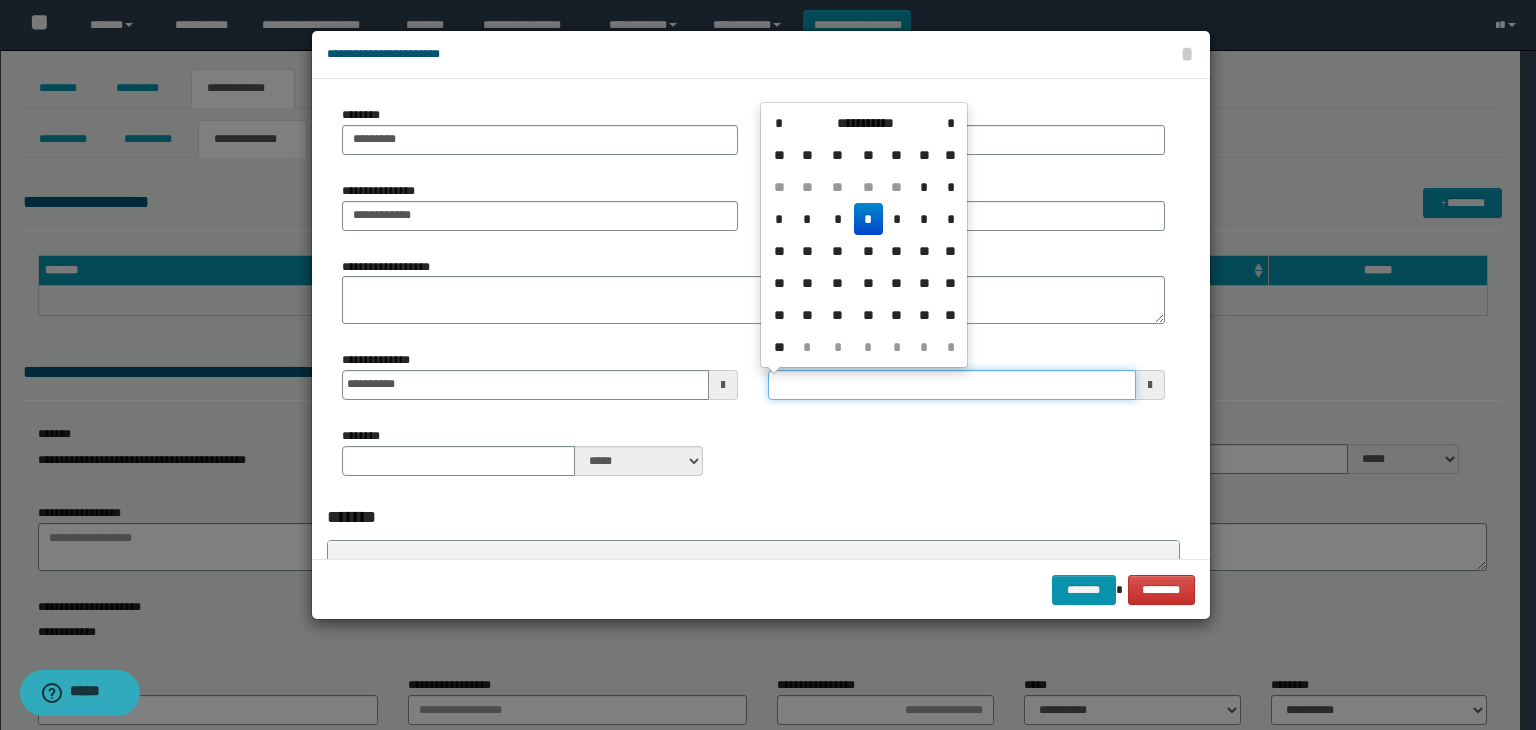 click on "**********" at bounding box center [952, 385] 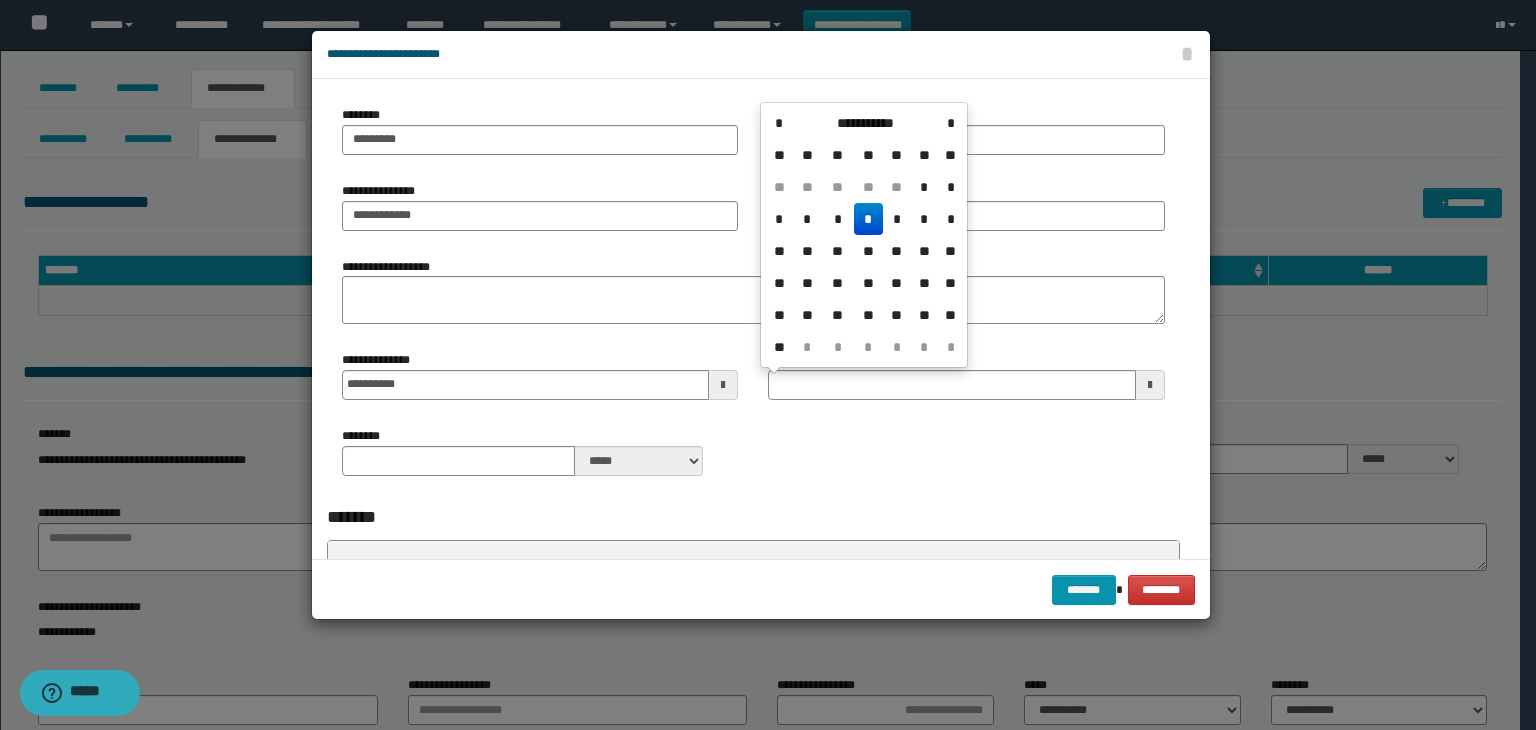 click on "*" at bounding box center (868, 219) 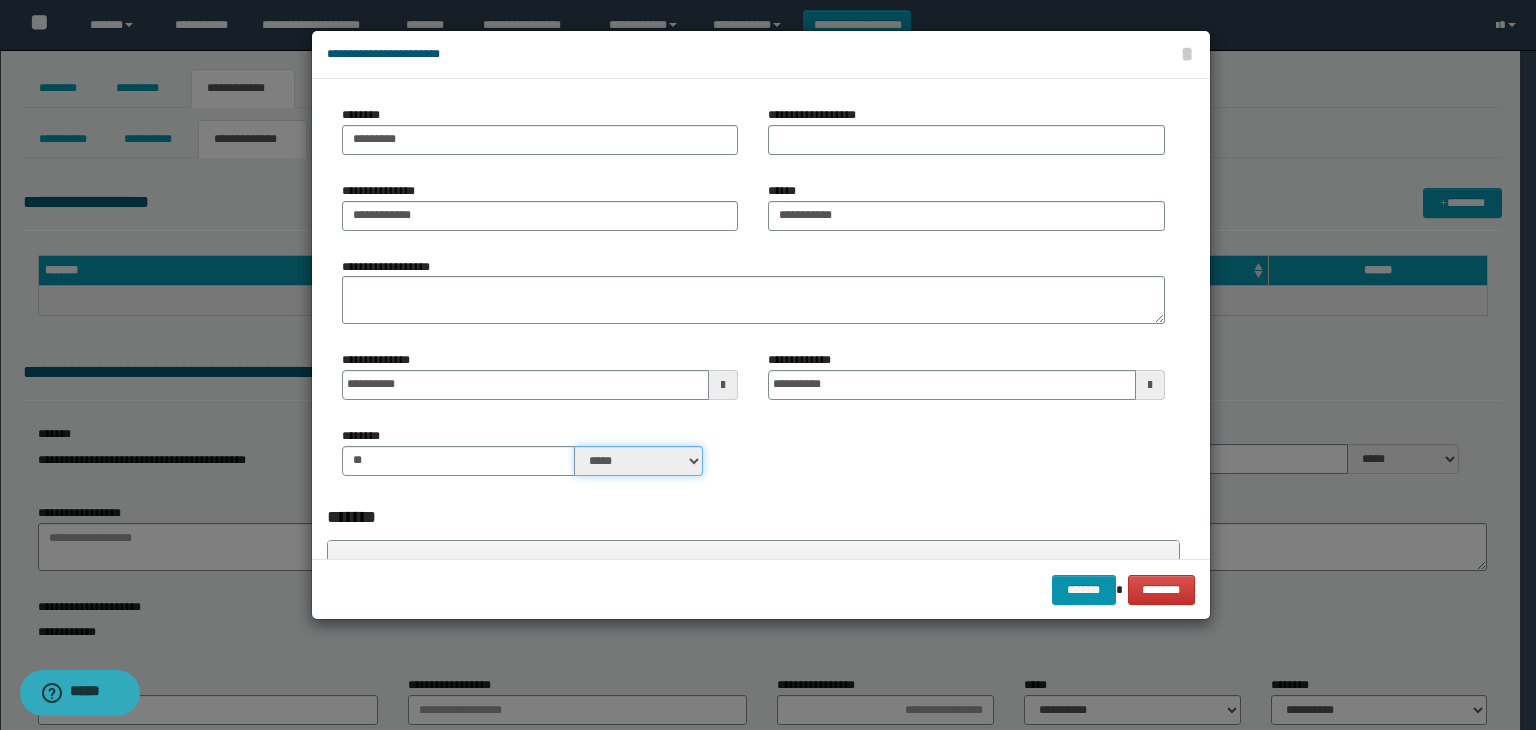 click on "*****
****" at bounding box center (639, 461) 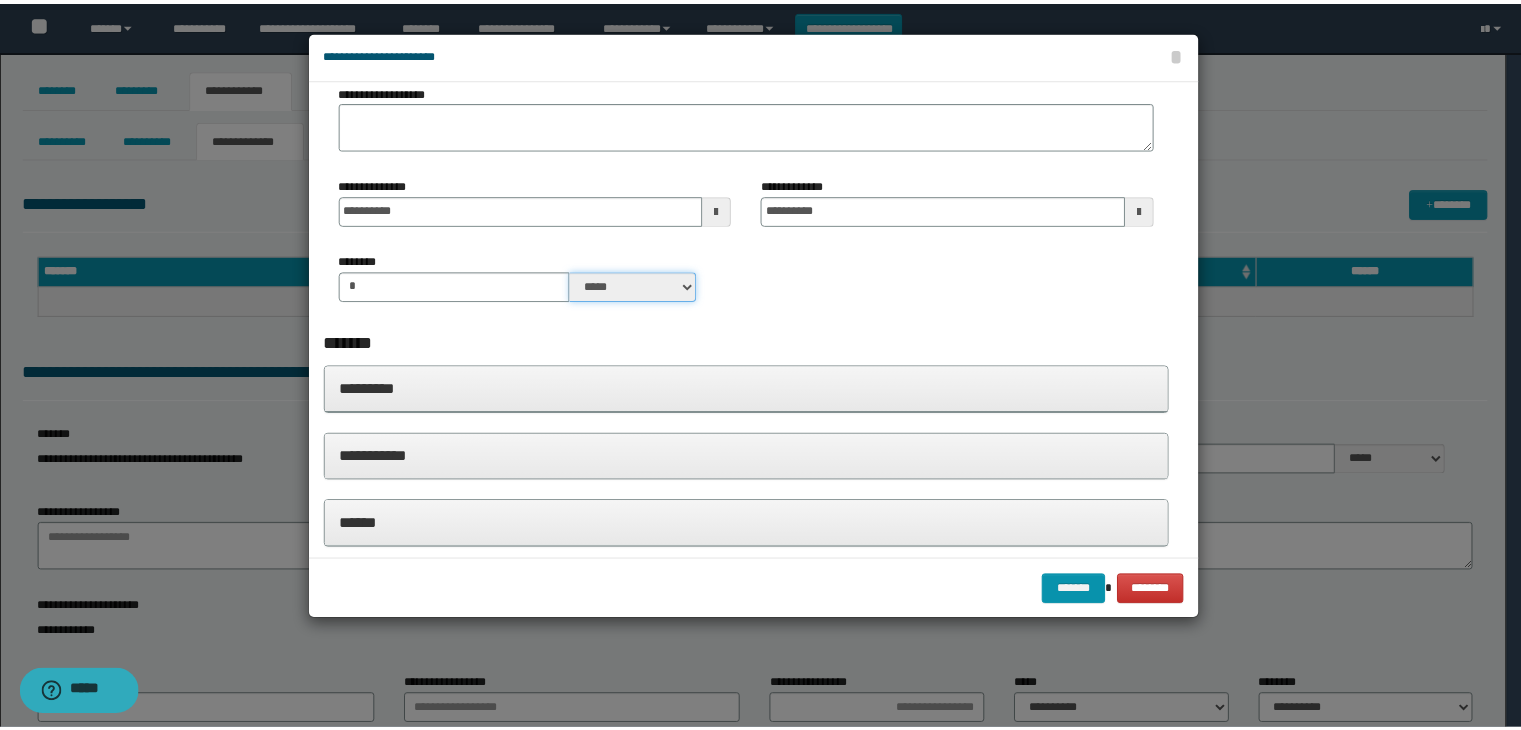scroll, scrollTop: 300, scrollLeft: 0, axis: vertical 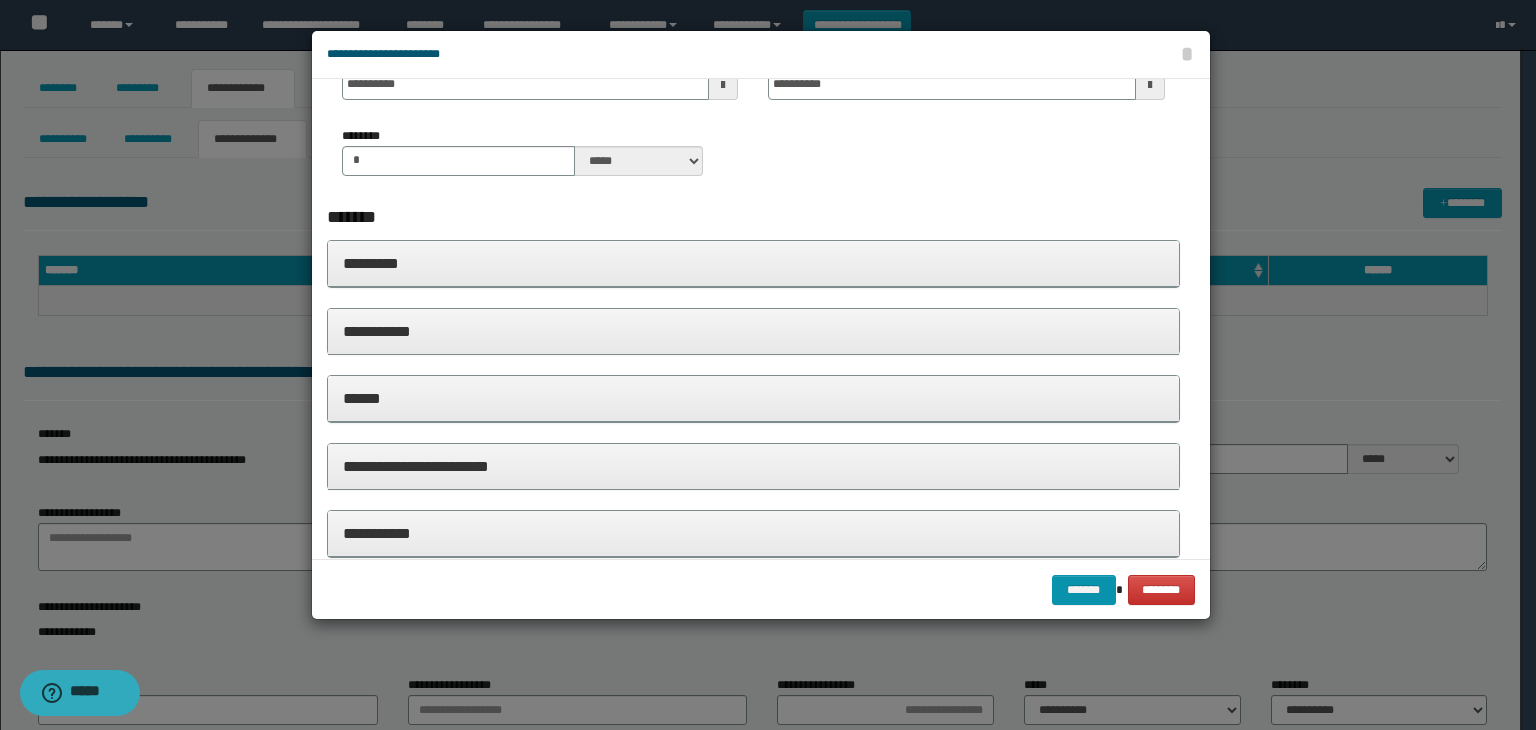 click on "*********" at bounding box center (754, 263) 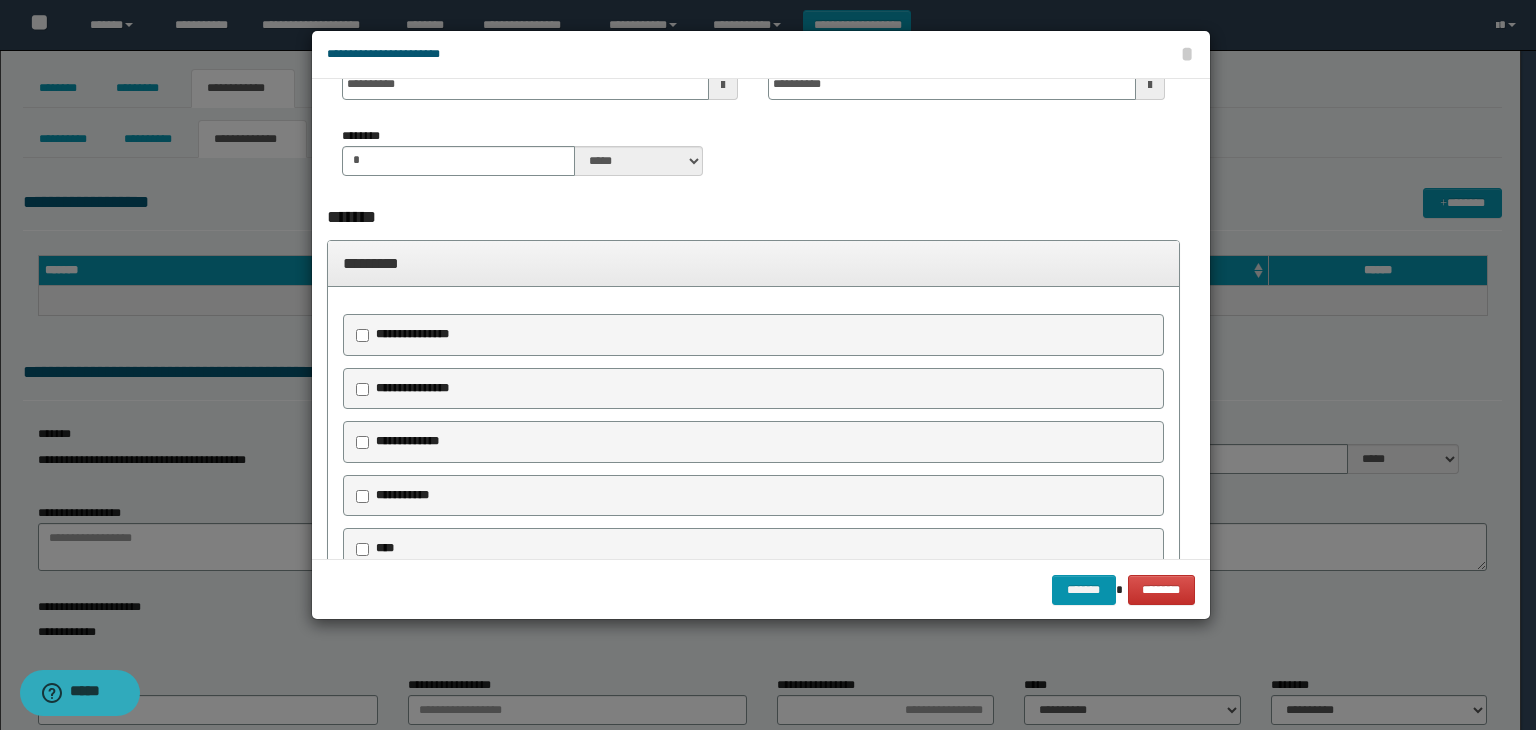 click on "*********" at bounding box center [754, 264] 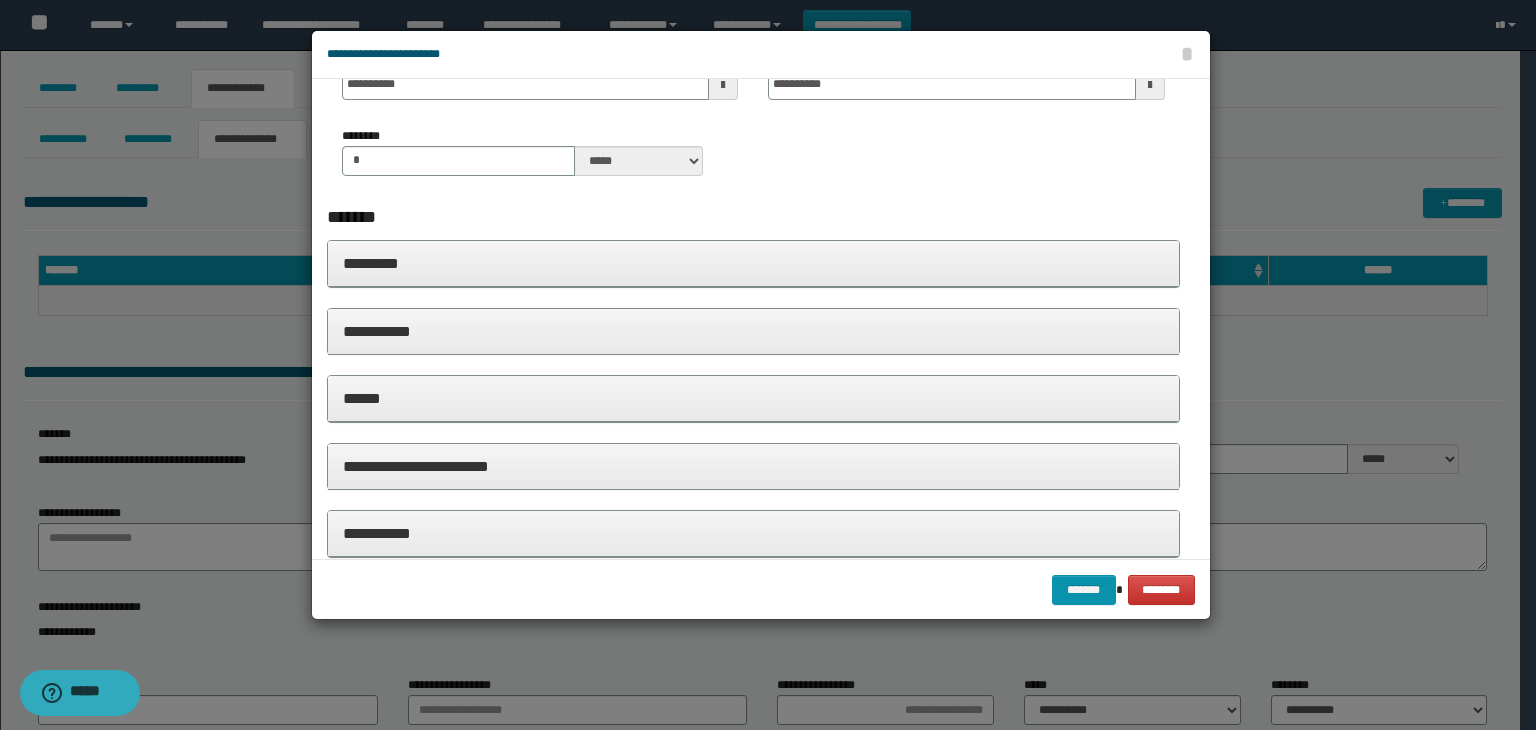 click on "******" at bounding box center [754, 398] 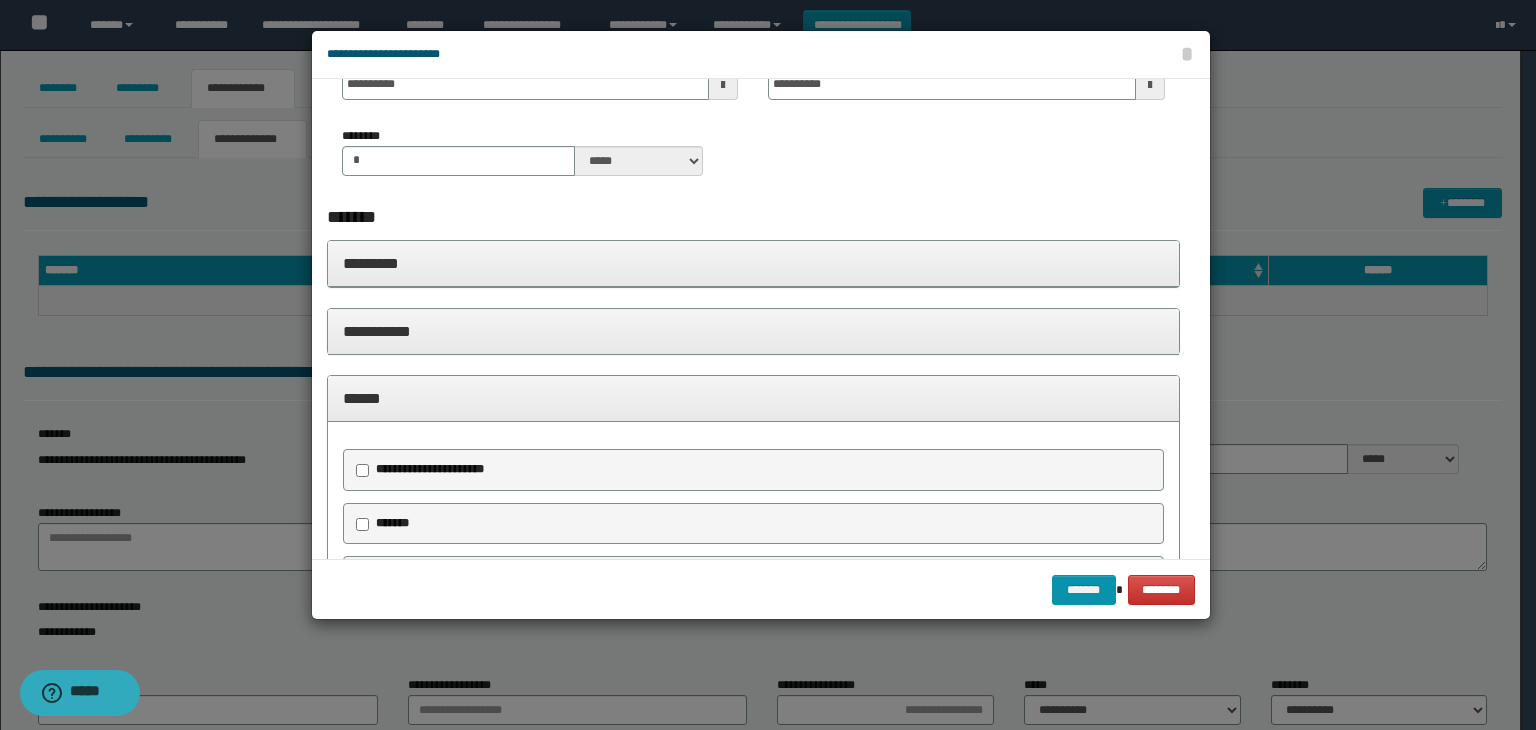 click on "******" at bounding box center (754, 398) 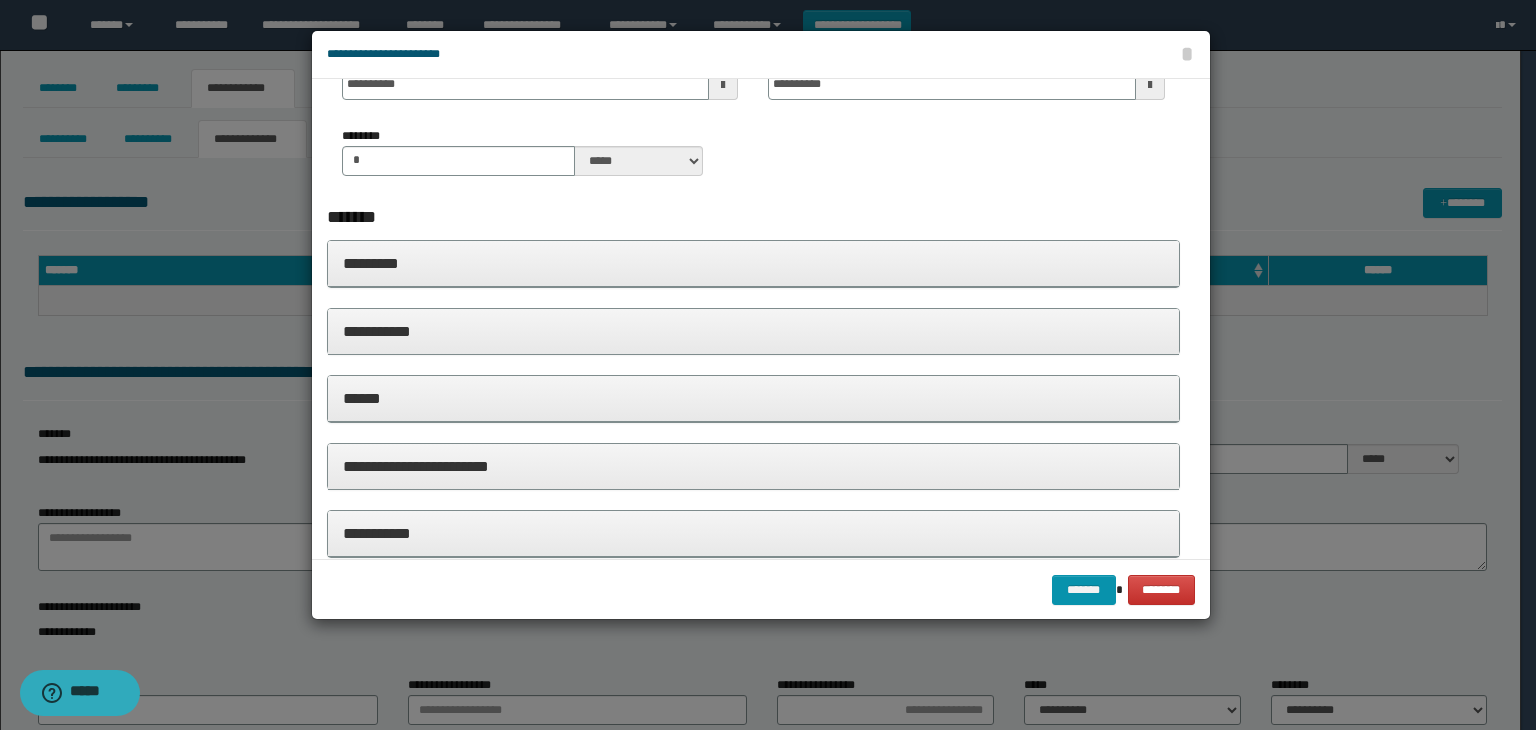 click on "**********" at bounding box center (754, 331) 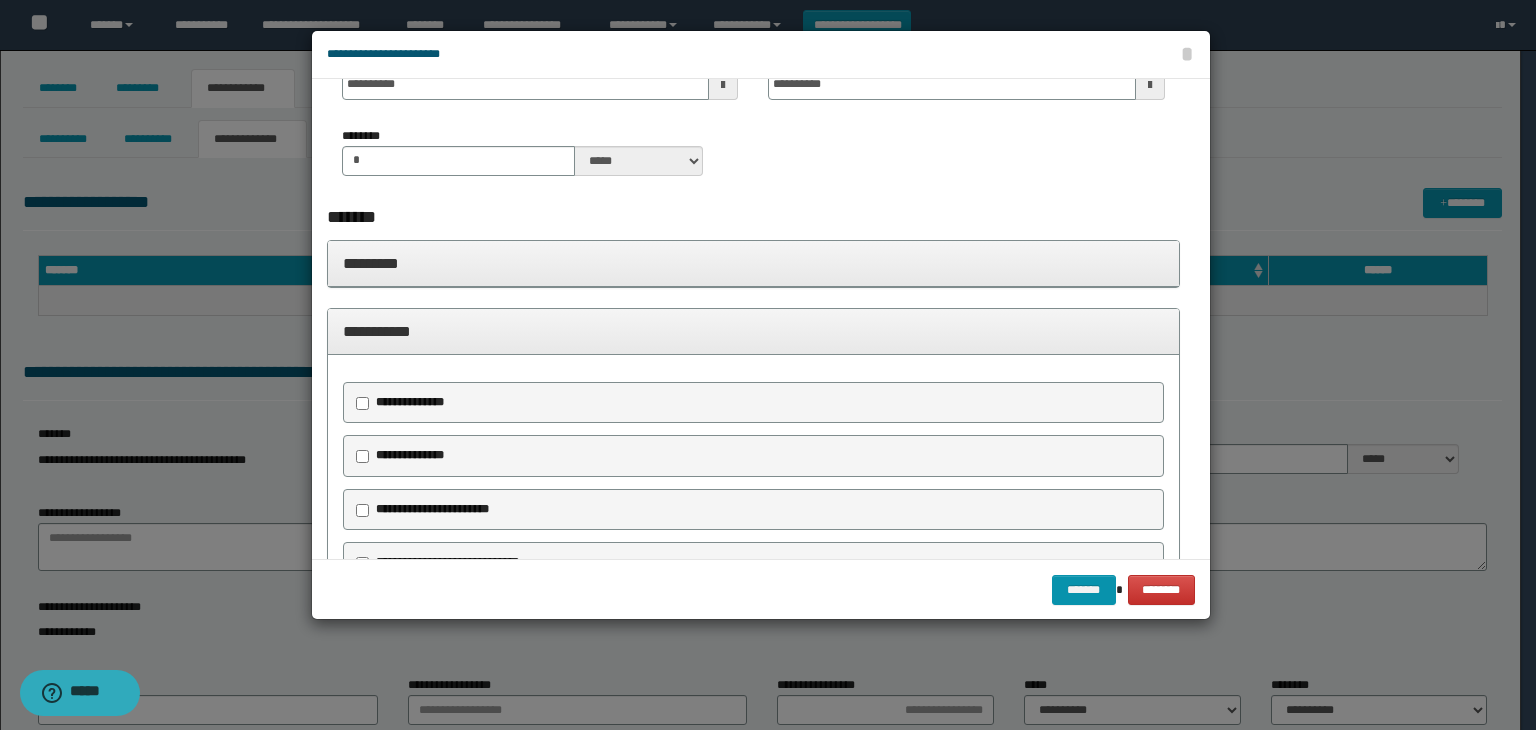 click on "**********" at bounding box center (432, 509) 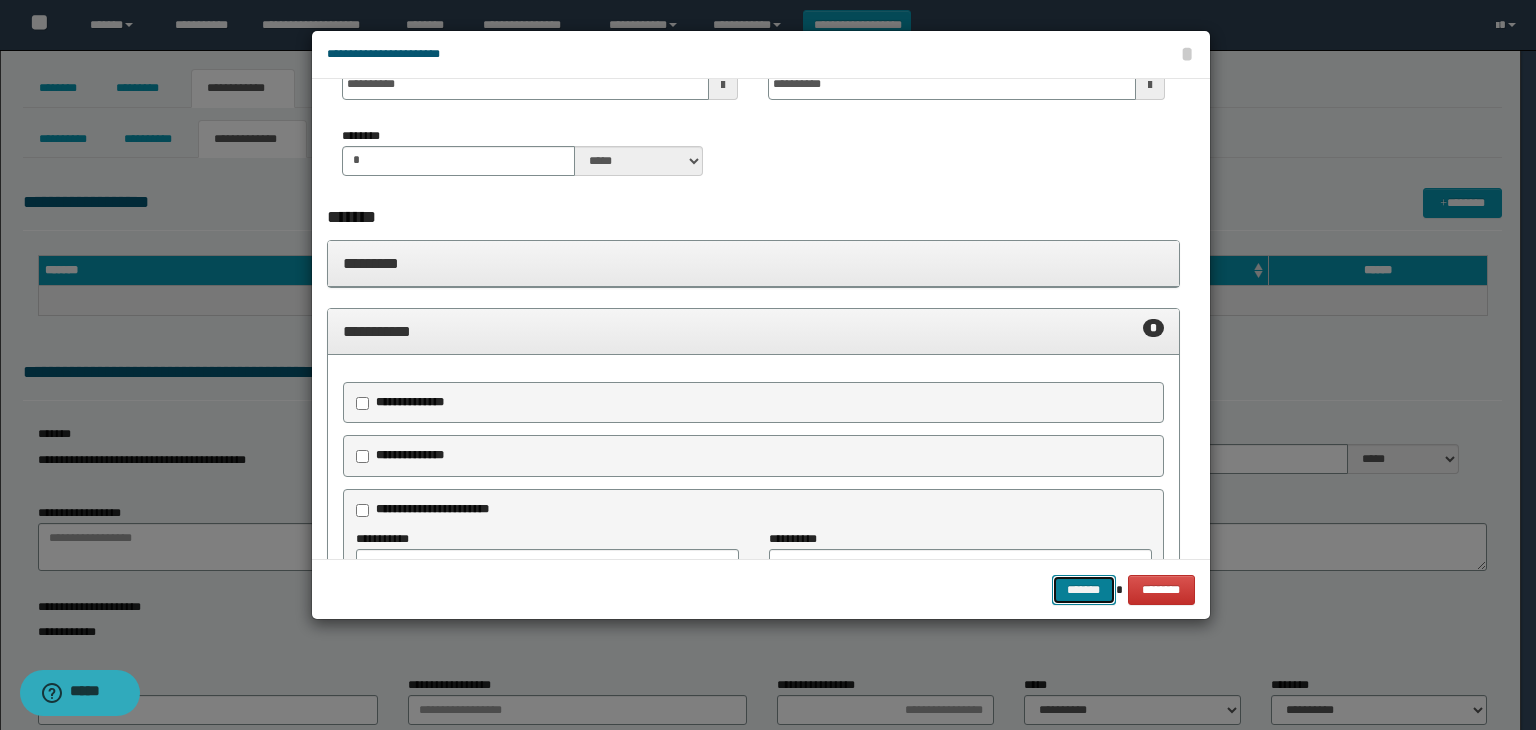 click on "*******" at bounding box center [1084, 590] 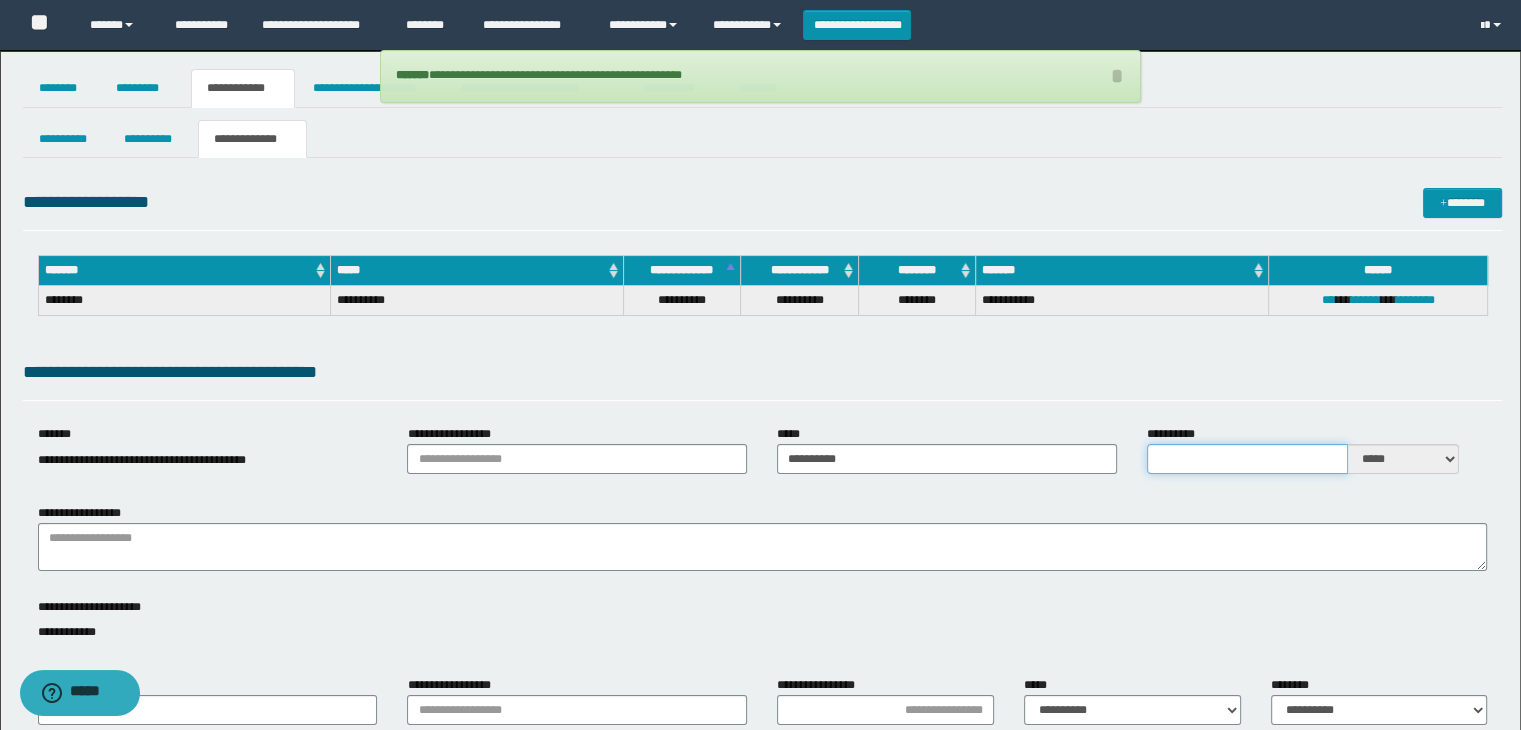 click on "**********" at bounding box center (1247, 459) 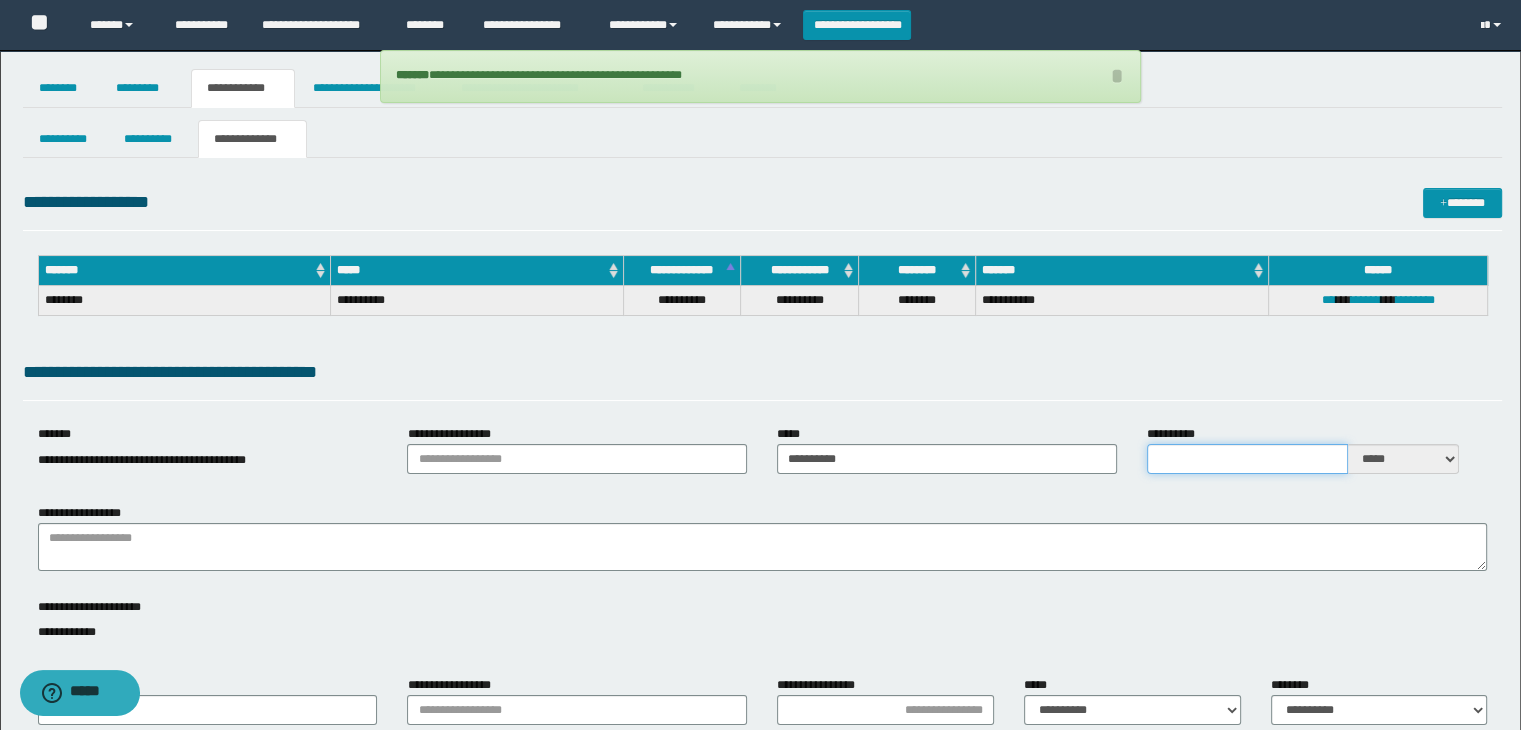 type on "*" 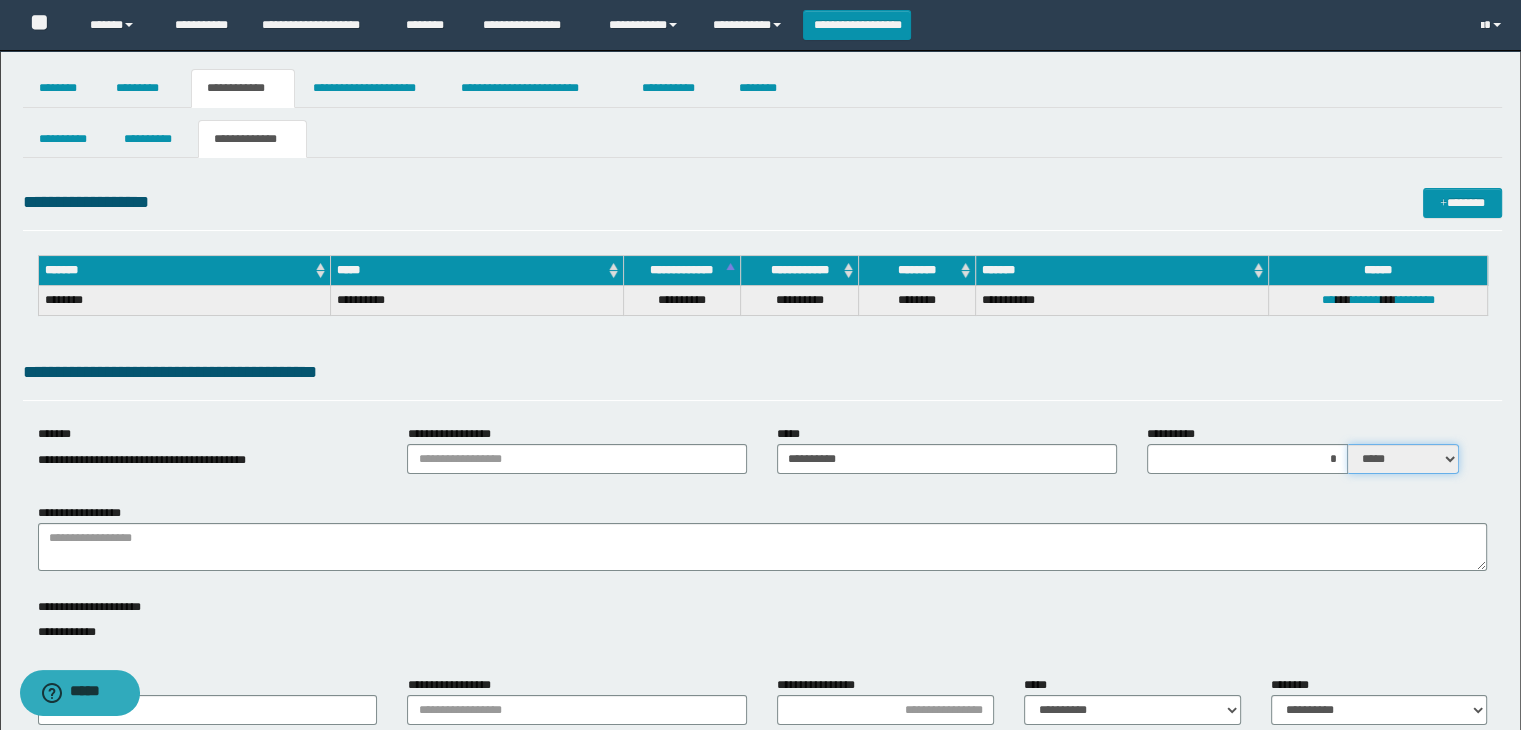 click on "*****
****" at bounding box center [1403, 459] 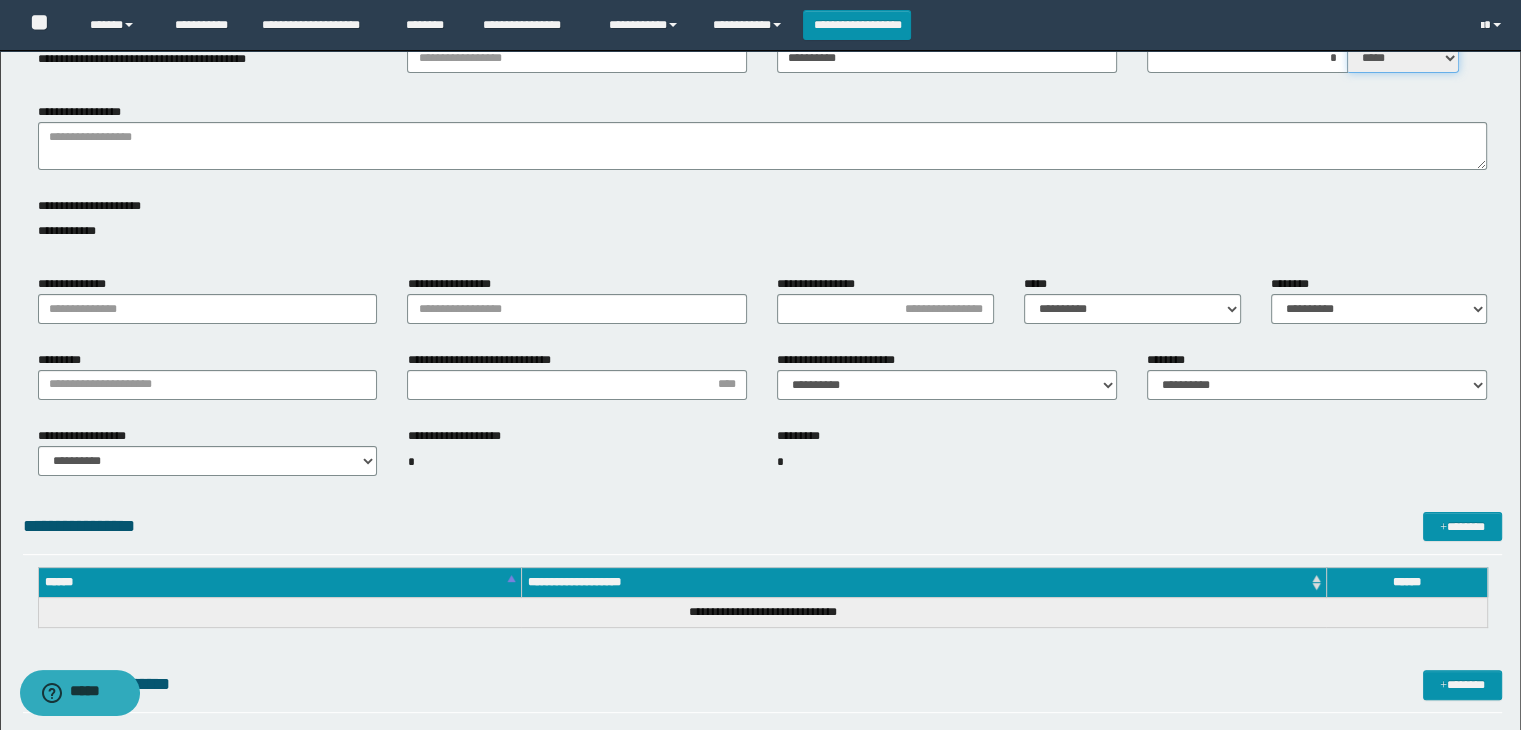 scroll, scrollTop: 400, scrollLeft: 0, axis: vertical 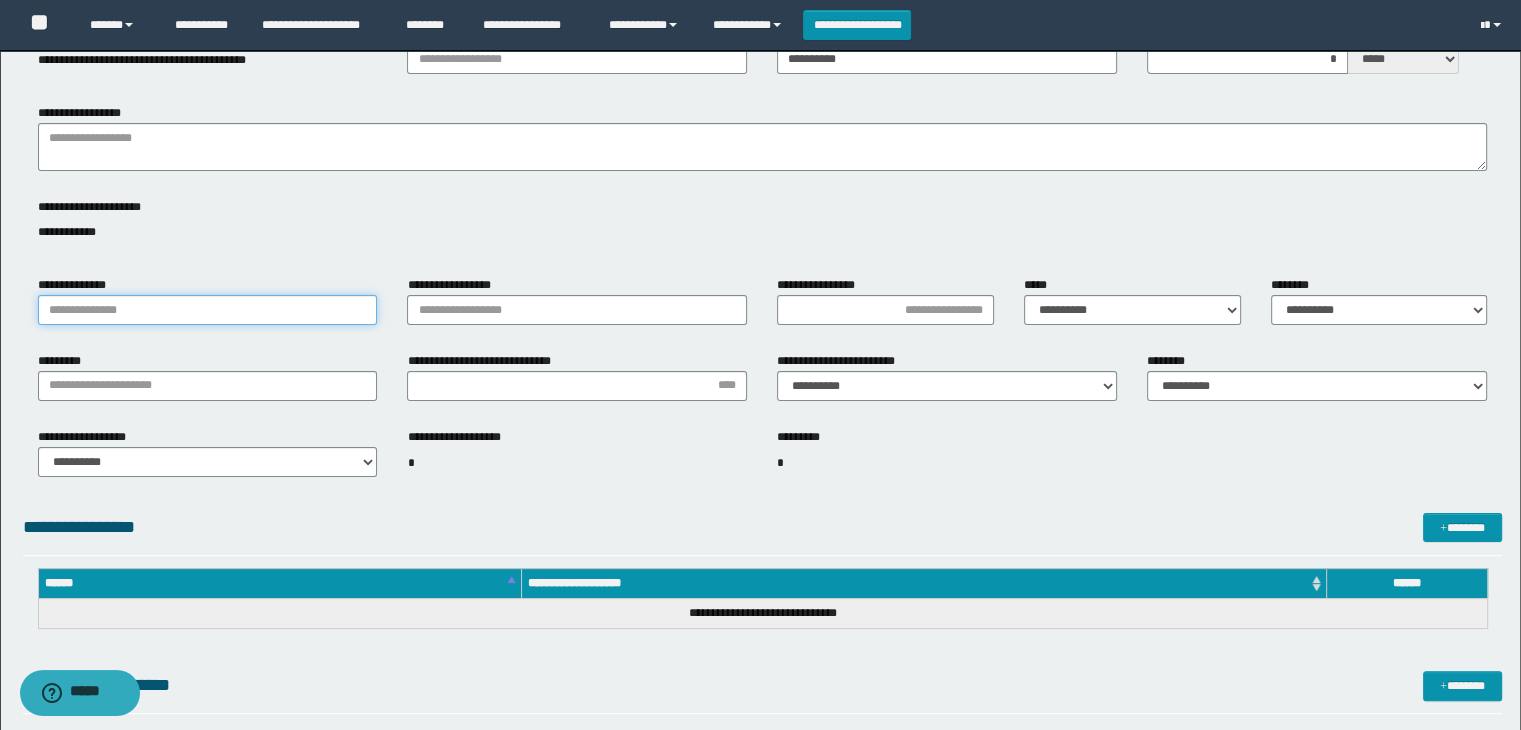 click on "**********" at bounding box center (208, 310) 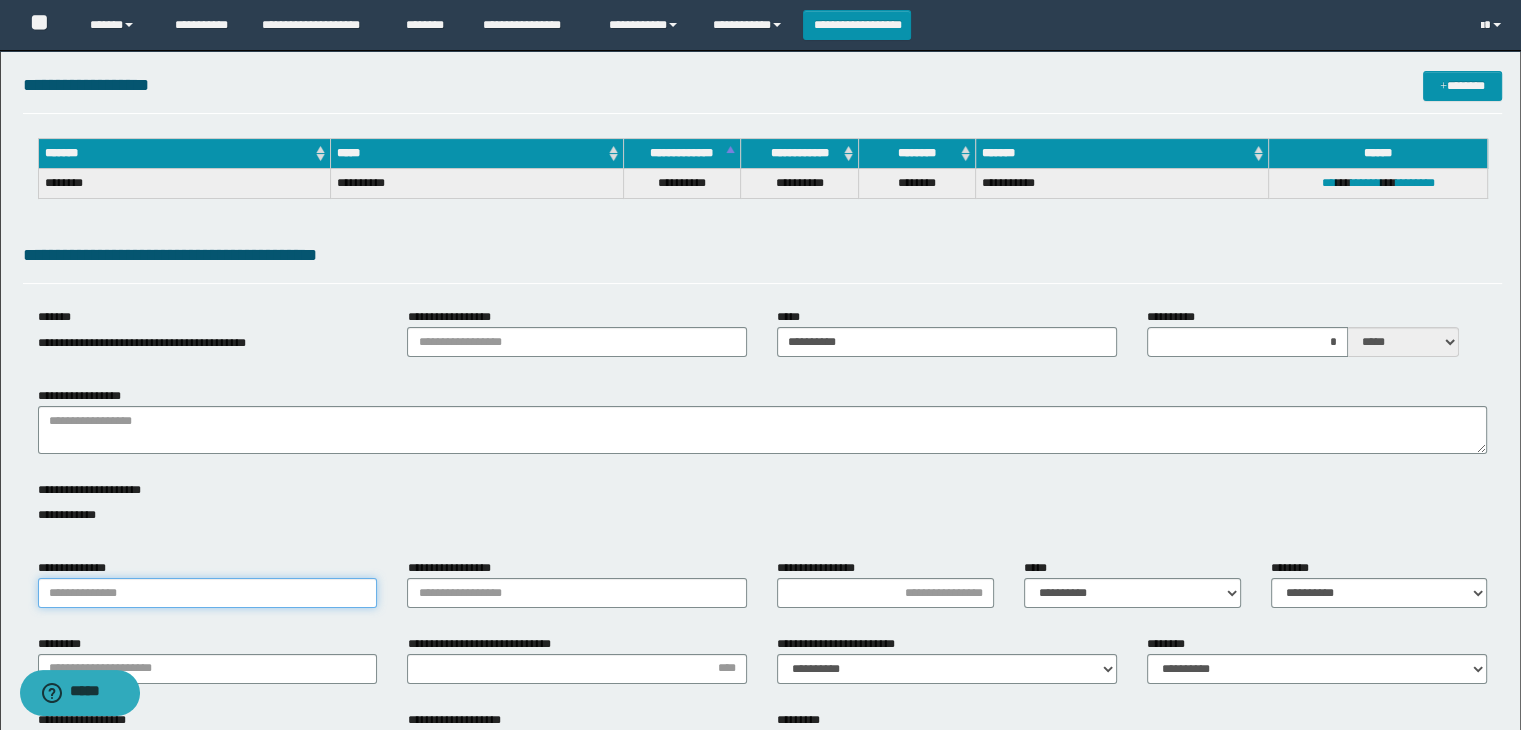 scroll, scrollTop: 300, scrollLeft: 0, axis: vertical 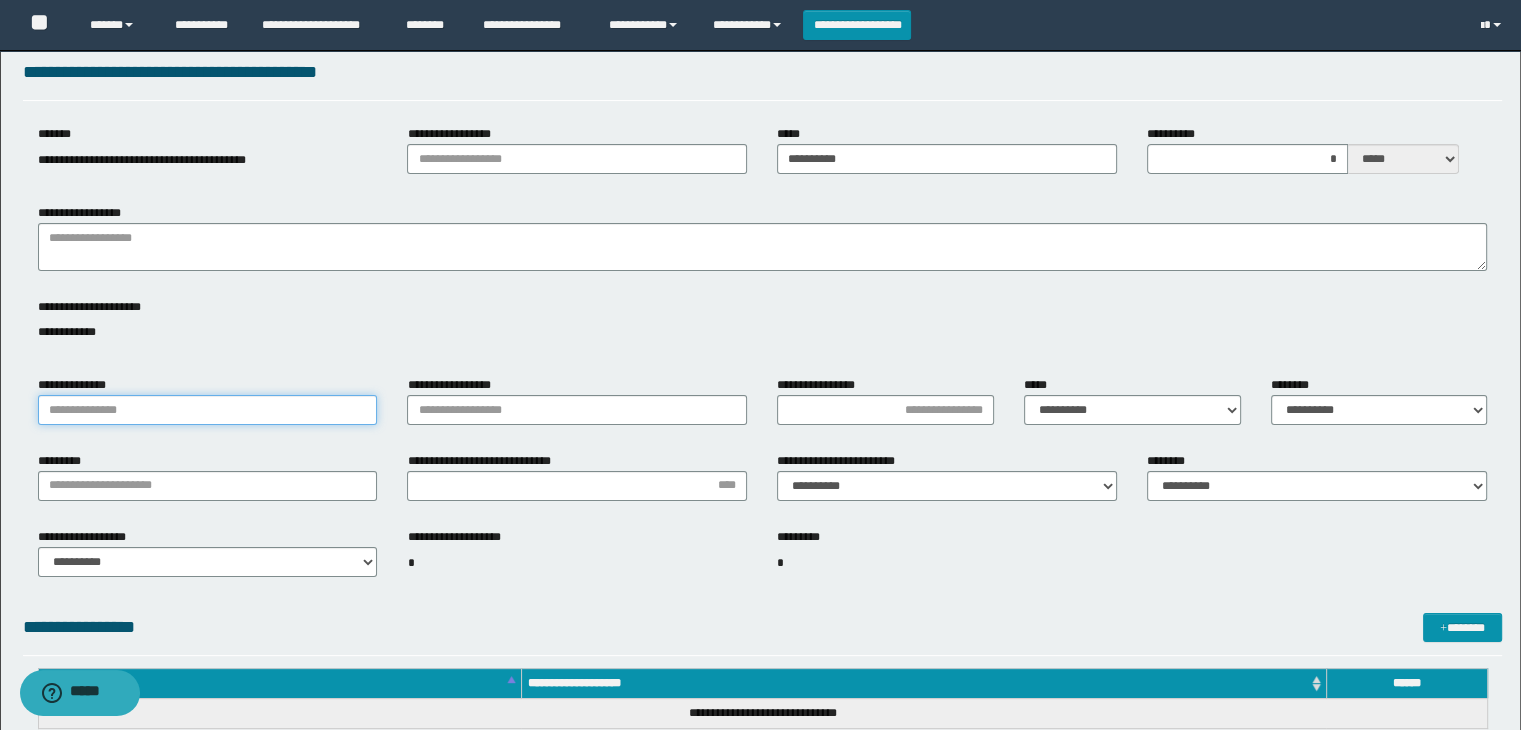 click on "**********" at bounding box center [208, 410] 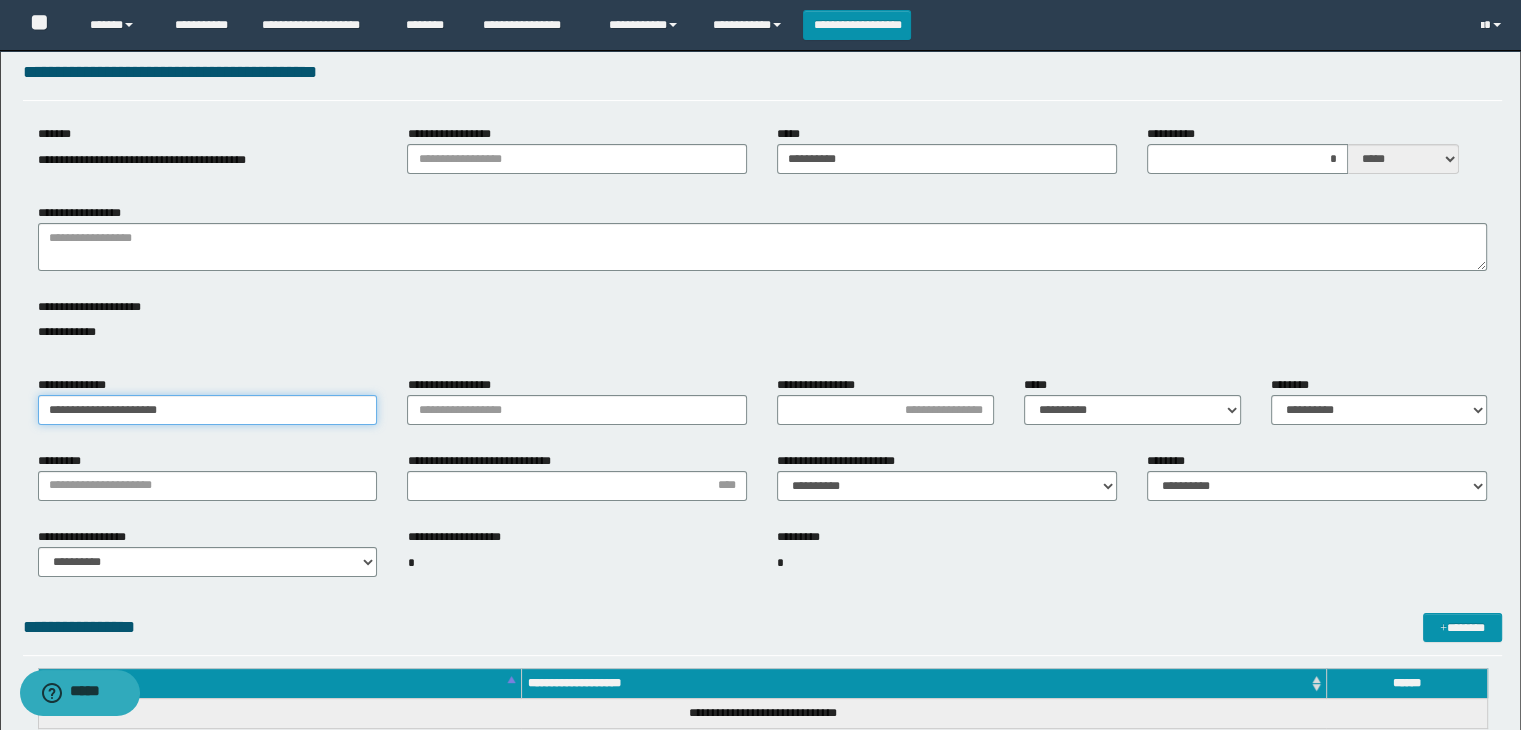type on "**********" 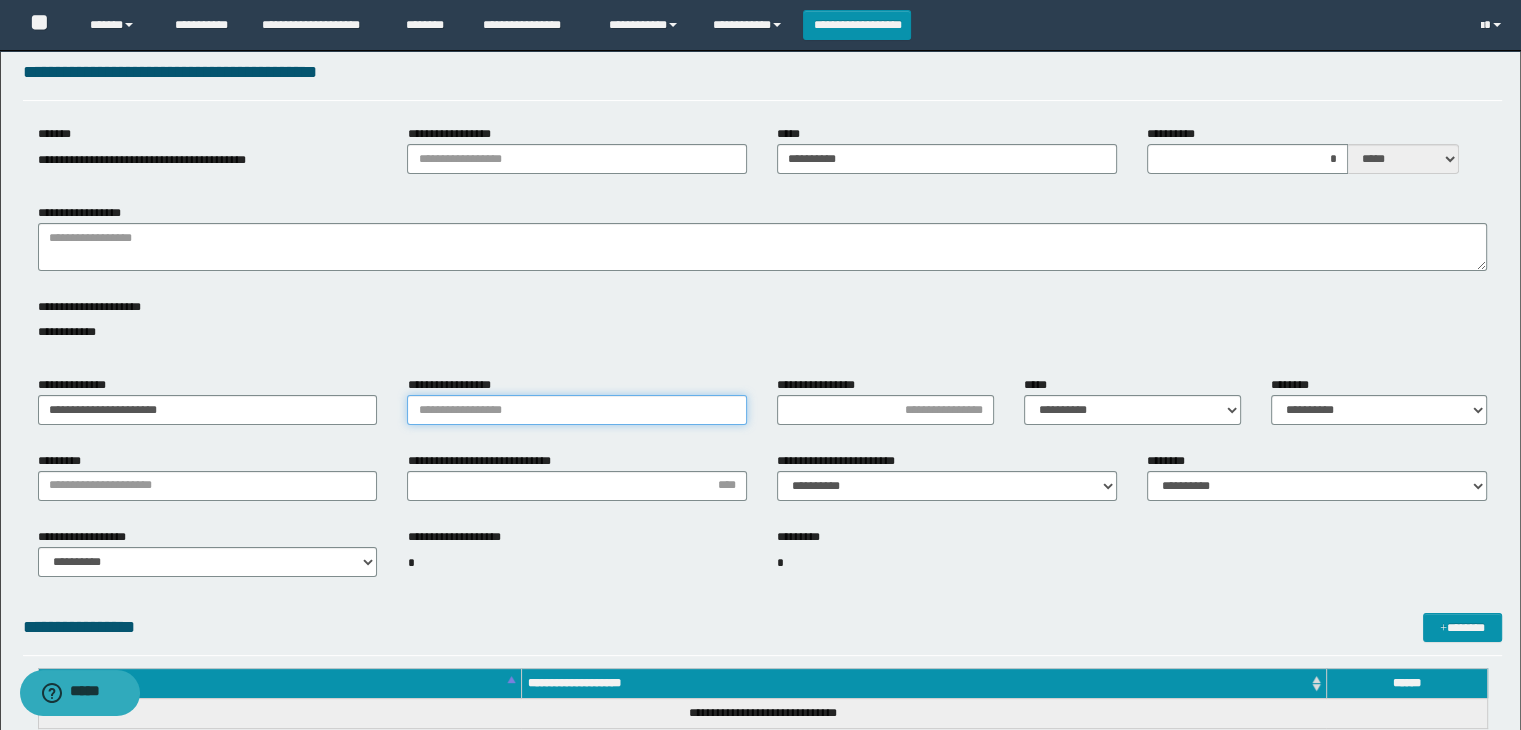 click on "**********" at bounding box center [577, 410] 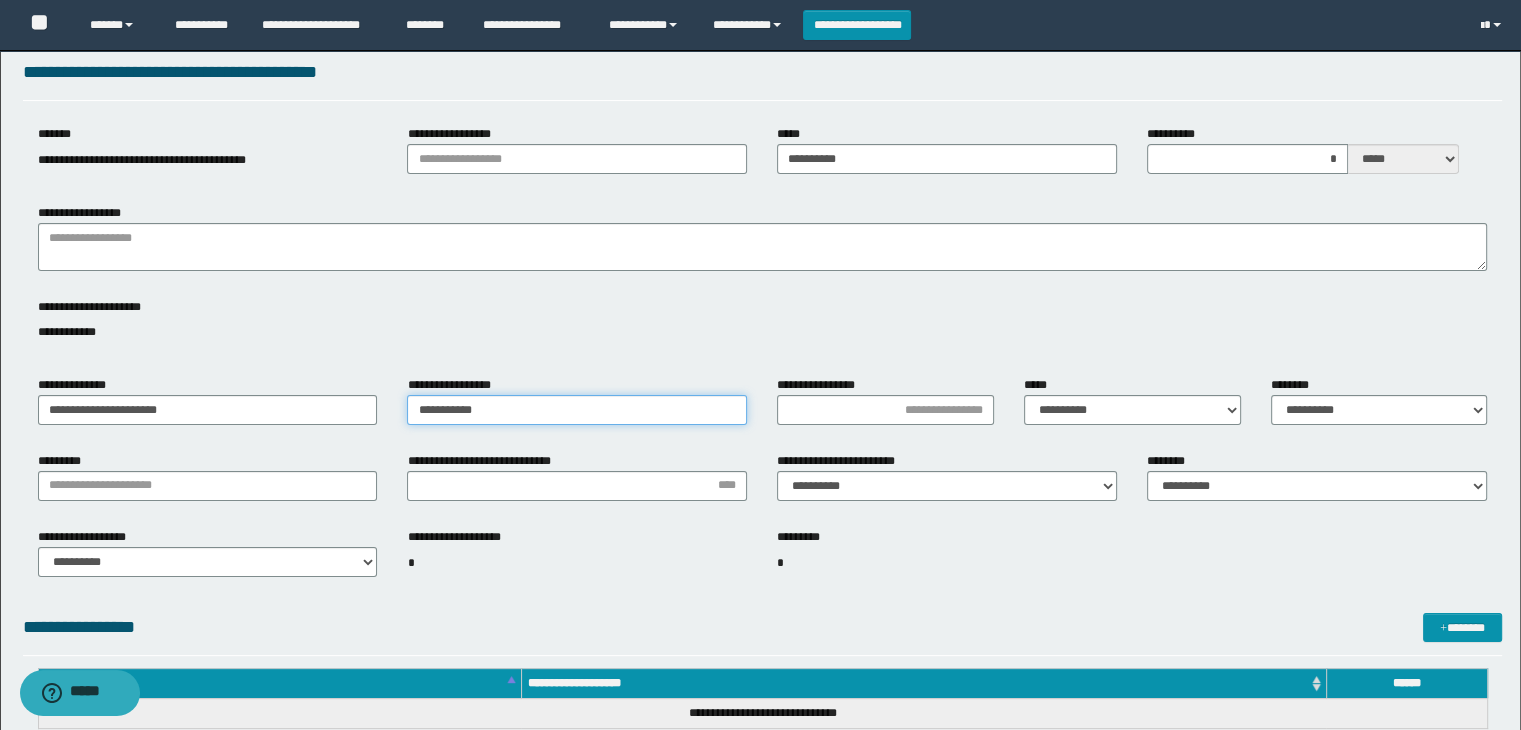 type on "**********" 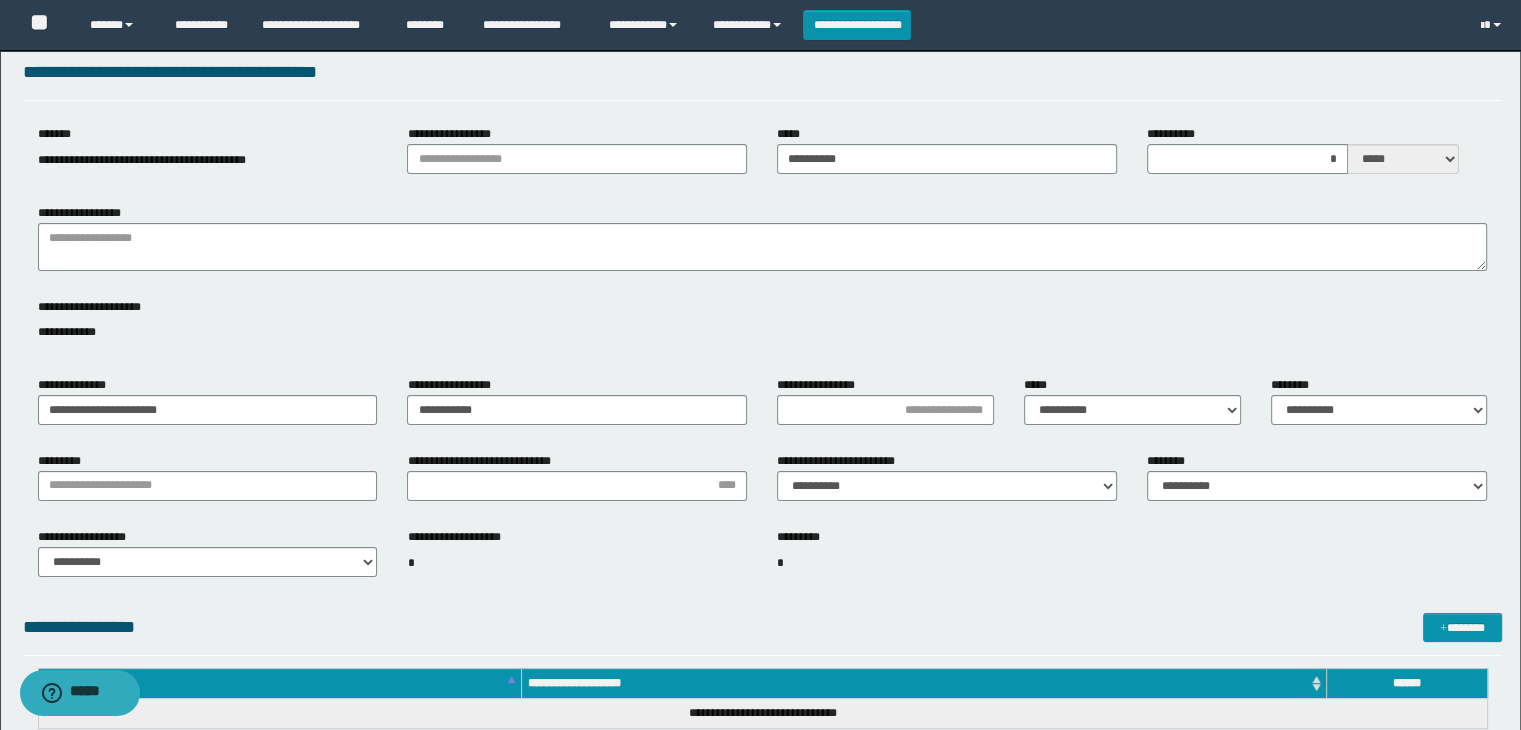 click on "**********" at bounding box center [885, 408] 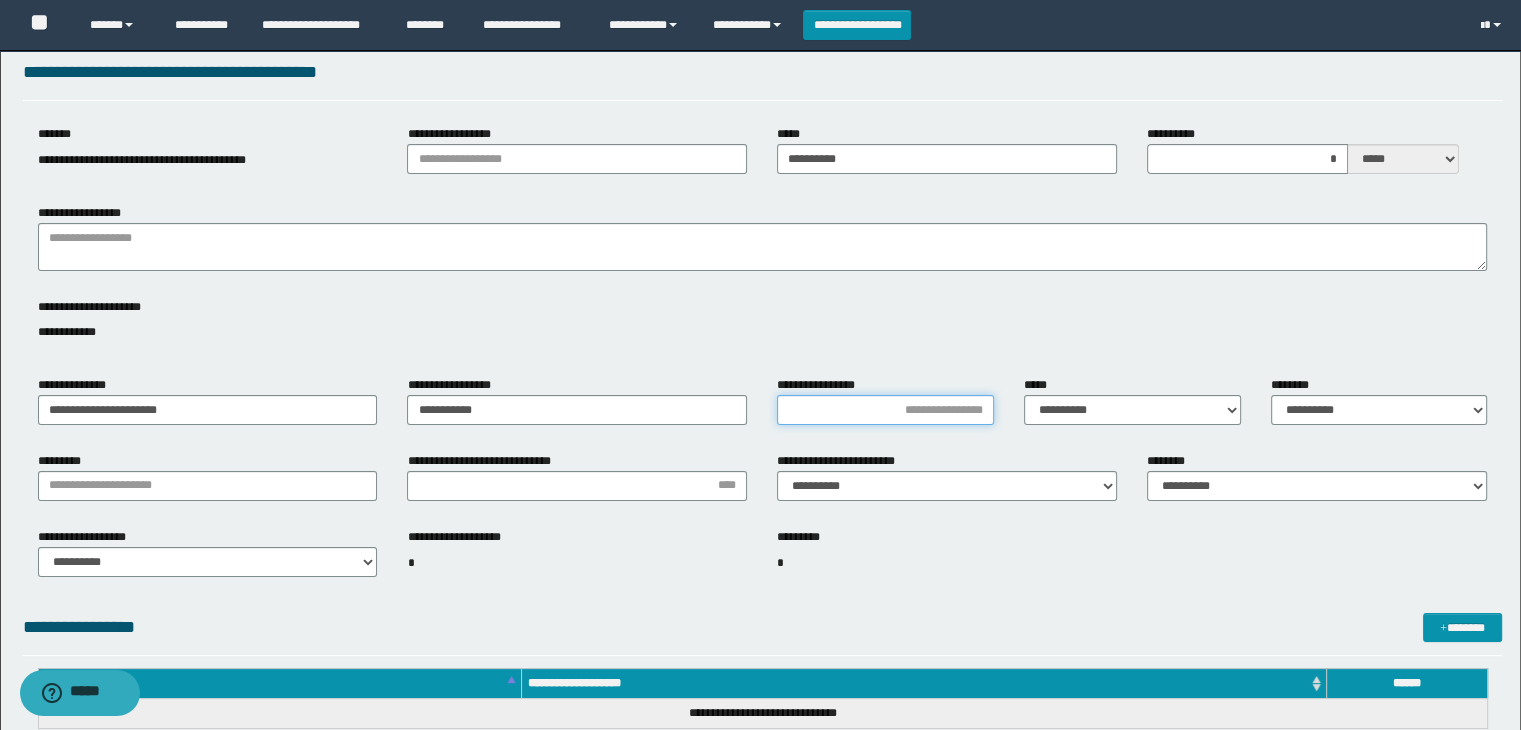 click on "**********" at bounding box center (885, 410) 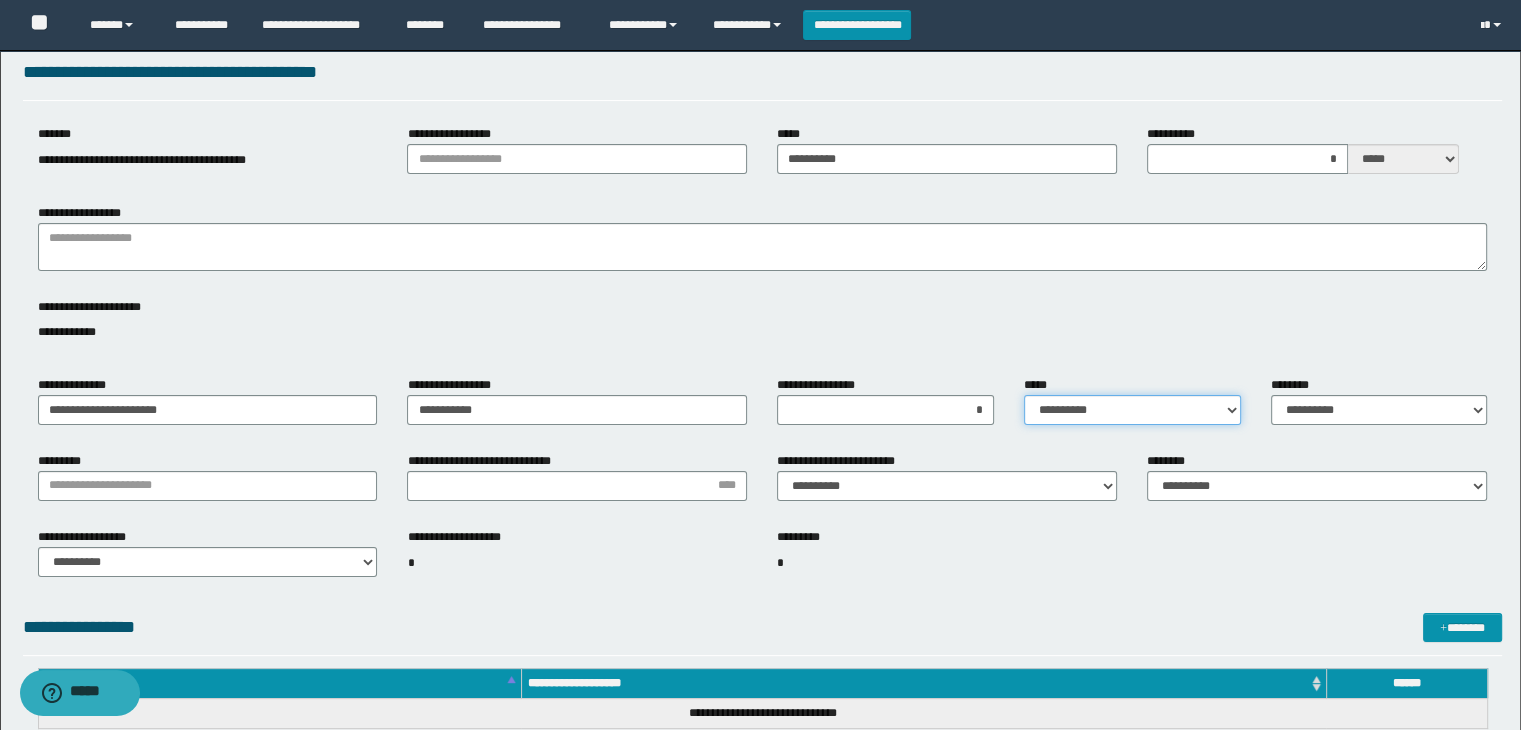click on "**********" at bounding box center (1132, 410) 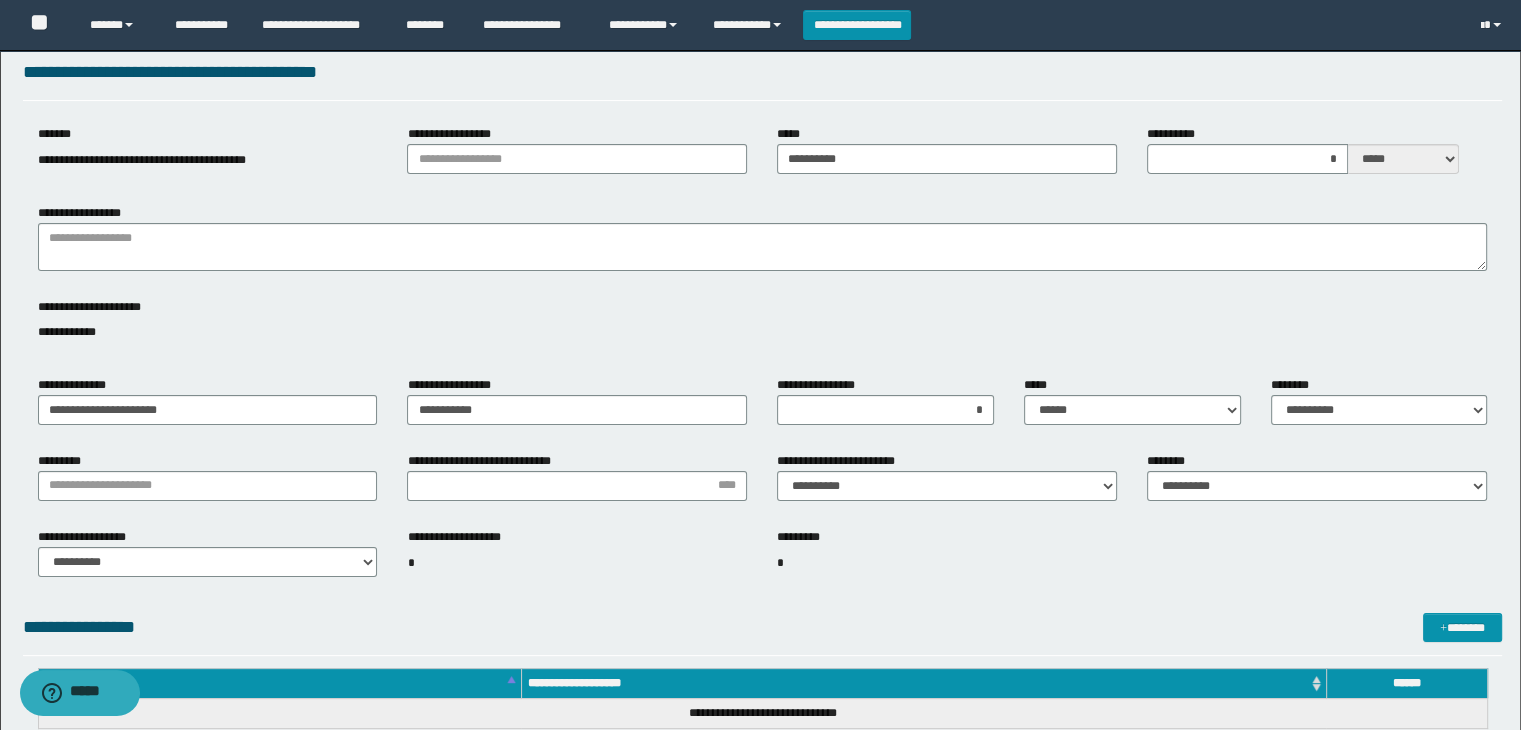 drag, startPoint x: 1366, startPoint y: 389, endPoint x: 1360, endPoint y: 401, distance: 13.416408 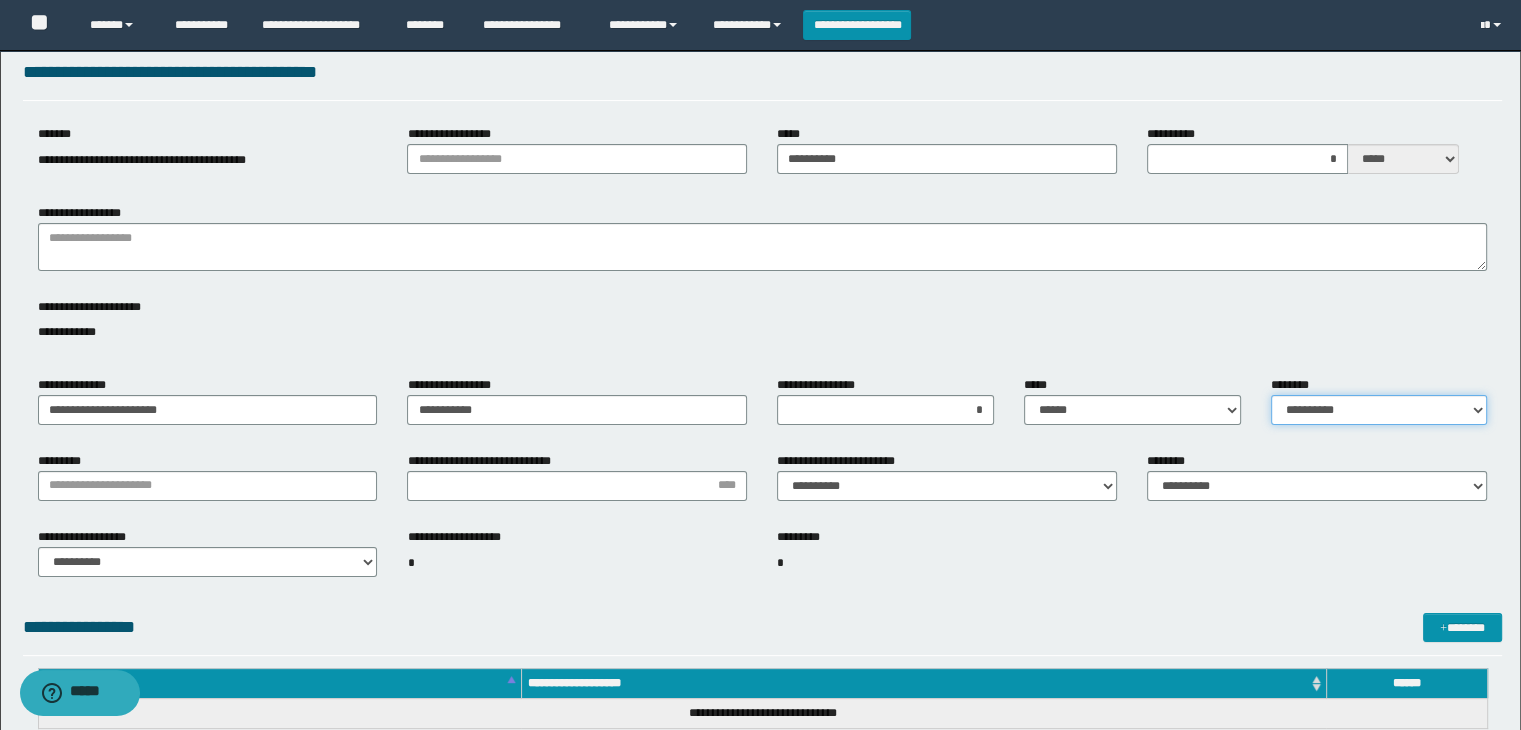 click on "**********" at bounding box center [1379, 410] 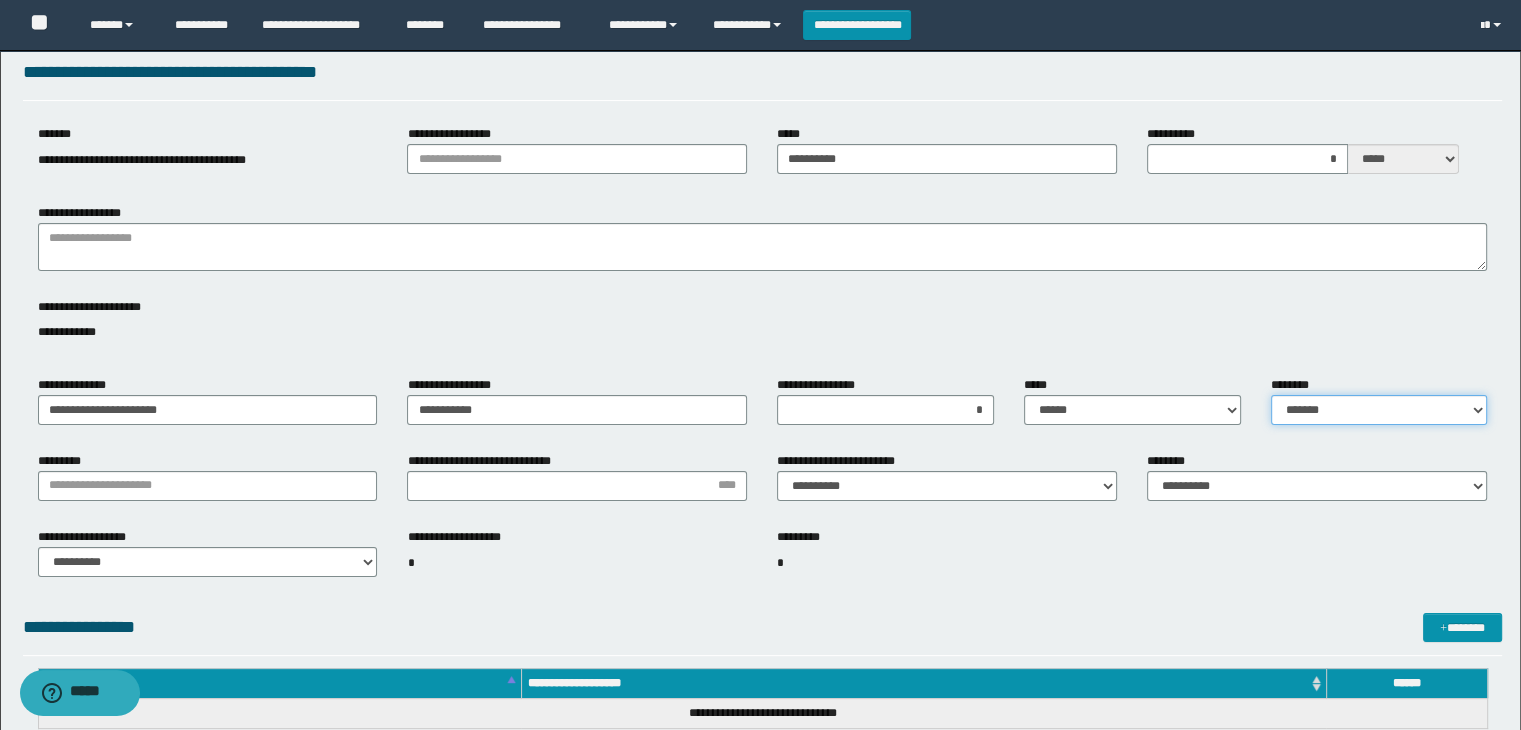 click on "**********" at bounding box center (1379, 410) 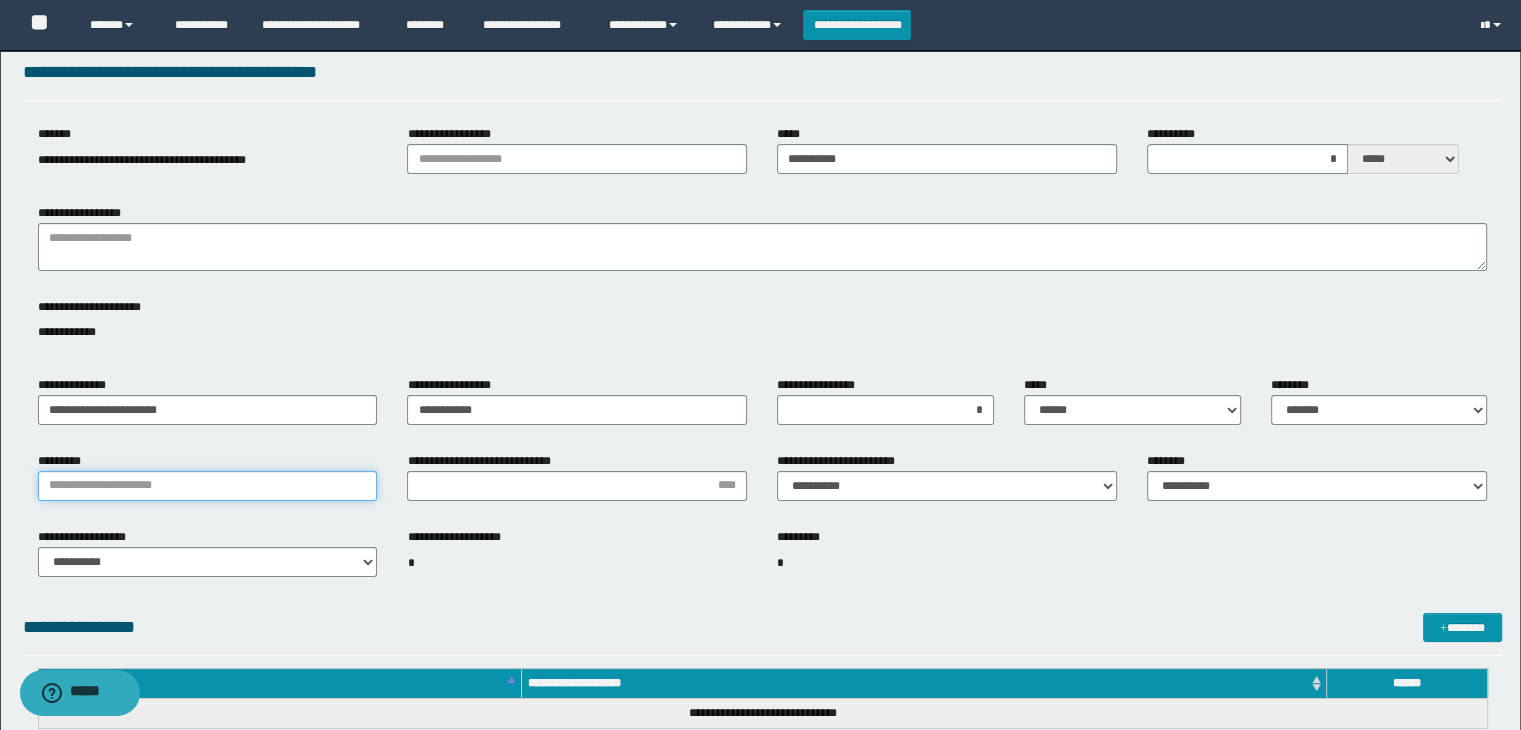 click on "*********" at bounding box center [208, 486] 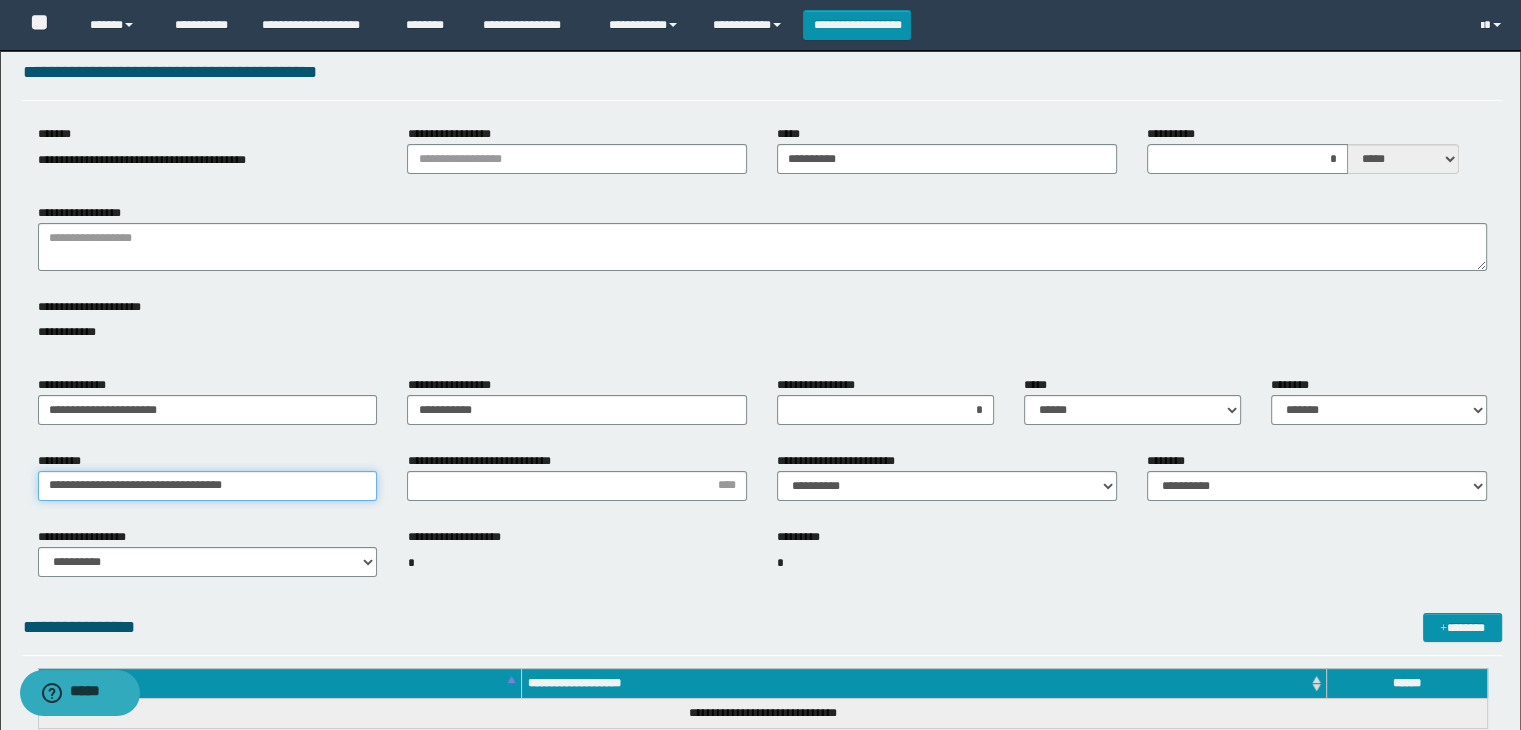 type on "**********" 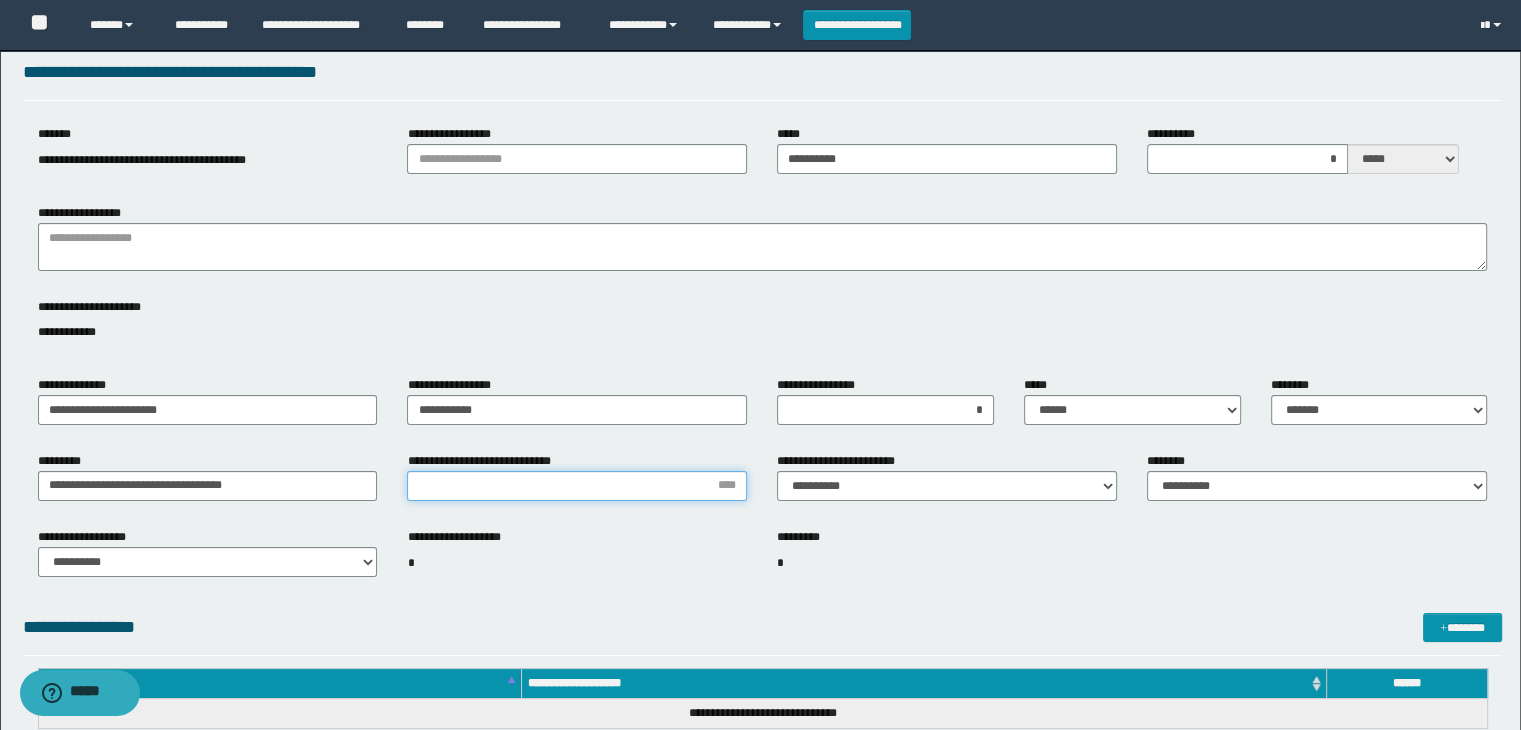 click on "**********" at bounding box center [577, 486] 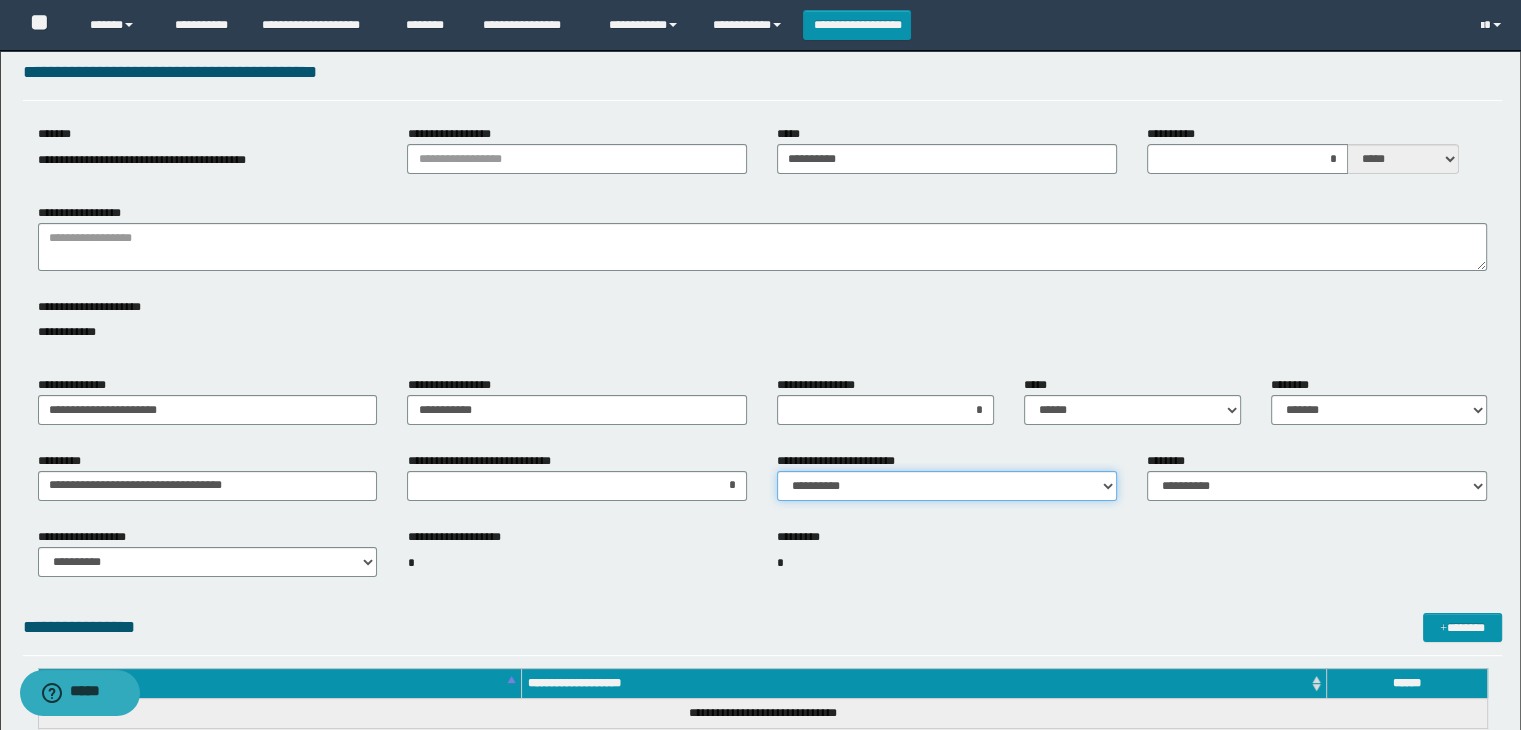 click on "**********" at bounding box center (947, 486) 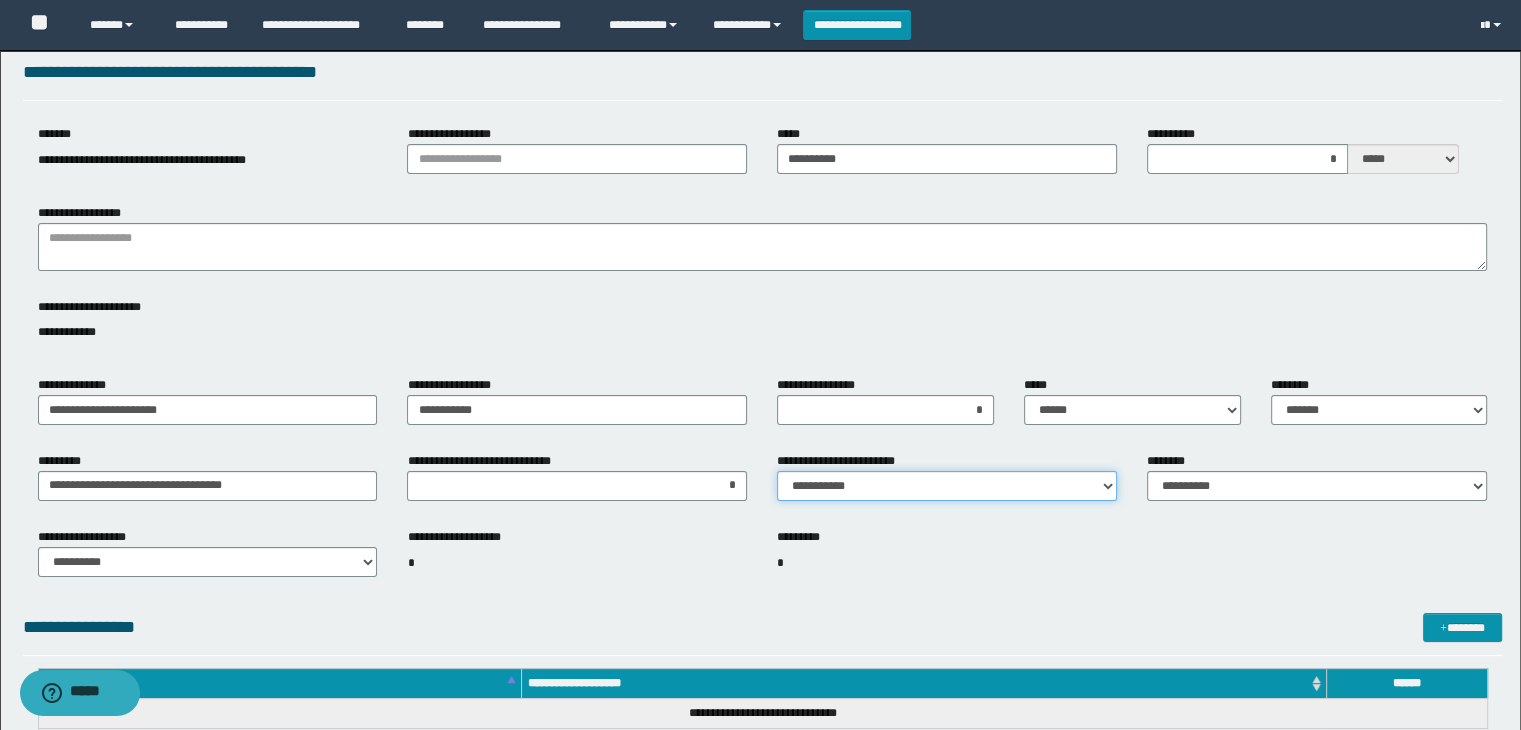 scroll, scrollTop: 200, scrollLeft: 0, axis: vertical 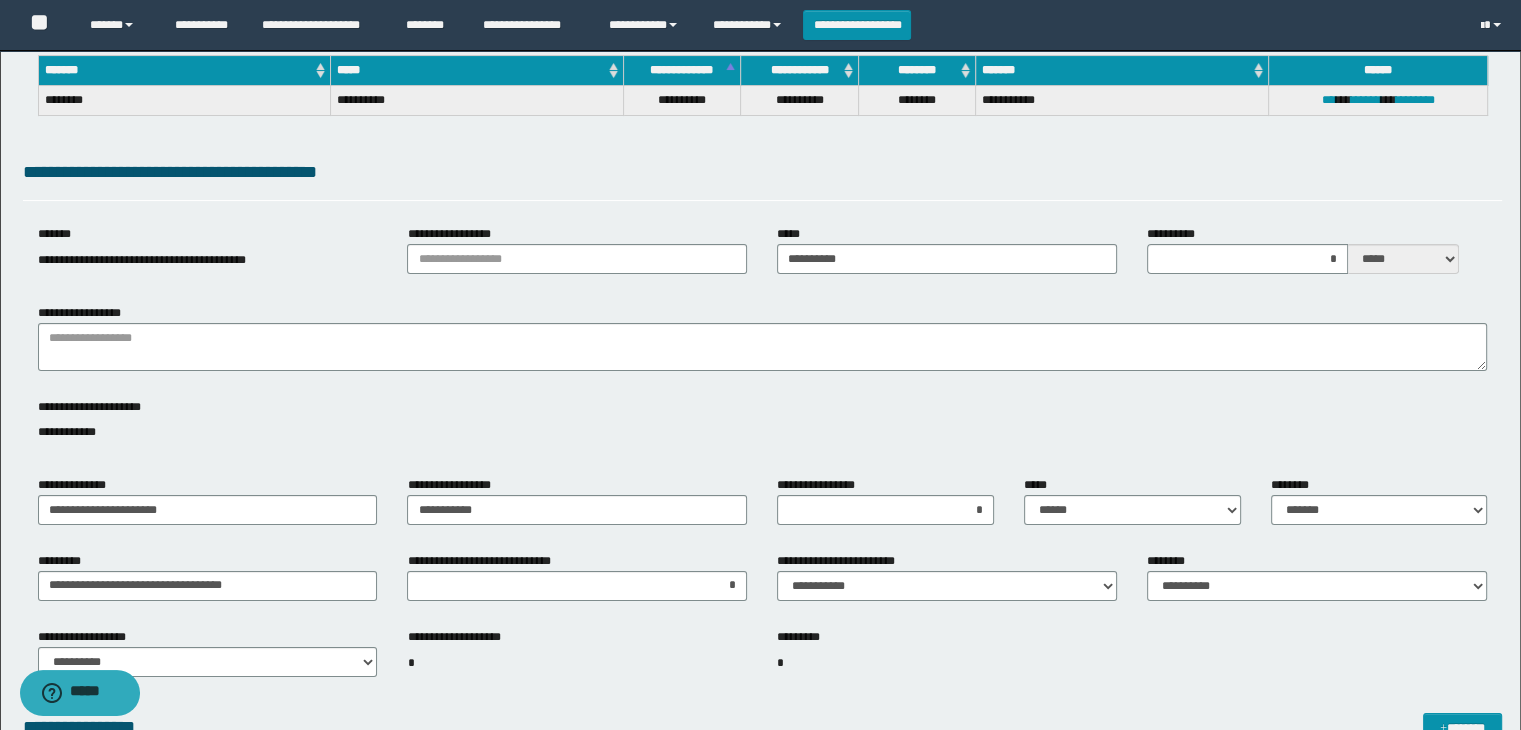 drag, startPoint x: 1090, startPoint y: 436, endPoint x: 1109, endPoint y: 442, distance: 19.924858 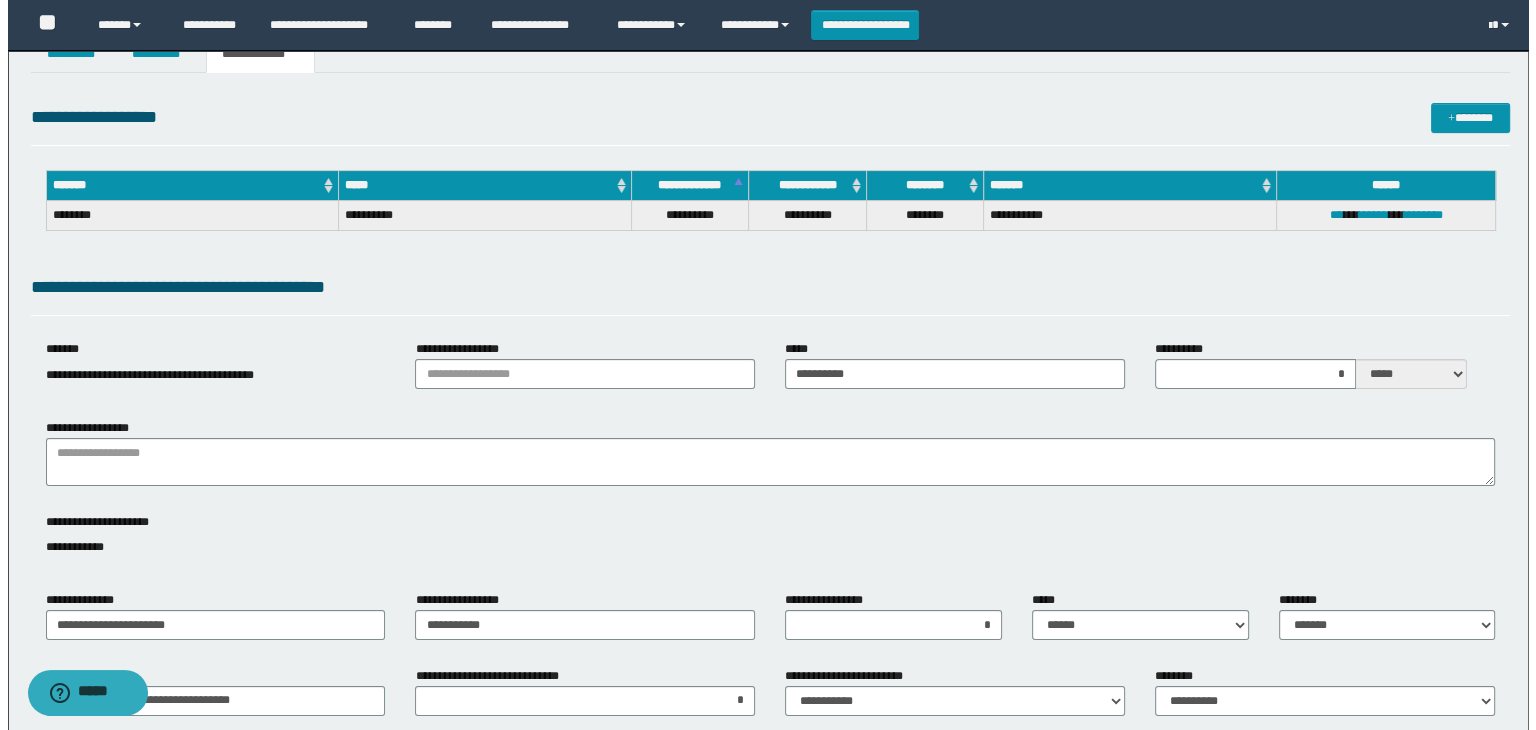 scroll, scrollTop: 0, scrollLeft: 0, axis: both 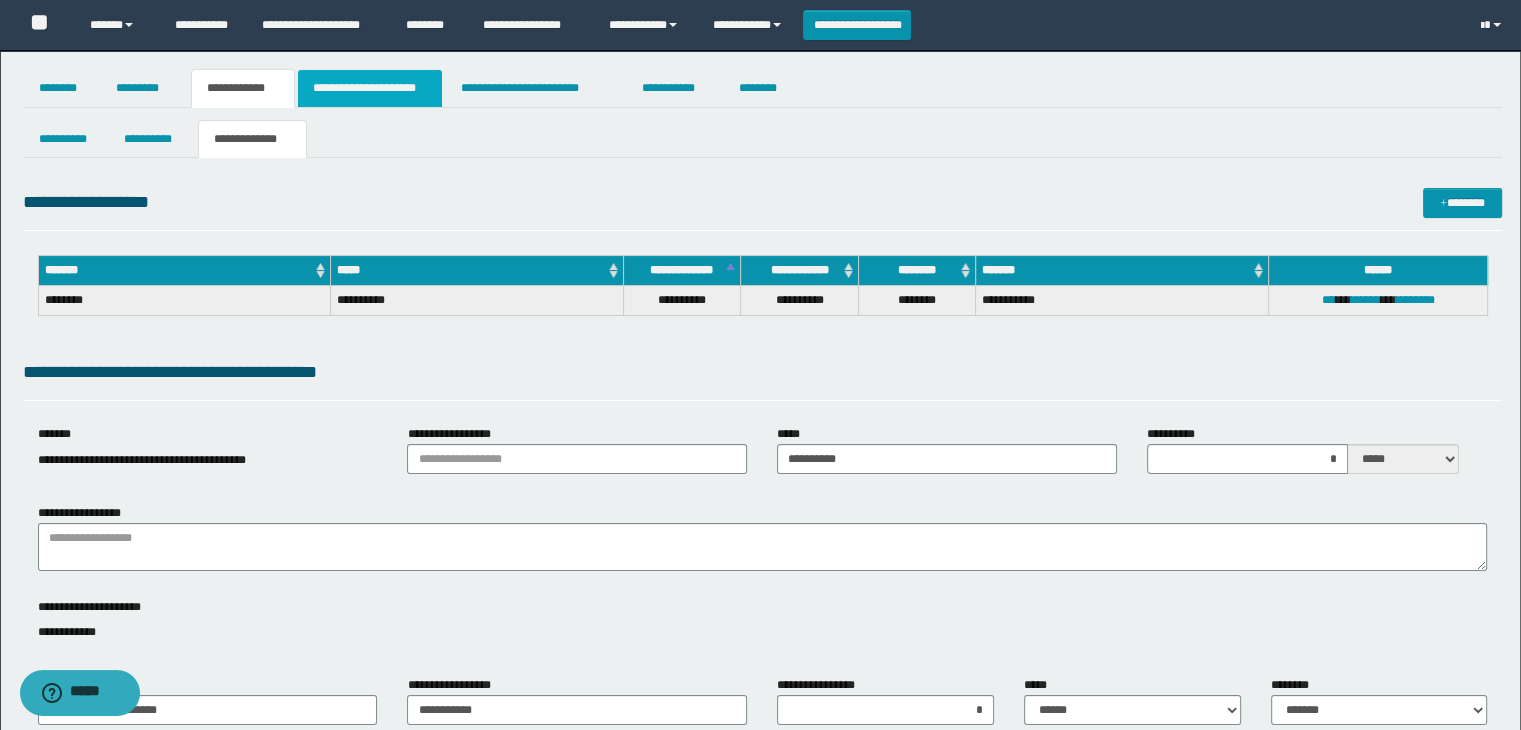 click on "**********" at bounding box center [370, 88] 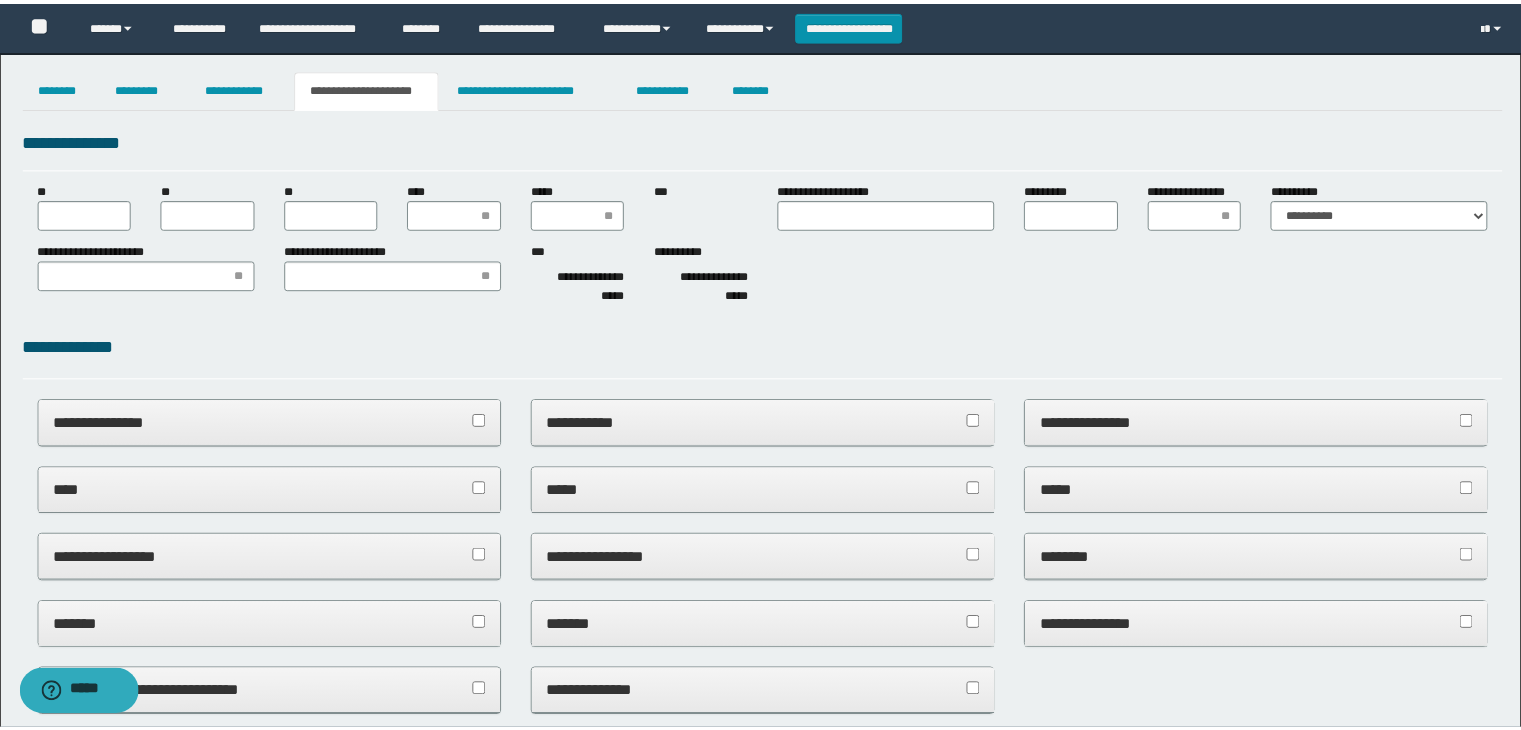 scroll, scrollTop: 0, scrollLeft: 0, axis: both 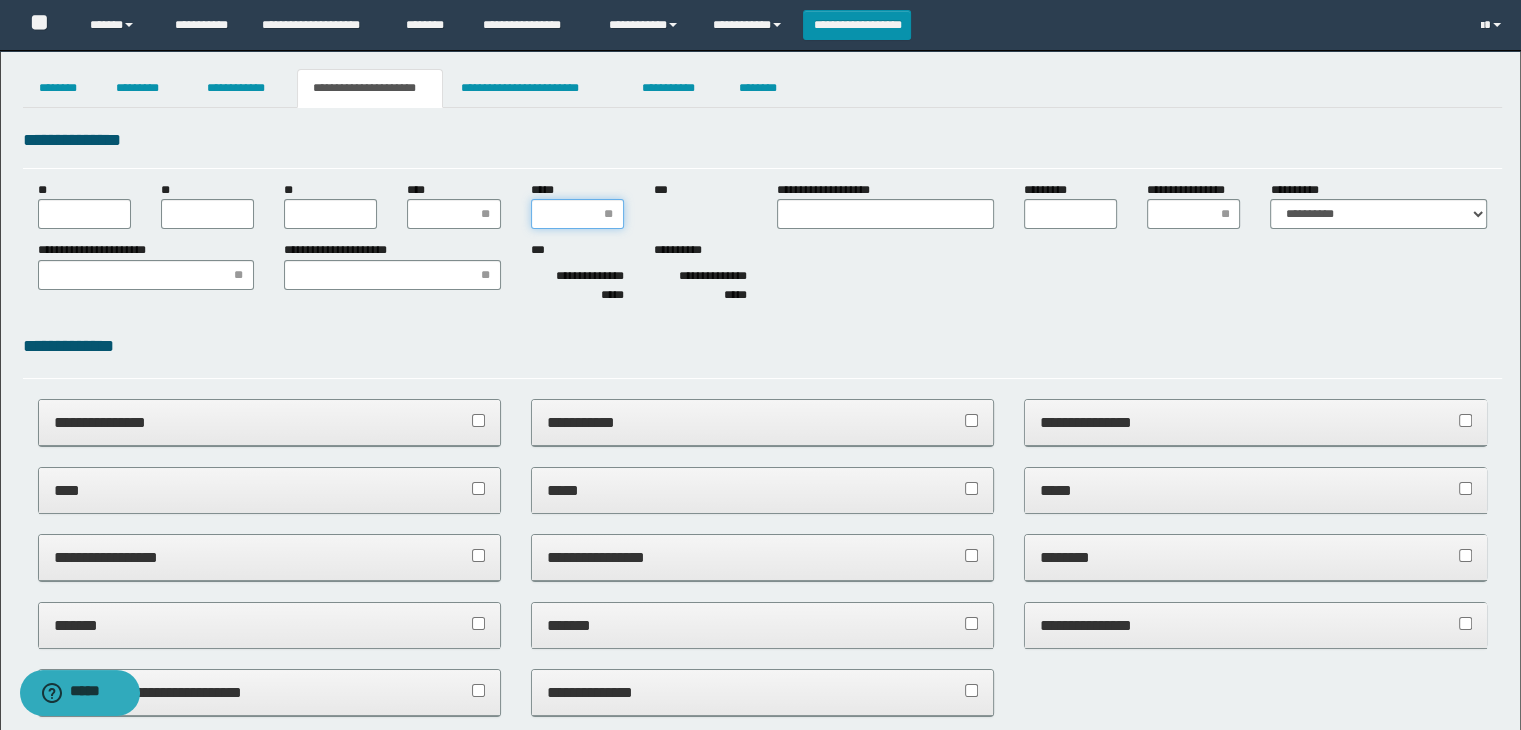 click on "*****" at bounding box center [577, 214] 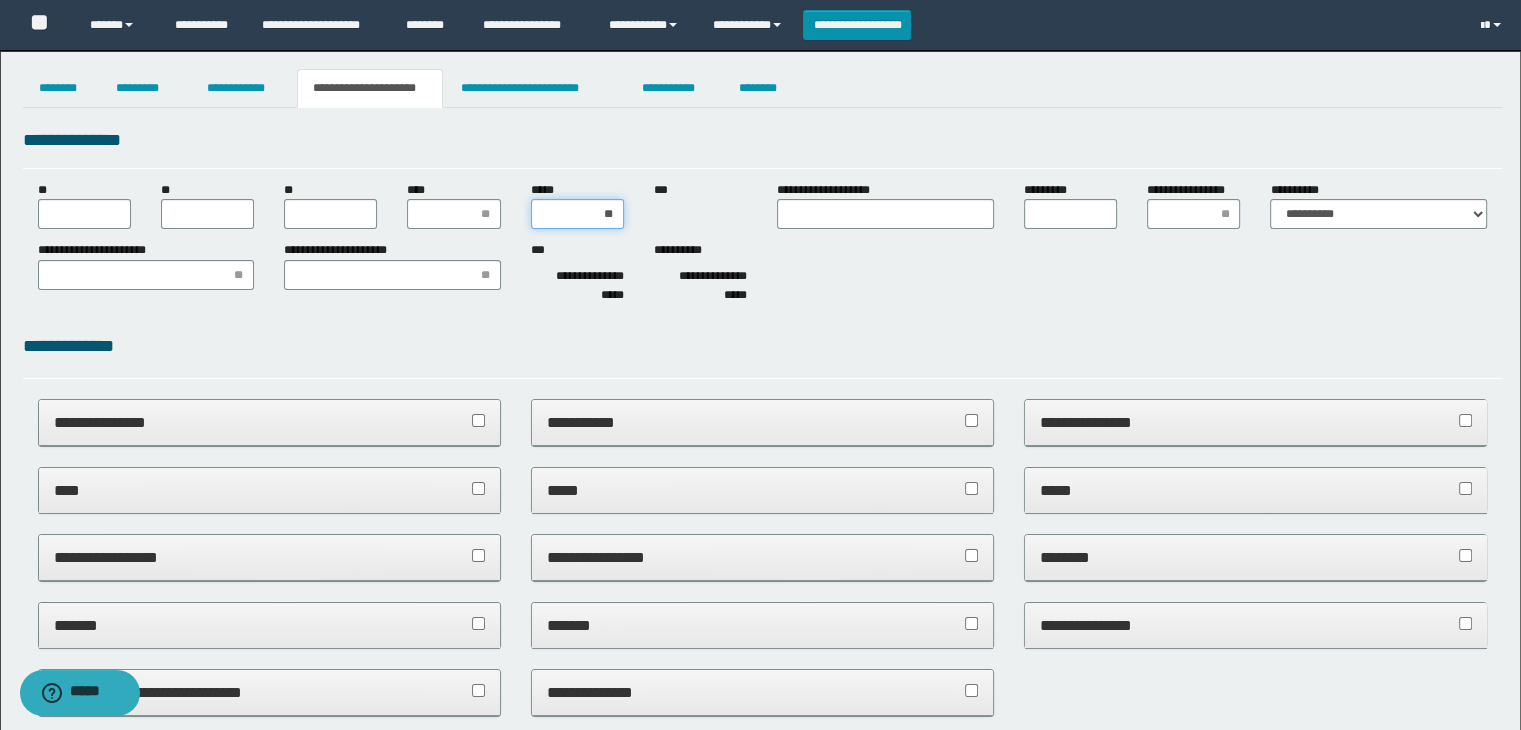 type on "***" 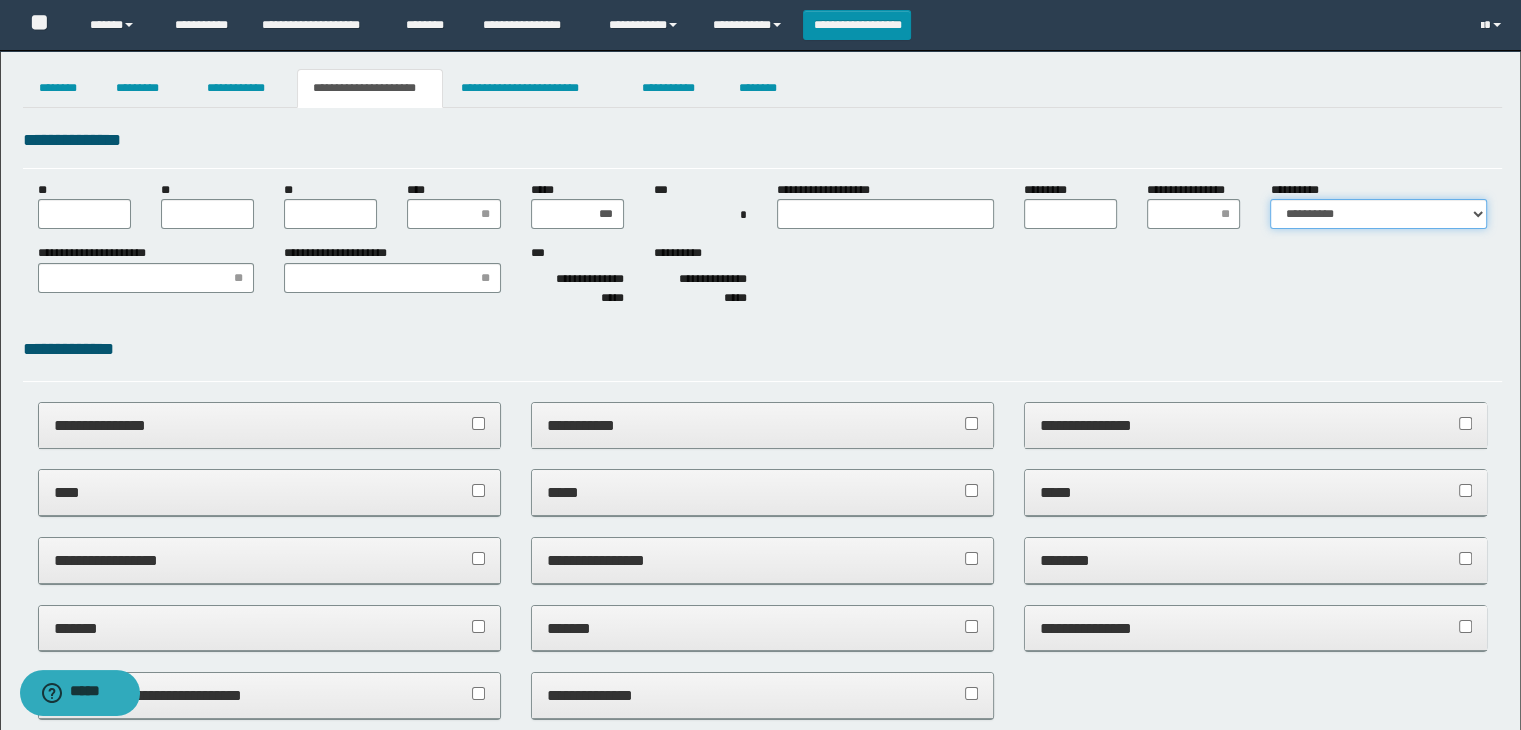 click on "**********" at bounding box center [1378, 214] 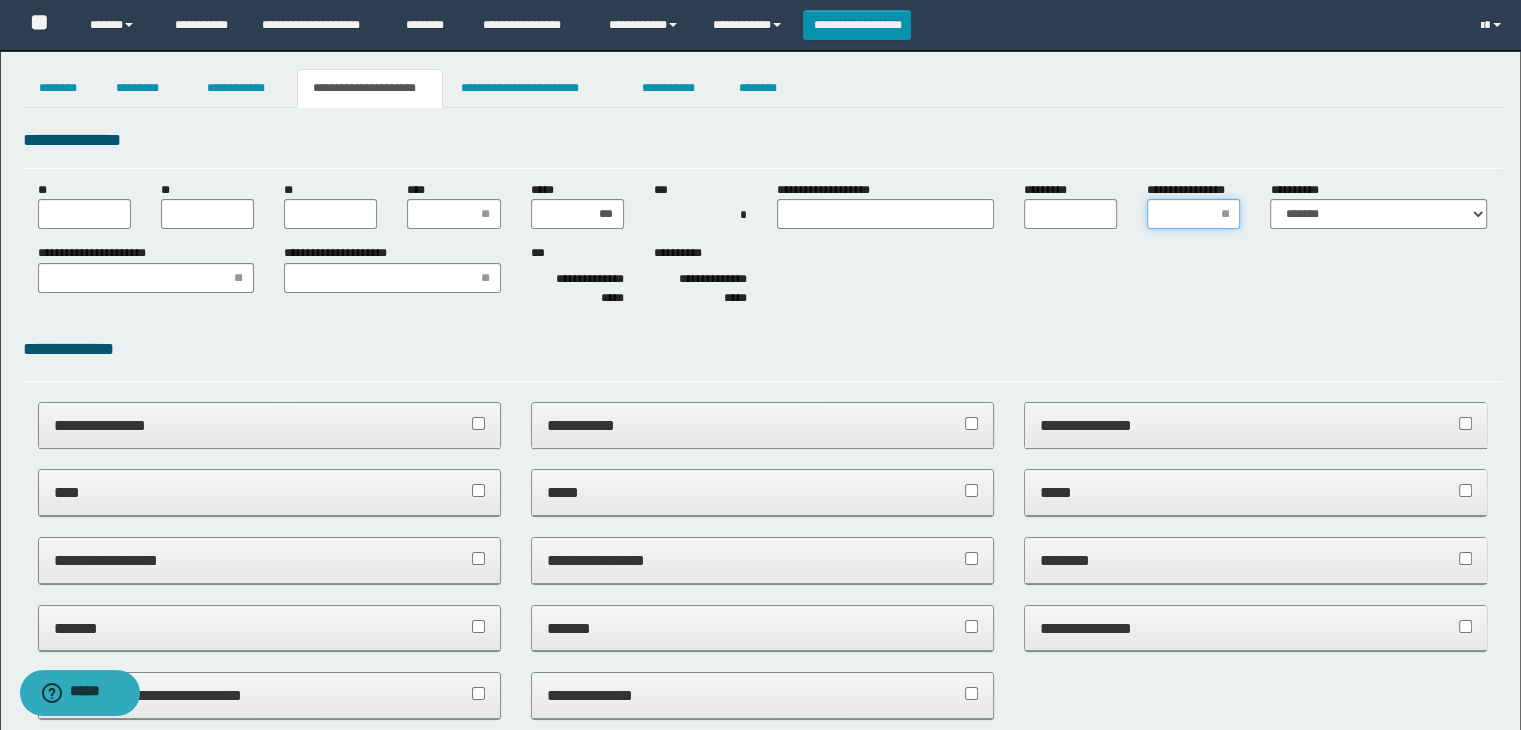click on "**********" at bounding box center (1193, 214) 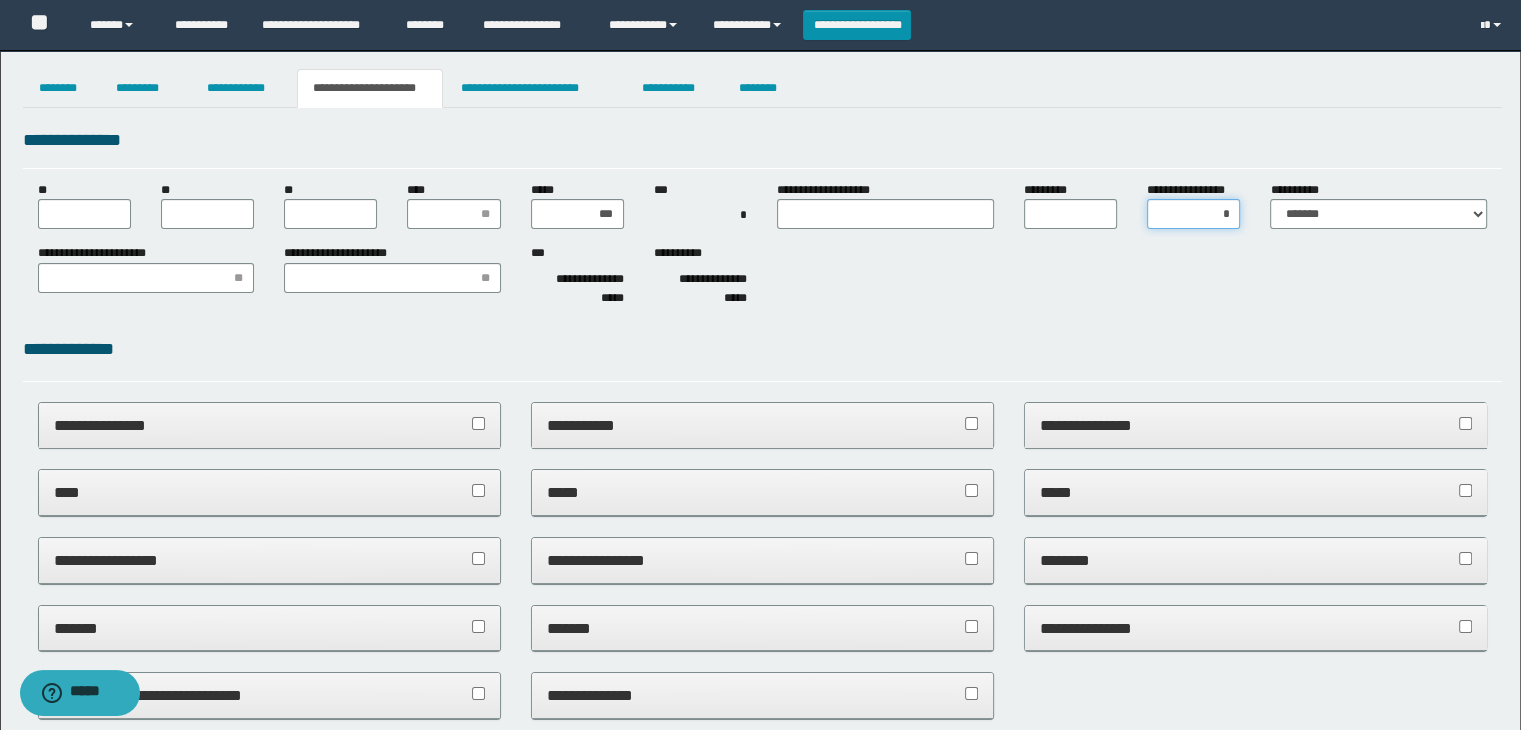 type on "**" 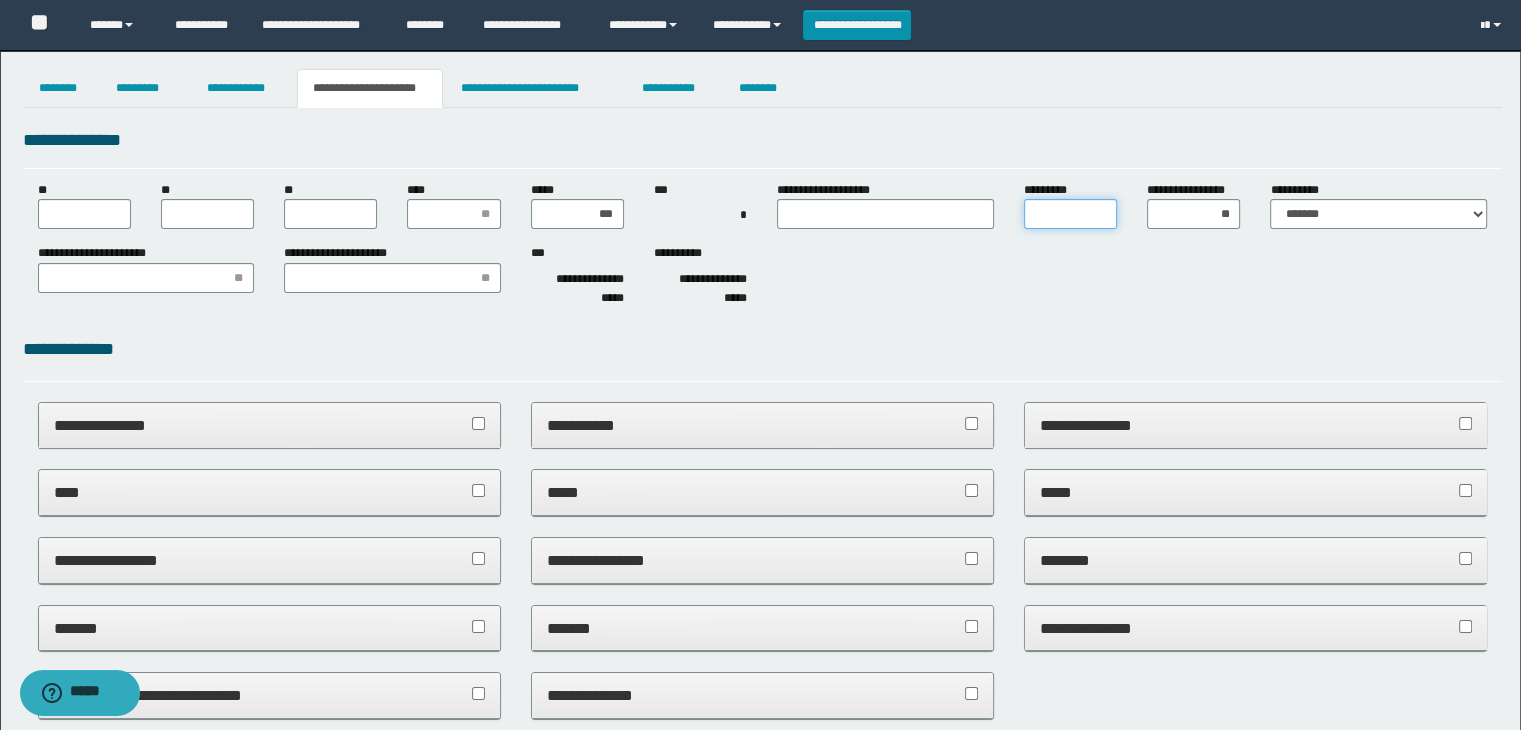 click on "*********" at bounding box center (1070, 214) 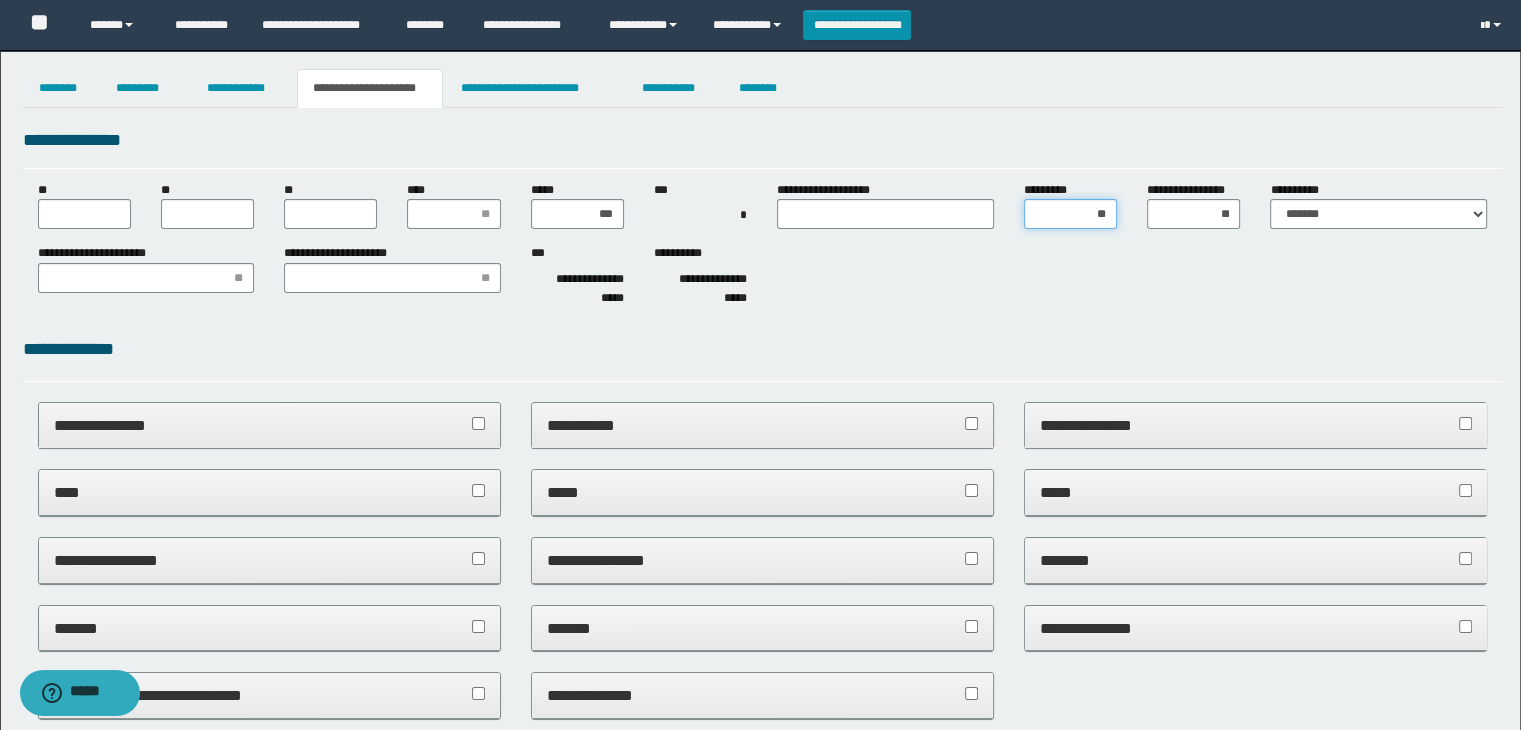 type on "***" 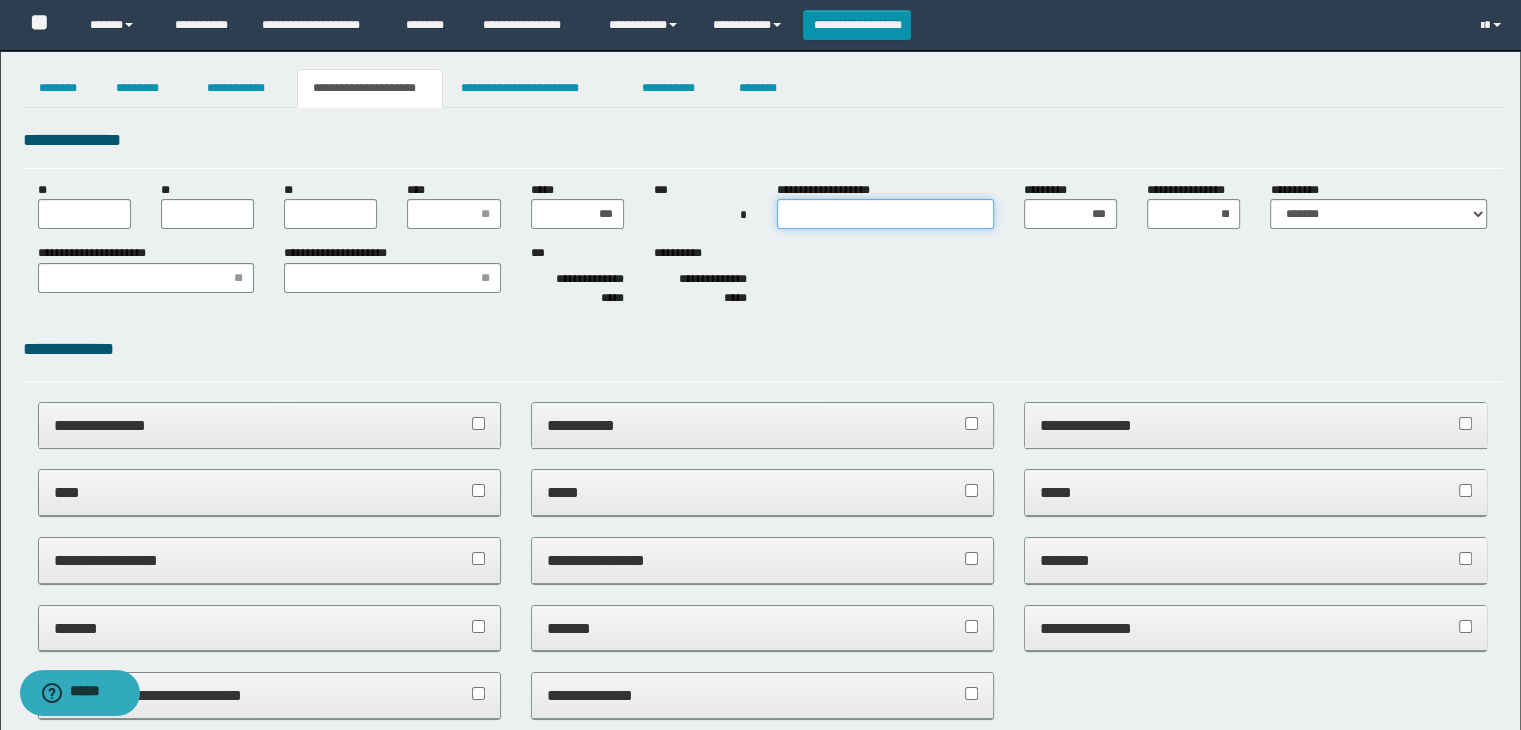 click on "**********" at bounding box center (885, 214) 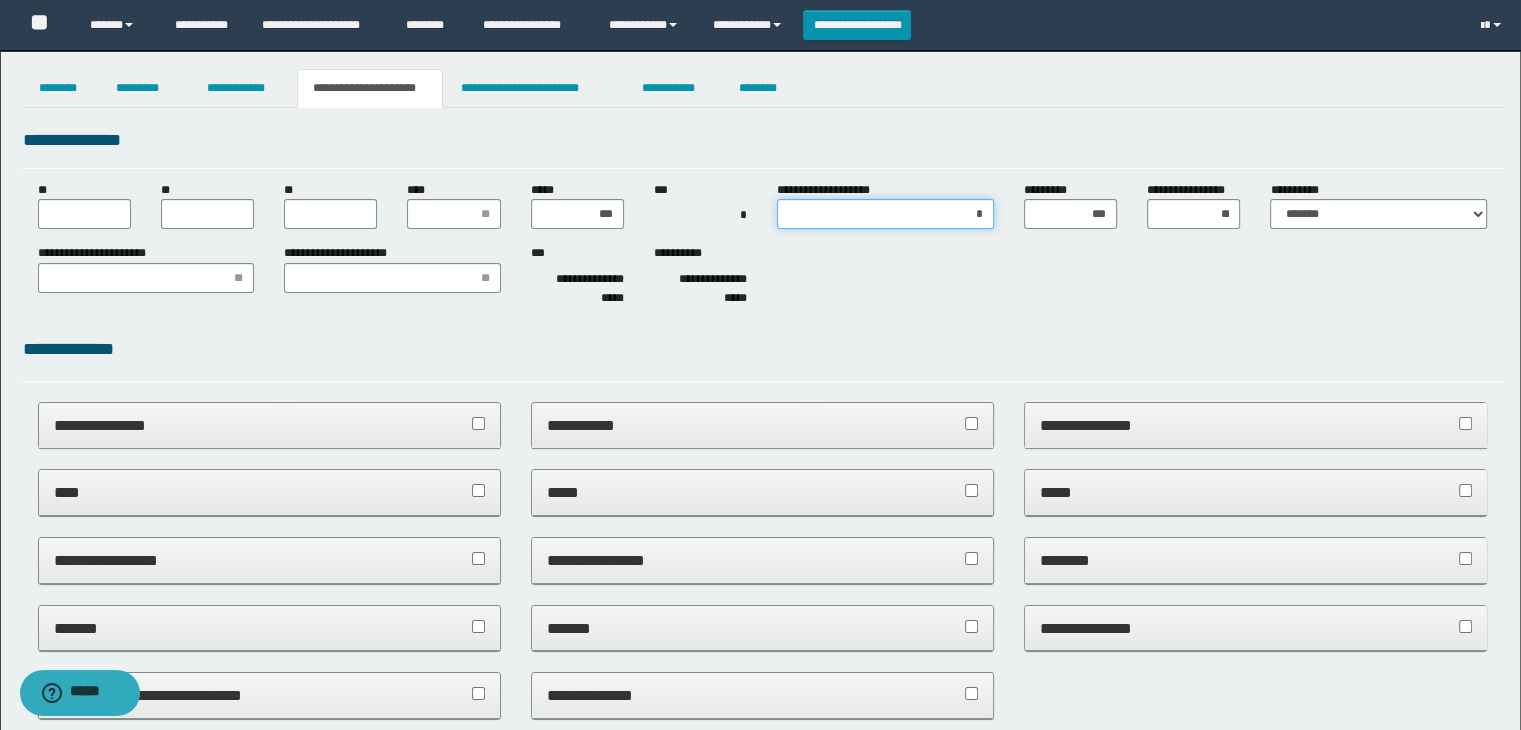 type on "**" 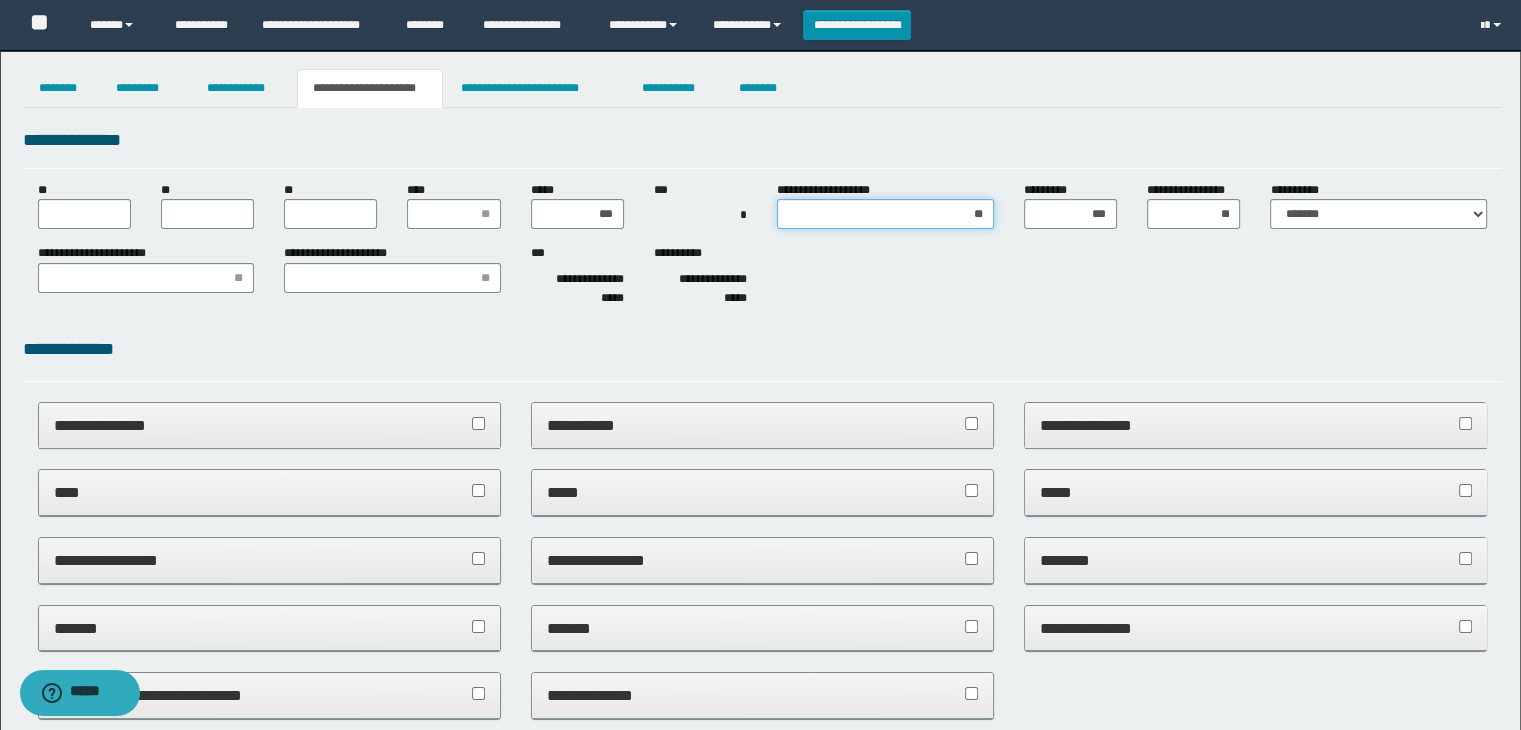 type 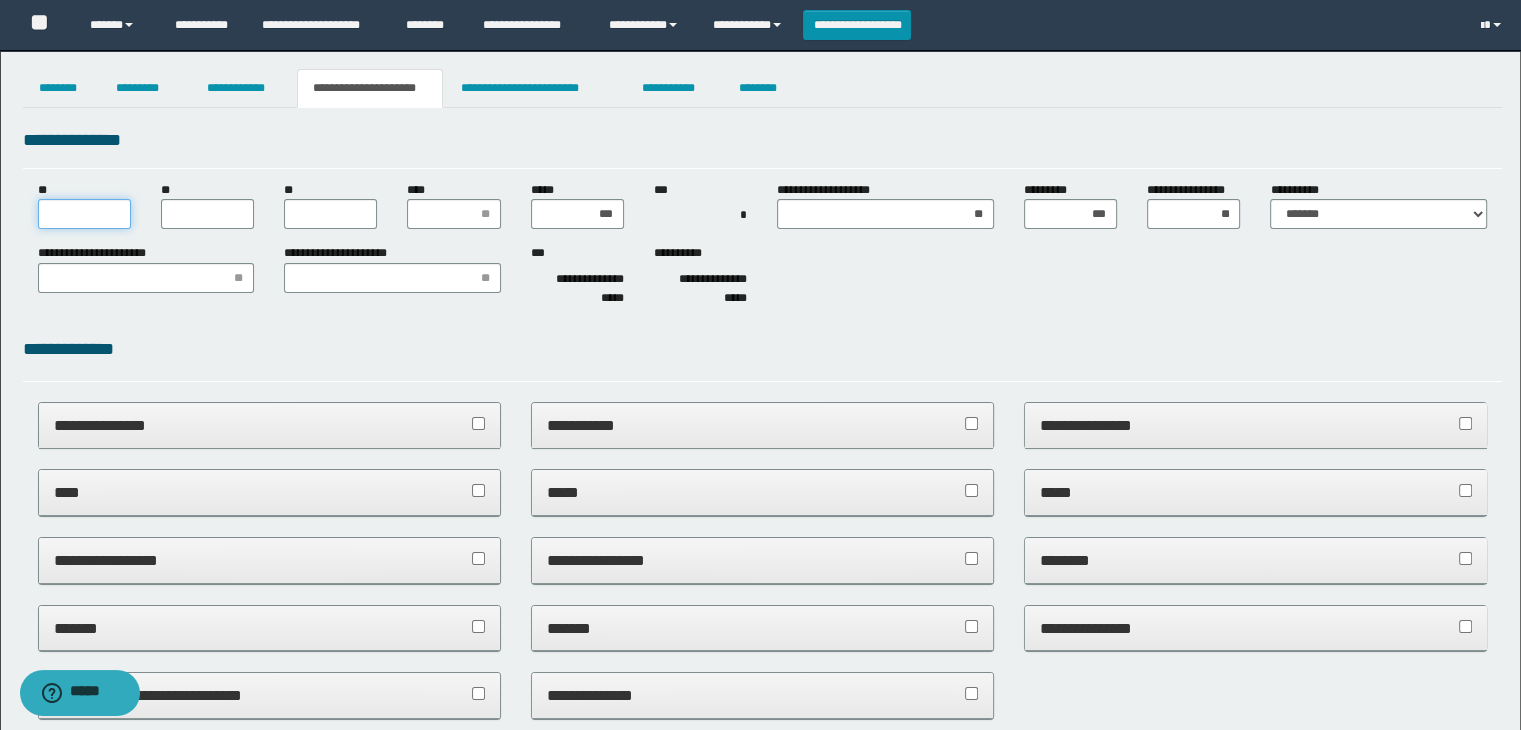 click on "**" at bounding box center [84, 214] 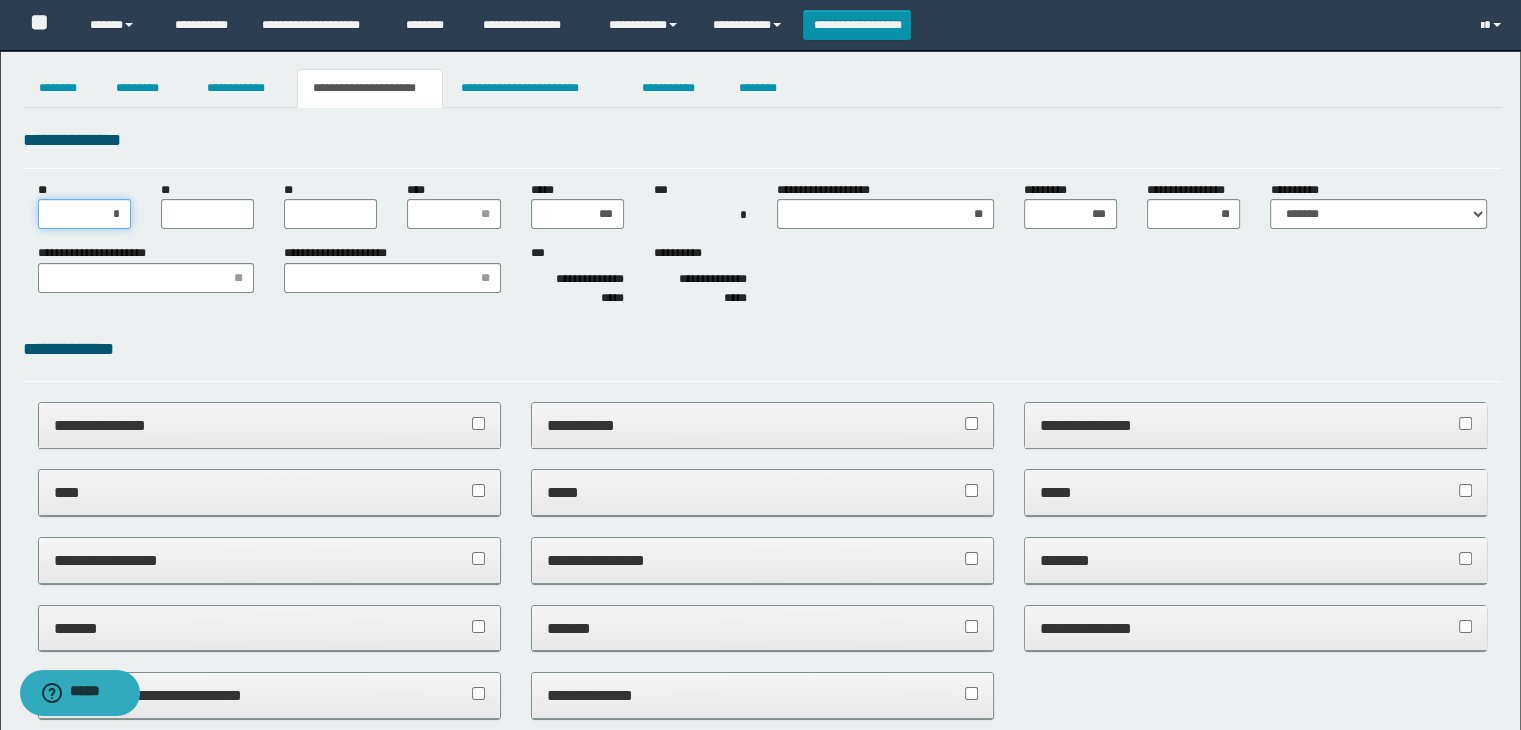 type on "**" 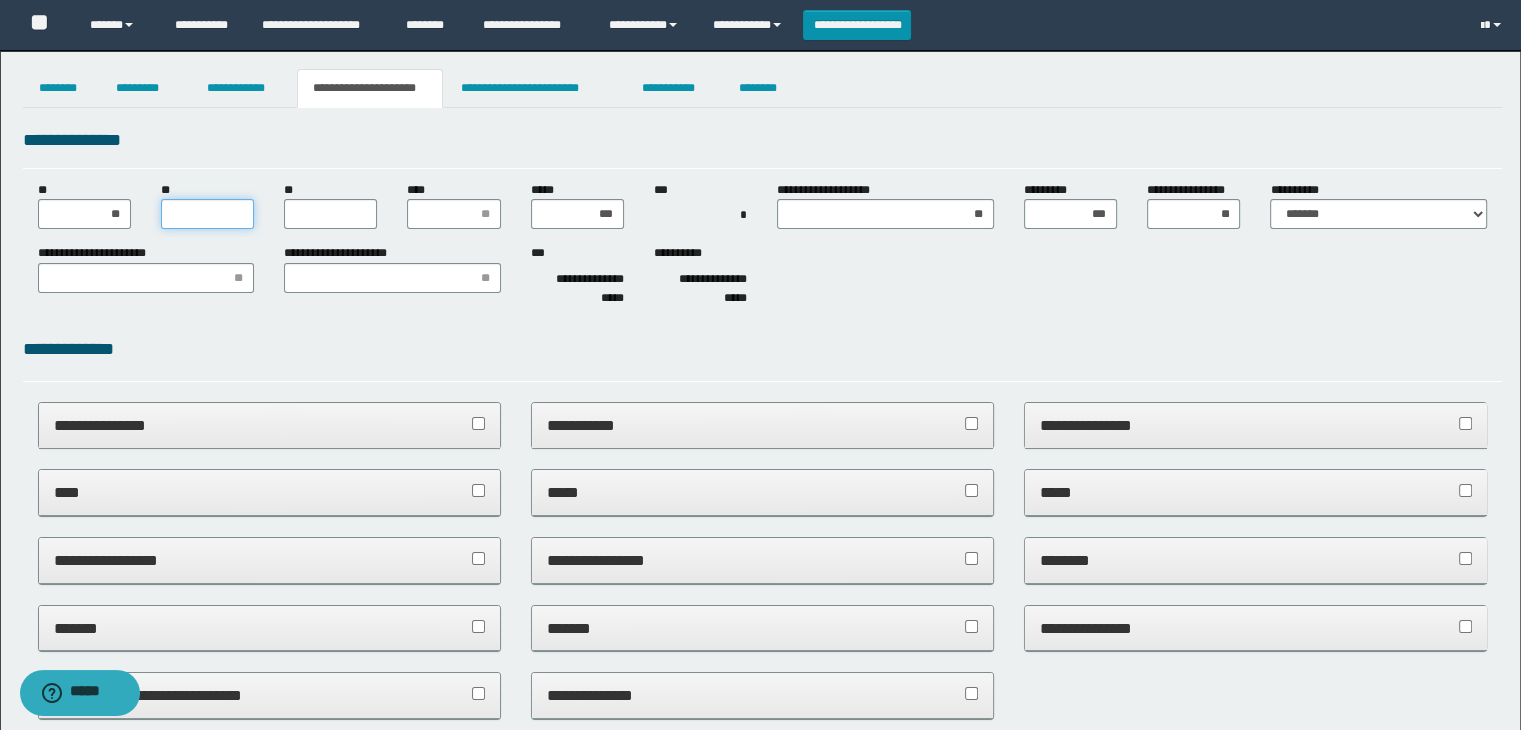 click on "**" at bounding box center (207, 214) 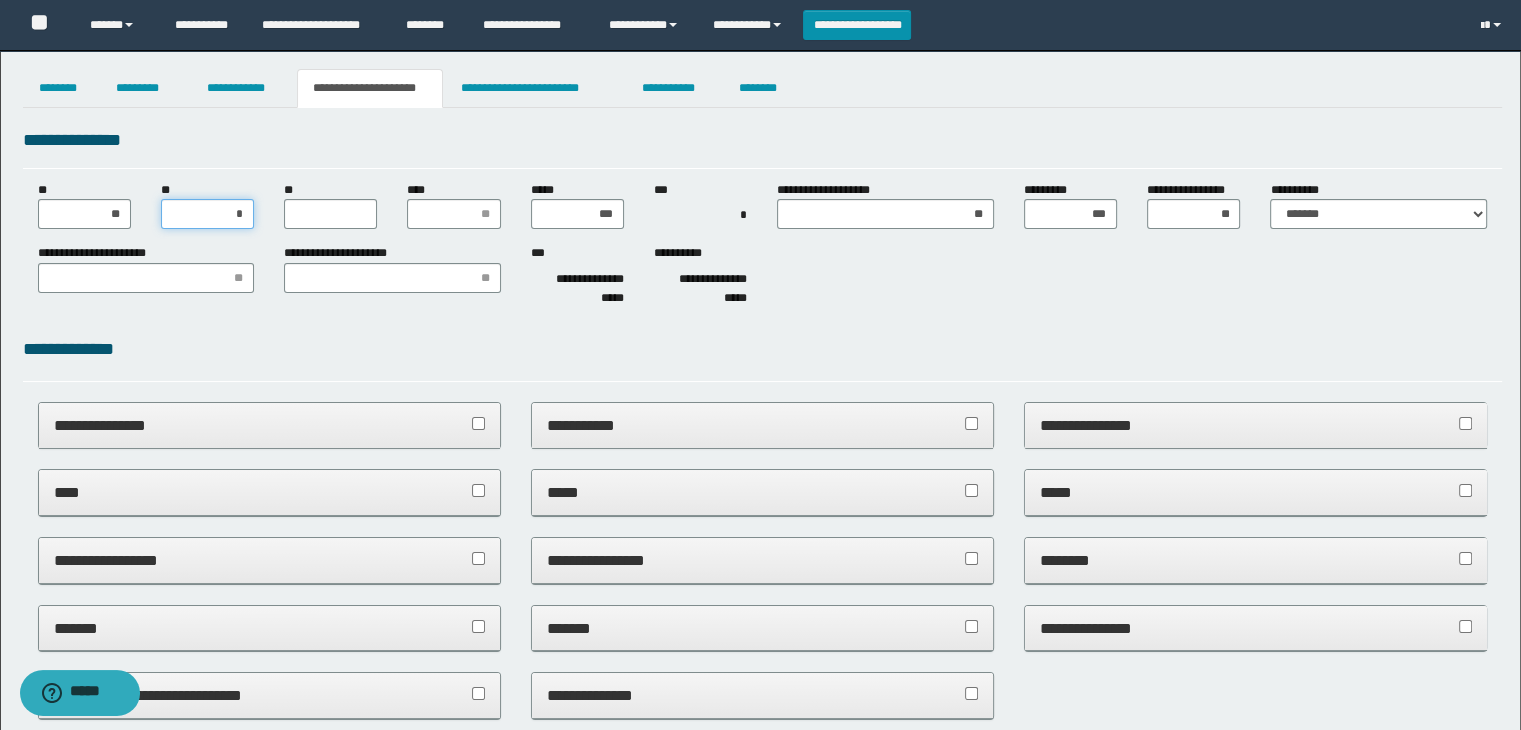 type on "**" 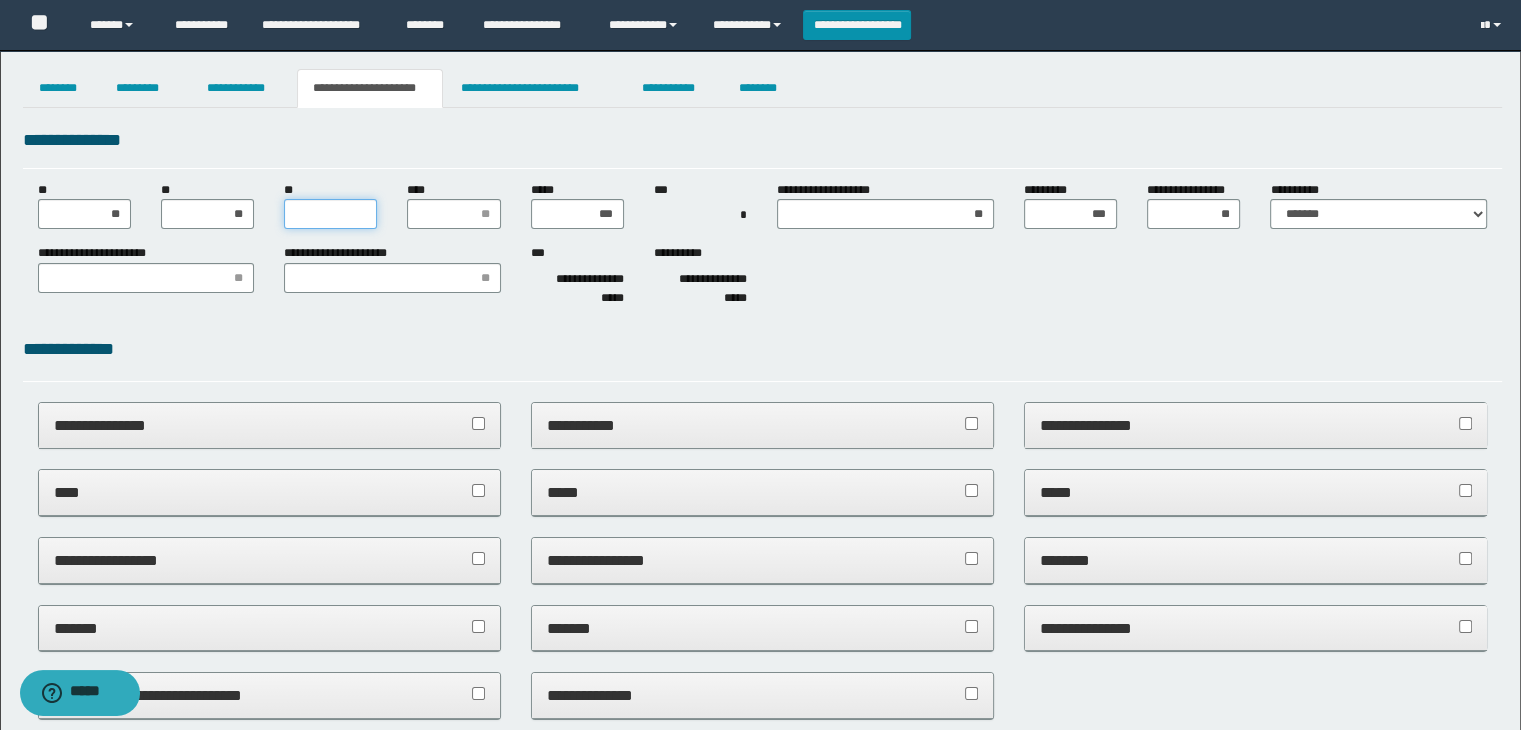 click on "**" at bounding box center [330, 214] 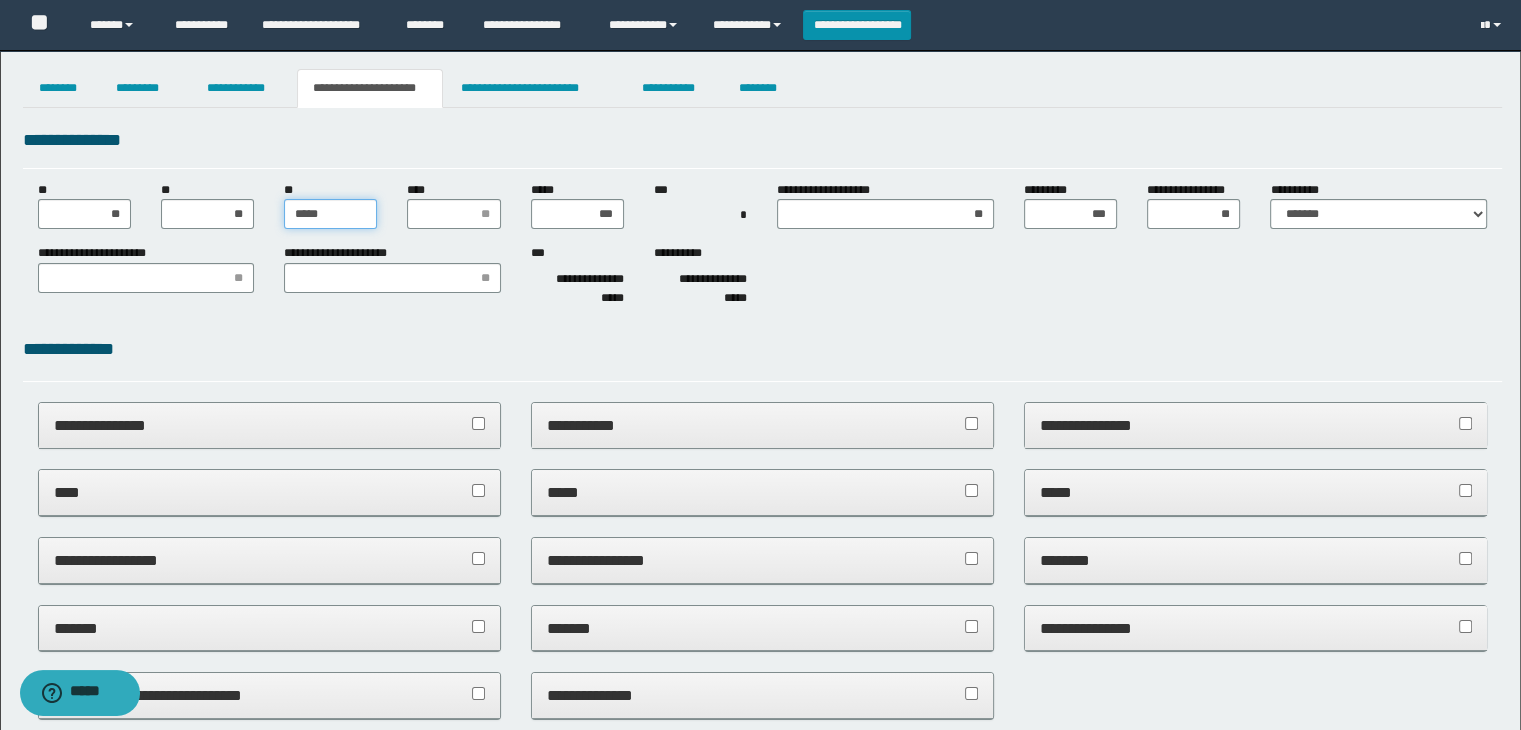 type on "******" 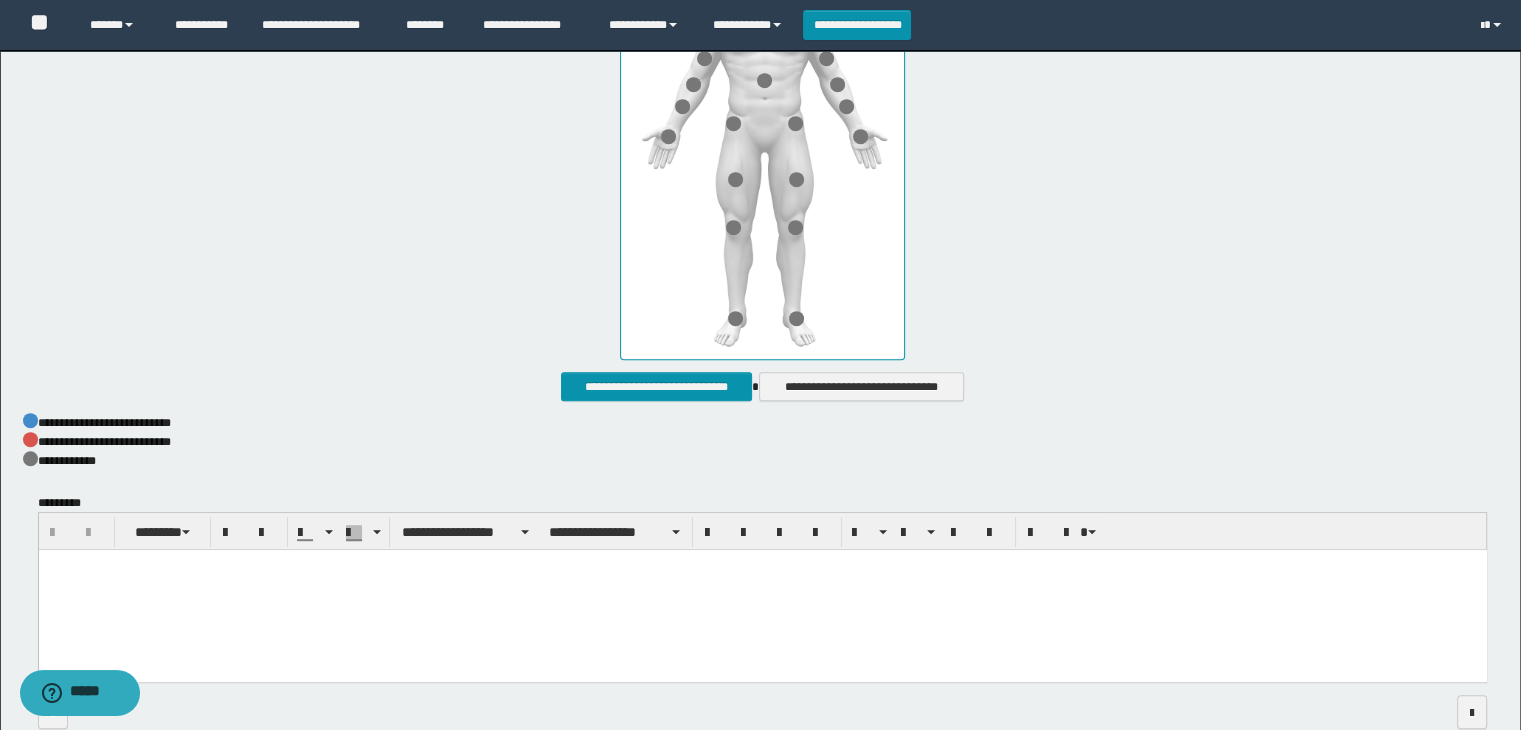 scroll, scrollTop: 1000, scrollLeft: 0, axis: vertical 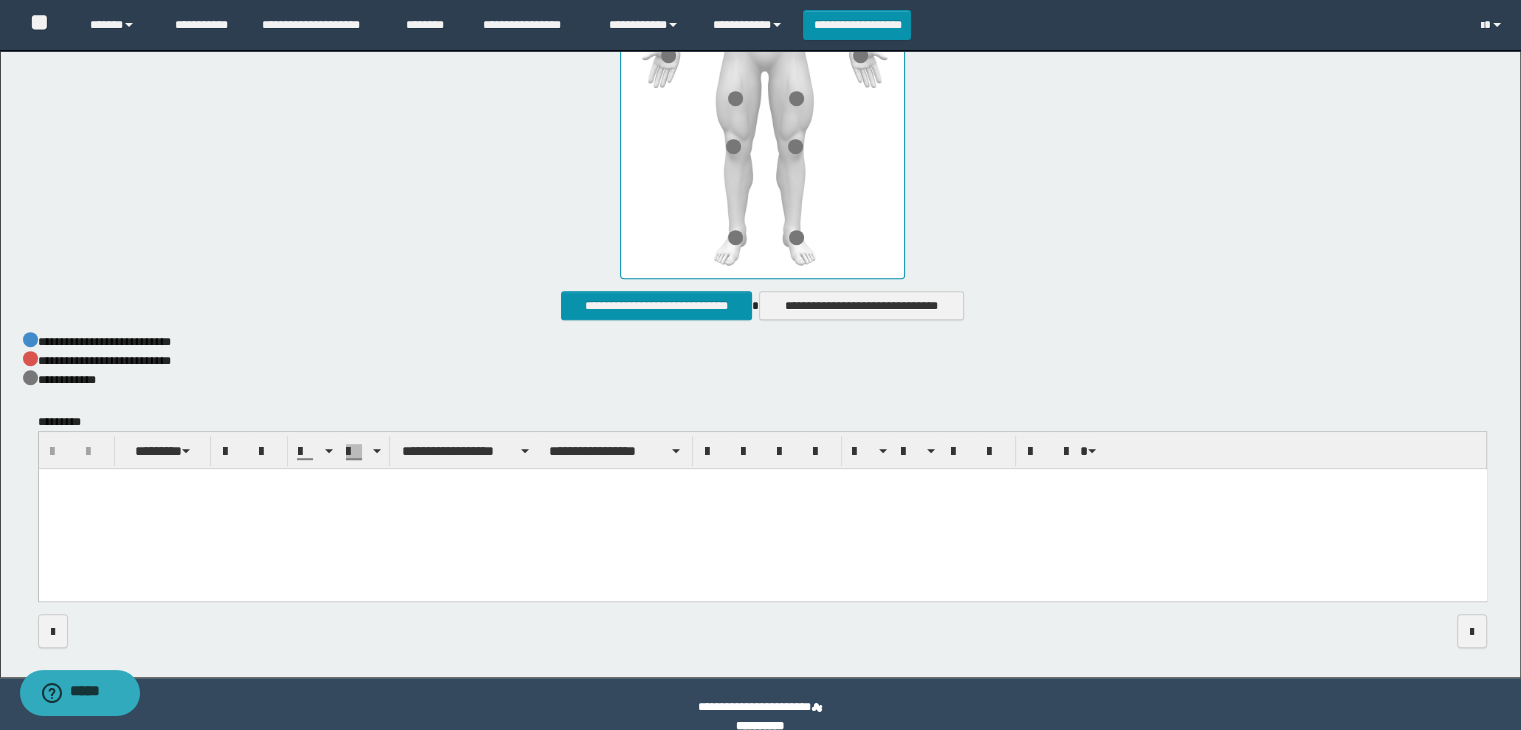 click at bounding box center (762, 510) 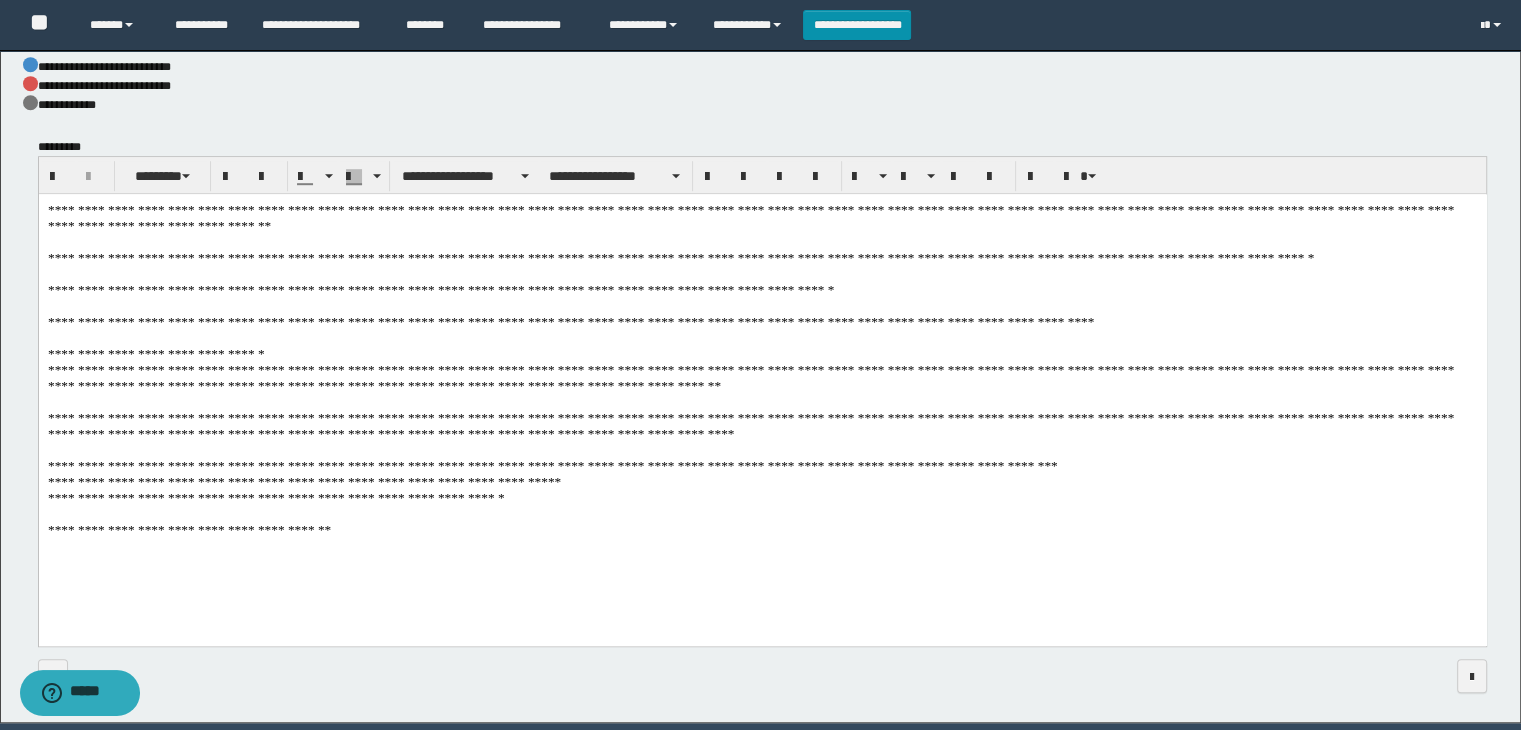 scroll, scrollTop: 1345, scrollLeft: 0, axis: vertical 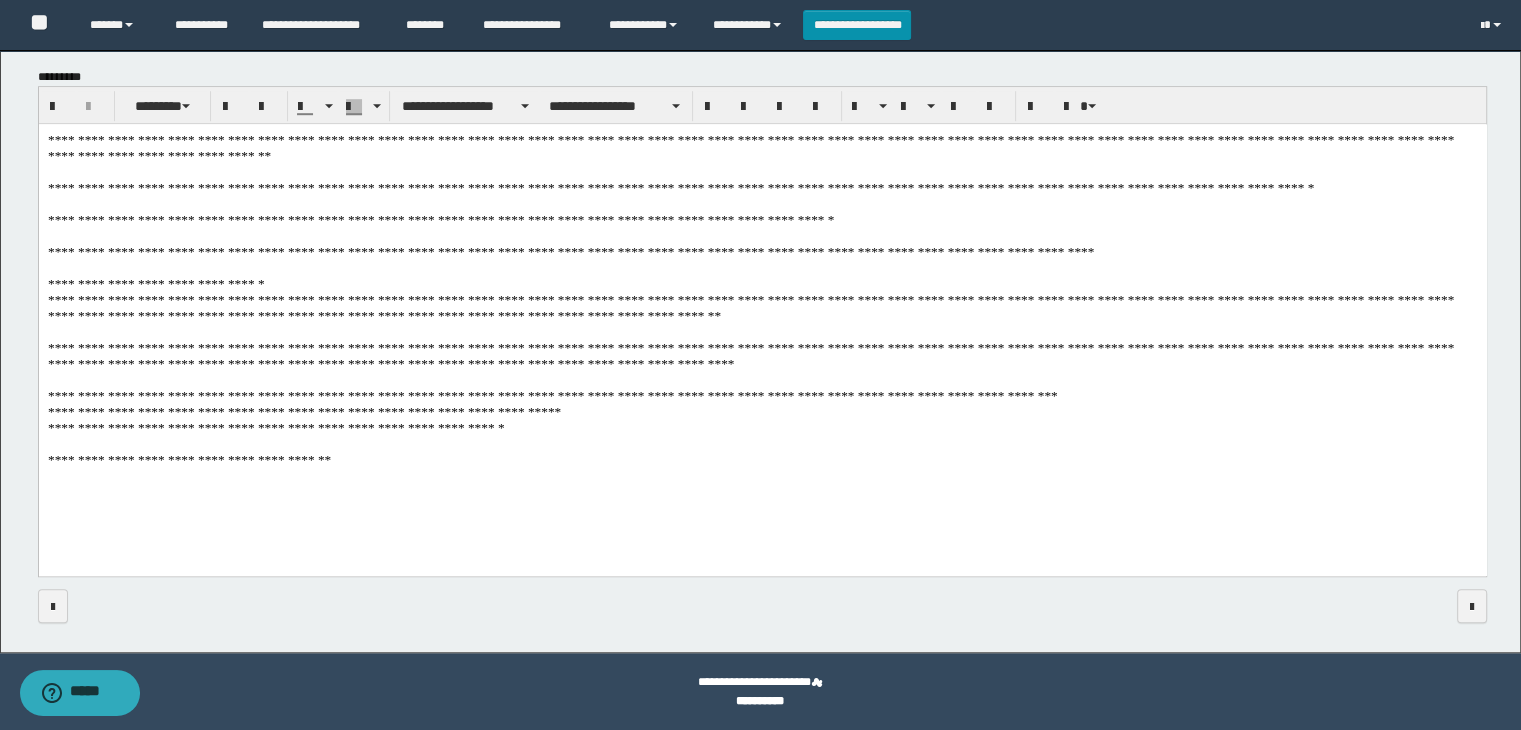 click on "**********" at bounding box center [762, 325] 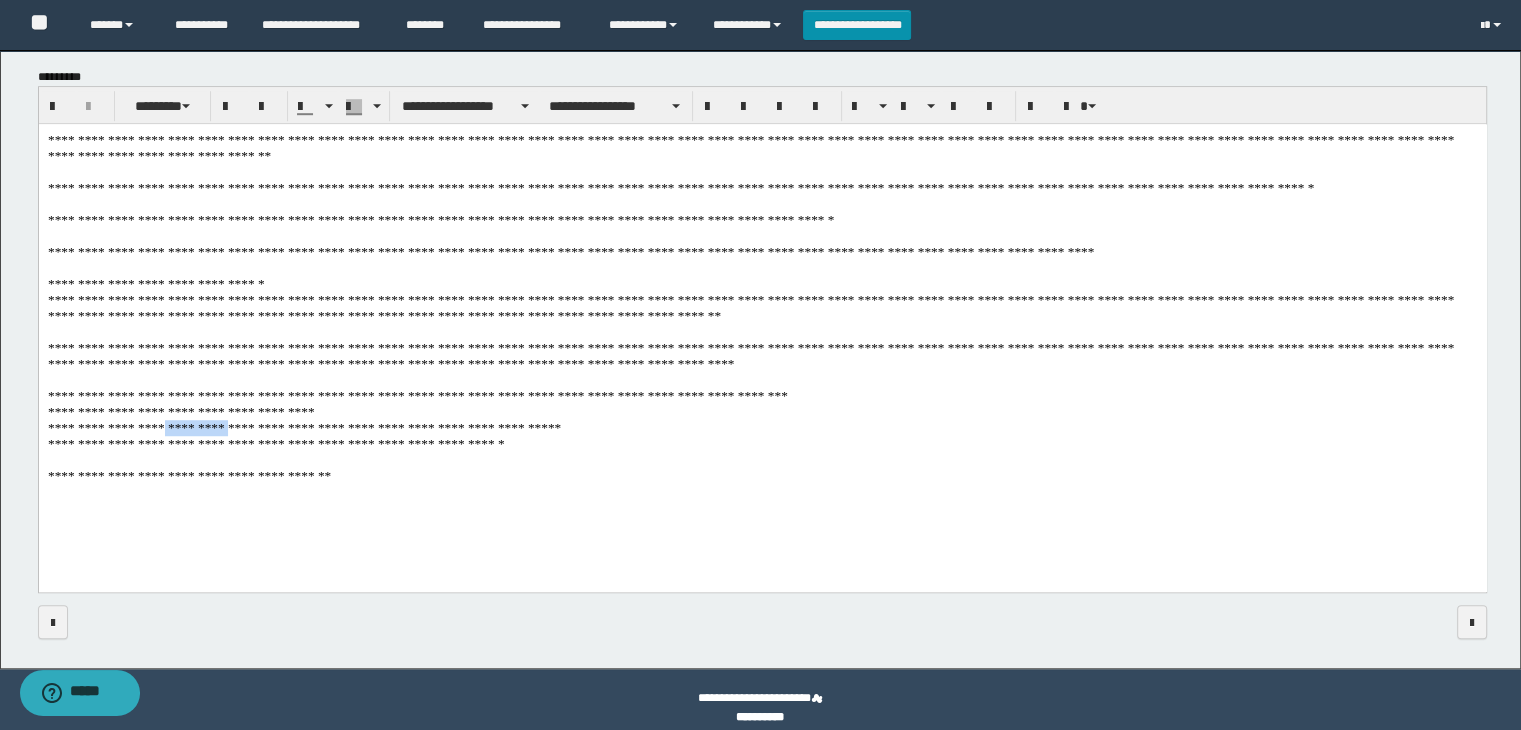 type 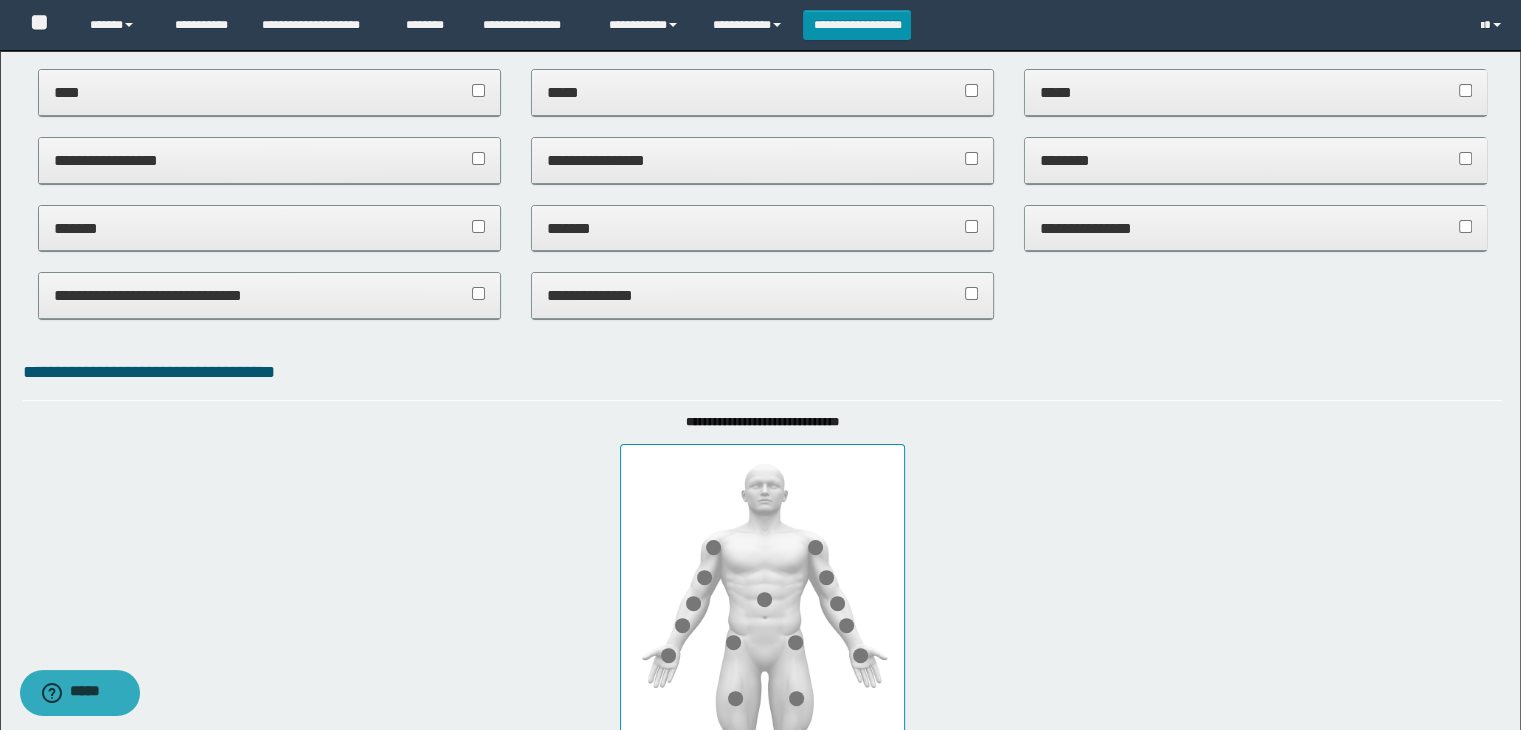 scroll, scrollTop: 245, scrollLeft: 0, axis: vertical 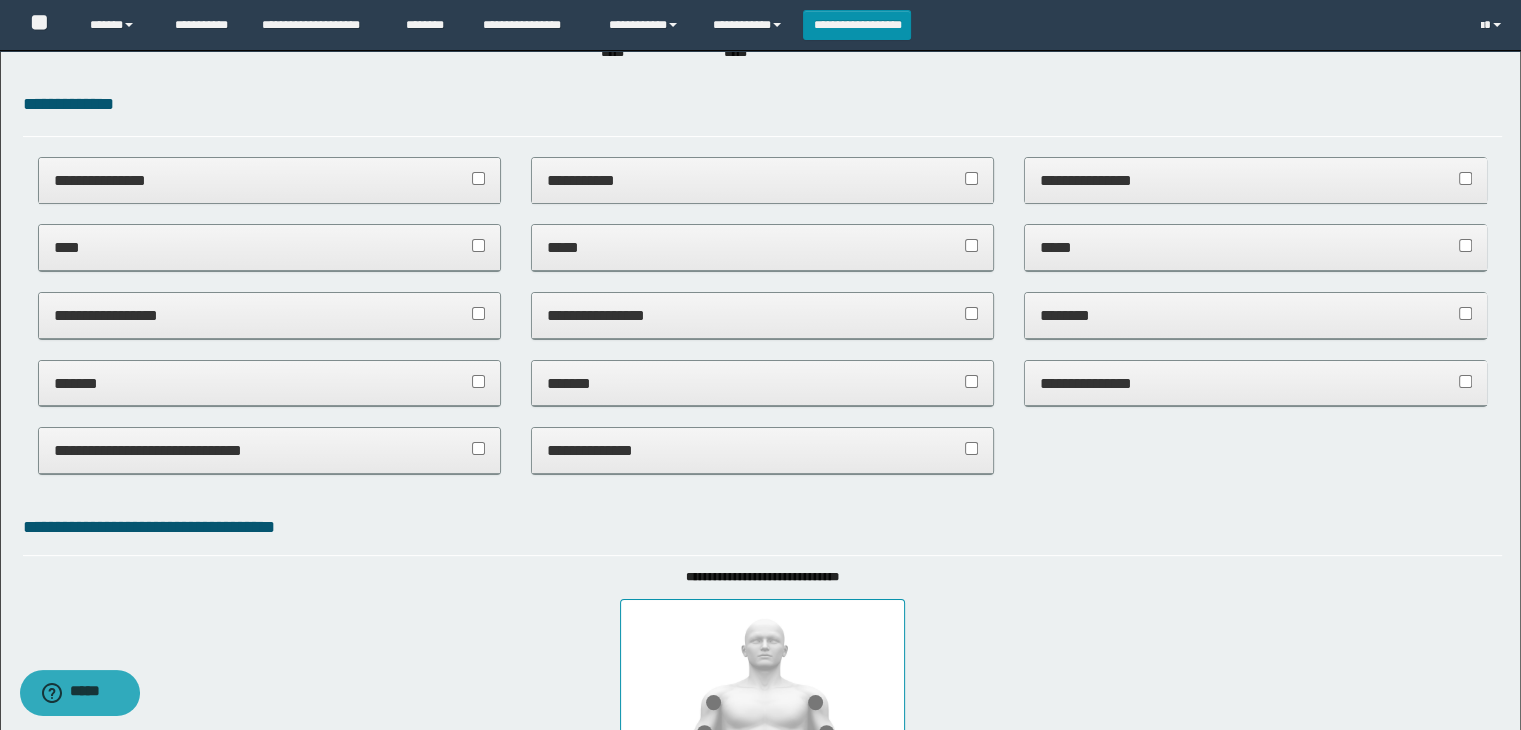 click on "**********" at bounding box center [763, 450] 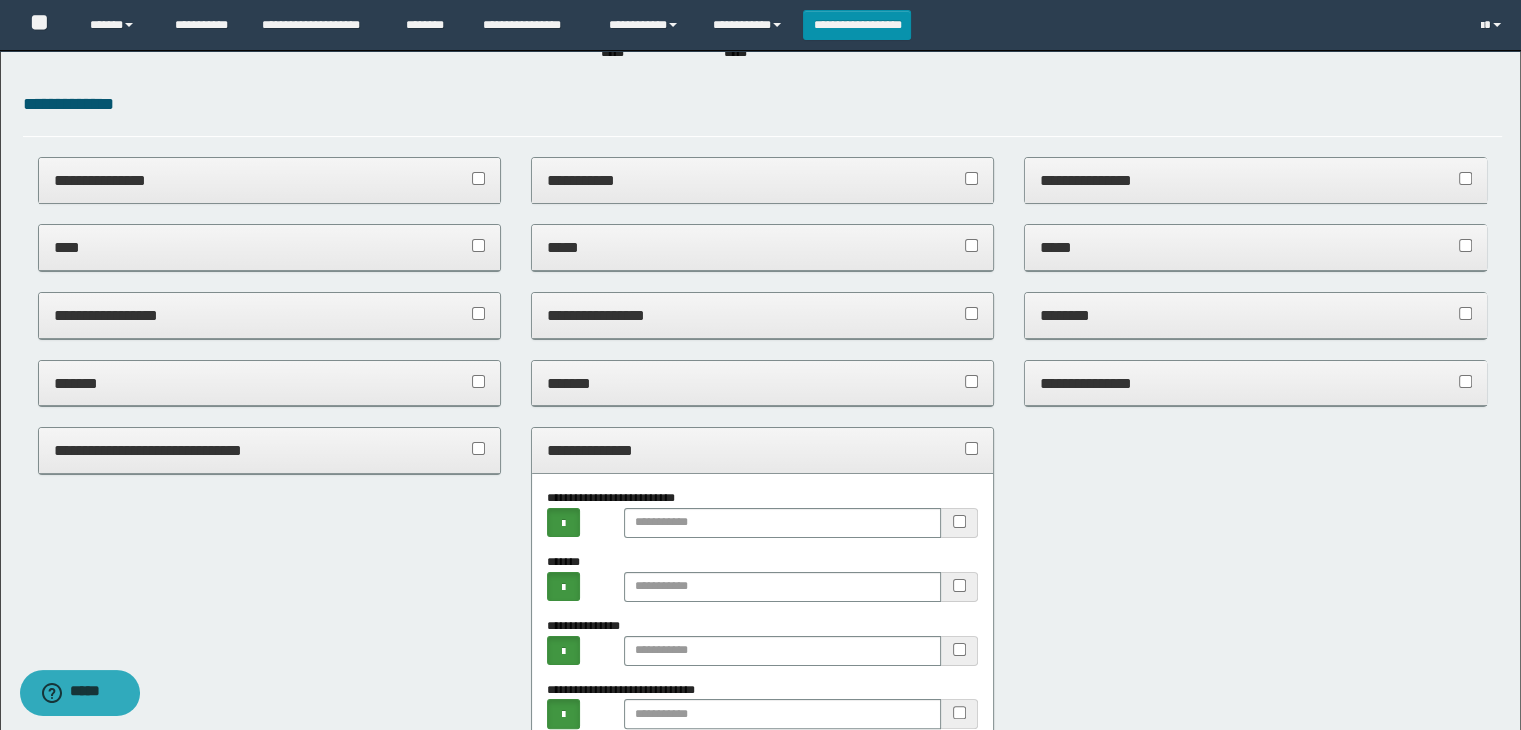 click on "**********" at bounding box center (763, 450) 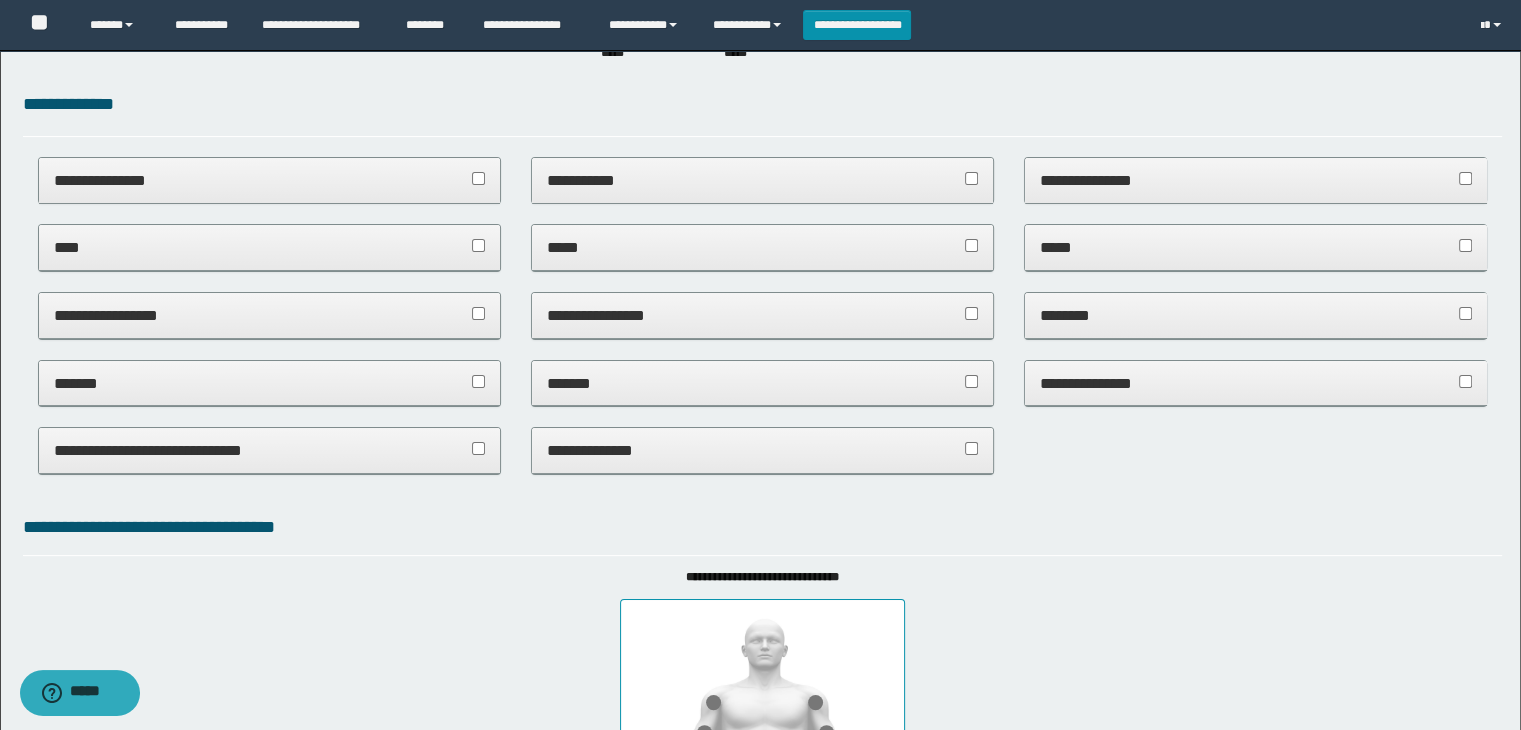 click on "**********" at bounding box center [763, 450] 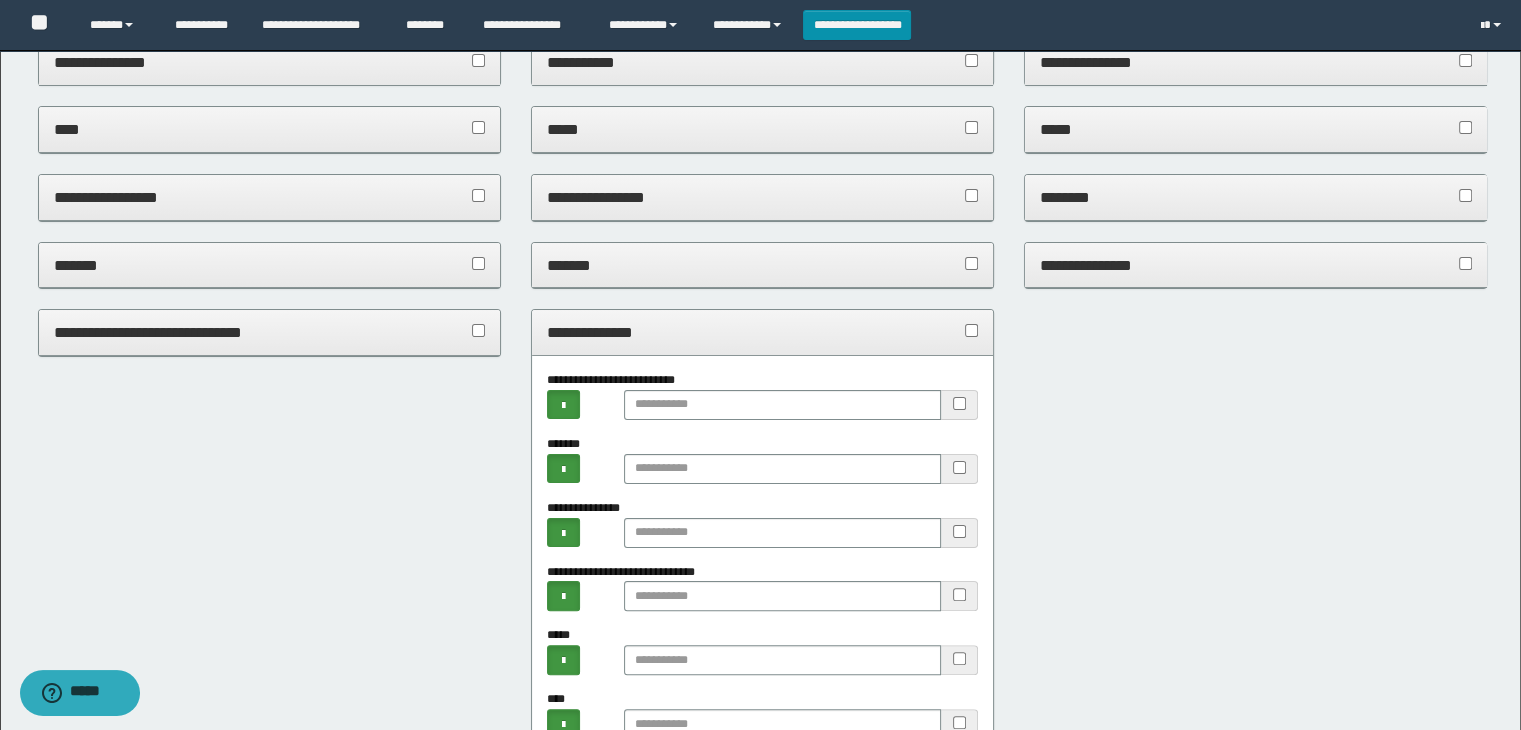 scroll, scrollTop: 545, scrollLeft: 0, axis: vertical 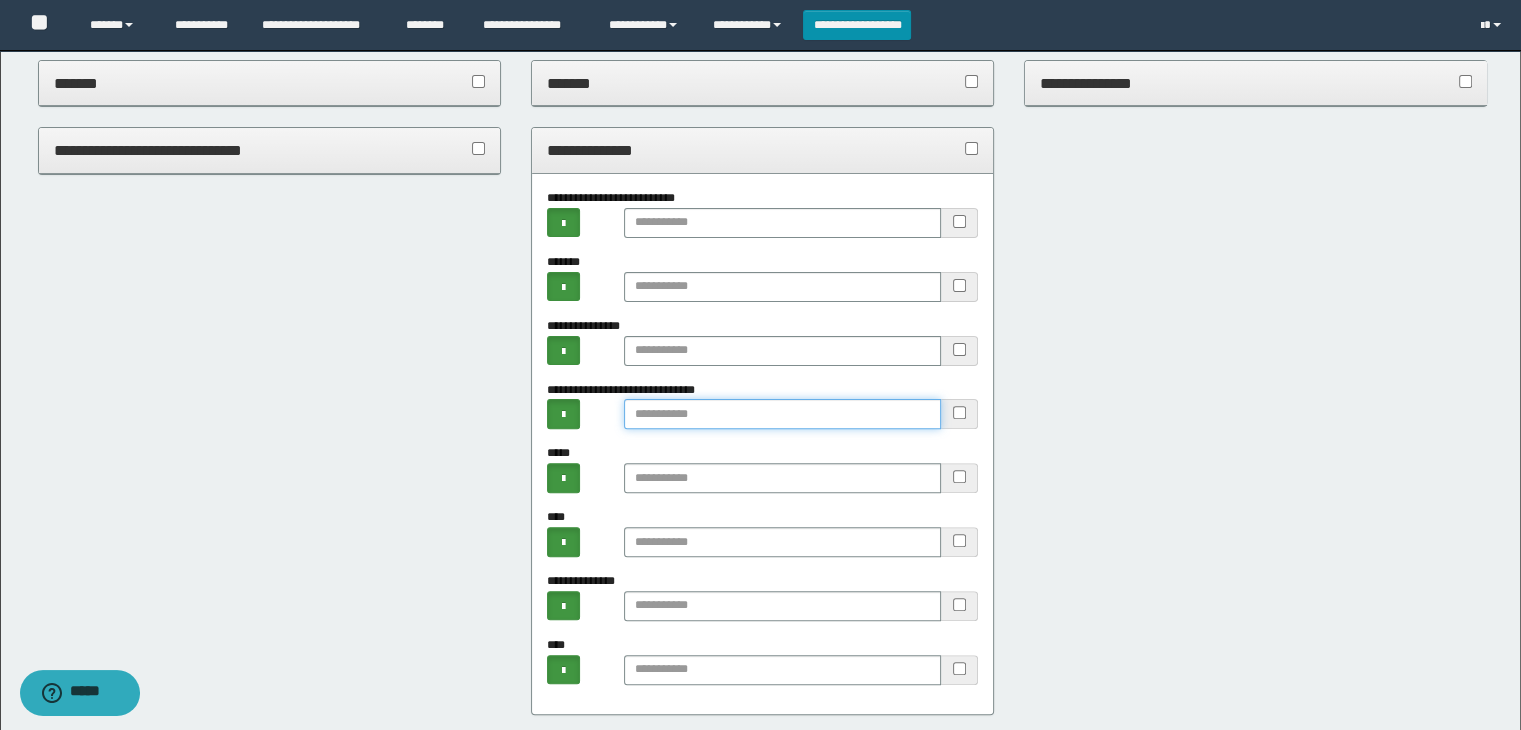 click at bounding box center (782, 414) 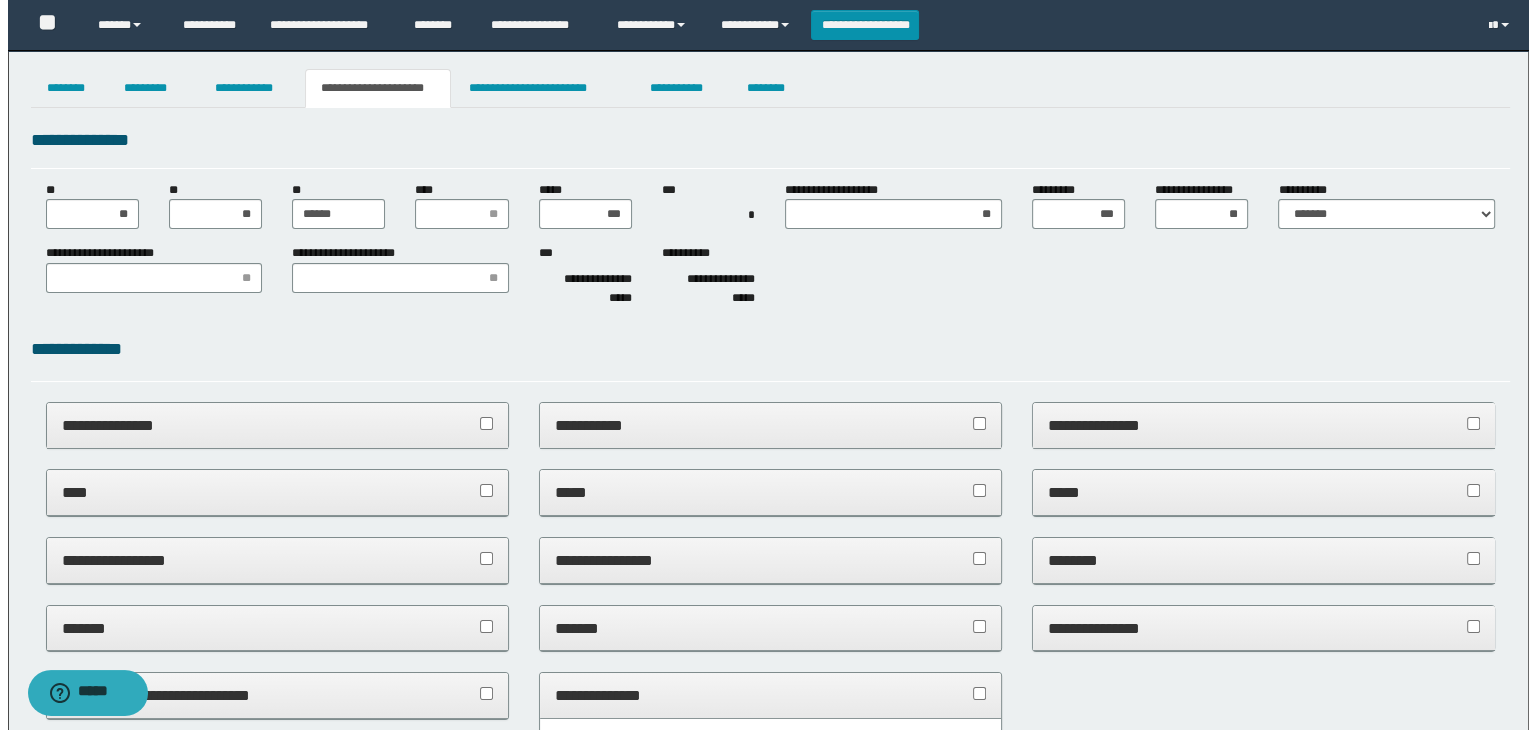 scroll, scrollTop: 0, scrollLeft: 0, axis: both 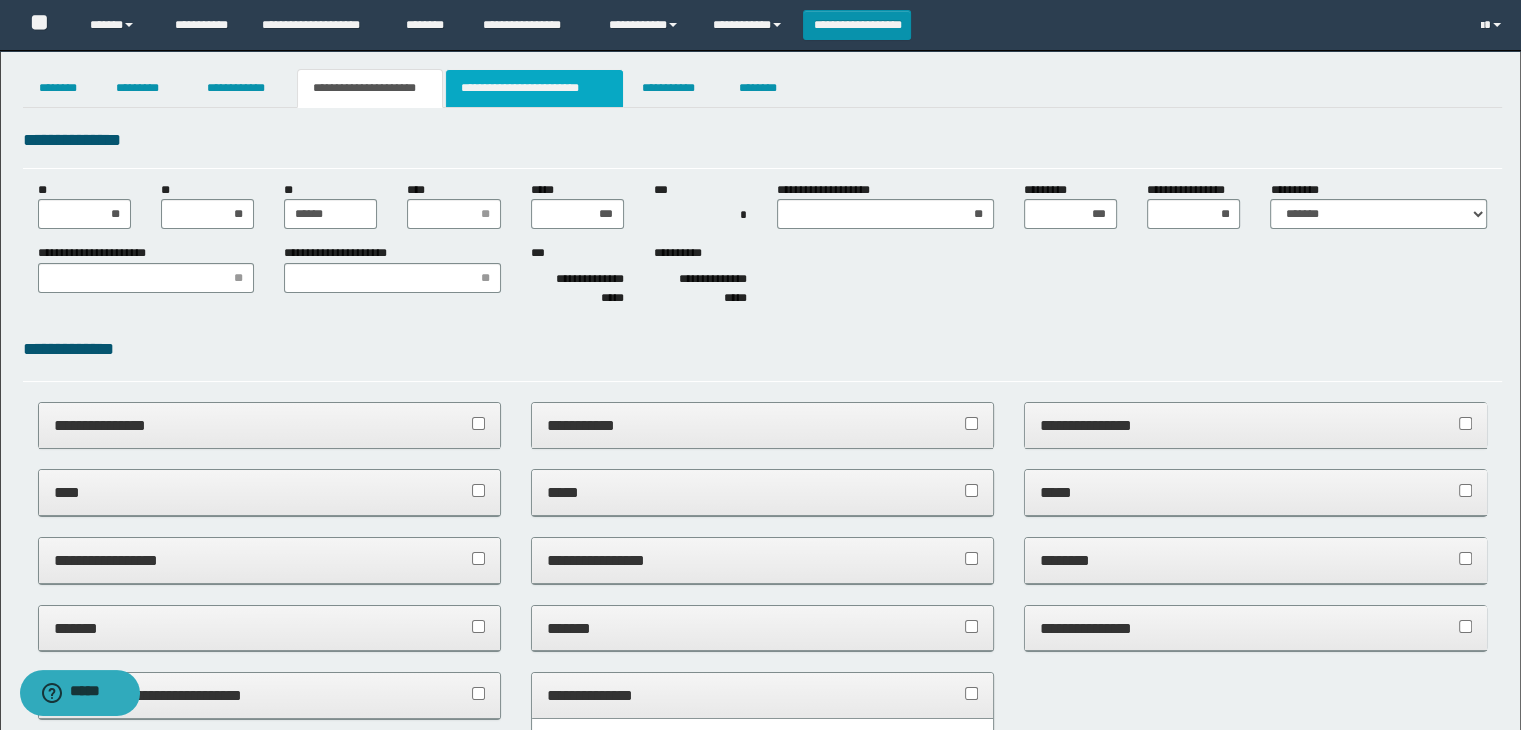 type on "*" 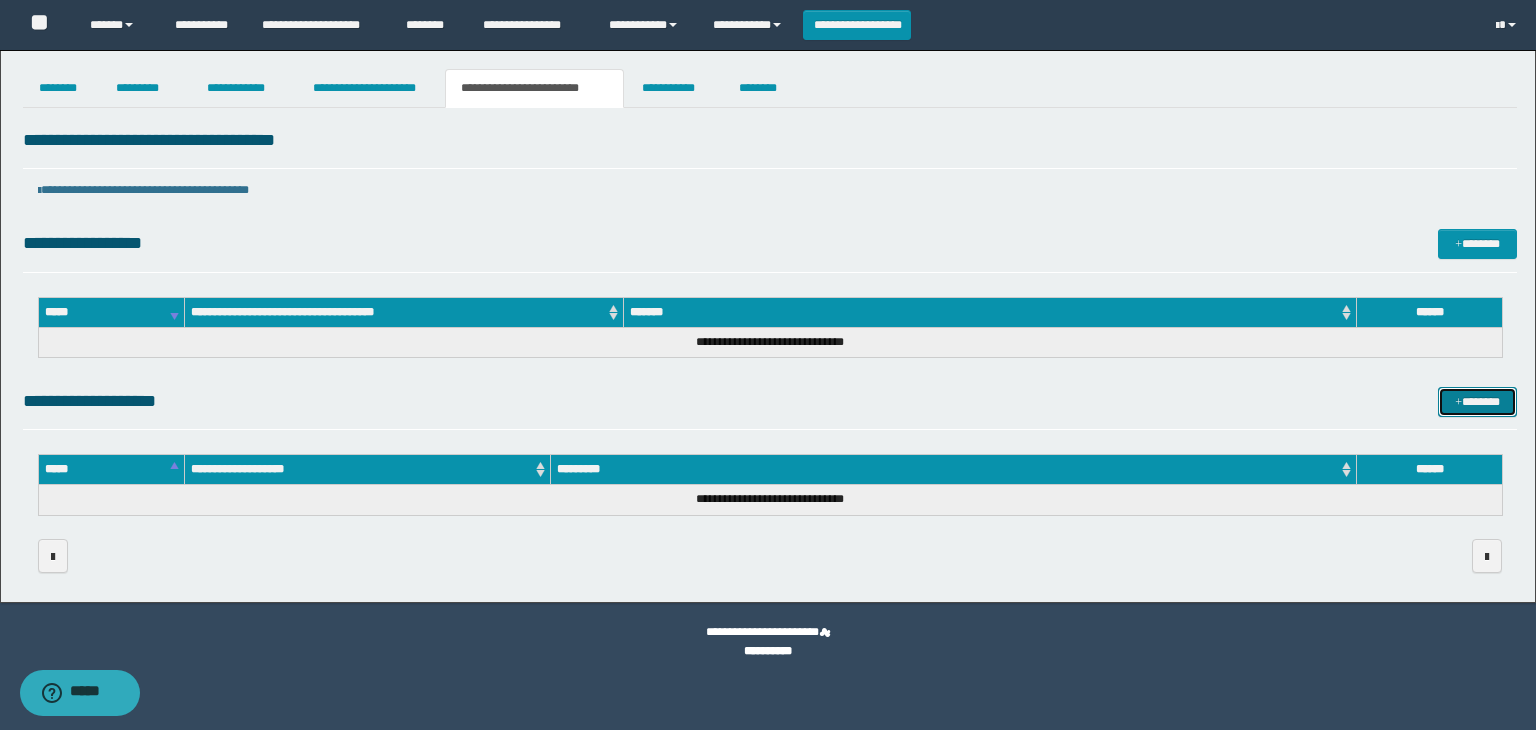 click on "*******" at bounding box center [1477, 402] 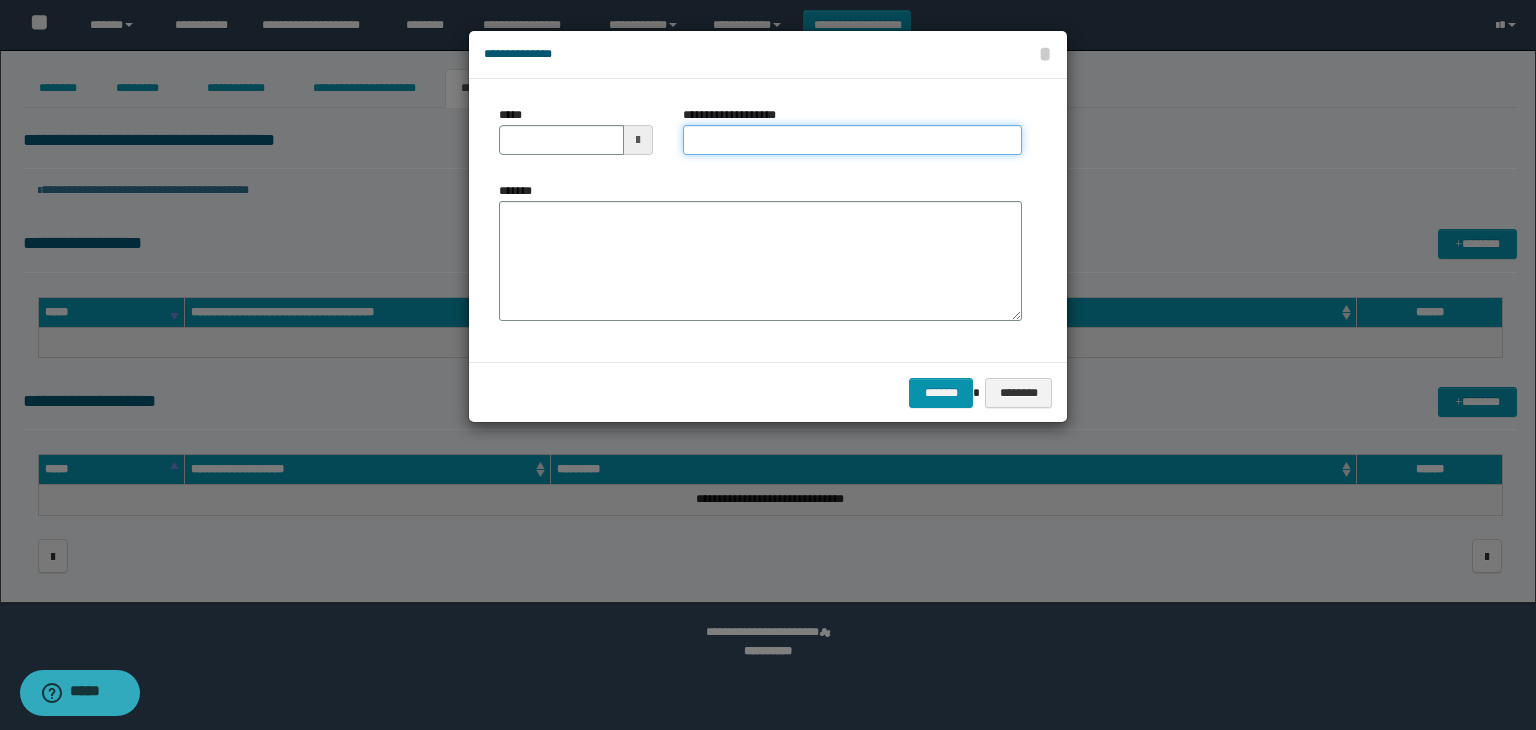 click on "**********" at bounding box center [852, 140] 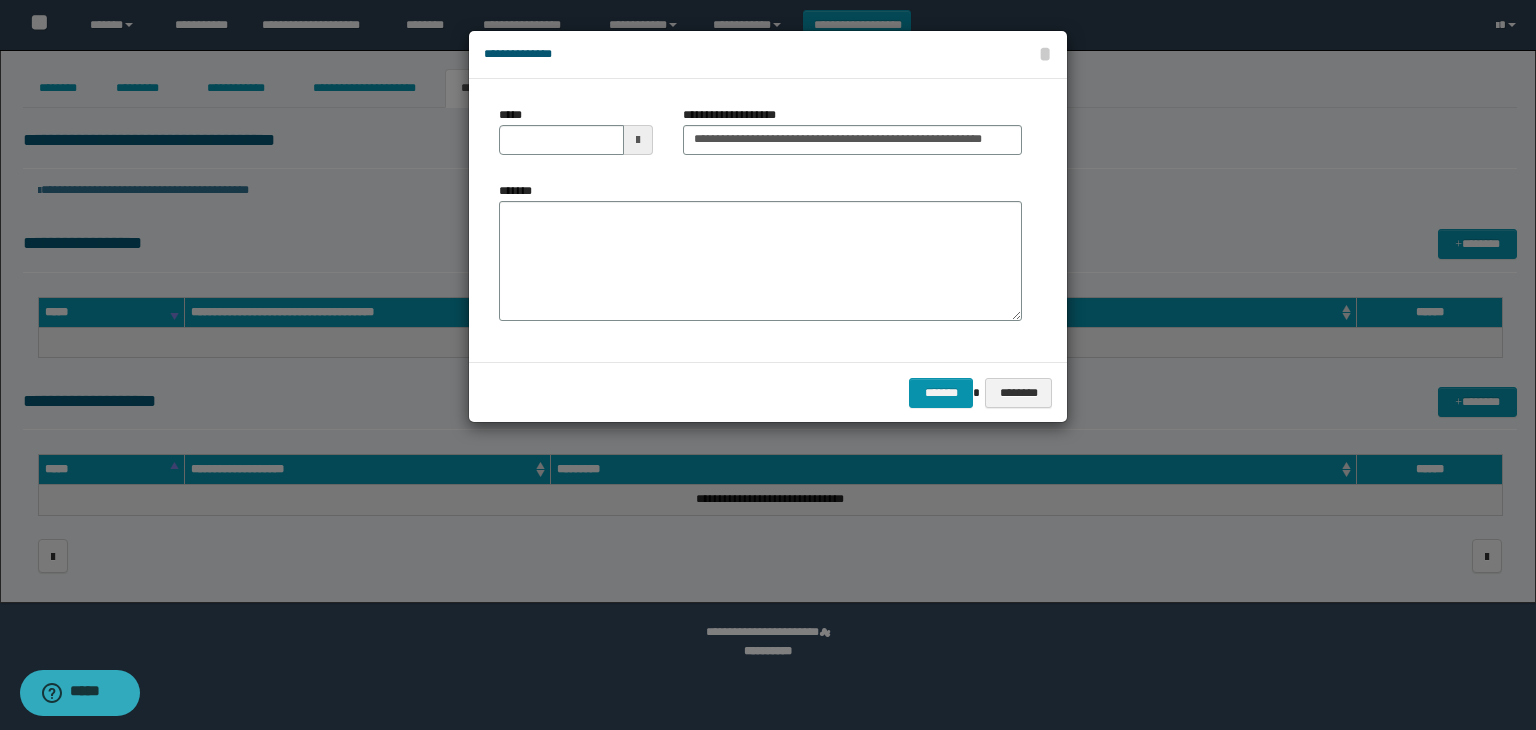 click at bounding box center (638, 140) 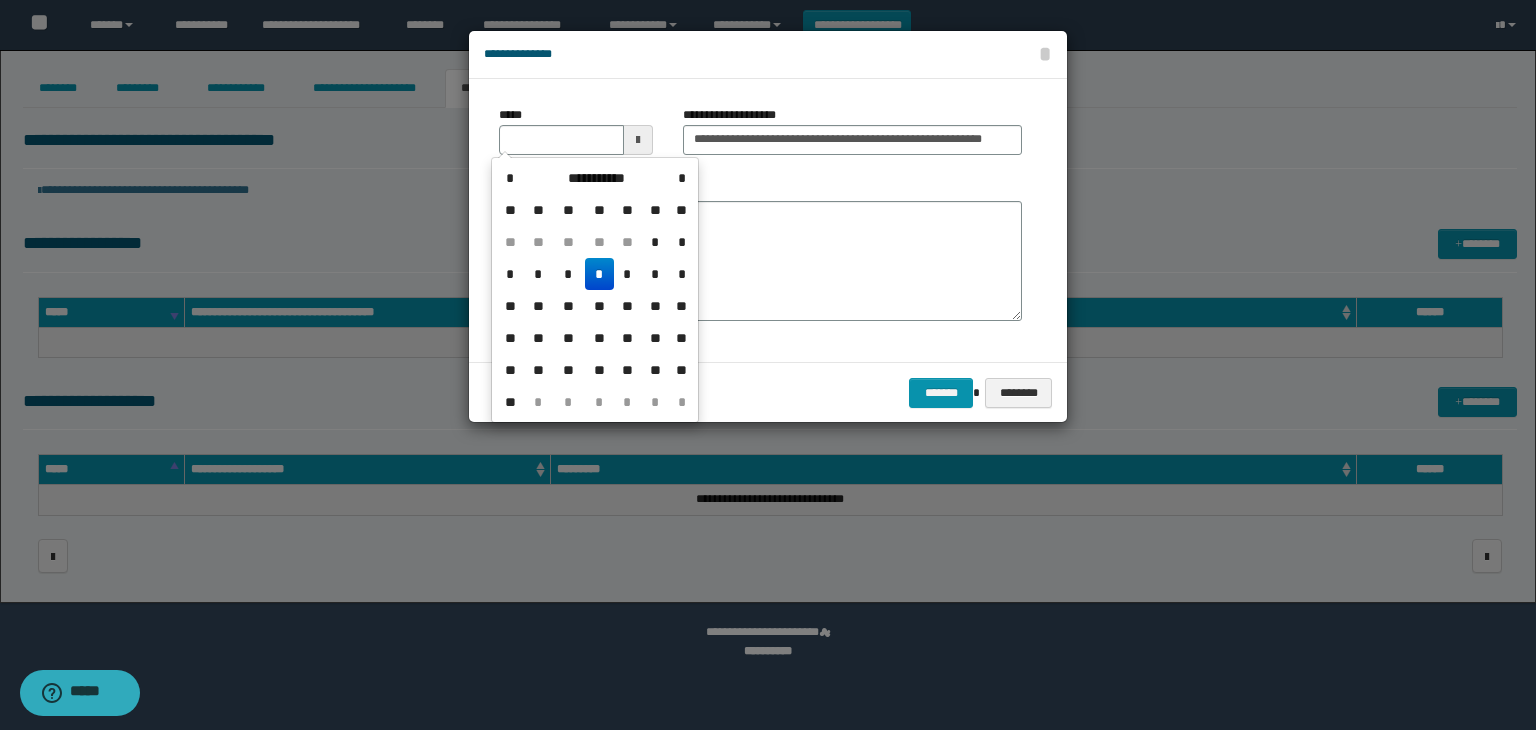 drag, startPoint x: 603, startPoint y: 285, endPoint x: 581, endPoint y: 127, distance: 159.52429 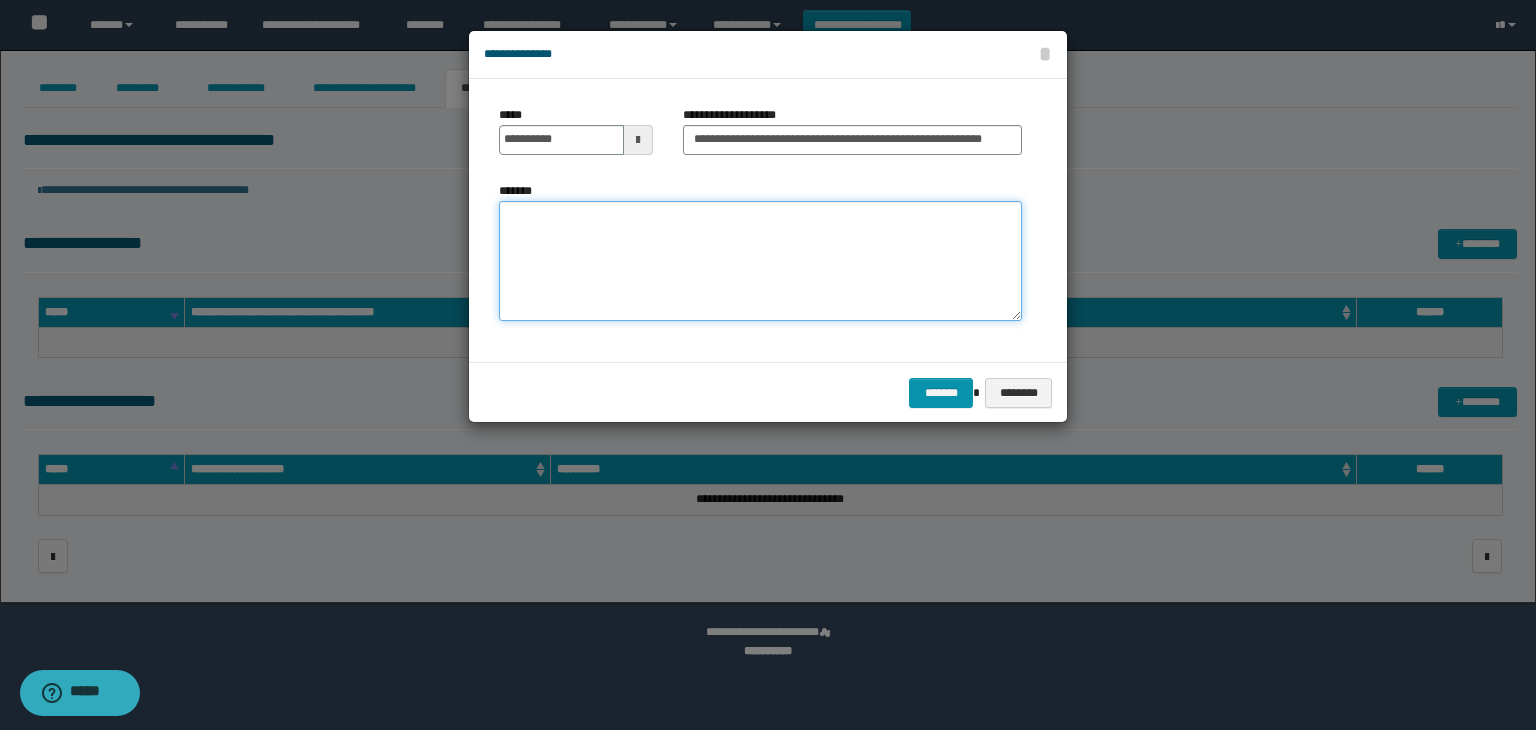 paste on "**********" 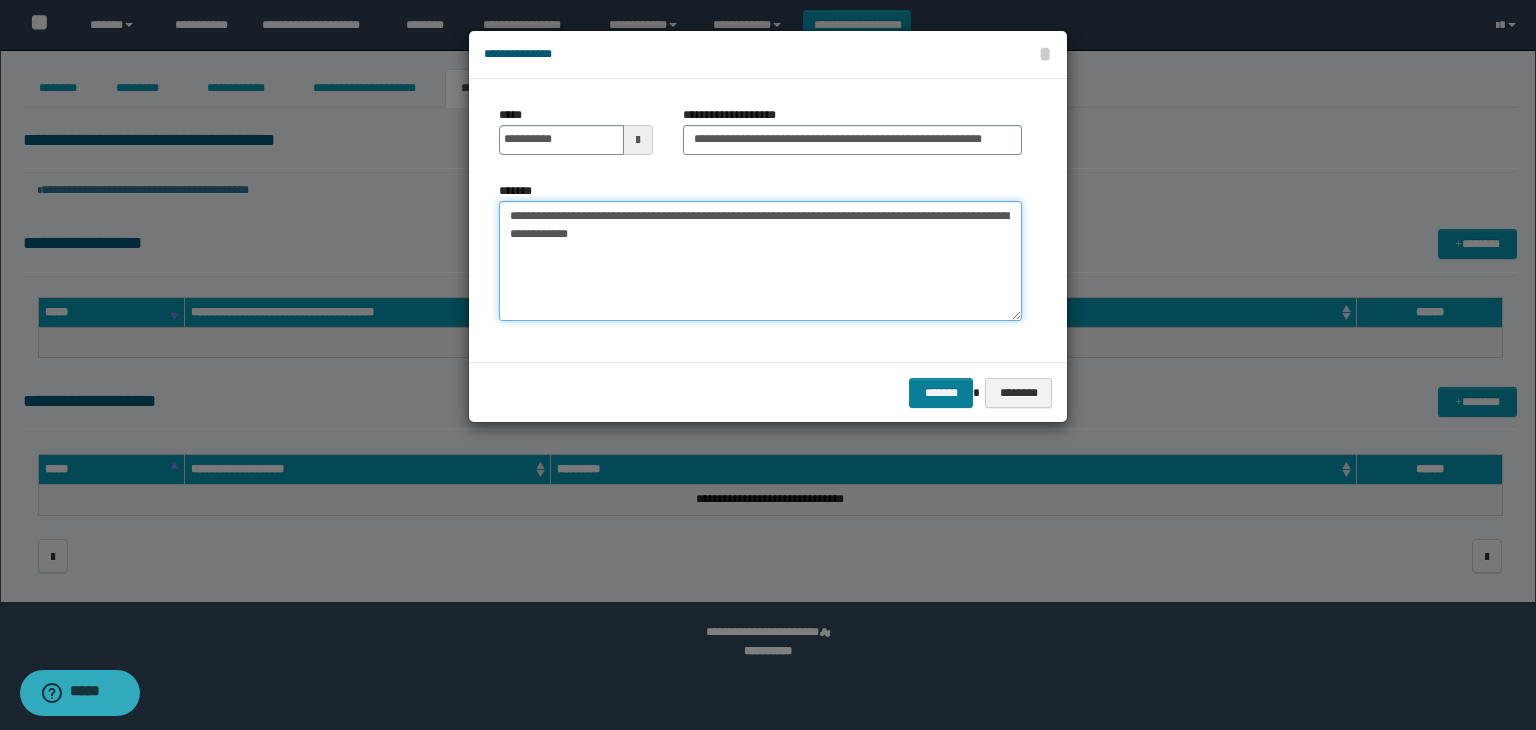 type on "**********" 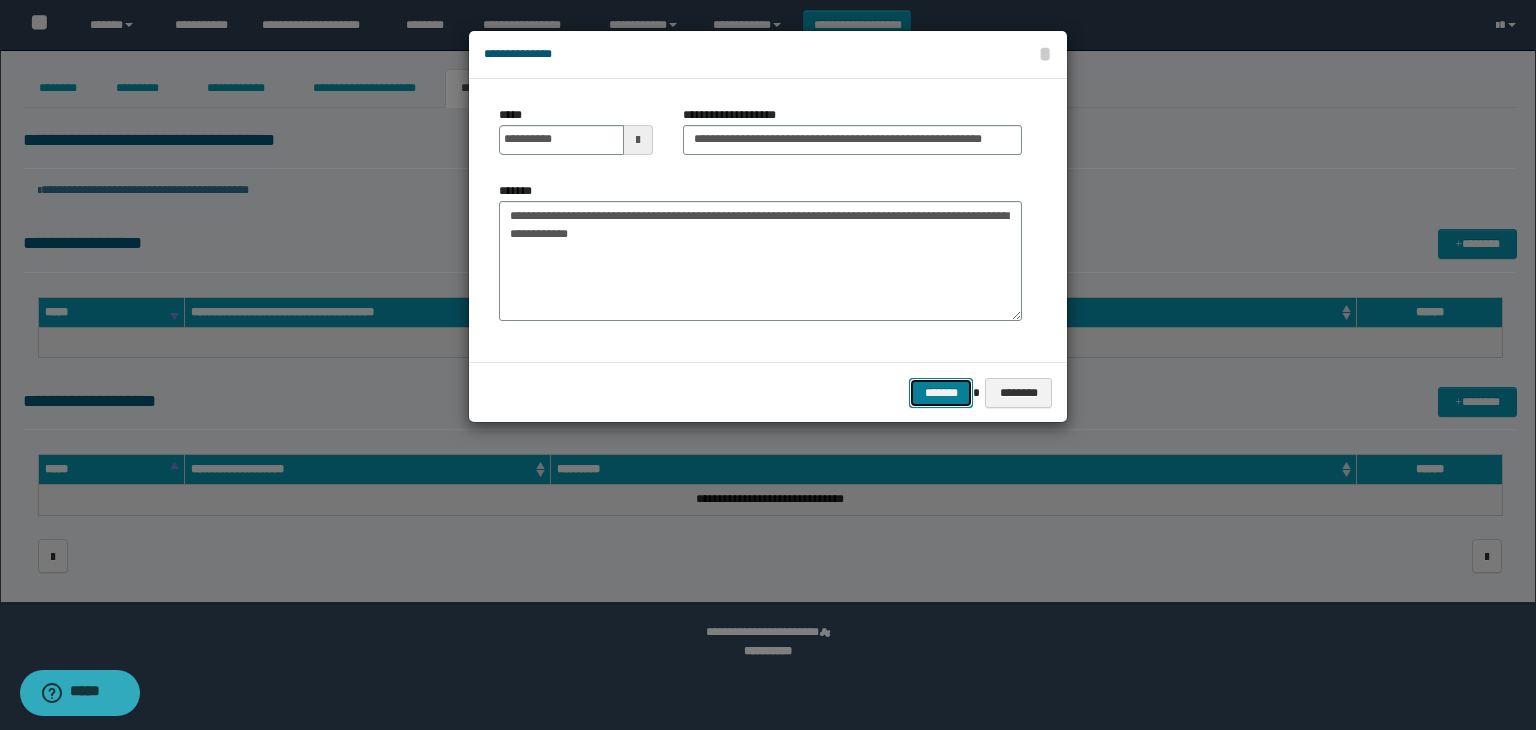 click on "*******" at bounding box center [941, 393] 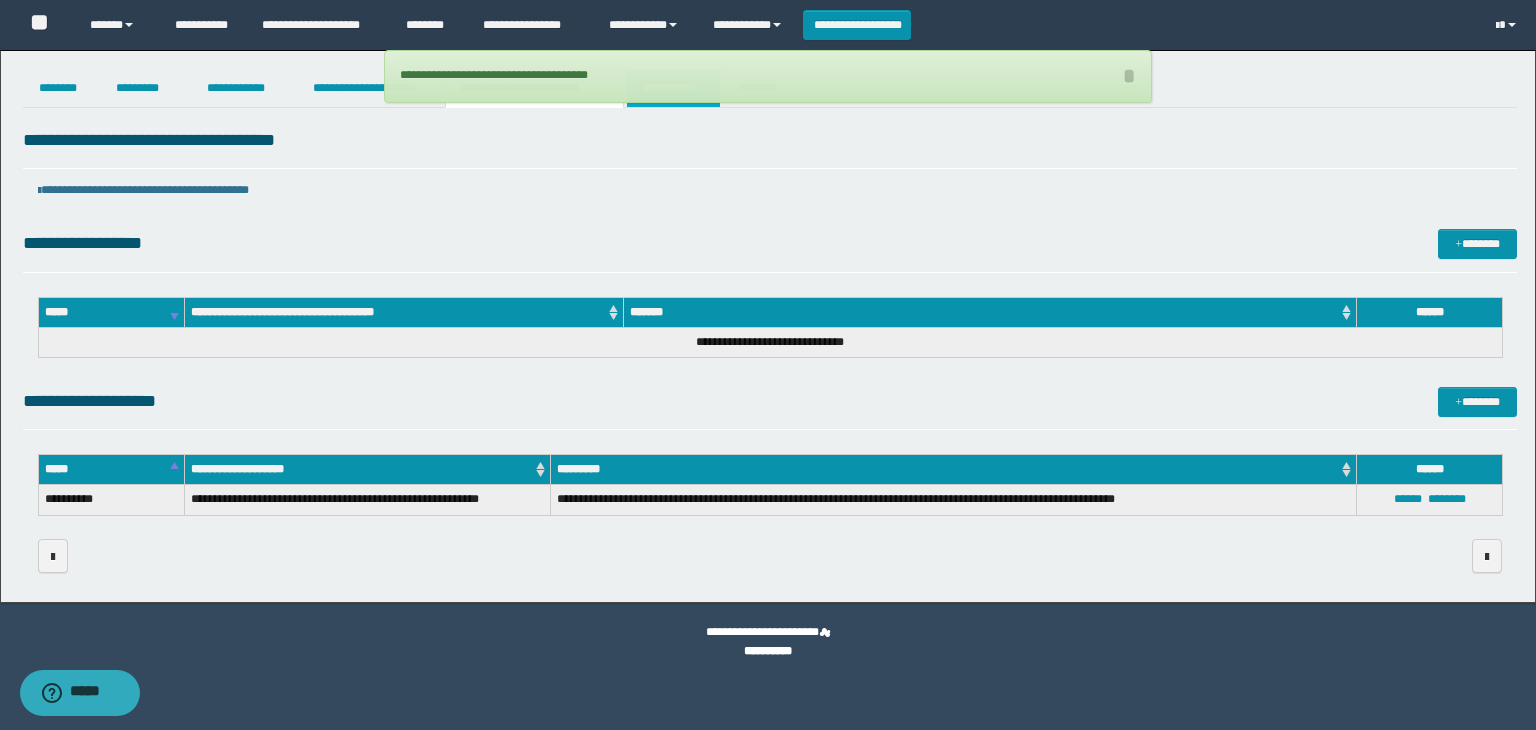 click on "**********" at bounding box center [673, 88] 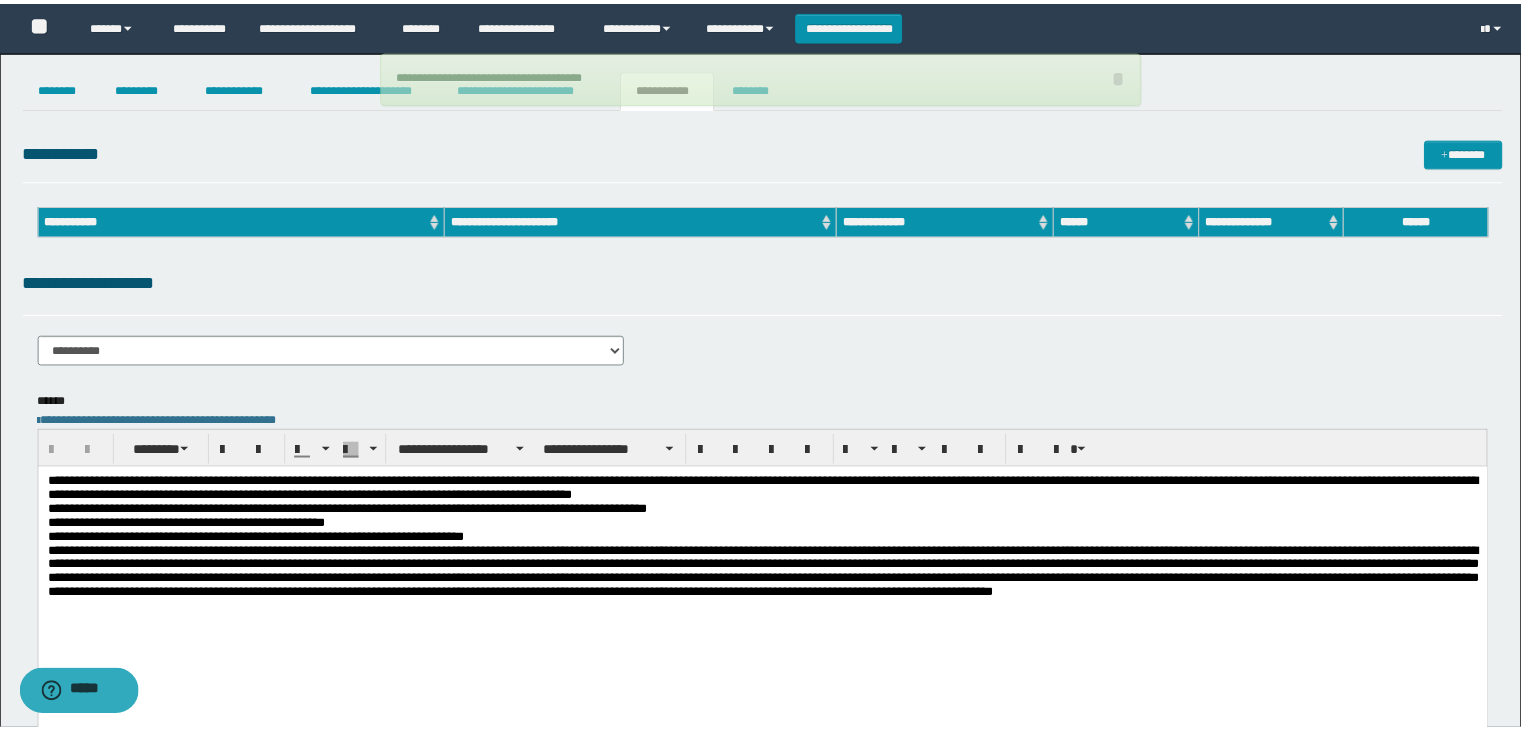 scroll, scrollTop: 0, scrollLeft: 0, axis: both 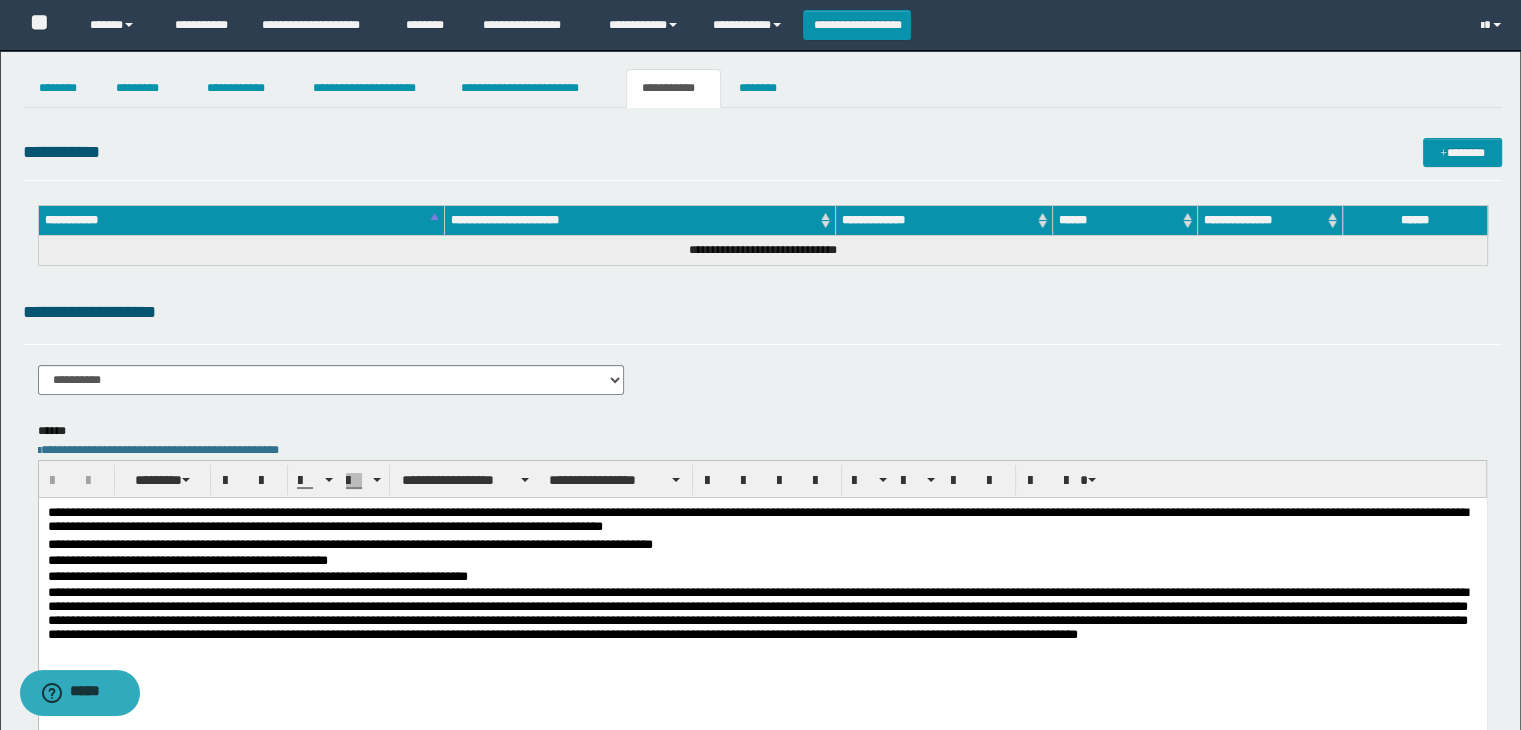 drag, startPoint x: 432, startPoint y: 360, endPoint x: 433, endPoint y: 375, distance: 15.033297 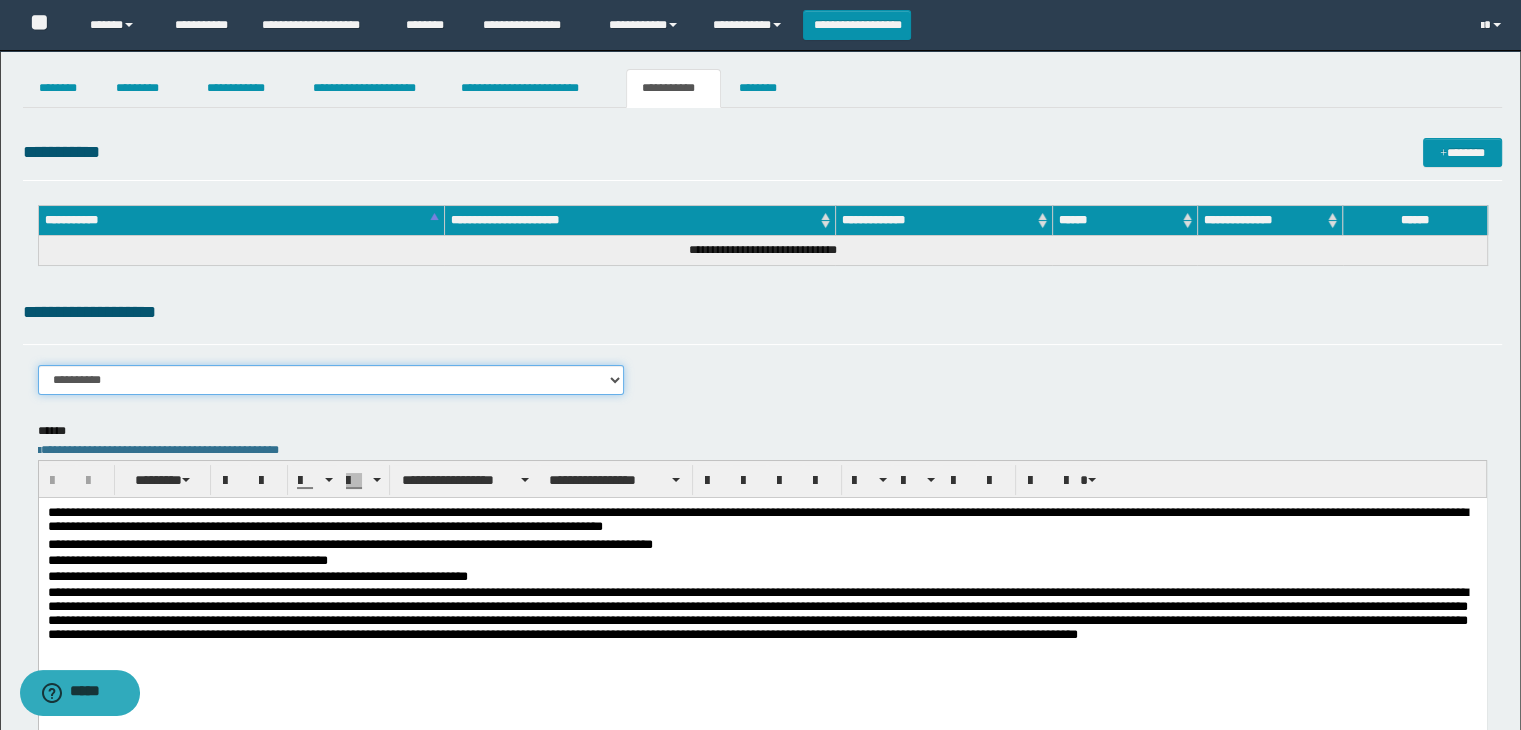 click on "**********" at bounding box center (331, 380) 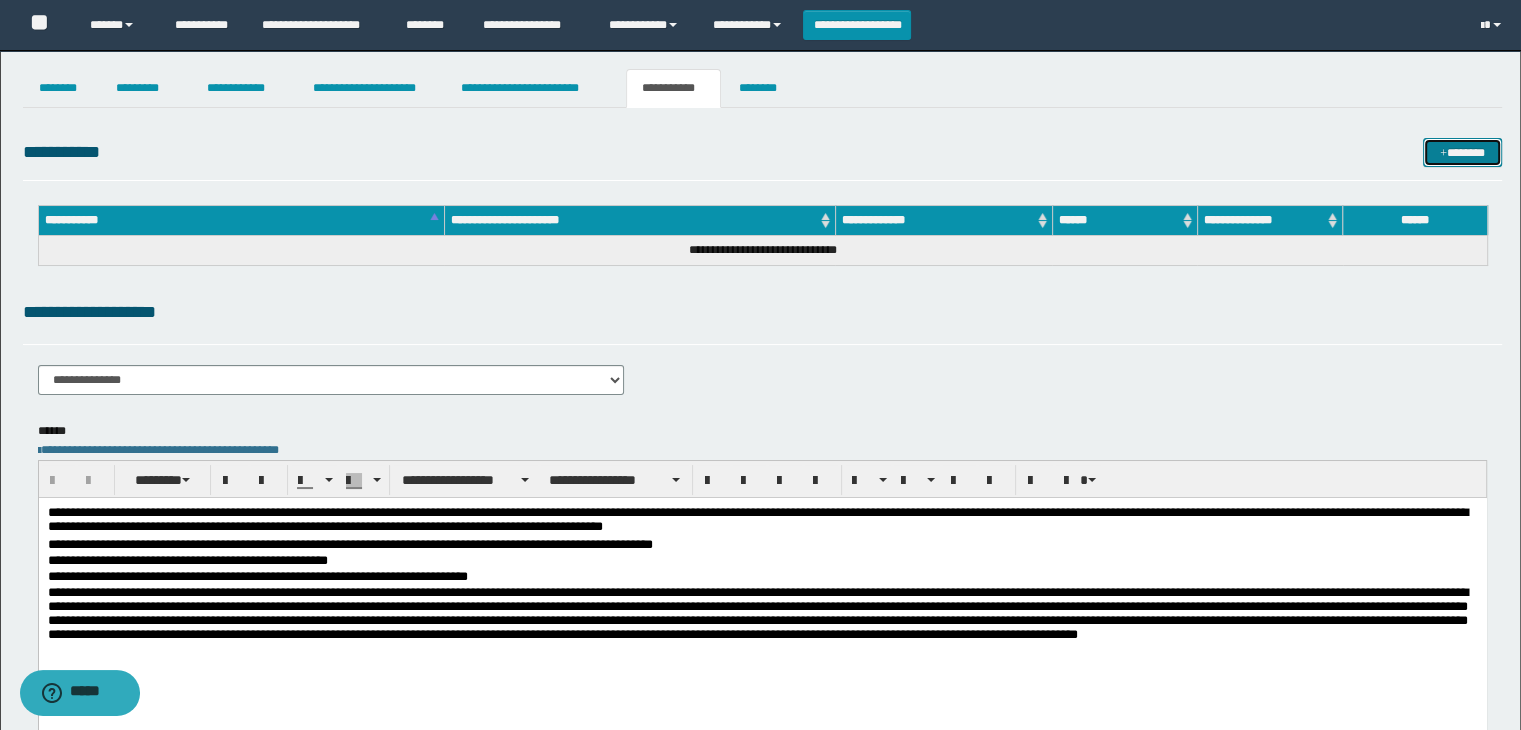 click at bounding box center (1443, 154) 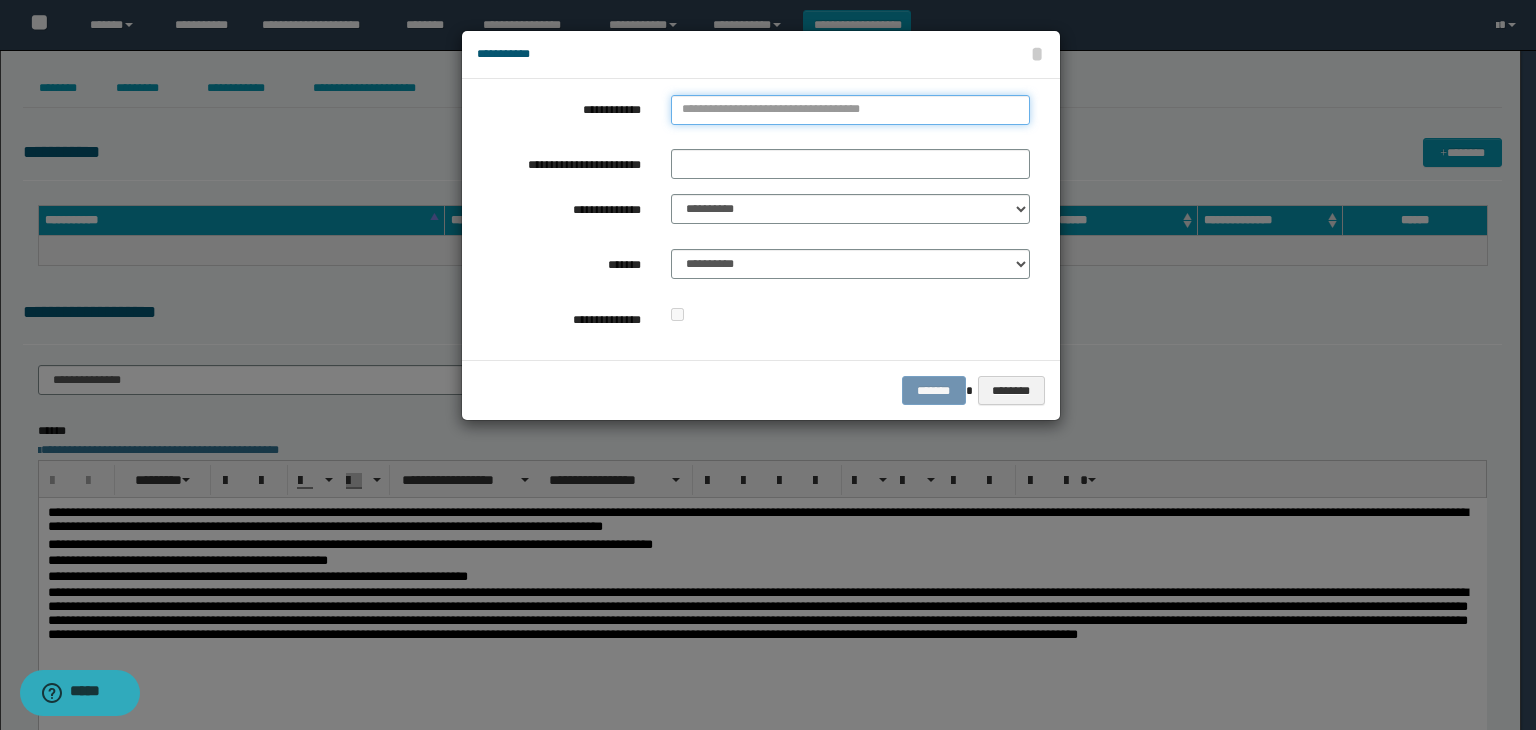 click on "**********" at bounding box center [850, 110] 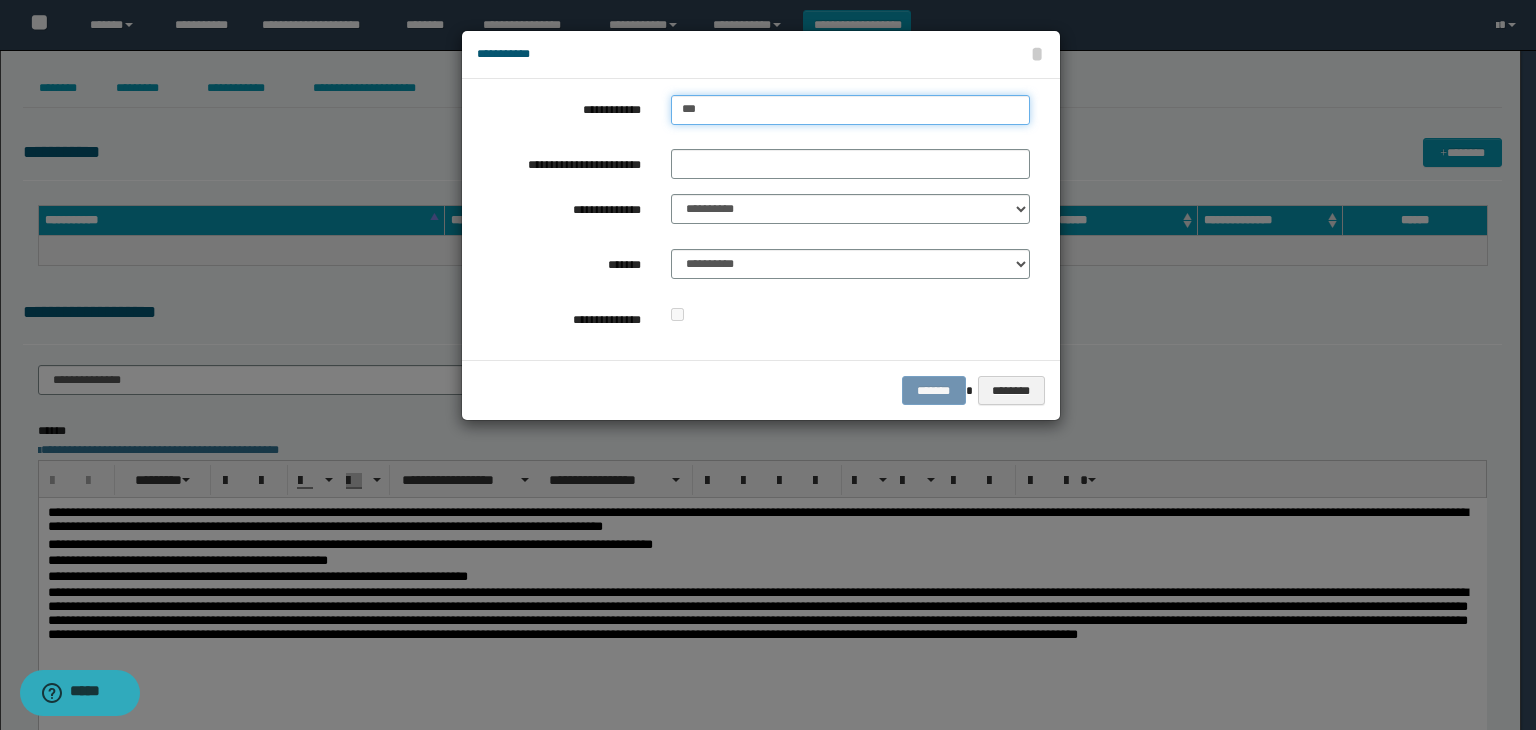 type on "****" 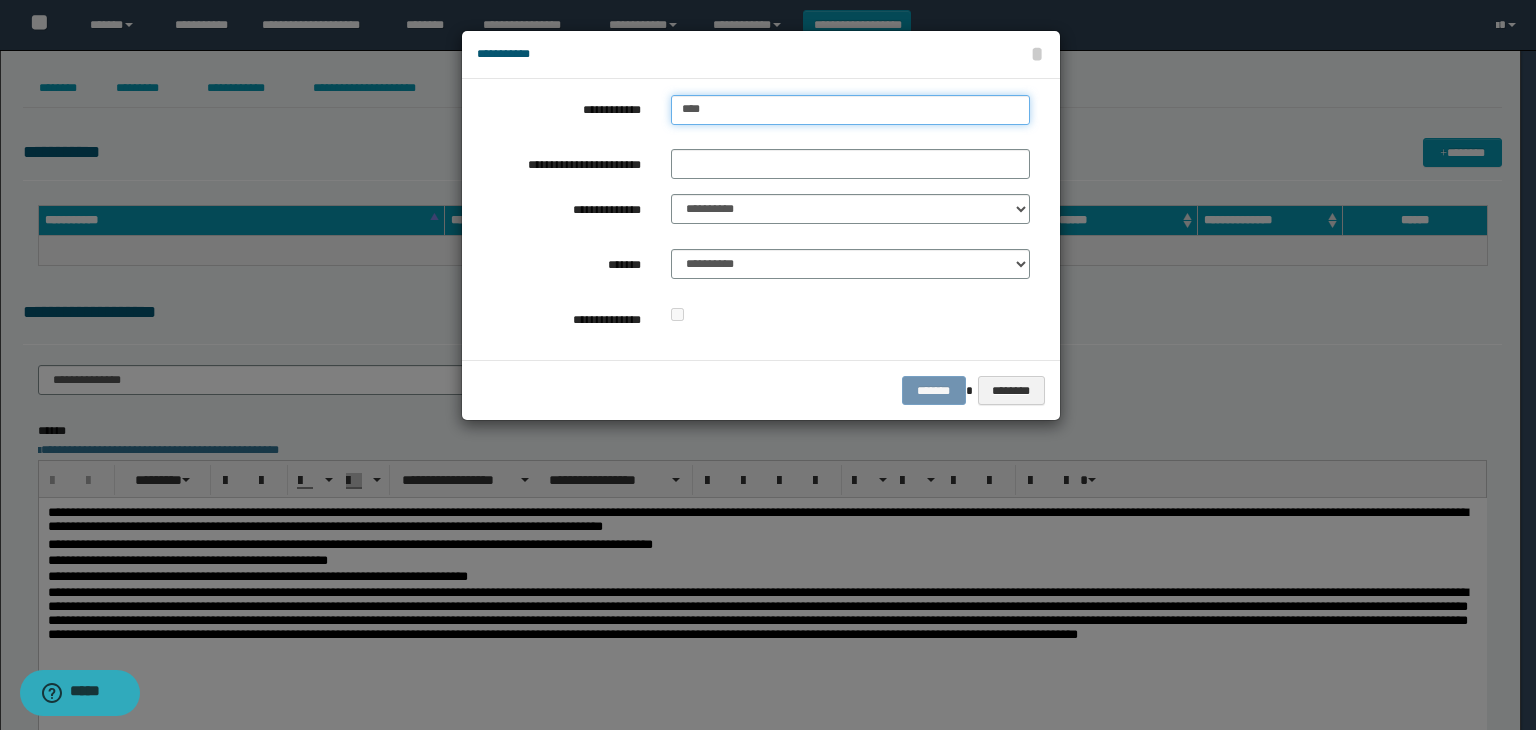 type on "****" 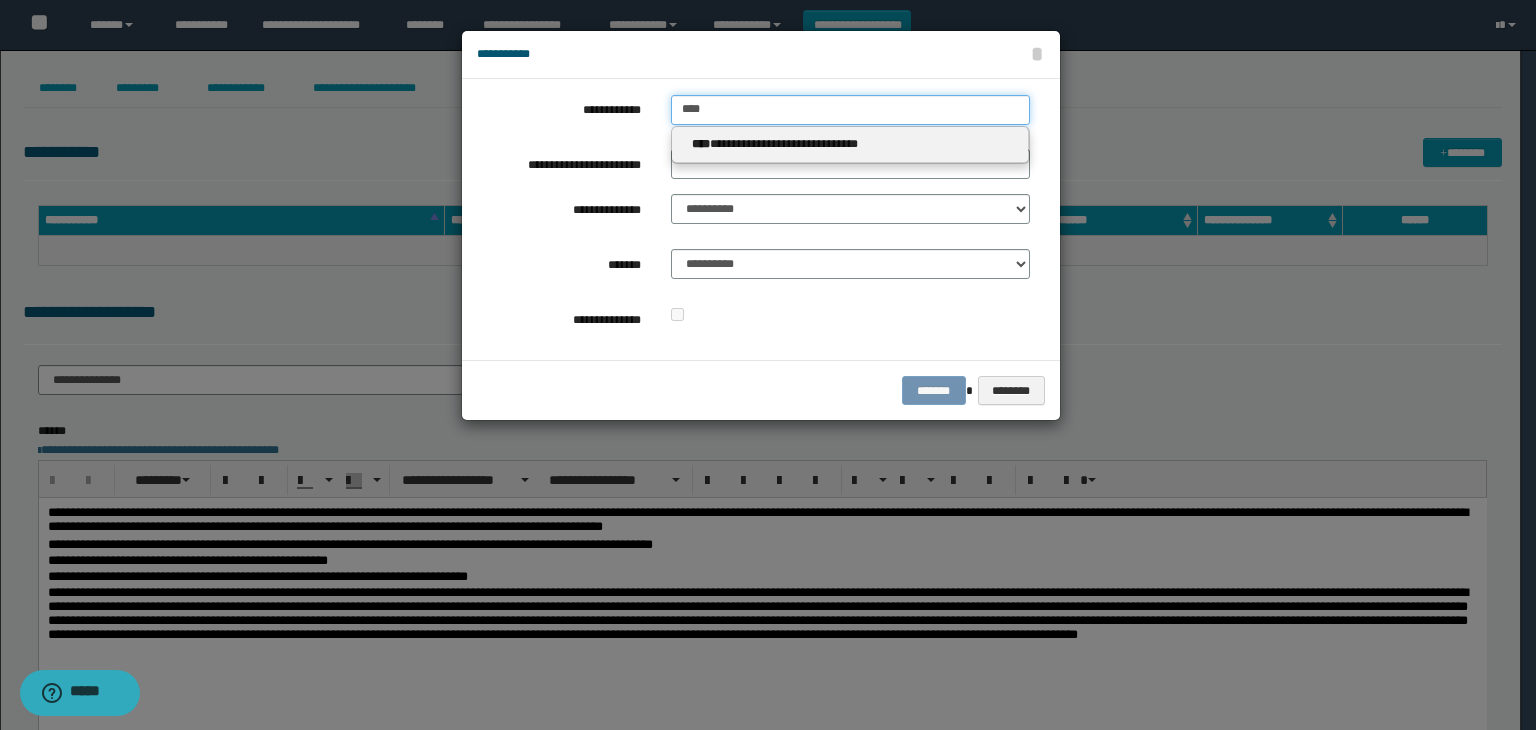 type on "****" 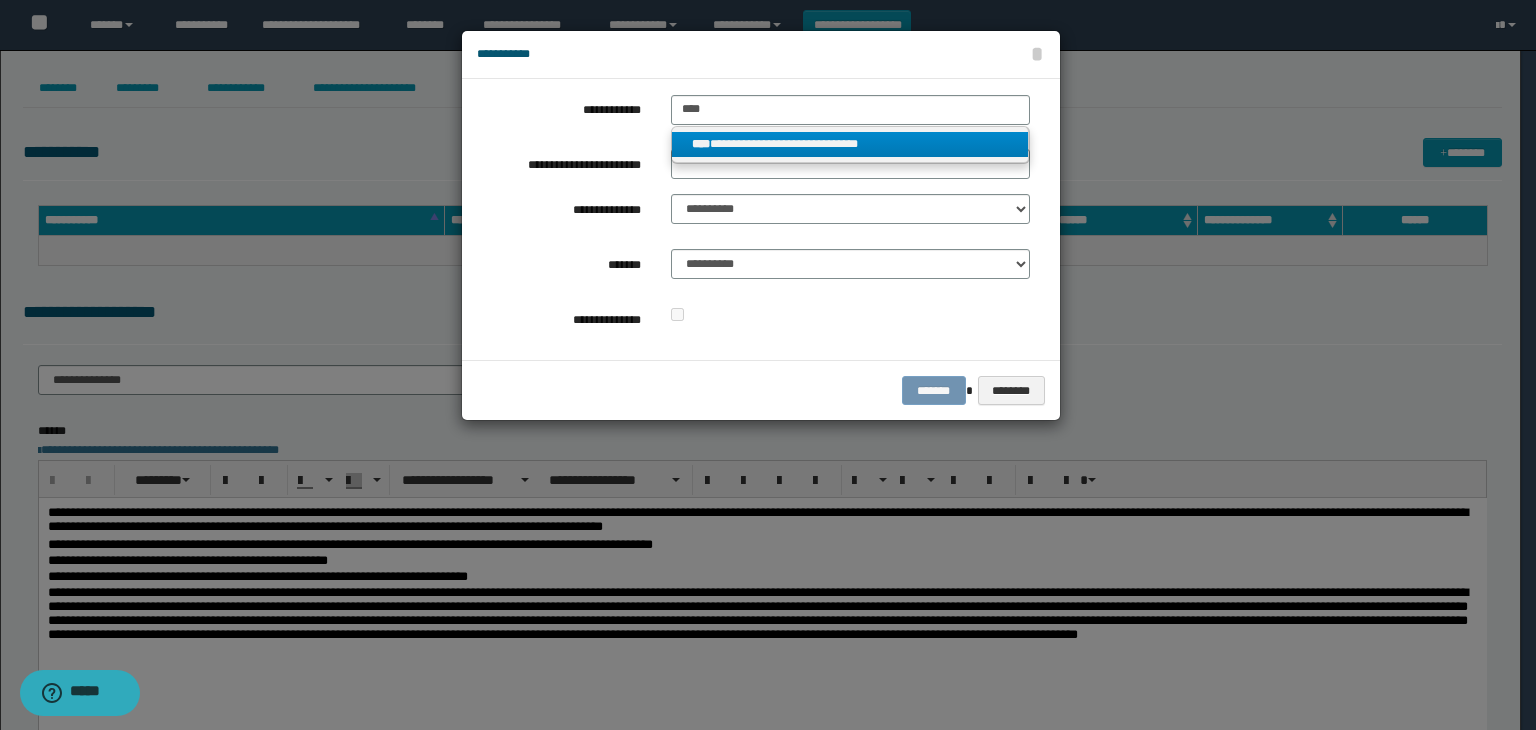 click on "**********" at bounding box center (850, 144) 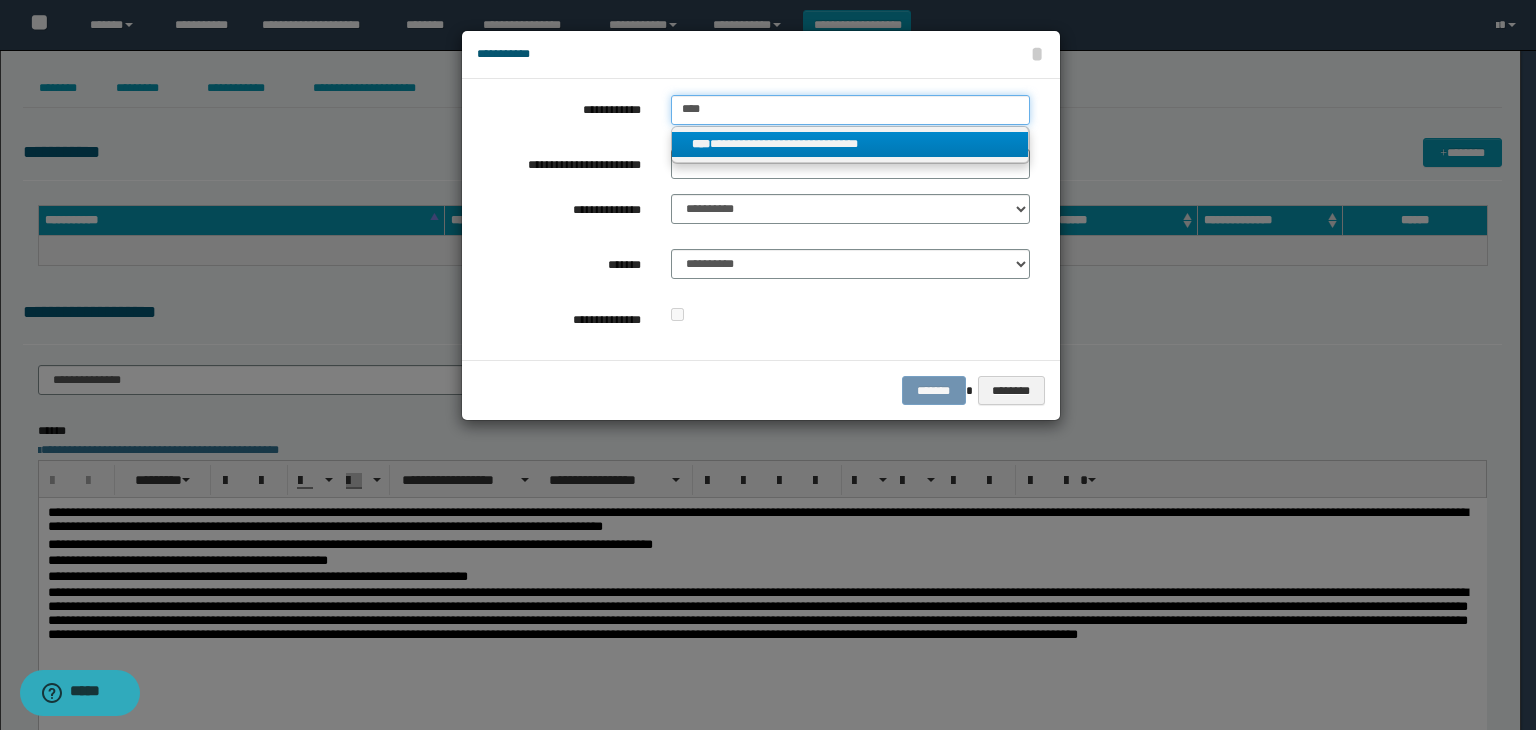 type 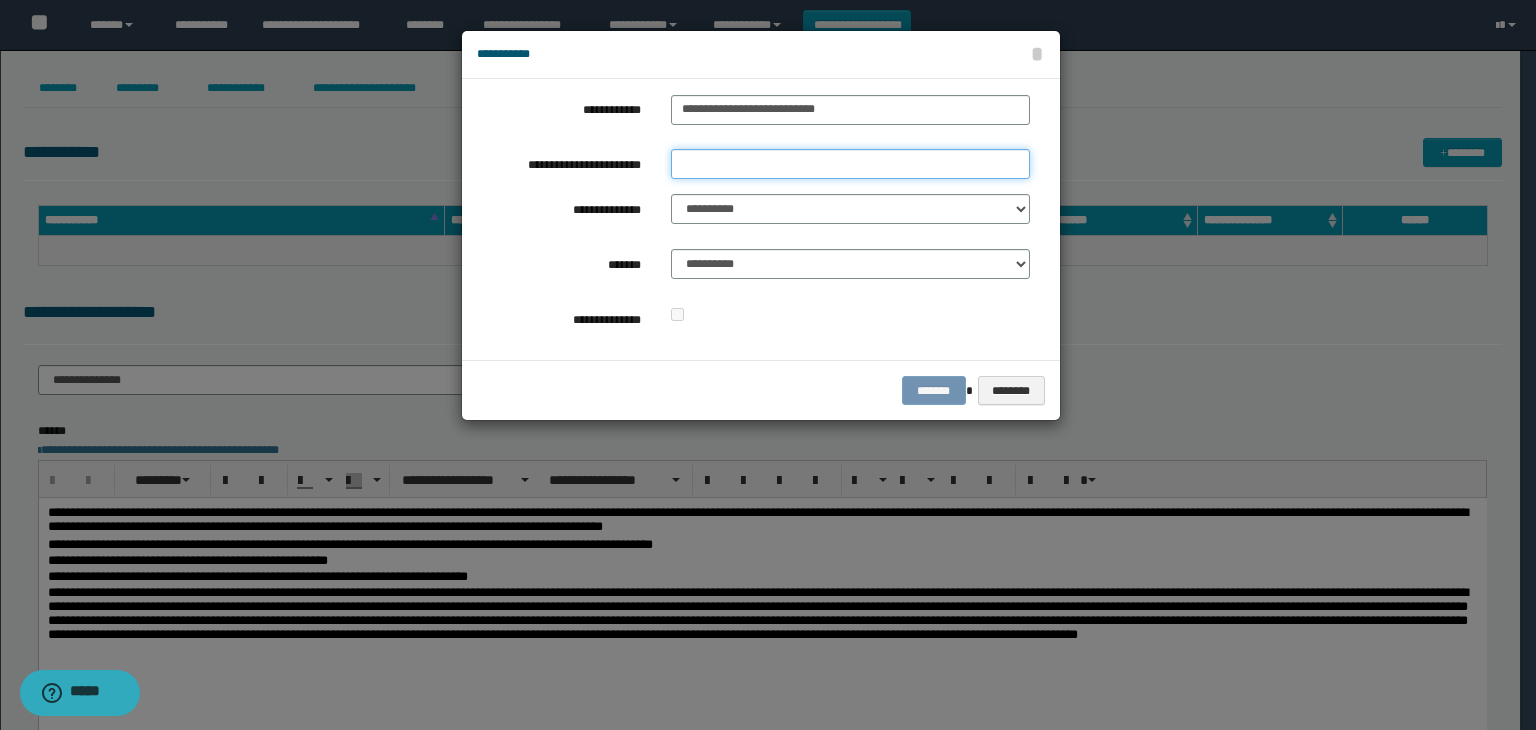 click on "**********" at bounding box center (850, 164) 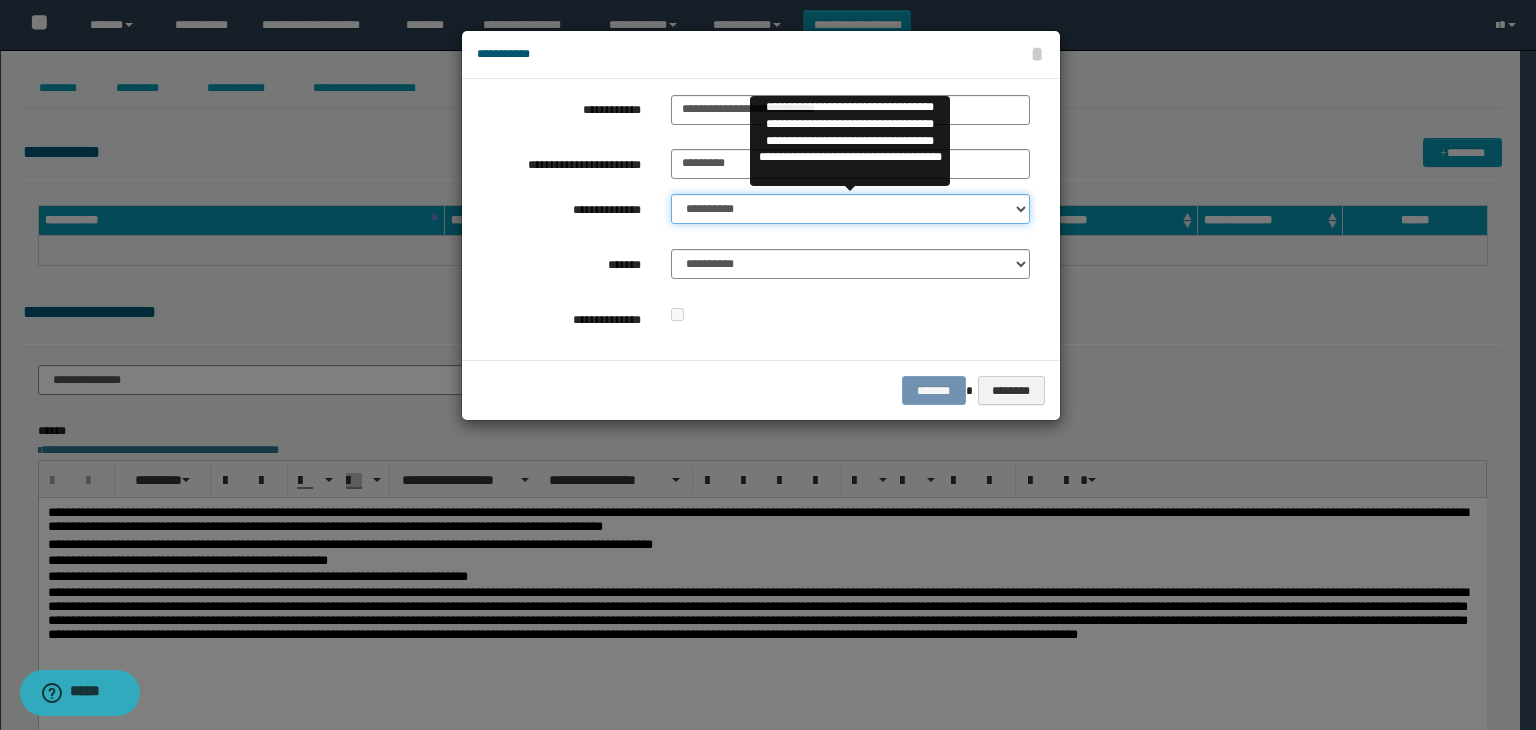 click on "**********" at bounding box center (850, 209) 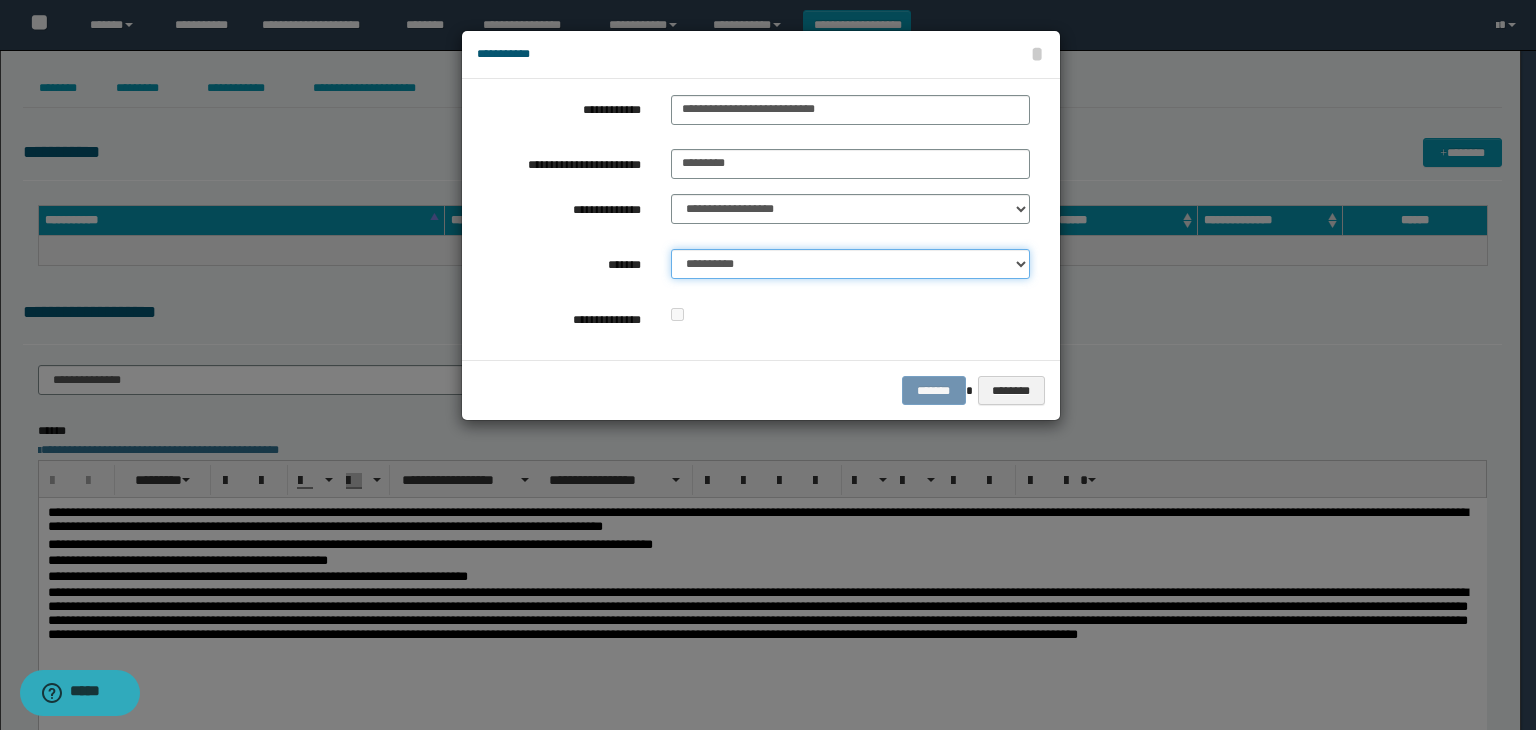 click on "**********" at bounding box center (850, 264) 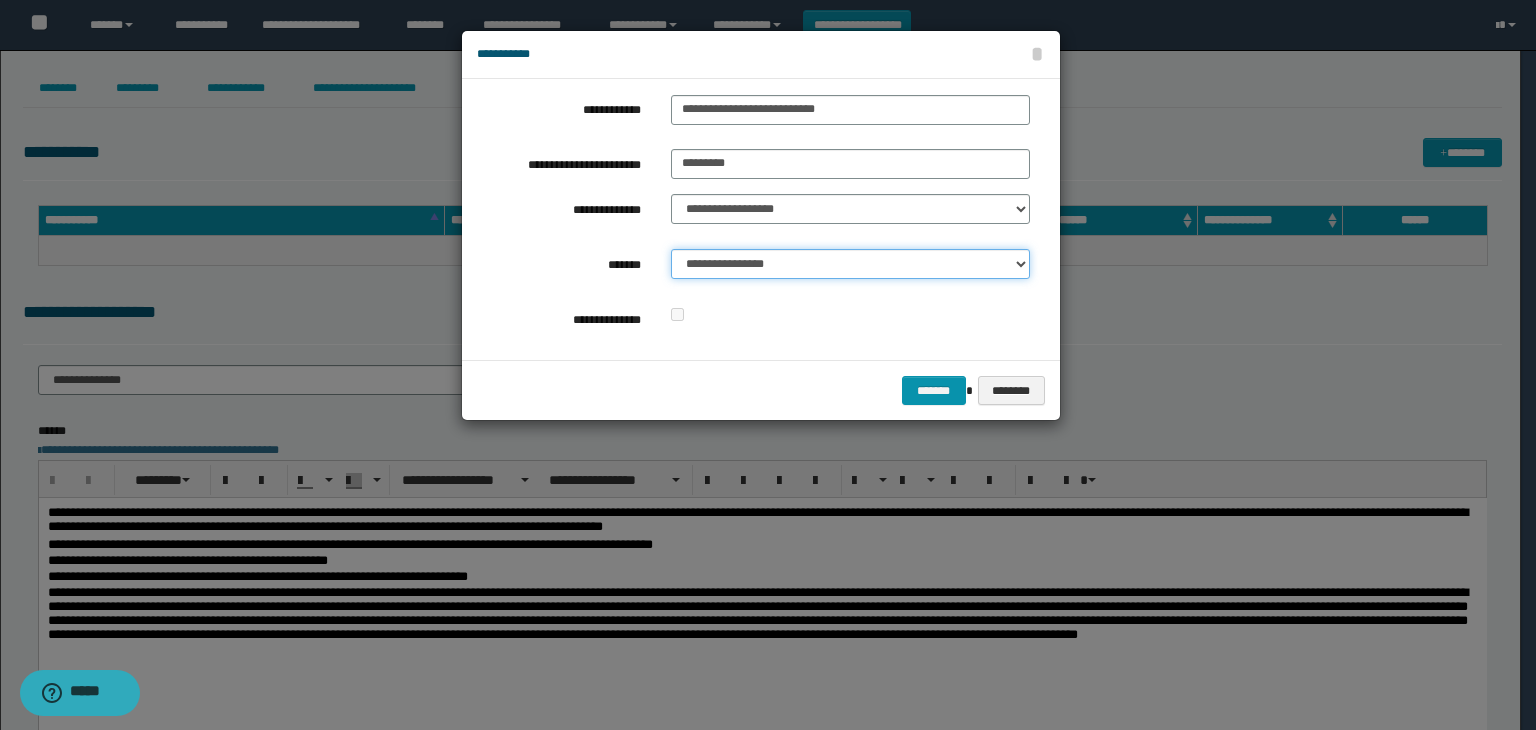 click on "**********" at bounding box center [850, 264] 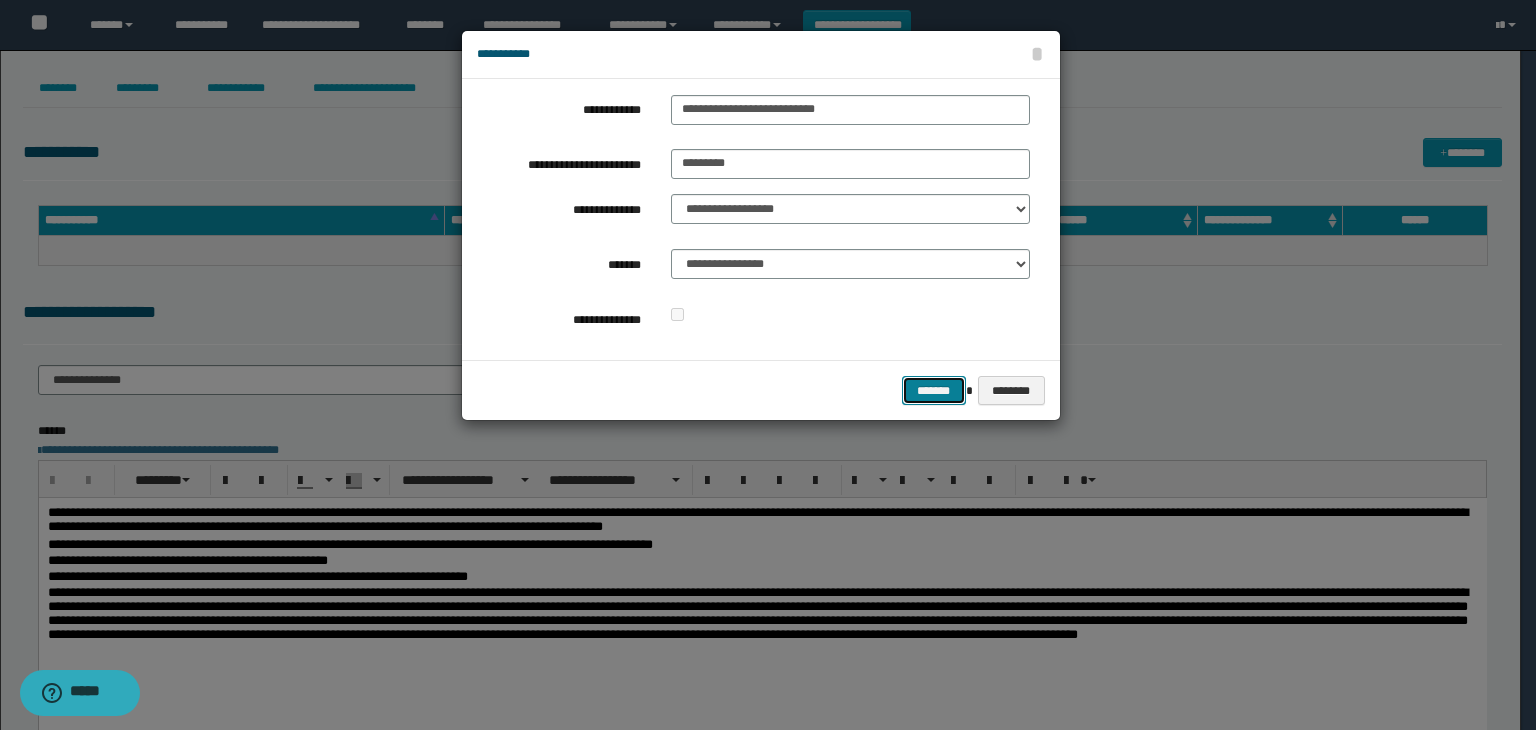 click on "*******" at bounding box center [934, 391] 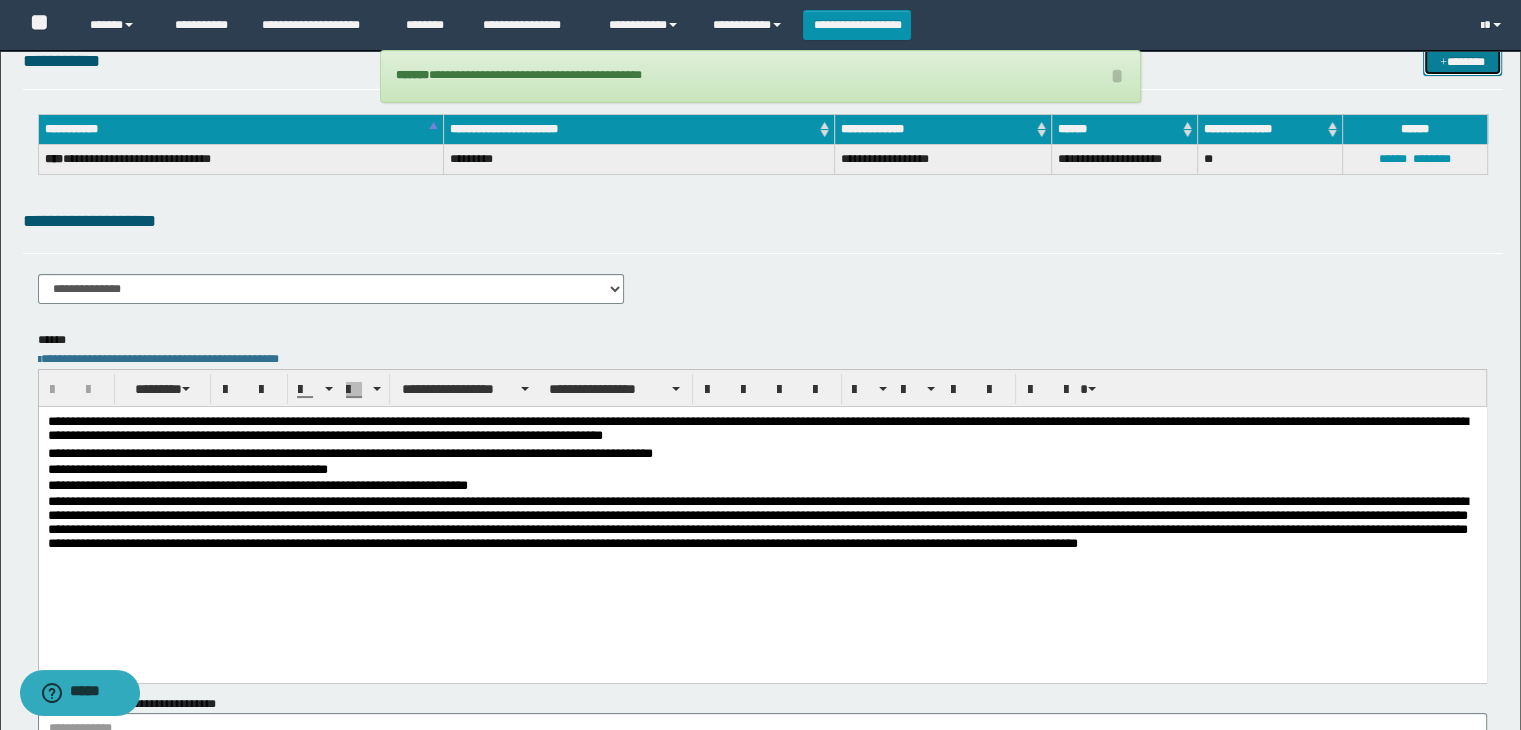 scroll, scrollTop: 200, scrollLeft: 0, axis: vertical 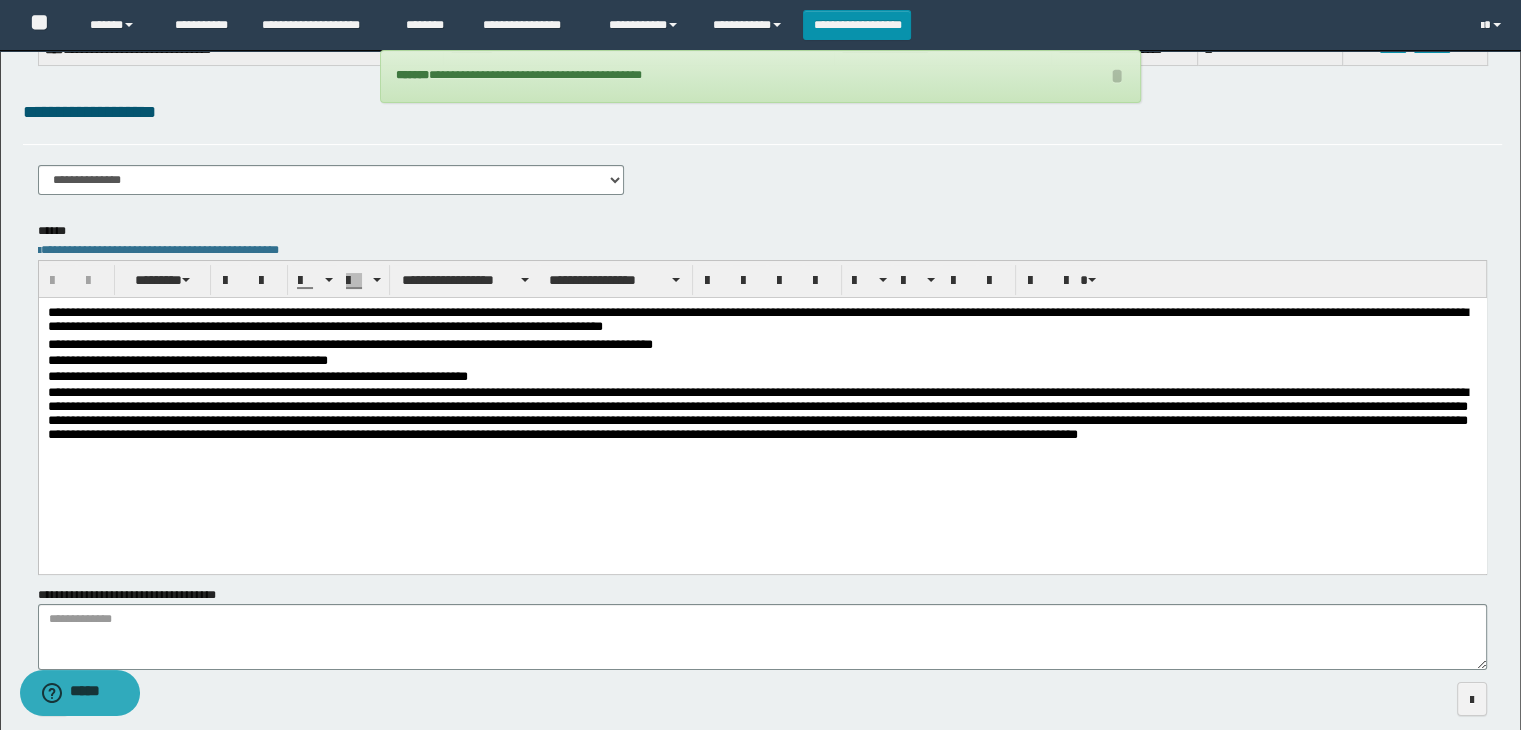 click on "**********" at bounding box center (762, 321) 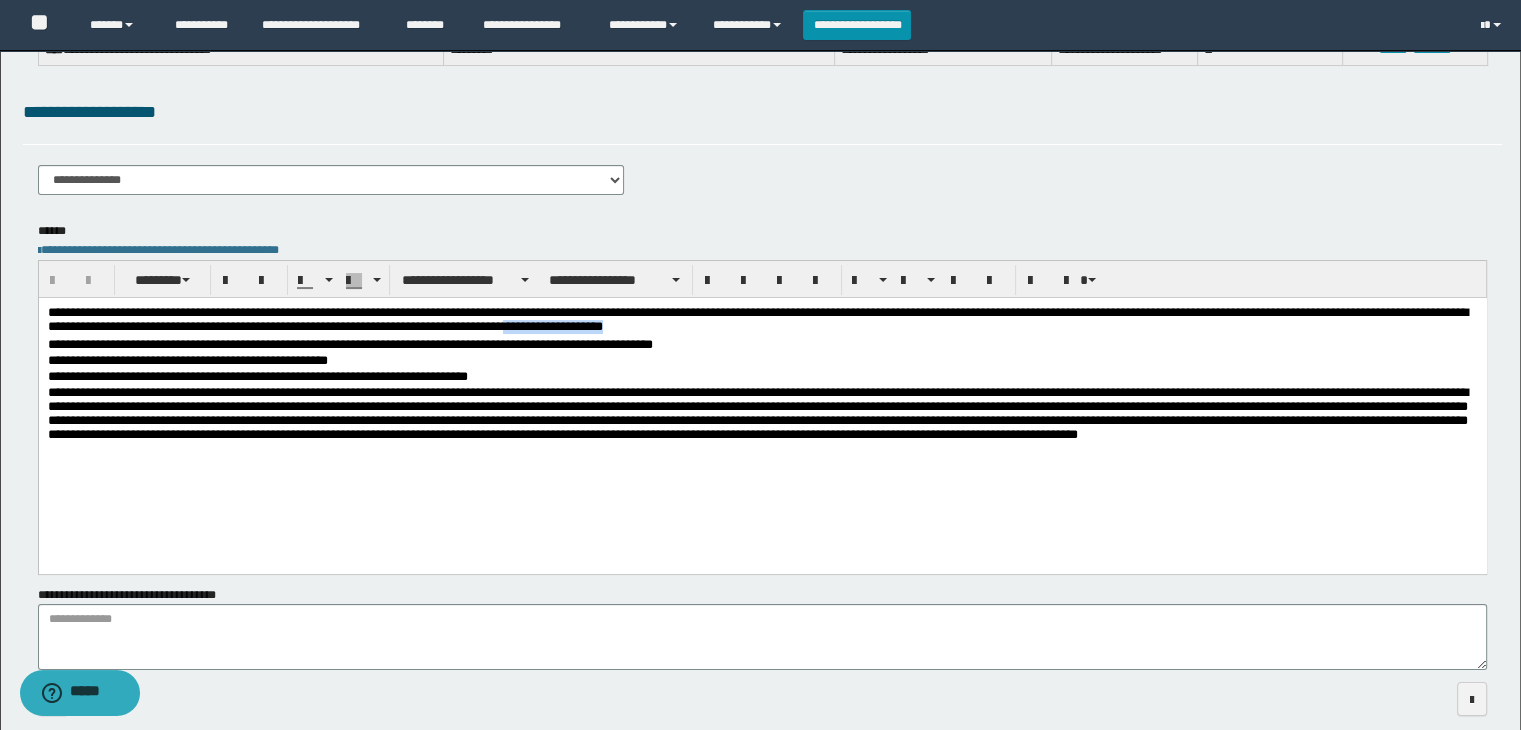 drag, startPoint x: 710, startPoint y: 325, endPoint x: 868, endPoint y: 329, distance: 158.05063 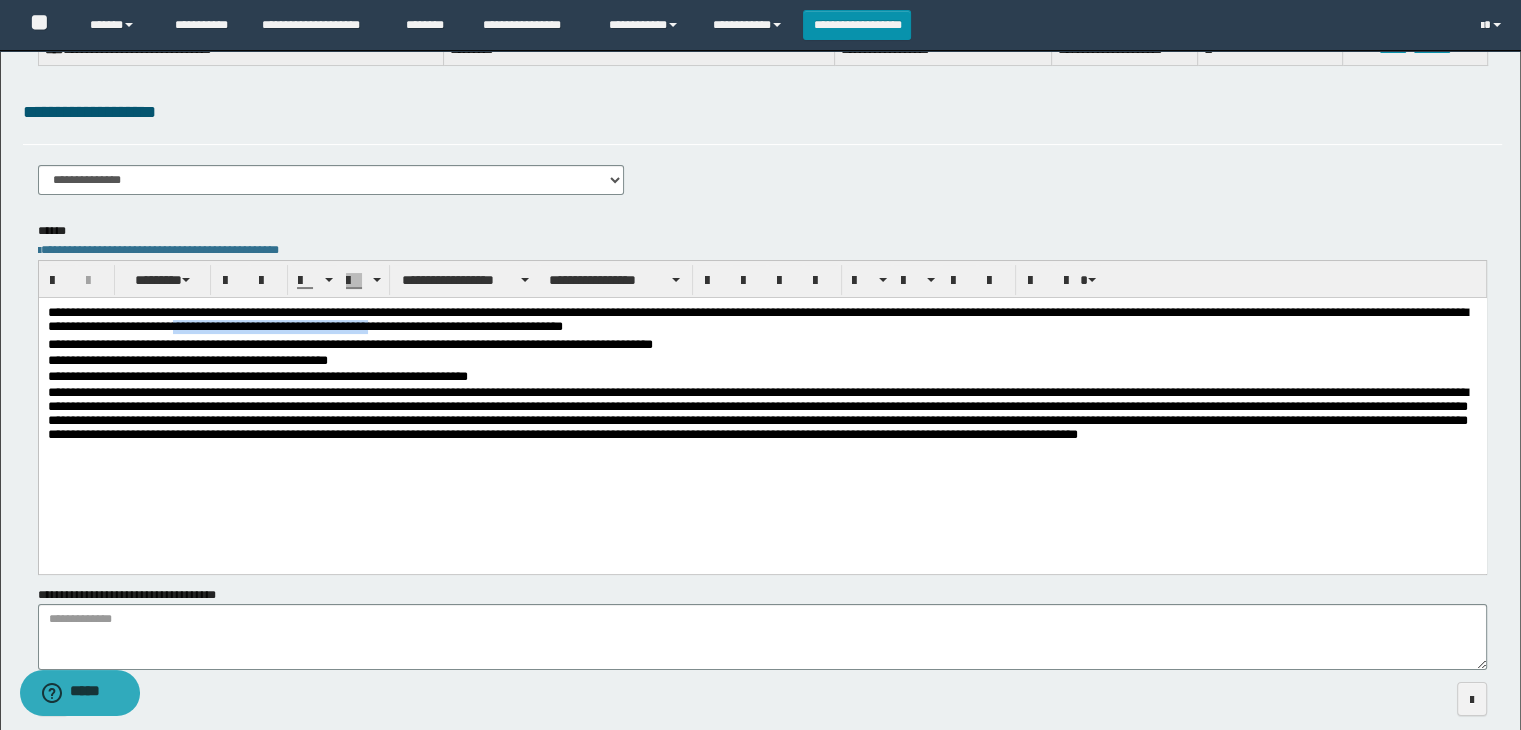 drag, startPoint x: 558, startPoint y: 323, endPoint x: 345, endPoint y: 322, distance: 213.00235 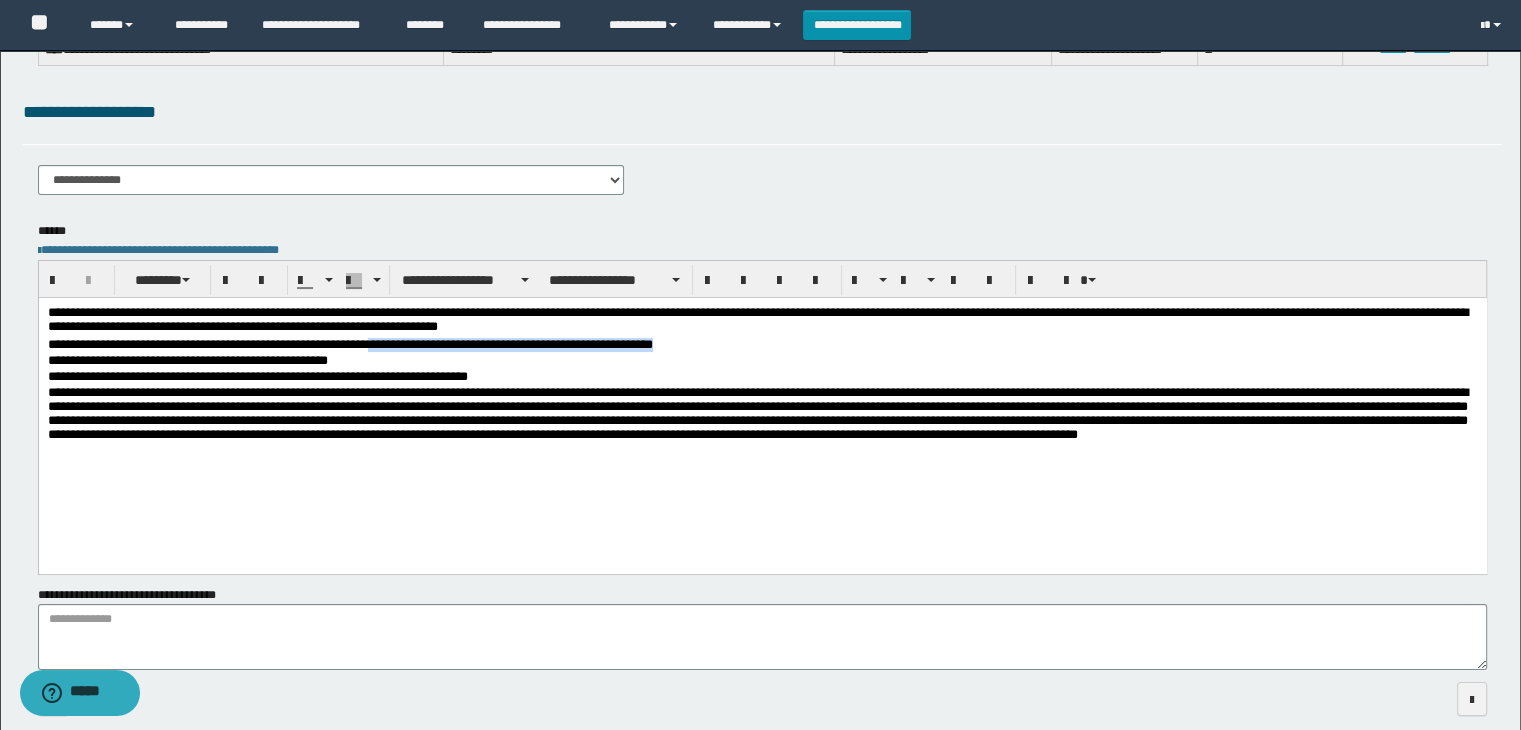drag, startPoint x: 398, startPoint y: 341, endPoint x: 711, endPoint y: 337, distance: 313.02554 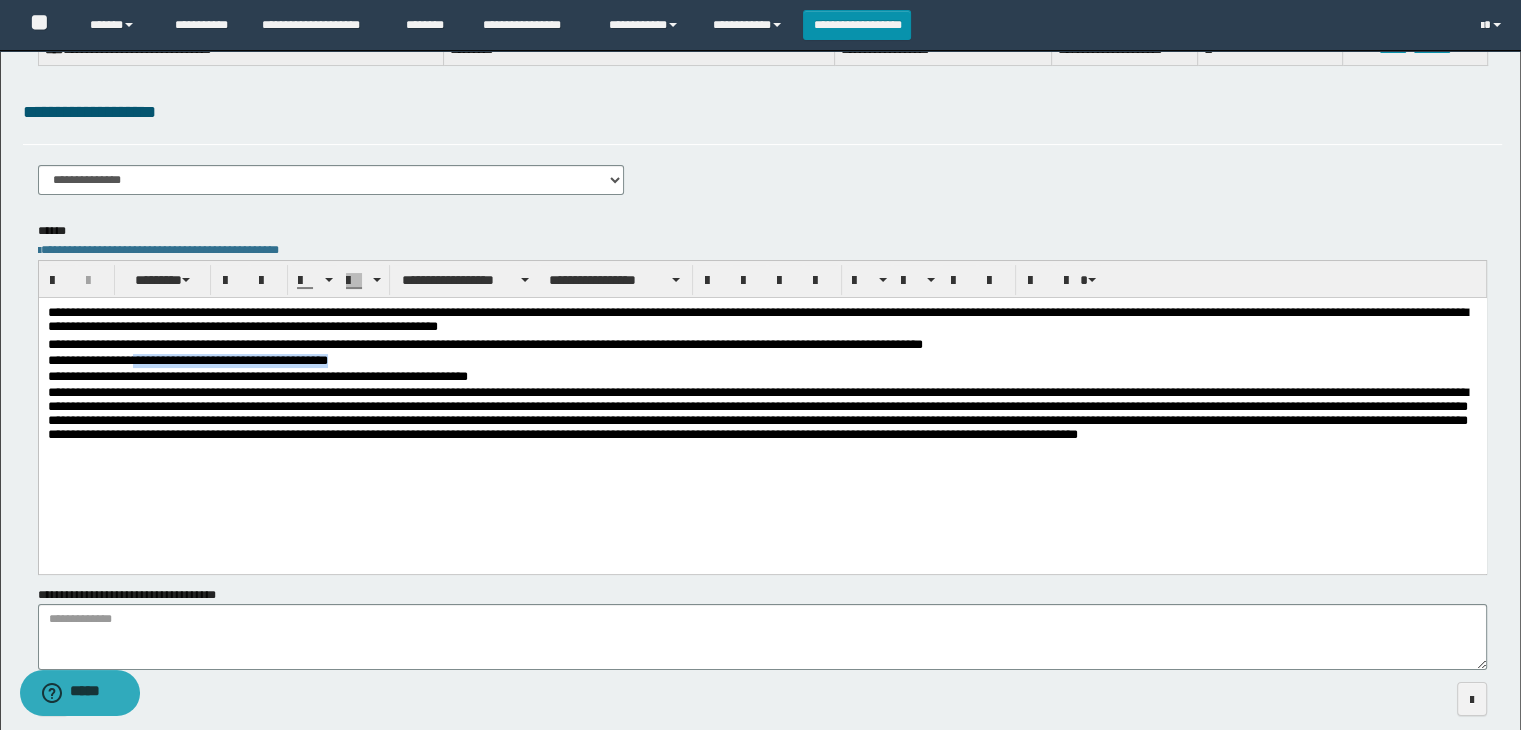 drag, startPoint x: 360, startPoint y: 365, endPoint x: 137, endPoint y: 361, distance: 223.03587 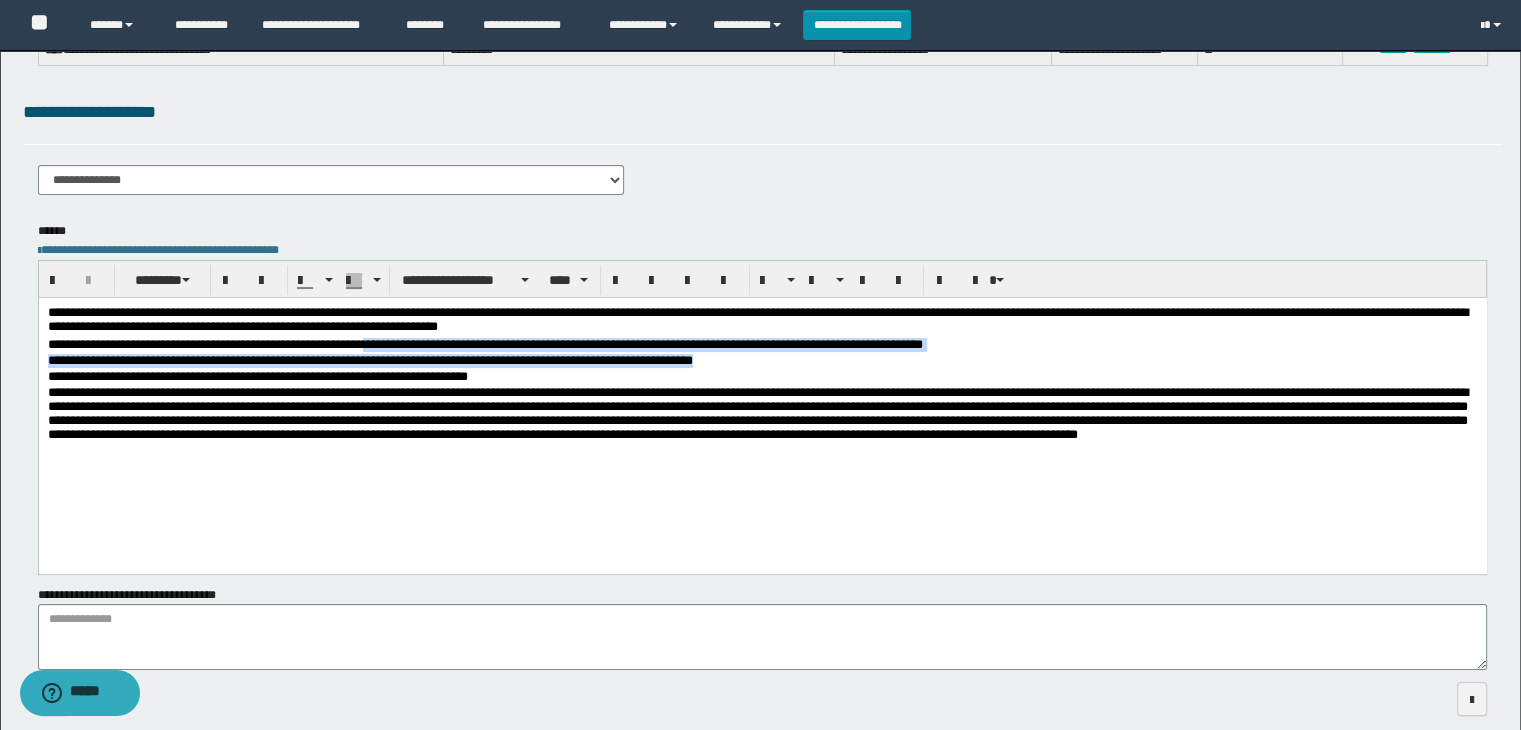 drag, startPoint x: 395, startPoint y: 340, endPoint x: 1021, endPoint y: 353, distance: 626.13495 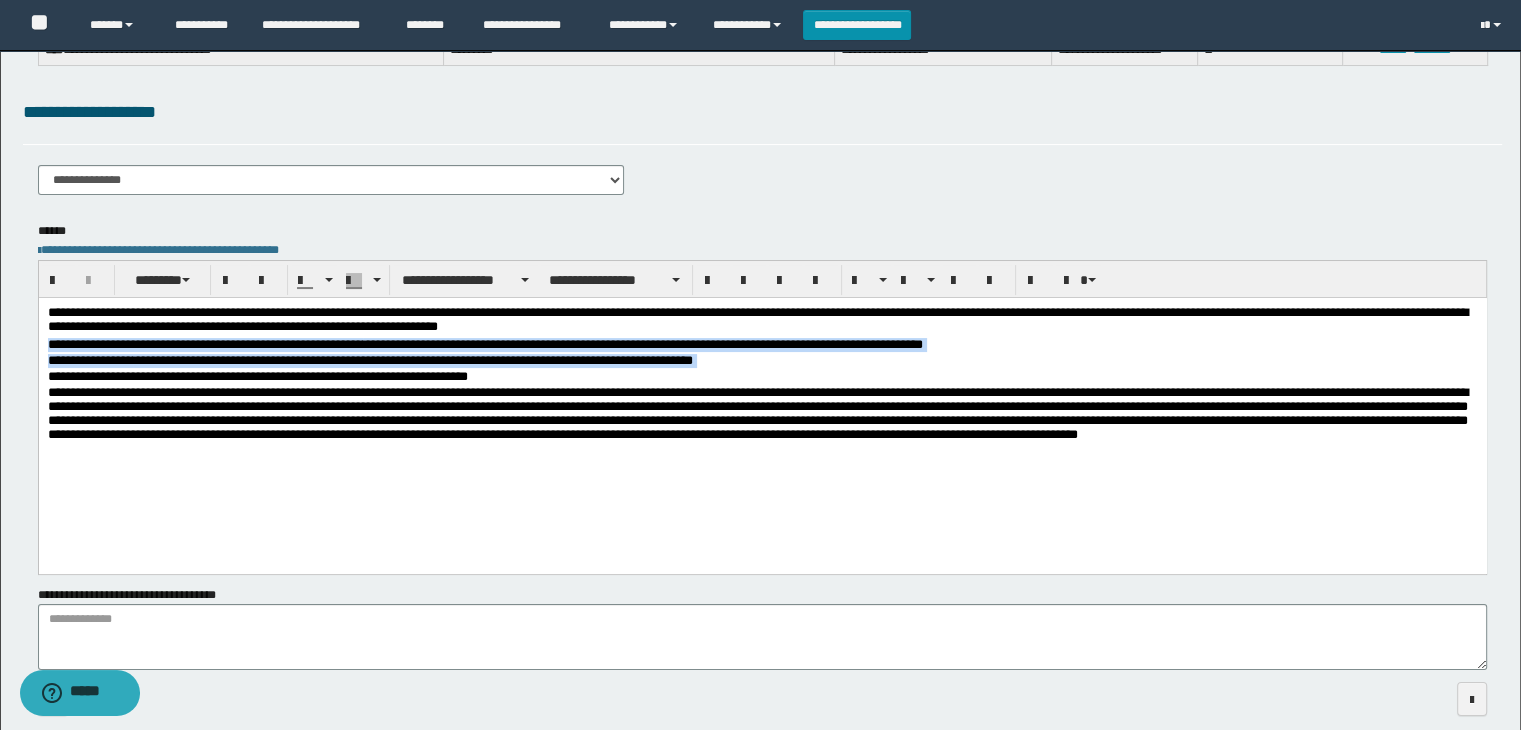 drag, startPoint x: 1021, startPoint y: 352, endPoint x: 723, endPoint y: 332, distance: 298.67038 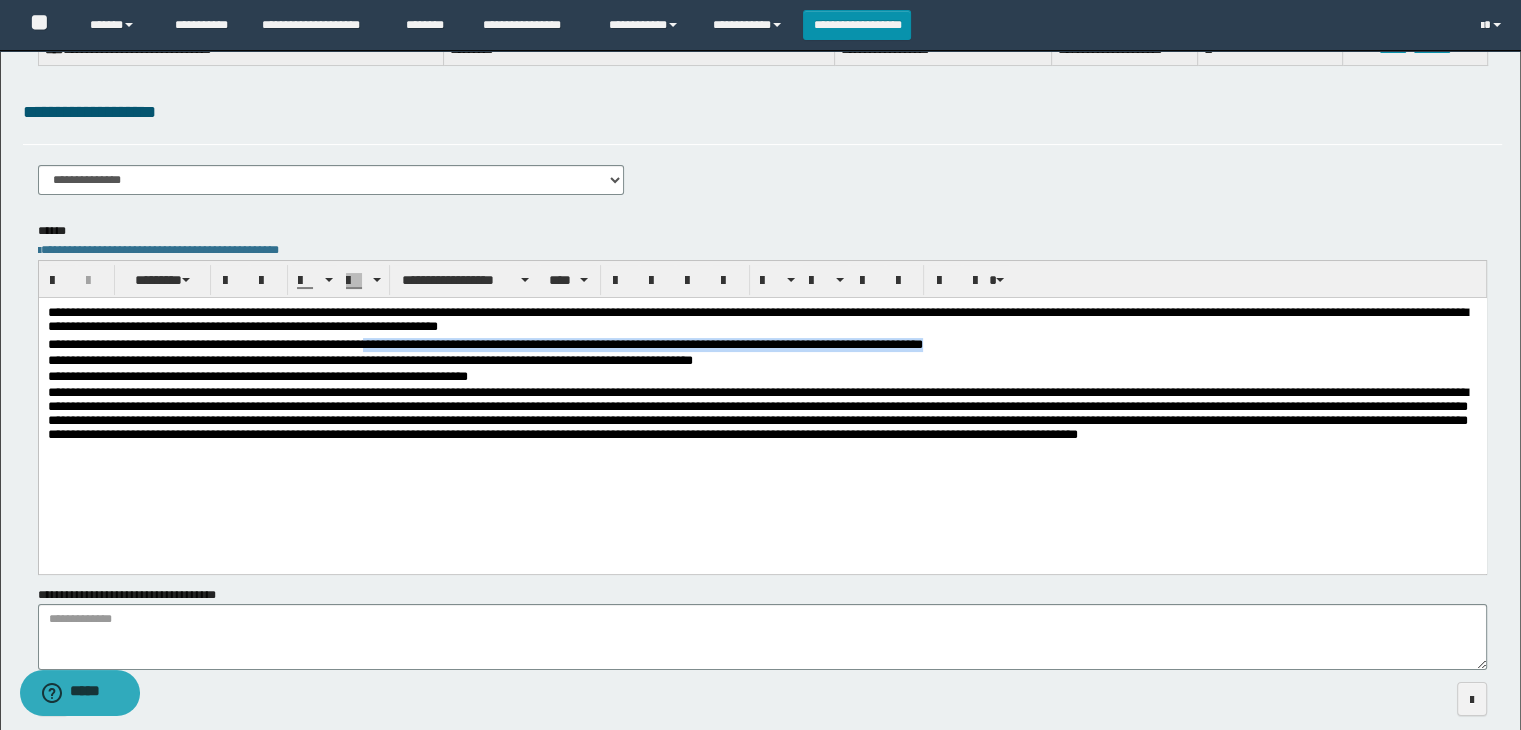 drag, startPoint x: 1008, startPoint y: 340, endPoint x: 398, endPoint y: 343, distance: 610.0074 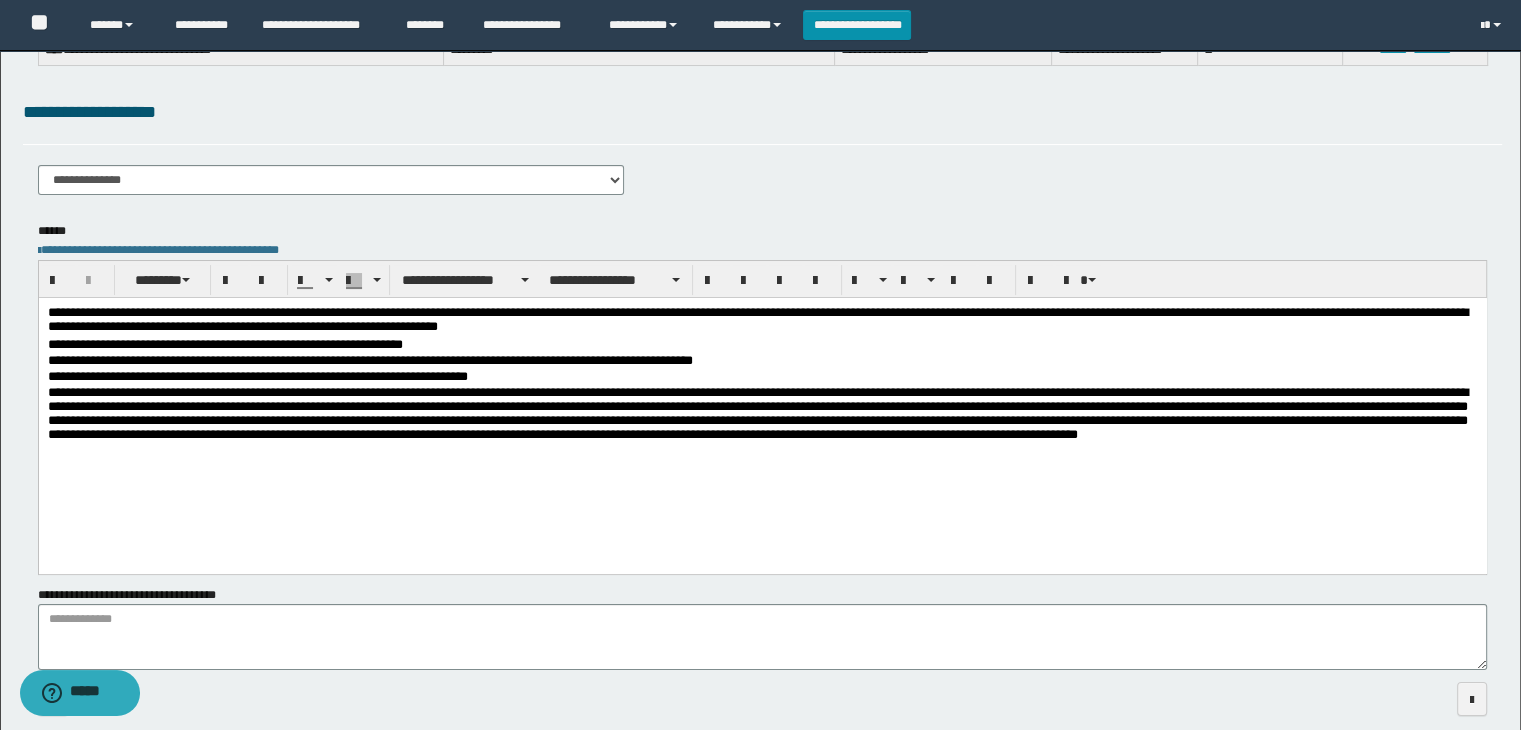 click on "**********" at bounding box center [762, 361] 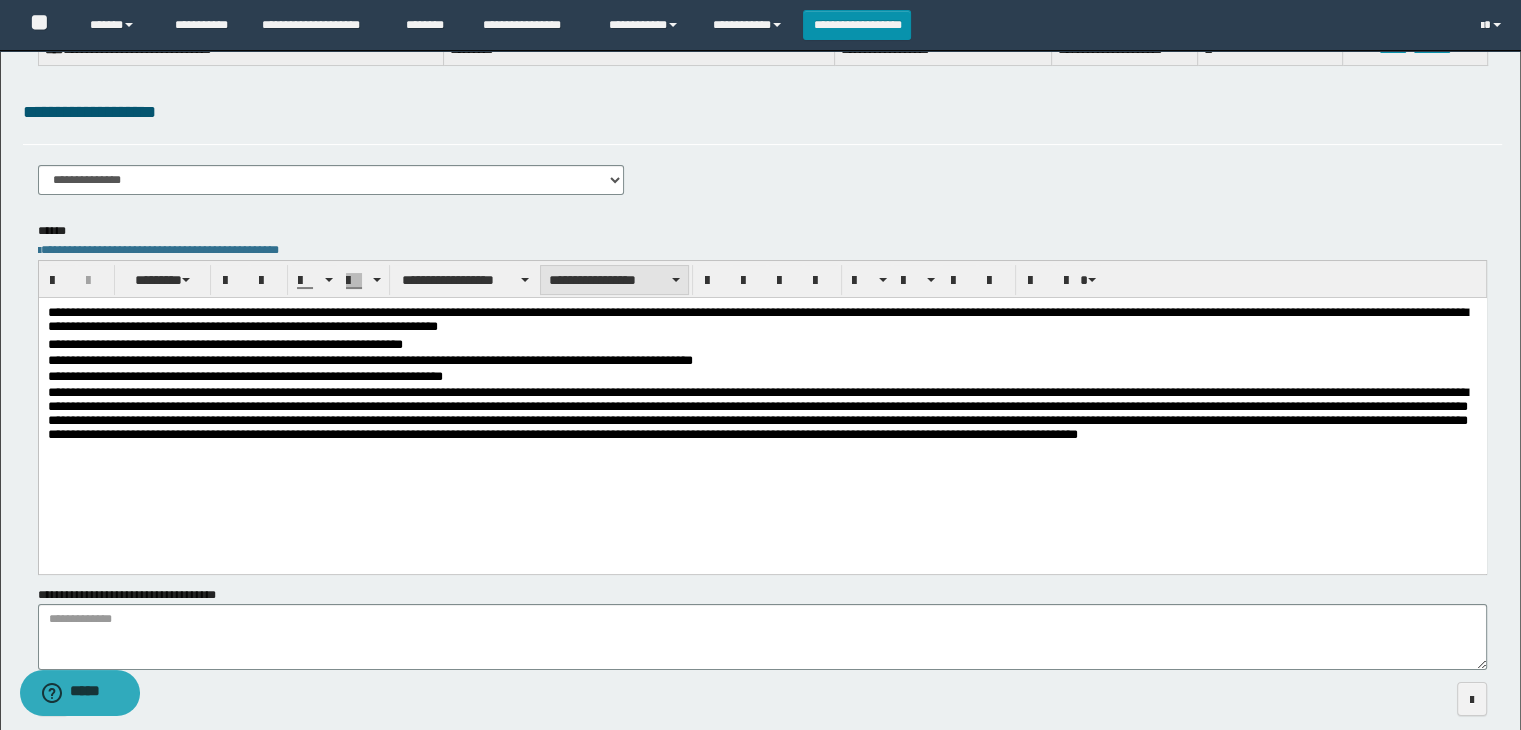 scroll, scrollTop: 0, scrollLeft: 0, axis: both 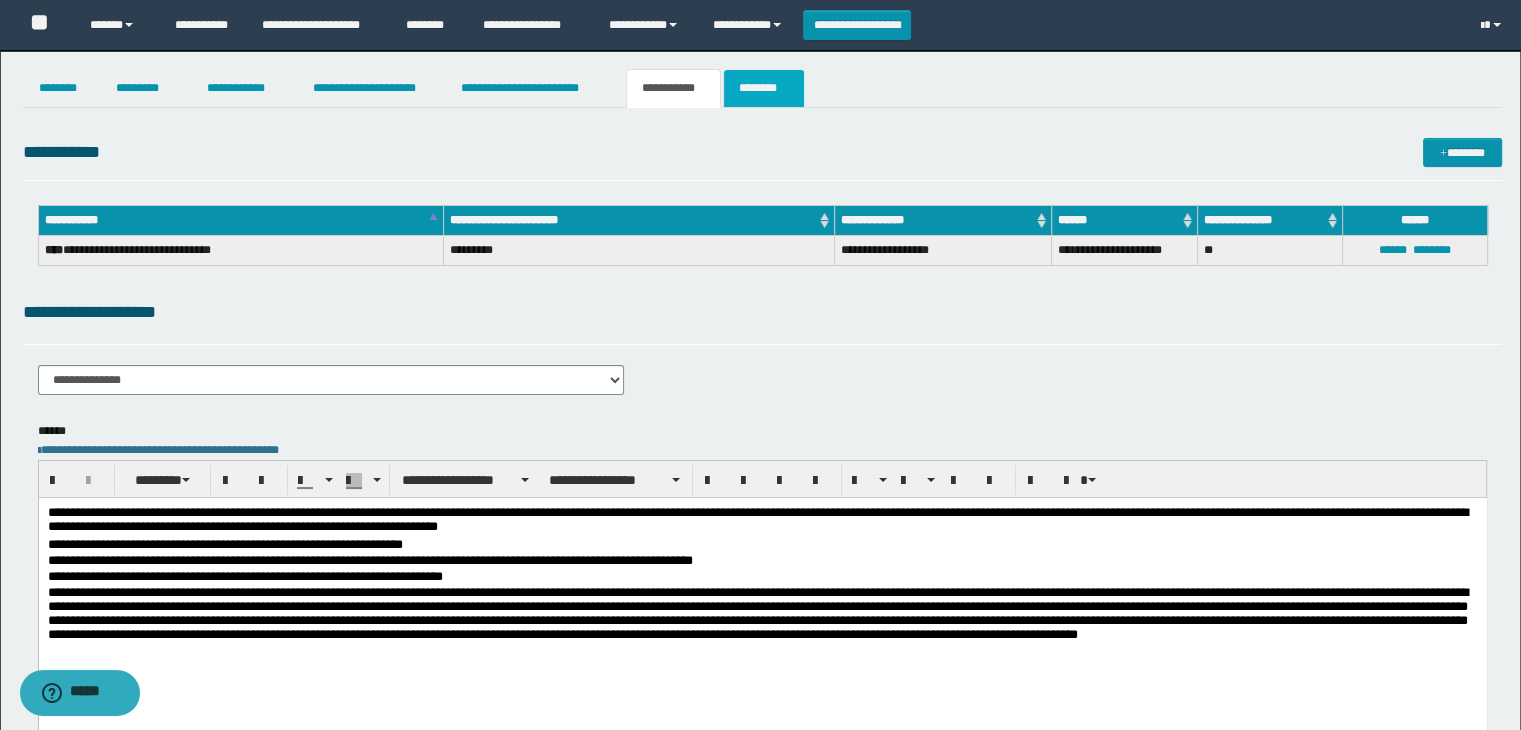 click on "********" at bounding box center [764, 88] 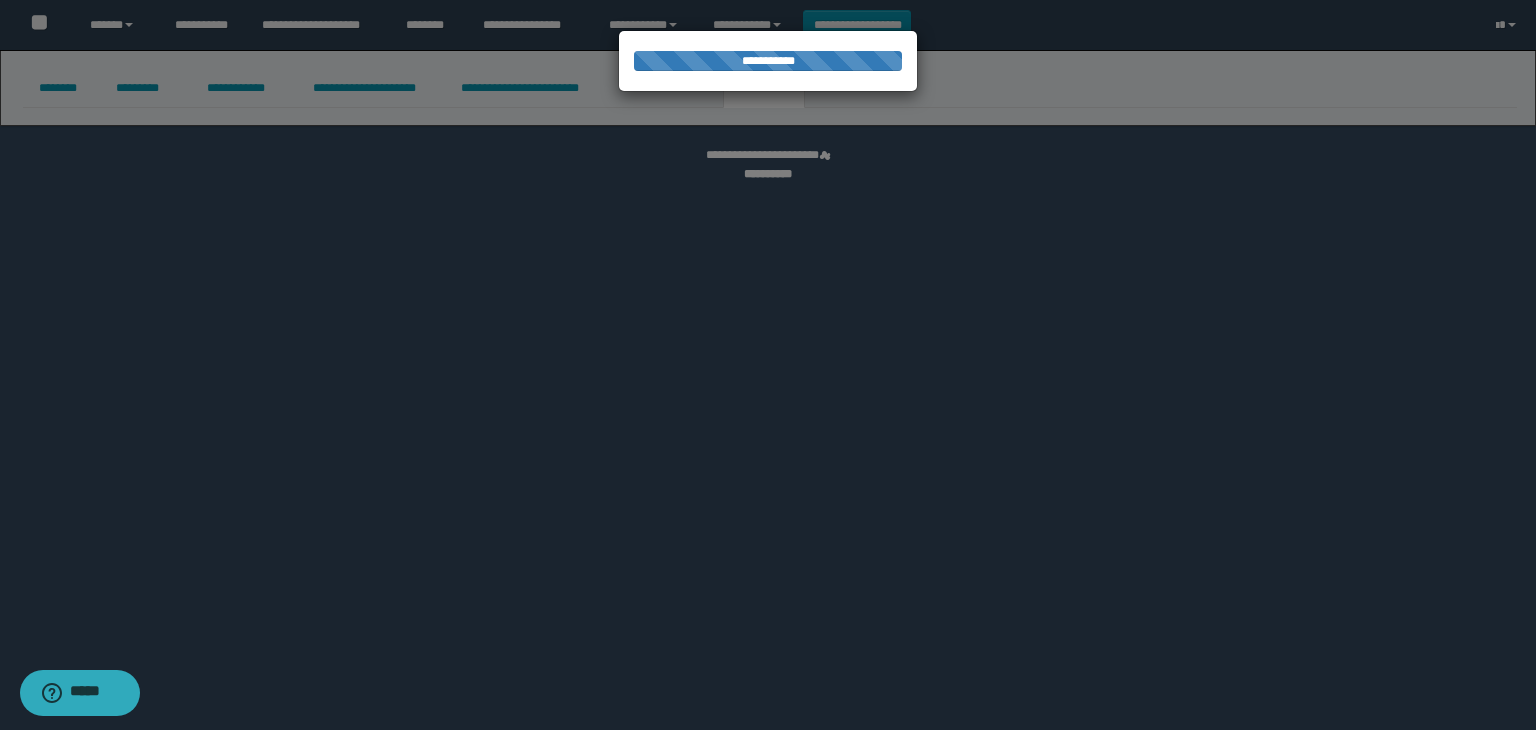 select 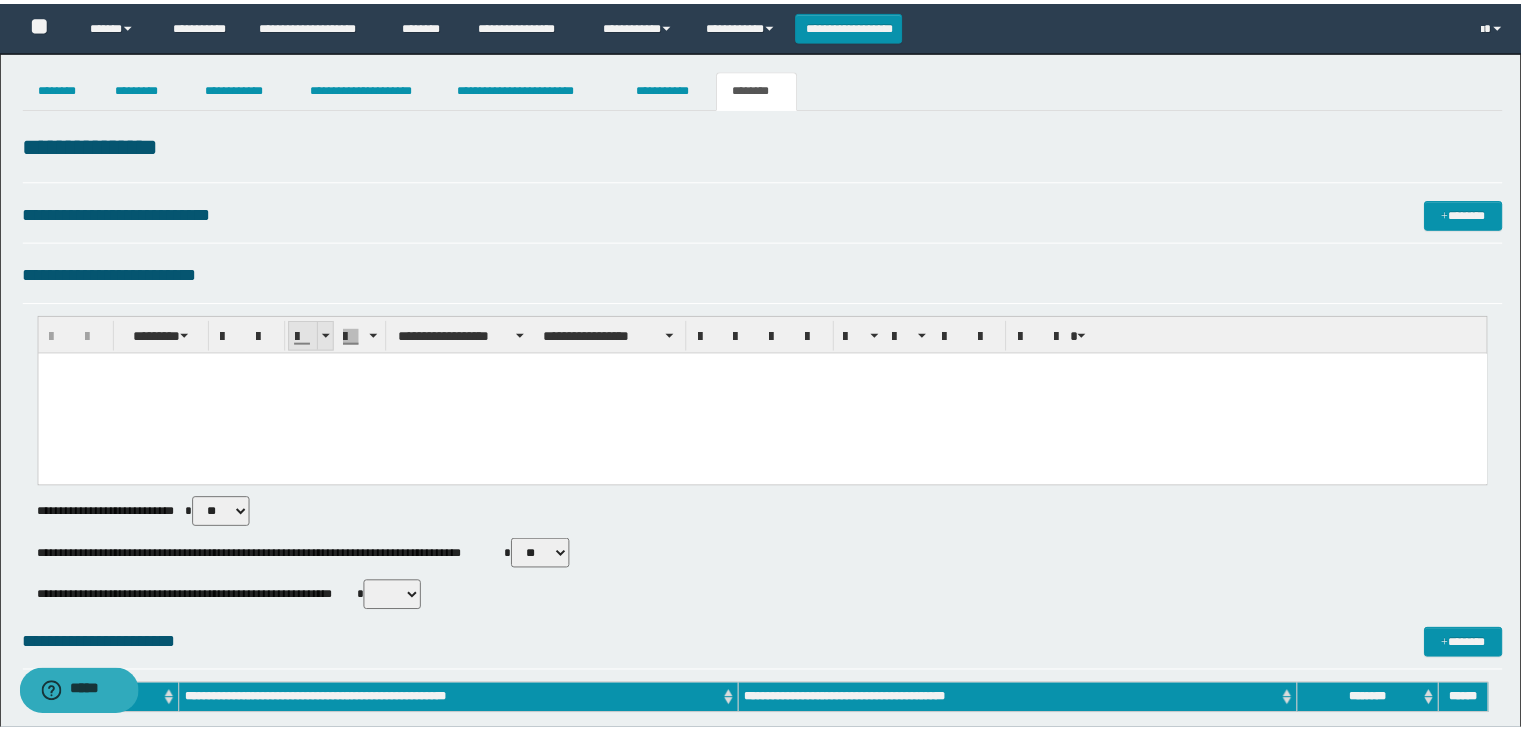 scroll, scrollTop: 0, scrollLeft: 0, axis: both 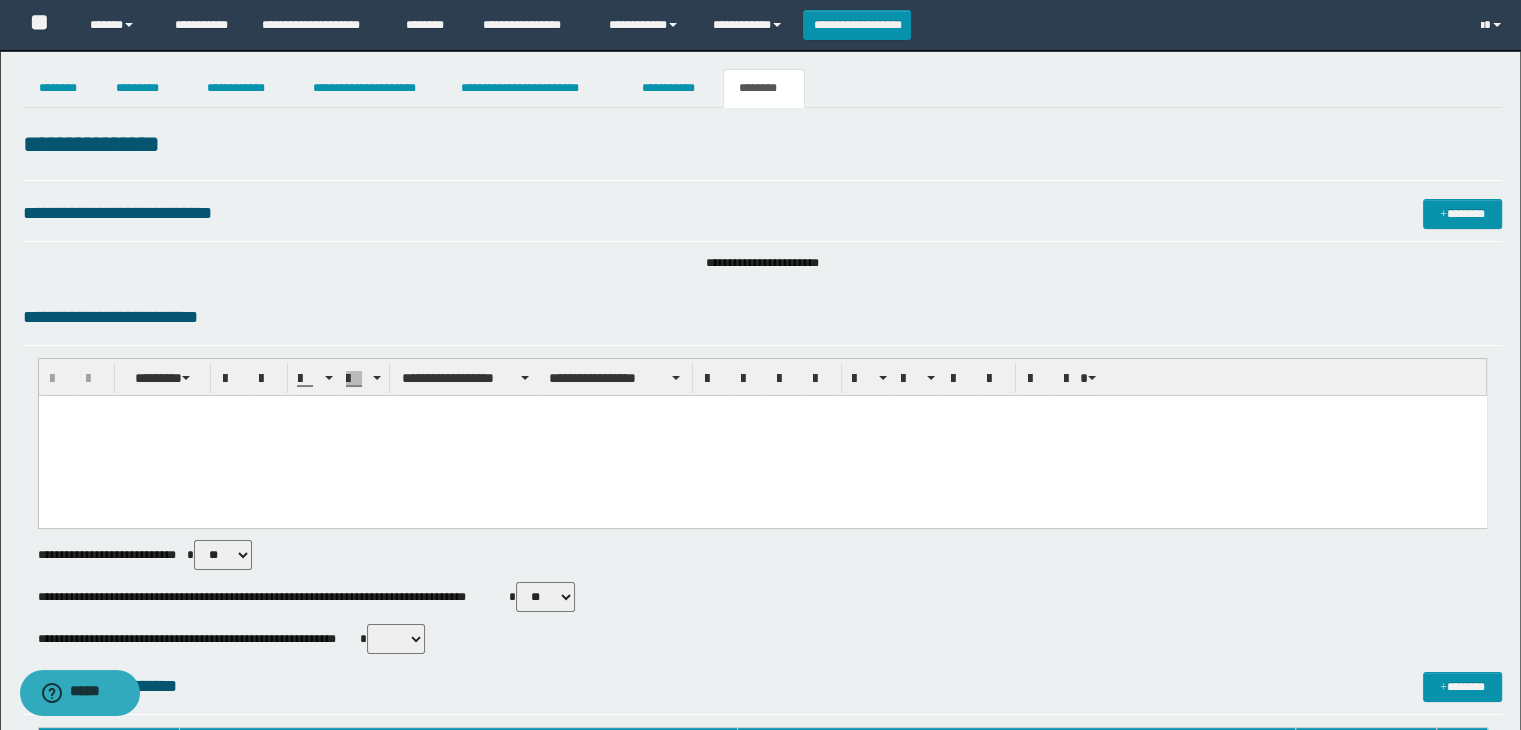 click on "**********" at bounding box center (763, 768) 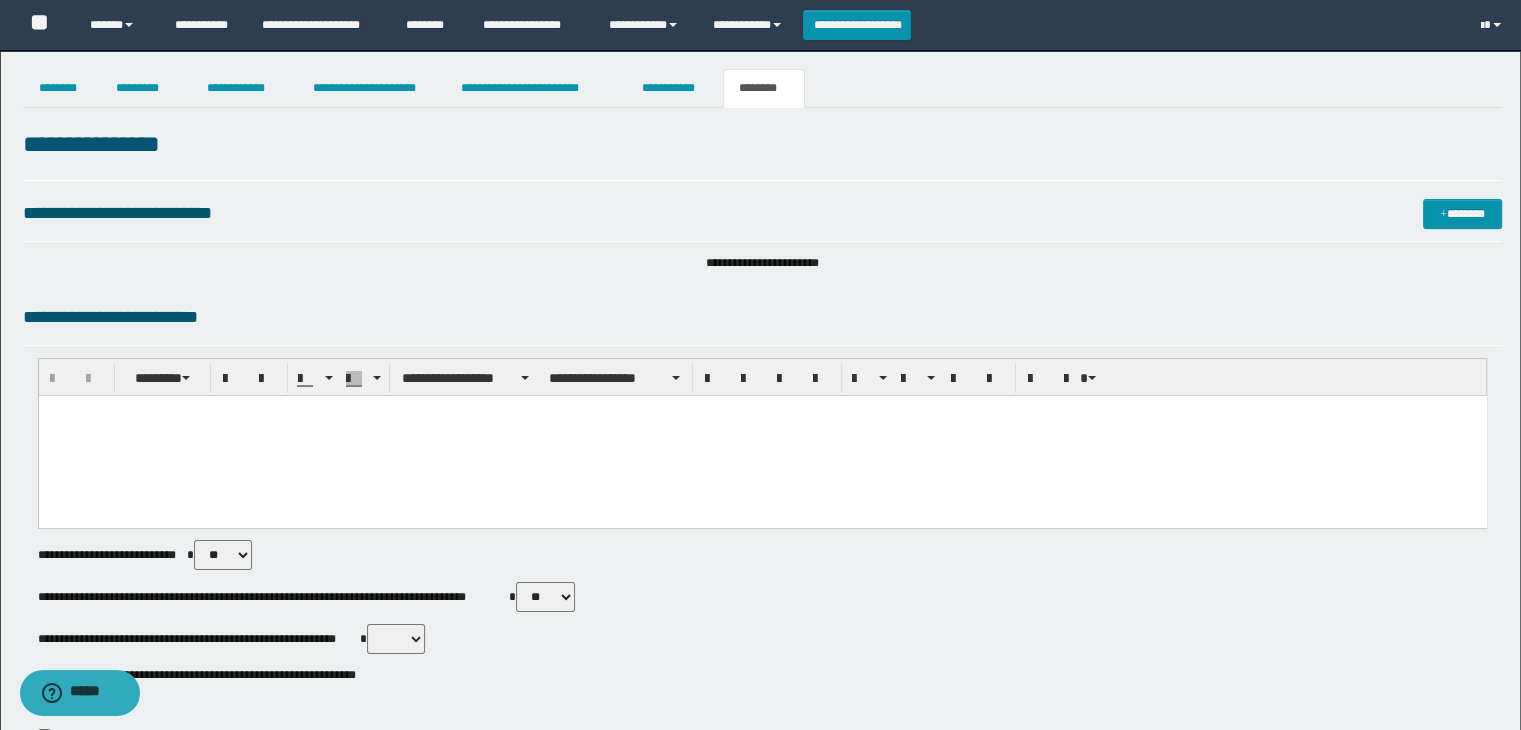 scroll, scrollTop: 300, scrollLeft: 0, axis: vertical 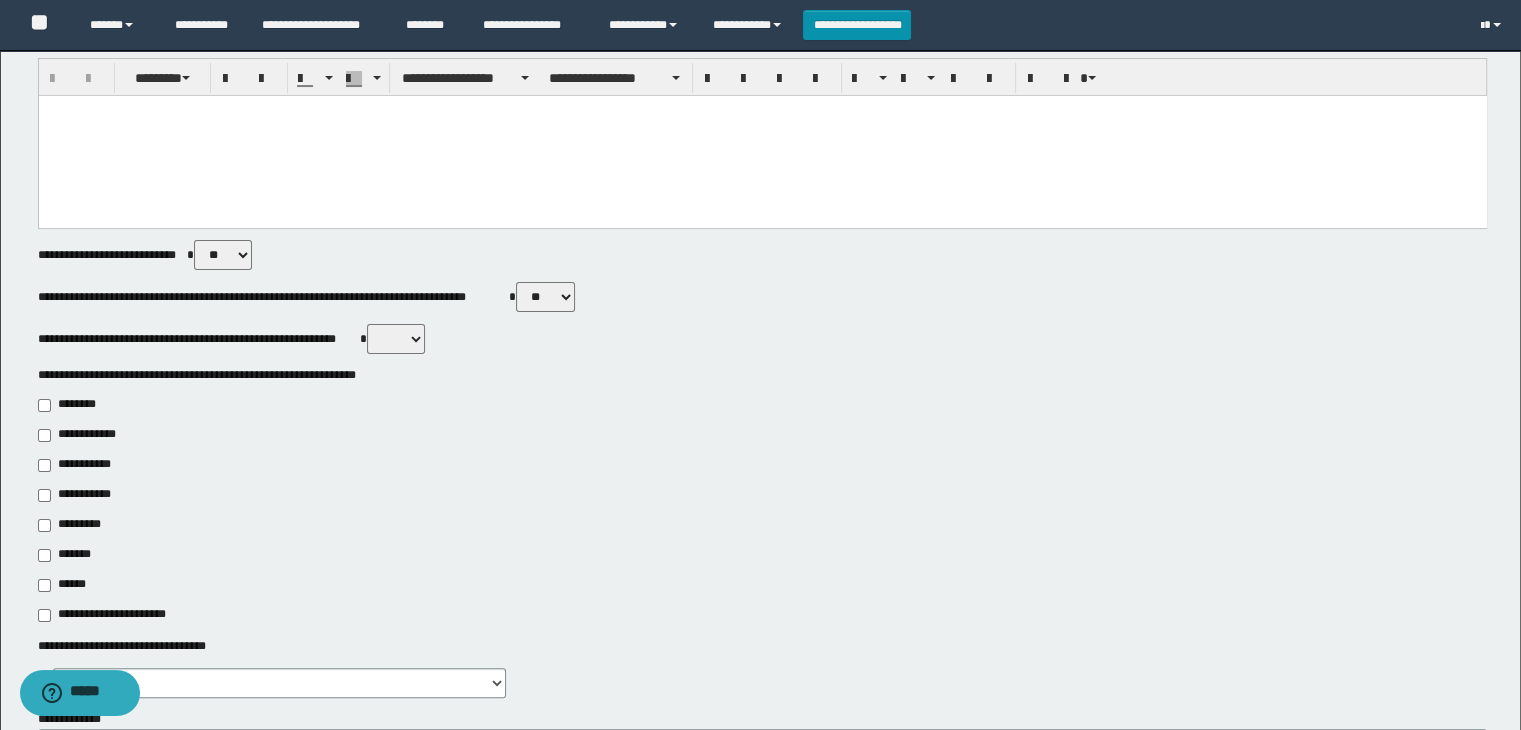 click on "**
**" at bounding box center [396, 339] 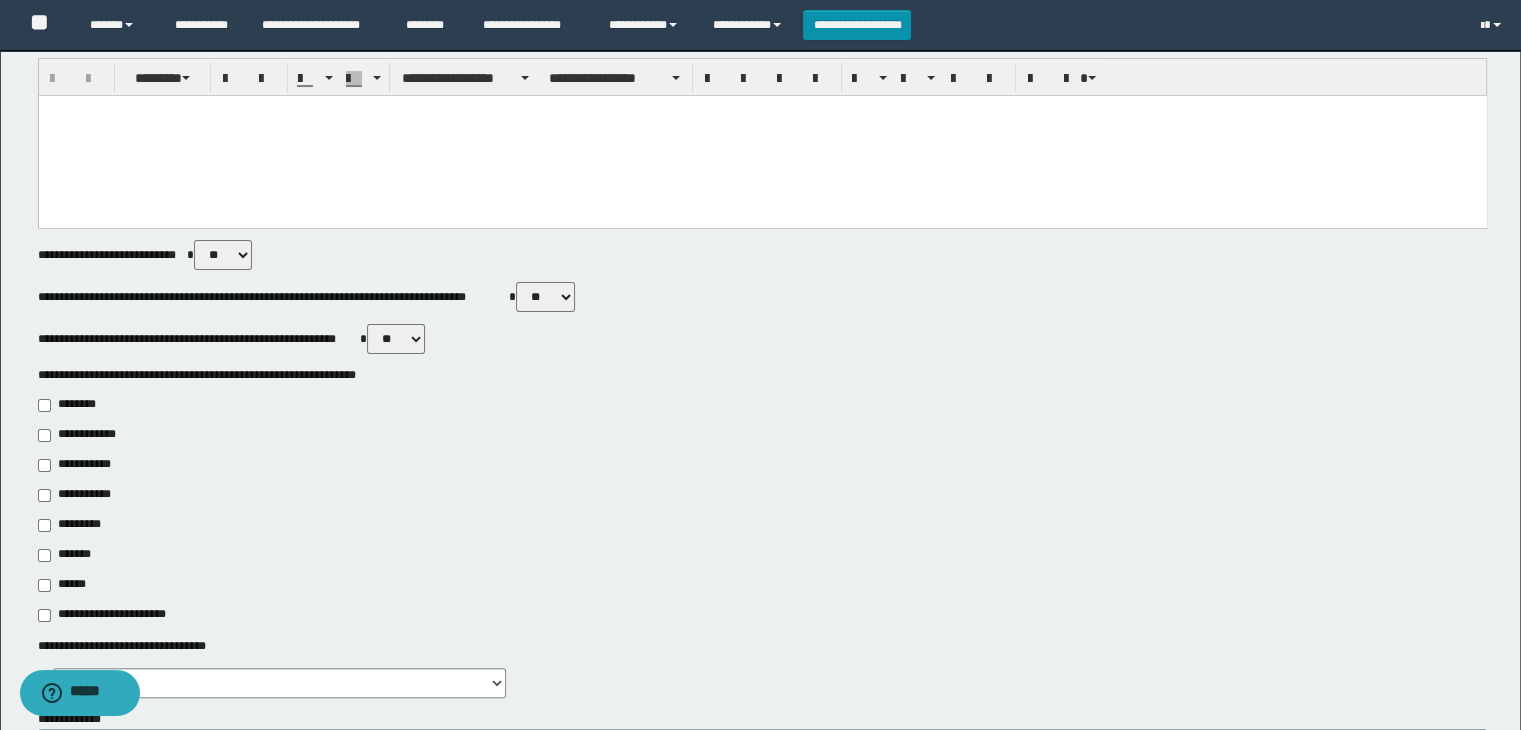 click on "**
**" at bounding box center [396, 339] 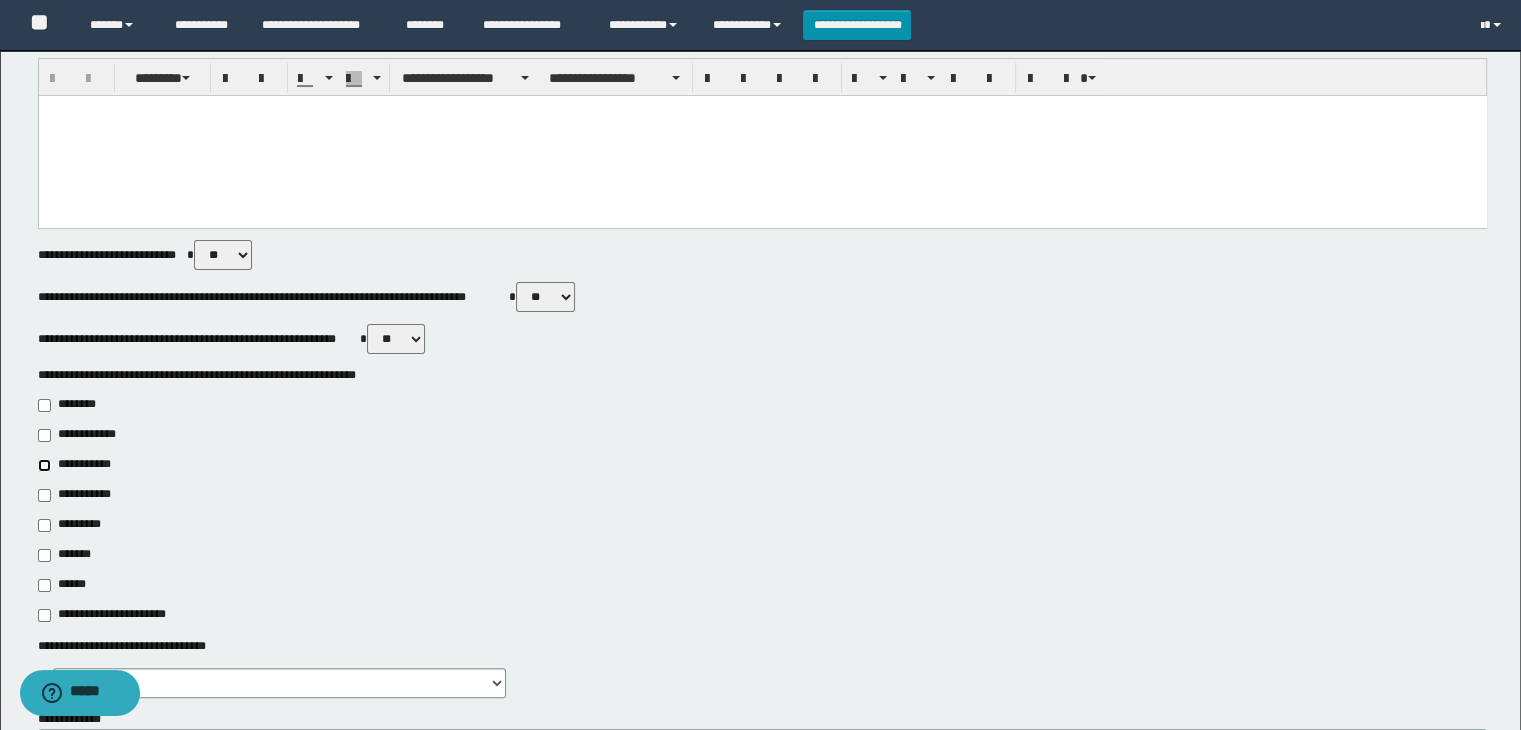 type on "**********" 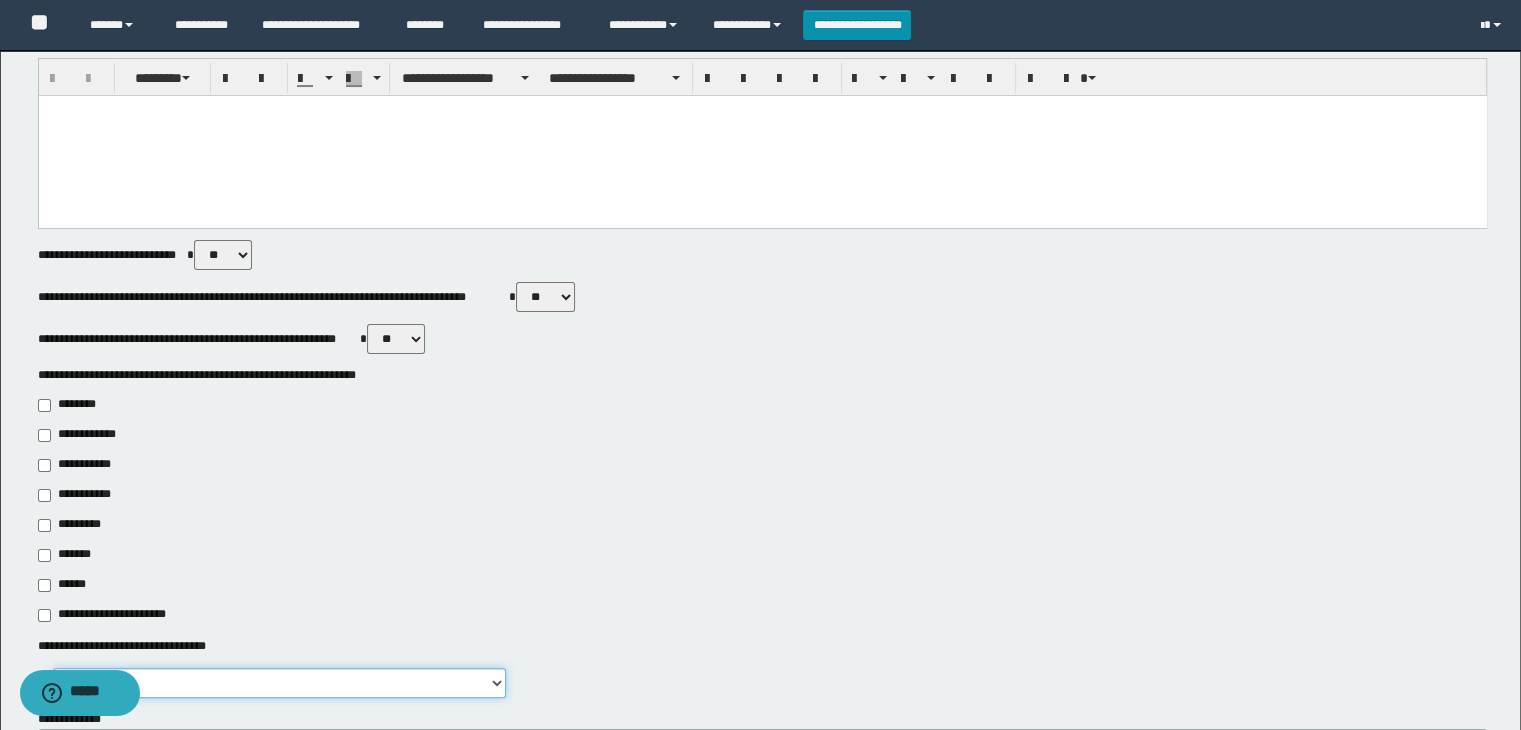 click on "**********" at bounding box center [279, 683] 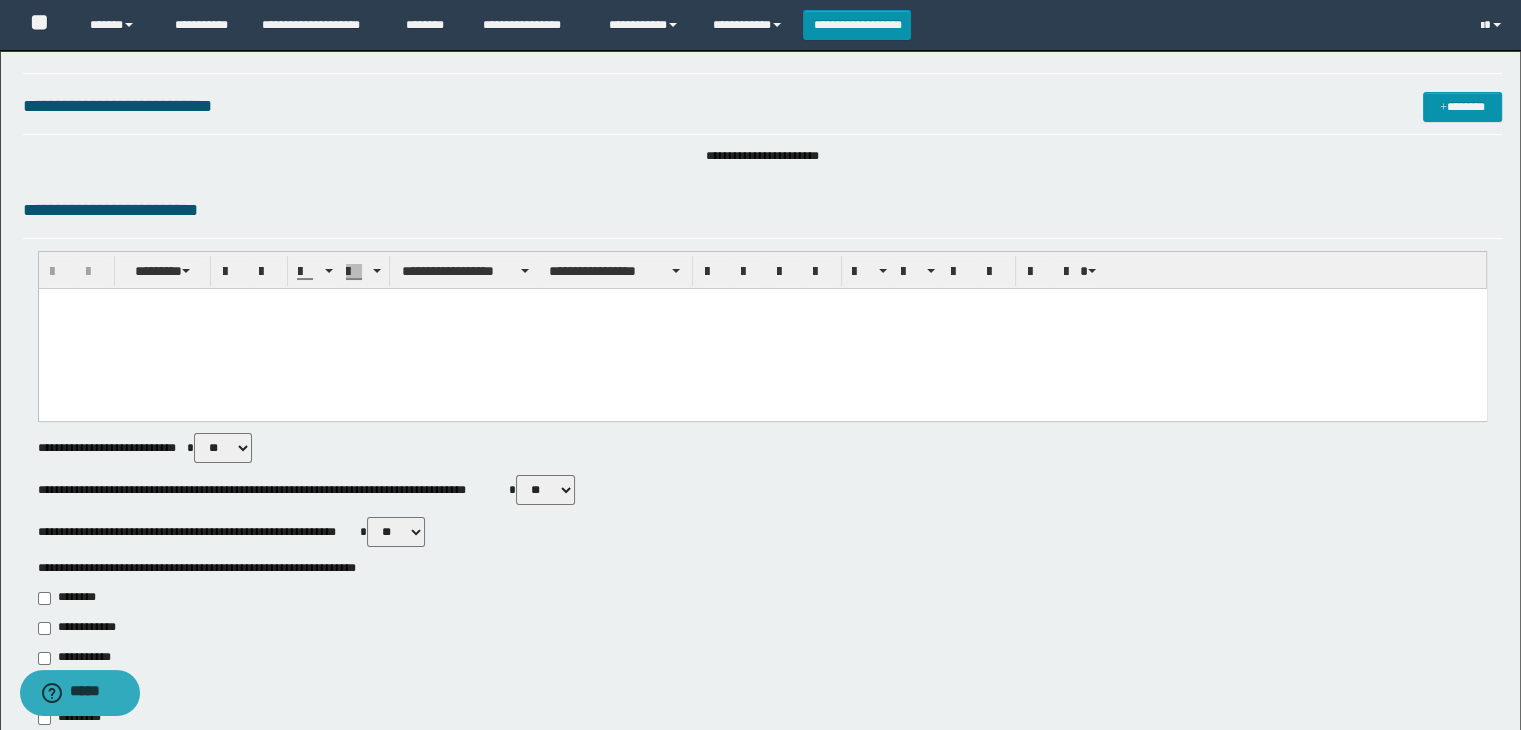 scroll, scrollTop: 0, scrollLeft: 0, axis: both 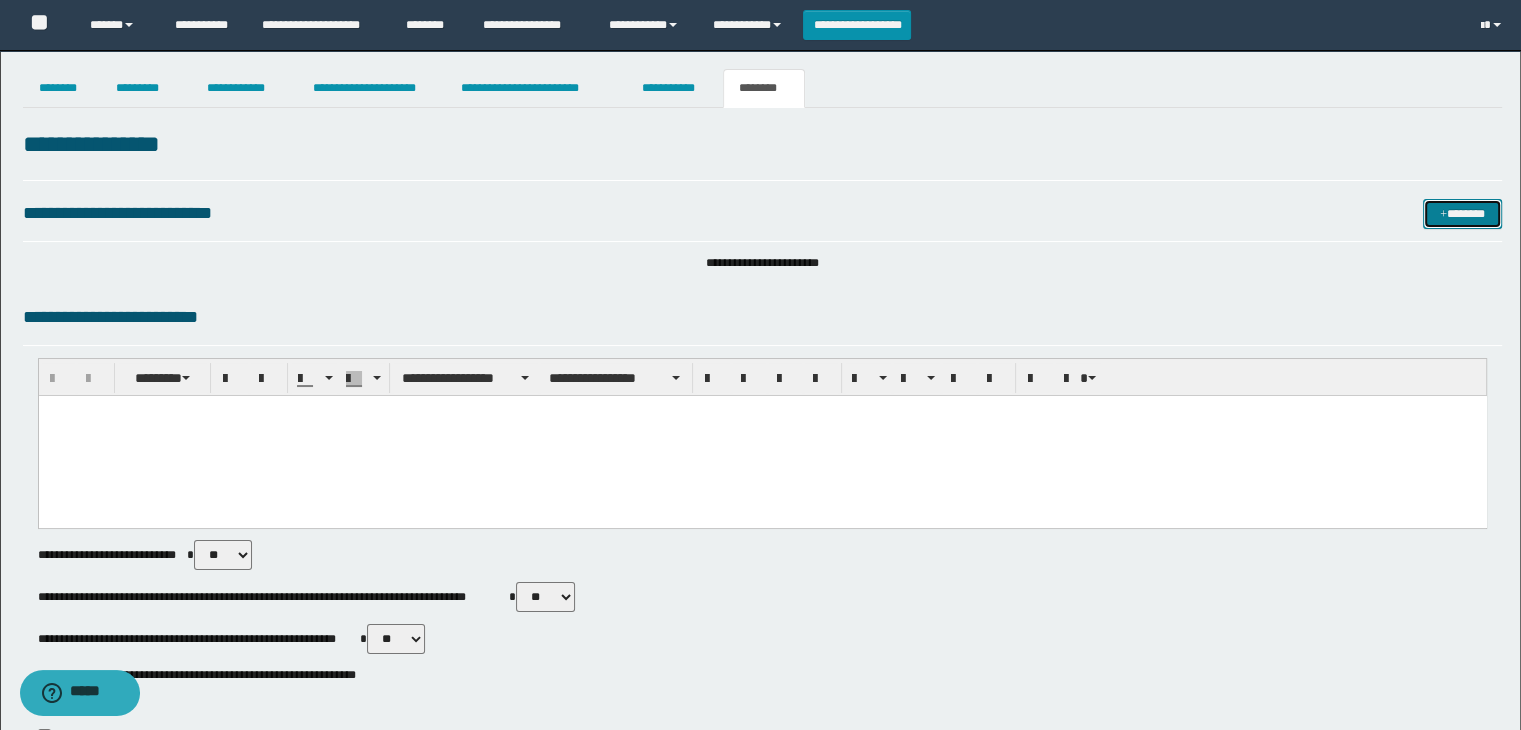click on "*******" at bounding box center [1462, 214] 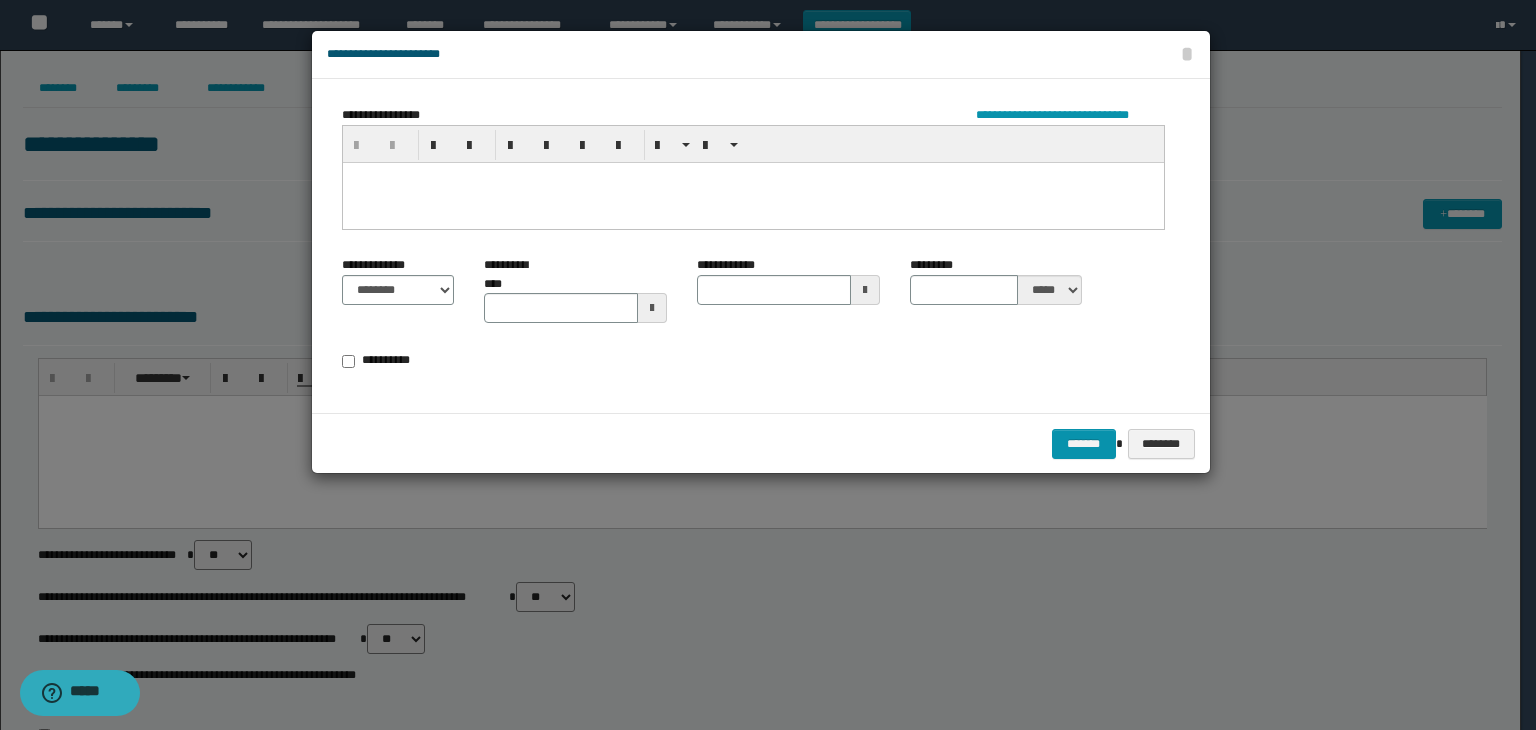 drag, startPoint x: 660, startPoint y: 201, endPoint x: 549, endPoint y: 265, distance: 128.12885 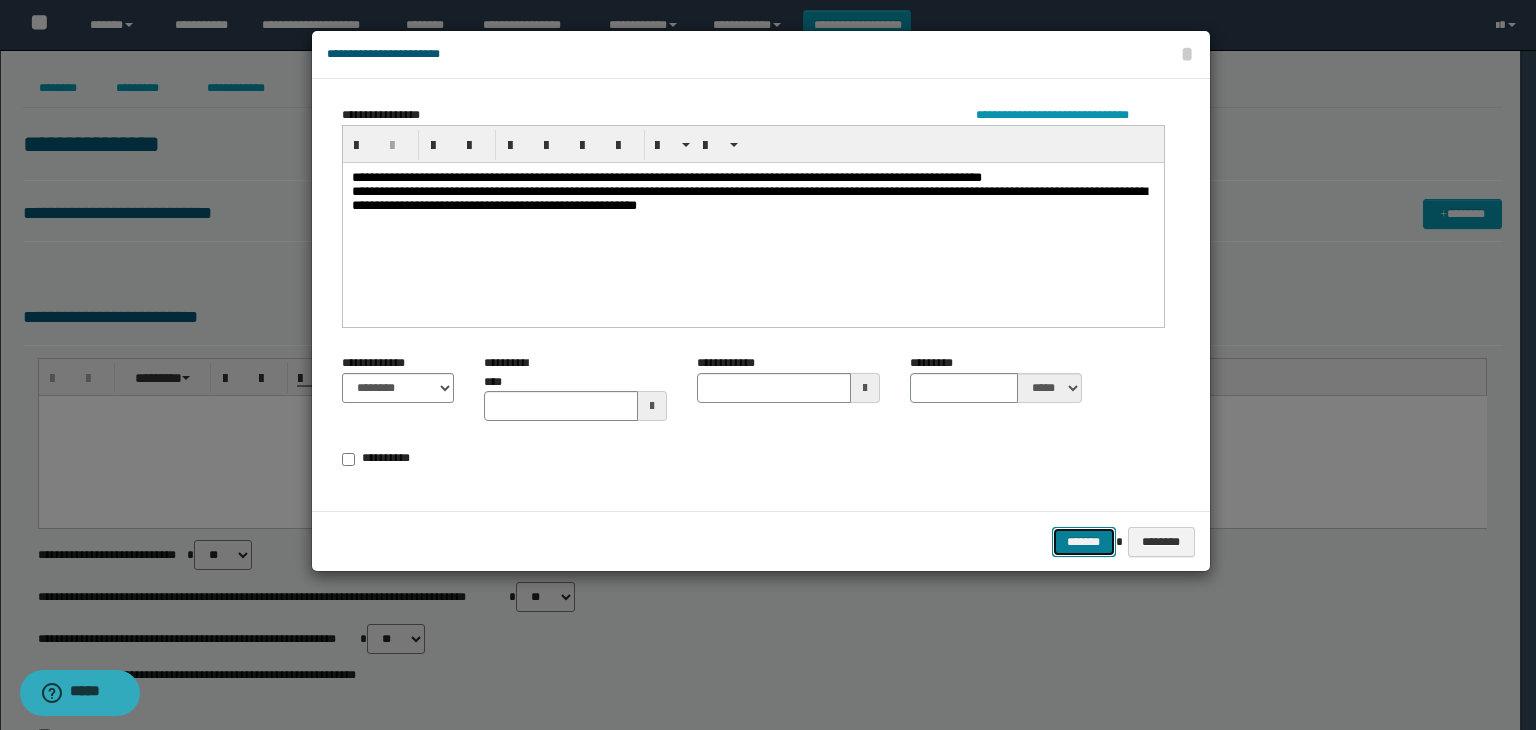 click on "*******" at bounding box center (1084, 542) 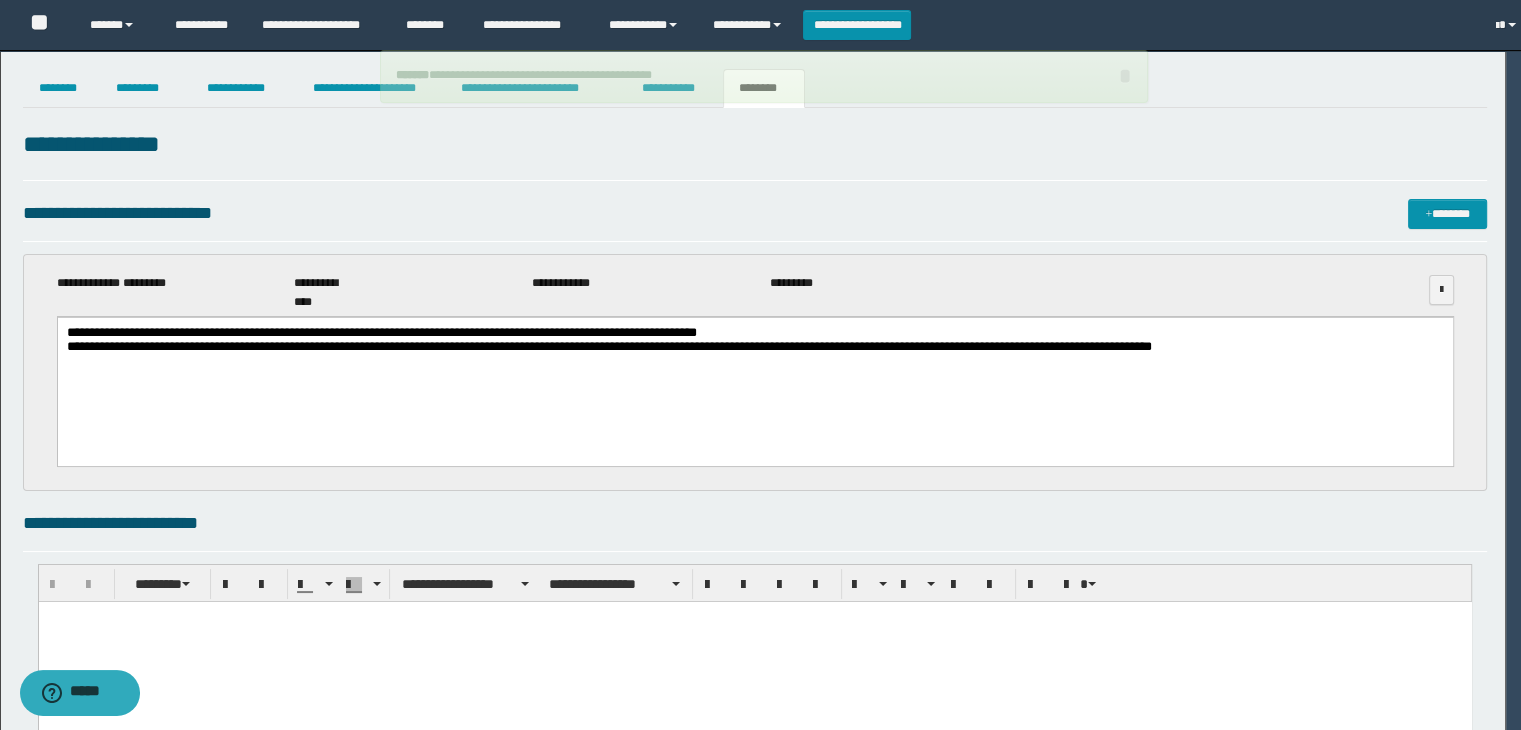 scroll, scrollTop: 0, scrollLeft: 0, axis: both 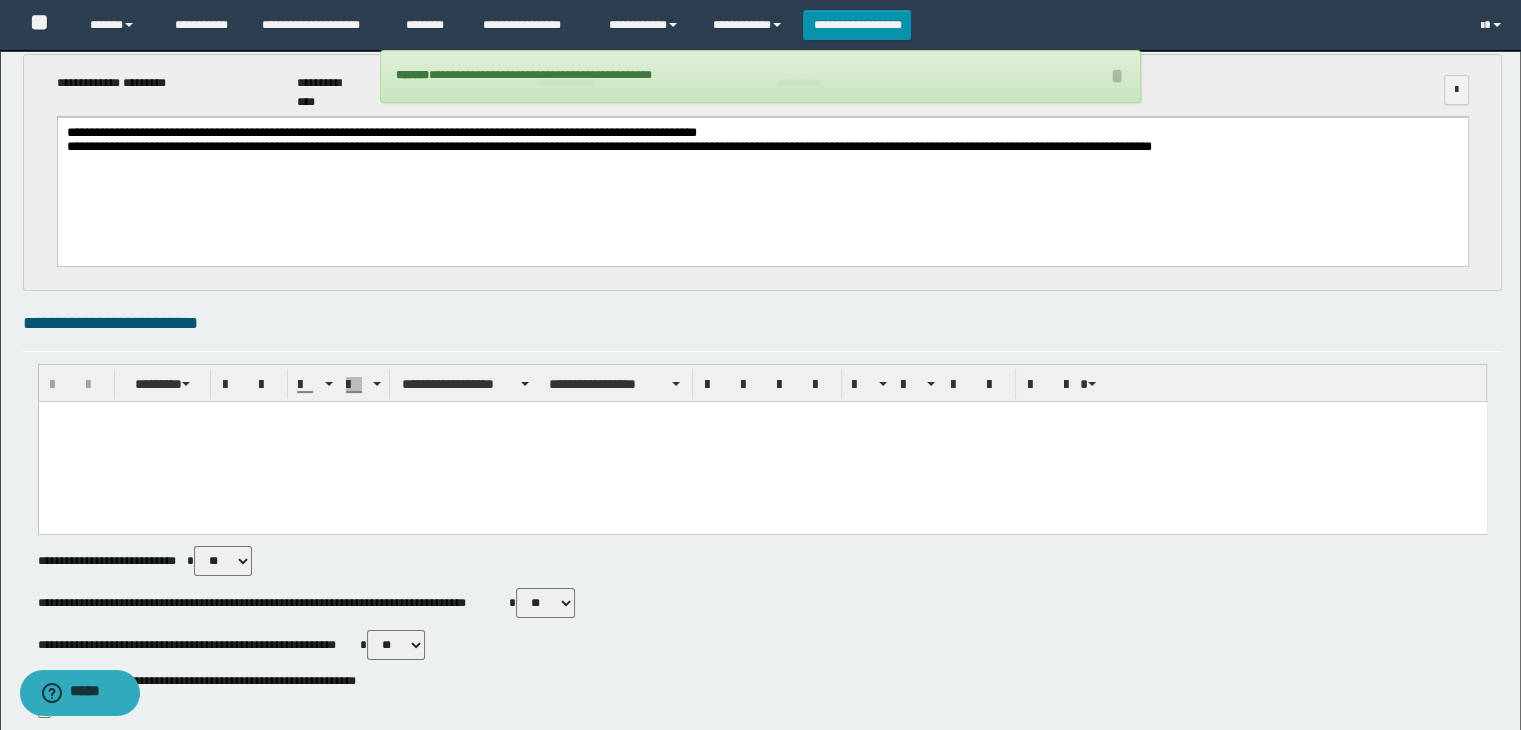 click at bounding box center (762, 442) 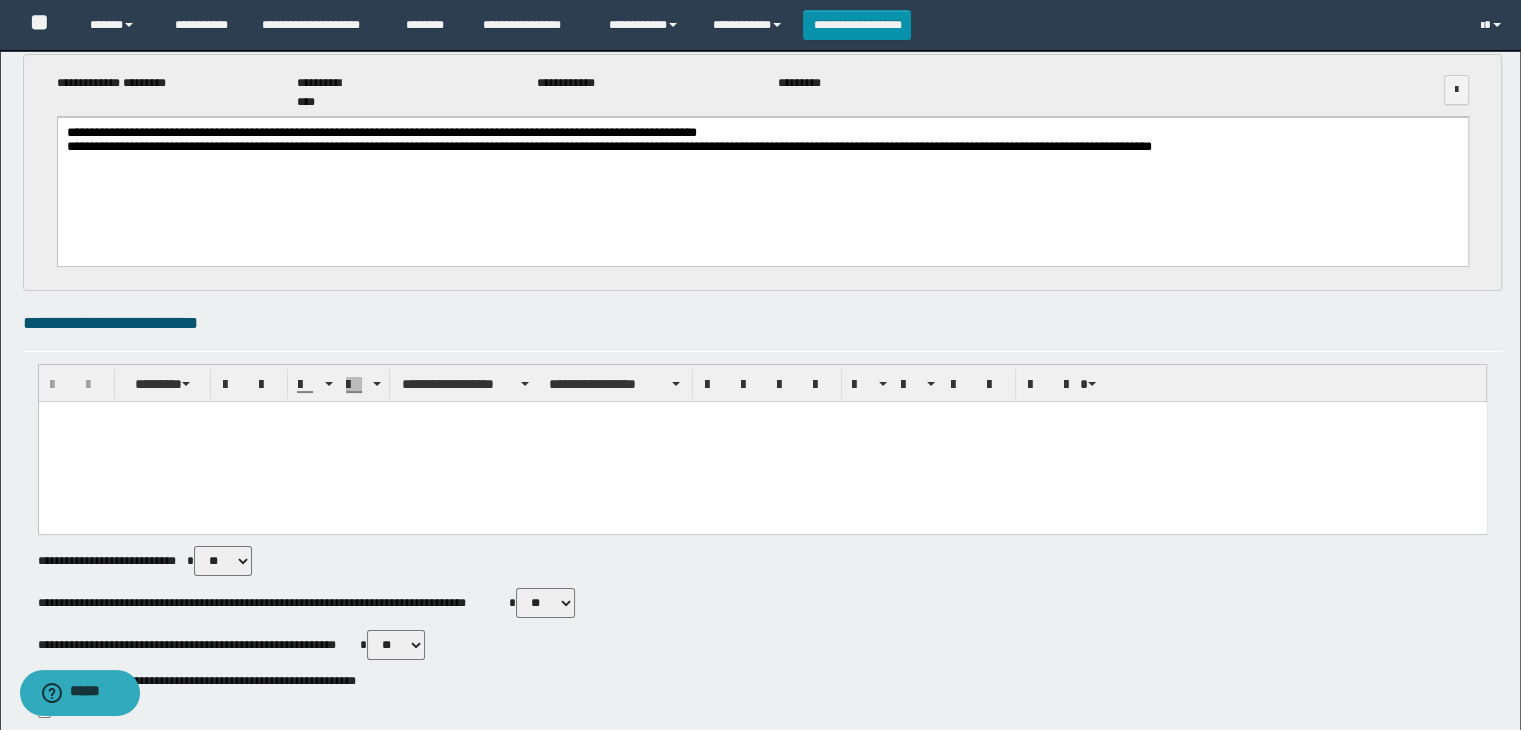drag, startPoint x: 366, startPoint y: 483, endPoint x: 143, endPoint y: 470, distance: 223.3786 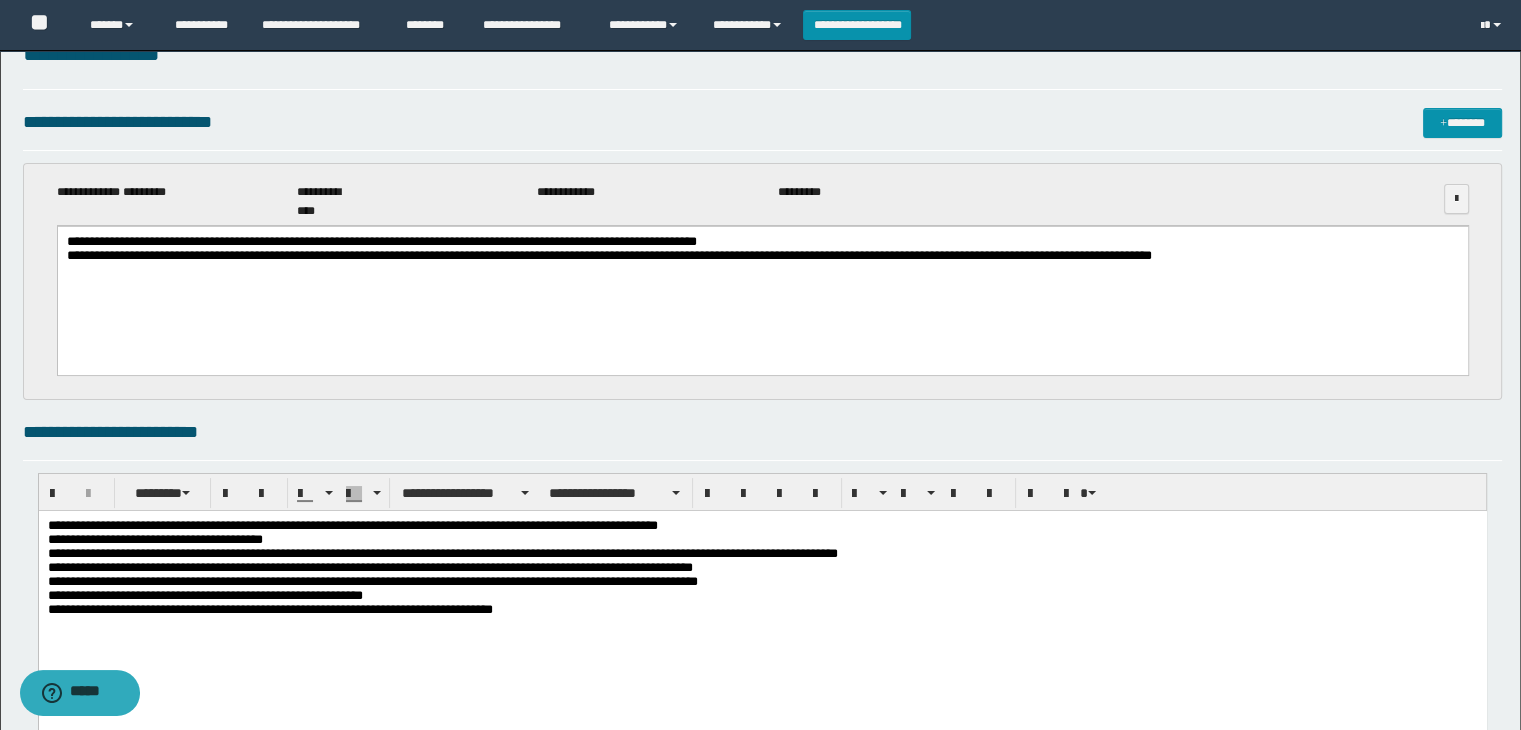 scroll, scrollTop: 0, scrollLeft: 0, axis: both 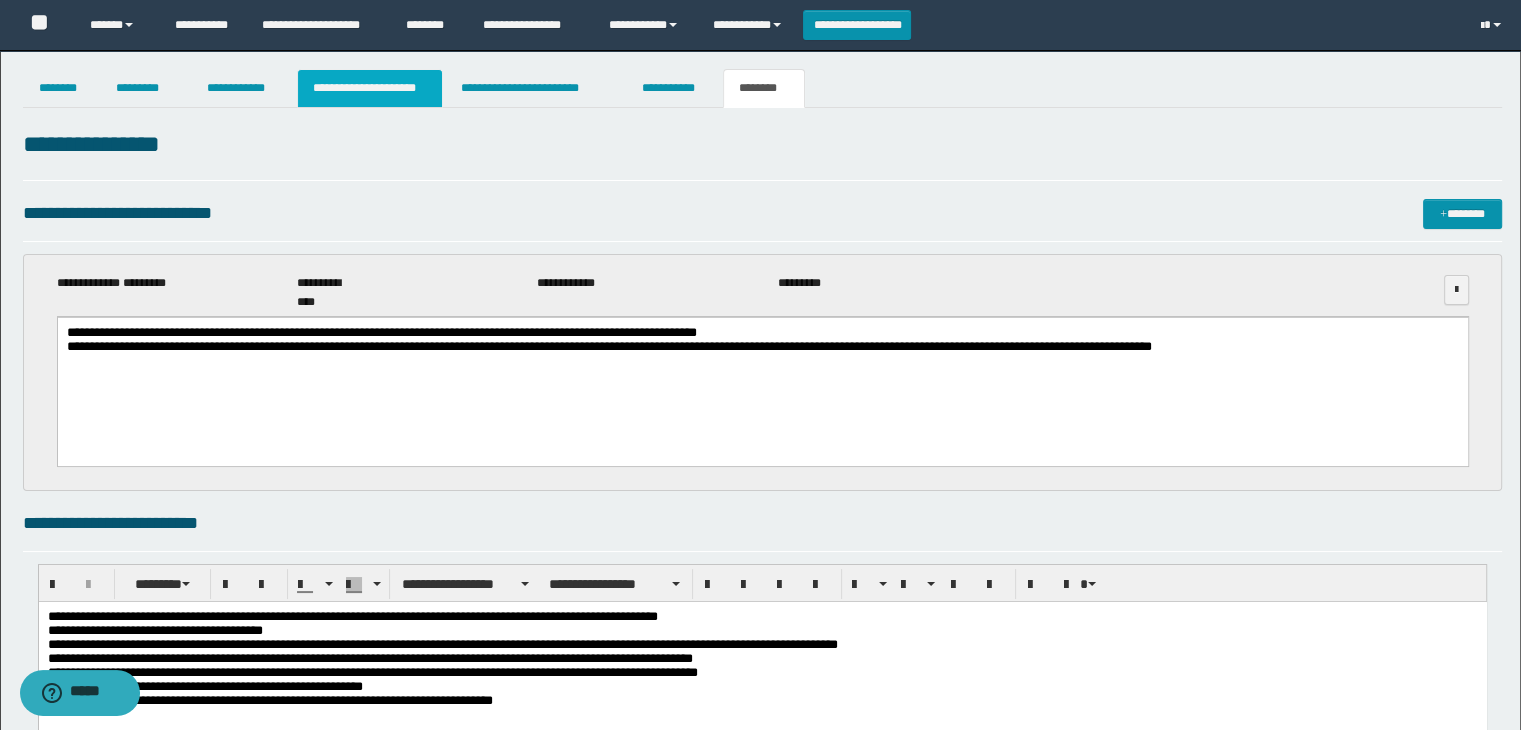 click on "**********" at bounding box center (370, 88) 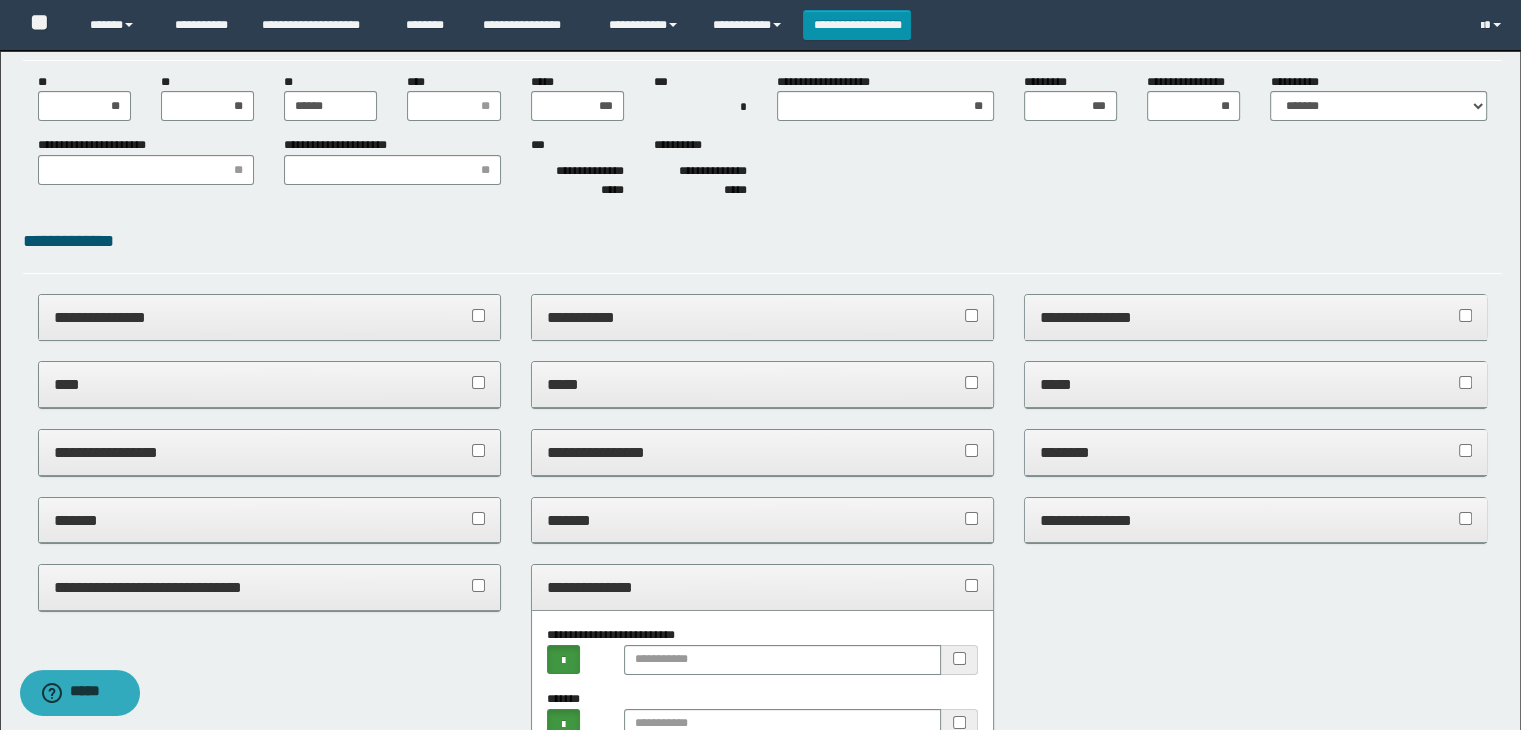scroll, scrollTop: 0, scrollLeft: 0, axis: both 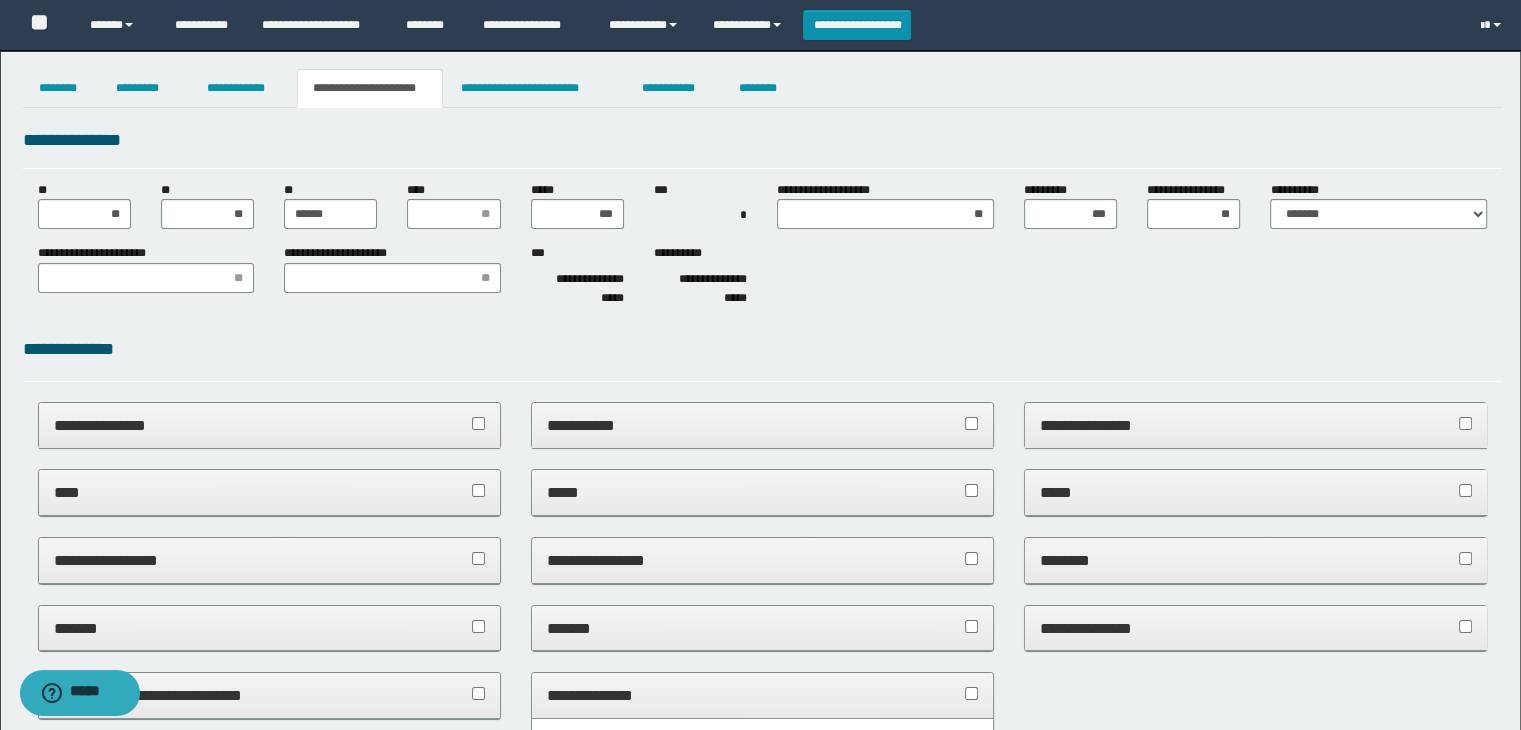 click on "****" at bounding box center [453, 205] 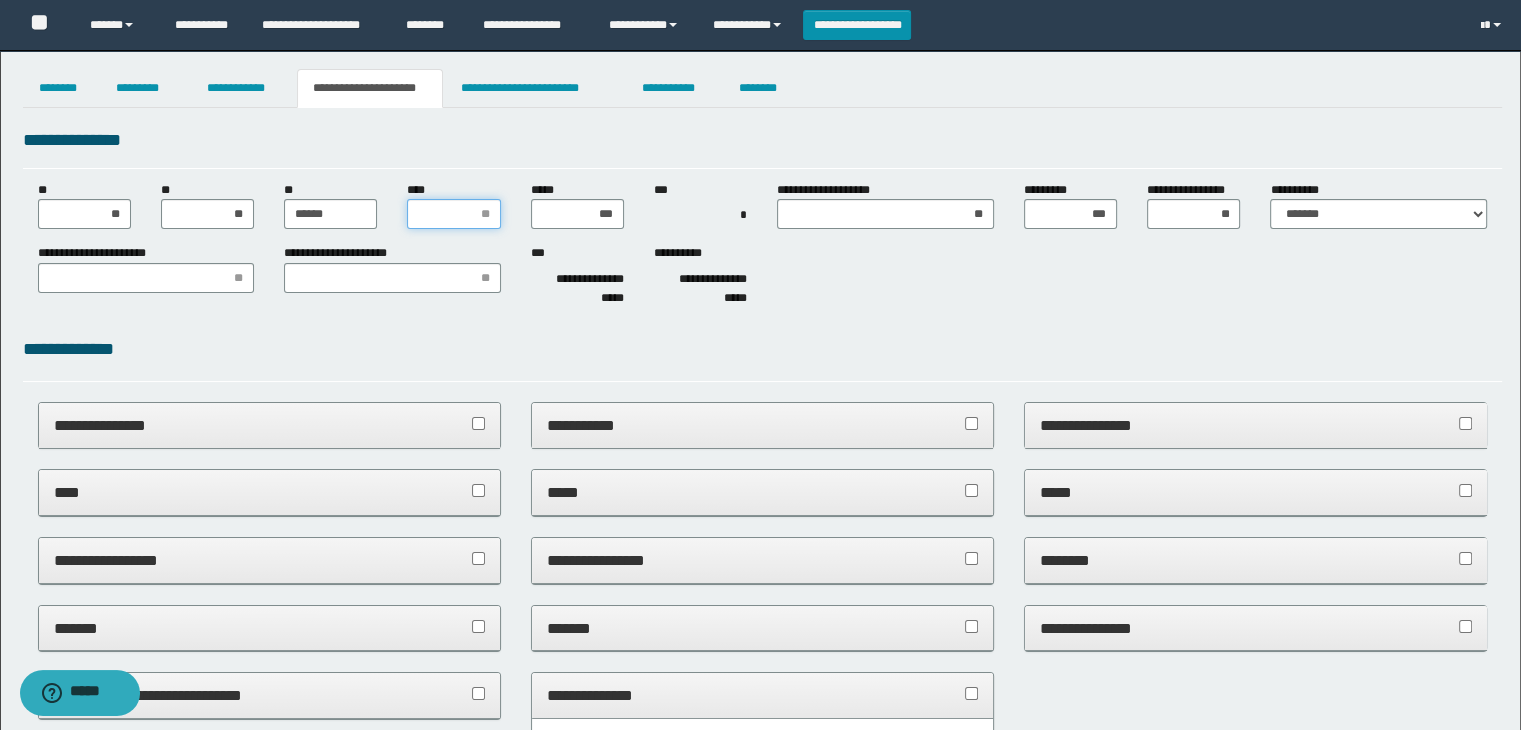 click on "****" at bounding box center (453, 214) 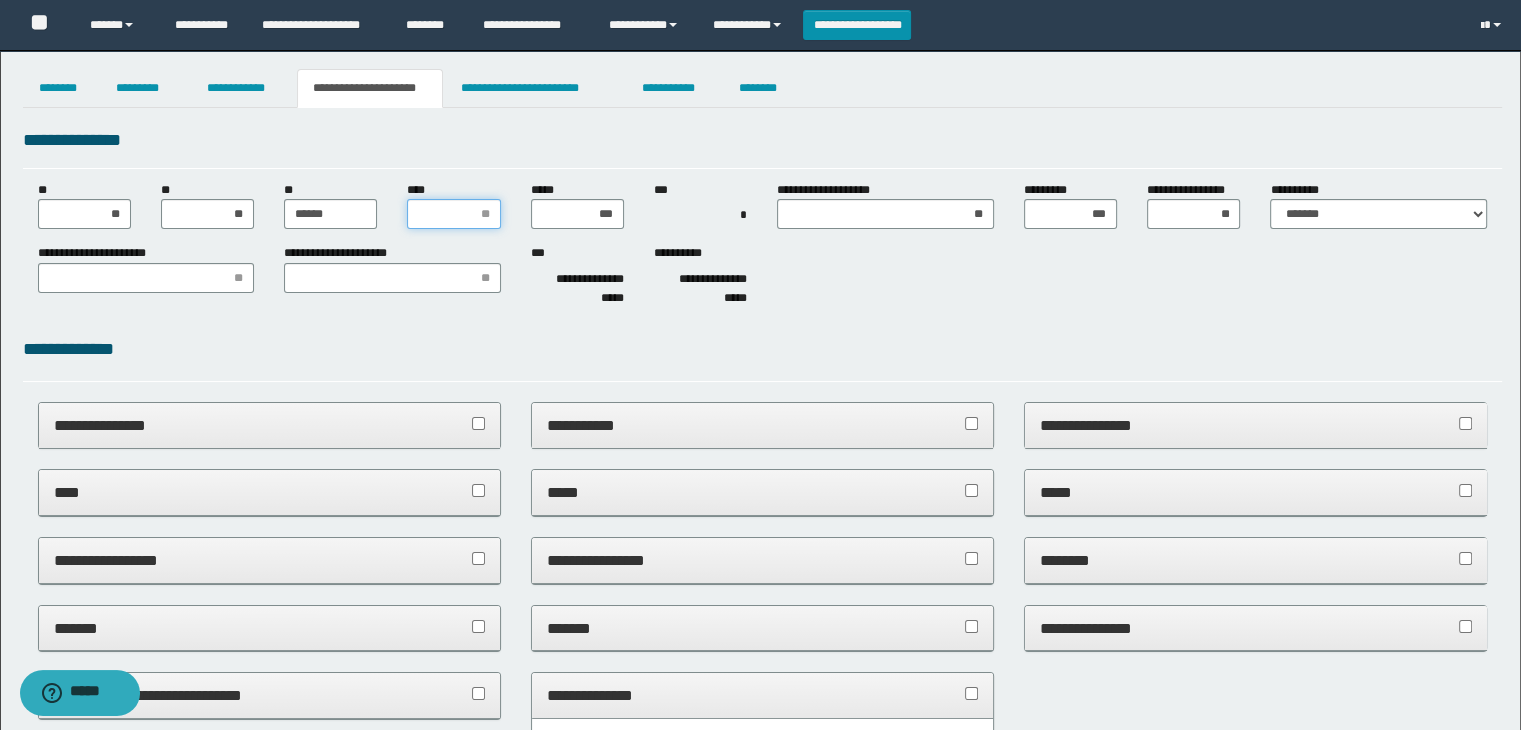 click on "****" at bounding box center [453, 214] 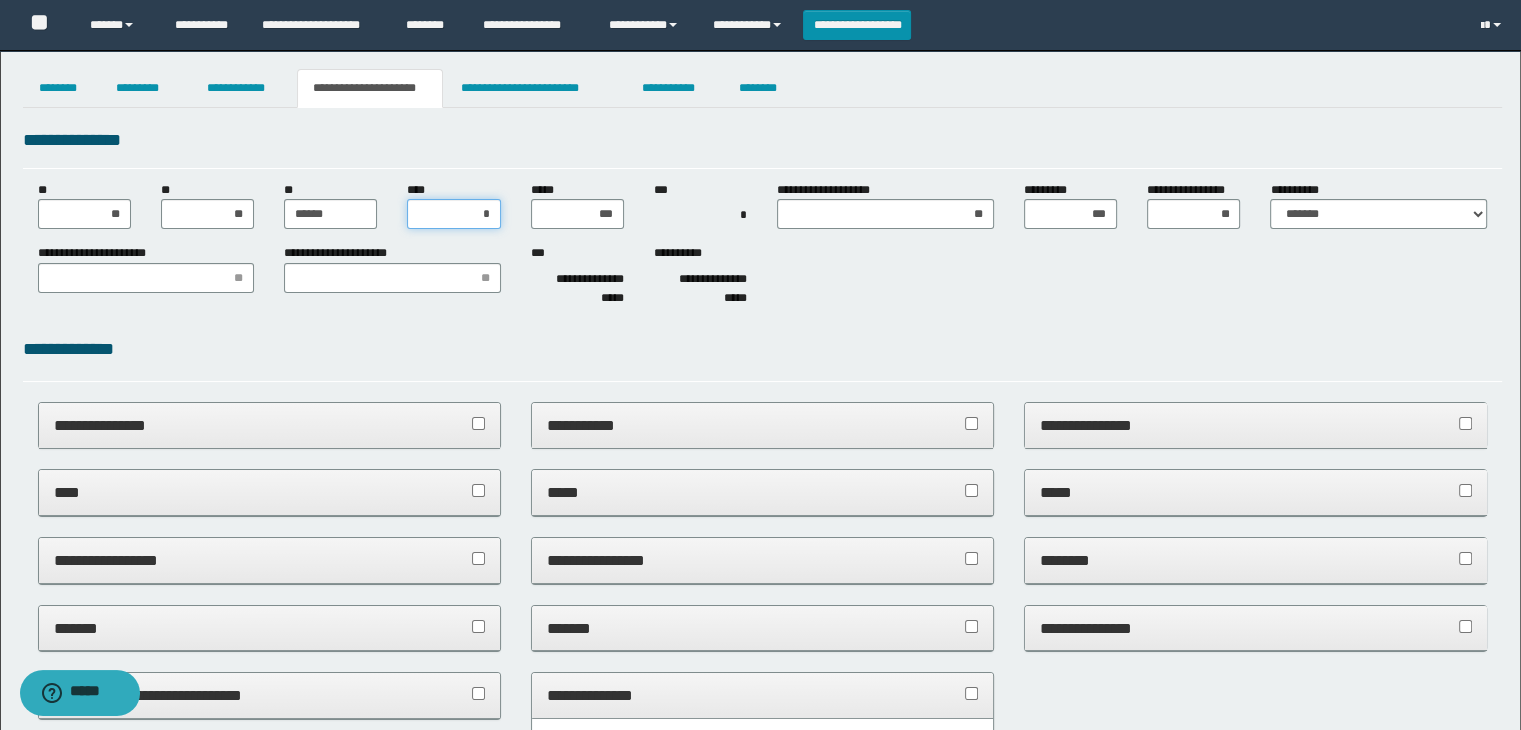 type on "**" 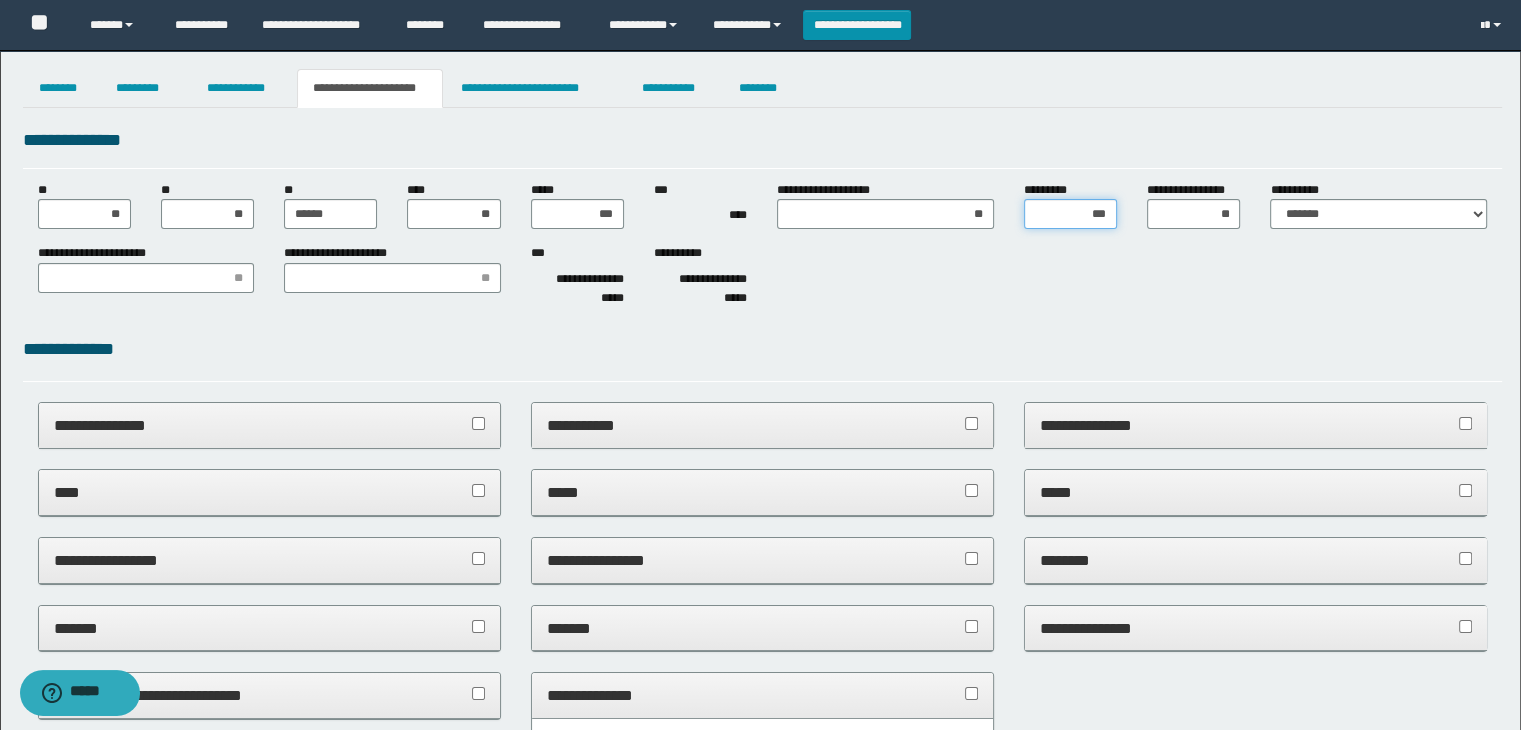 click on "***" at bounding box center (1070, 214) 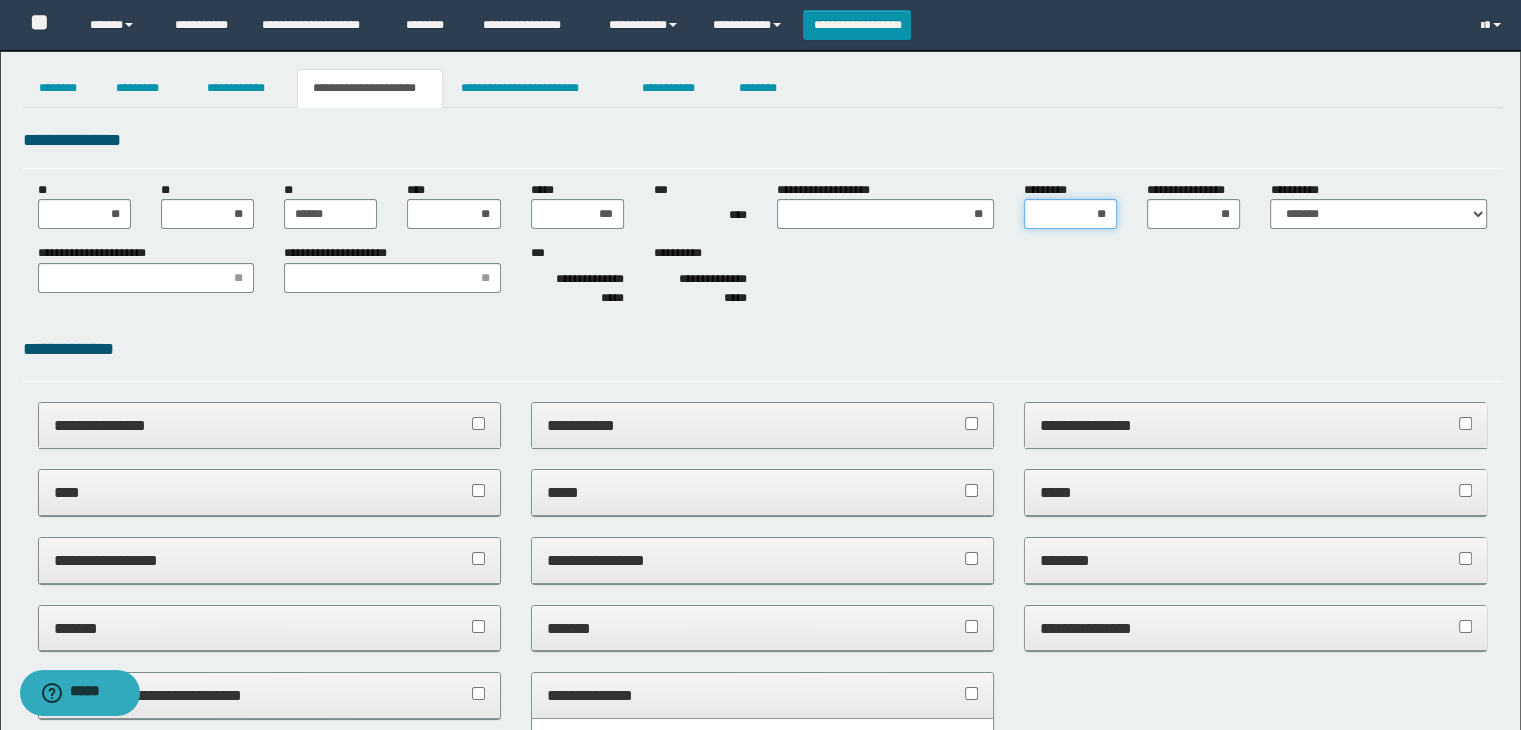 type on "*" 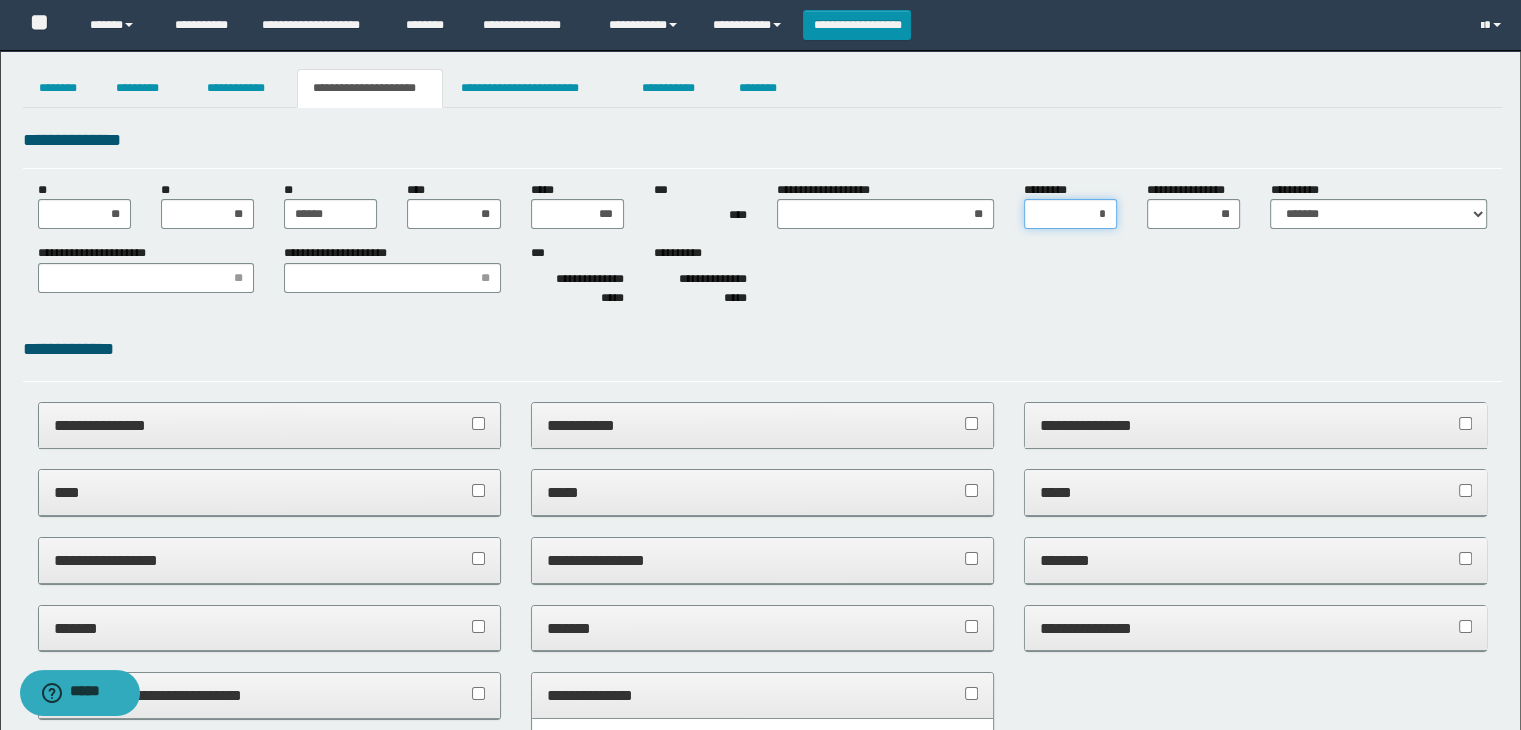 type on "**" 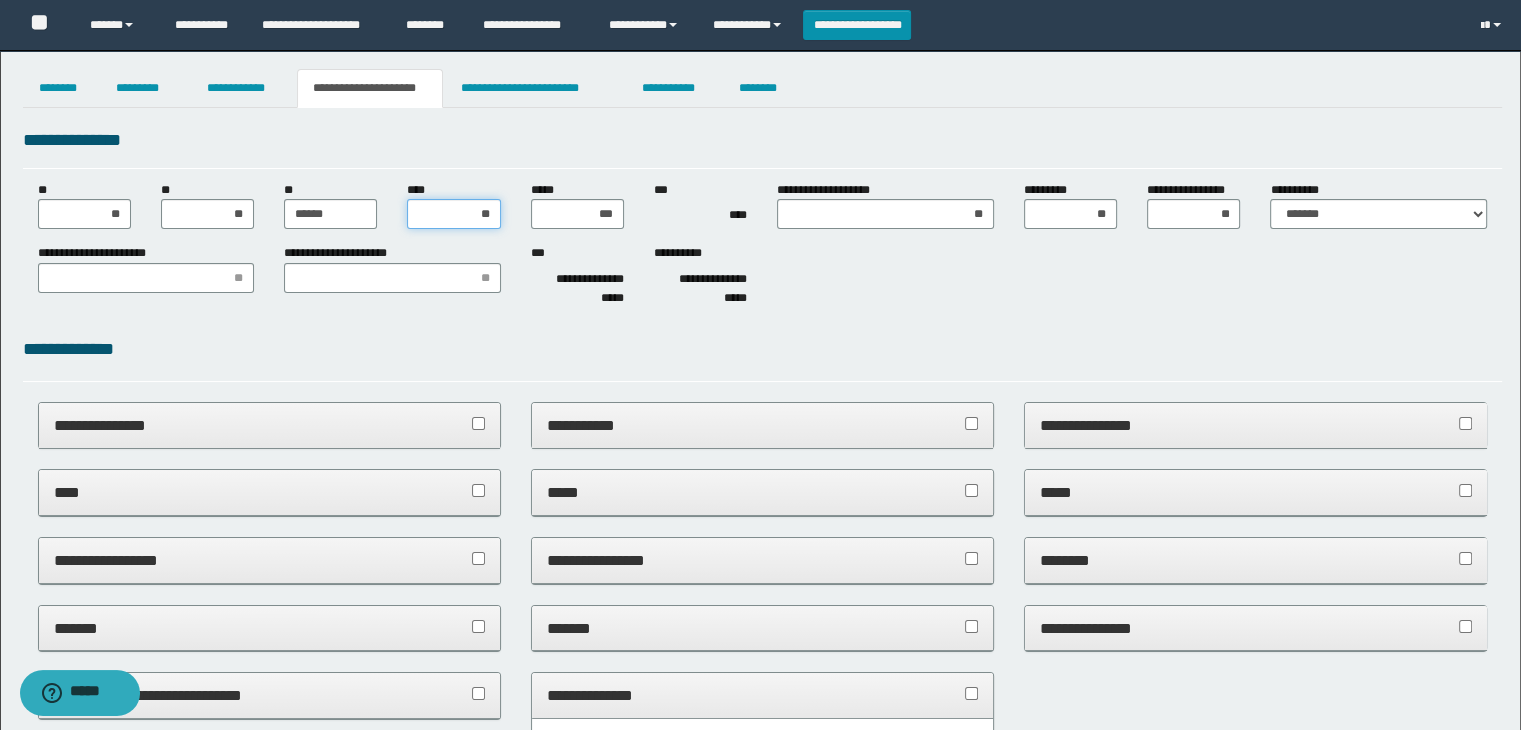click on "**" at bounding box center (453, 214) 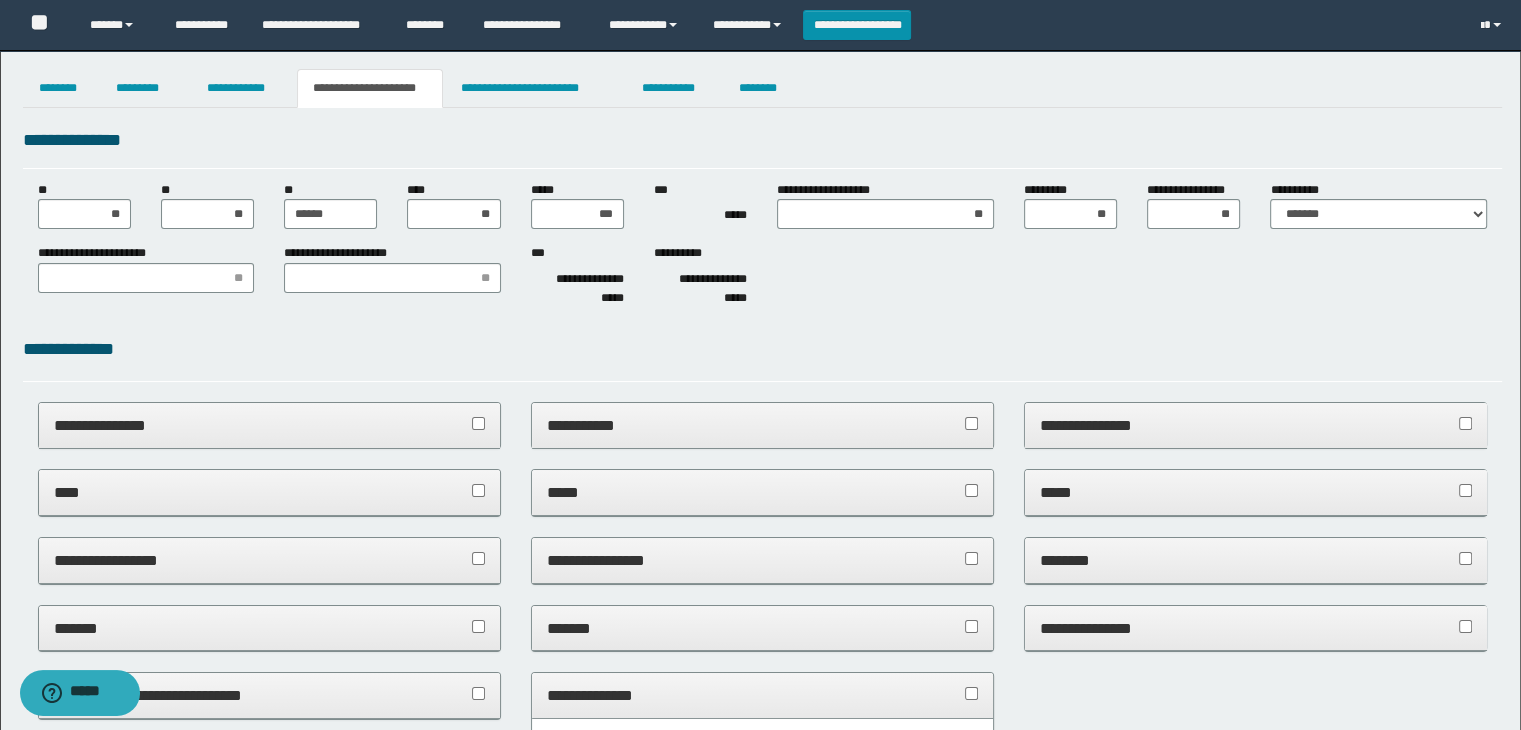 click on "**********" at bounding box center [763, 1406] 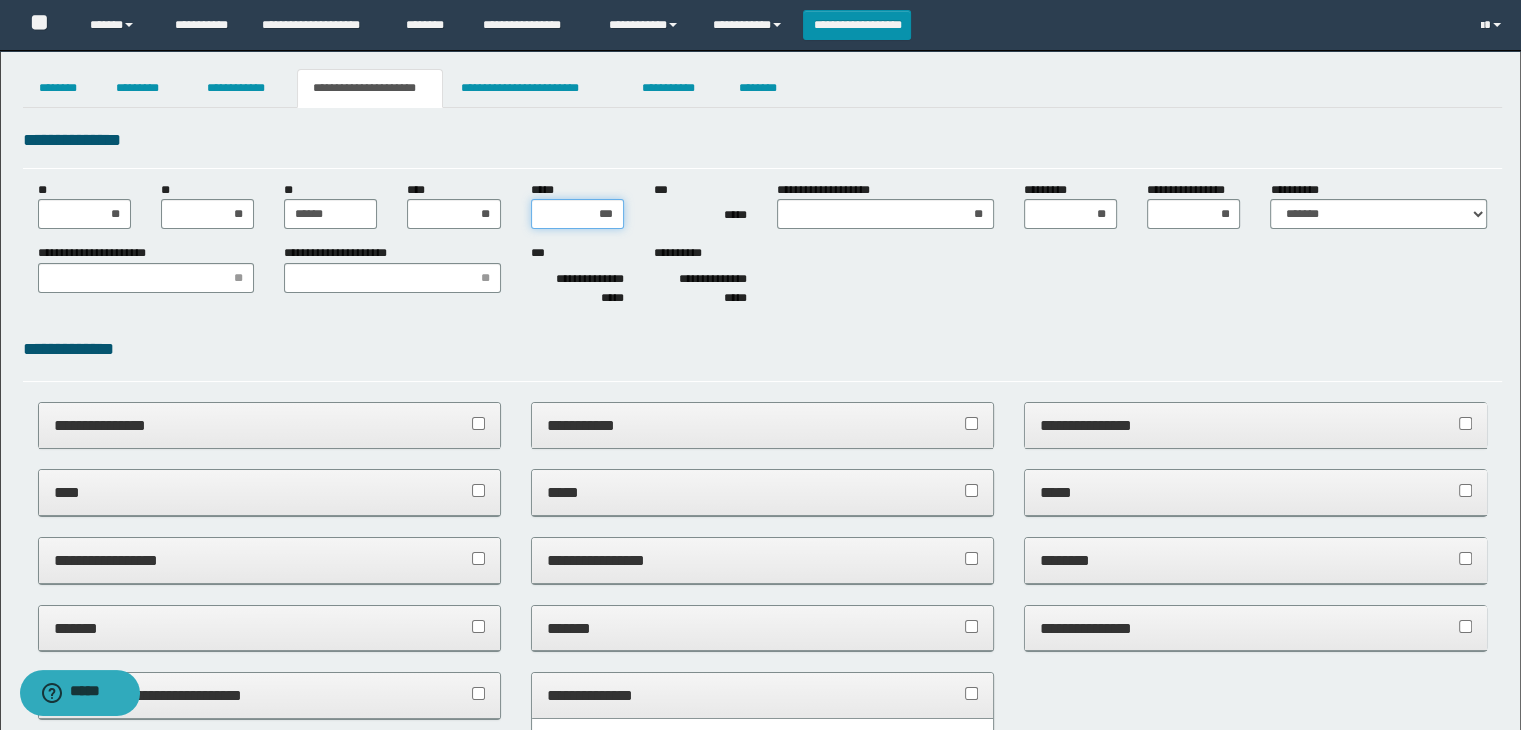 click on "***" at bounding box center [577, 214] 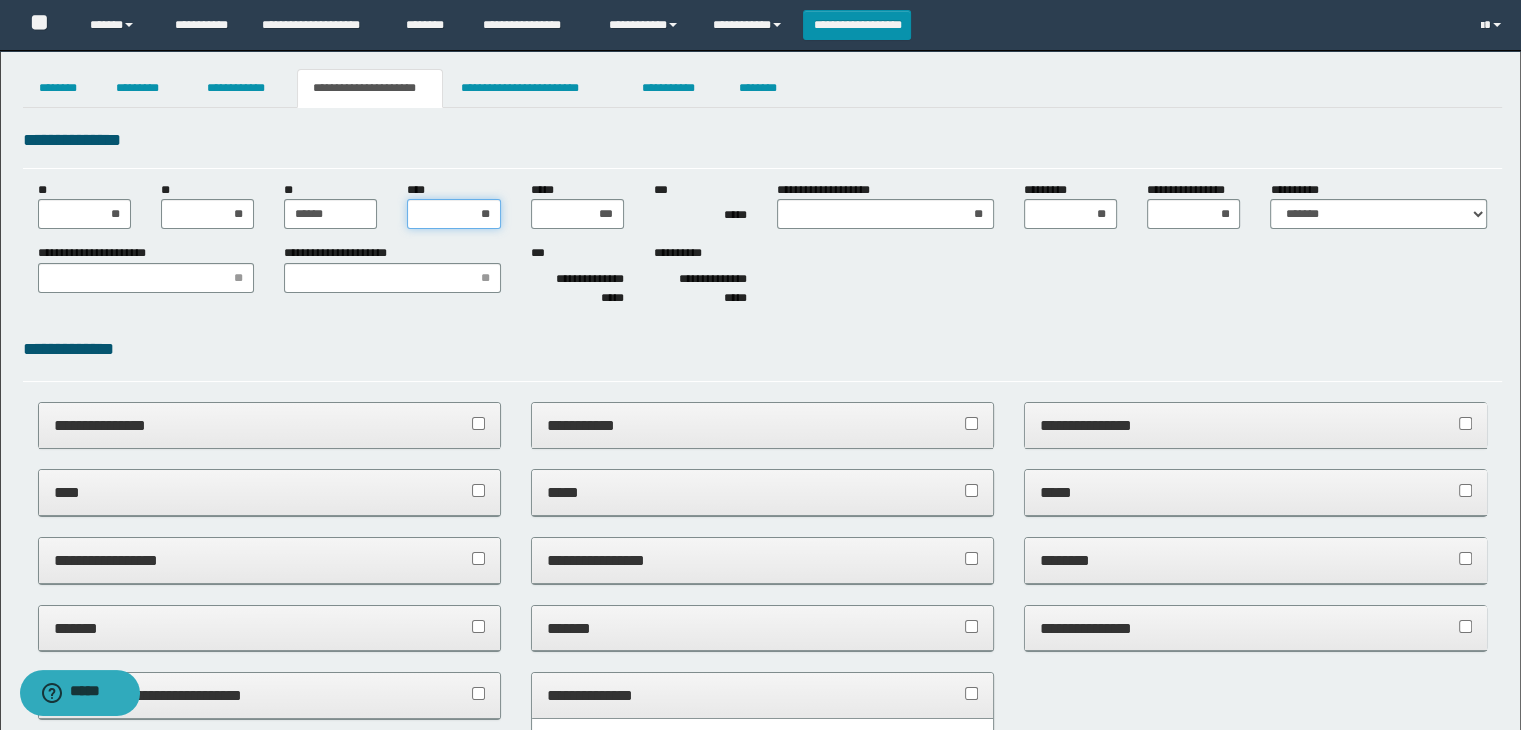 click on "**" at bounding box center [453, 214] 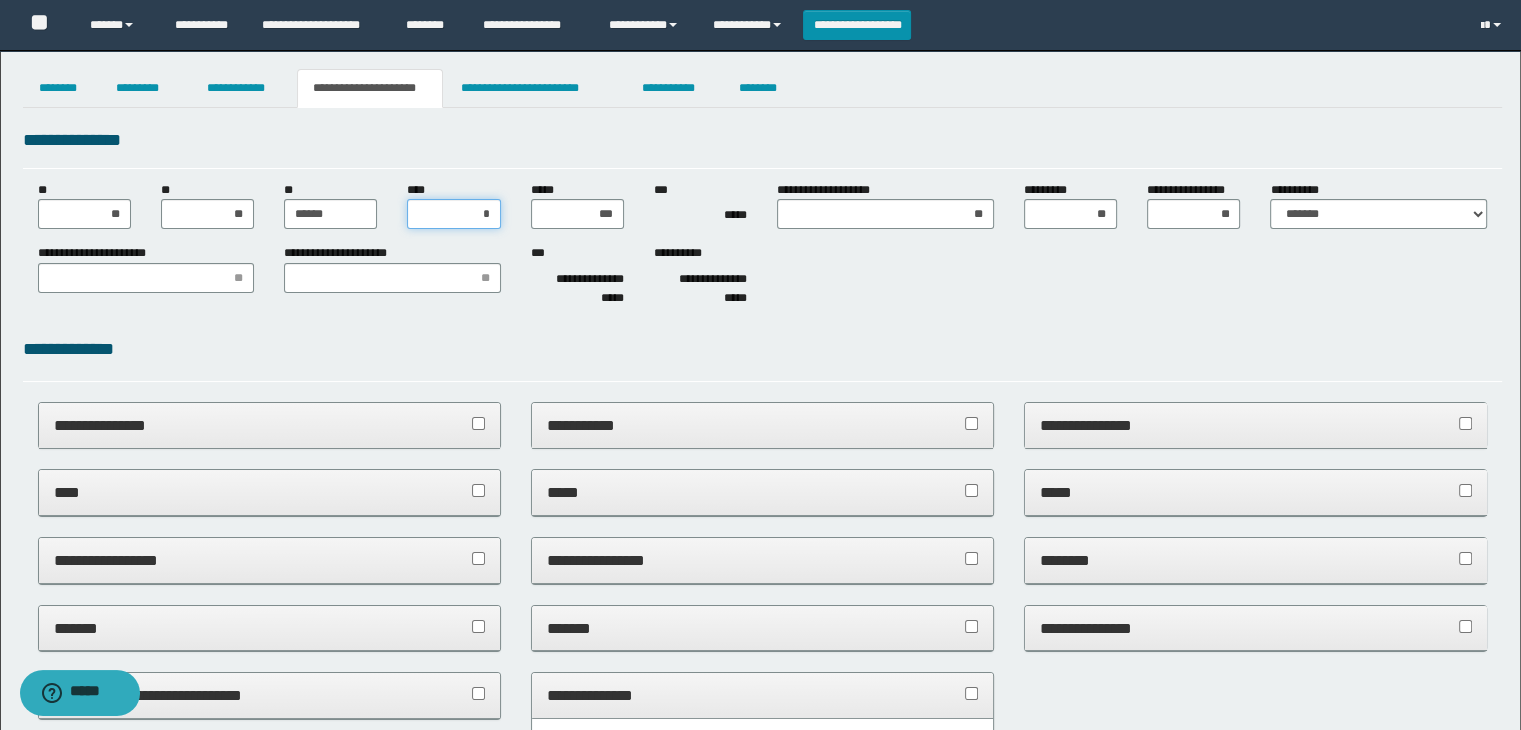 type on "**" 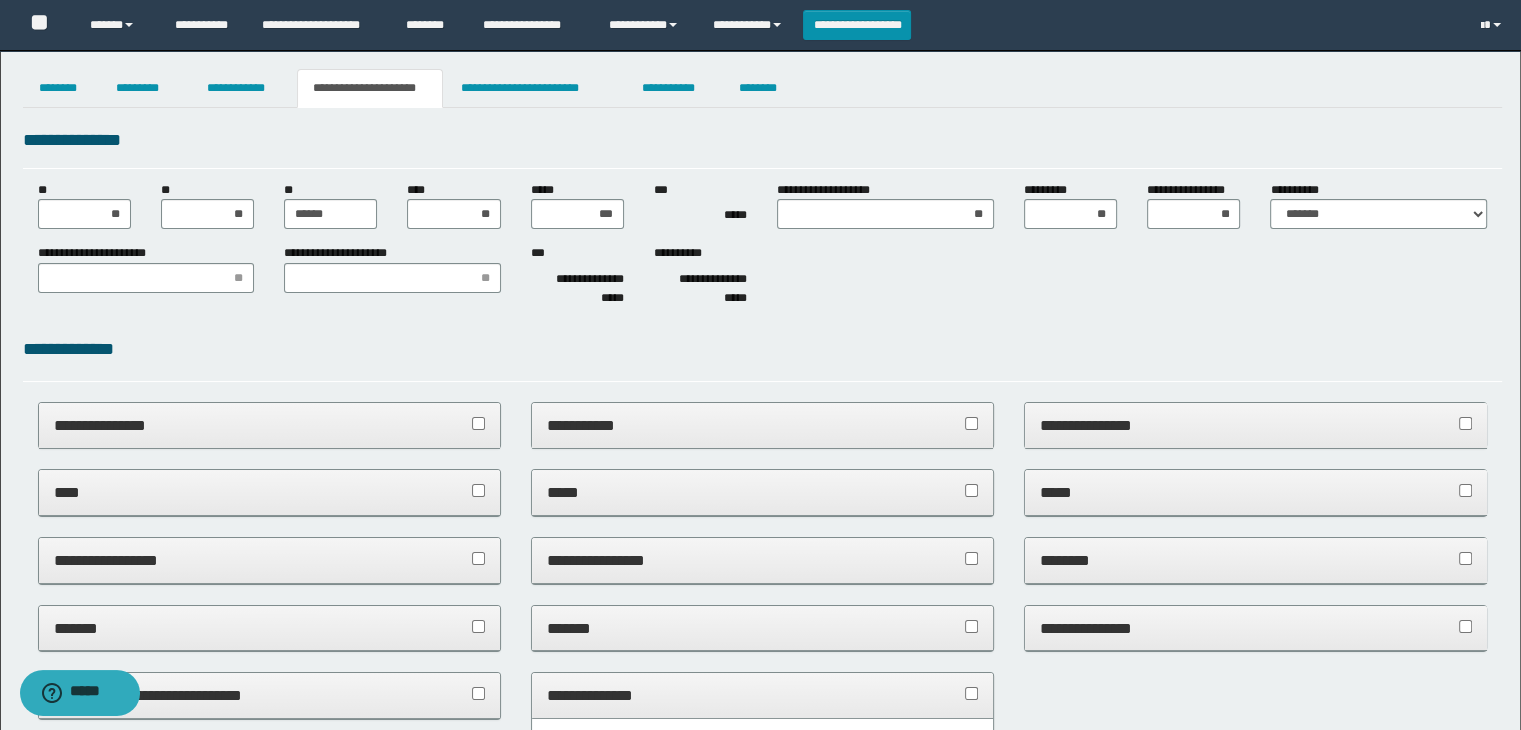 click on "**********" at bounding box center (763, 1325) 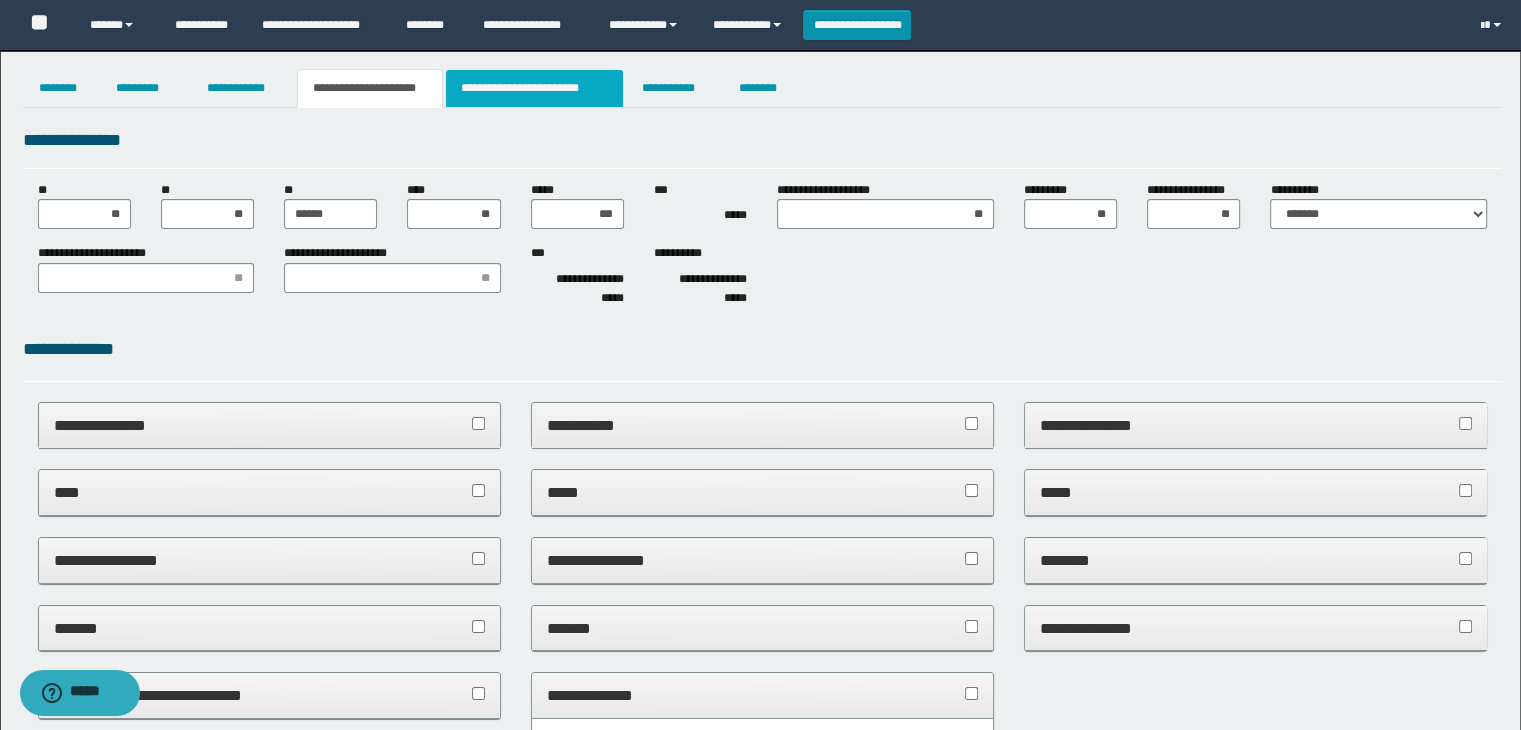 click on "**********" at bounding box center [534, 88] 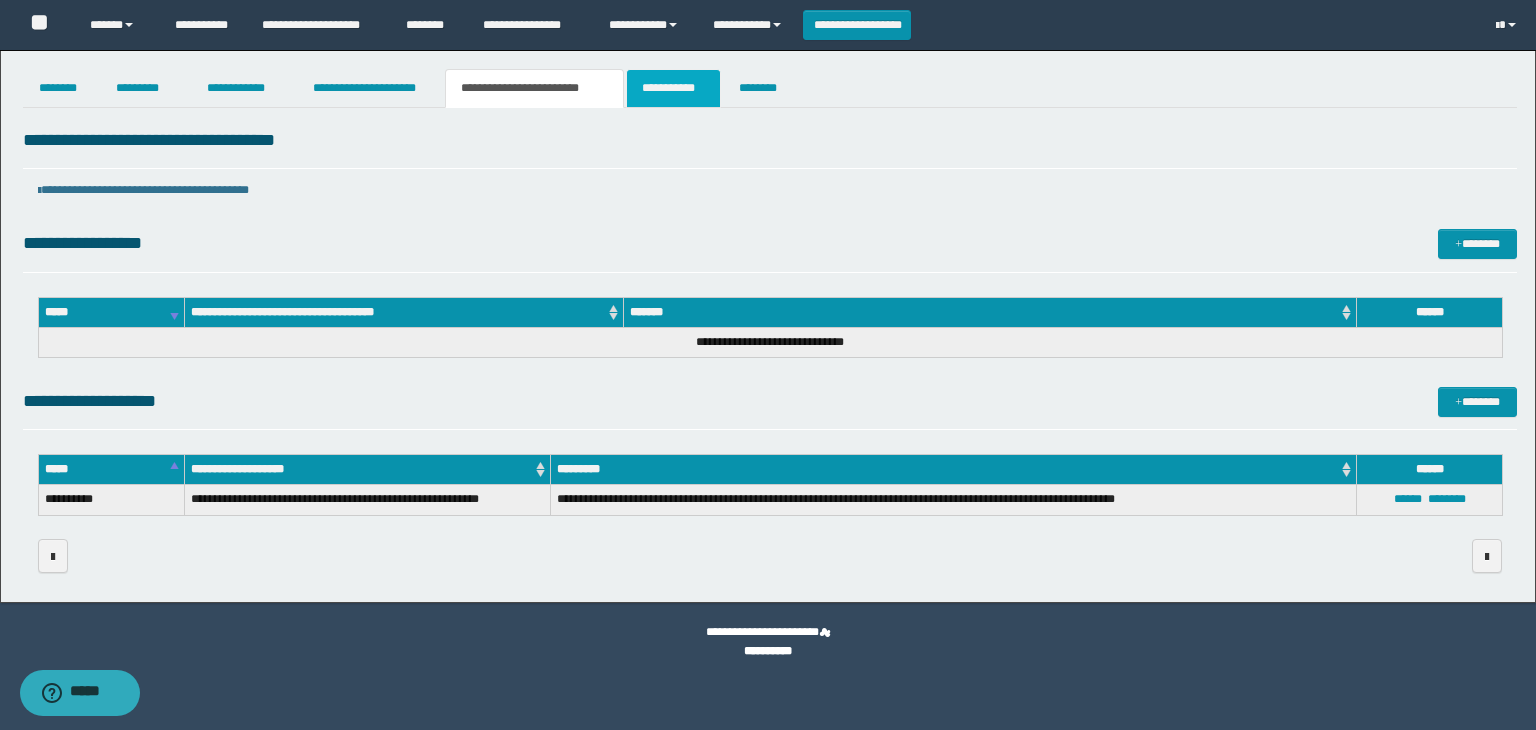 click on "**********" at bounding box center [673, 88] 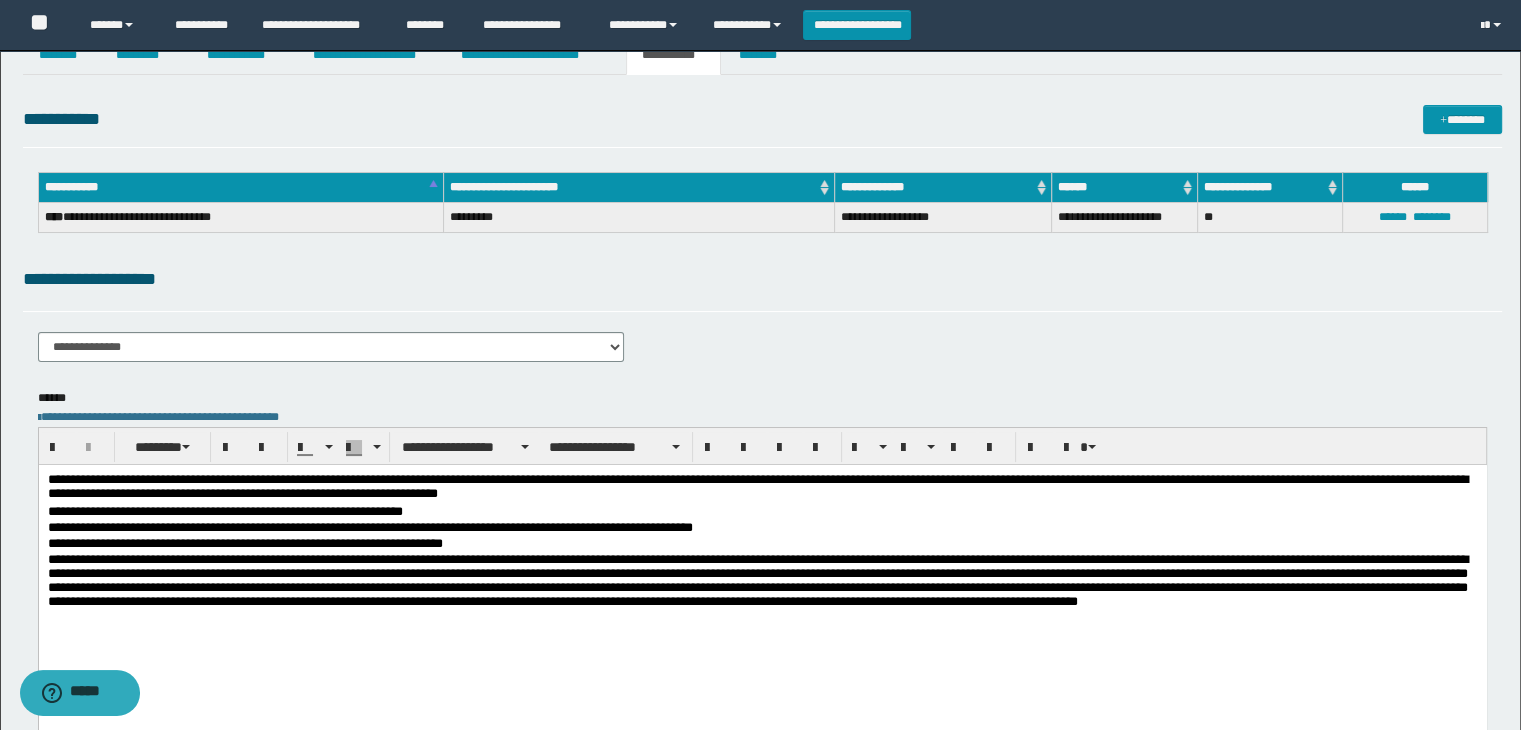 scroll, scrollTop: 0, scrollLeft: 0, axis: both 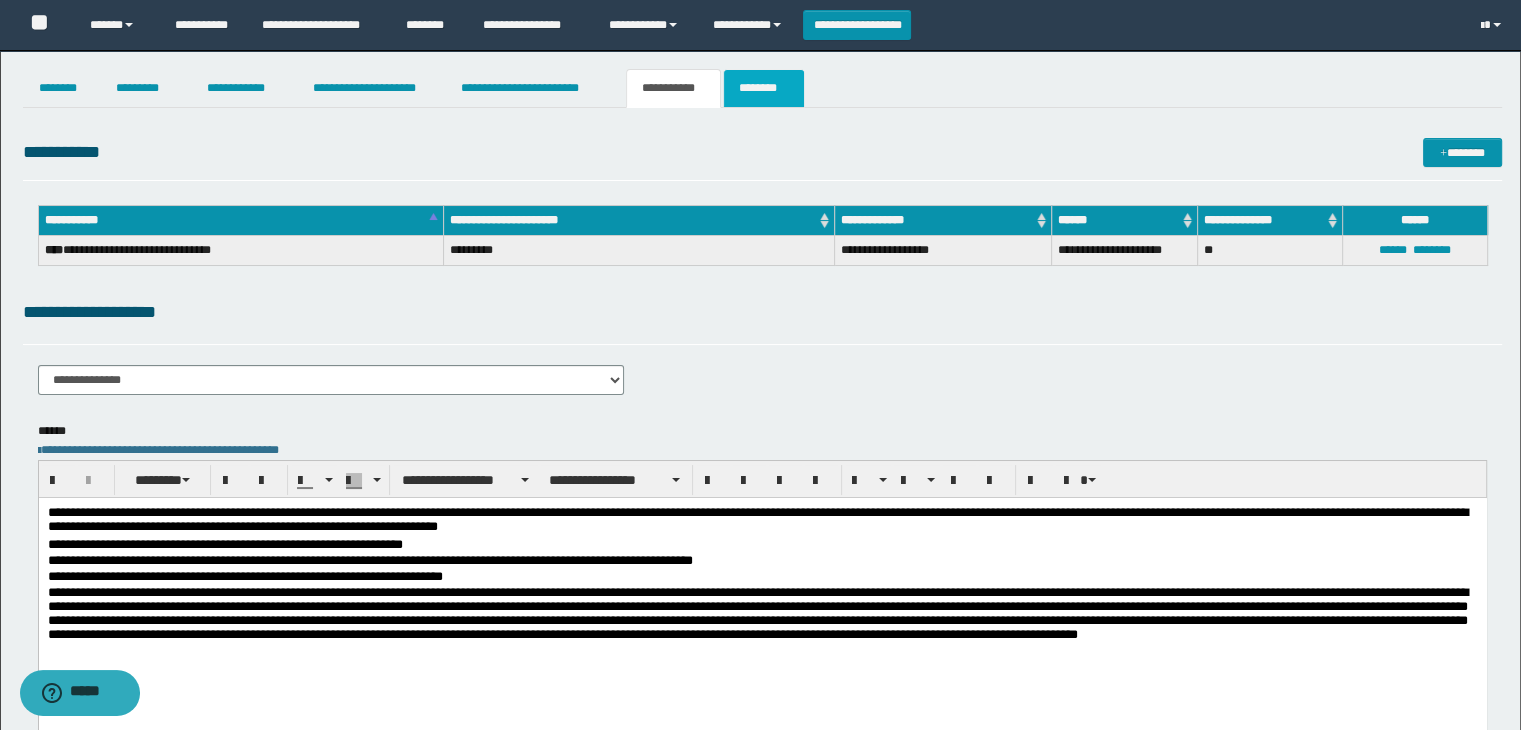 click on "********" at bounding box center [764, 88] 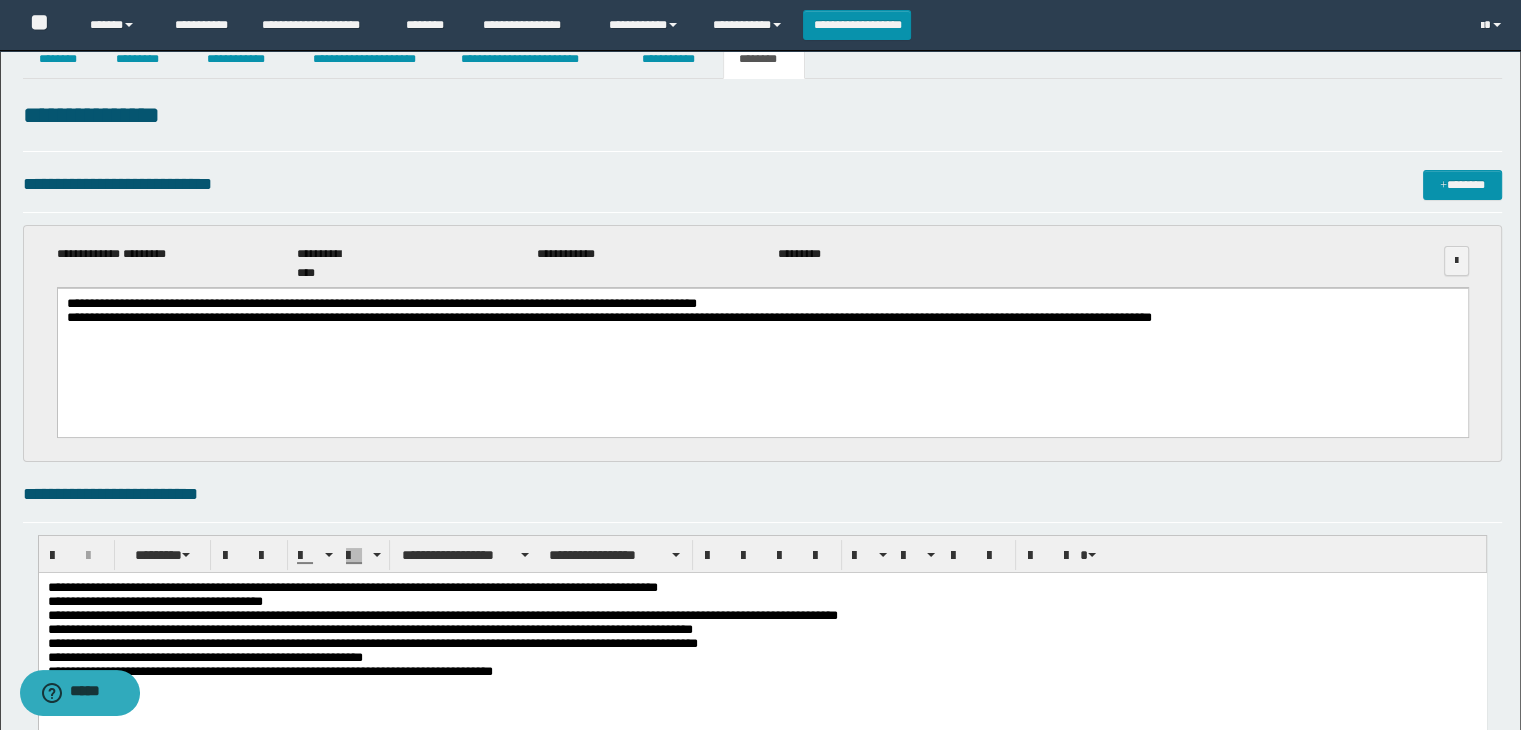 scroll, scrollTop: 0, scrollLeft: 0, axis: both 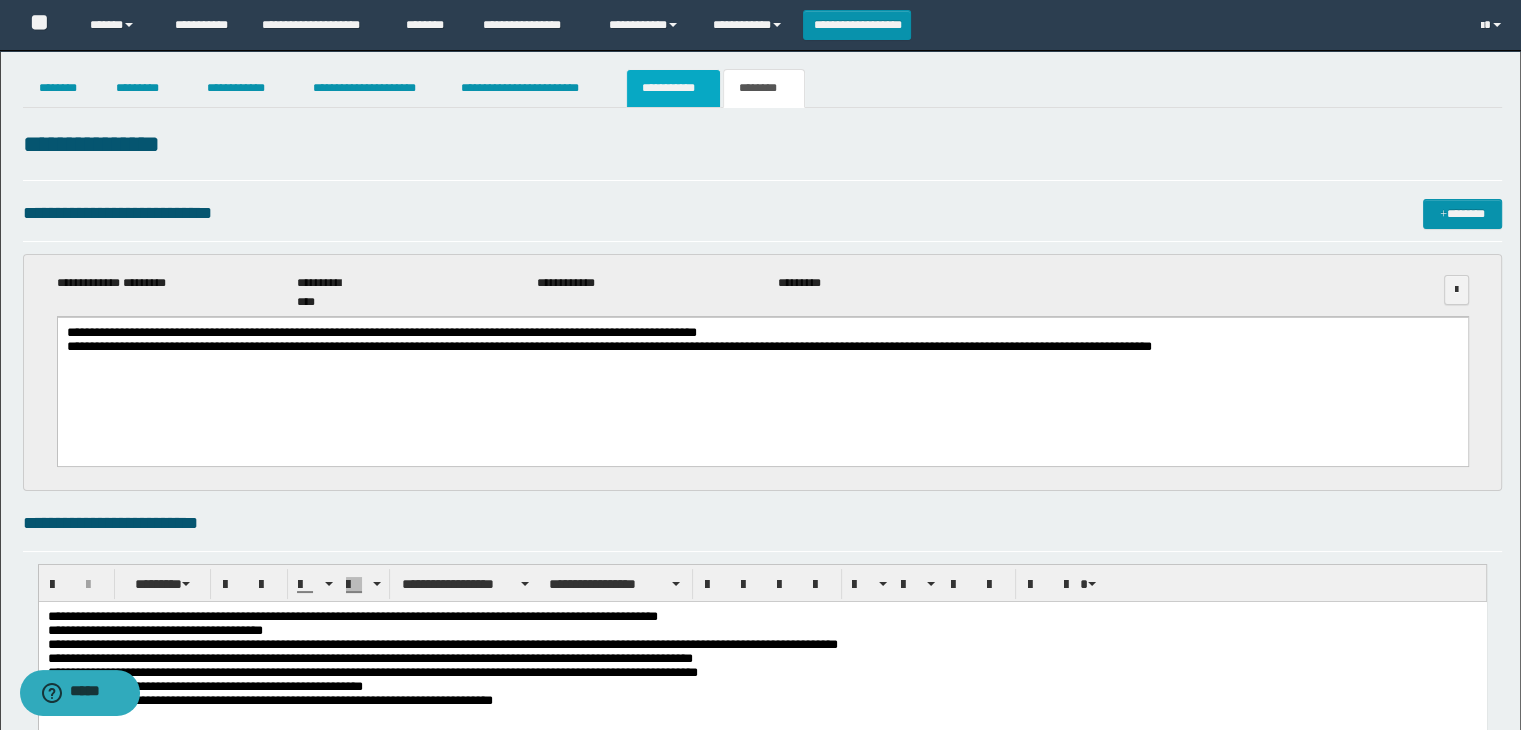 click on "**********" at bounding box center (673, 88) 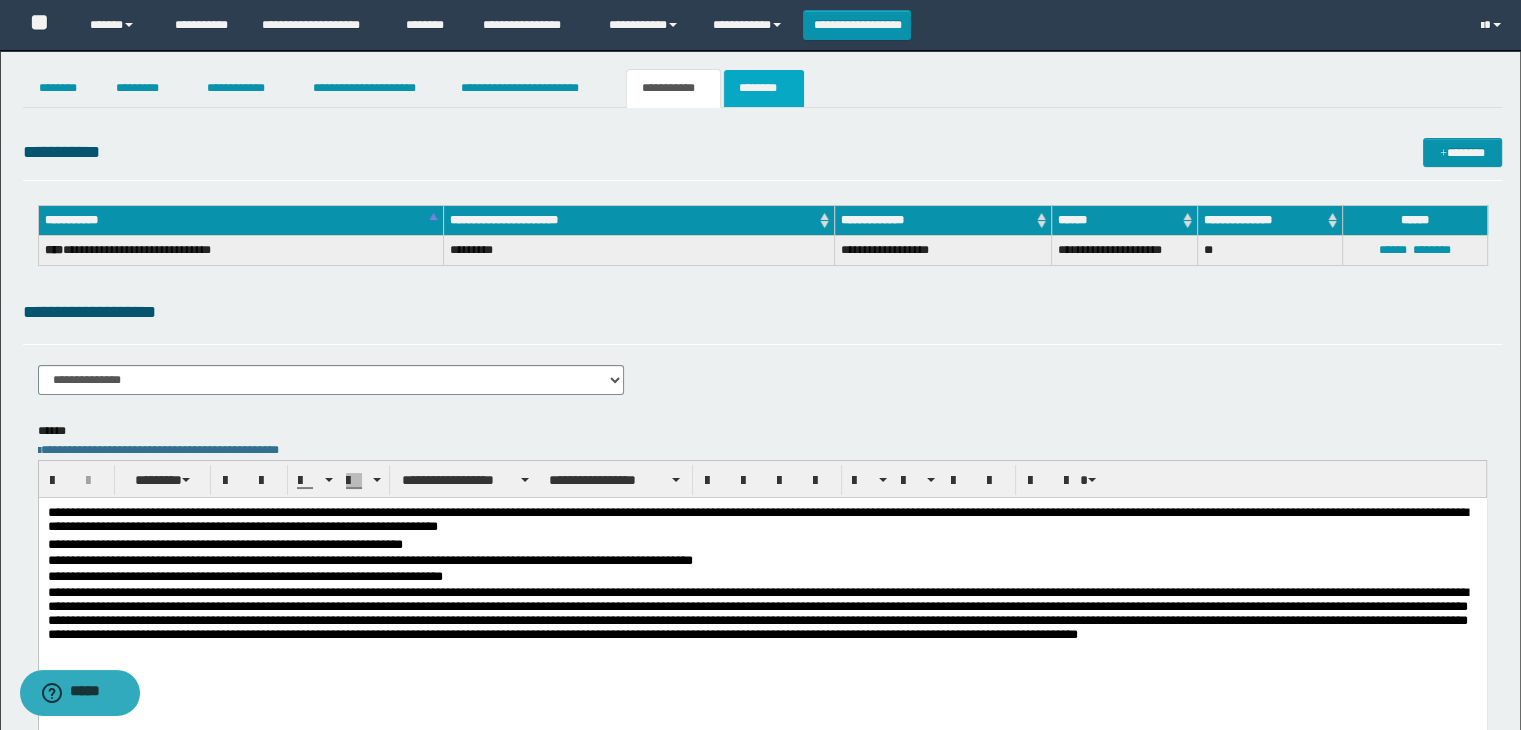 click on "********" at bounding box center (764, 88) 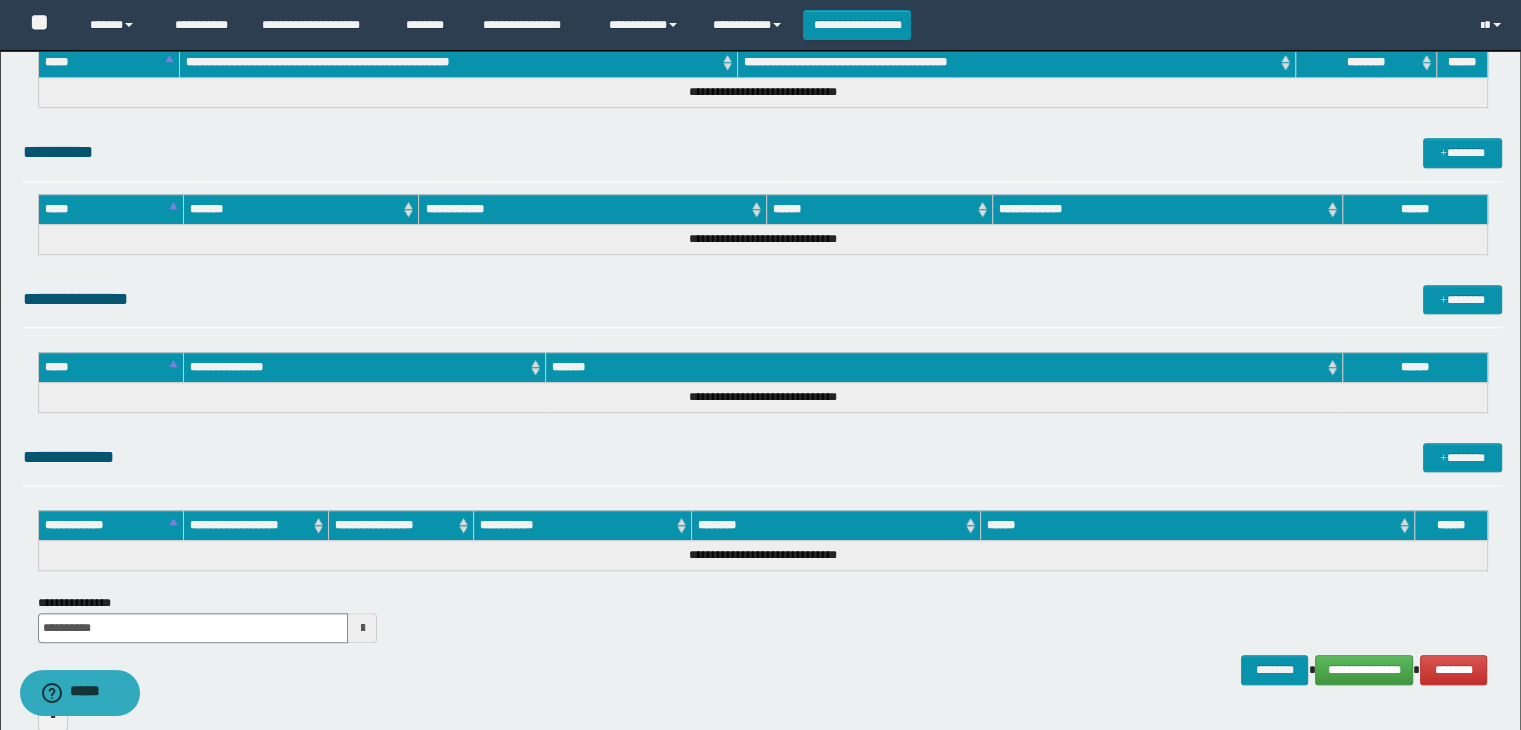 scroll, scrollTop: 1512, scrollLeft: 0, axis: vertical 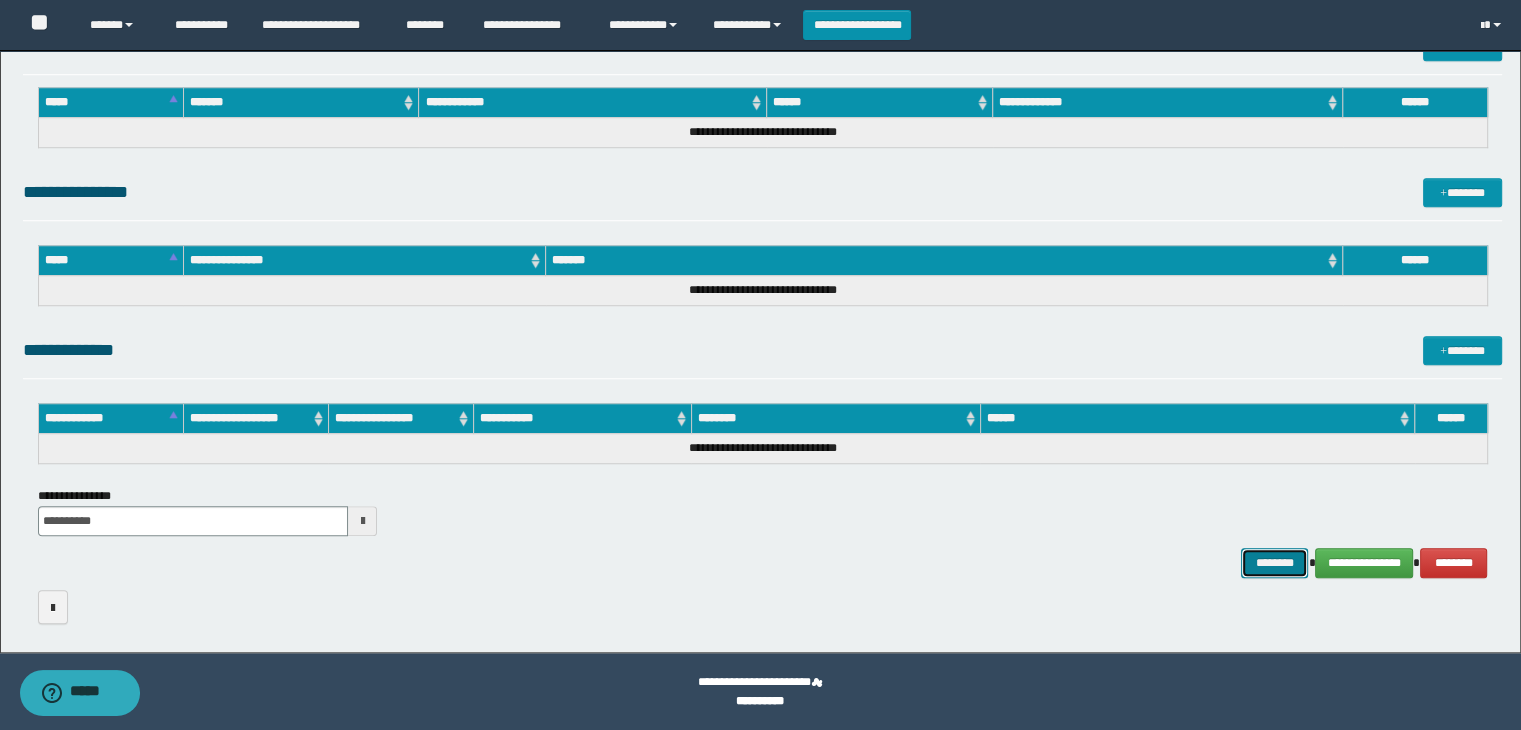 click on "********" at bounding box center (1274, 563) 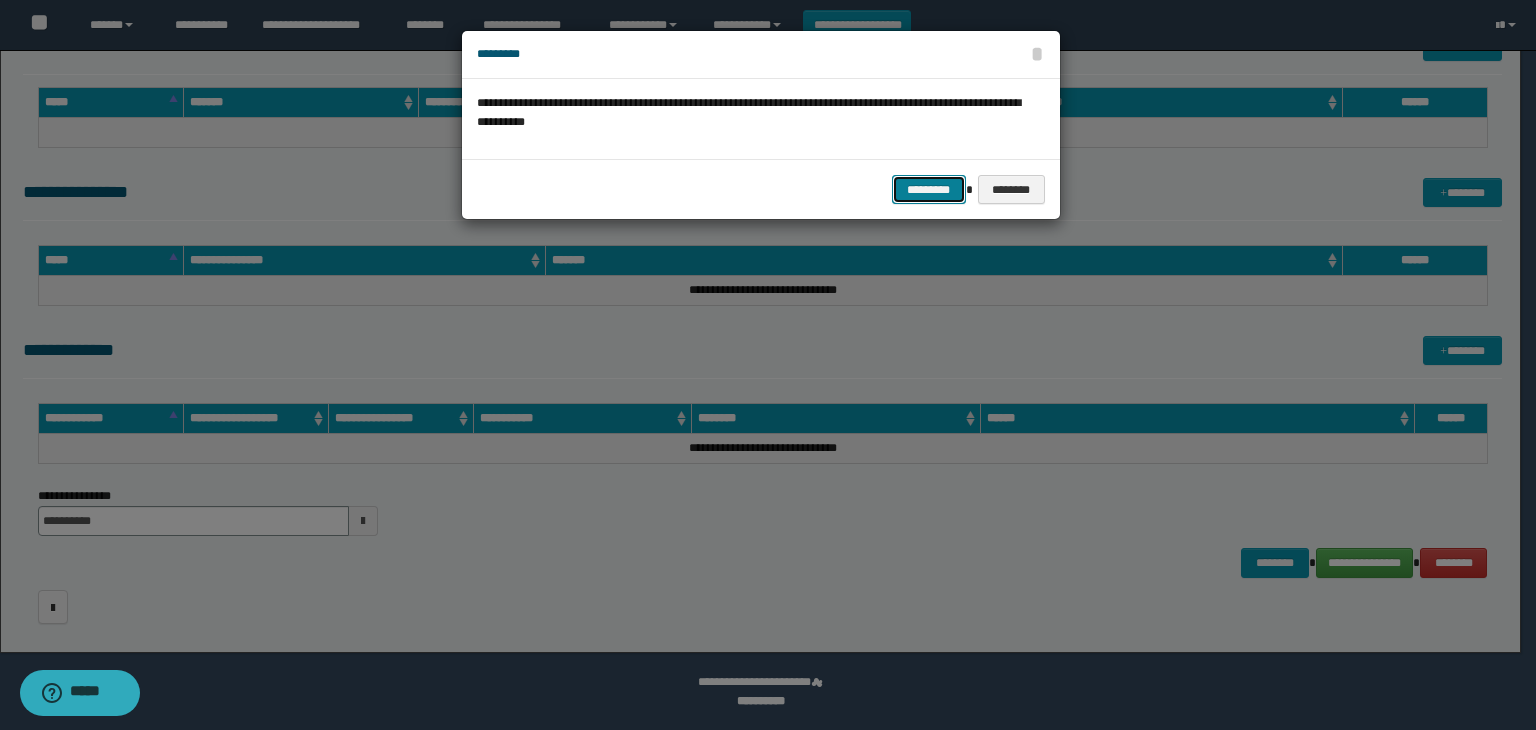 click on "*********" at bounding box center (929, 190) 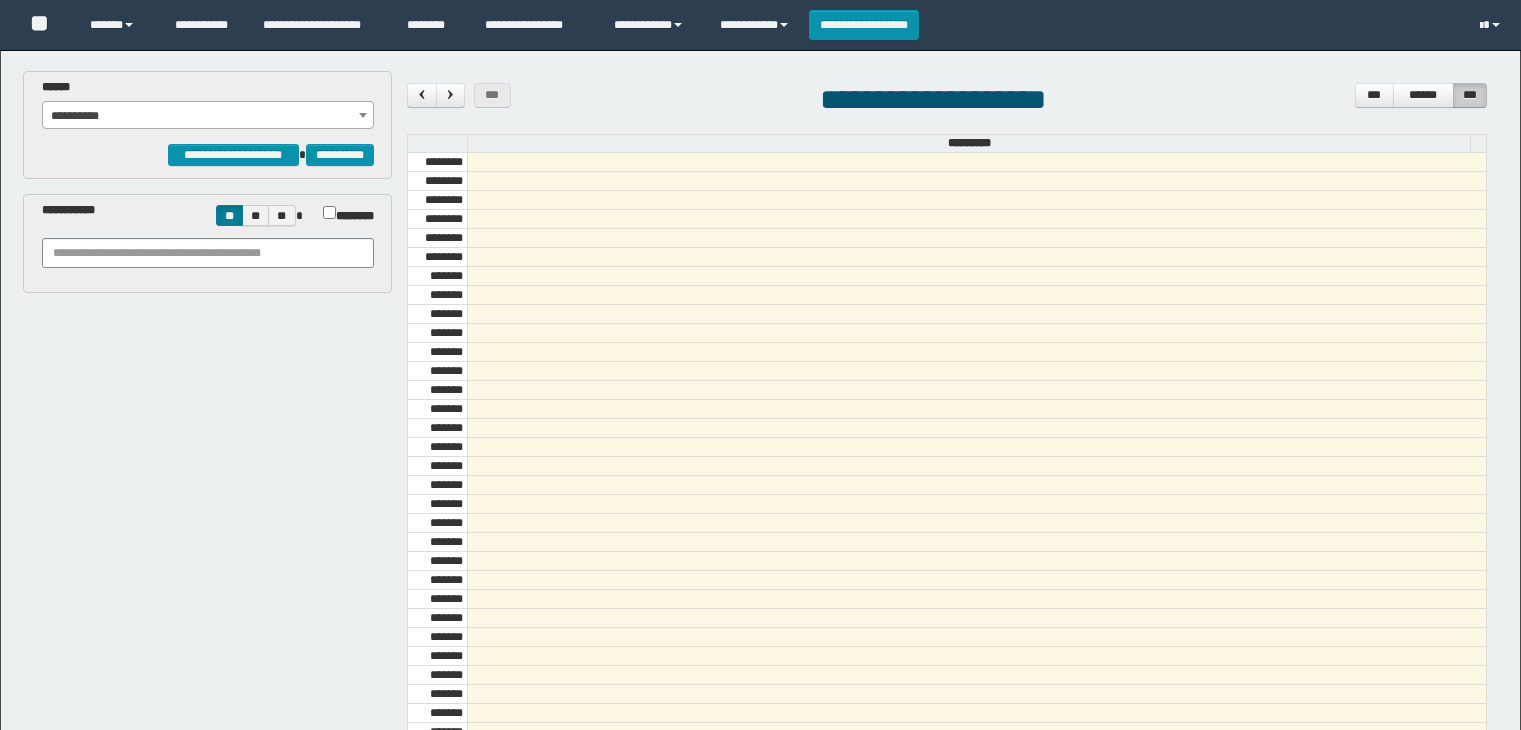 scroll, scrollTop: 0, scrollLeft: 0, axis: both 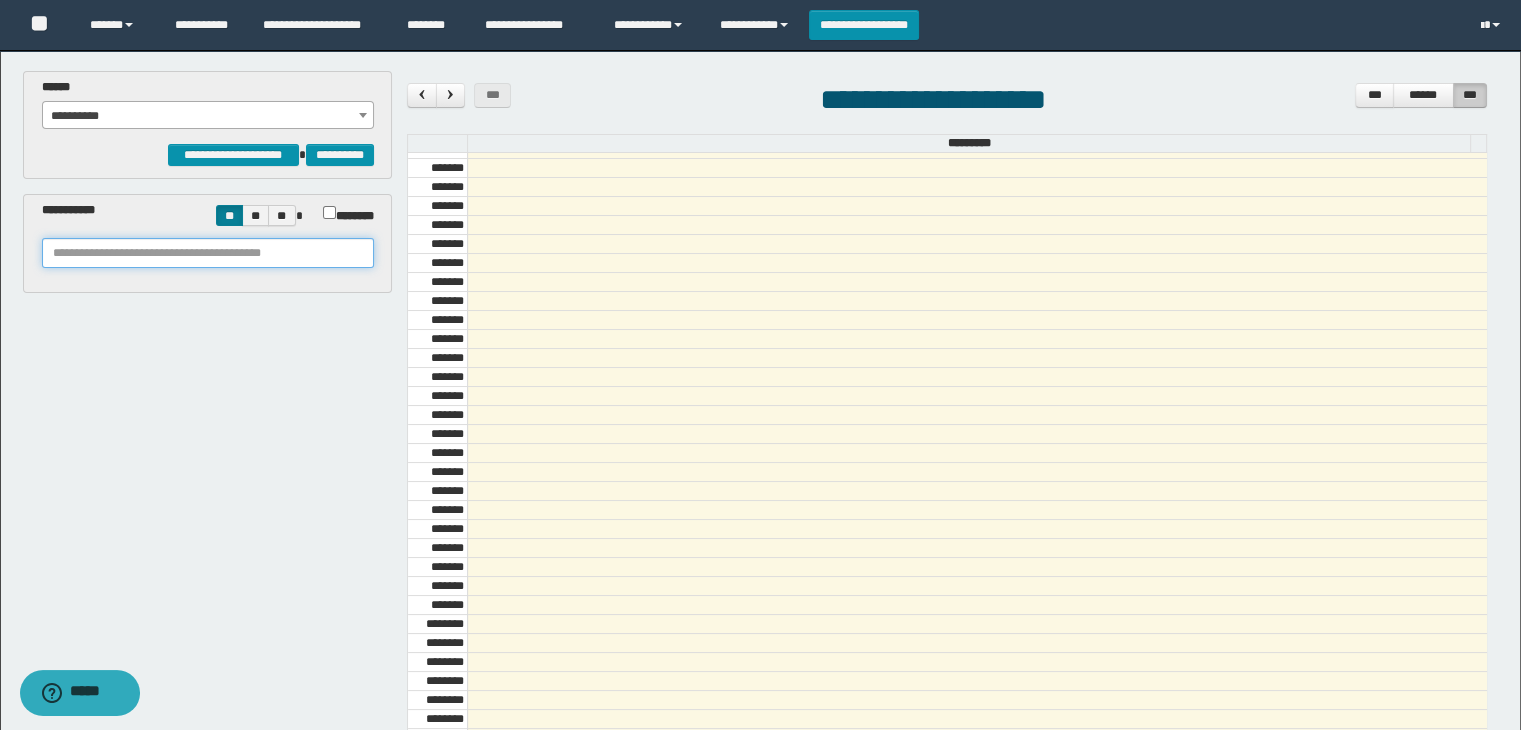click at bounding box center [208, 253] 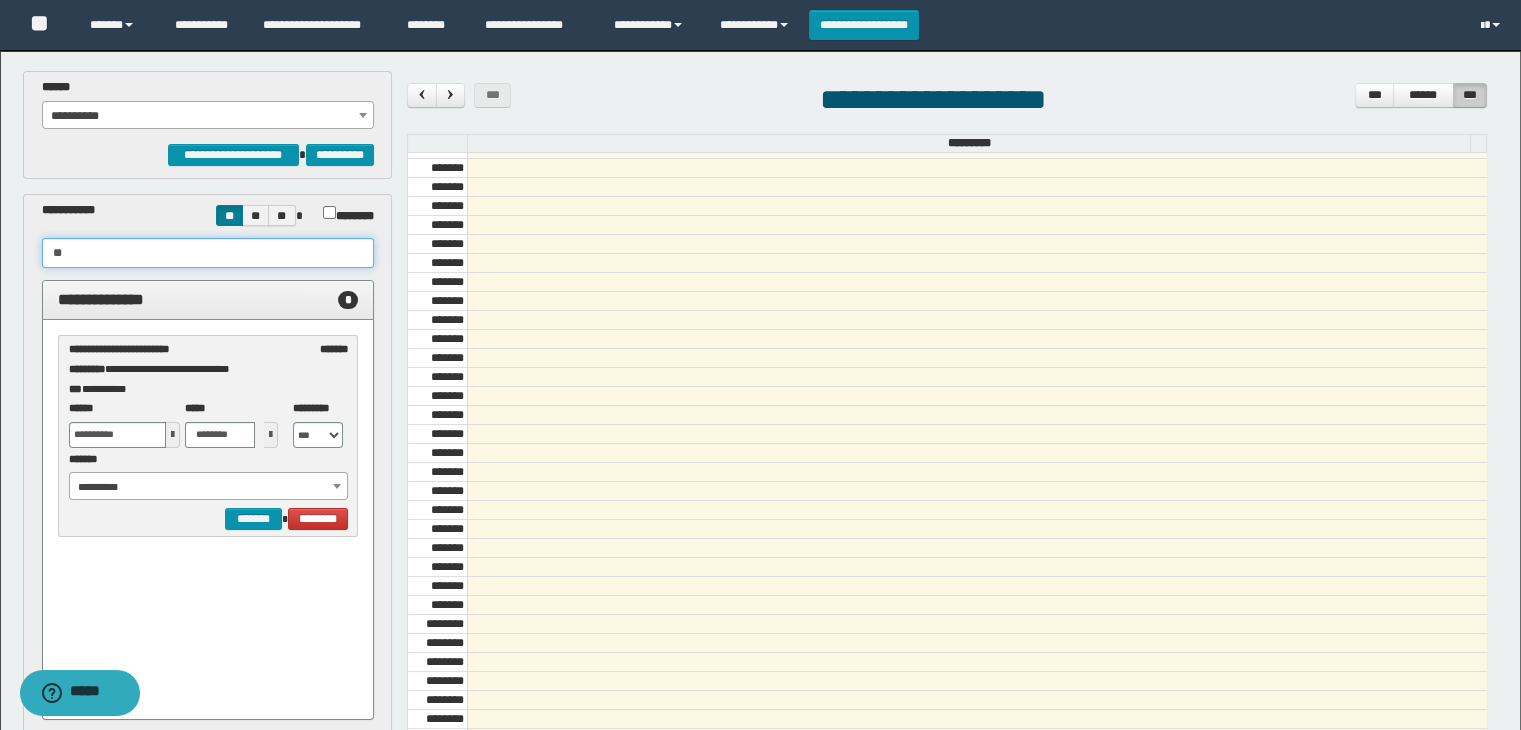 type on "*" 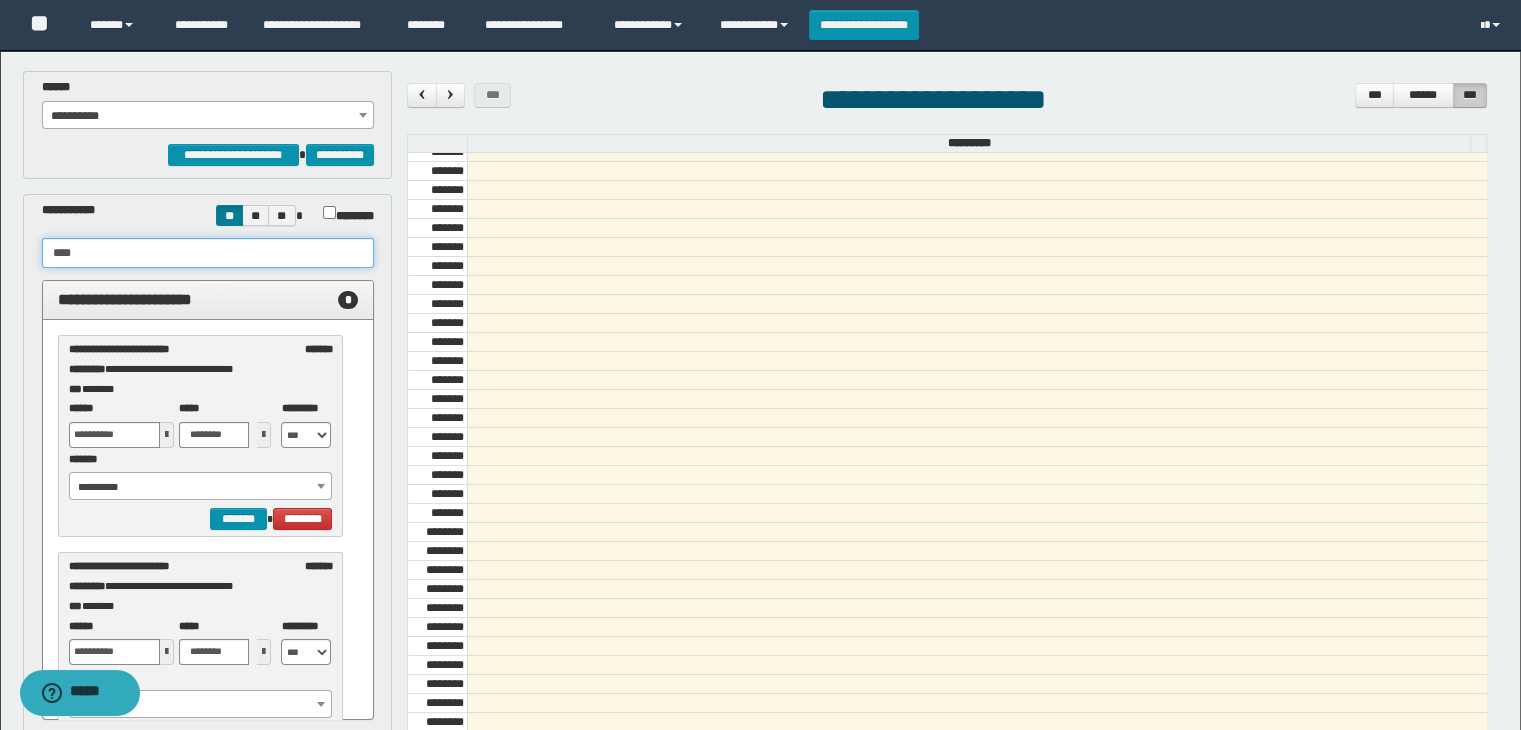 scroll, scrollTop: 878, scrollLeft: 0, axis: vertical 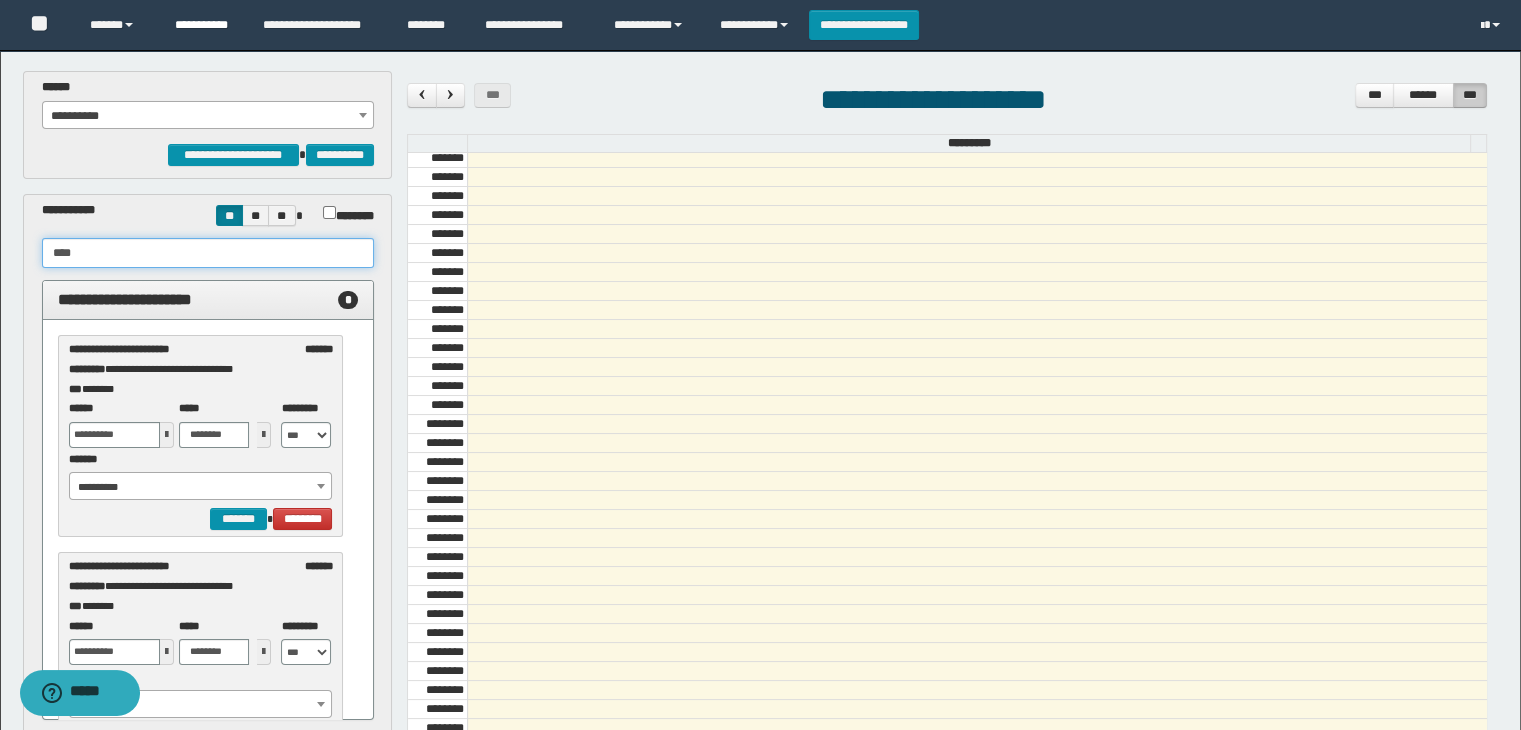 type on "****" 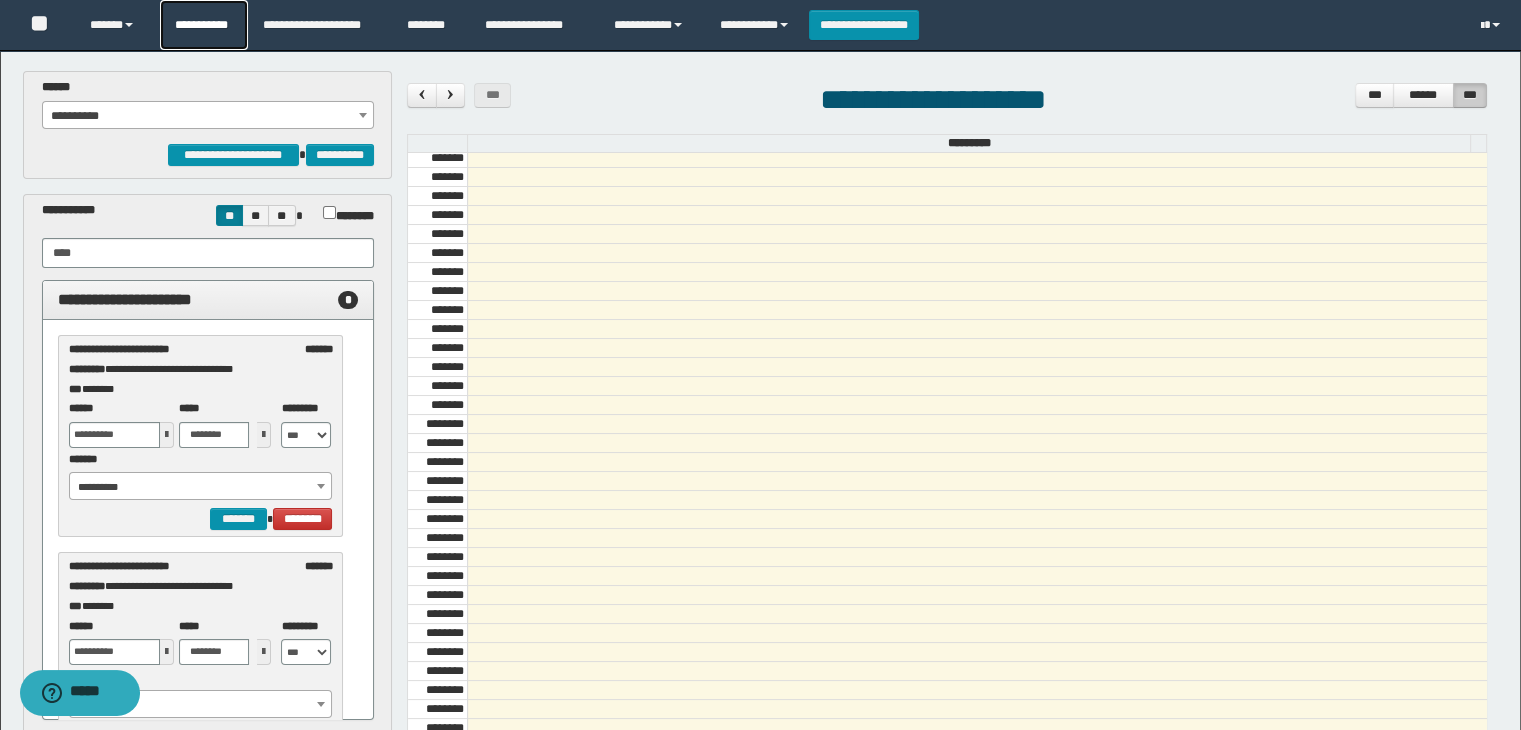 click on "**********" at bounding box center (204, 25) 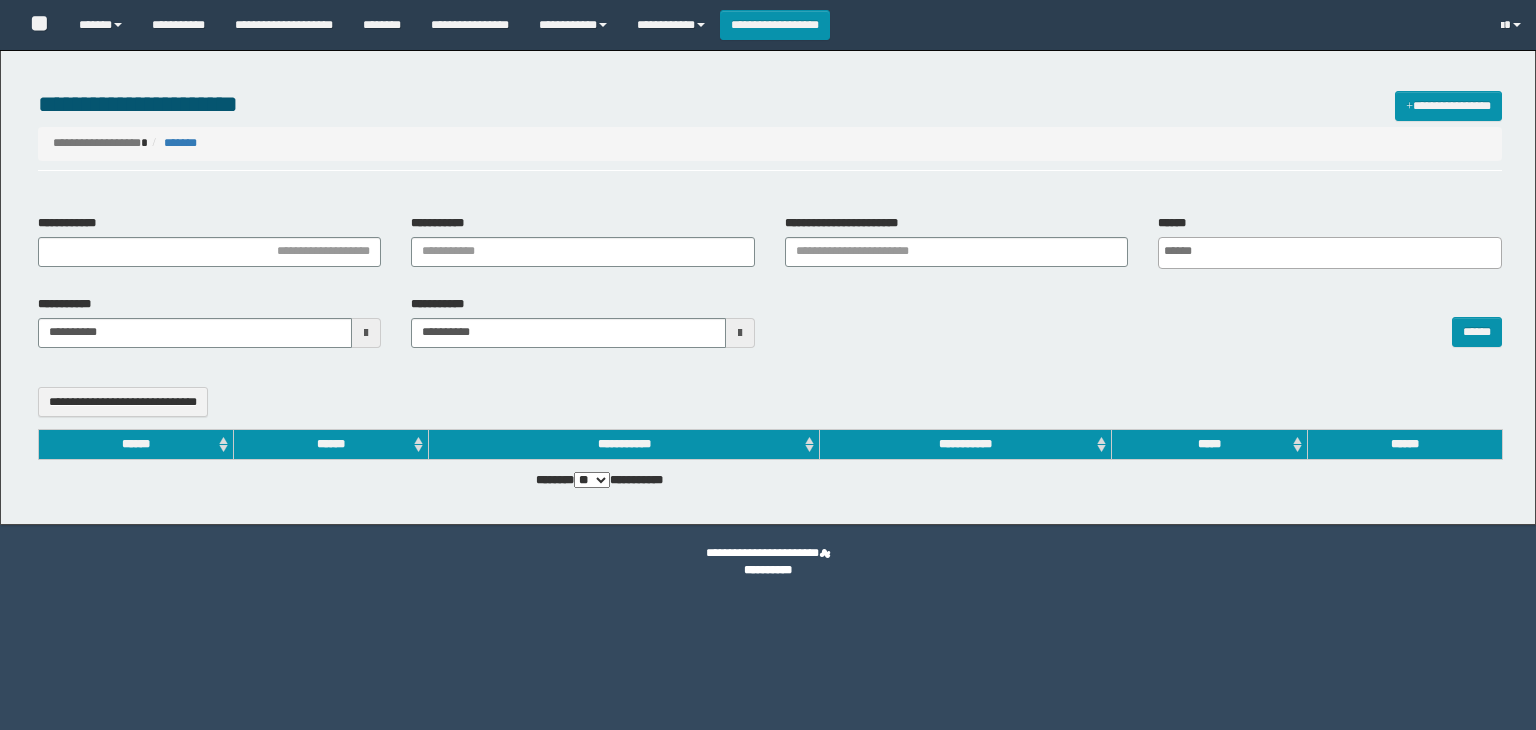 select 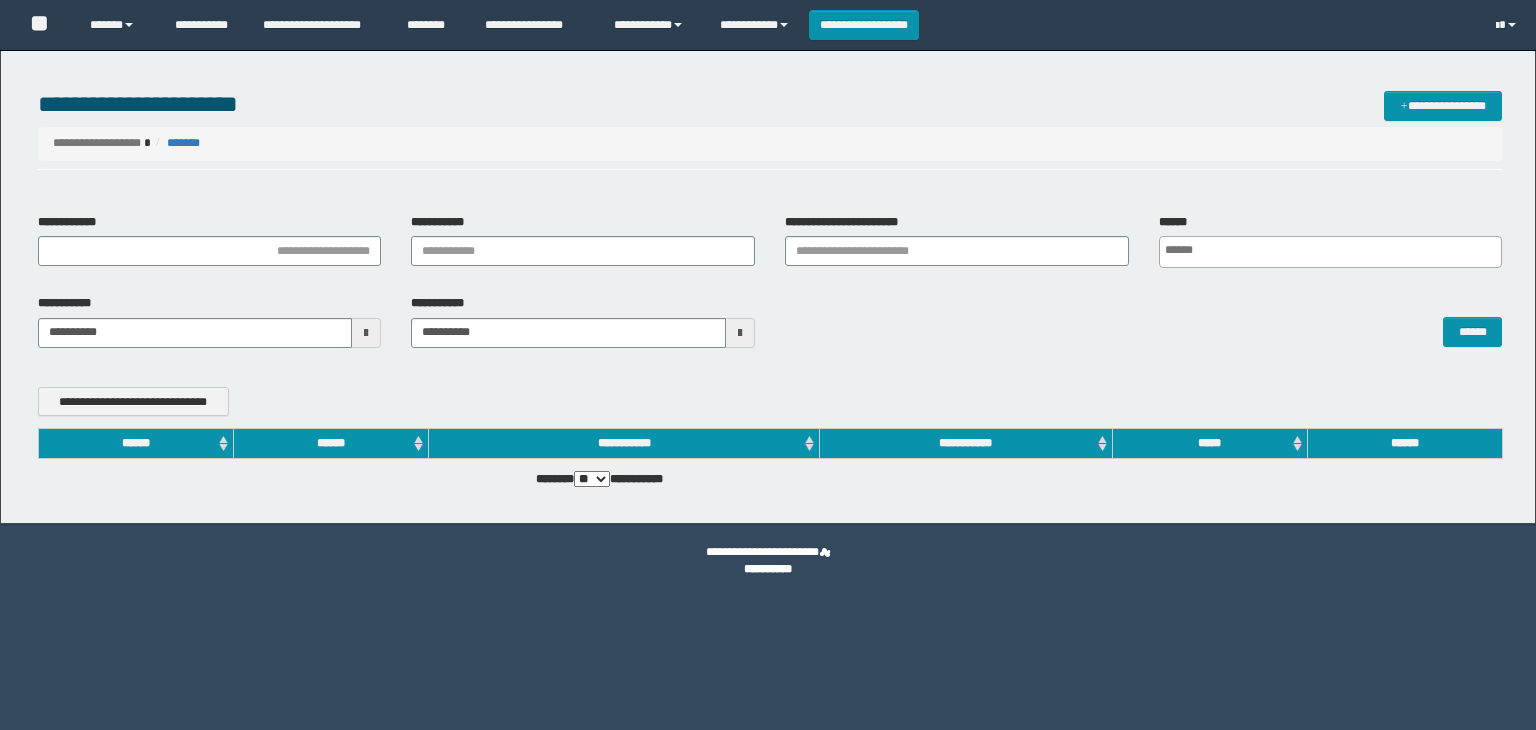 scroll, scrollTop: 0, scrollLeft: 0, axis: both 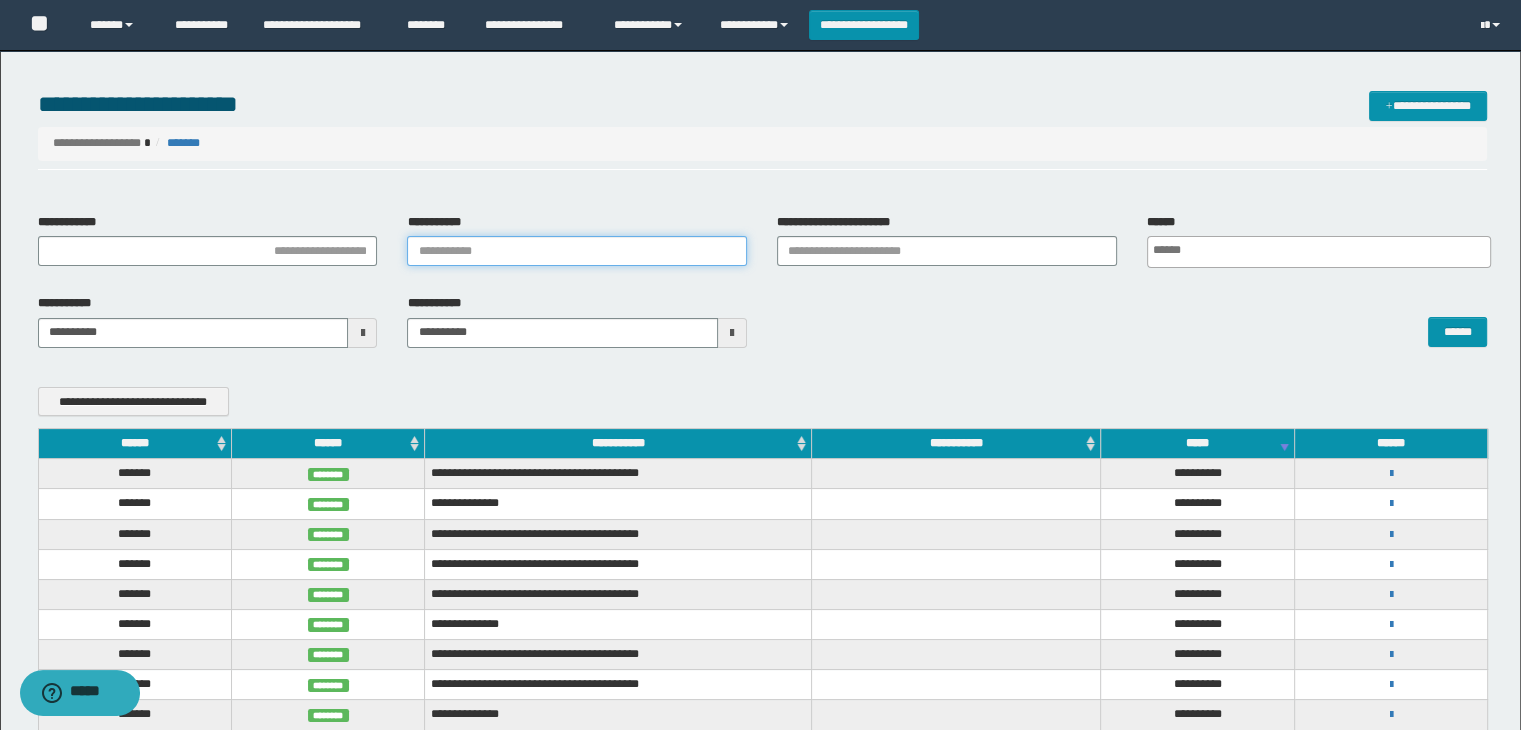 click on "**********" at bounding box center (577, 251) 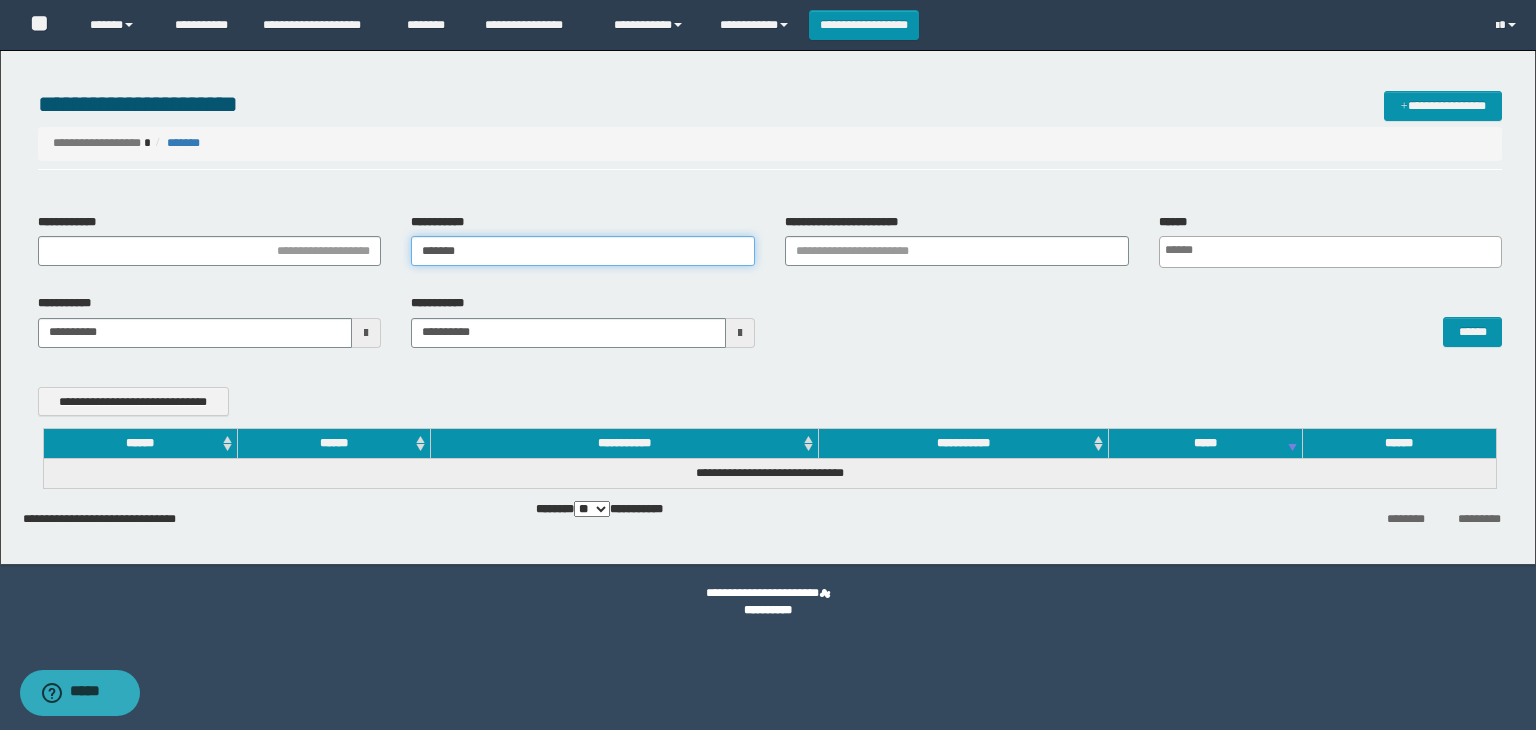 click on "*******" at bounding box center (583, 251) 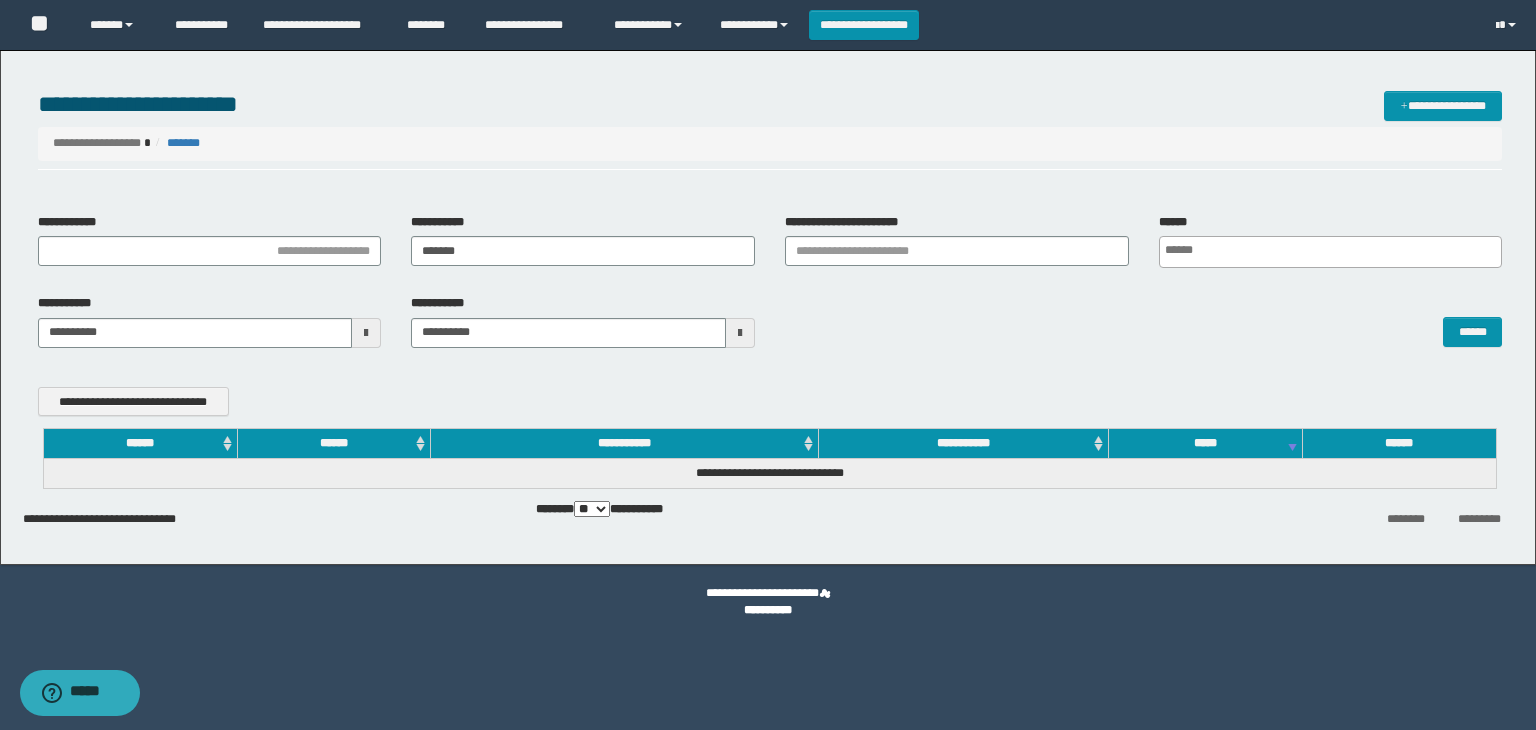 click at bounding box center (1336, 250) 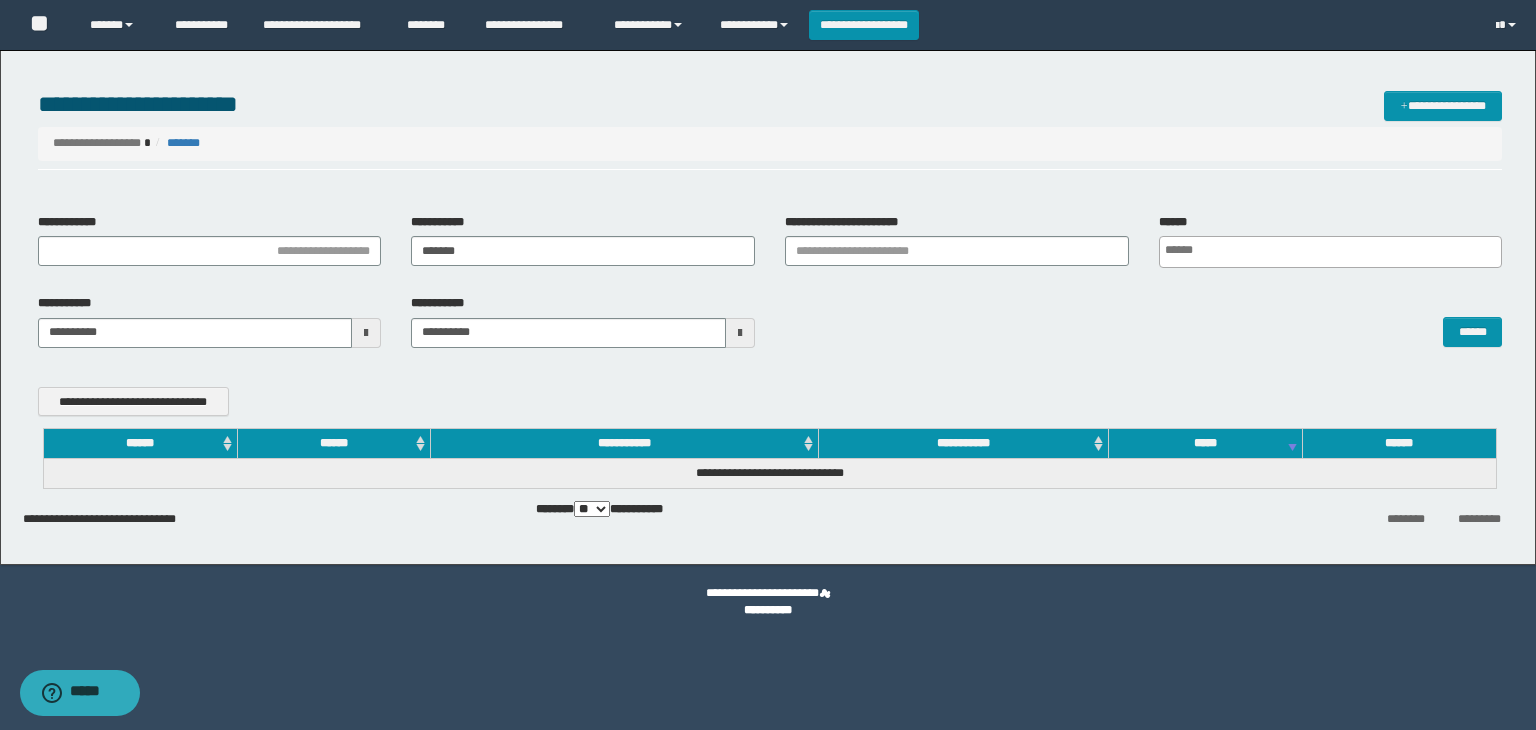 click on "******" at bounding box center [1143, 320] 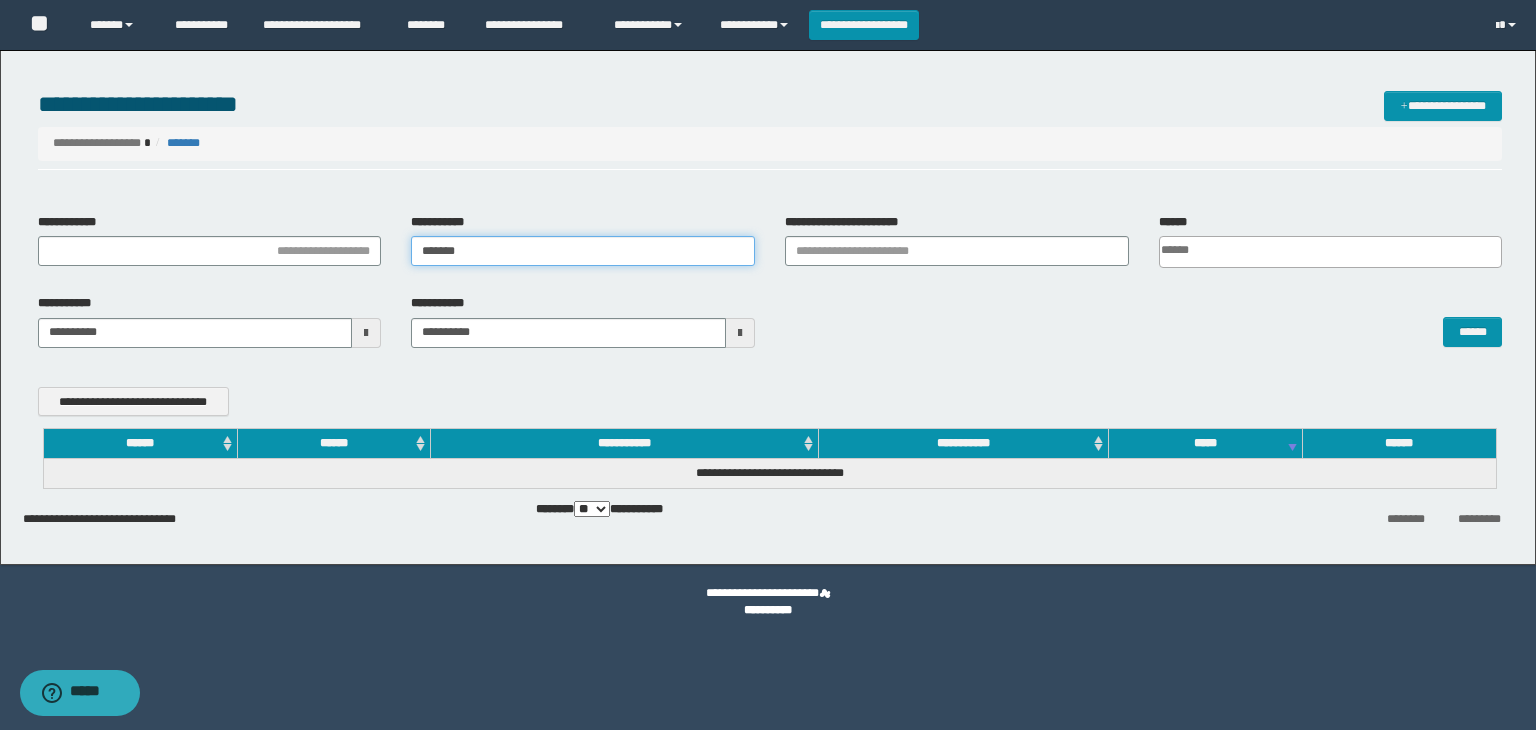 click on "*******" at bounding box center [583, 251] 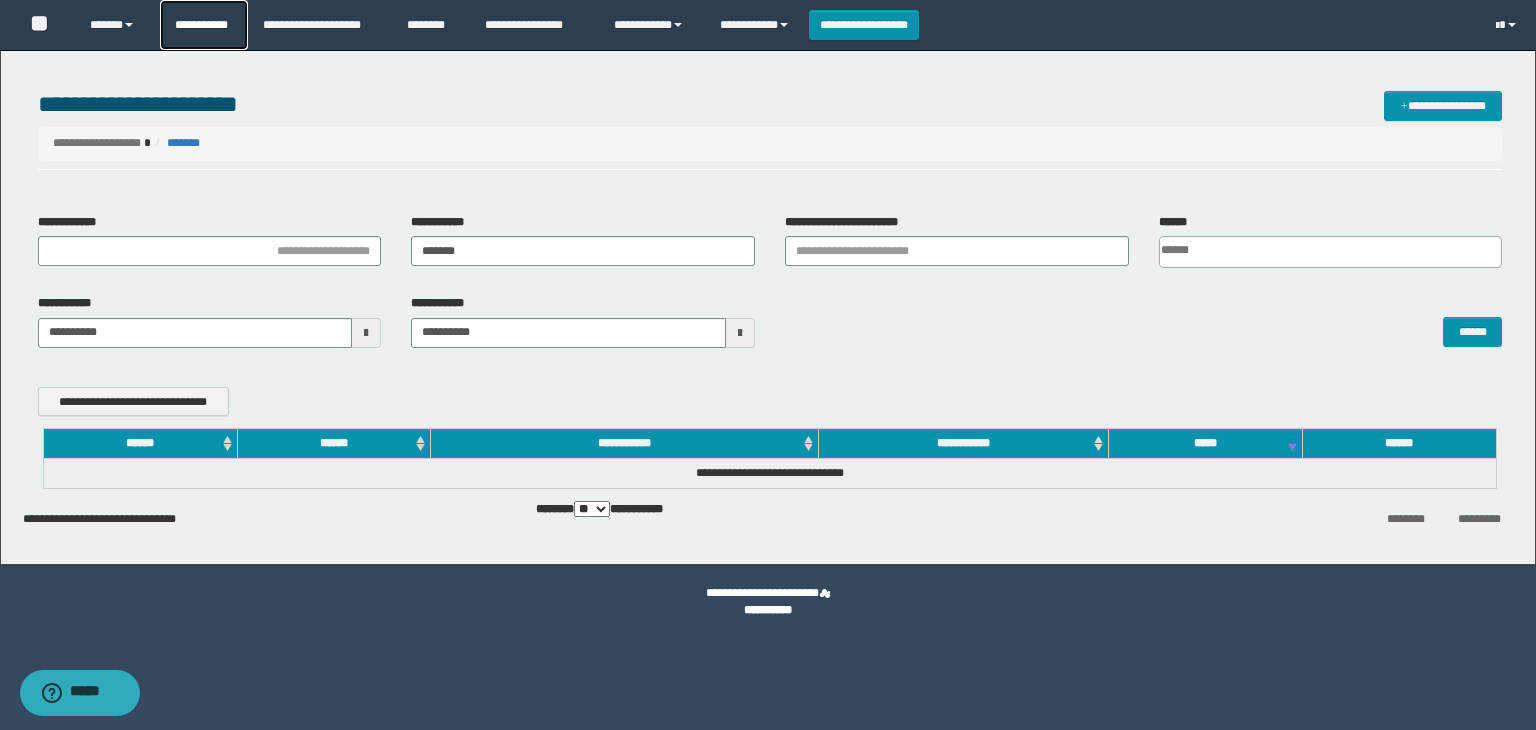 click on "**********" at bounding box center [204, 25] 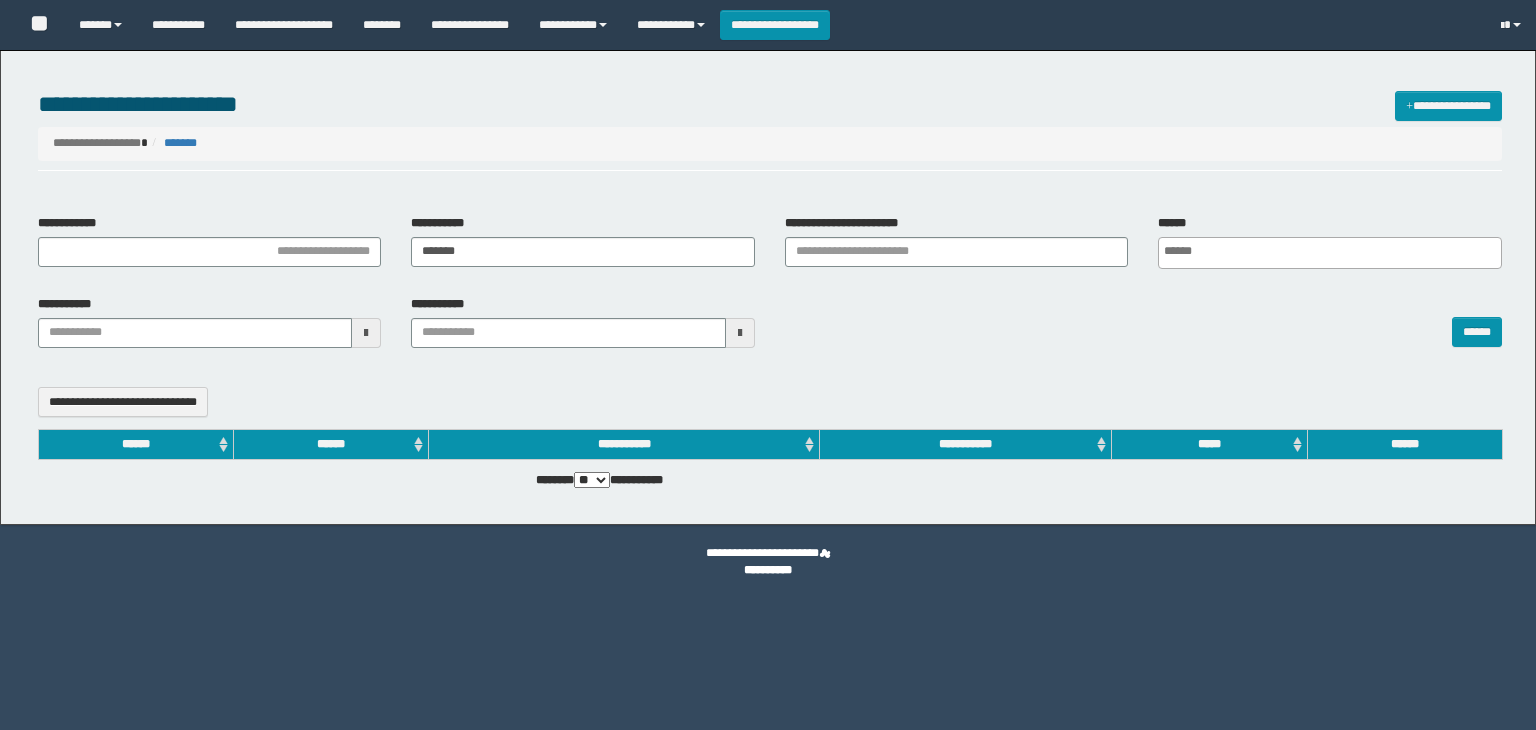 select 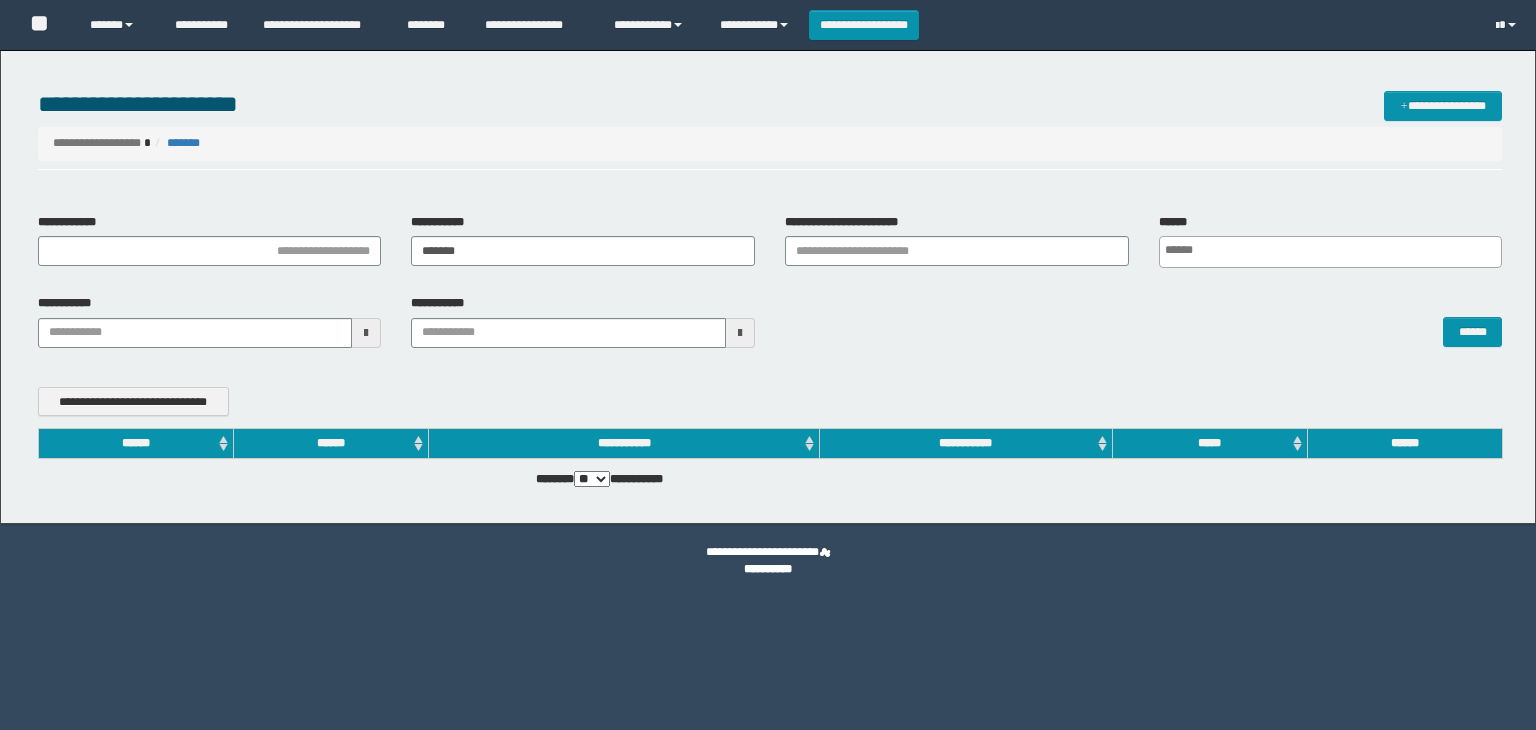 scroll, scrollTop: 0, scrollLeft: 0, axis: both 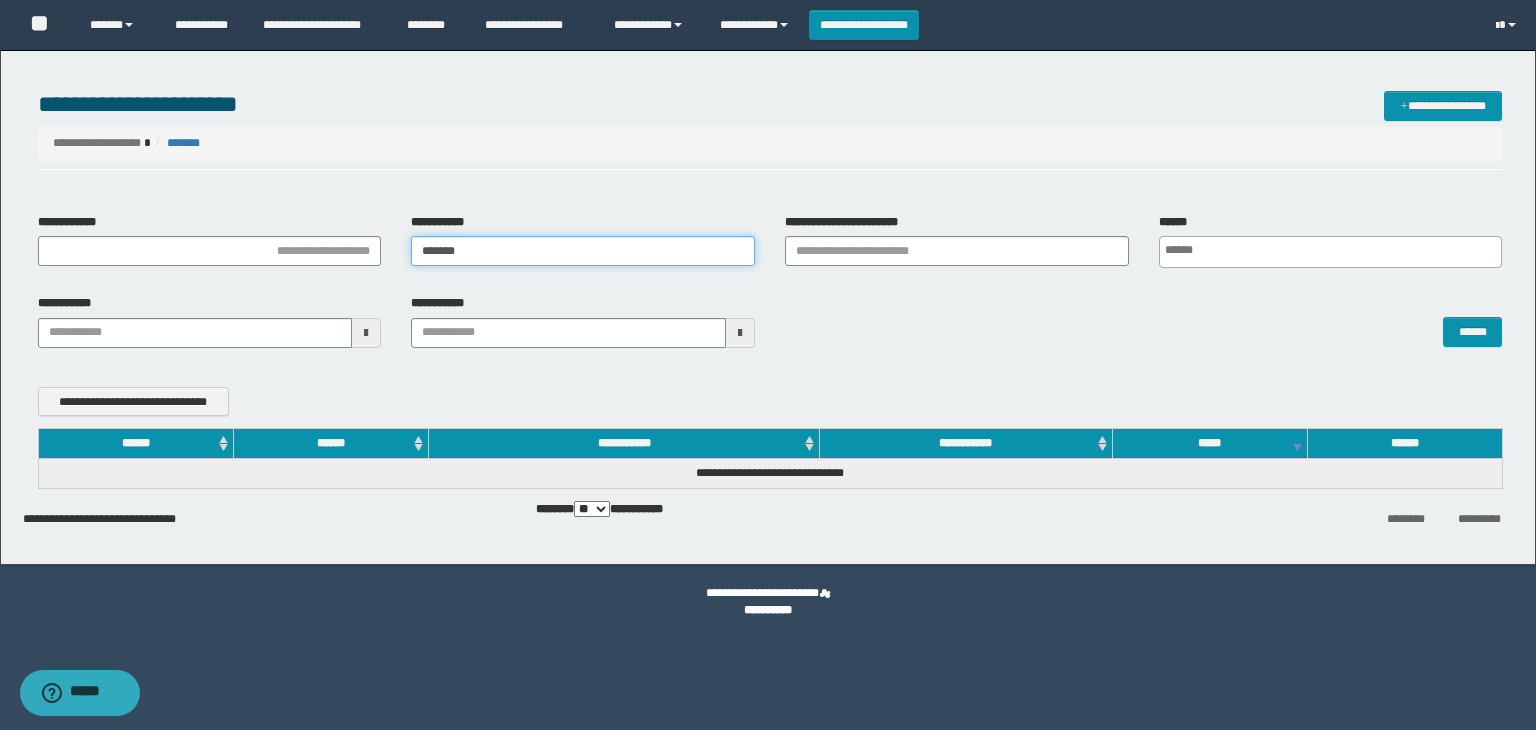 drag, startPoint x: 492, startPoint y: 260, endPoint x: 197, endPoint y: 253, distance: 295.08304 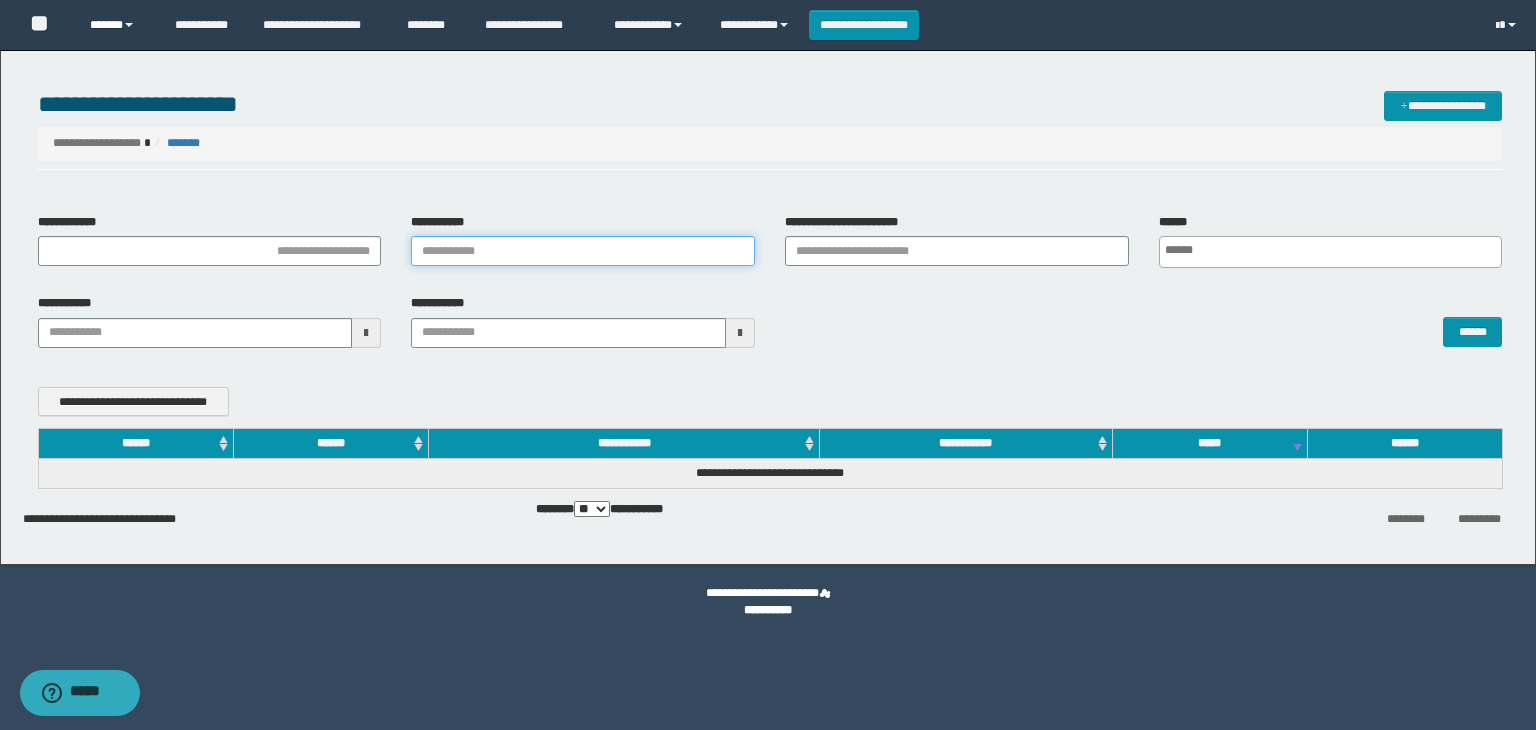 type 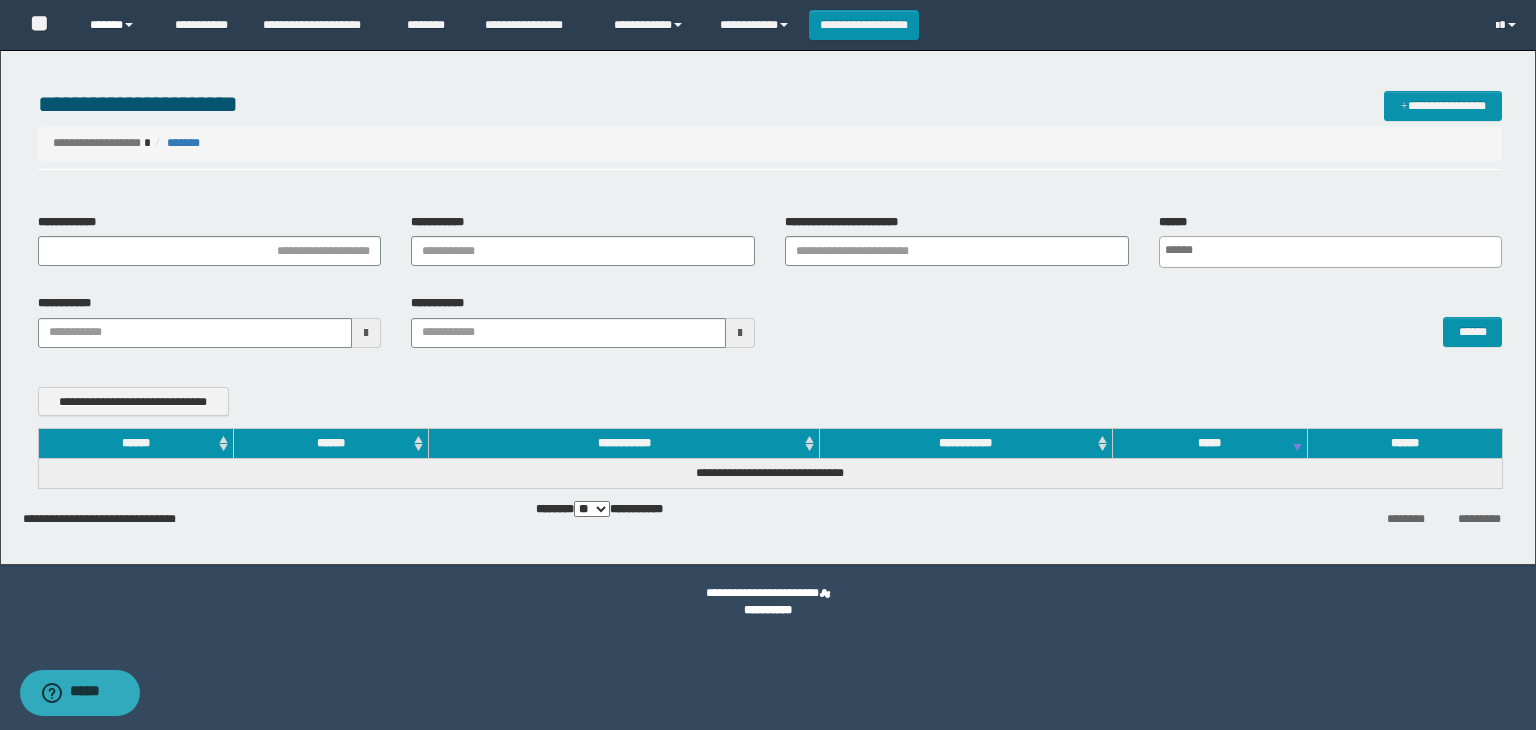 click on "******" at bounding box center [117, 25] 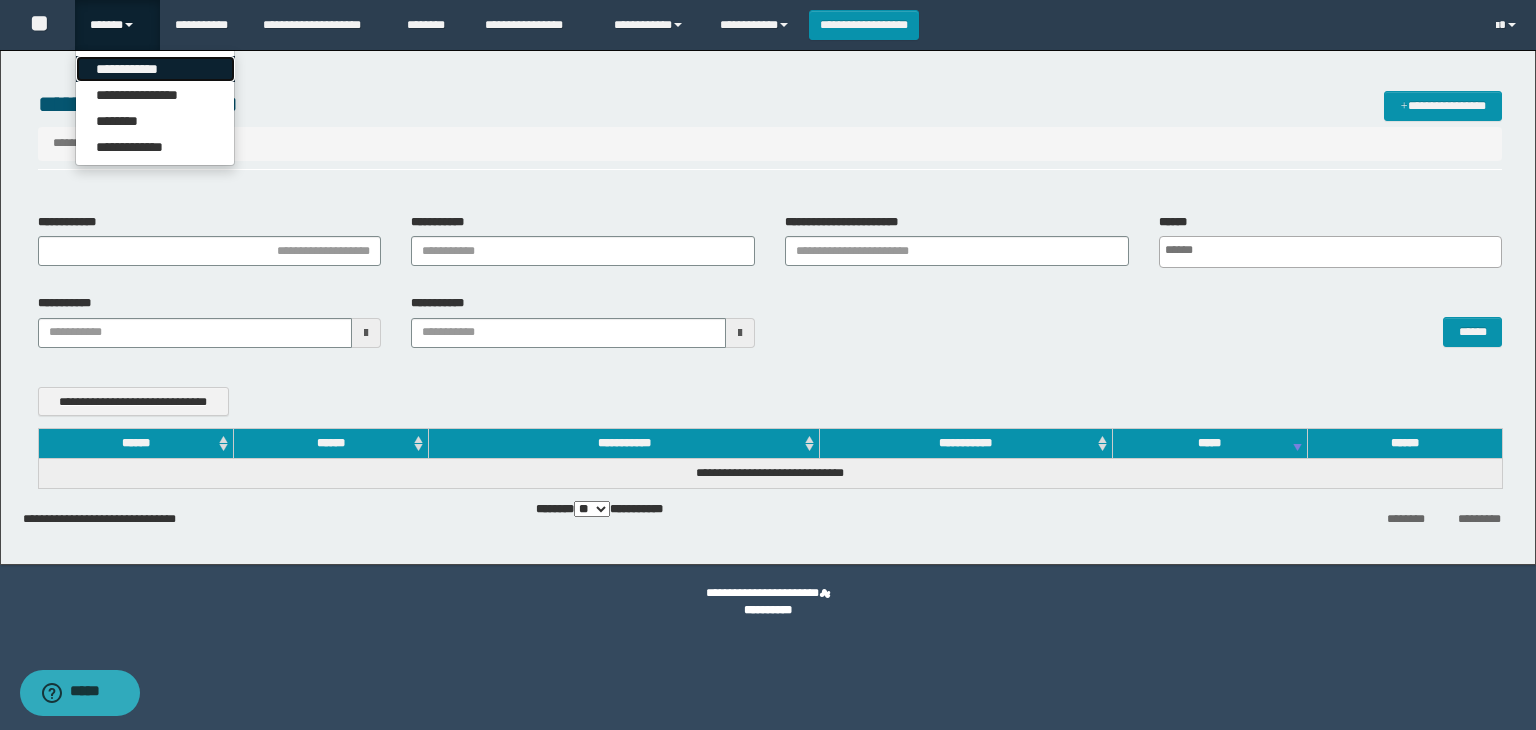 click on "**********" at bounding box center (155, 69) 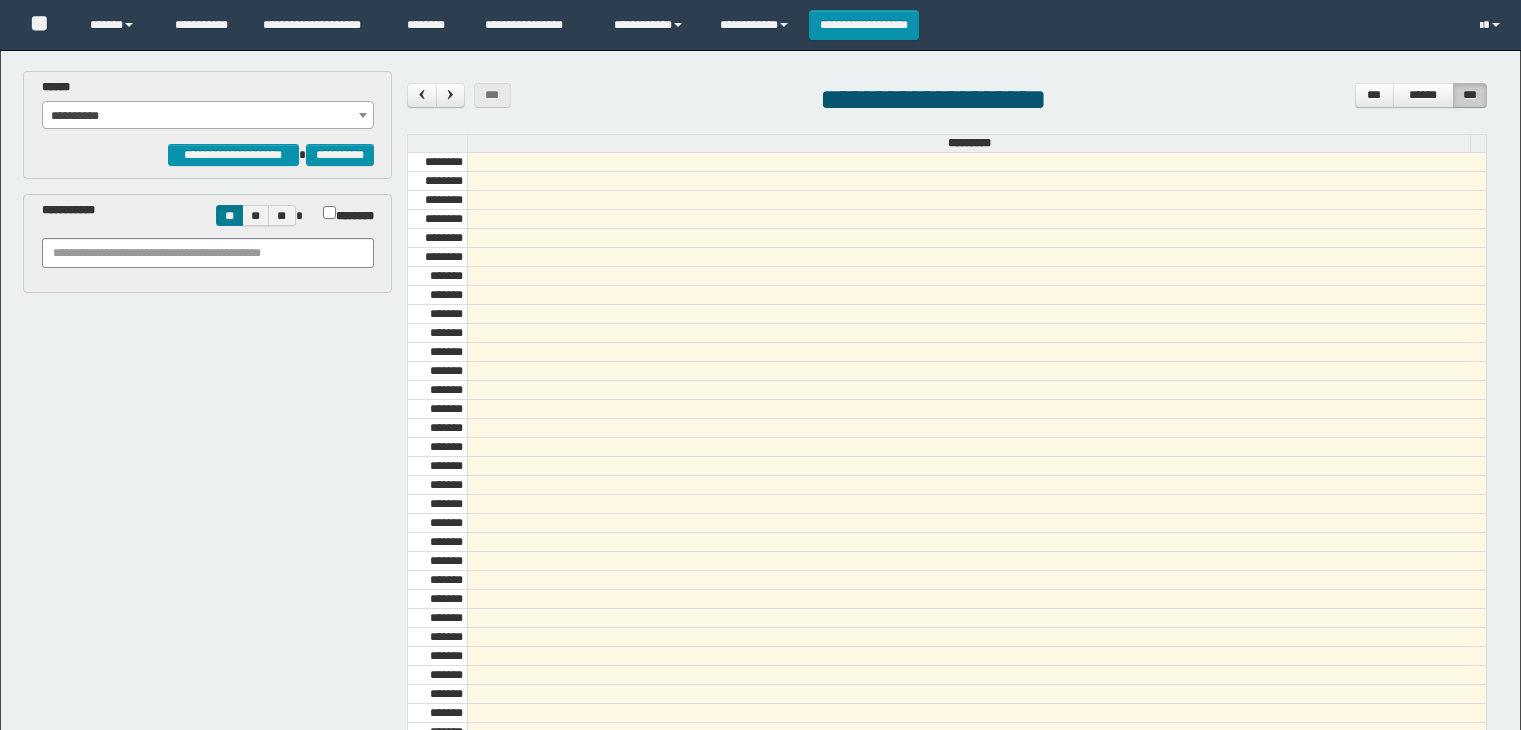 scroll, scrollTop: 0, scrollLeft: 0, axis: both 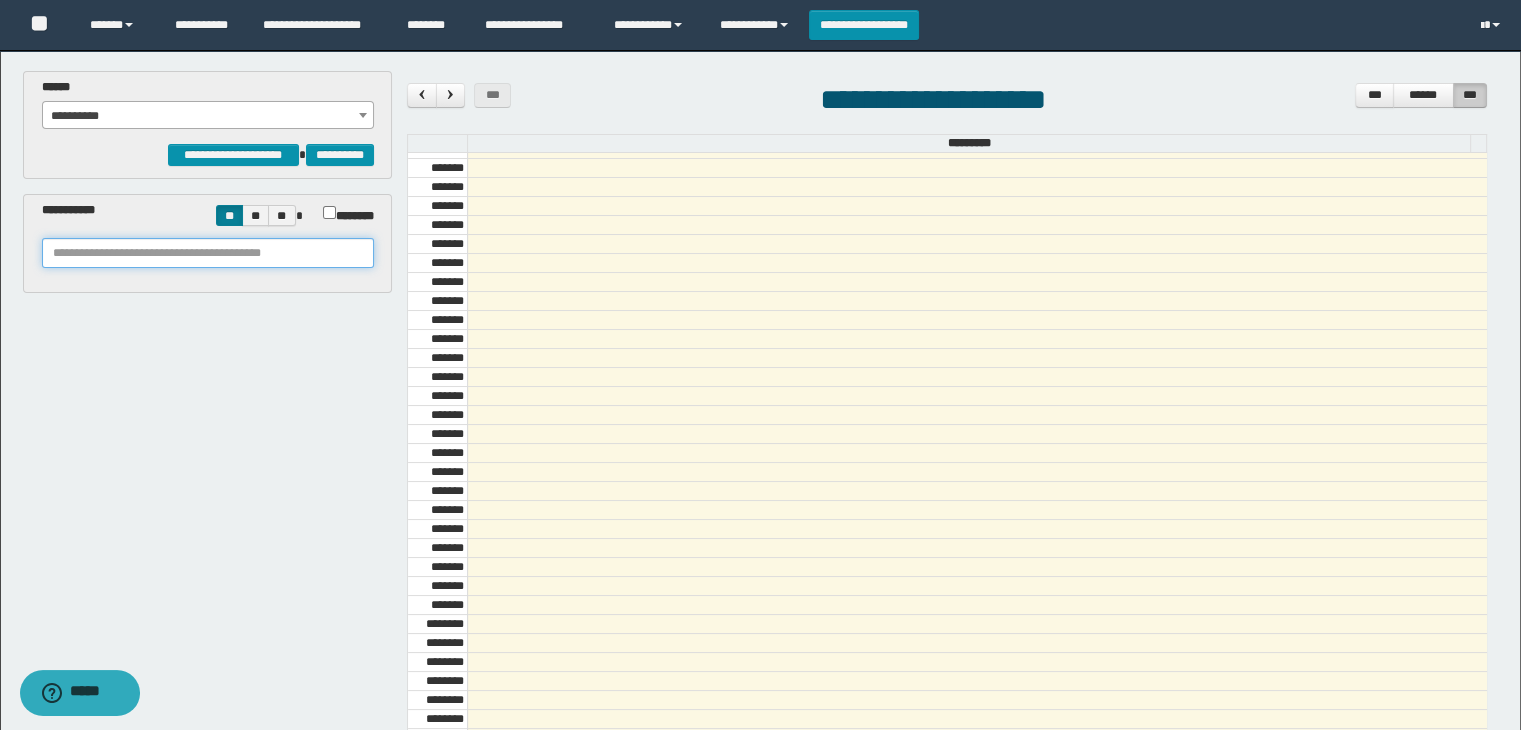 click at bounding box center (208, 253) 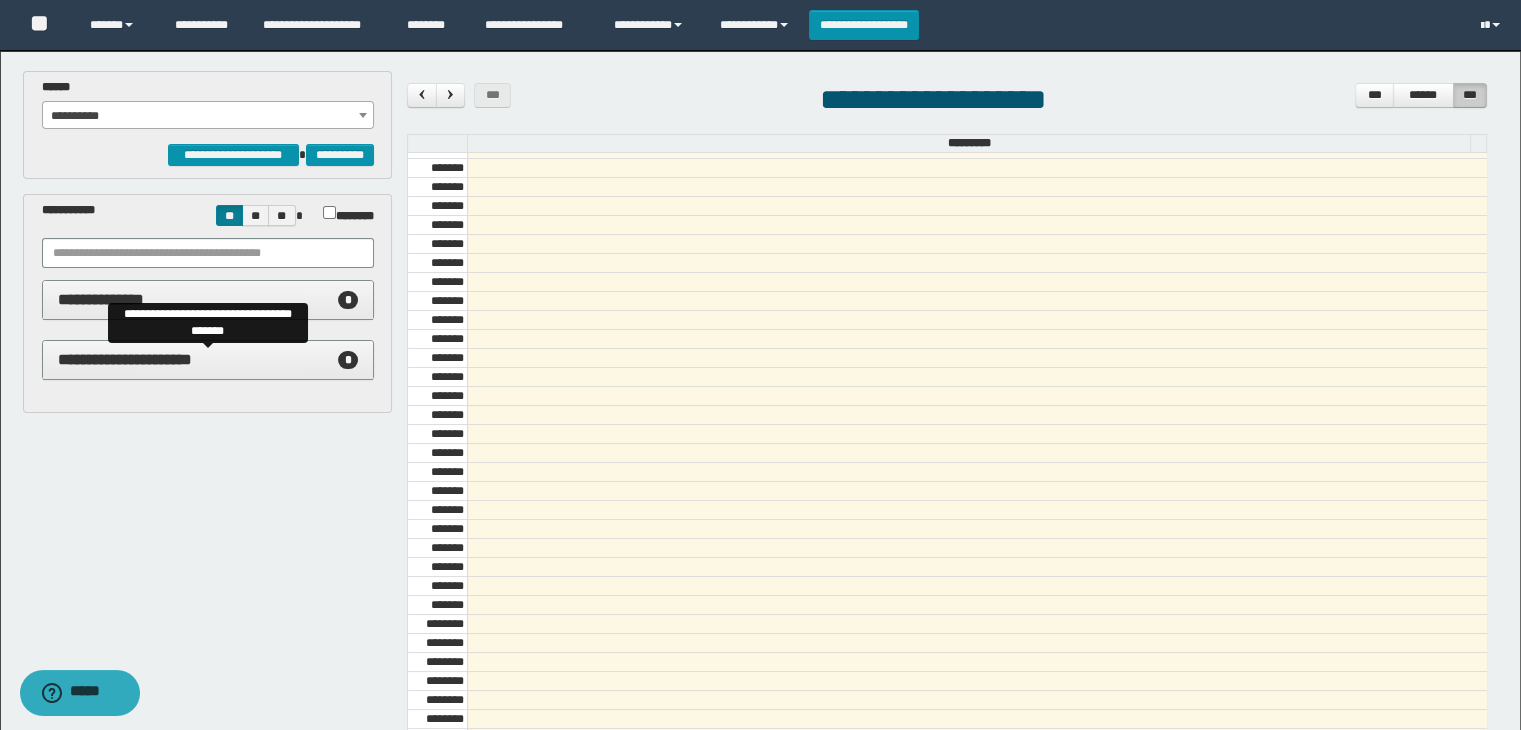 click on "**********" at bounding box center [125, 359] 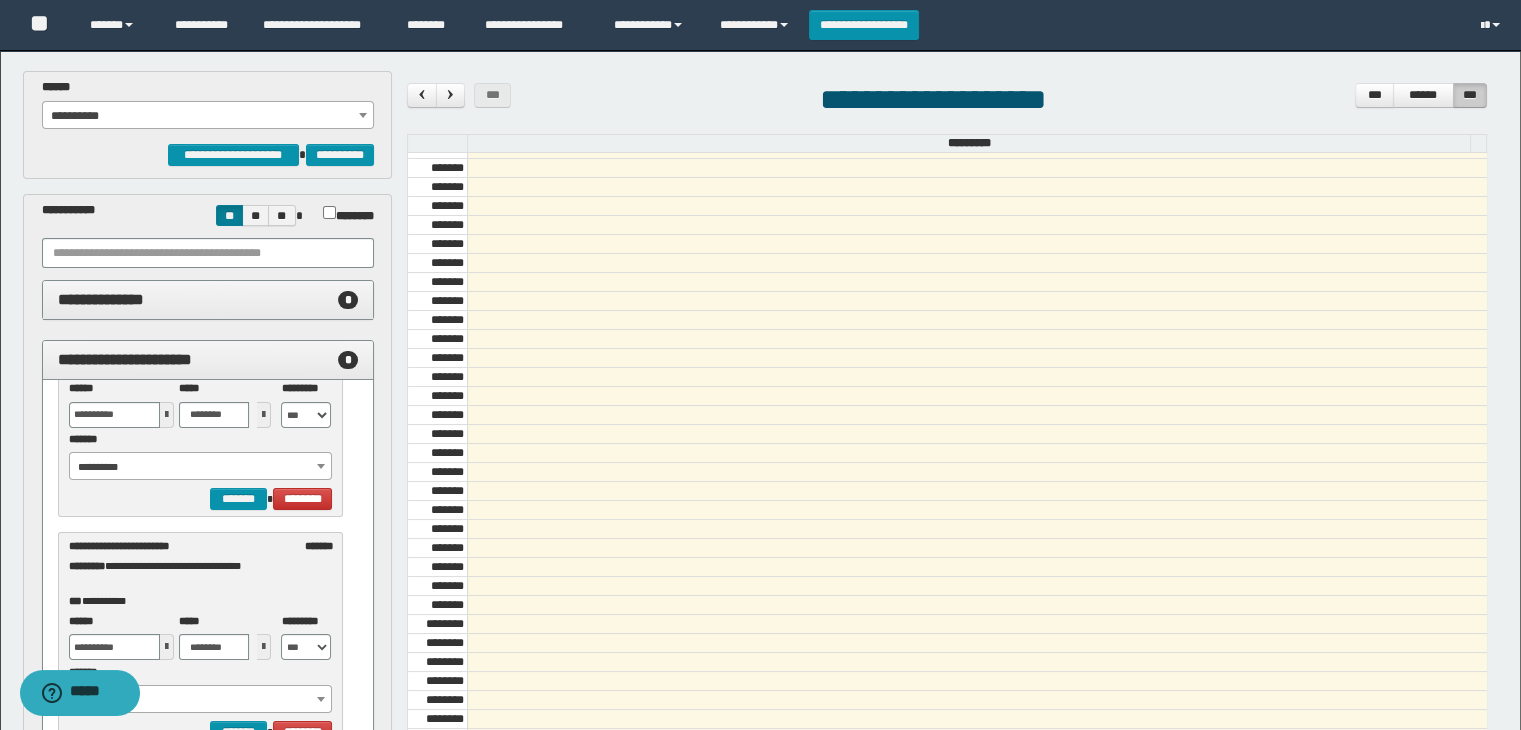 scroll, scrollTop: 0, scrollLeft: 0, axis: both 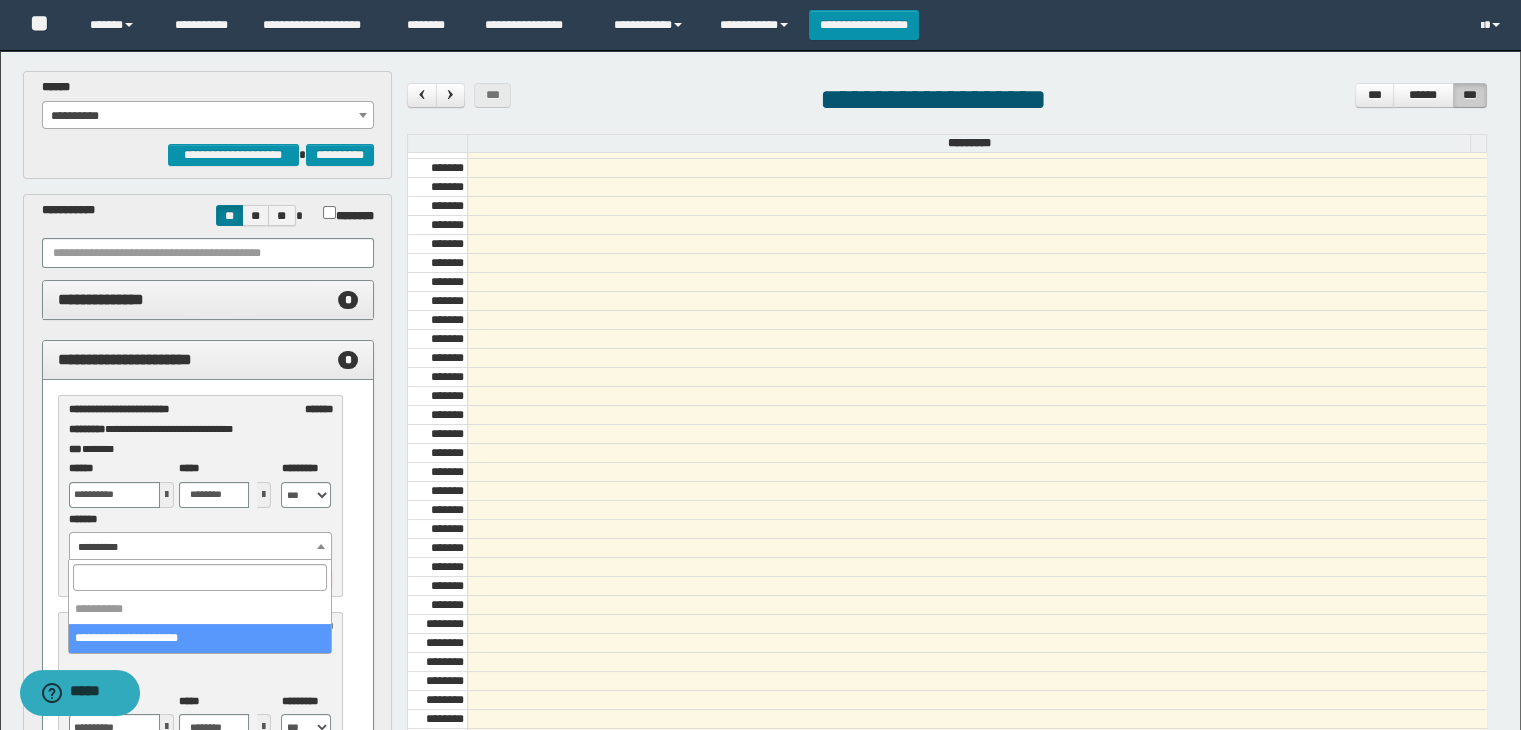 click on "**********" at bounding box center (201, 547) 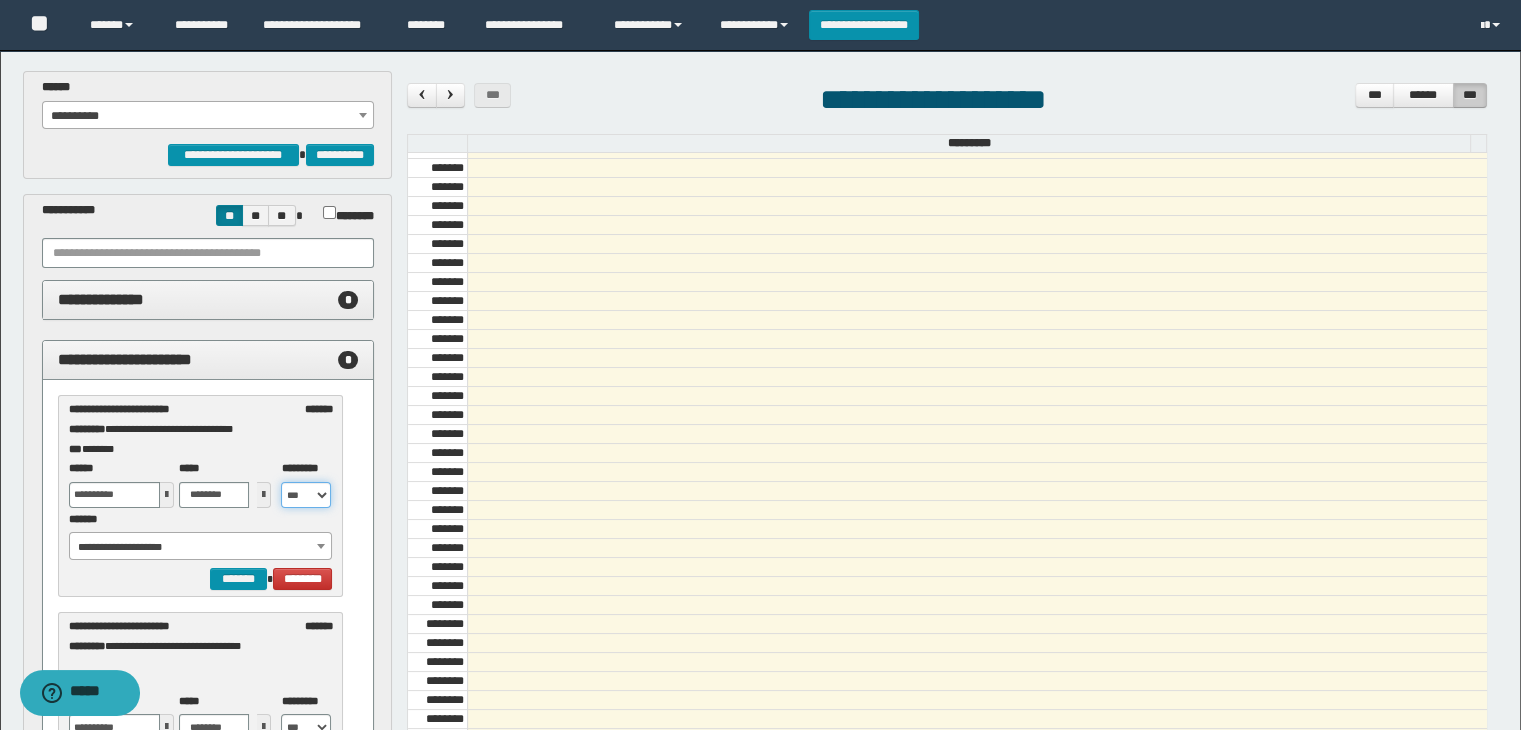 click on "**
***
***
***
***
***" at bounding box center [306, 495] 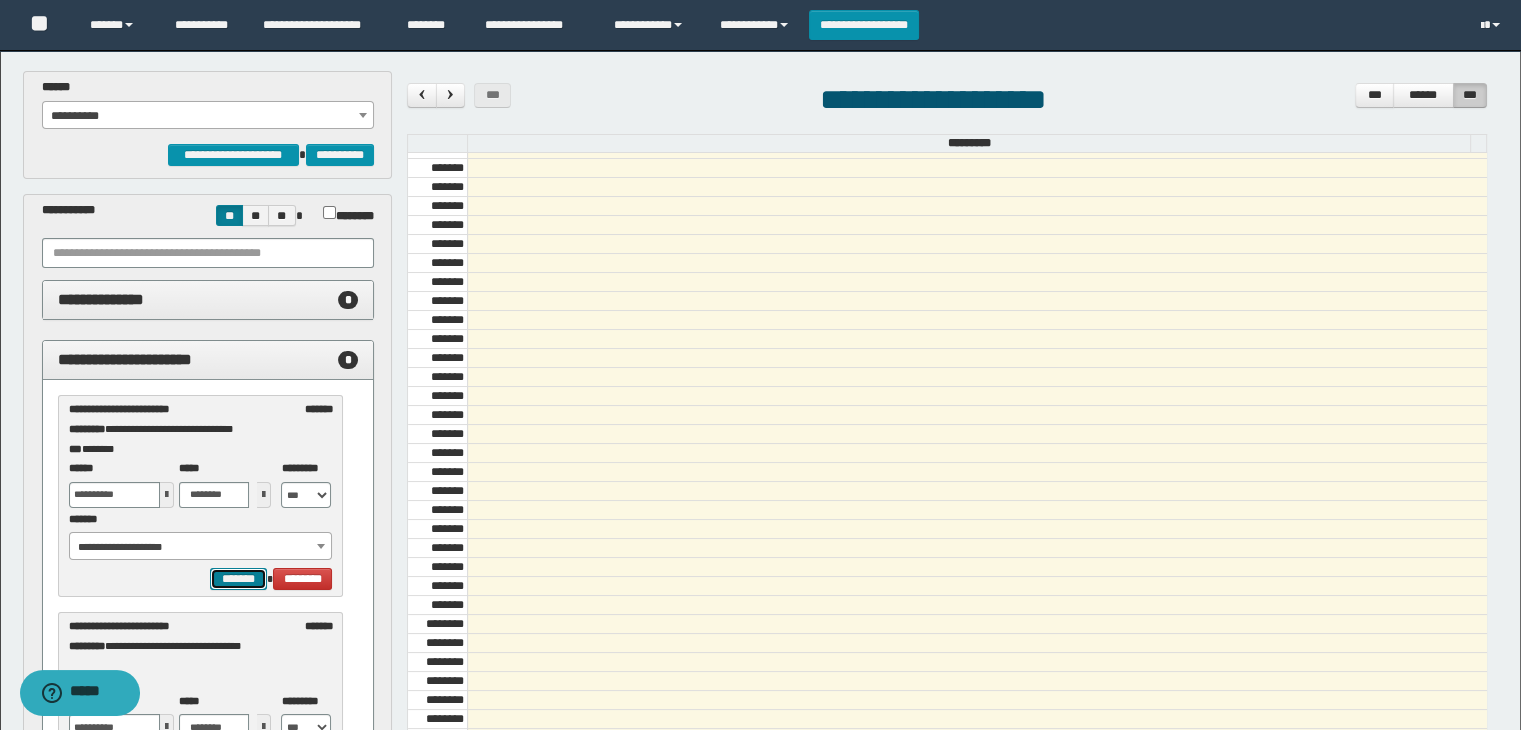 click on "*******" at bounding box center (238, 579) 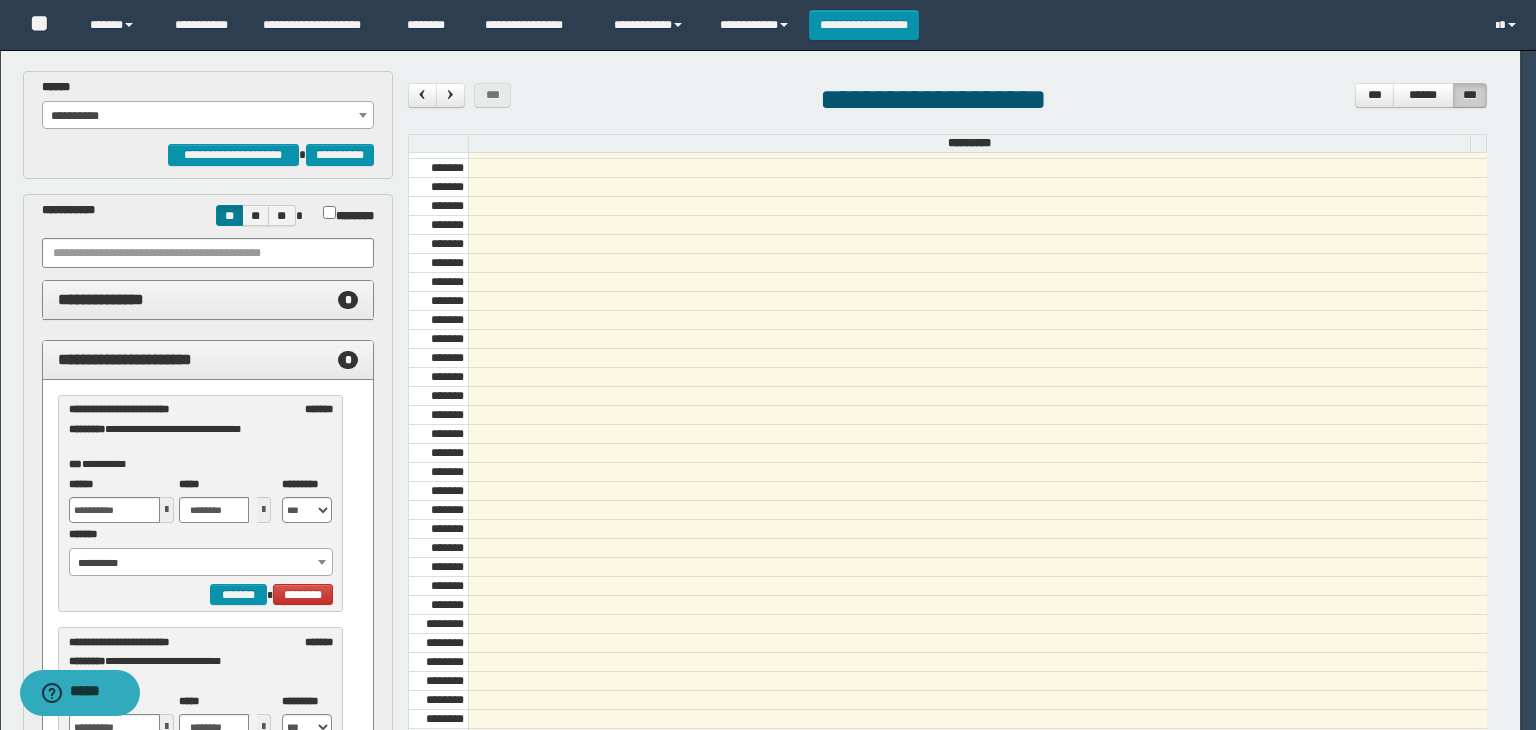 select on "******" 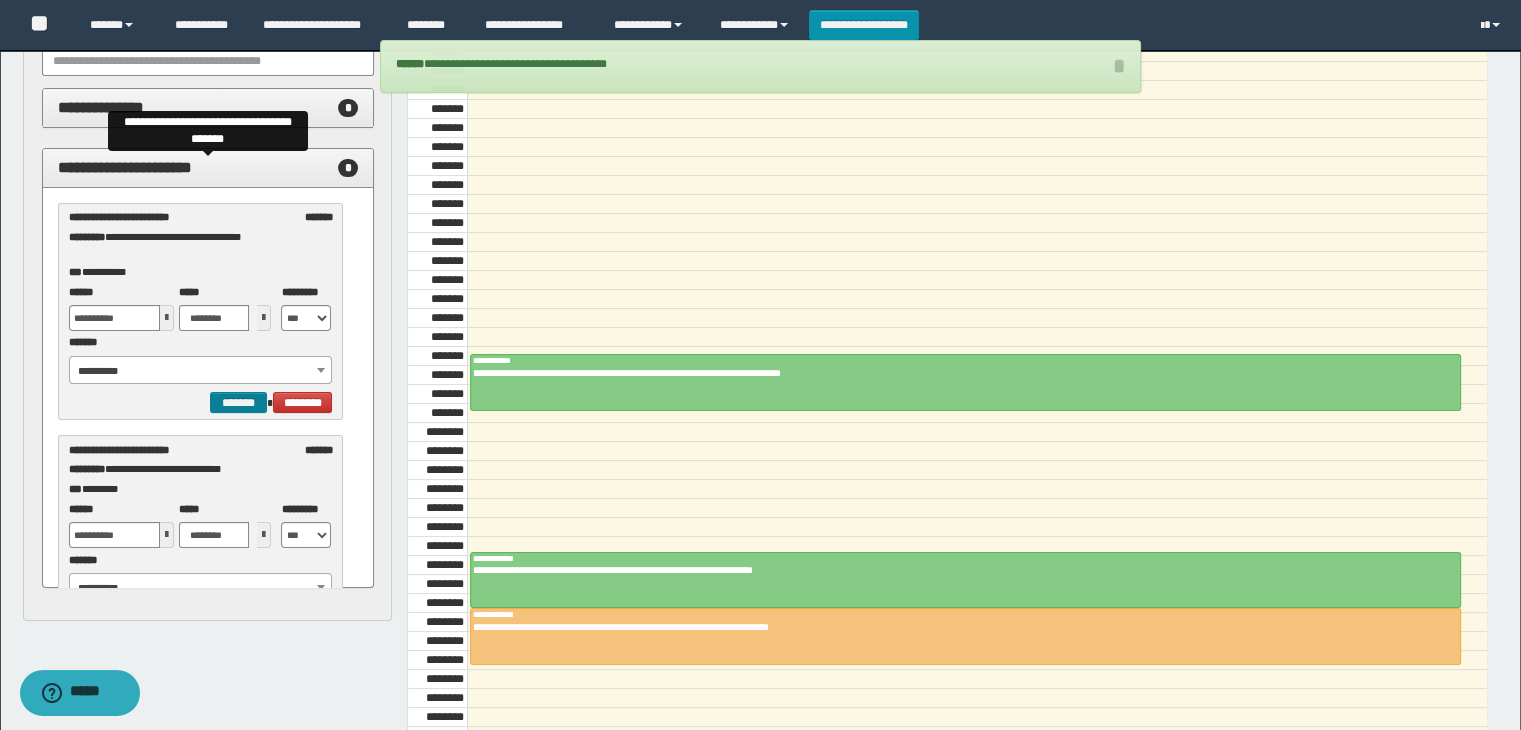 scroll, scrollTop: 361, scrollLeft: 0, axis: vertical 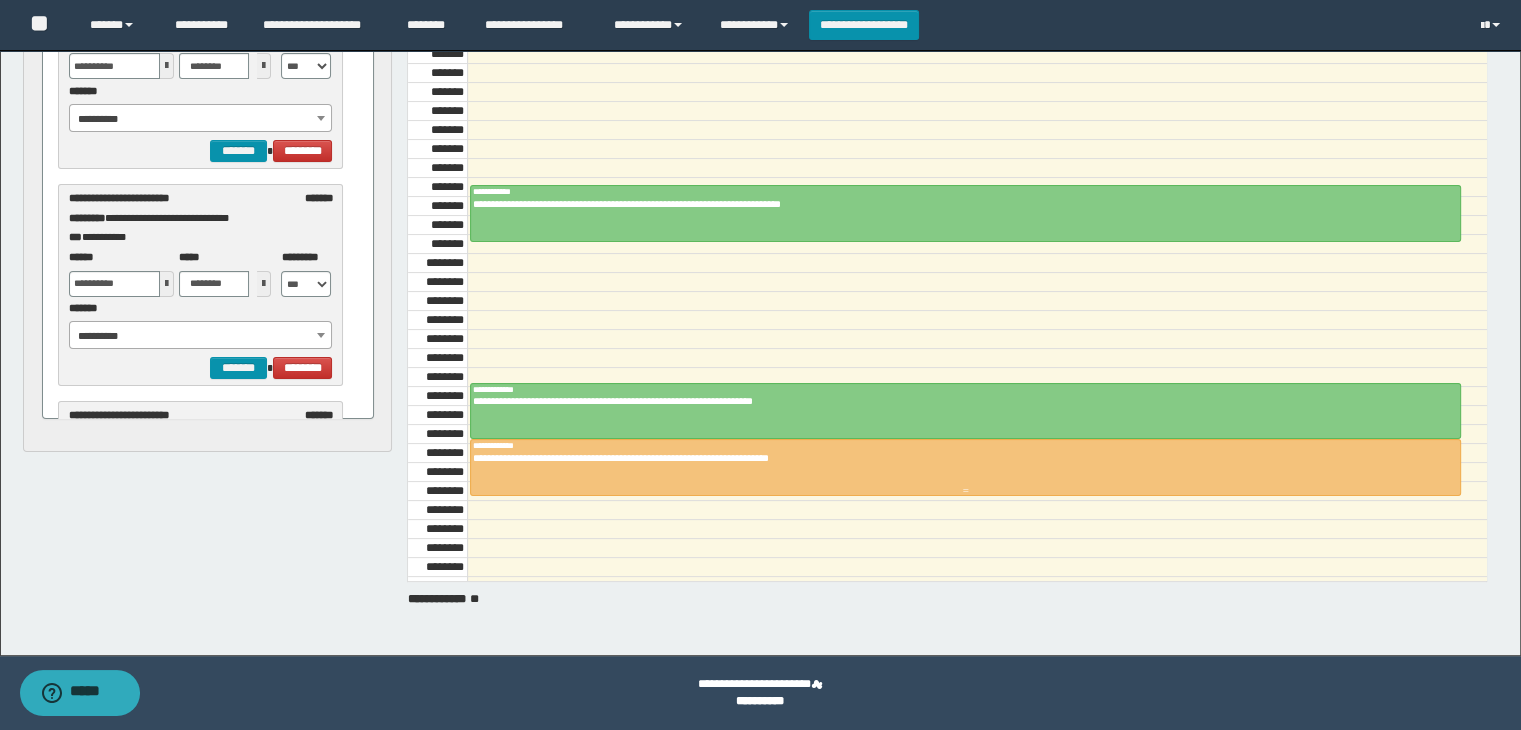 click on "**********" at bounding box center (958, 458) 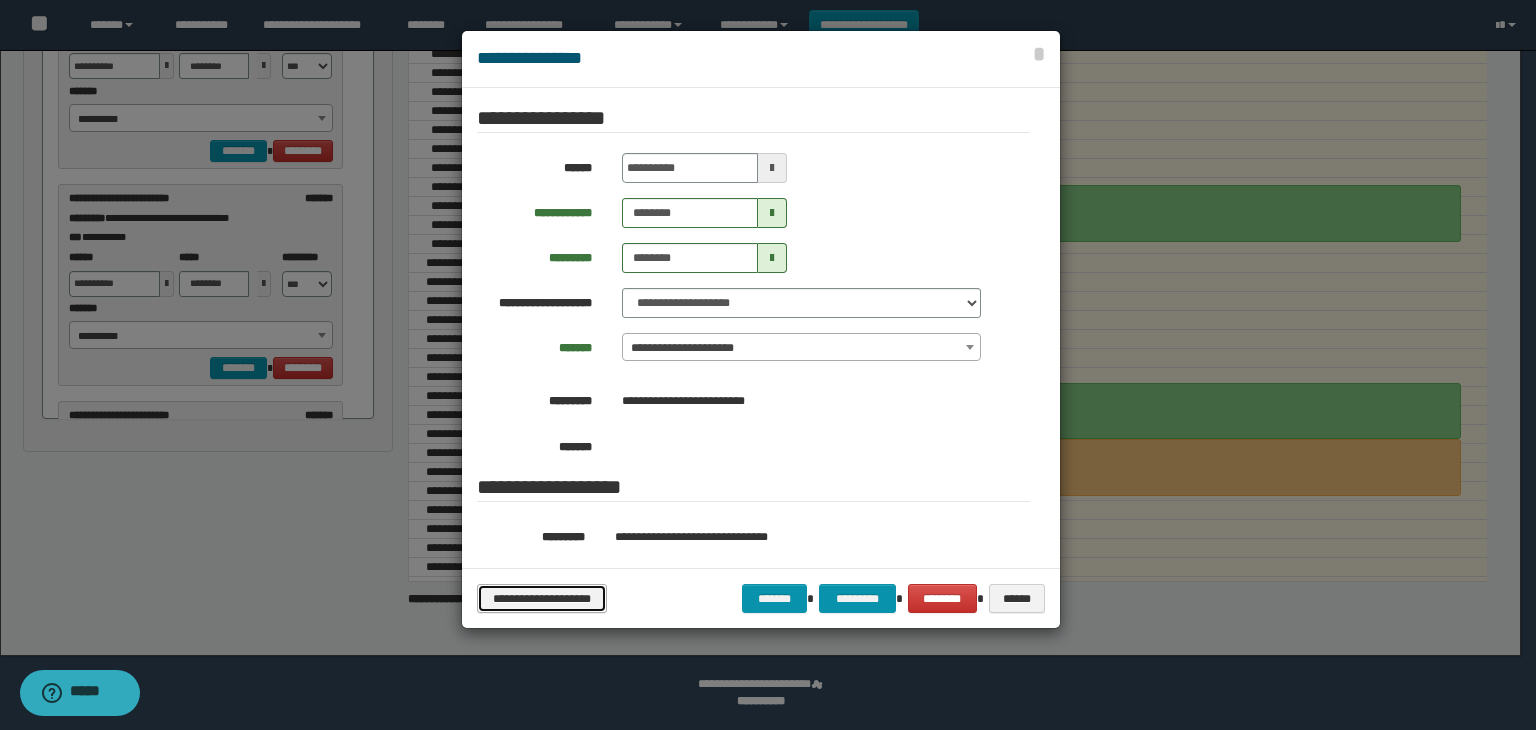 click on "**********" at bounding box center [542, 599] 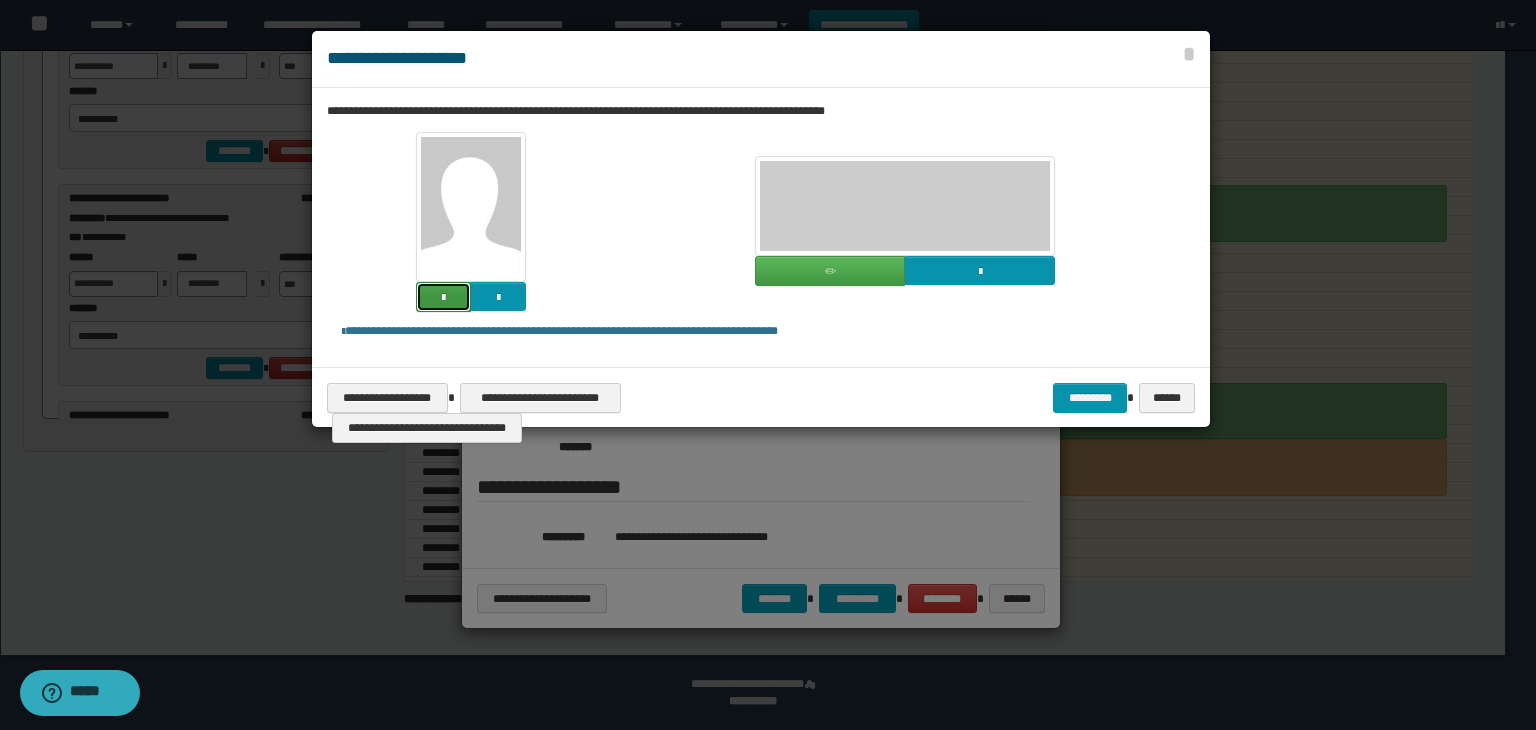click at bounding box center [443, 297] 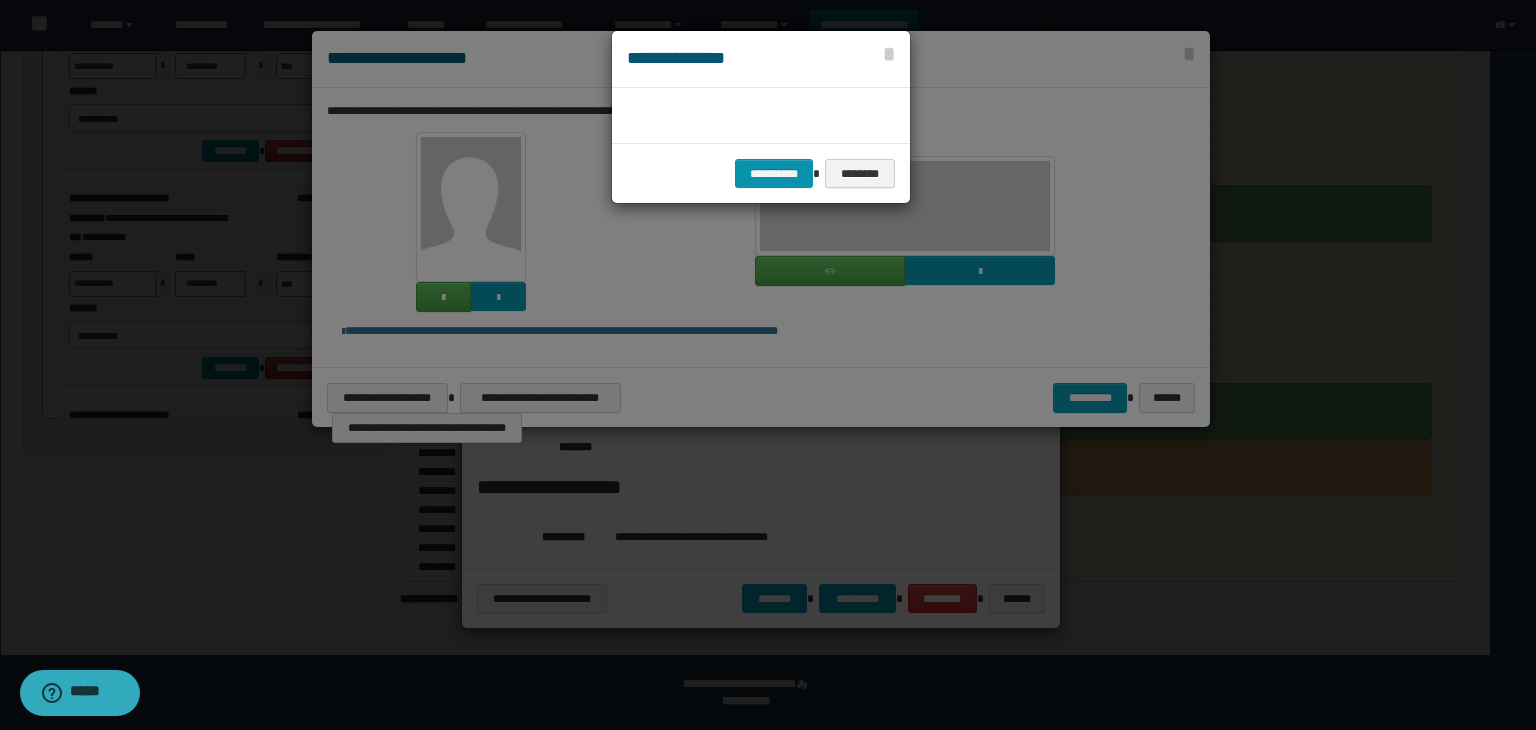 scroll, scrollTop: 44, scrollLeft: 104, axis: both 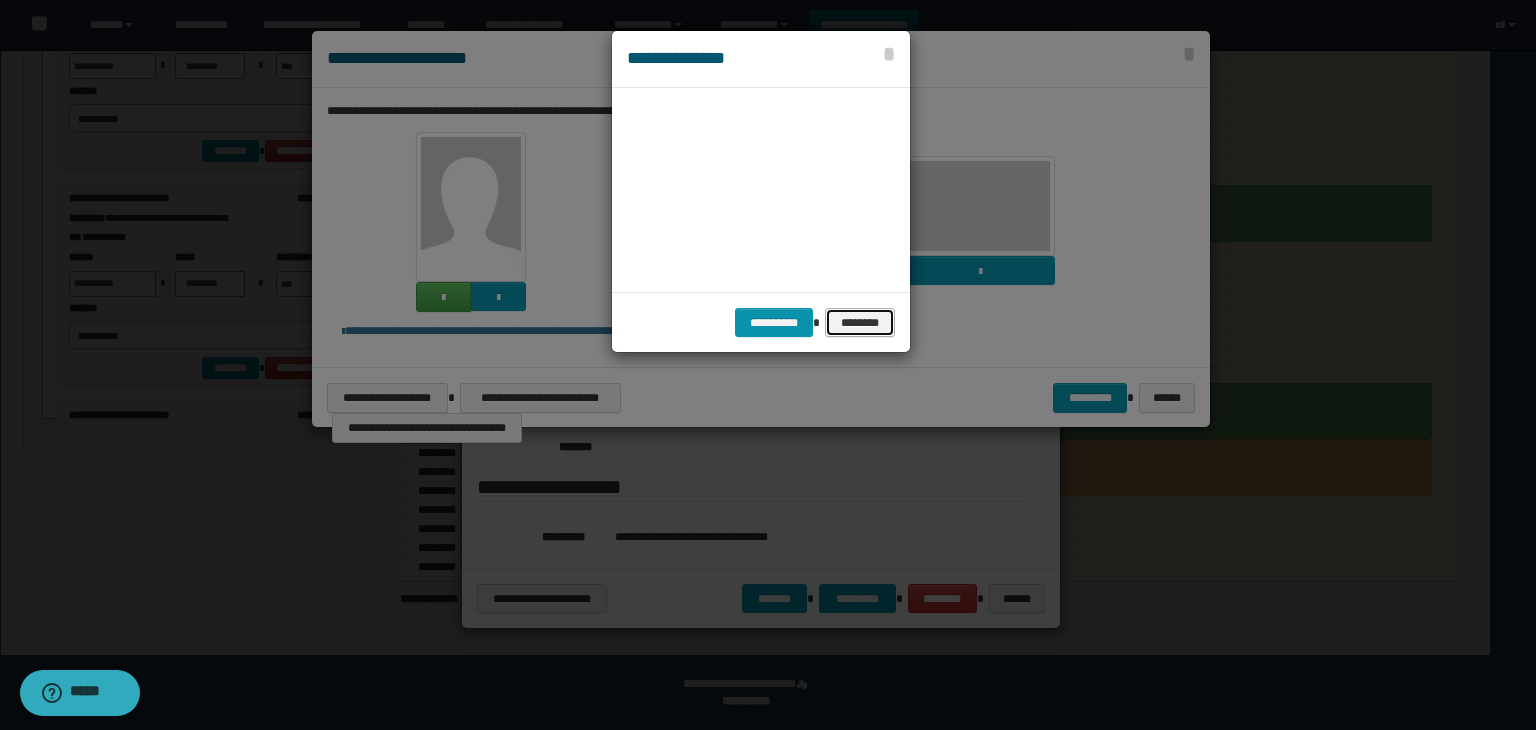 click on "********" at bounding box center [860, 323] 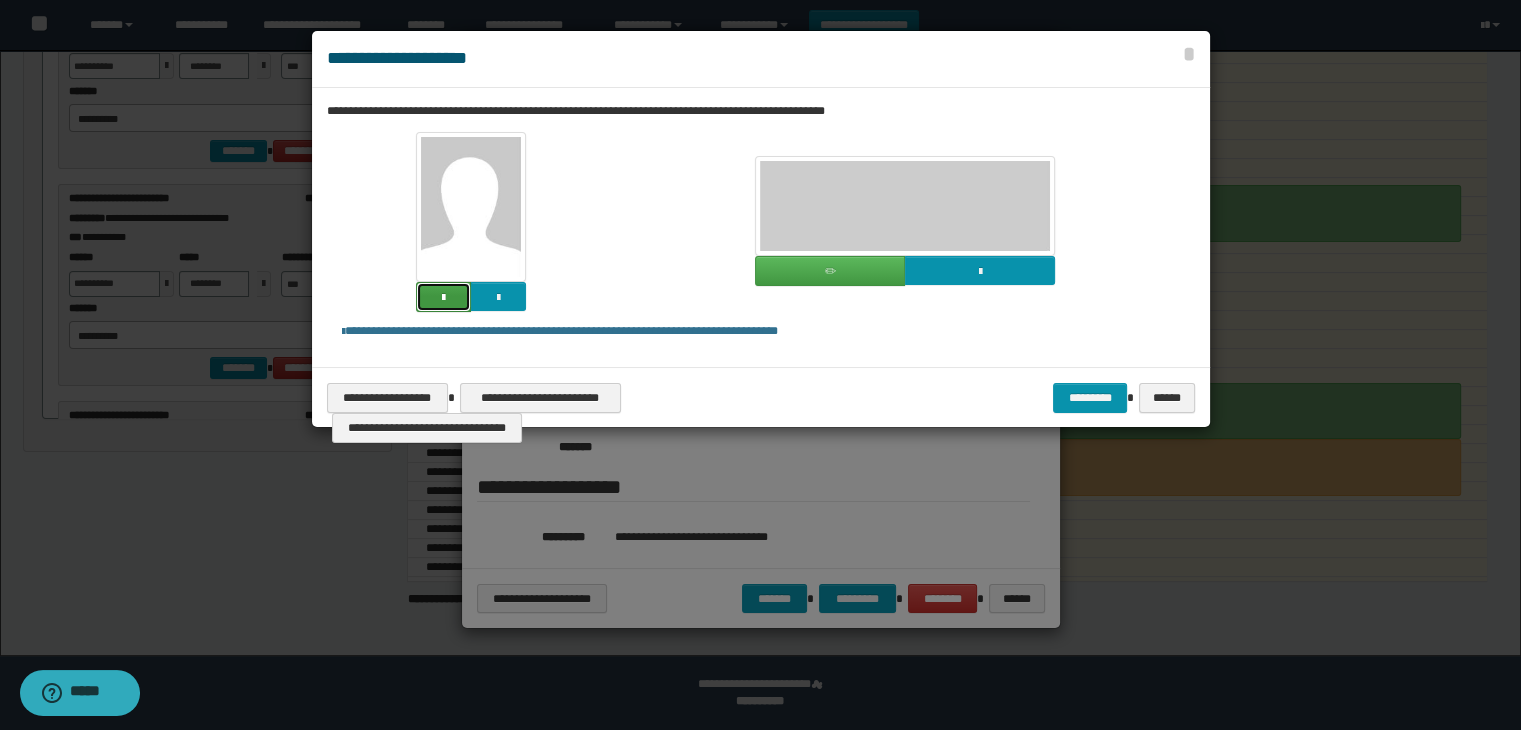 click at bounding box center (443, 298) 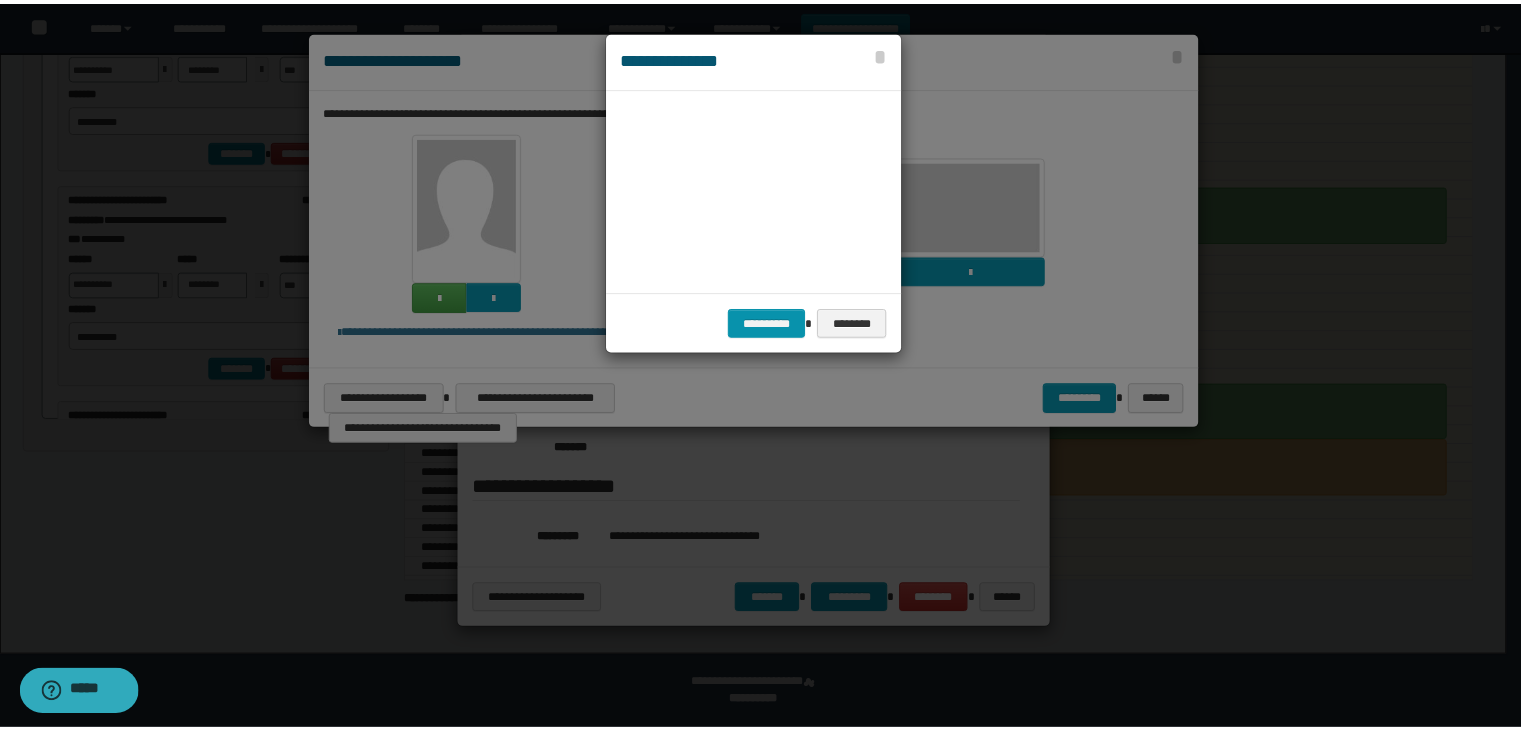 scroll, scrollTop: 44, scrollLeft: 104, axis: both 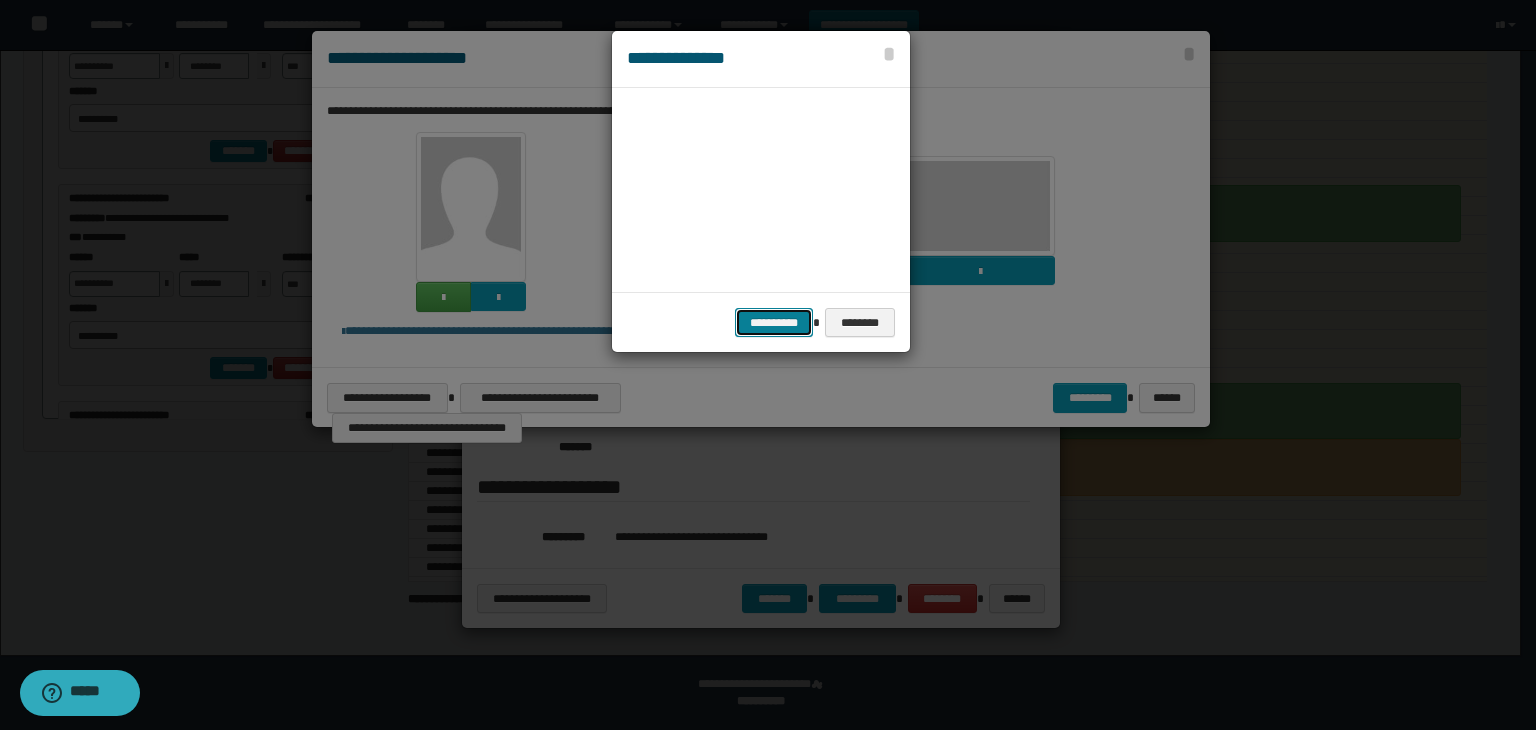 click on "**********" at bounding box center (774, 323) 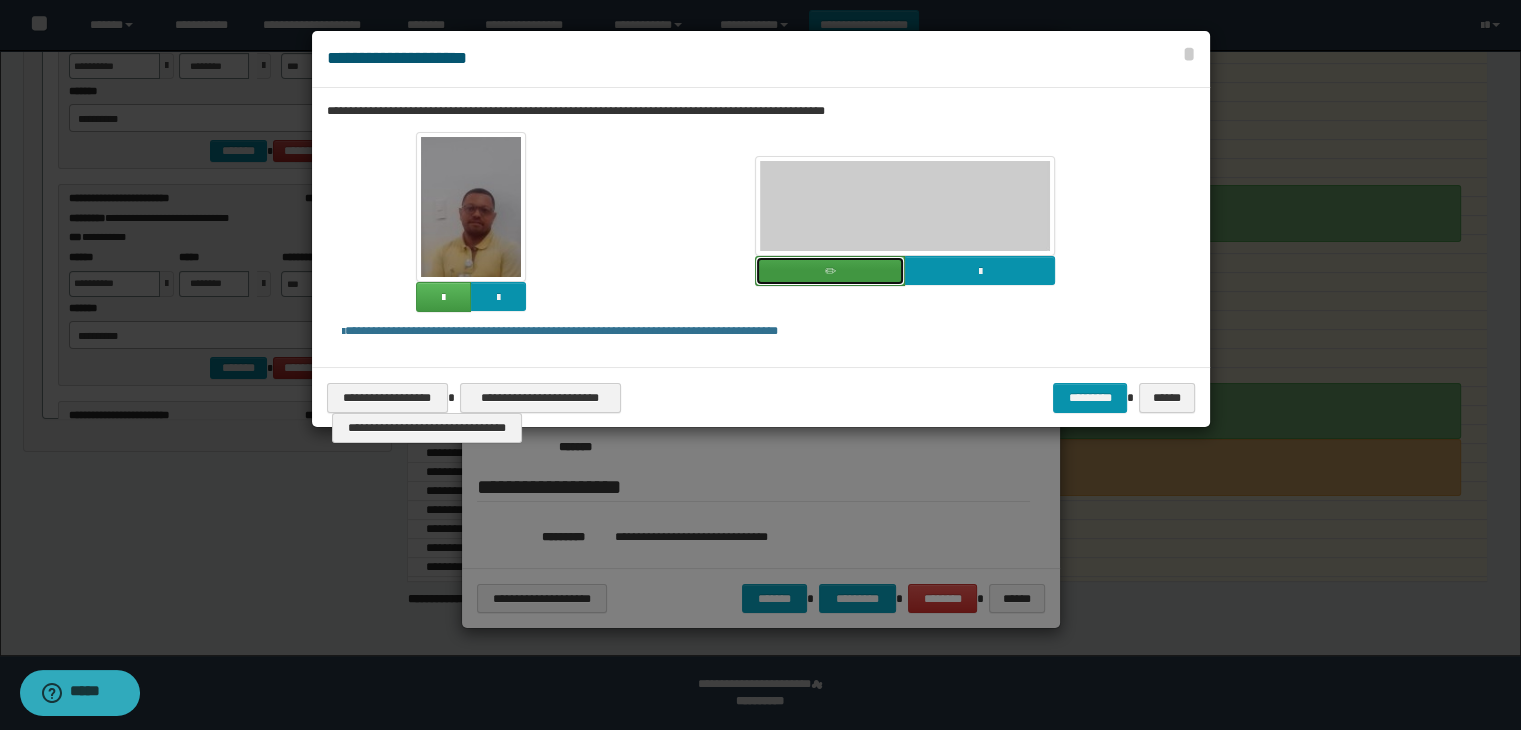 click at bounding box center [830, 271] 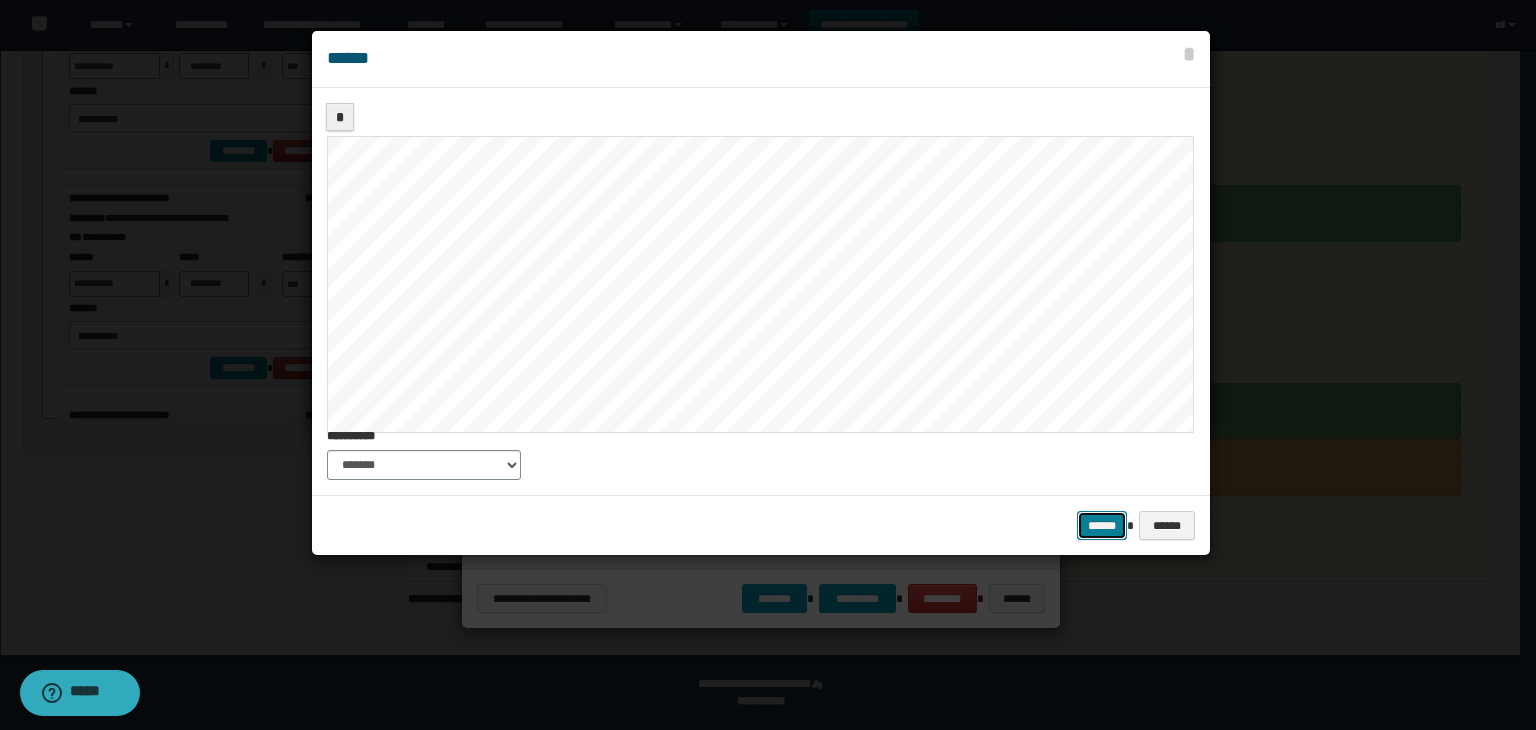 click on "******" at bounding box center [1102, 526] 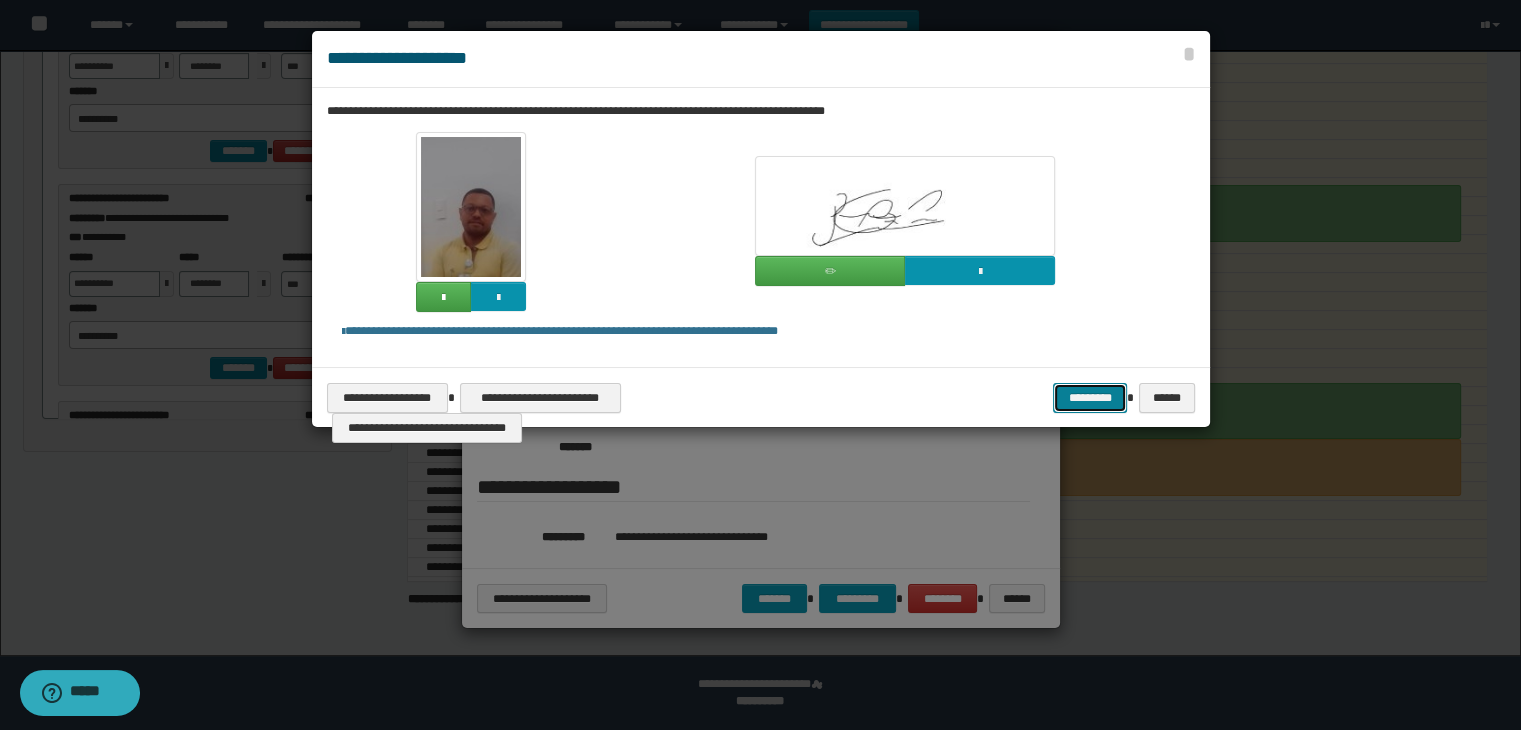click on "*********" at bounding box center [1090, 398] 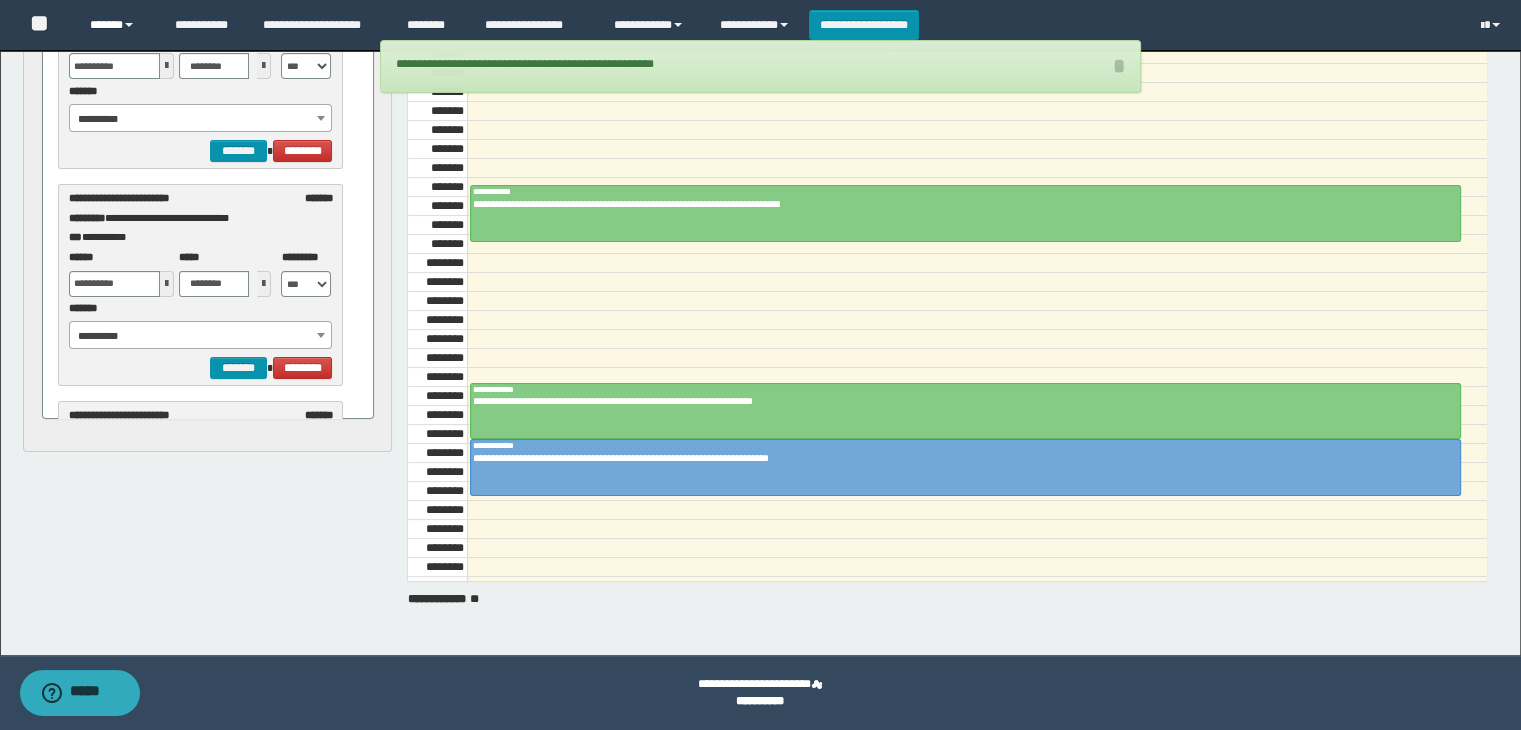 click on "******" at bounding box center [117, 25] 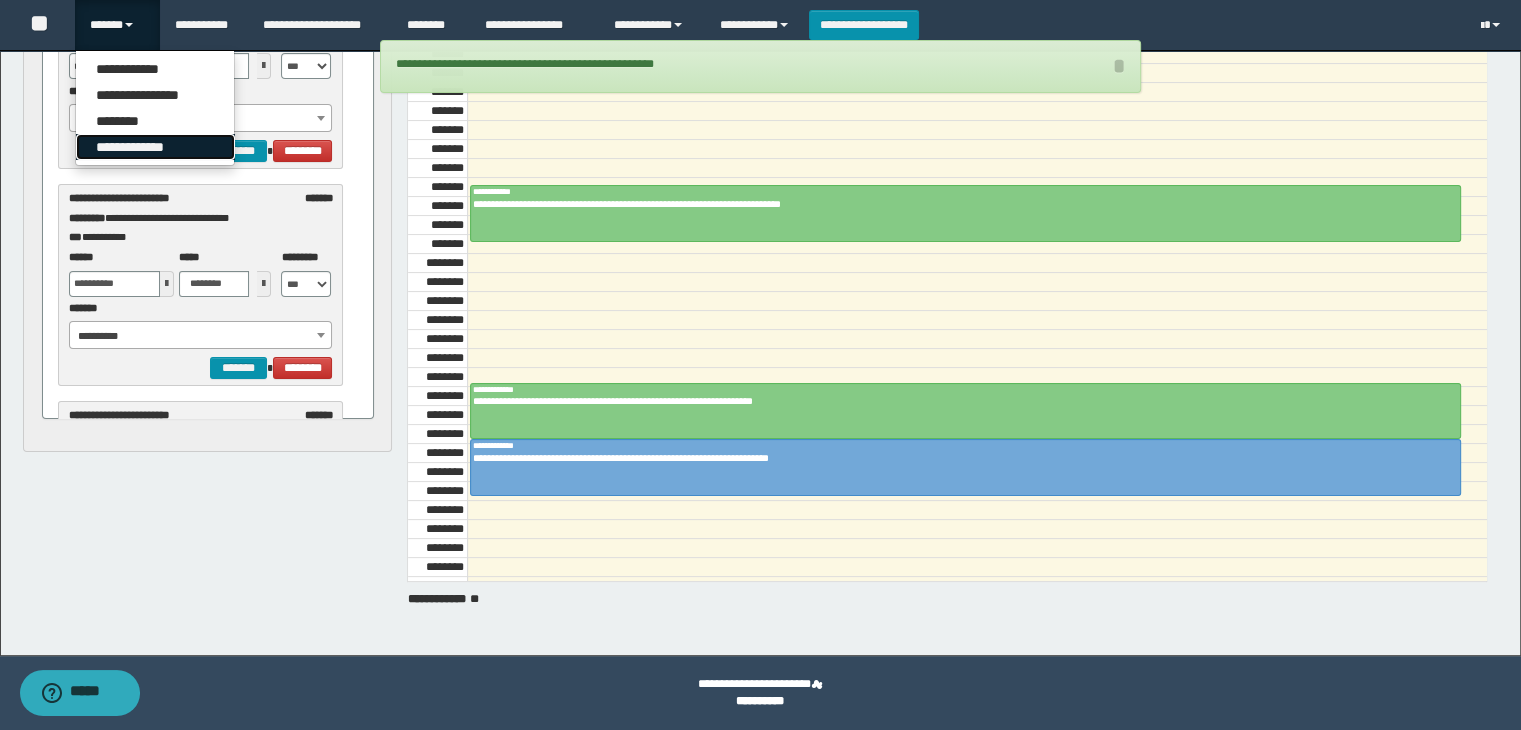 click on "**********" at bounding box center [155, 147] 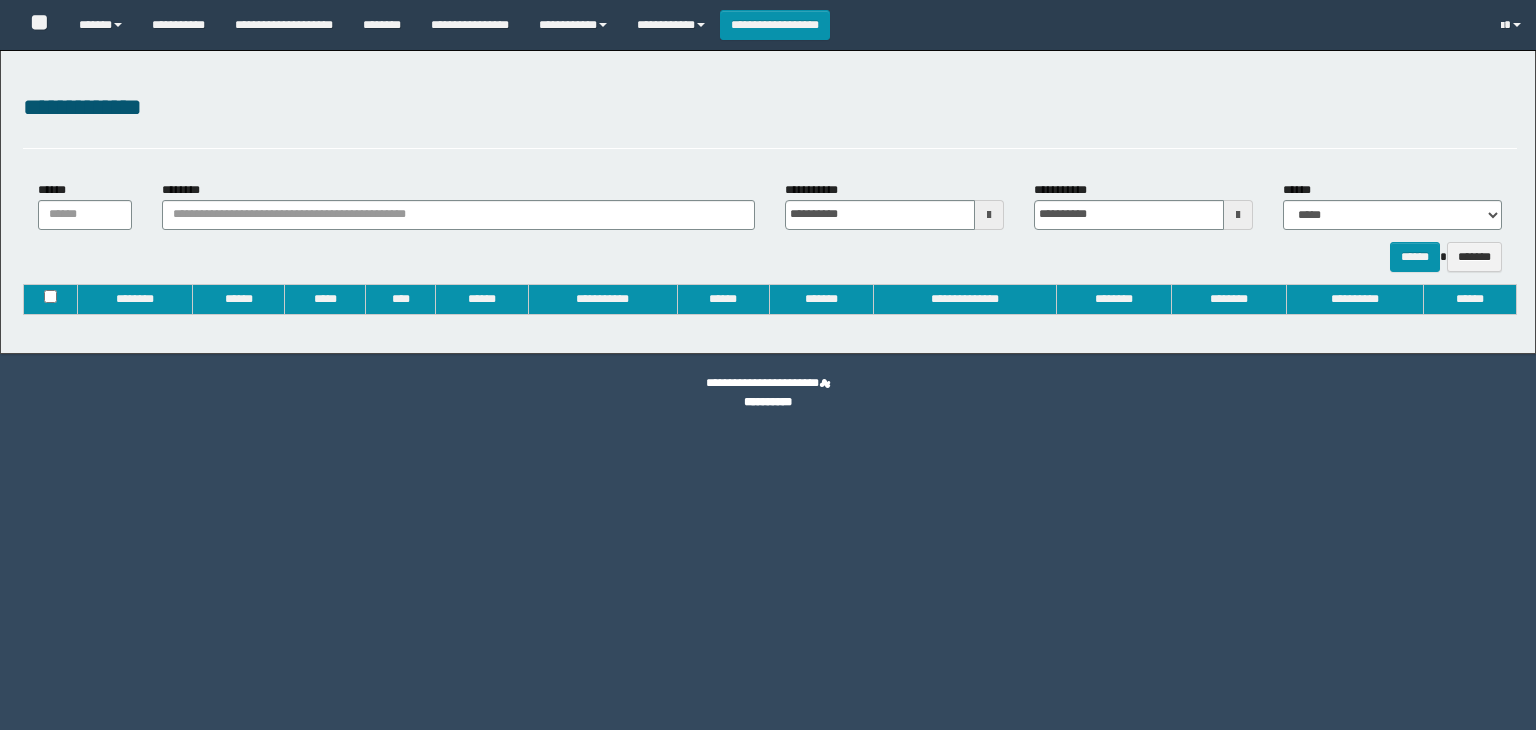 type on "**********" 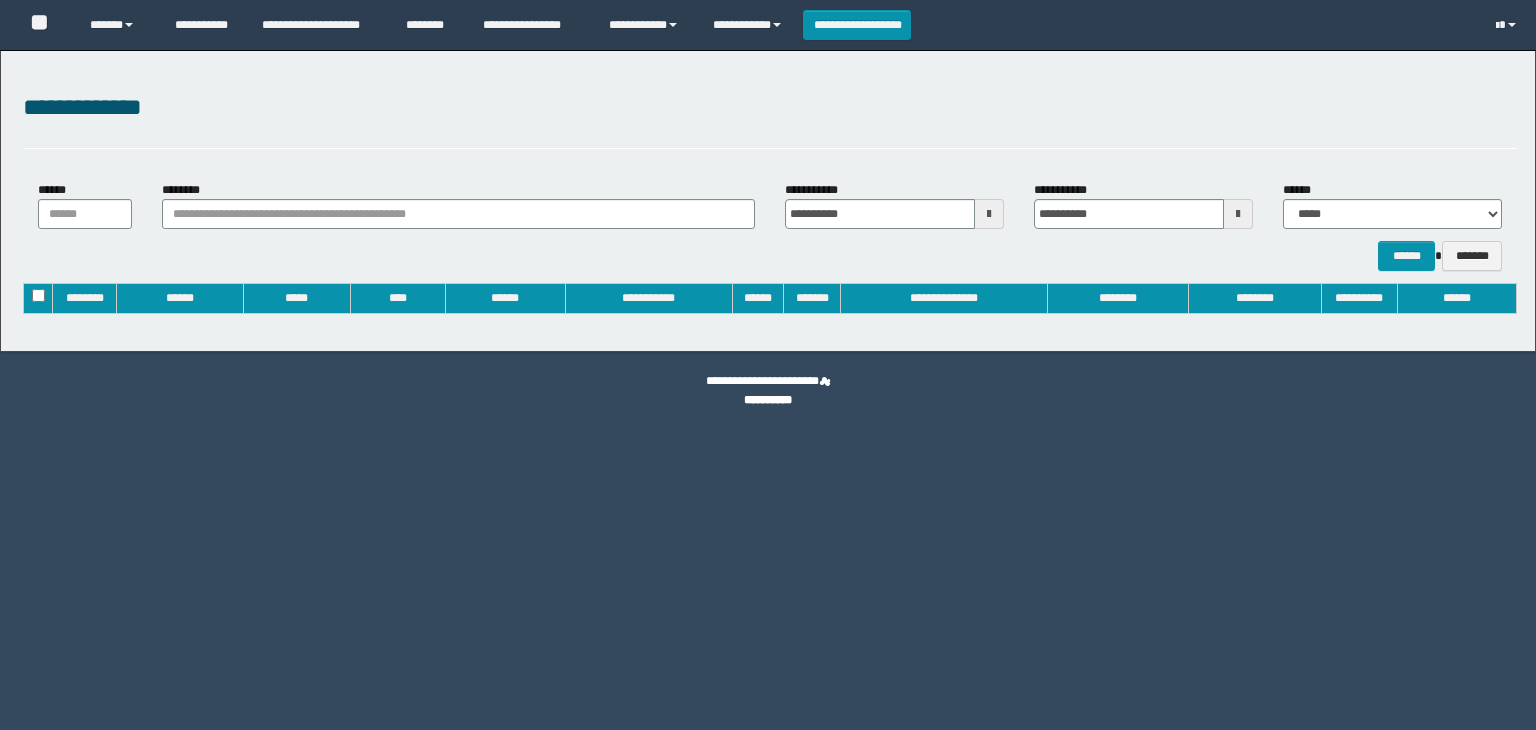 scroll, scrollTop: 0, scrollLeft: 0, axis: both 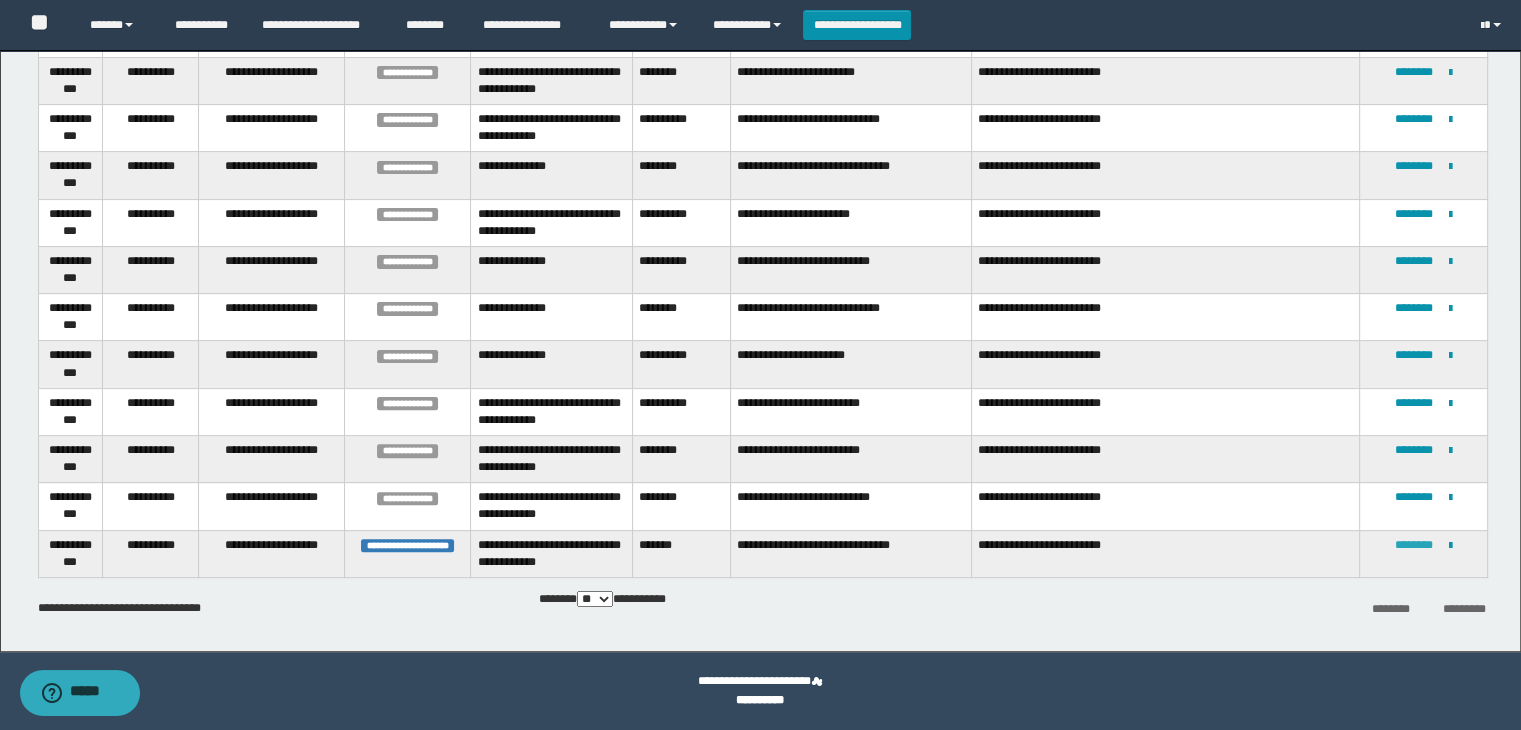 click on "********" at bounding box center [1414, 545] 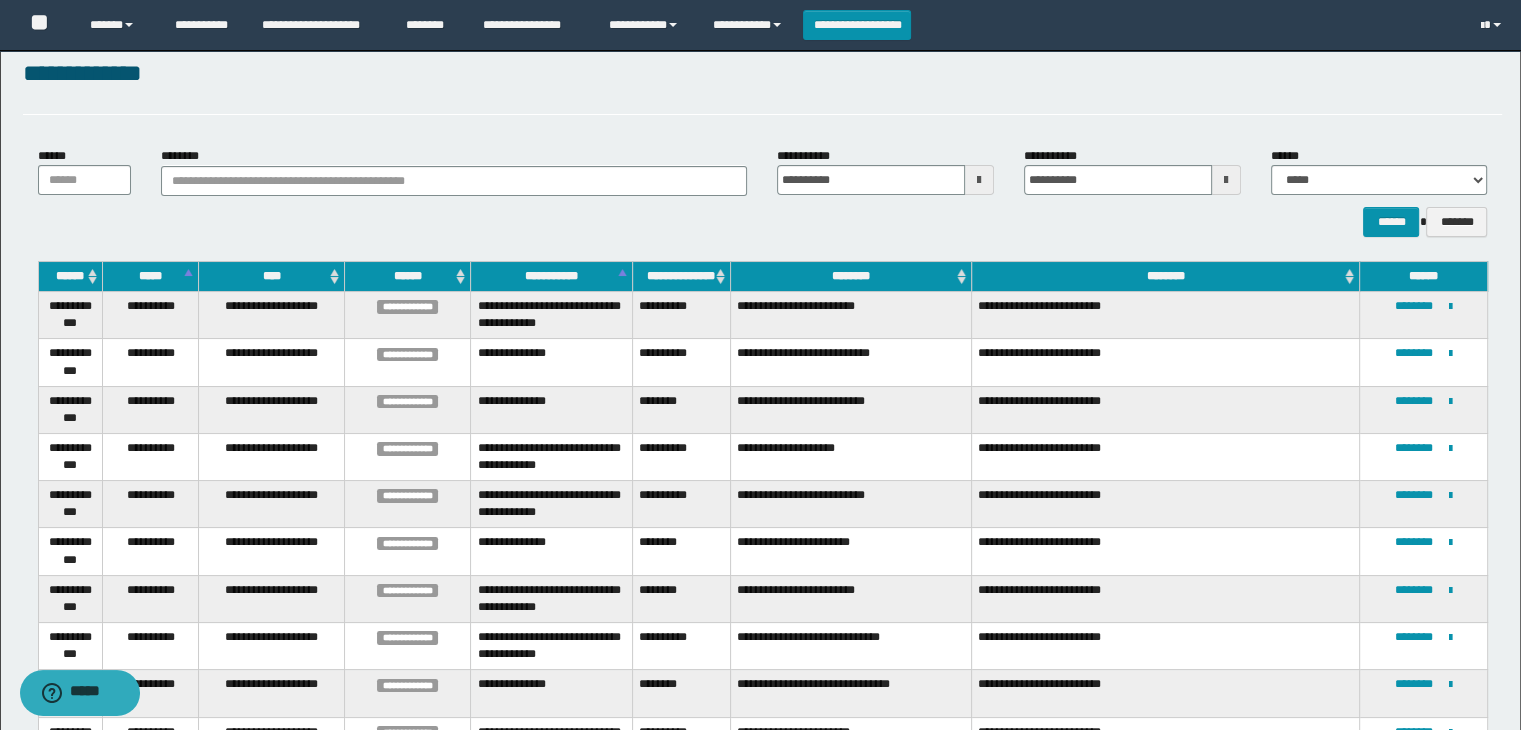 scroll, scrollTop: 0, scrollLeft: 0, axis: both 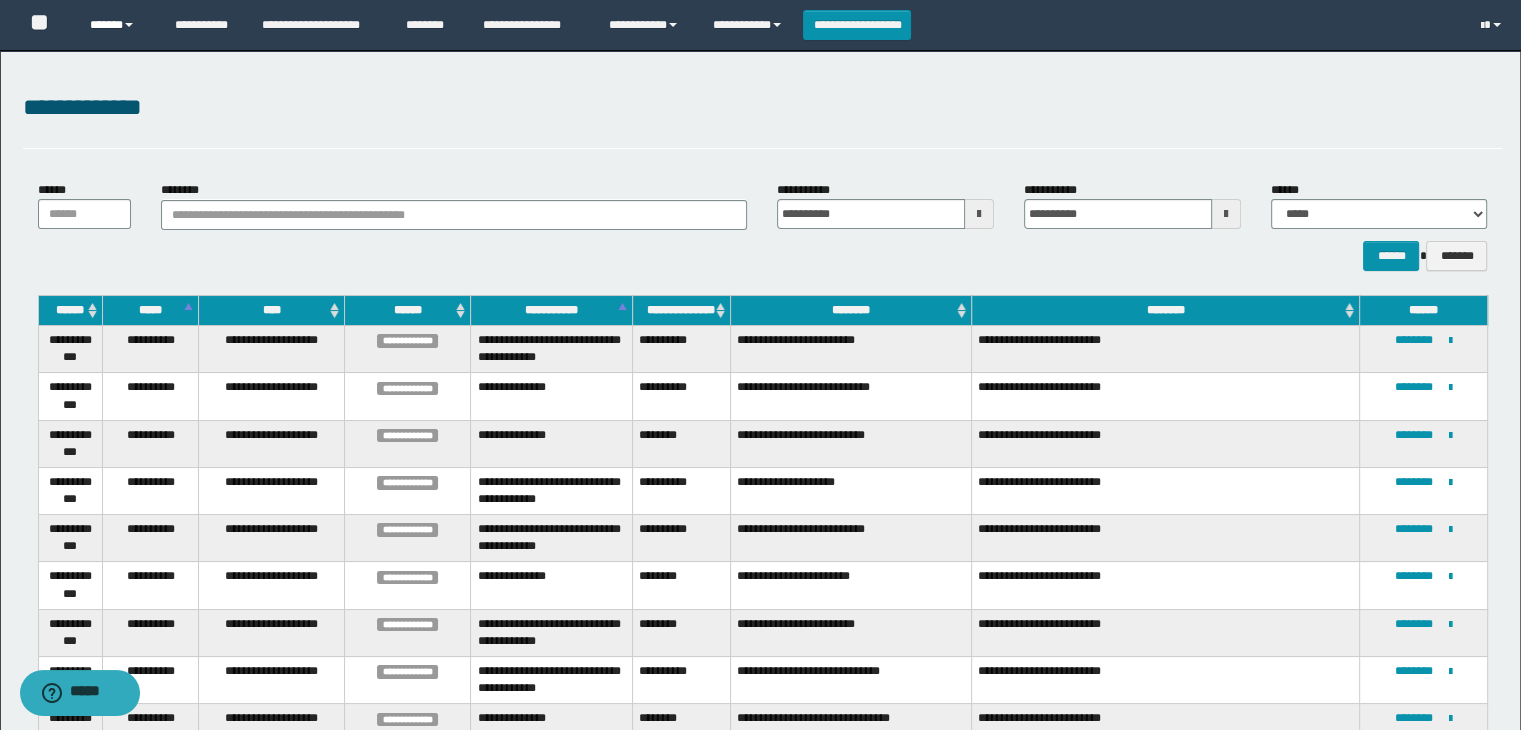 click on "******" at bounding box center [117, 25] 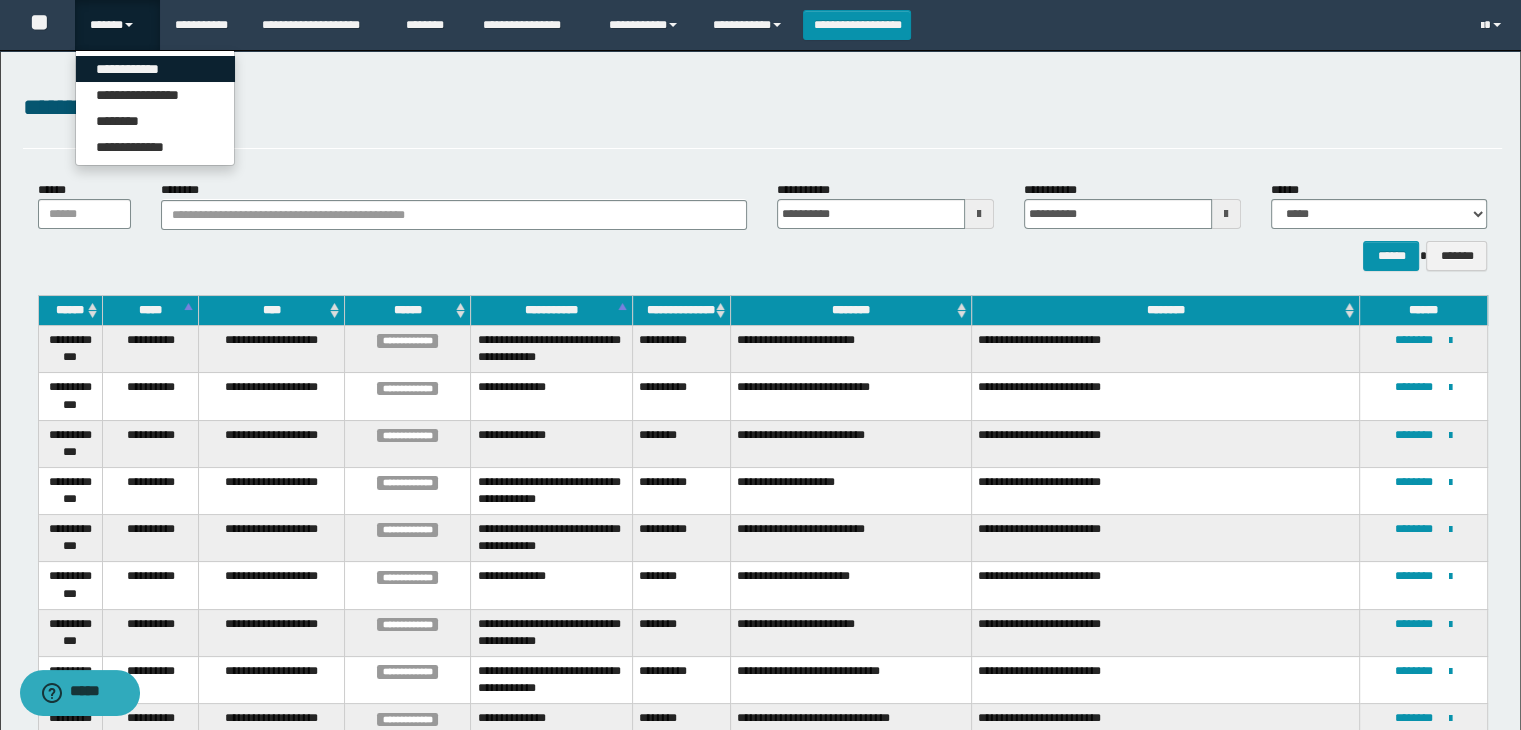 click on "**********" at bounding box center [155, 69] 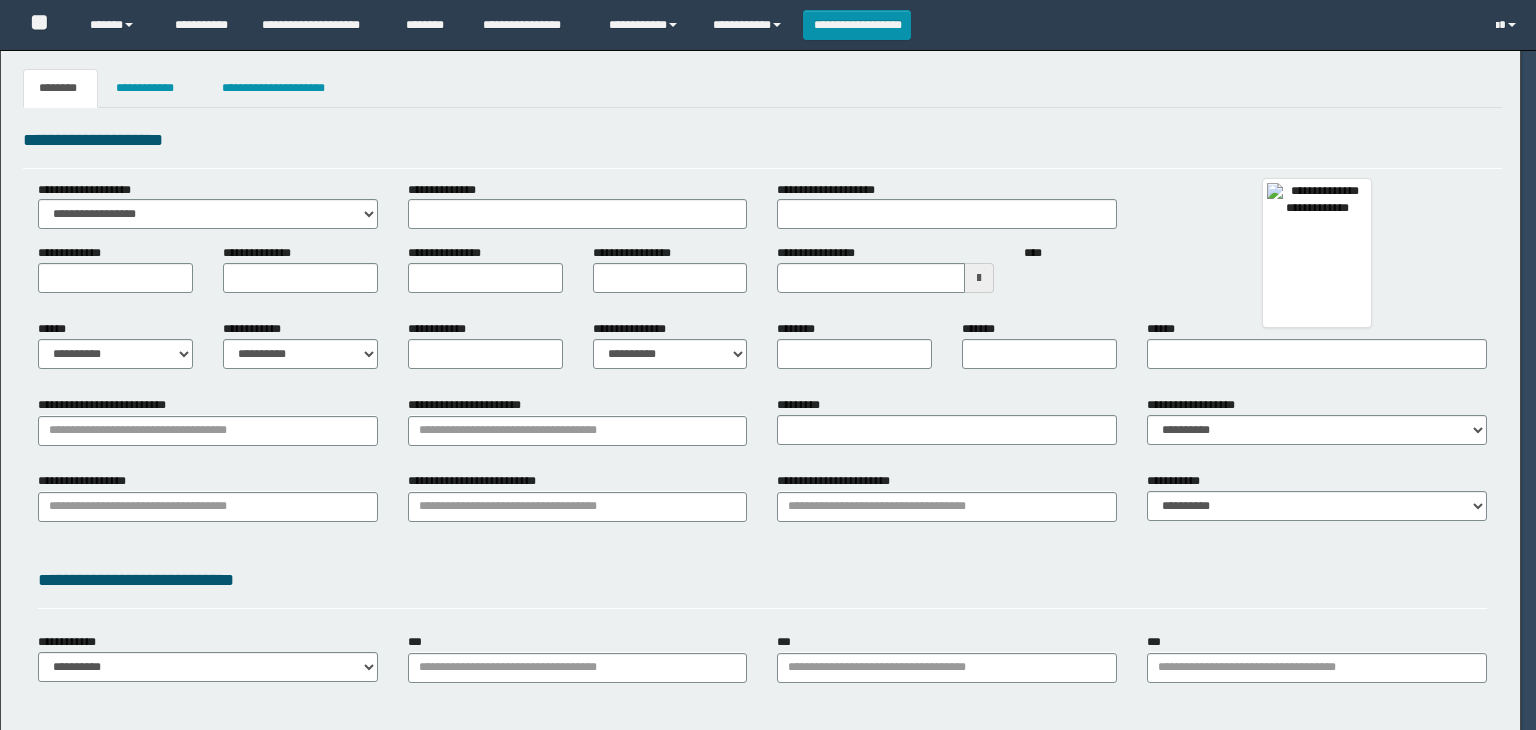 scroll, scrollTop: 0, scrollLeft: 0, axis: both 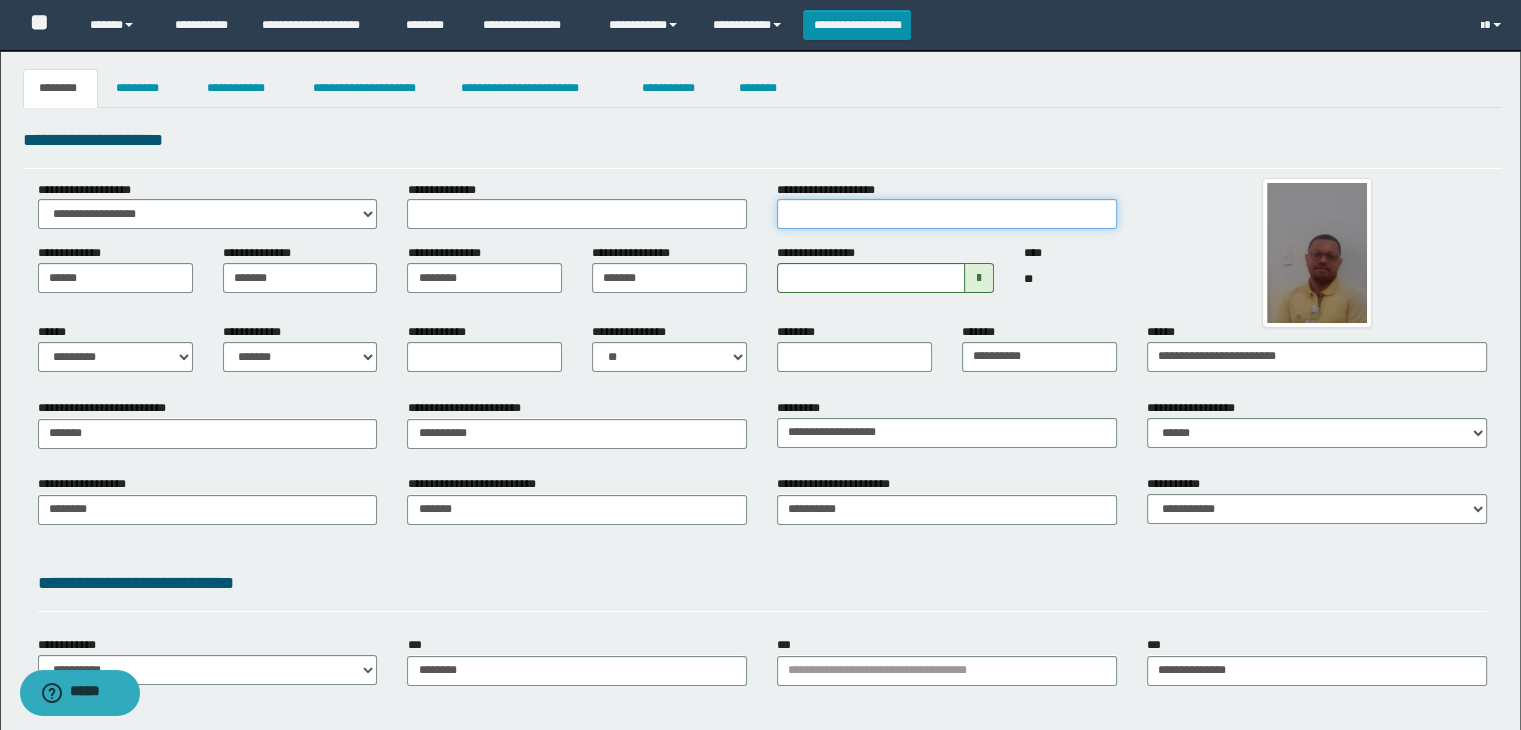 click on "**********" at bounding box center (947, 214) 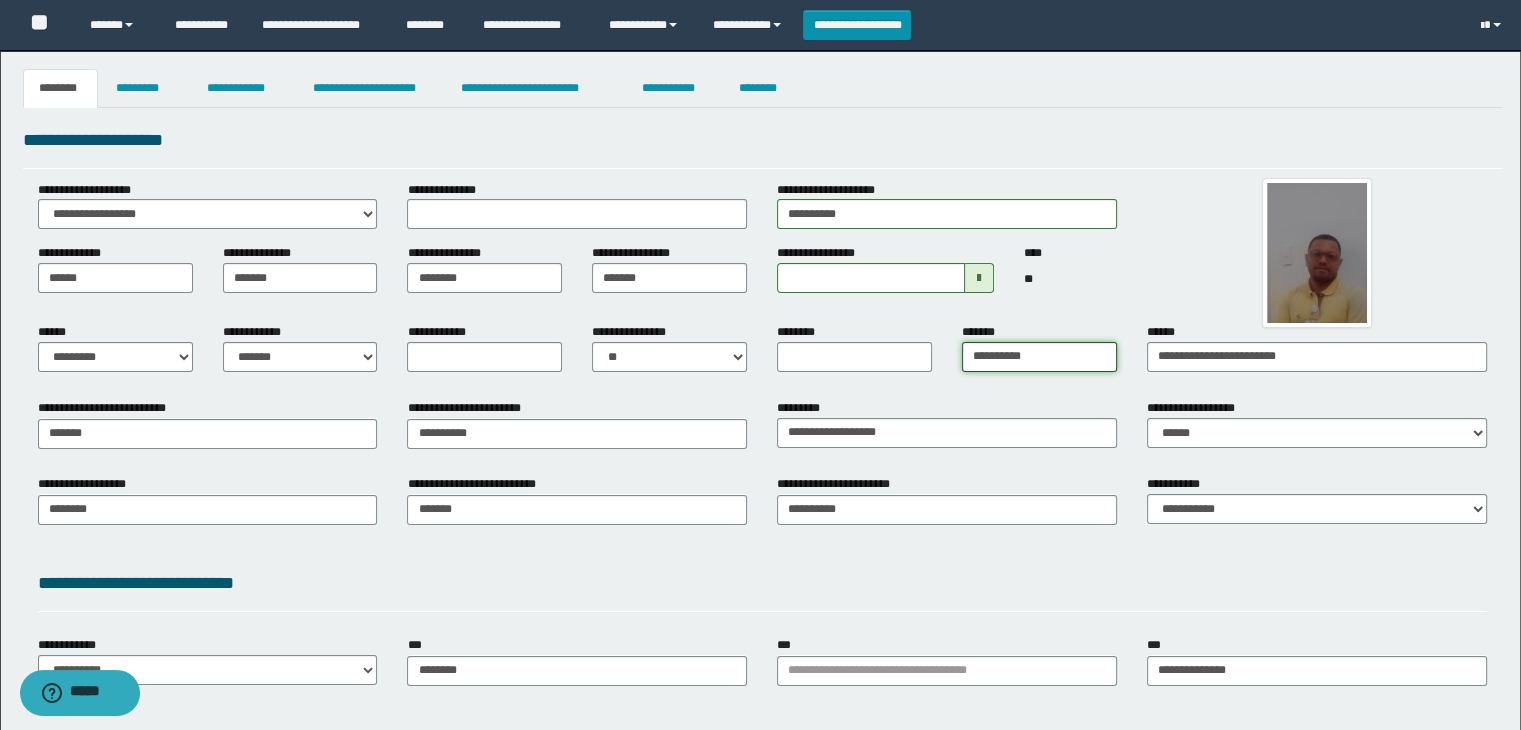 drag, startPoint x: 1082, startPoint y: 361, endPoint x: 528, endPoint y: 333, distance: 554.70715 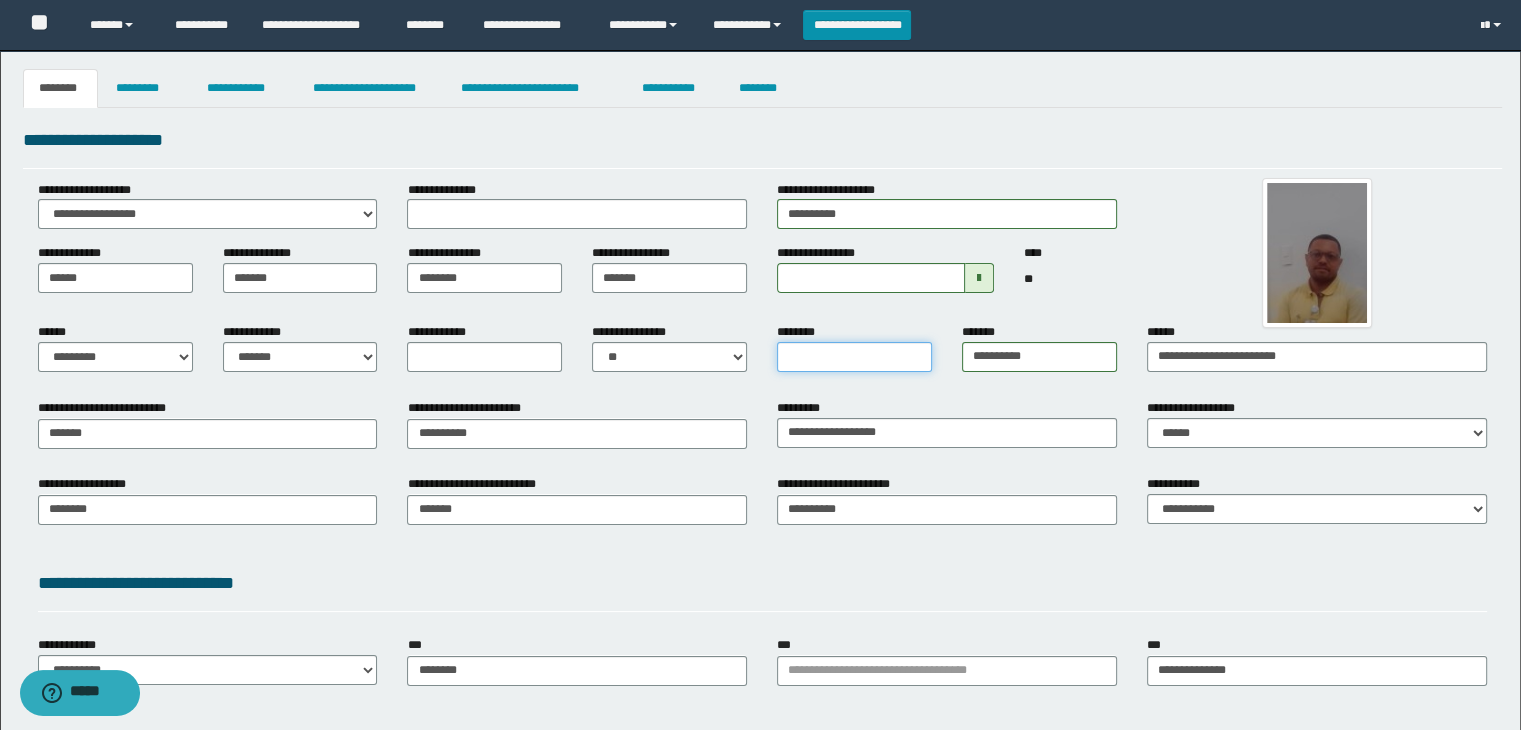 click on "********" at bounding box center [854, 357] 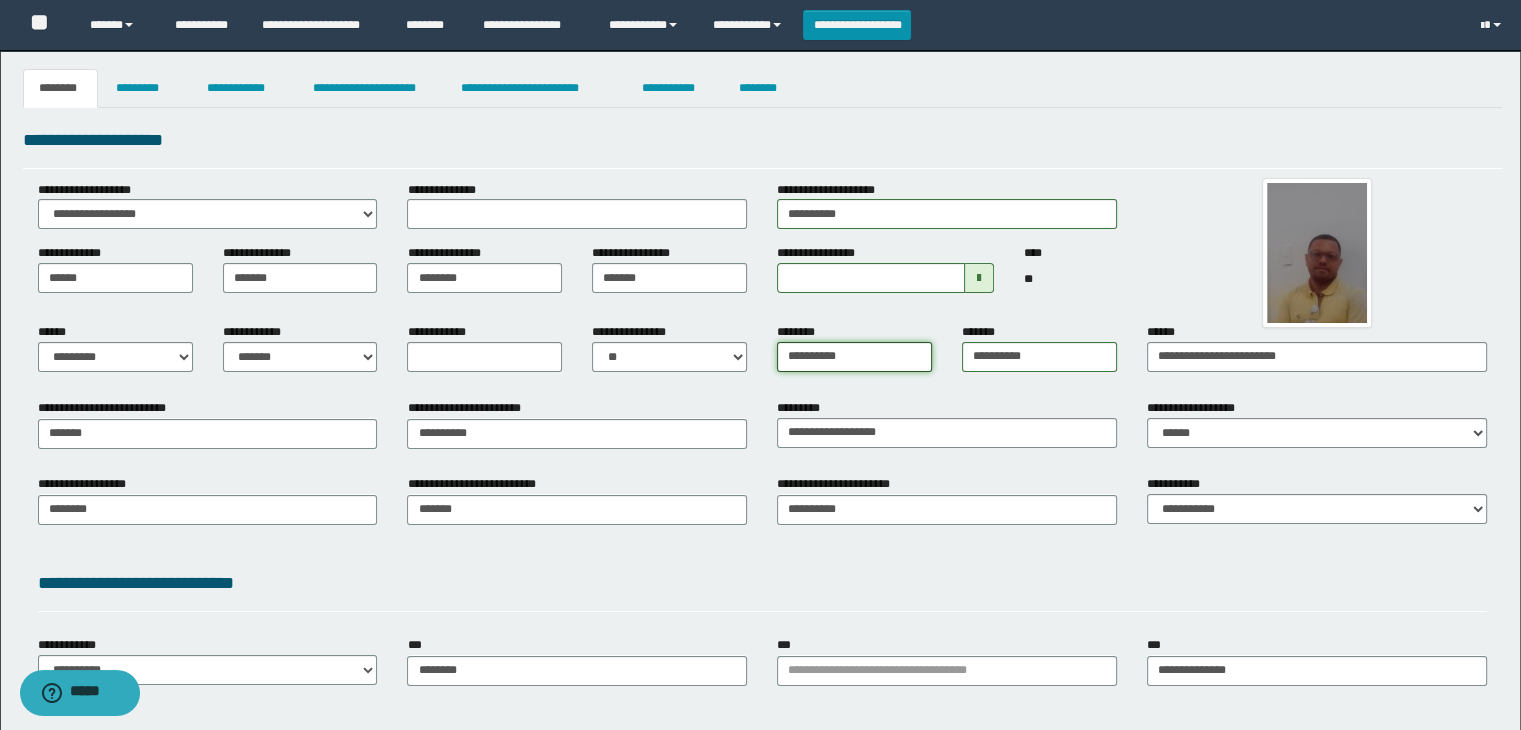 scroll, scrollTop: 284, scrollLeft: 0, axis: vertical 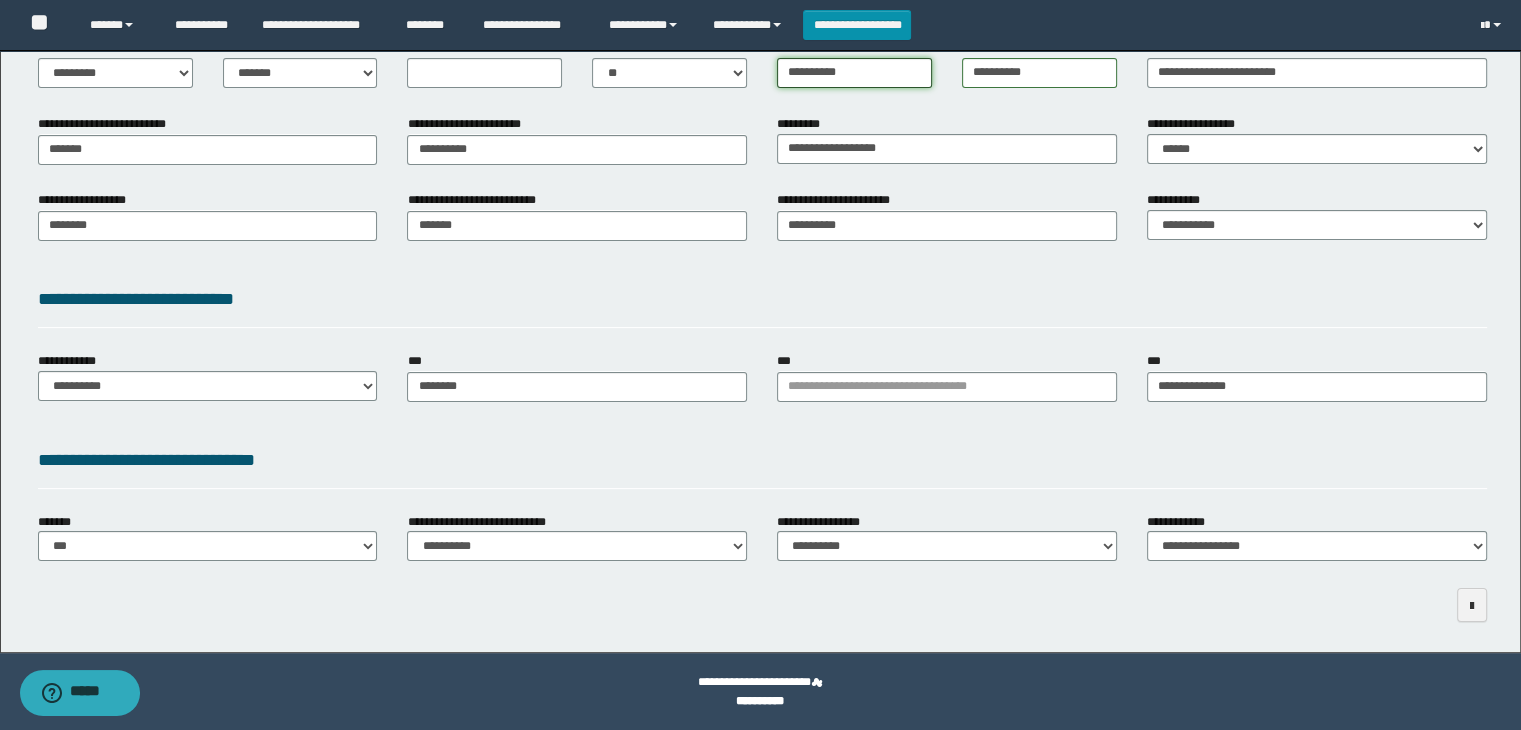 type on "**********" 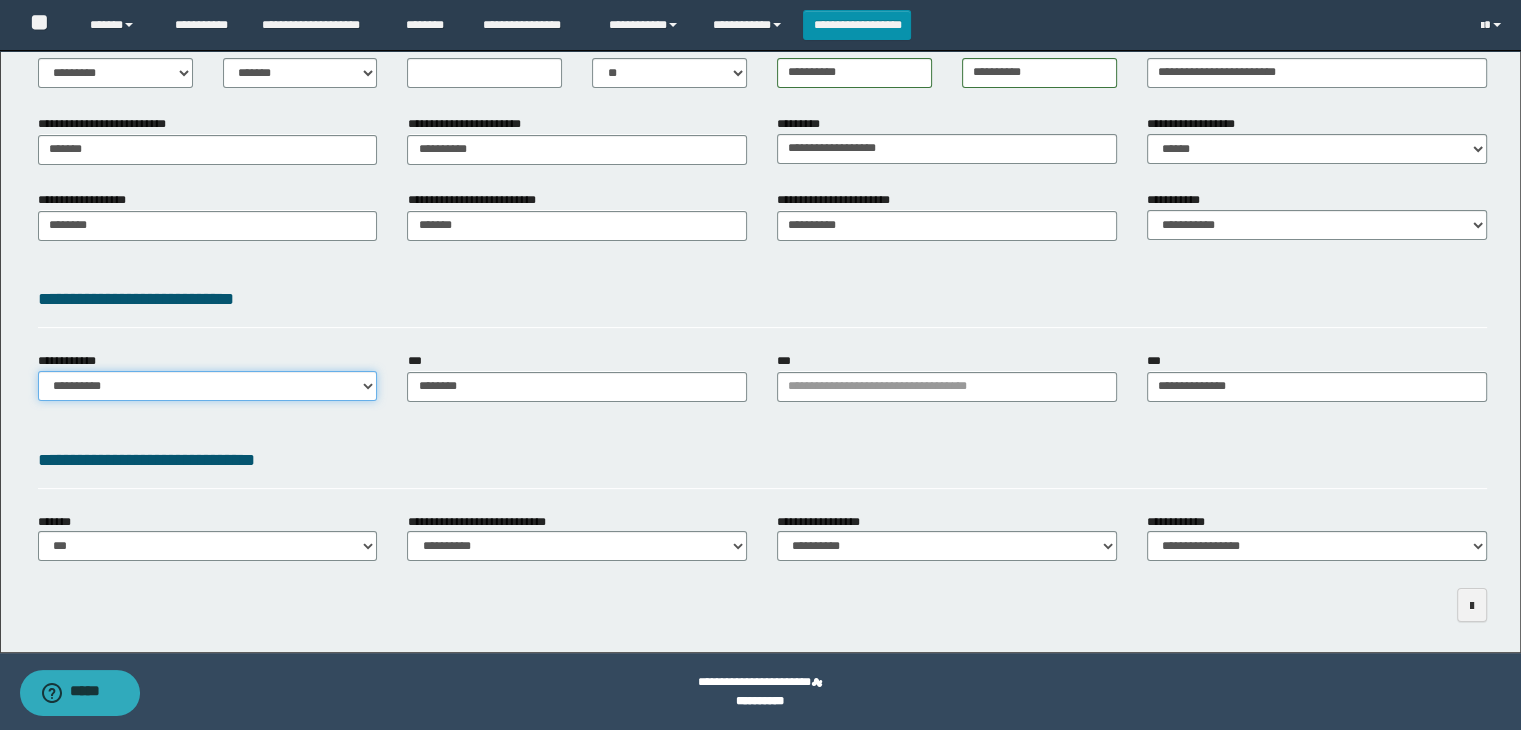click on "**********" at bounding box center (208, 386) 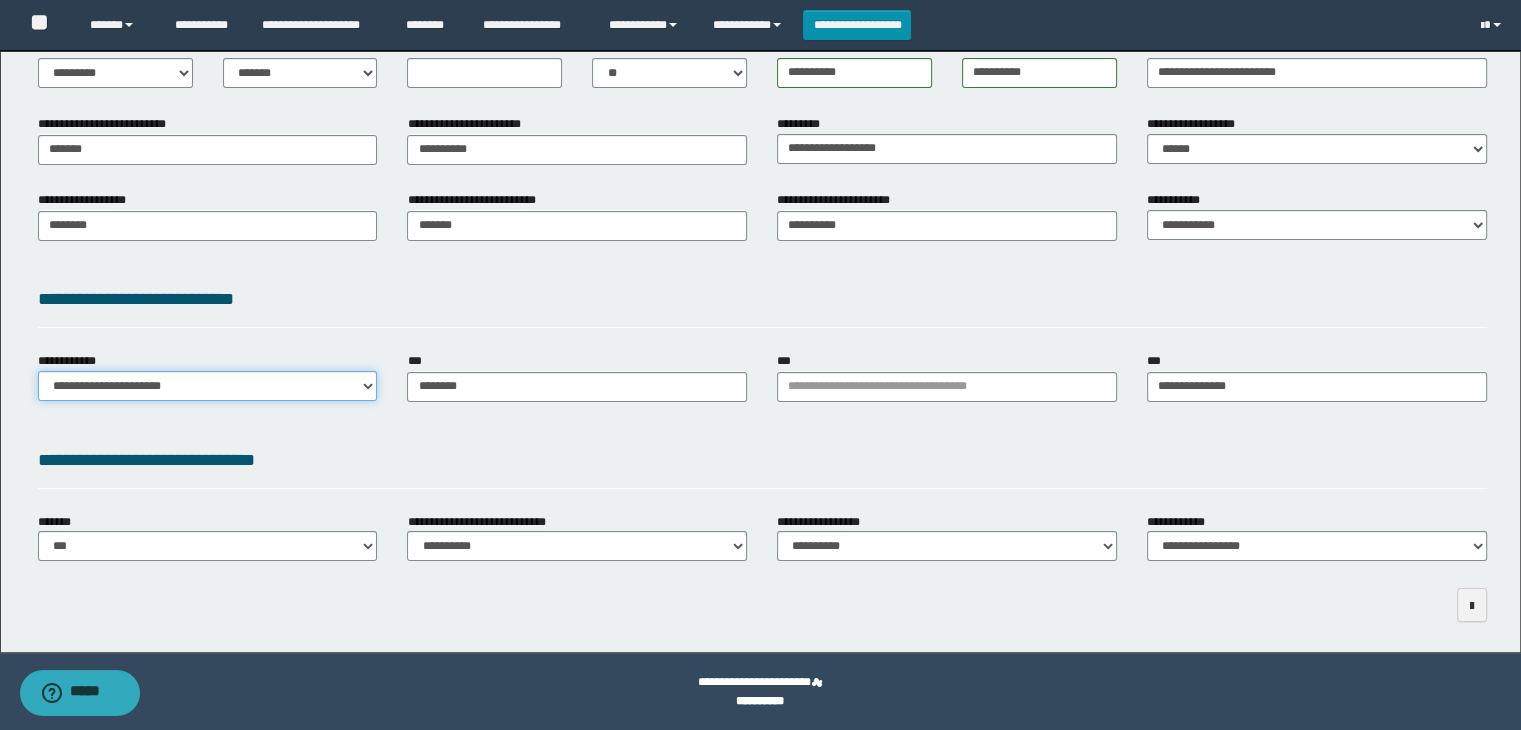 click on "**********" at bounding box center [208, 386] 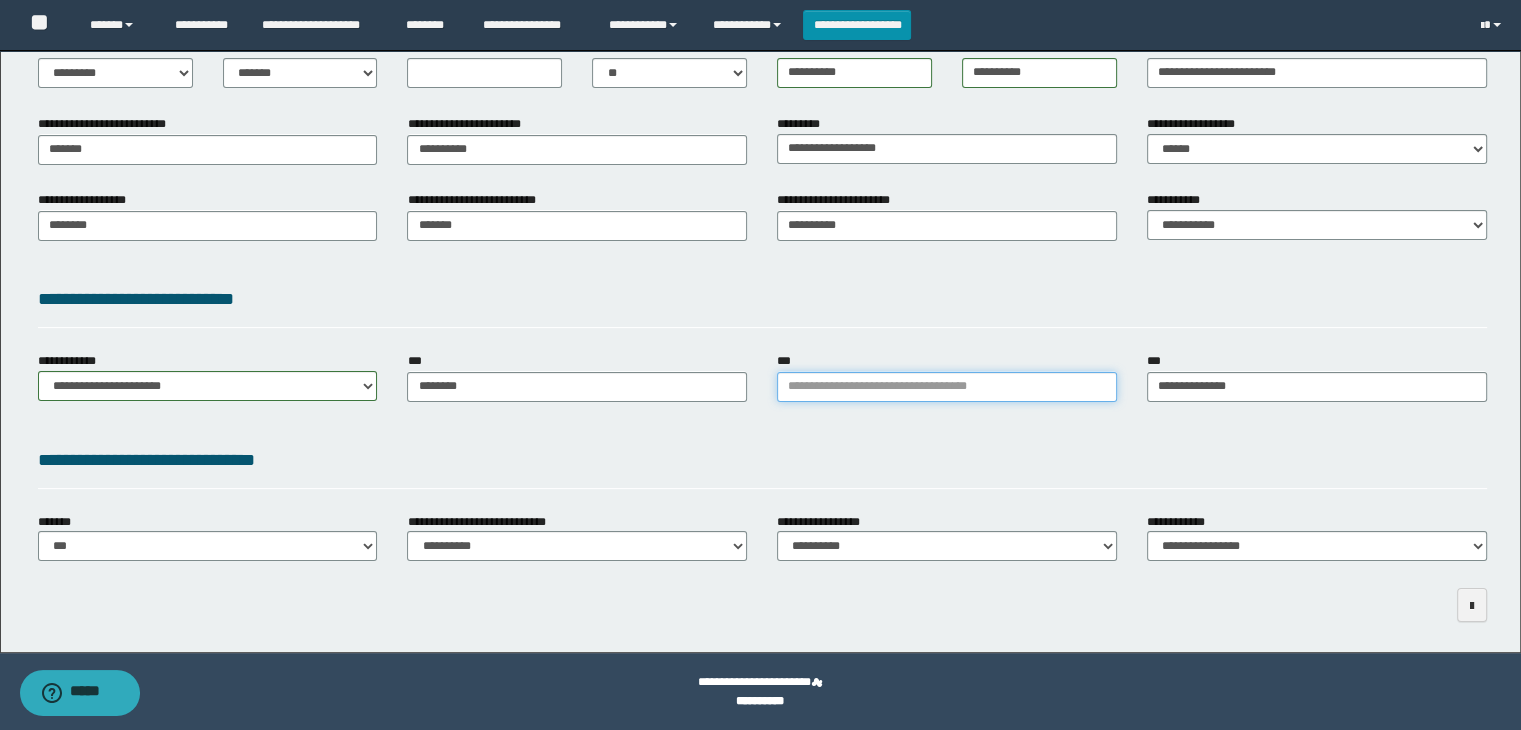 click on "***" at bounding box center [947, 387] 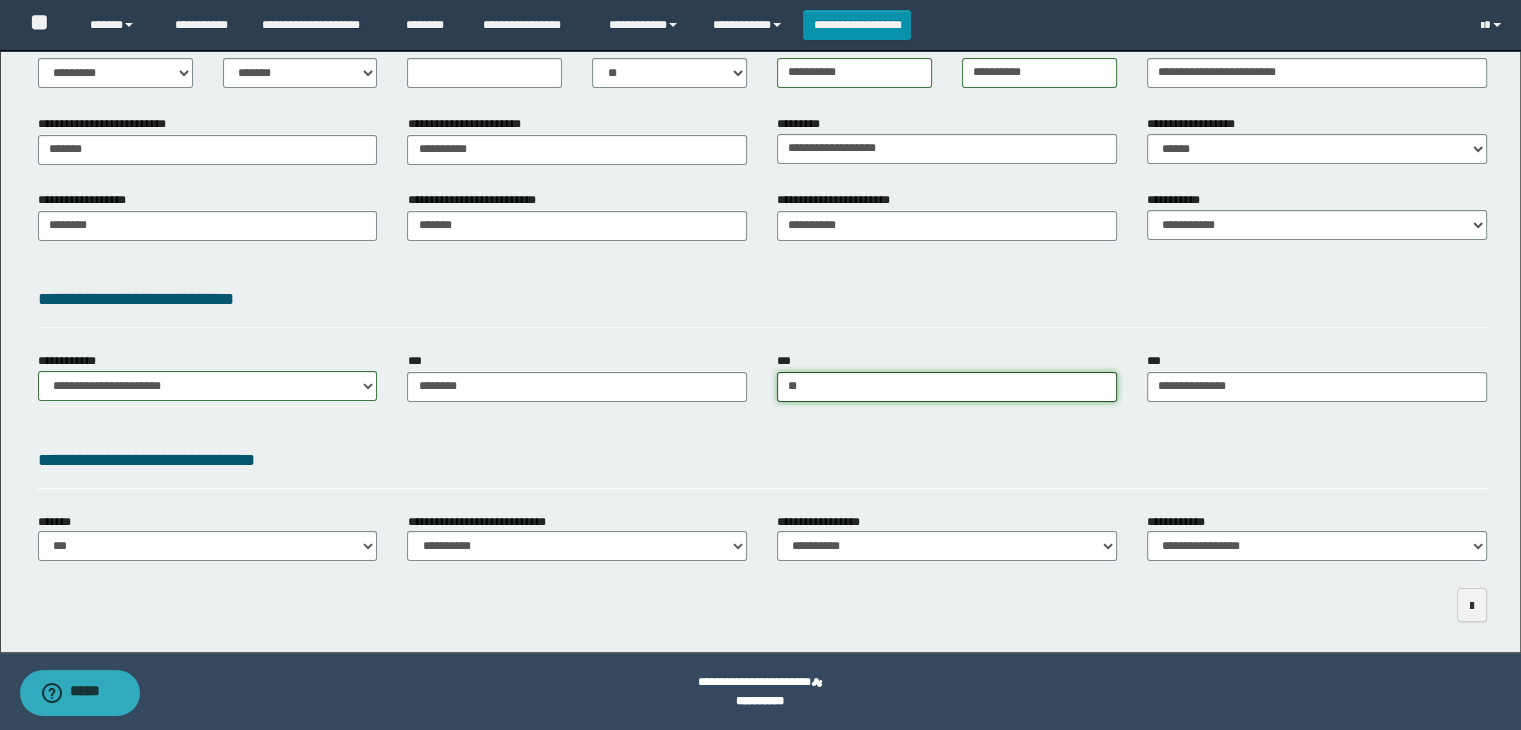 type on "***" 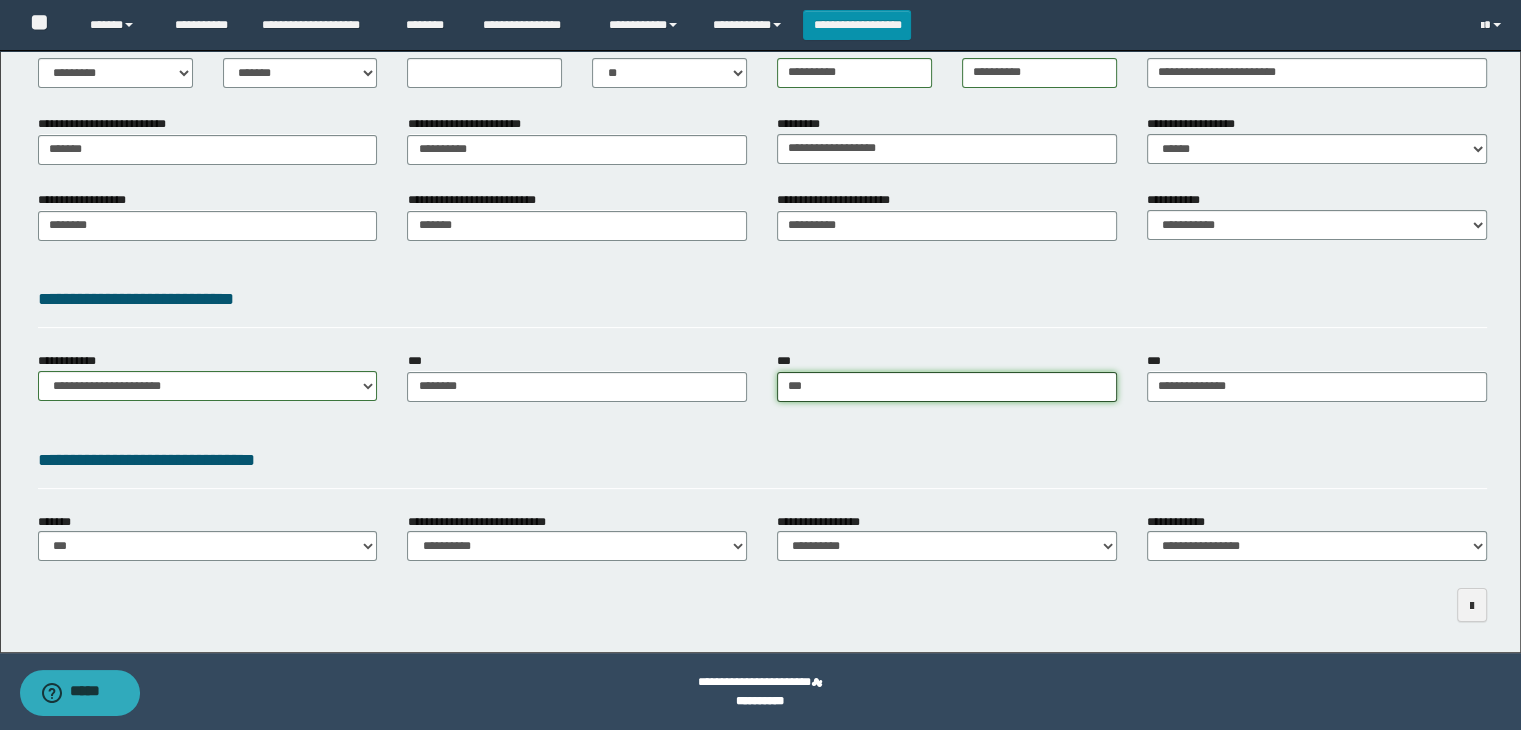 type on "**********" 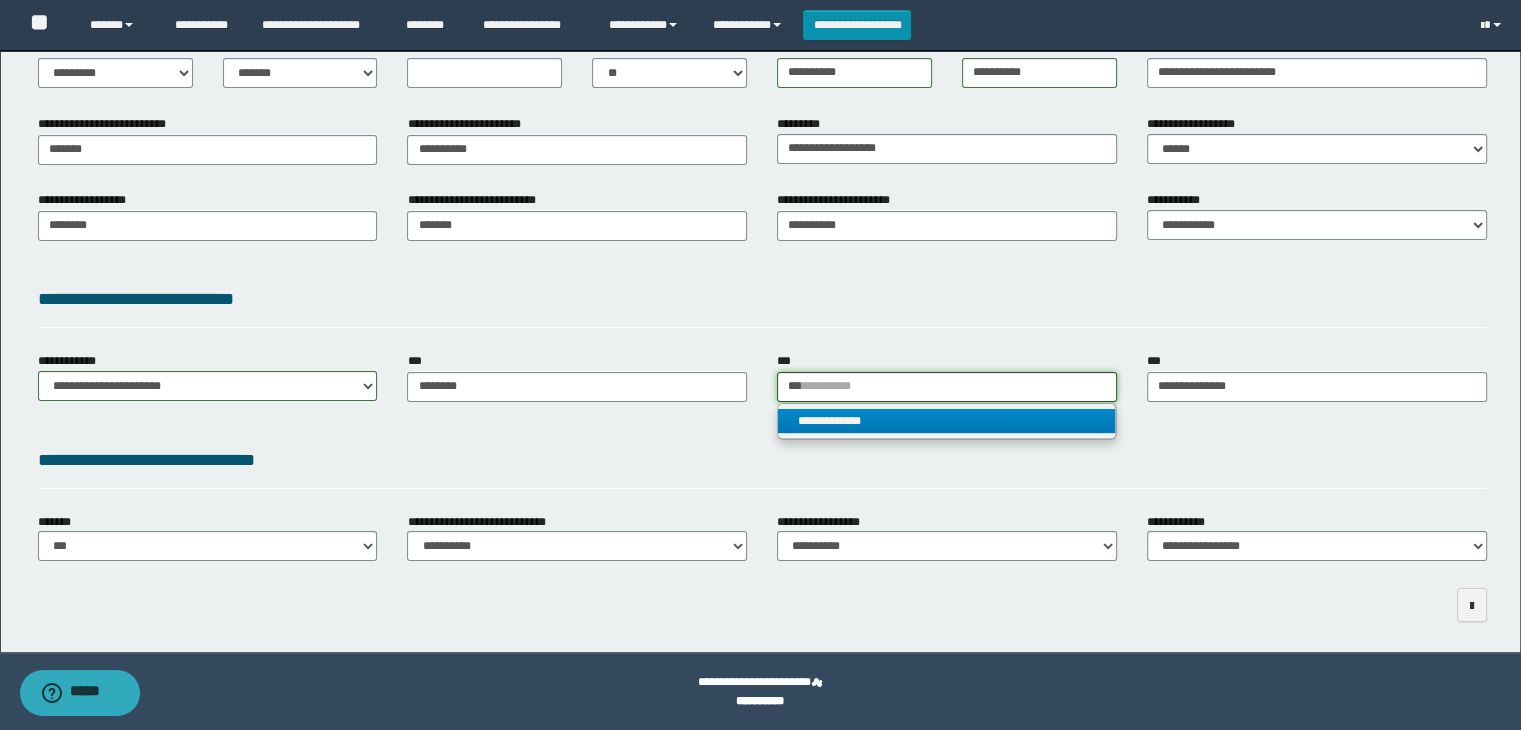 type on "***" 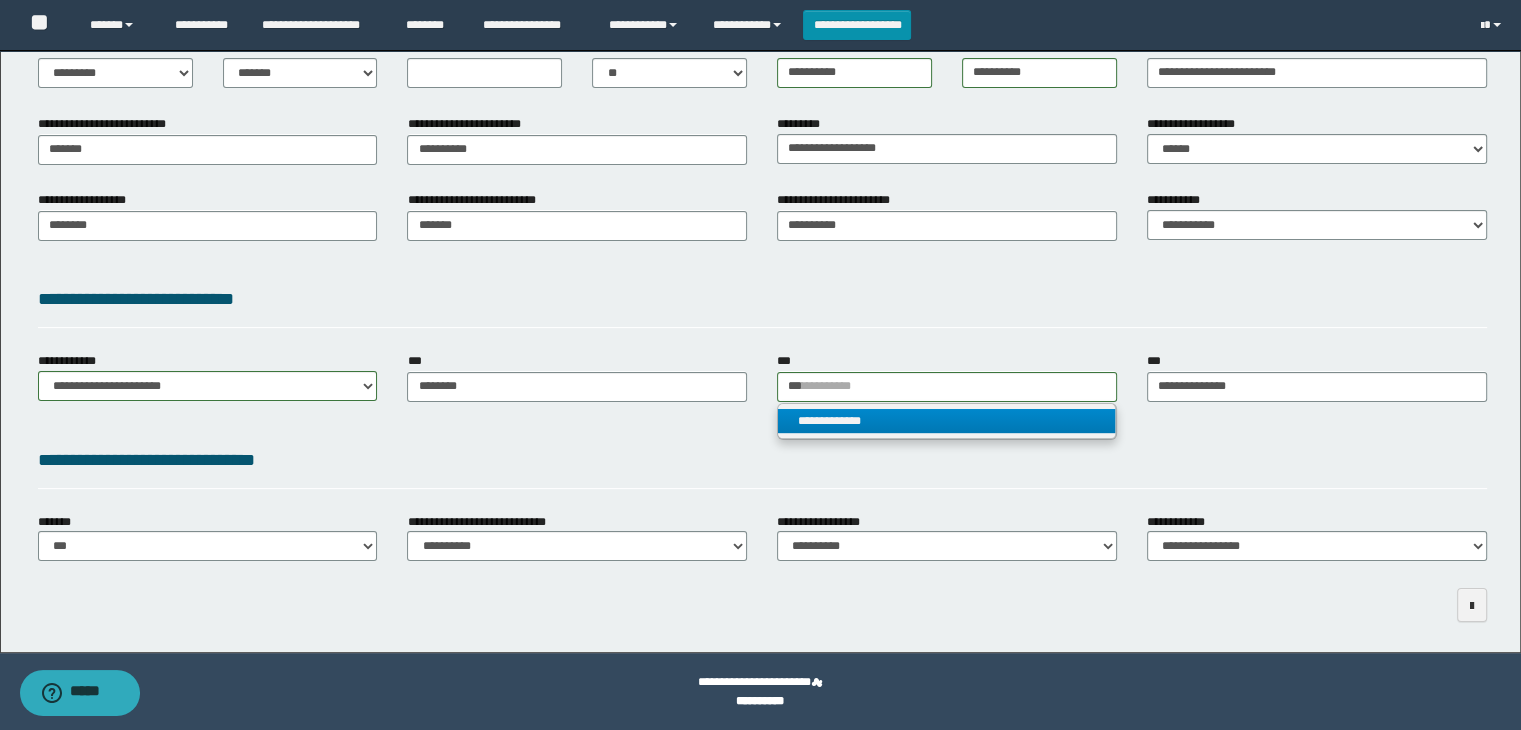 click on "**********" at bounding box center [947, 421] 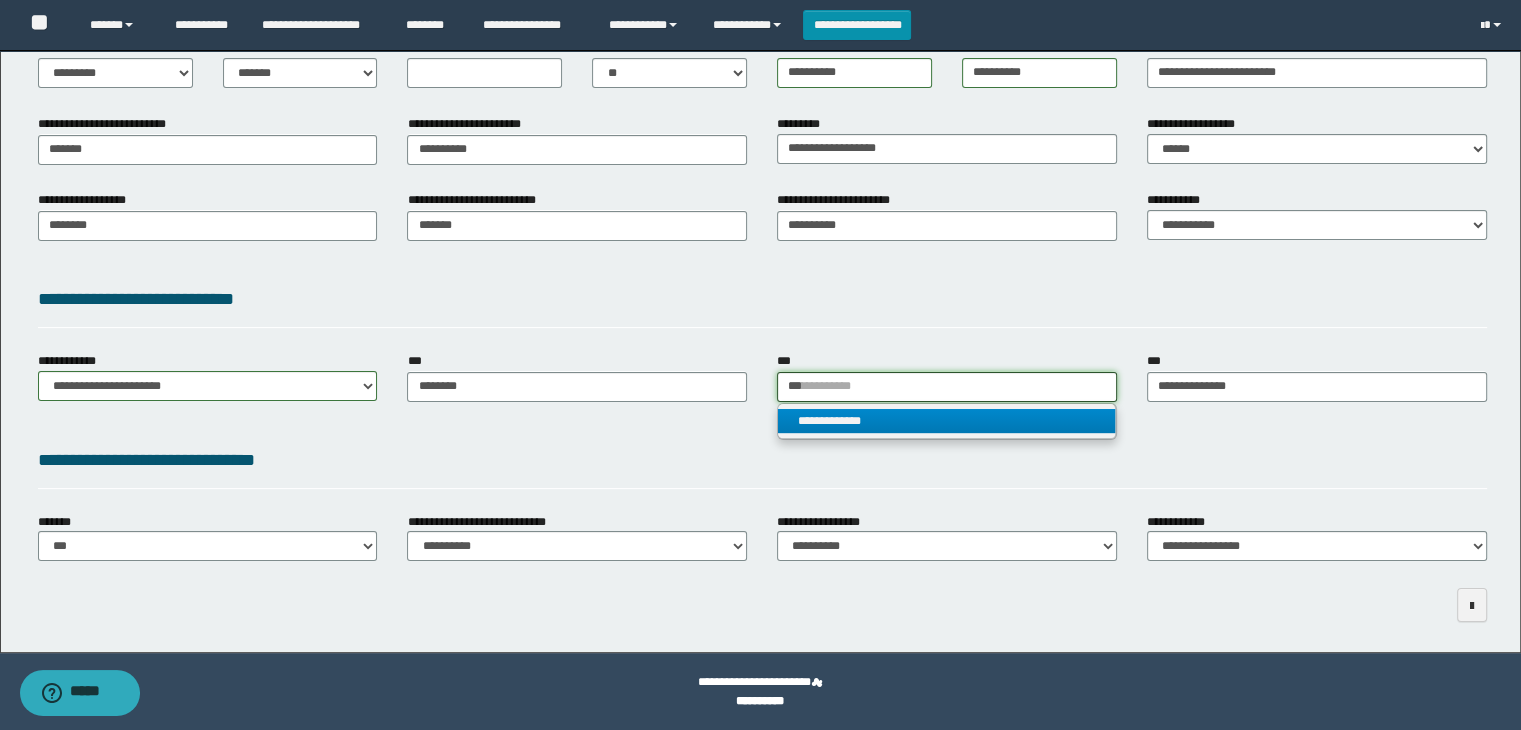 type 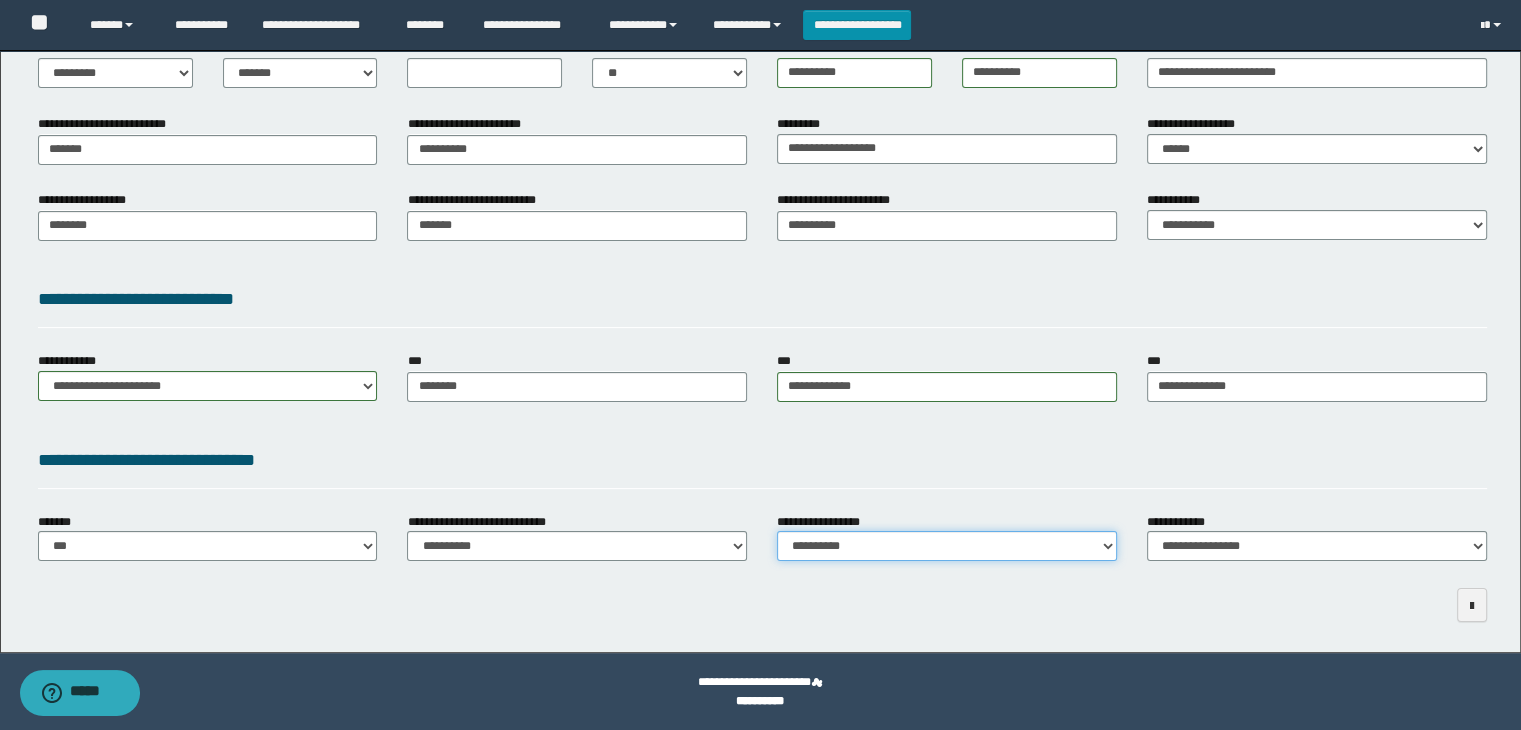 click on "**********" at bounding box center (947, 546) 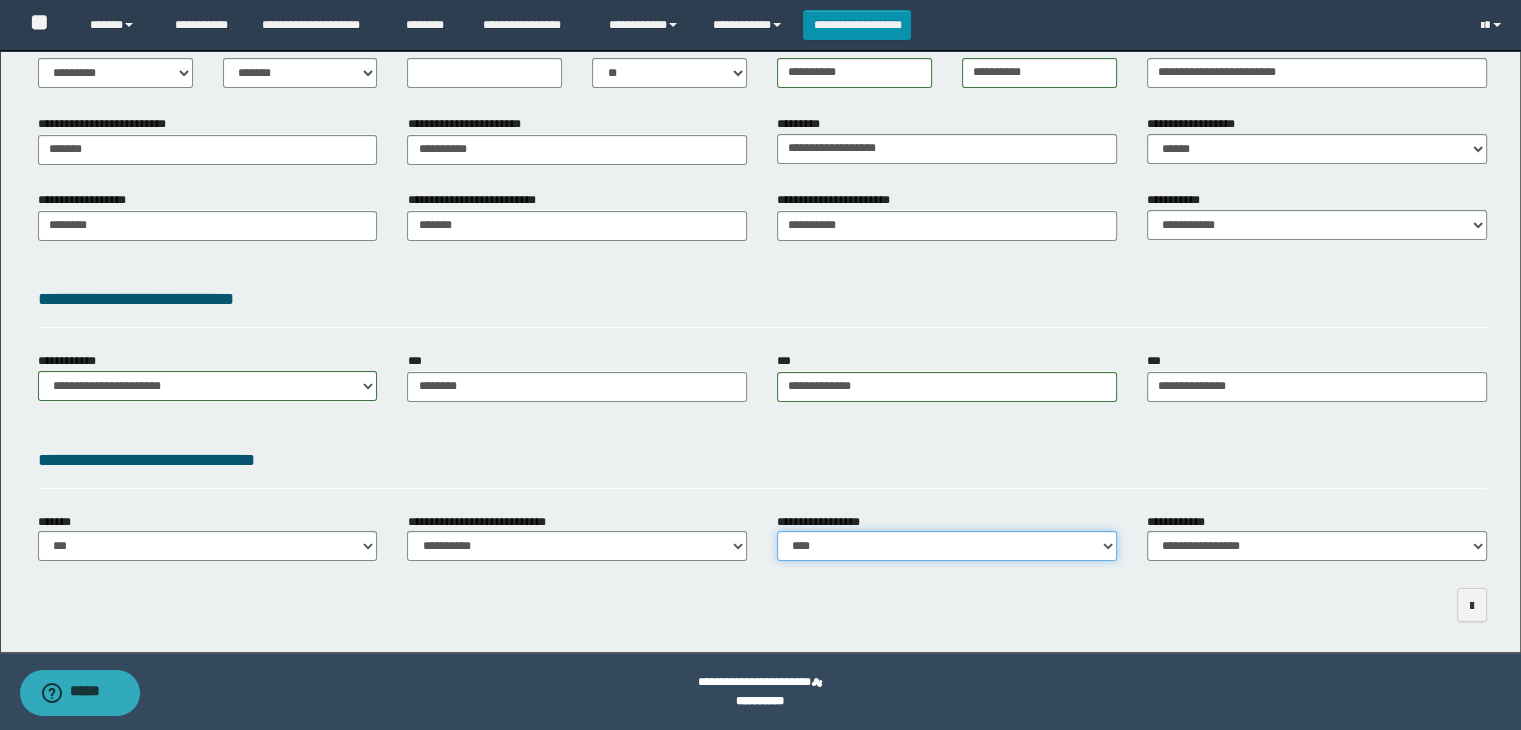 click on "**********" at bounding box center (947, 546) 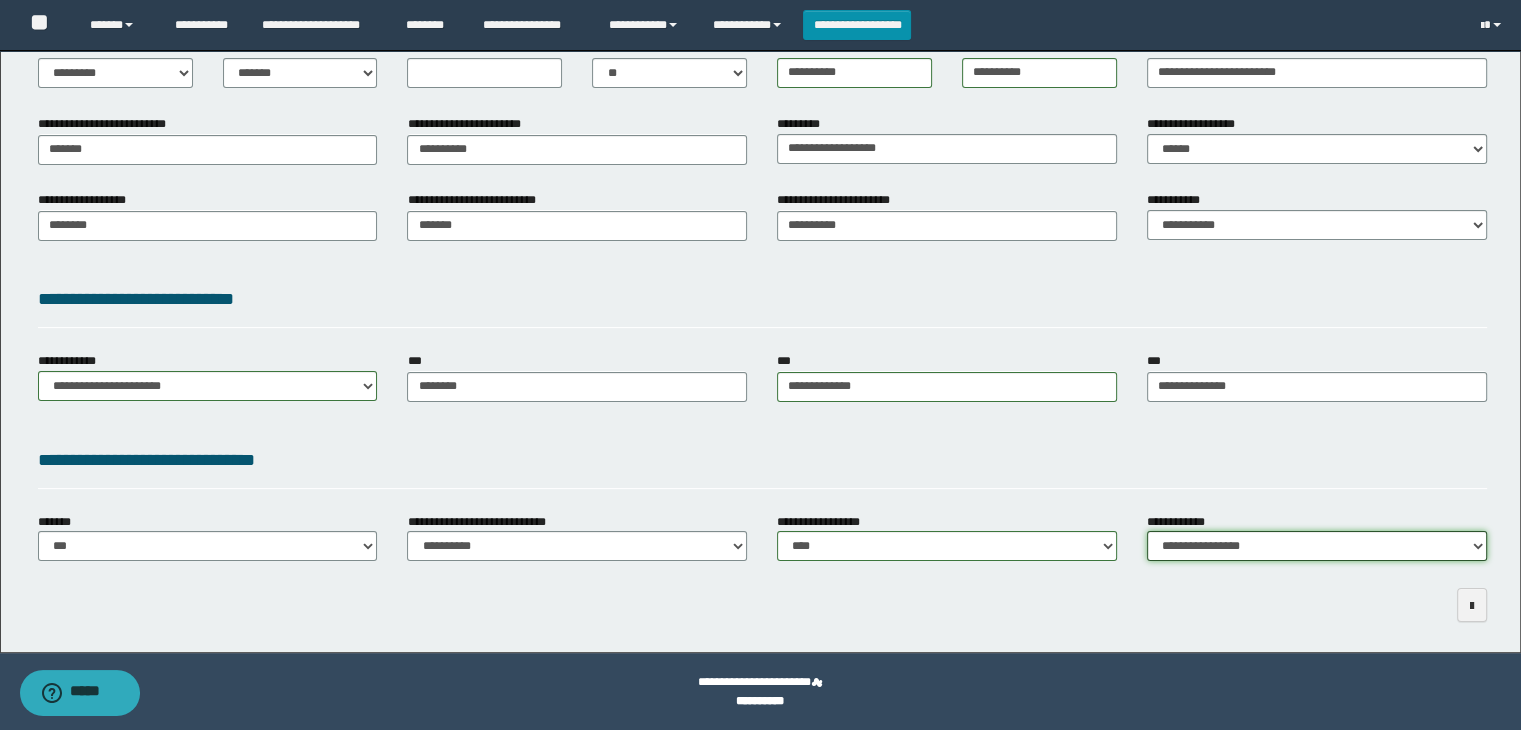 click on "**********" at bounding box center (1317, 546) 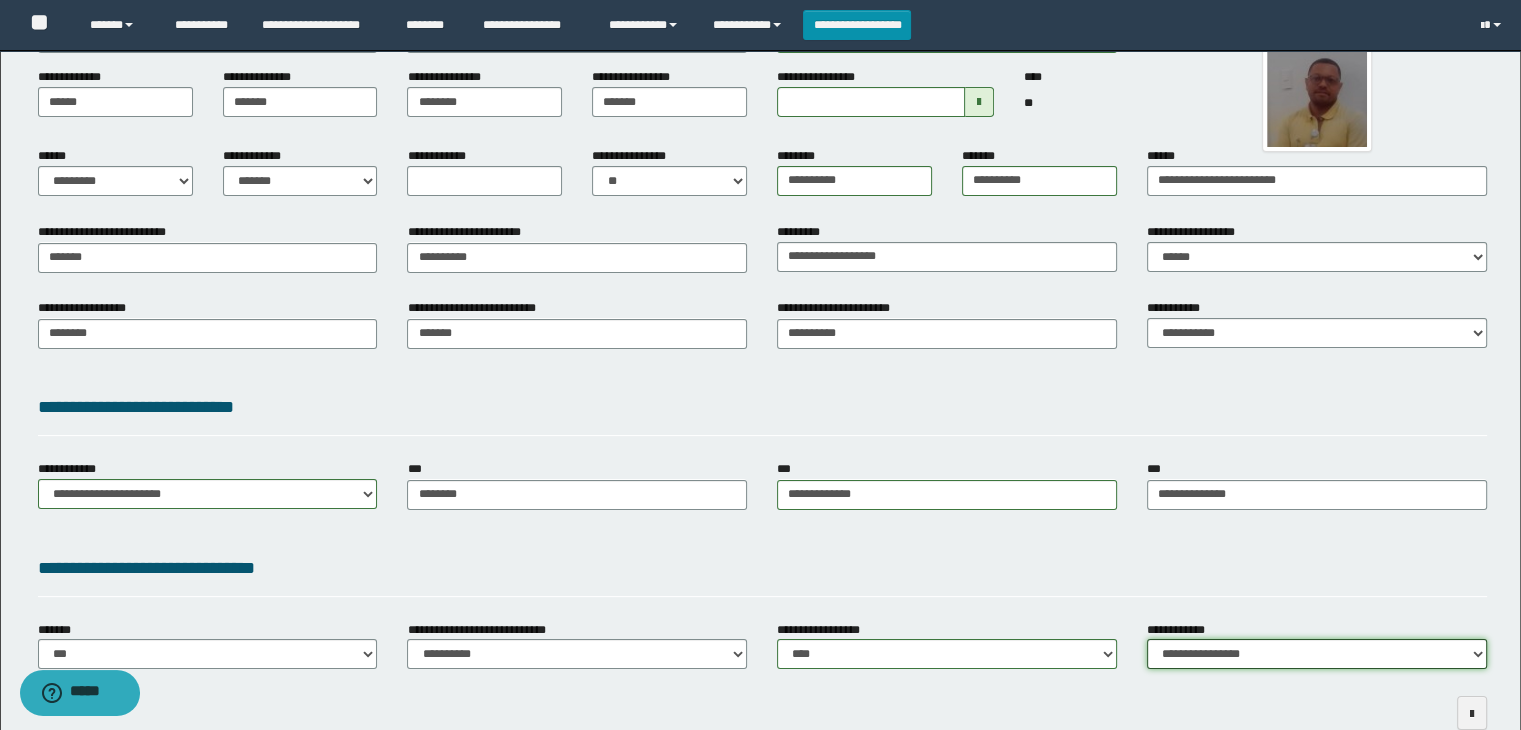 scroll, scrollTop: 0, scrollLeft: 0, axis: both 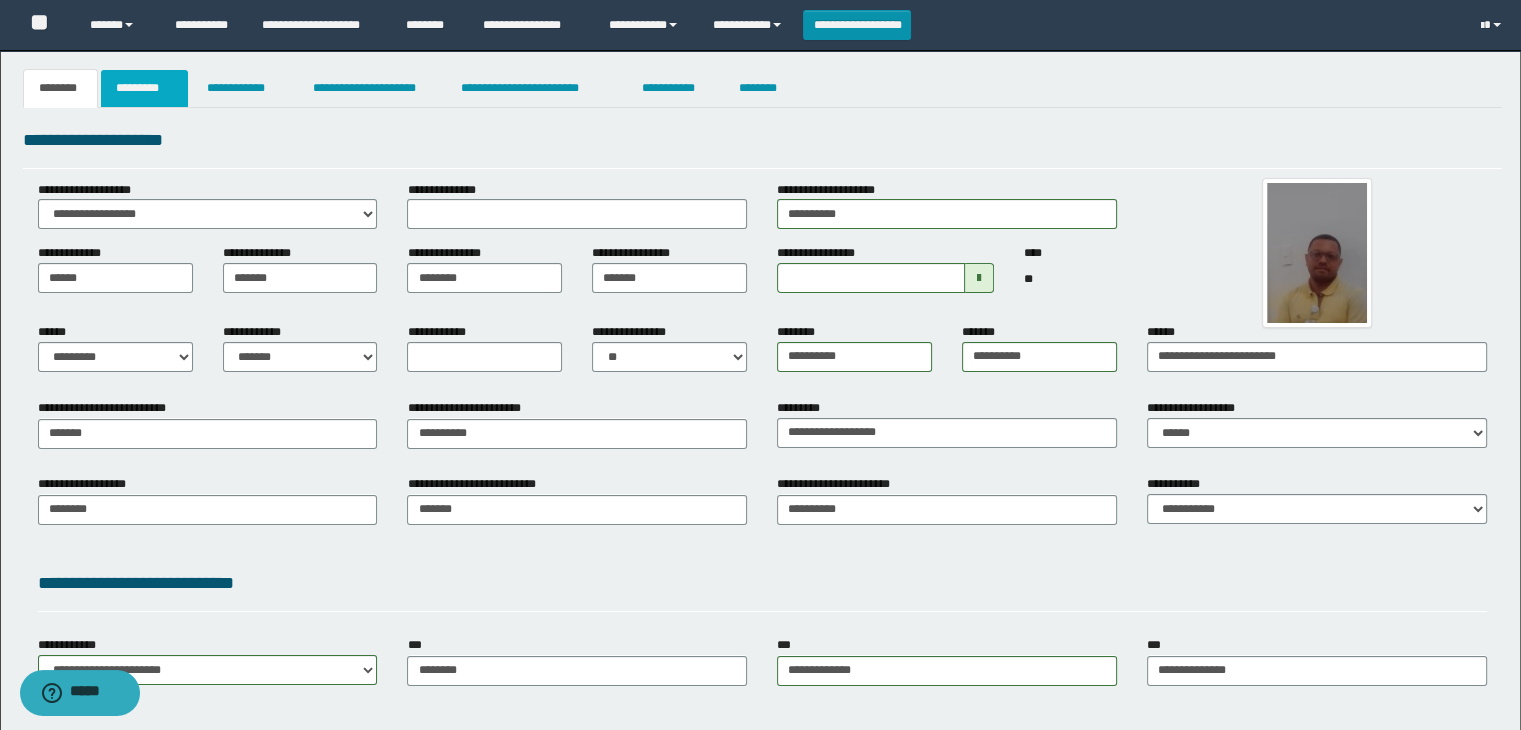 click on "*********" at bounding box center (144, 88) 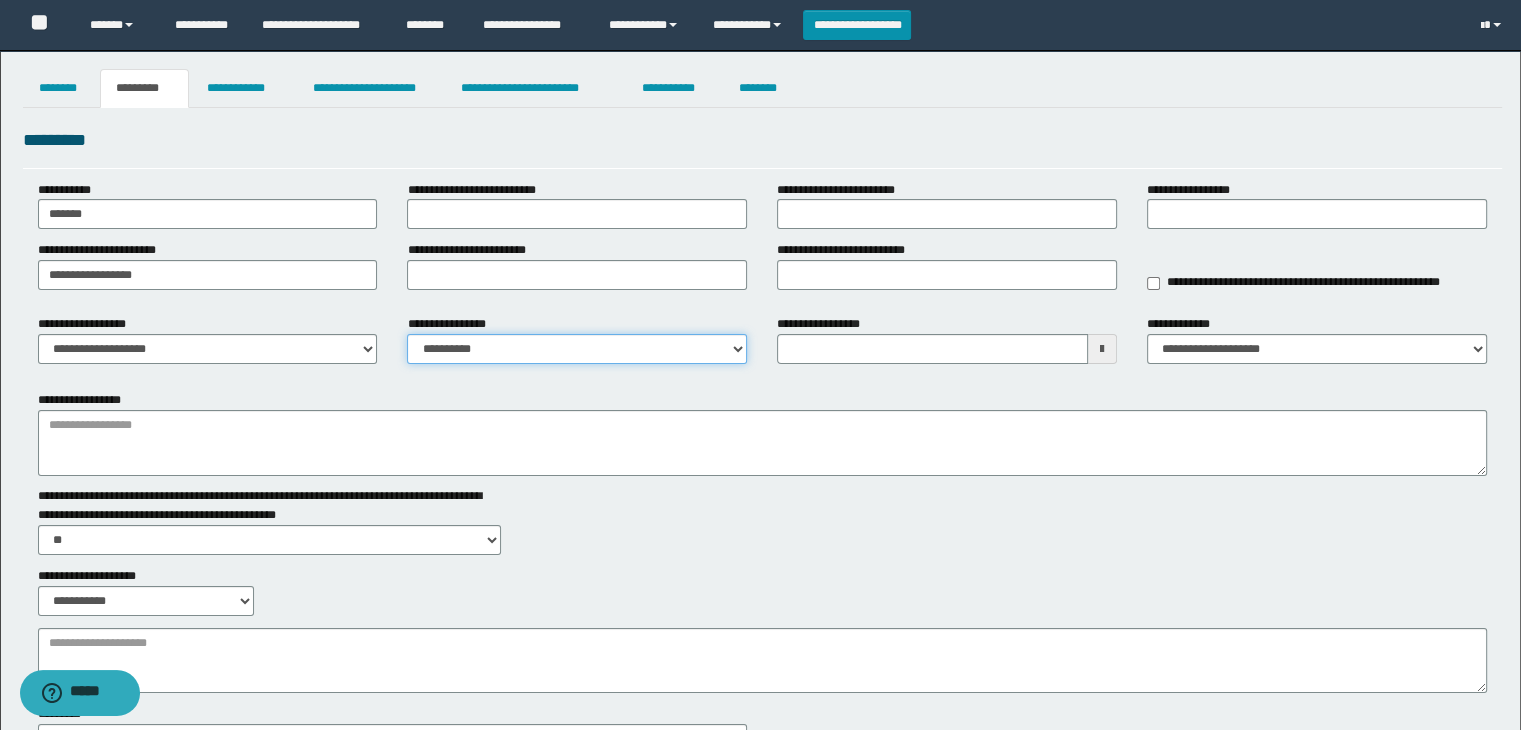 click on "**********" at bounding box center (577, 349) 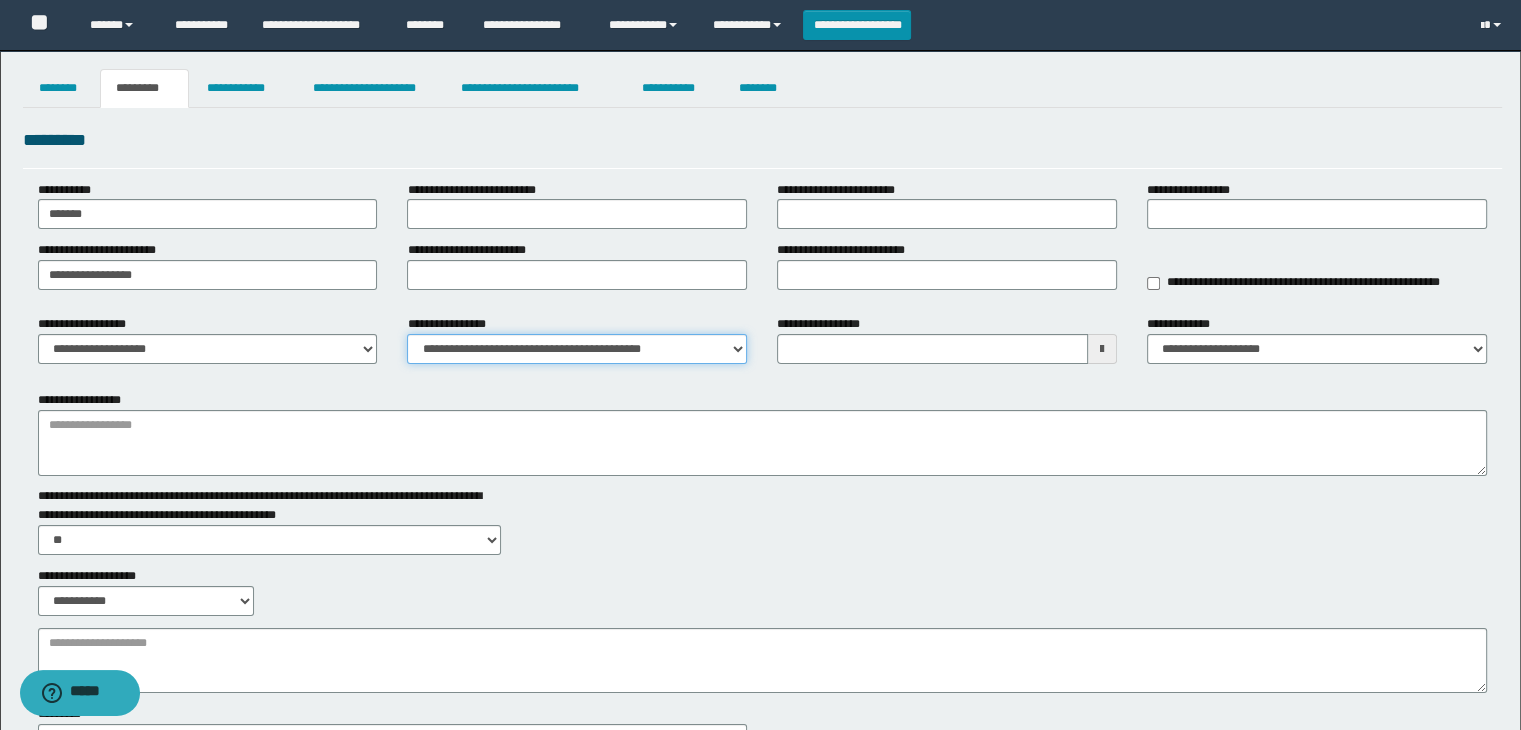 click on "**********" at bounding box center (577, 349) 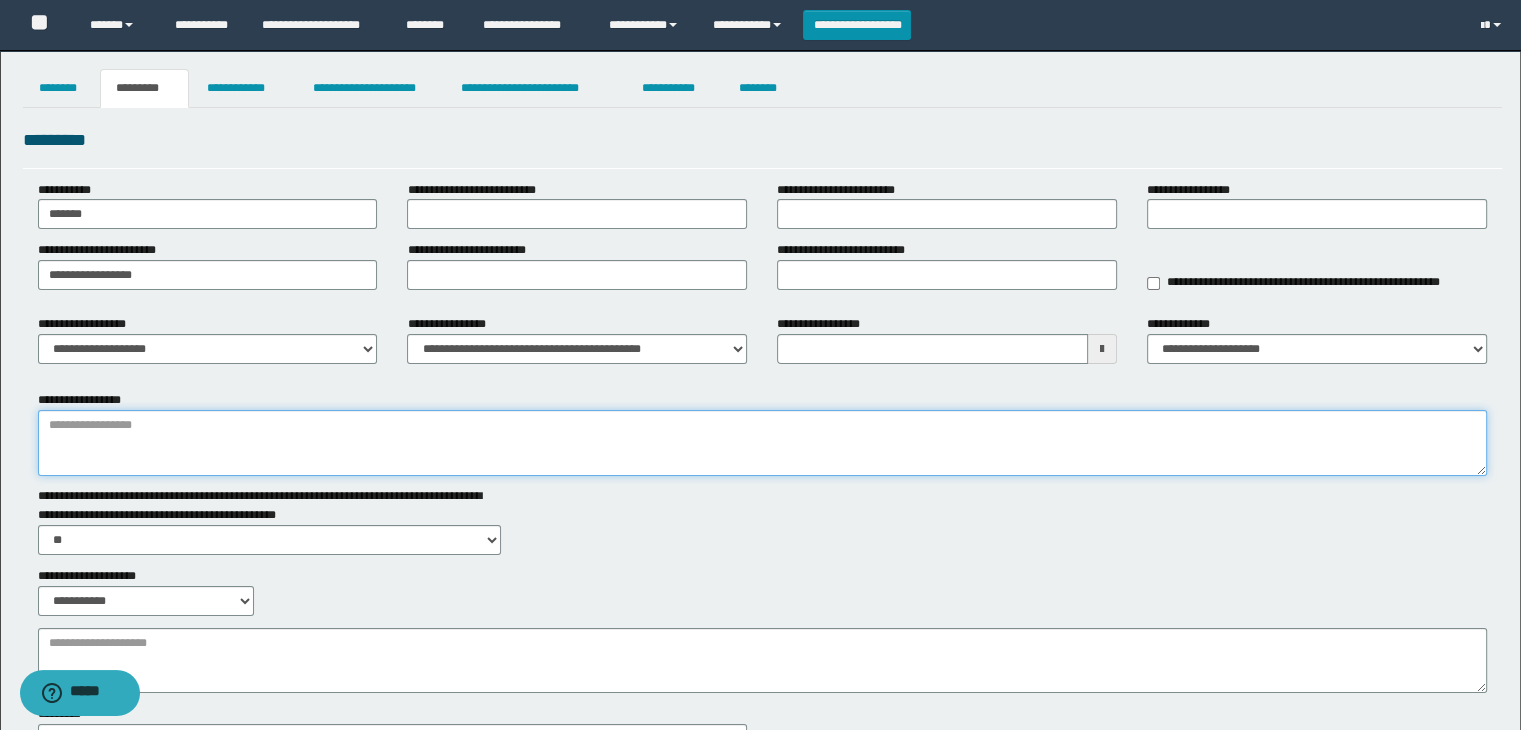 click on "**********" at bounding box center [763, 443] 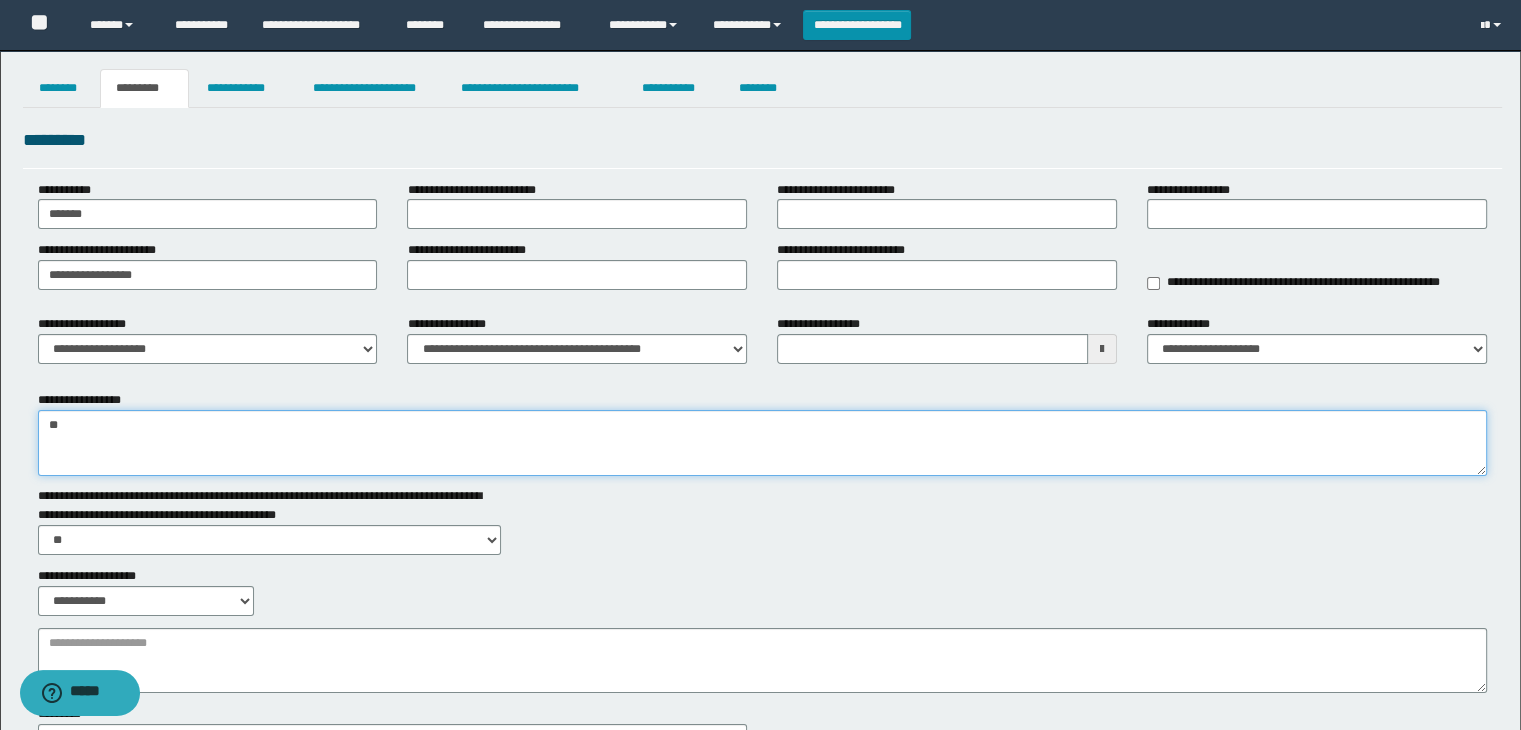type on "*" 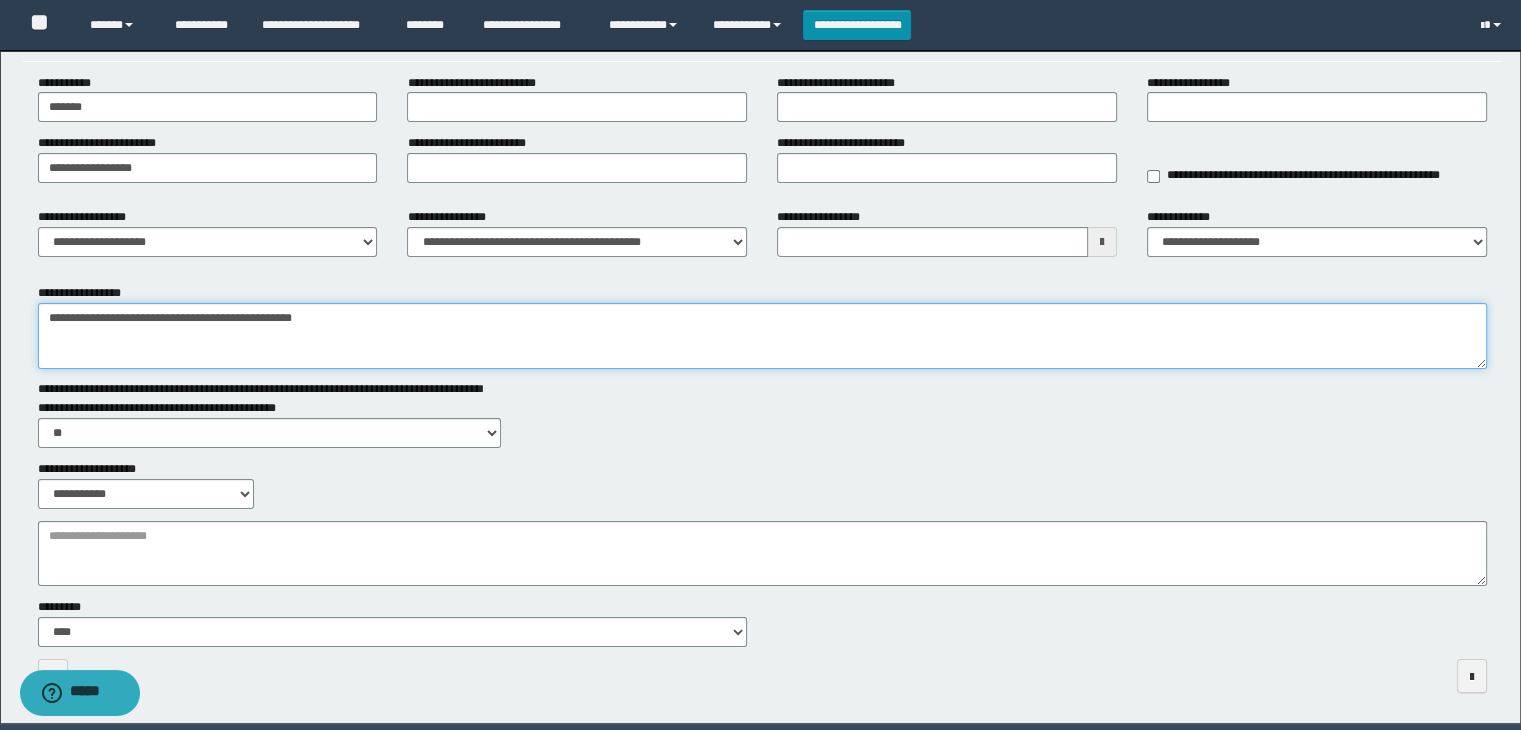 scroll, scrollTop: 178, scrollLeft: 0, axis: vertical 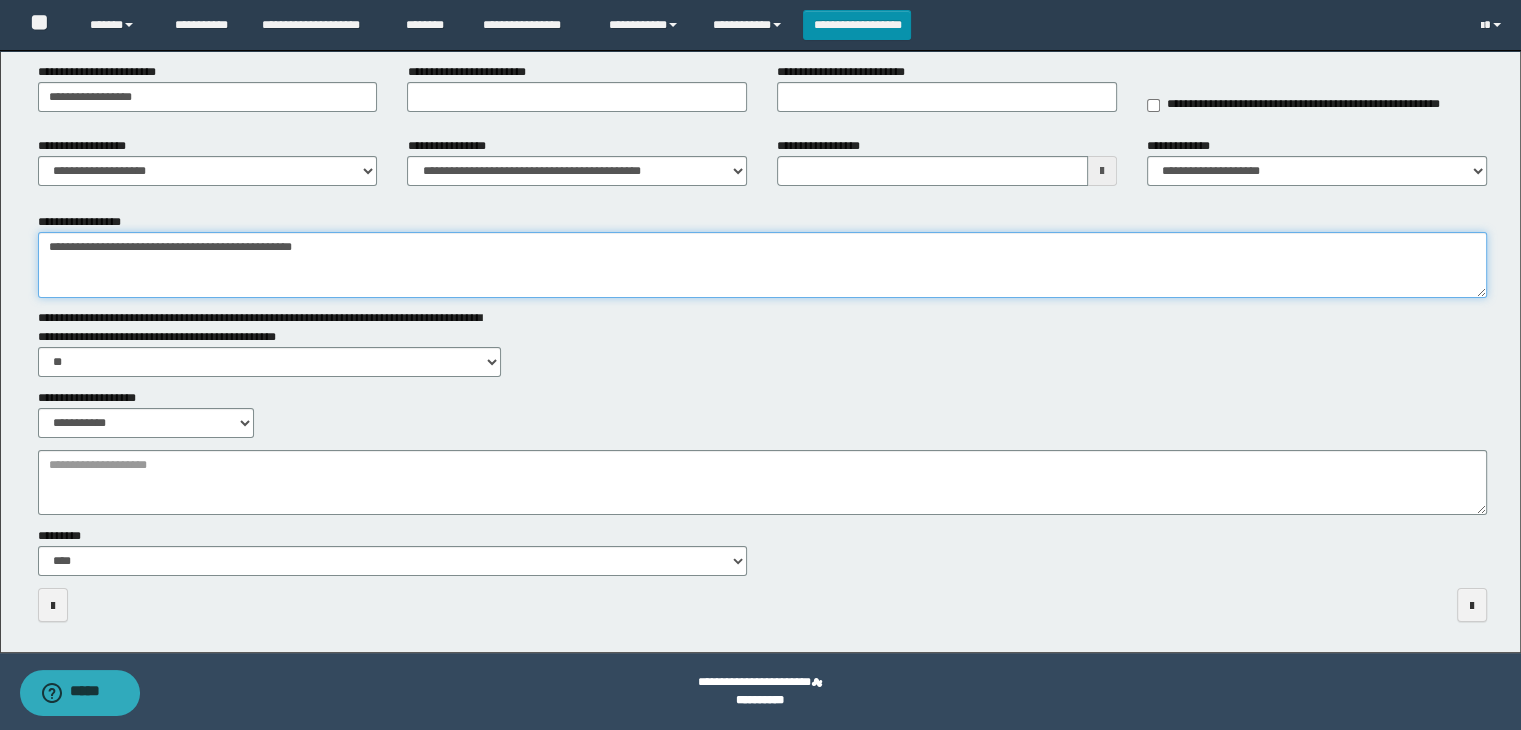 type on "**********" 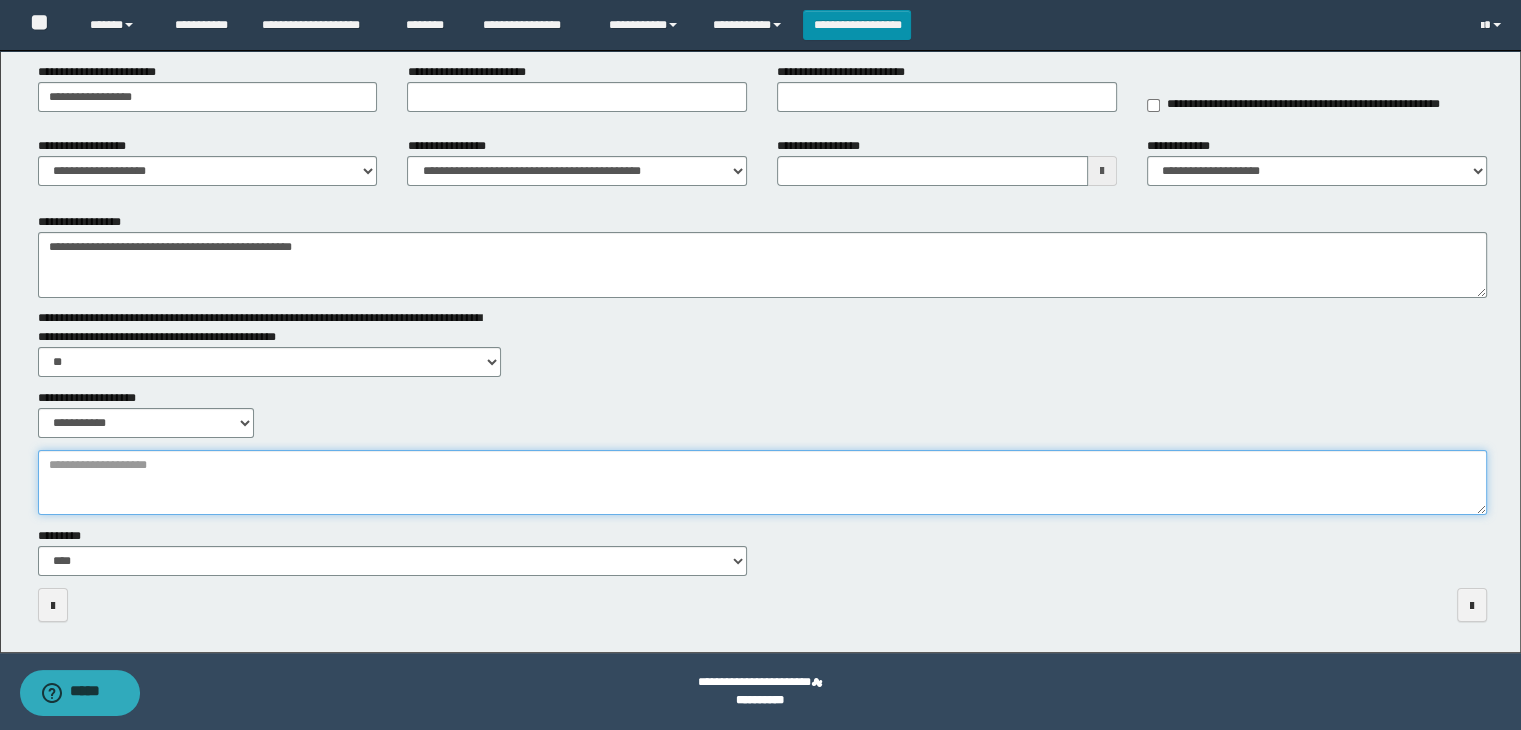 click on "**********" at bounding box center [763, 483] 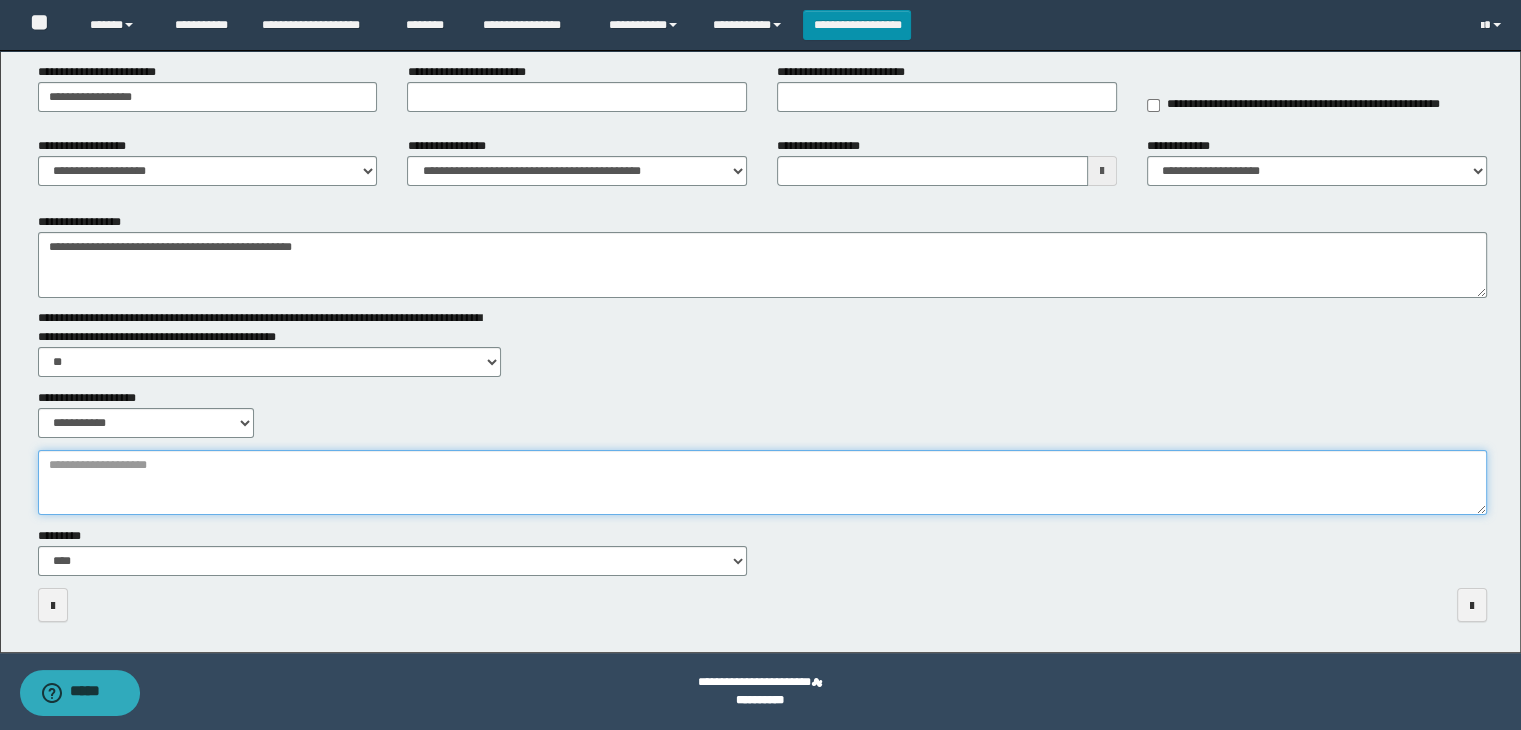 paste on "**********" 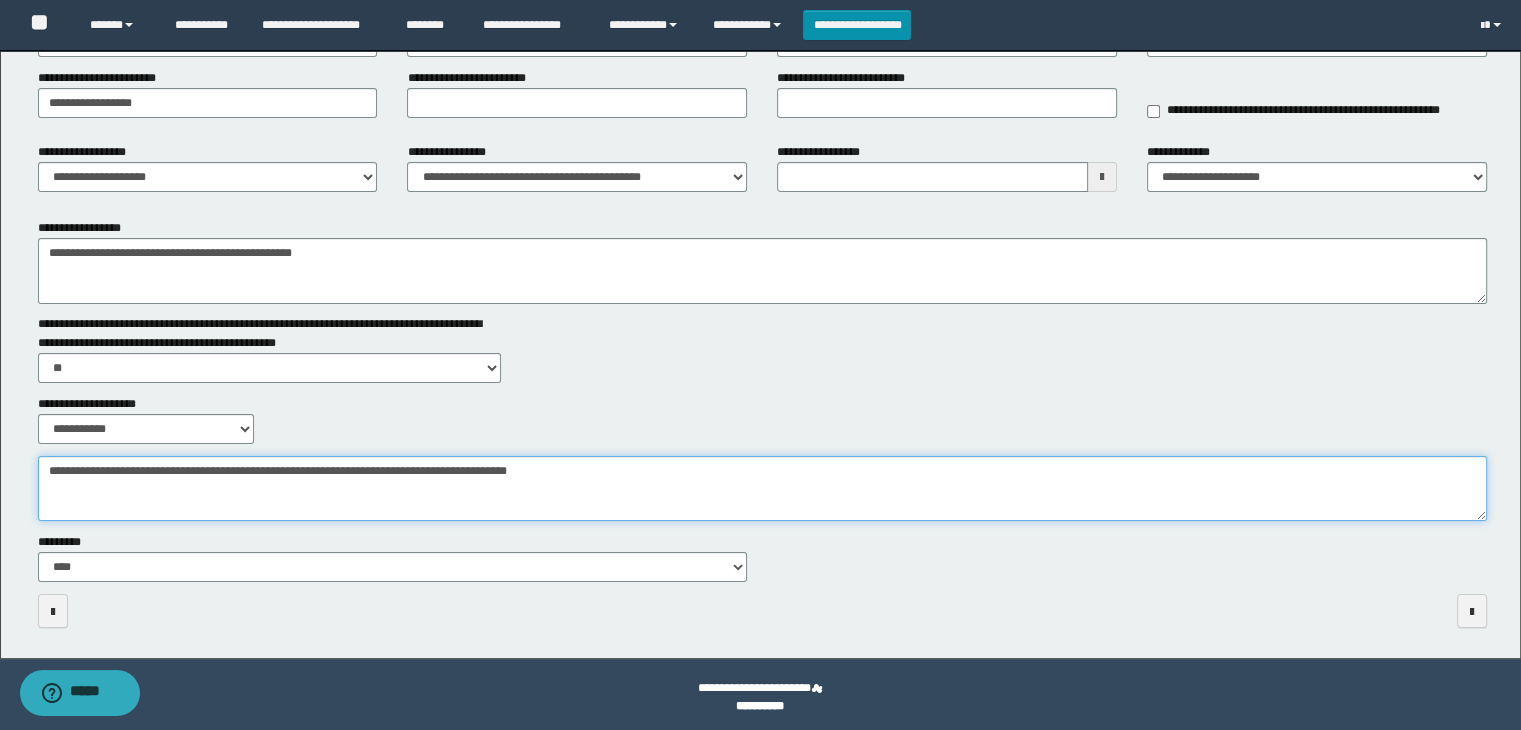 scroll, scrollTop: 0, scrollLeft: 0, axis: both 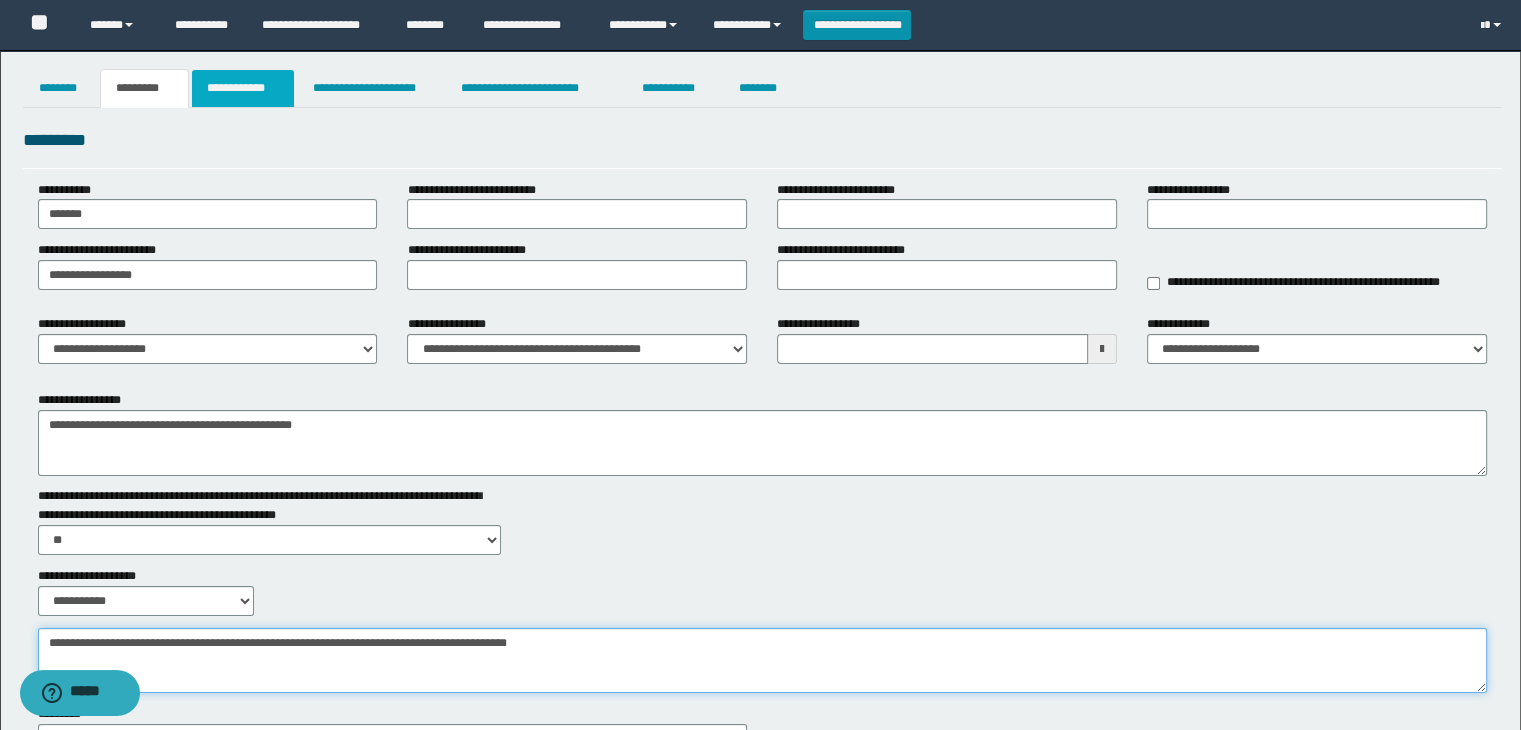 type on "**********" 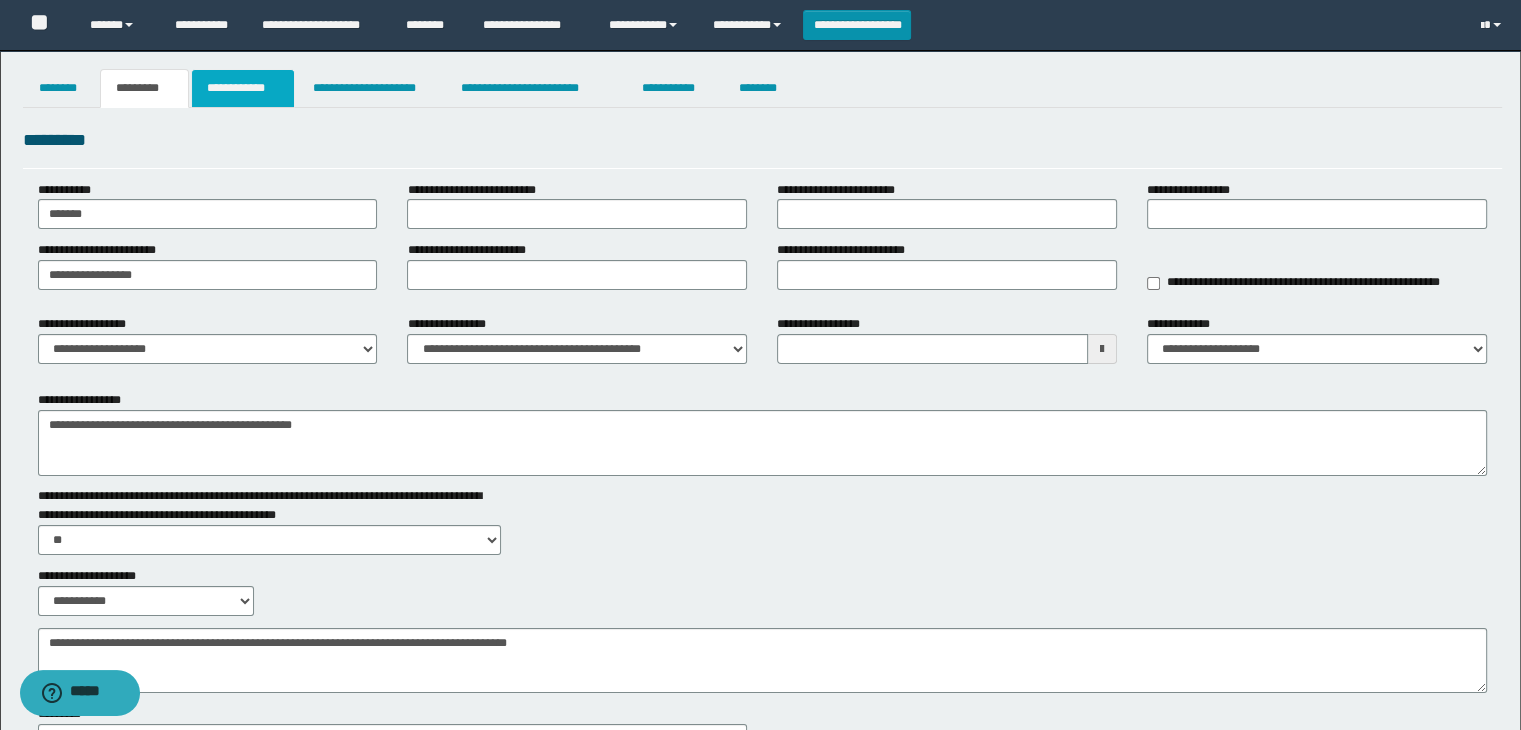 click on "**********" at bounding box center [243, 88] 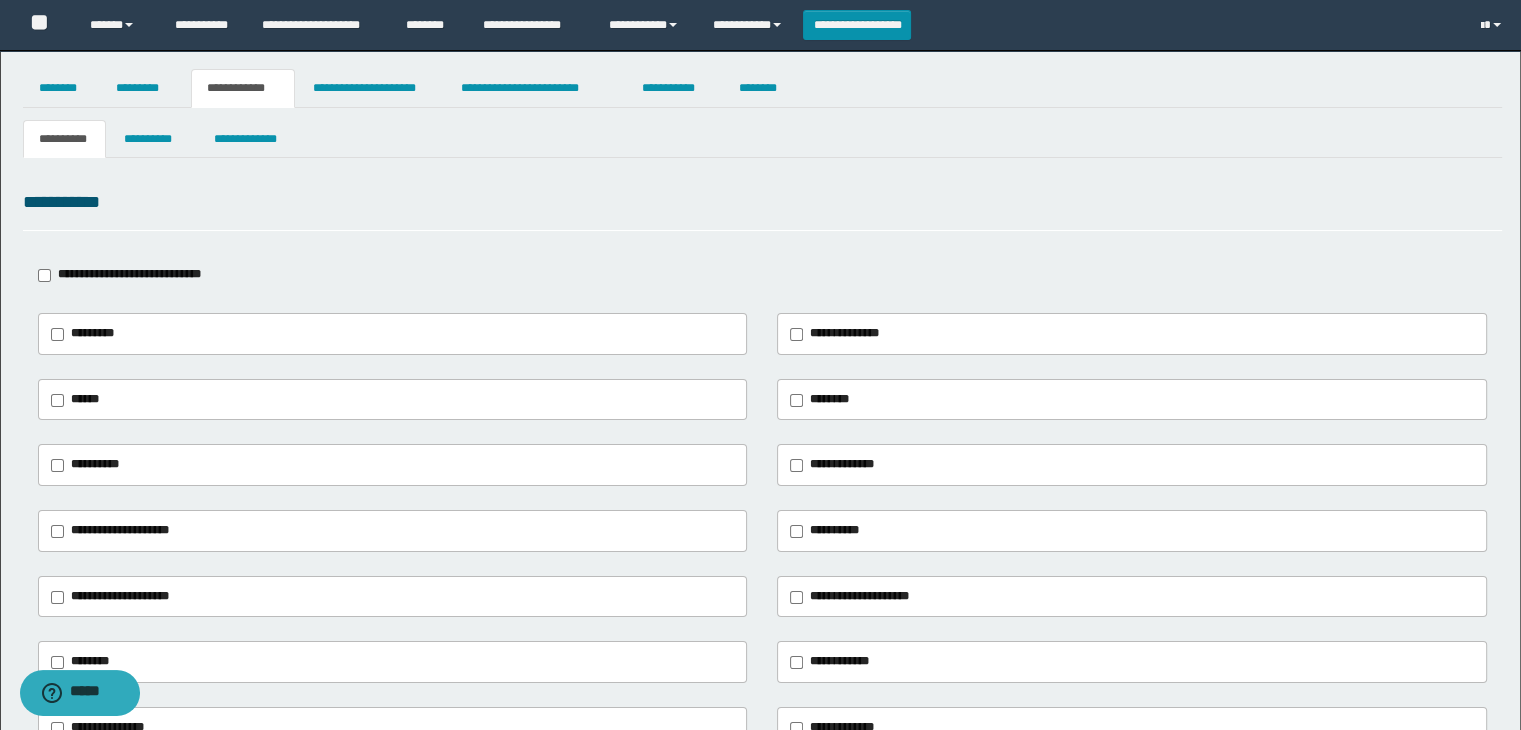 click on "**********" at bounding box center [95, 464] 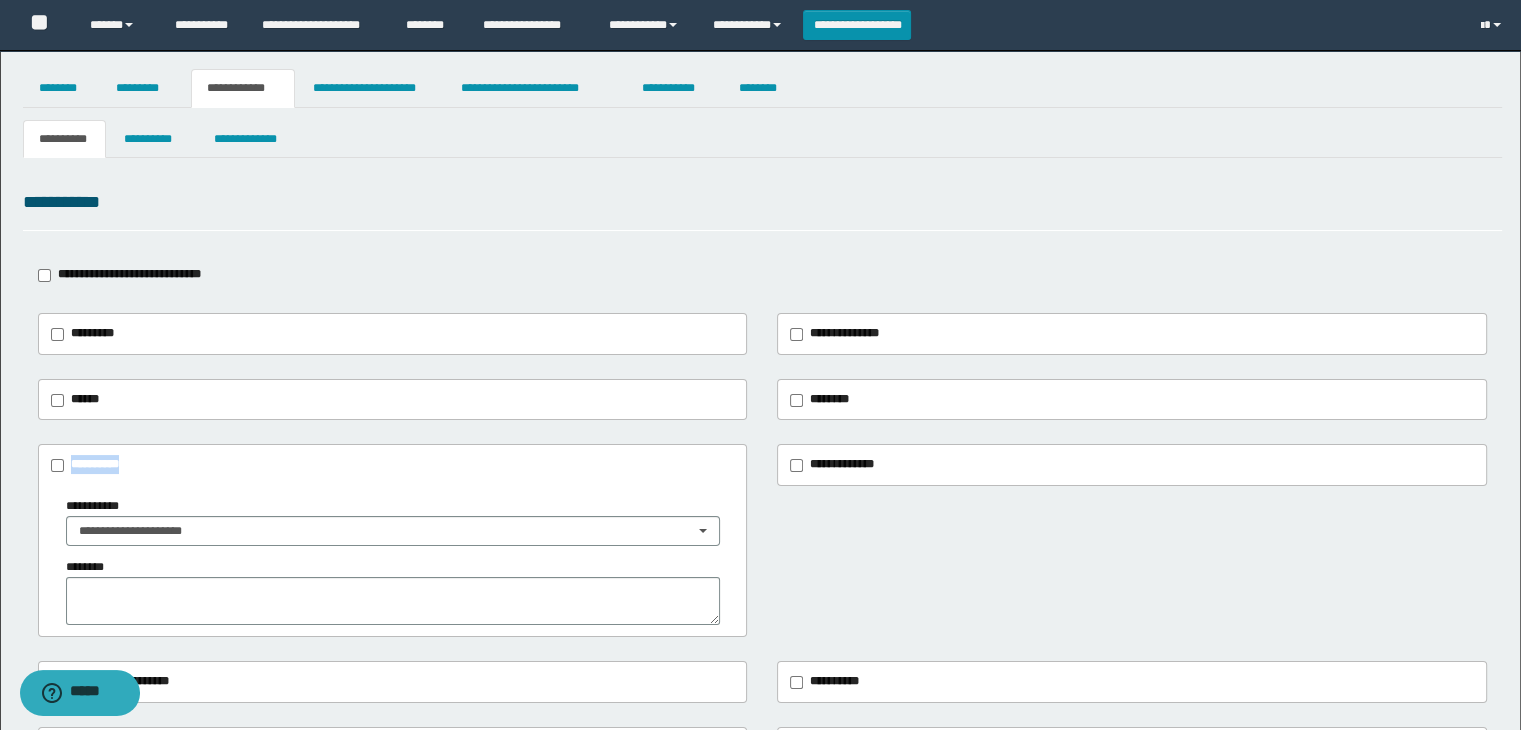 click on "**********" at bounding box center (95, 464) 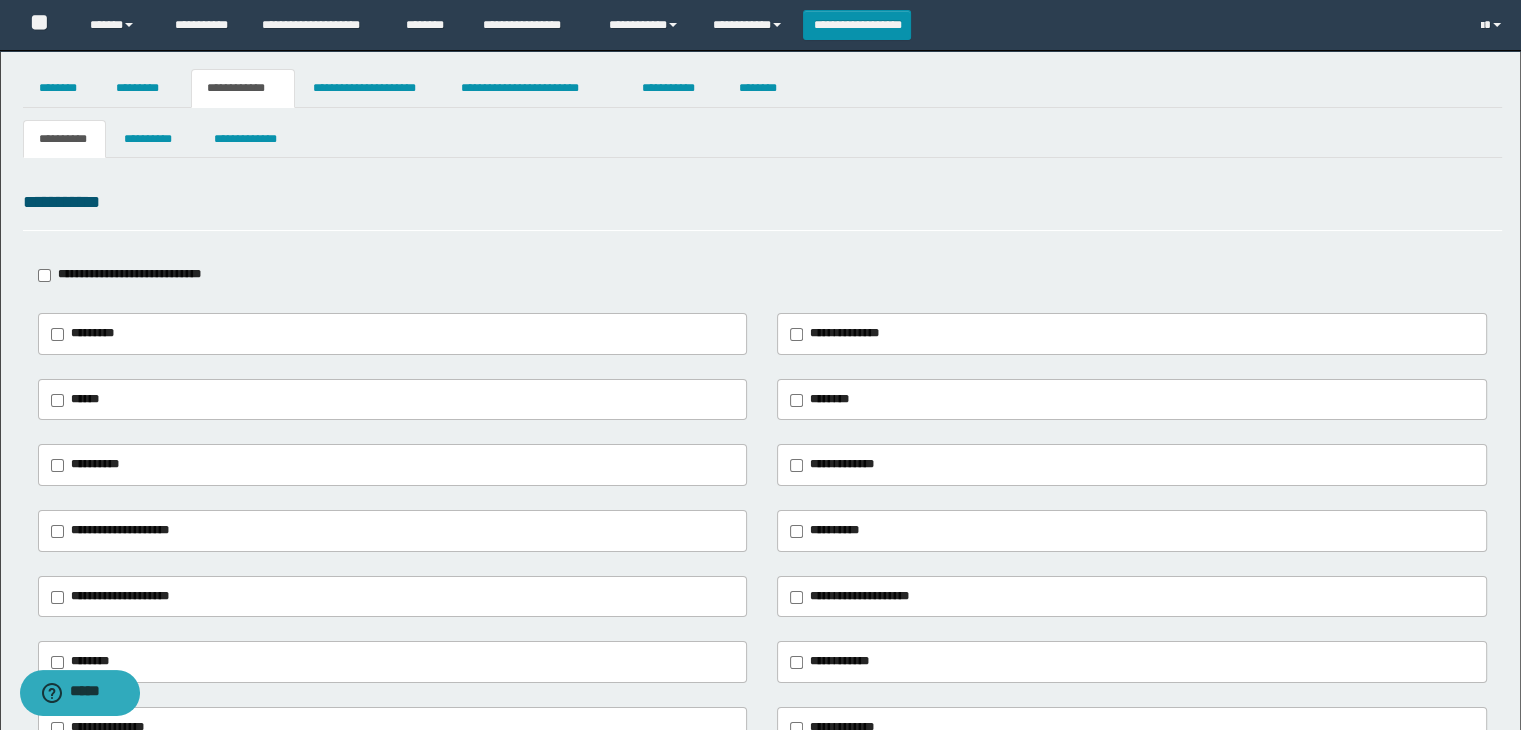 click on "********" at bounding box center (829, 399) 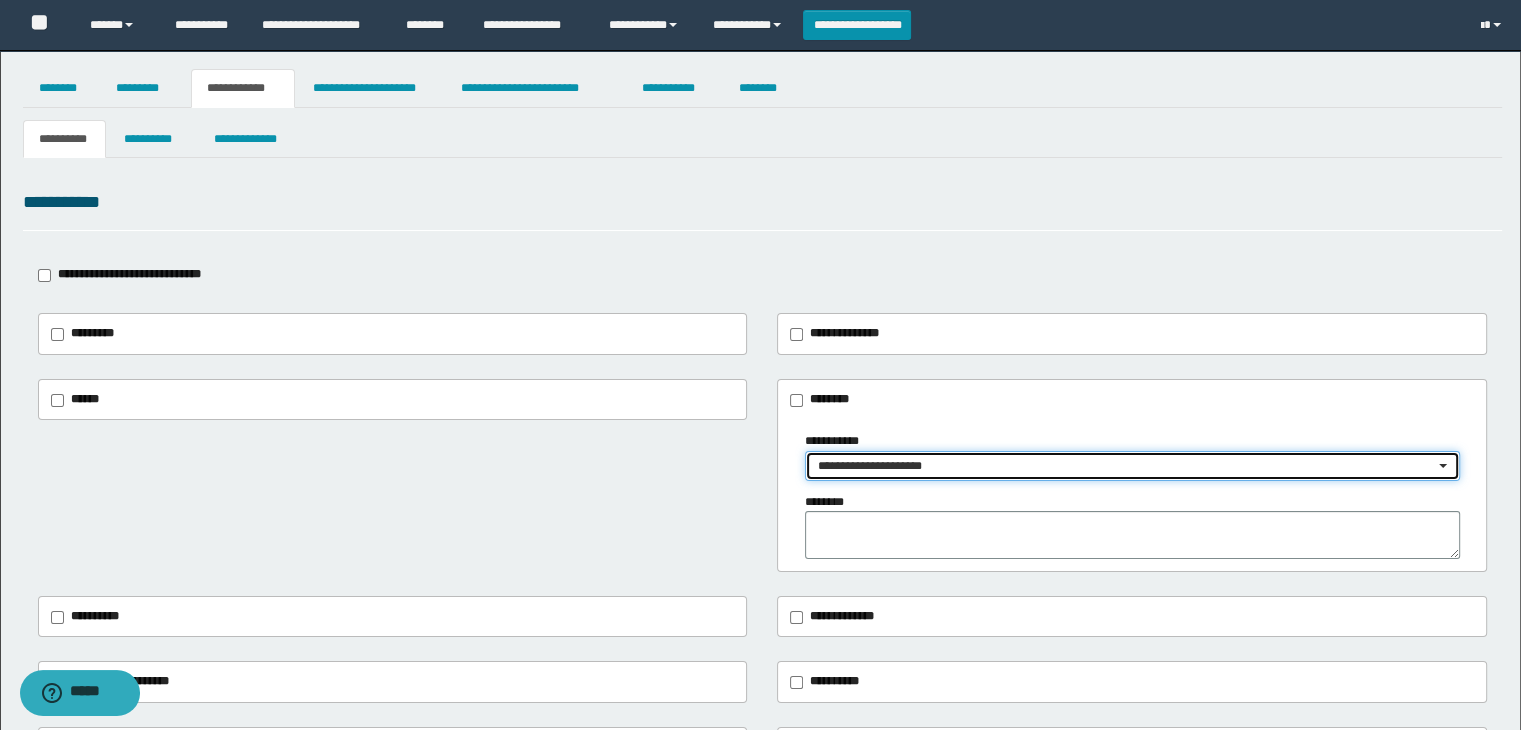 click on "**********" at bounding box center [1126, 466] 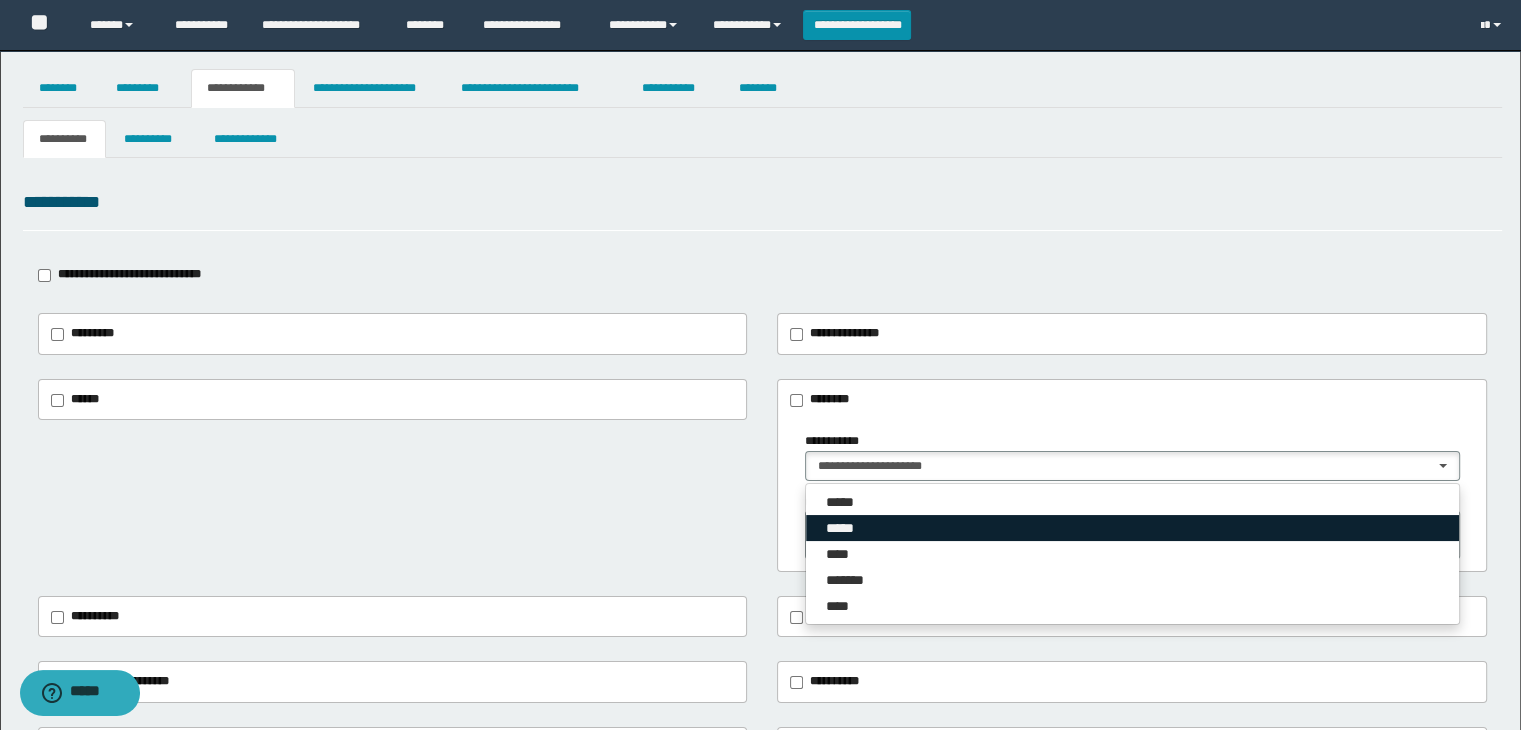 click on "*****" at bounding box center [846, 528] 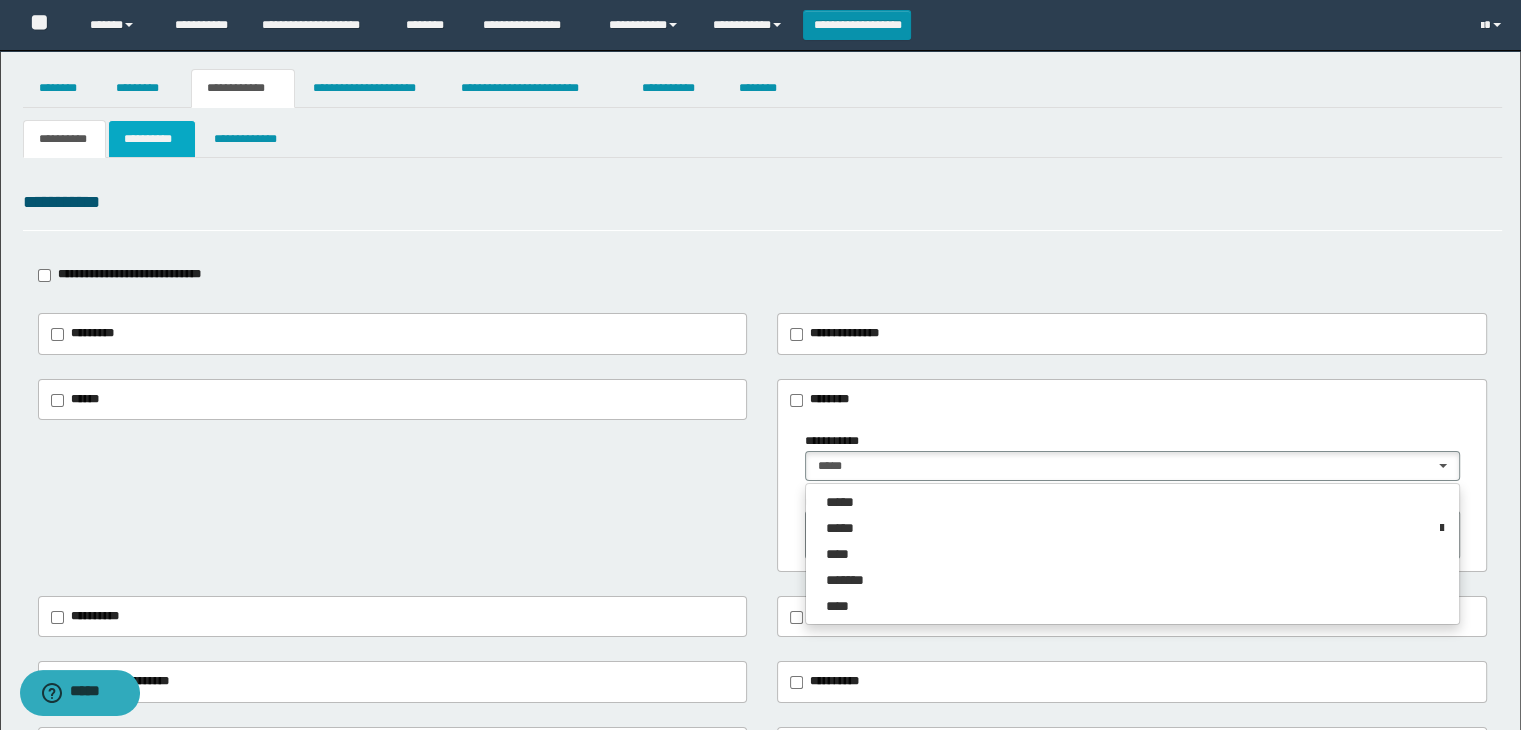 click on "**********" at bounding box center [152, 139] 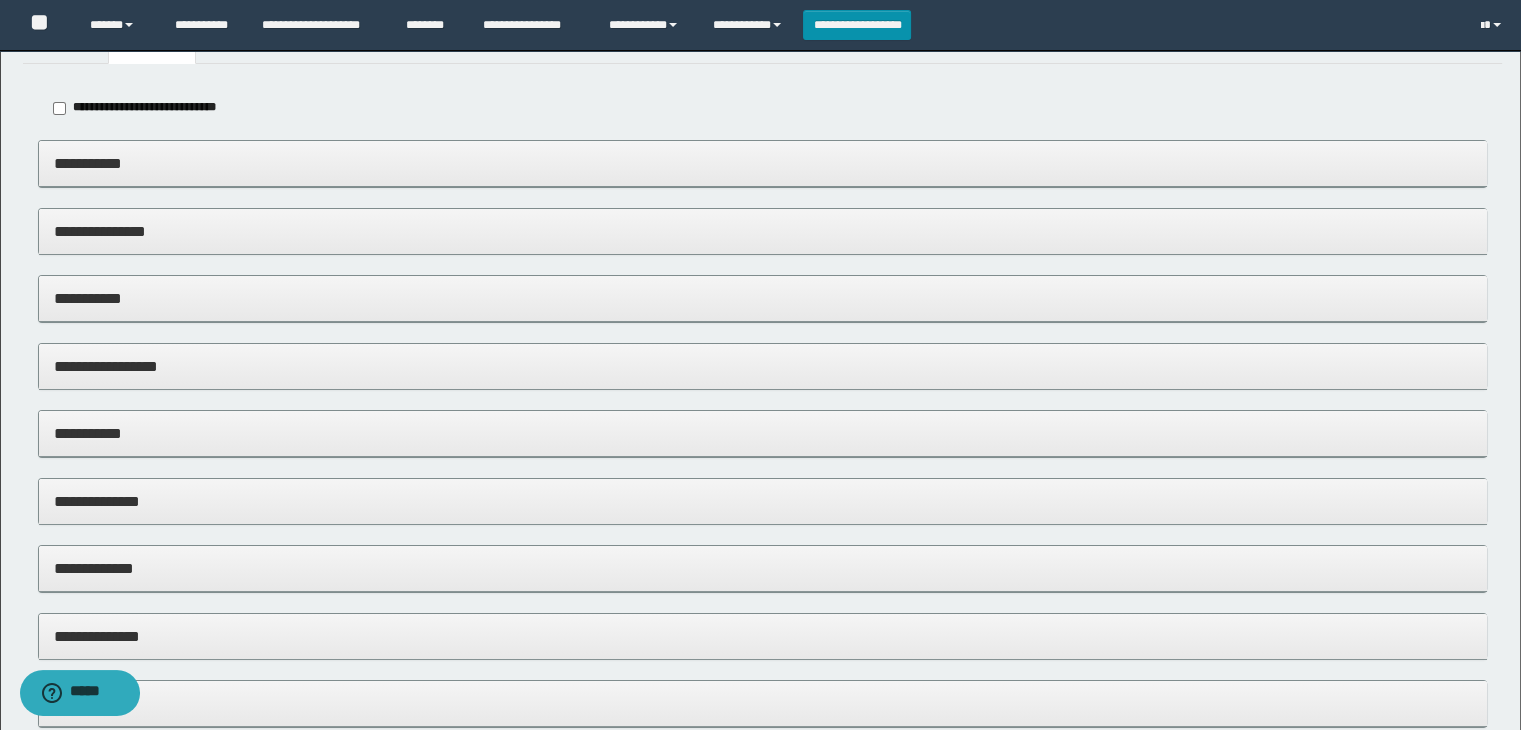 scroll, scrollTop: 0, scrollLeft: 0, axis: both 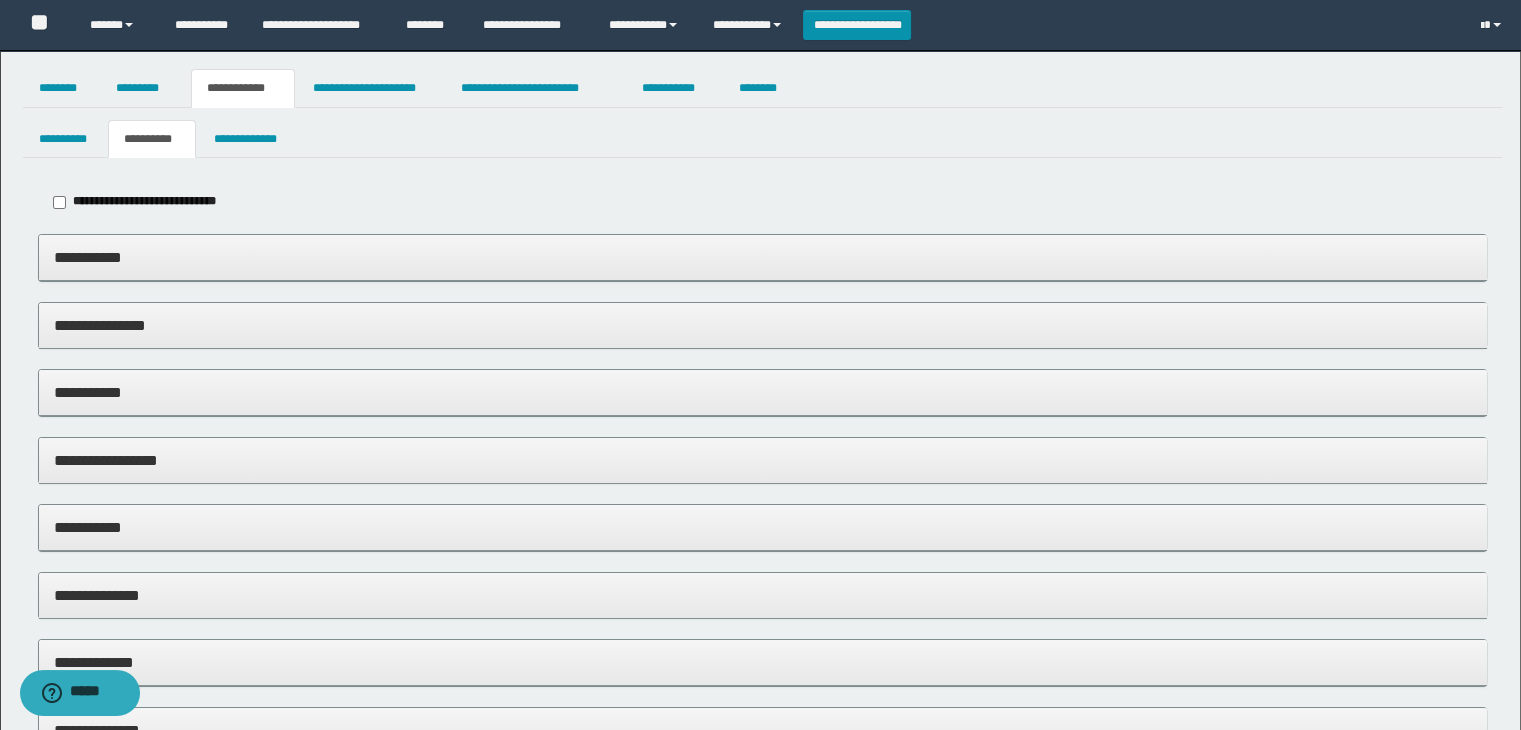 click on "**********" at bounding box center [763, 257] 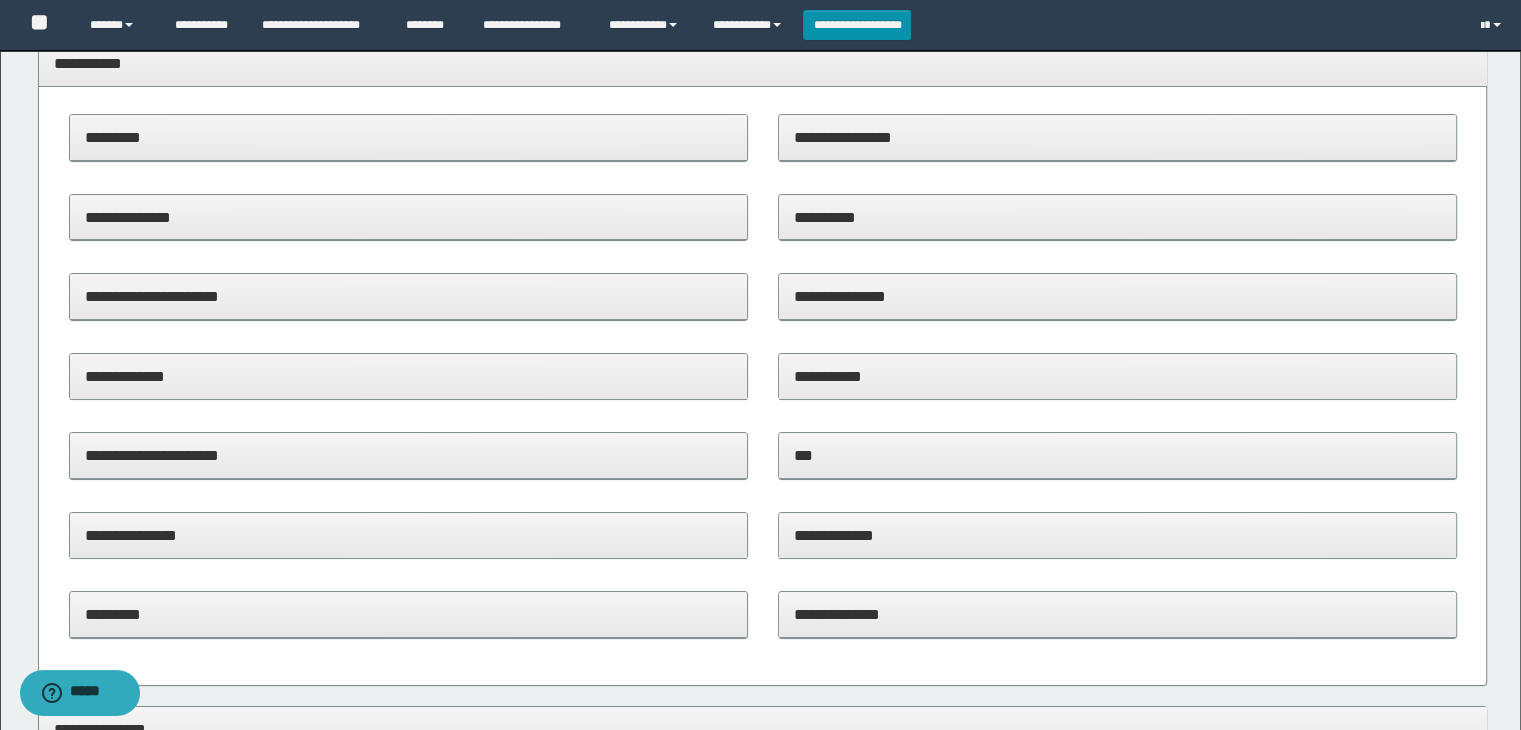 scroll, scrollTop: 300, scrollLeft: 0, axis: vertical 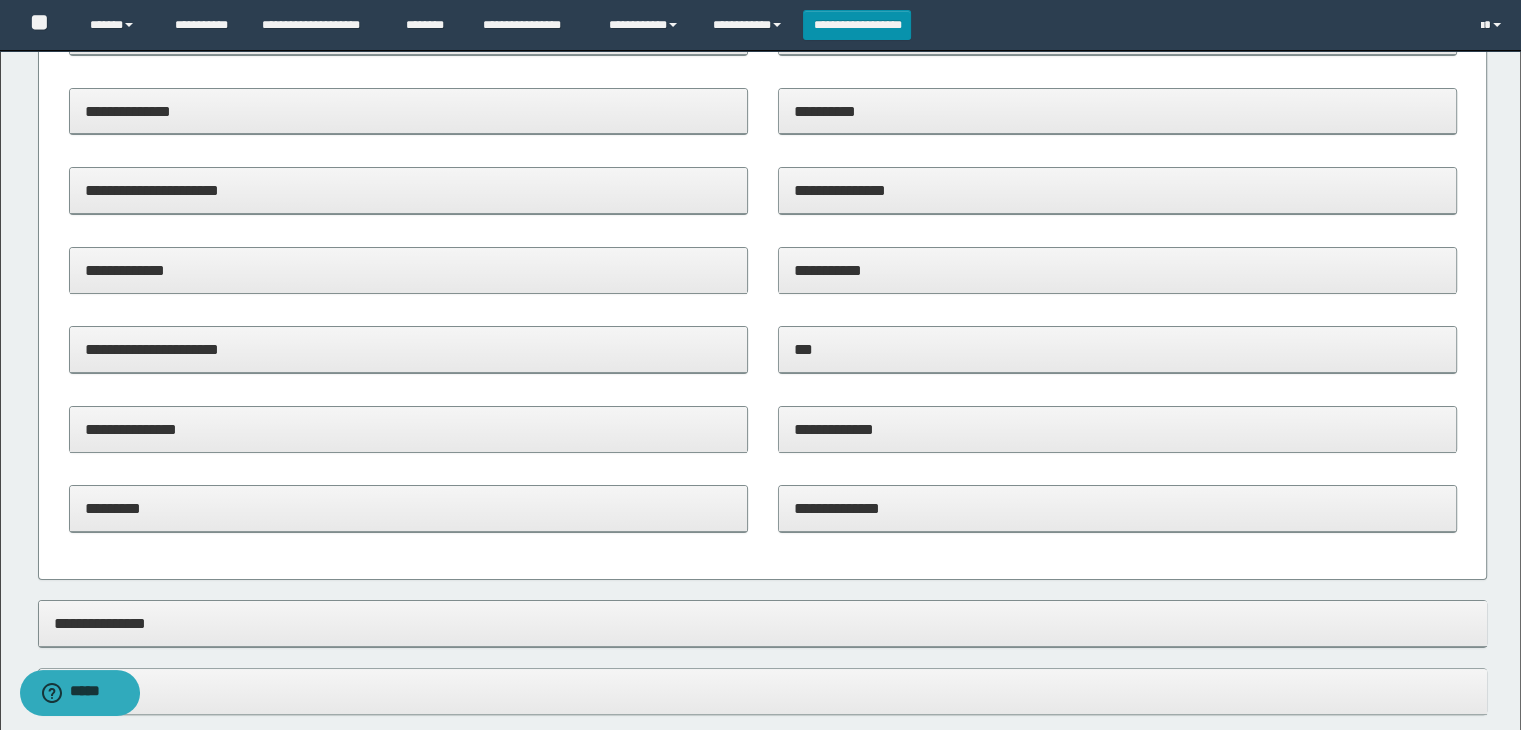 click on "**********" at bounding box center [1117, 508] 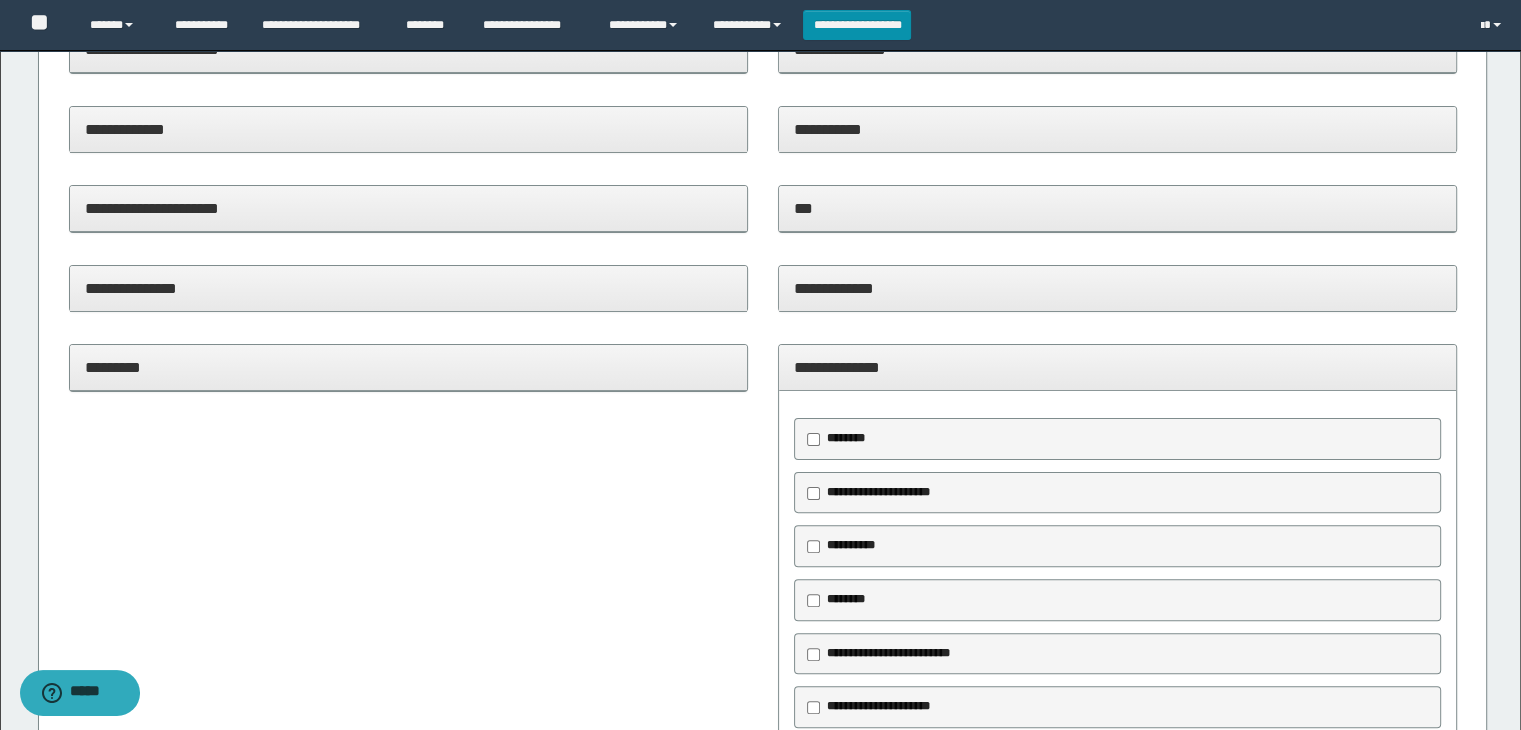 scroll, scrollTop: 600, scrollLeft: 0, axis: vertical 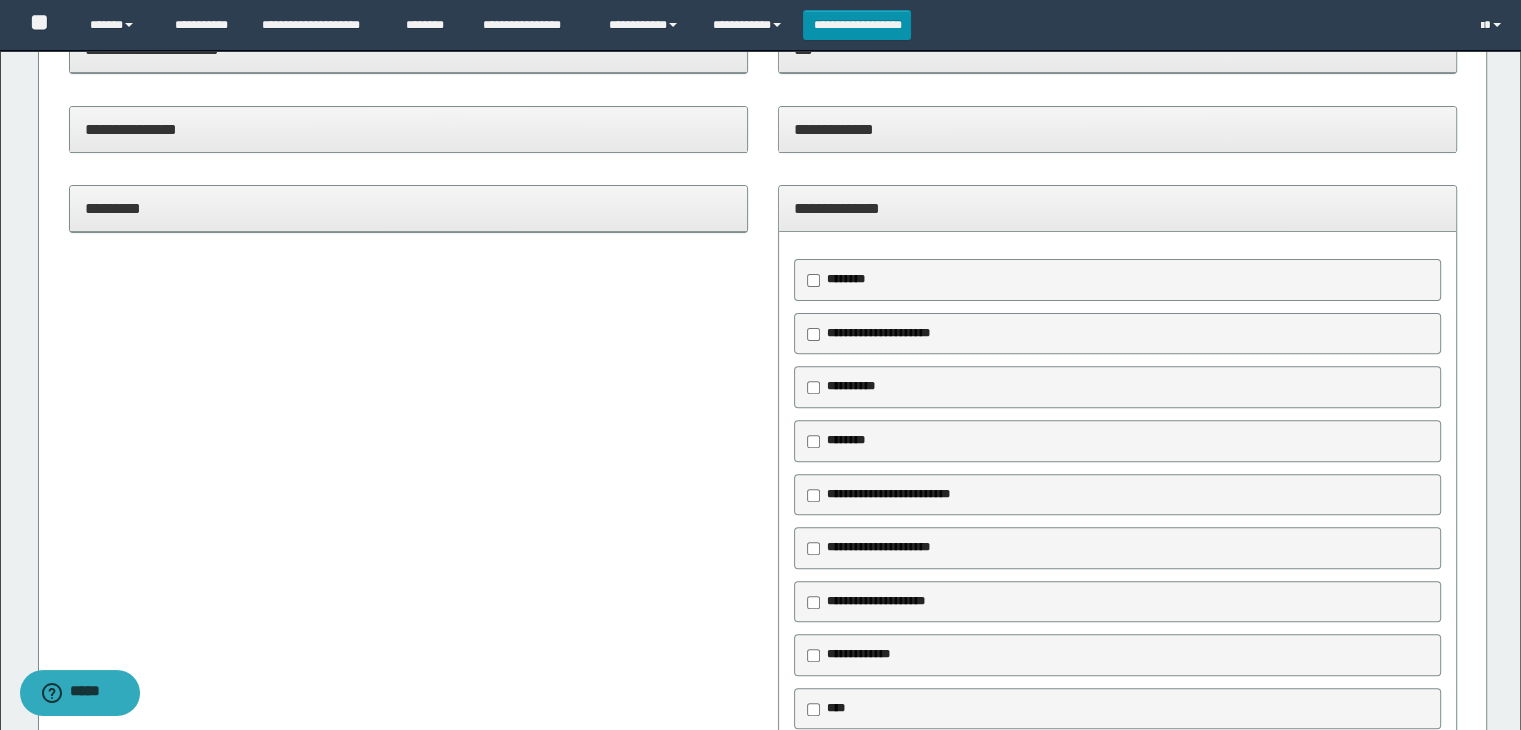 click on "**********" at bounding box center [878, 333] 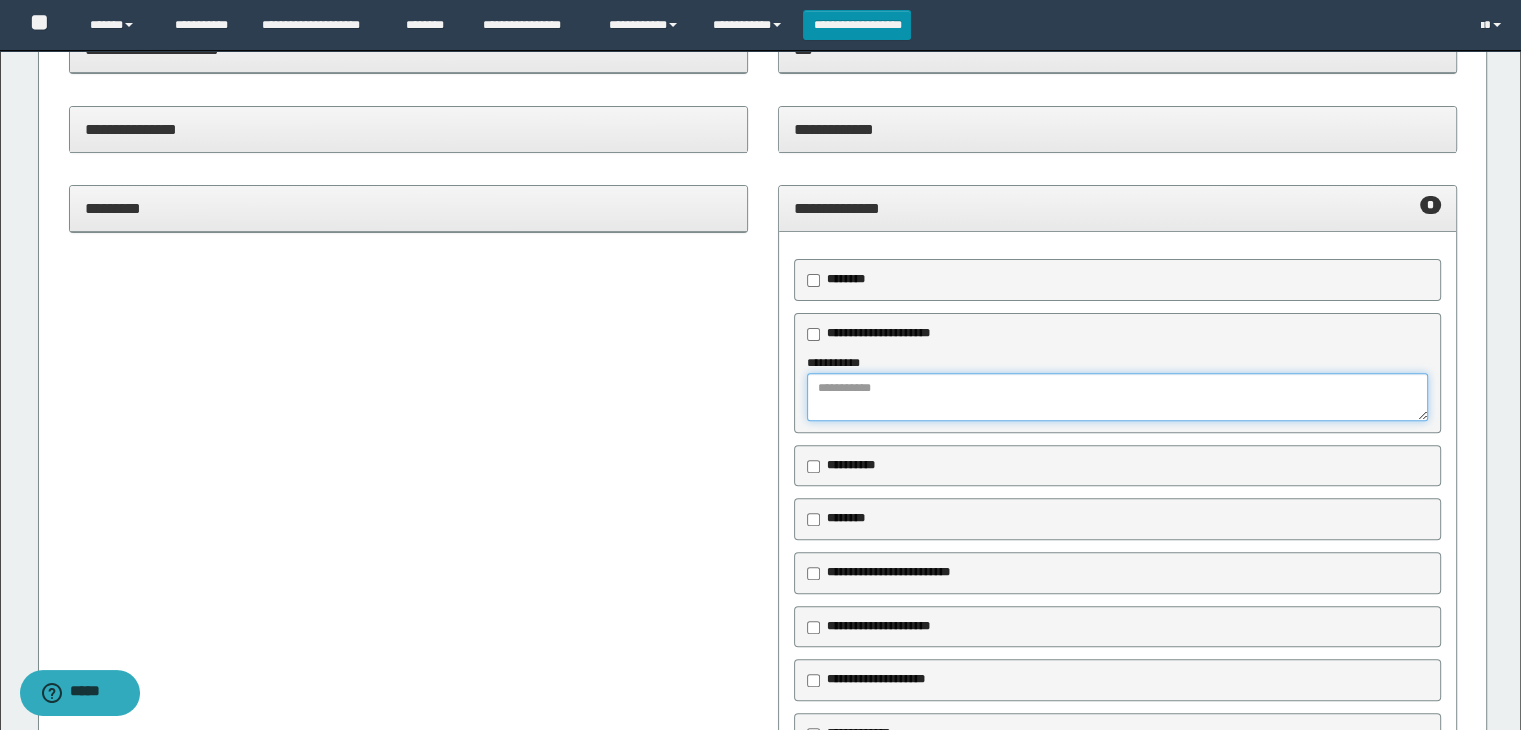 click at bounding box center [1118, 397] 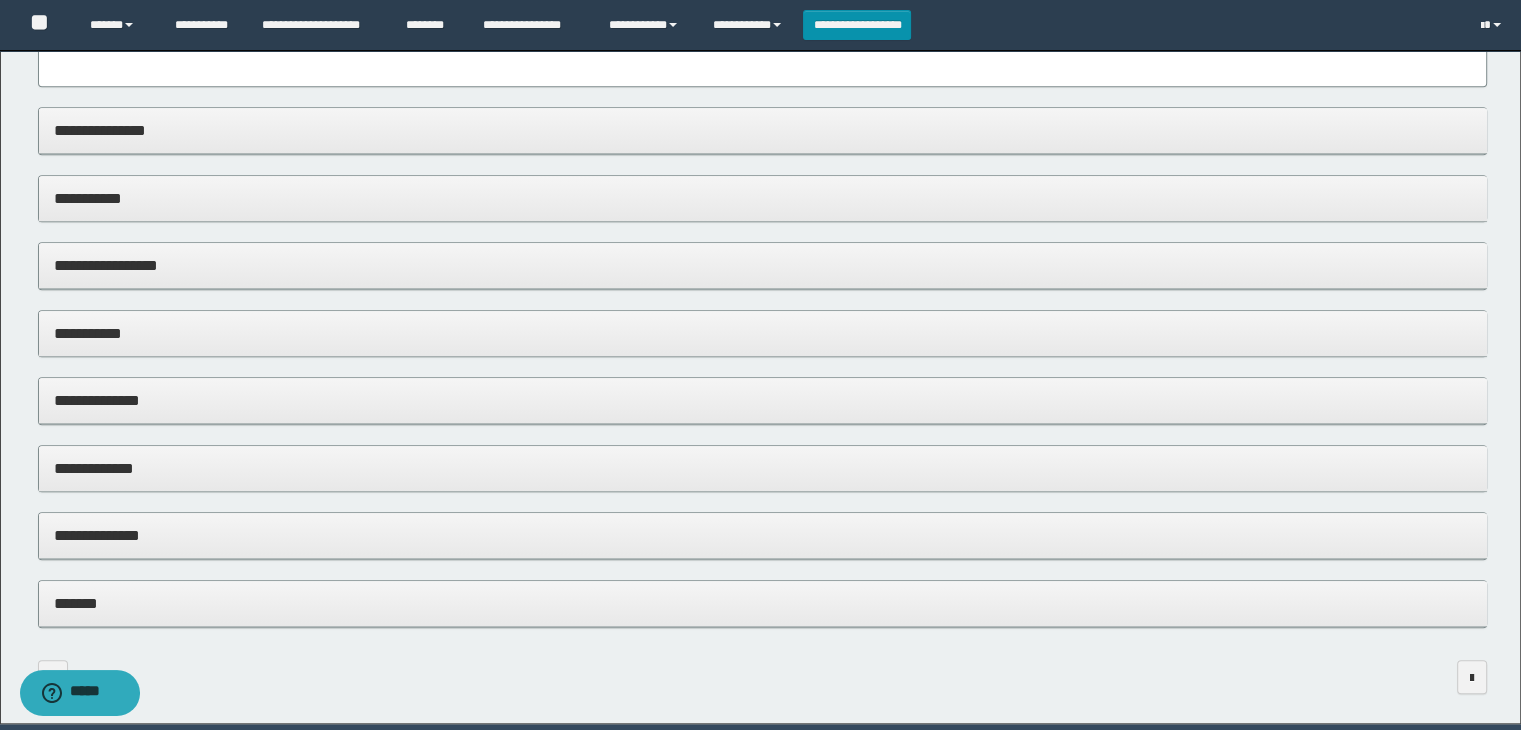 scroll, scrollTop: 1400, scrollLeft: 0, axis: vertical 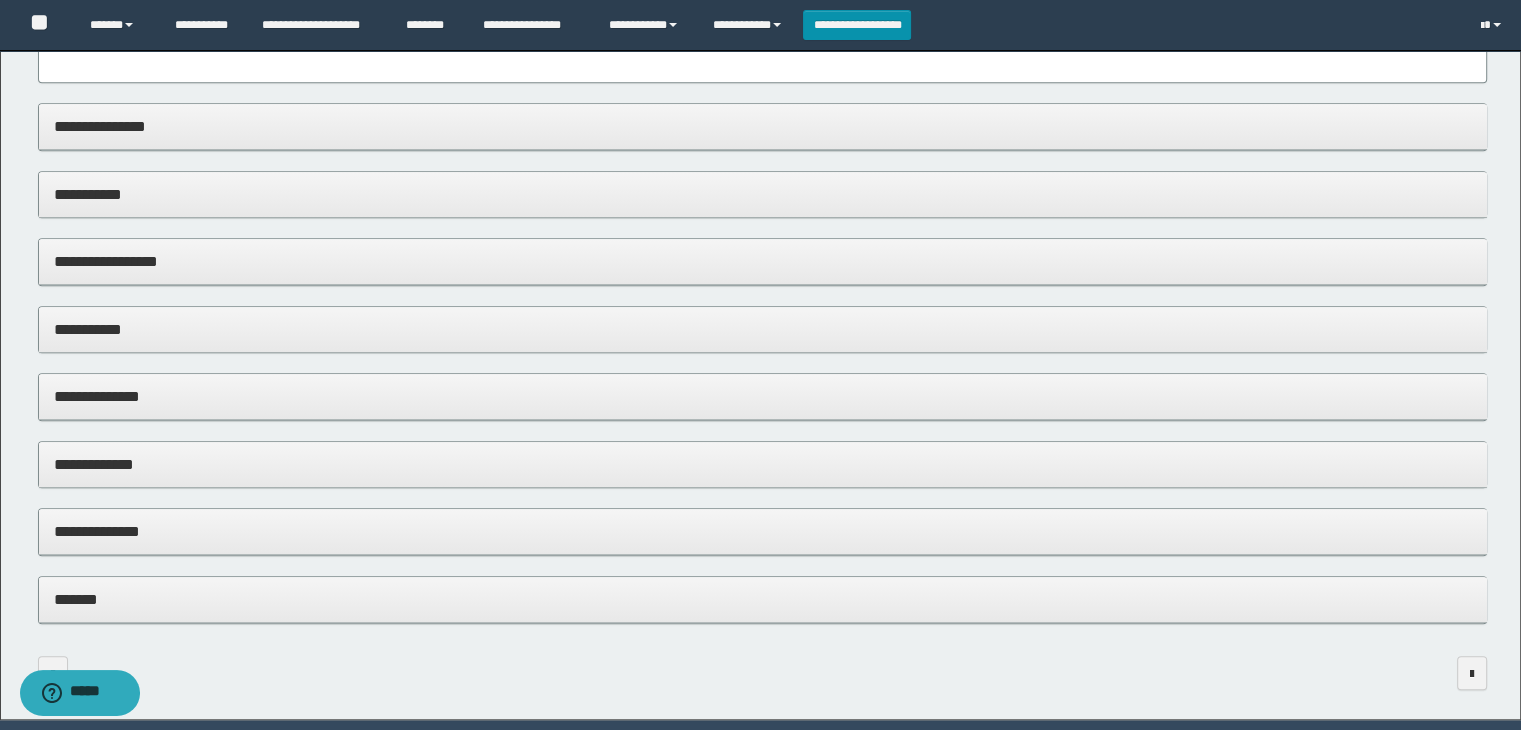 type on "**********" 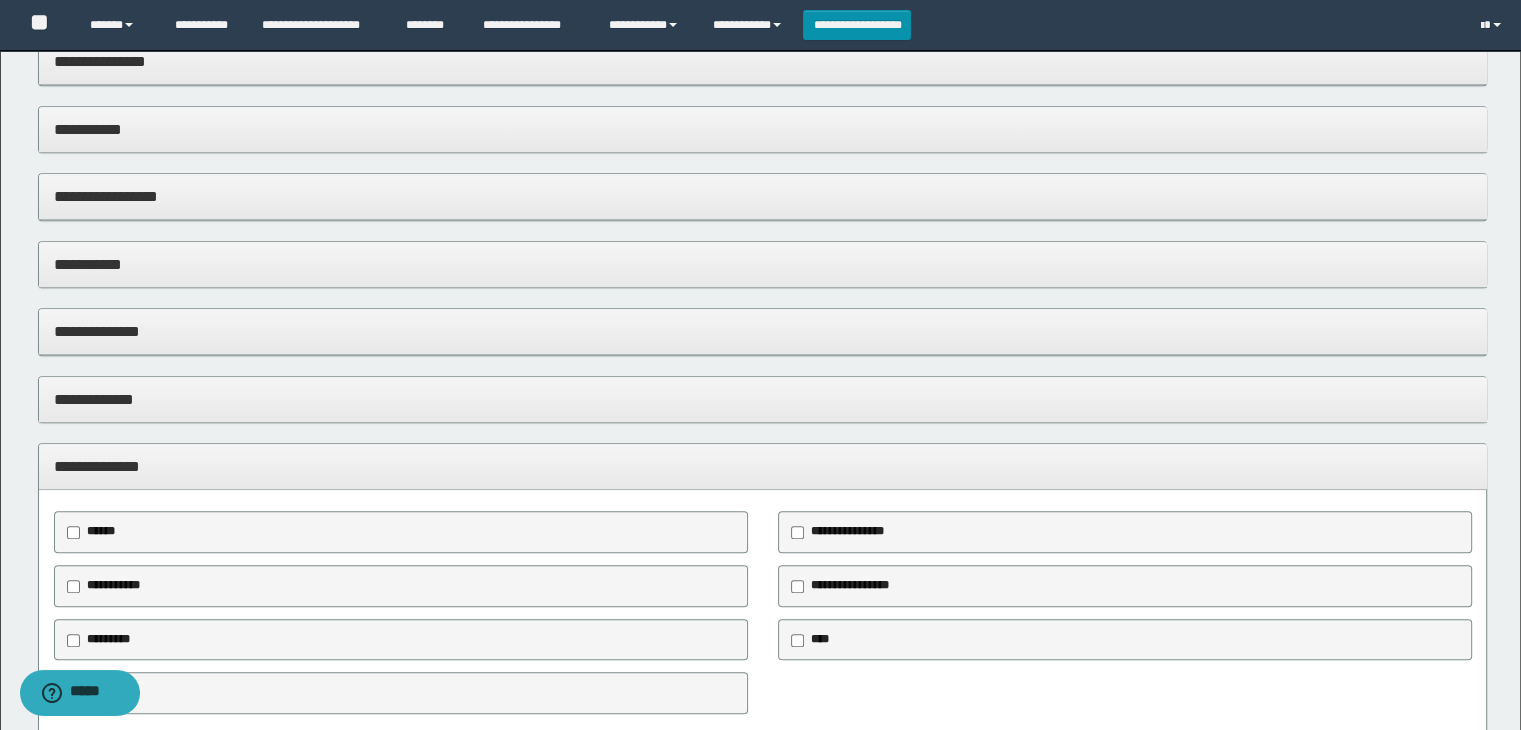 scroll, scrollTop: 1600, scrollLeft: 0, axis: vertical 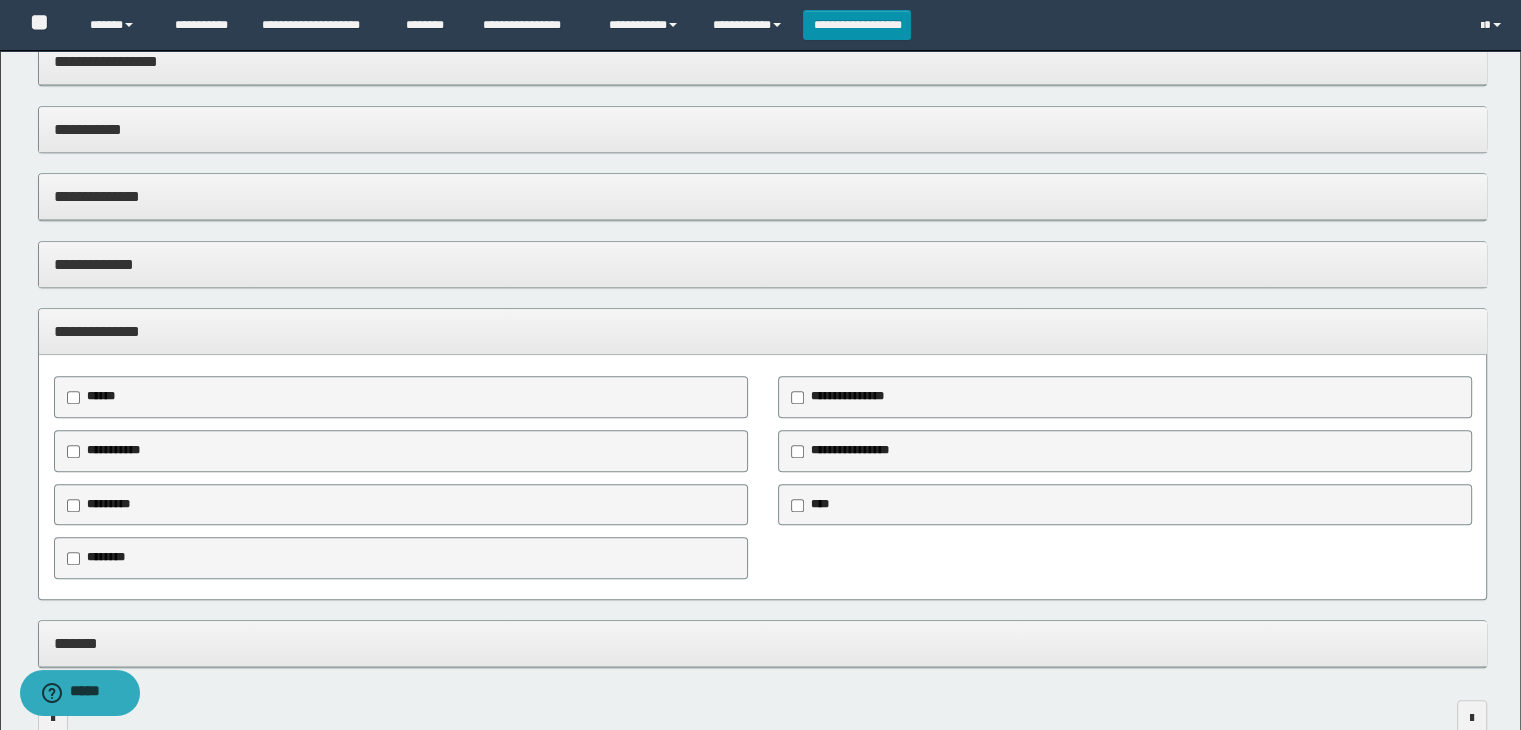 click on "********" at bounding box center (106, 557) 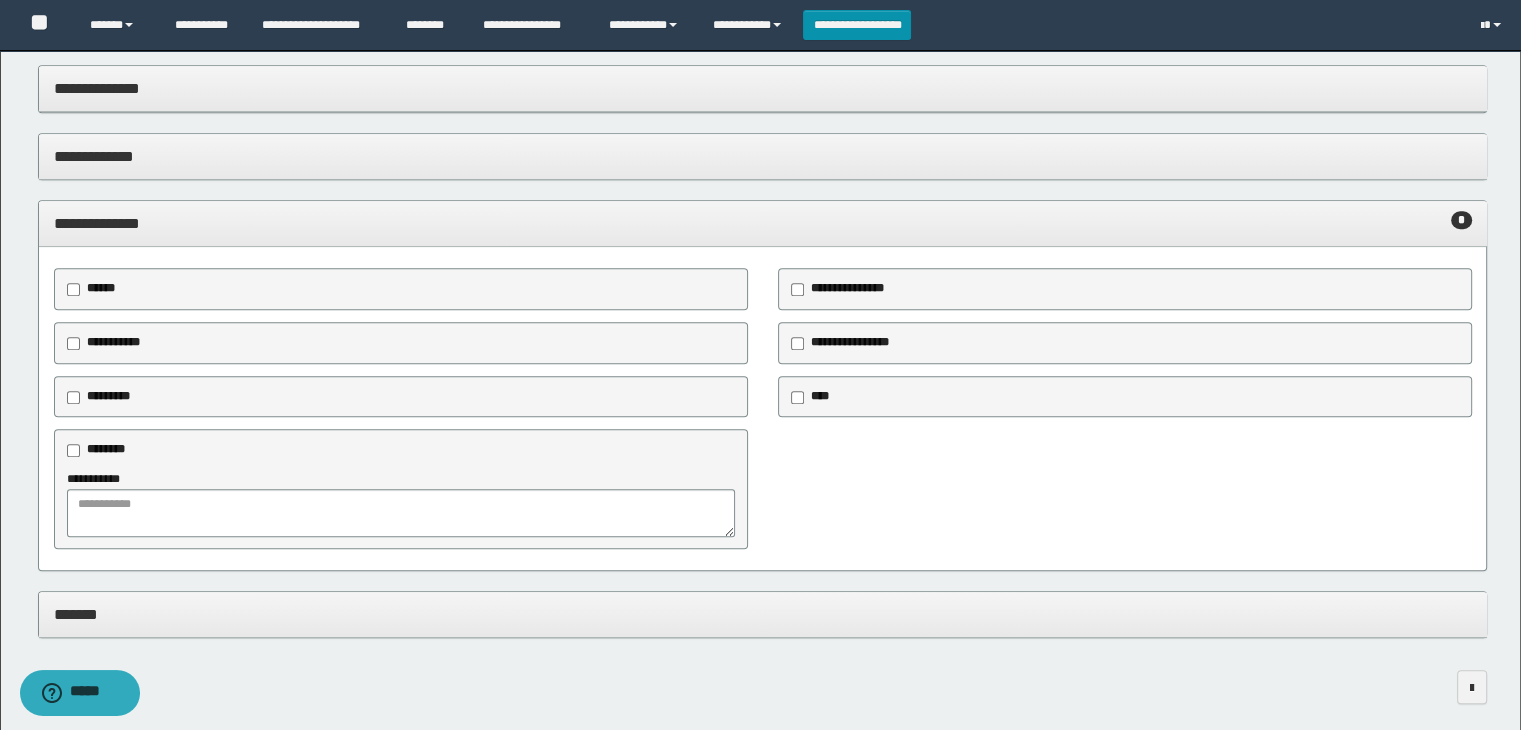 scroll, scrollTop: 1790, scrollLeft: 0, axis: vertical 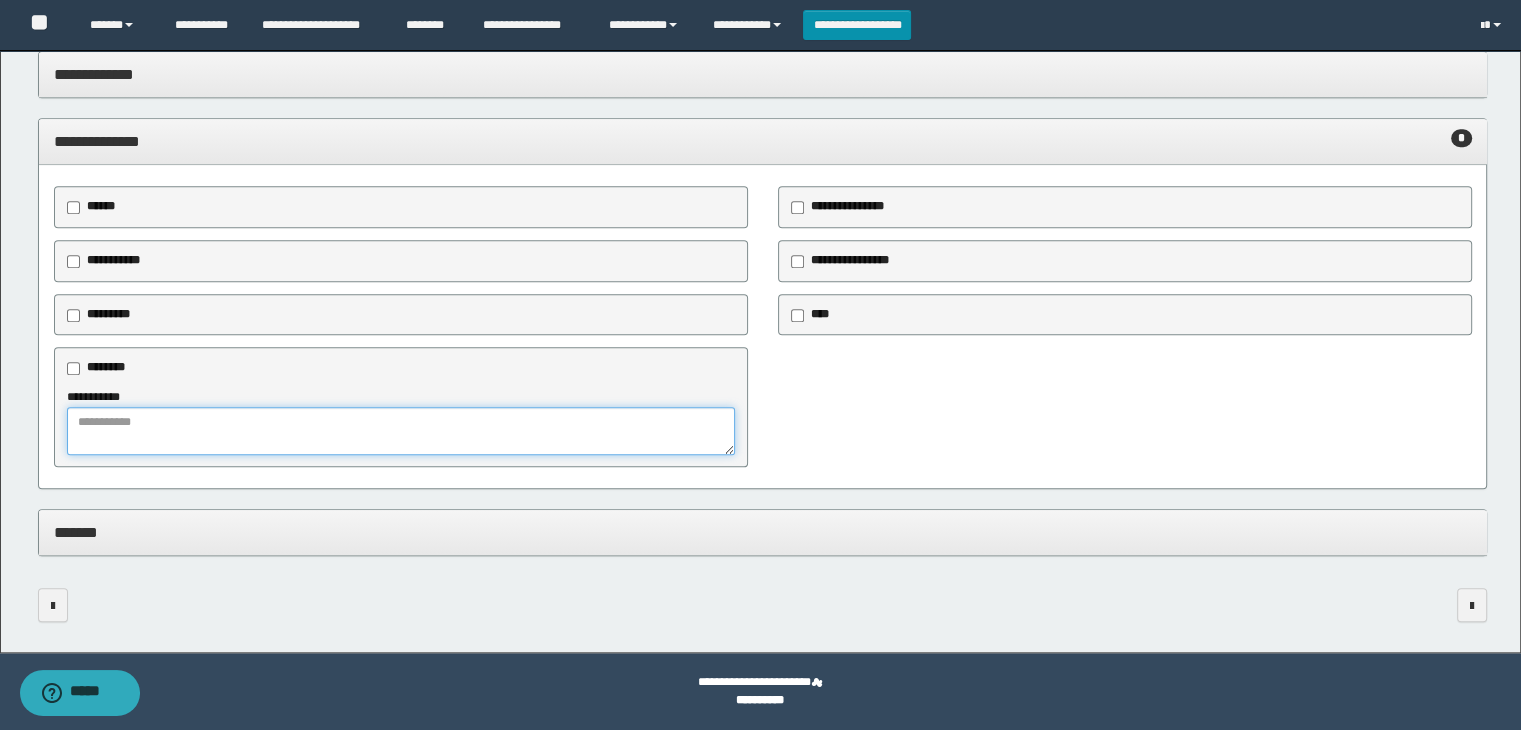 click at bounding box center [401, 431] 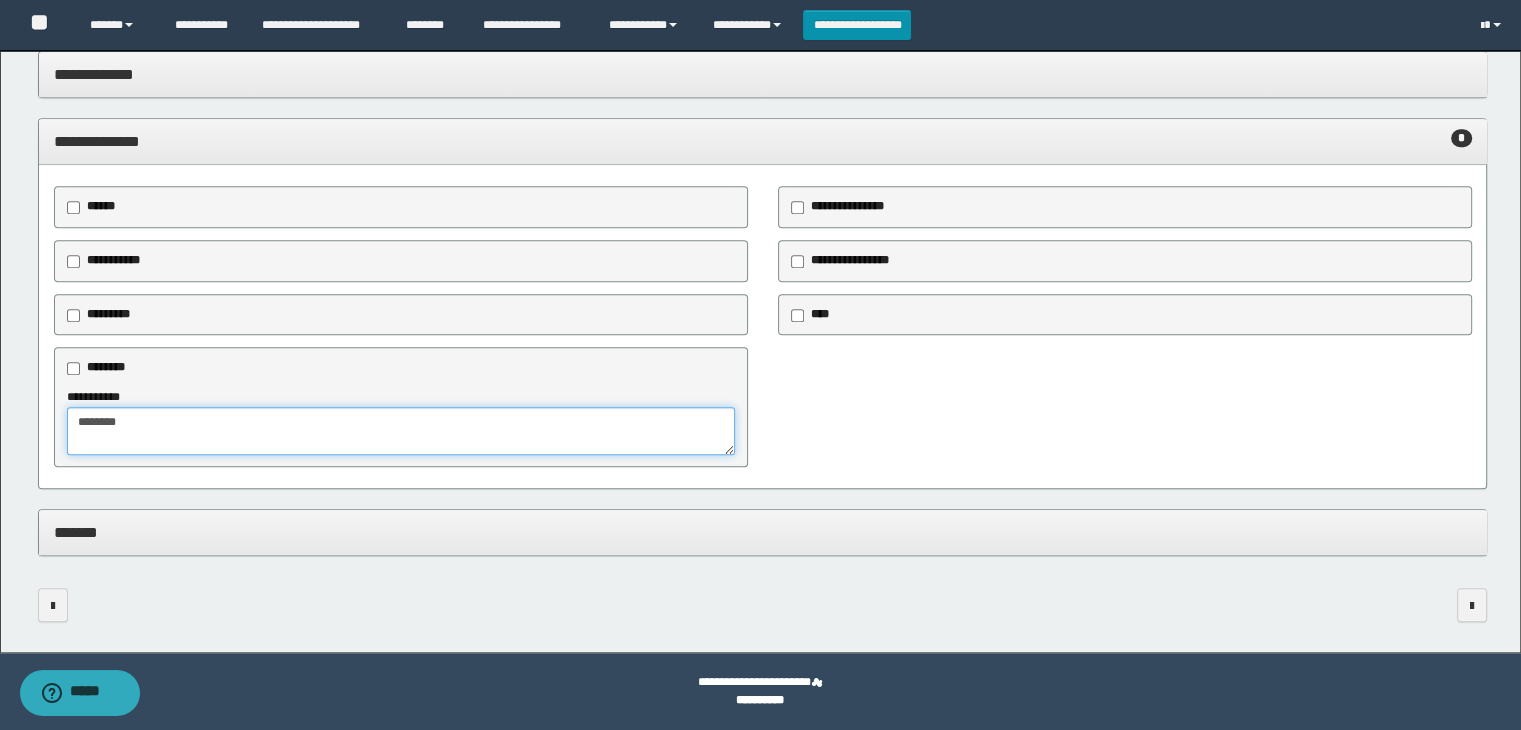 click on "*******" at bounding box center (401, 431) 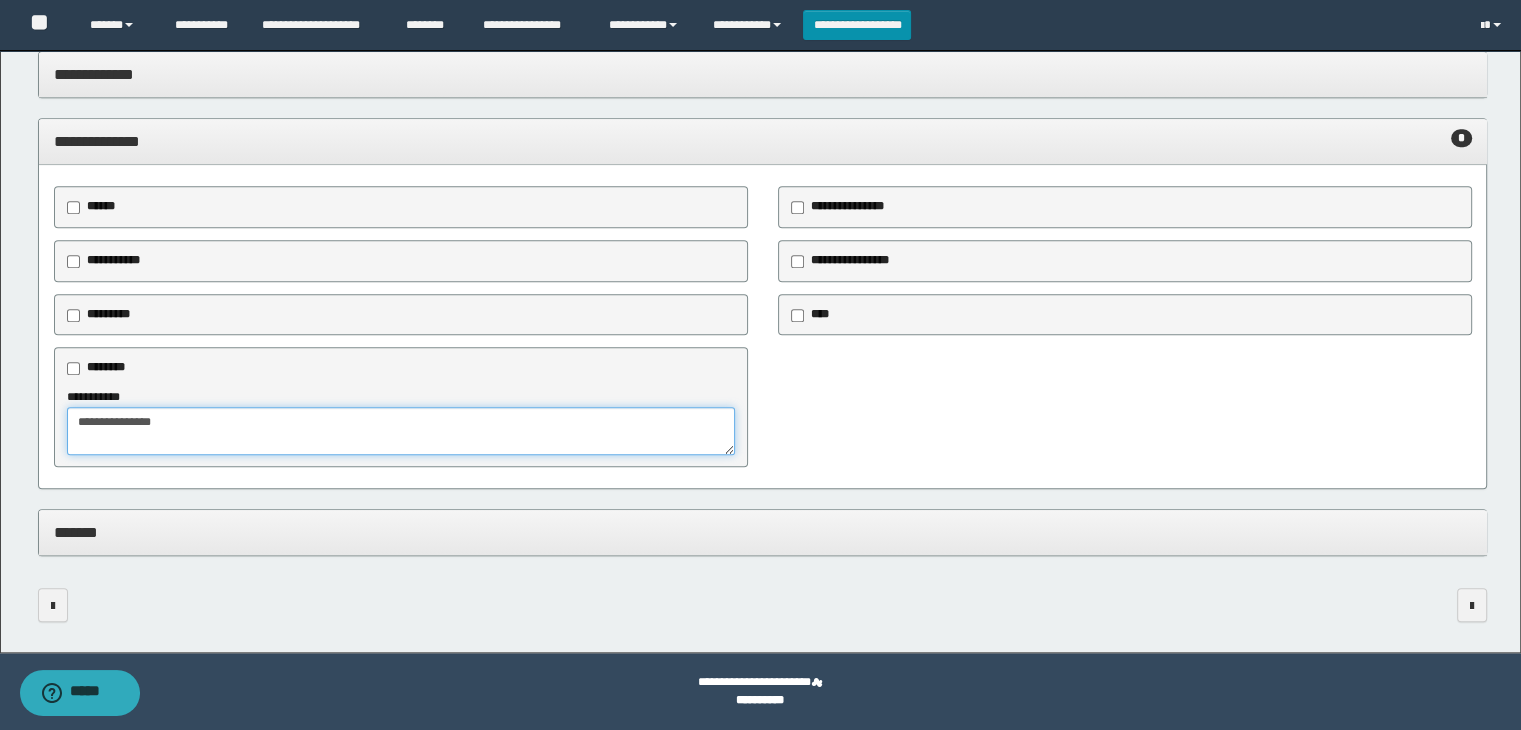 type on "**********" 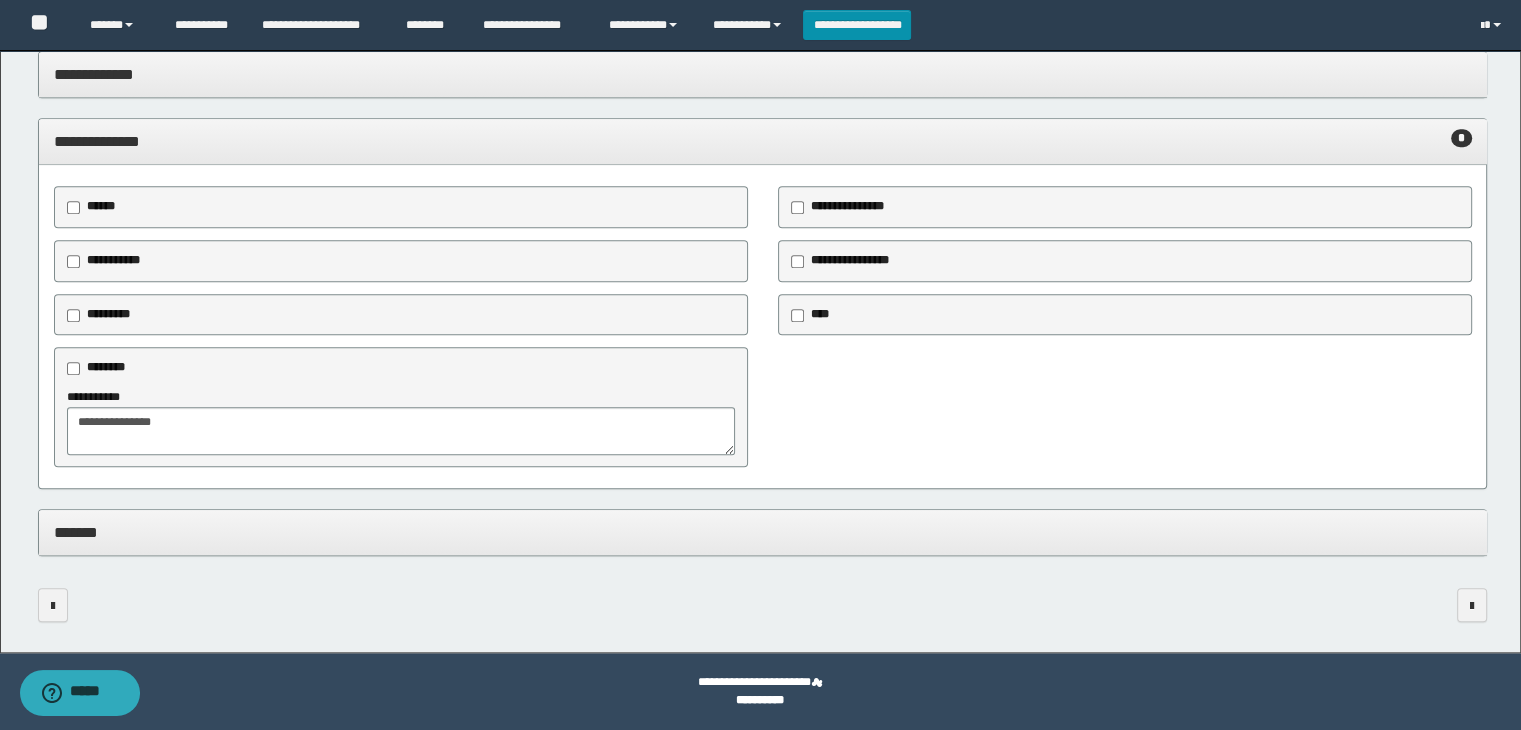 click on "*******" at bounding box center [763, 532] 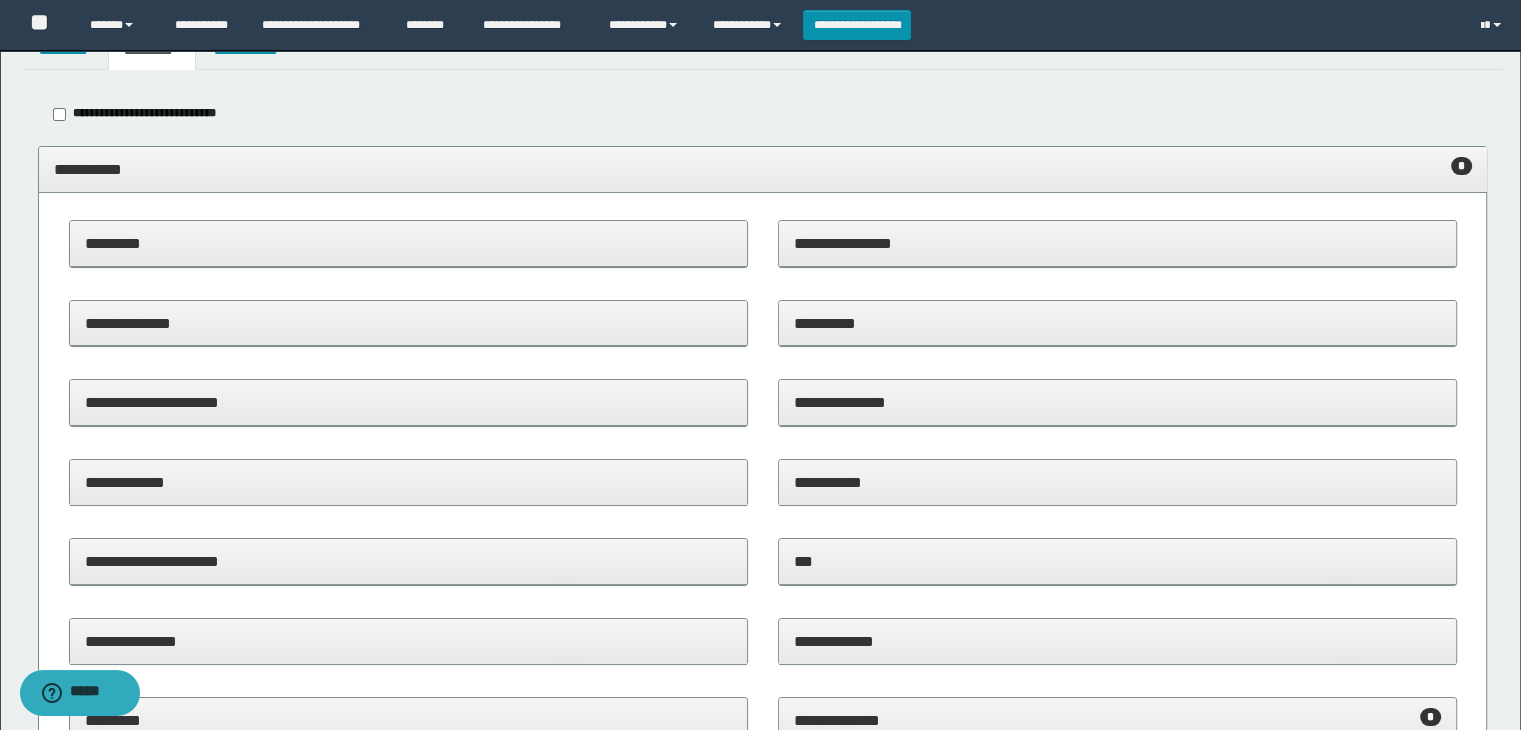 scroll, scrollTop: 0, scrollLeft: 0, axis: both 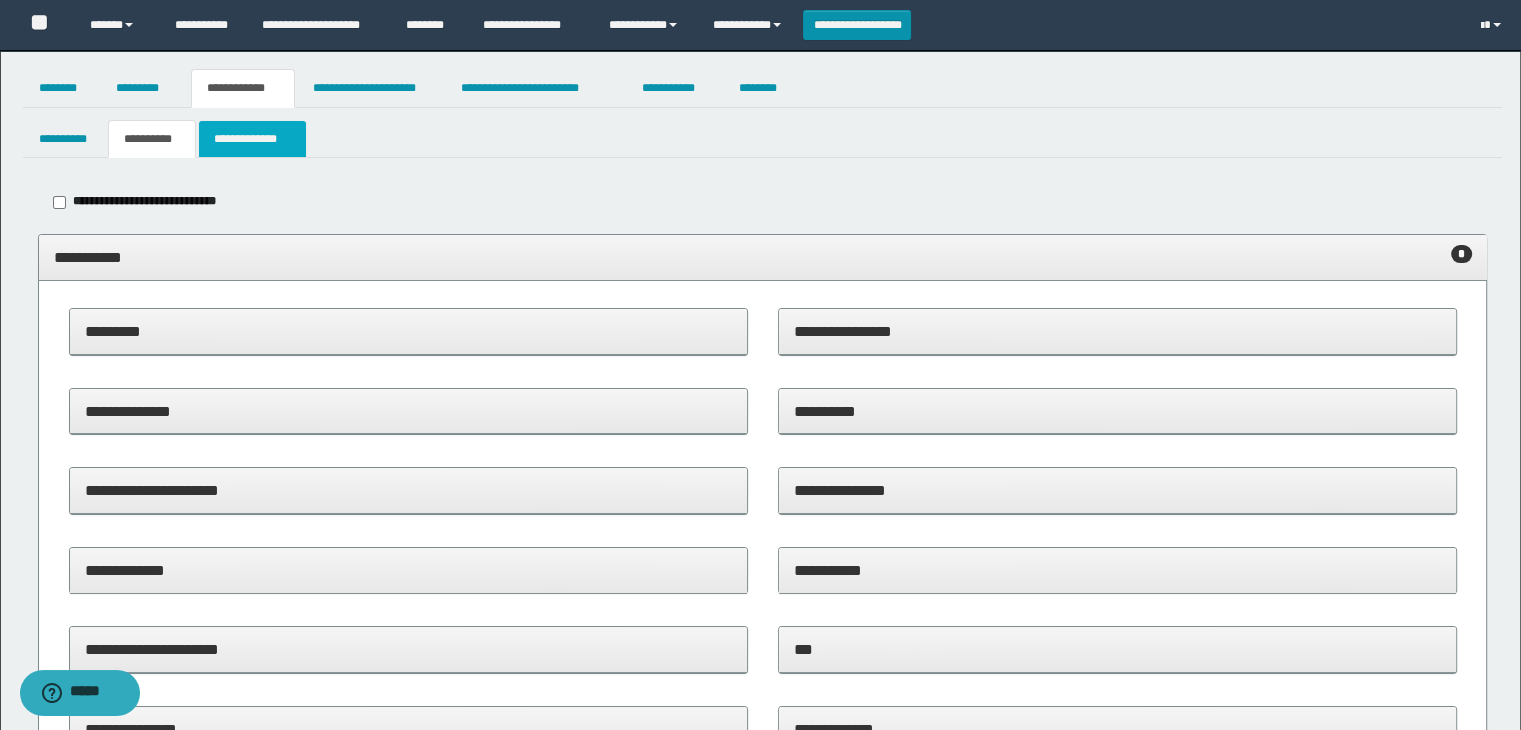 click on "**********" at bounding box center [252, 139] 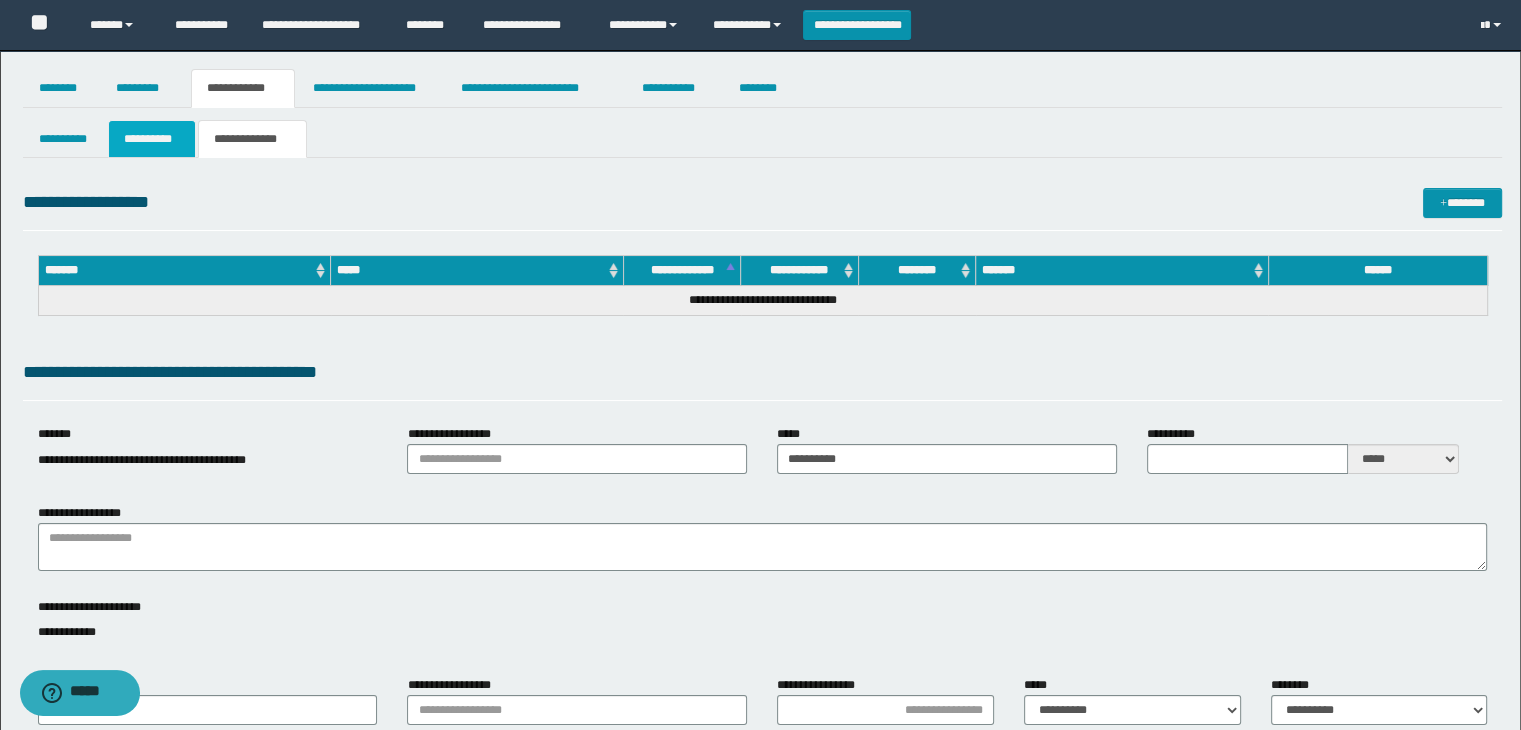 click on "**********" at bounding box center [152, 139] 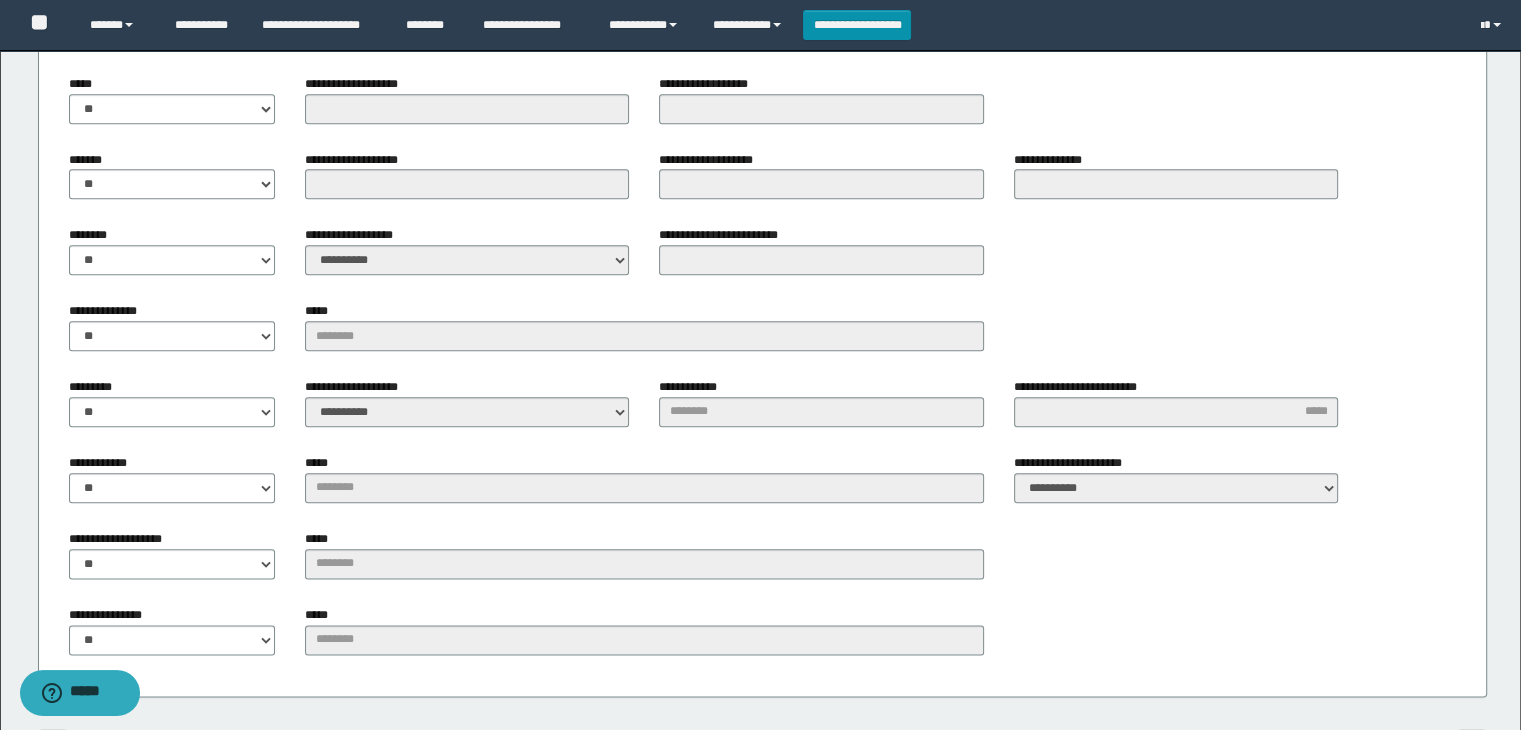 scroll, scrollTop: 2300, scrollLeft: 0, axis: vertical 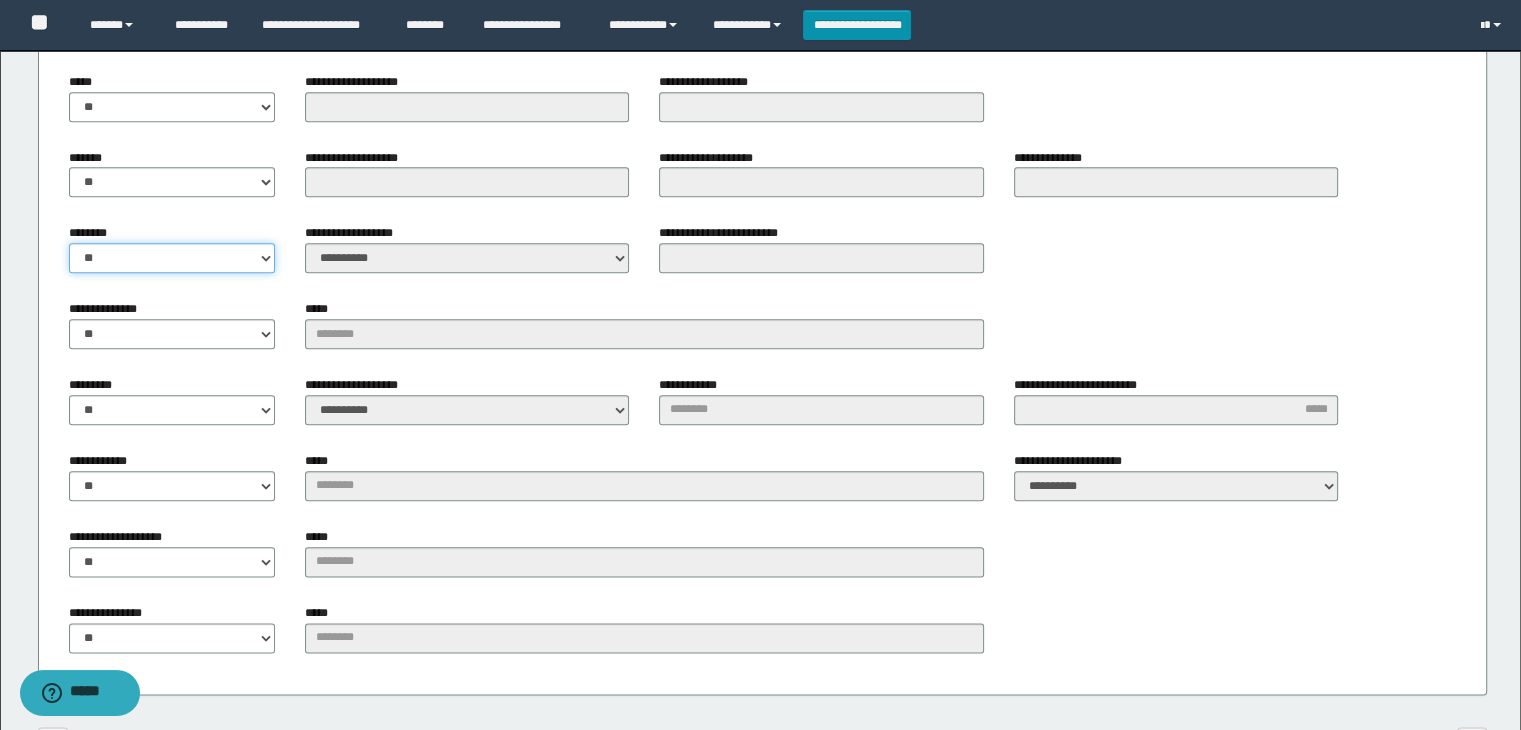 click on "**
**" at bounding box center (172, 258) 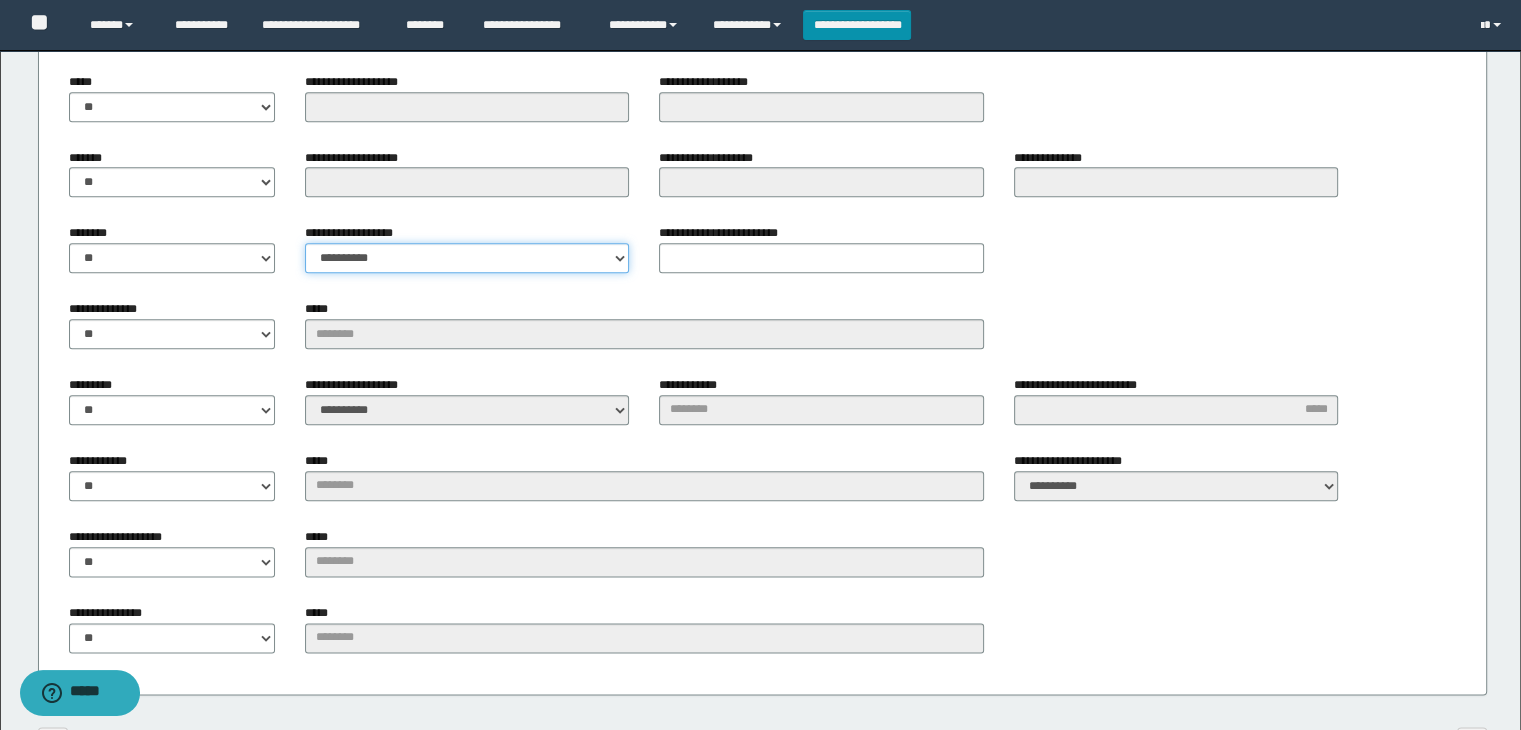 click on "**********" at bounding box center (467, 258) 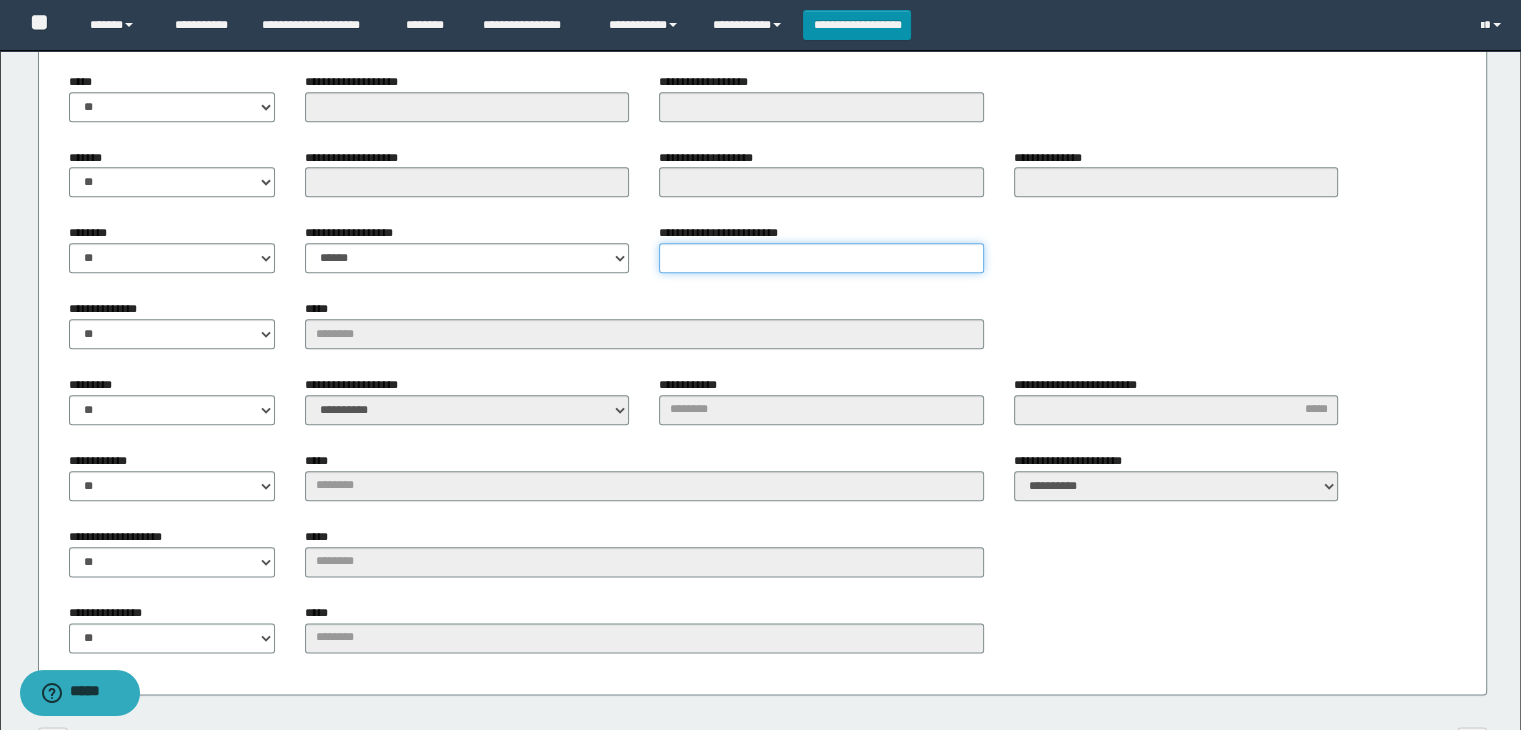click on "**********" at bounding box center (821, 258) 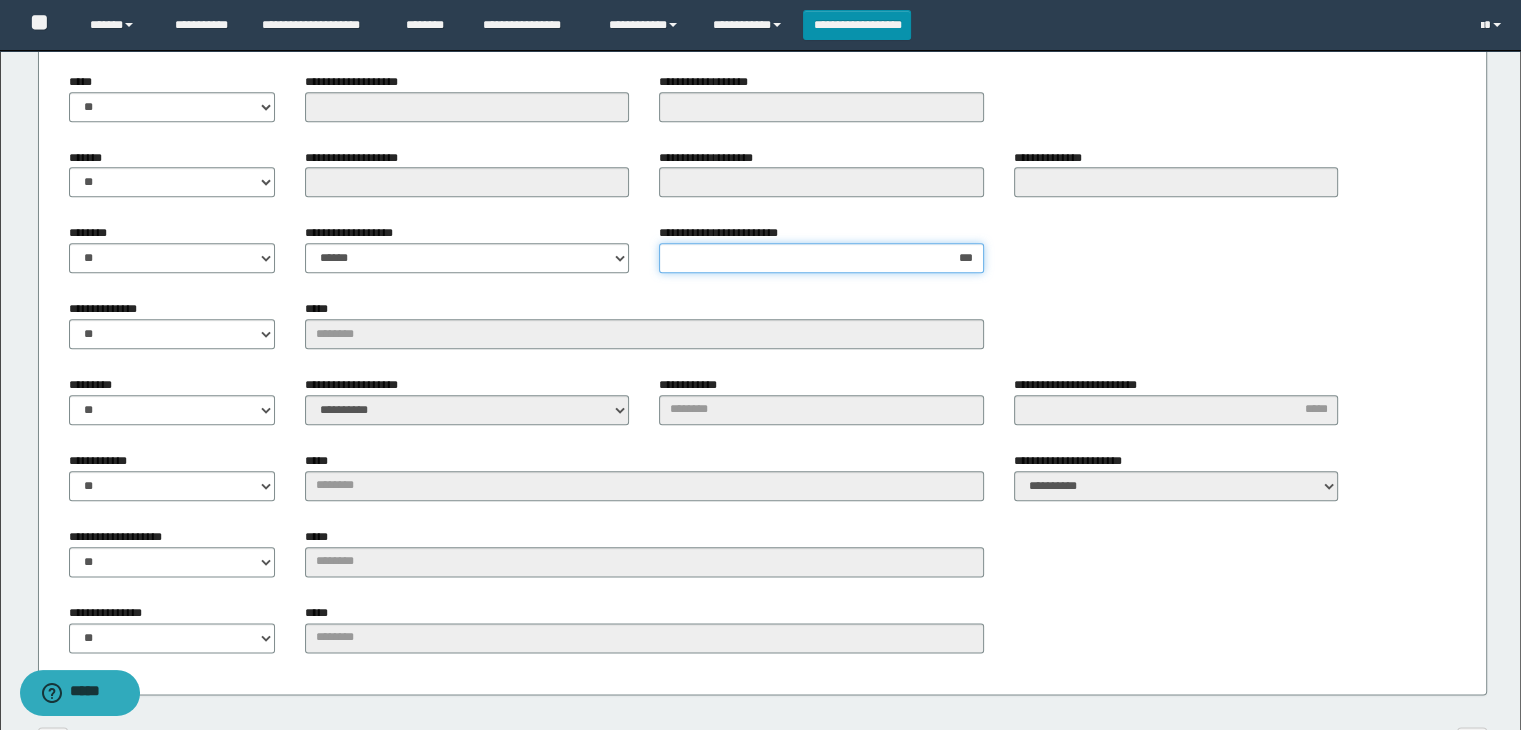 type on "**" 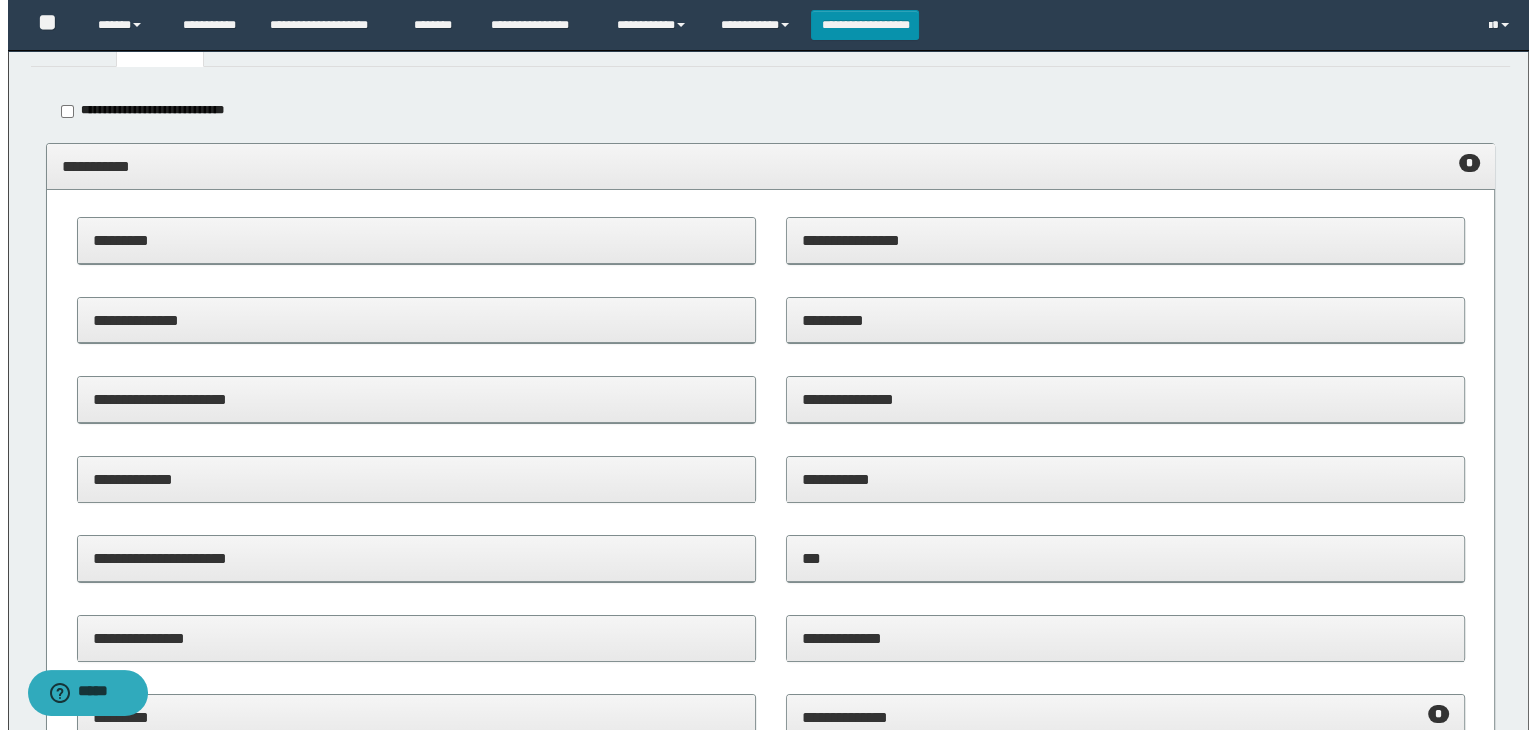 scroll, scrollTop: 0, scrollLeft: 0, axis: both 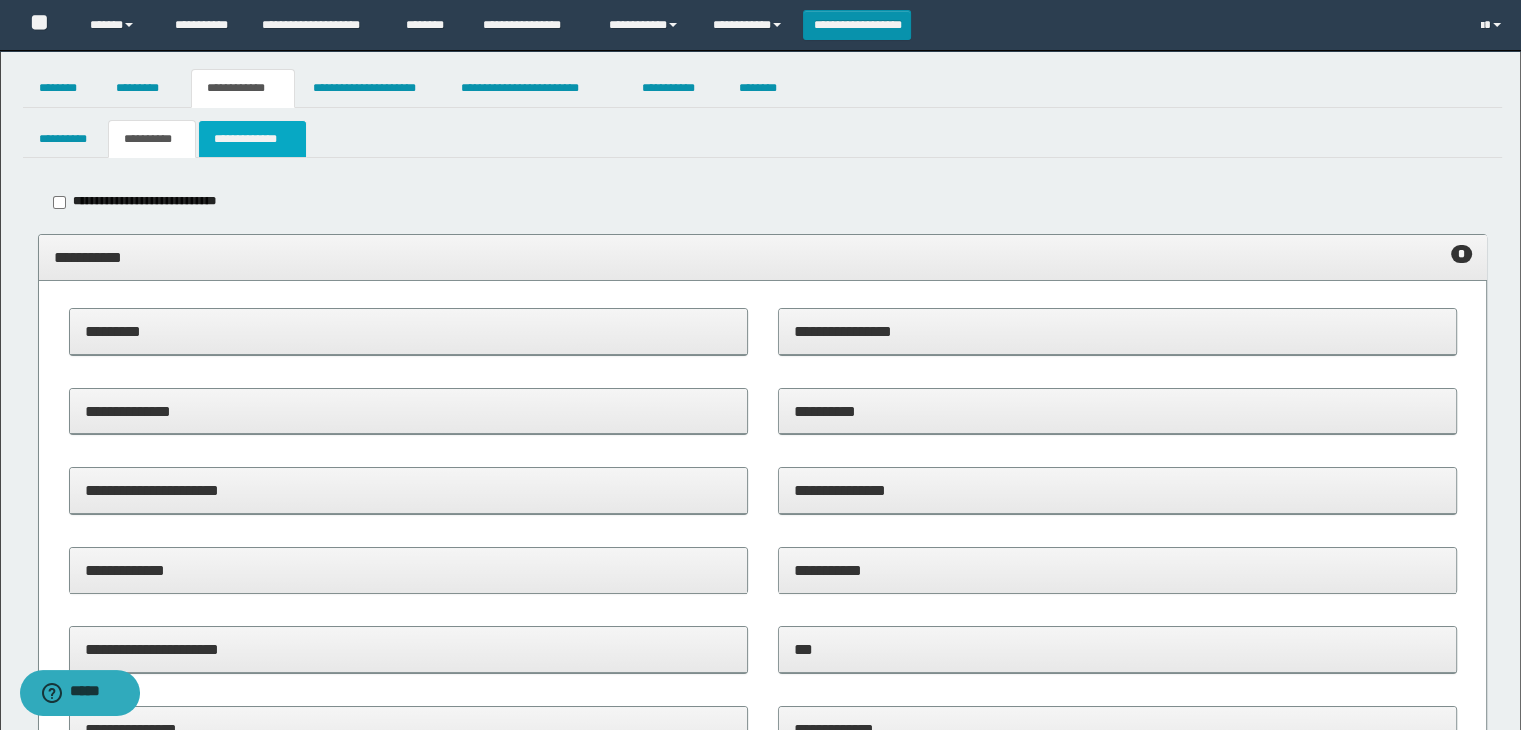 click on "**********" at bounding box center [252, 139] 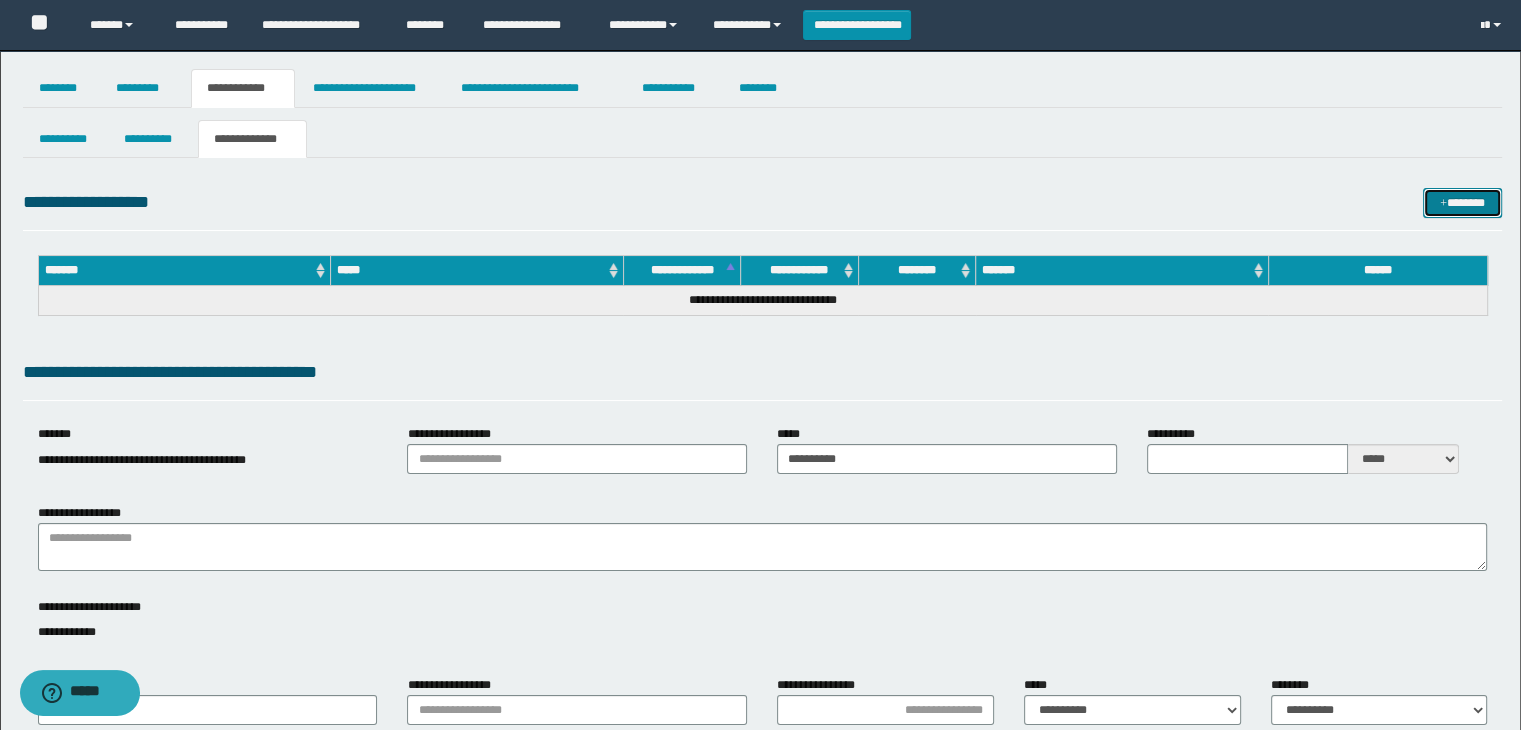 click on "*******" at bounding box center (1462, 203) 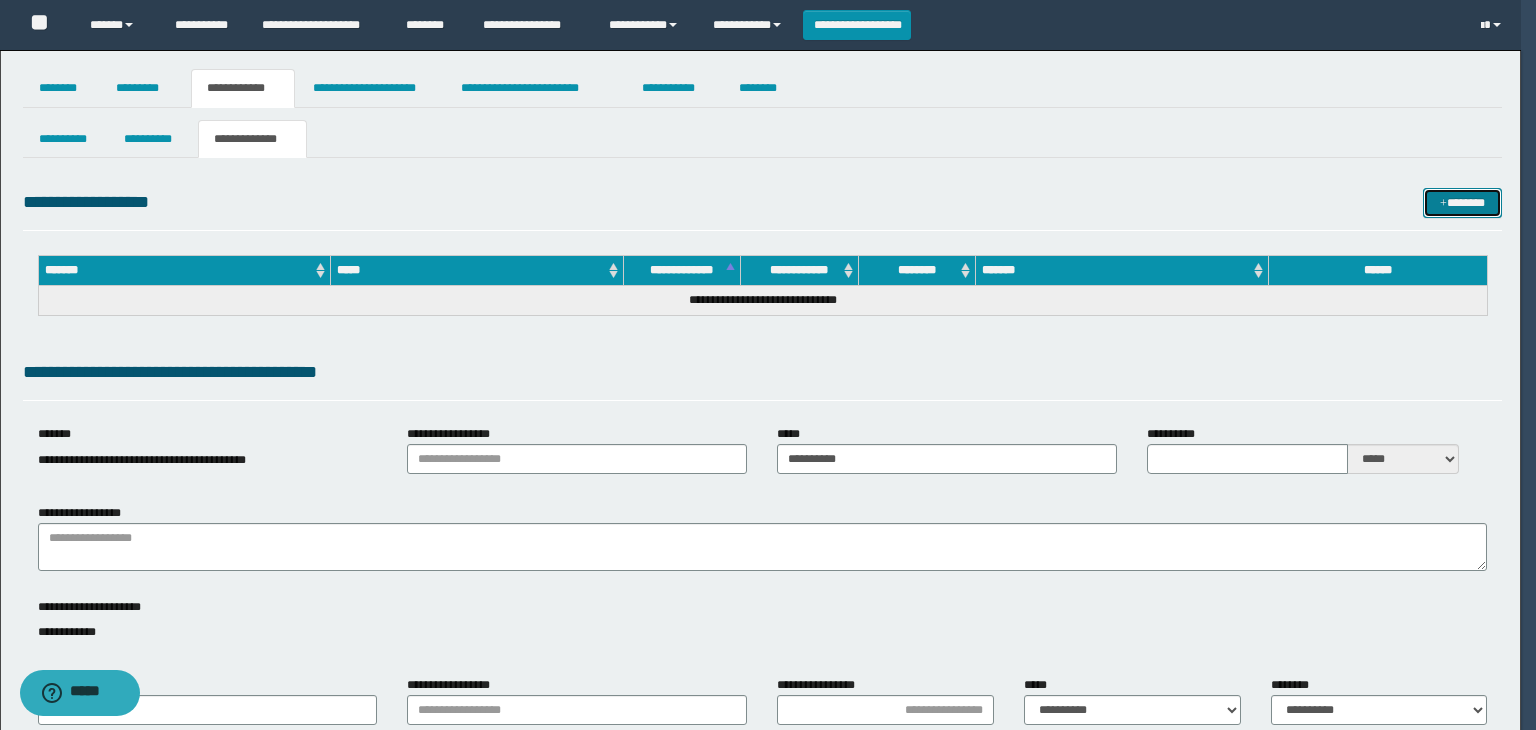 type 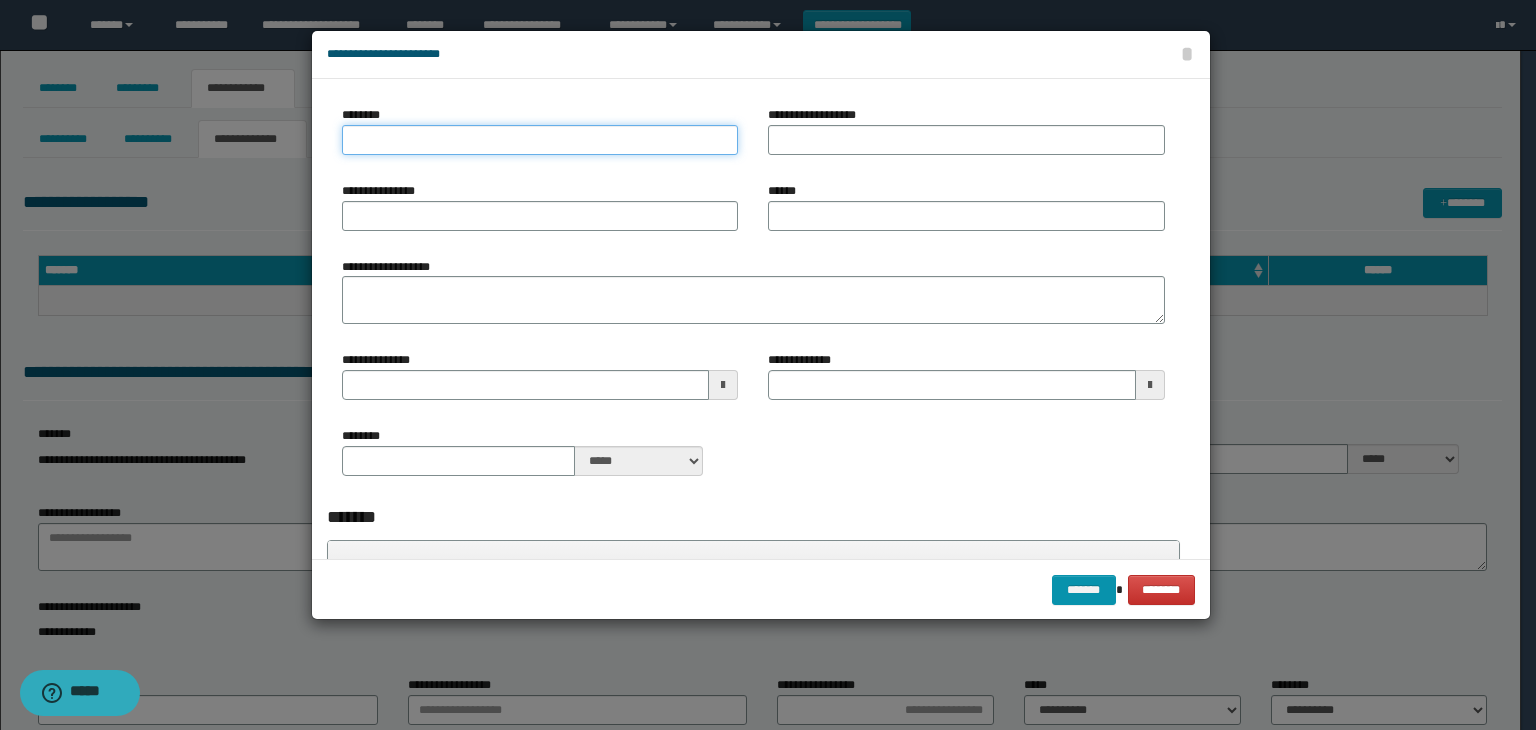click on "********" at bounding box center (540, 140) 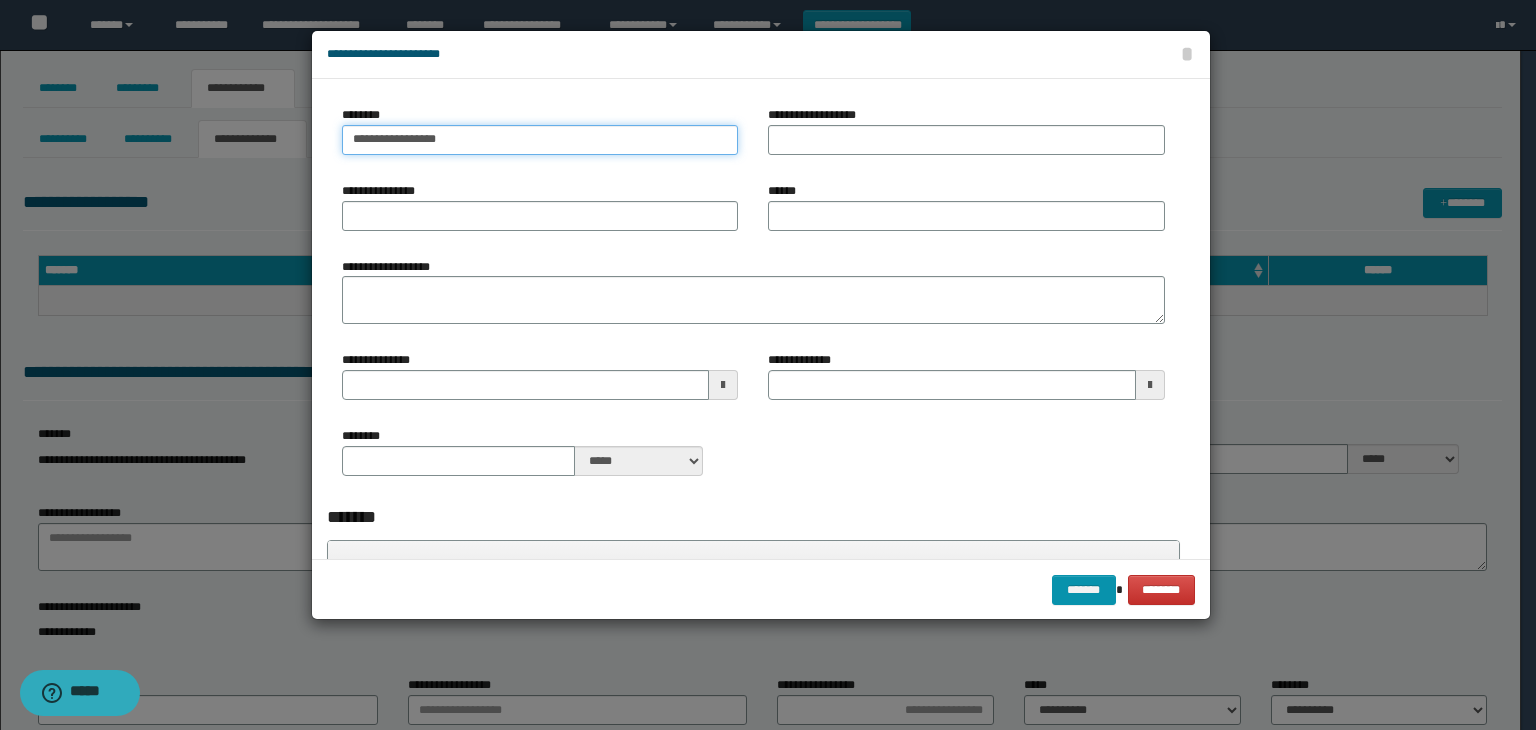 type on "**********" 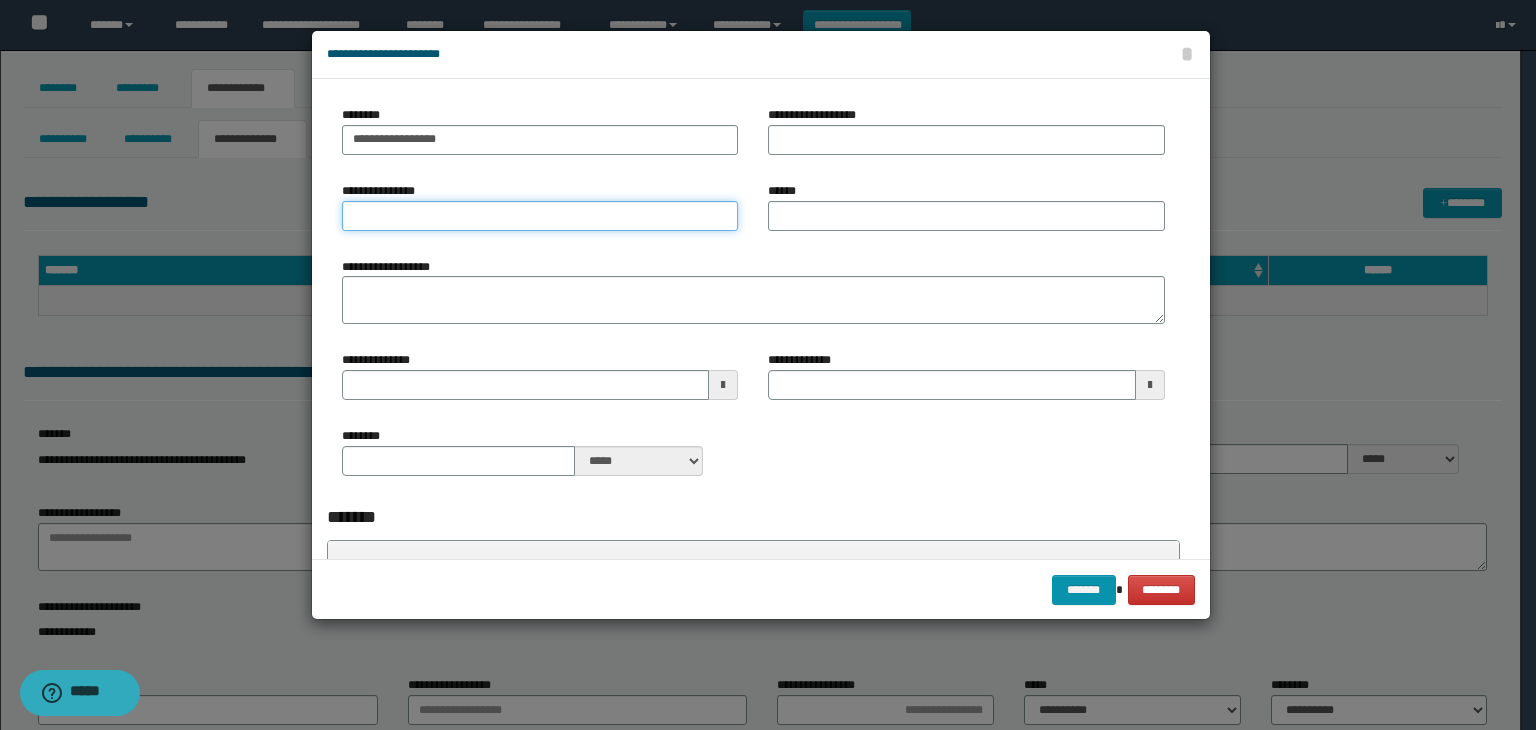 click on "**********" at bounding box center [540, 216] 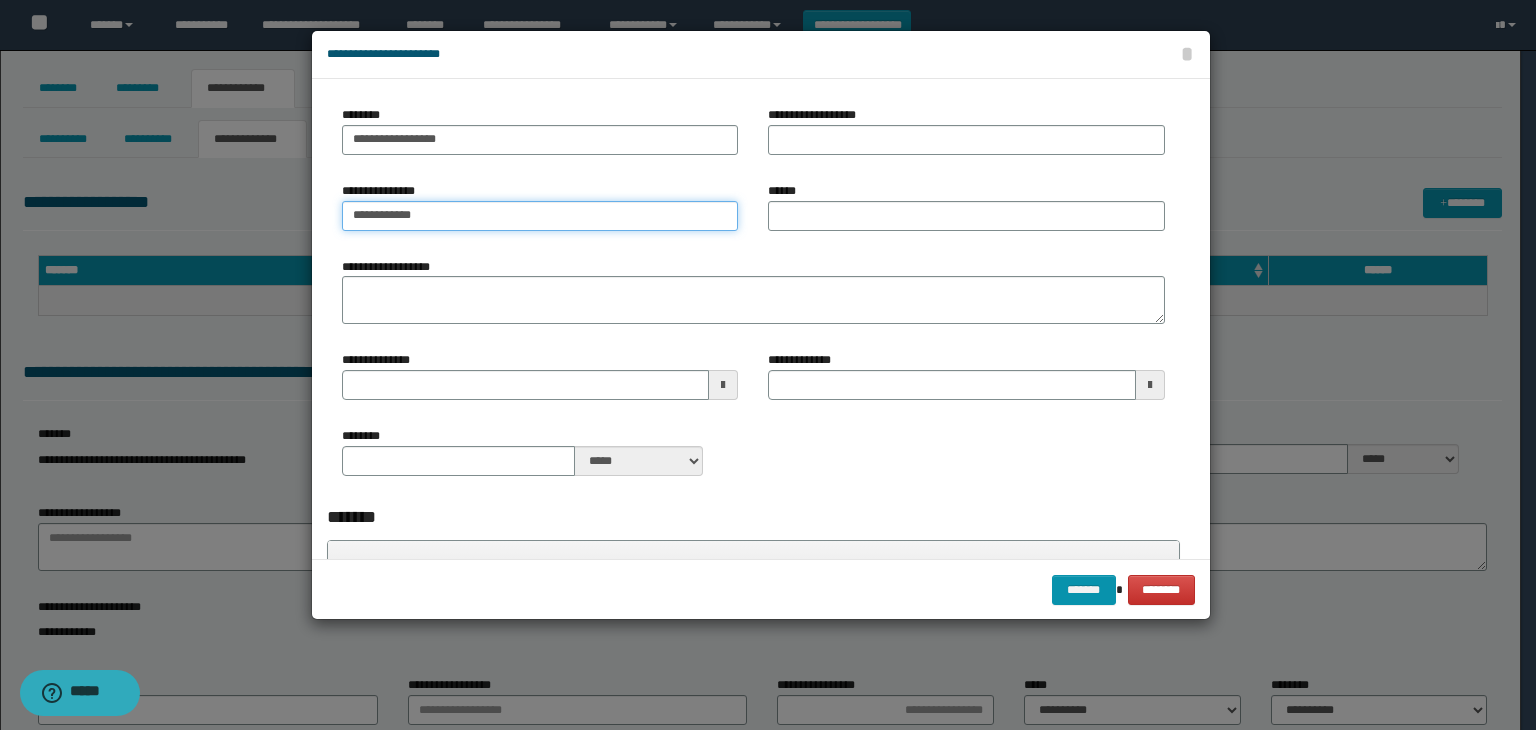 type on "**********" 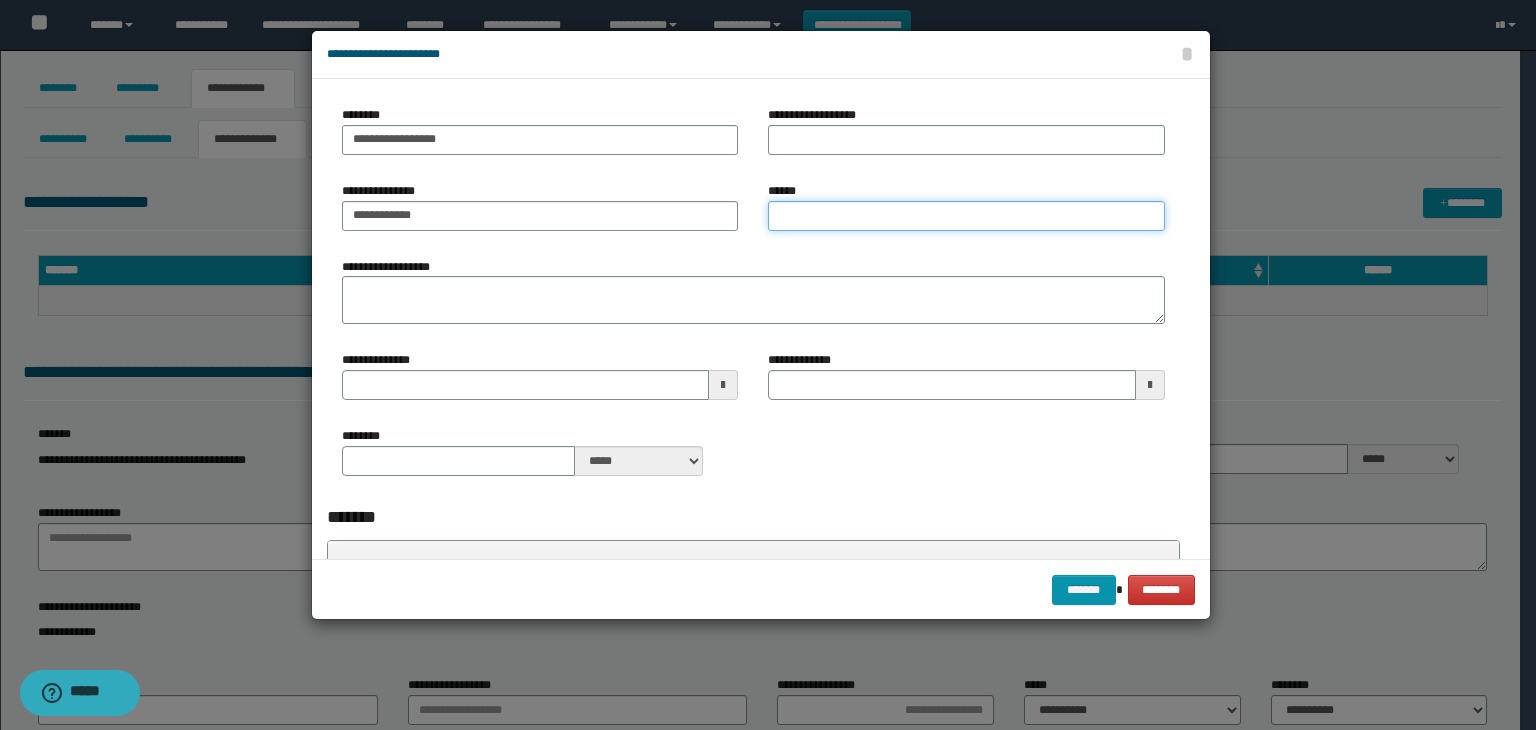 click on "******" at bounding box center [966, 216] 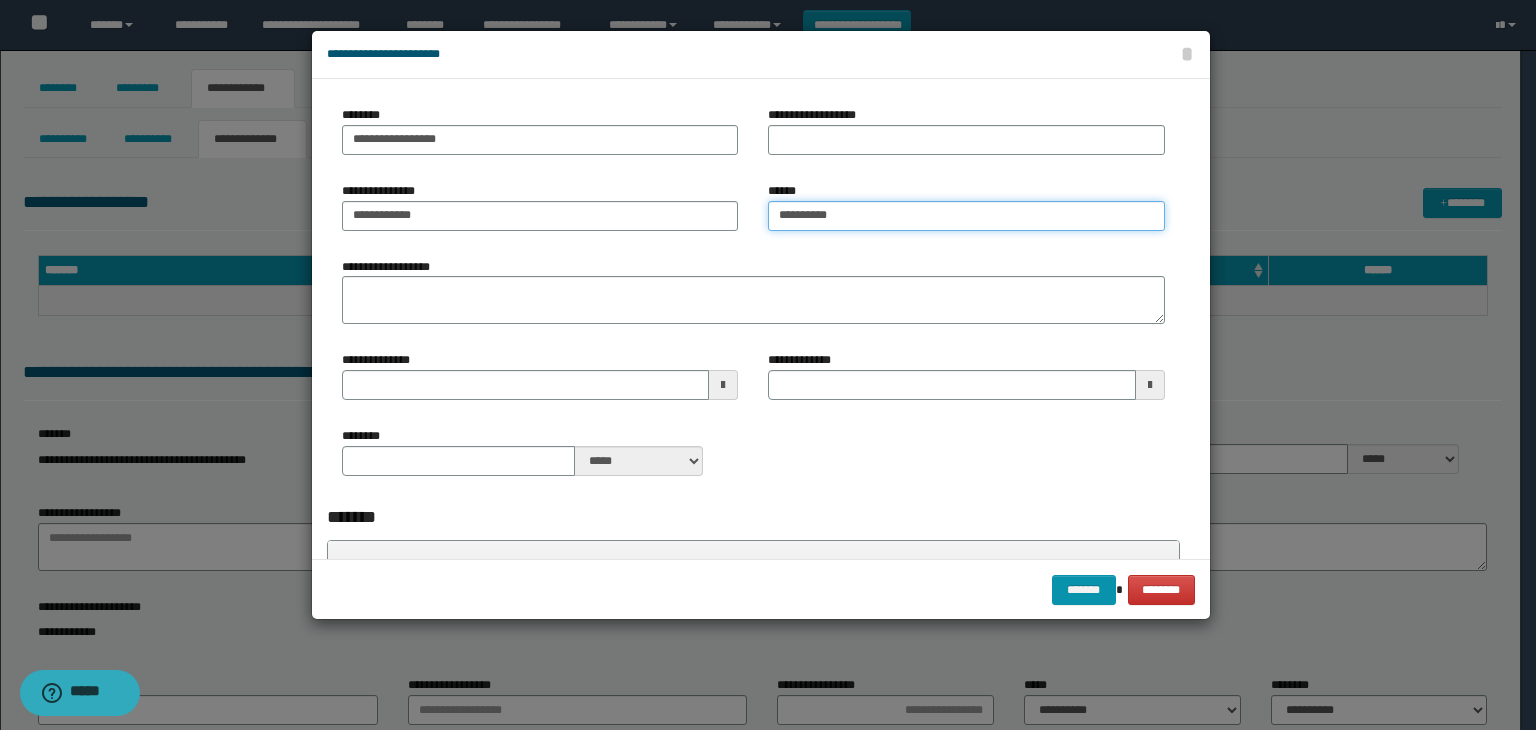 type on "**********" 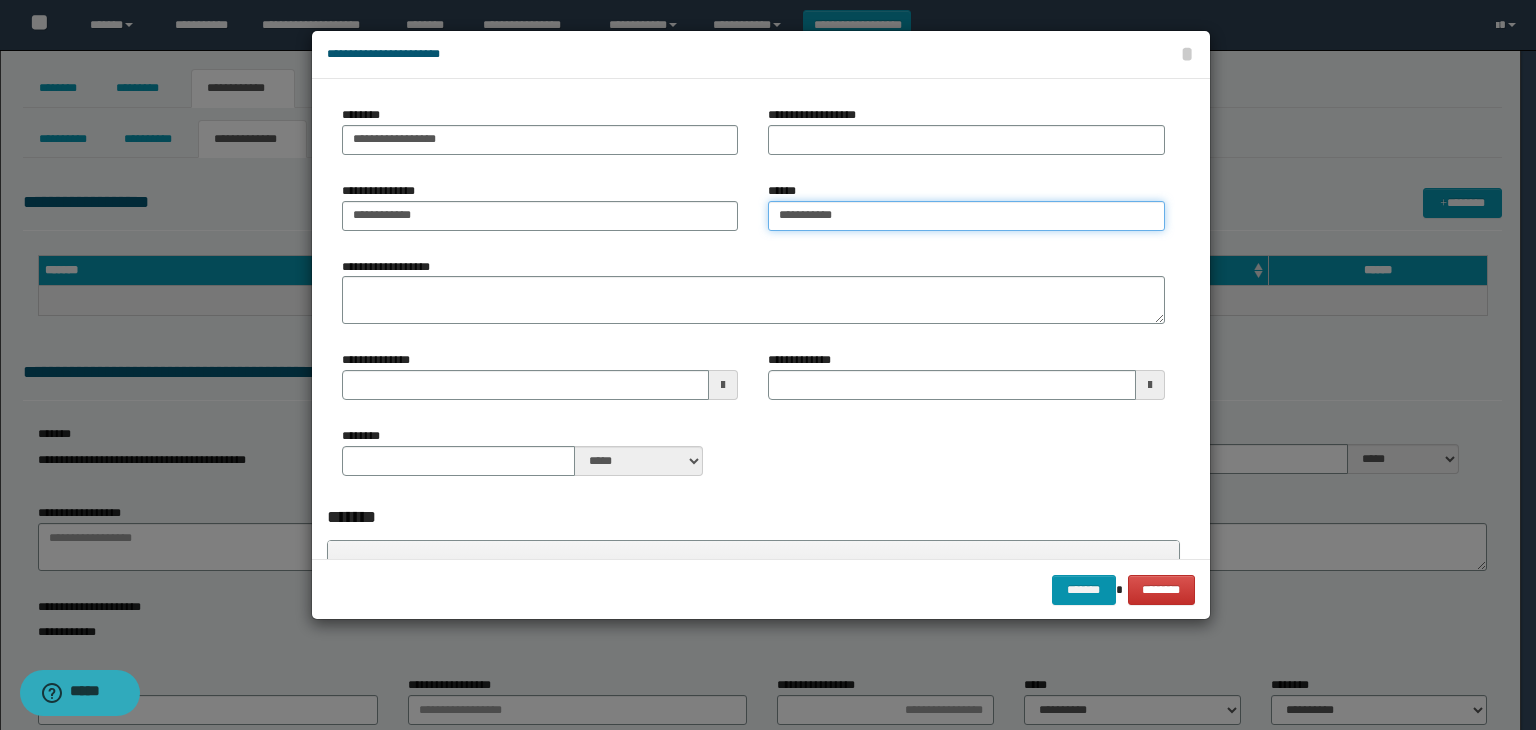 type 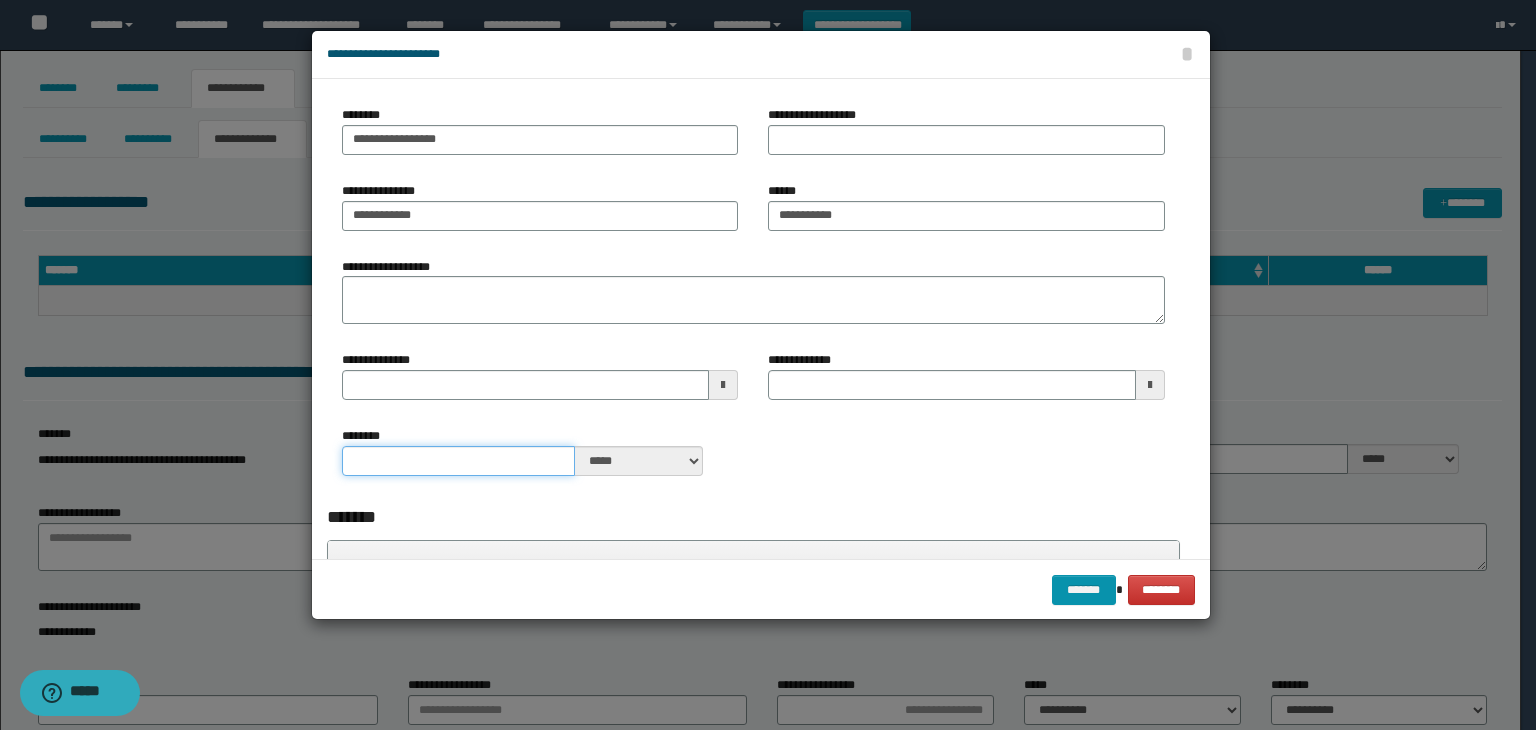 click on "********" at bounding box center [459, 461] 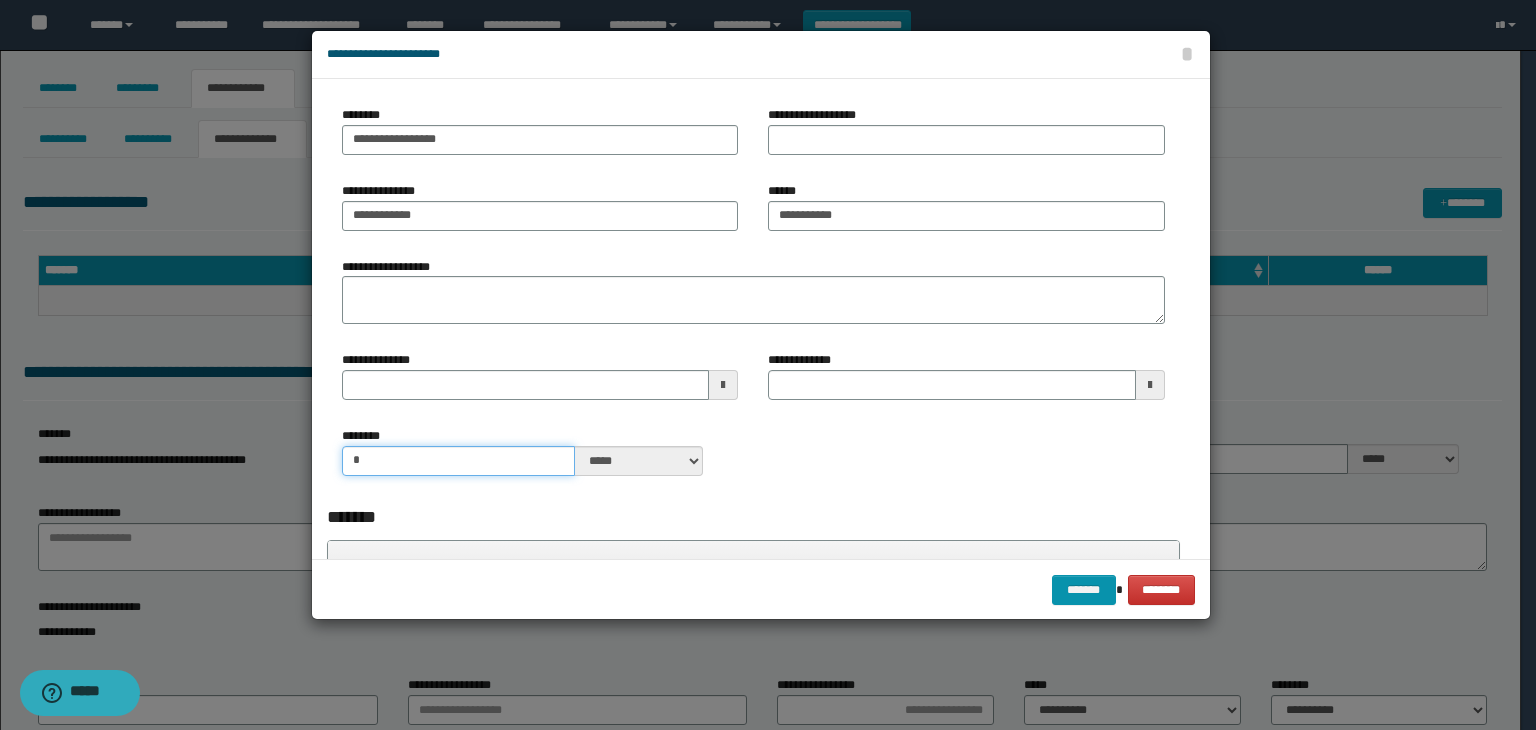type on "*" 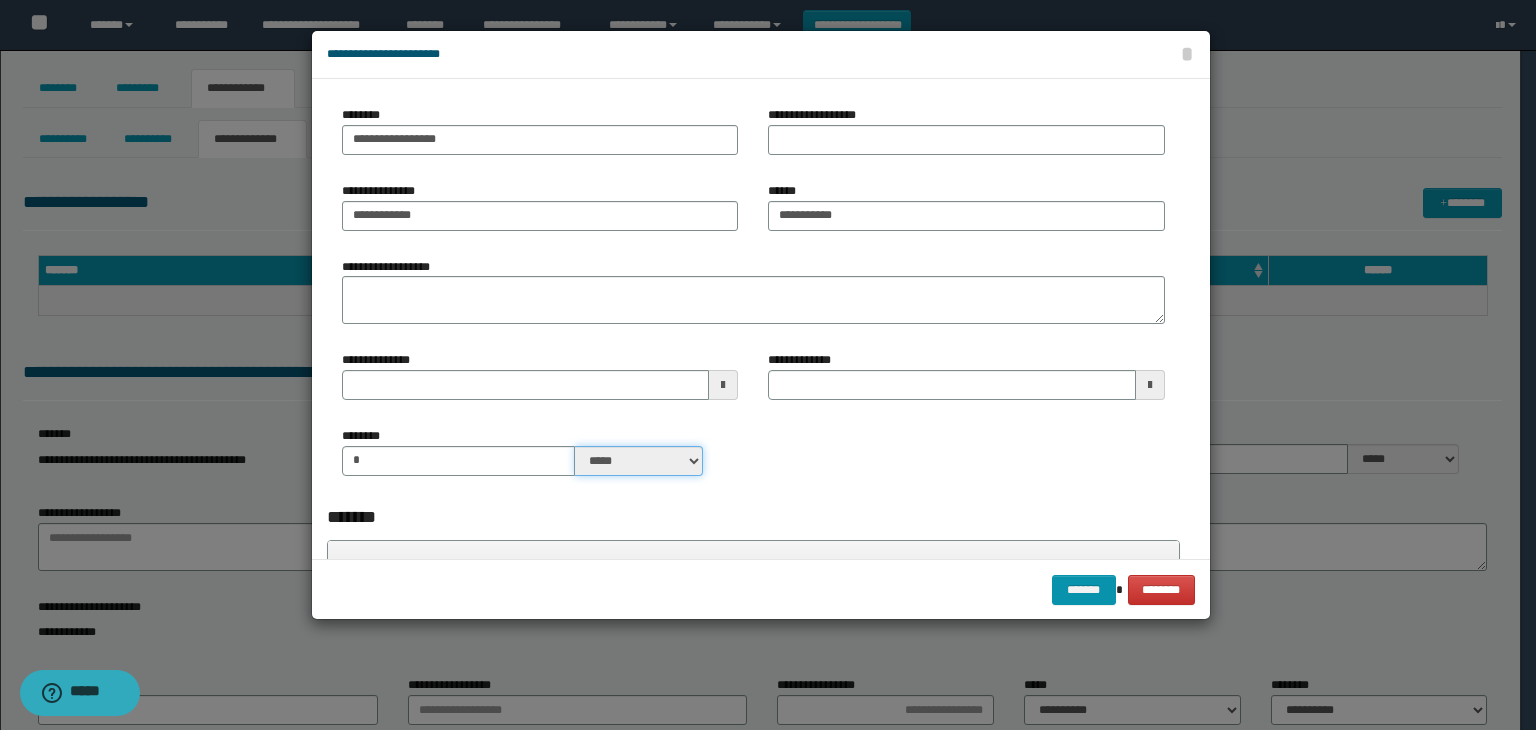 click on "*****
****" at bounding box center (639, 461) 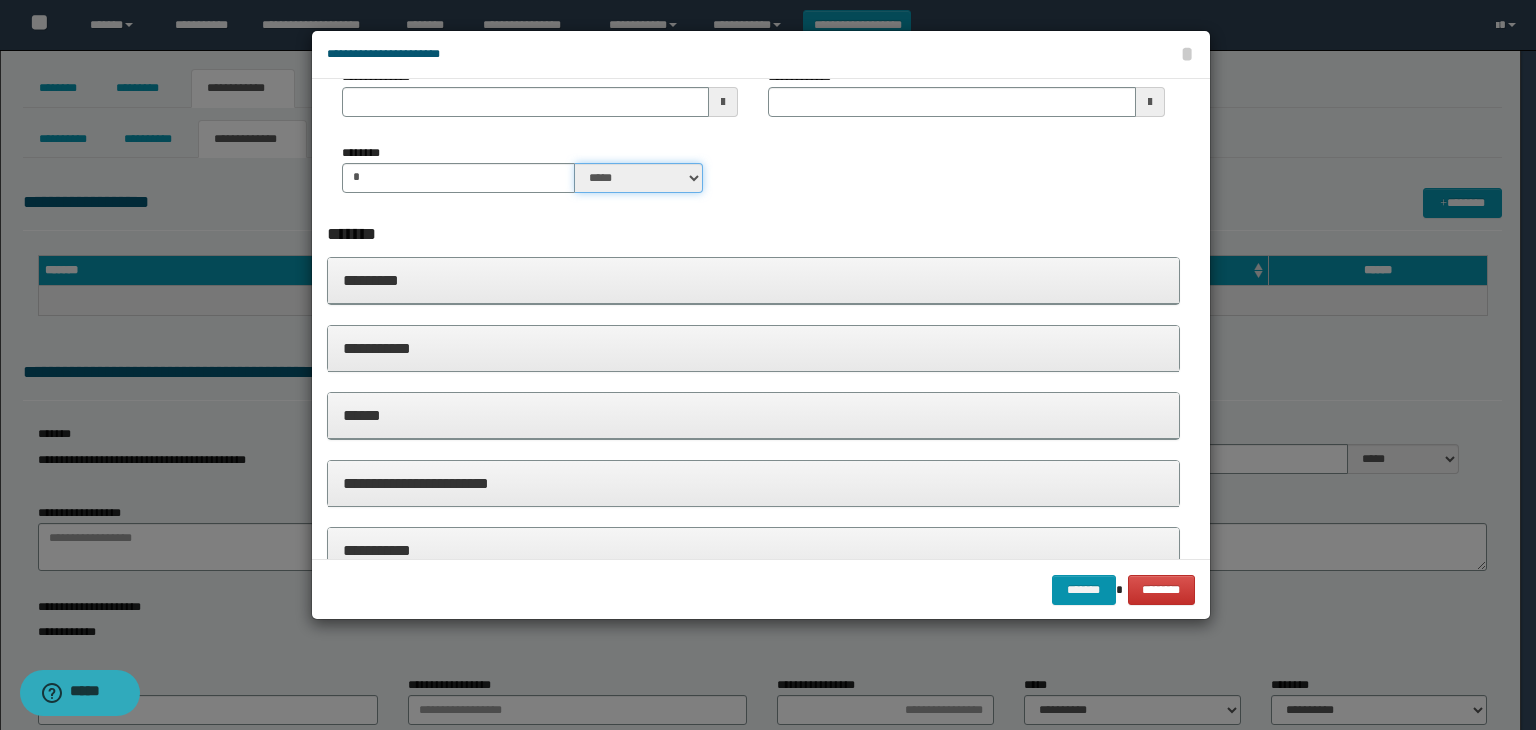 scroll, scrollTop: 400, scrollLeft: 0, axis: vertical 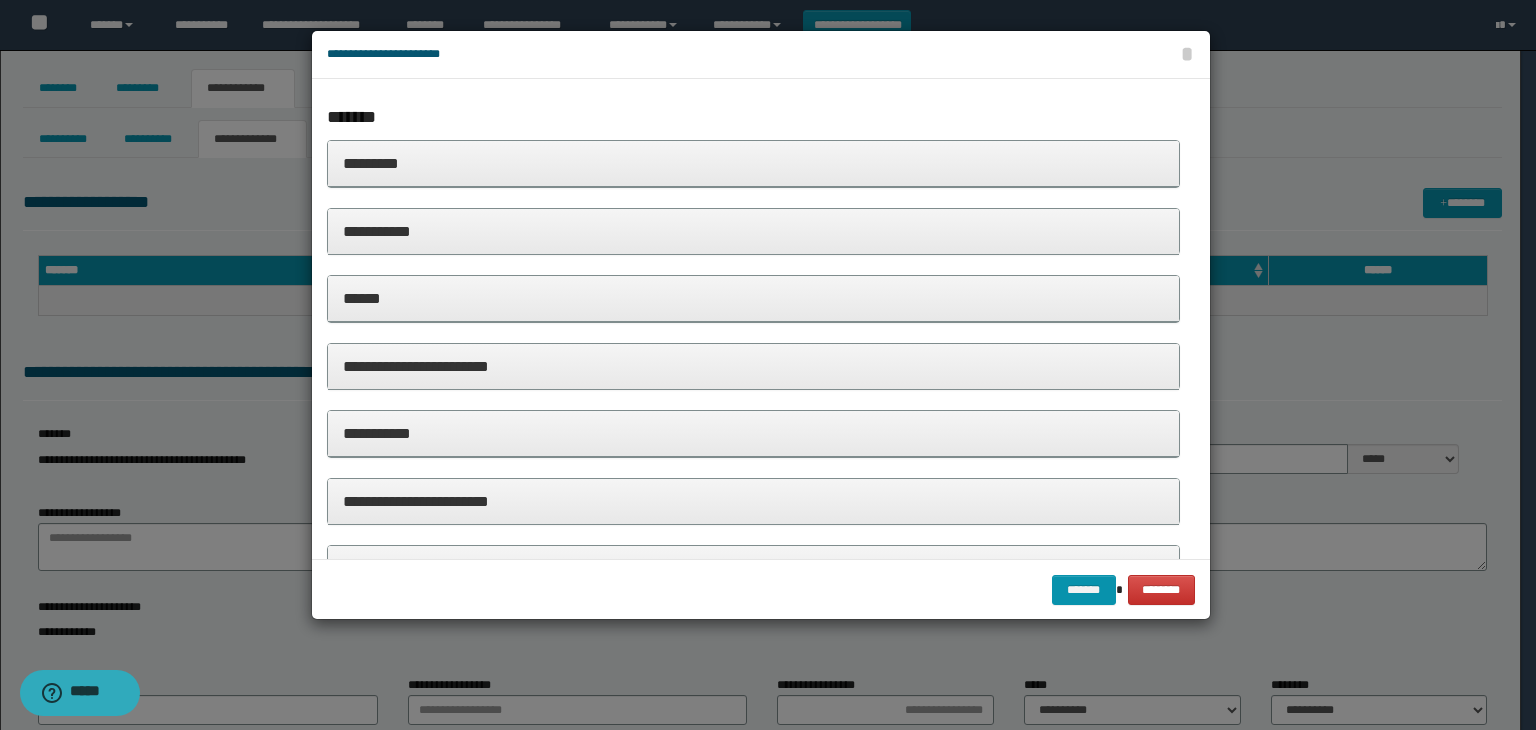 click on "*********" at bounding box center (754, 164) 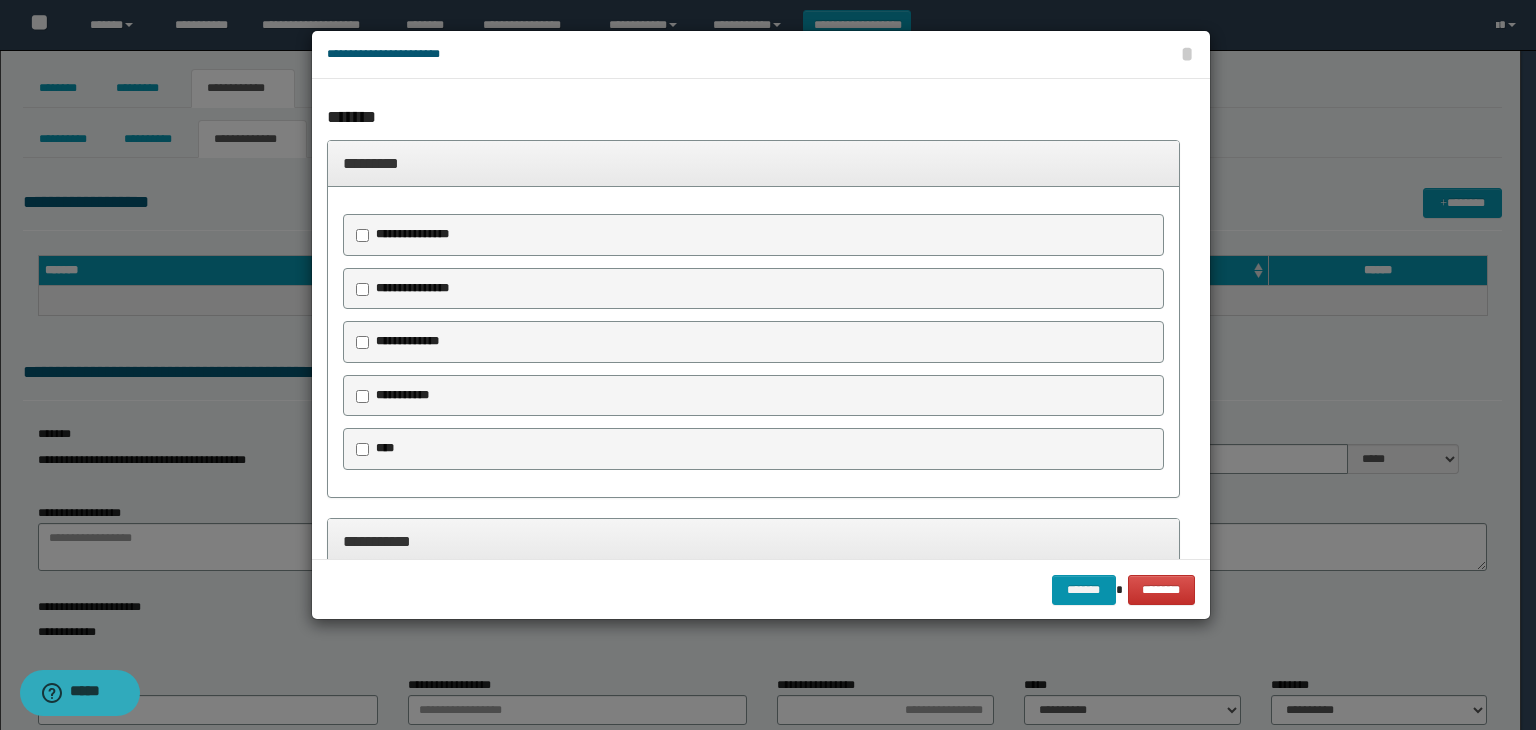 click on "*********" at bounding box center (754, 164) 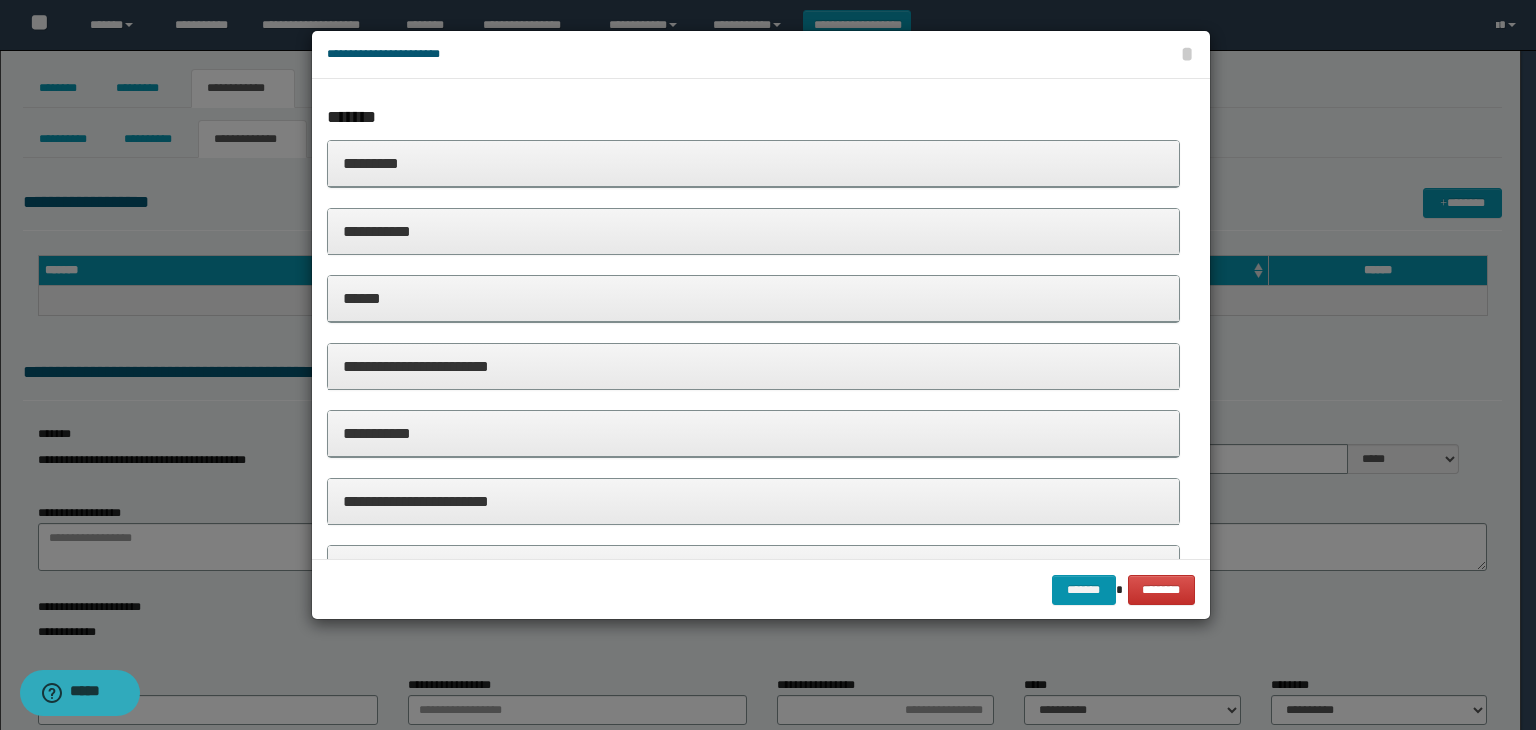 click on "**********" at bounding box center (754, 232) 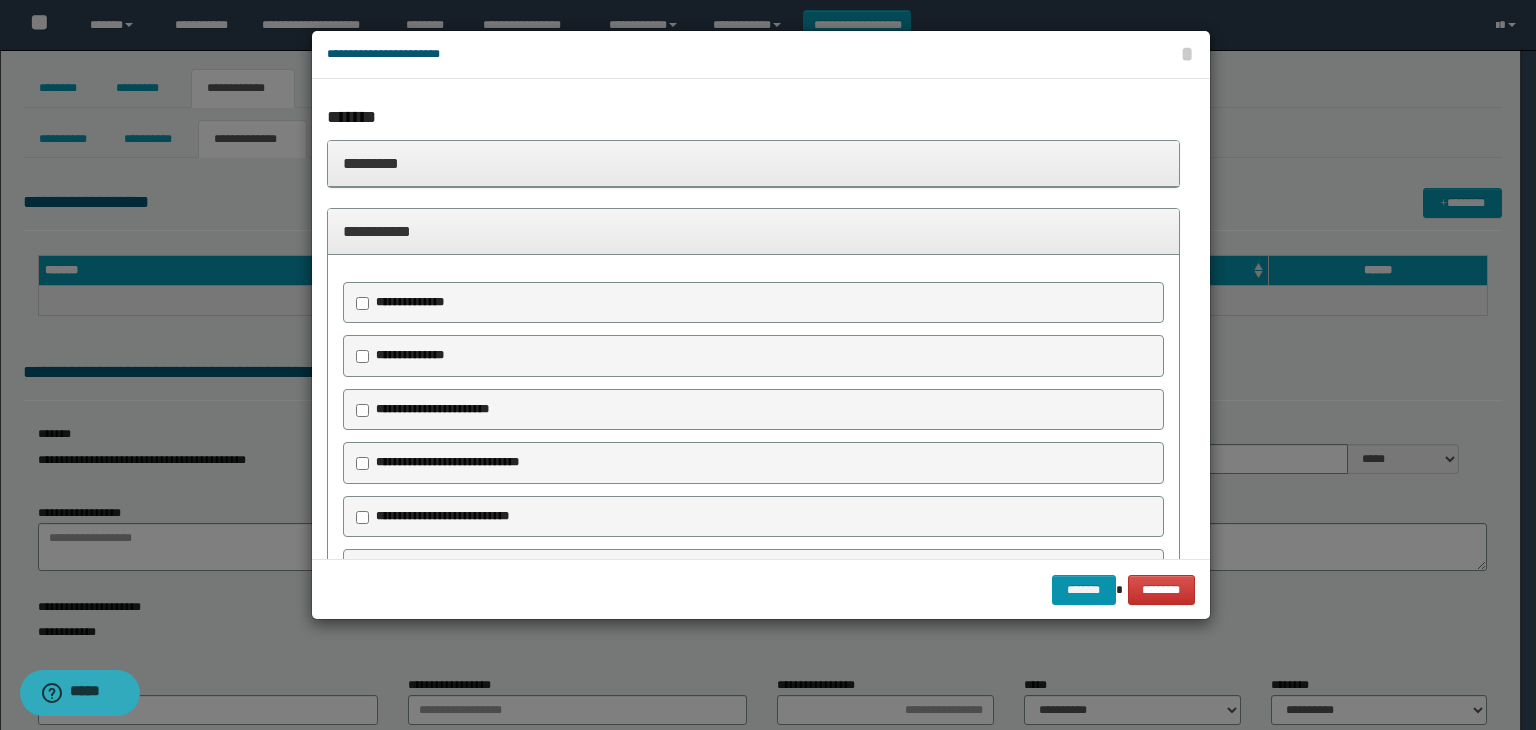 click on "**********" at bounding box center [432, 409] 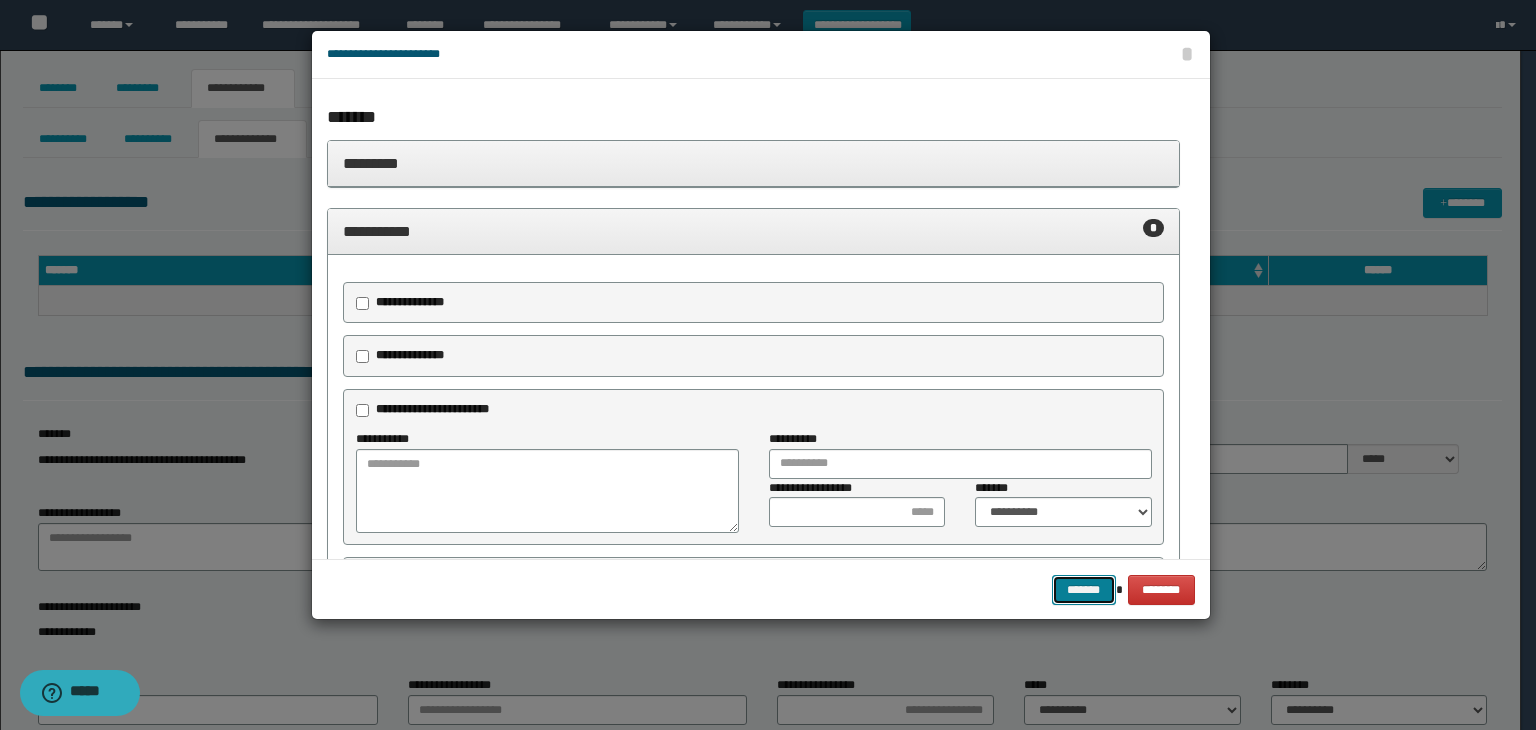 click on "*******" at bounding box center [1084, 590] 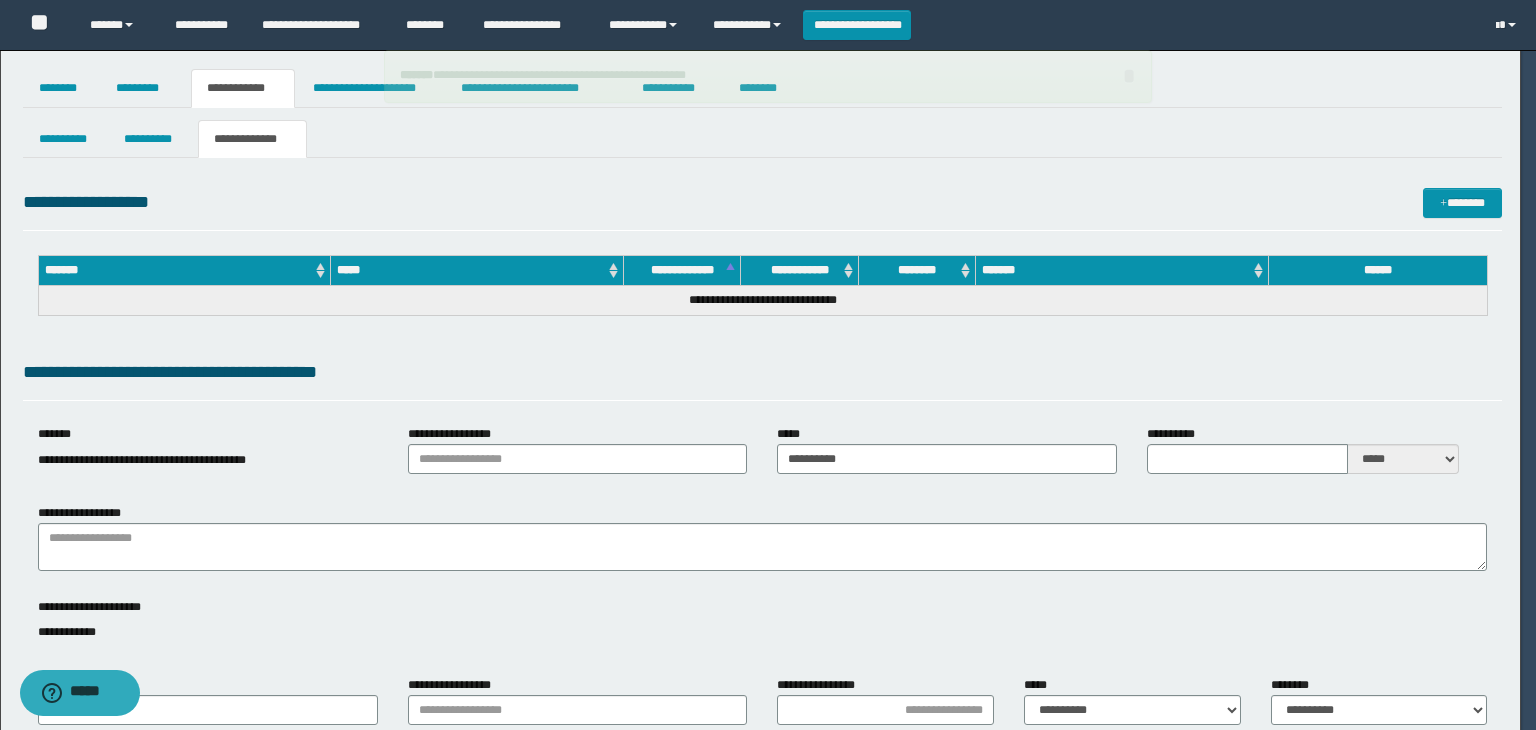 type 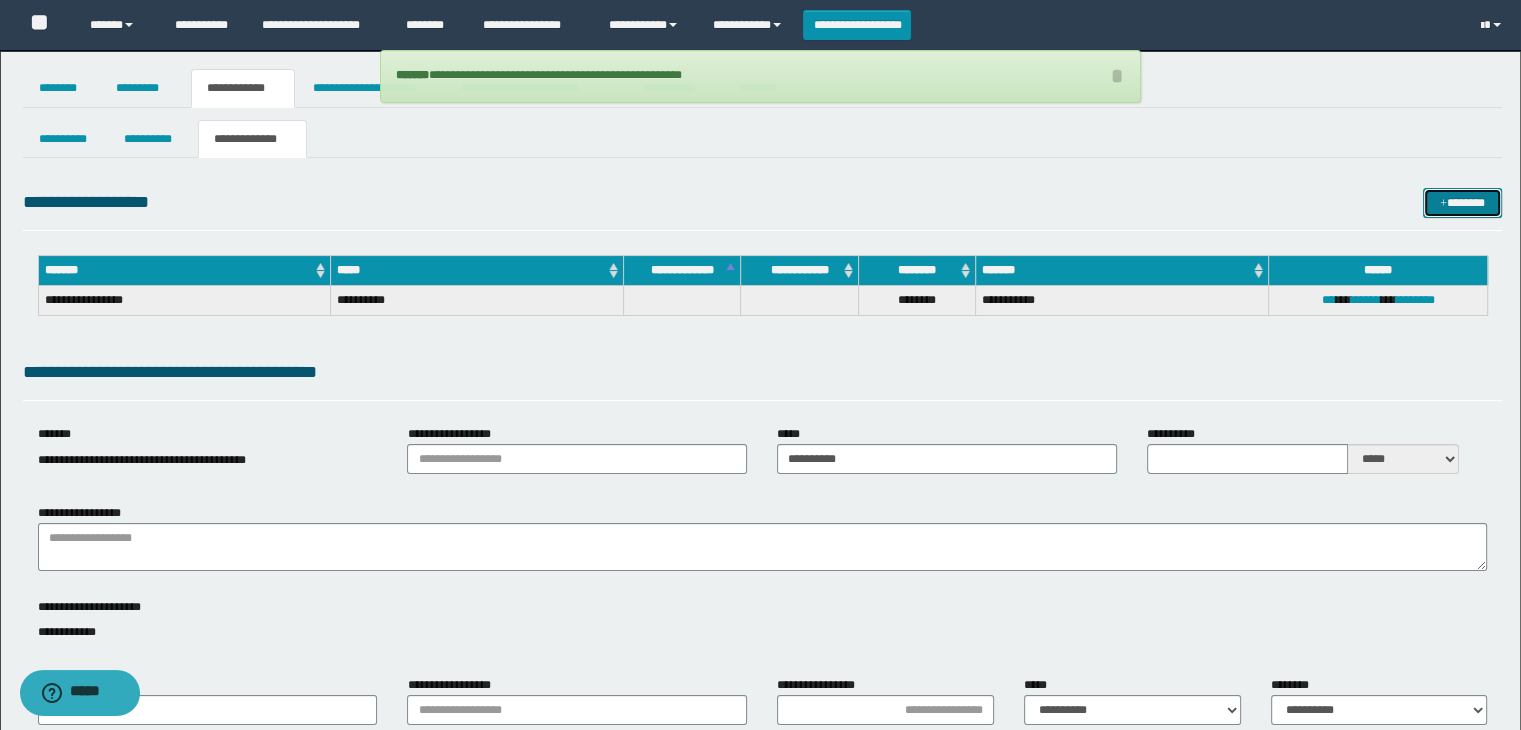 click on "*******" at bounding box center (1462, 203) 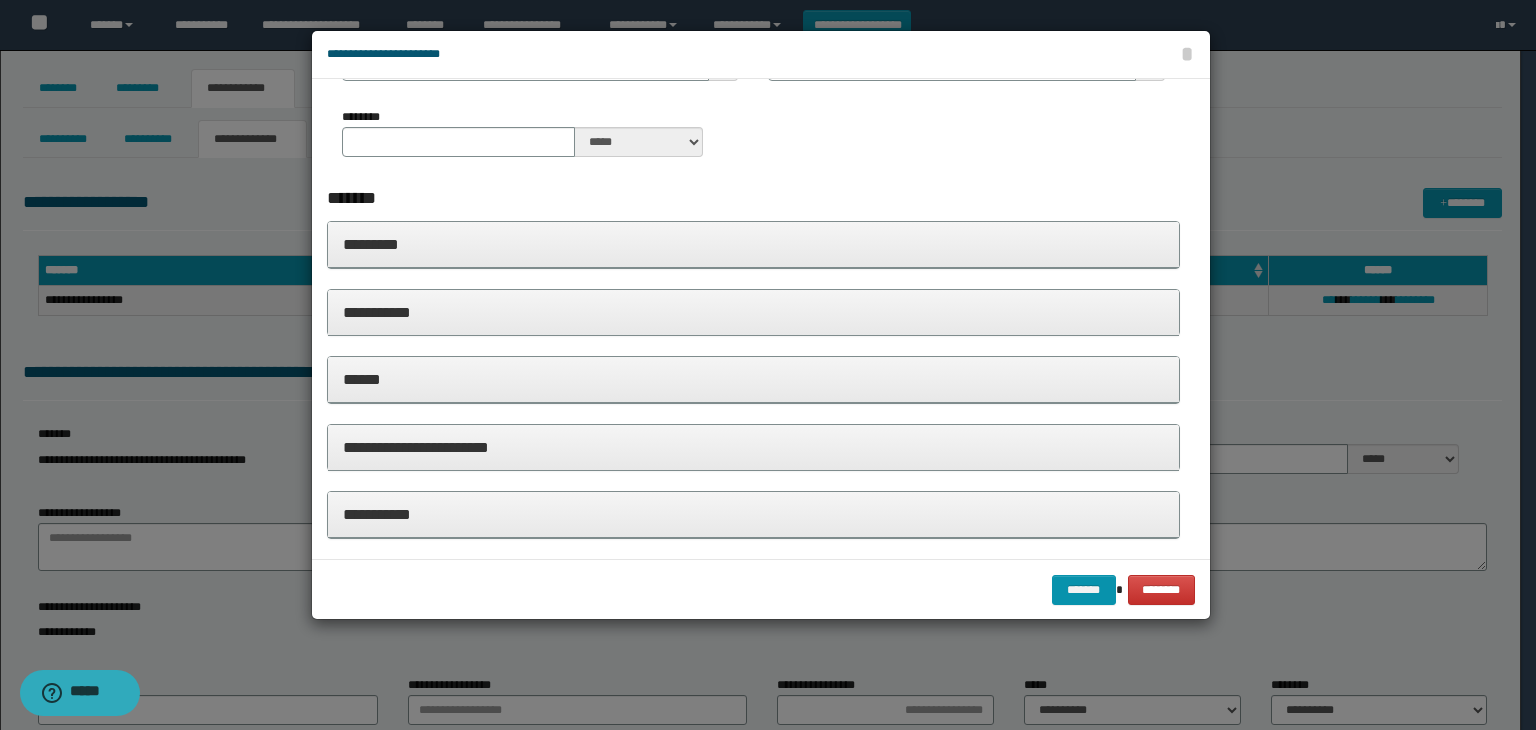 scroll, scrollTop: 0, scrollLeft: 0, axis: both 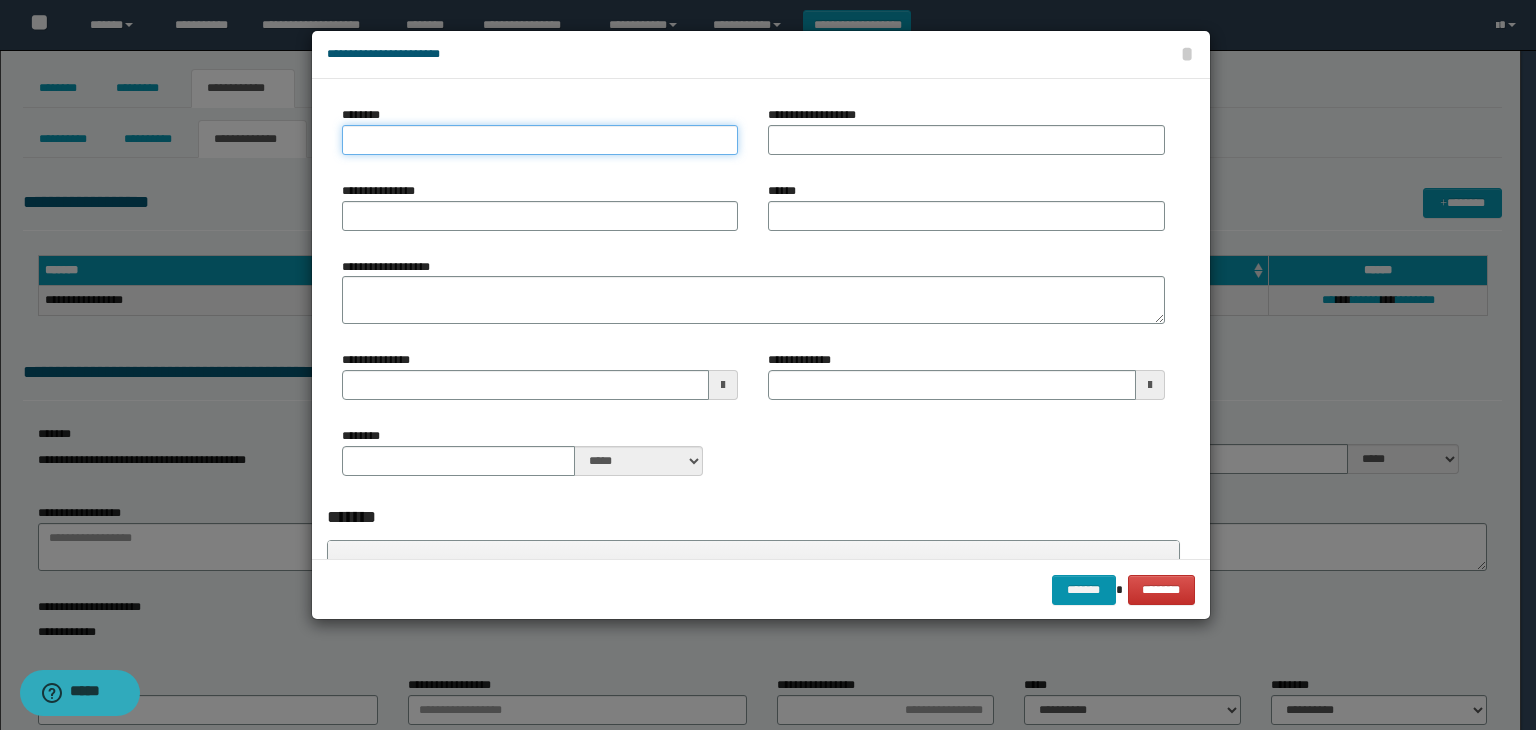click on "********" at bounding box center (540, 140) 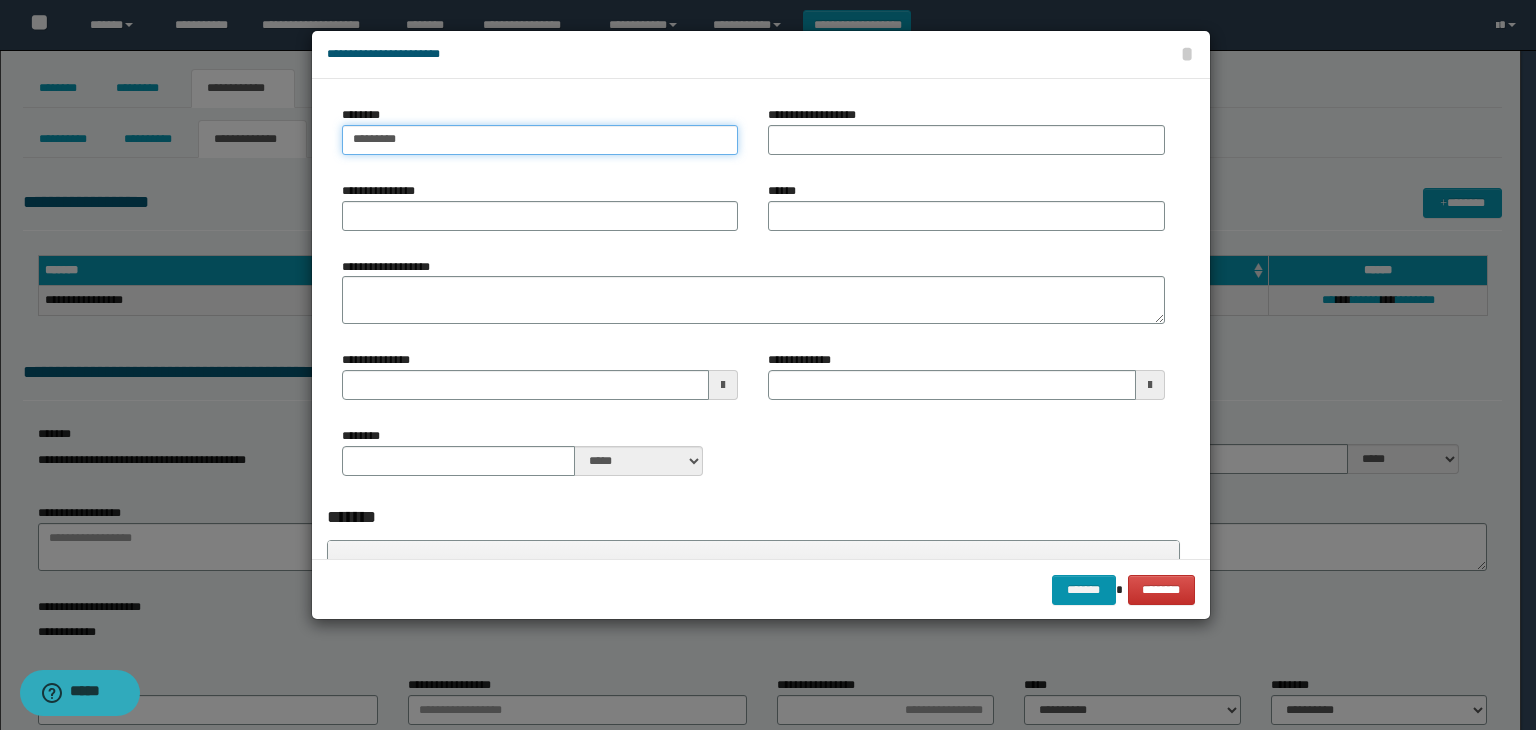 type on "********" 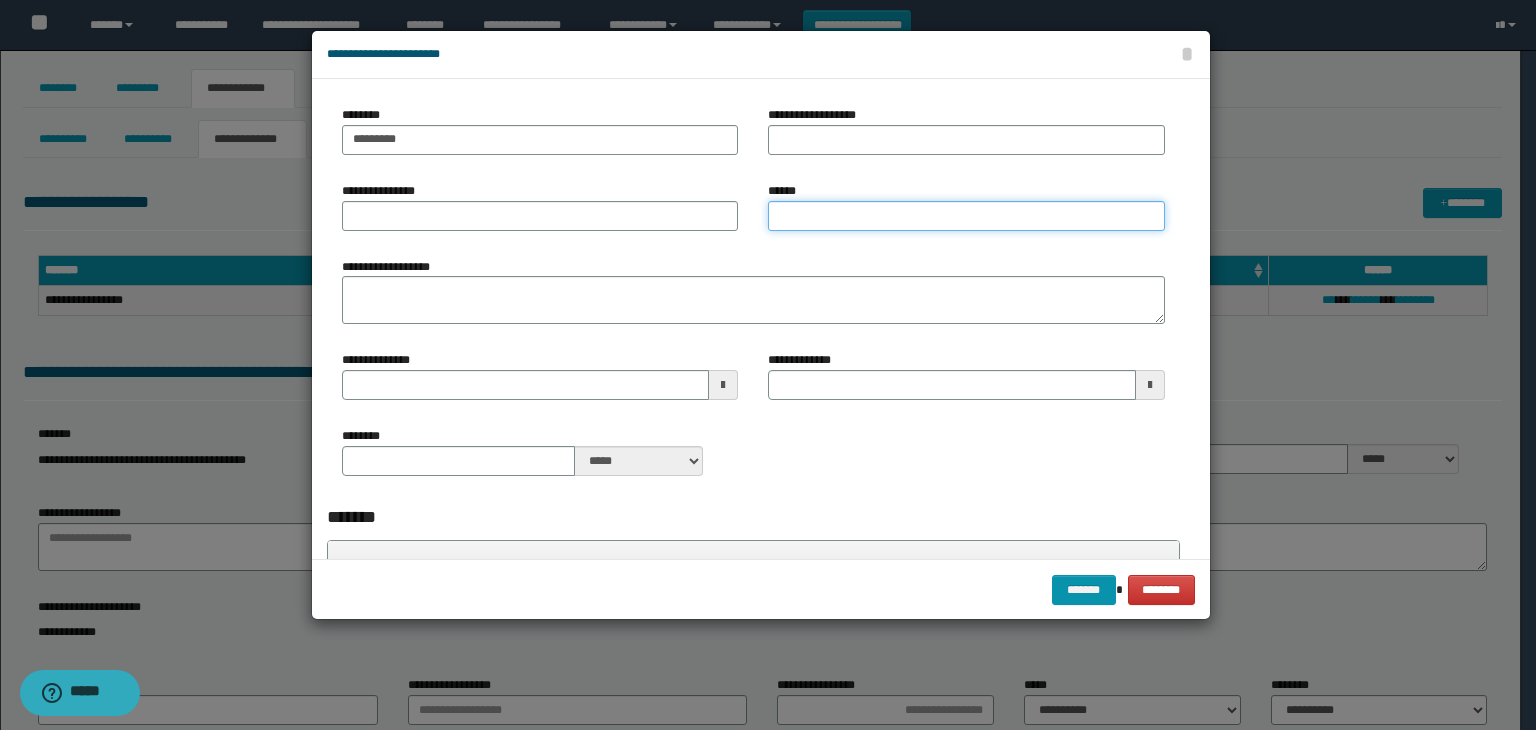 click on "******" at bounding box center [966, 216] 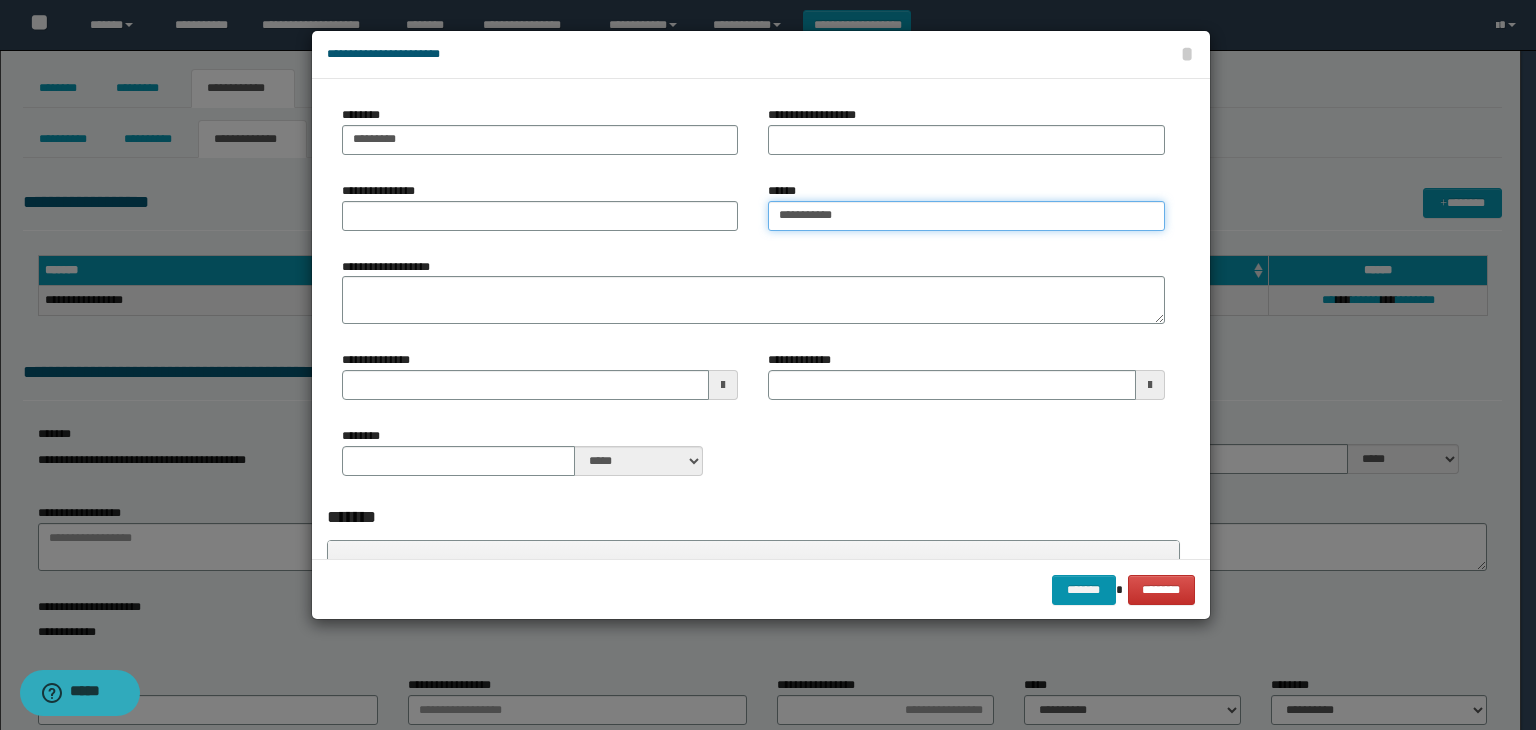 type on "**********" 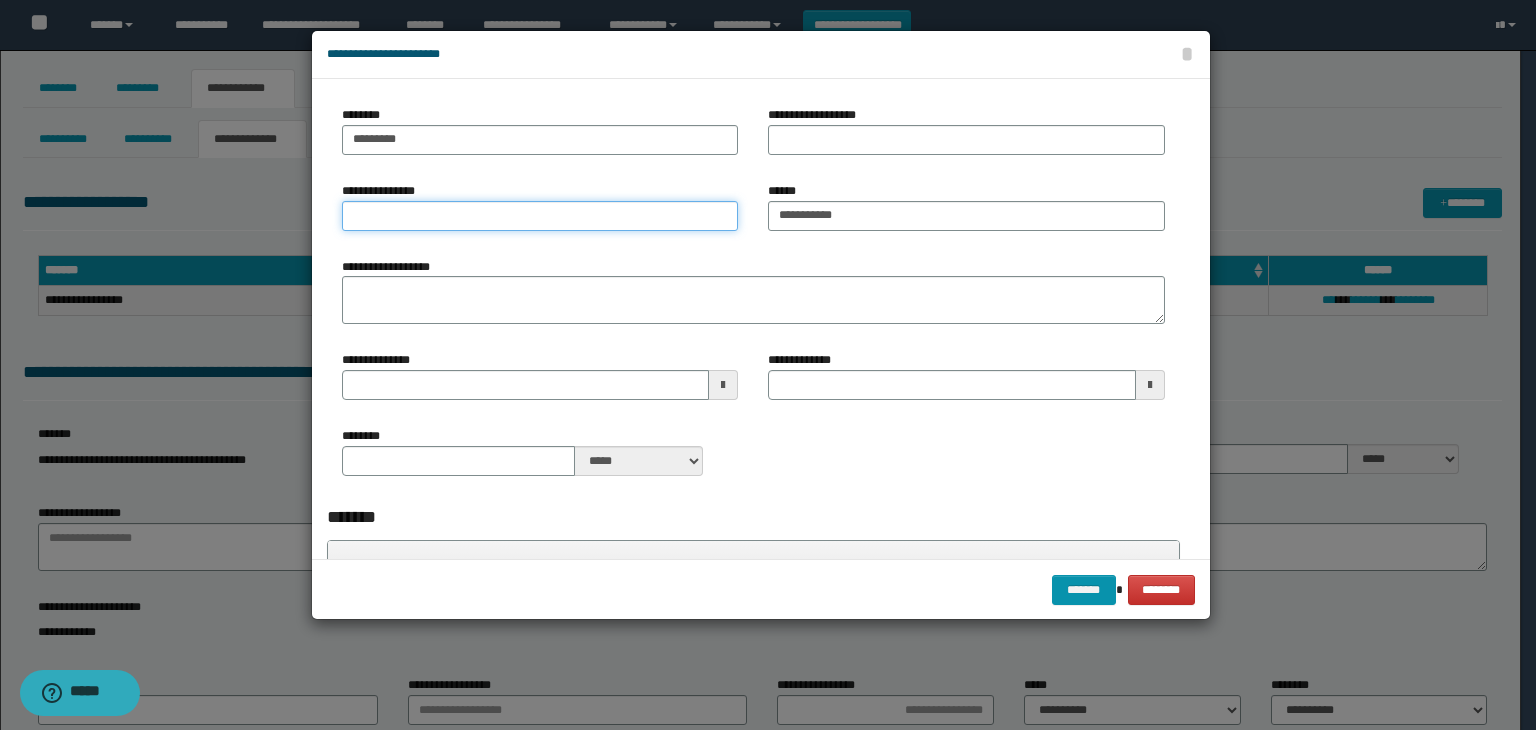 click on "**********" at bounding box center (540, 216) 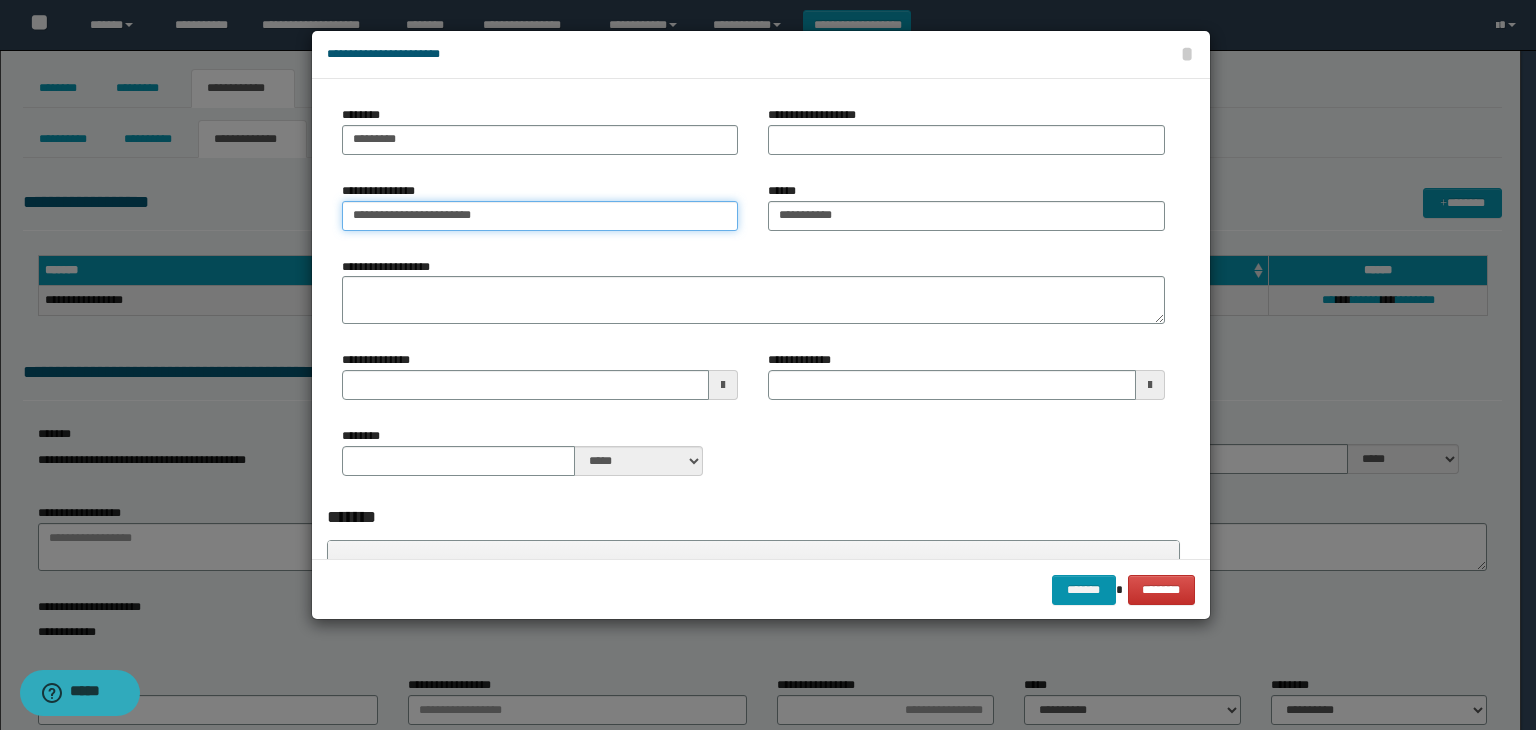 type on "**********" 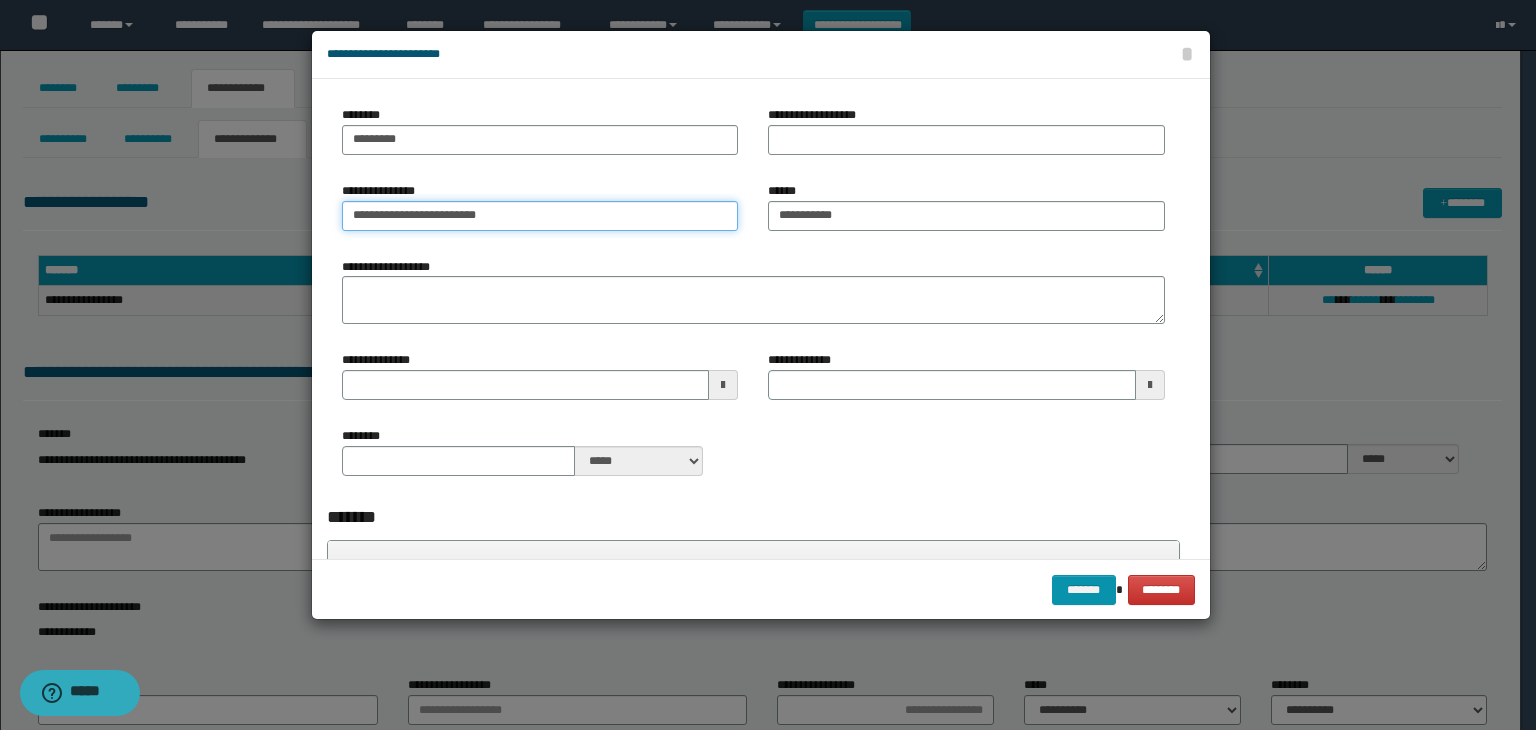 type 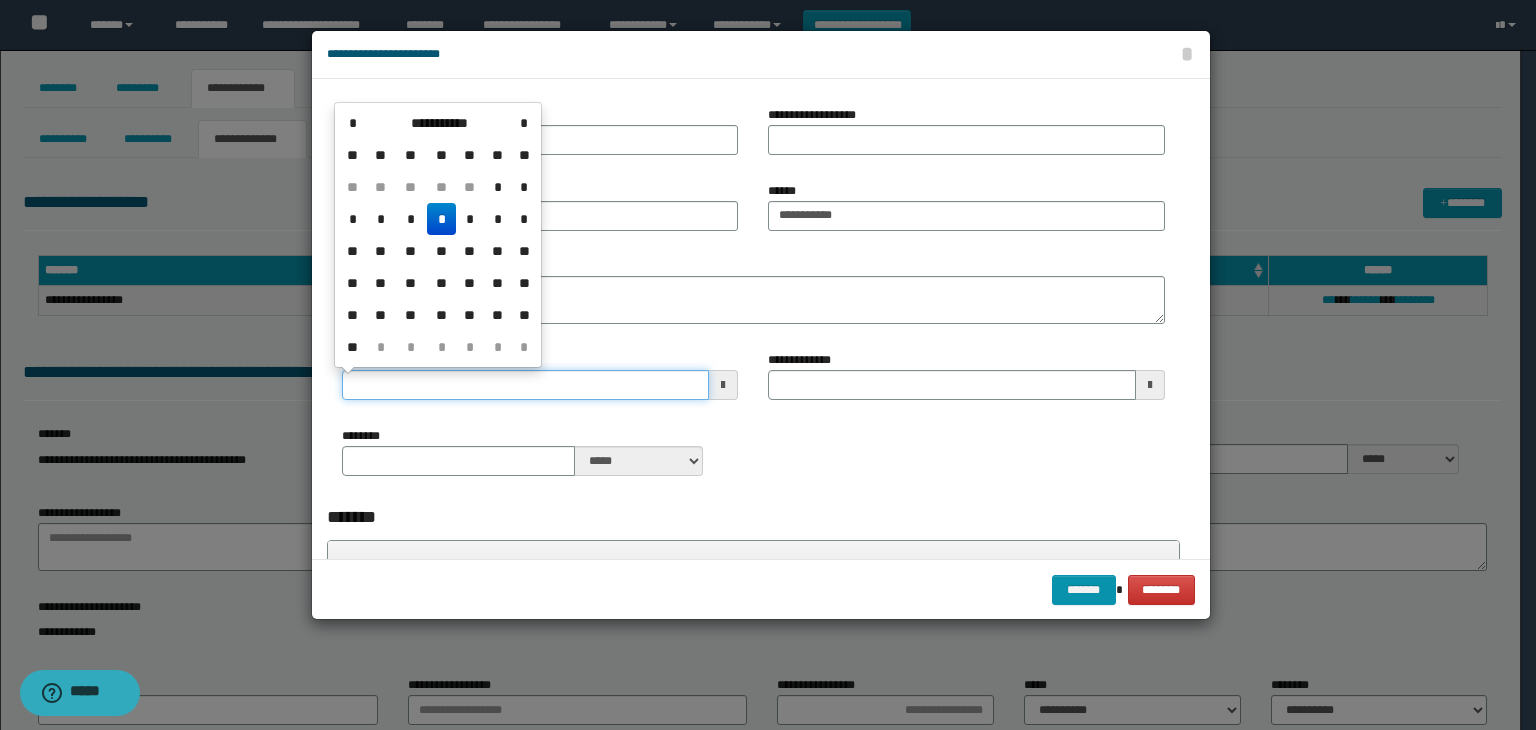 click on "**********" at bounding box center (526, 385) 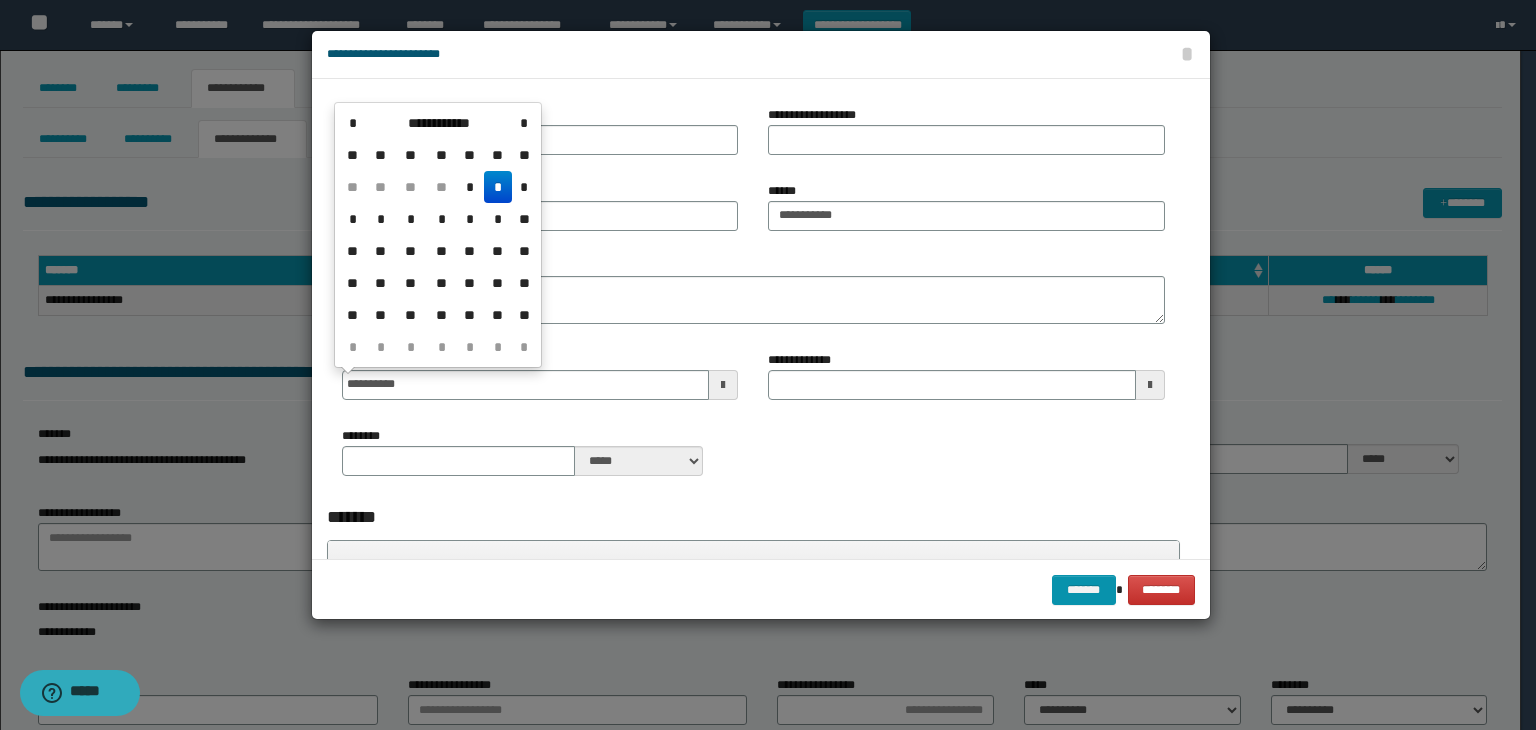 type on "**********" 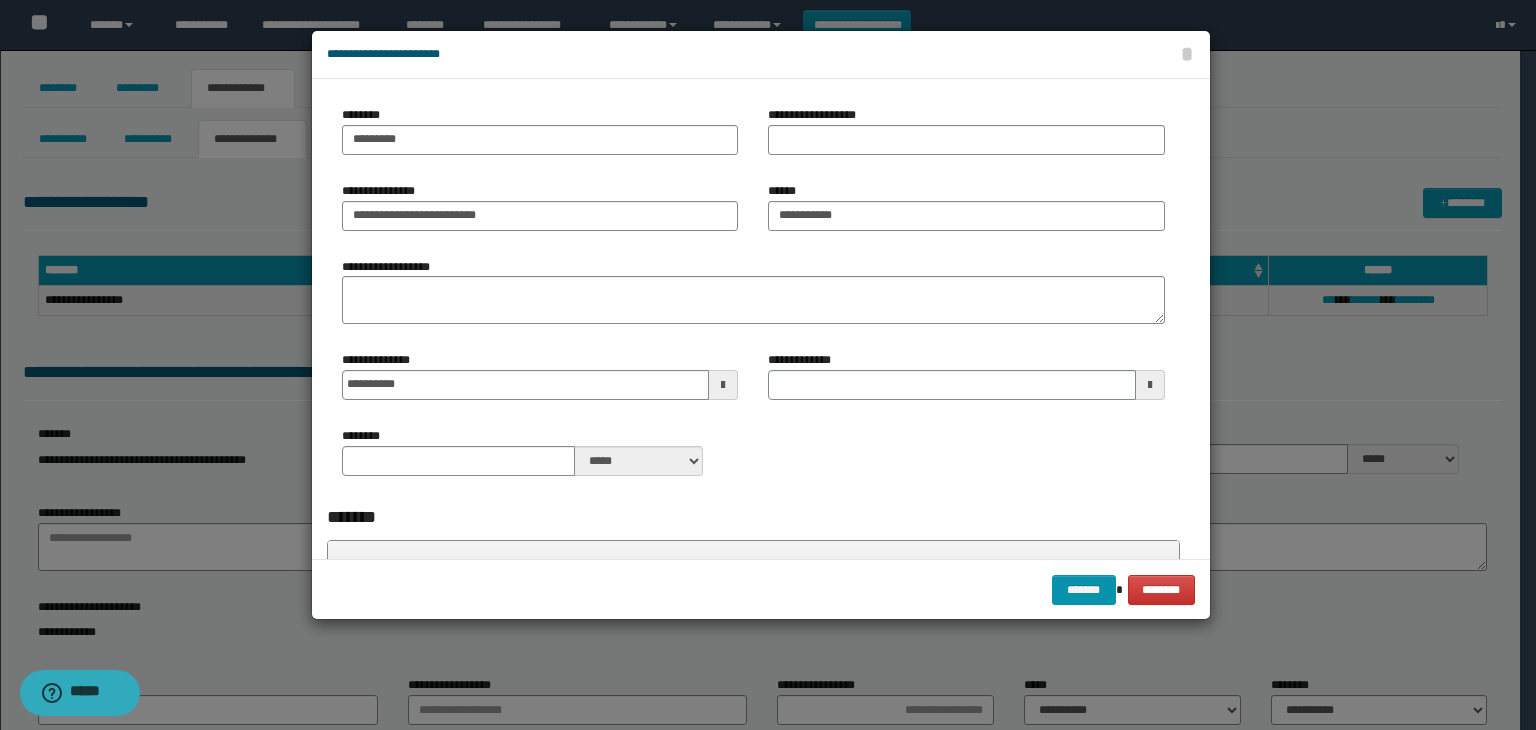 click on "**********" at bounding box center (800, 360) 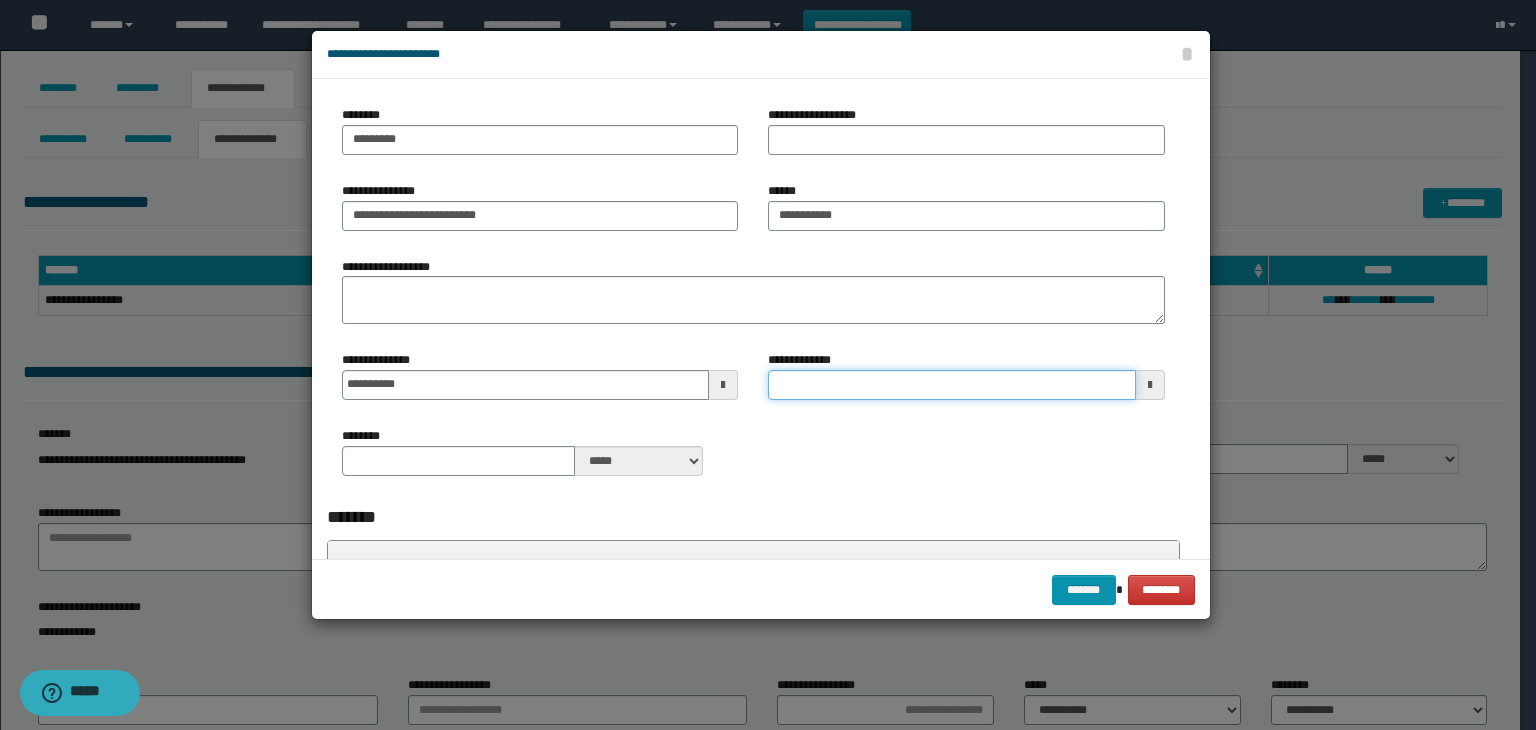 click on "**********" at bounding box center [952, 385] 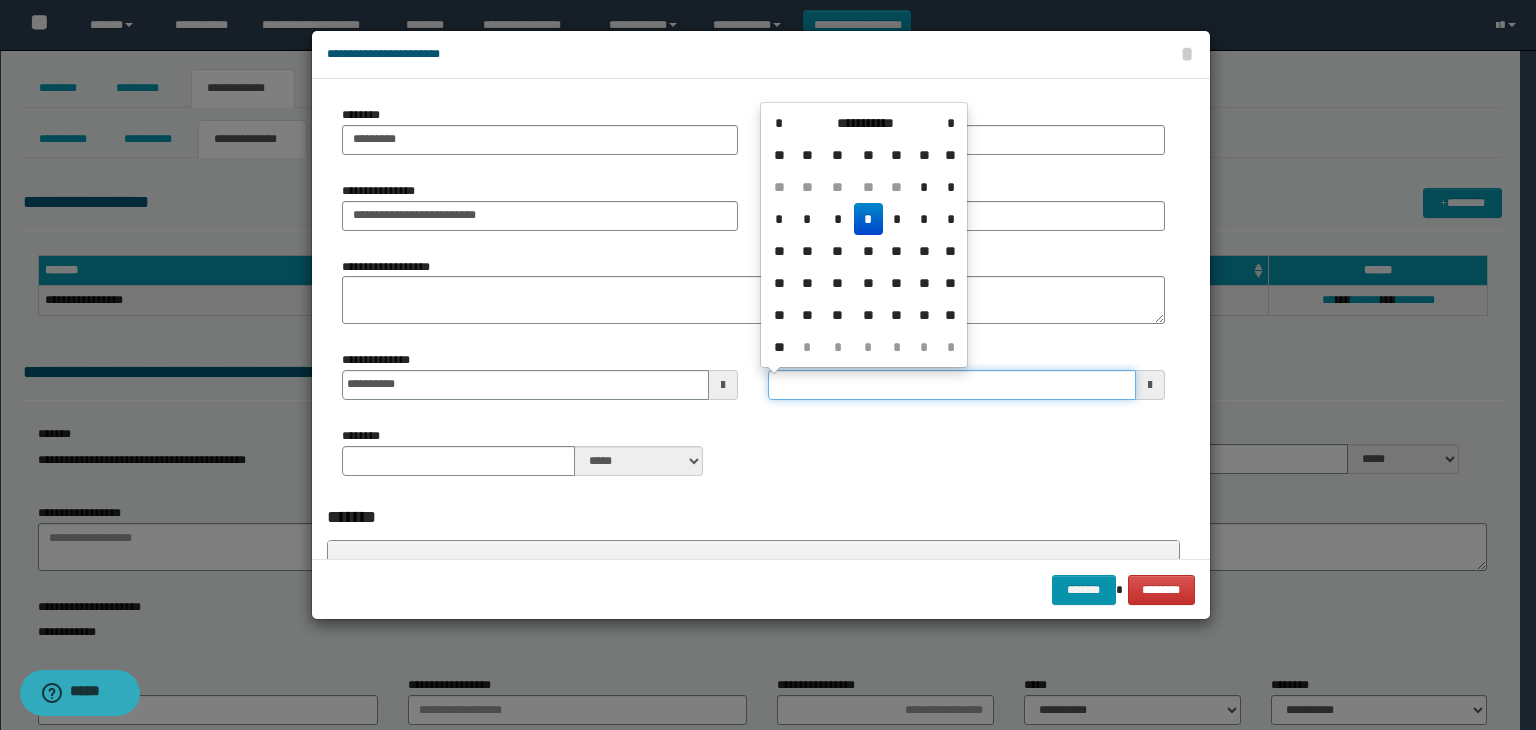 click on "**********" at bounding box center [952, 385] 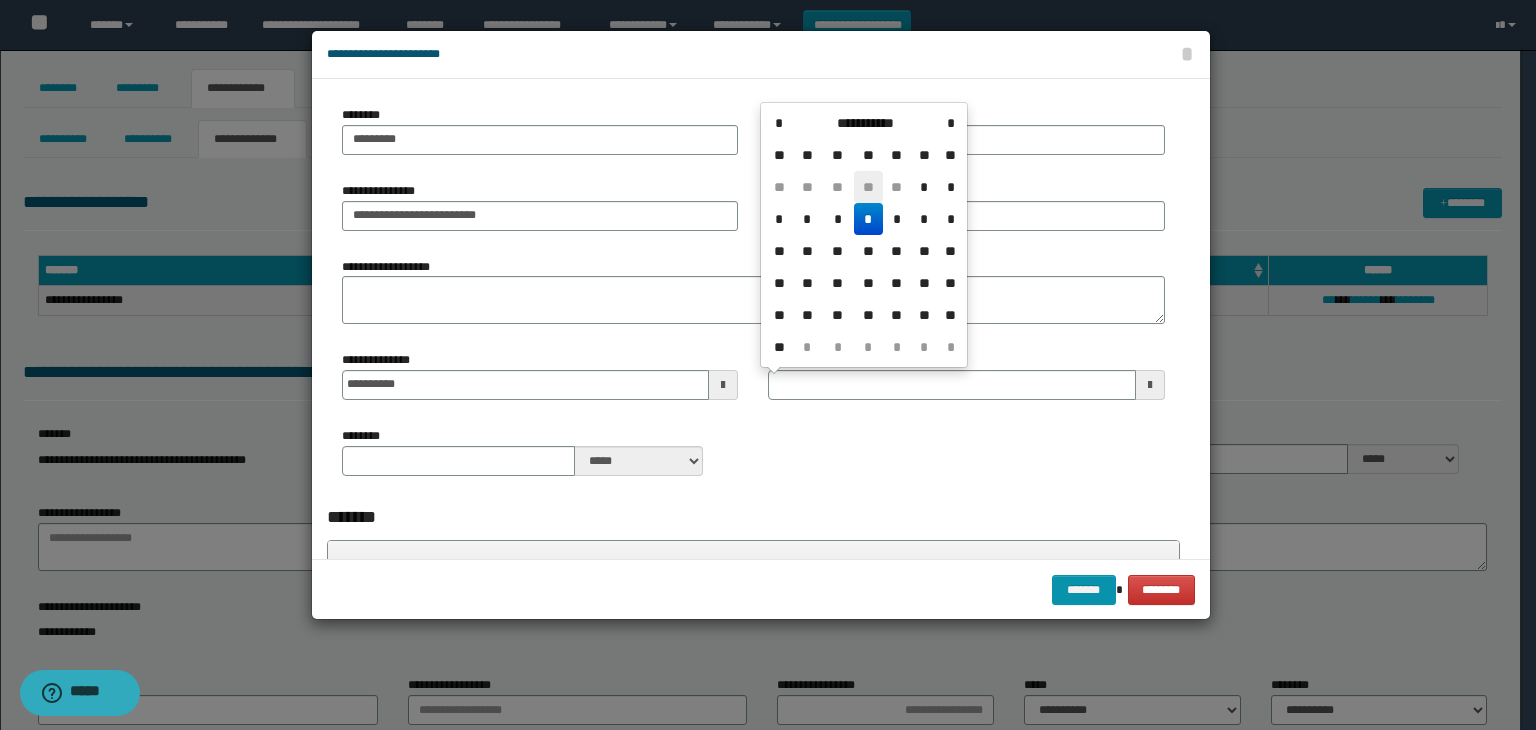 click on "**" at bounding box center (868, 187) 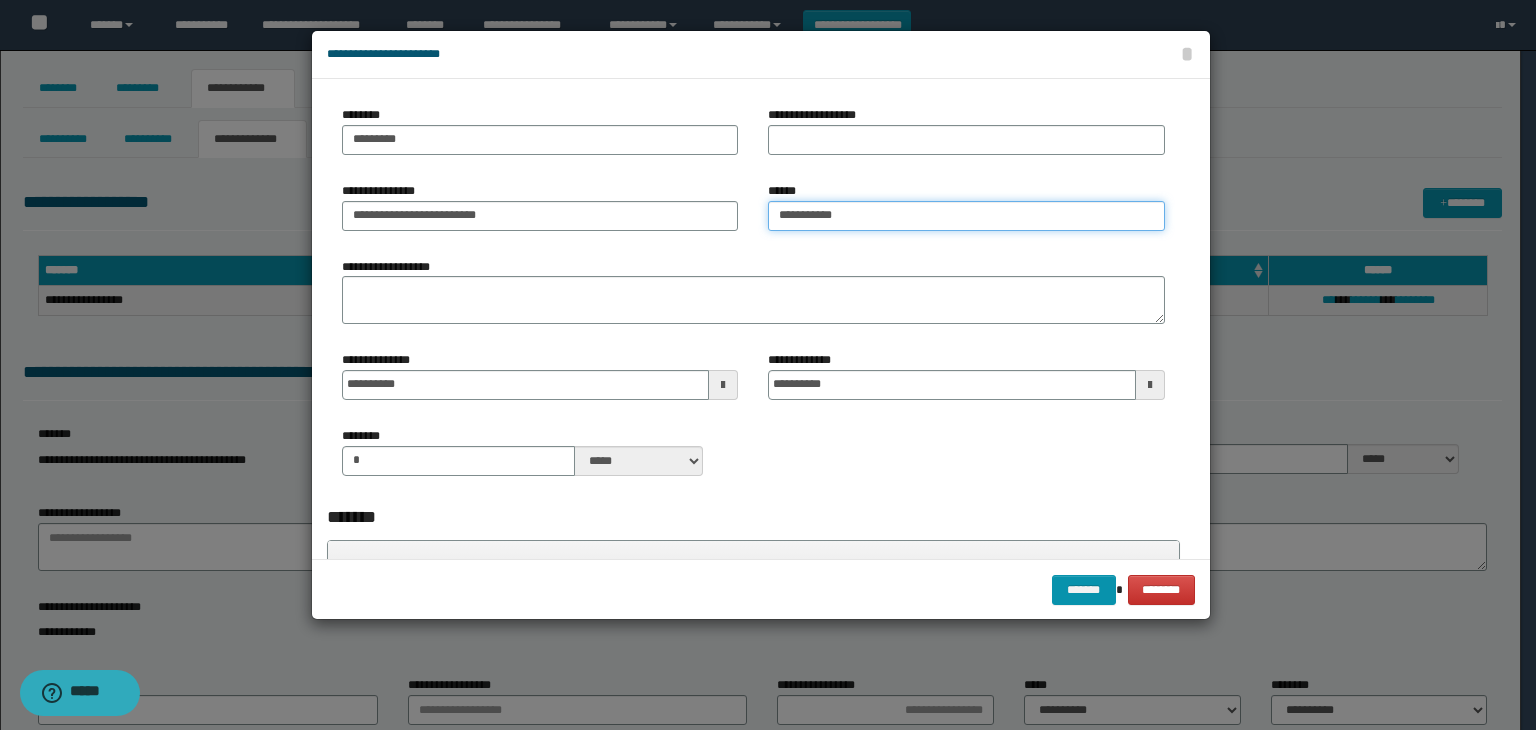 drag, startPoint x: 866, startPoint y: 220, endPoint x: 857, endPoint y: 241, distance: 22.847319 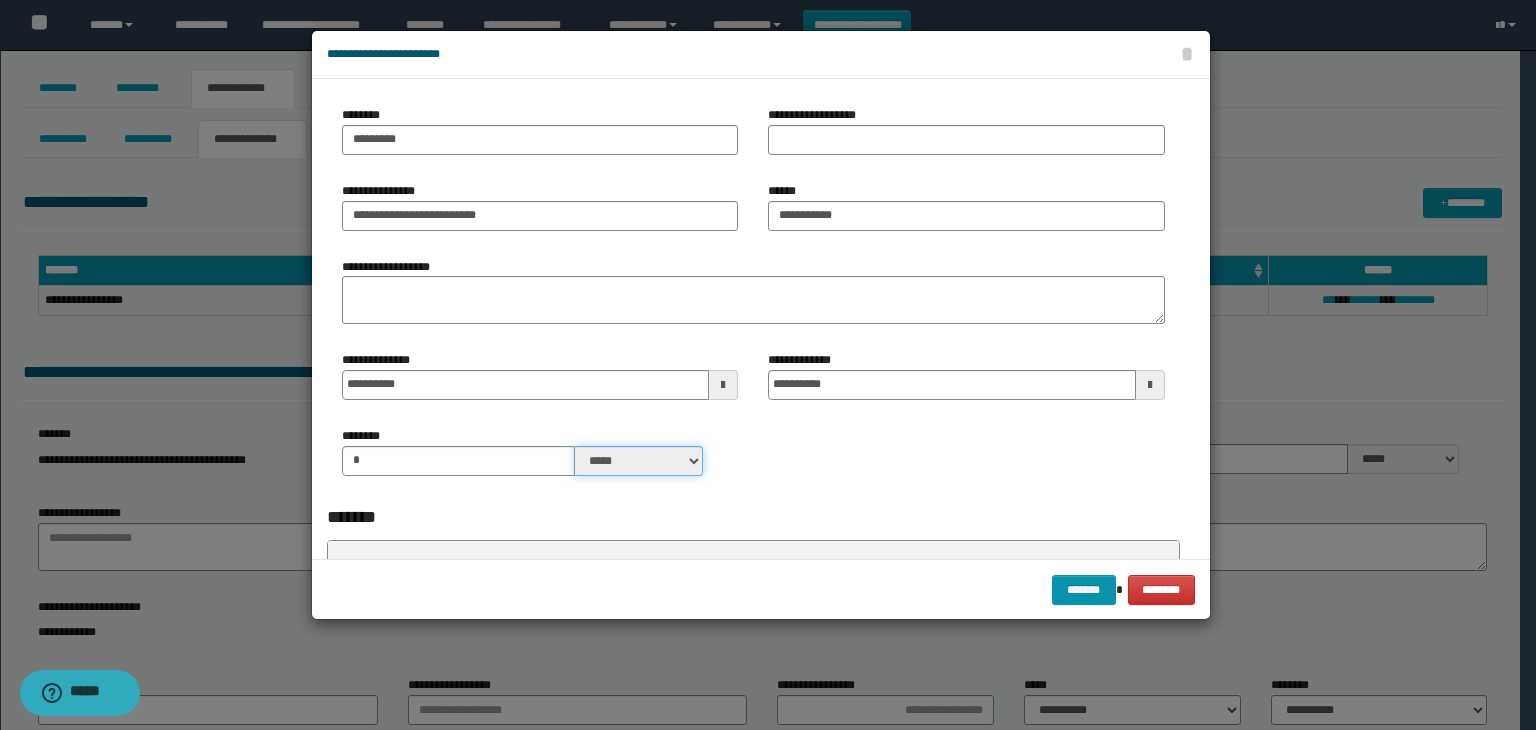 click on "*****
****" at bounding box center [639, 461] 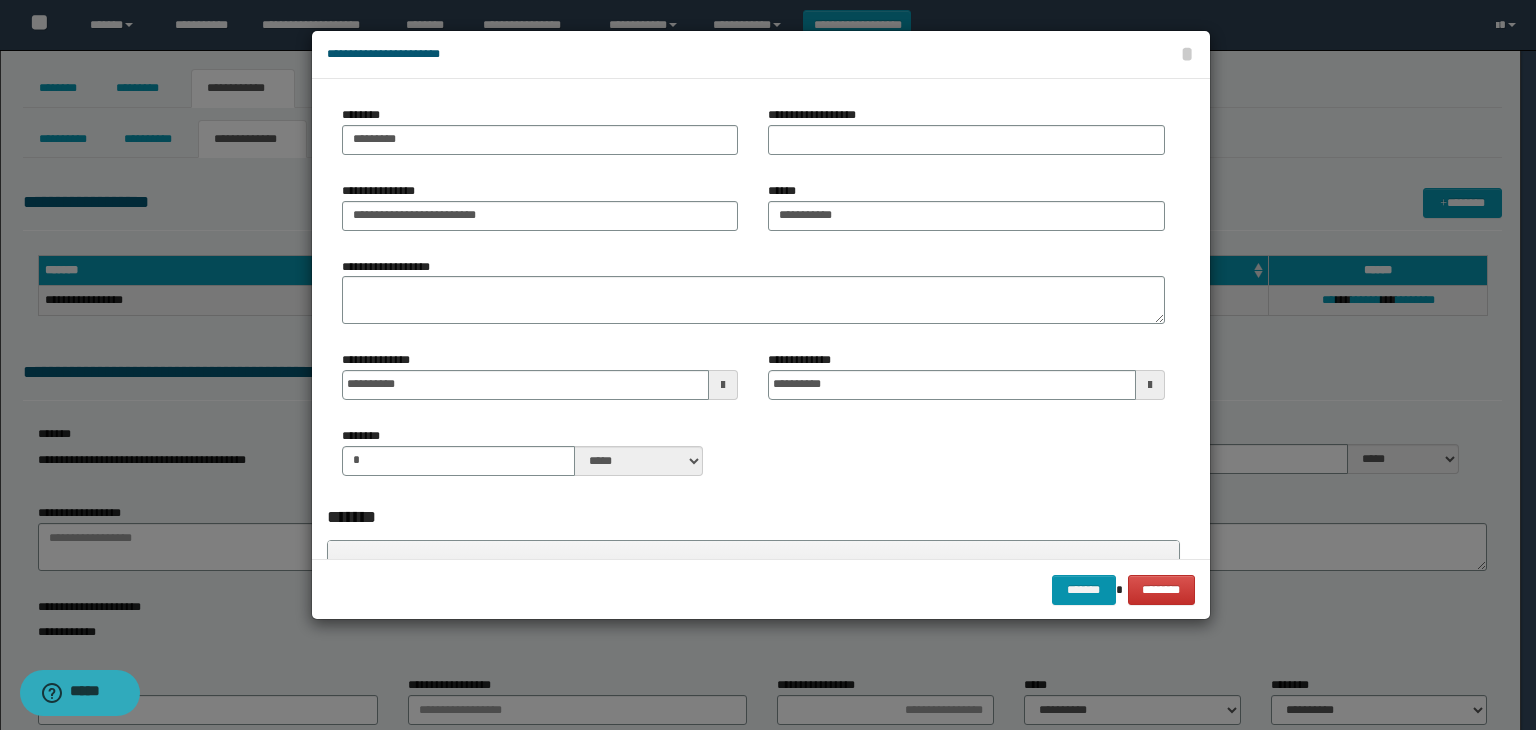 click on "**********" at bounding box center [753, 298] 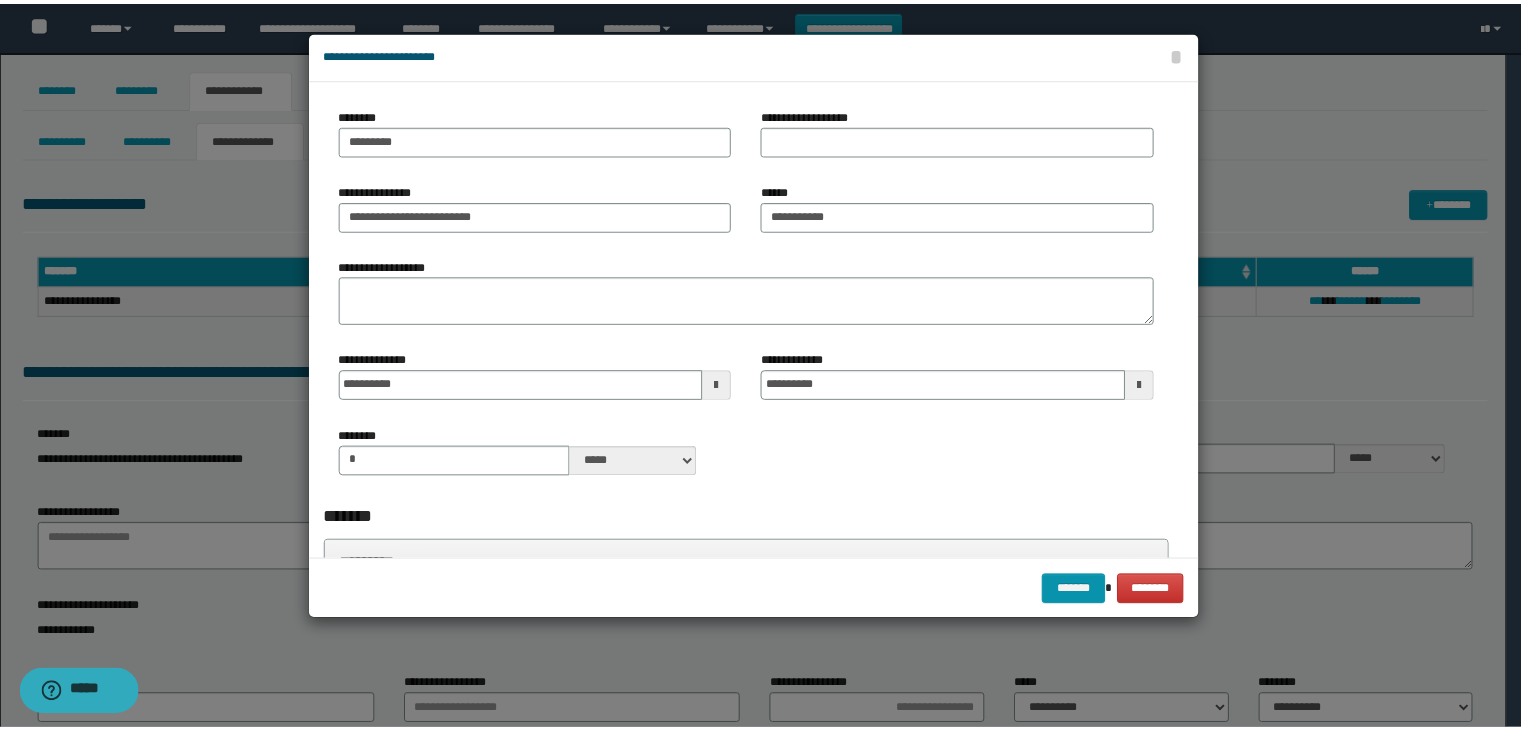 scroll, scrollTop: 300, scrollLeft: 0, axis: vertical 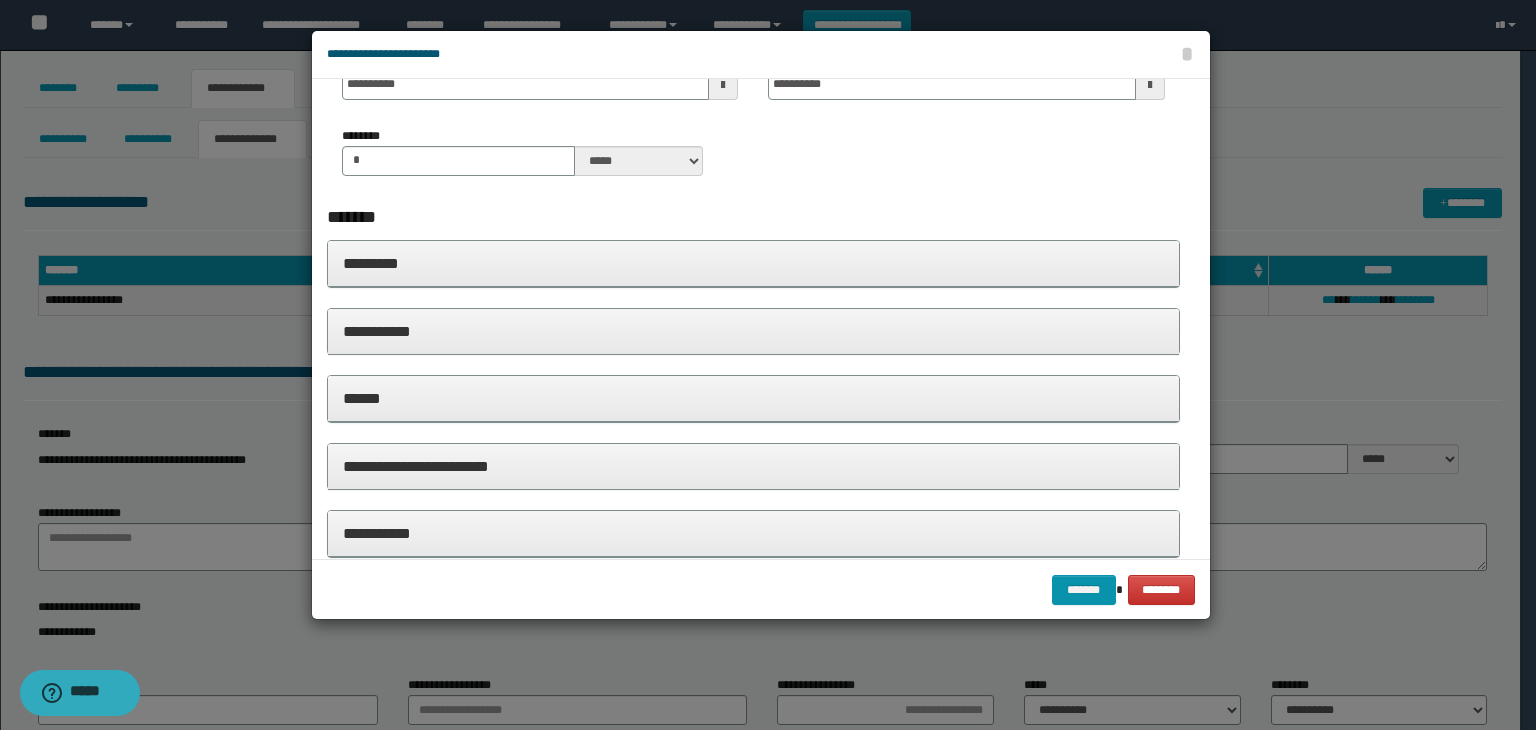 click on "**********" at bounding box center [754, 331] 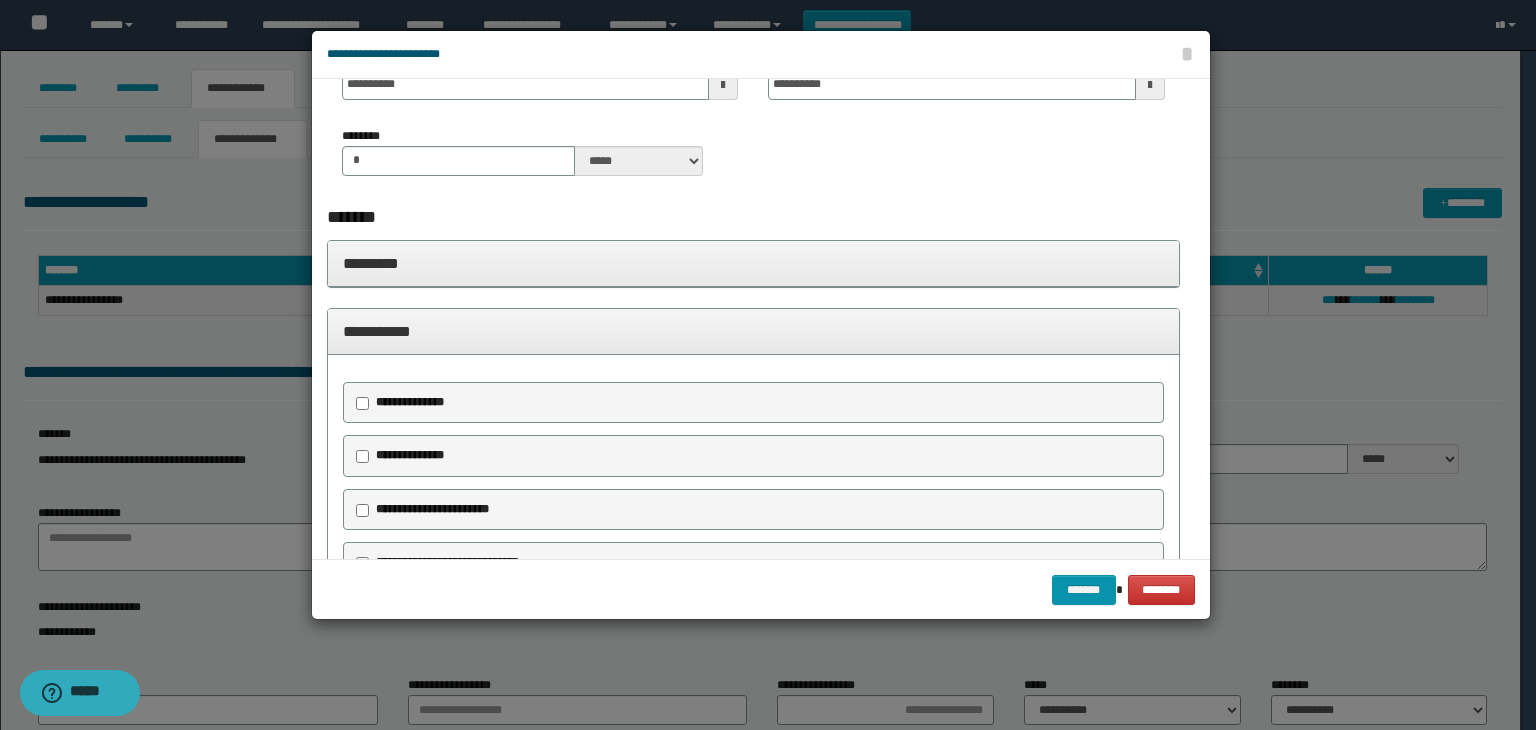 drag, startPoint x: 450, startPoint y: 505, endPoint x: 521, endPoint y: 512, distance: 71.34424 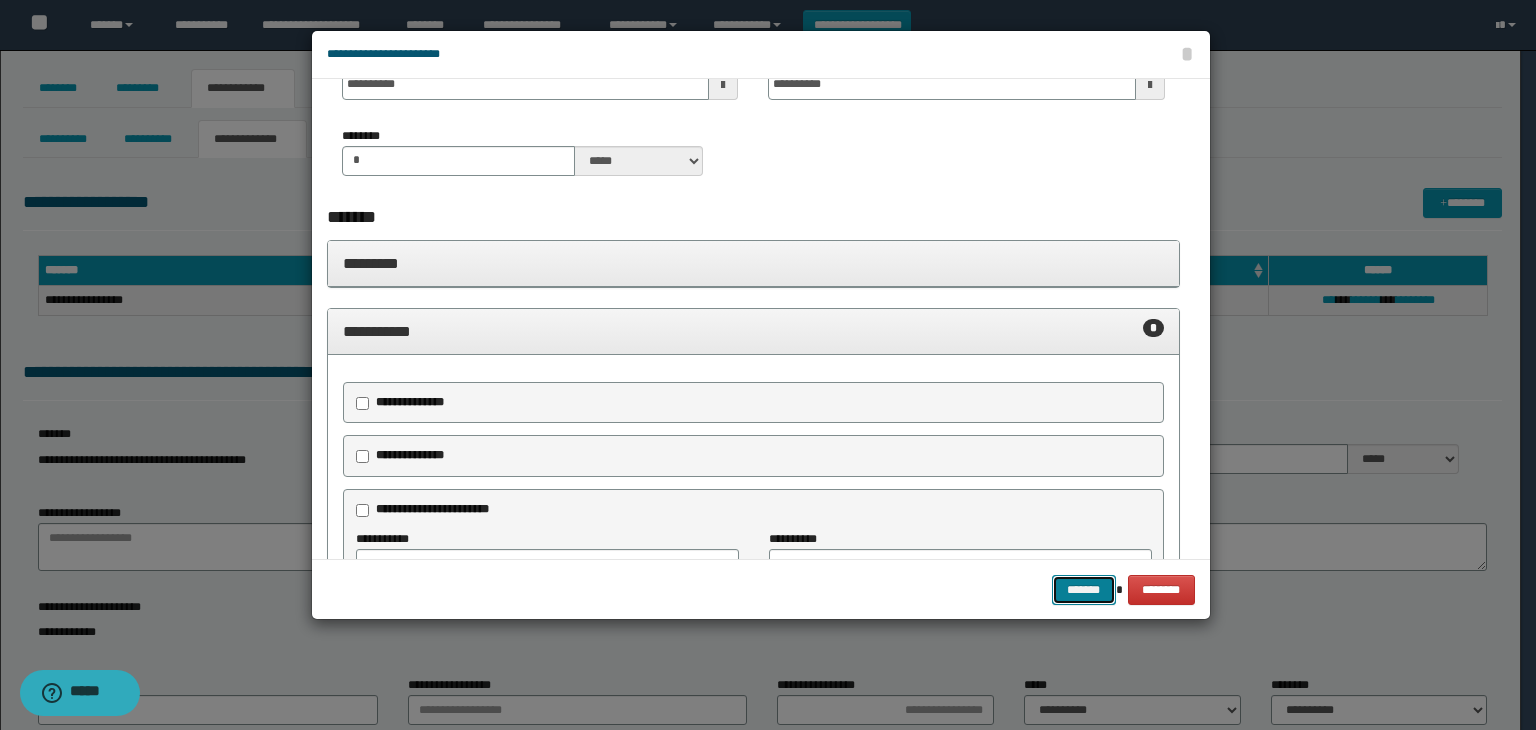 click on "*******" at bounding box center [1084, 590] 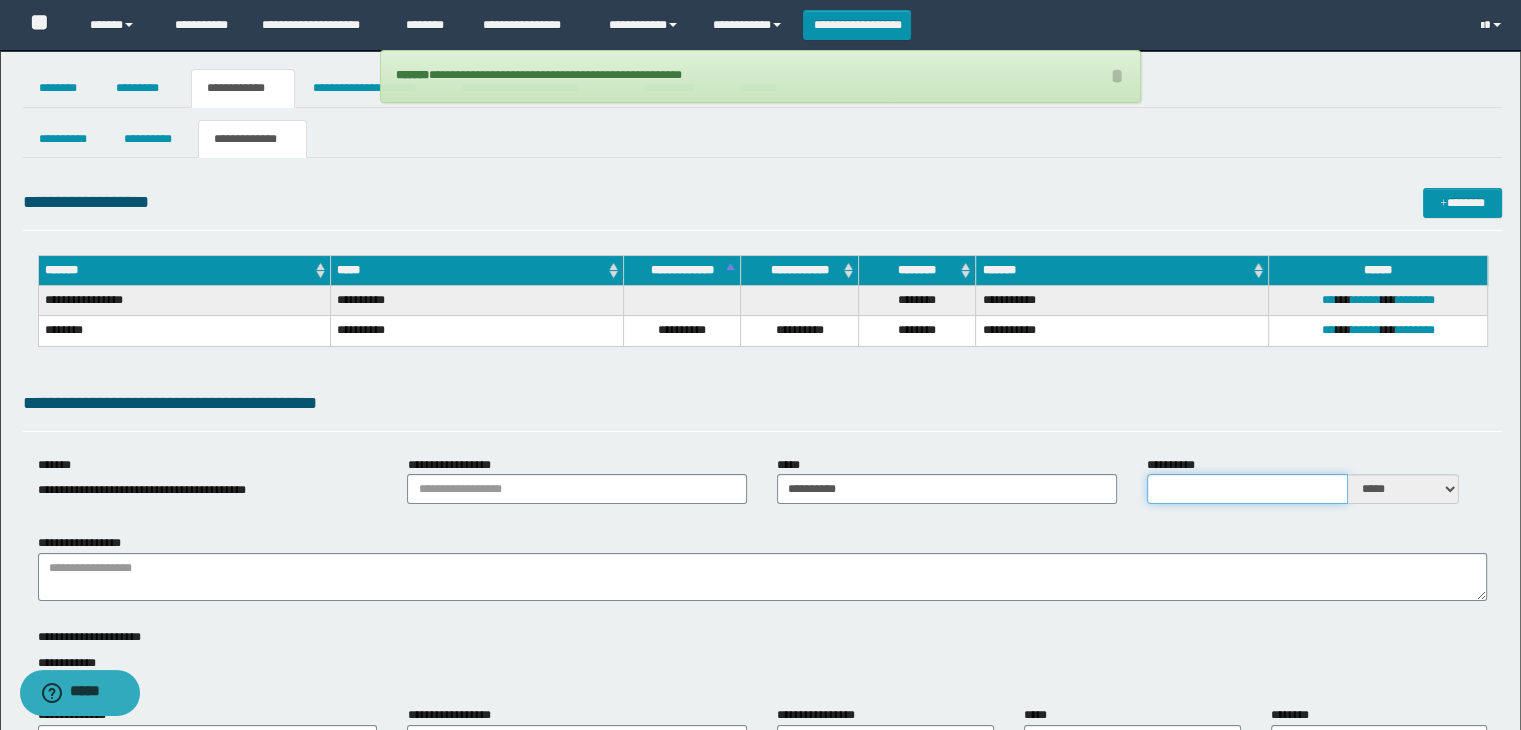 click on "**********" at bounding box center (1247, 489) 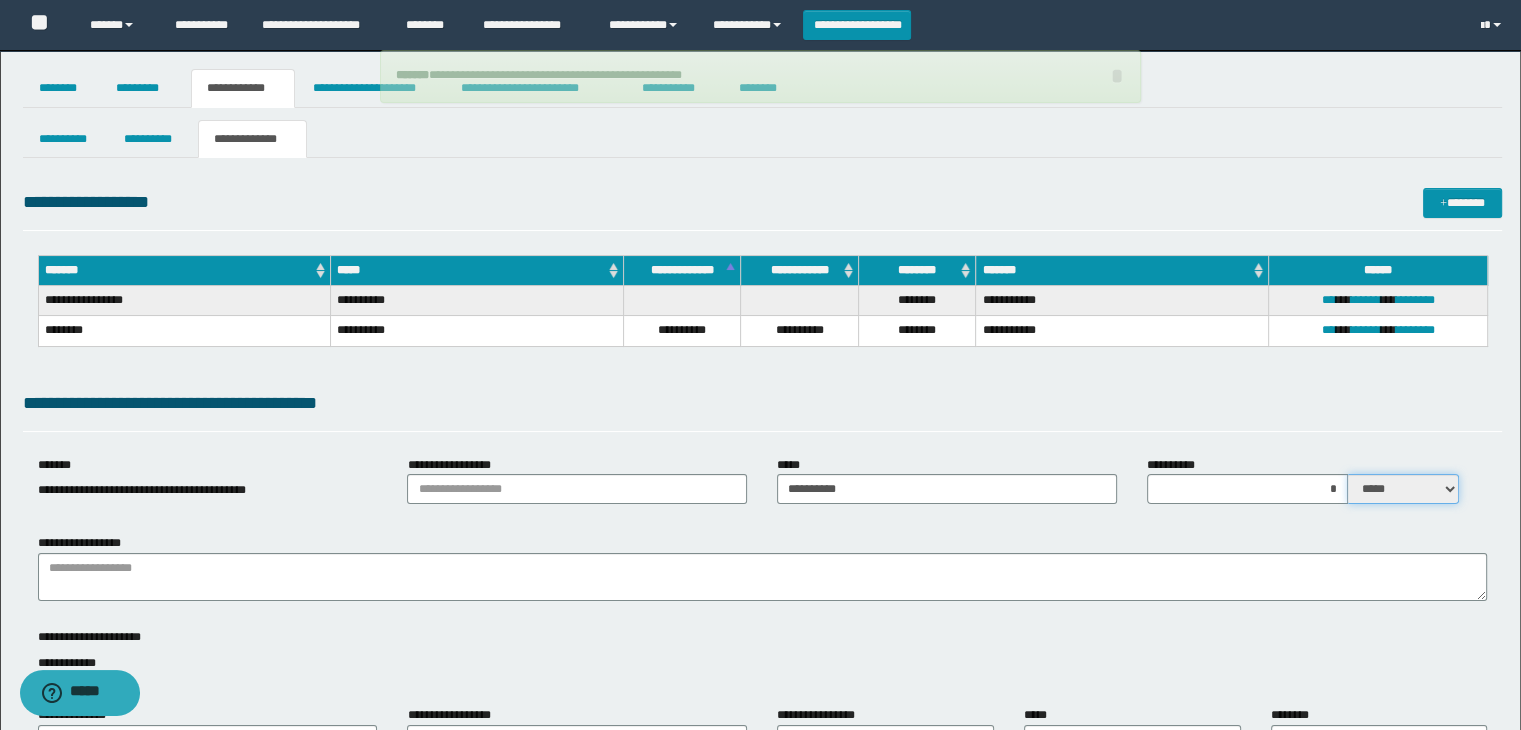 drag, startPoint x: 1426, startPoint y: 489, endPoint x: 1417, endPoint y: 499, distance: 13.453624 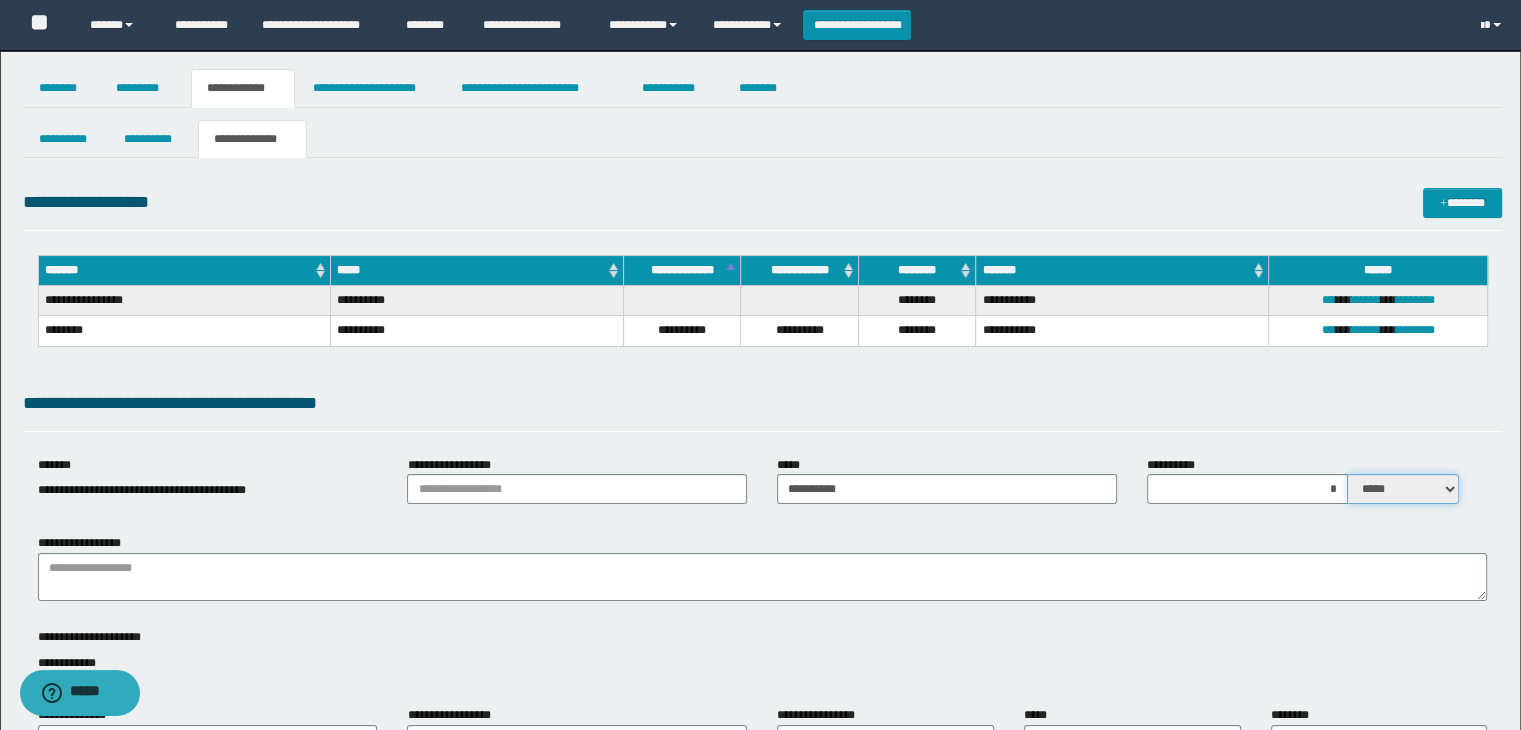 select on "*" 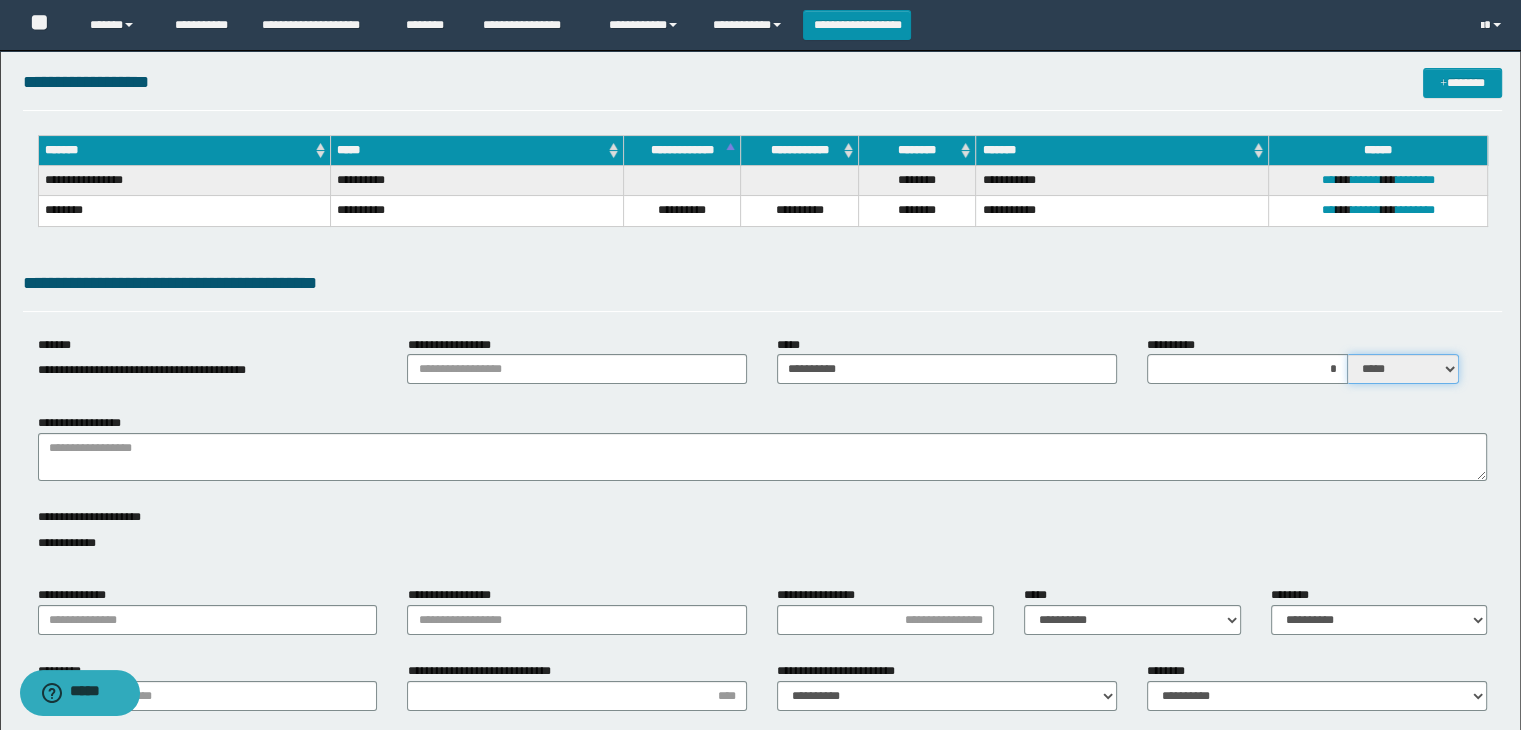 scroll, scrollTop: 200, scrollLeft: 0, axis: vertical 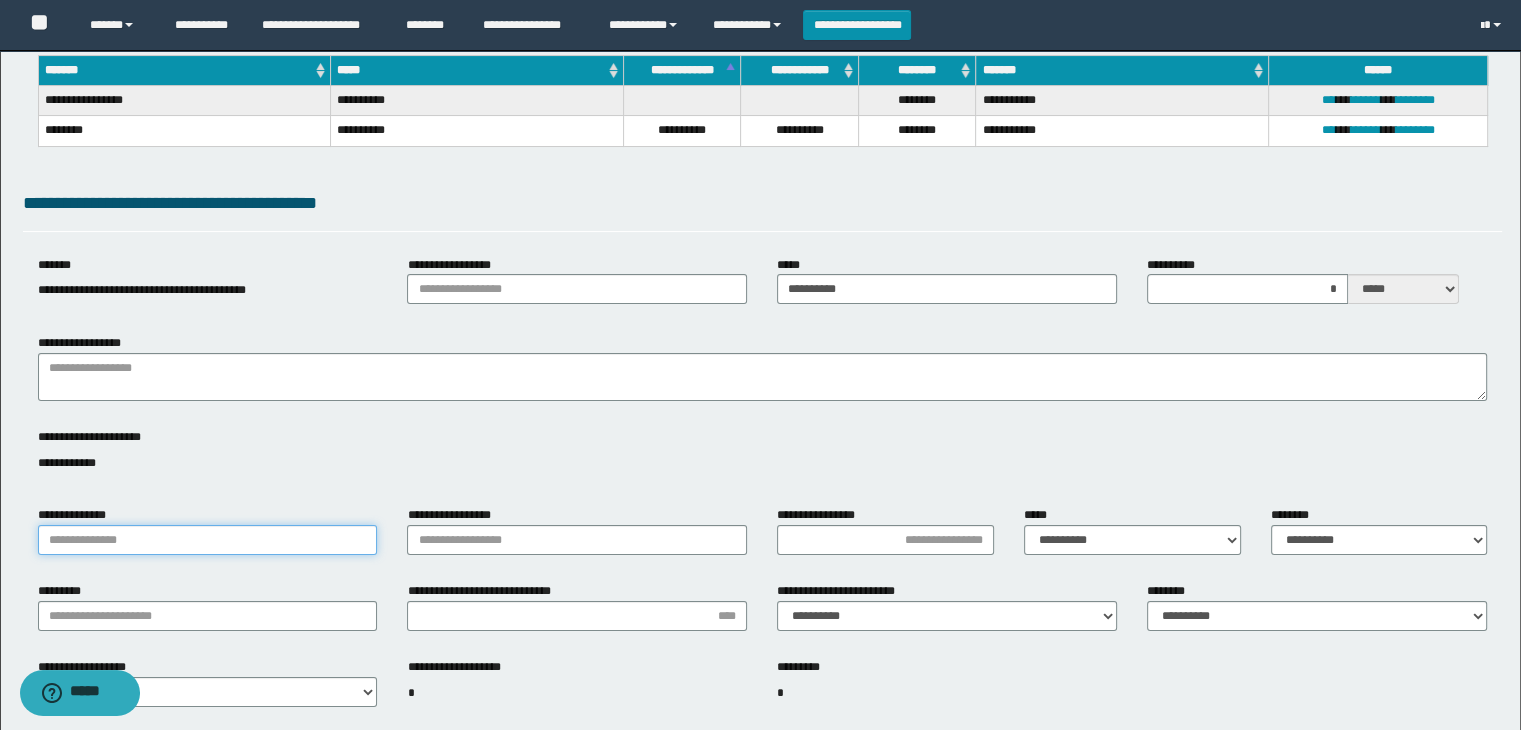 click on "**********" at bounding box center [208, 540] 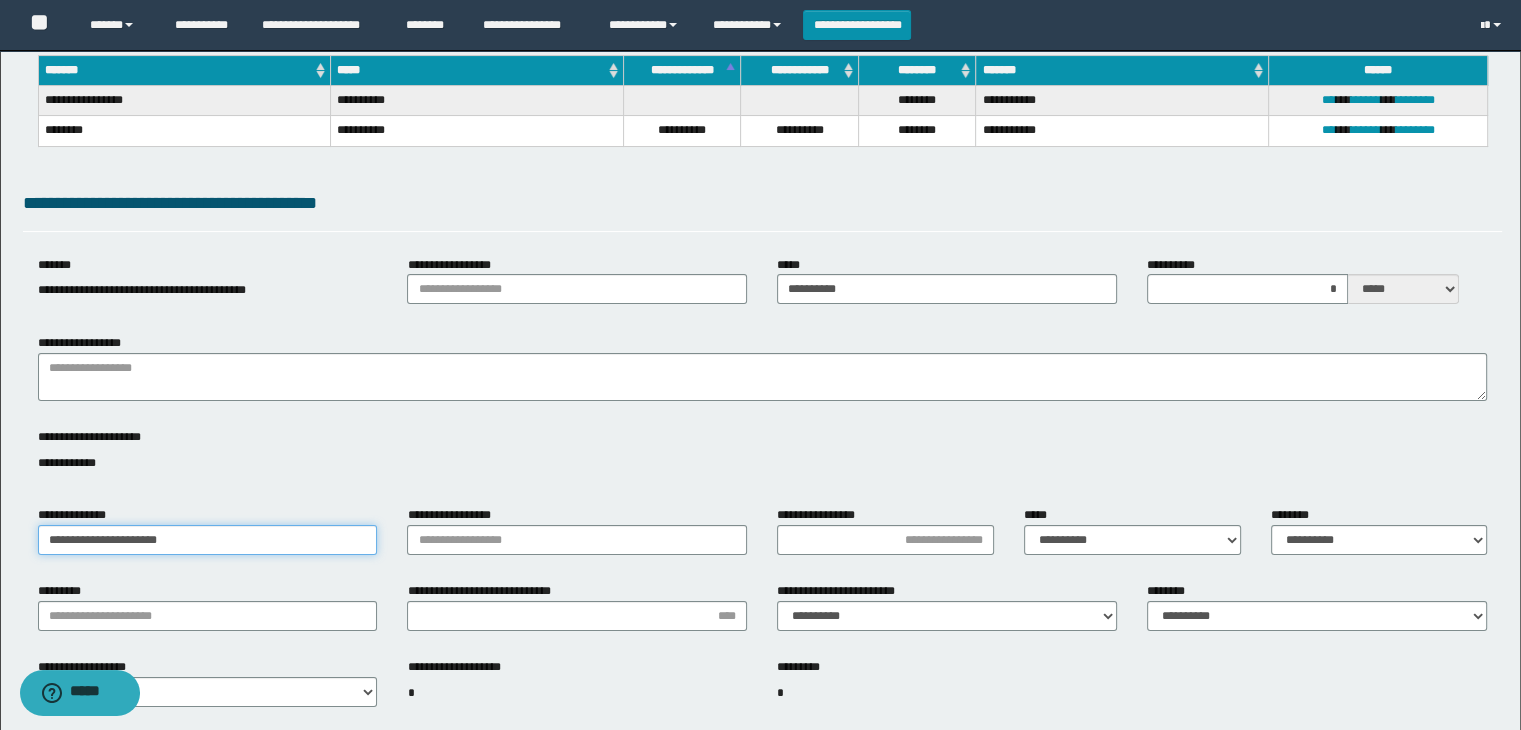 type on "**********" 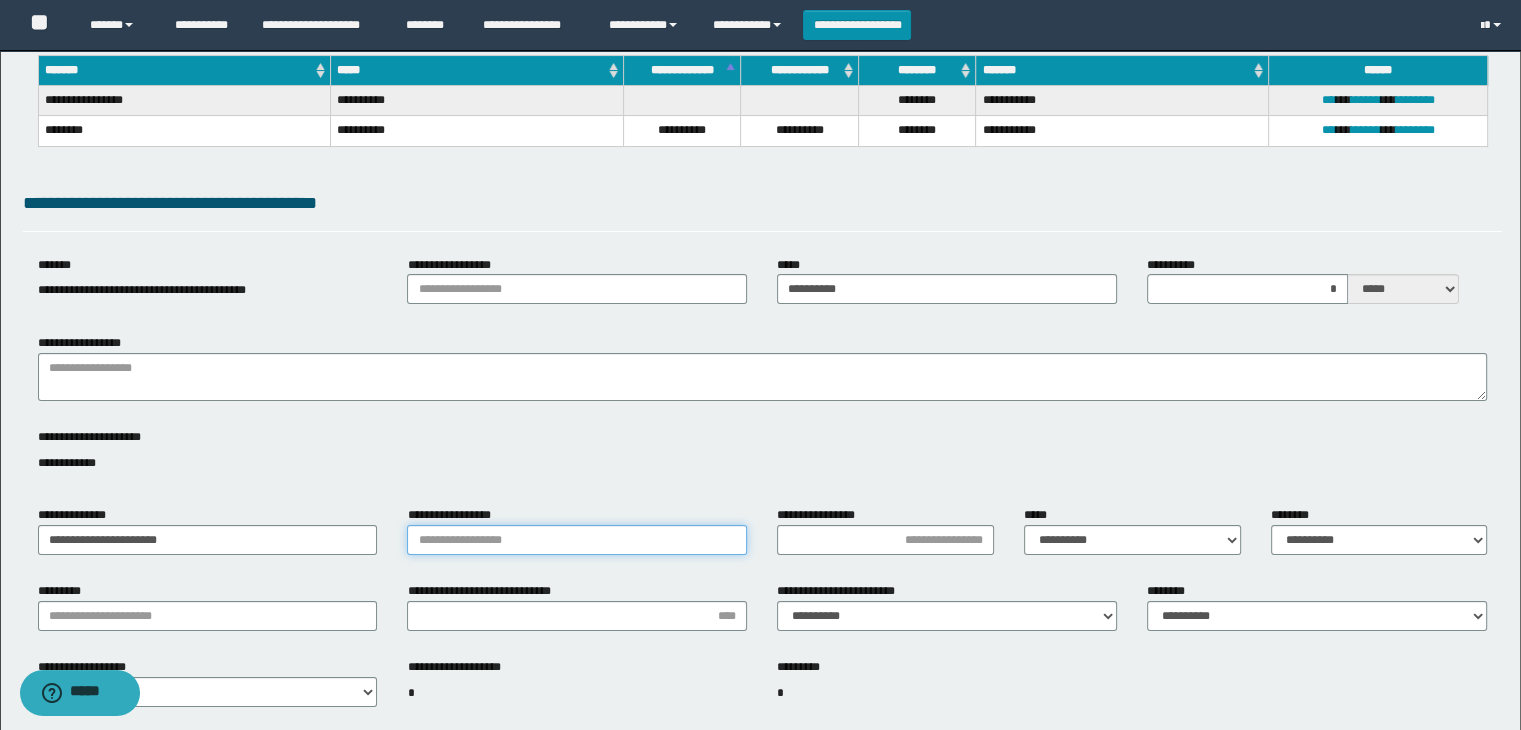 click on "**********" at bounding box center (577, 540) 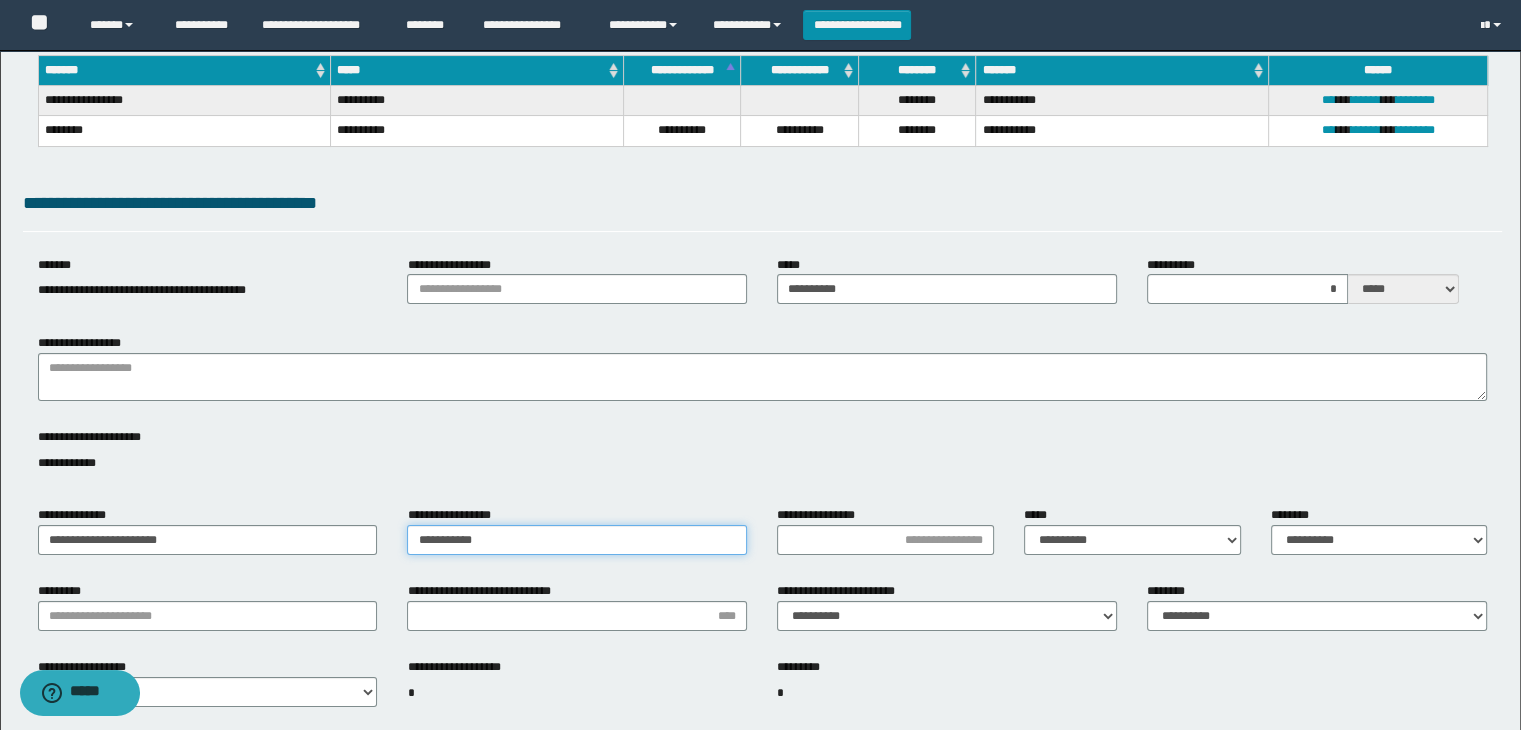 type on "**********" 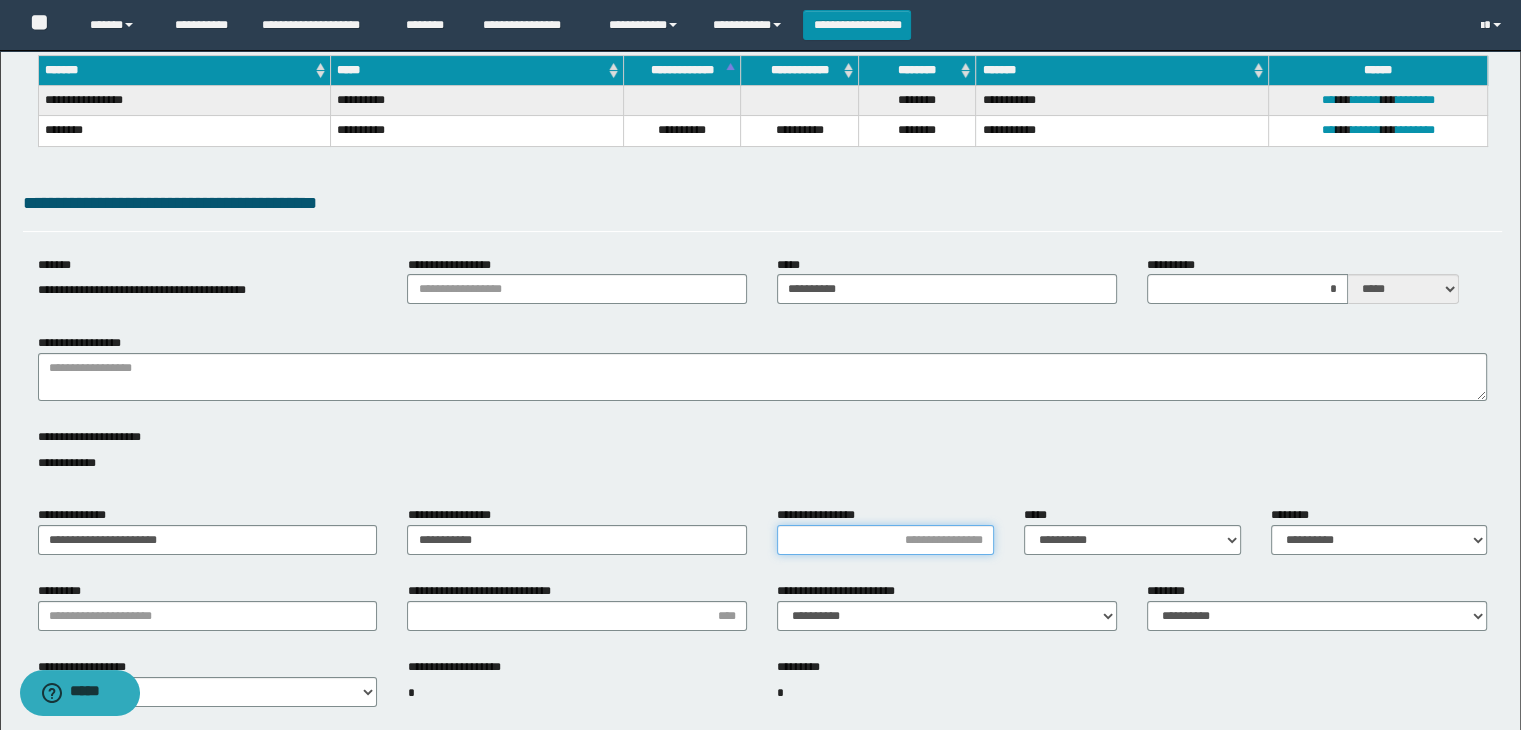 click on "**********" at bounding box center [885, 540] 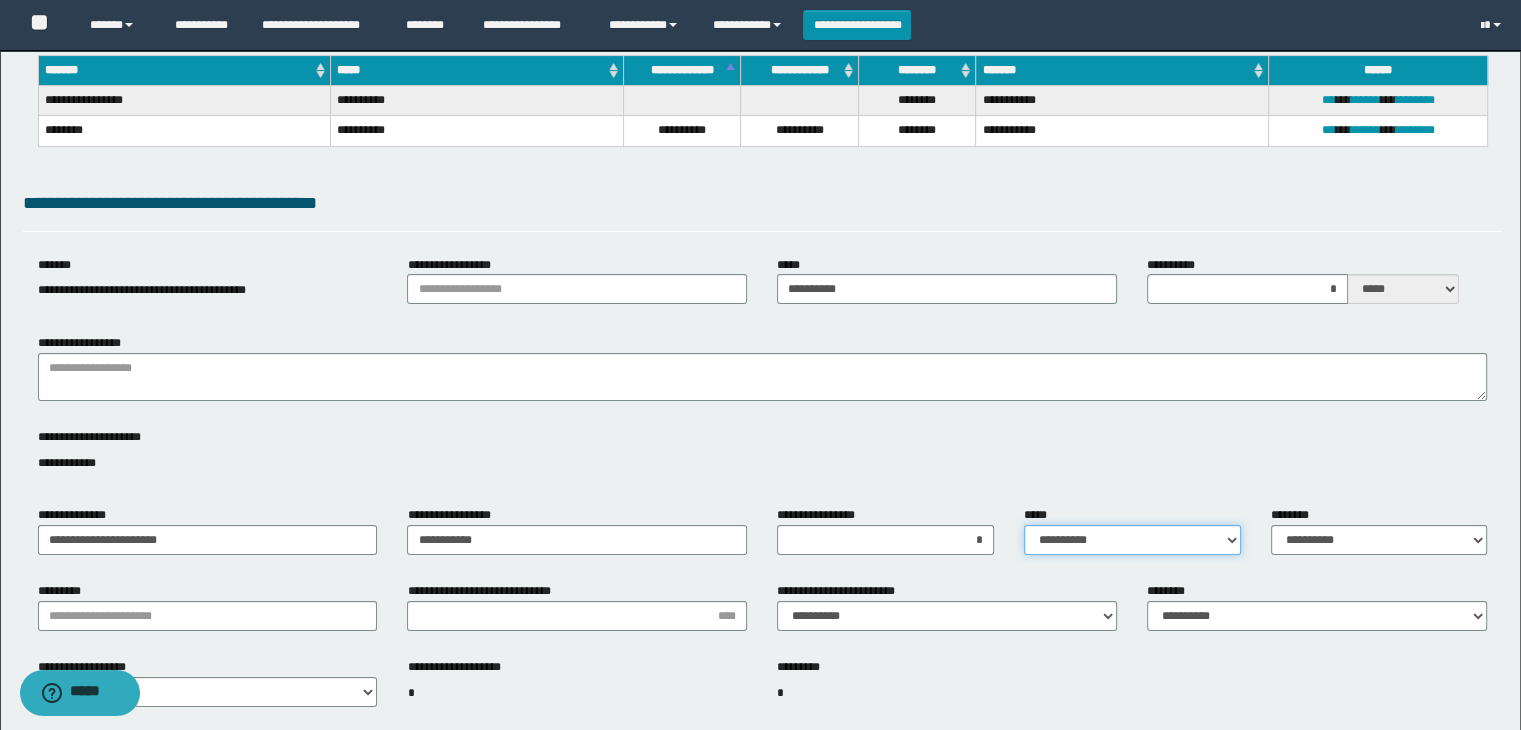 click on "**********" at bounding box center [1132, 540] 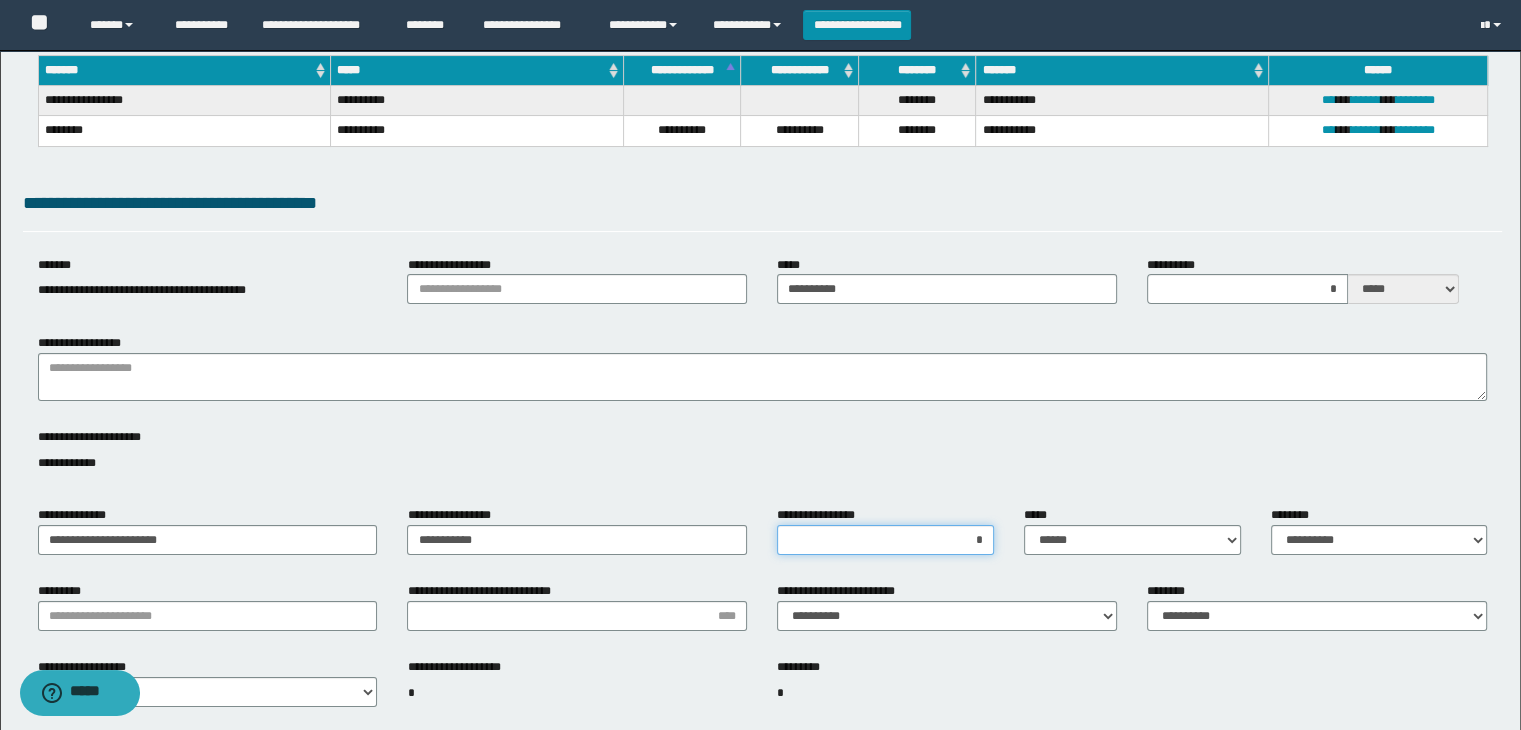 click on "*" at bounding box center [885, 540] 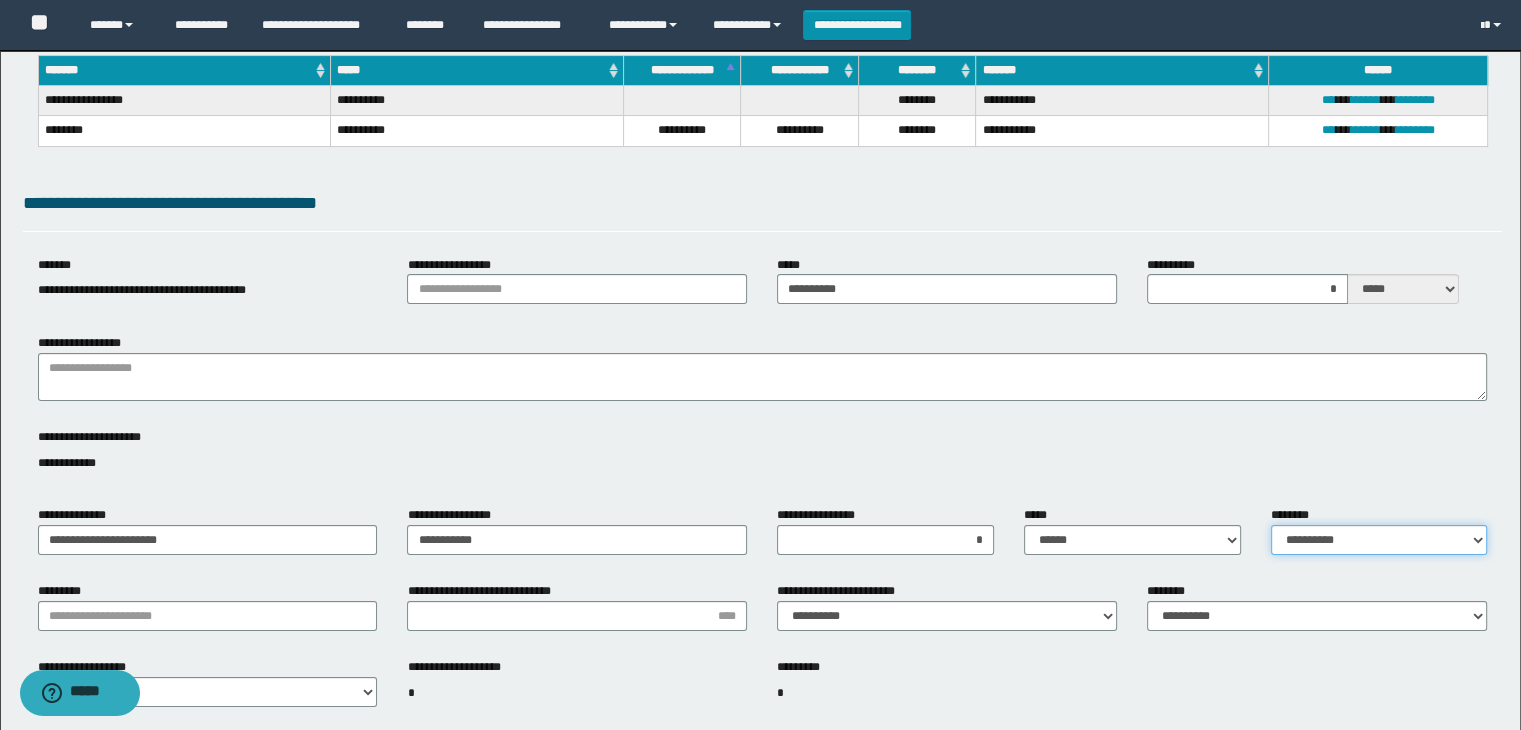 click on "**********" at bounding box center (1379, 540) 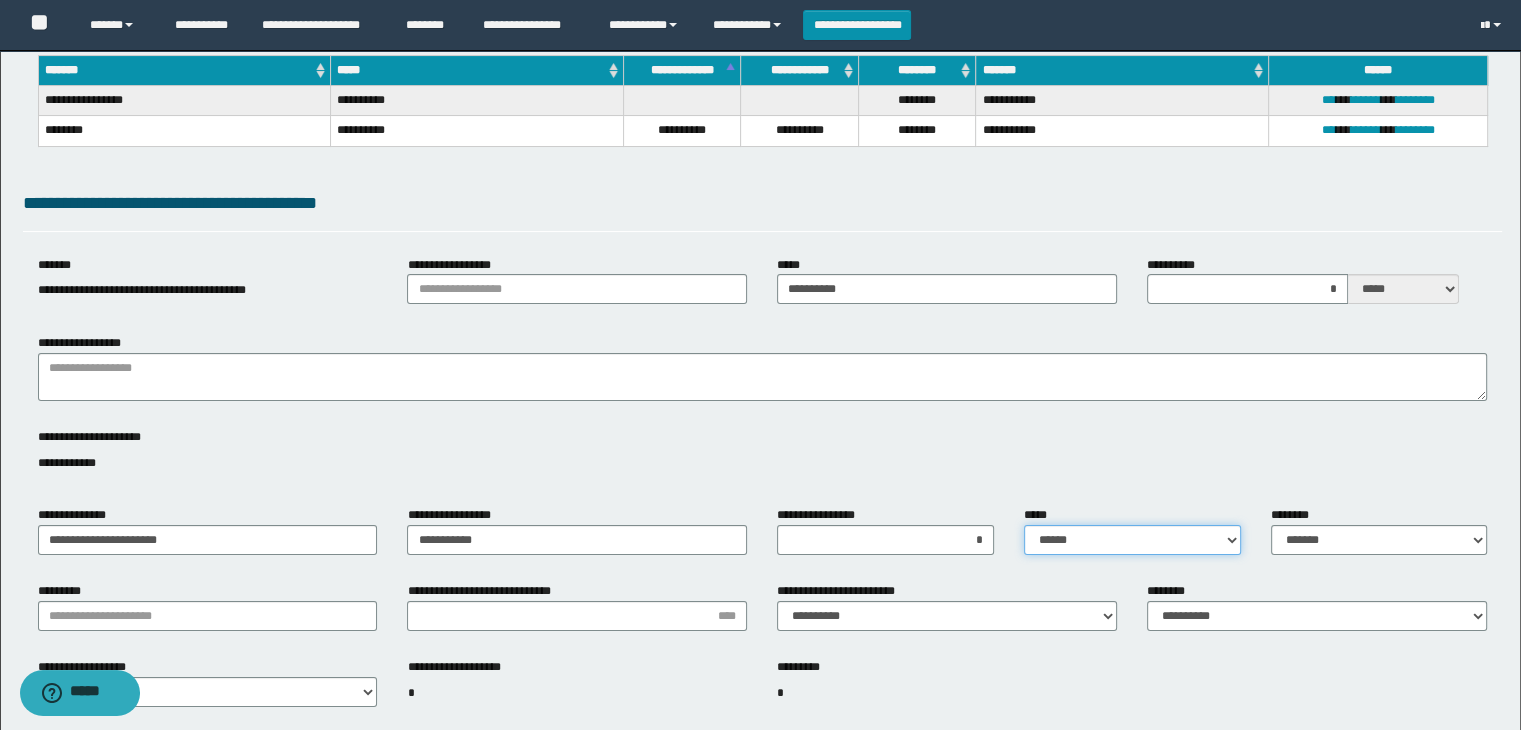 click on "**********" at bounding box center (1132, 540) 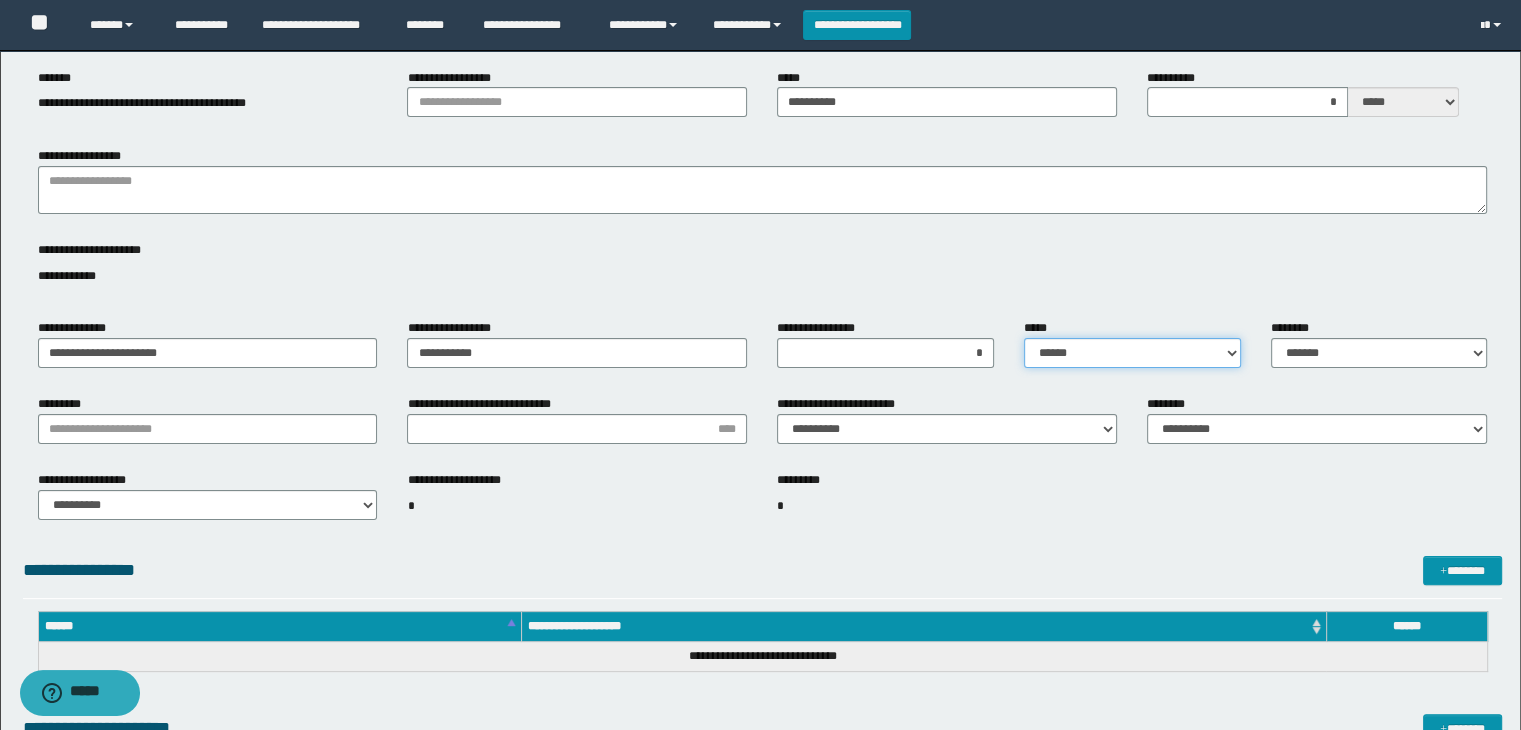 scroll, scrollTop: 400, scrollLeft: 0, axis: vertical 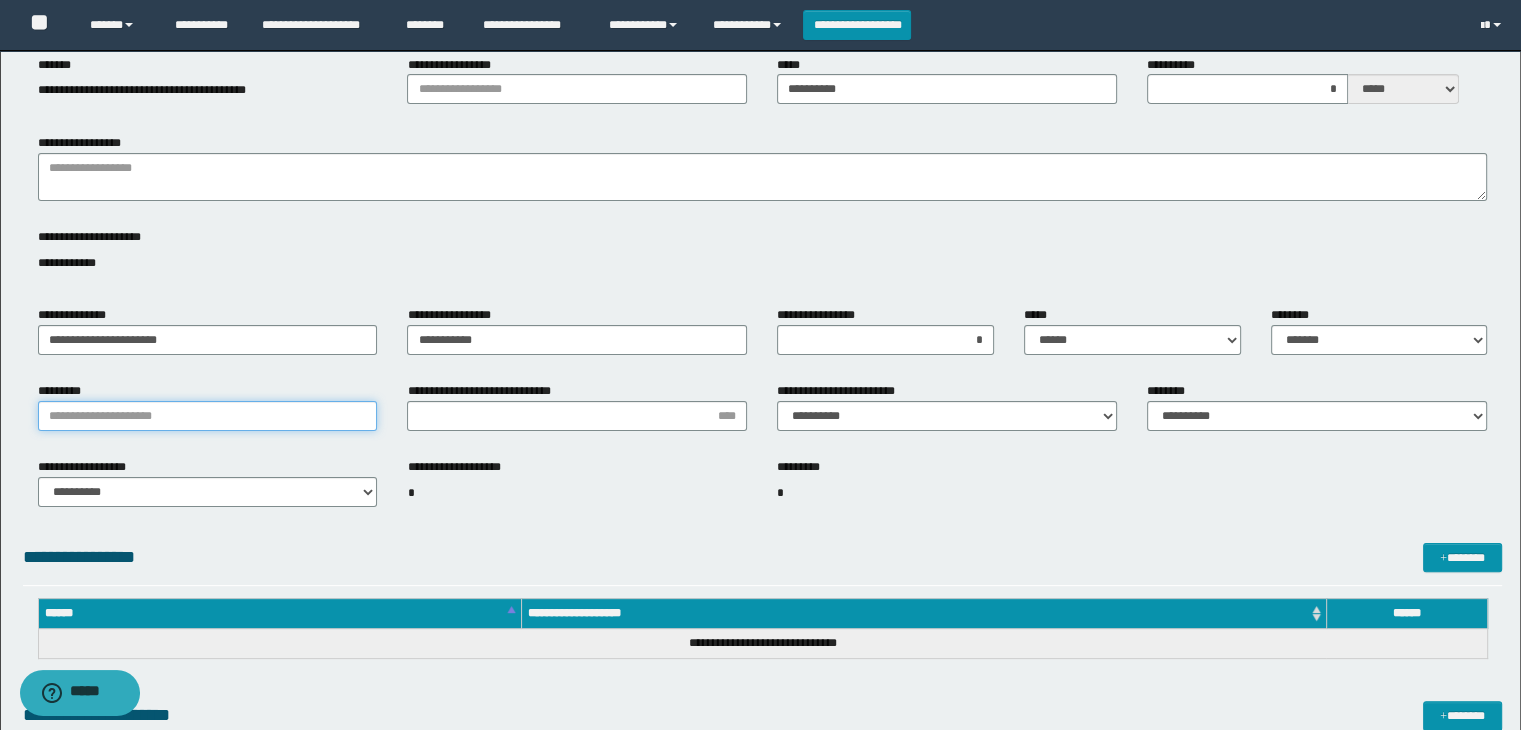 click on "*********" at bounding box center (208, 416) 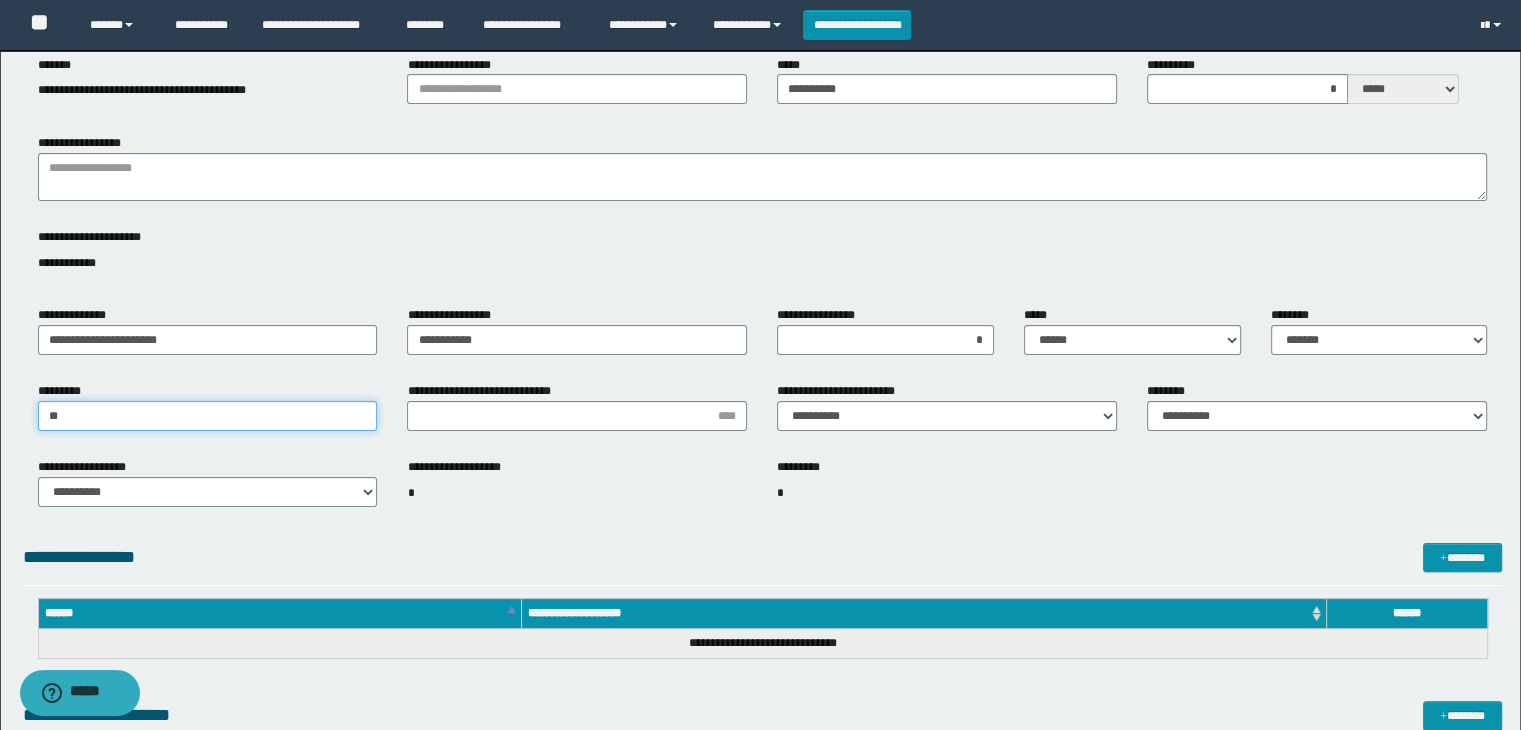 type on "*" 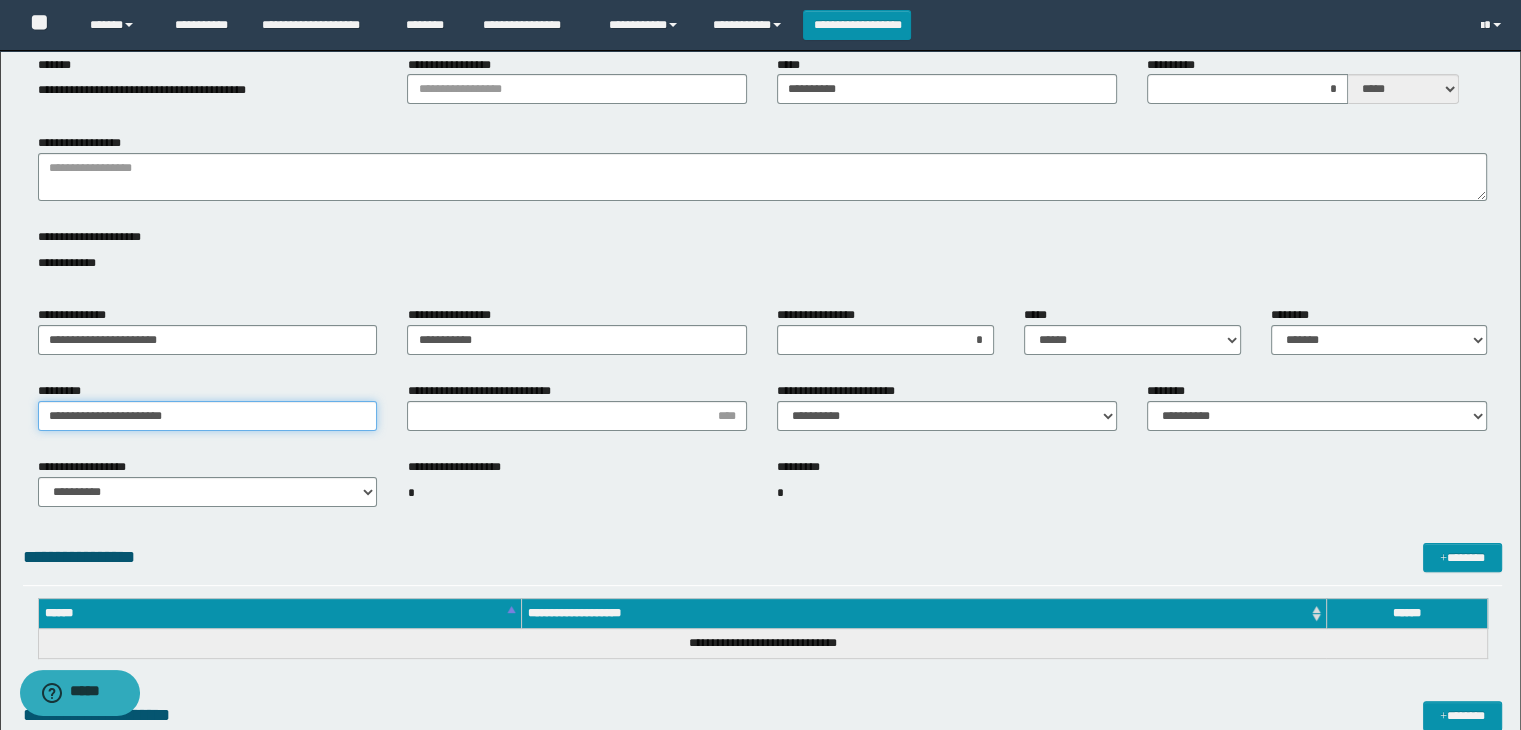 type on "**********" 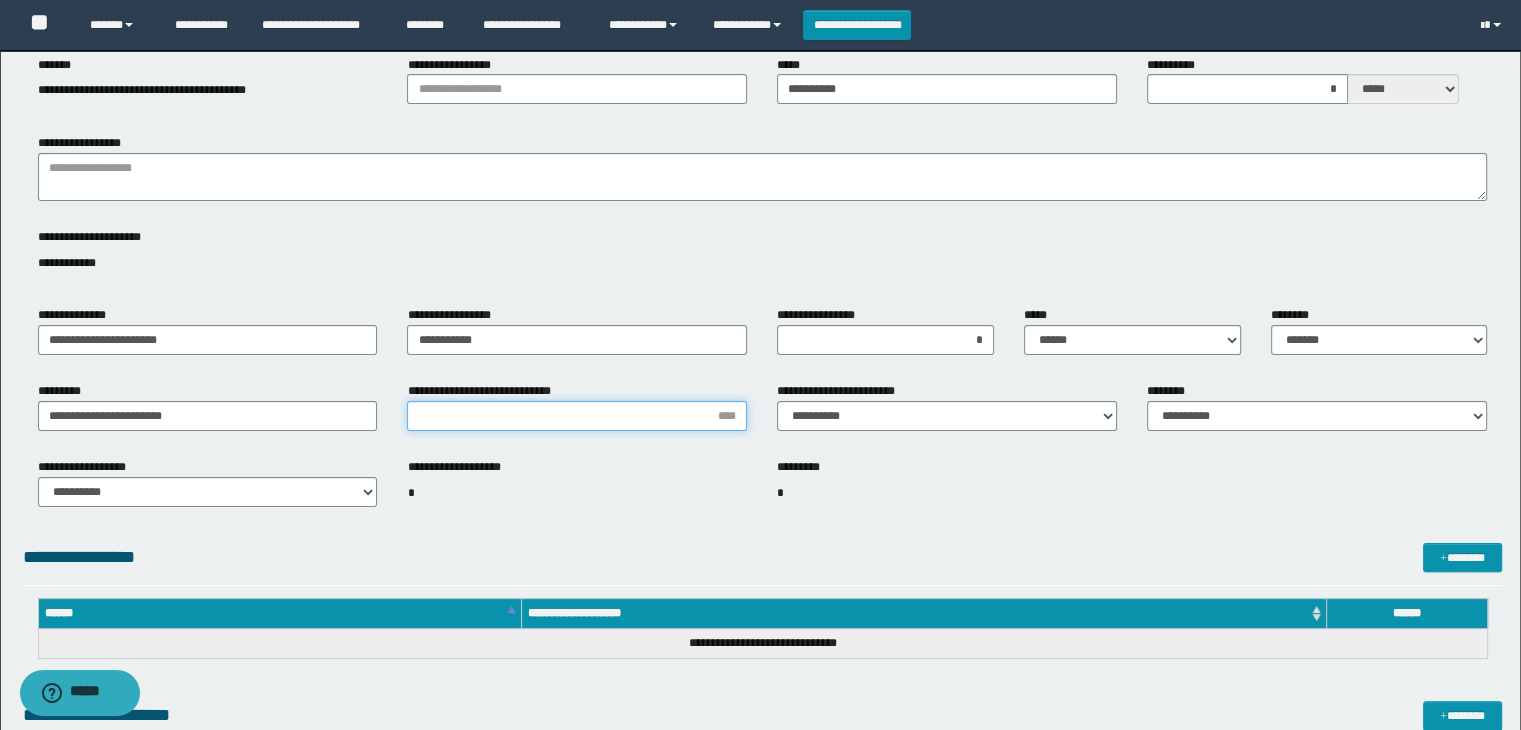 click on "**********" at bounding box center [577, 416] 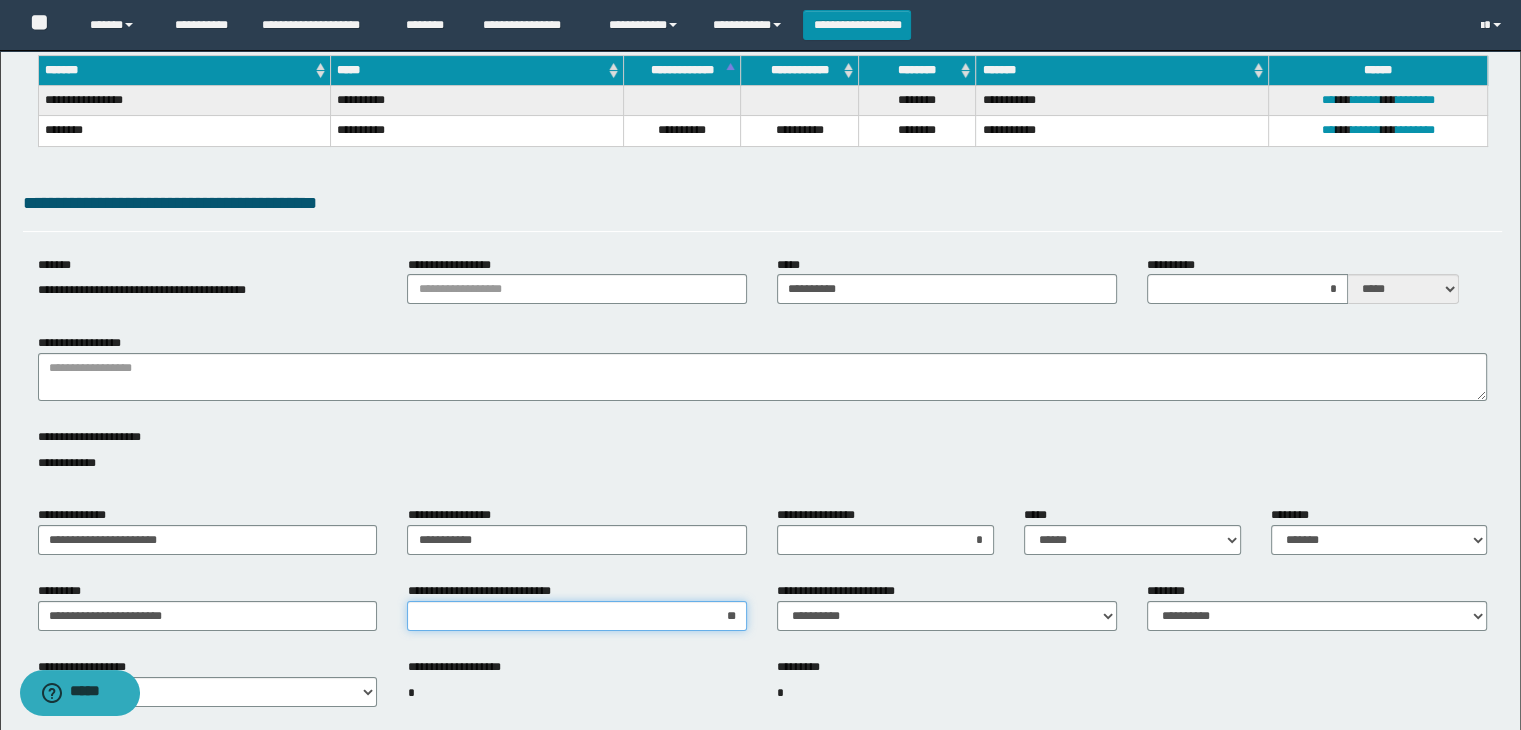 type on "*" 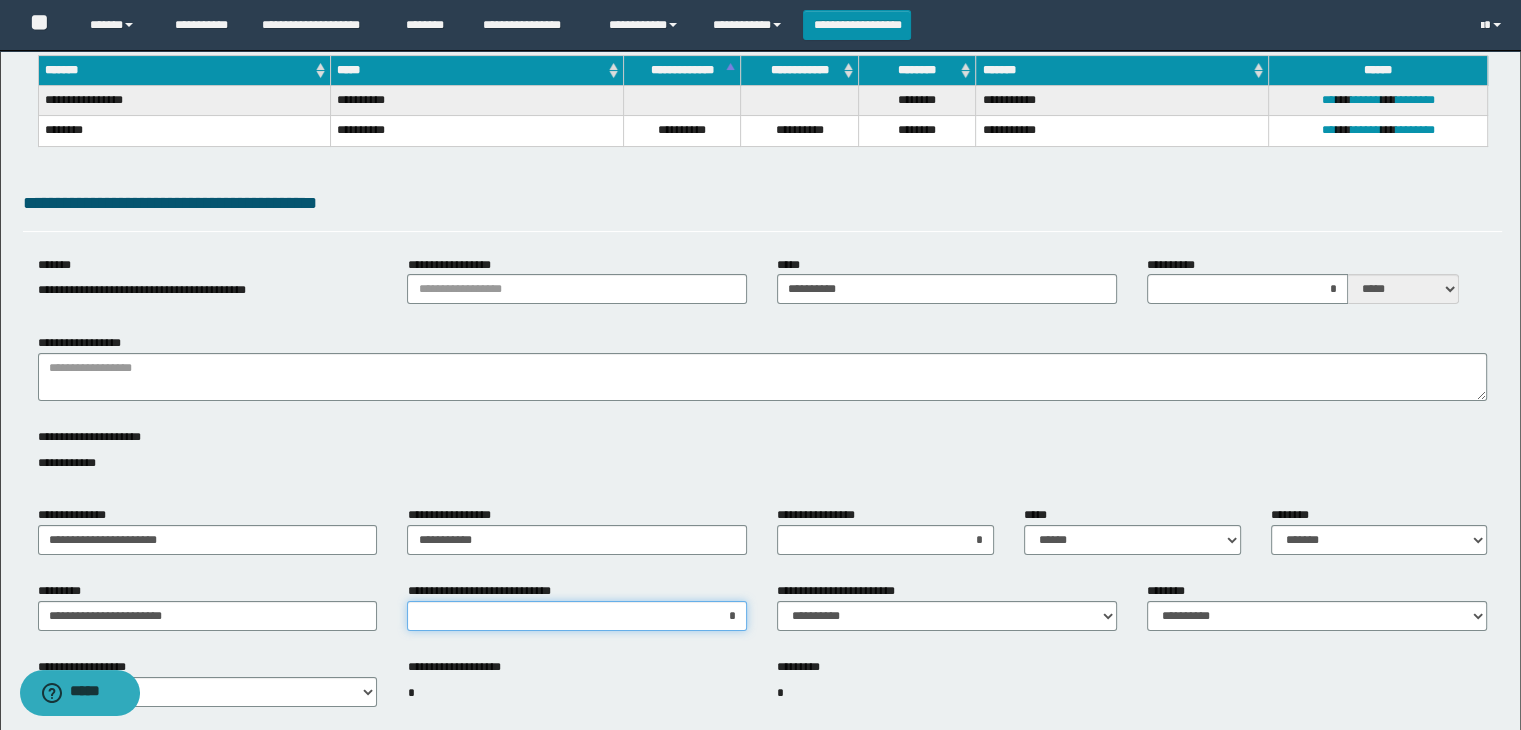 type on "**" 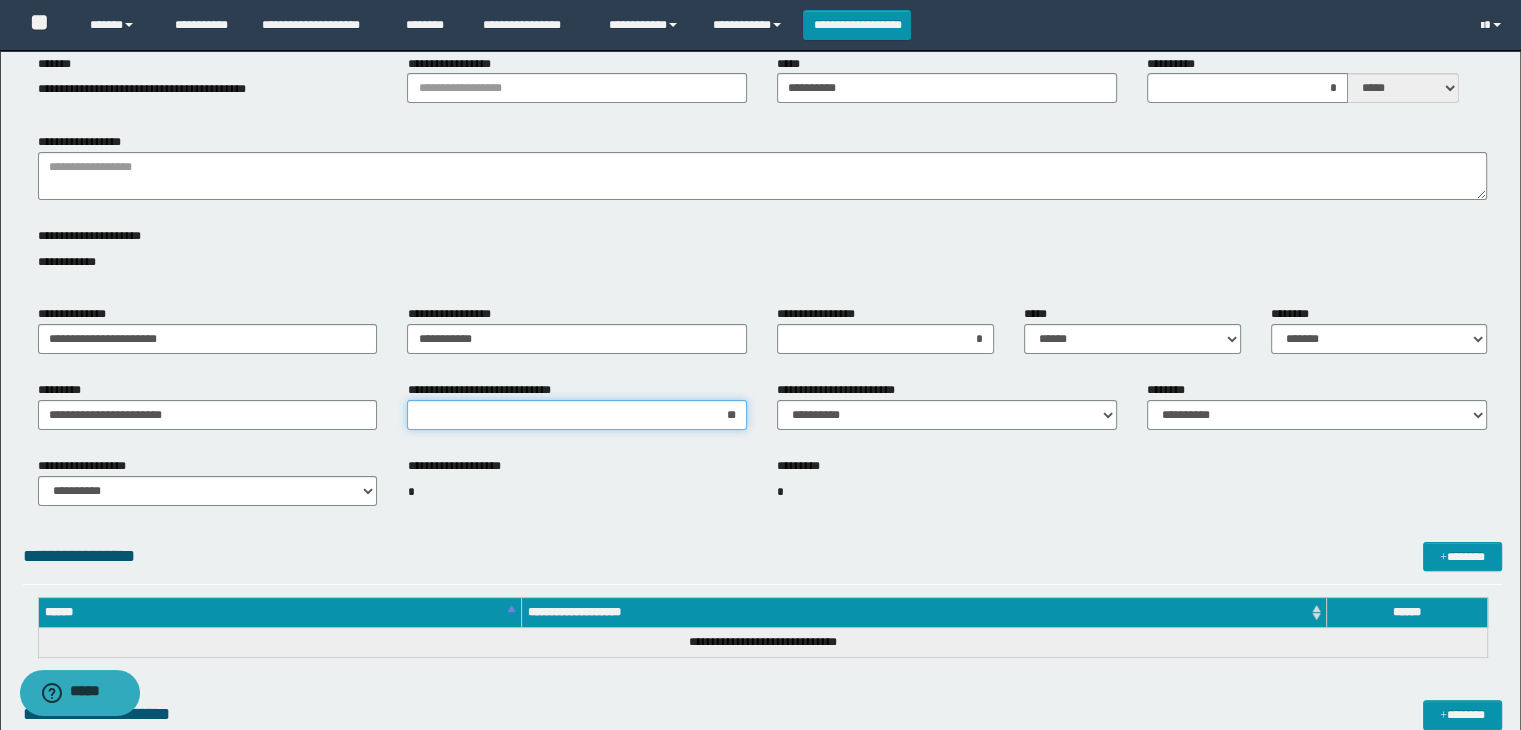 scroll, scrollTop: 400, scrollLeft: 0, axis: vertical 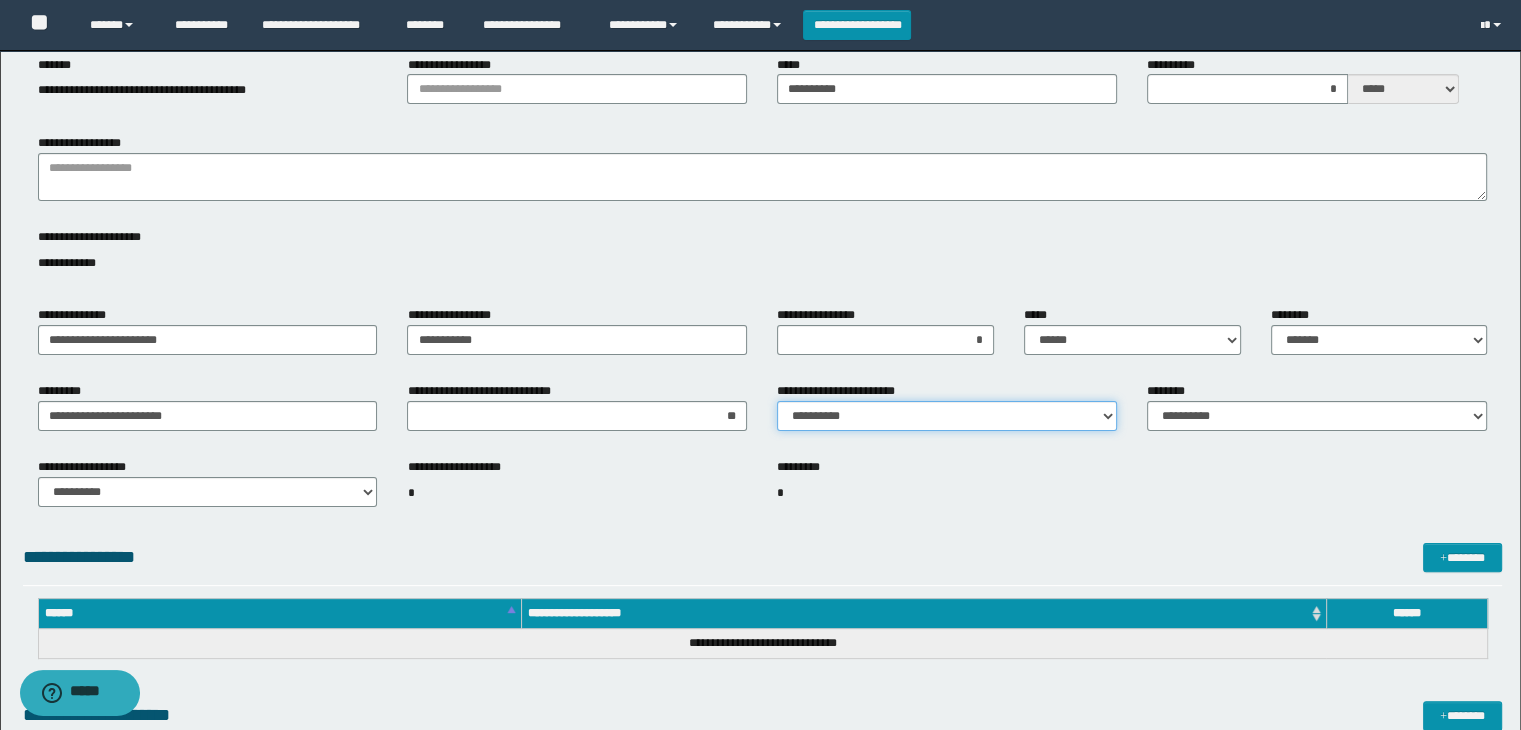 click on "**********" at bounding box center [947, 416] 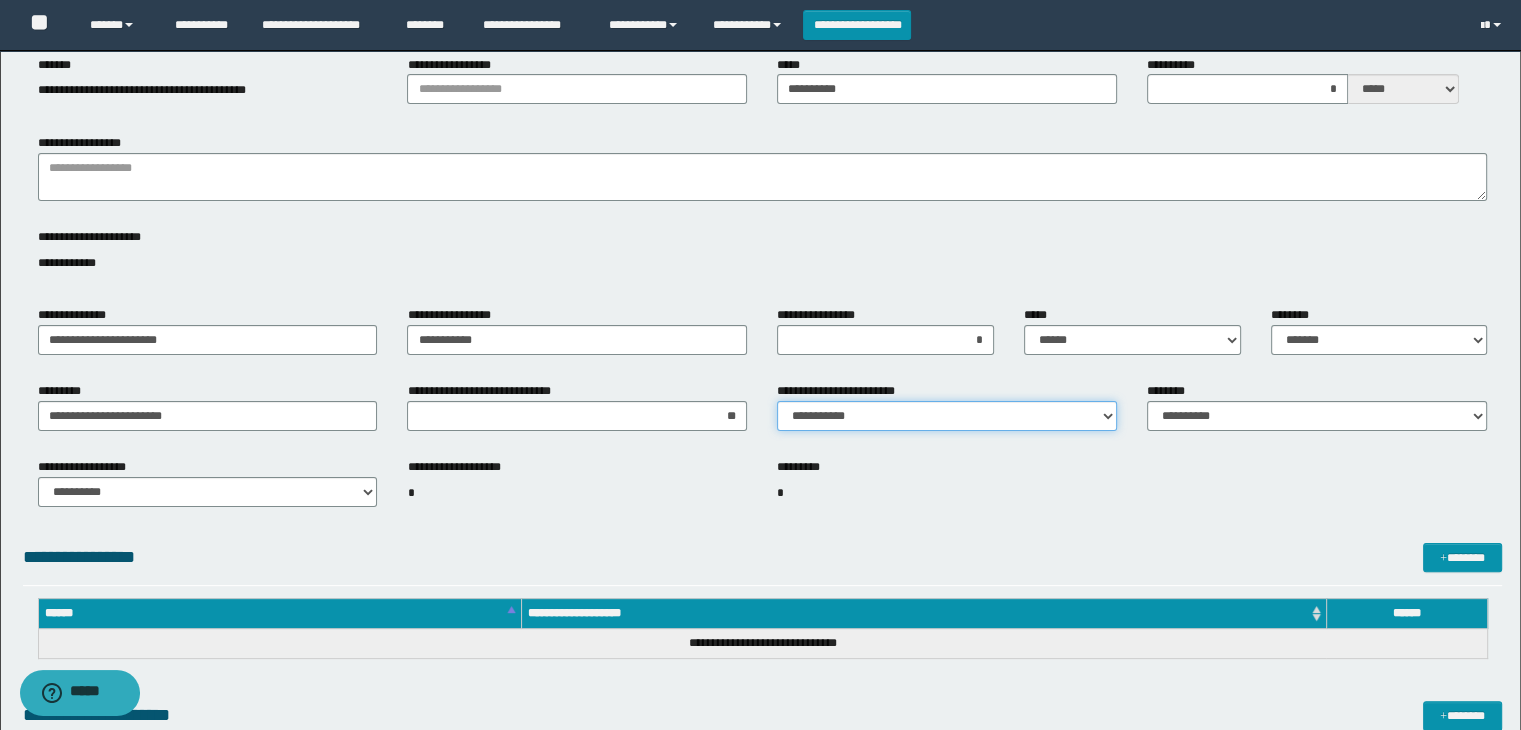 click on "**********" at bounding box center (947, 416) 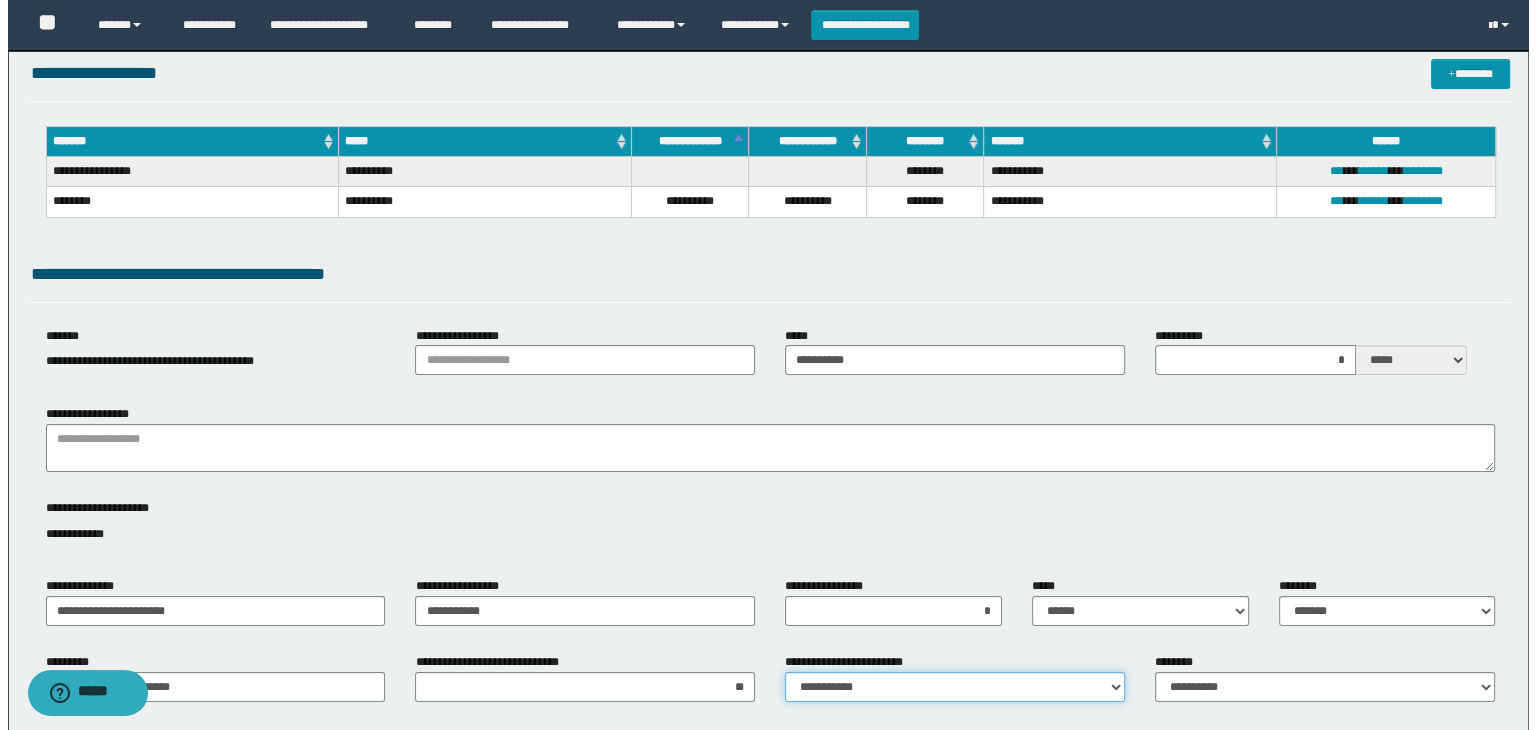 scroll, scrollTop: 0, scrollLeft: 0, axis: both 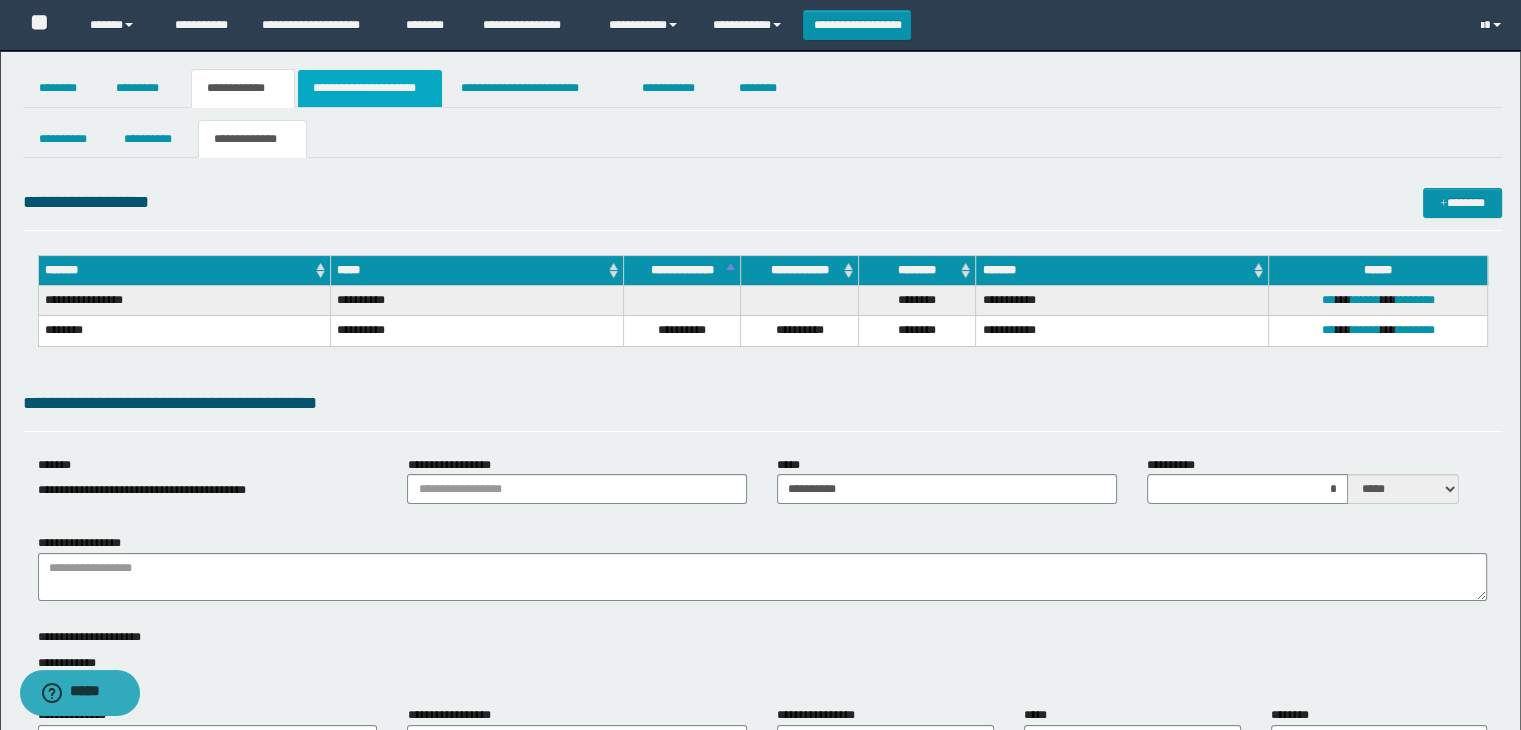 click on "**********" at bounding box center [370, 88] 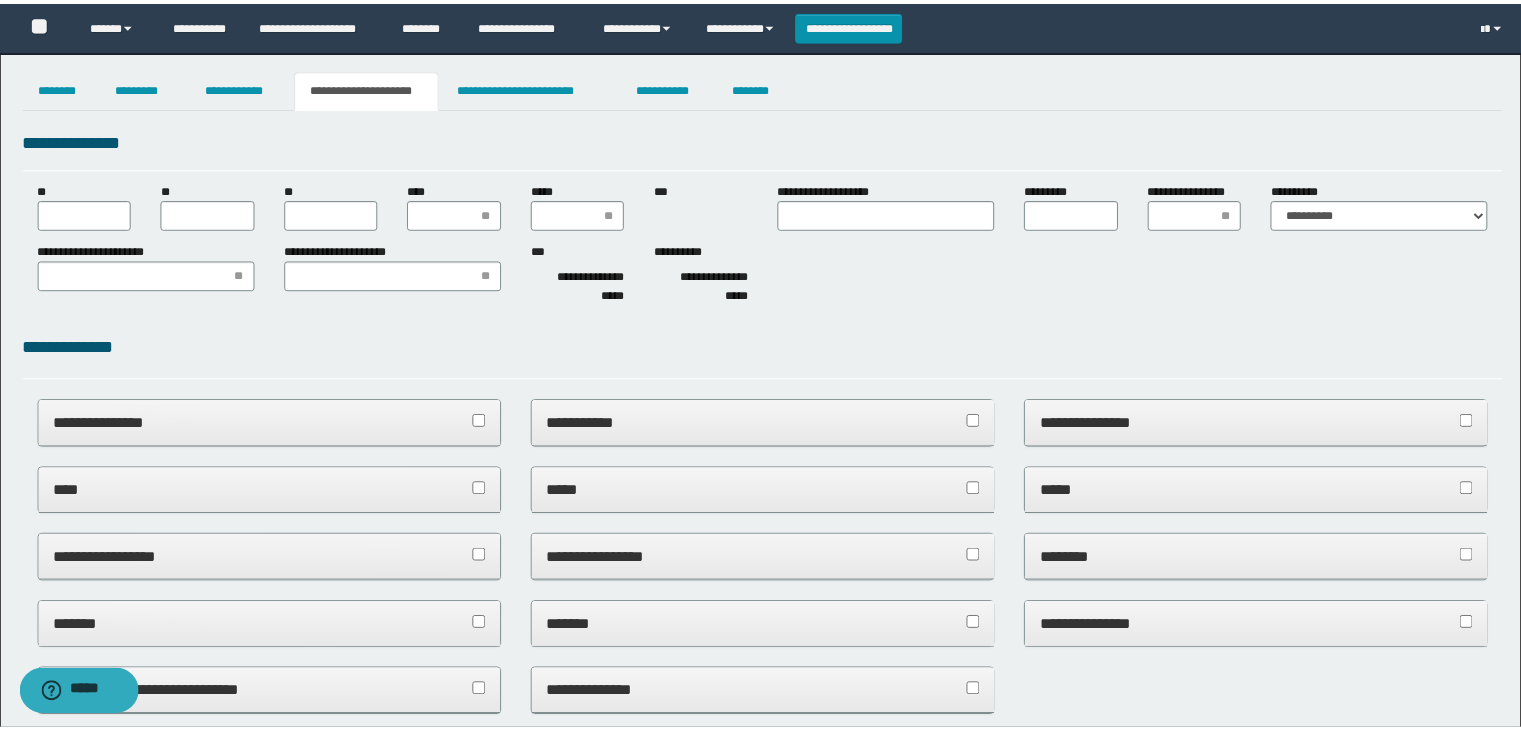 scroll, scrollTop: 0, scrollLeft: 0, axis: both 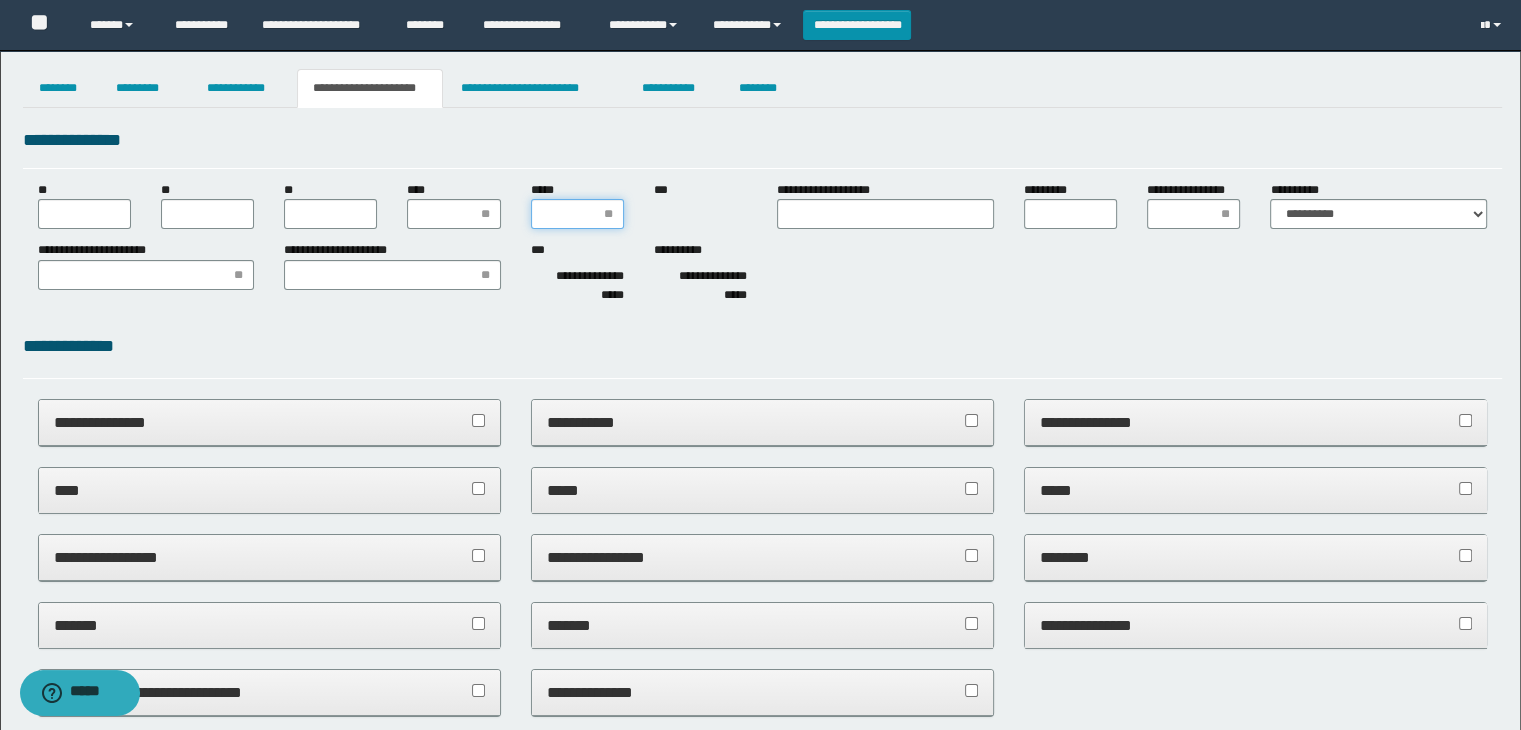 click on "*****" at bounding box center (577, 214) 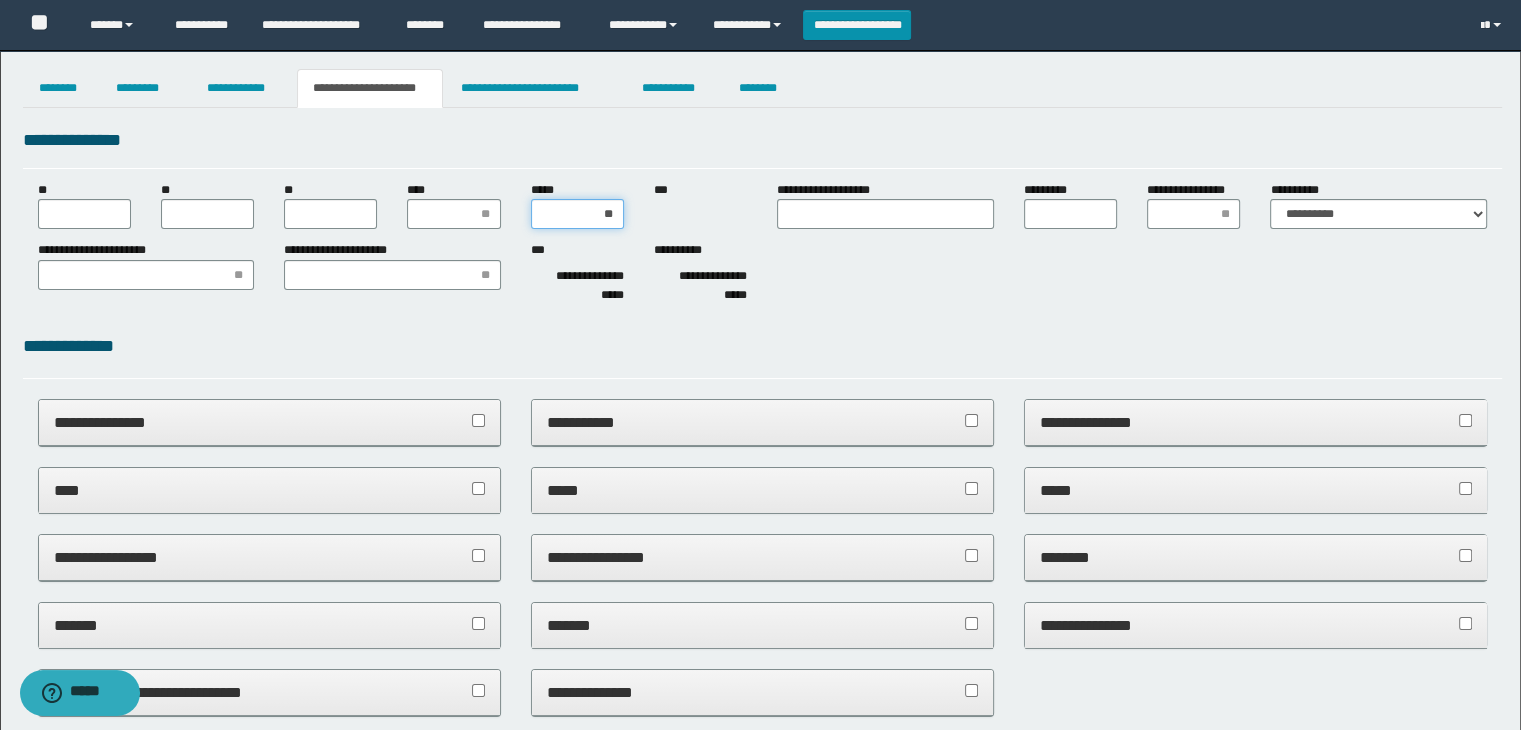 type on "***" 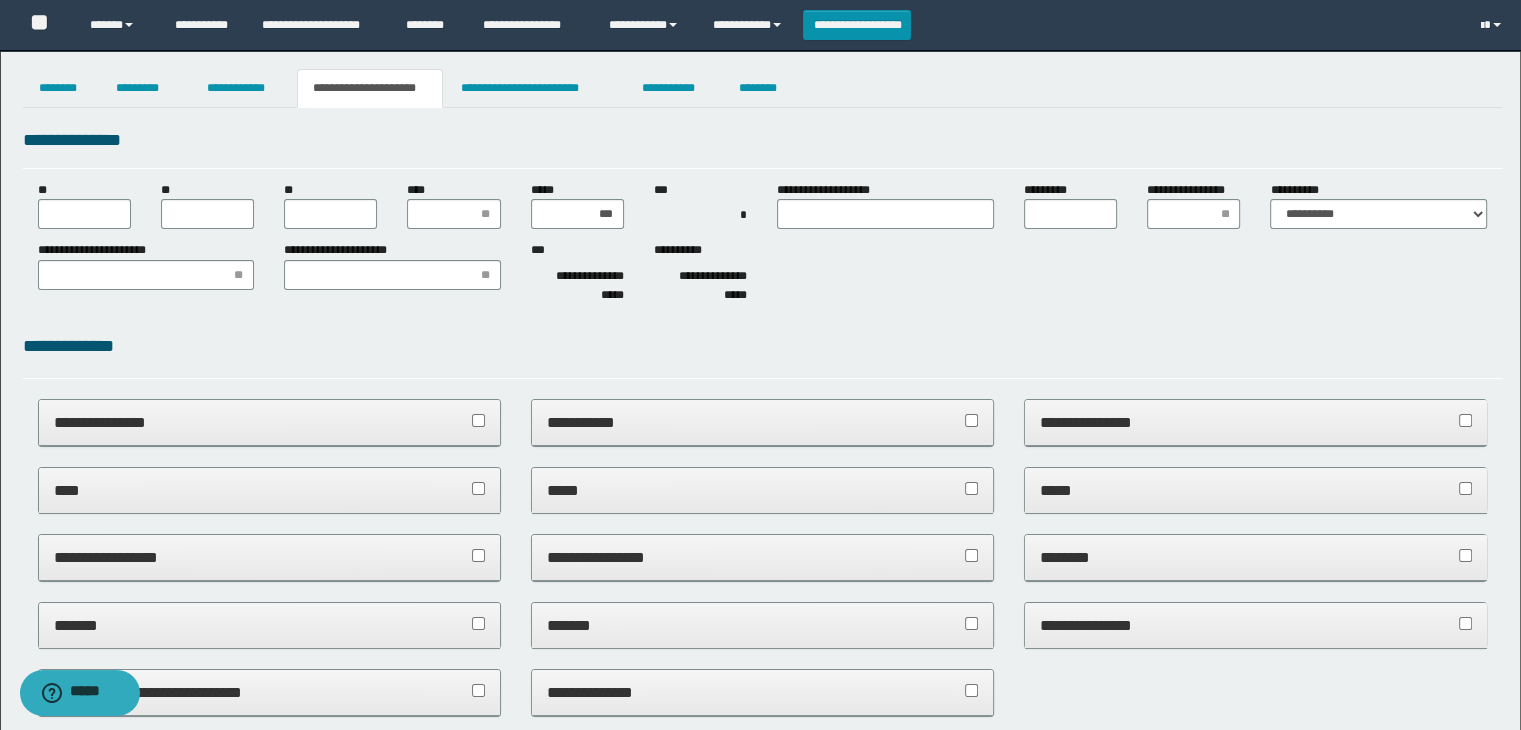 click on "**********" at bounding box center (1378, 205) 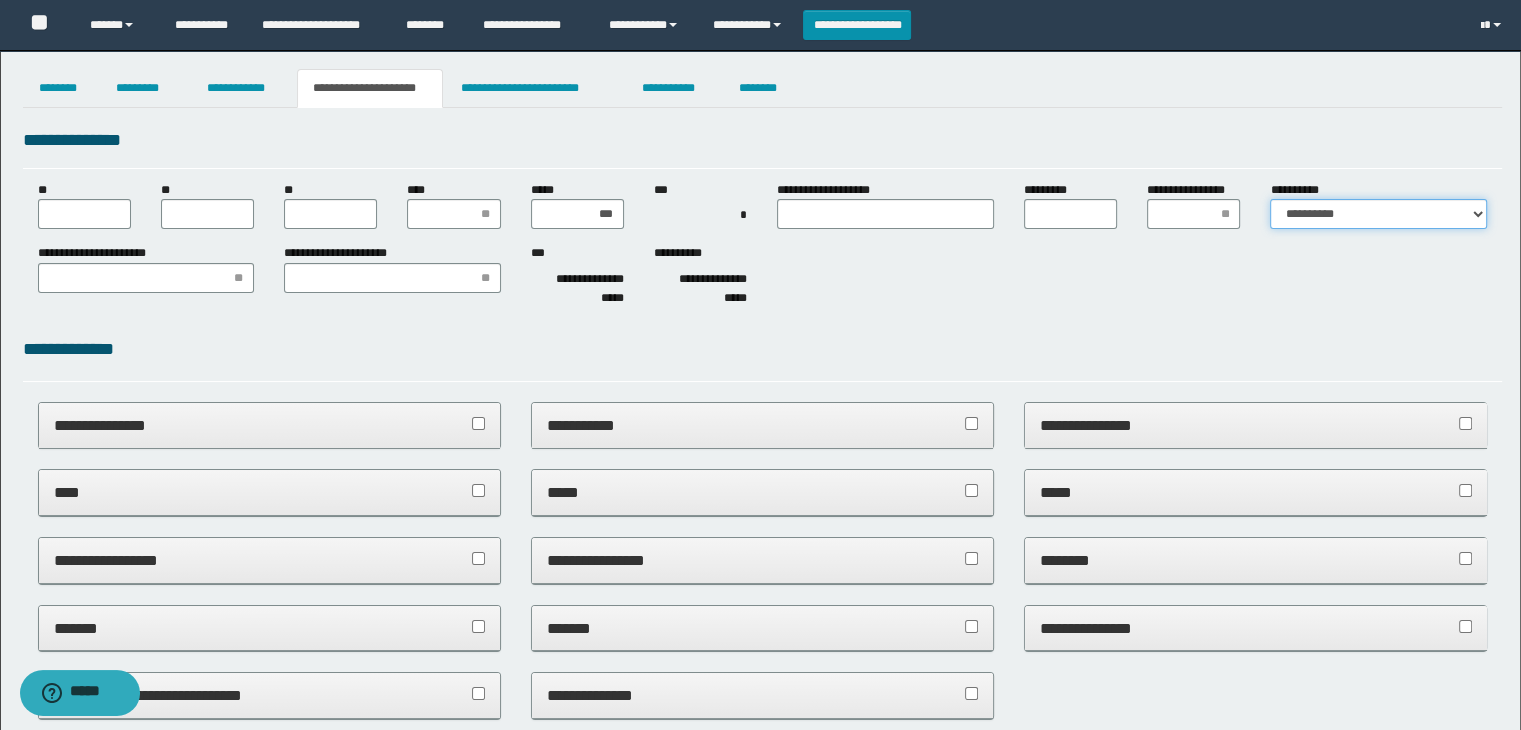 drag, startPoint x: 1368, startPoint y: 204, endPoint x: 1370, endPoint y: 228, distance: 24.083189 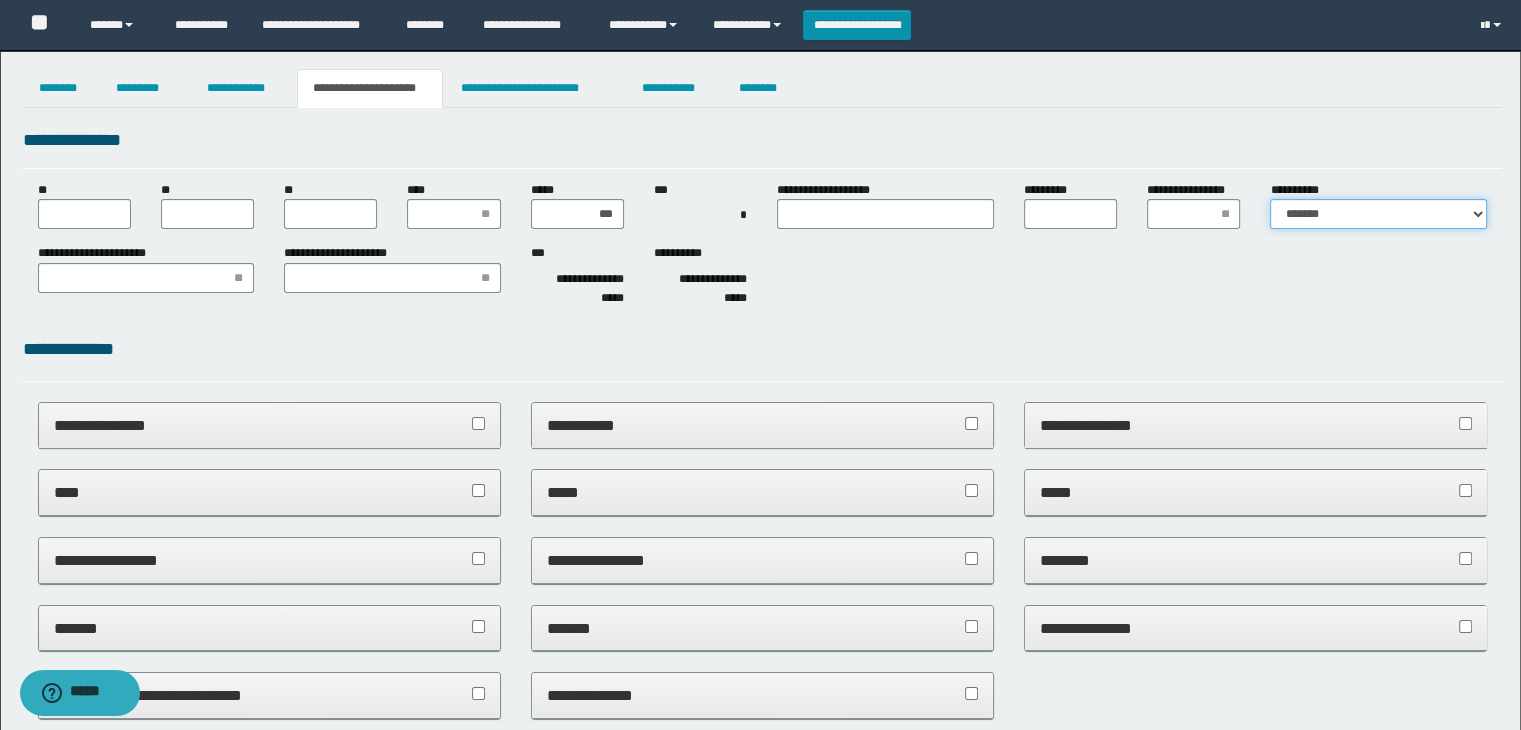 click on "**********" at bounding box center [1378, 214] 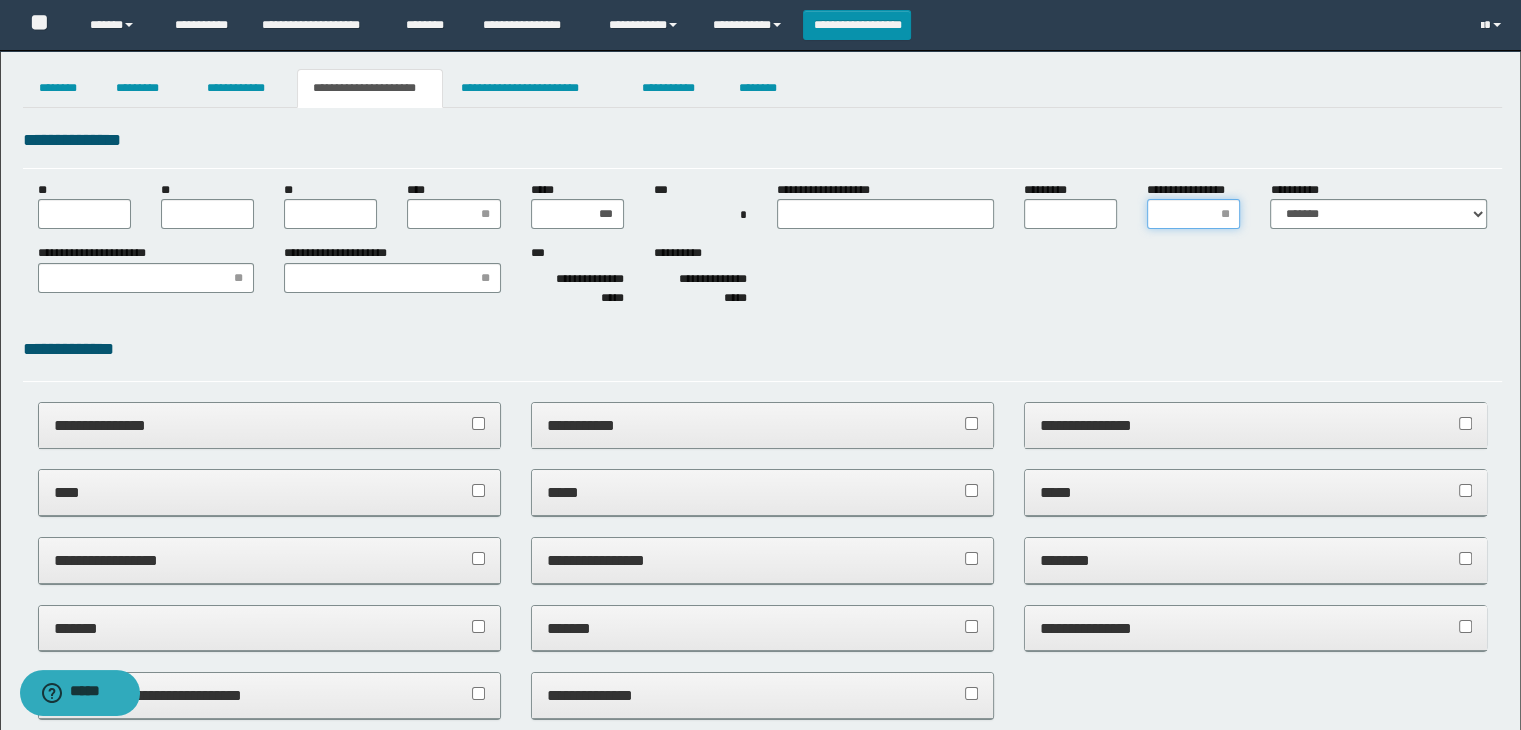 click on "**********" at bounding box center [1193, 214] 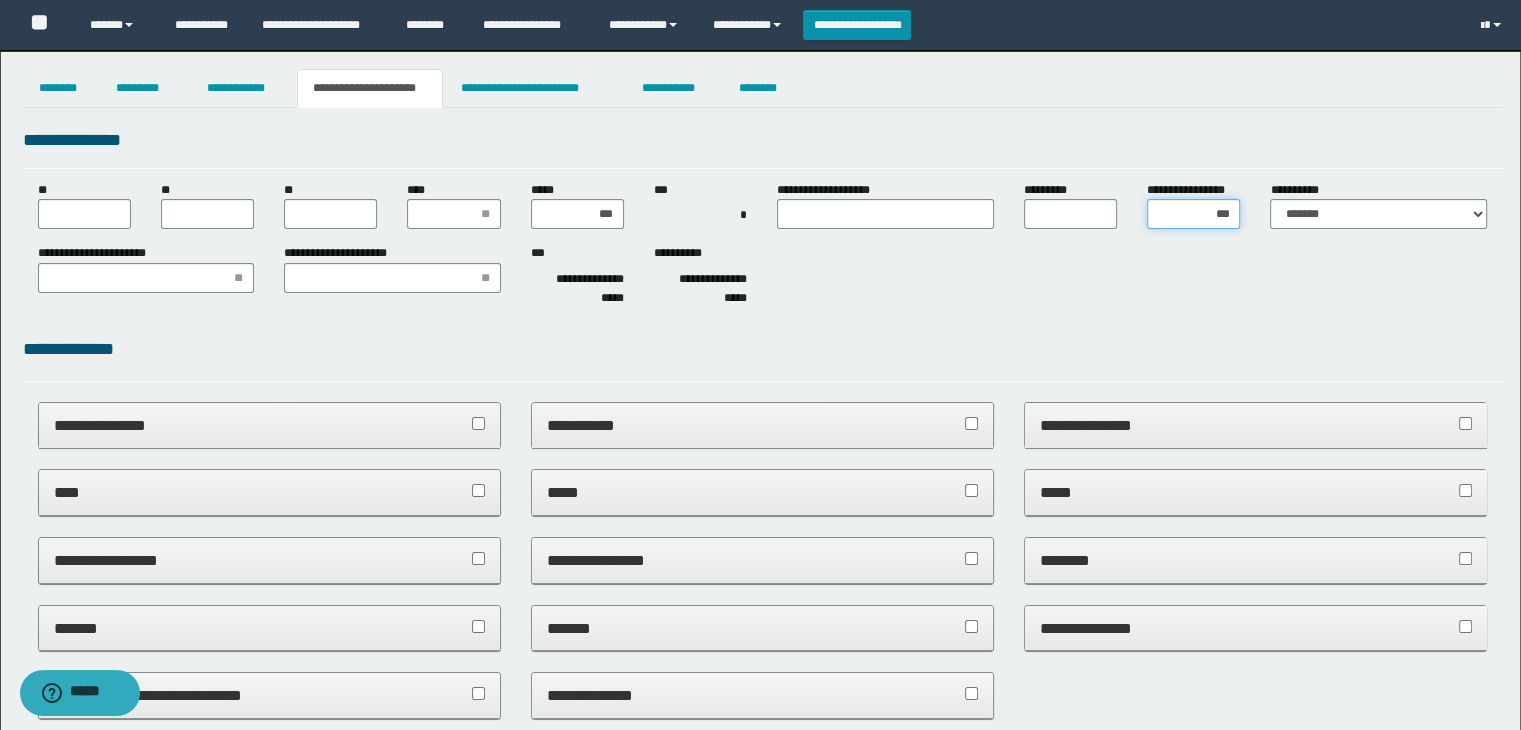 type on "****" 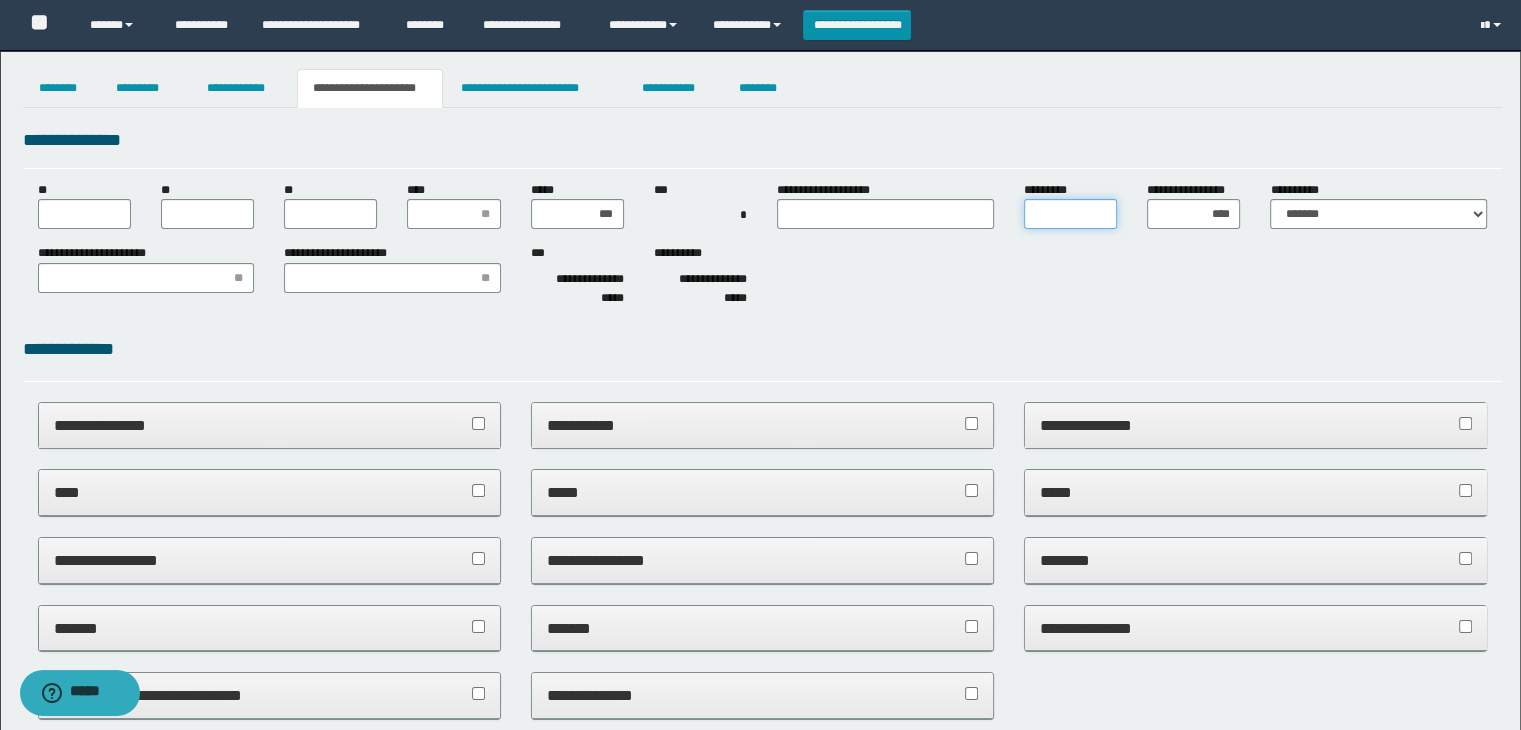 click on "*********" at bounding box center (1070, 214) 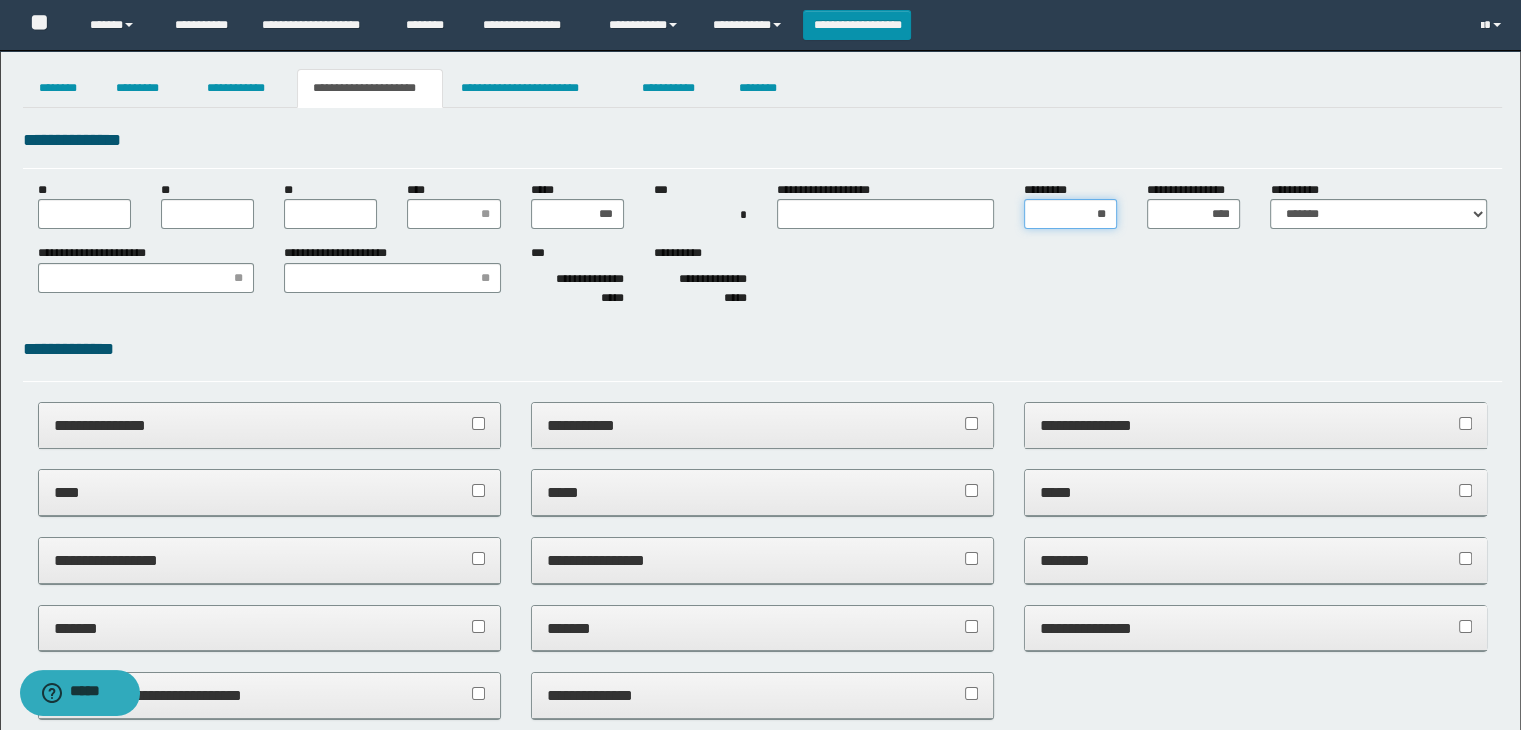 type on "***" 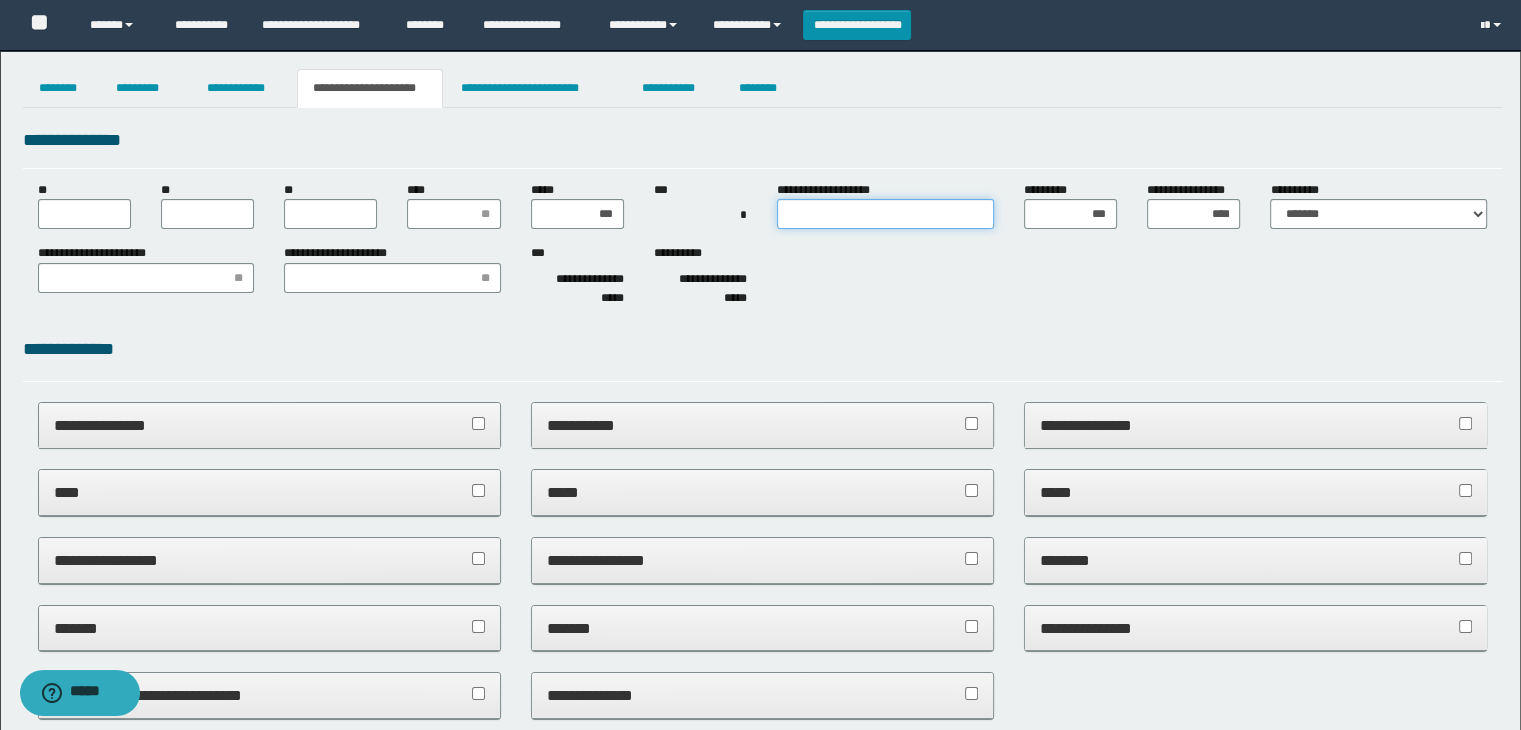 click on "**********" at bounding box center [885, 214] 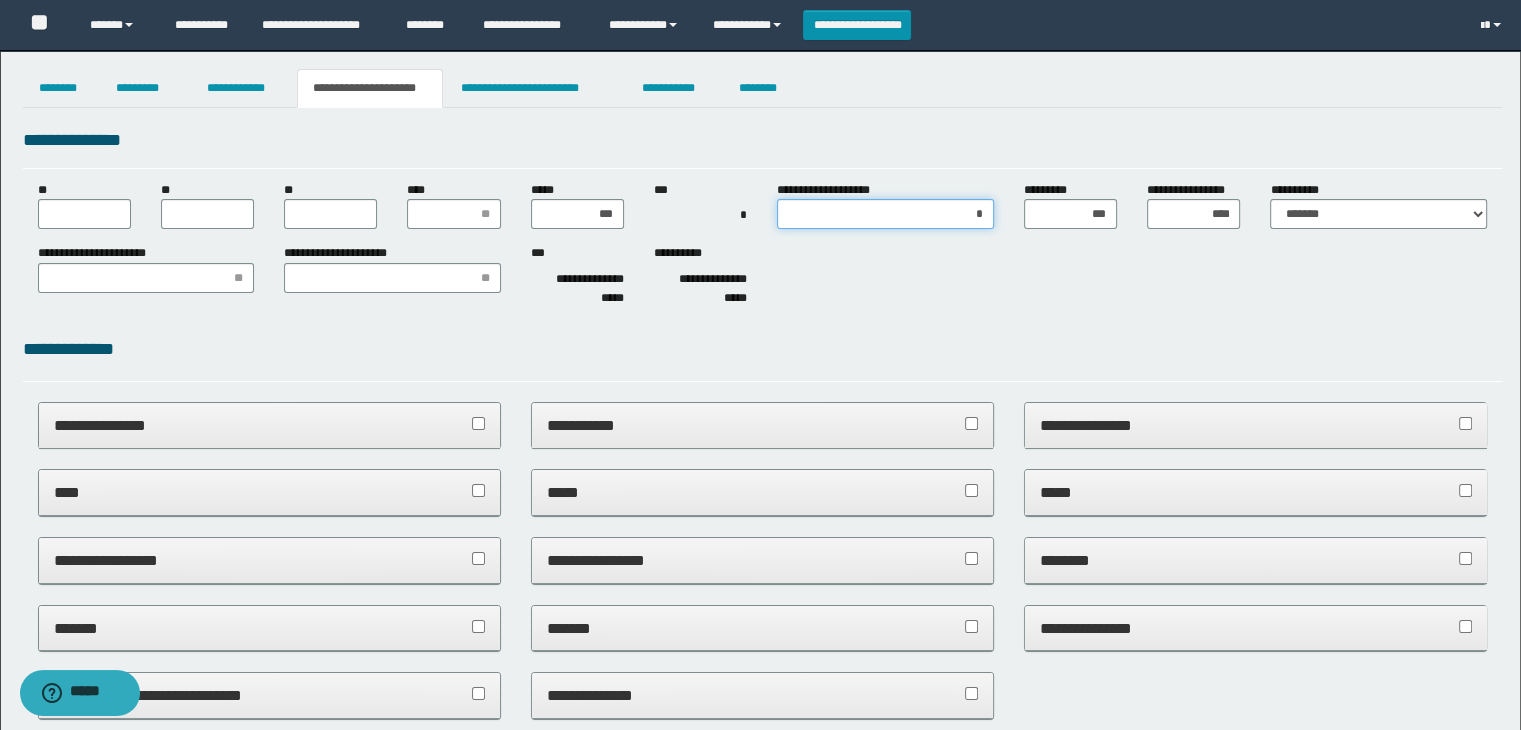 type on "**" 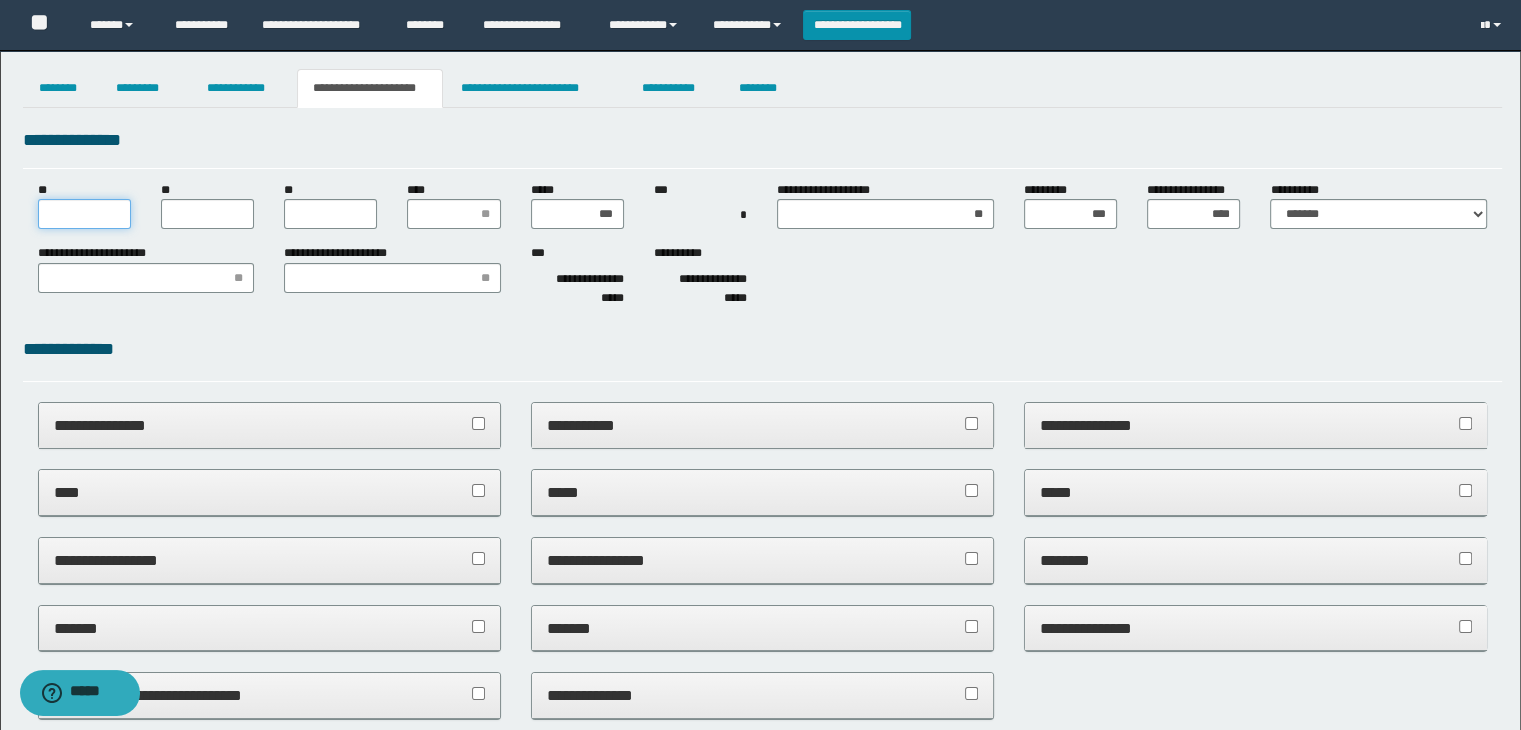 click on "**" at bounding box center [84, 214] 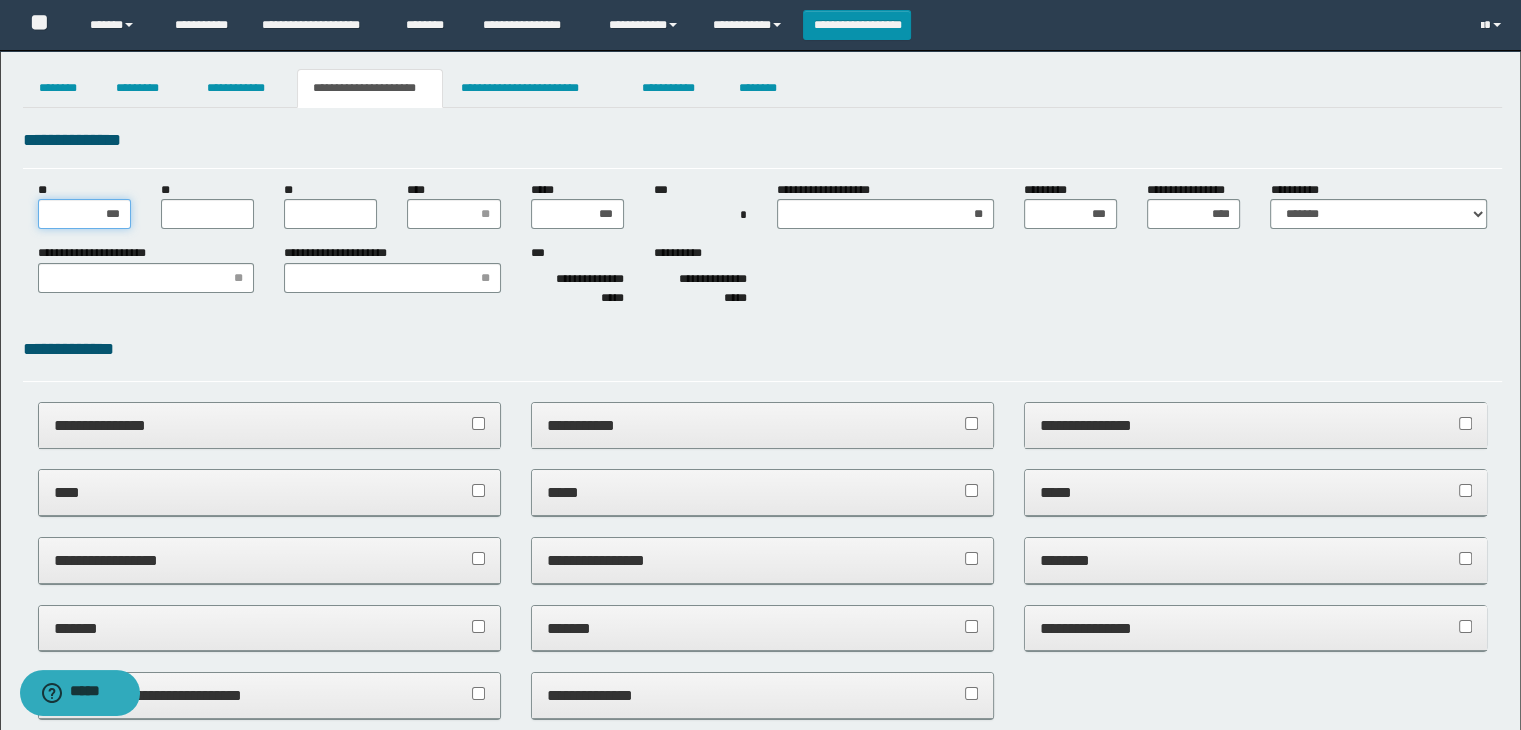 type on "**" 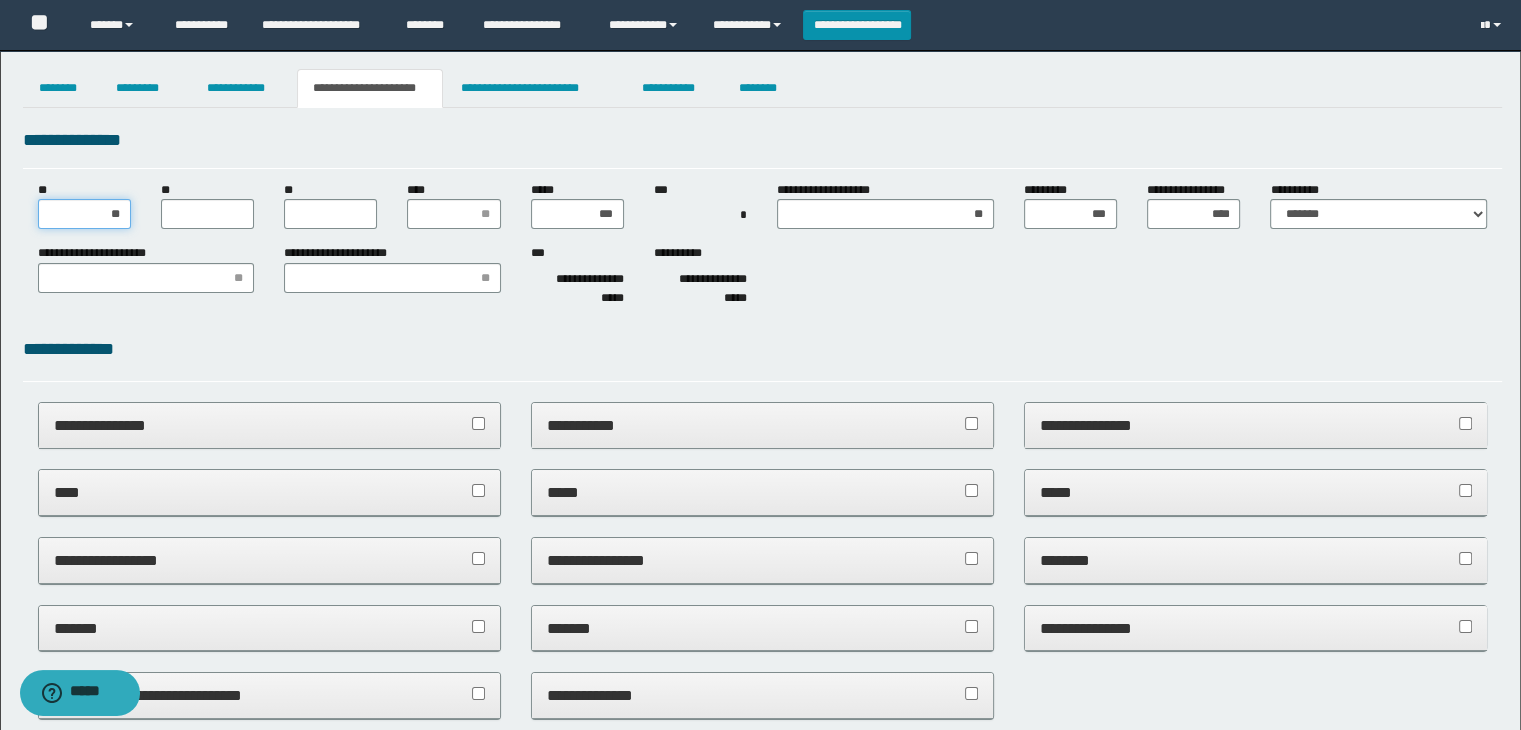 type 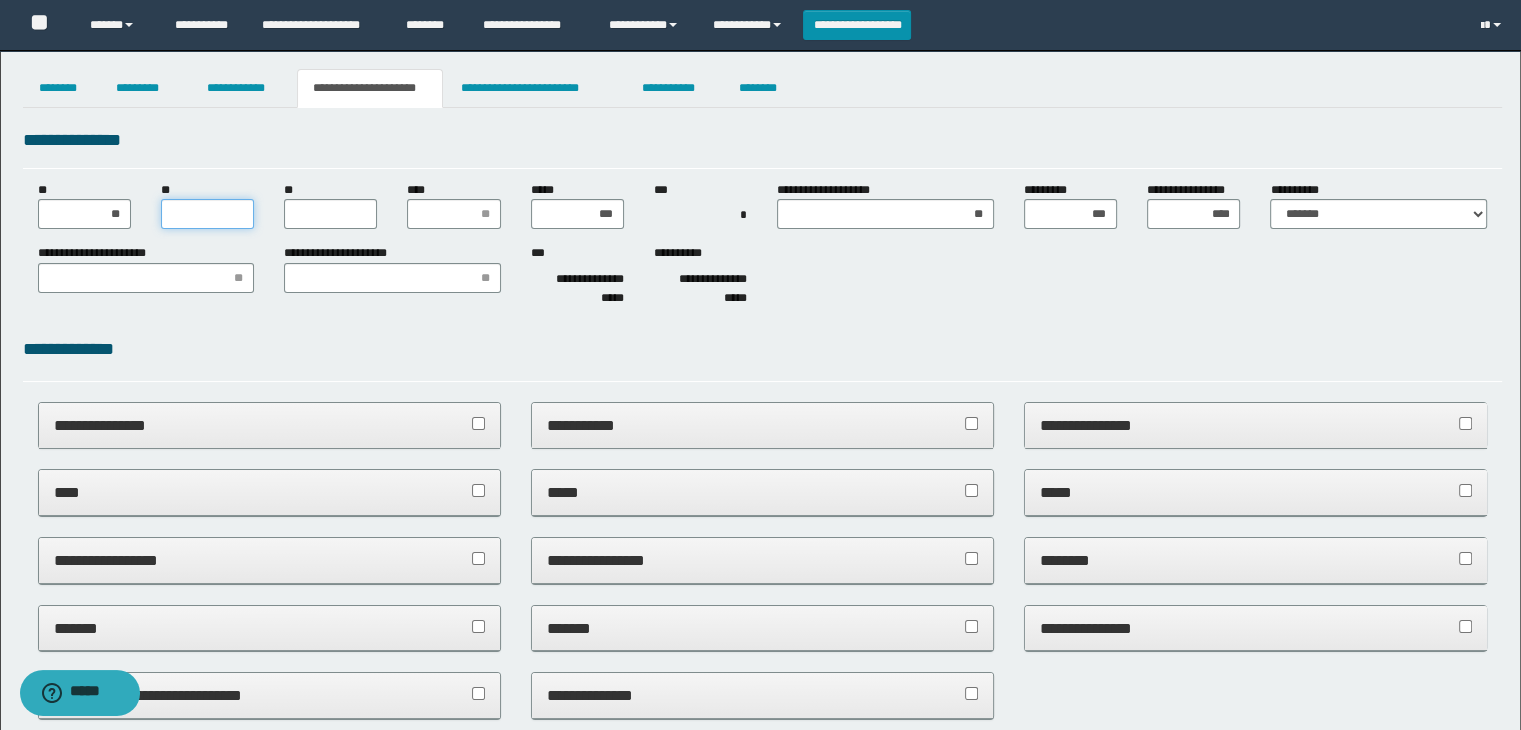 click on "**" at bounding box center [207, 214] 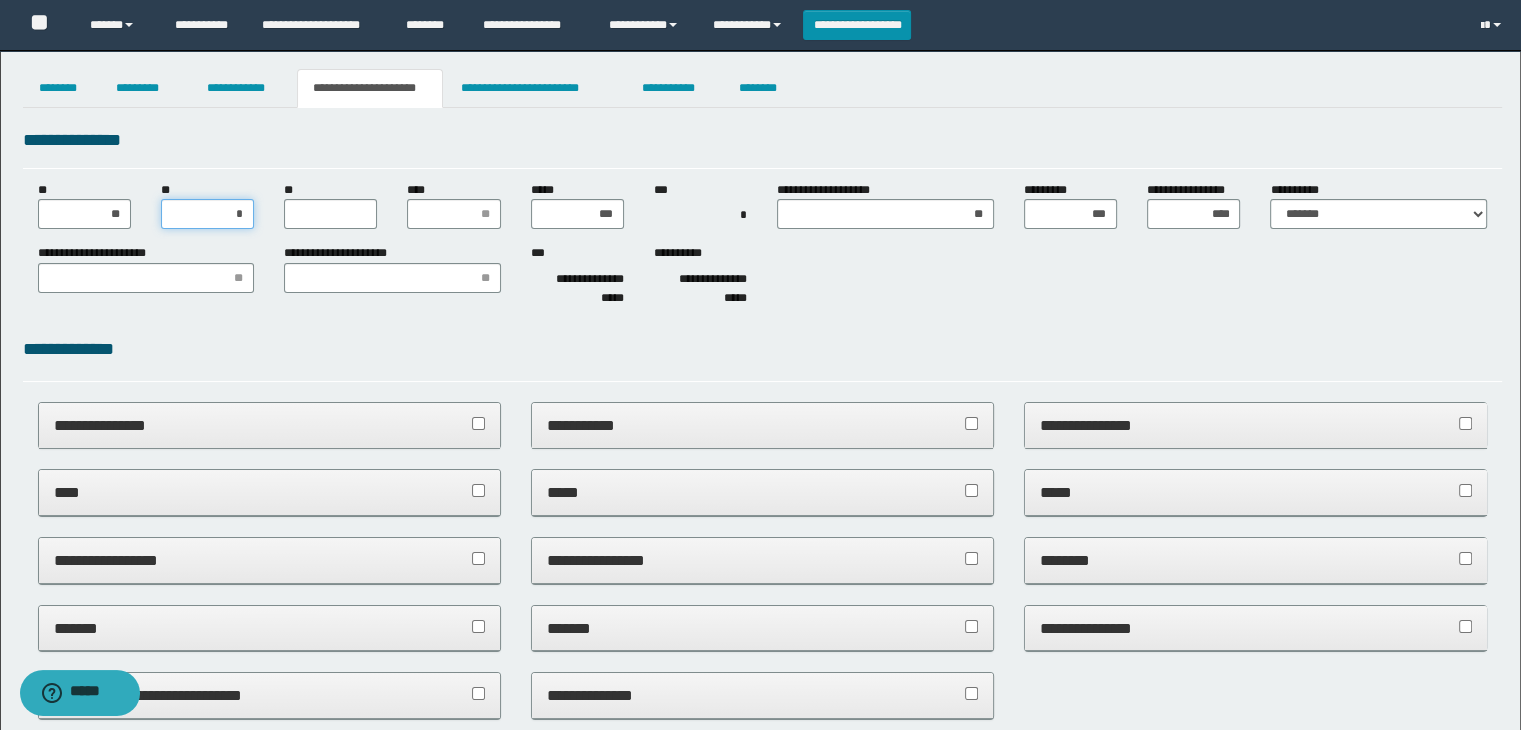 type on "**" 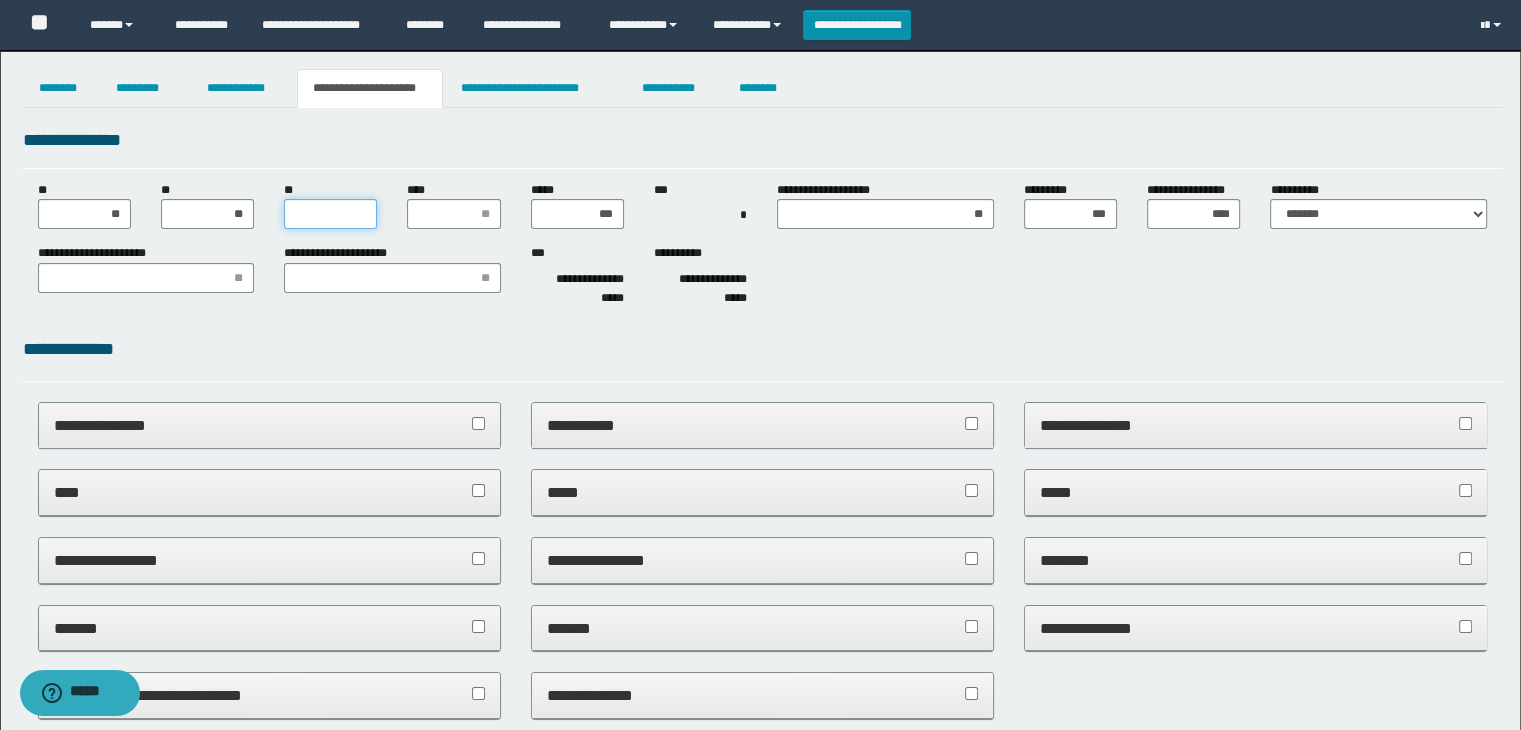 click on "**" at bounding box center [330, 214] 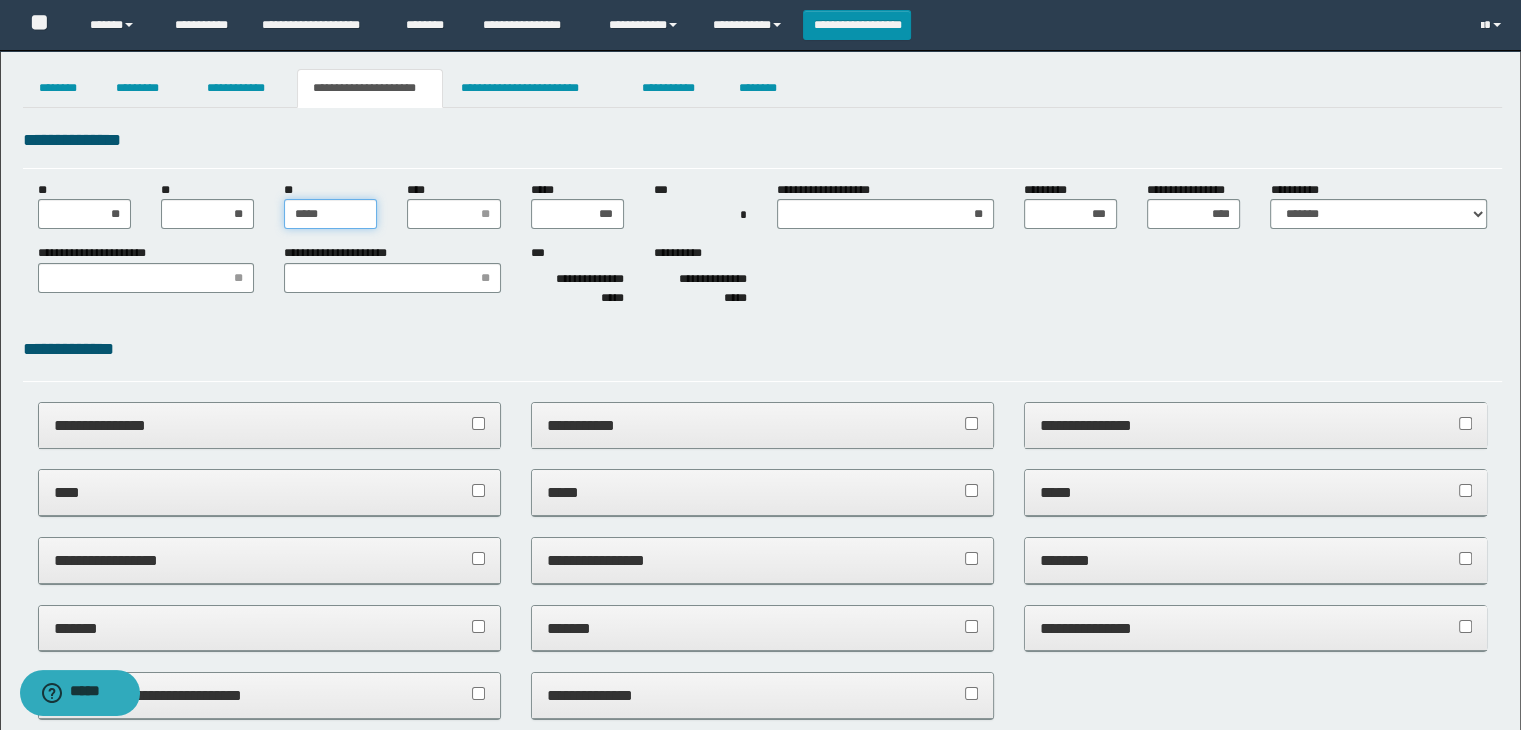 type on "******" 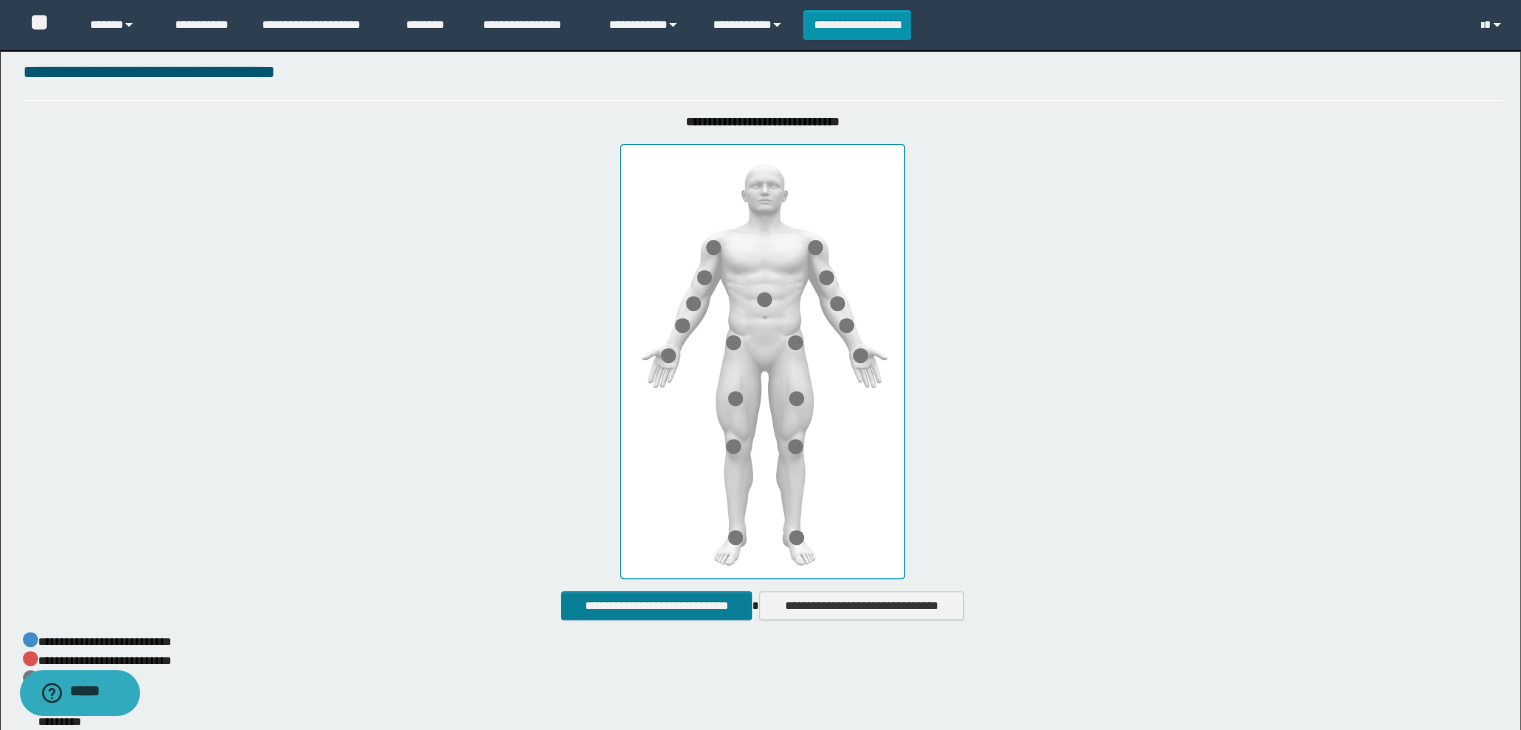 scroll, scrollTop: 1025, scrollLeft: 0, axis: vertical 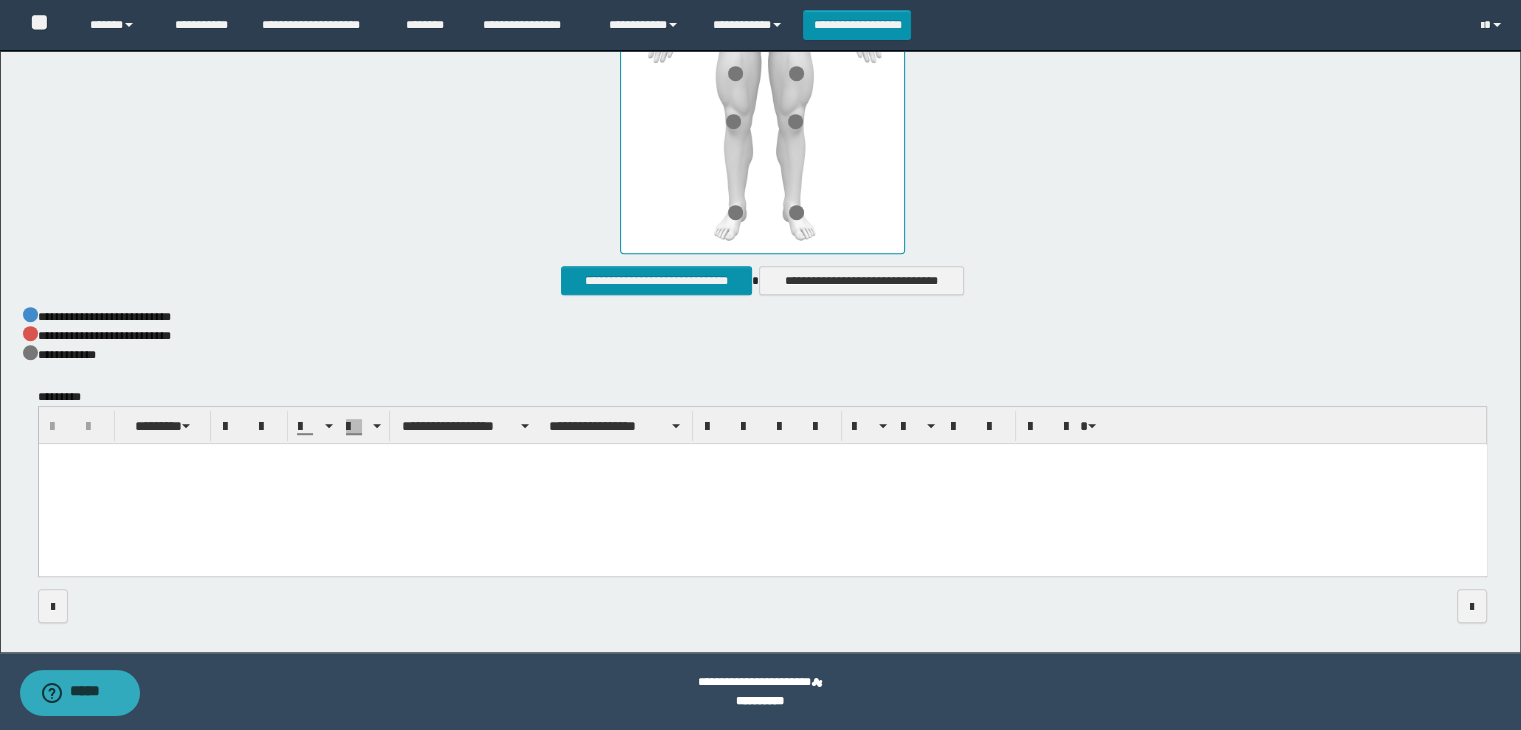 click at bounding box center [762, 485] 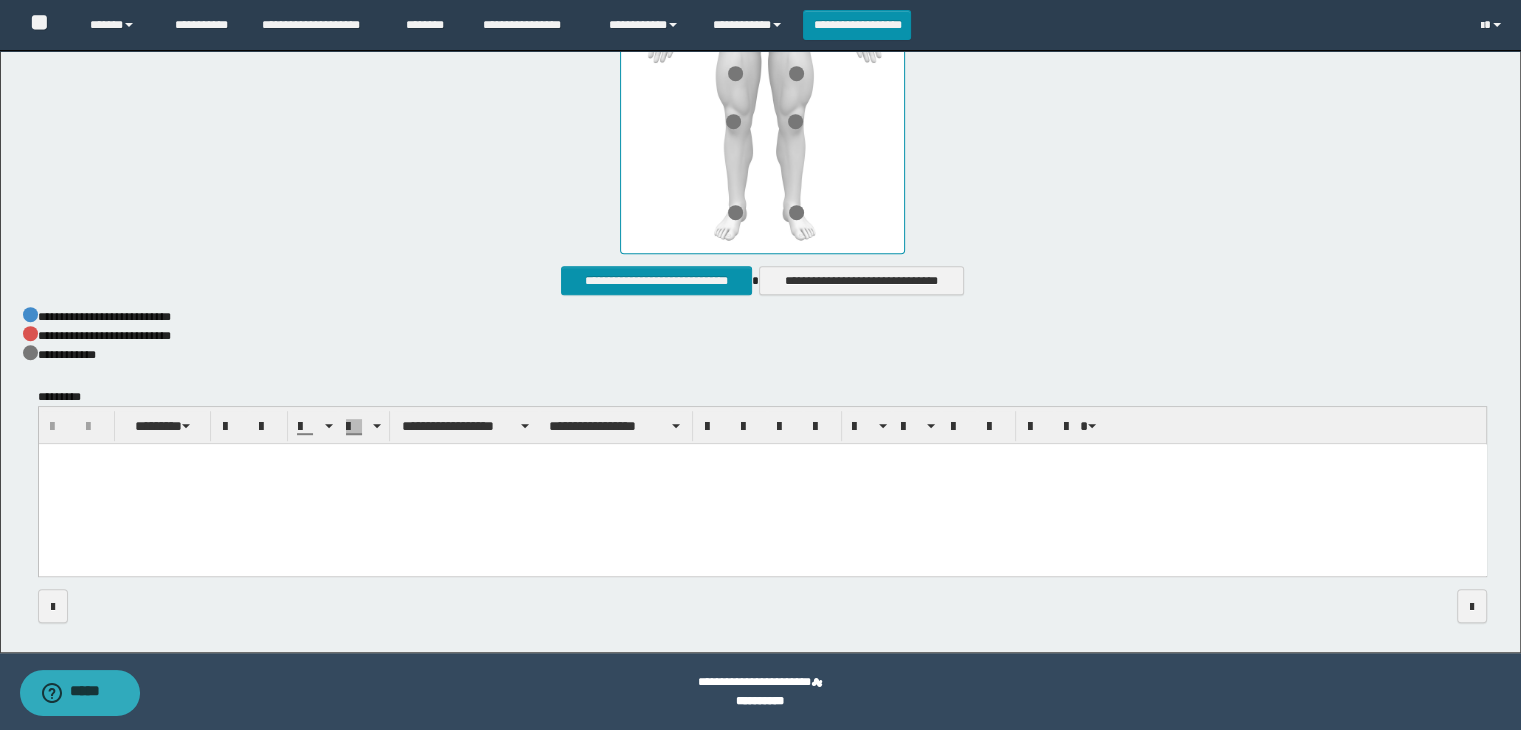 paste 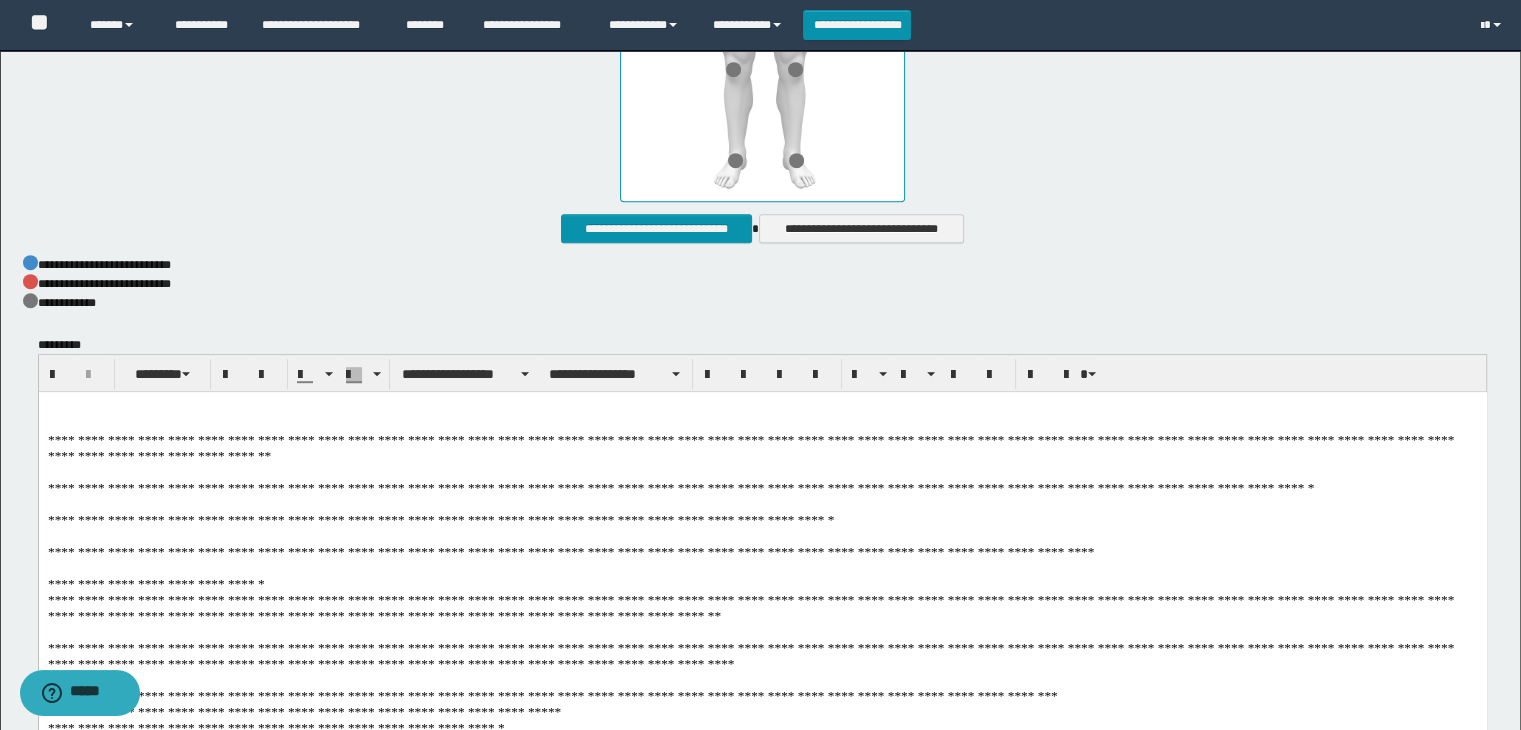 scroll, scrollTop: 1125, scrollLeft: 0, axis: vertical 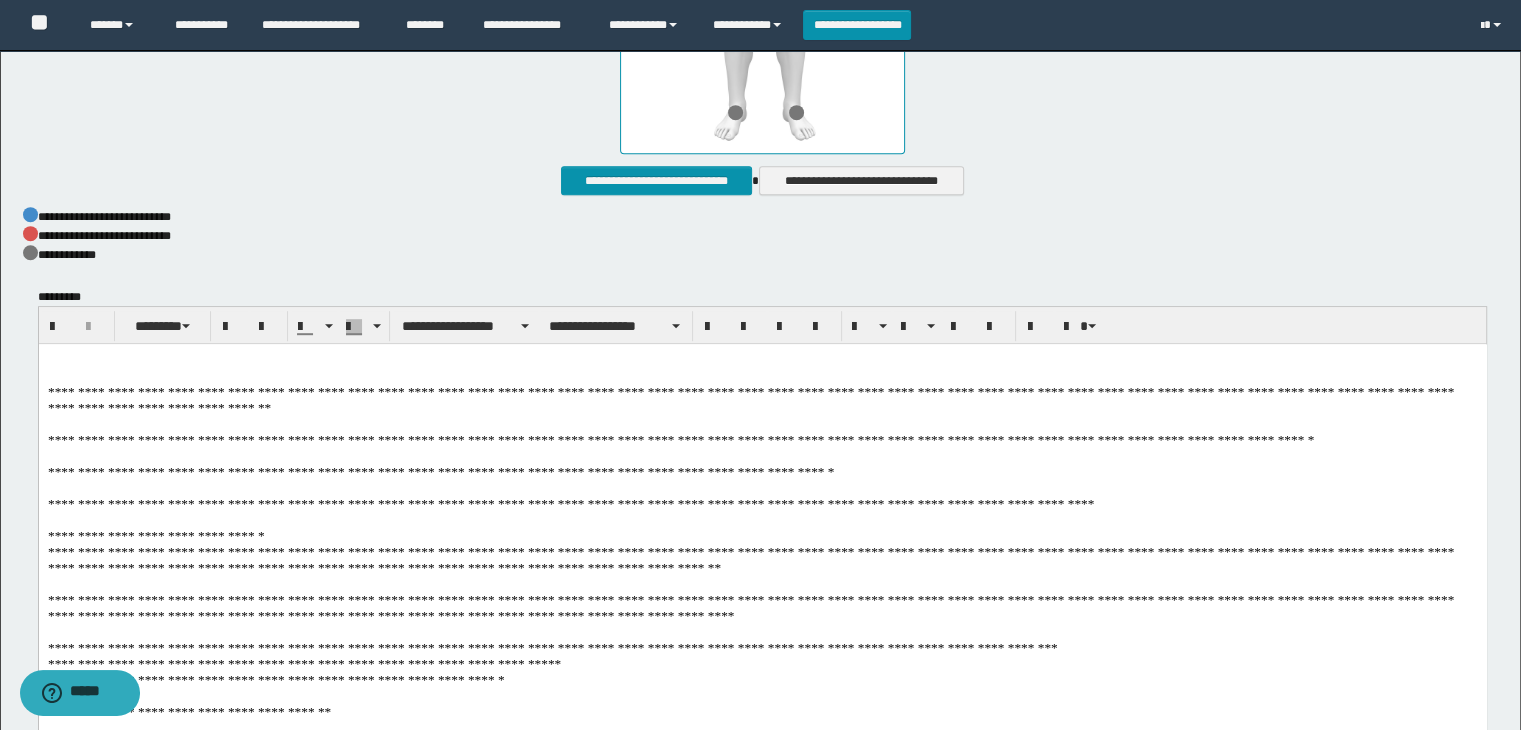 click on "**********" at bounding box center (762, 561) 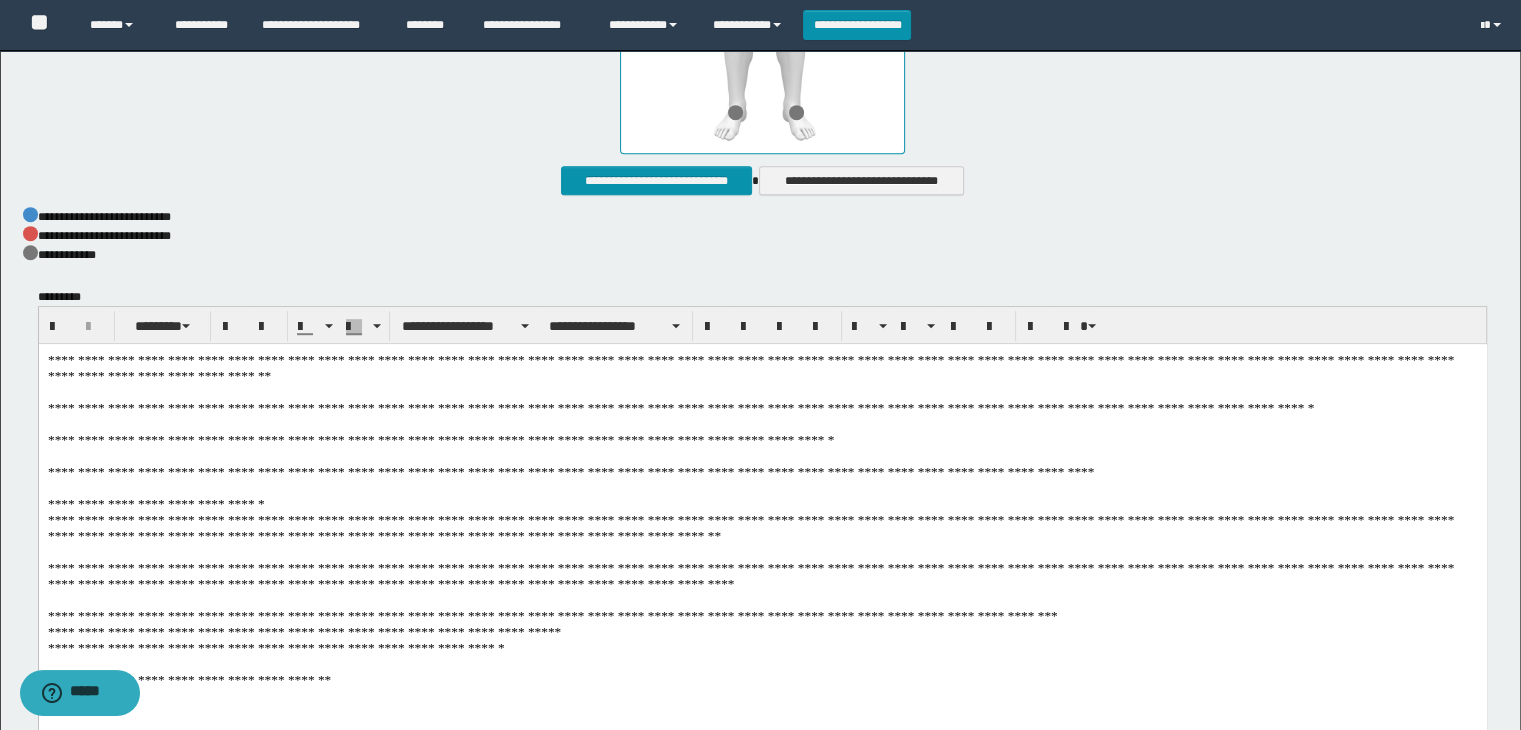 scroll, scrollTop: 1345, scrollLeft: 0, axis: vertical 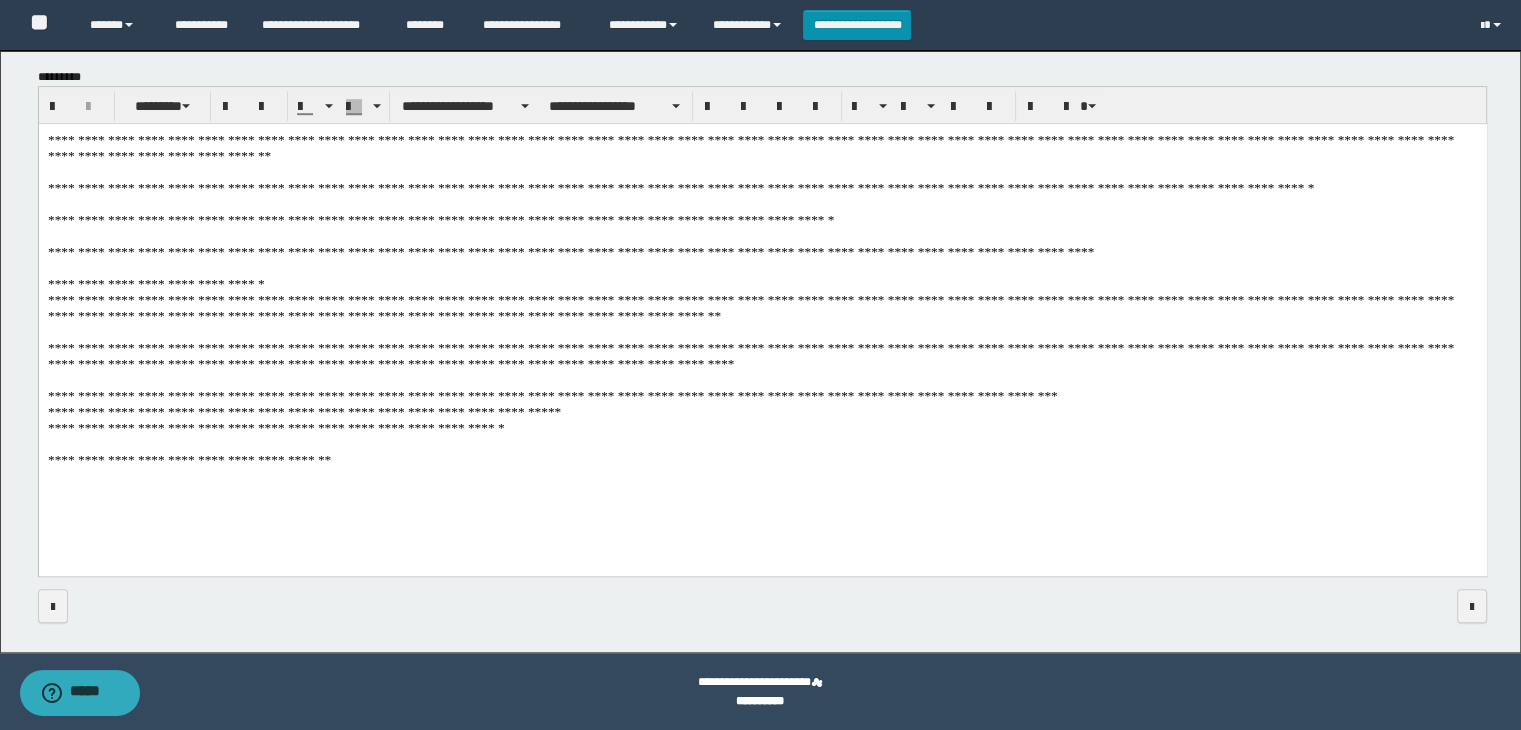 click on "**********" at bounding box center (762, 325) 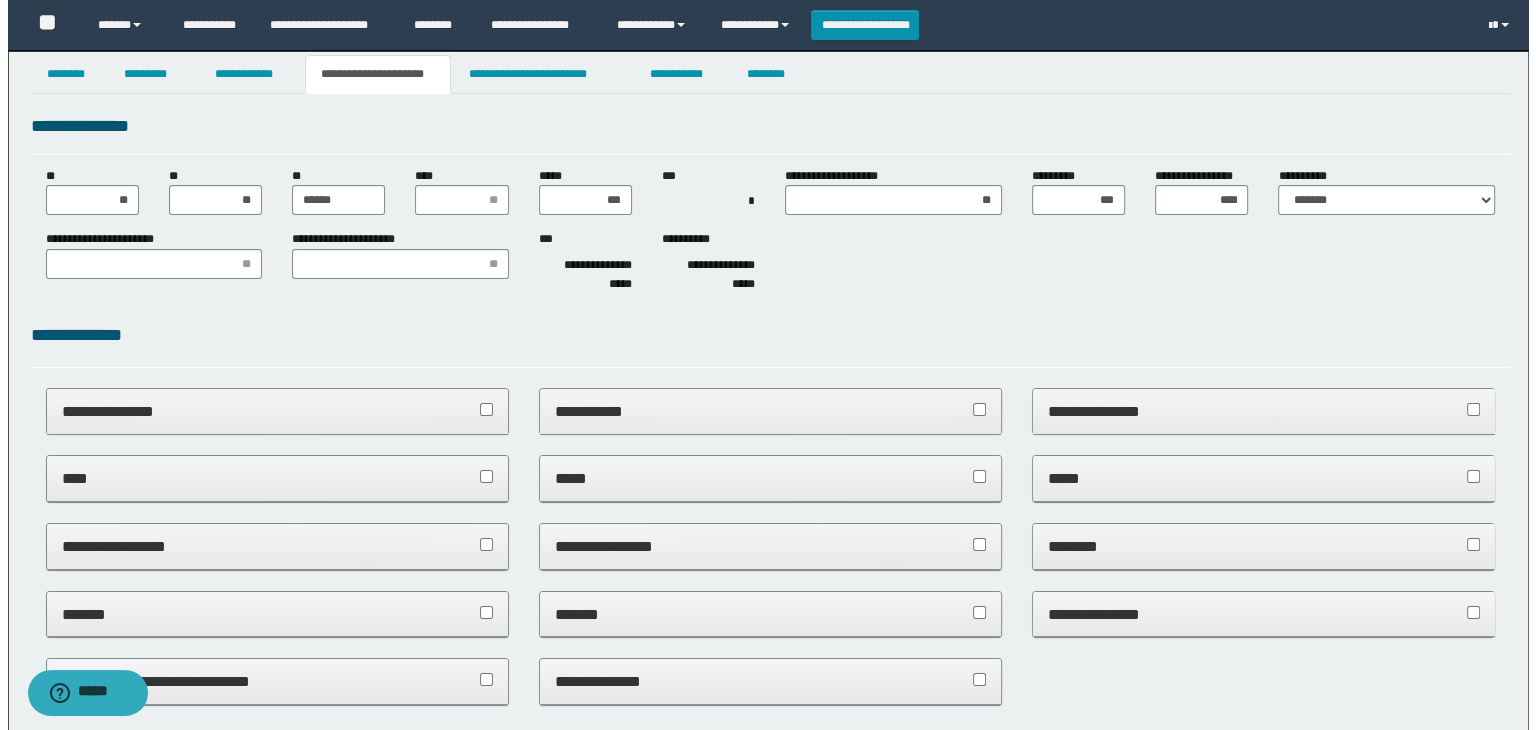 scroll, scrollTop: 0, scrollLeft: 0, axis: both 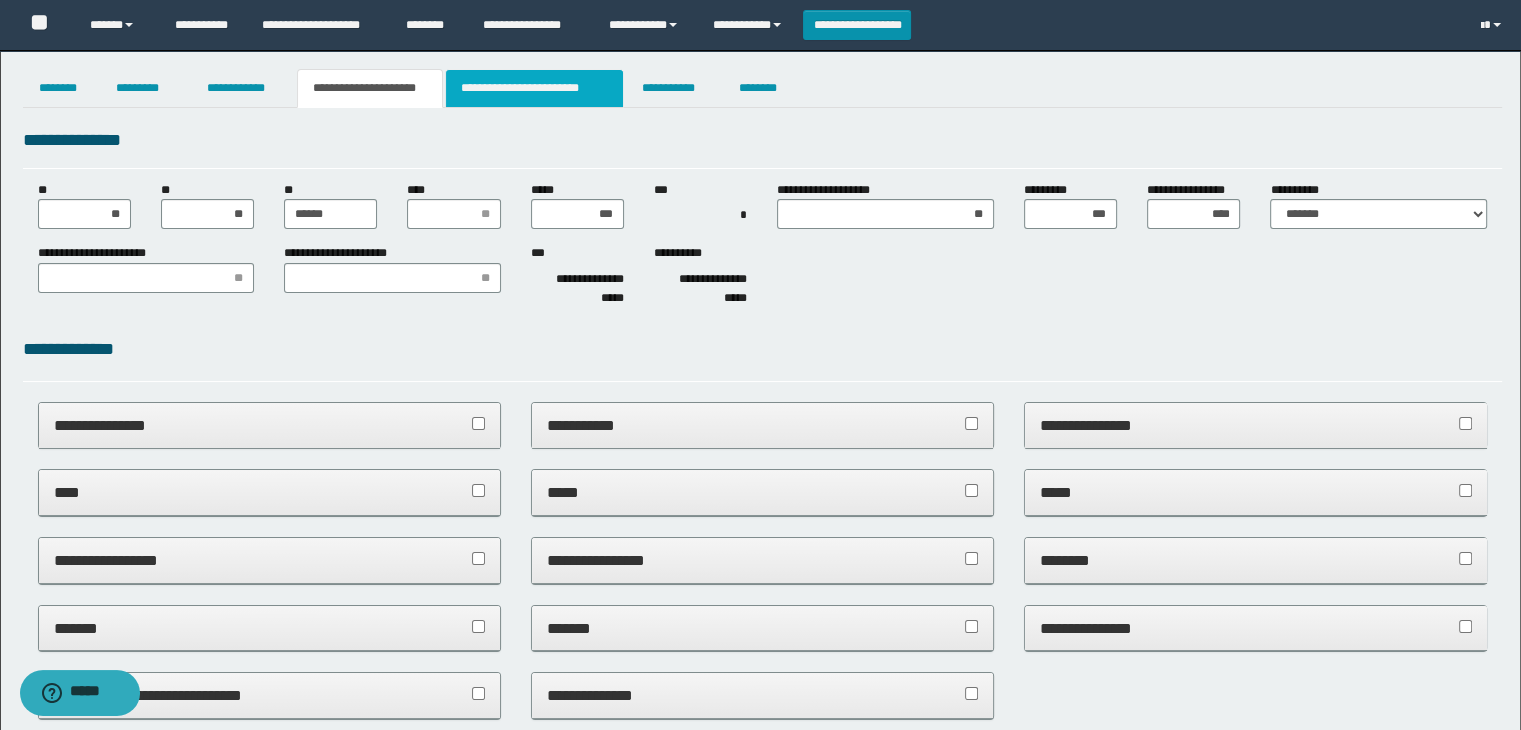 click on "**********" at bounding box center (534, 88) 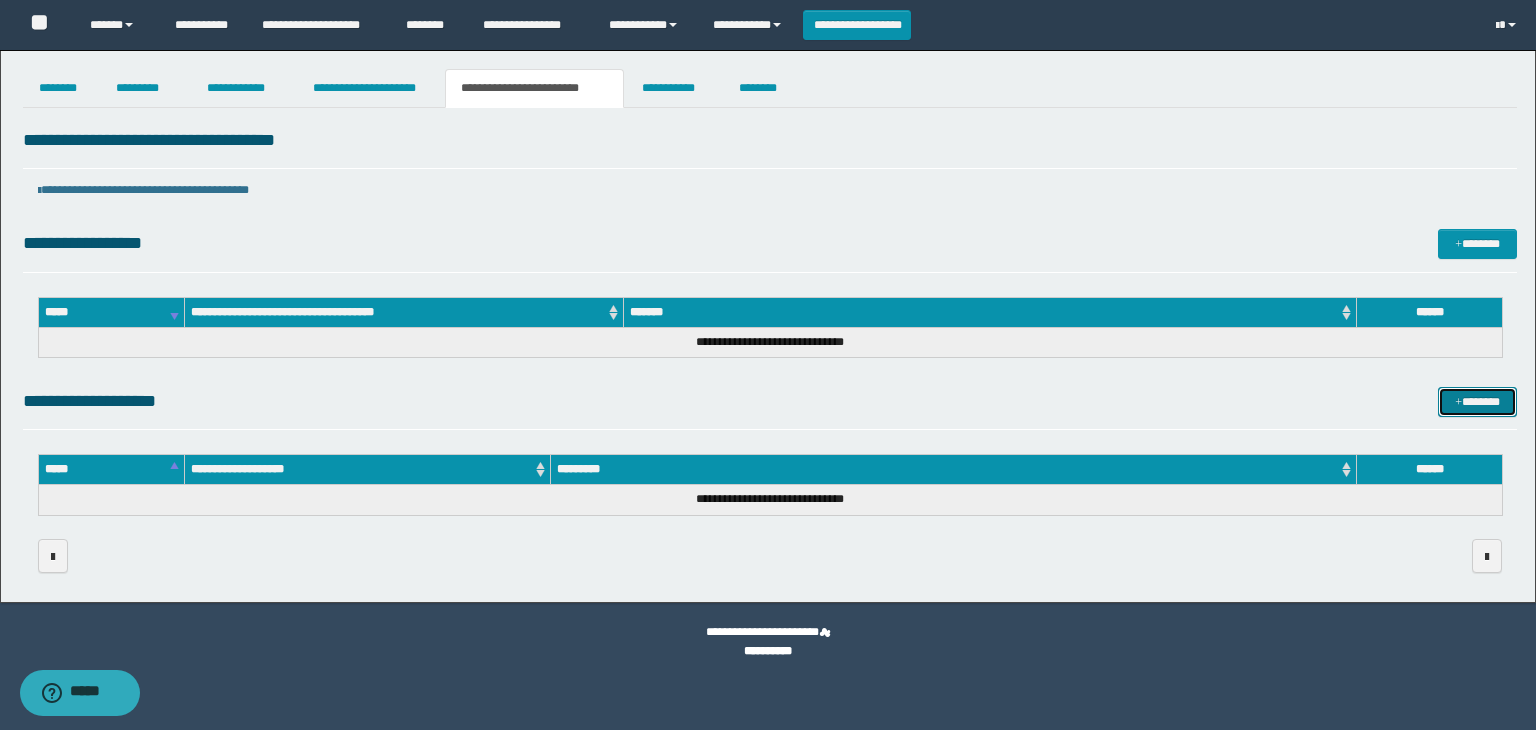 click on "*******" at bounding box center [1477, 402] 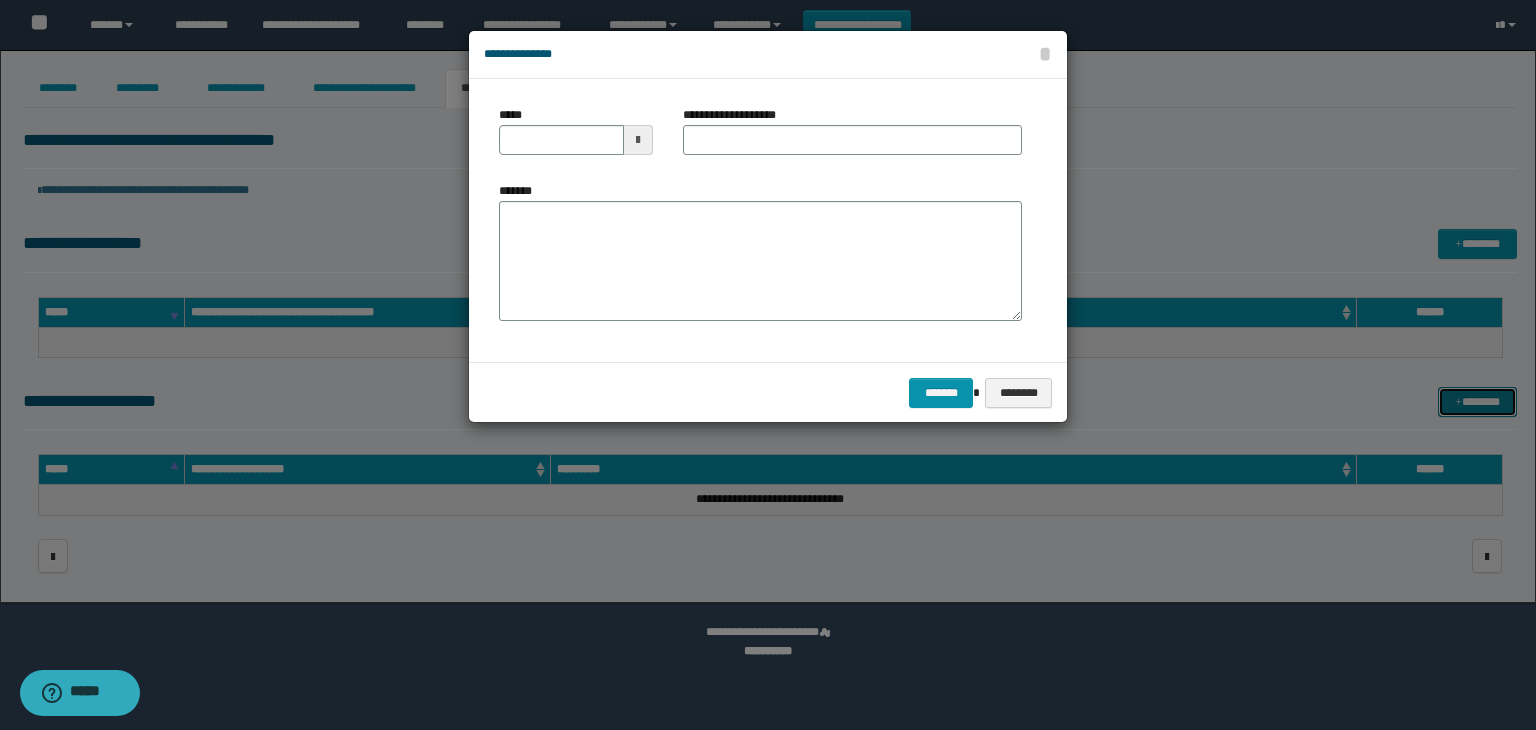 type 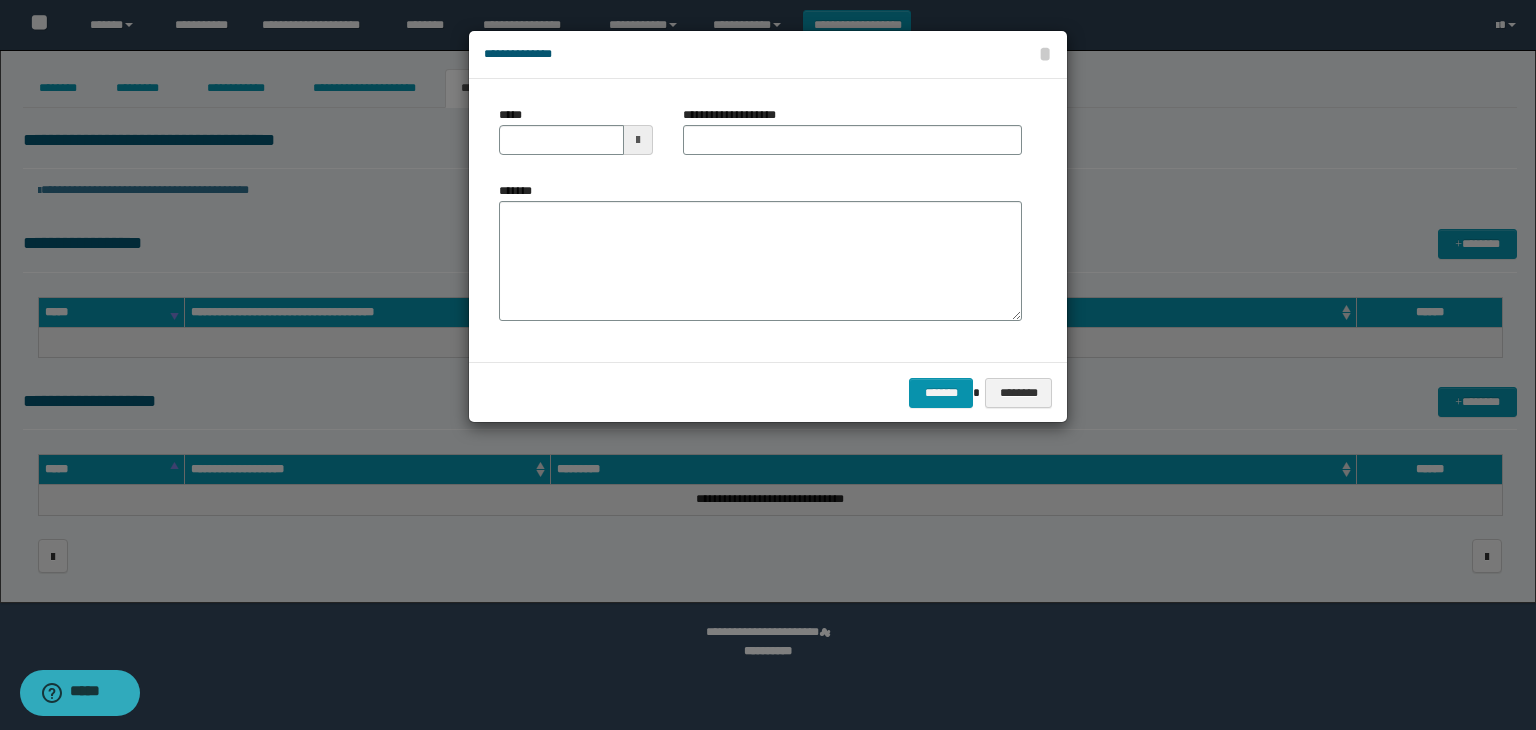 click on "**********" at bounding box center [740, 115] 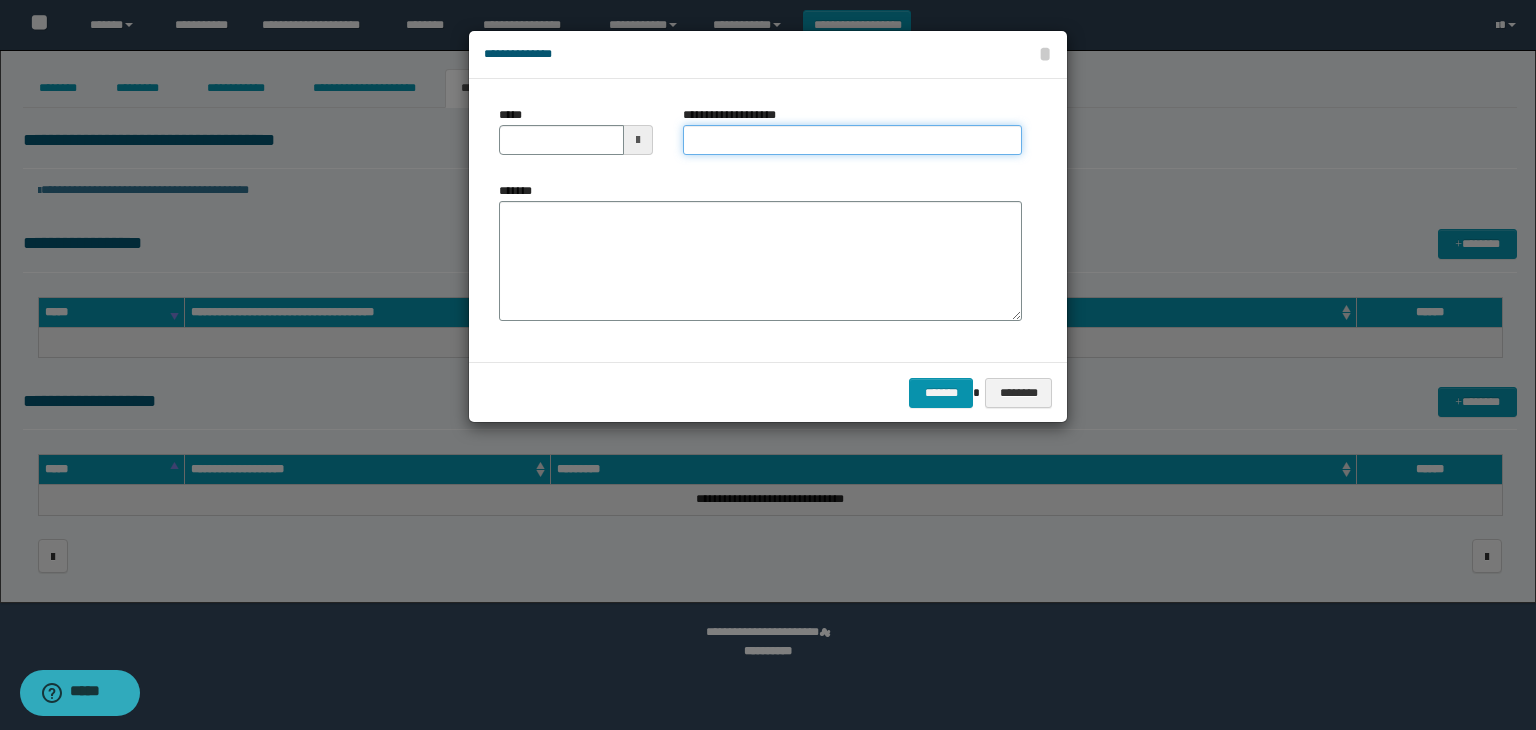 click on "**********" at bounding box center (852, 140) 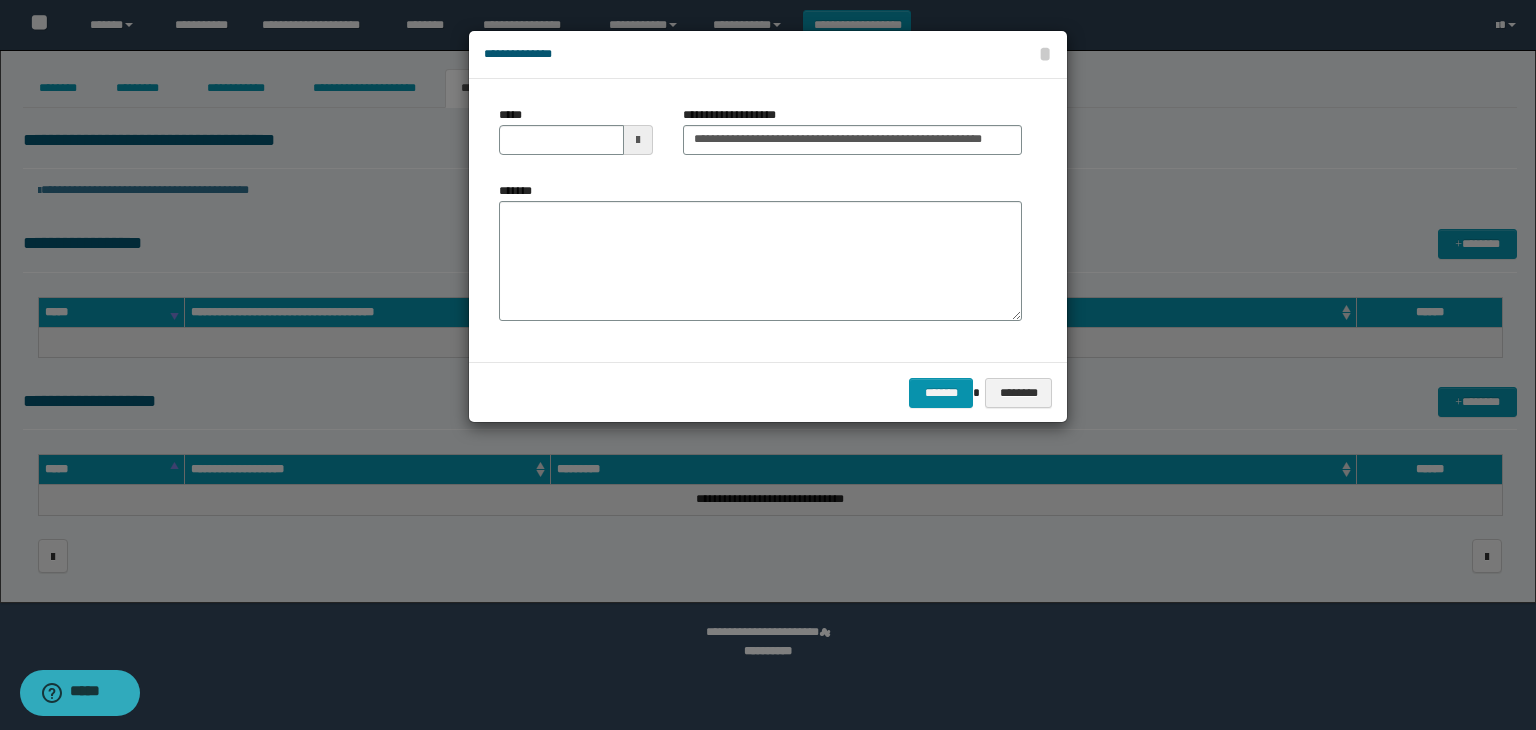 drag, startPoint x: 616, startPoint y: 136, endPoint x: 617, endPoint y: 155, distance: 19.026299 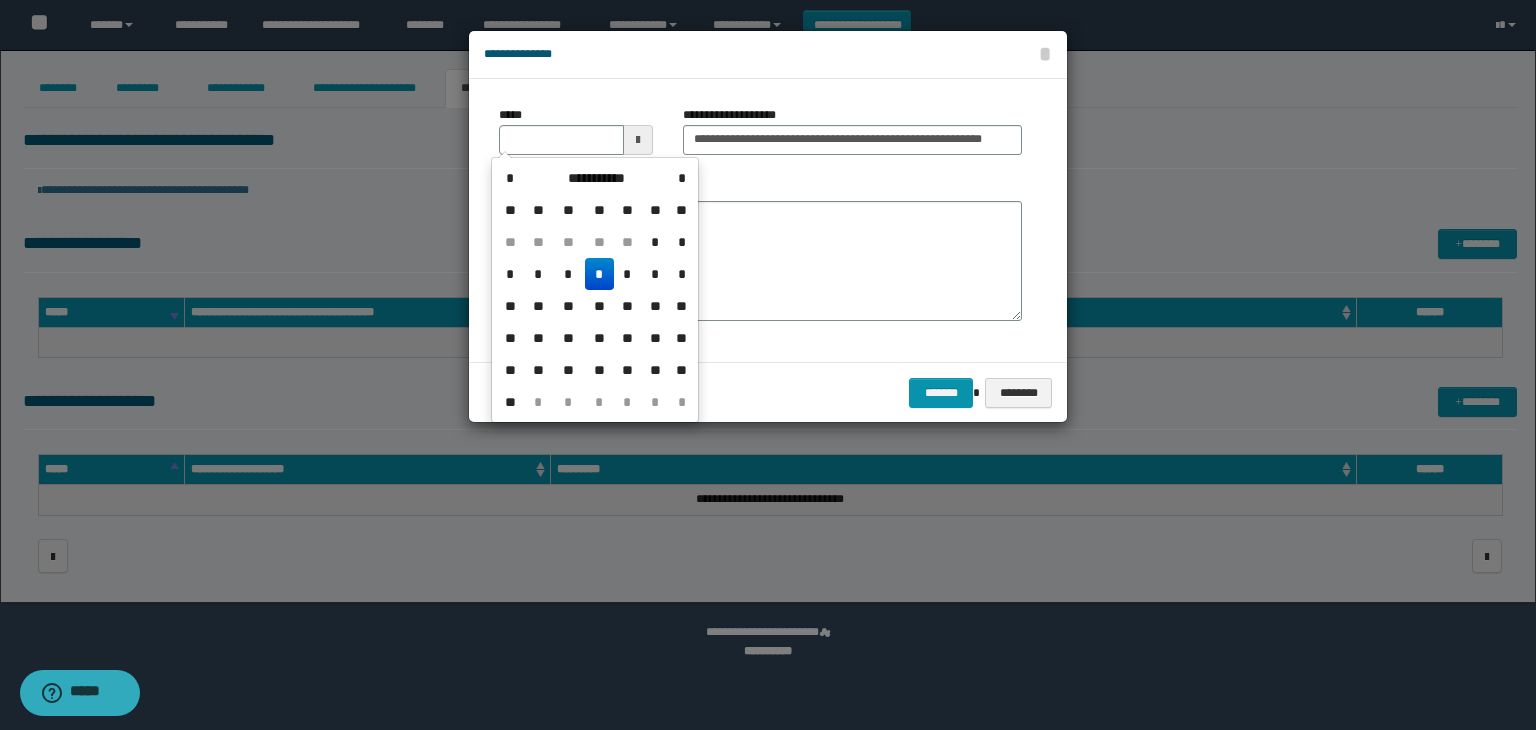 click on "*" at bounding box center (599, 274) 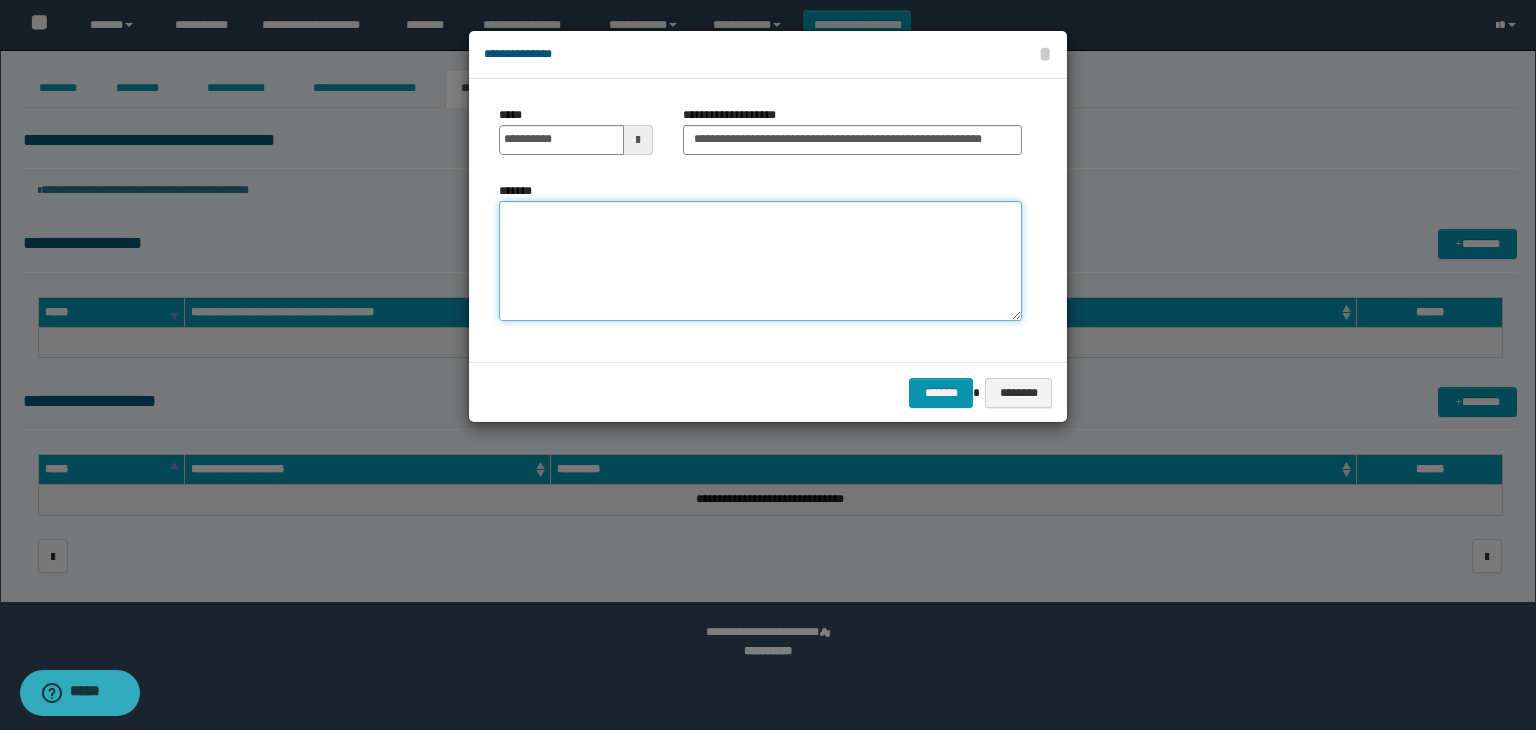 paste on "**********" 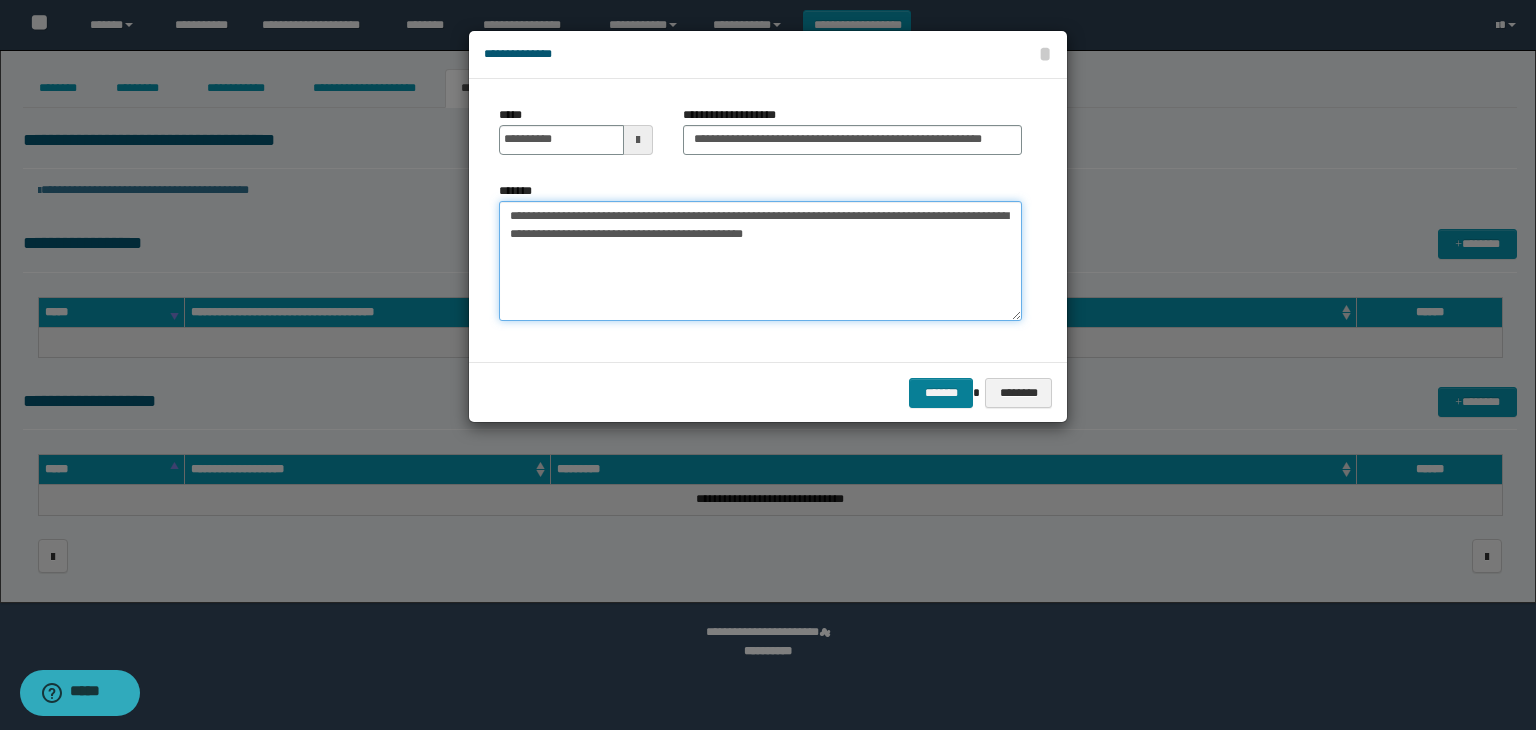 type on "**********" 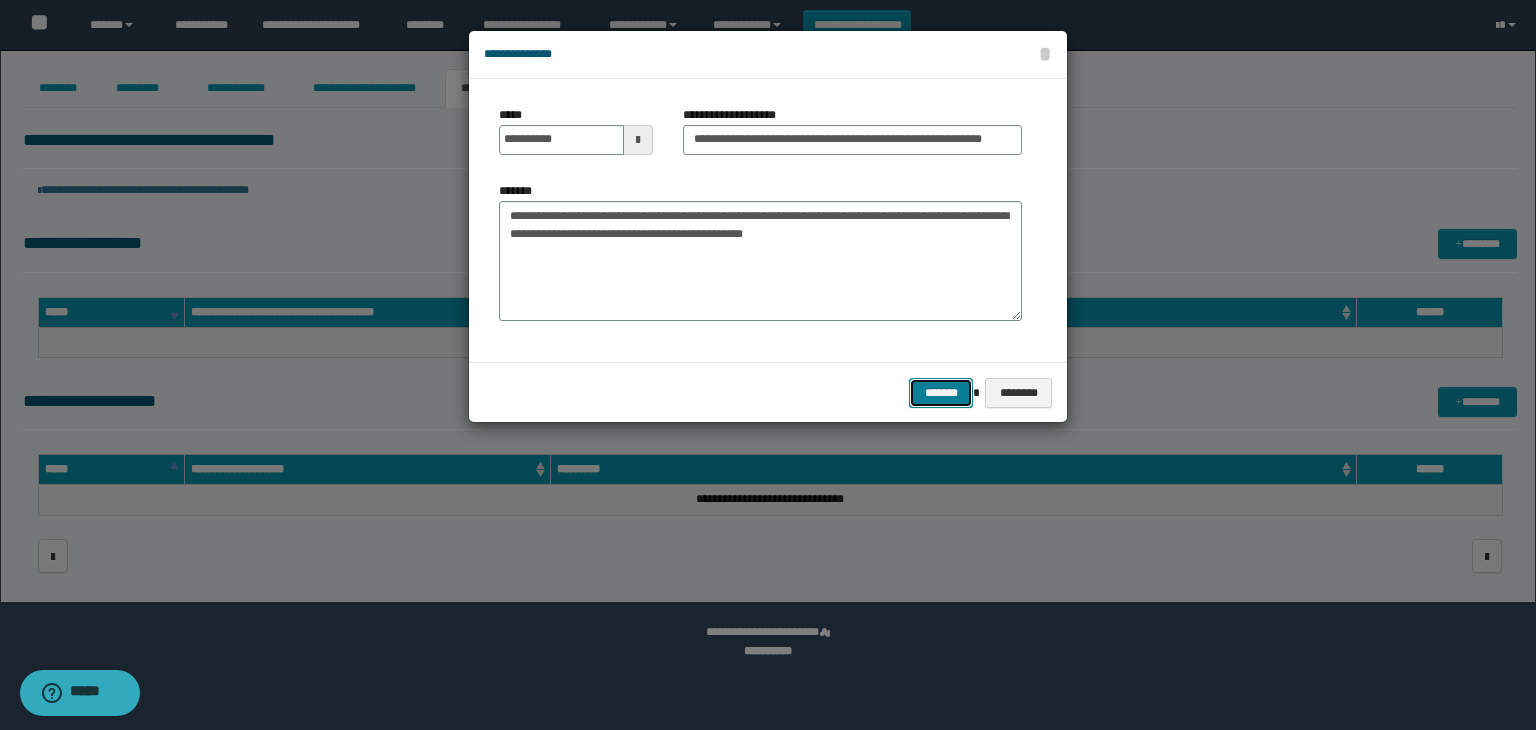 click on "*******" at bounding box center [941, 393] 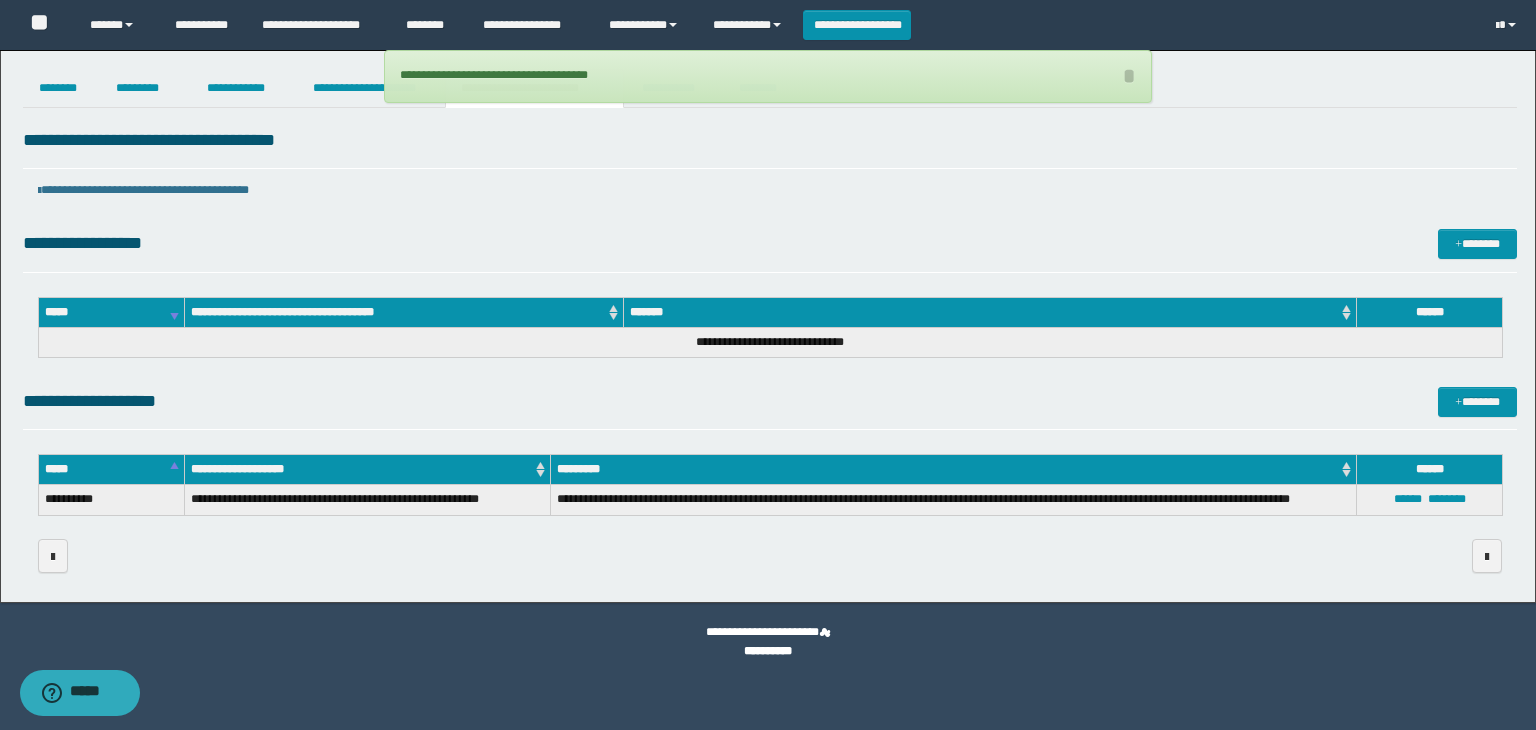 click on "**********" at bounding box center (768, 76) 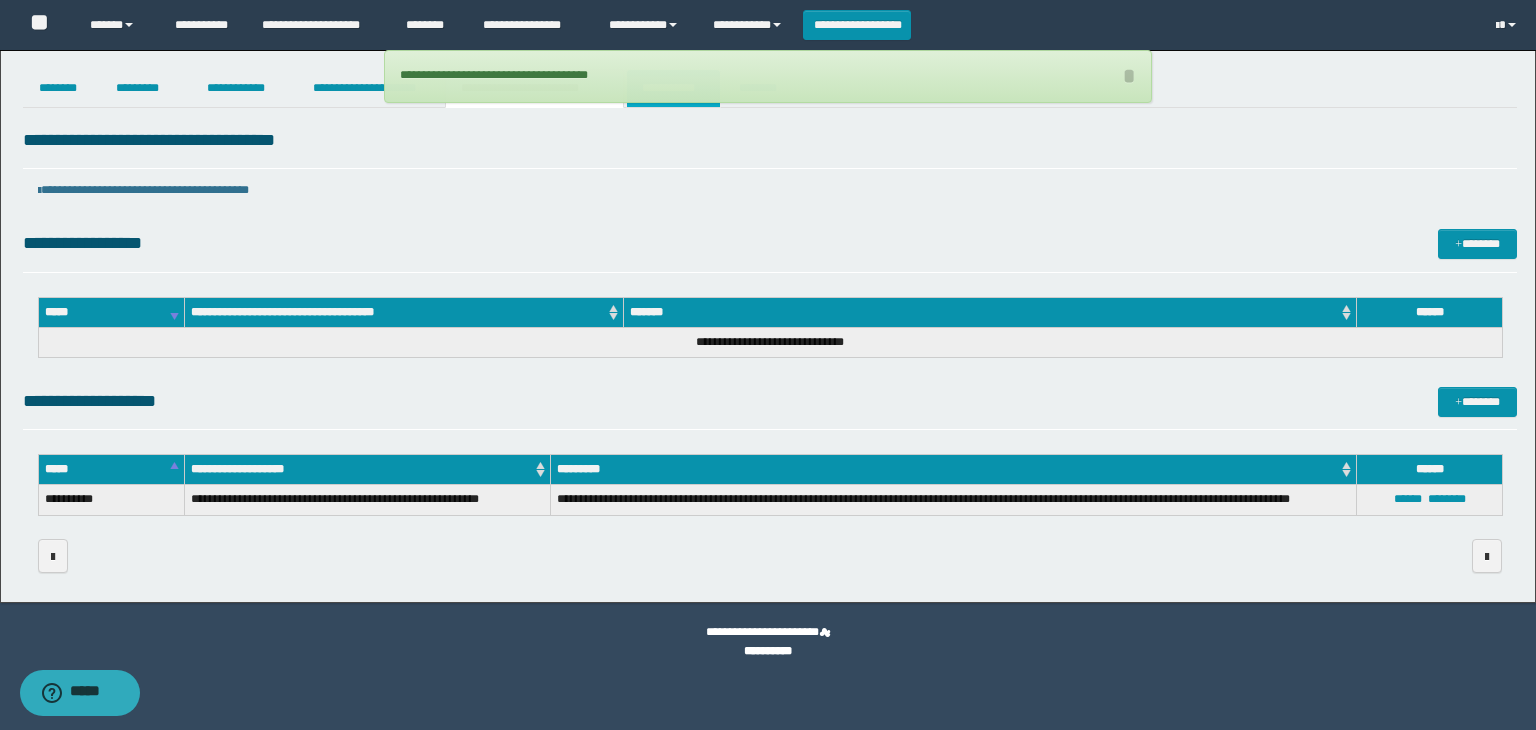 click on "**********" at bounding box center [673, 88] 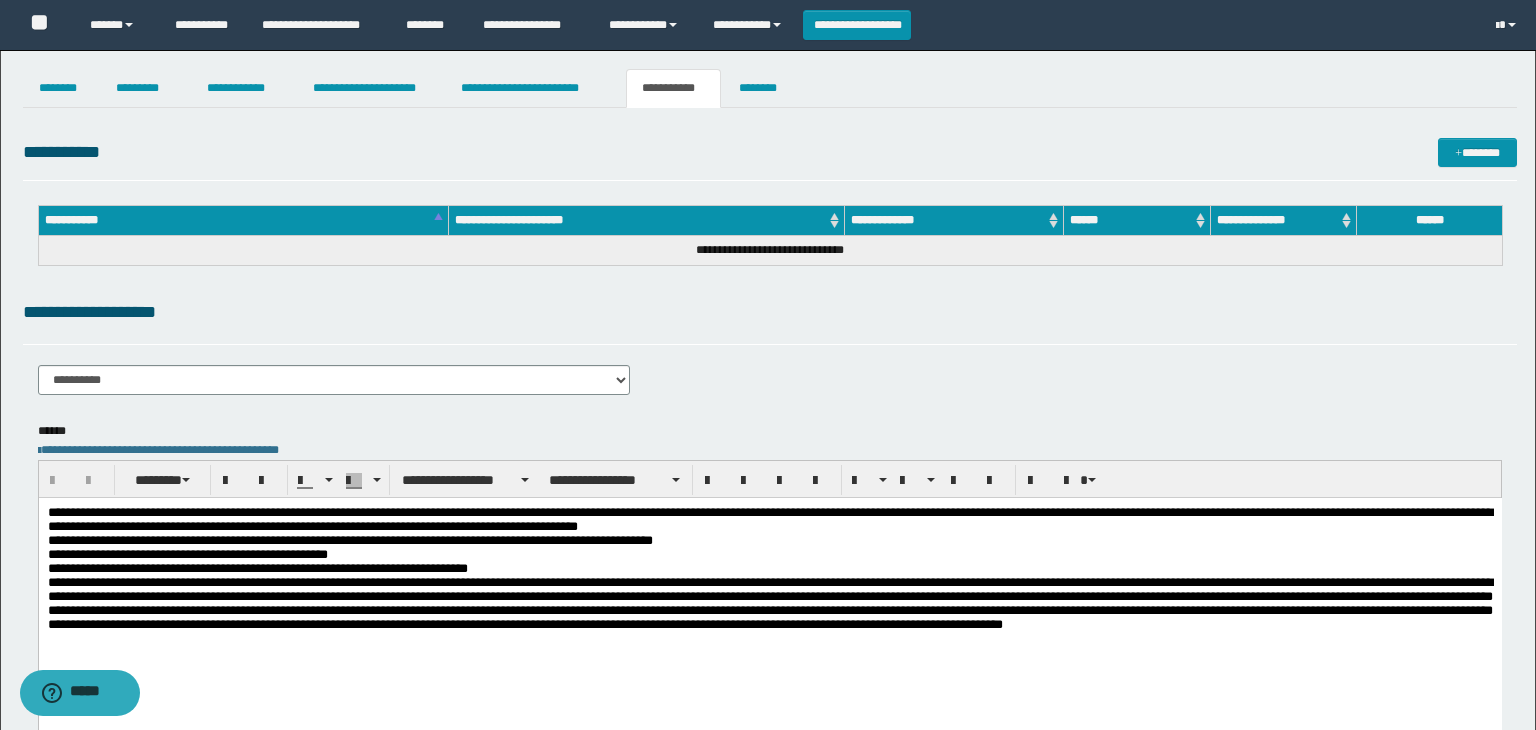 scroll, scrollTop: 0, scrollLeft: 0, axis: both 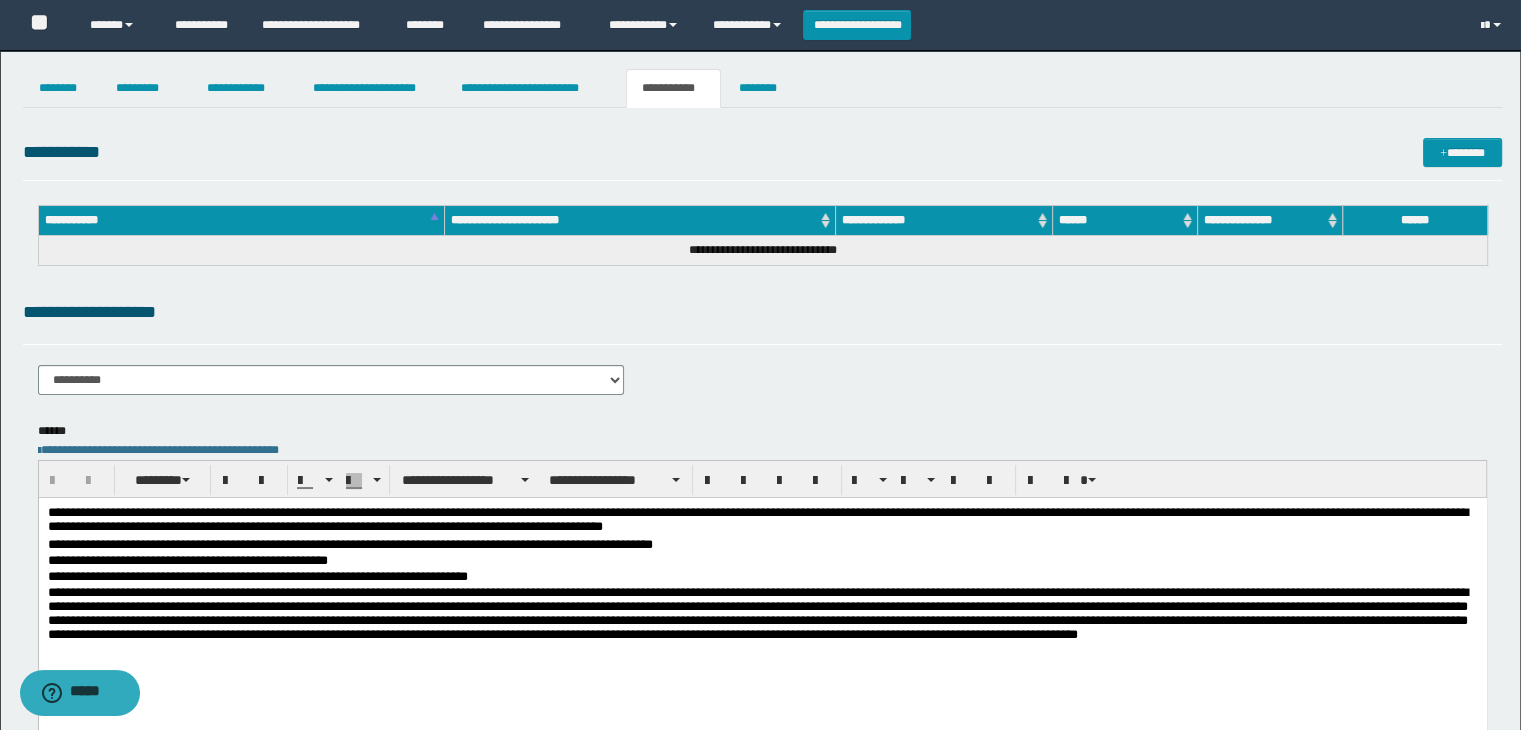 click on "**********" at bounding box center (331, 387) 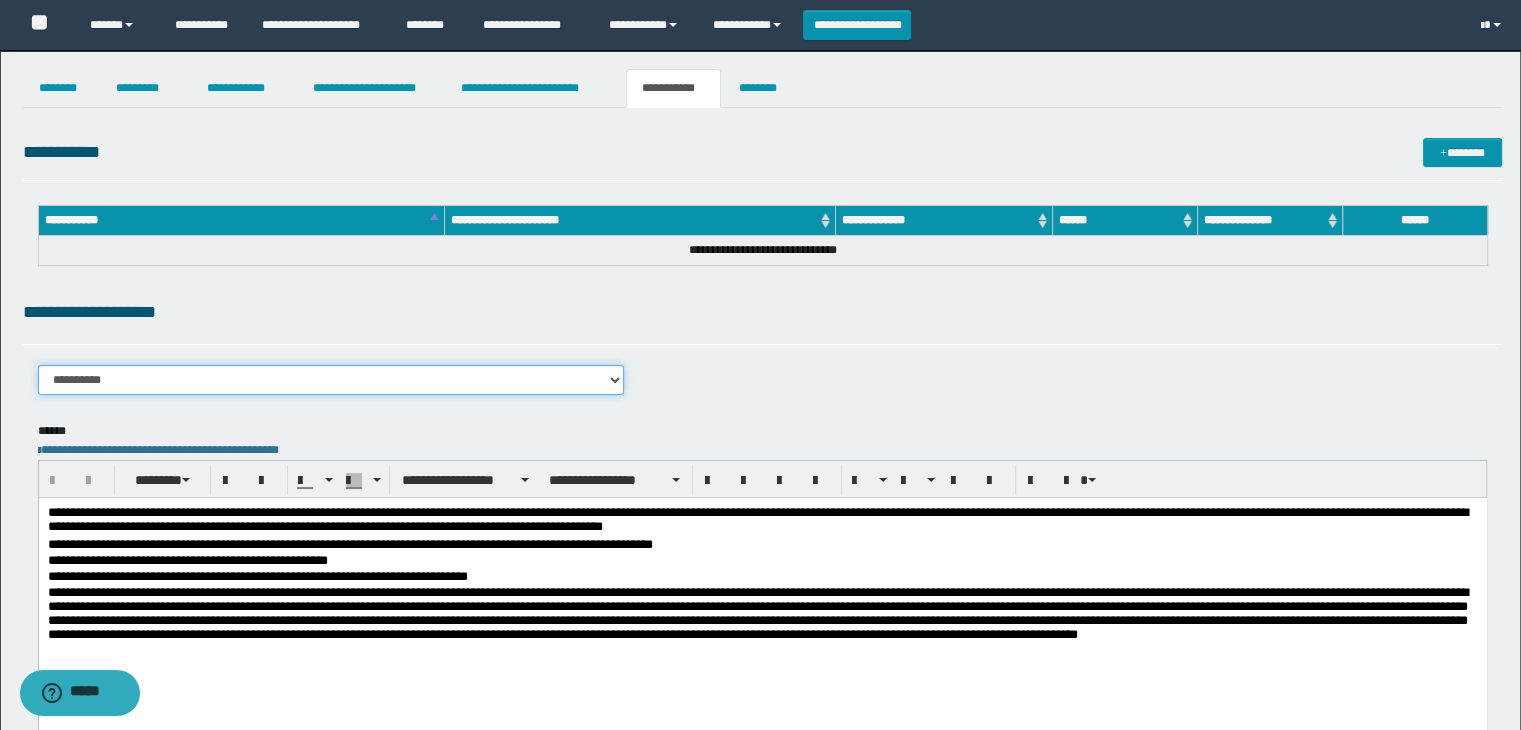 drag, startPoint x: 484, startPoint y: 370, endPoint x: 455, endPoint y: 389, distance: 34.669872 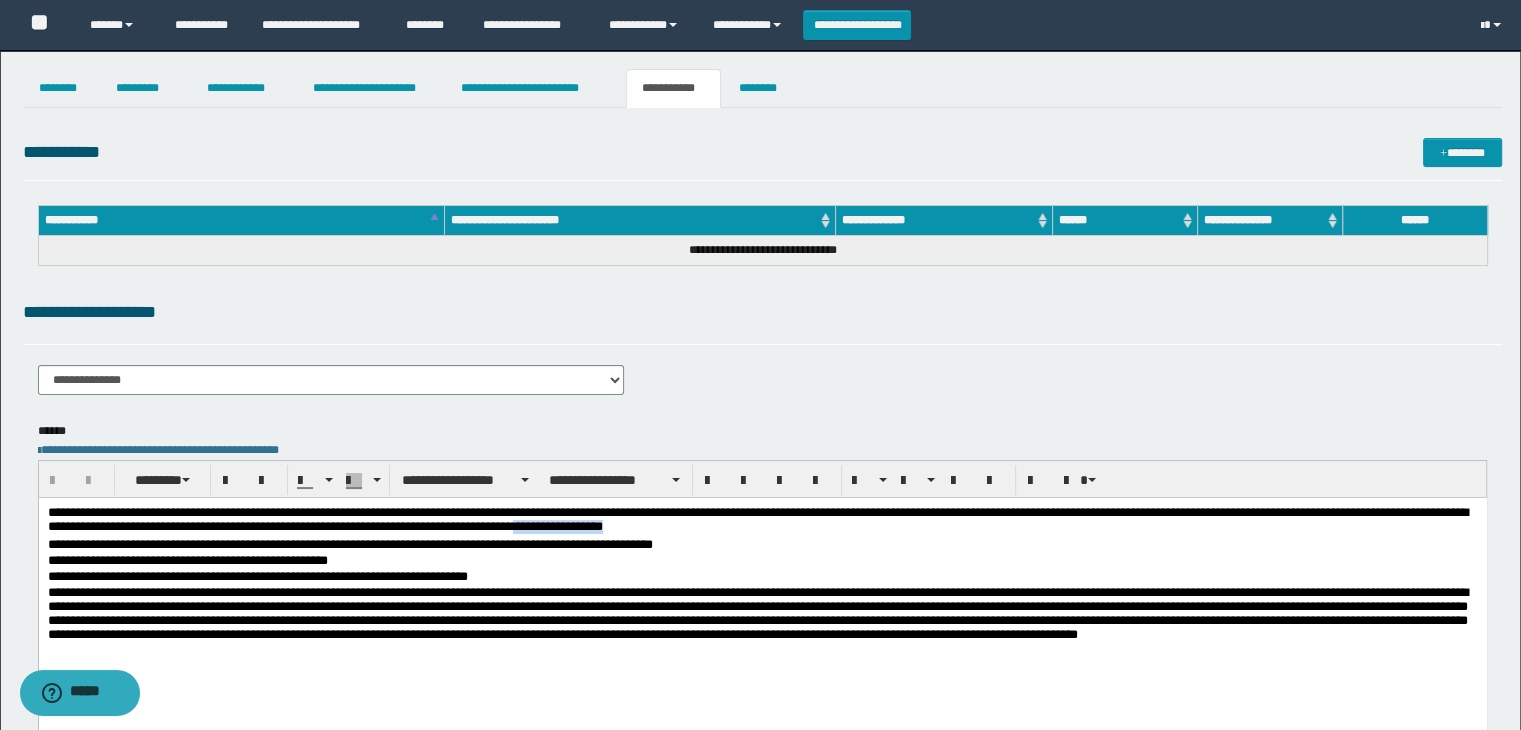 drag, startPoint x: 718, startPoint y: 527, endPoint x: 854, endPoint y: 523, distance: 136.0588 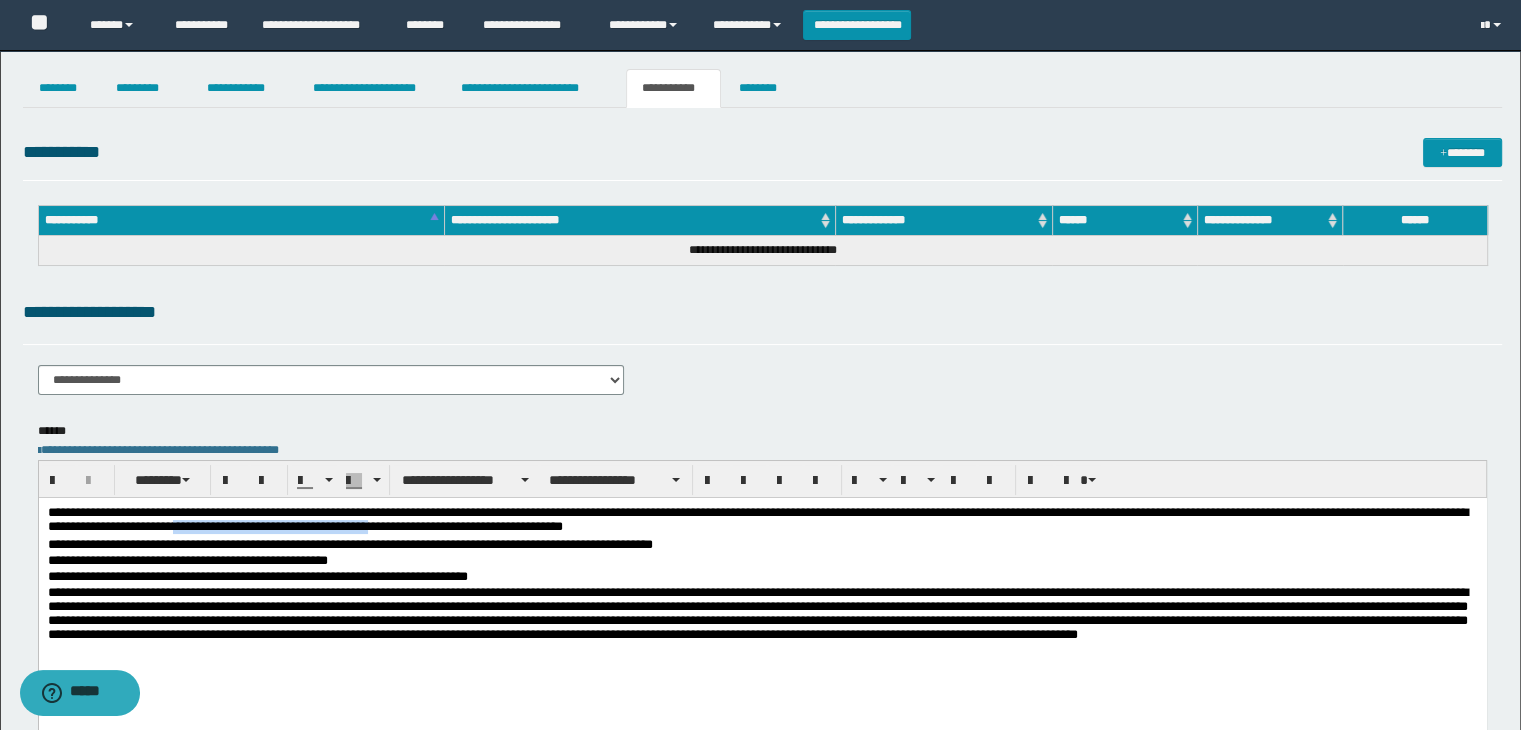 drag, startPoint x: 556, startPoint y: 524, endPoint x: 347, endPoint y: 525, distance: 209.0024 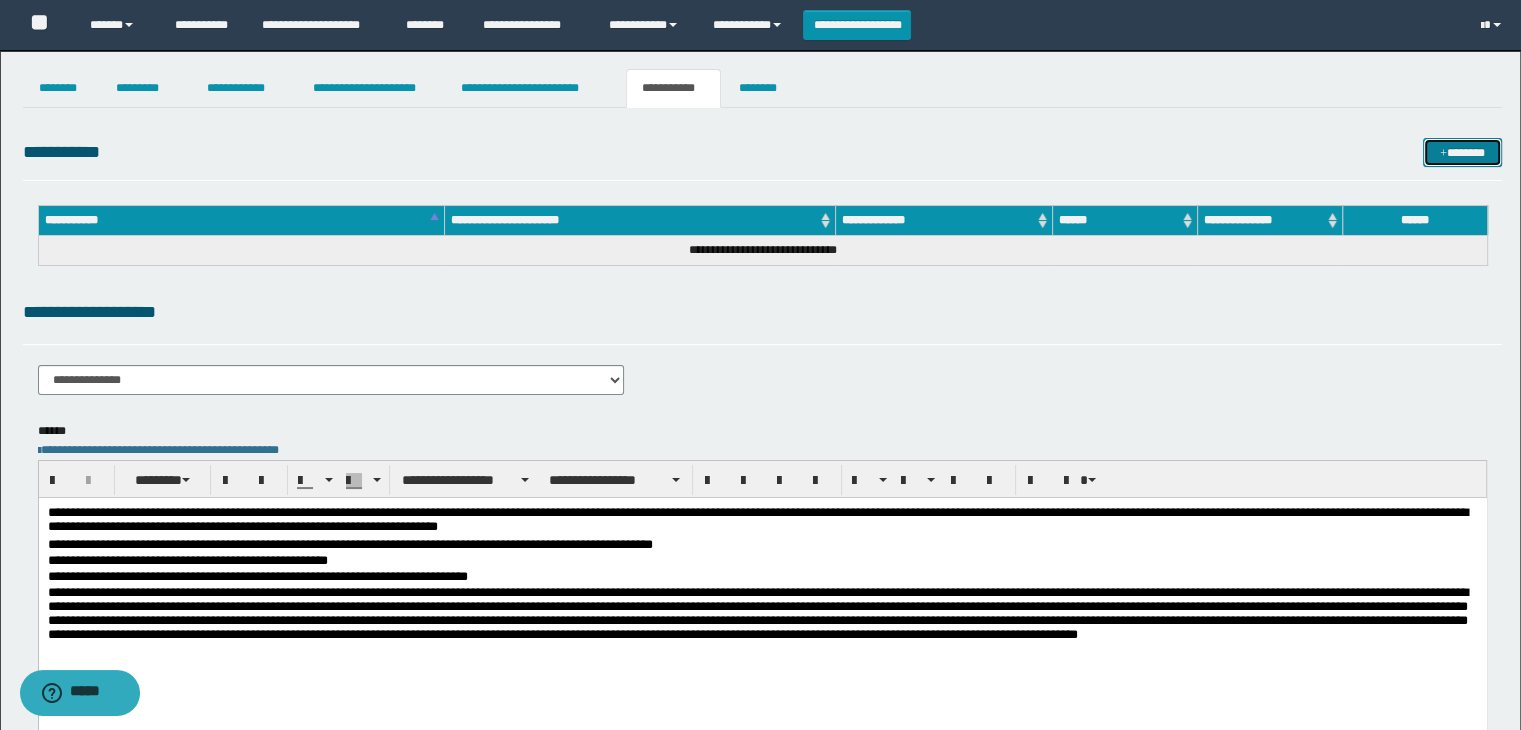 click on "*******" at bounding box center [1462, 153] 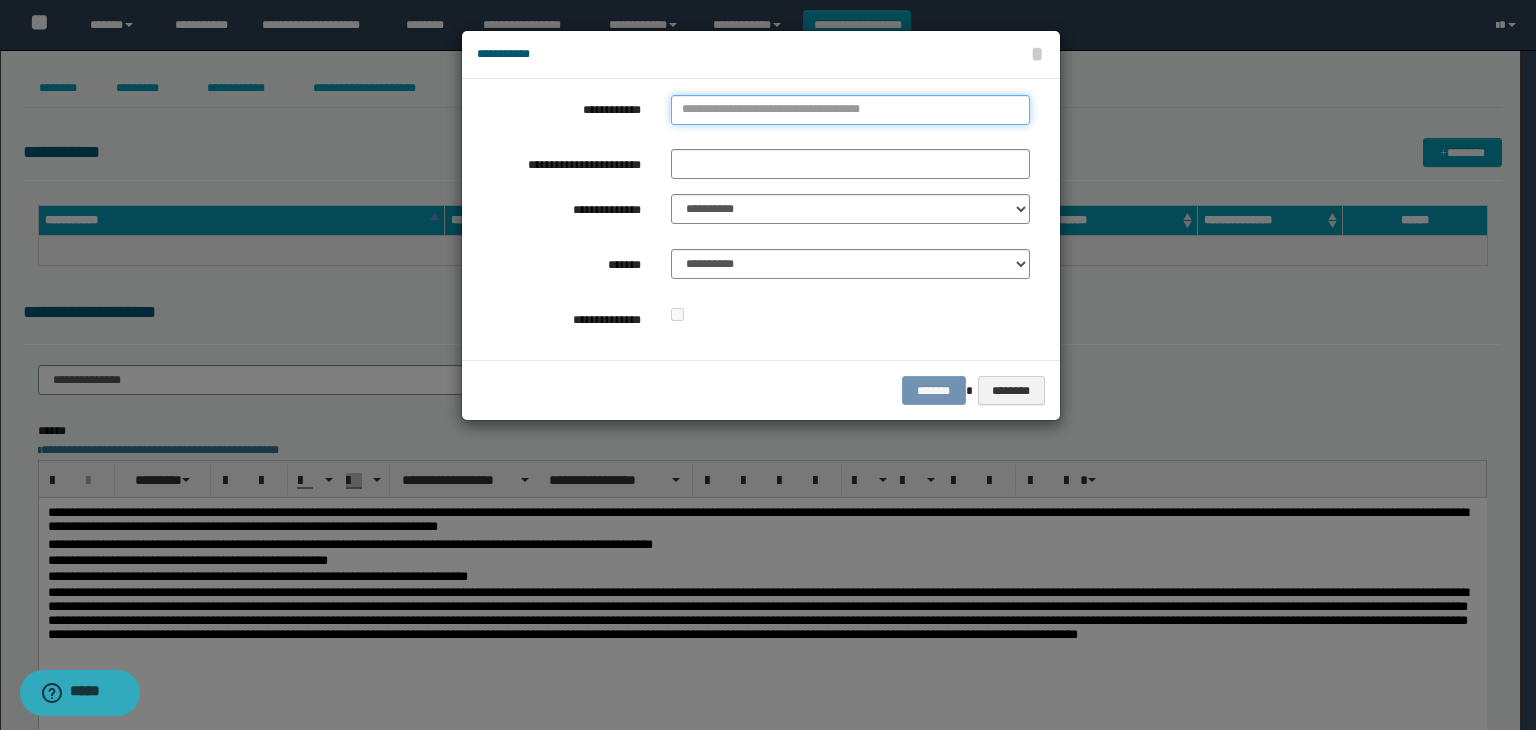 click on "**********" at bounding box center (850, 110) 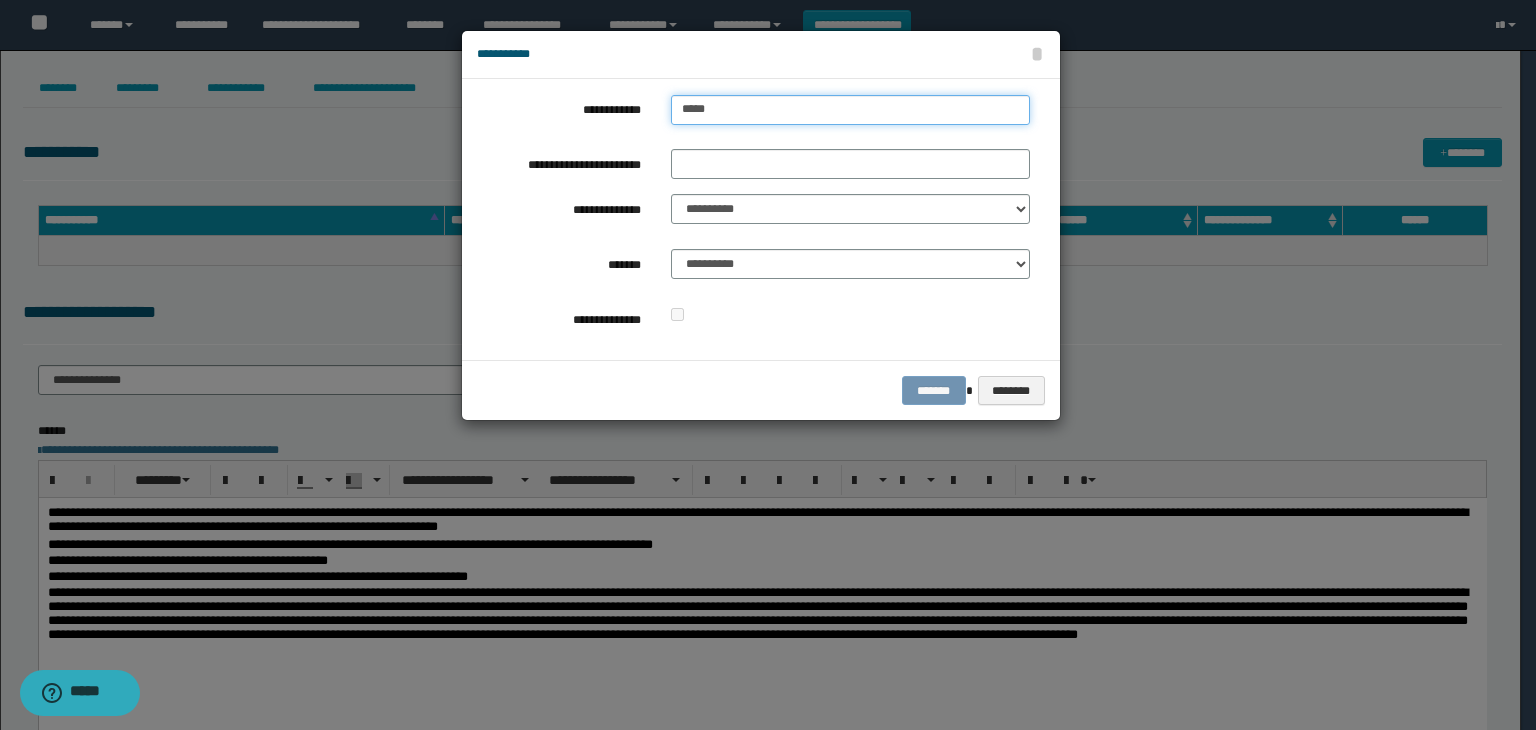 type on "******" 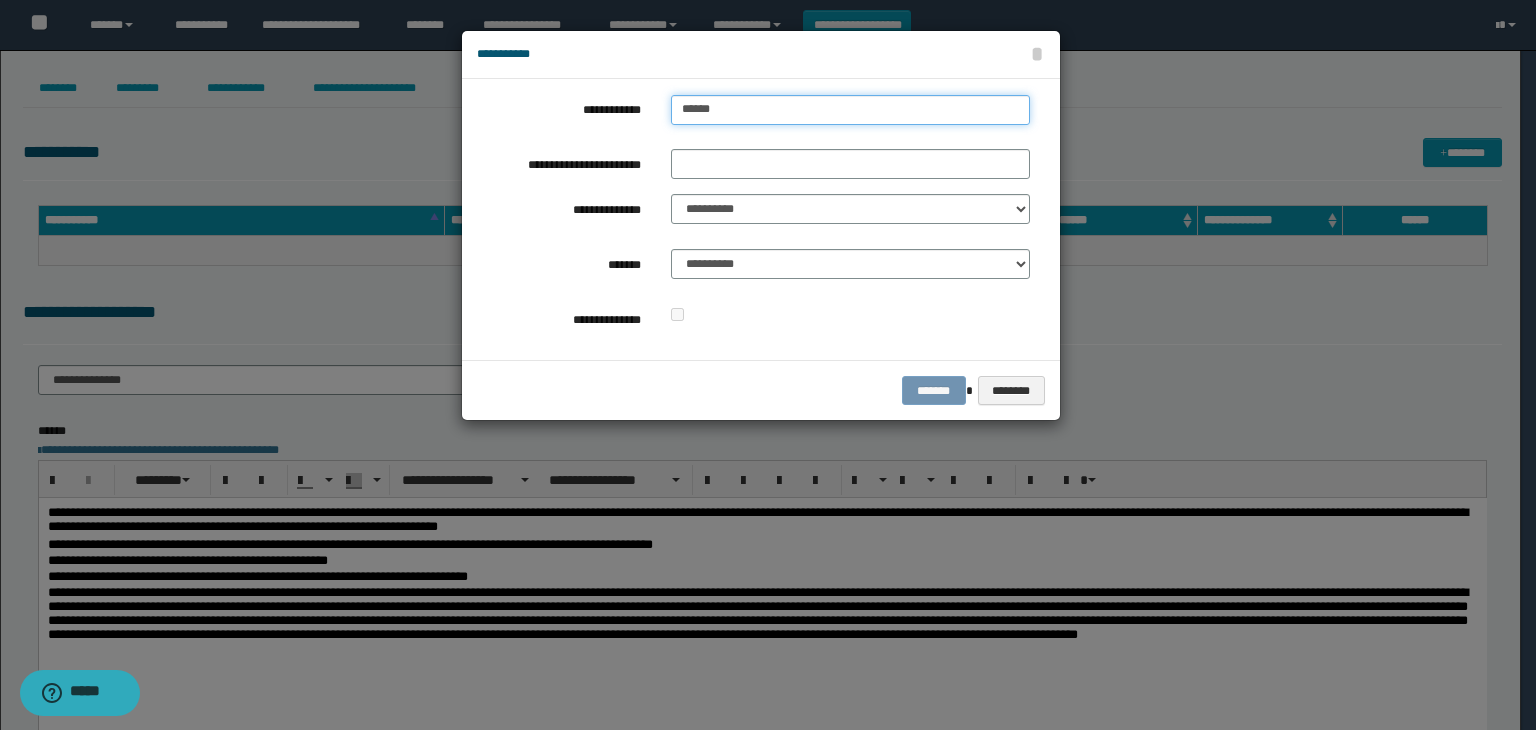 type on "******" 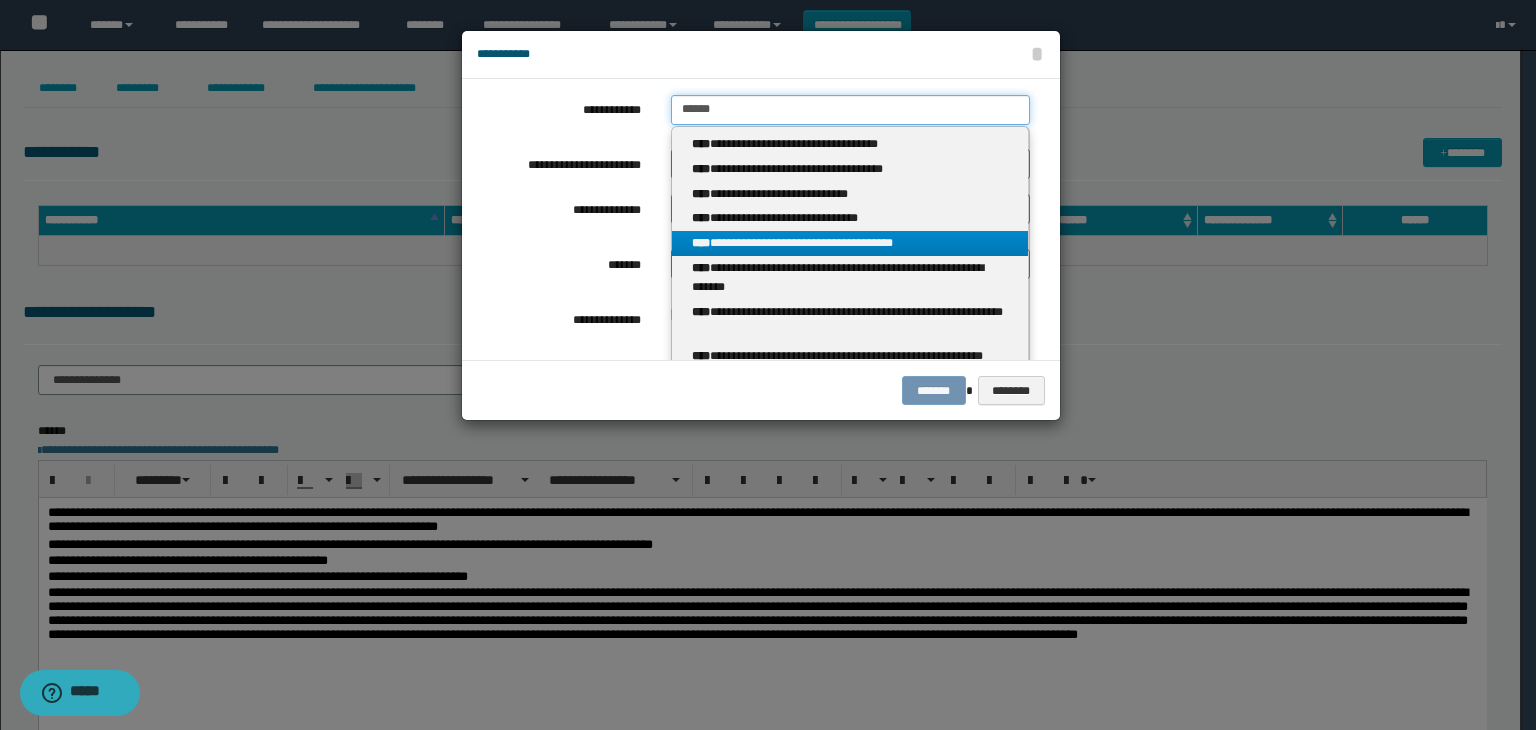 type on "******" 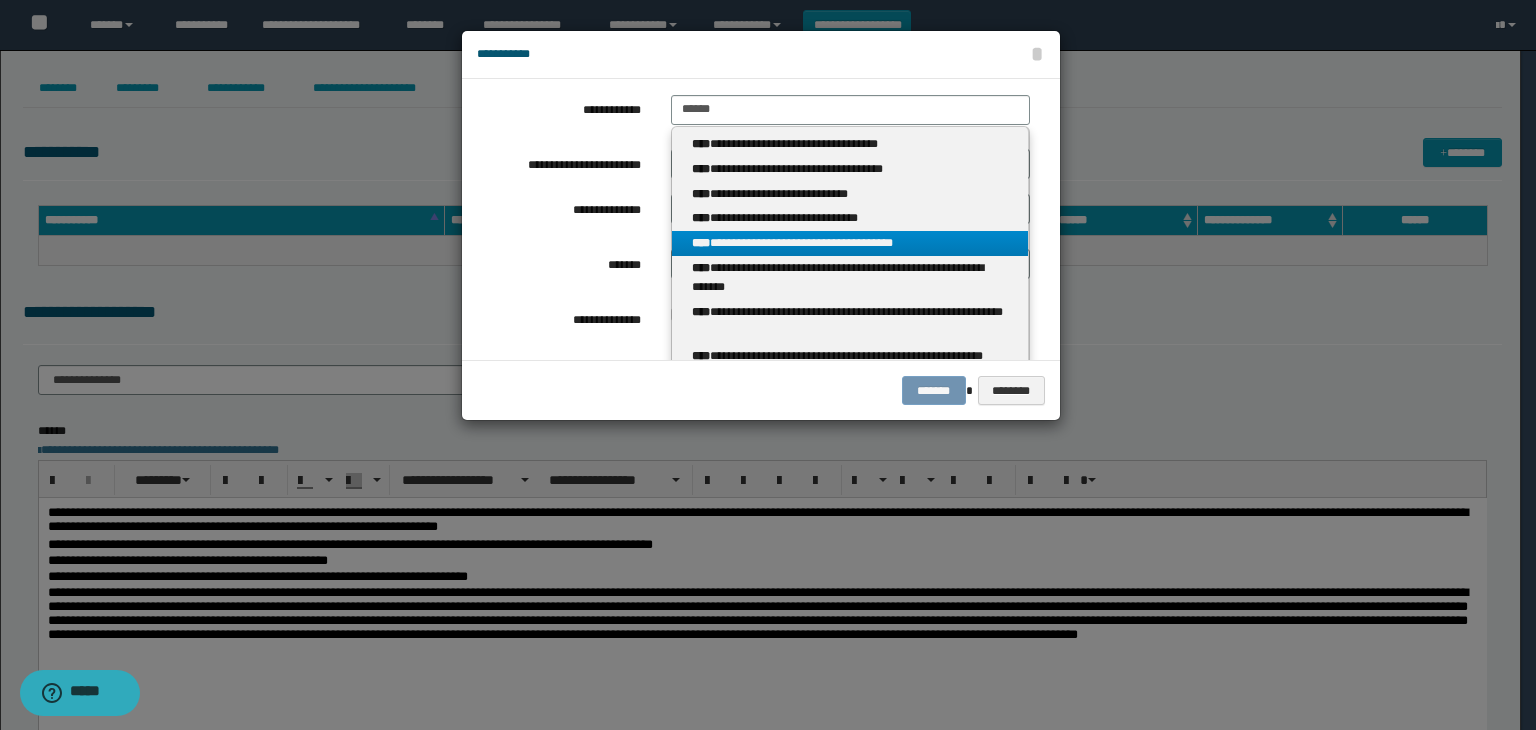 drag, startPoint x: 820, startPoint y: 243, endPoint x: 737, endPoint y: 164, distance: 114.58621 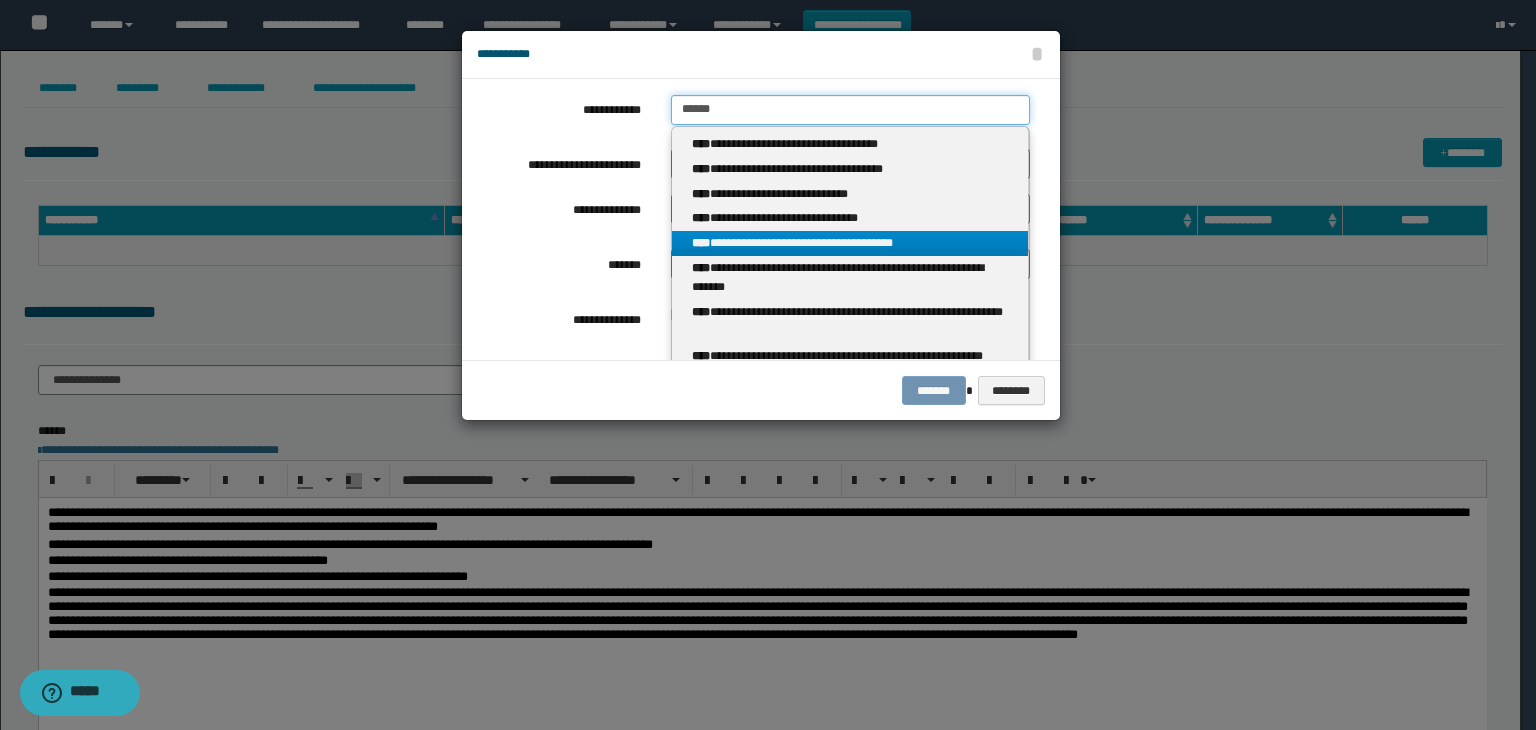 type 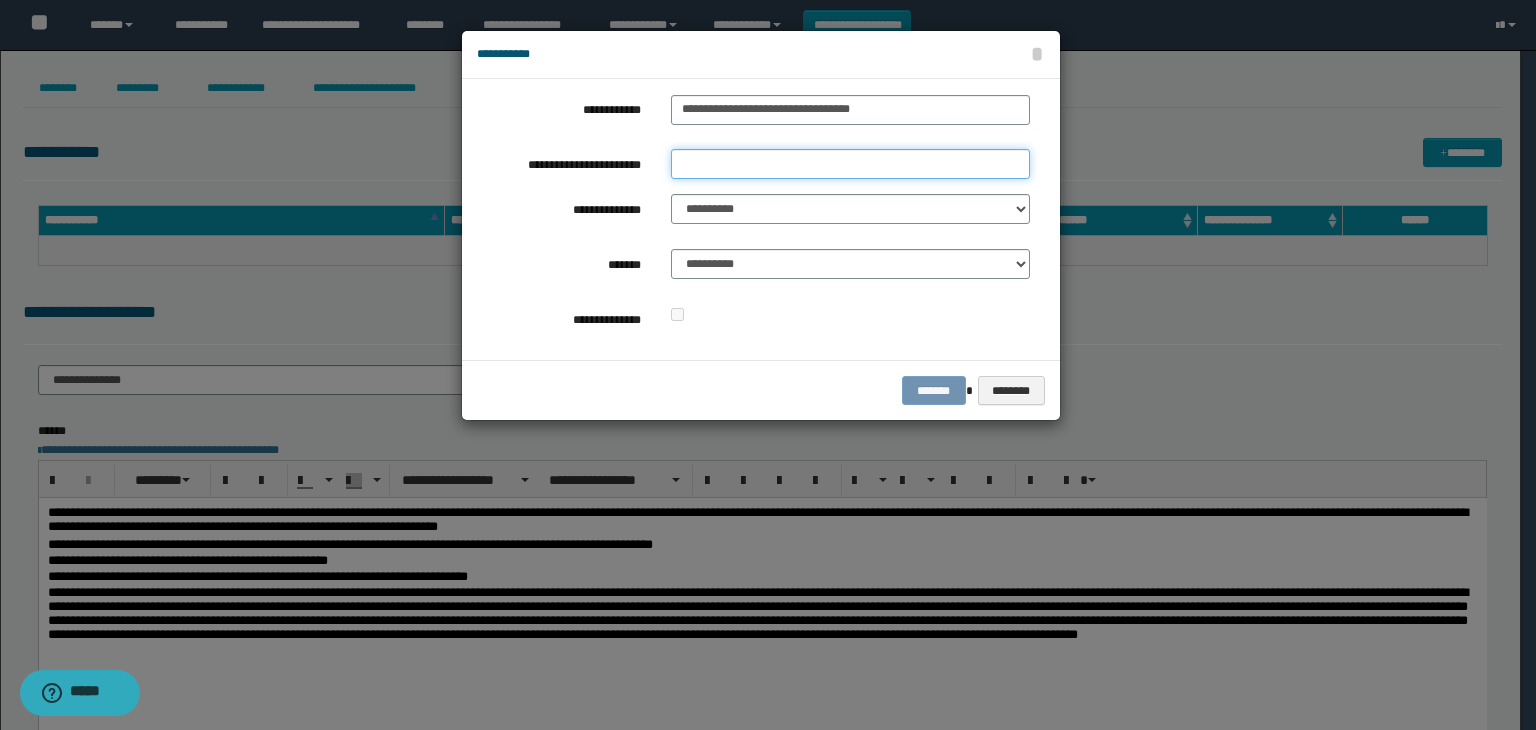 drag, startPoint x: 697, startPoint y: 156, endPoint x: 708, endPoint y: 168, distance: 16.27882 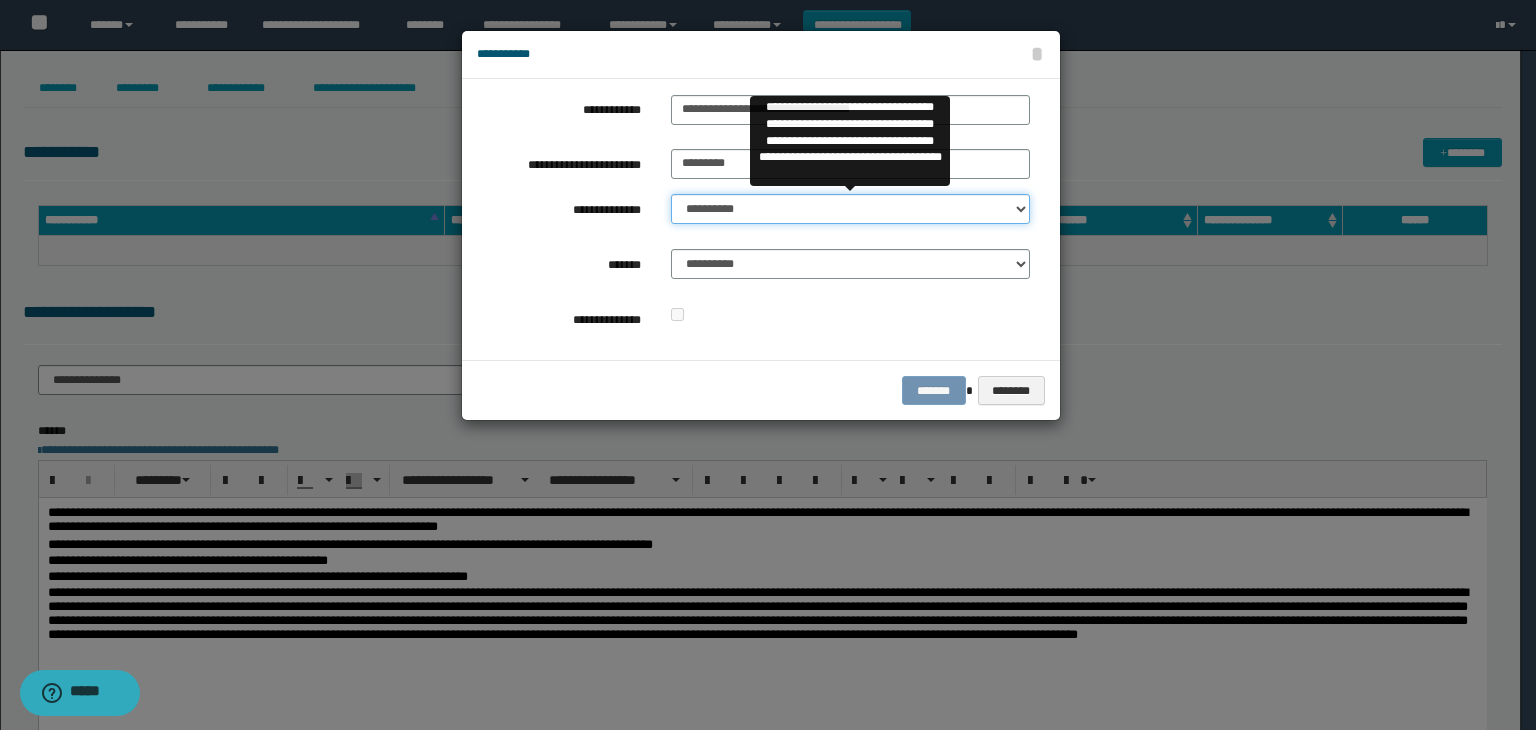 click on "**********" at bounding box center (850, 209) 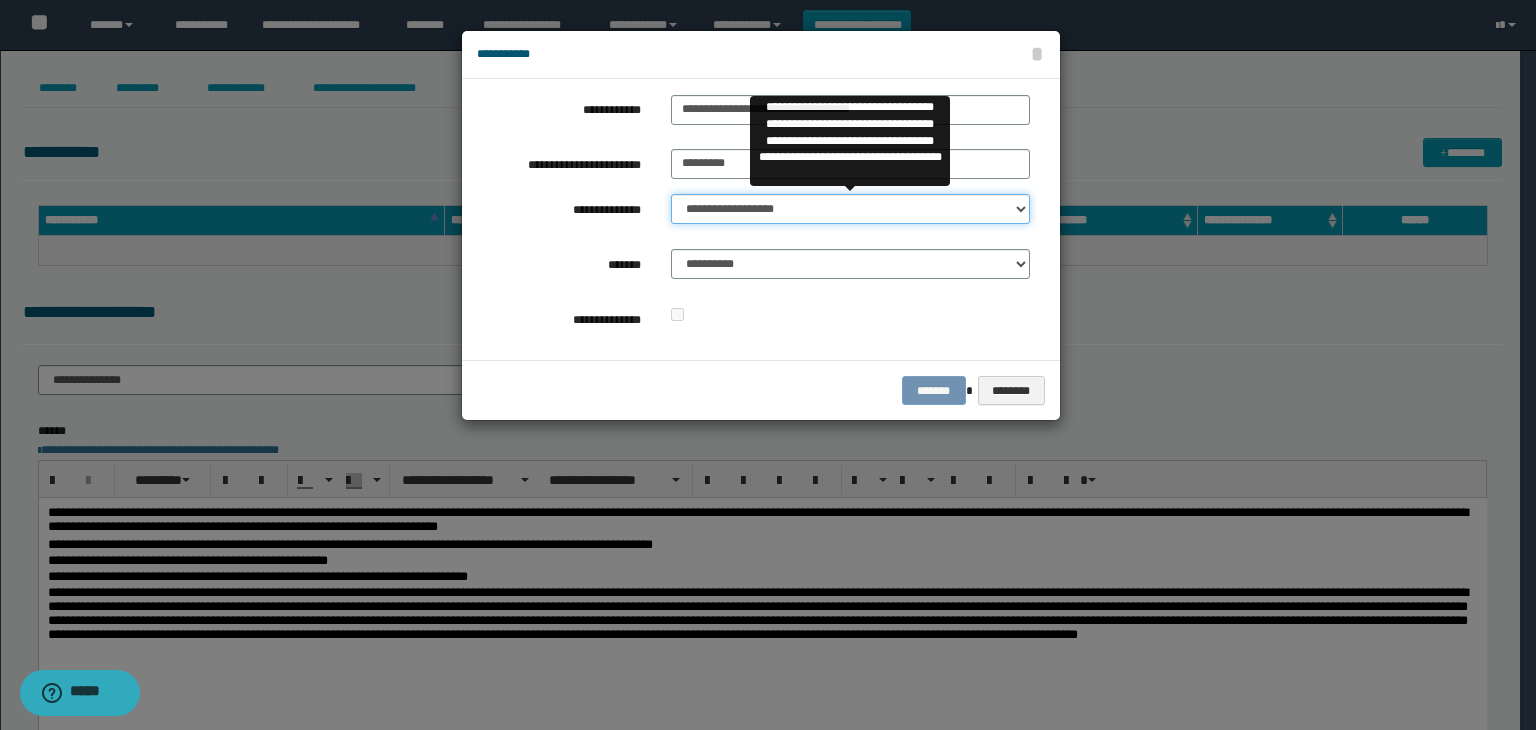 click on "**********" at bounding box center (850, 209) 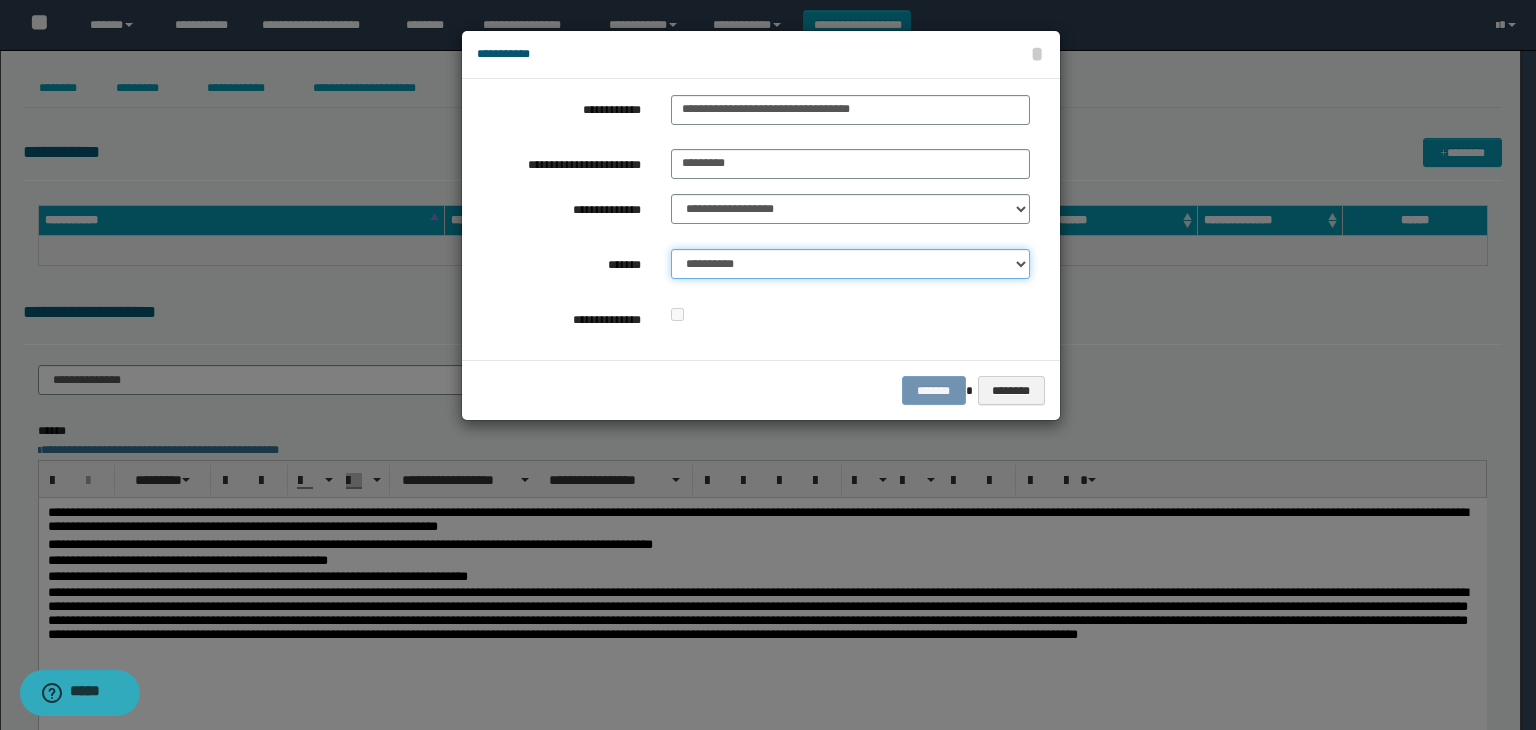 click on "**********" at bounding box center (850, 264) 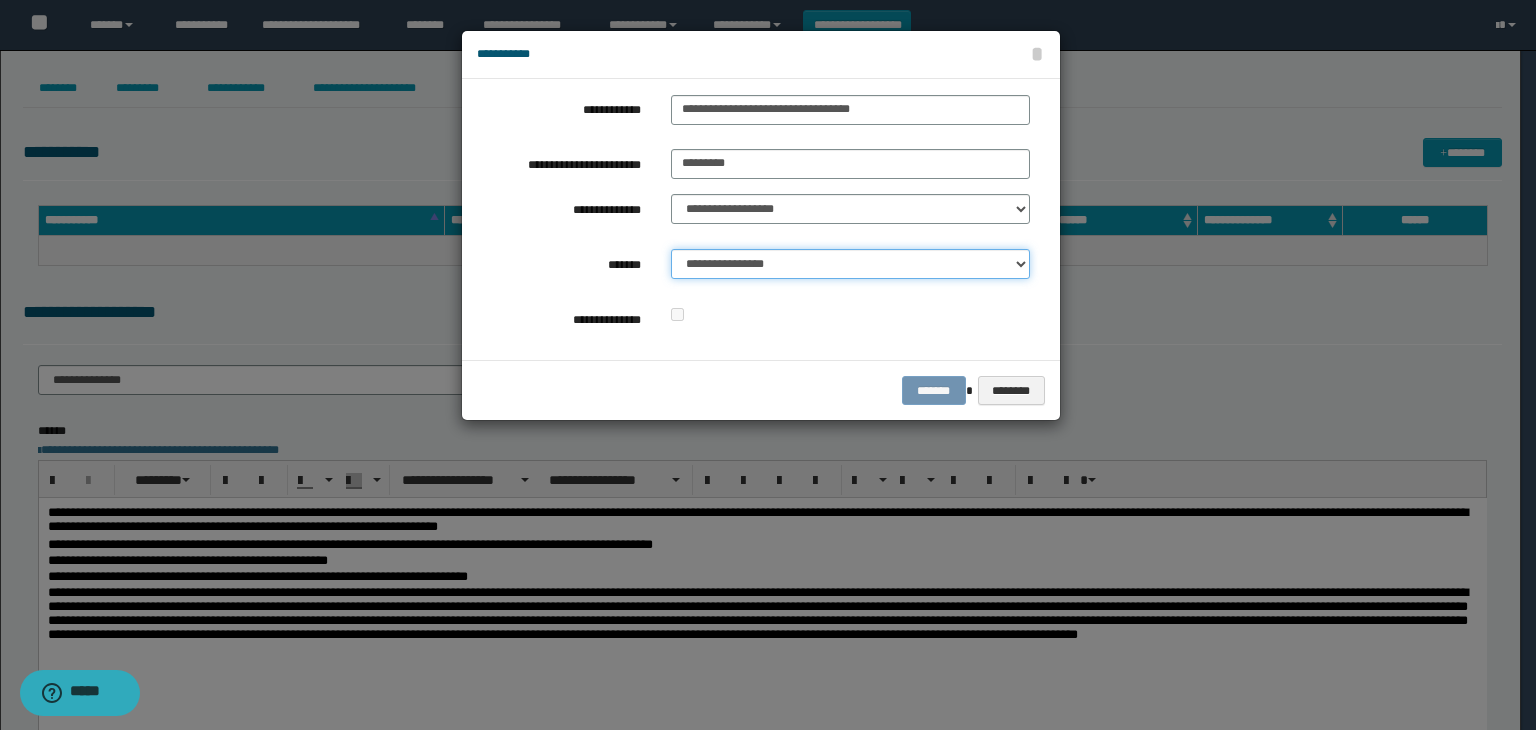 click on "**********" at bounding box center [850, 264] 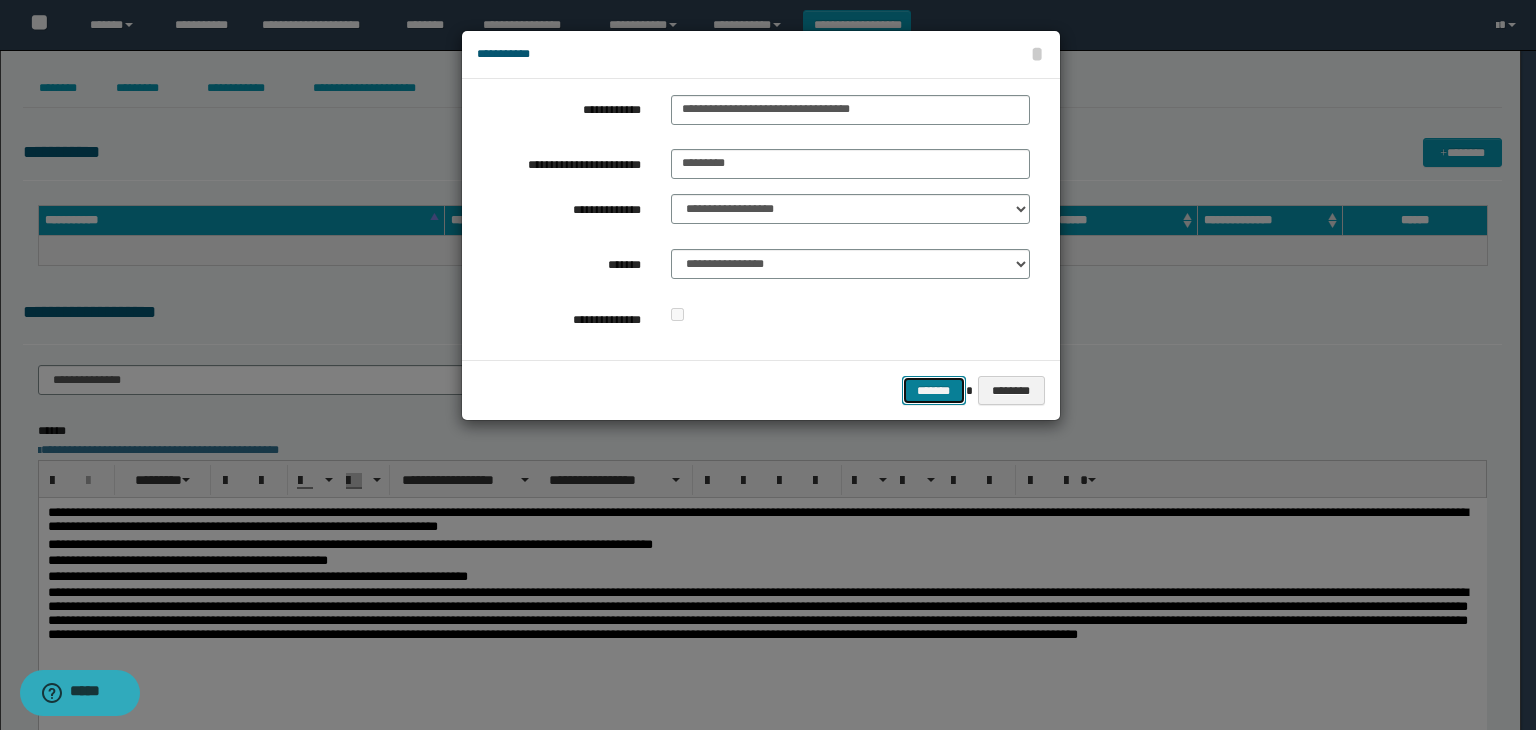 click on "*******" at bounding box center (934, 391) 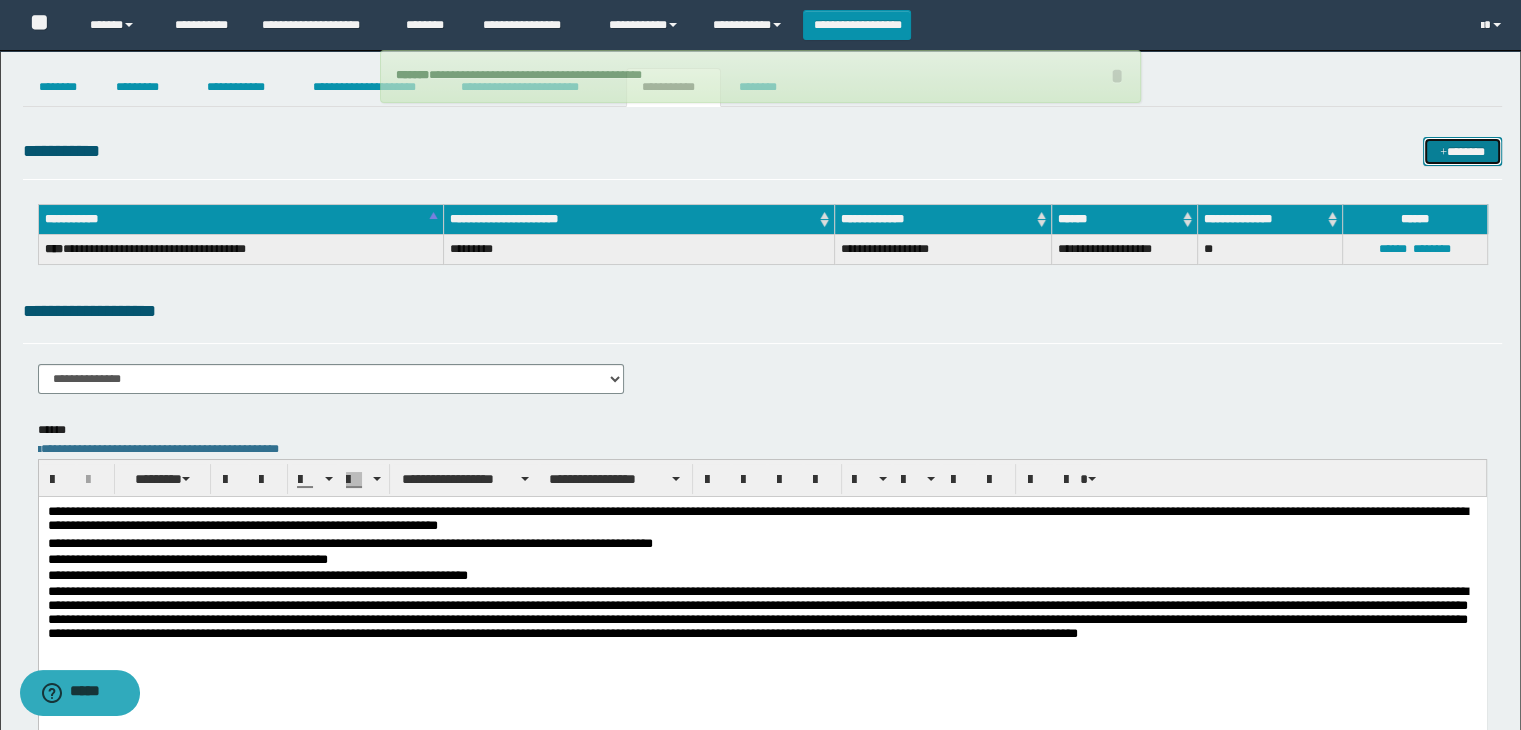 scroll, scrollTop: 293, scrollLeft: 0, axis: vertical 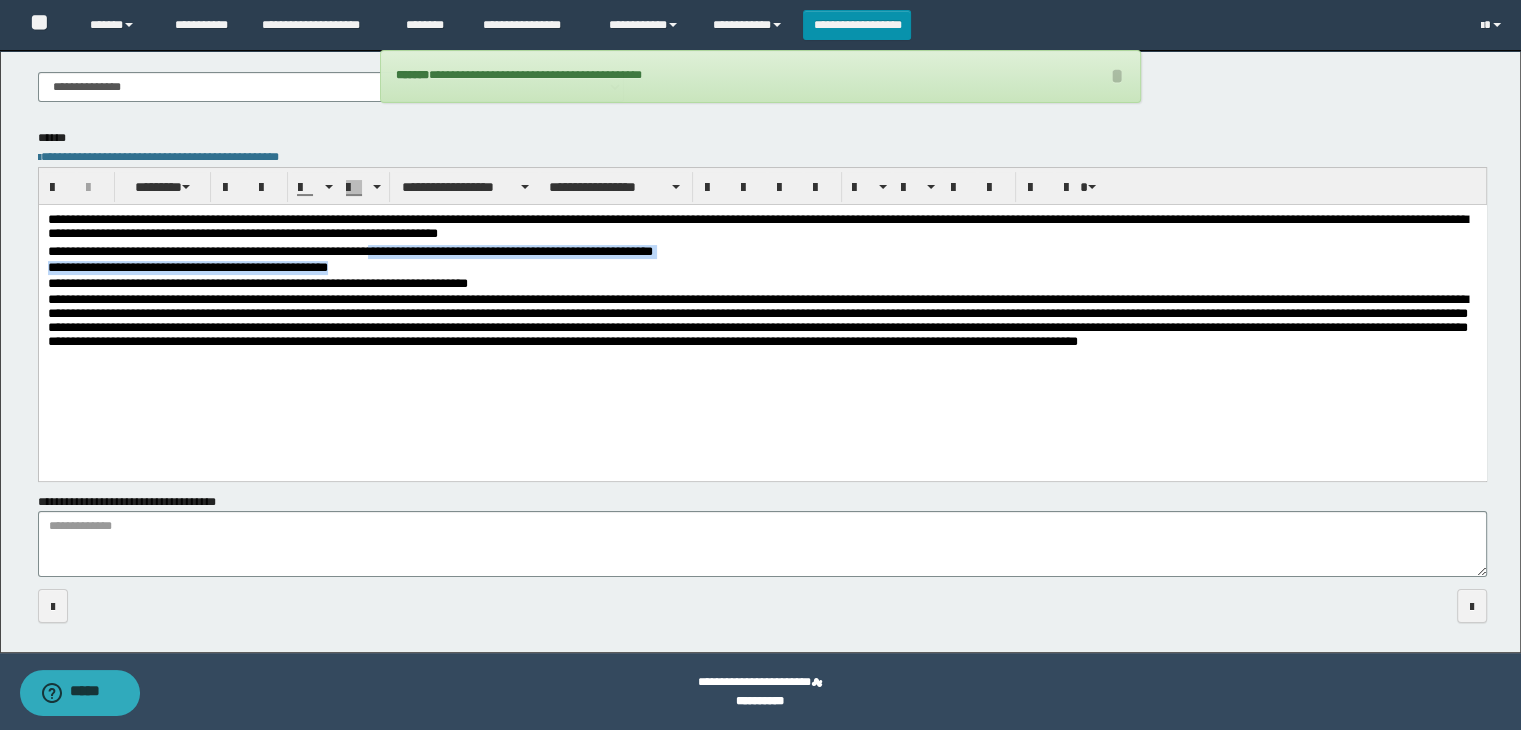 drag, startPoint x: 398, startPoint y: 252, endPoint x: 755, endPoint y: 267, distance: 357.31497 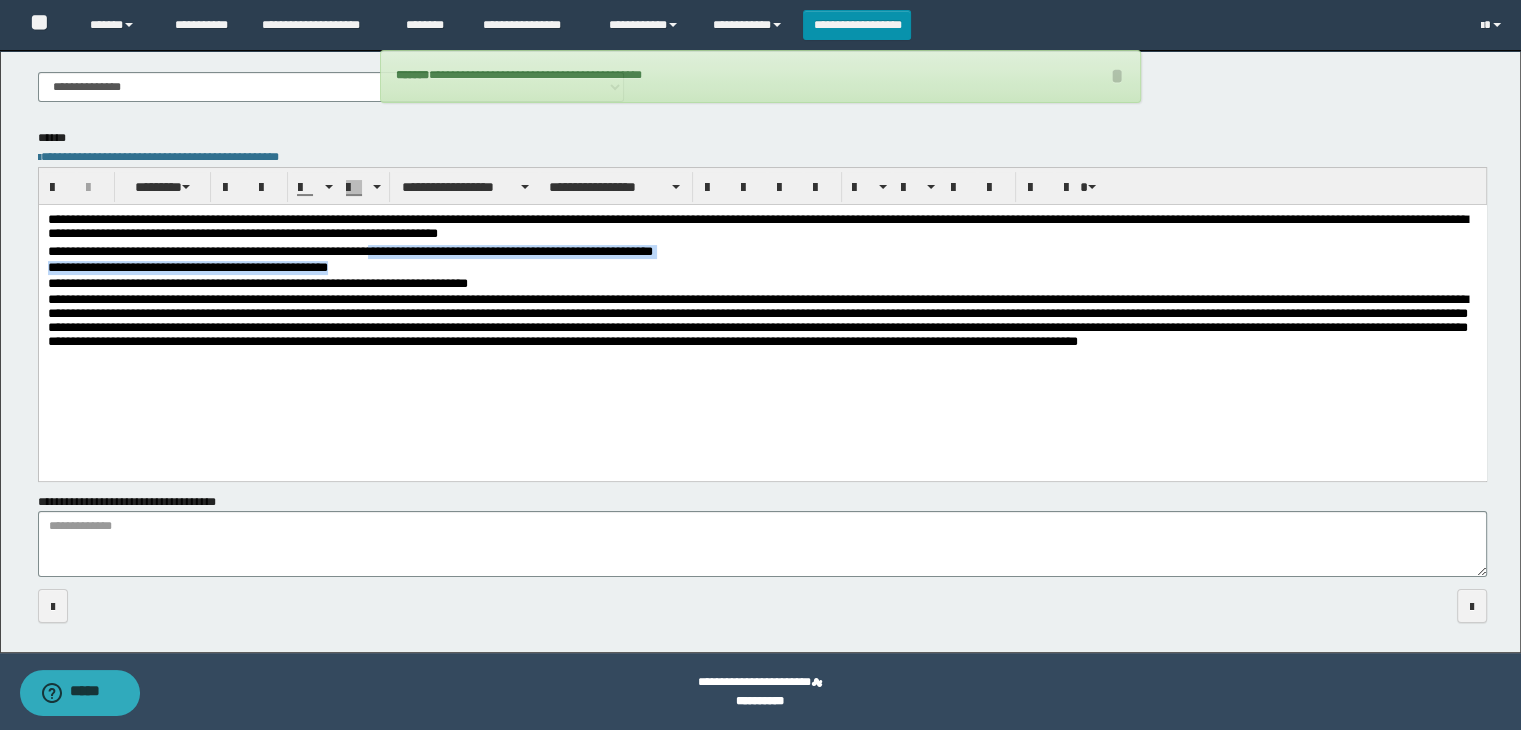 click on "**********" at bounding box center (762, 268) 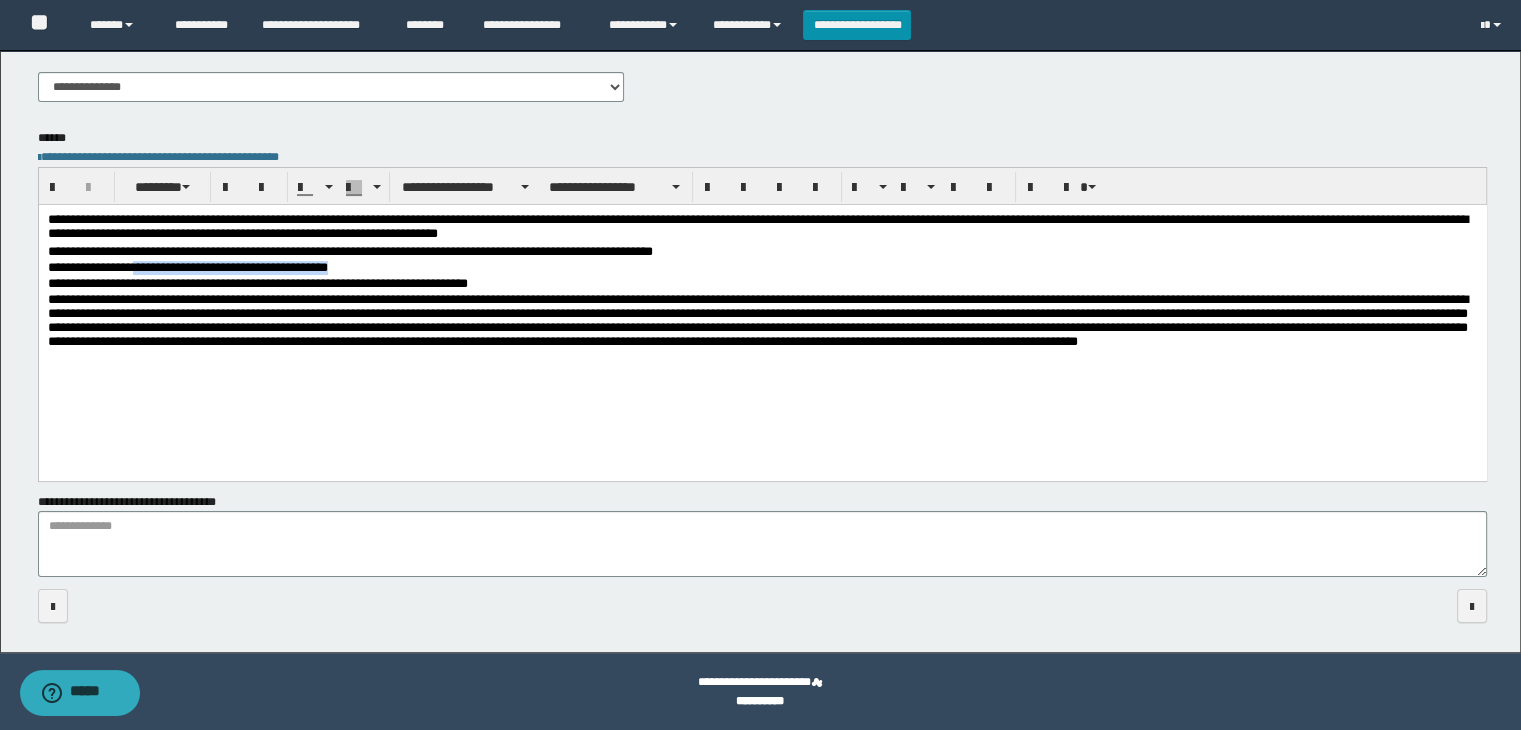 drag, startPoint x: 347, startPoint y: 269, endPoint x: 139, endPoint y: 264, distance: 208.06009 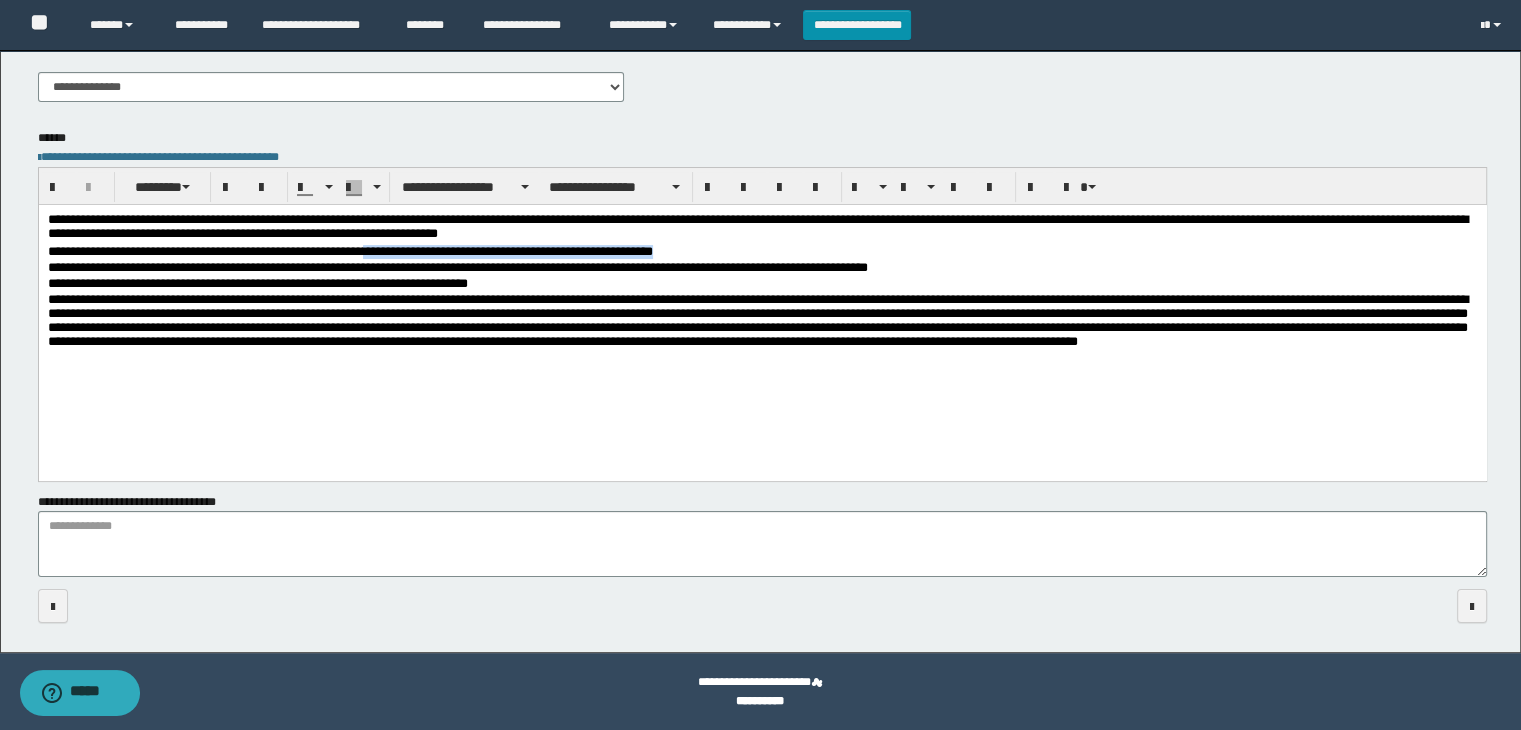 drag, startPoint x: 395, startPoint y: 250, endPoint x: 747, endPoint y: 246, distance: 352.02274 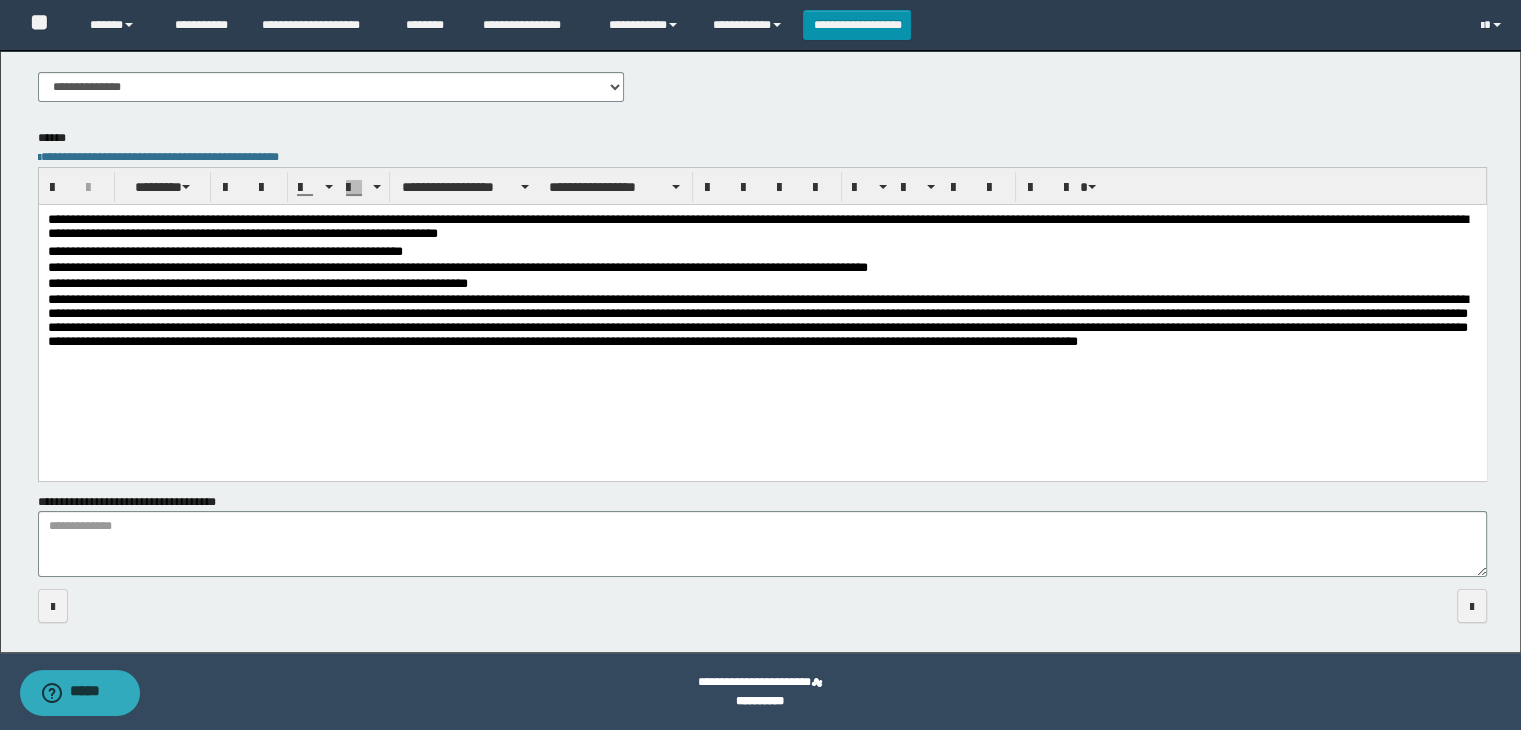 click on "**********" at bounding box center (762, 284) 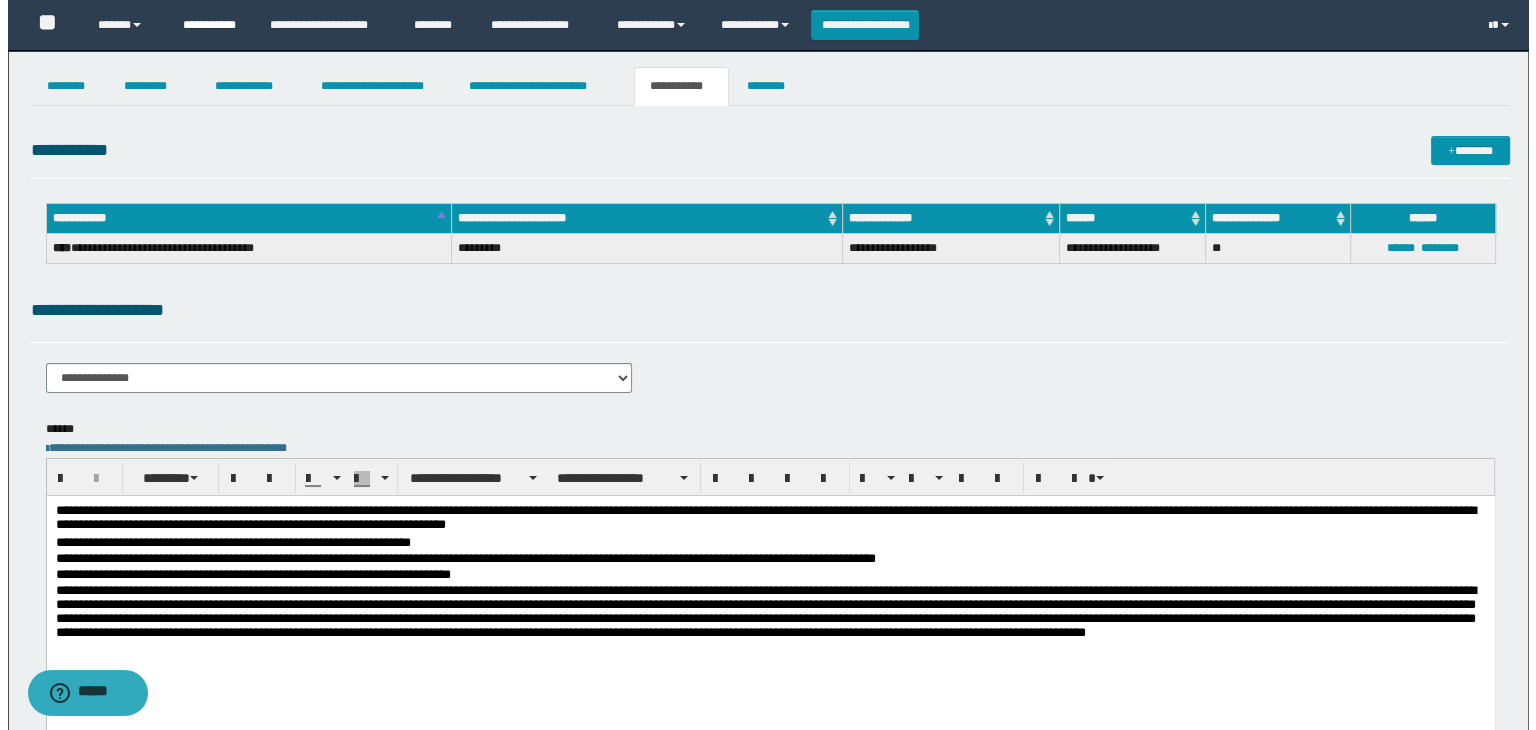 scroll, scrollTop: 0, scrollLeft: 0, axis: both 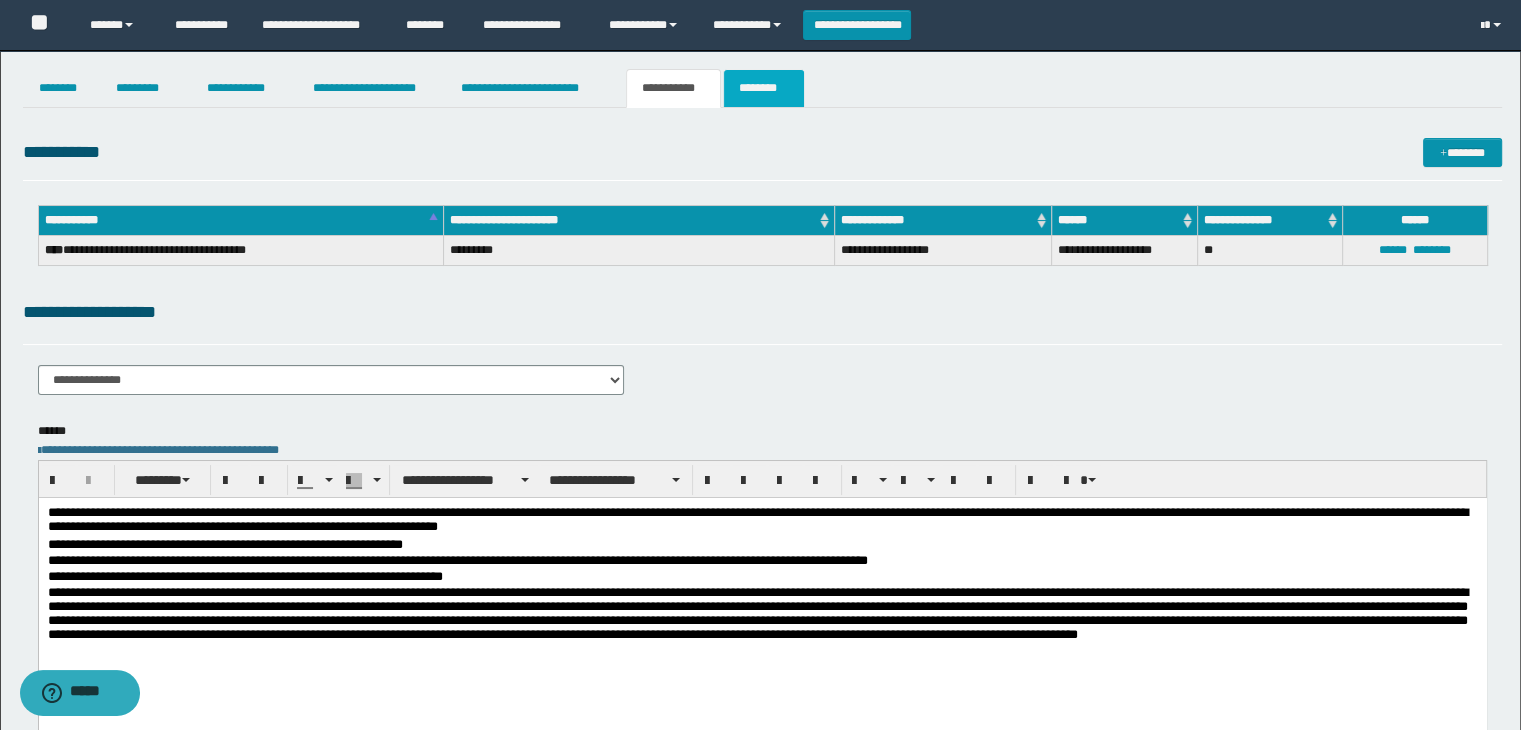 click on "********" at bounding box center [764, 88] 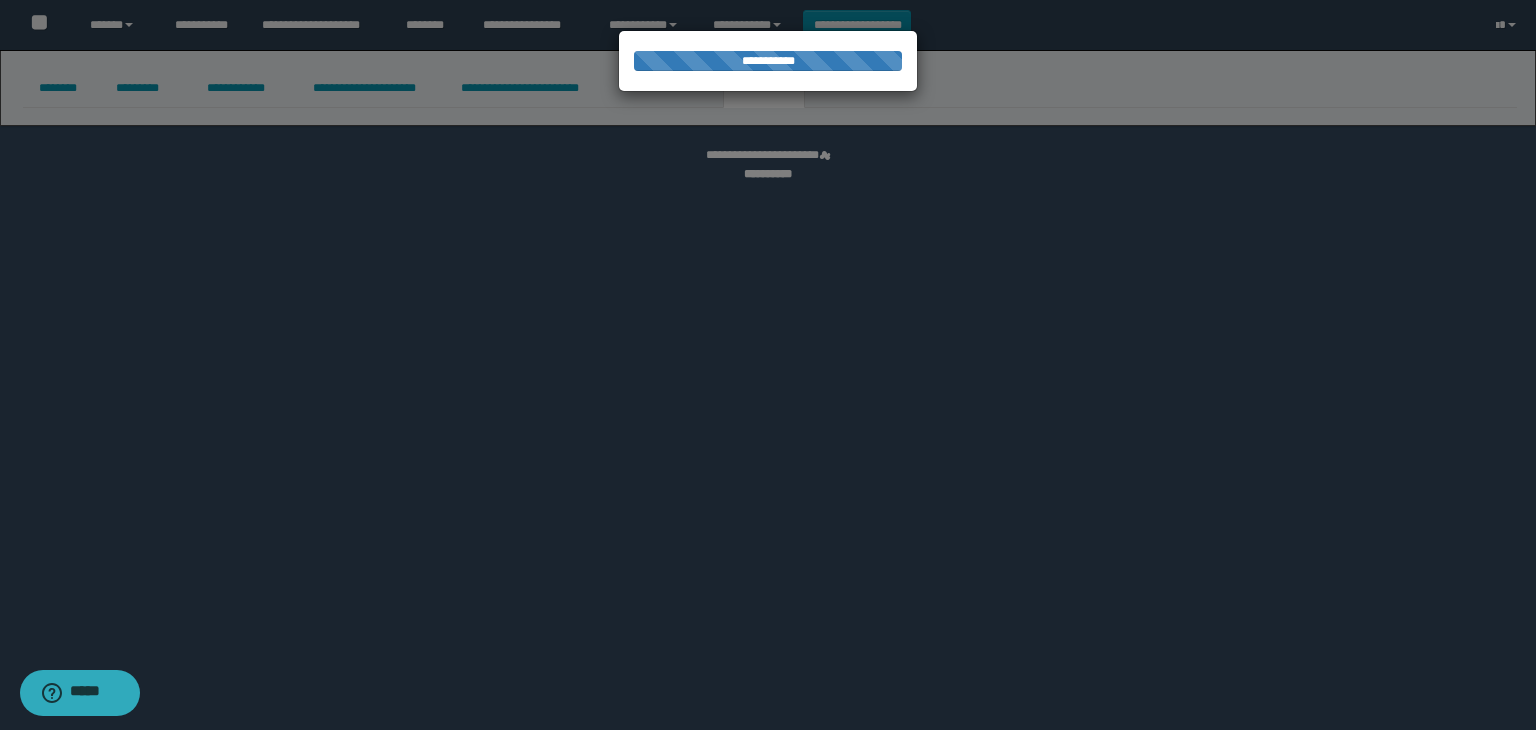 select 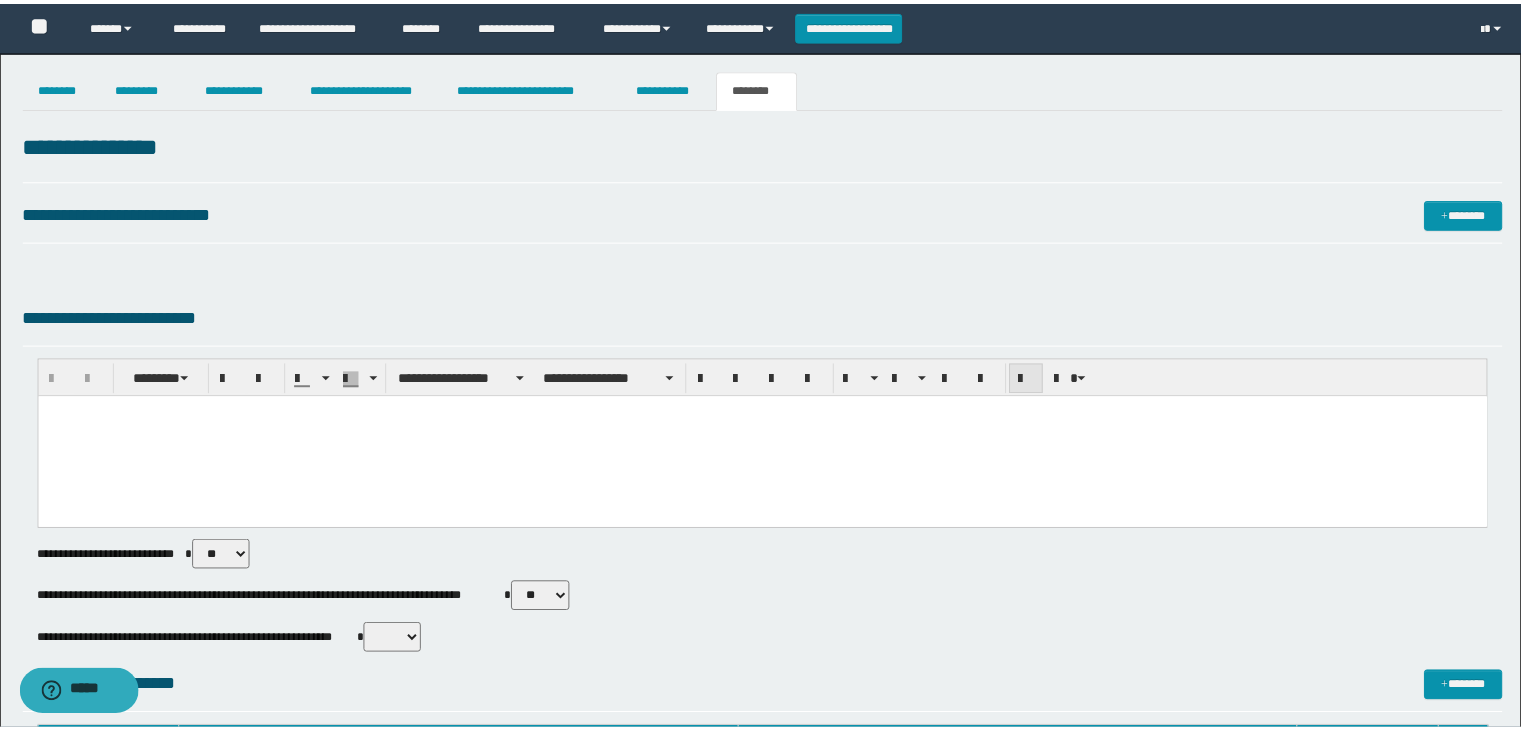 scroll, scrollTop: 0, scrollLeft: 0, axis: both 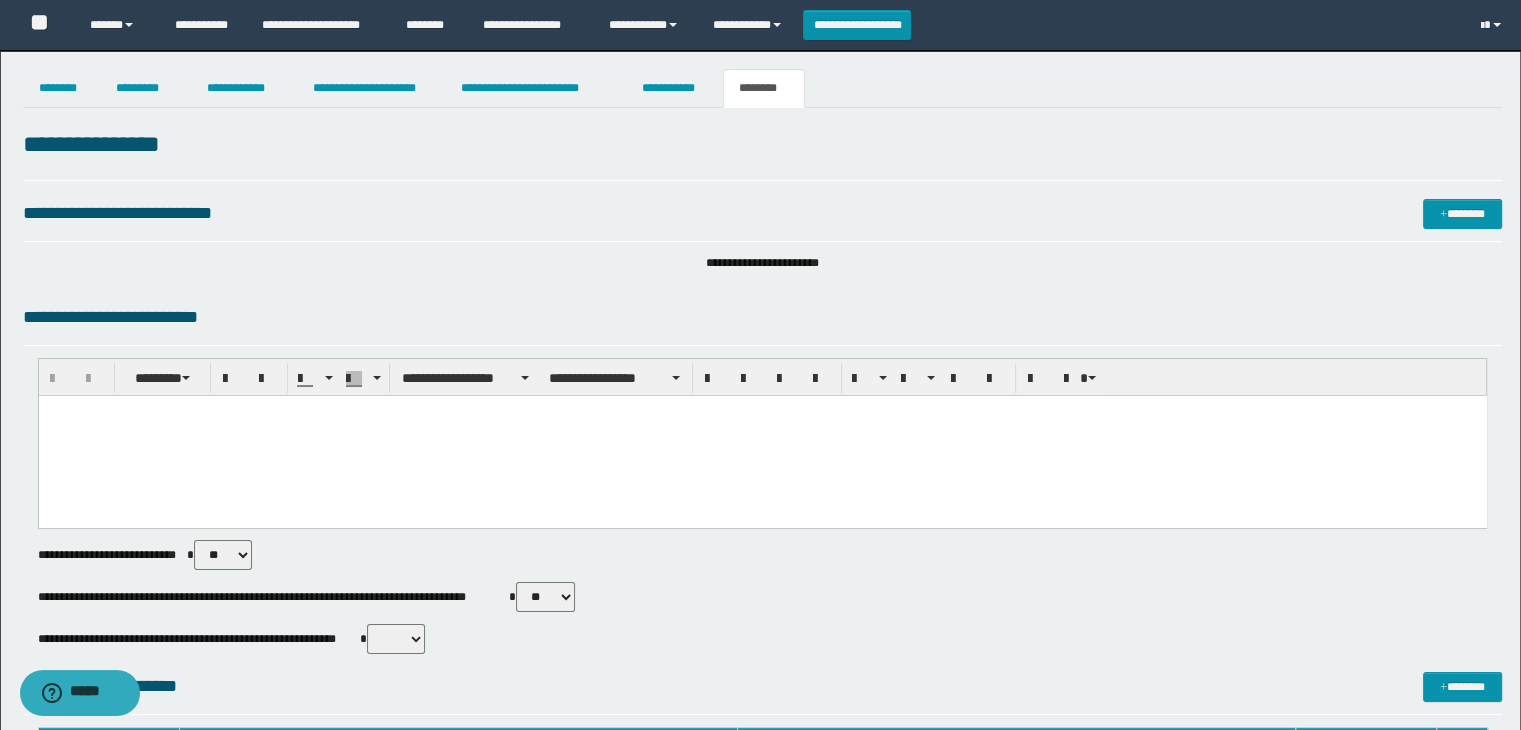 click on "**
**" at bounding box center (545, 597) 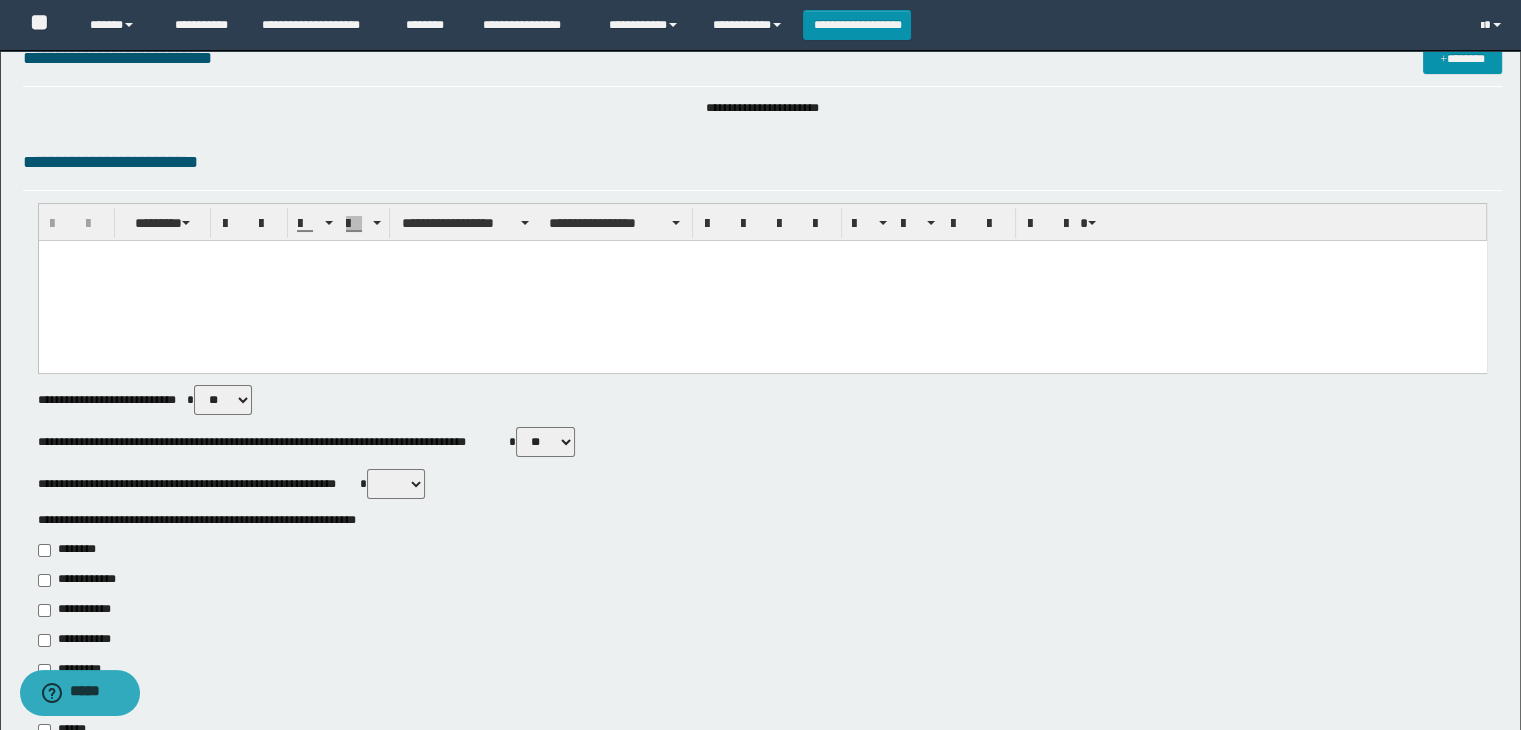 scroll, scrollTop: 300, scrollLeft: 0, axis: vertical 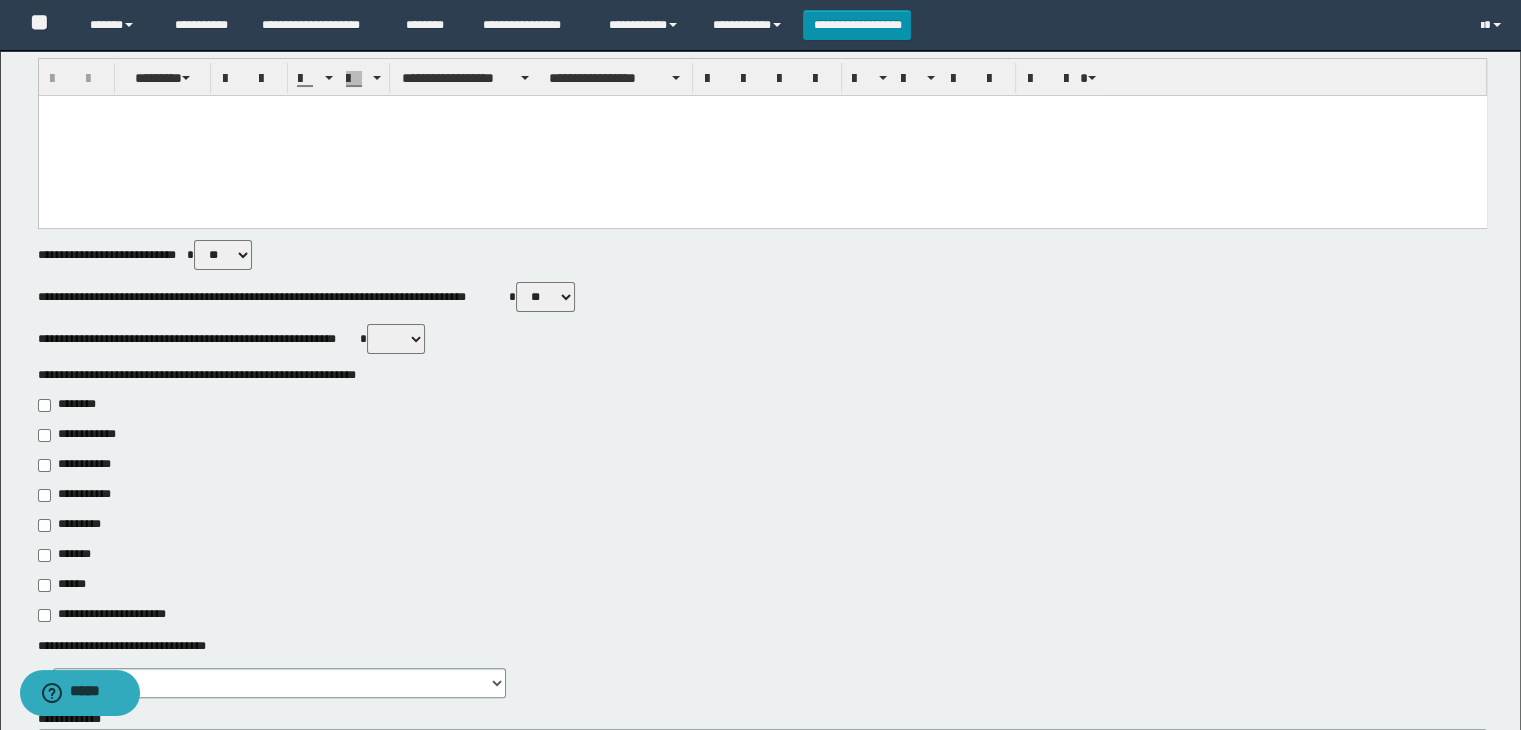 click on "**
**" at bounding box center (396, 339) 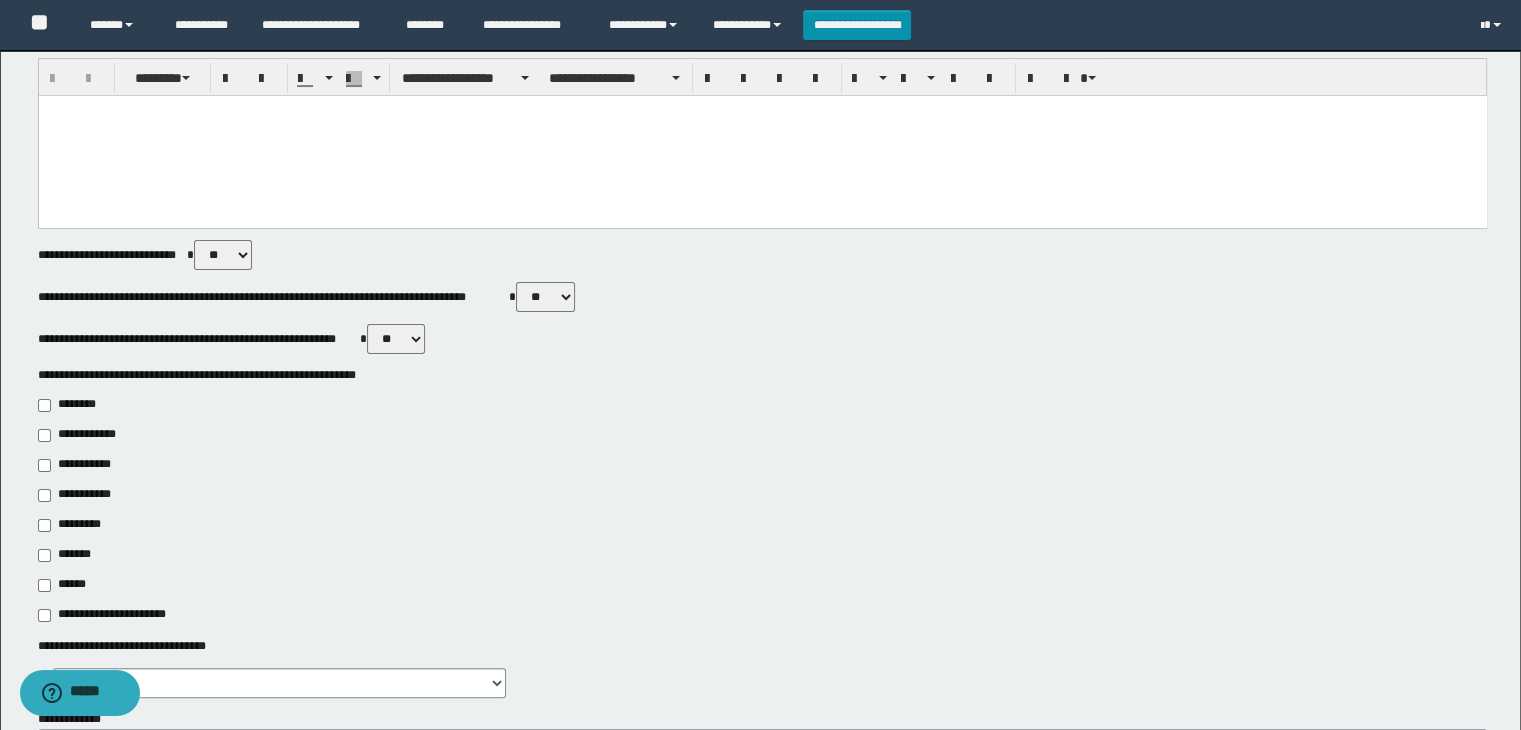 click on "**
**" at bounding box center (396, 339) 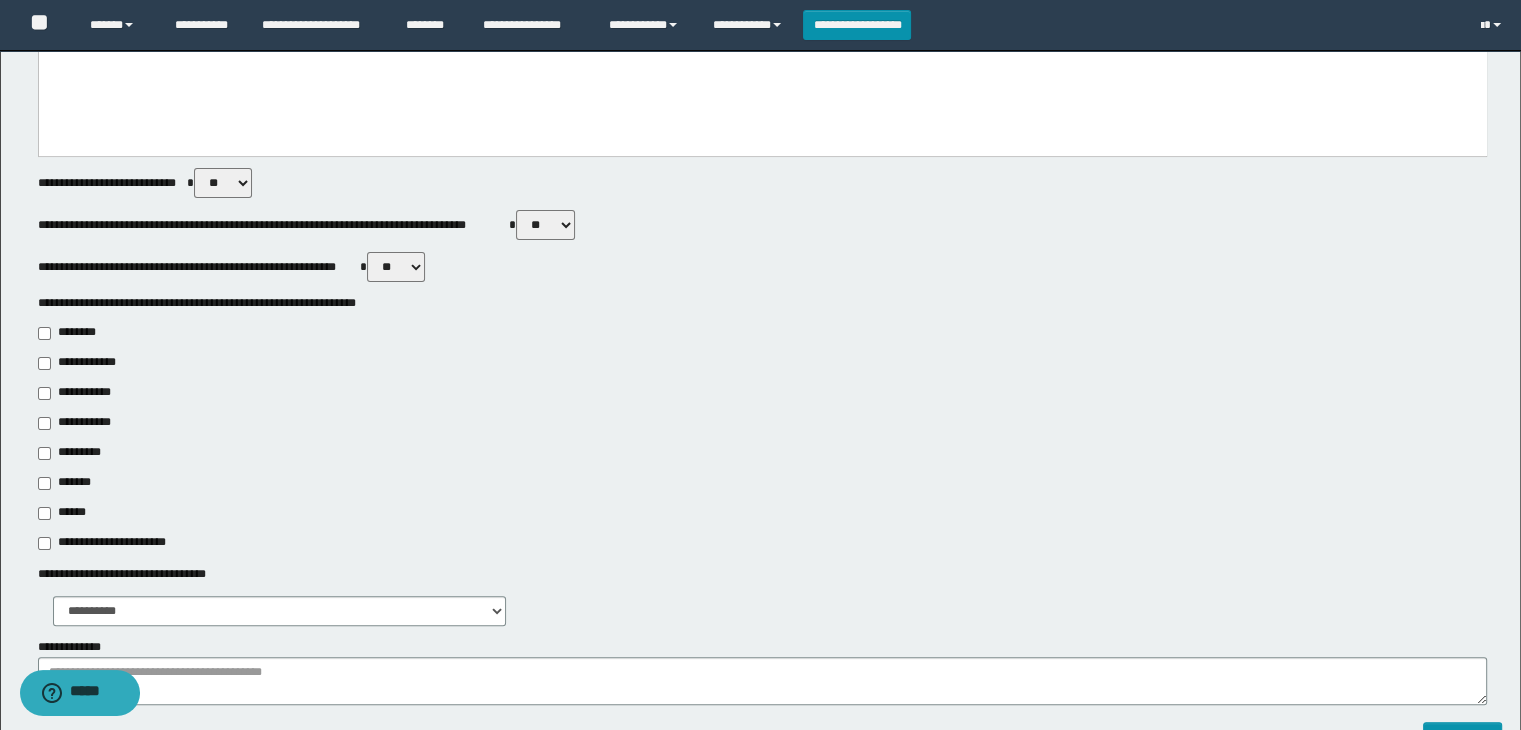 scroll, scrollTop: 500, scrollLeft: 0, axis: vertical 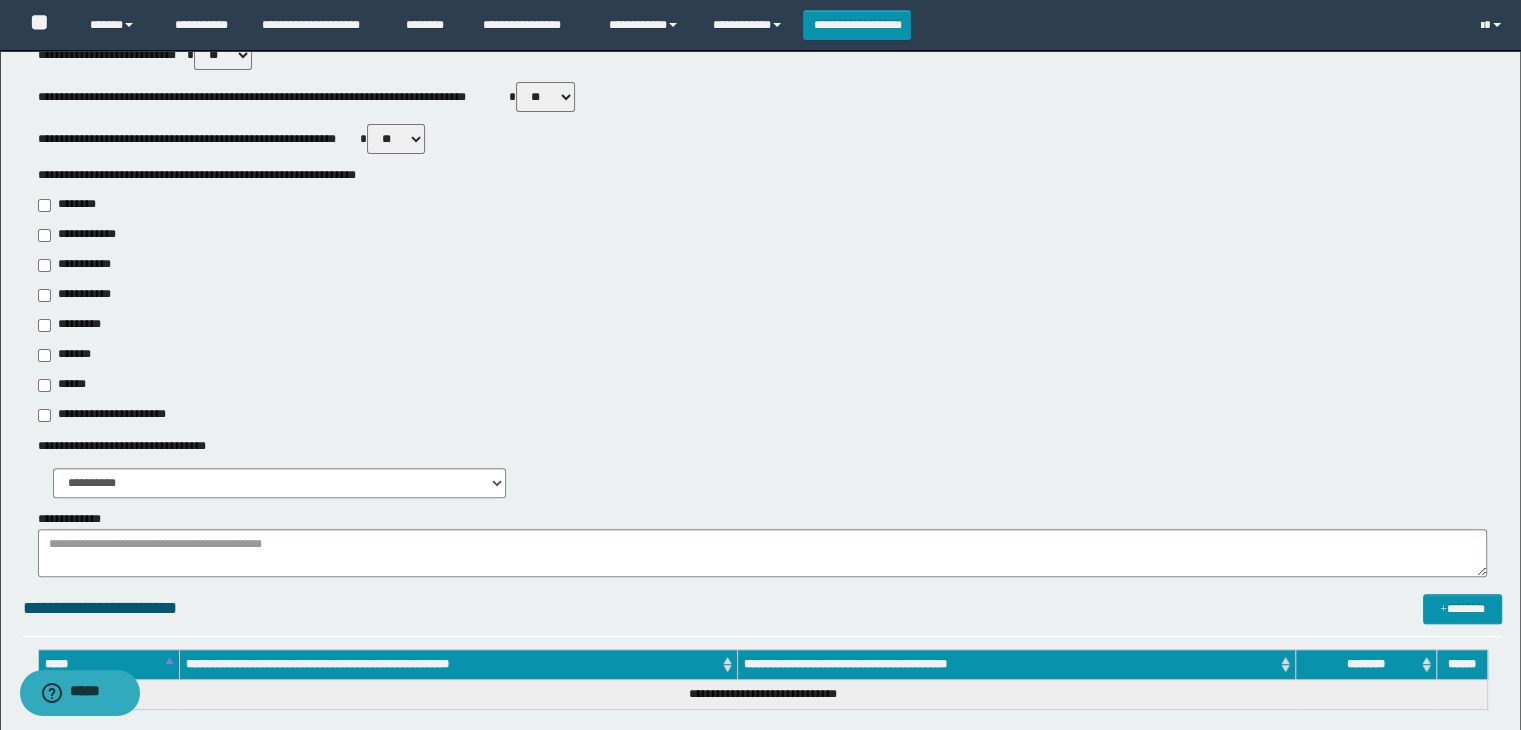 click on "**********" at bounding box center (81, 265) 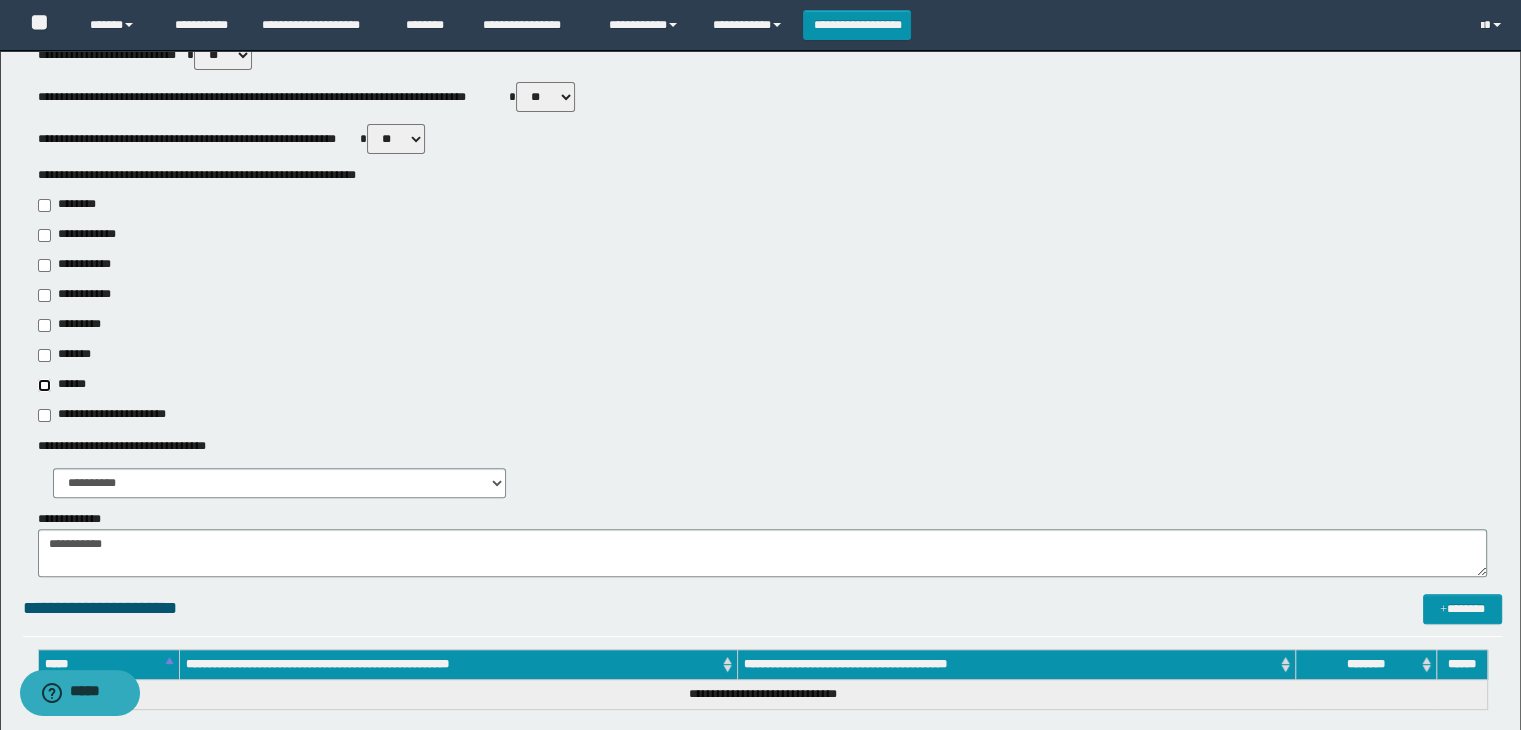 type on "**********" 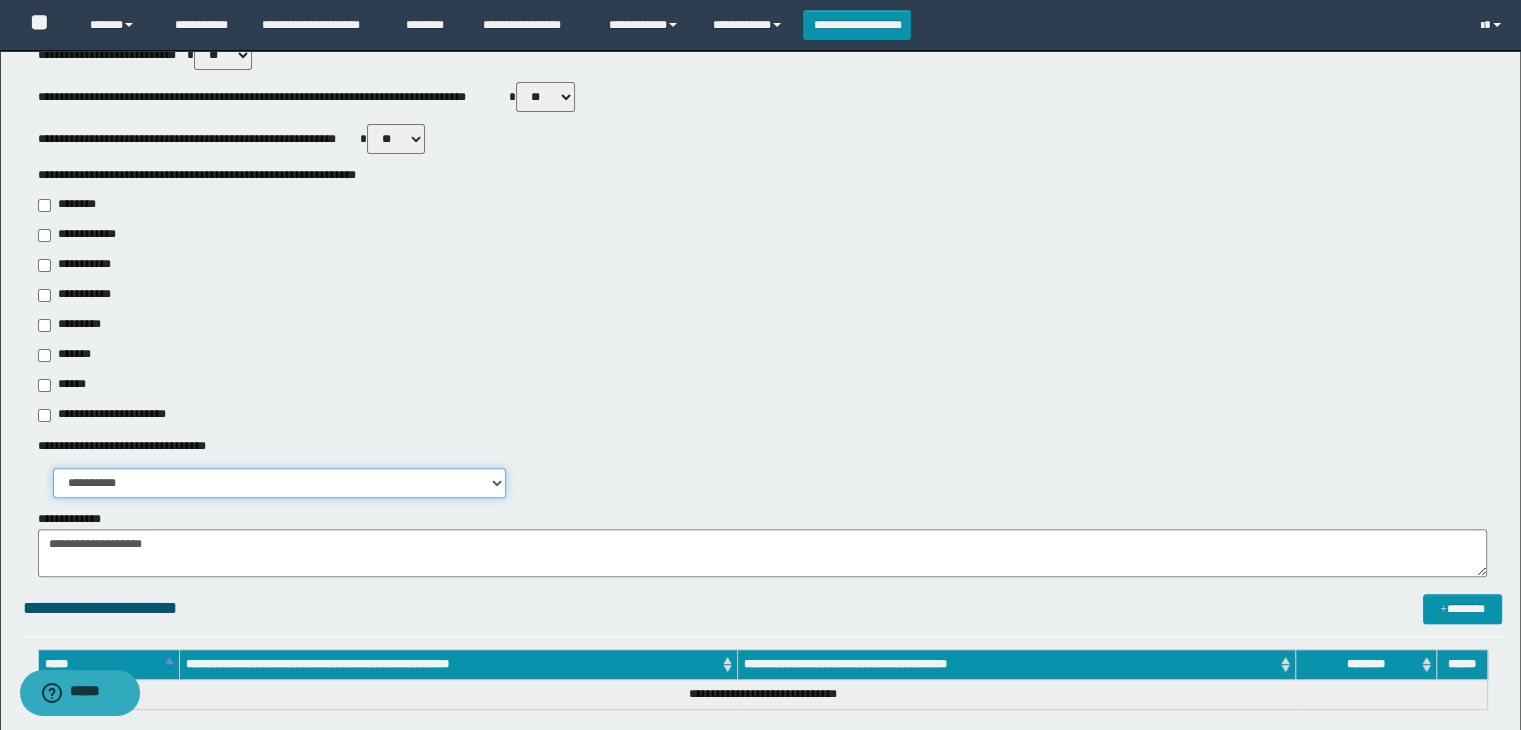 click on "**********" at bounding box center [279, 483] 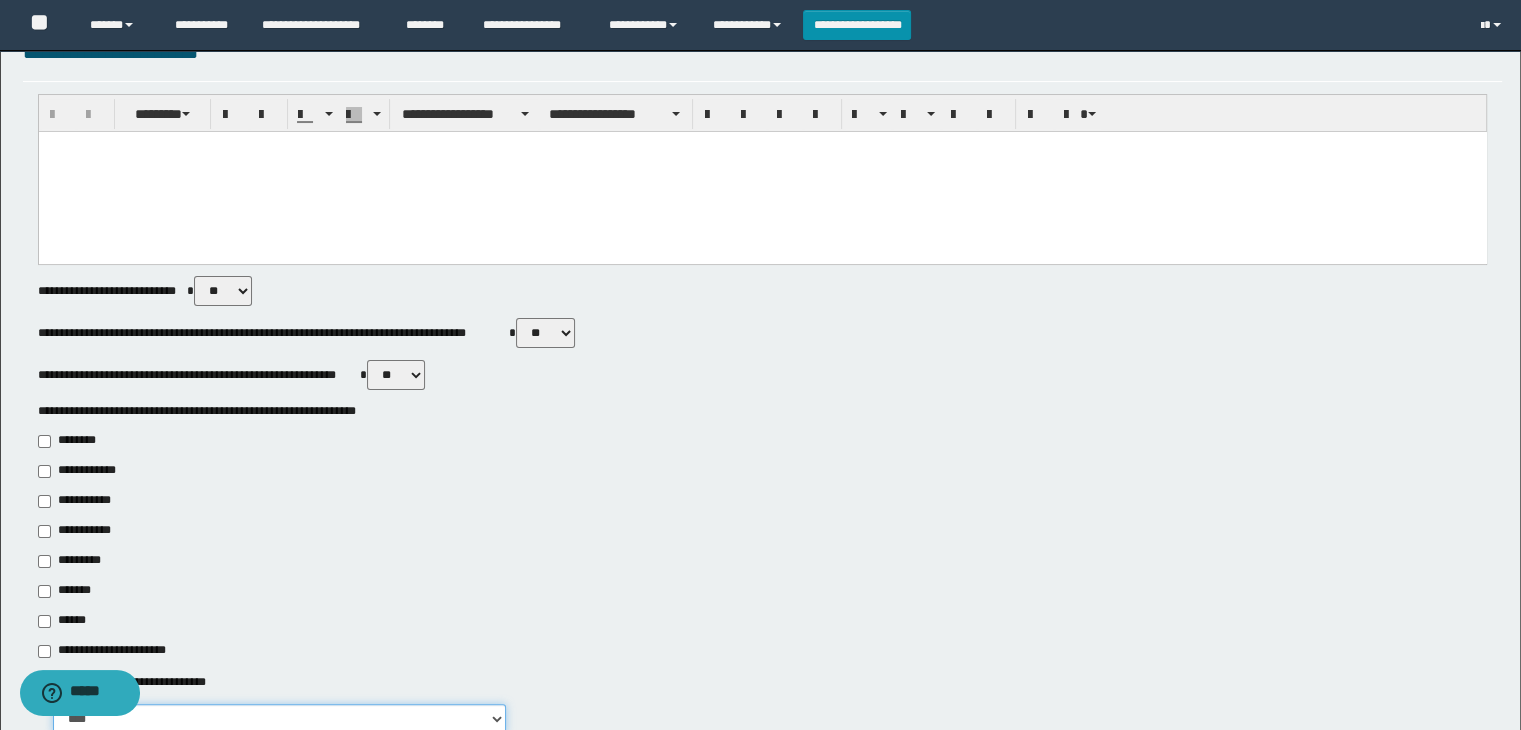 scroll, scrollTop: 100, scrollLeft: 0, axis: vertical 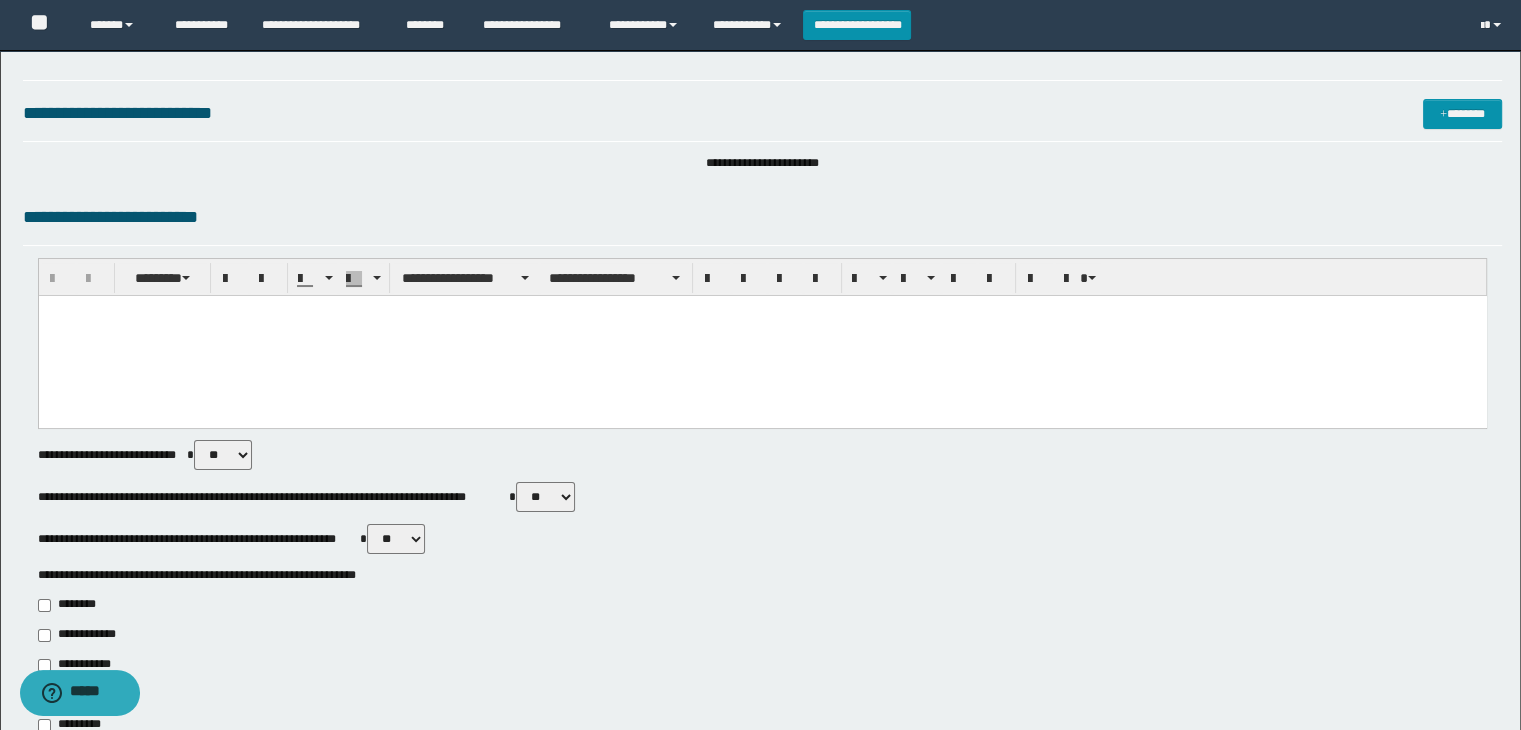drag, startPoint x: 549, startPoint y: 387, endPoint x: 539, endPoint y: 398, distance: 14.866069 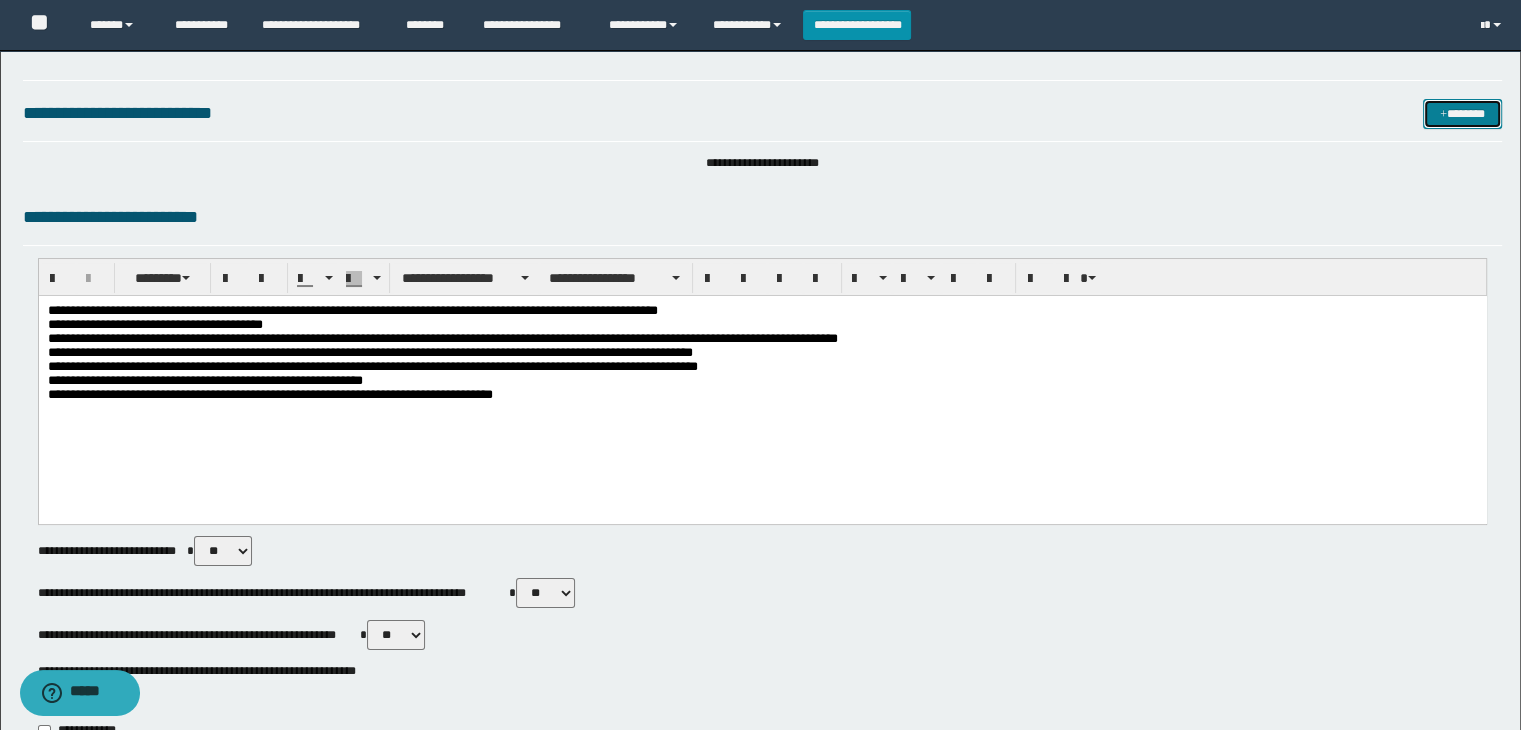 click on "*******" at bounding box center (1462, 114) 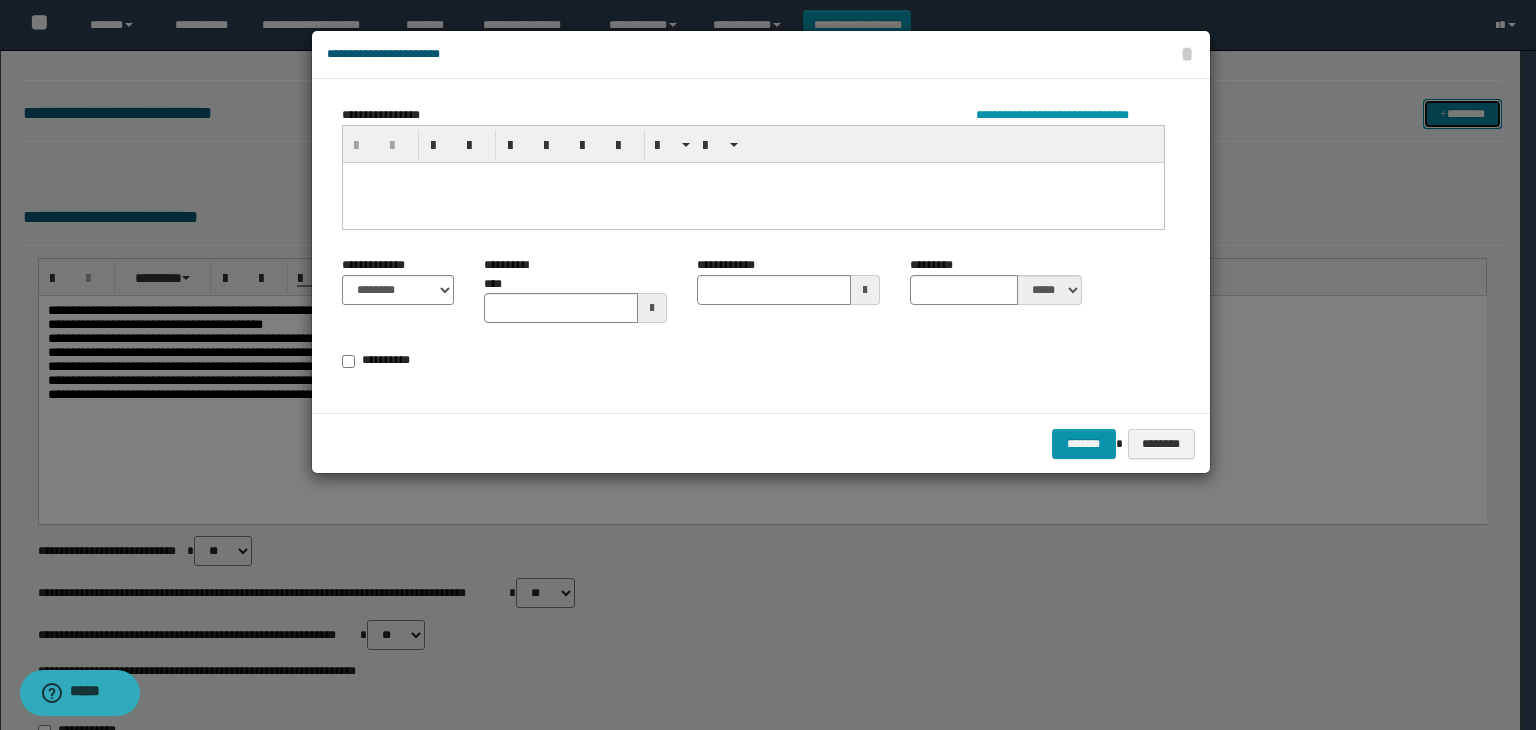 type 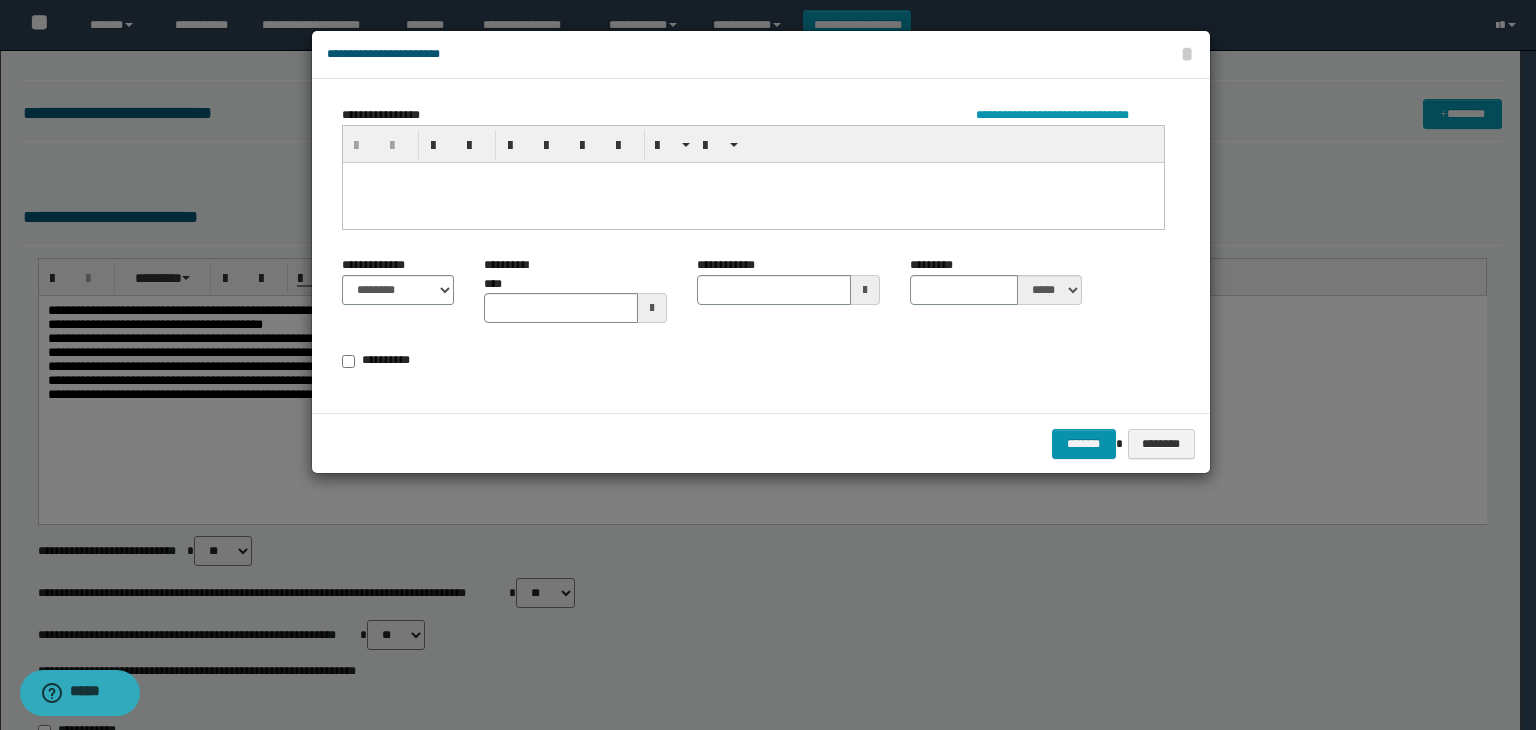 click at bounding box center (752, 202) 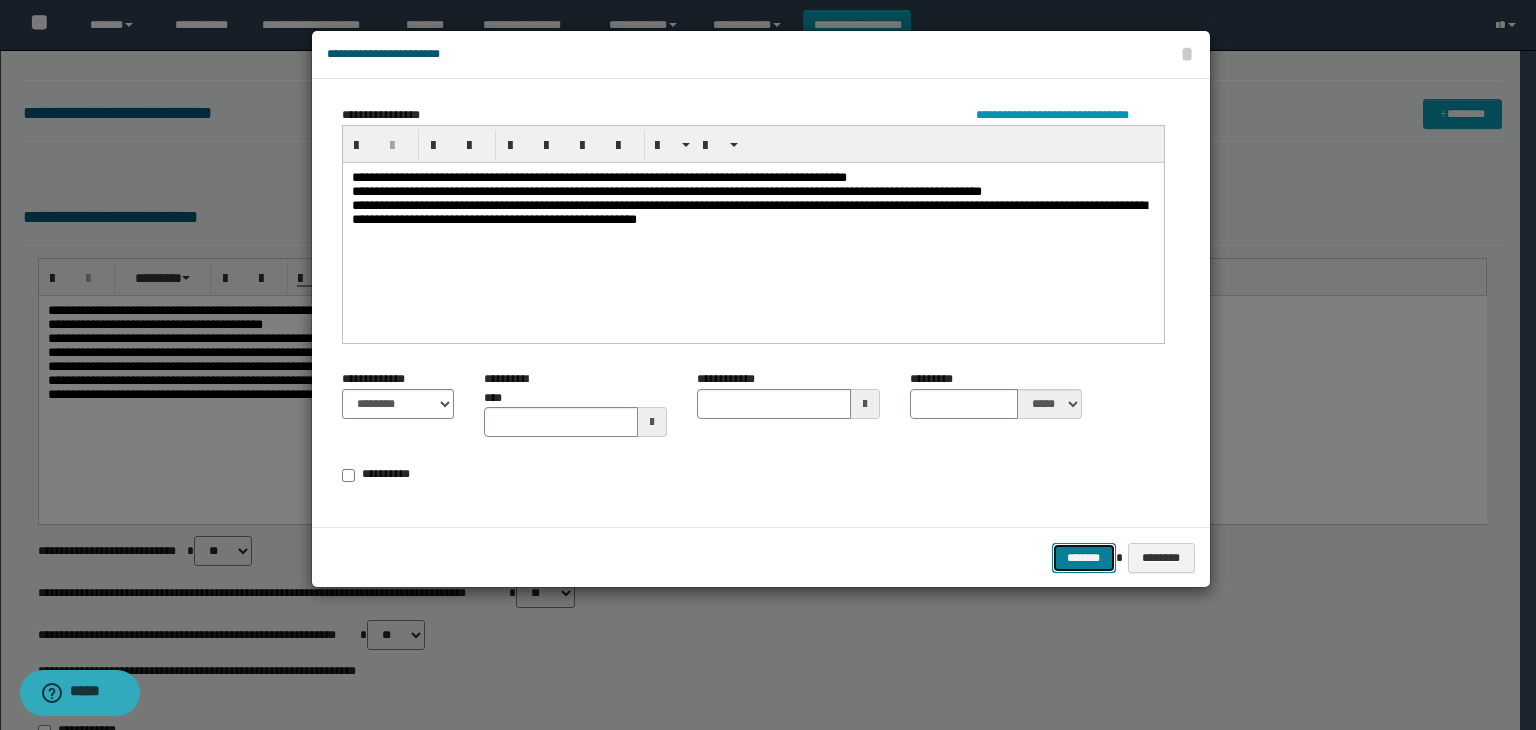click on "*******" at bounding box center (1084, 558) 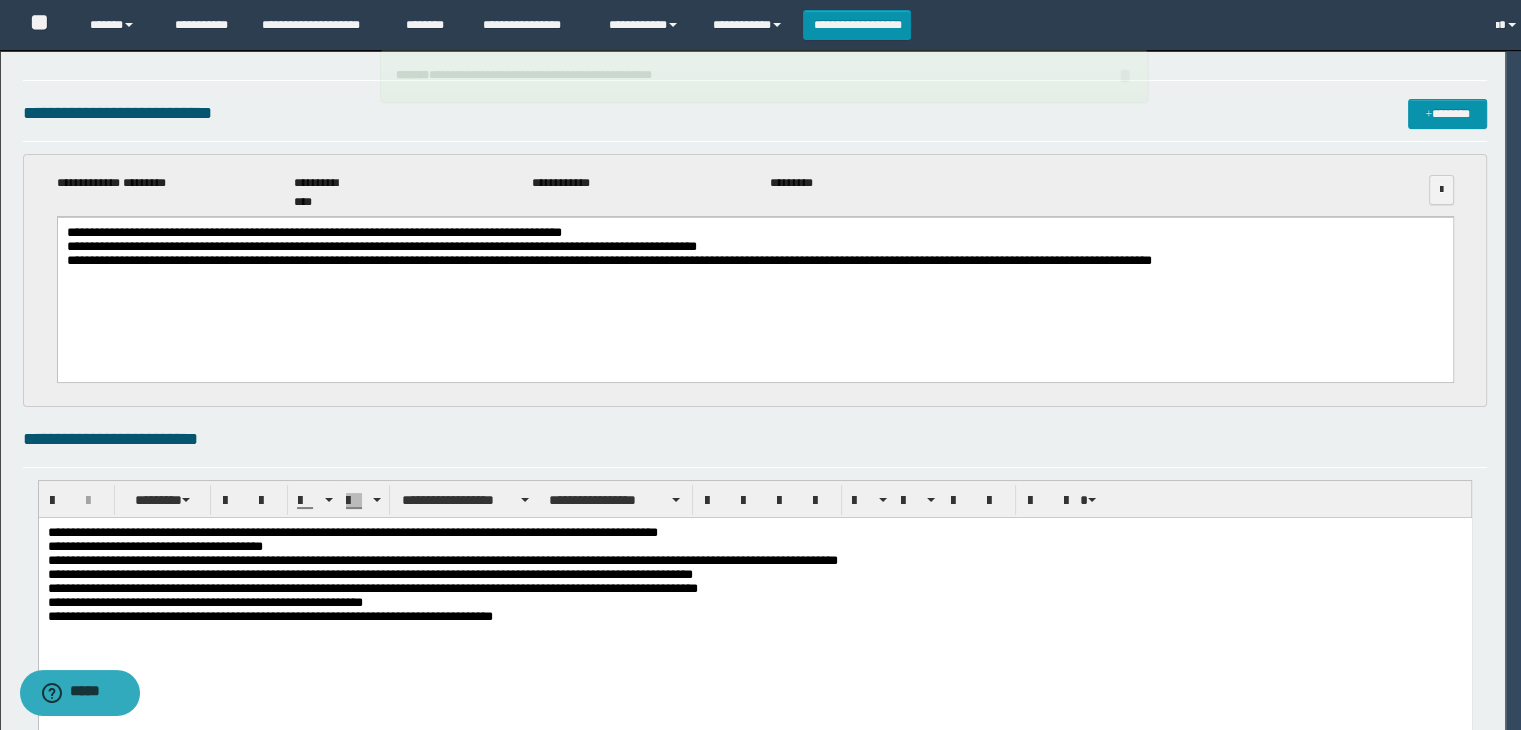 scroll, scrollTop: 0, scrollLeft: 0, axis: both 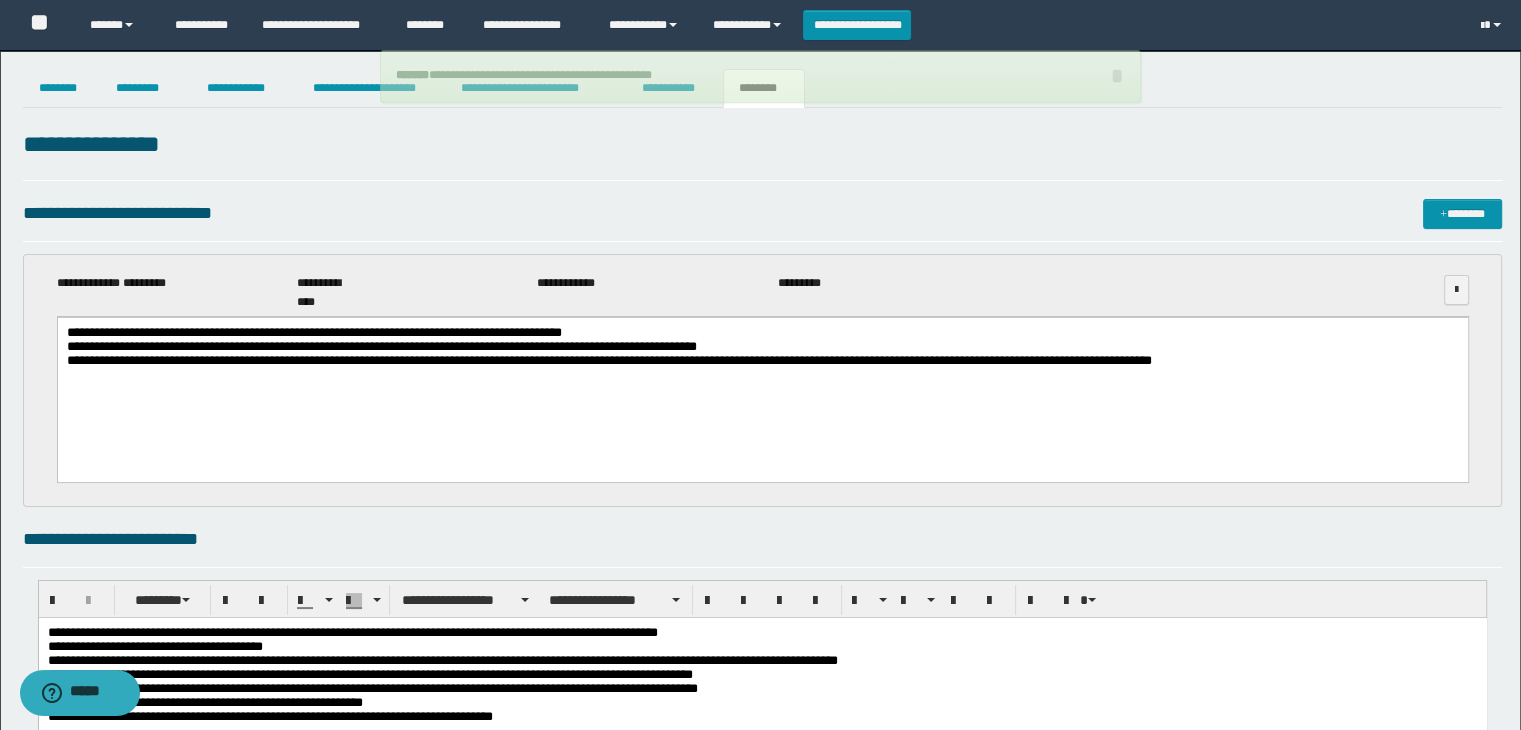 click on "**********" at bounding box center (760, 1115) 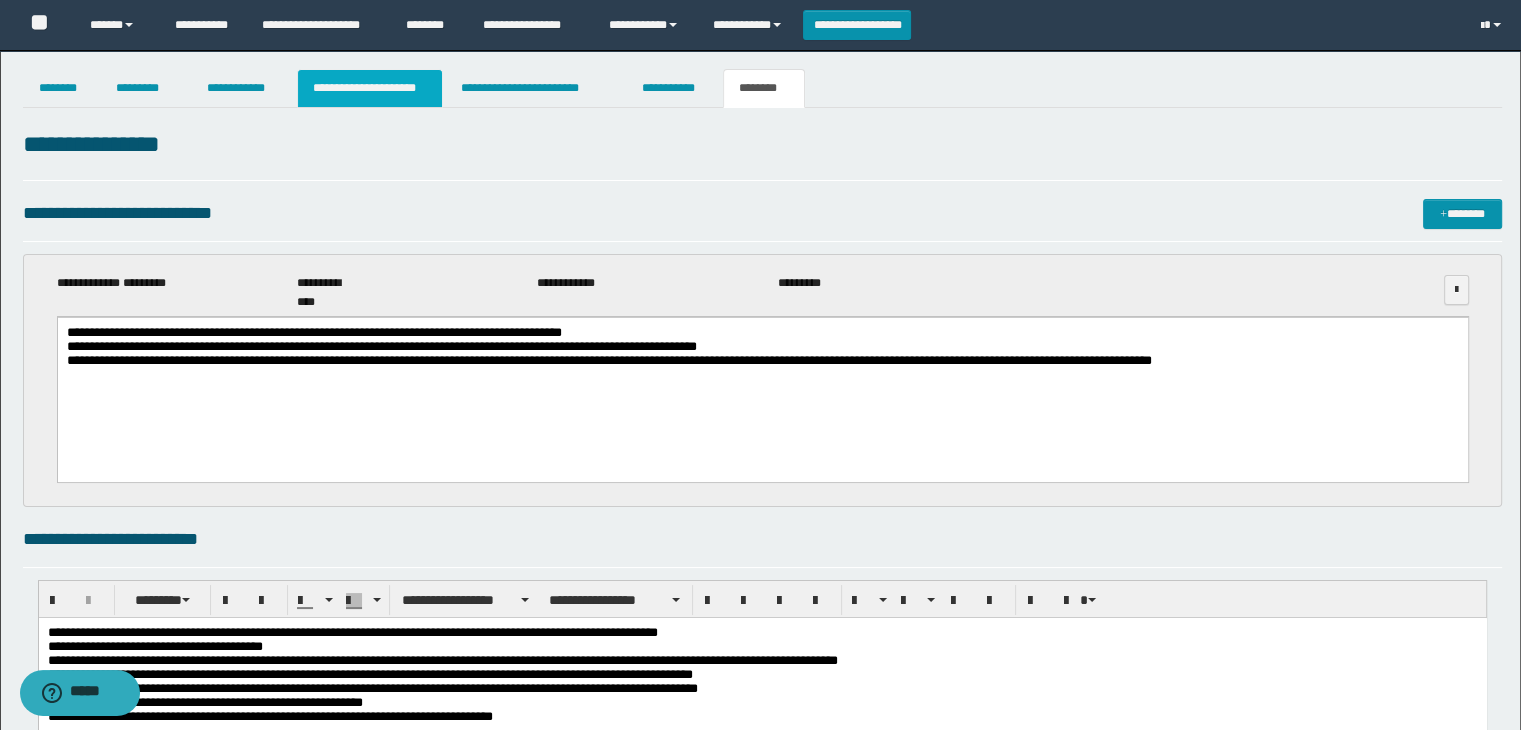 click on "**********" at bounding box center [370, 88] 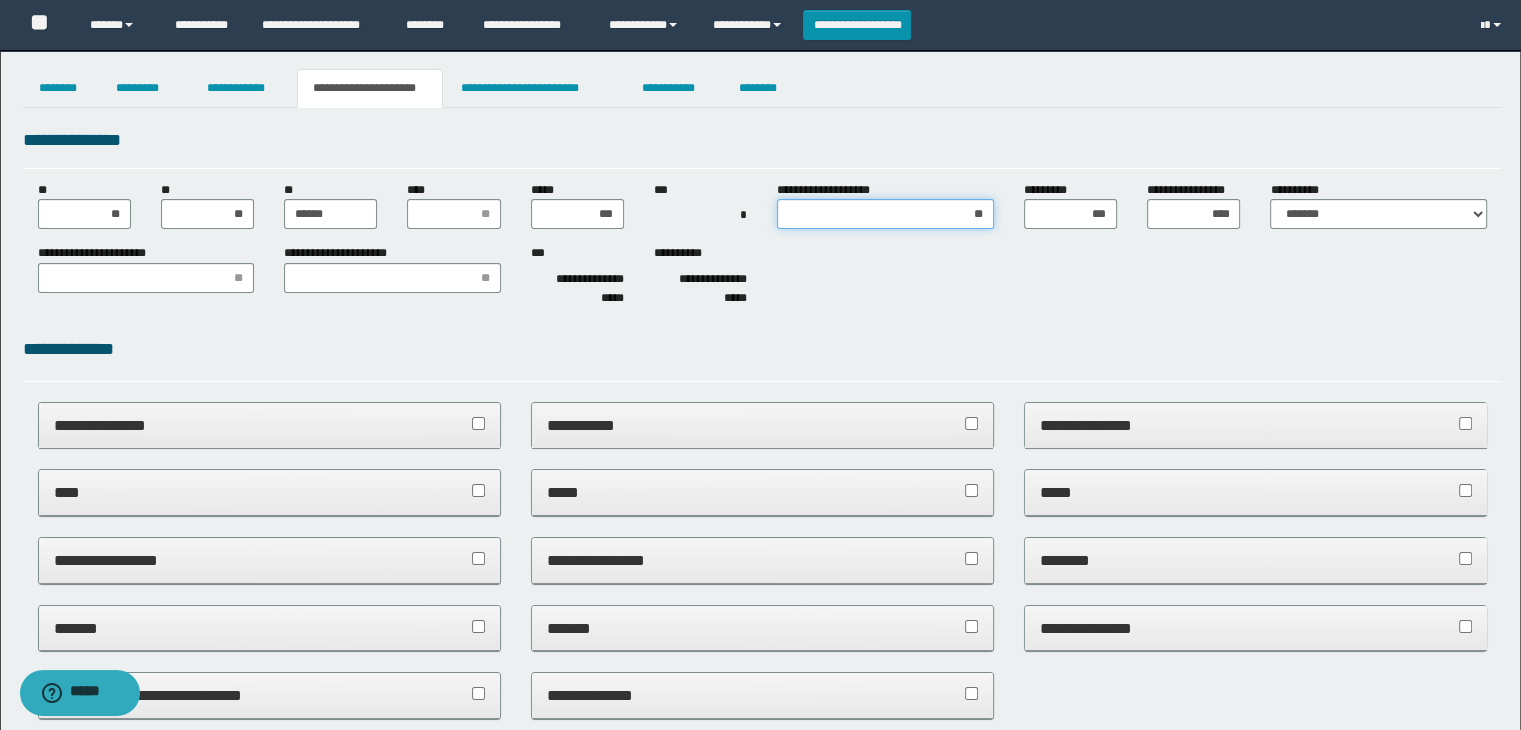 click on "**" at bounding box center (885, 214) 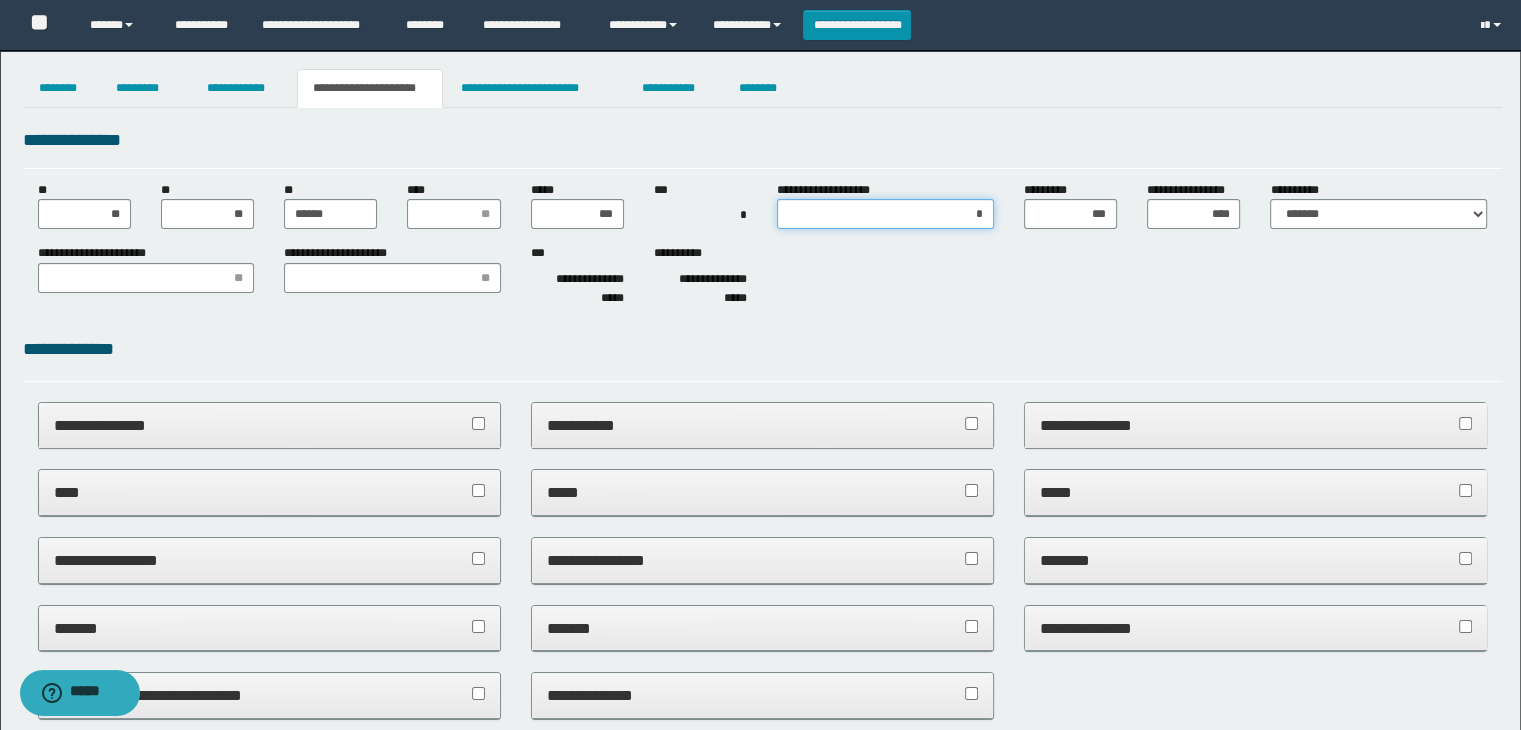 type on "**" 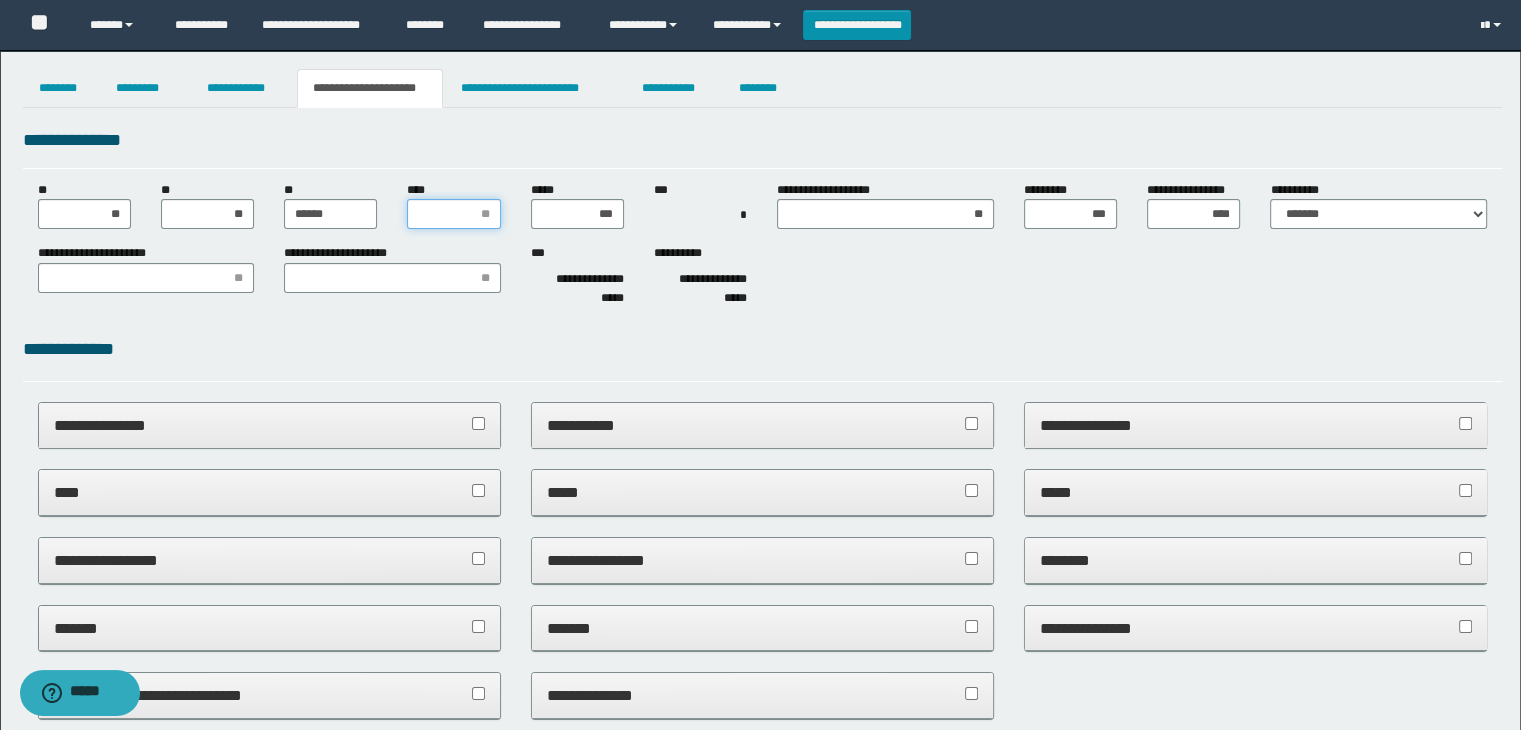 click on "****" at bounding box center [453, 214] 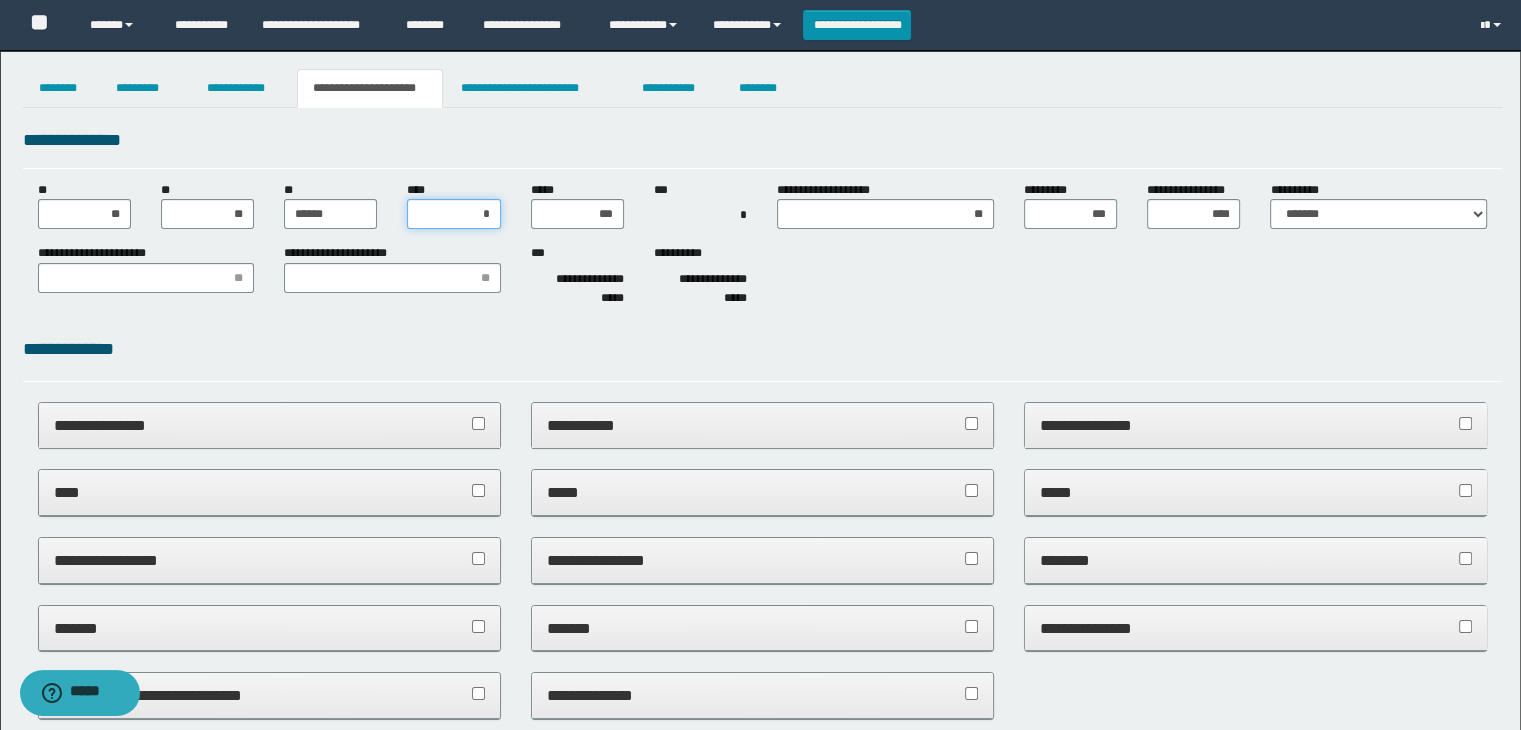 type on "**" 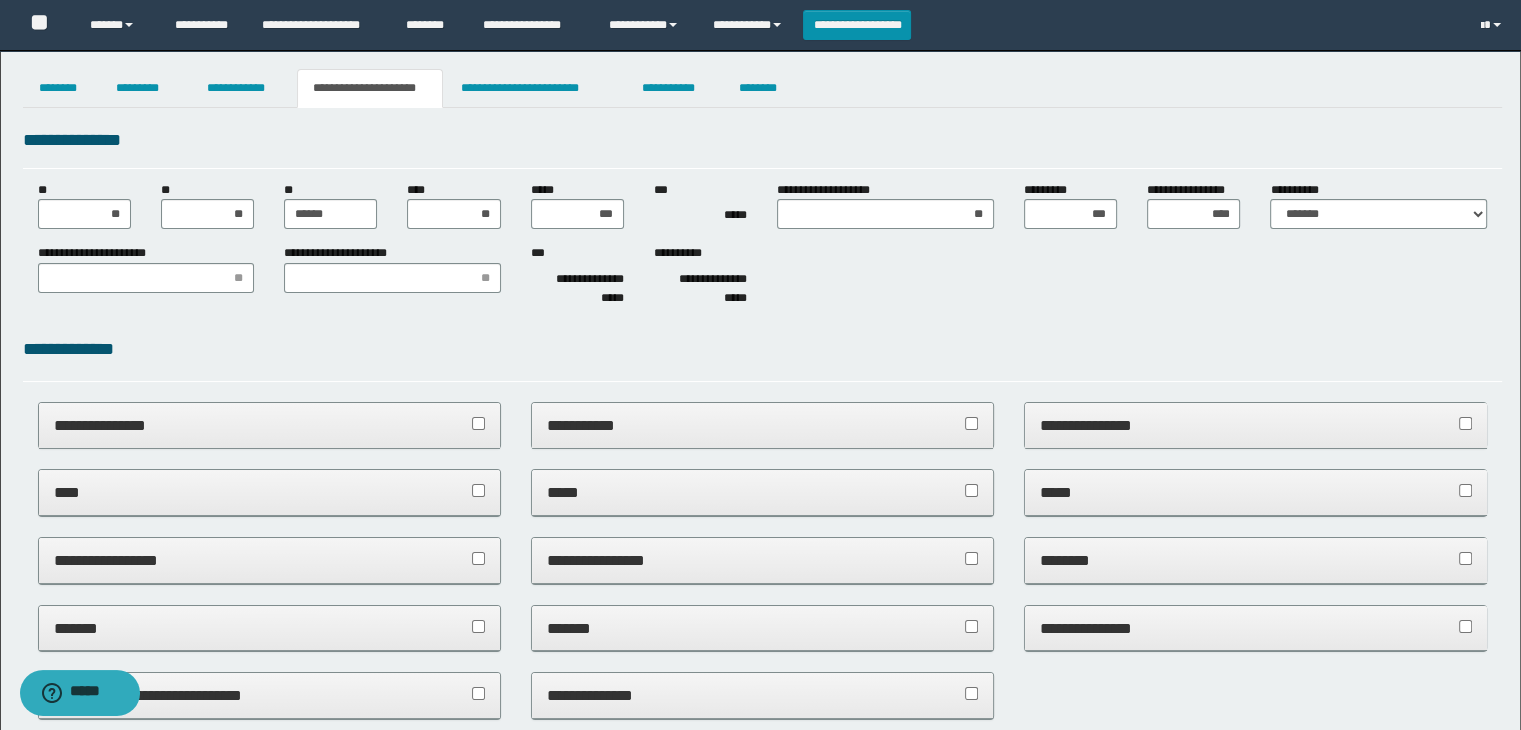 click on "**********" at bounding box center [763, 279] 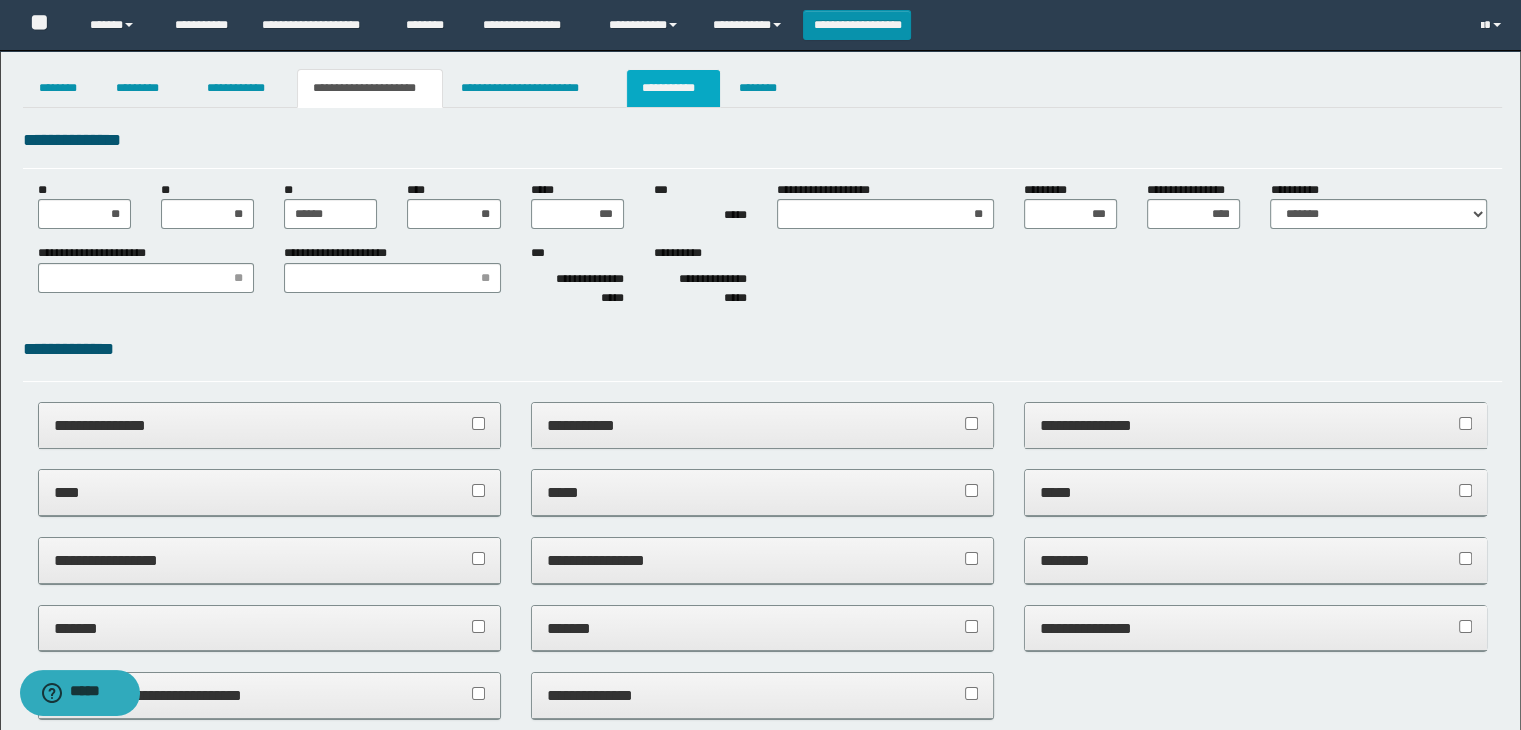 click on "**********" at bounding box center (673, 88) 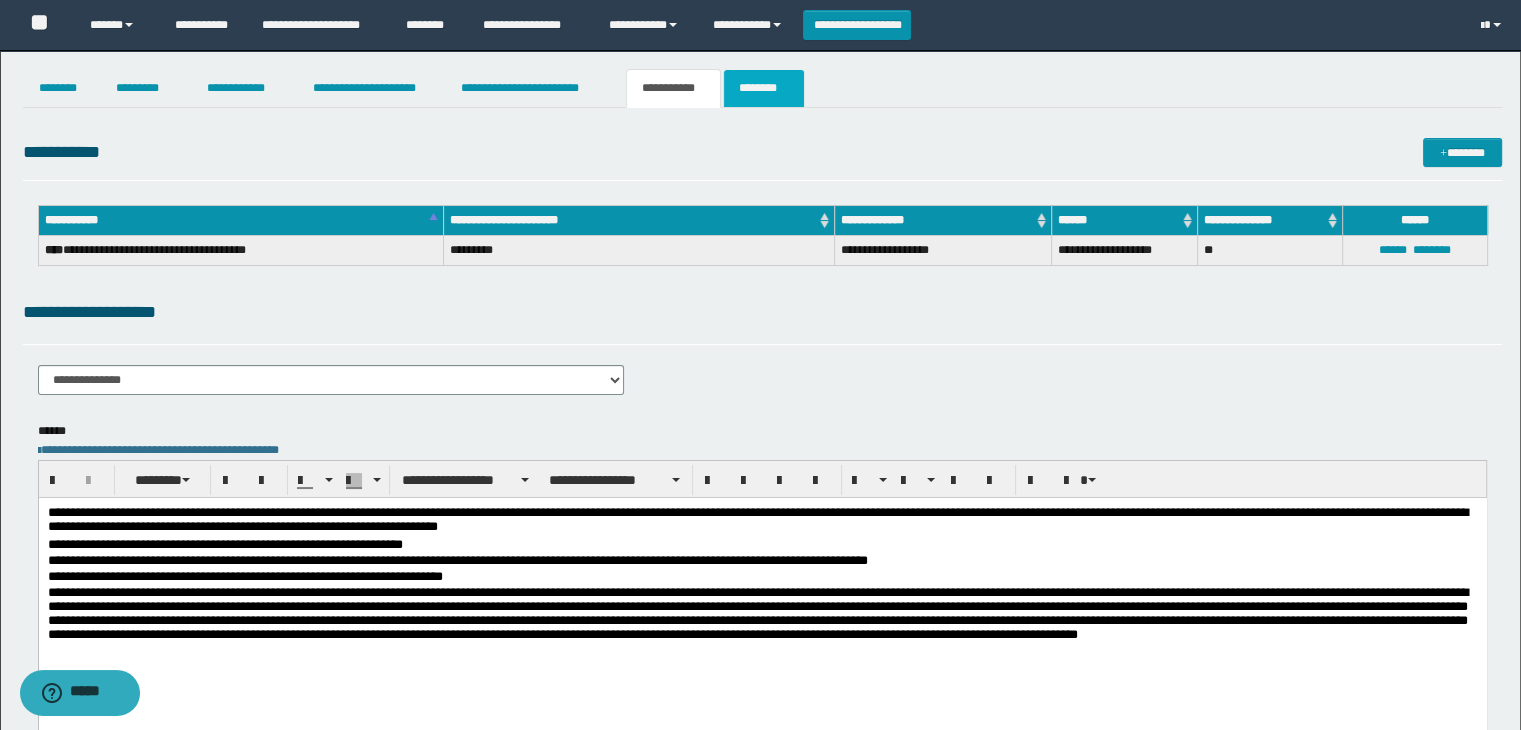 click on "********" at bounding box center (764, 88) 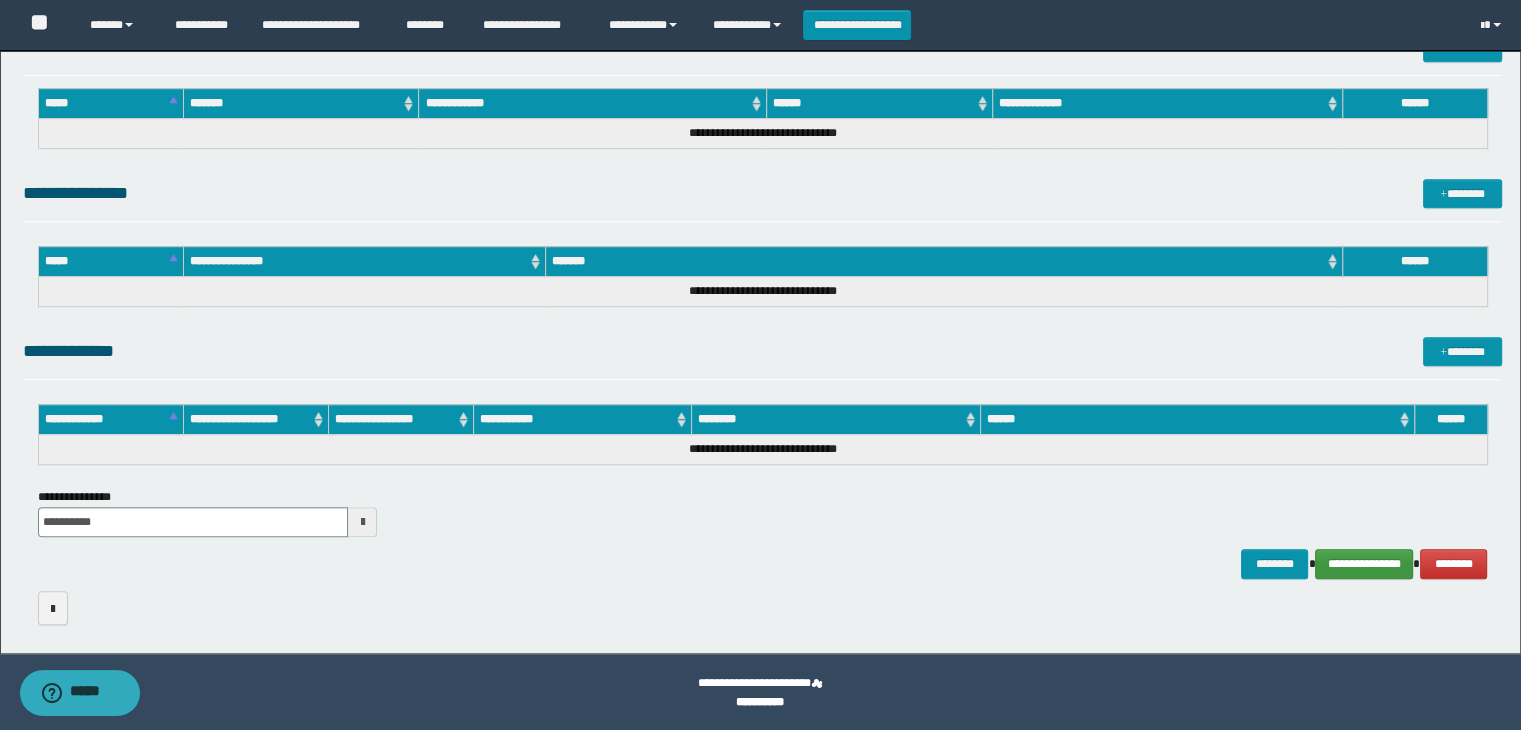 scroll, scrollTop: 1429, scrollLeft: 0, axis: vertical 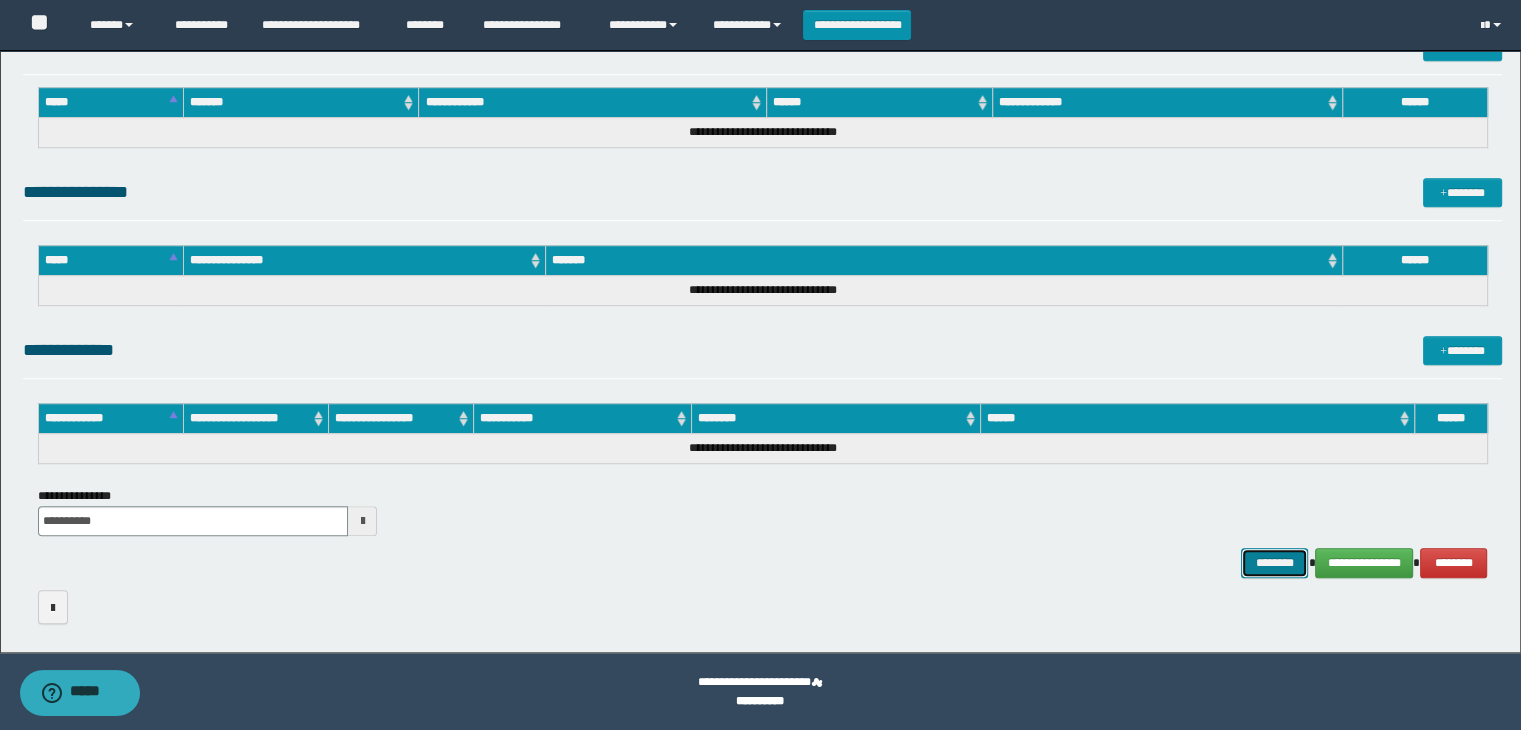 click on "********" at bounding box center [1274, 563] 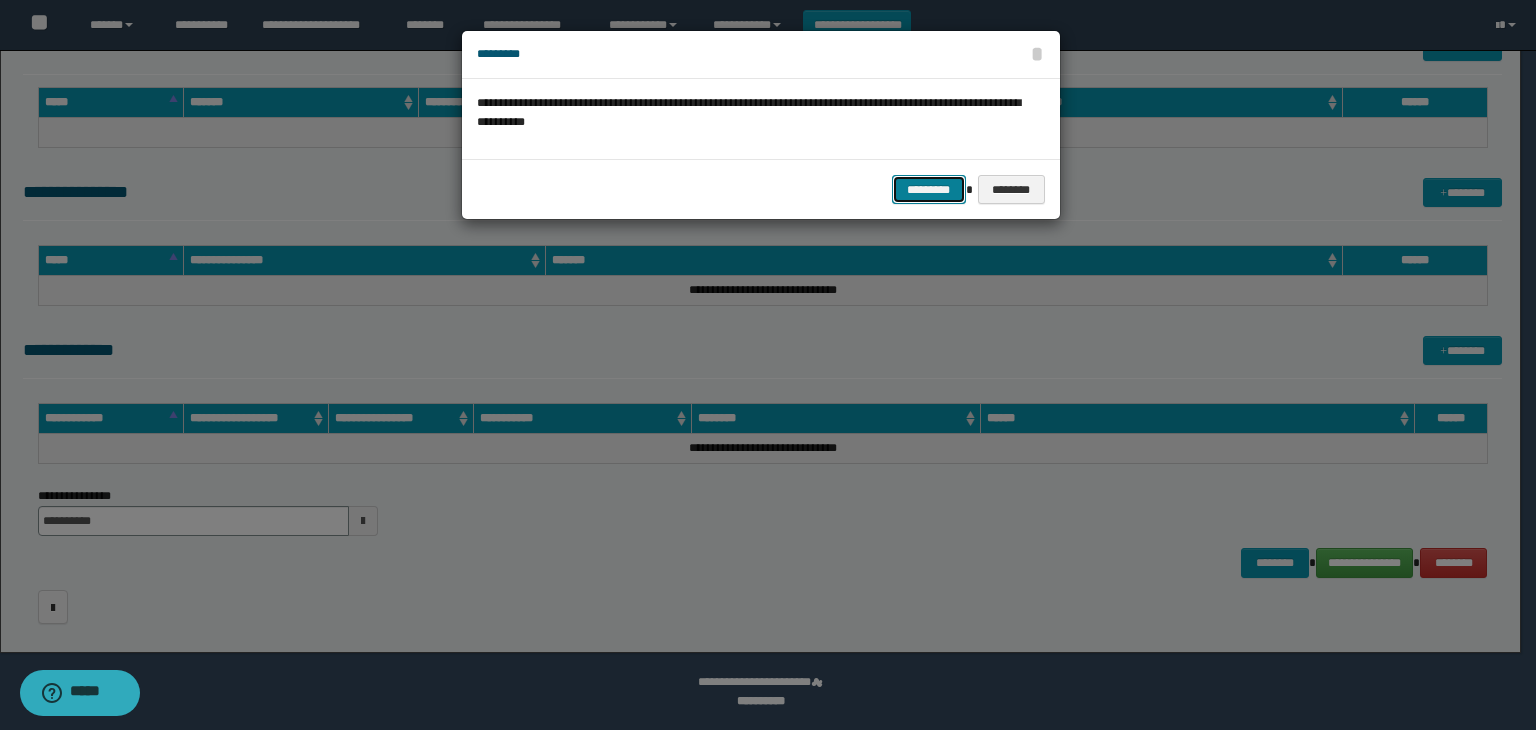 click on "*********" at bounding box center [929, 190] 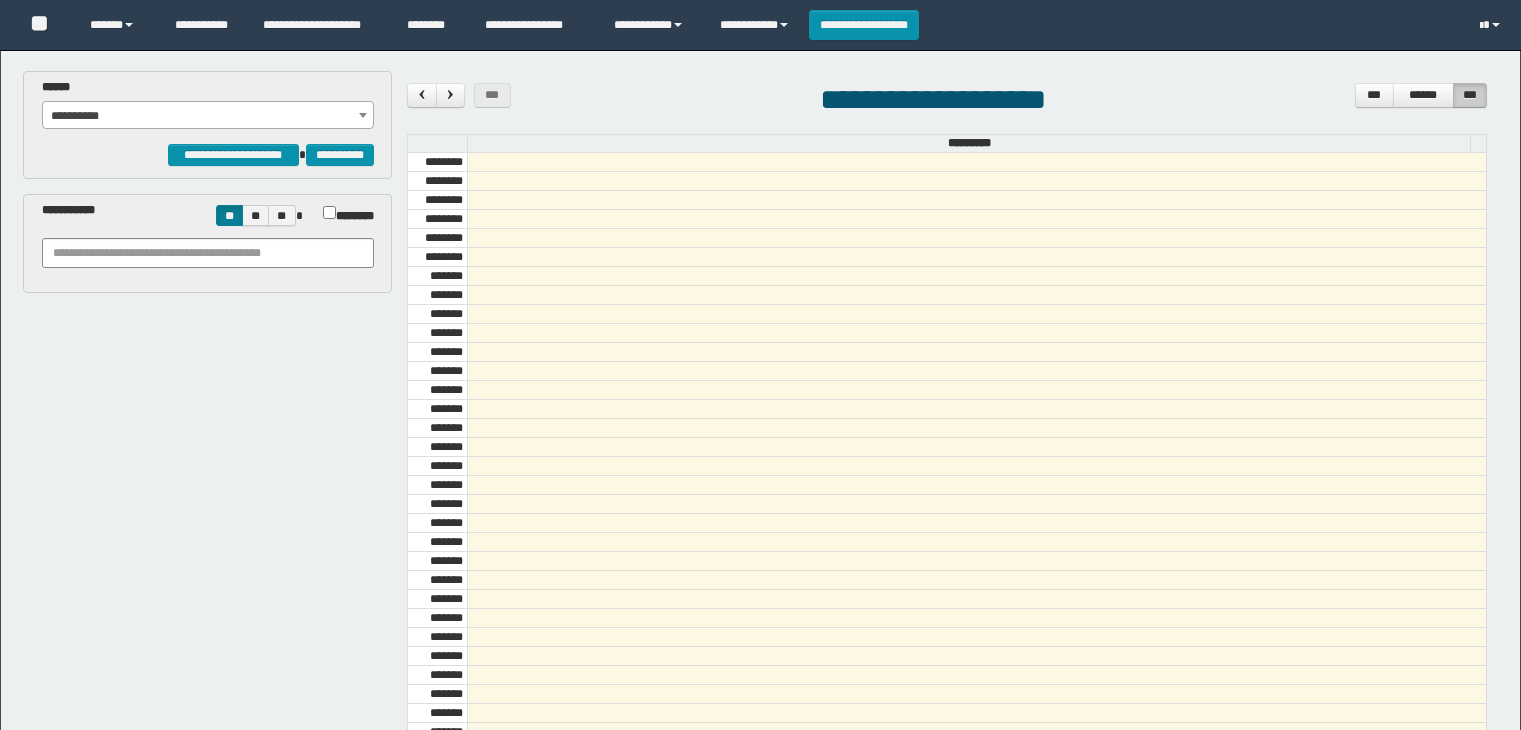 scroll, scrollTop: 0, scrollLeft: 0, axis: both 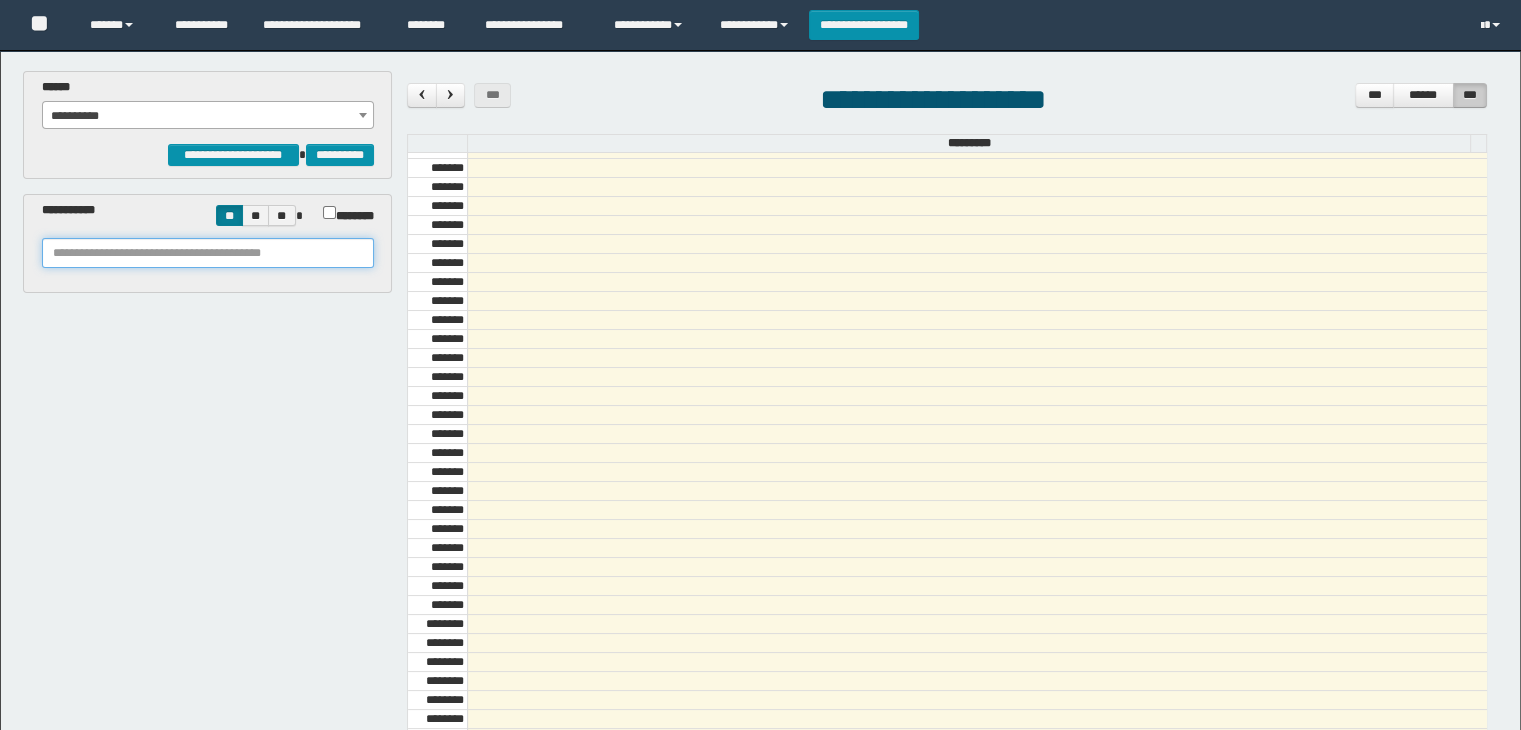 click at bounding box center [208, 253] 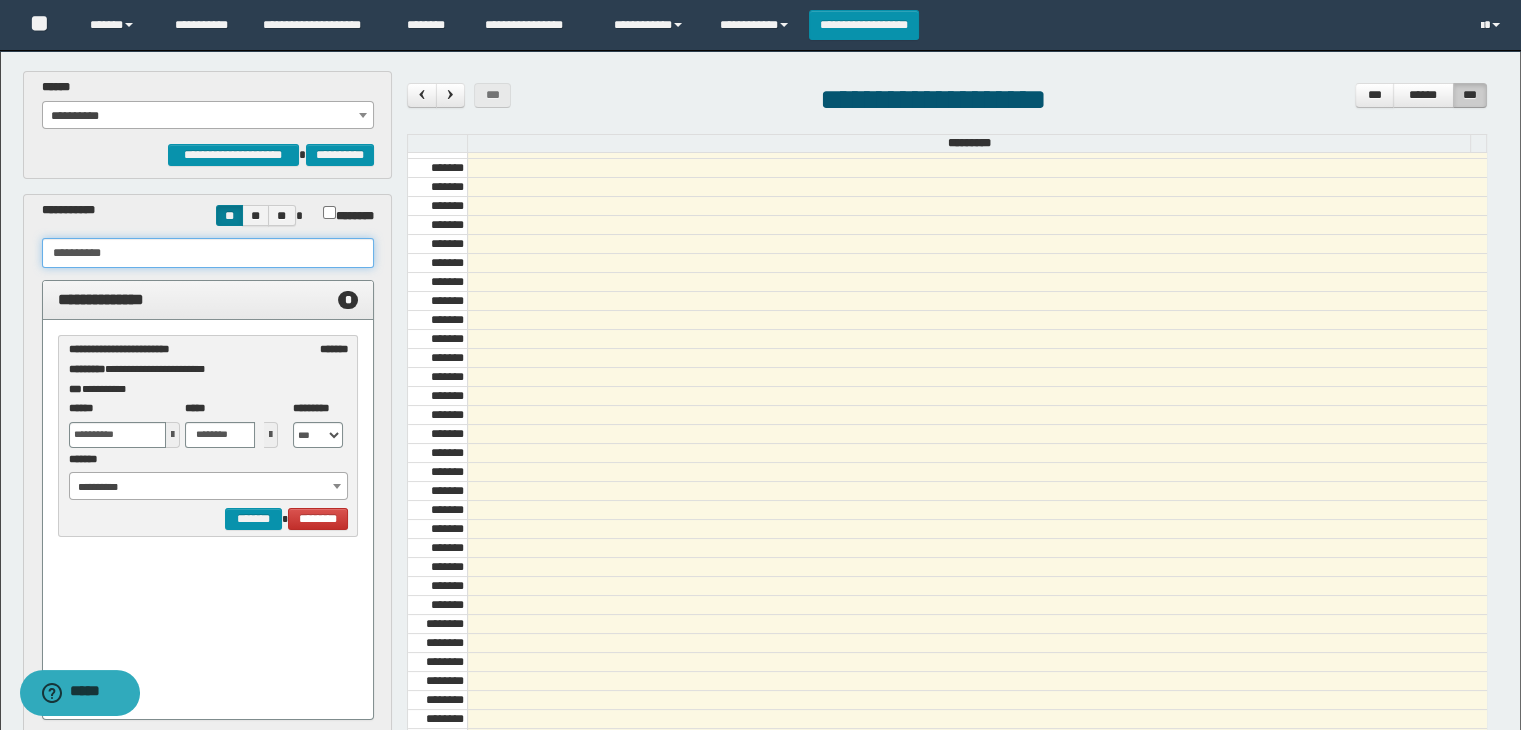 type on "**********" 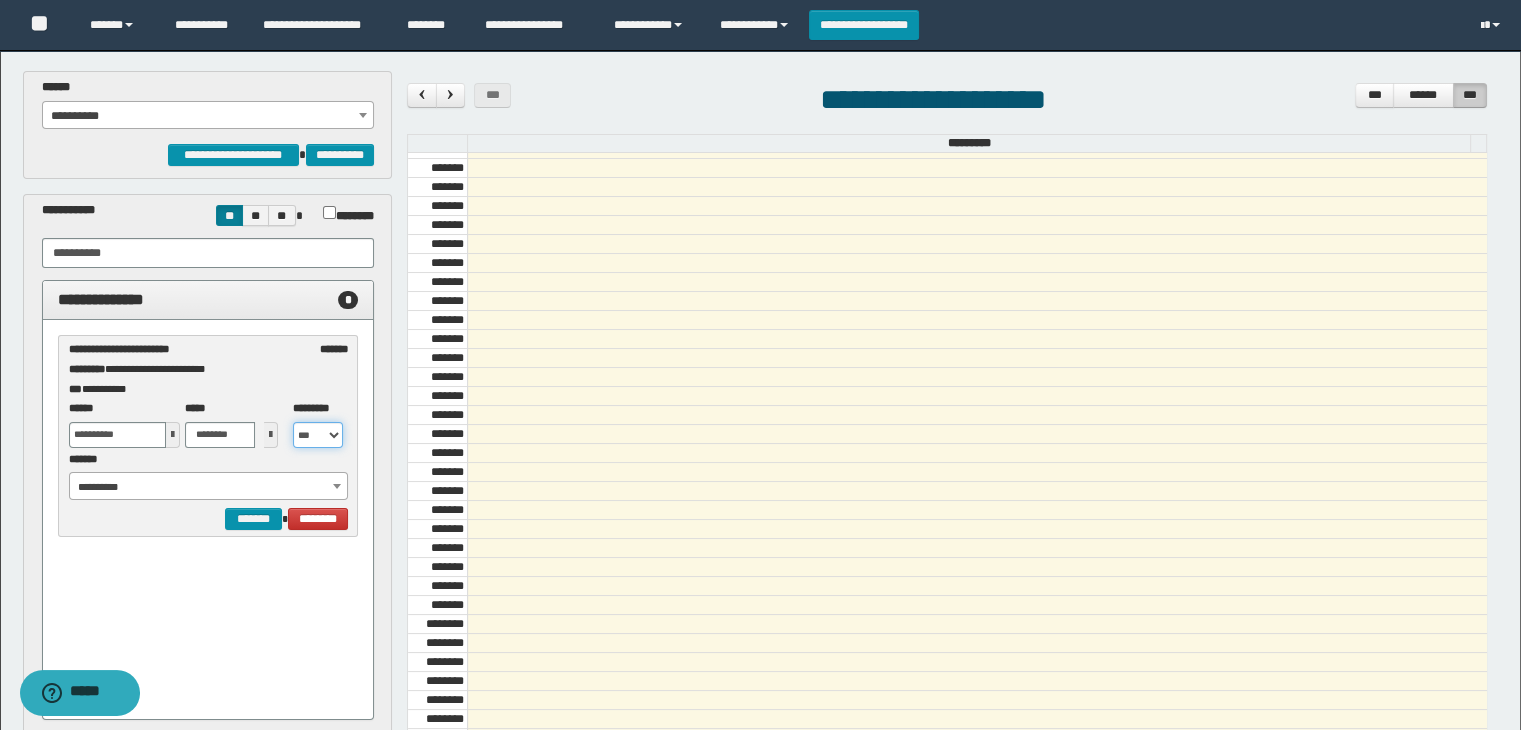click on "**
***
***
***
***
***" at bounding box center [318, 435] 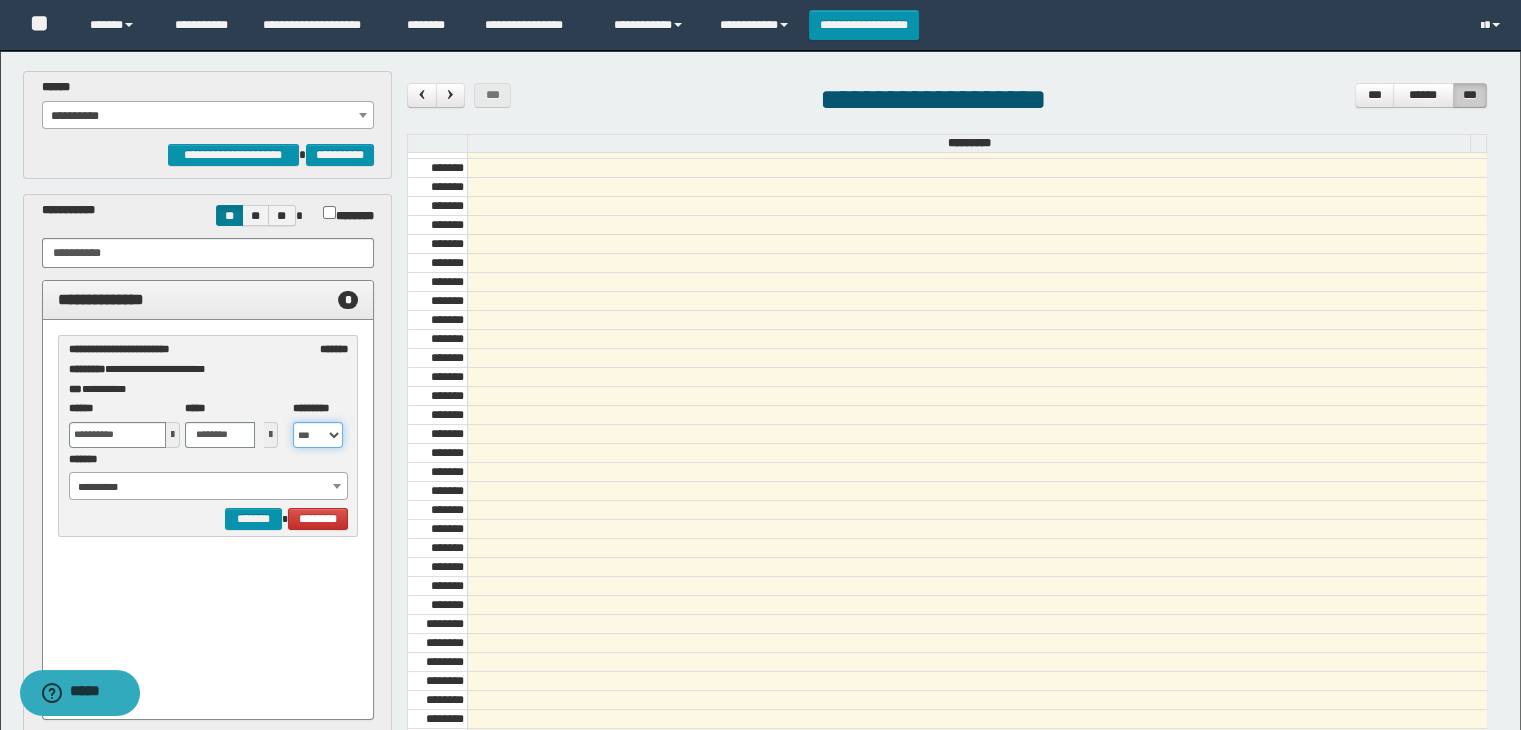 select on "**" 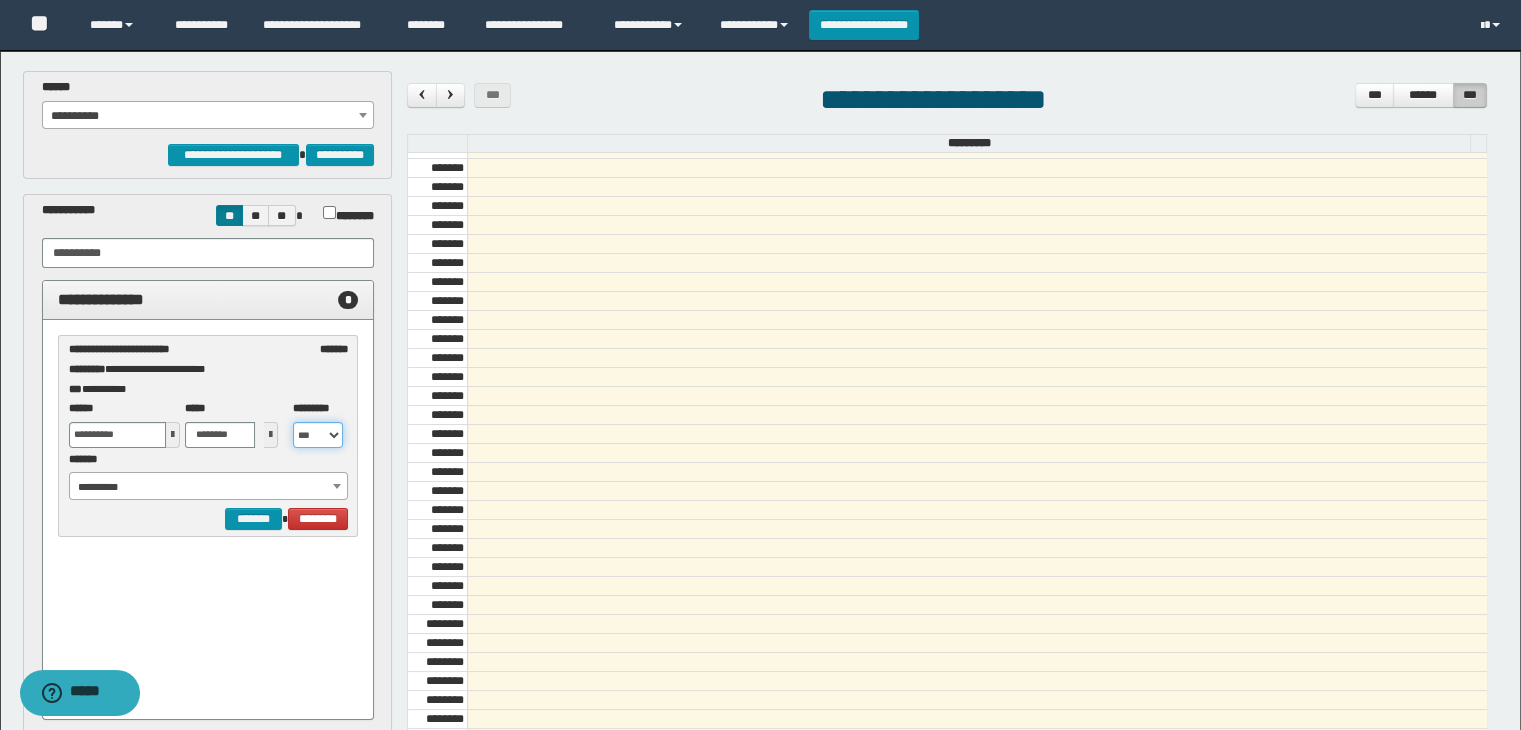 click on "**
***
***
***
***
***" at bounding box center [318, 435] 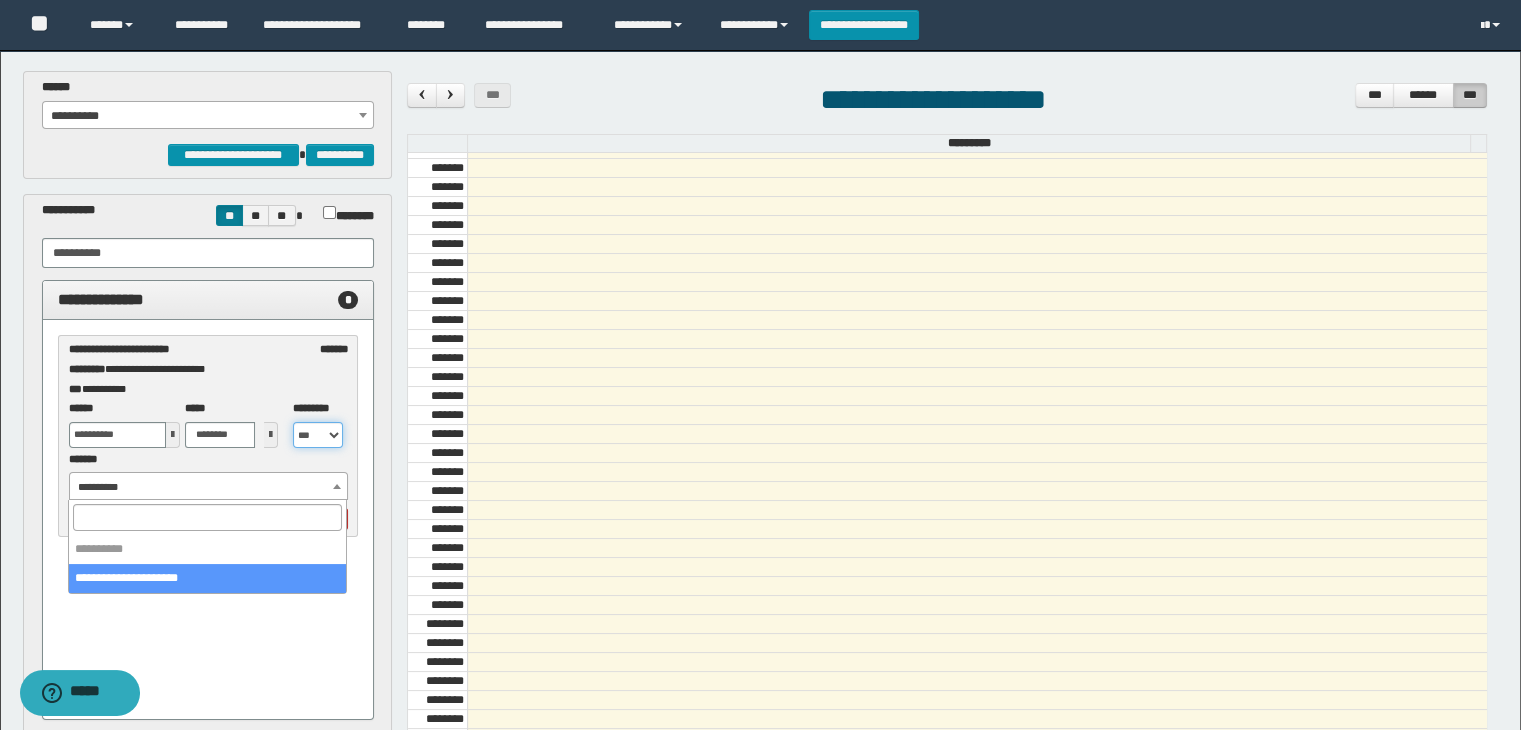 click on "**********" at bounding box center (209, 487) 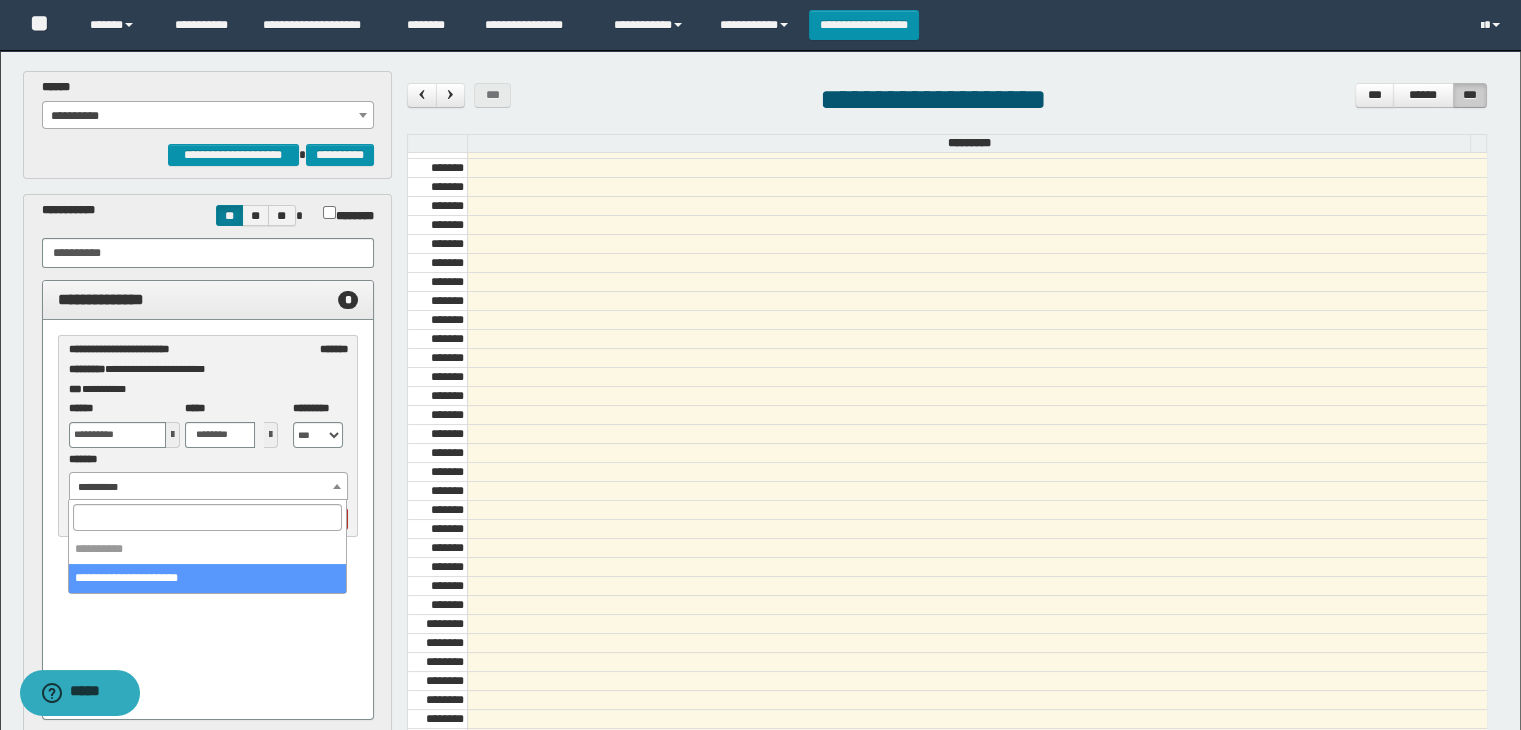 select on "******" 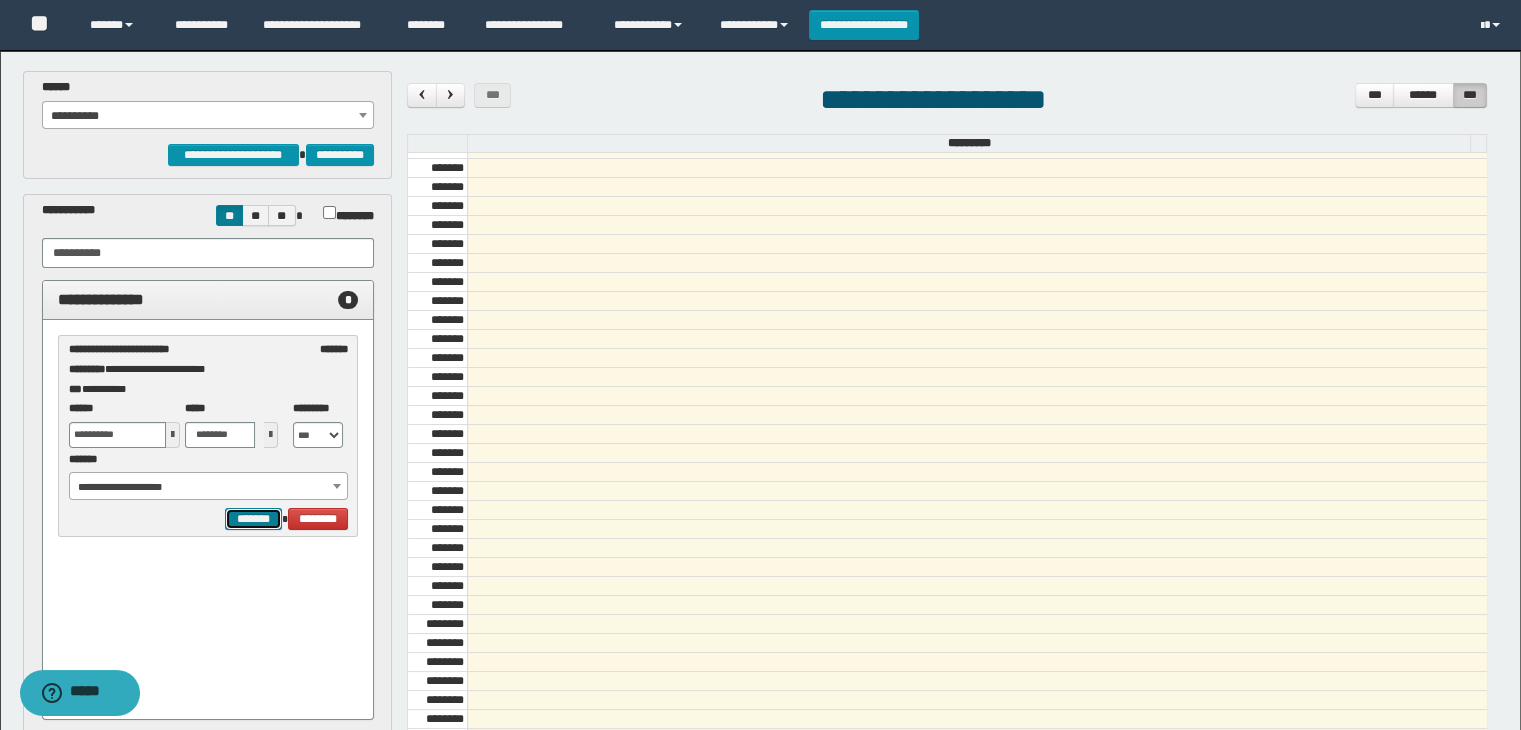 click on "*******" at bounding box center (253, 519) 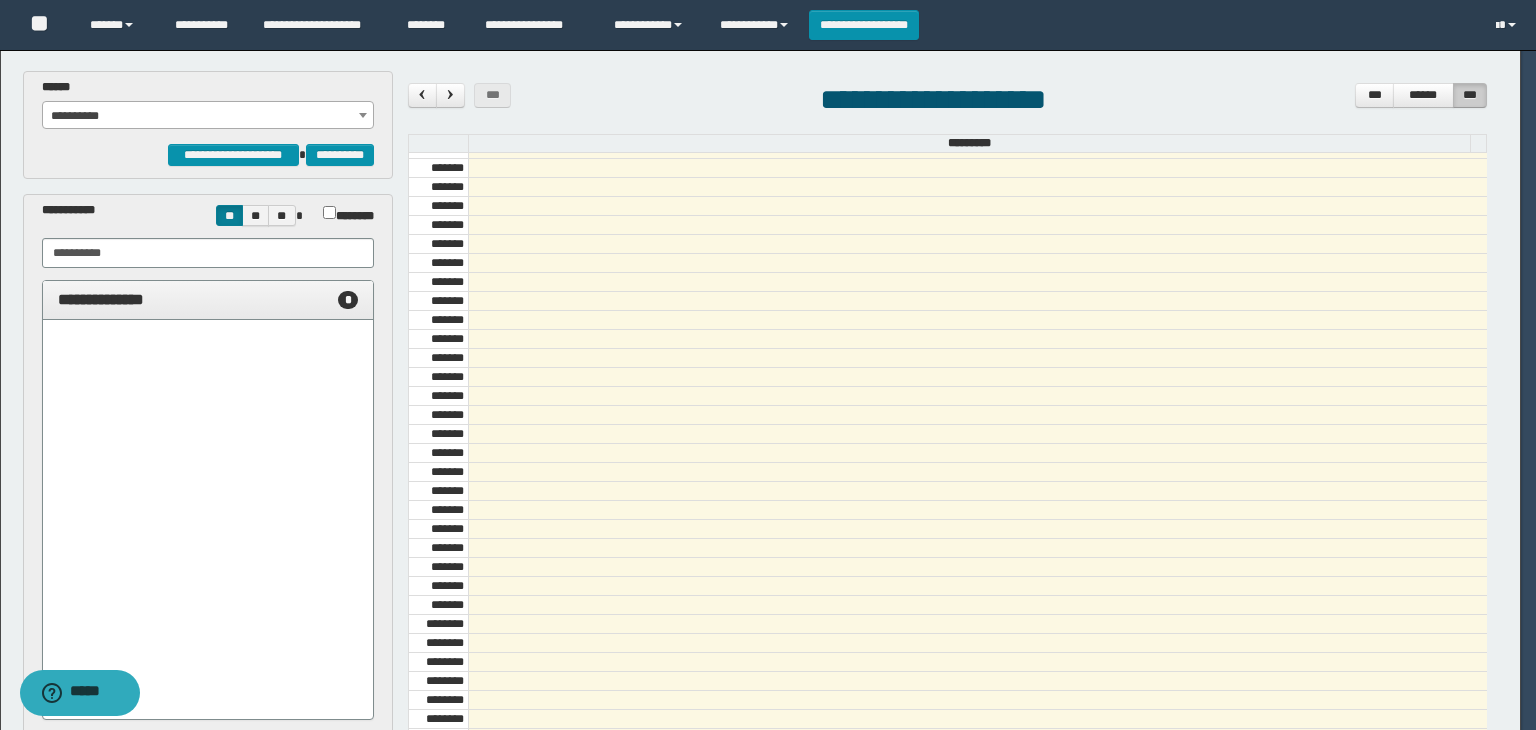 select on "******" 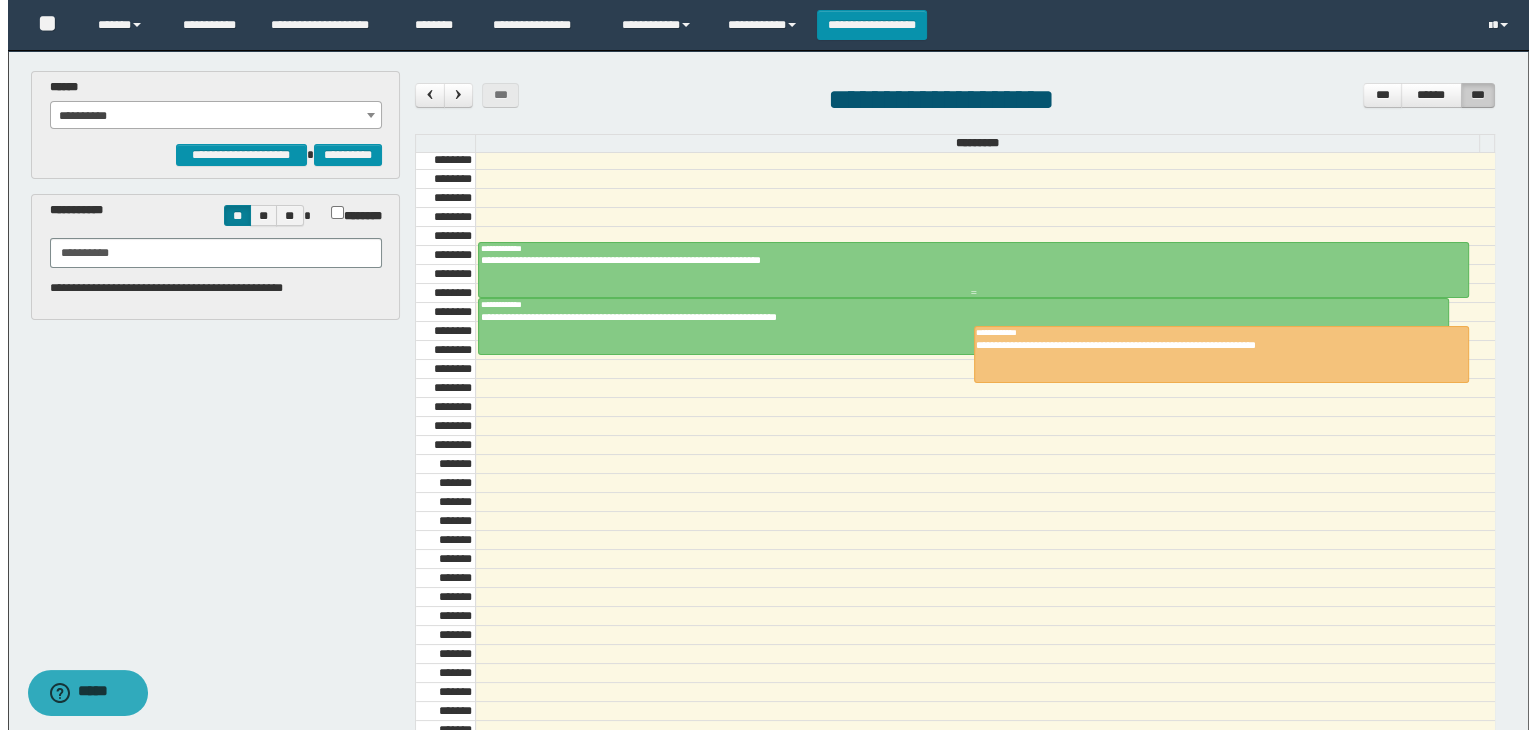 scroll, scrollTop: 1278, scrollLeft: 0, axis: vertical 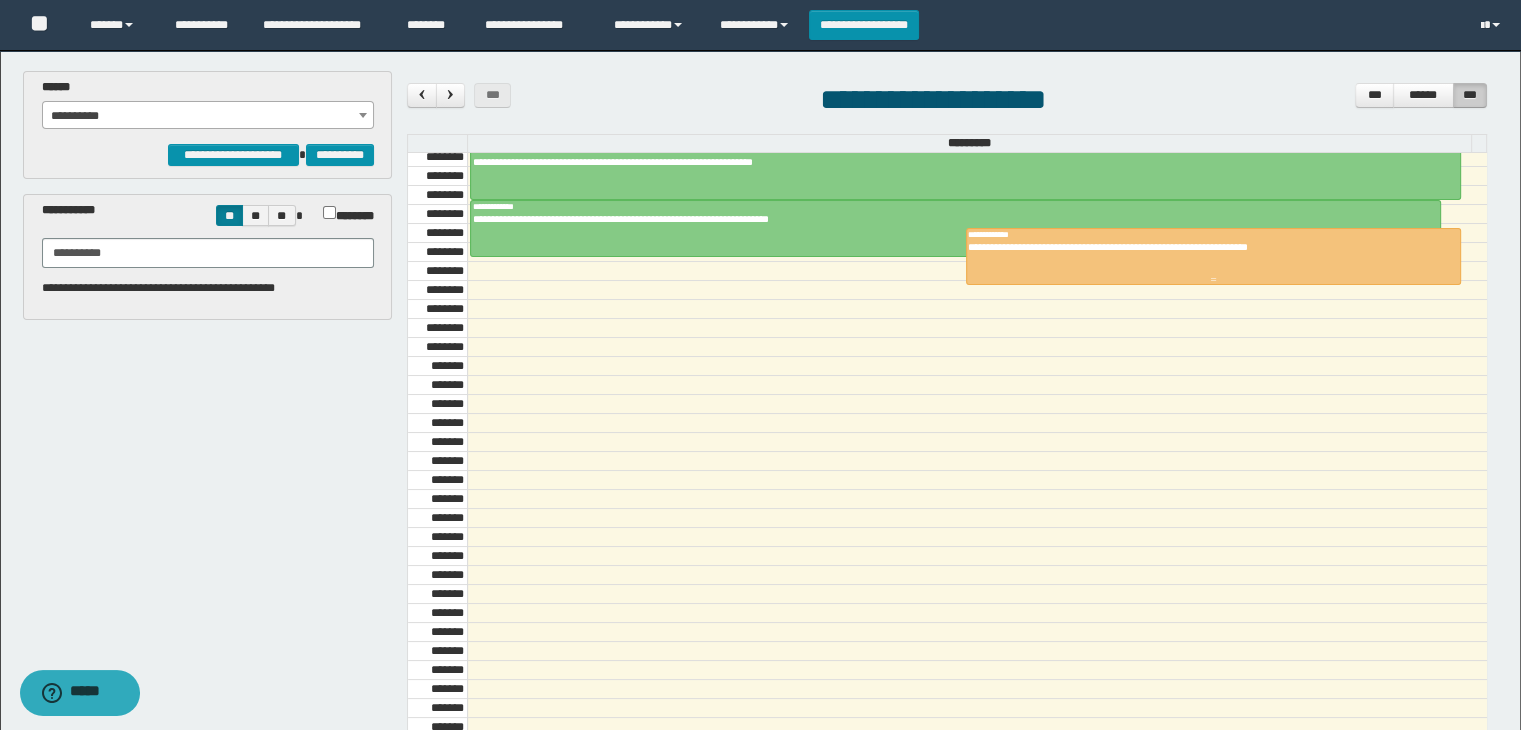 click on "**********" at bounding box center (1210, 247) 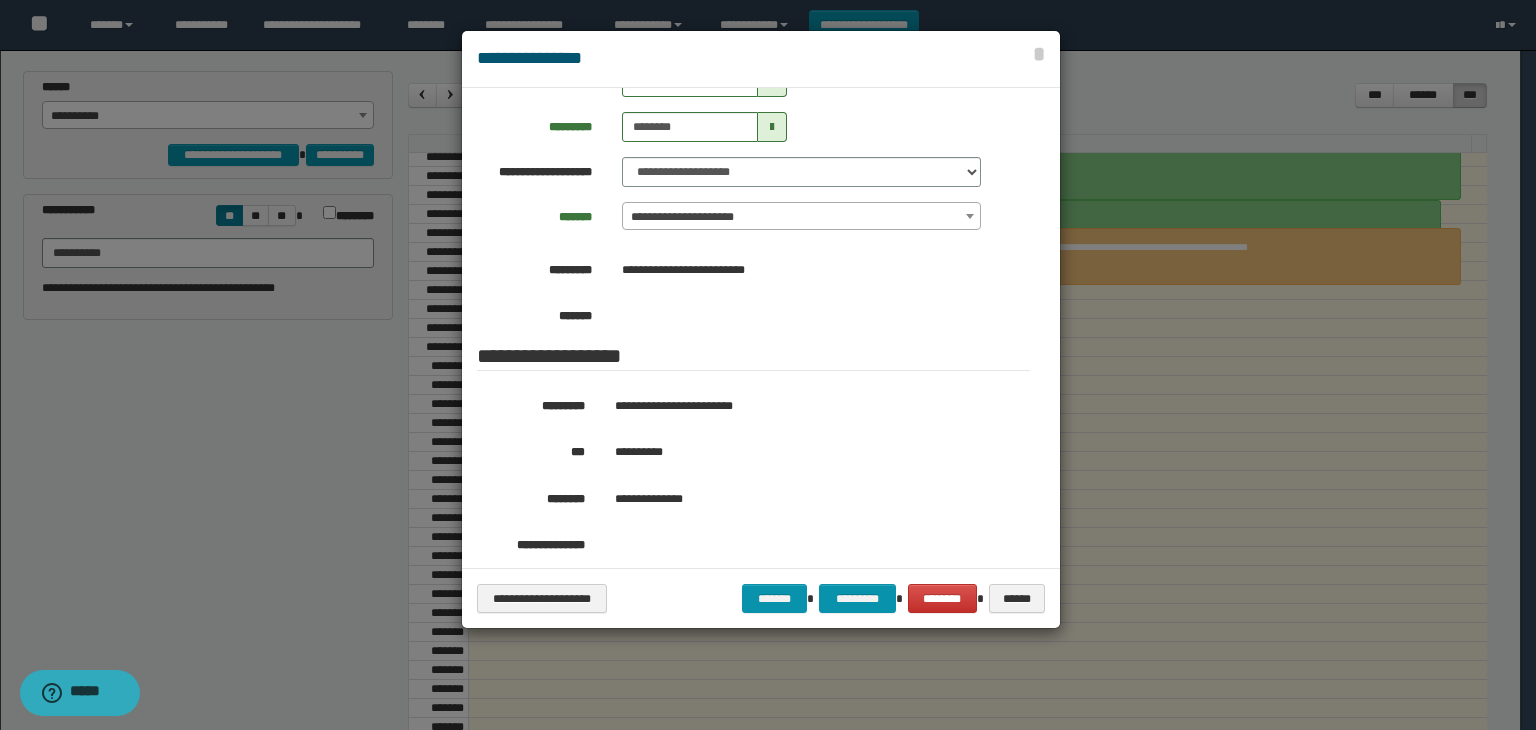 scroll, scrollTop: 300, scrollLeft: 0, axis: vertical 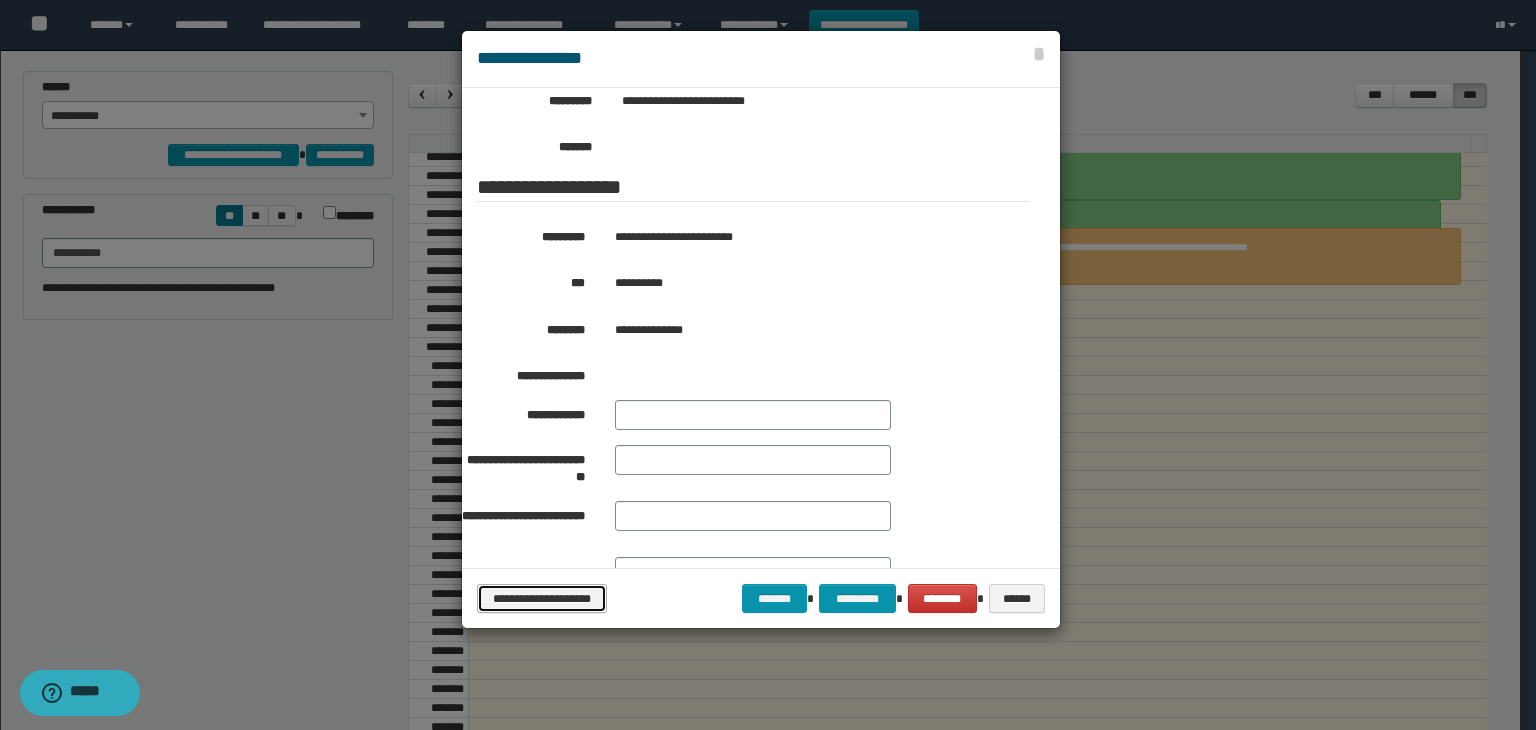 click on "**********" at bounding box center [542, 599] 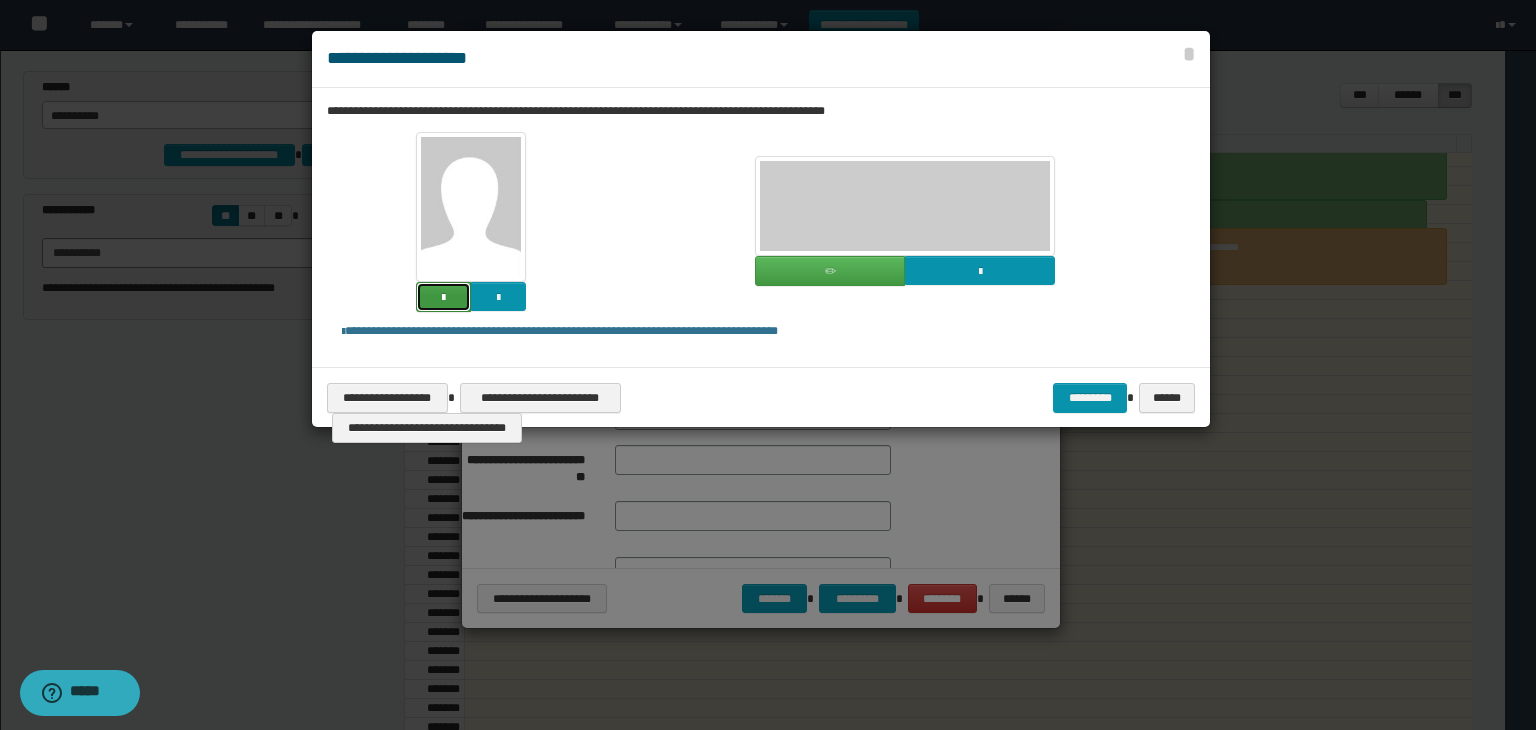 click at bounding box center (443, 298) 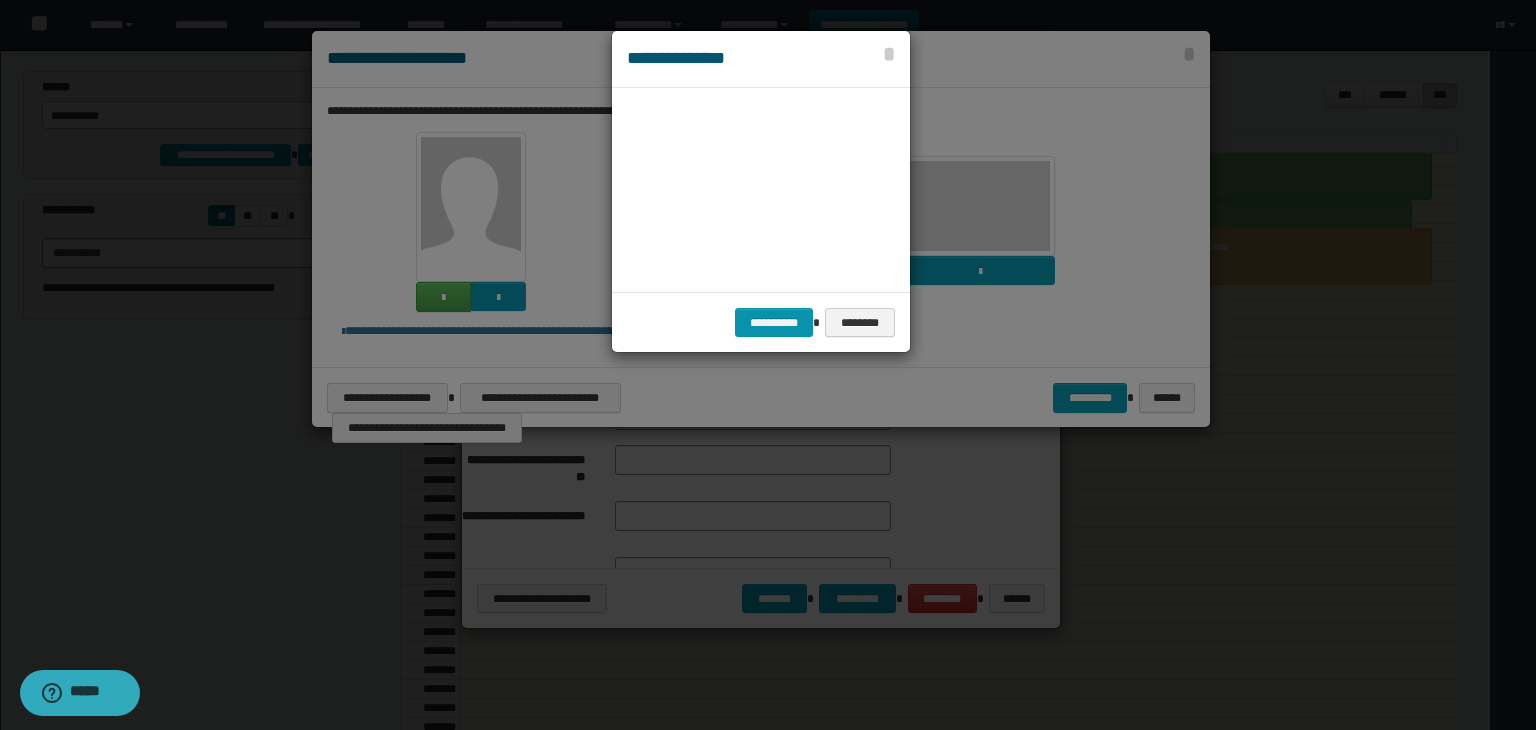 scroll, scrollTop: 44, scrollLeft: 104, axis: both 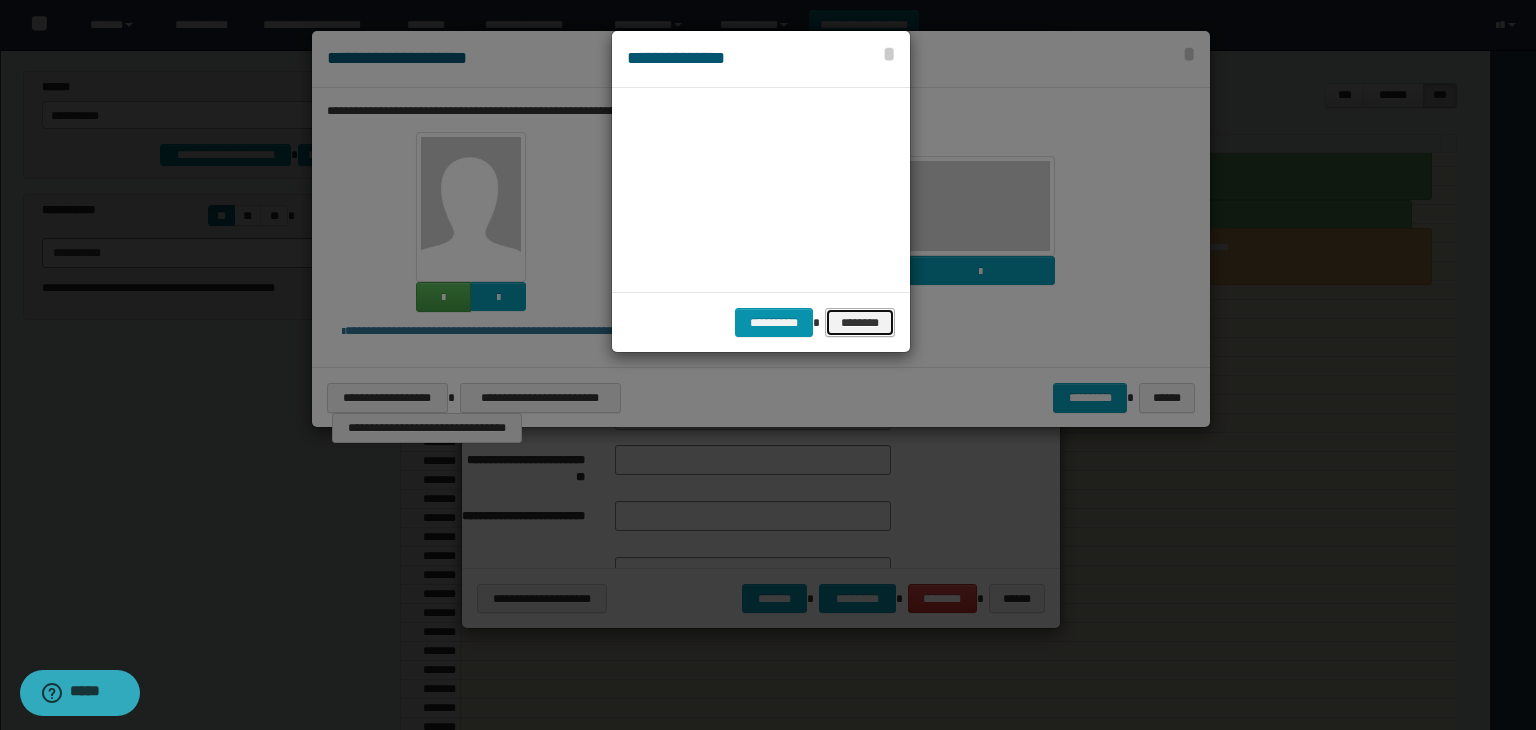 click on "********" at bounding box center [860, 323] 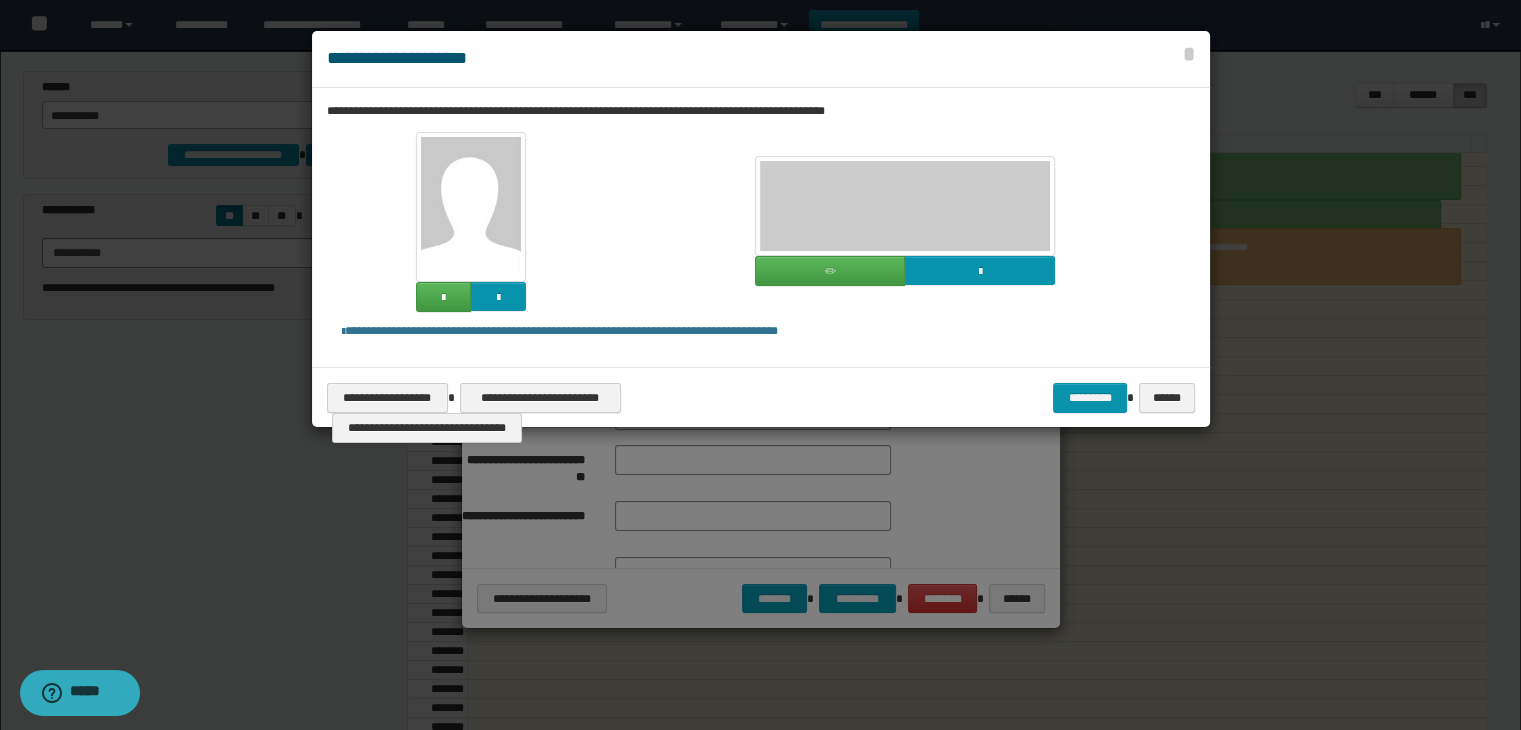 click at bounding box center (471, 222) 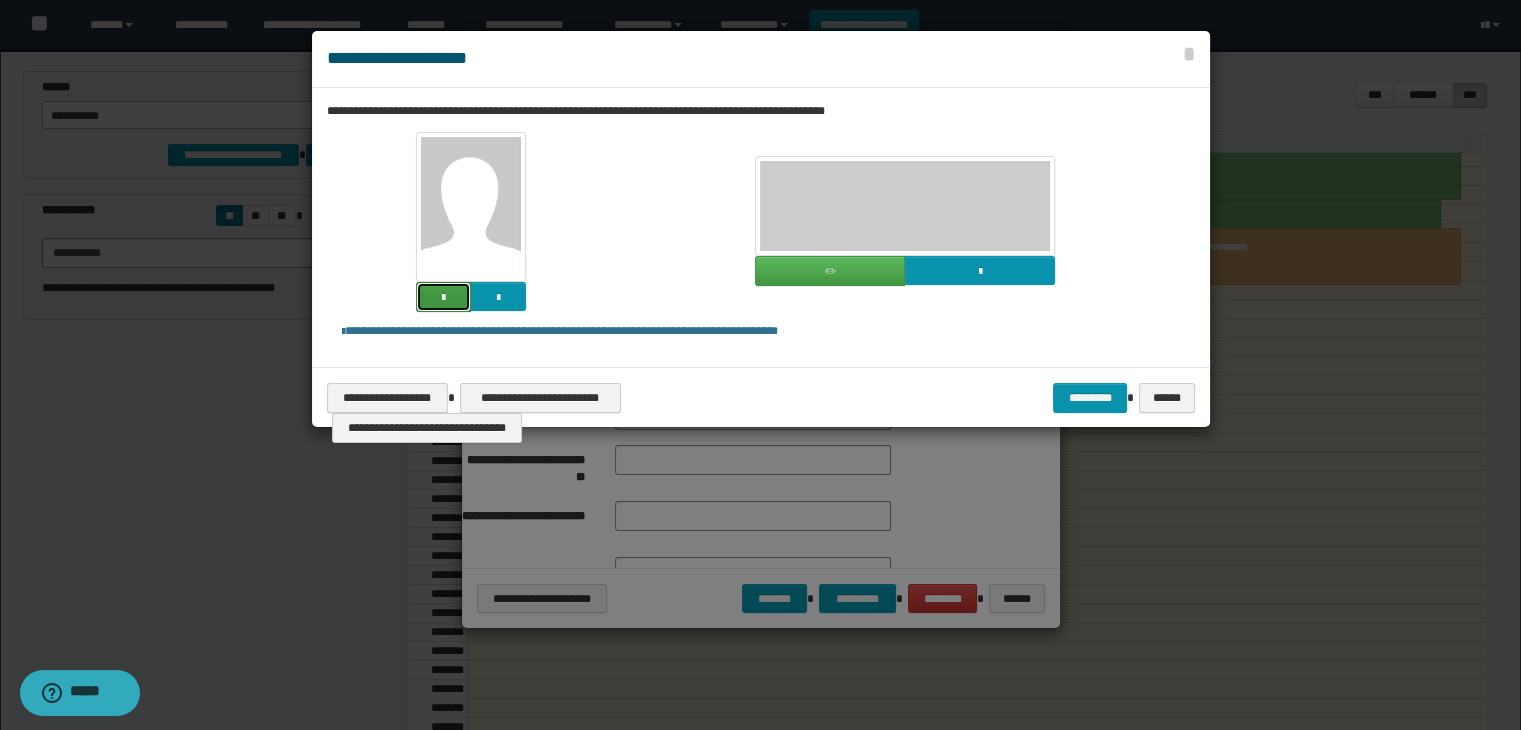 click at bounding box center [443, 298] 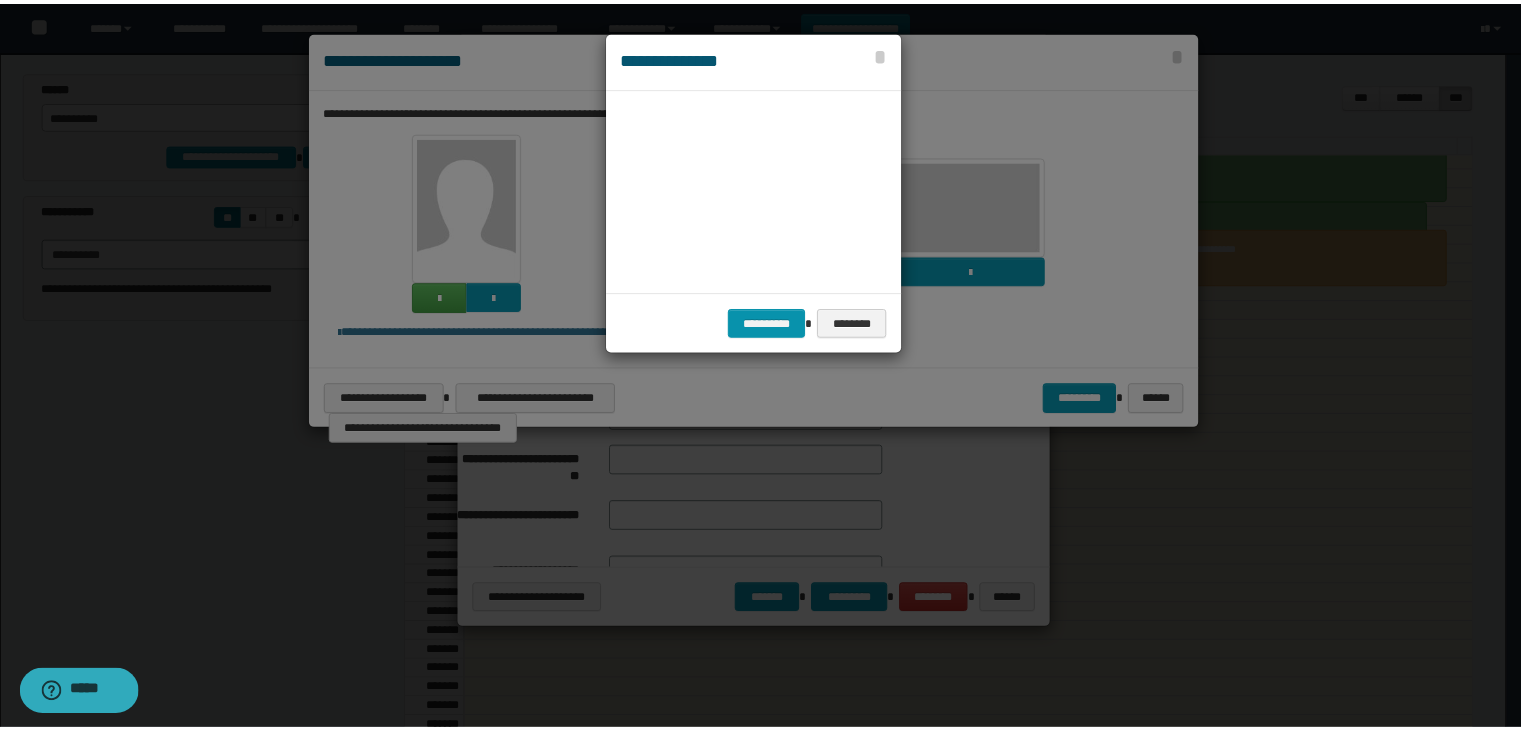 scroll, scrollTop: 44, scrollLeft: 104, axis: both 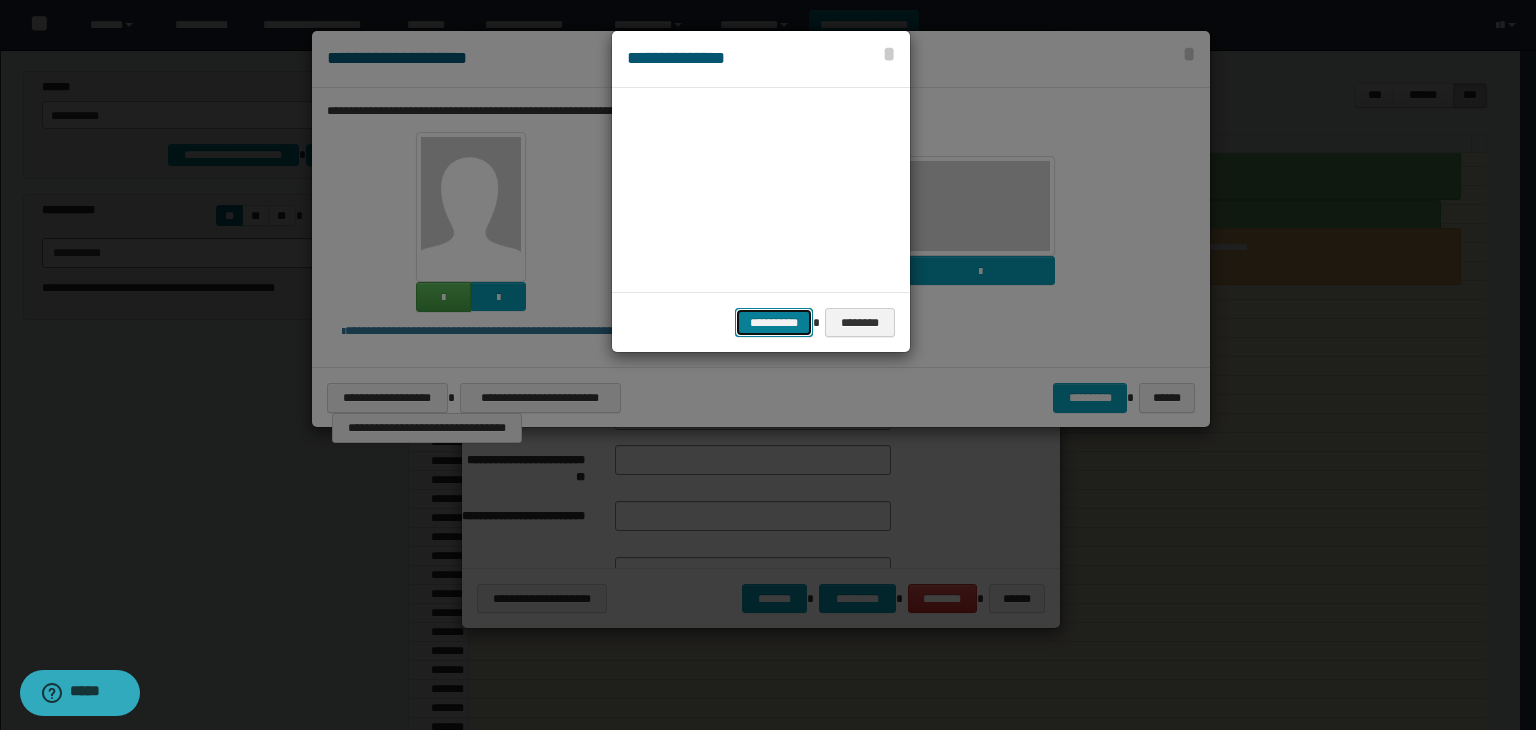 click on "**********" at bounding box center [774, 323] 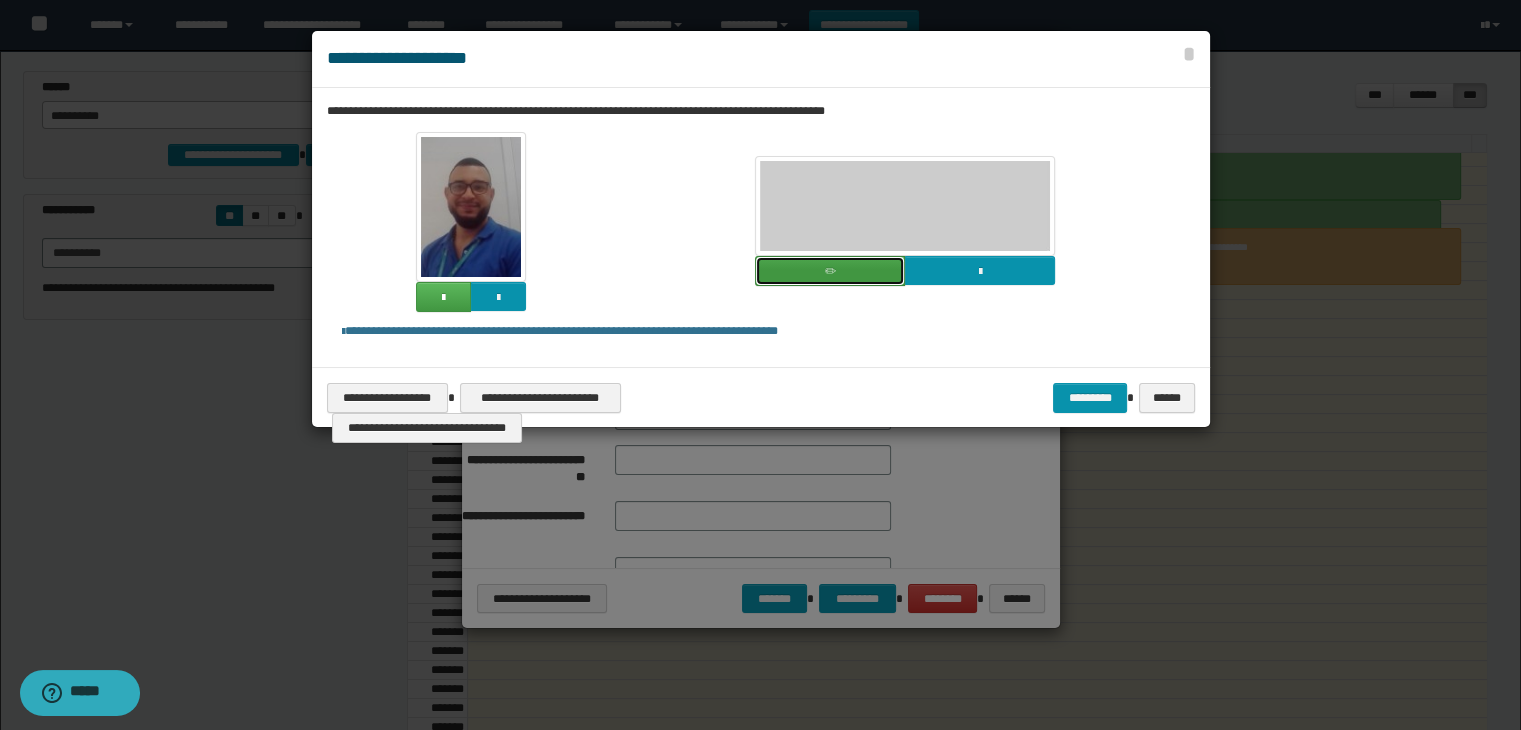click at bounding box center (830, 271) 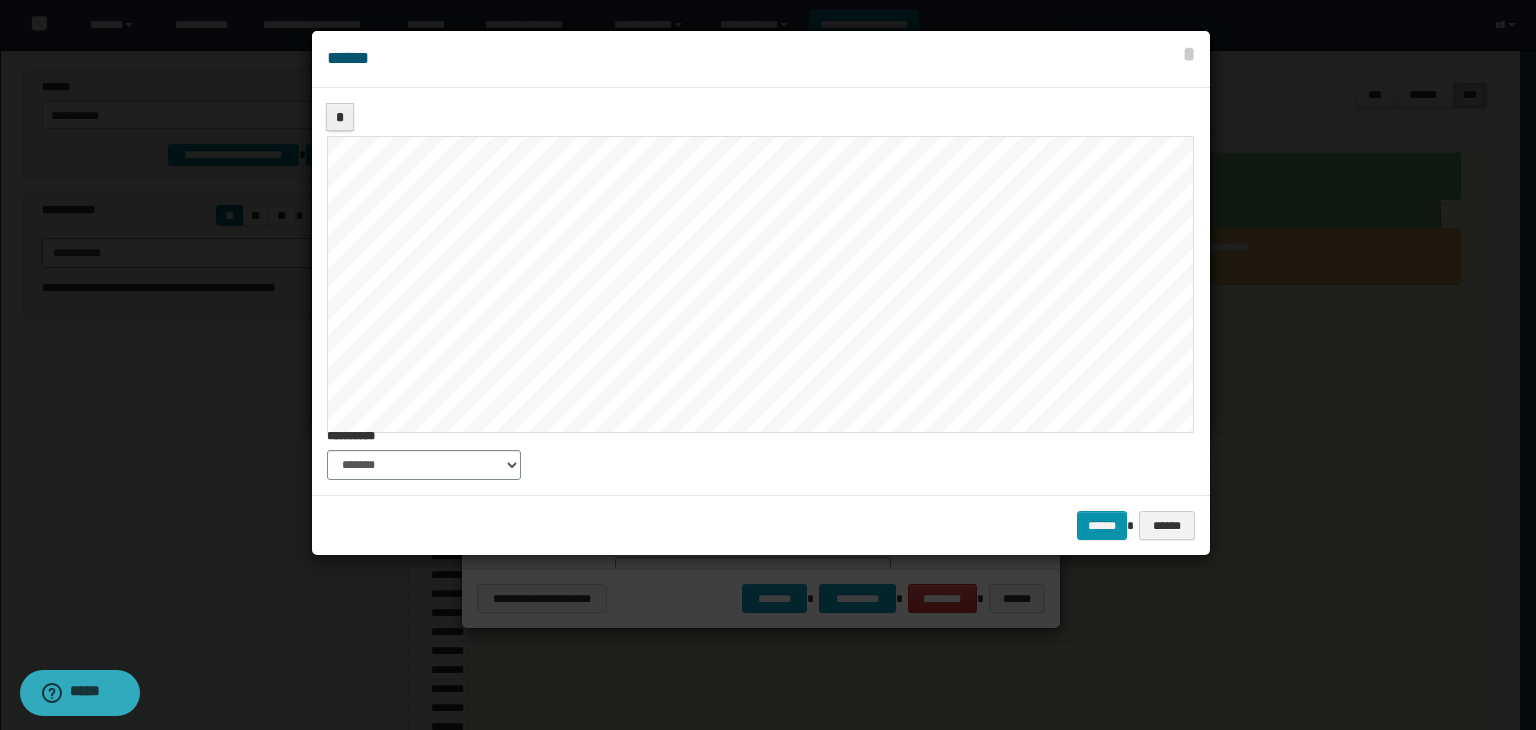 click on "**********" at bounding box center (768, 365) 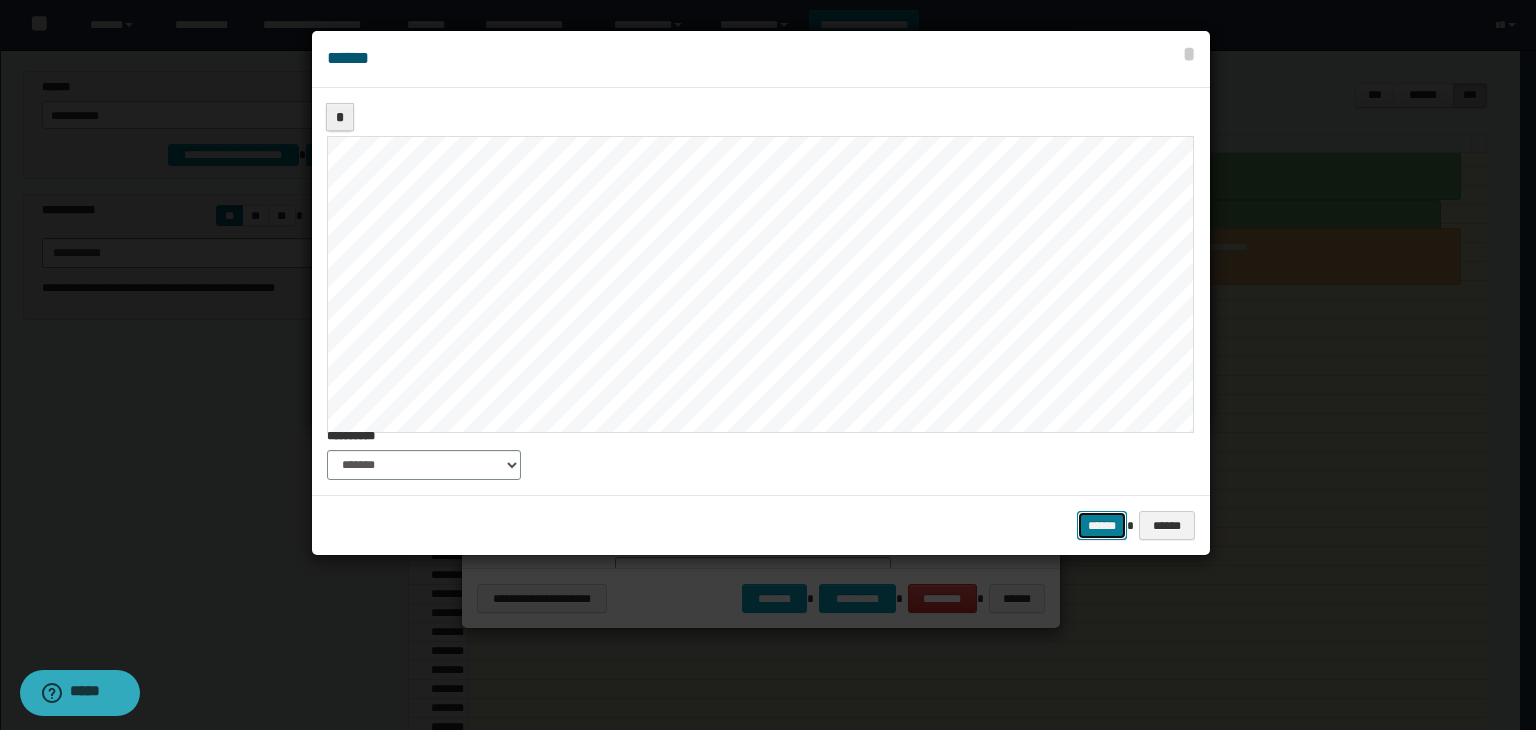 click on "******" at bounding box center [1102, 526] 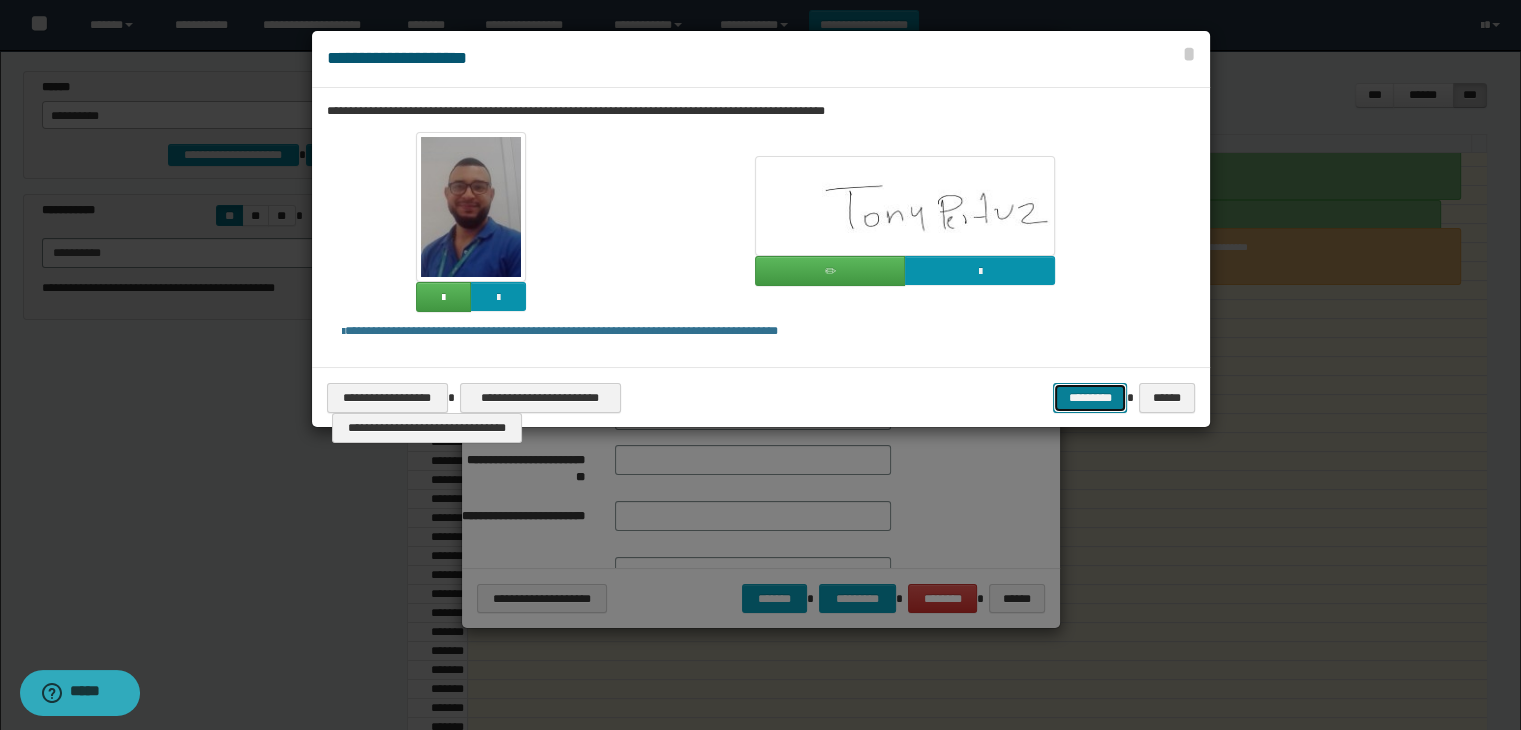 click on "*********" at bounding box center [1090, 398] 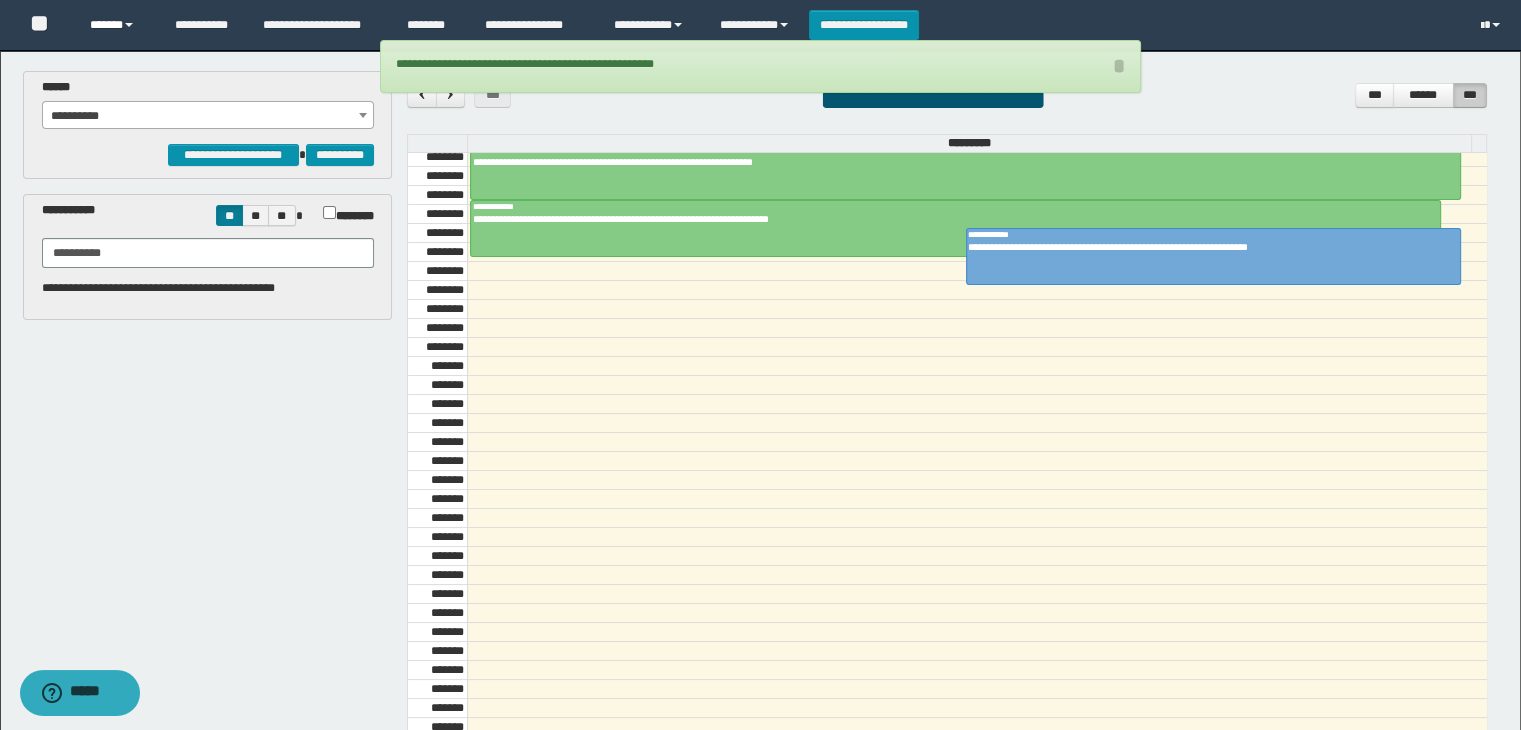 click on "******" at bounding box center (117, 25) 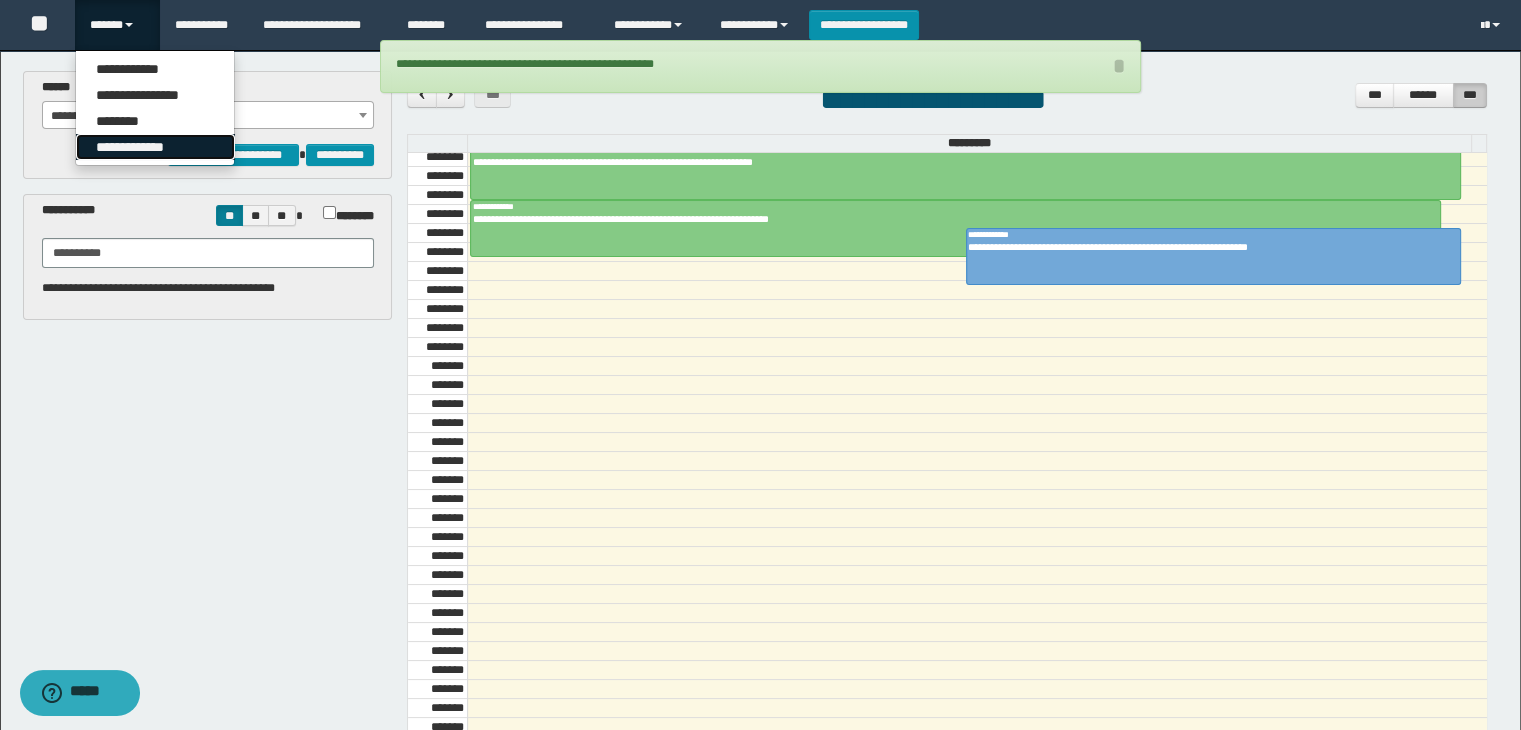 click on "**********" at bounding box center [155, 147] 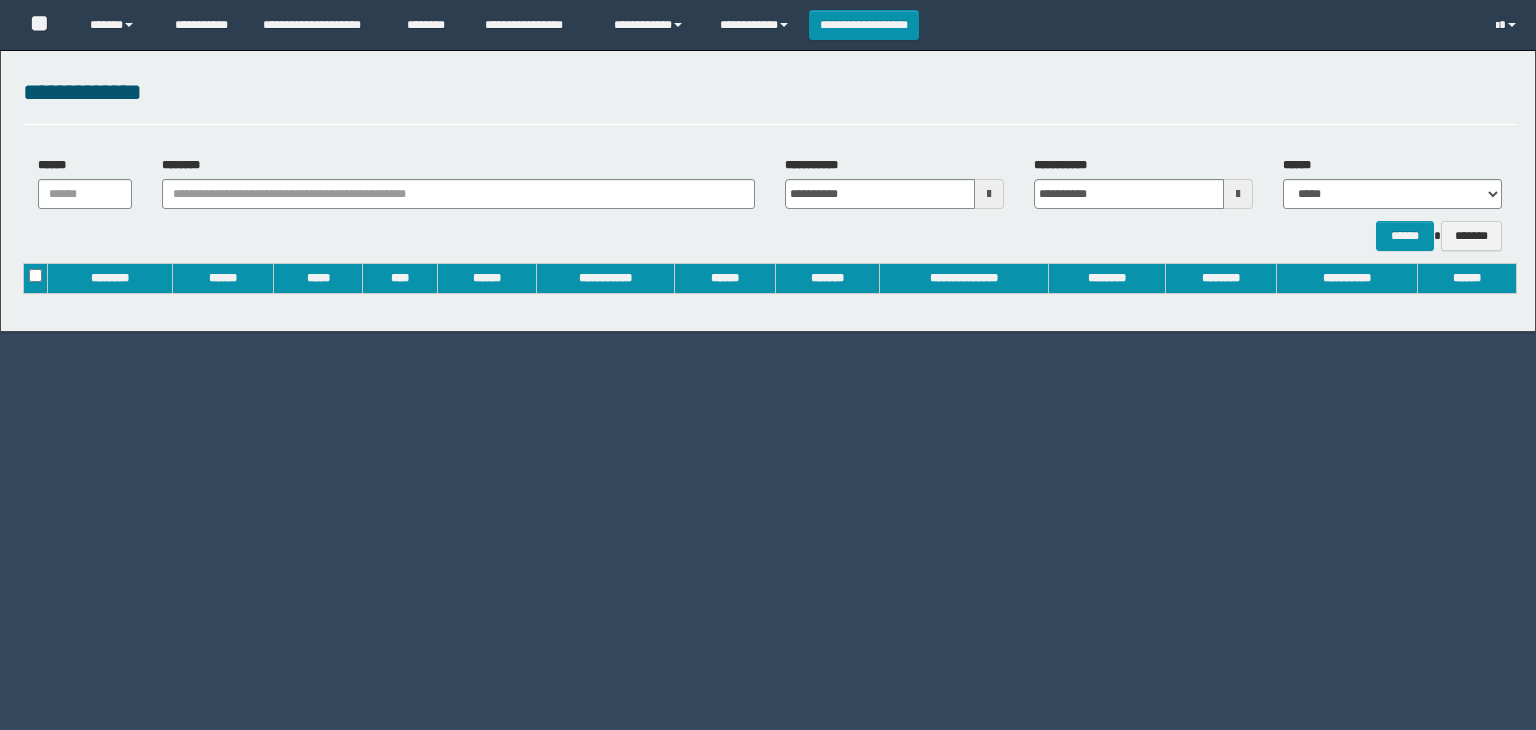 scroll, scrollTop: 0, scrollLeft: 0, axis: both 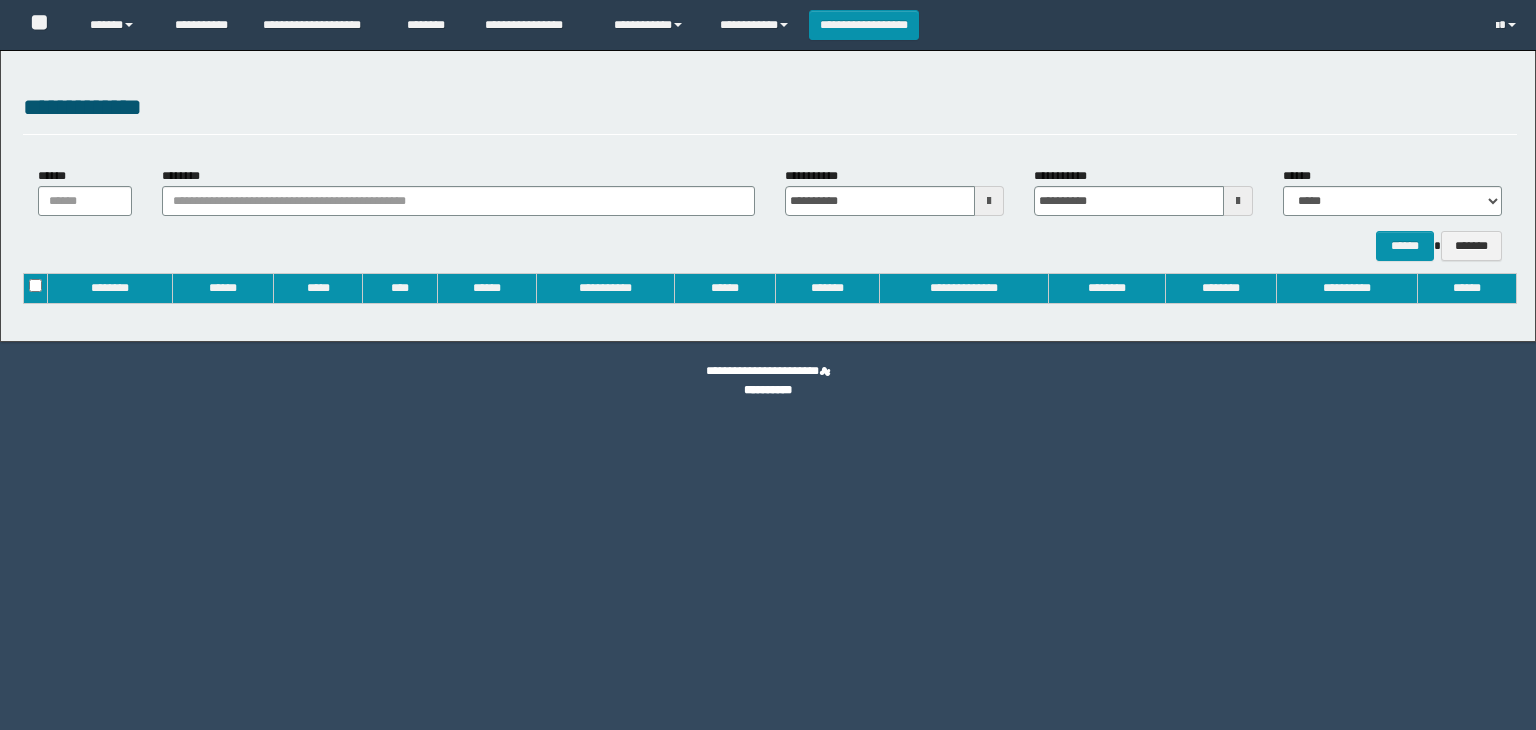type on "**********" 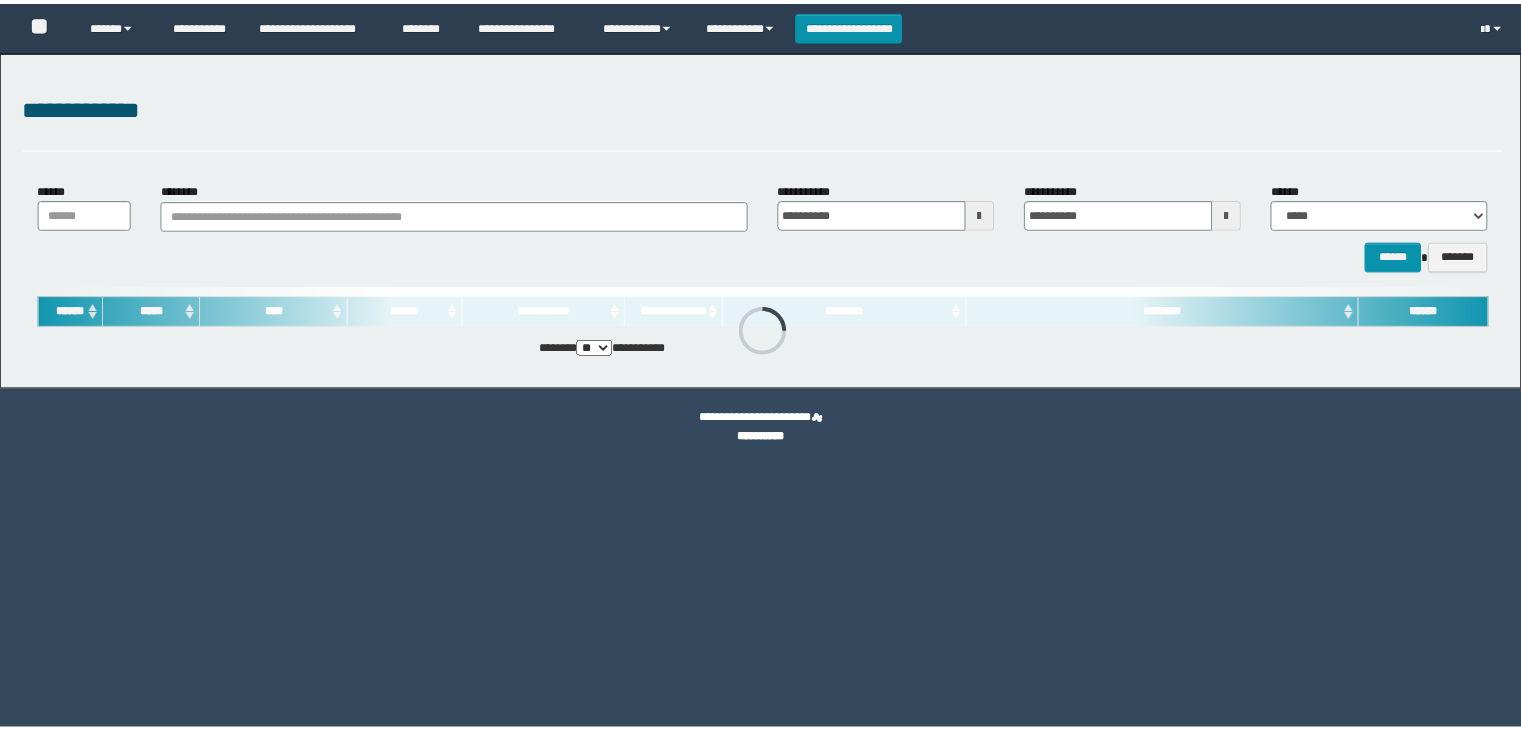 scroll, scrollTop: 0, scrollLeft: 0, axis: both 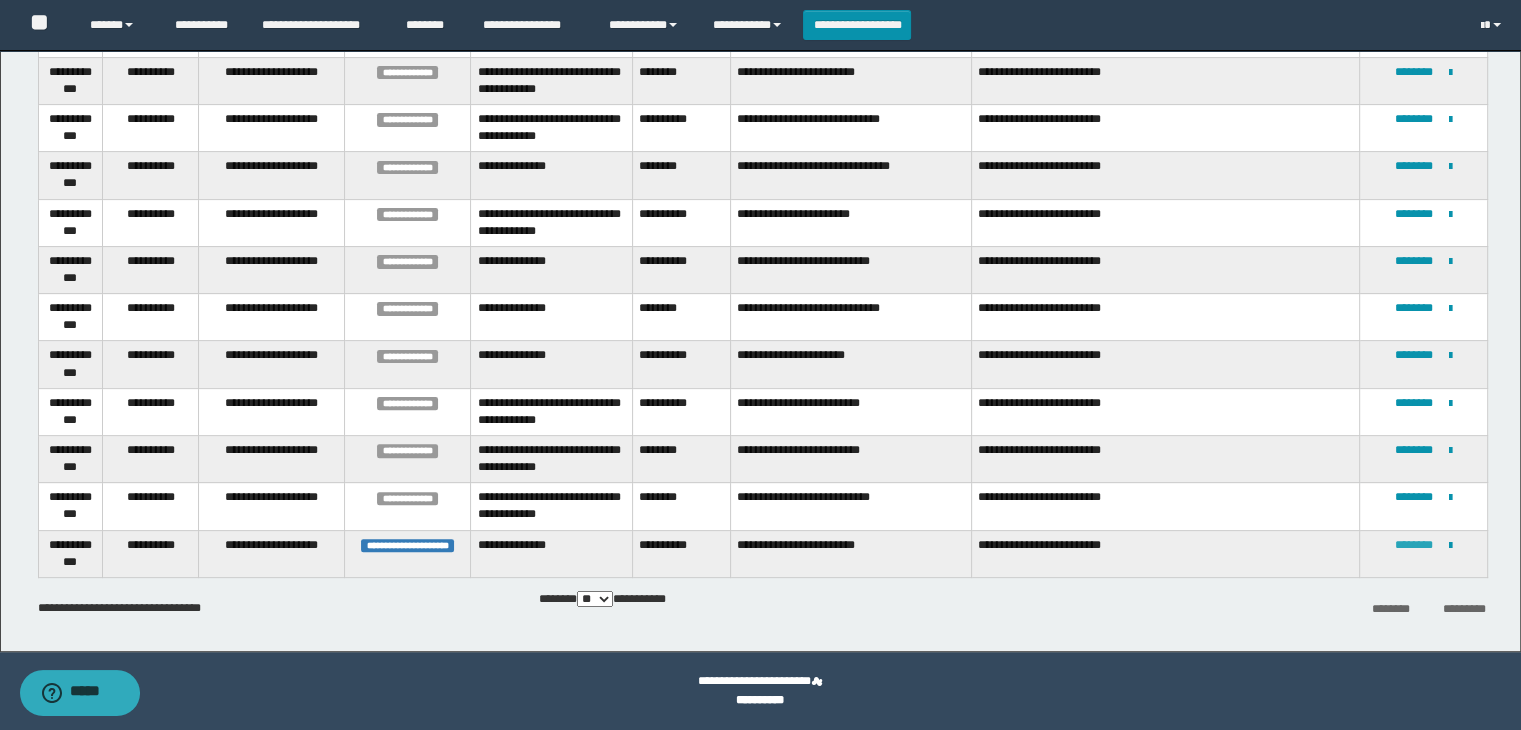 click on "********" at bounding box center [1414, 545] 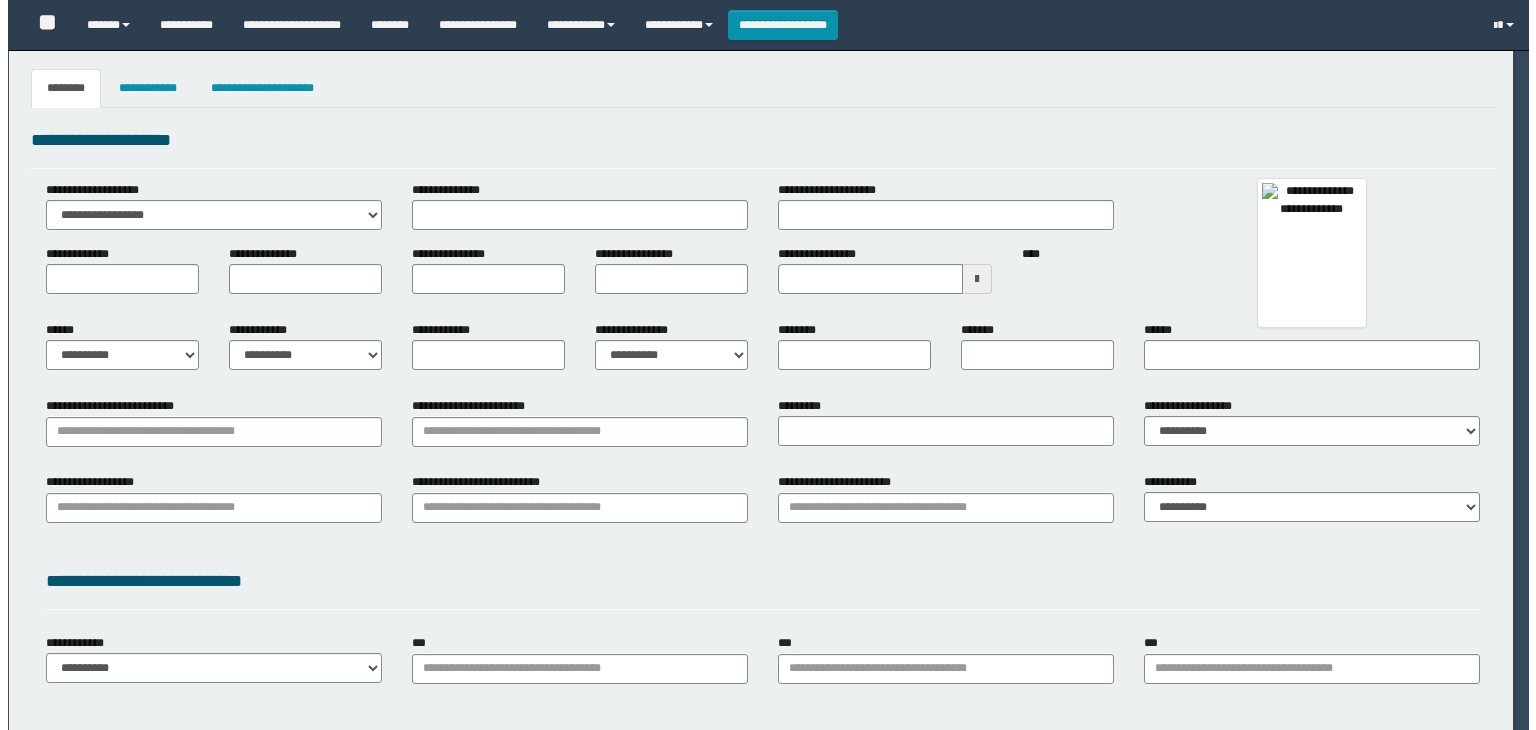 scroll, scrollTop: 0, scrollLeft: 0, axis: both 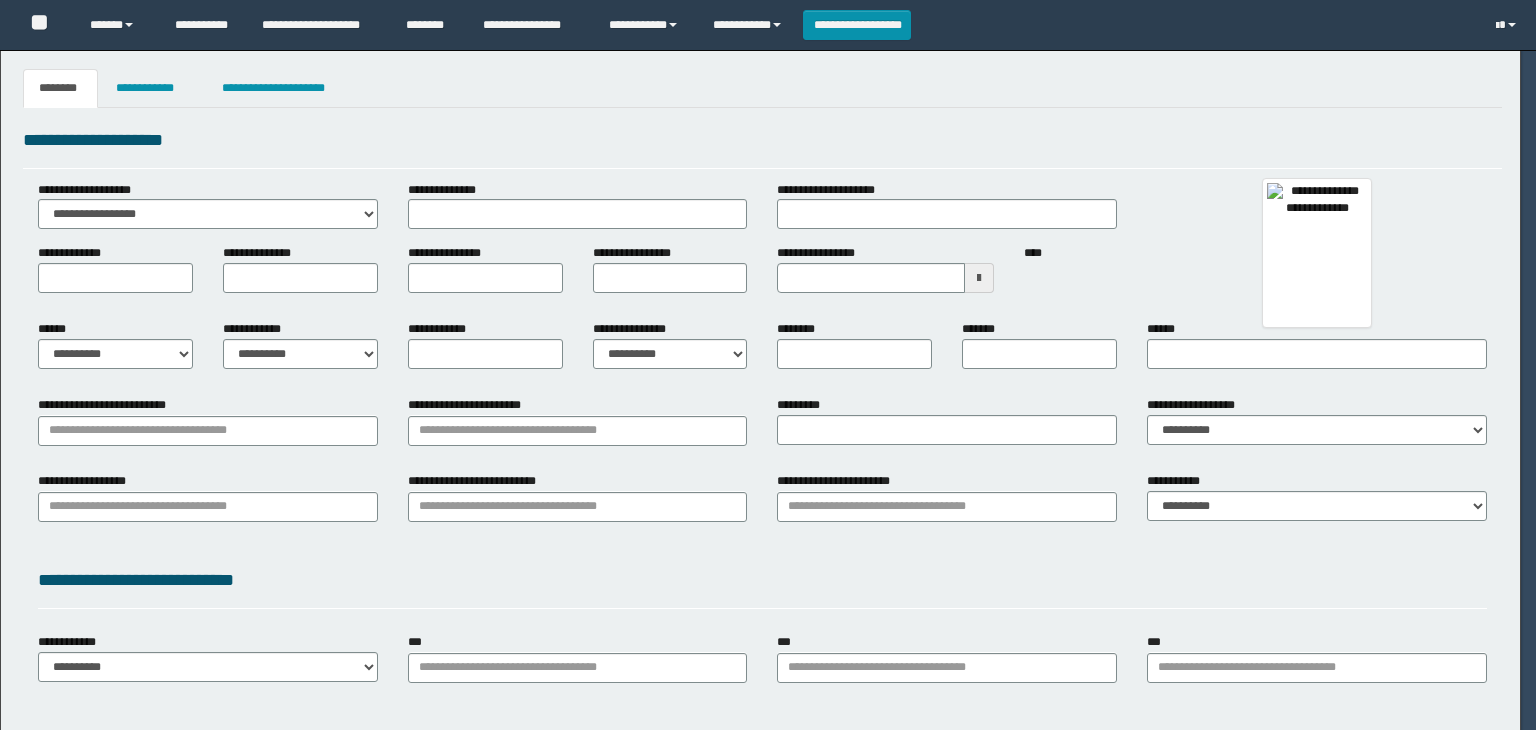 type on "****" 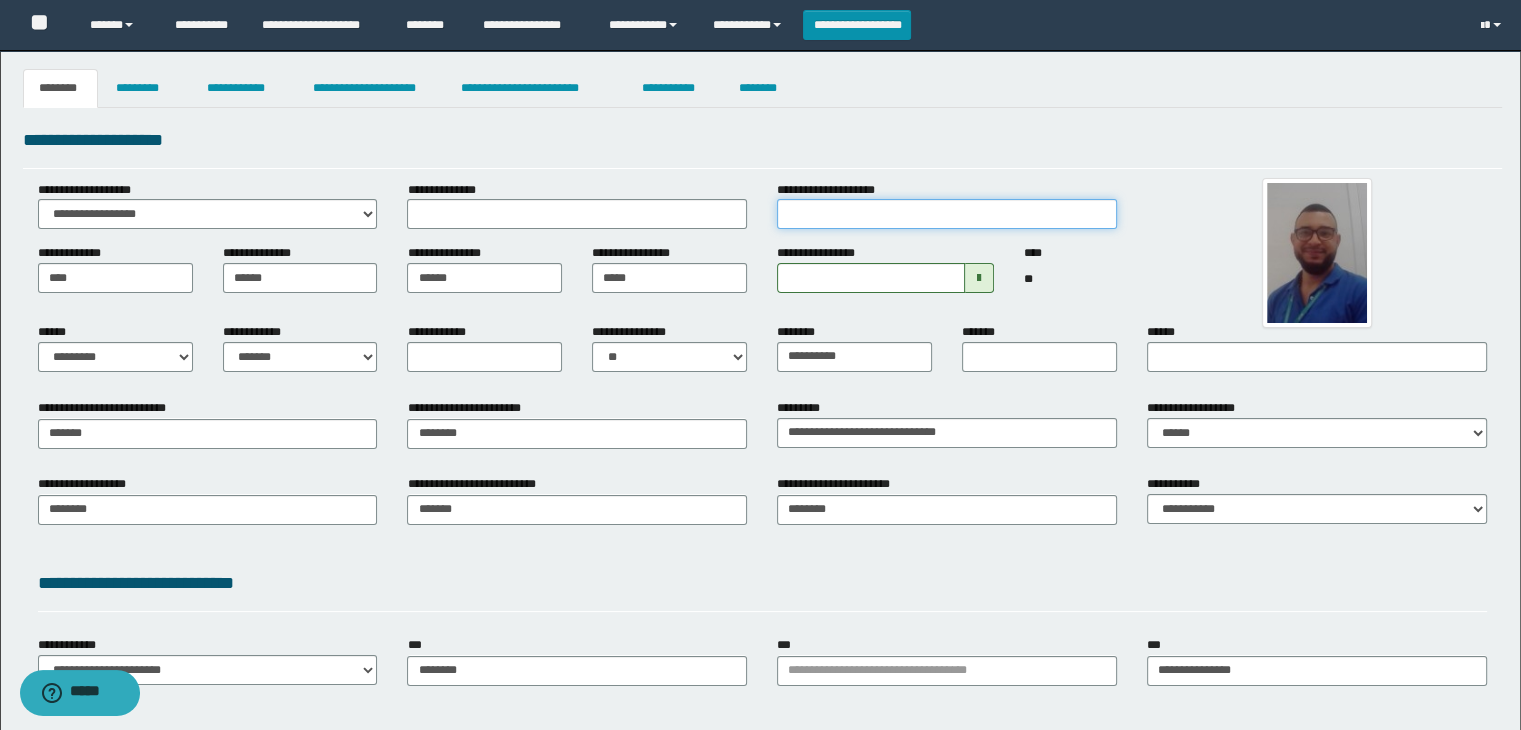 click on "**********" at bounding box center (947, 214) 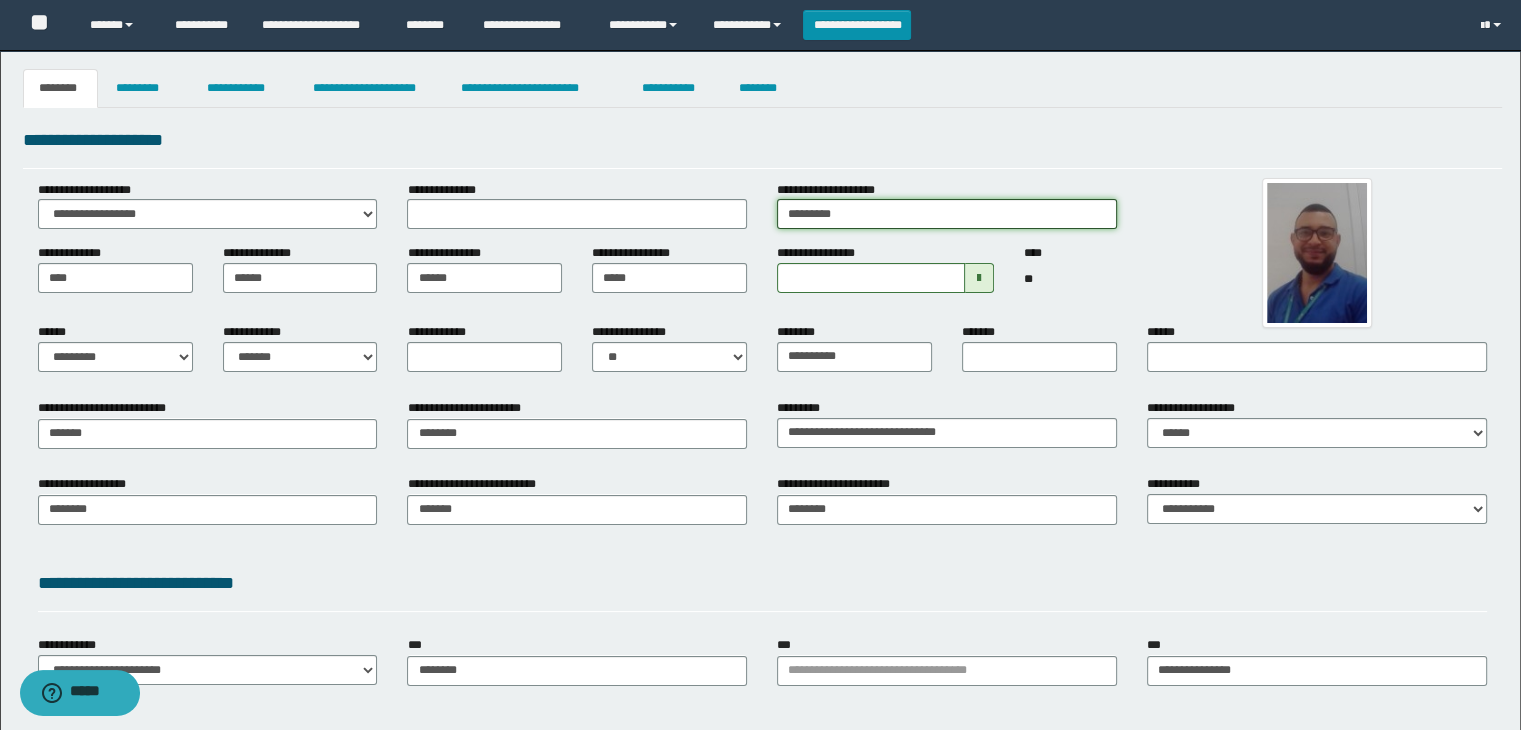drag, startPoint x: 877, startPoint y: 205, endPoint x: 425, endPoint y: 205, distance: 452 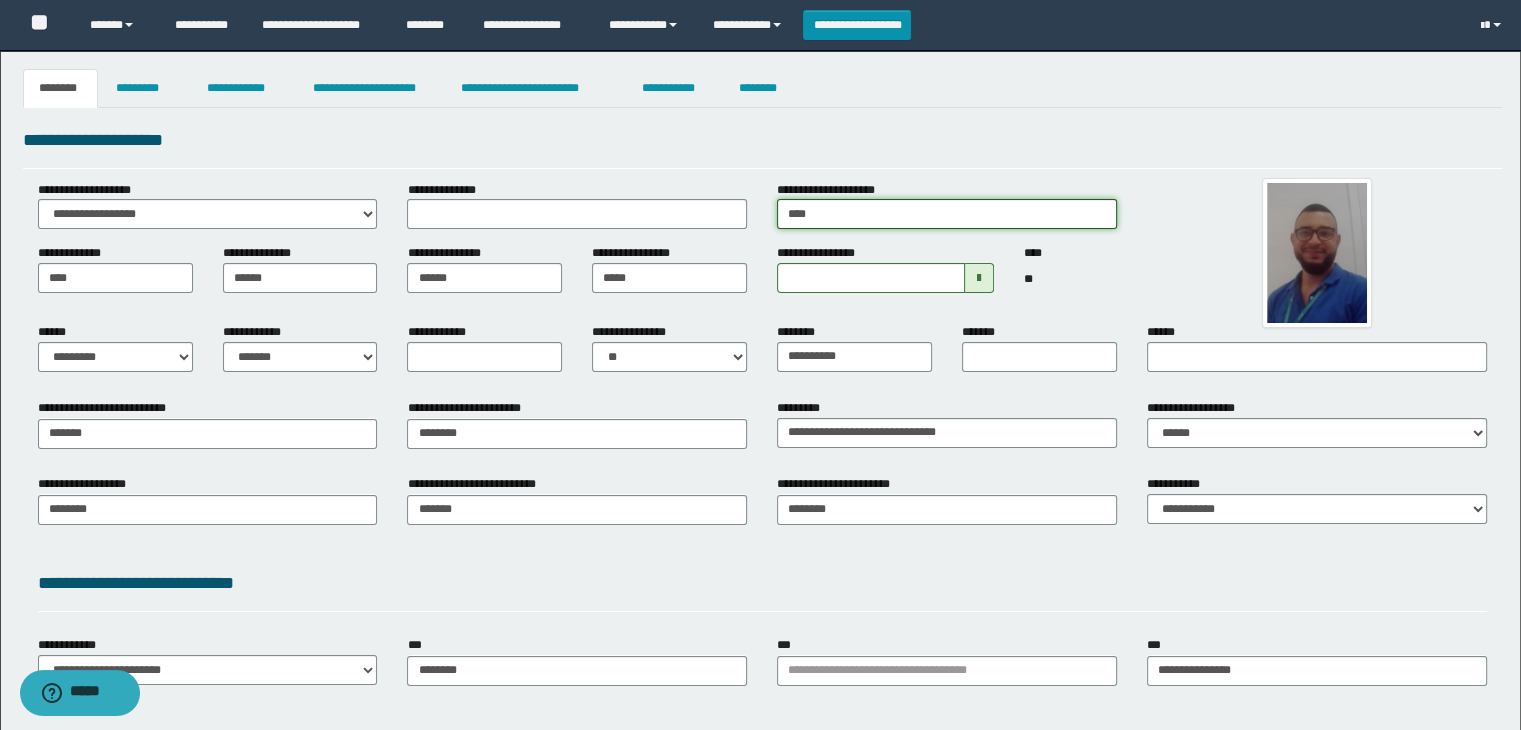 type on "**********" 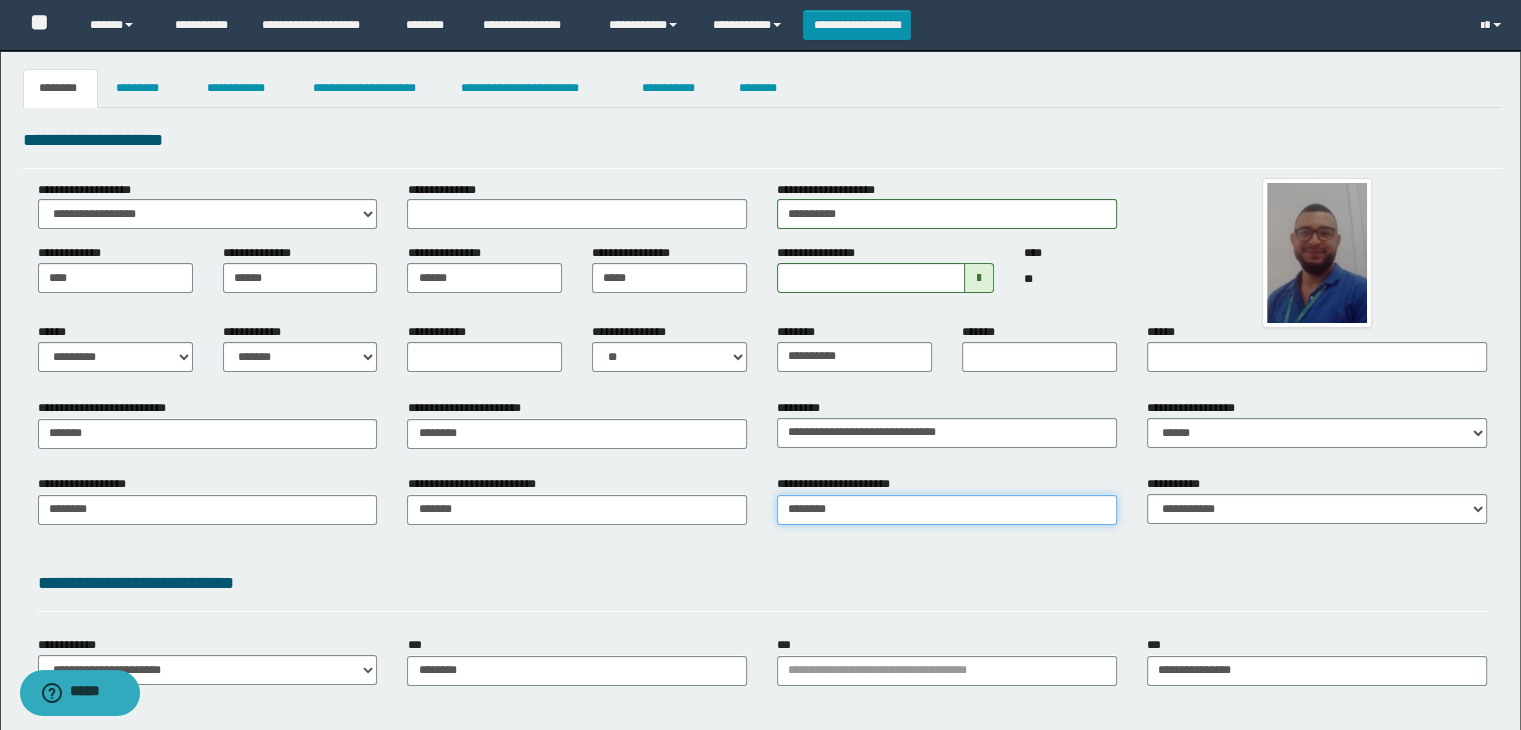 type on "**********" 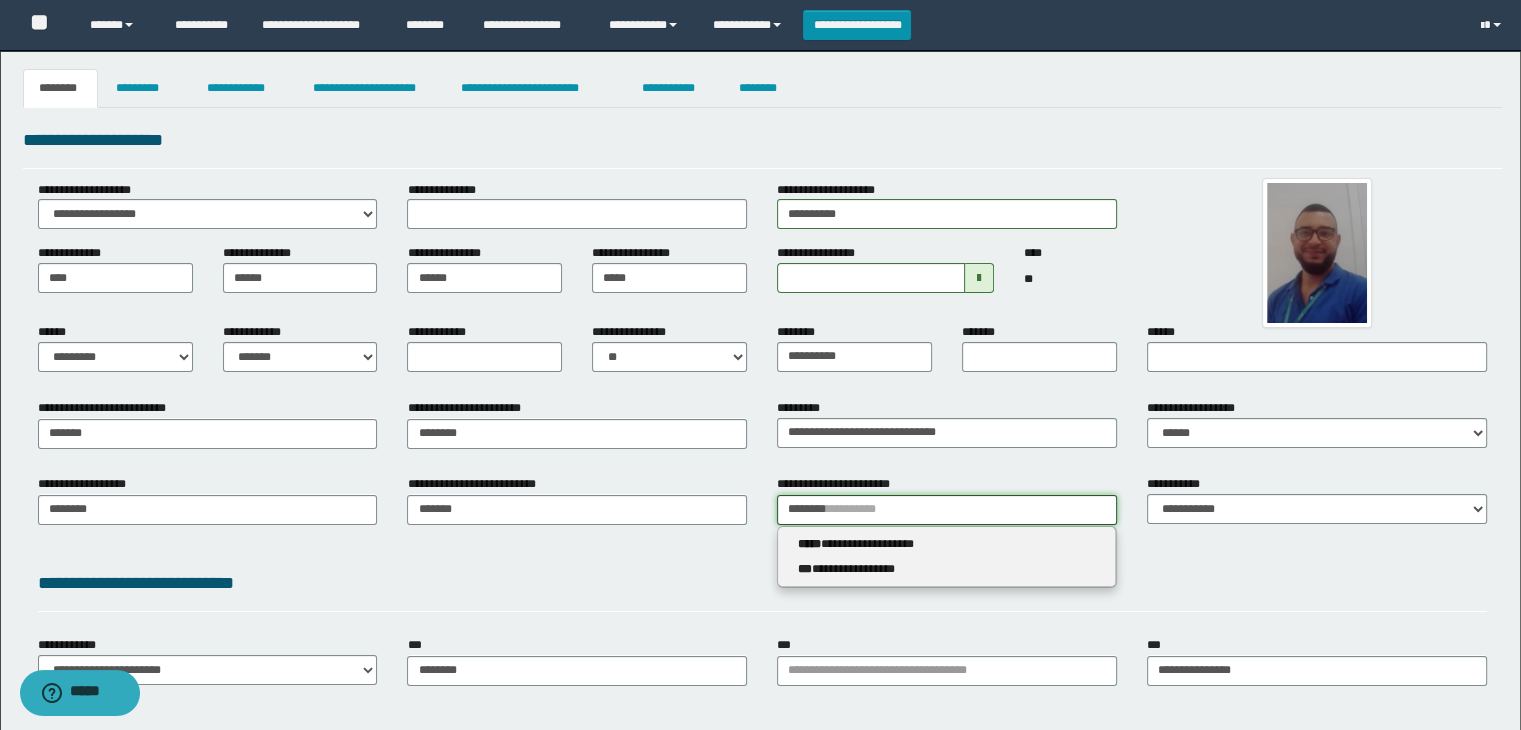drag, startPoint x: 862, startPoint y: 521, endPoint x: 519, endPoint y: 493, distance: 344.14096 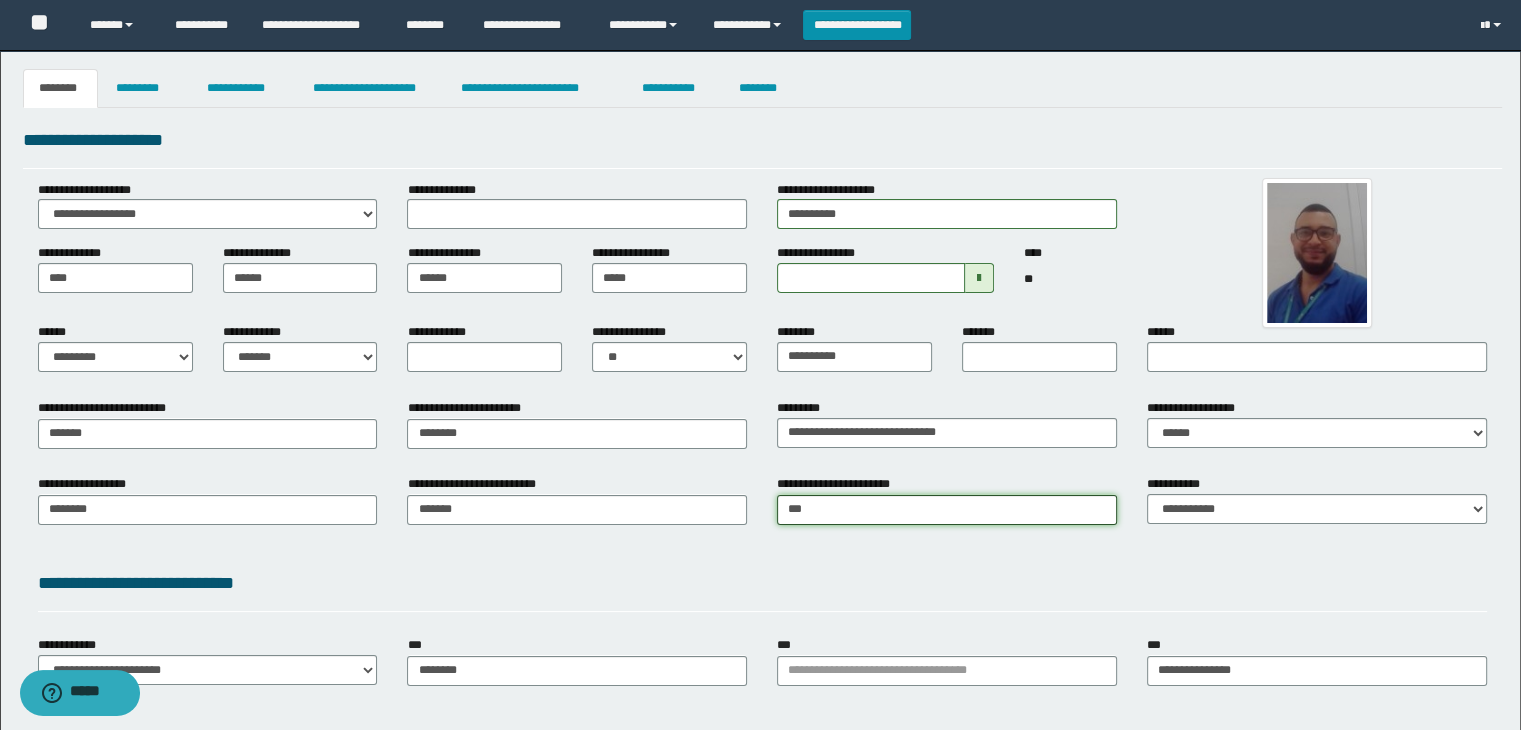 type on "***" 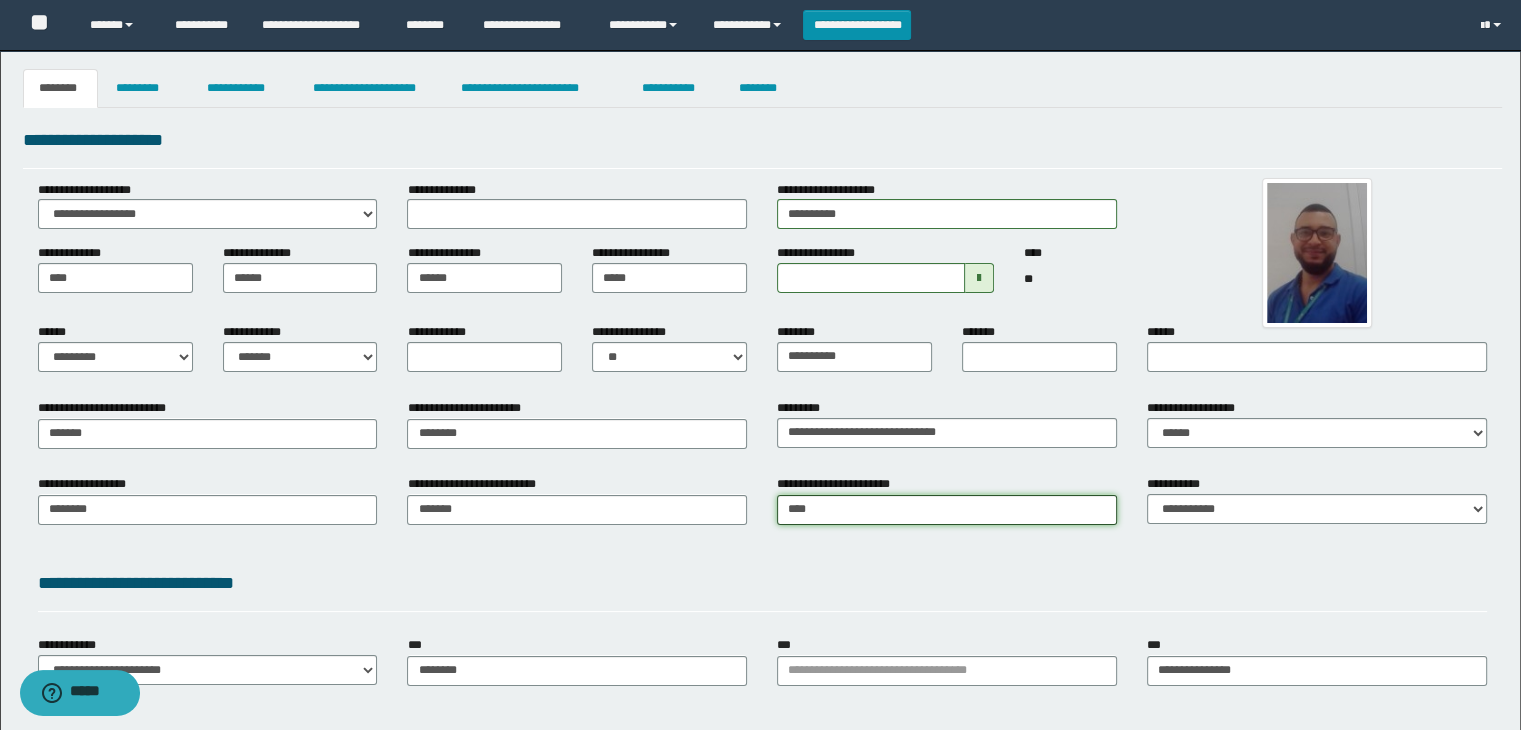 type on "***" 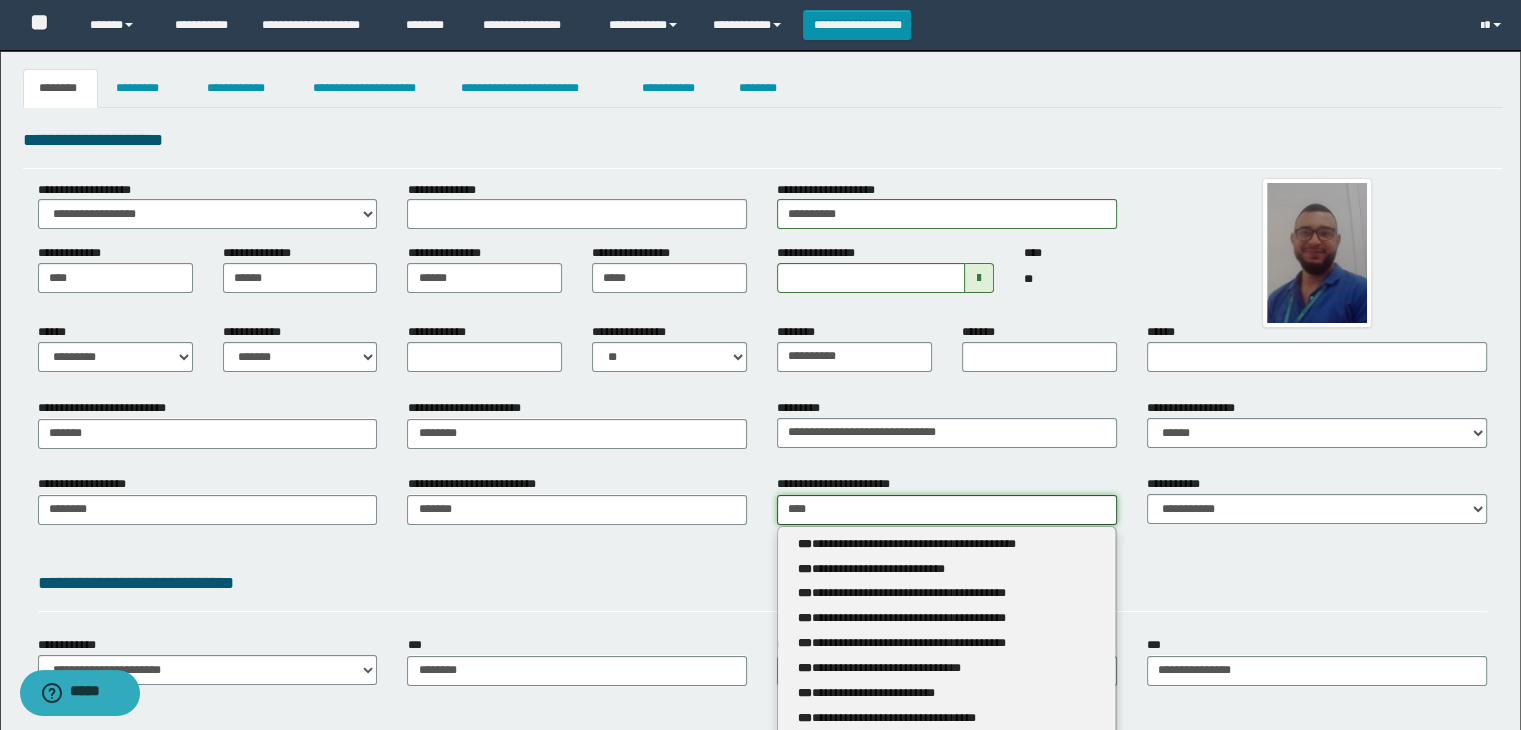 type 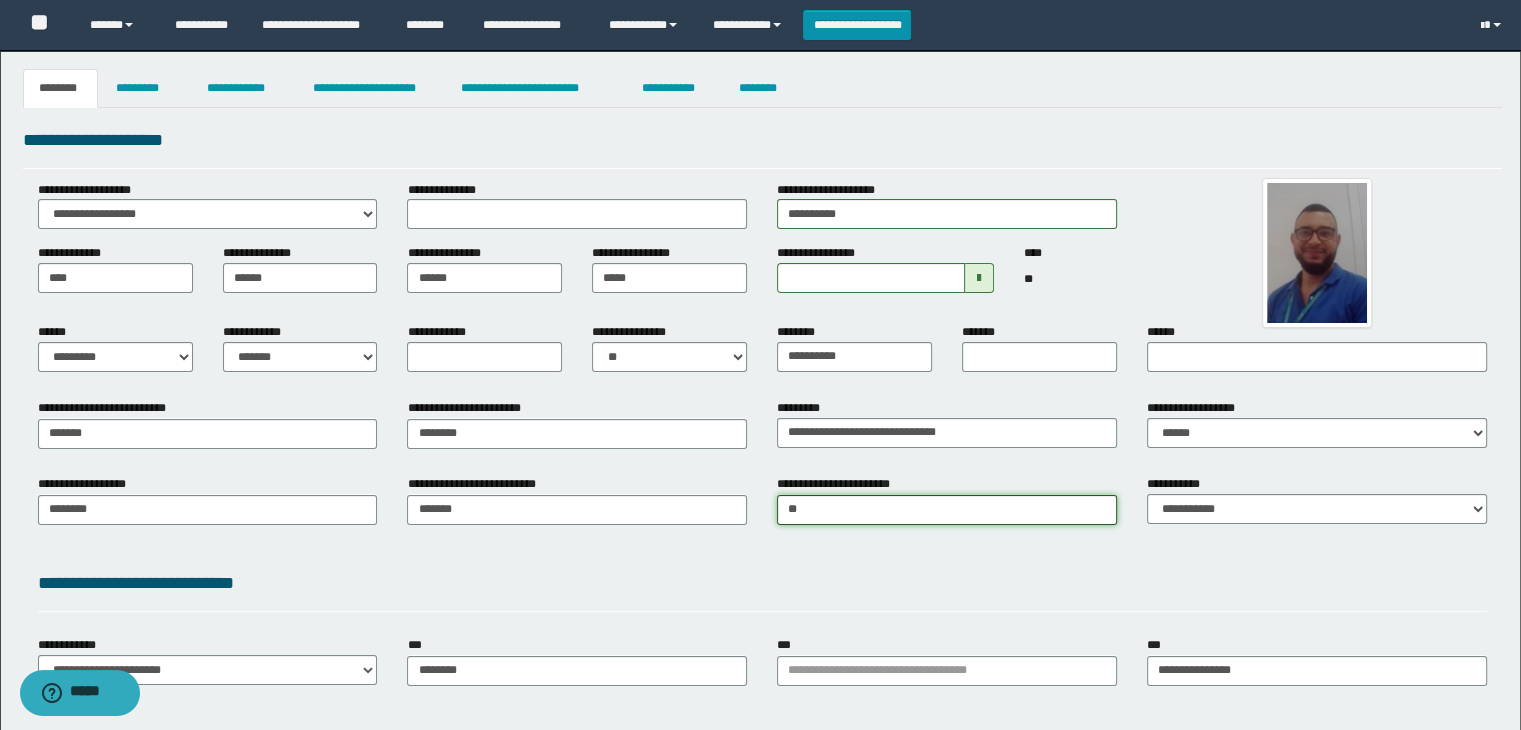 type on "*" 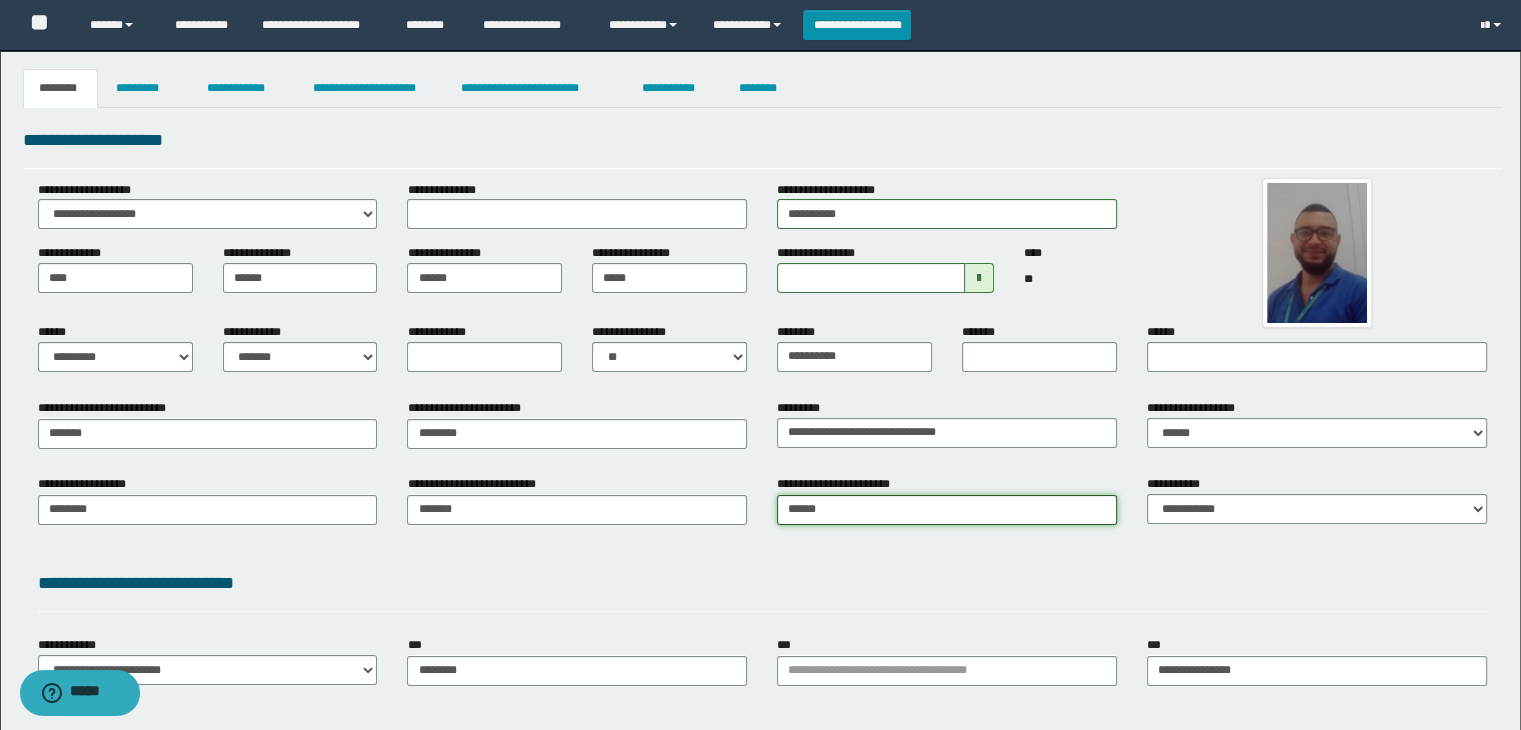 type on "*******" 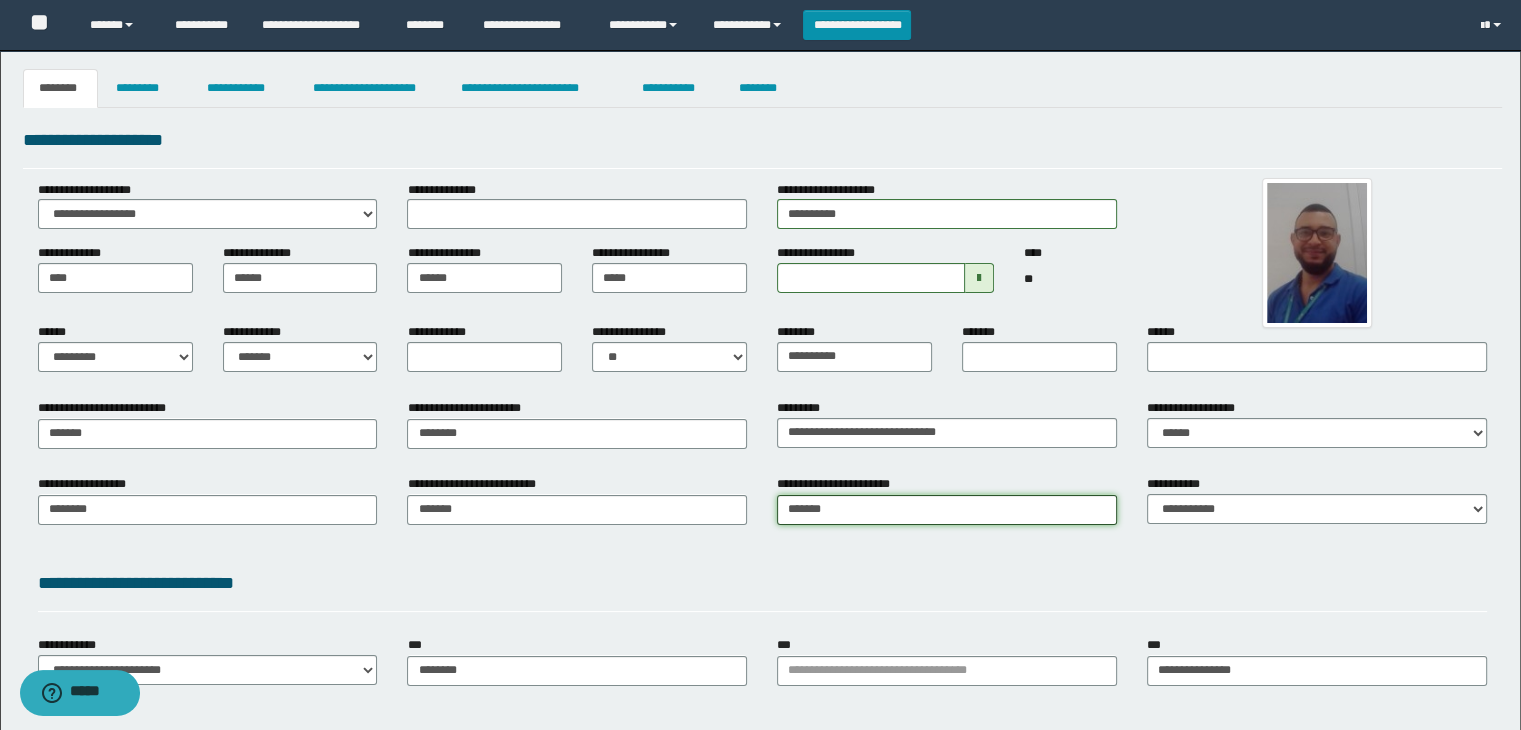type on "**********" 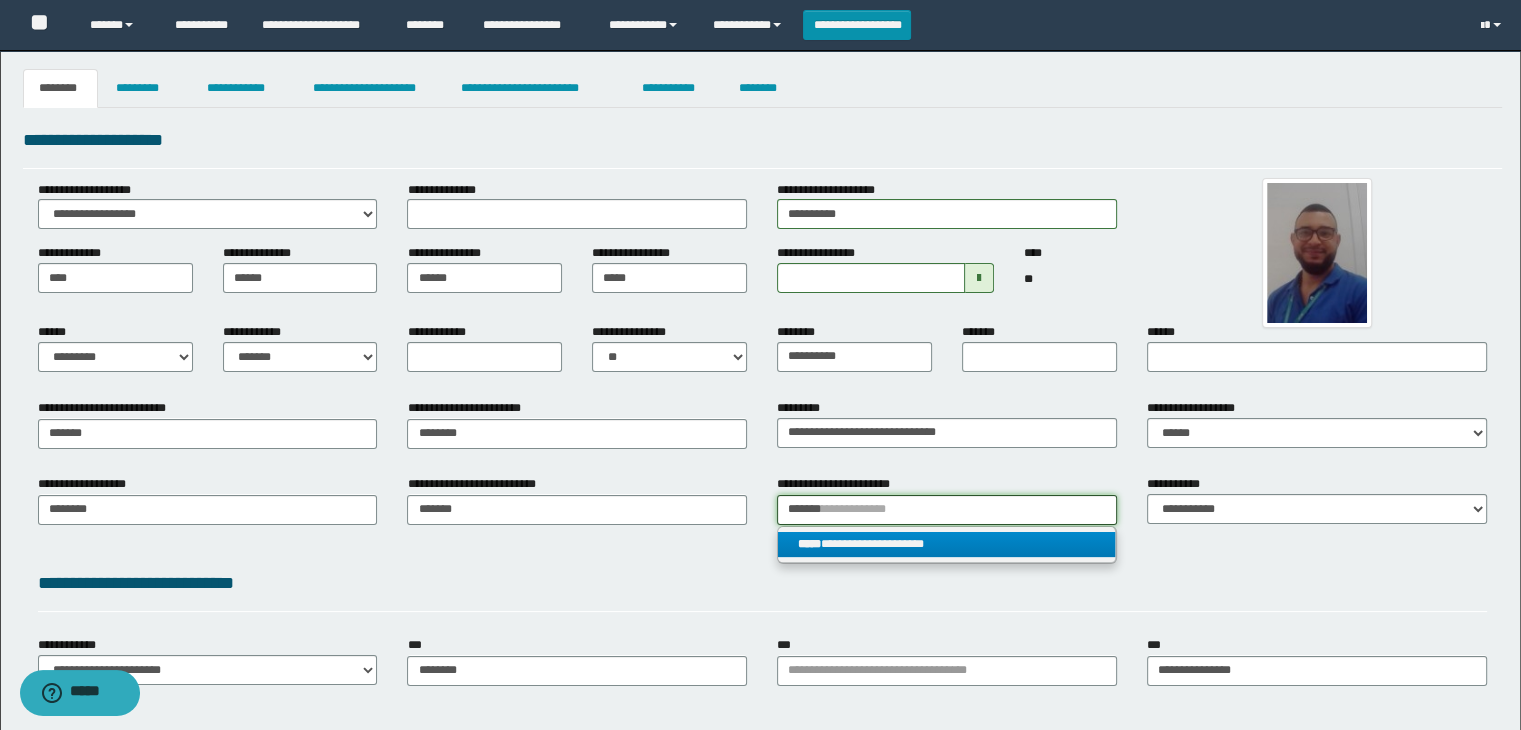 type on "*******" 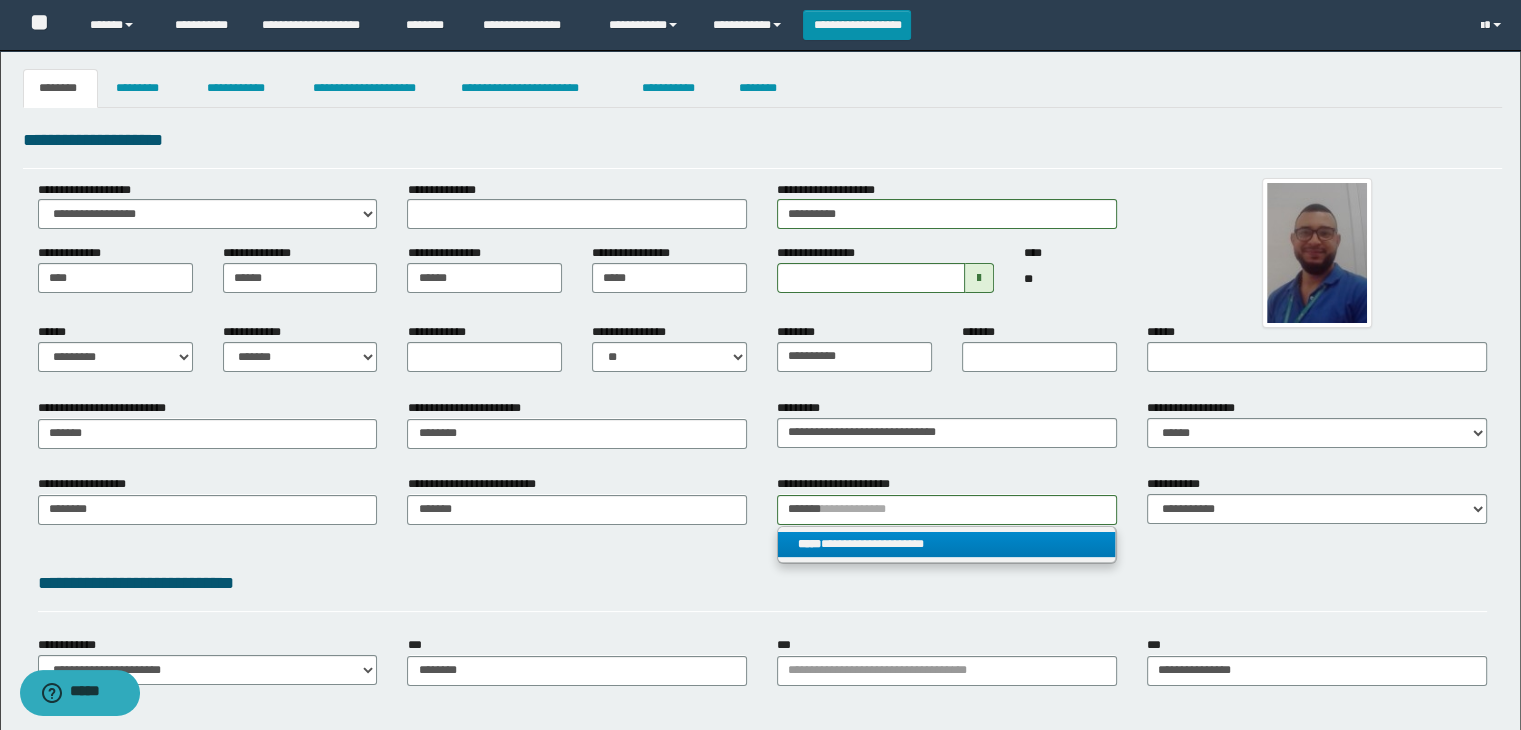click on "**********" at bounding box center (947, 544) 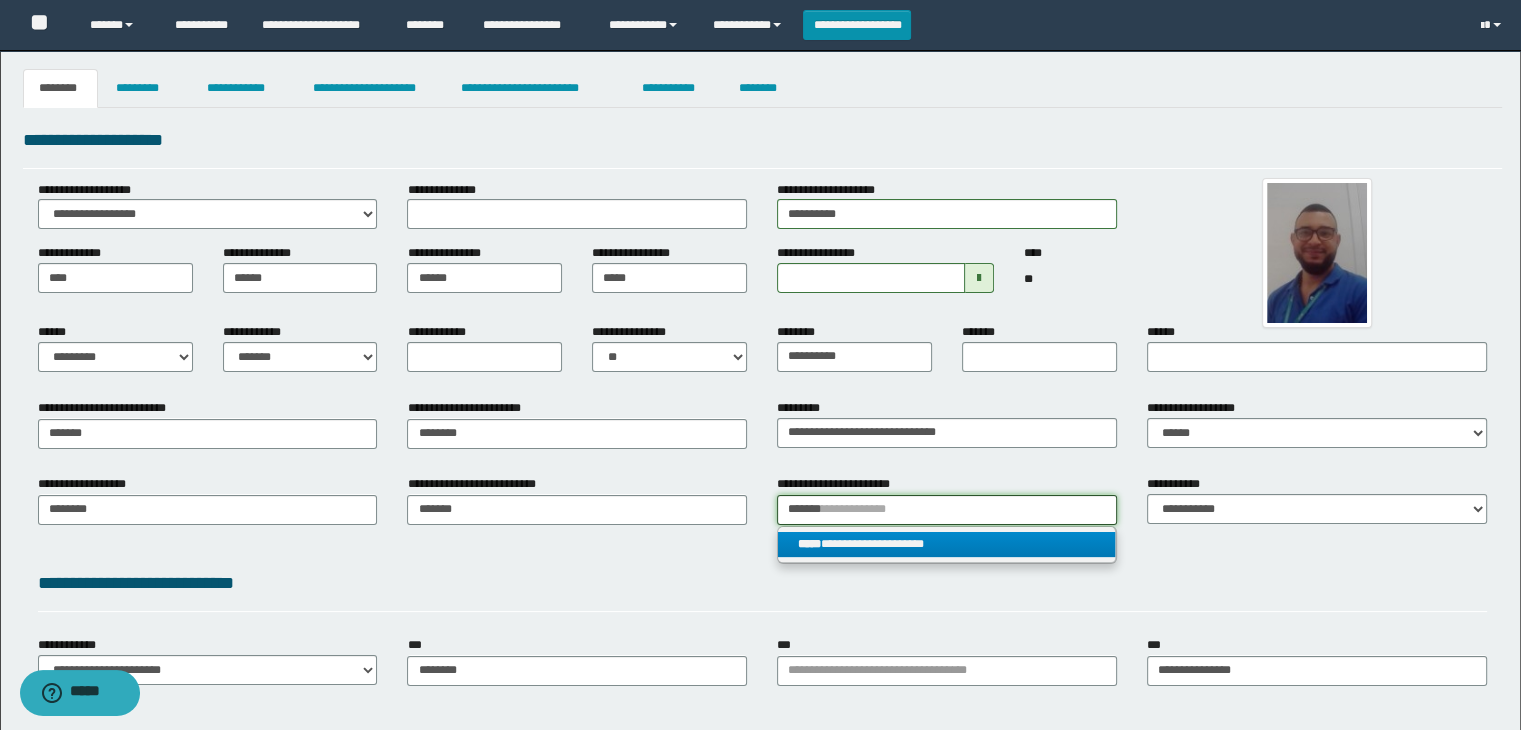 type 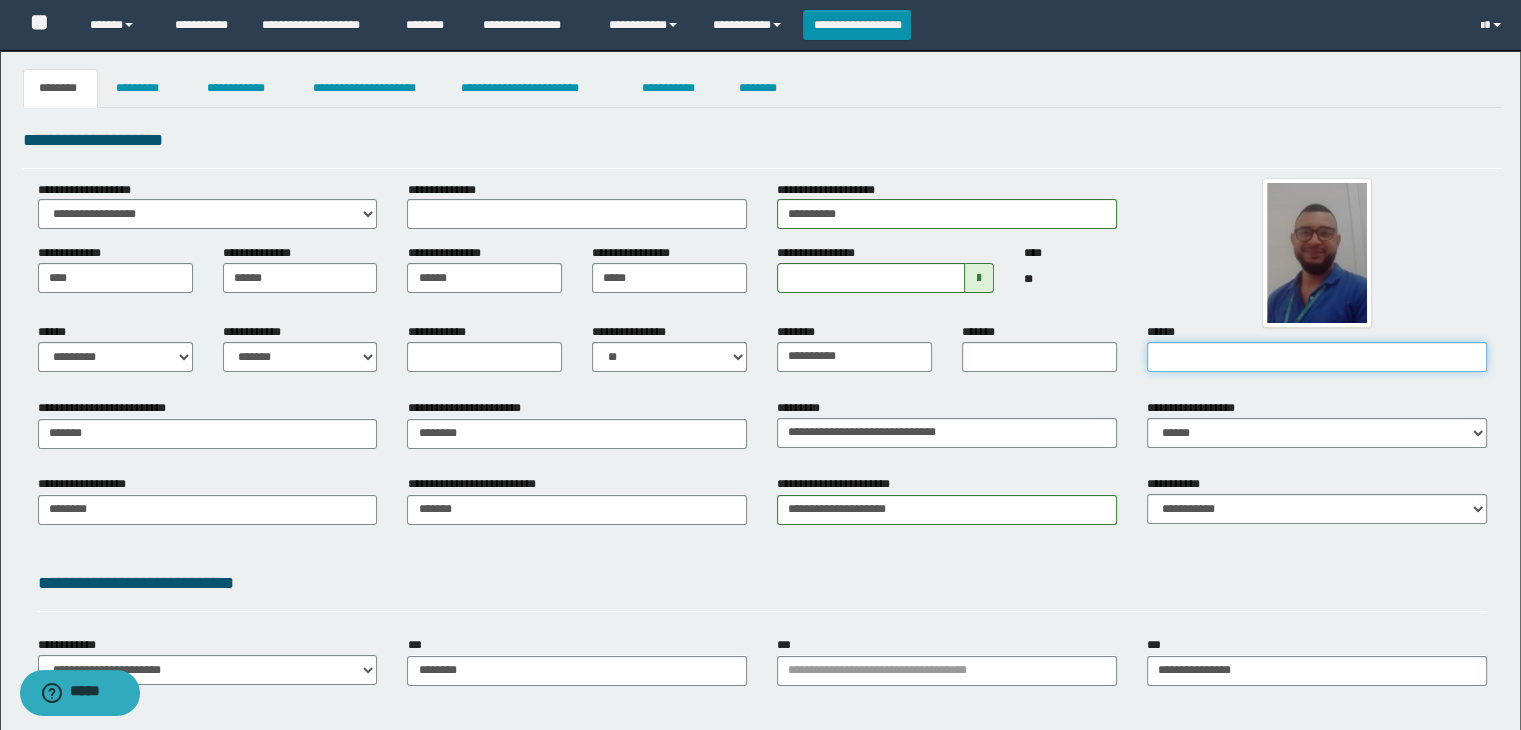 click on "******" at bounding box center (1317, 357) 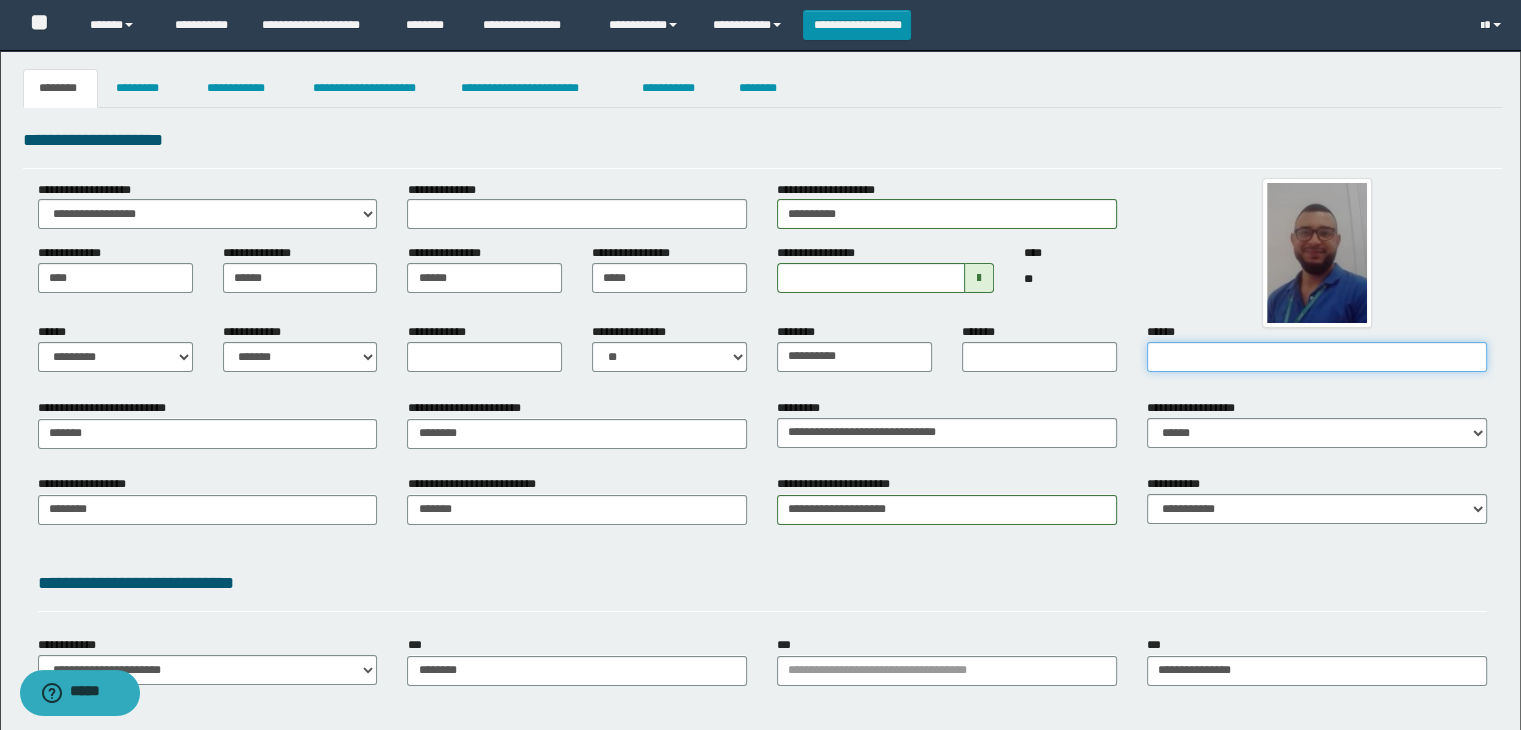 drag, startPoint x: 1240, startPoint y: 368, endPoint x: 1212, endPoint y: 357, distance: 30.083218 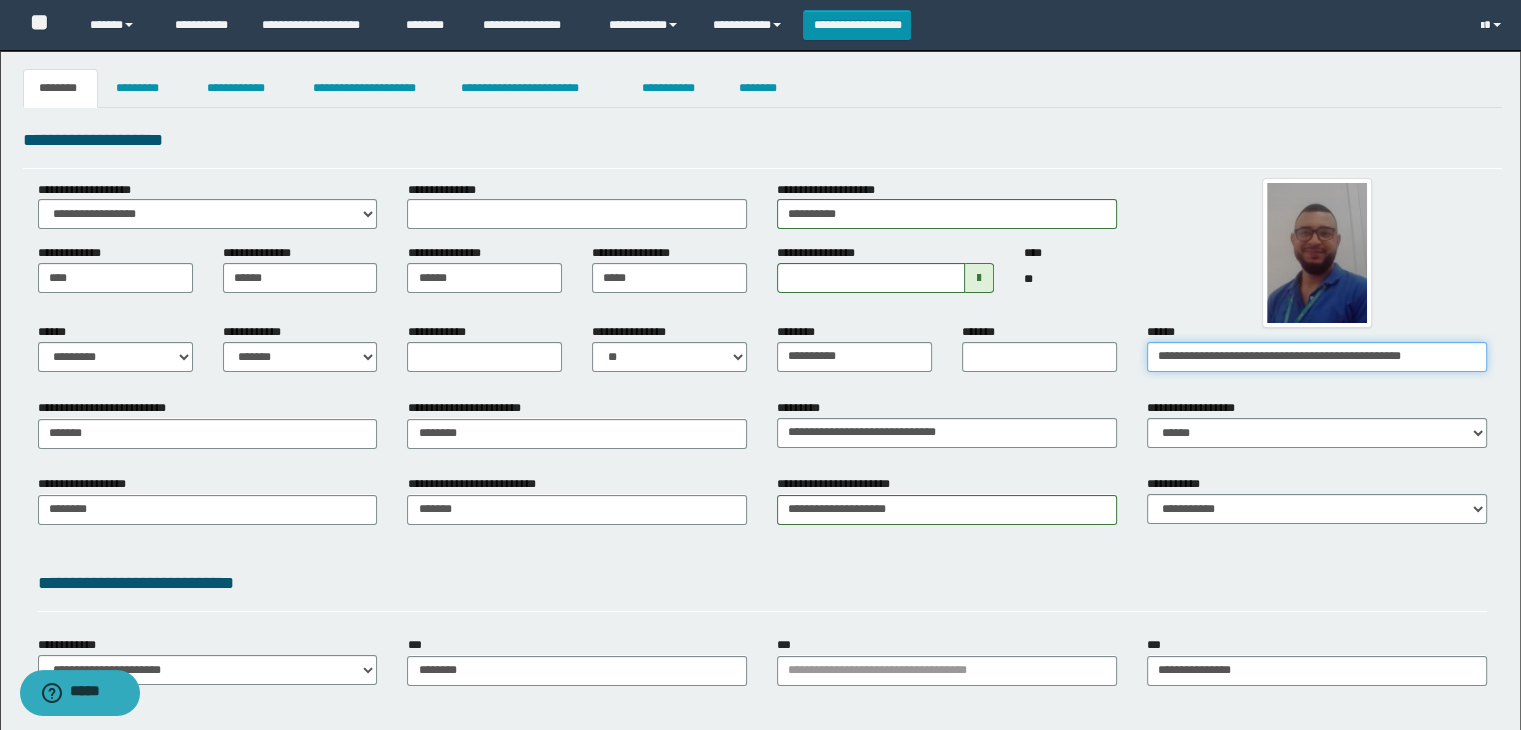 drag, startPoint x: 1297, startPoint y: 355, endPoint x: 1487, endPoint y: 351, distance: 190.0421 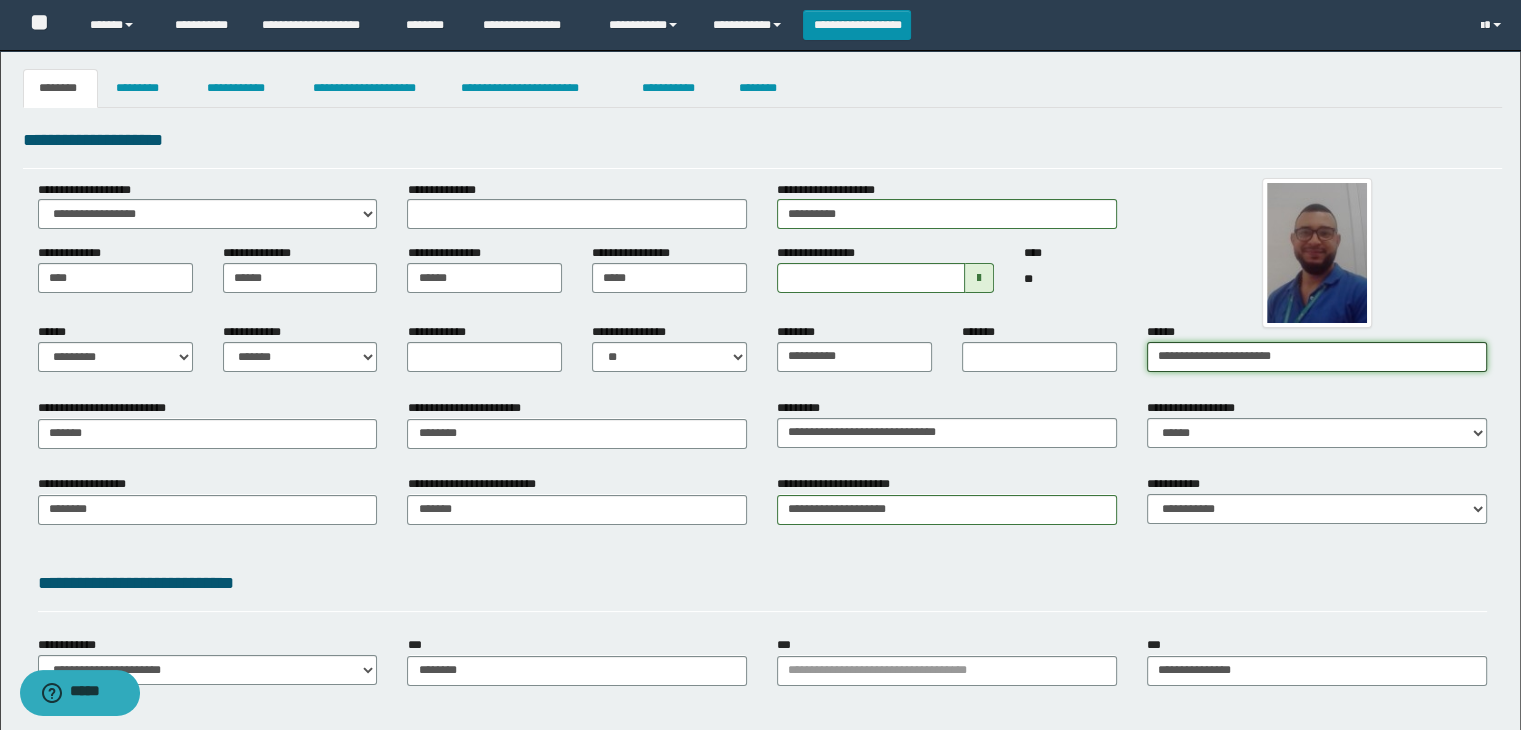 click on "**********" at bounding box center (1317, 357) 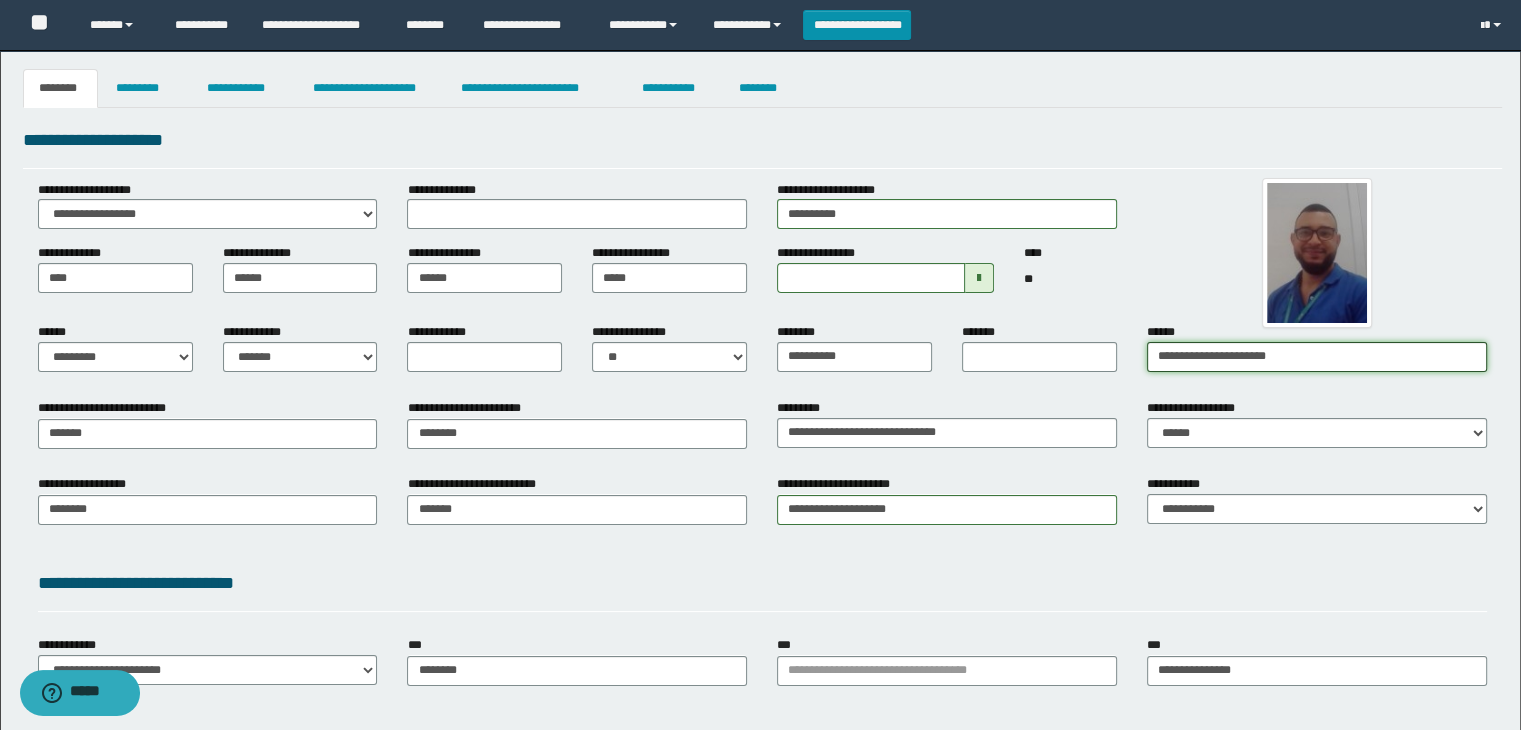 type on "**********" 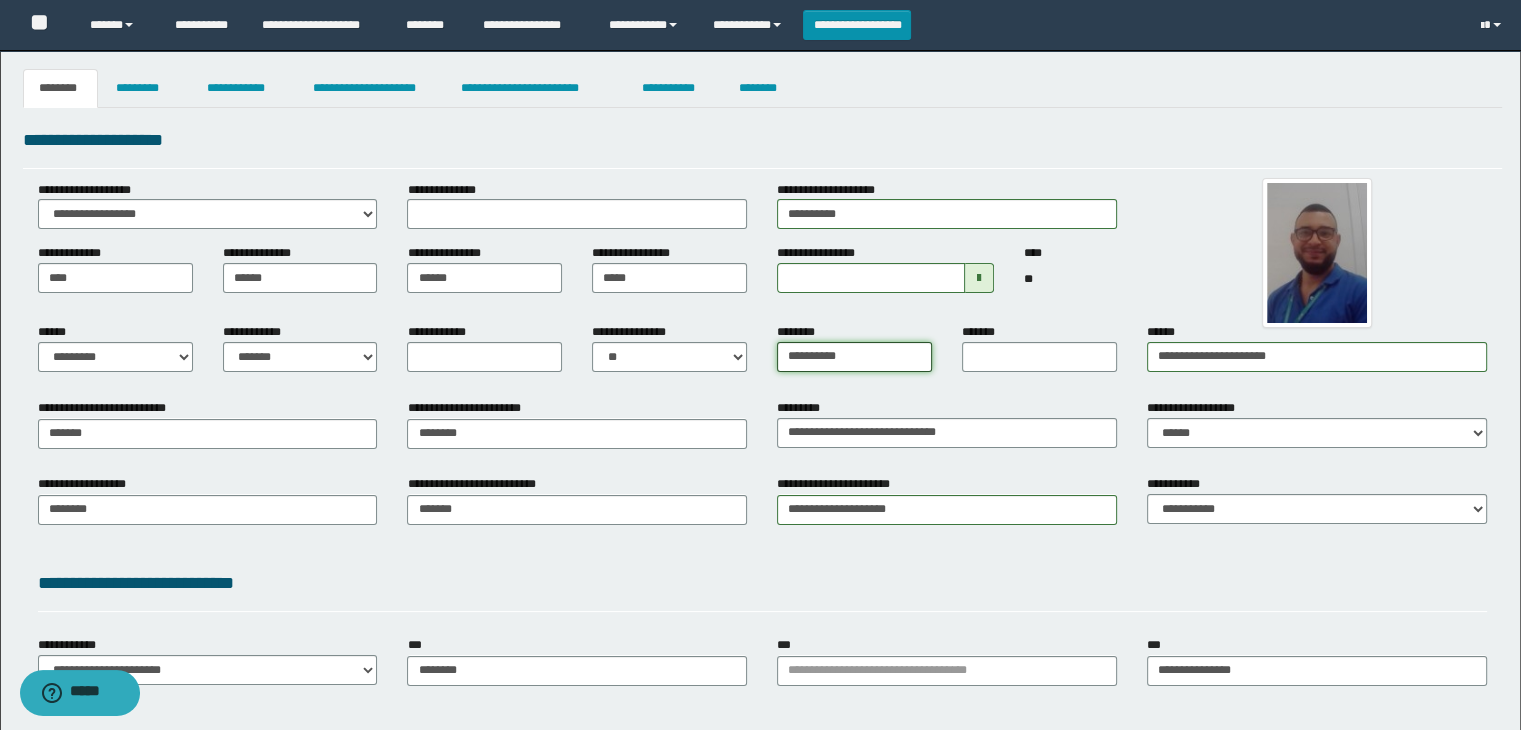 drag, startPoint x: 863, startPoint y: 363, endPoint x: 560, endPoint y: 361, distance: 303.0066 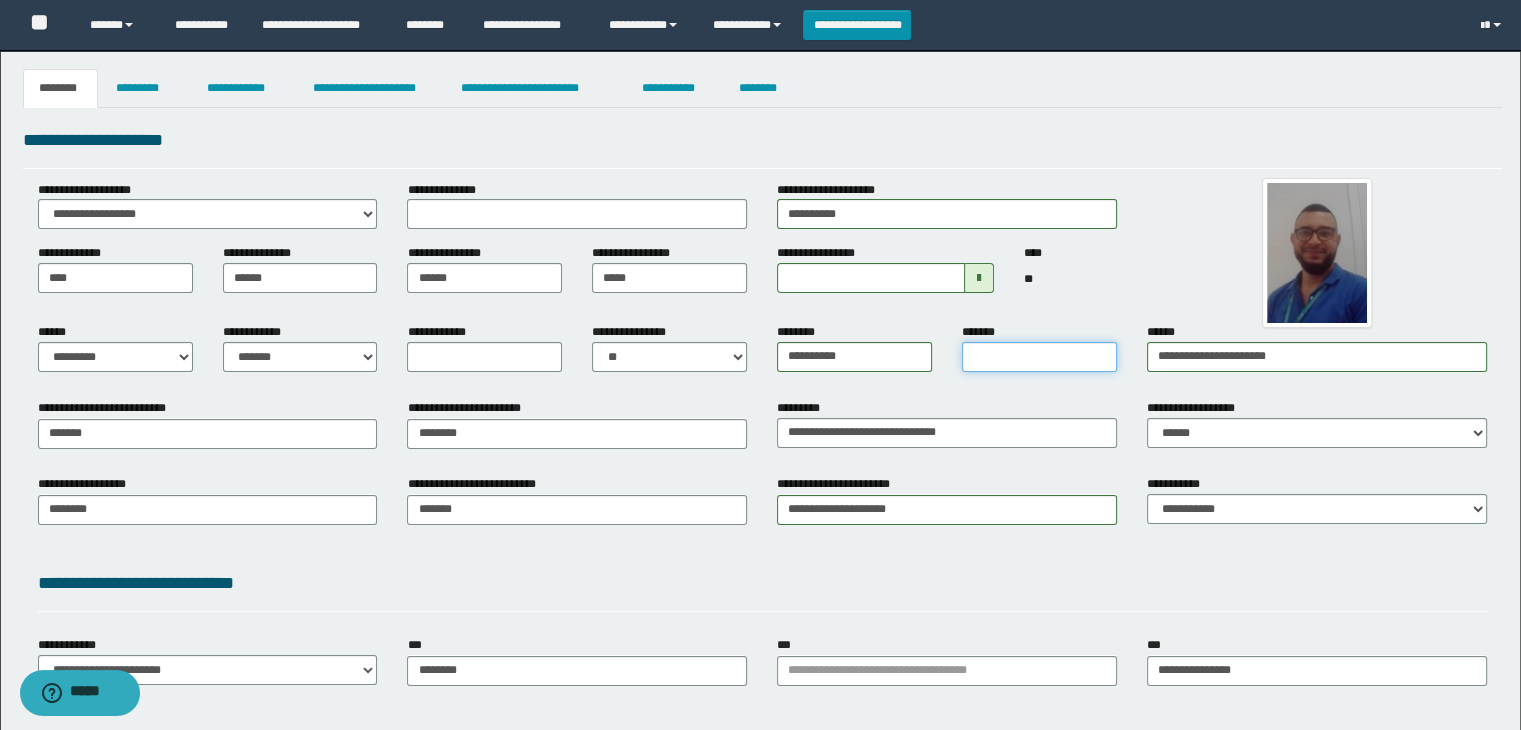 click on "*******" at bounding box center [1039, 357] 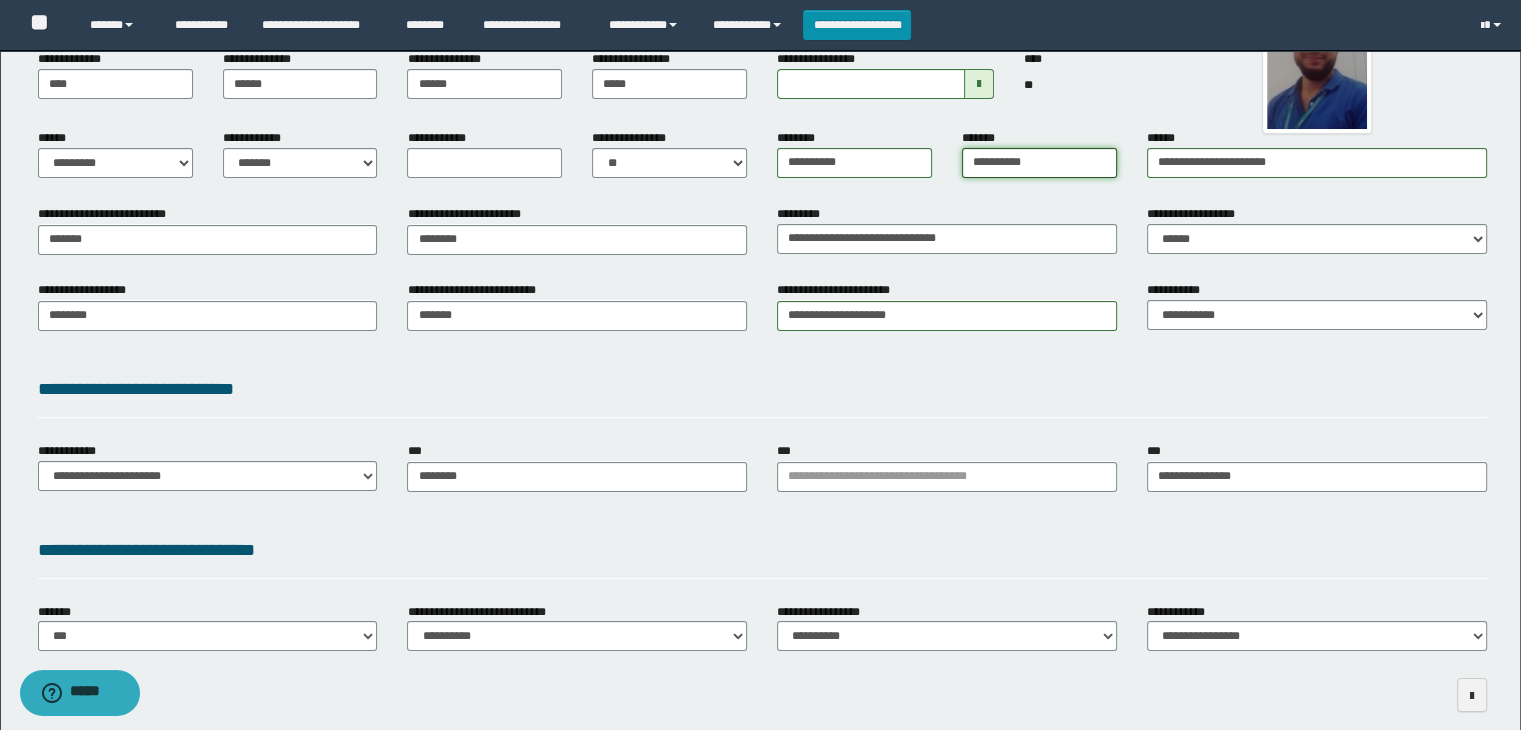 scroll, scrollTop: 200, scrollLeft: 0, axis: vertical 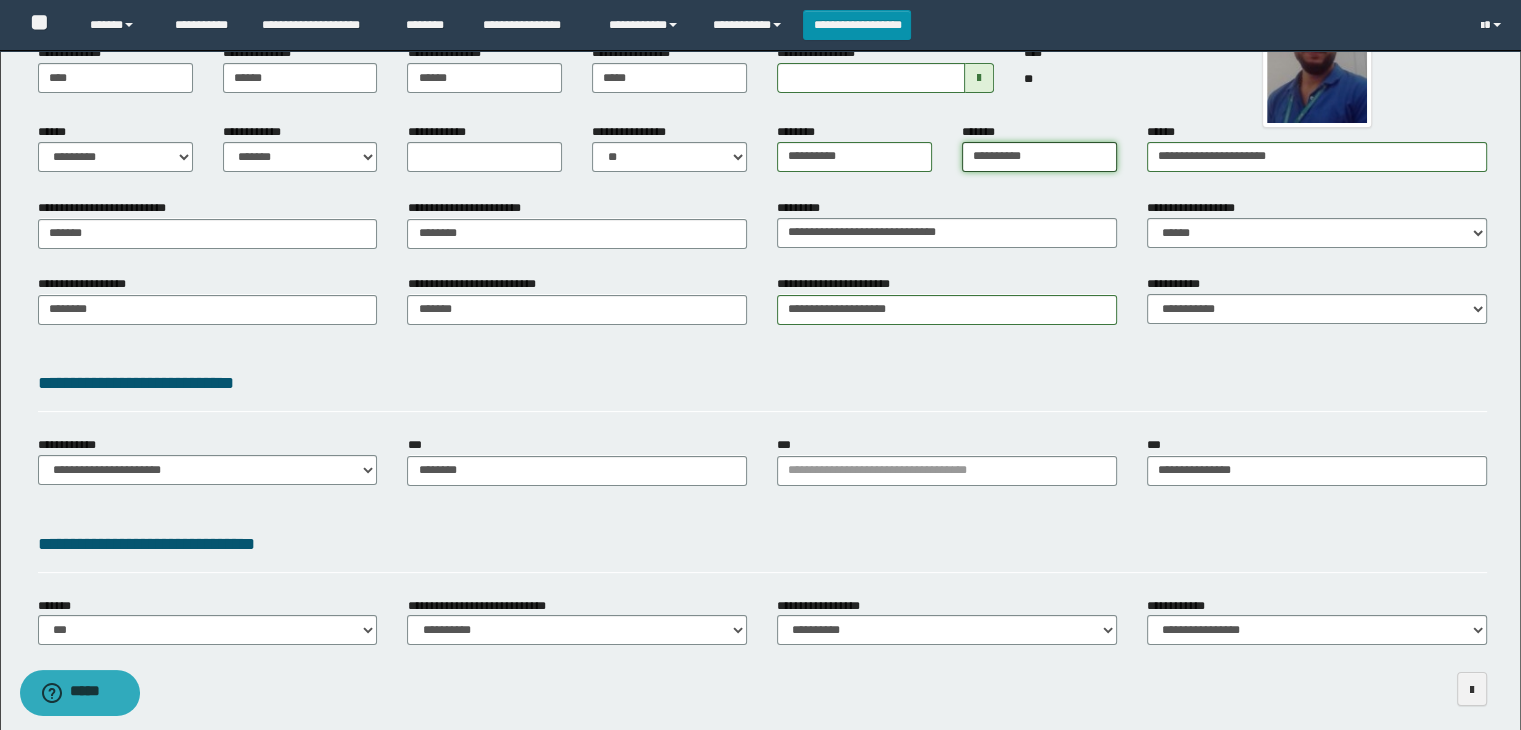 type on "**********" 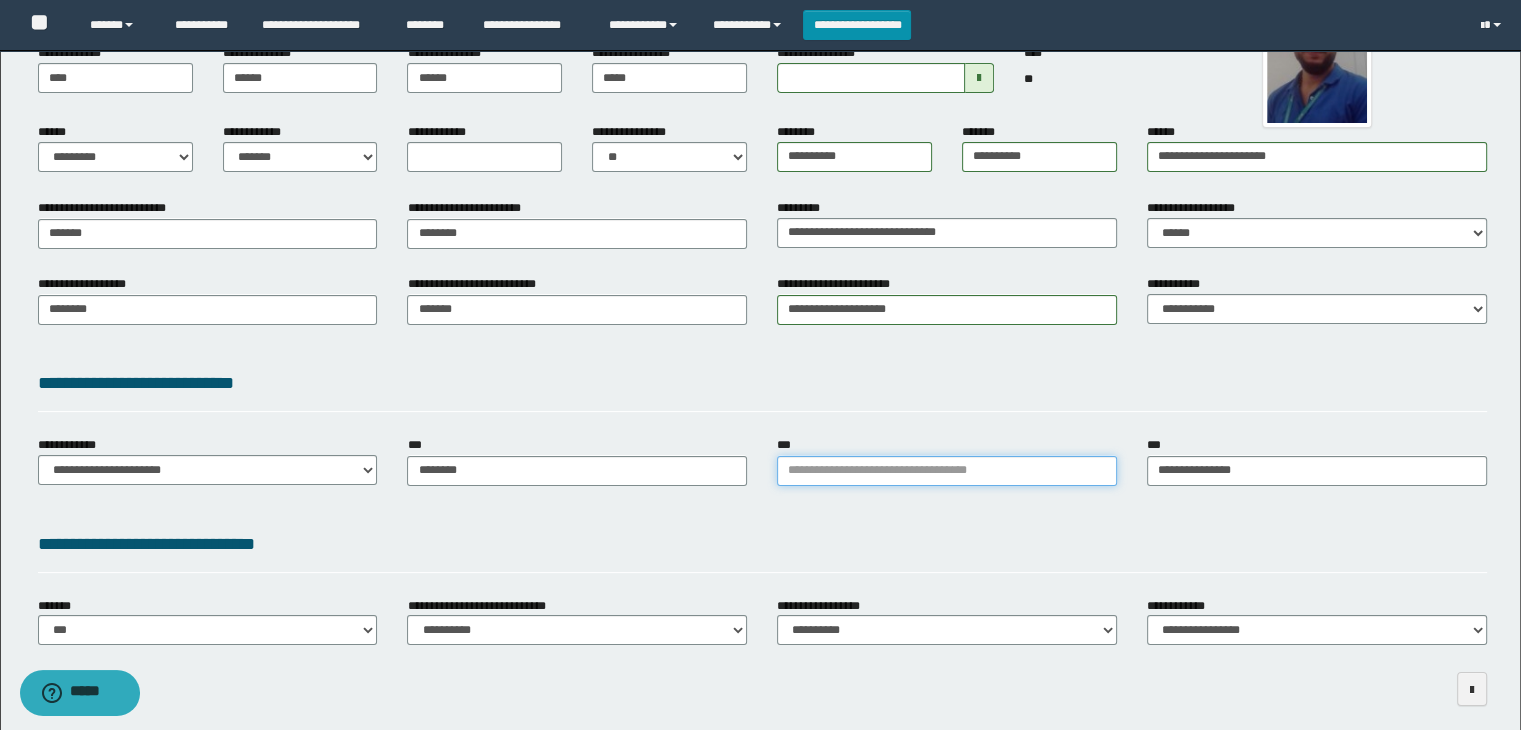 click on "***" at bounding box center (947, 471) 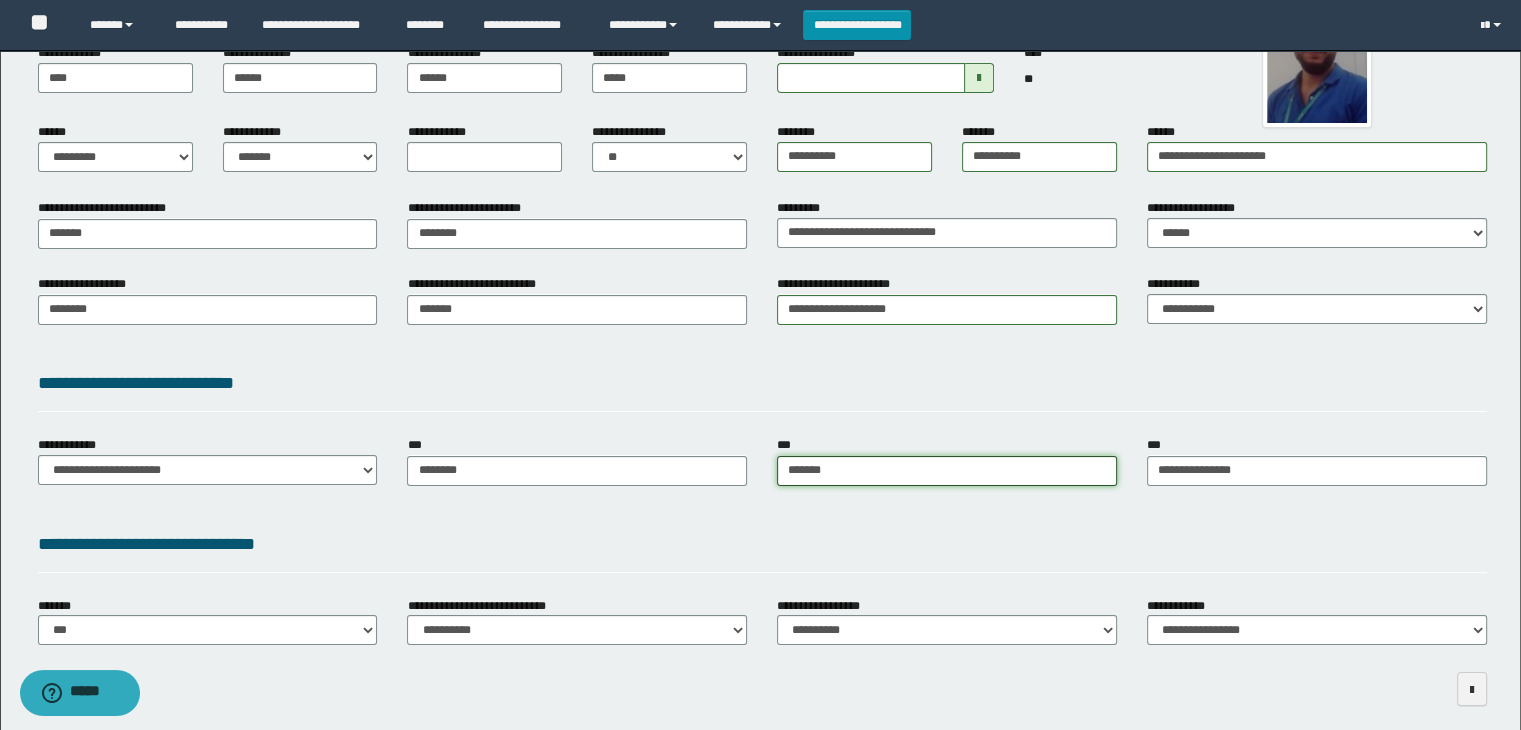 type on "********" 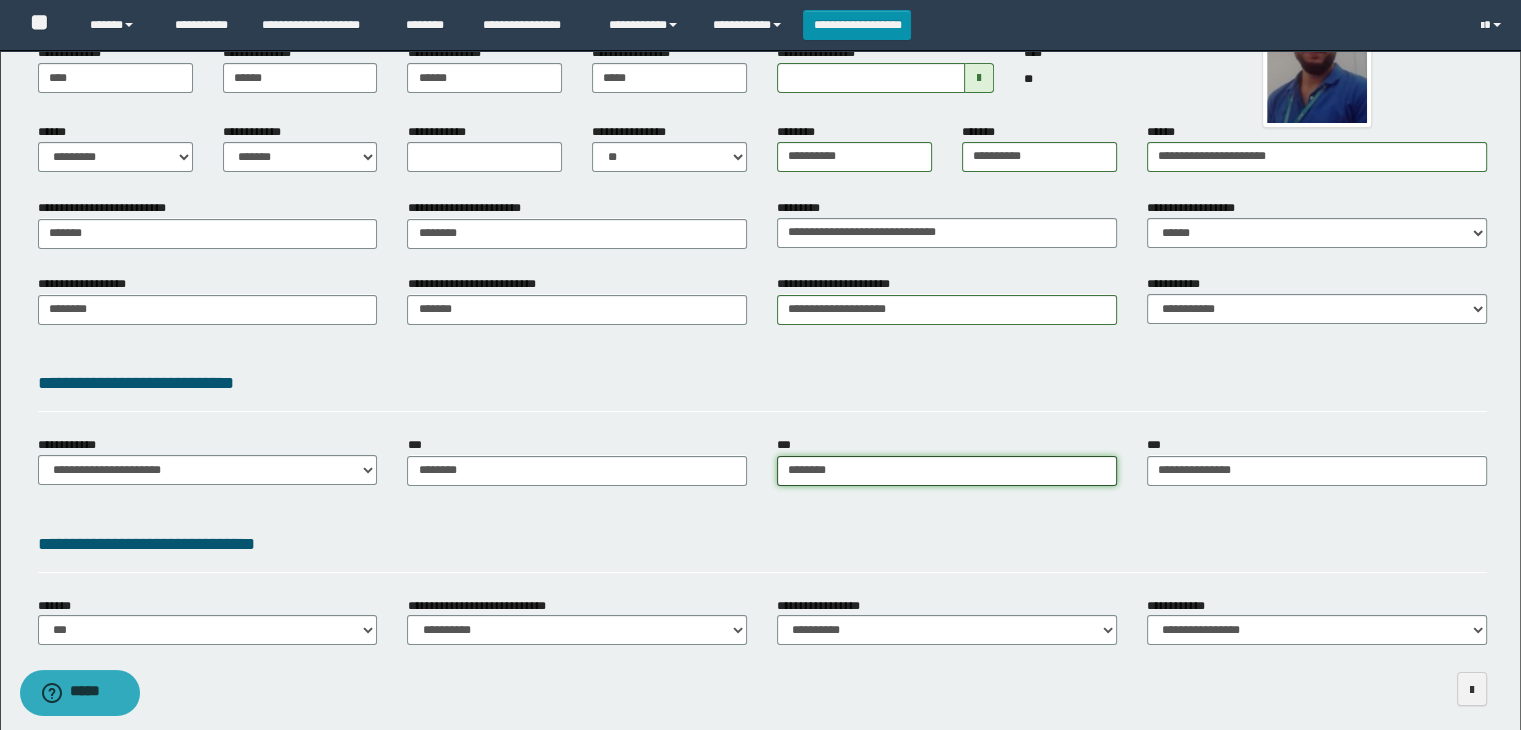 type on "**********" 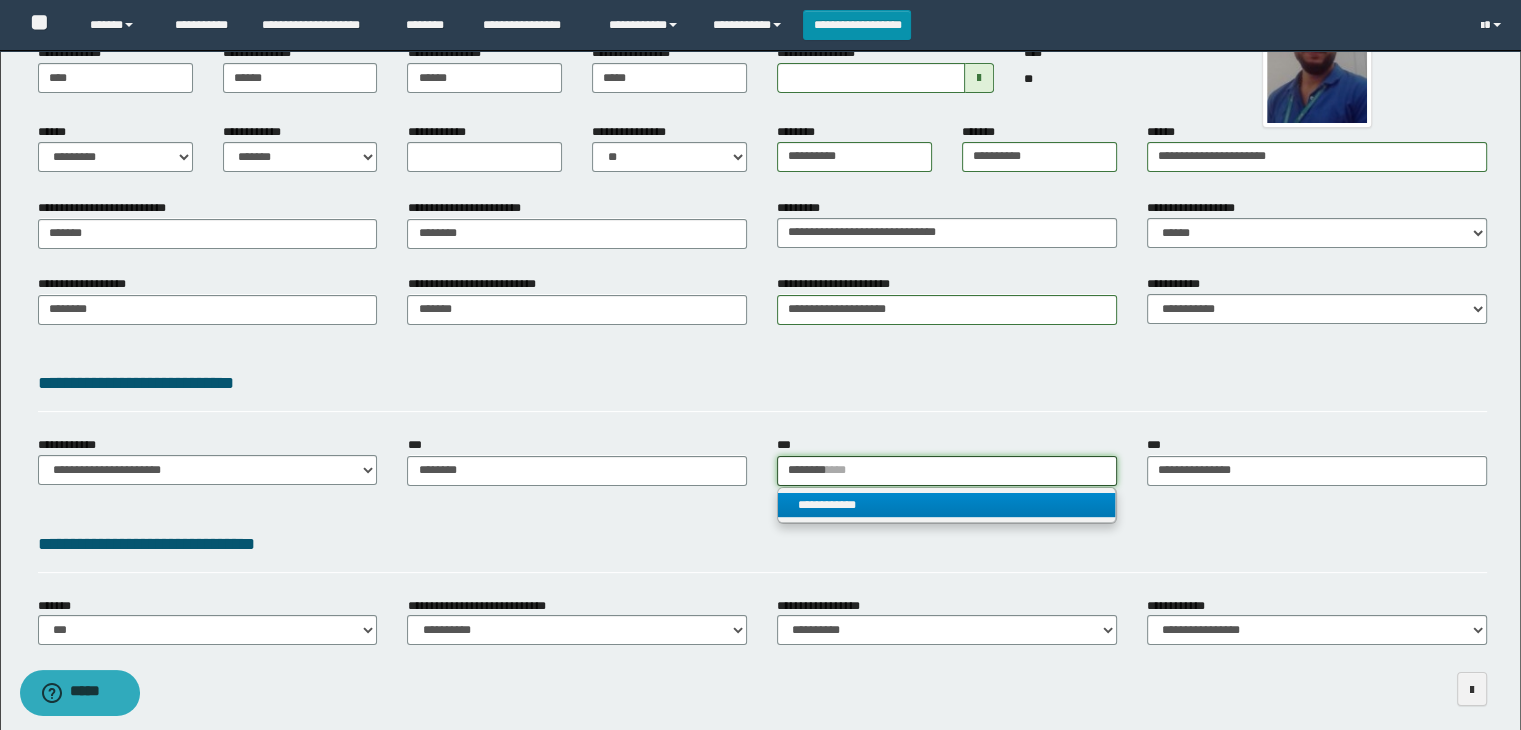 type on "********" 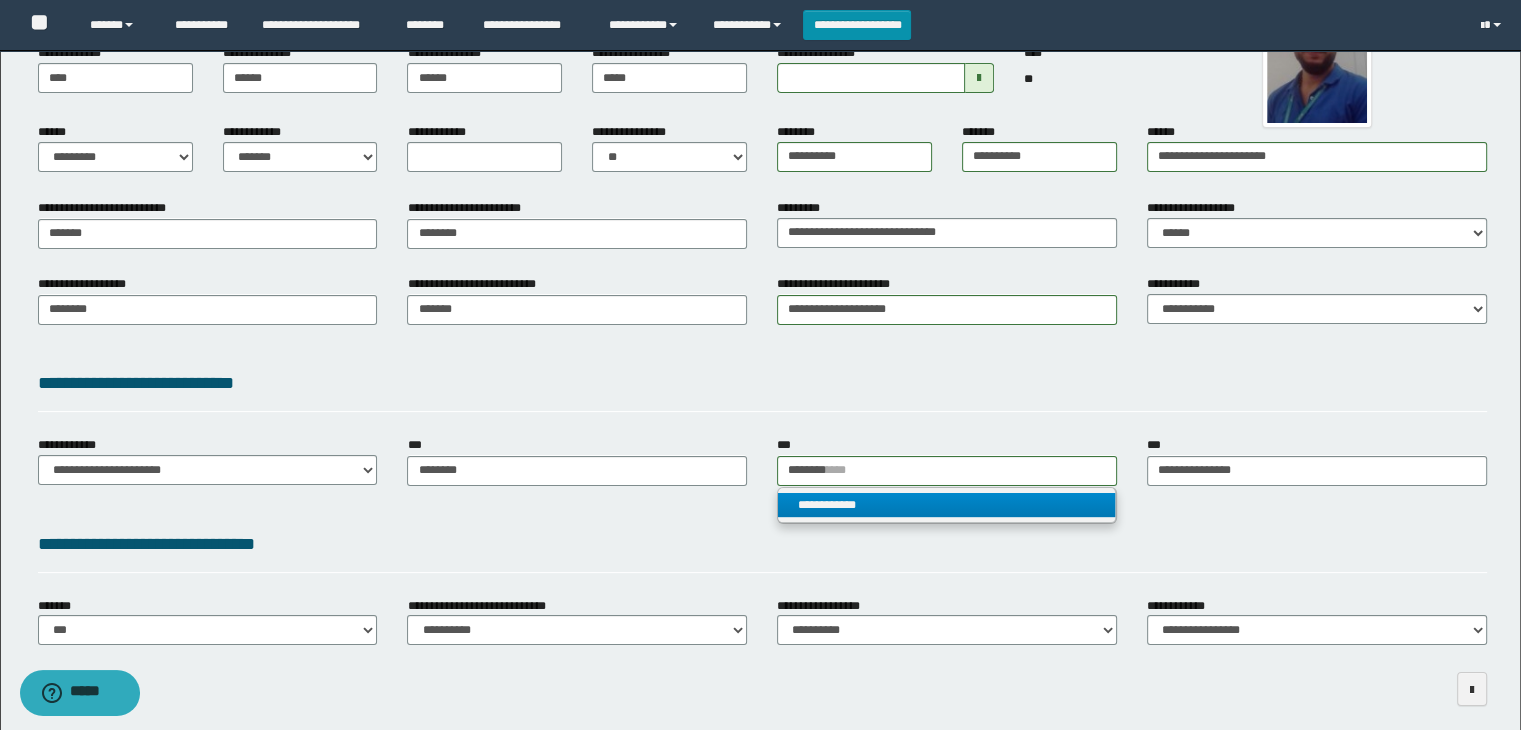 click on "**********" at bounding box center [947, 505] 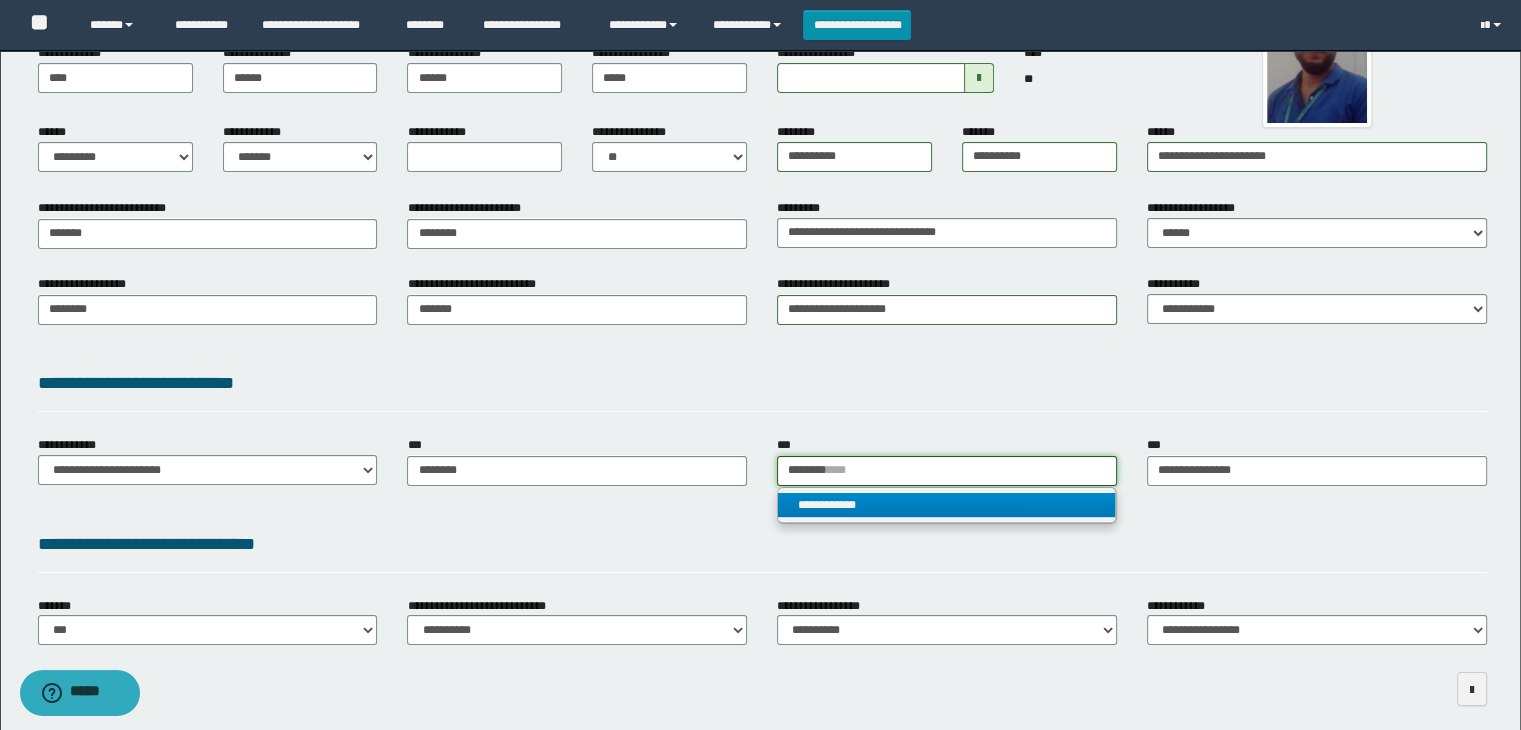 type 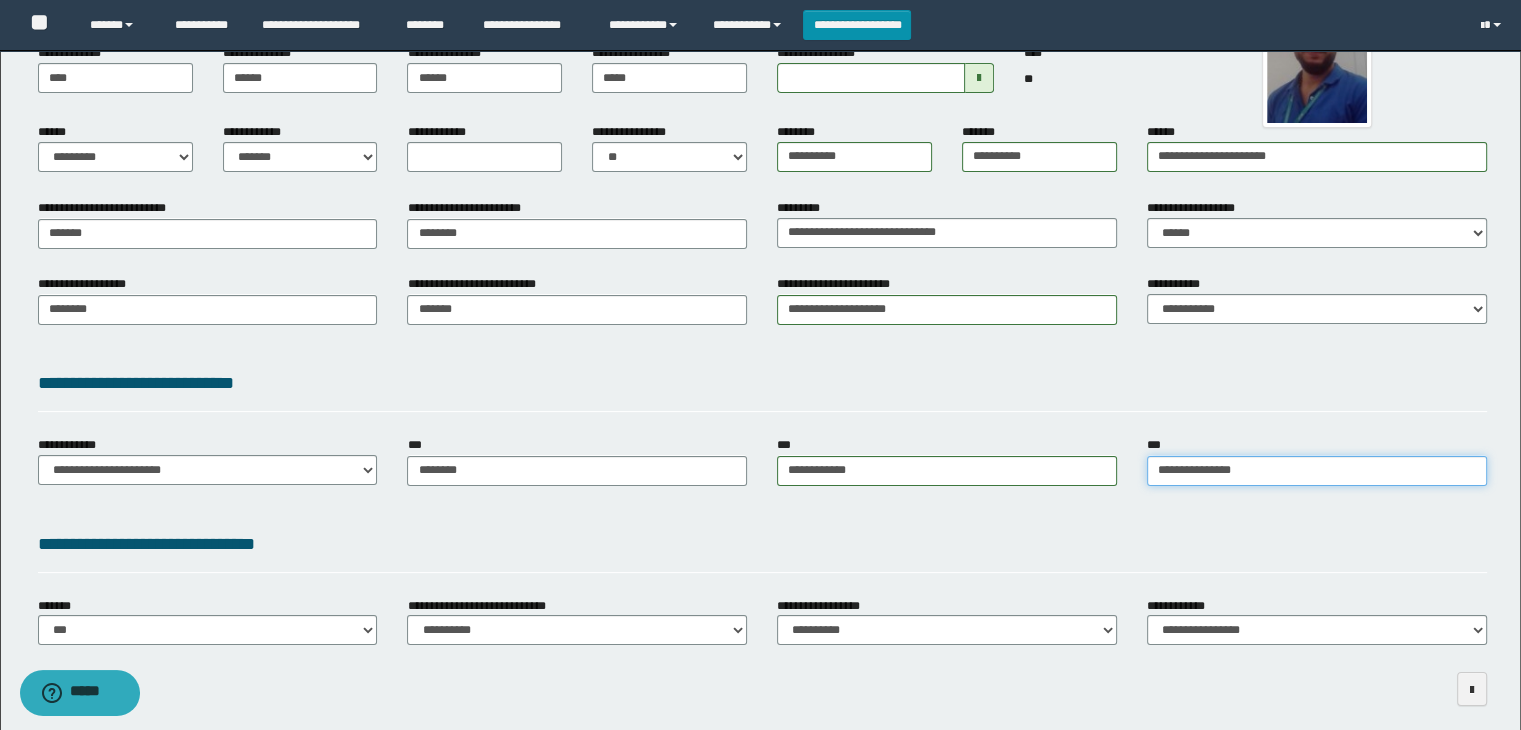 type on "**********" 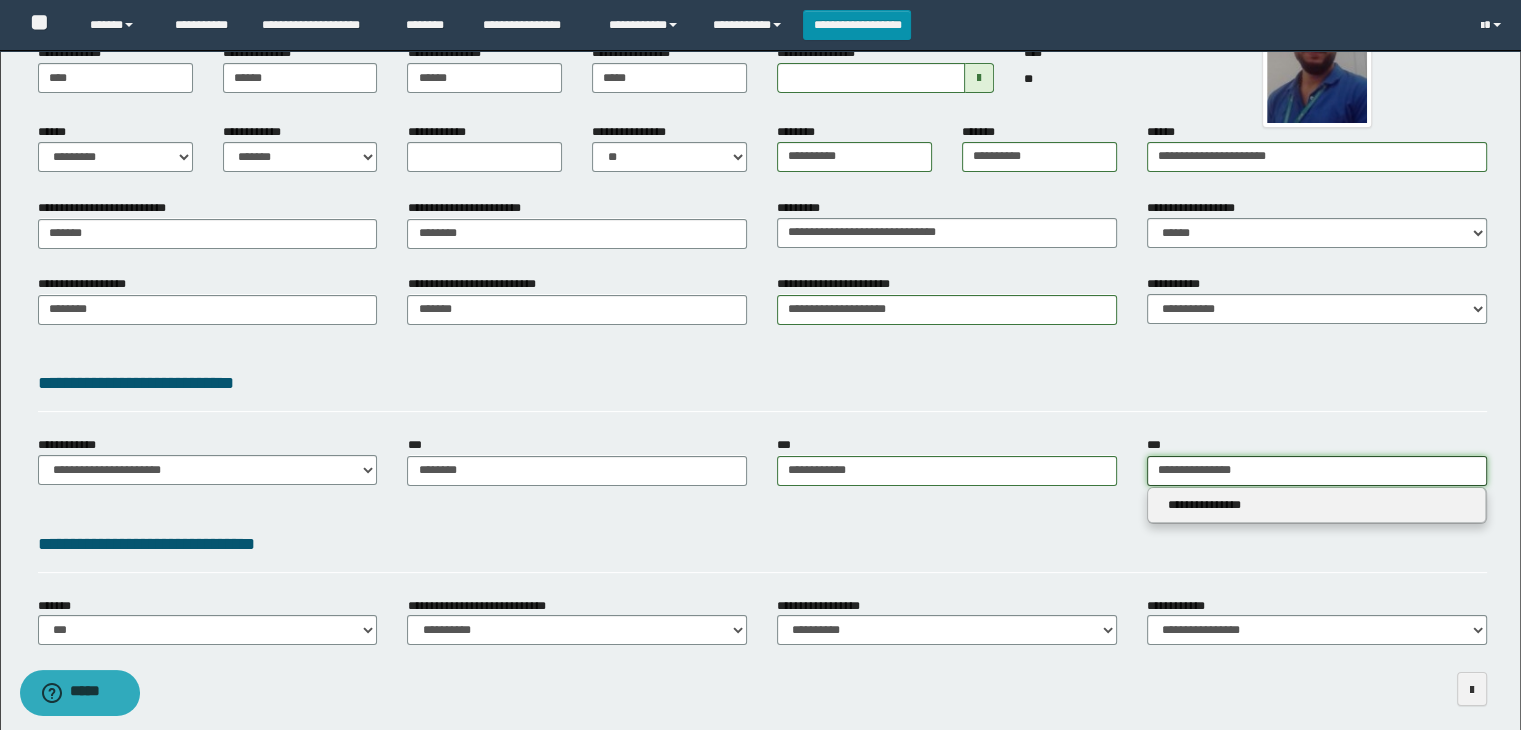 click on "**********" at bounding box center (1317, 471) 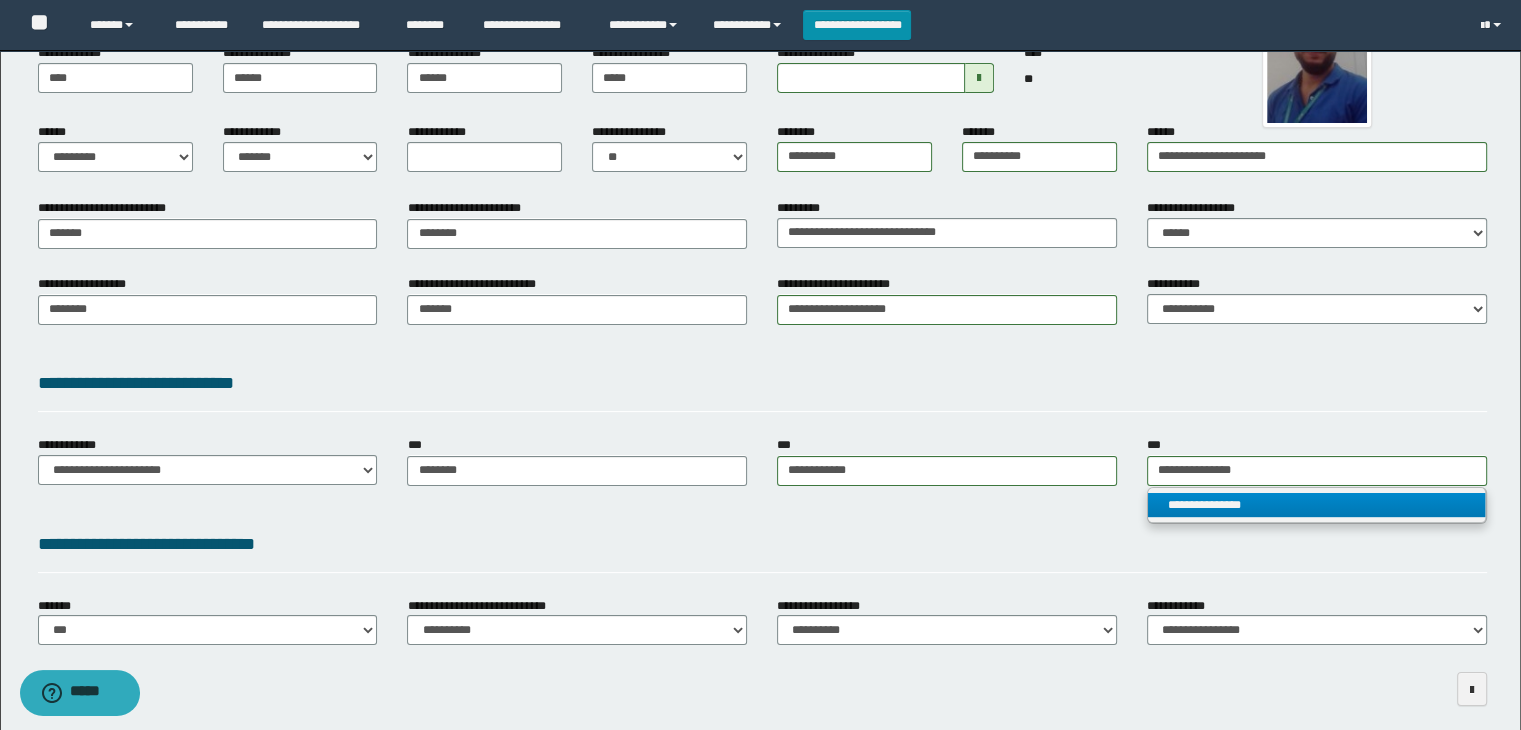 click on "**********" at bounding box center (1317, 505) 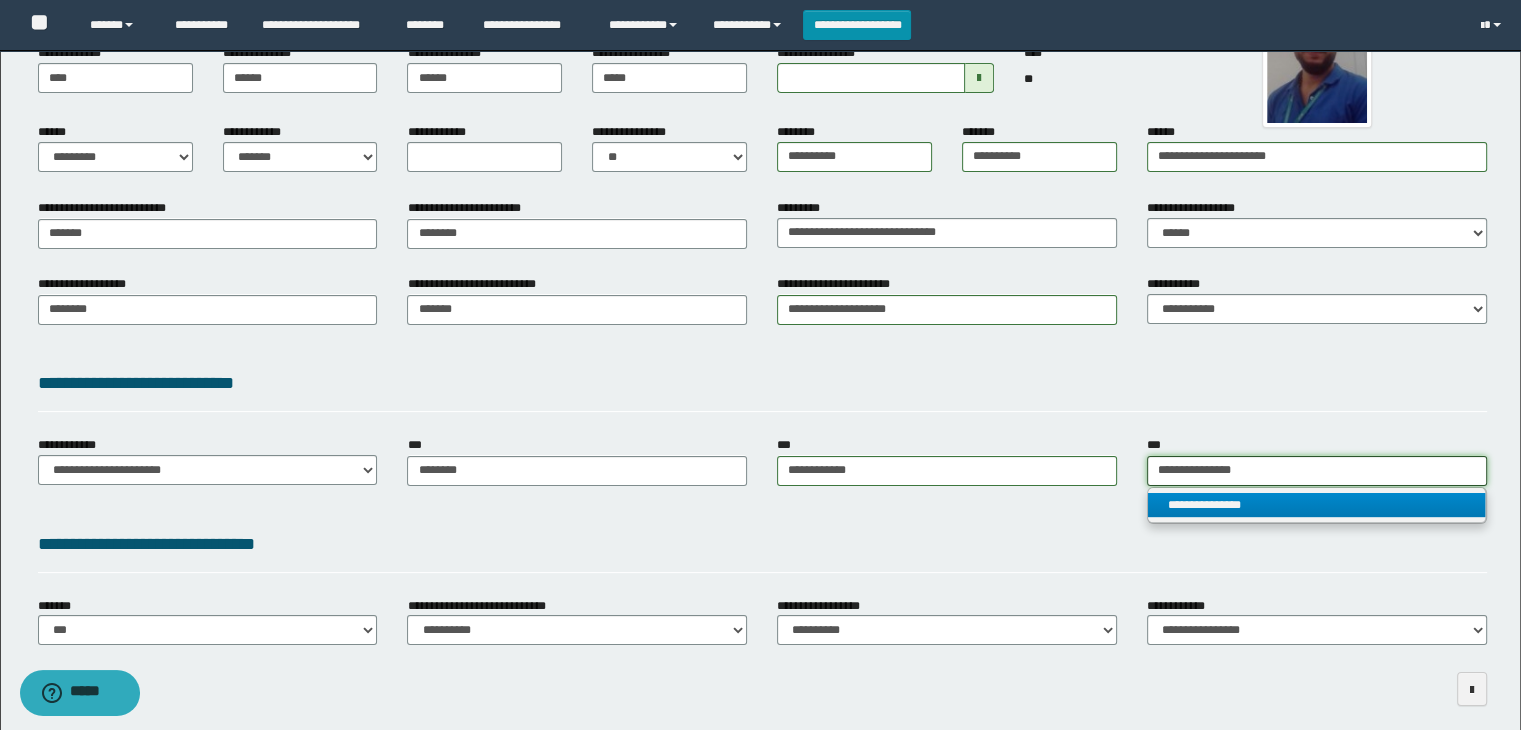 type 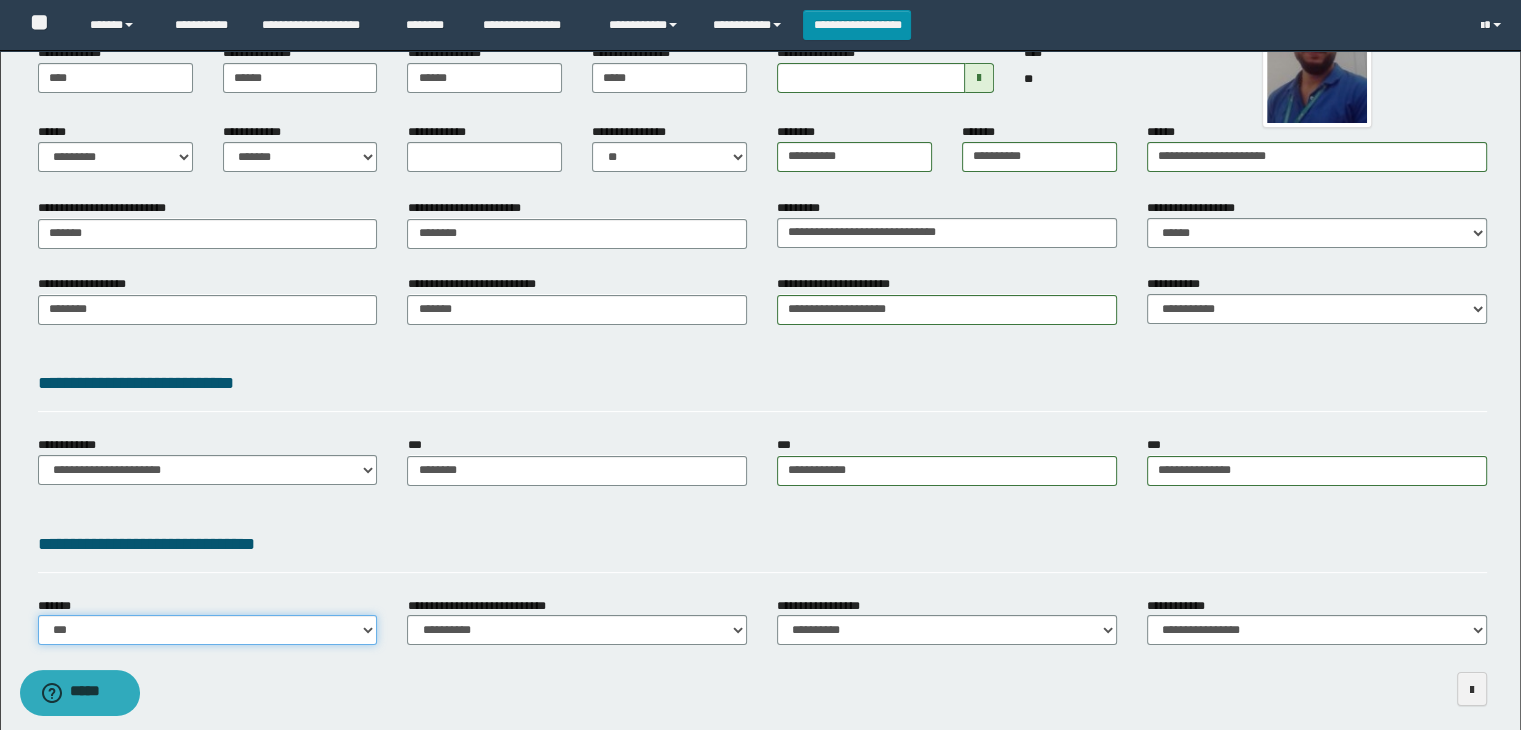 click on "**********" at bounding box center [208, 630] 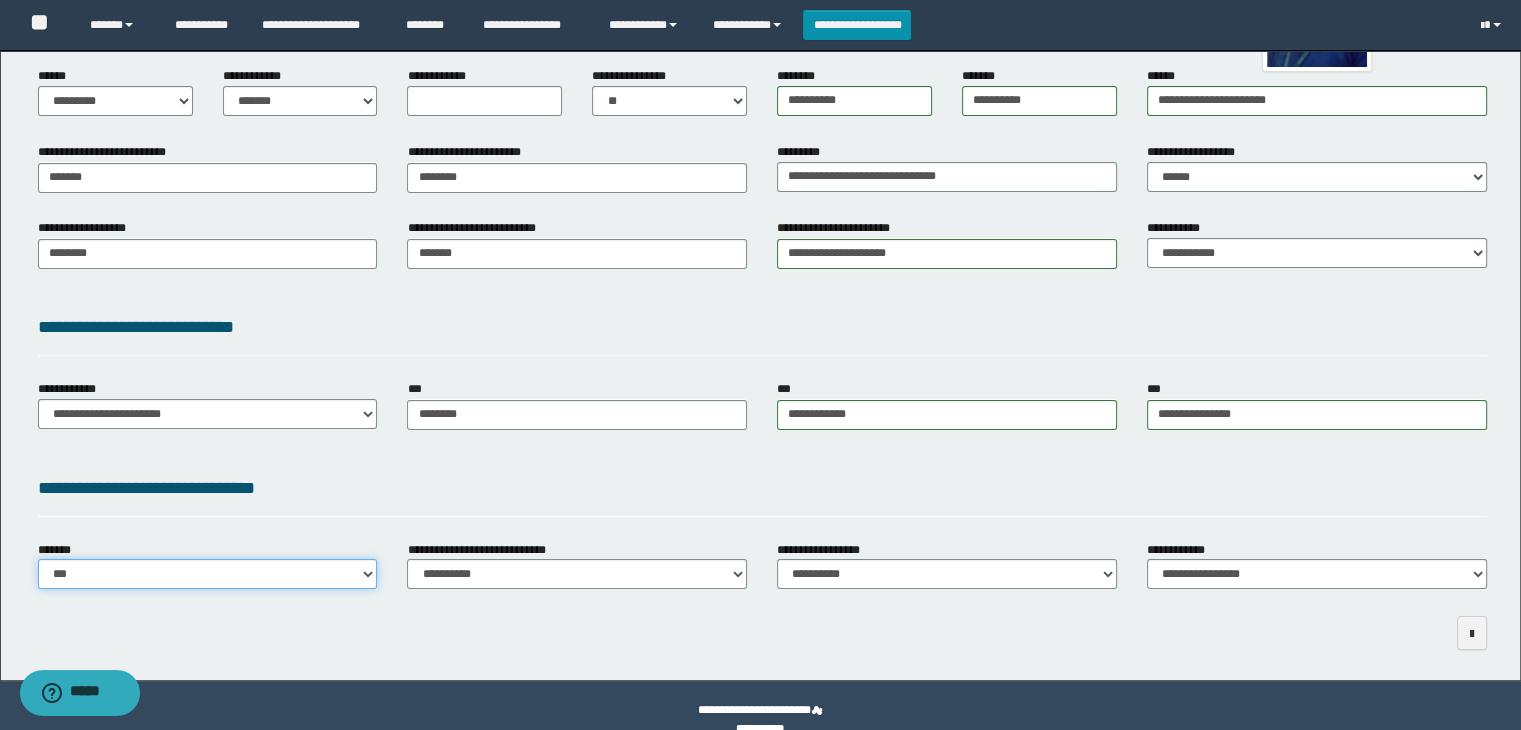 scroll, scrollTop: 284, scrollLeft: 0, axis: vertical 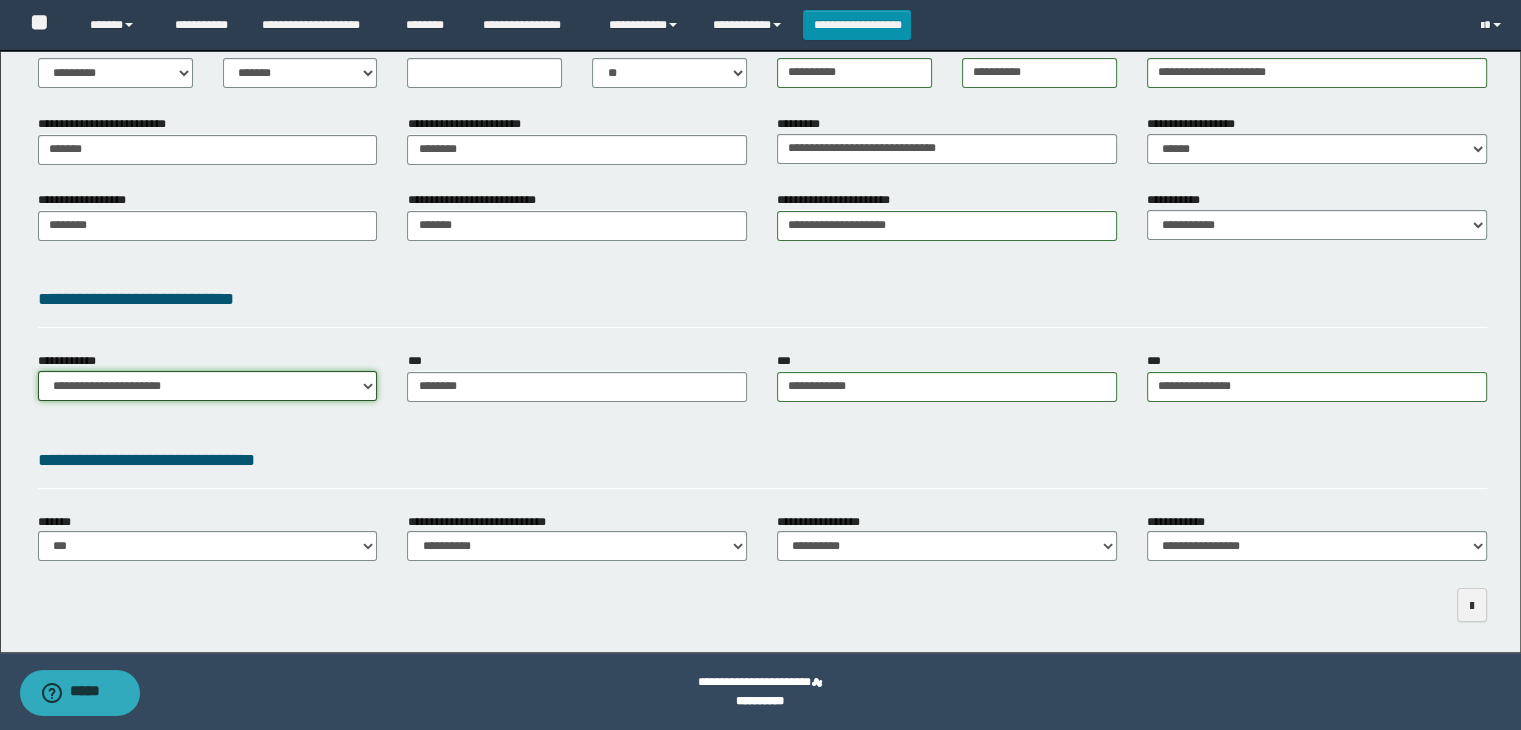 click on "**********" at bounding box center (208, 386) 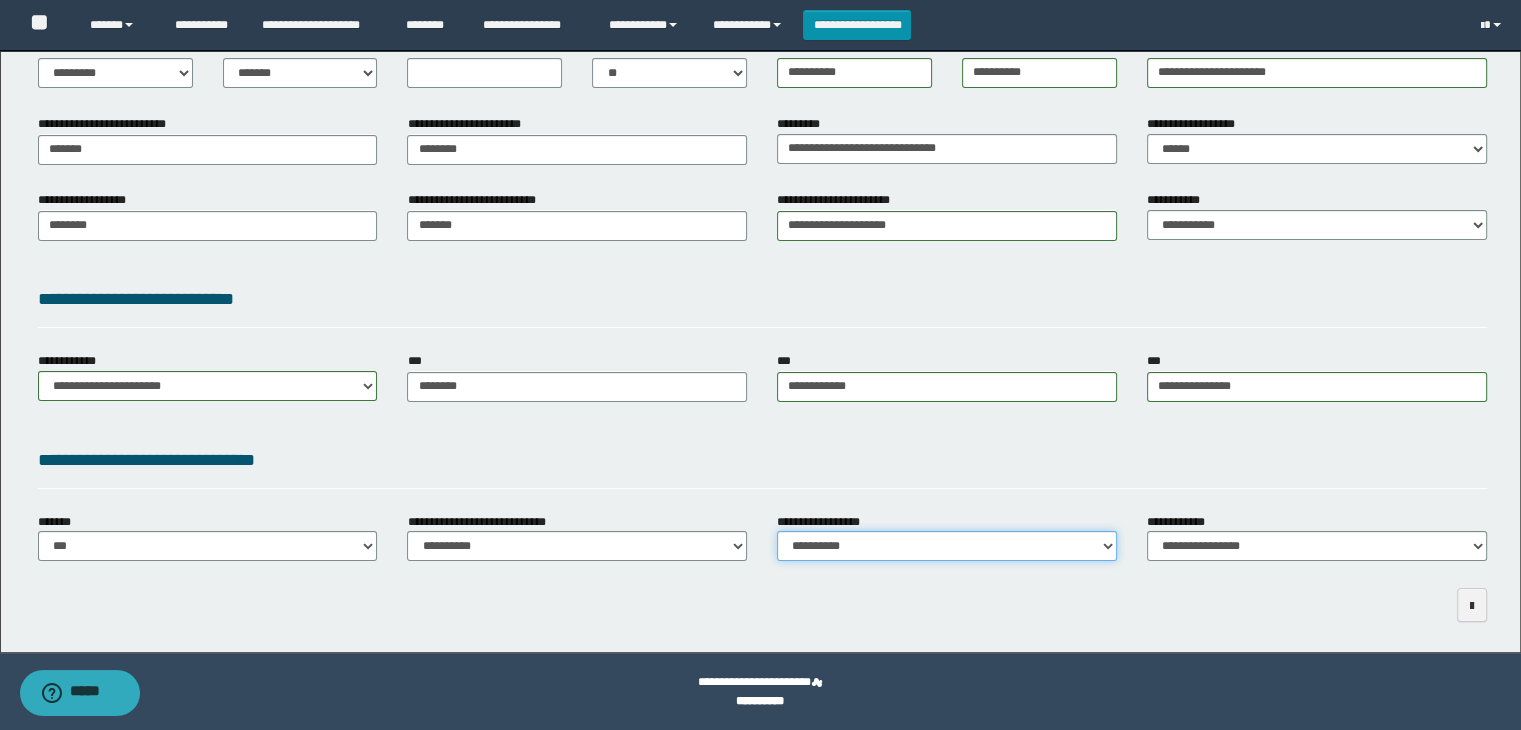 click on "**********" at bounding box center (947, 546) 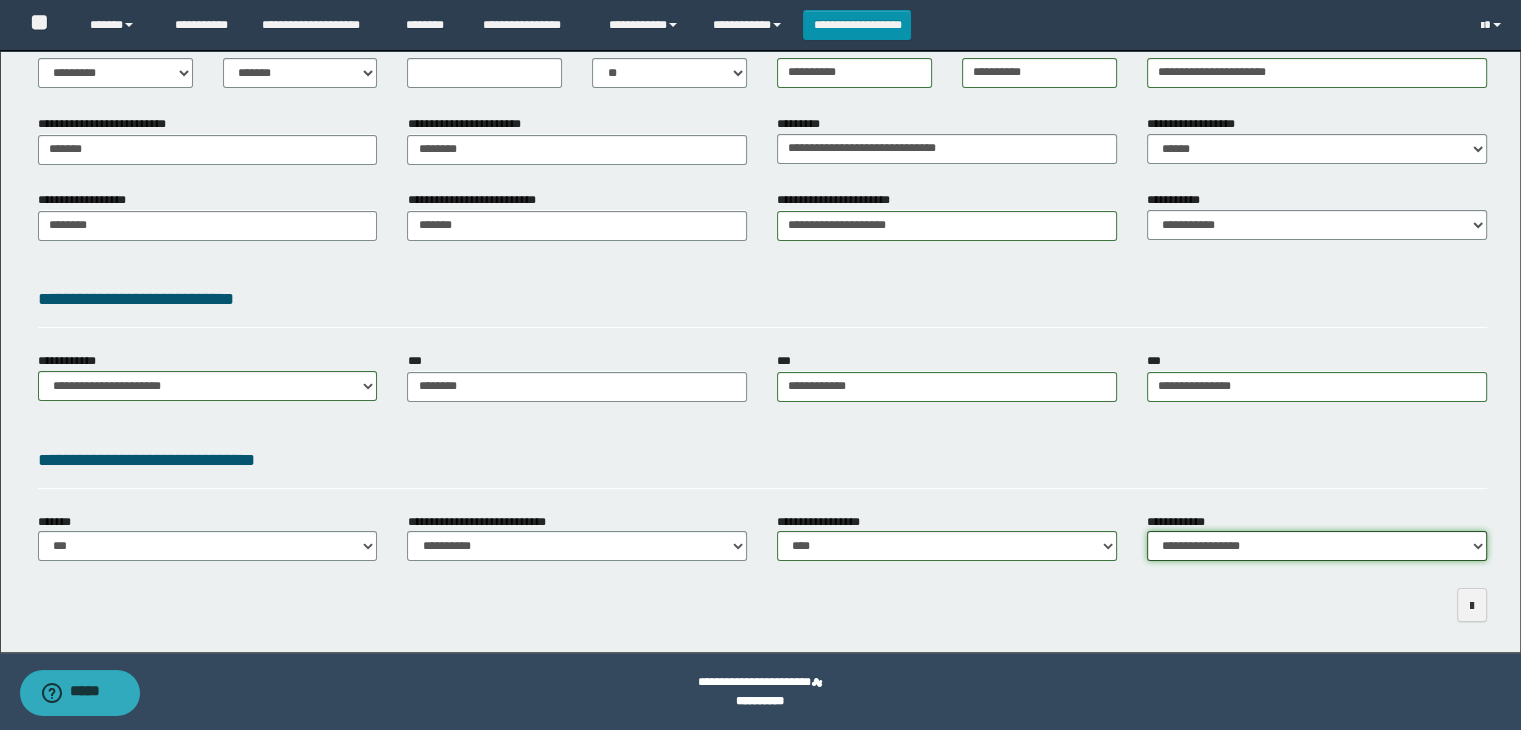 click on "**********" at bounding box center (1317, 546) 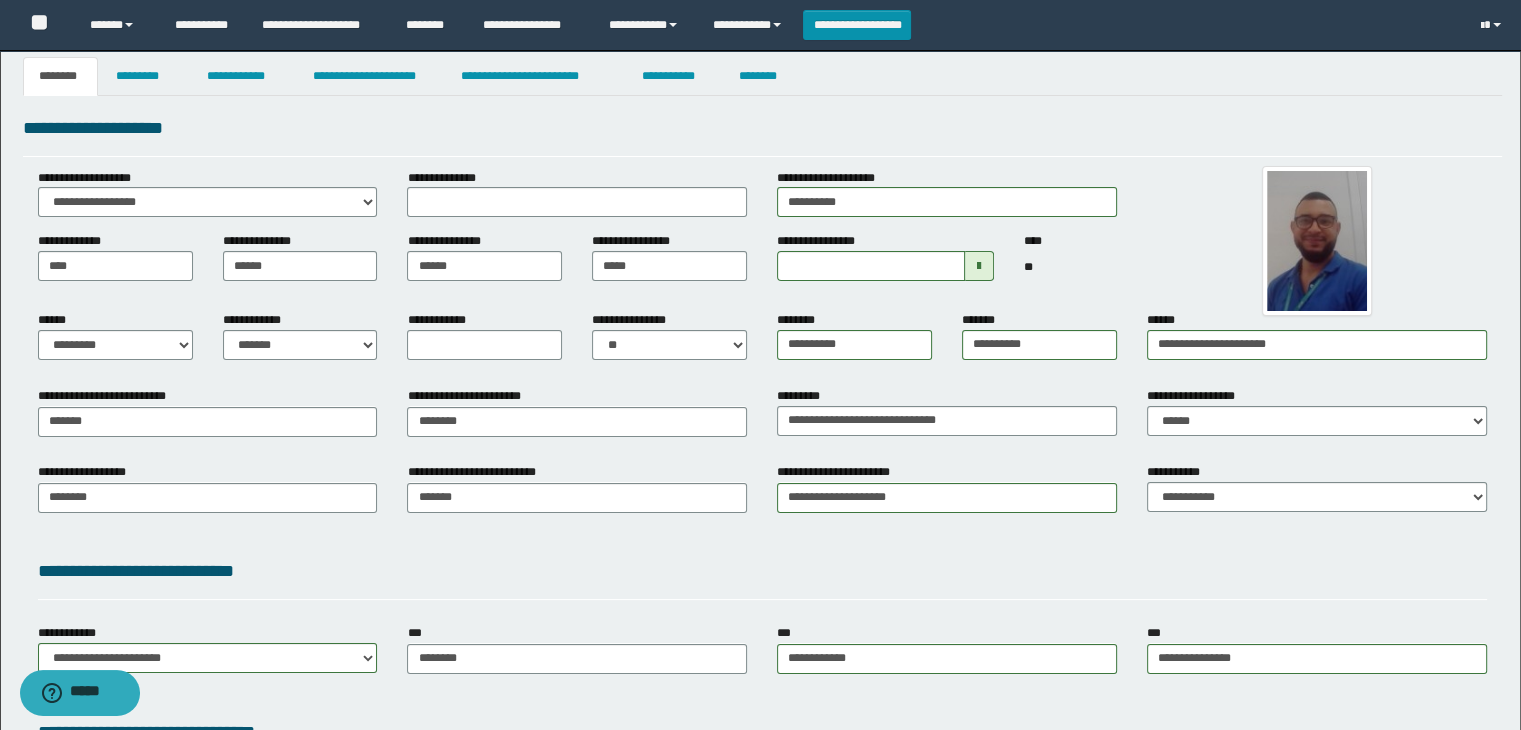scroll, scrollTop: 0, scrollLeft: 0, axis: both 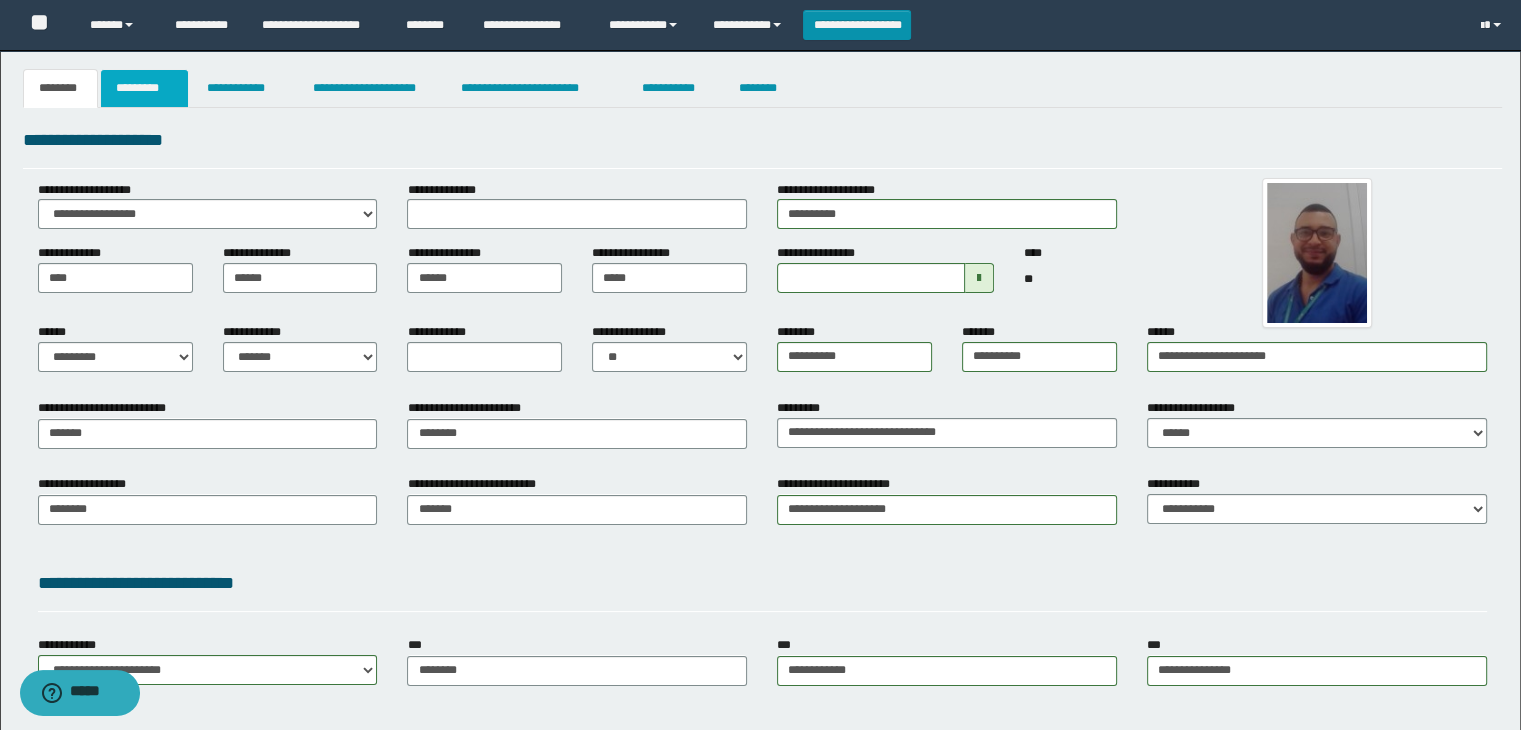click on "*********" at bounding box center (144, 88) 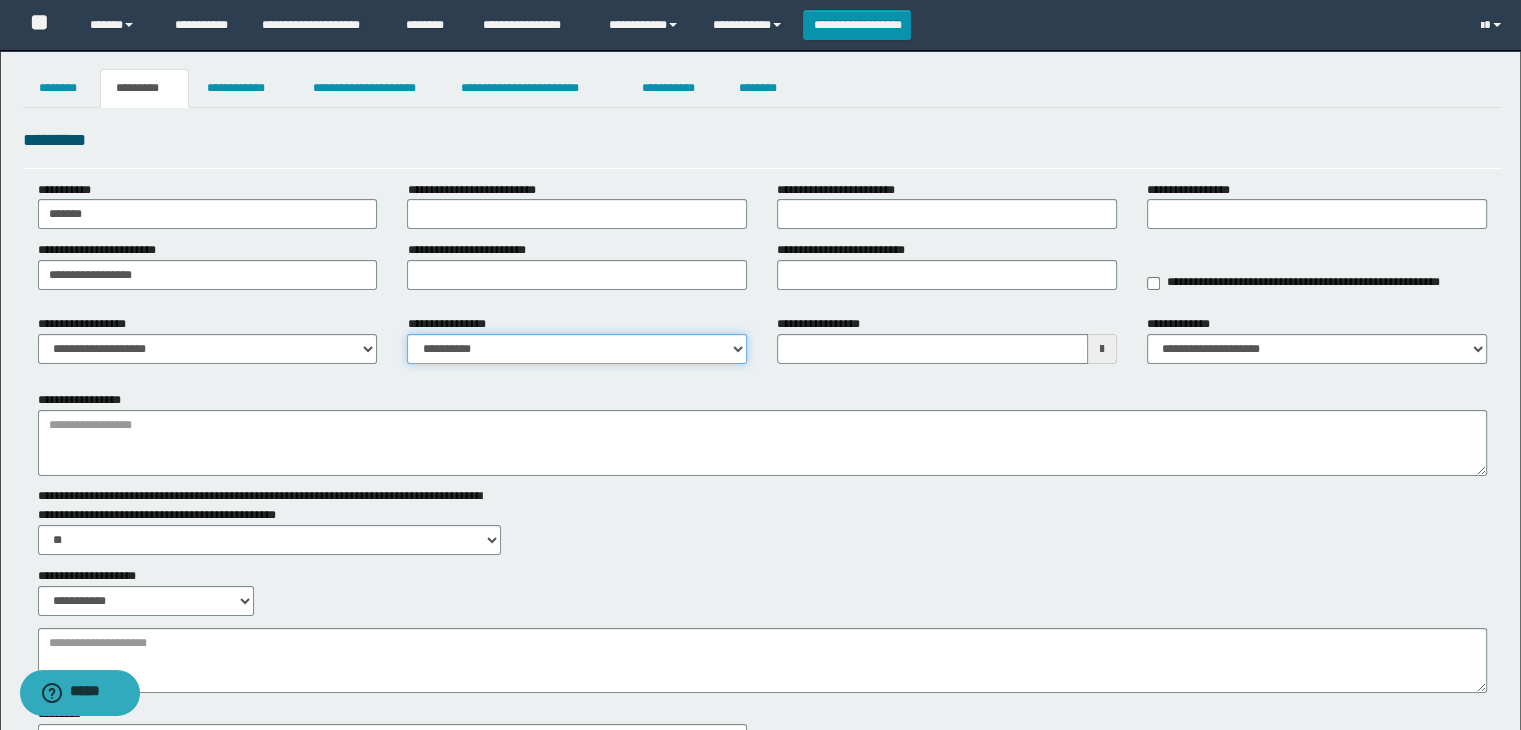 drag, startPoint x: 472, startPoint y: 351, endPoint x: 474, endPoint y: 362, distance: 11.18034 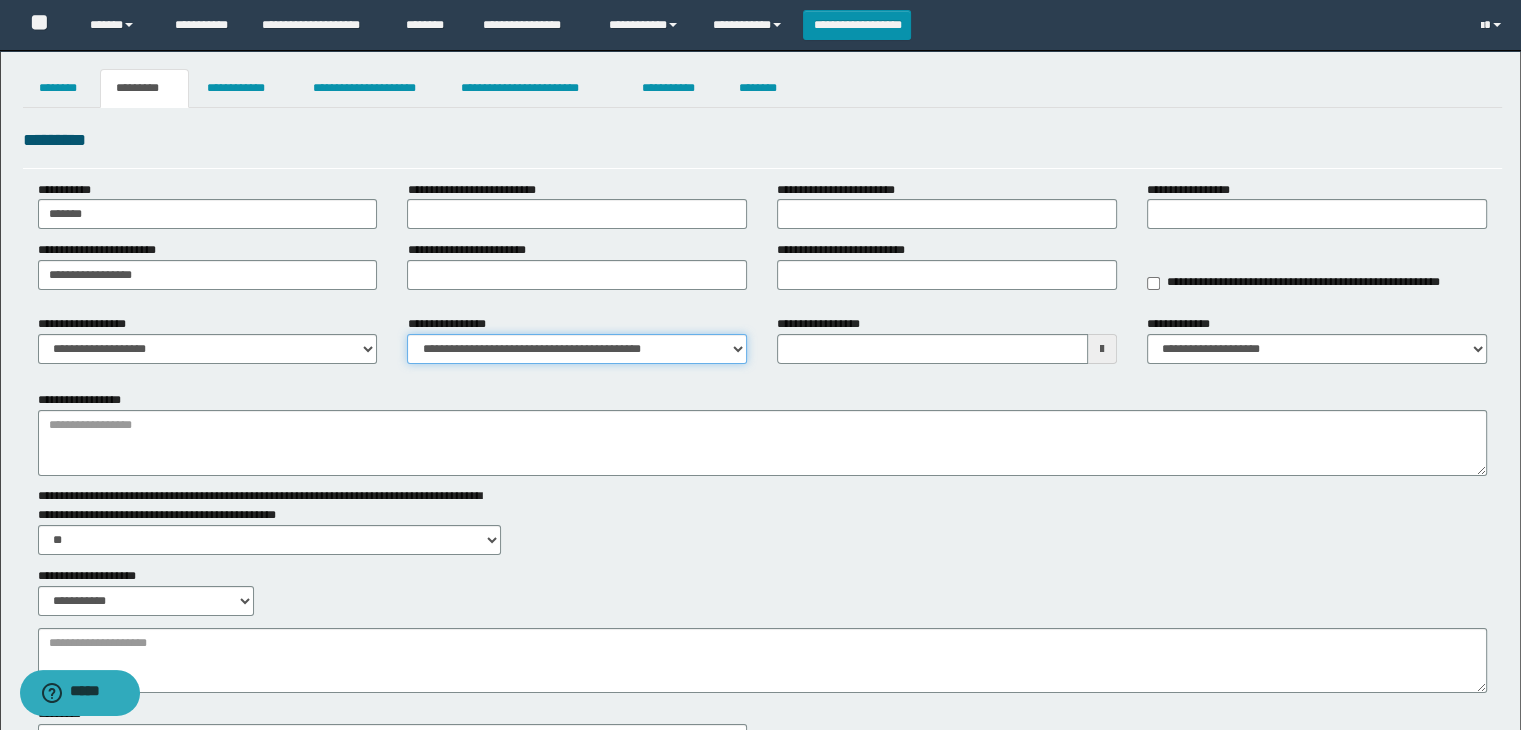 click on "**********" at bounding box center (577, 349) 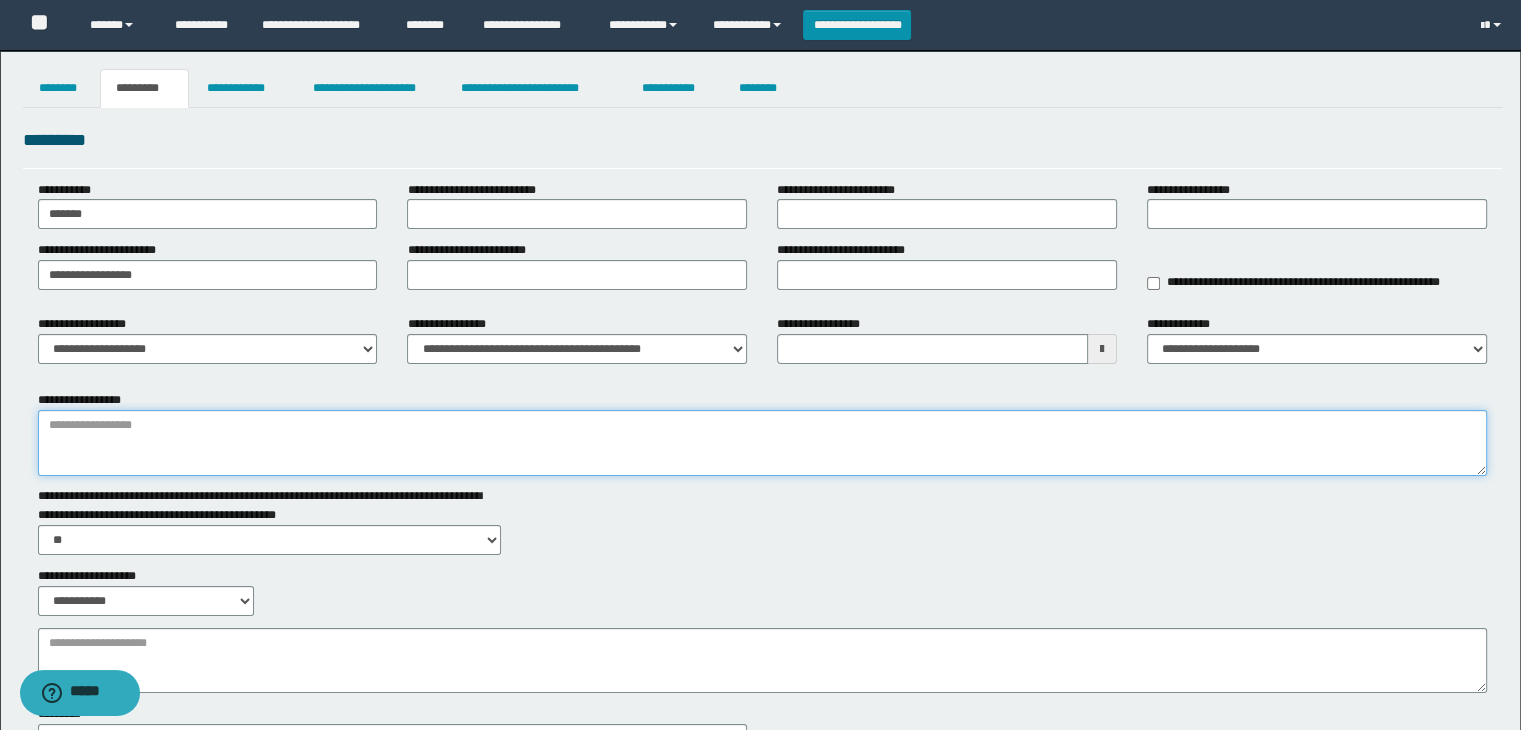 click on "**********" at bounding box center (763, 443) 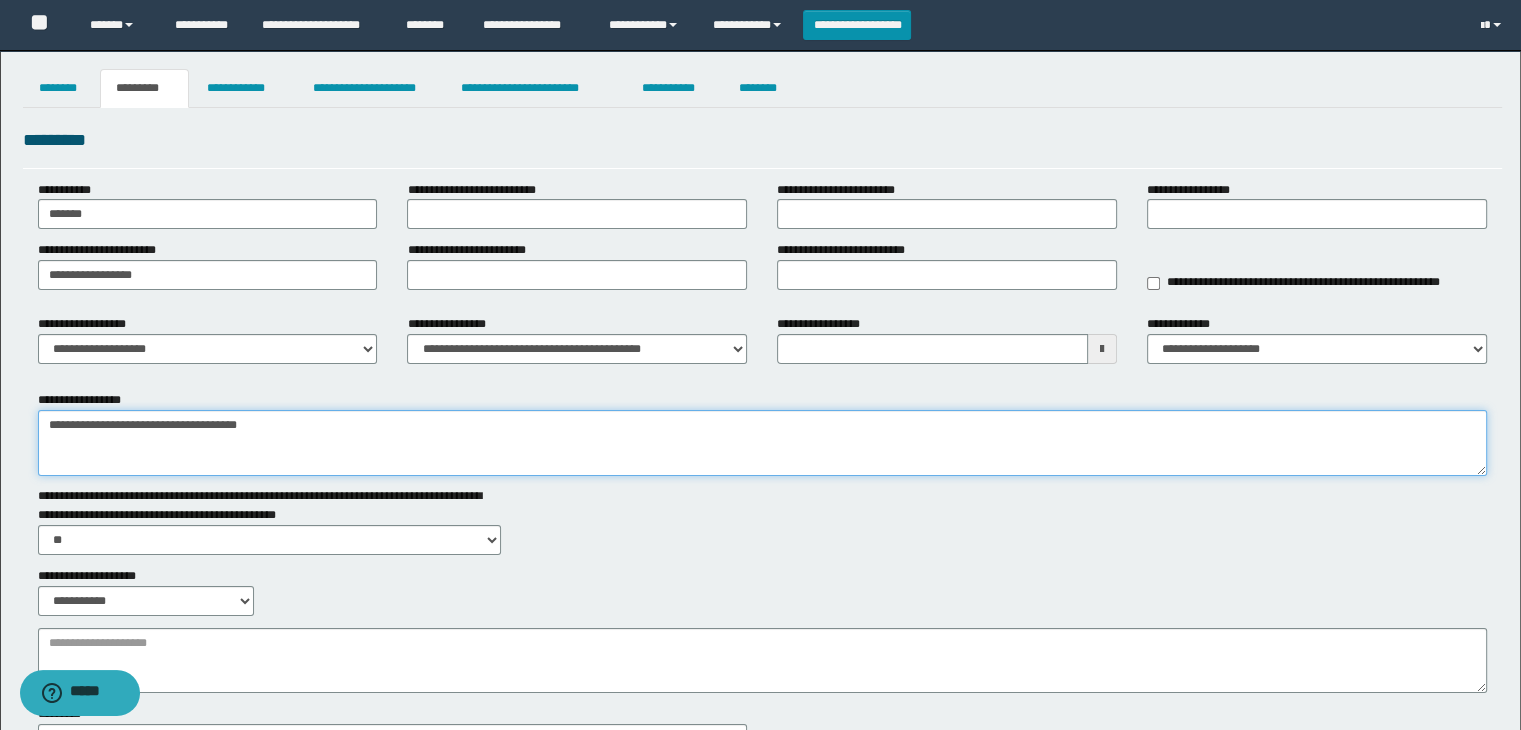 click on "**********" at bounding box center [763, 443] 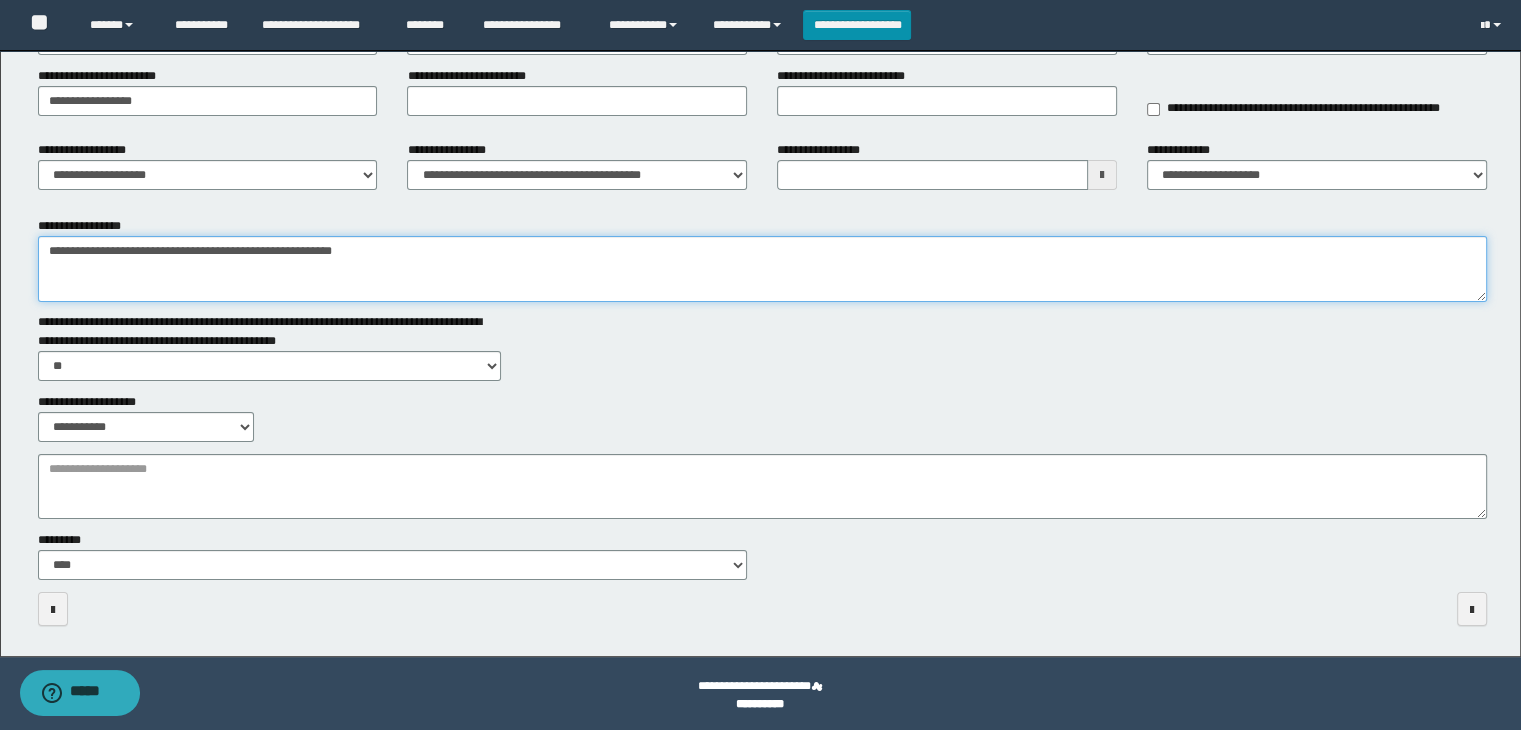 scroll, scrollTop: 178, scrollLeft: 0, axis: vertical 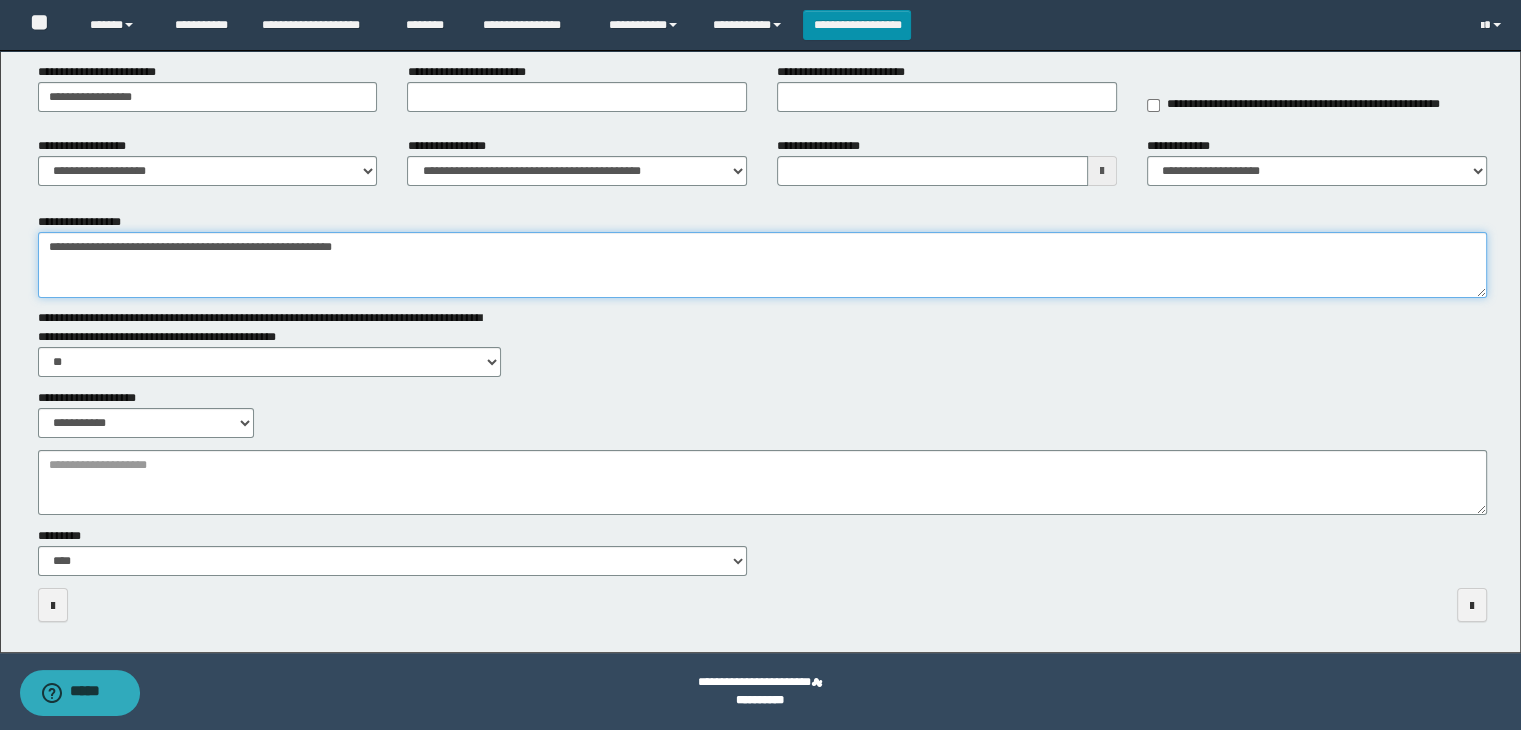 type on "**********" 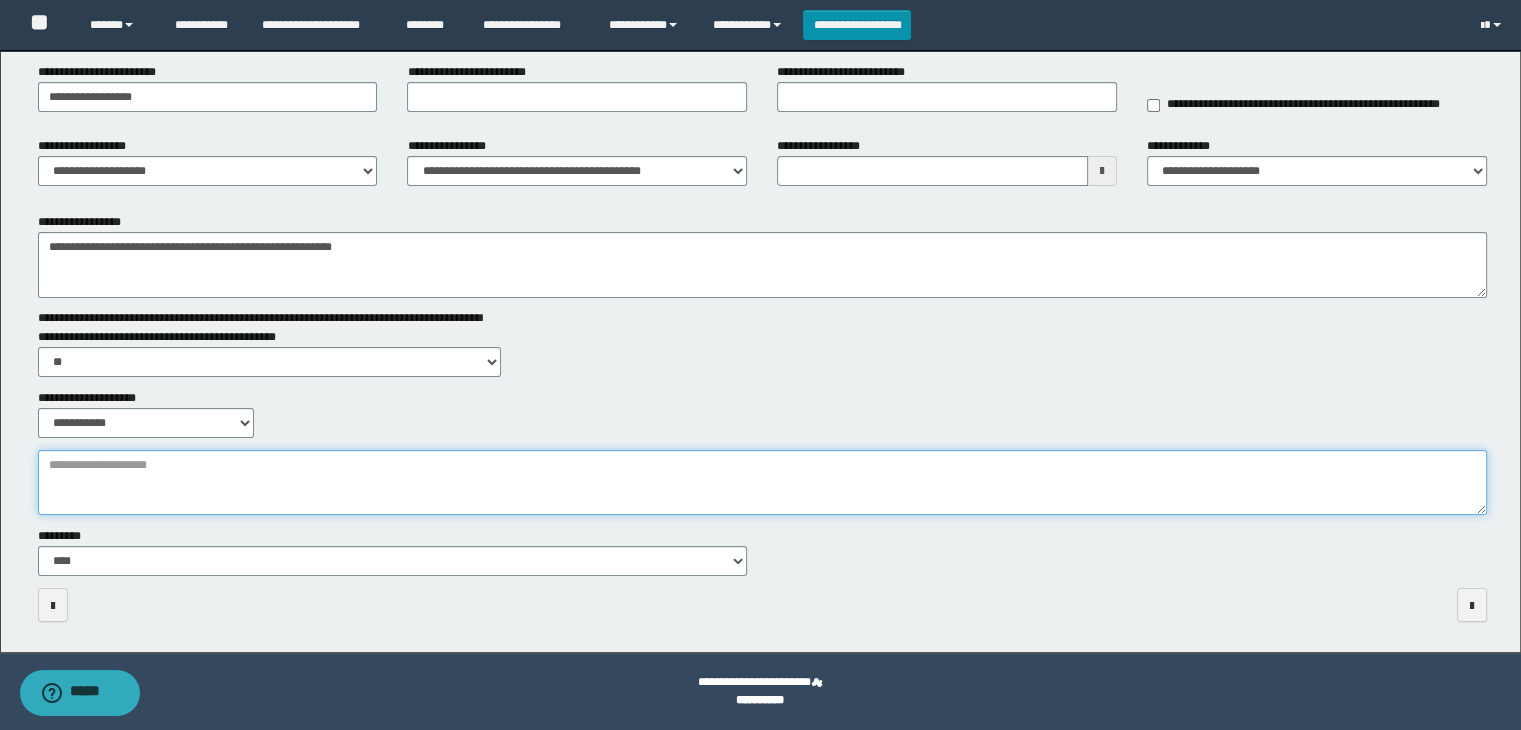 click on "**********" at bounding box center (763, 483) 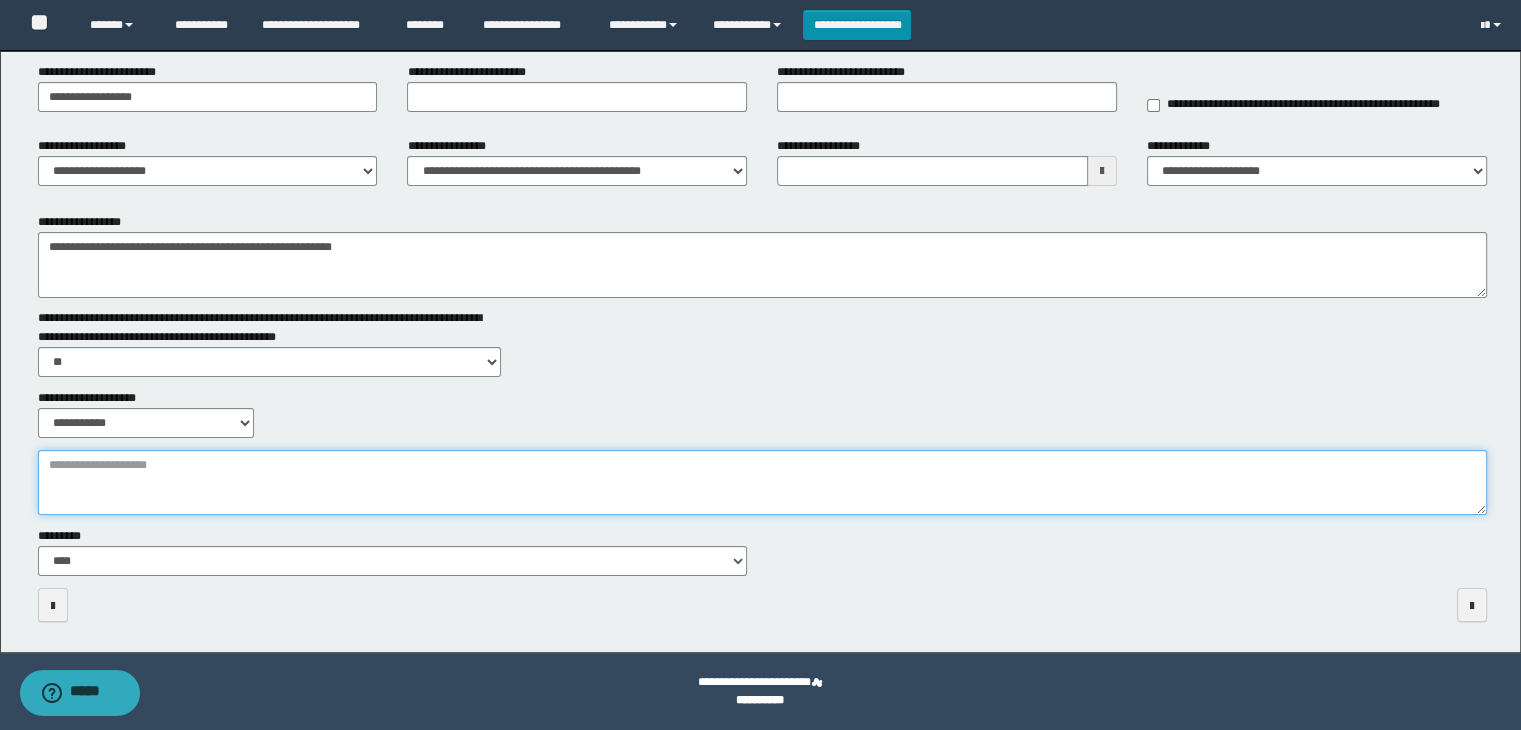paste on "**********" 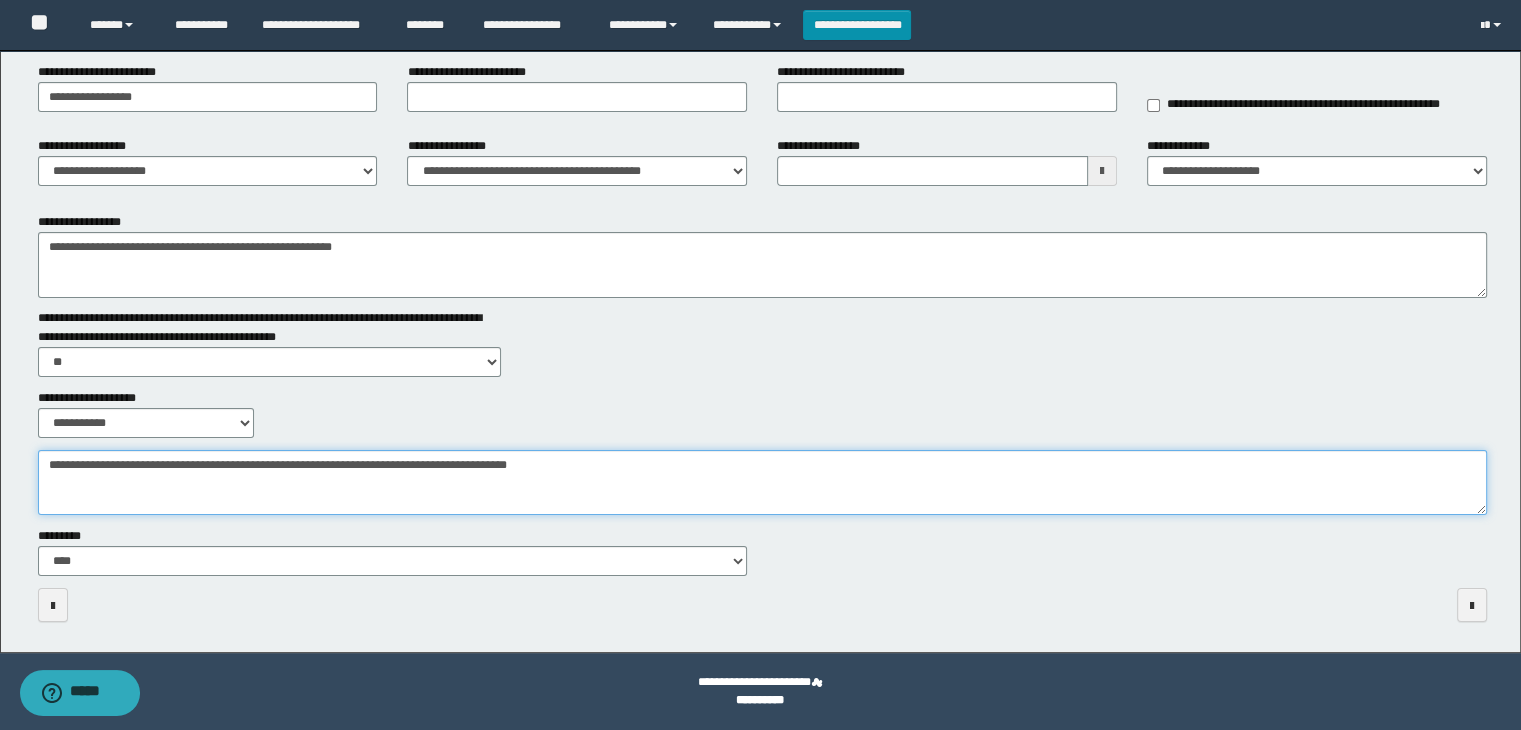 type on "**********" 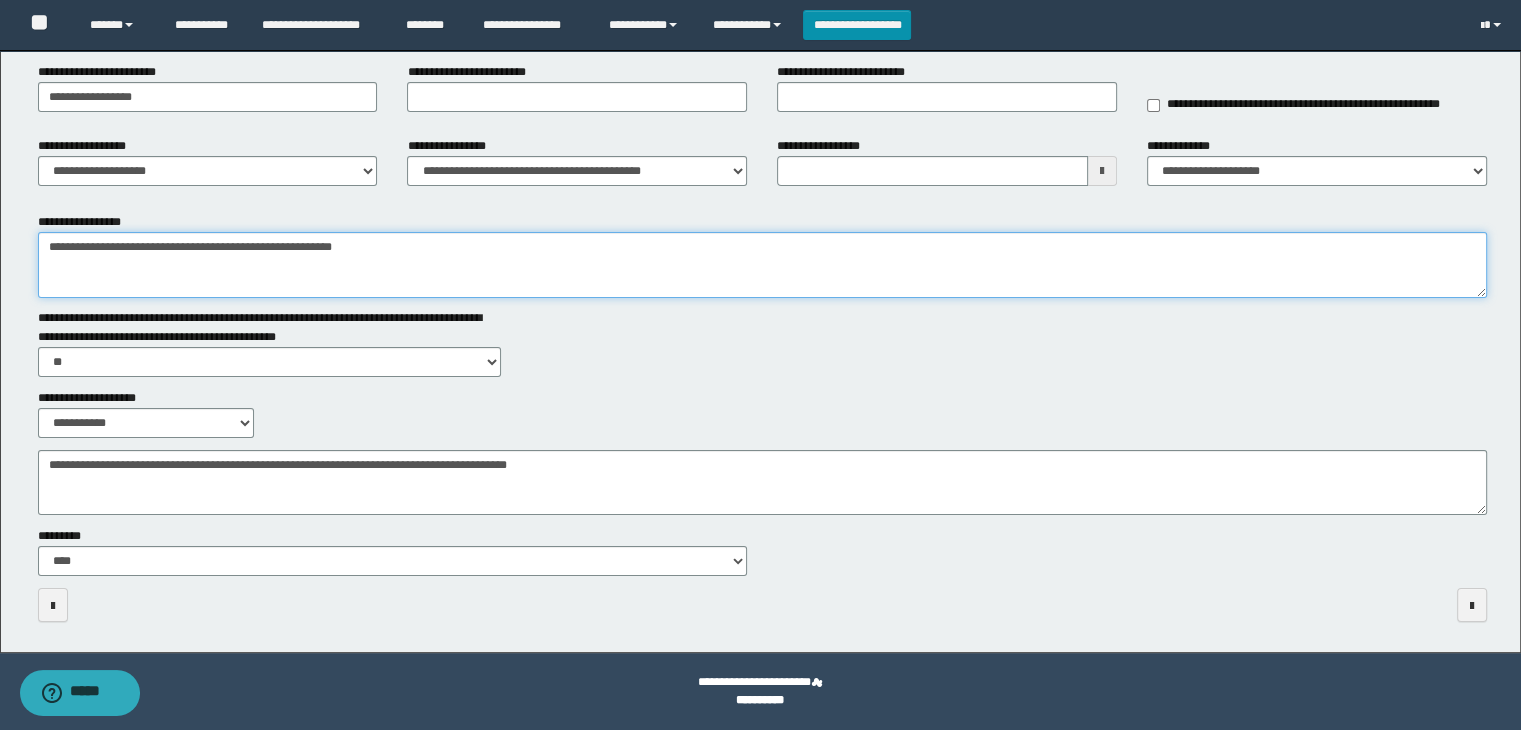 click on "**********" at bounding box center [763, 265] 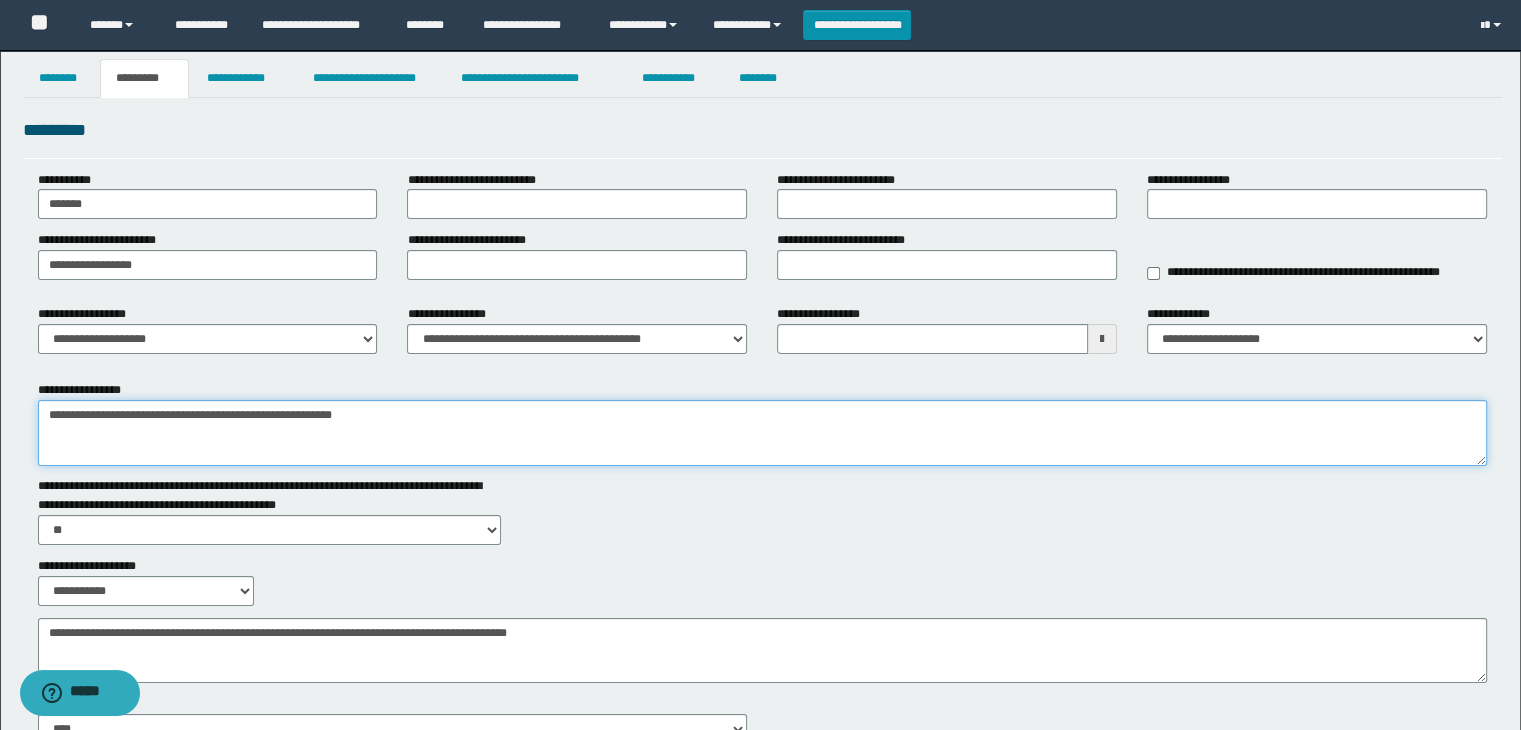 scroll, scrollTop: 0, scrollLeft: 0, axis: both 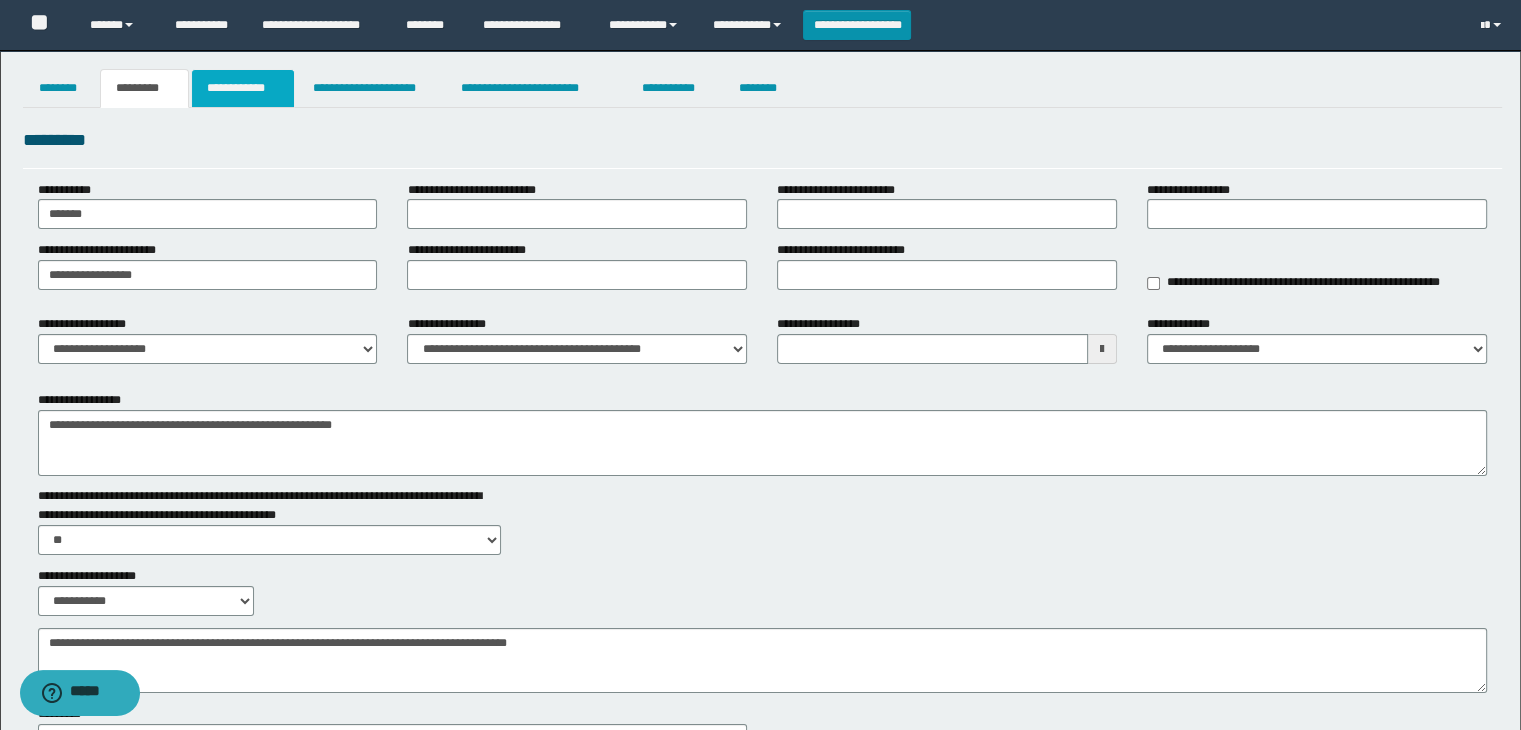 click on "**********" at bounding box center [243, 88] 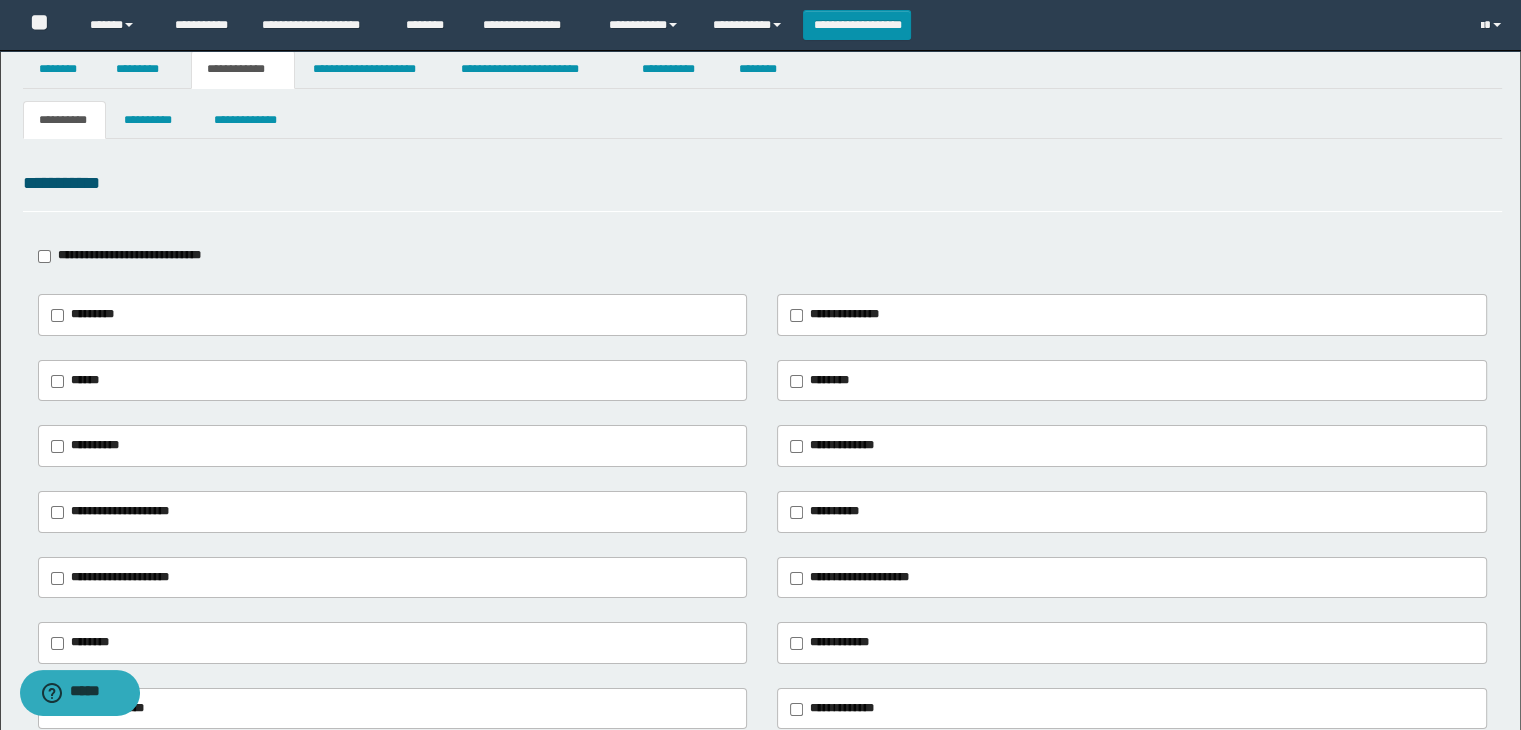scroll, scrollTop: 0, scrollLeft: 0, axis: both 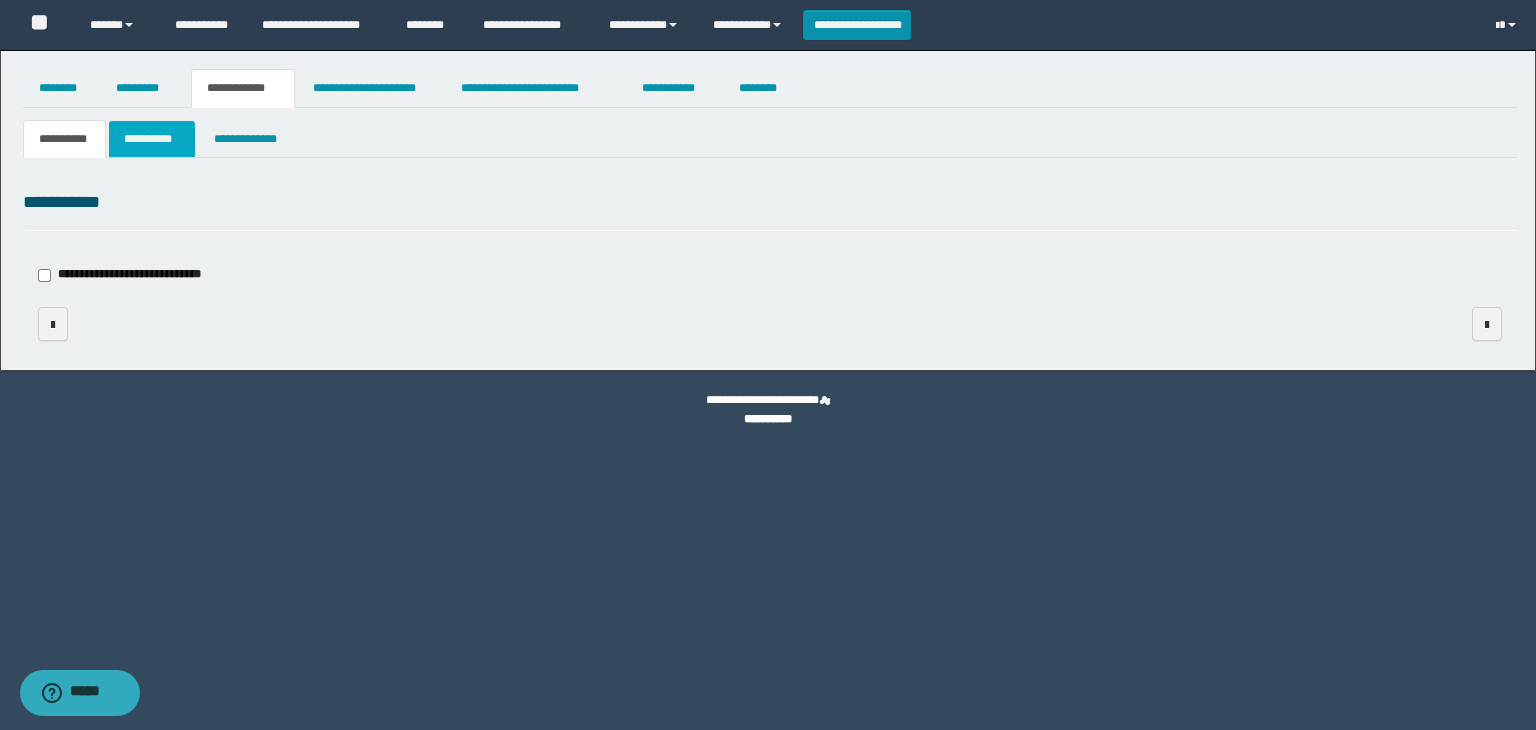click on "**********" at bounding box center (152, 139) 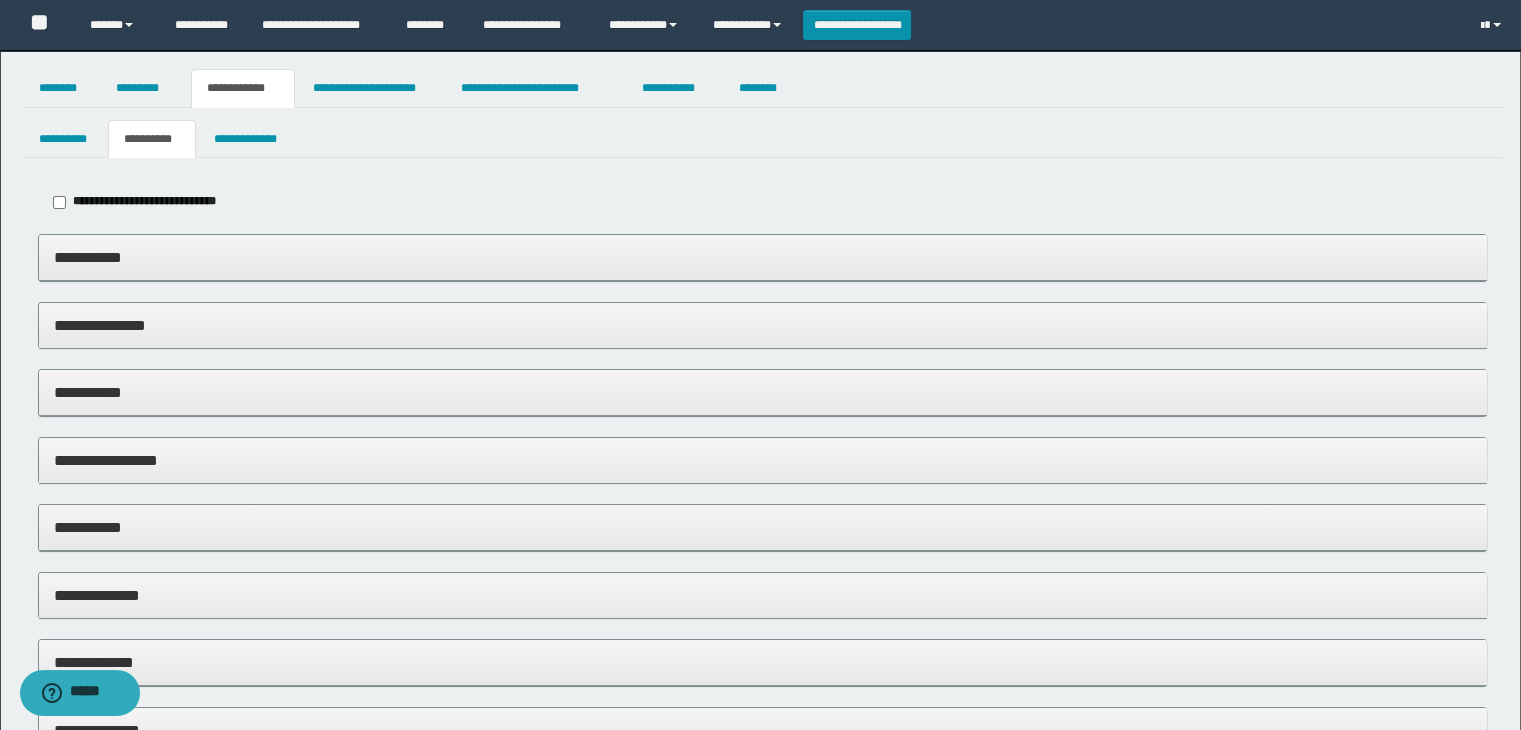 click on "**********" at bounding box center [763, 257] 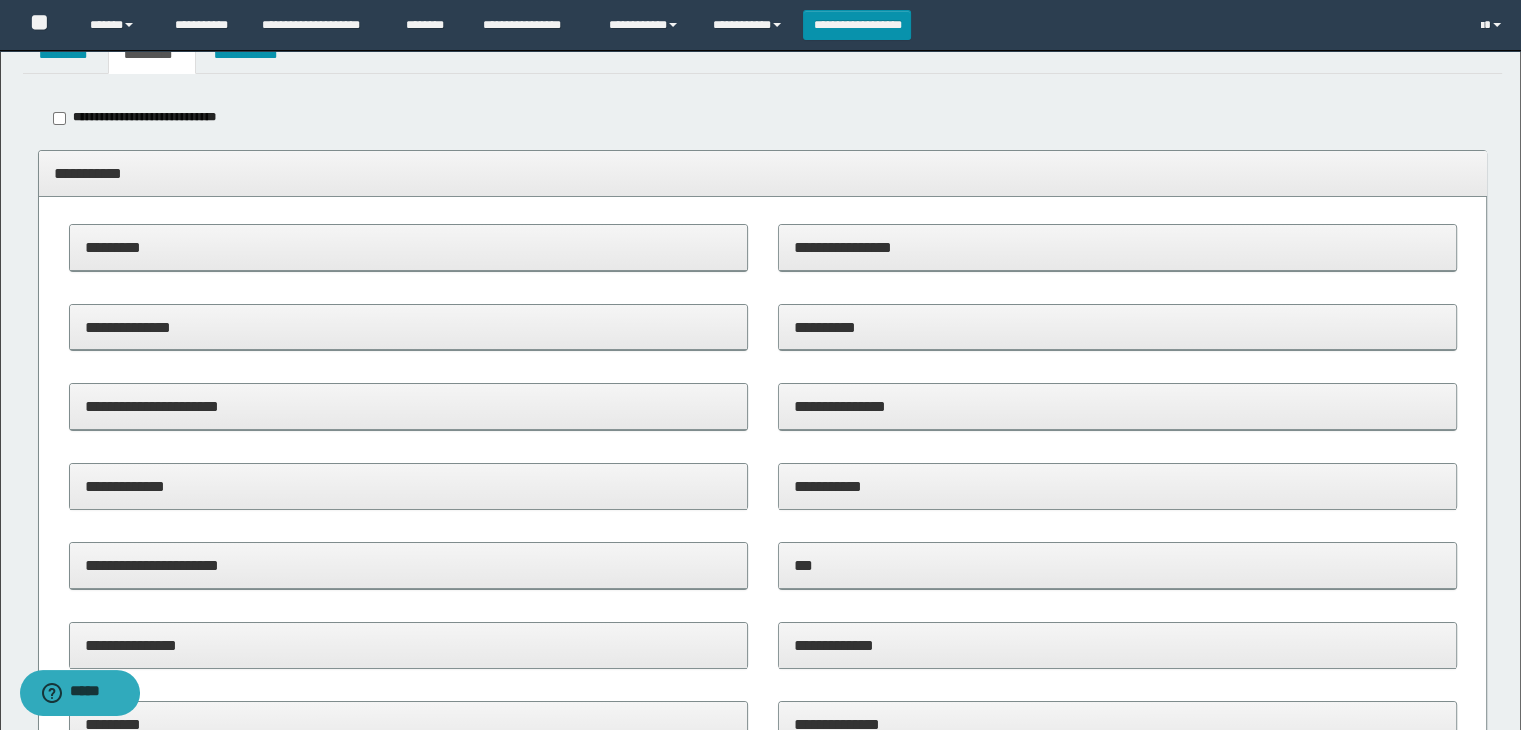 scroll, scrollTop: 200, scrollLeft: 0, axis: vertical 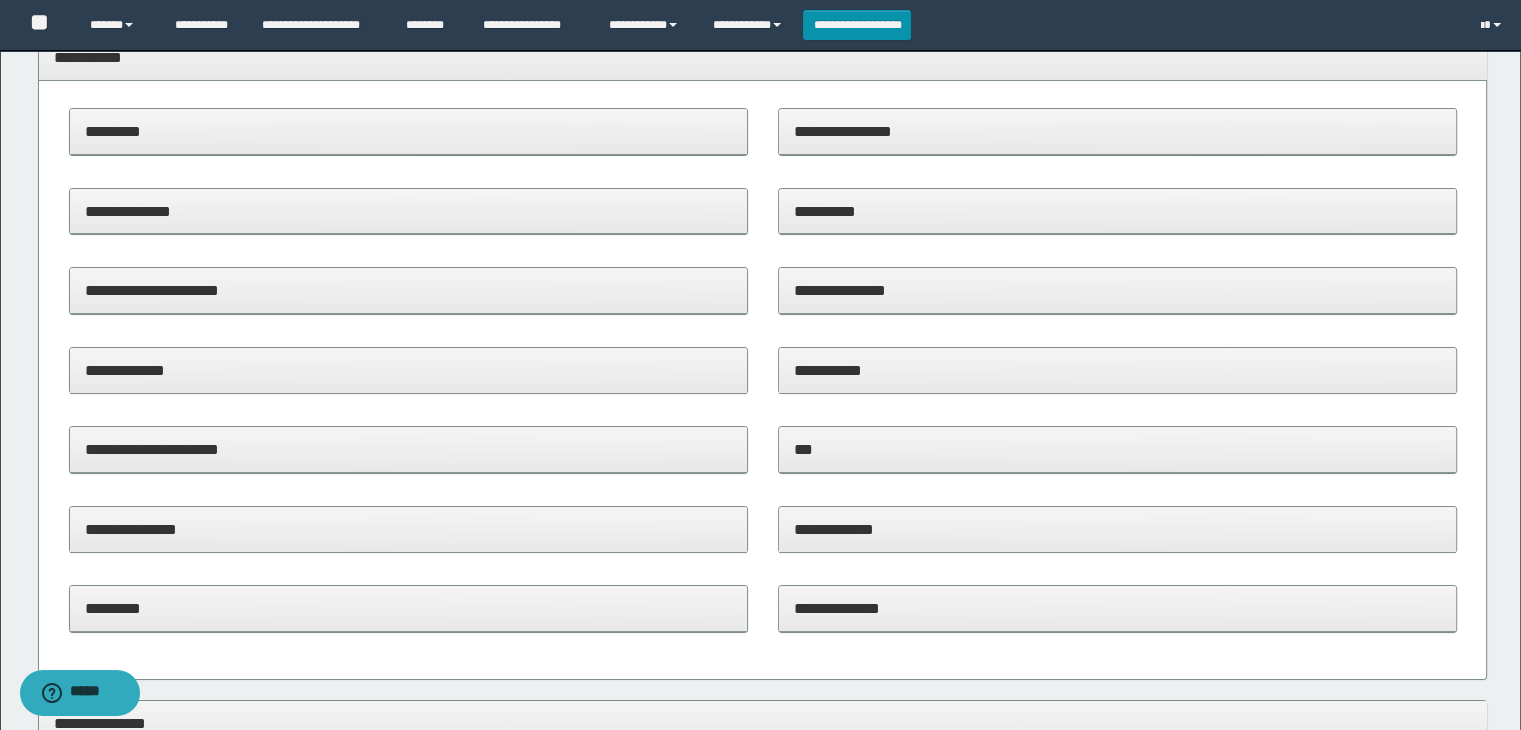 click on "**********" at bounding box center (1117, 608) 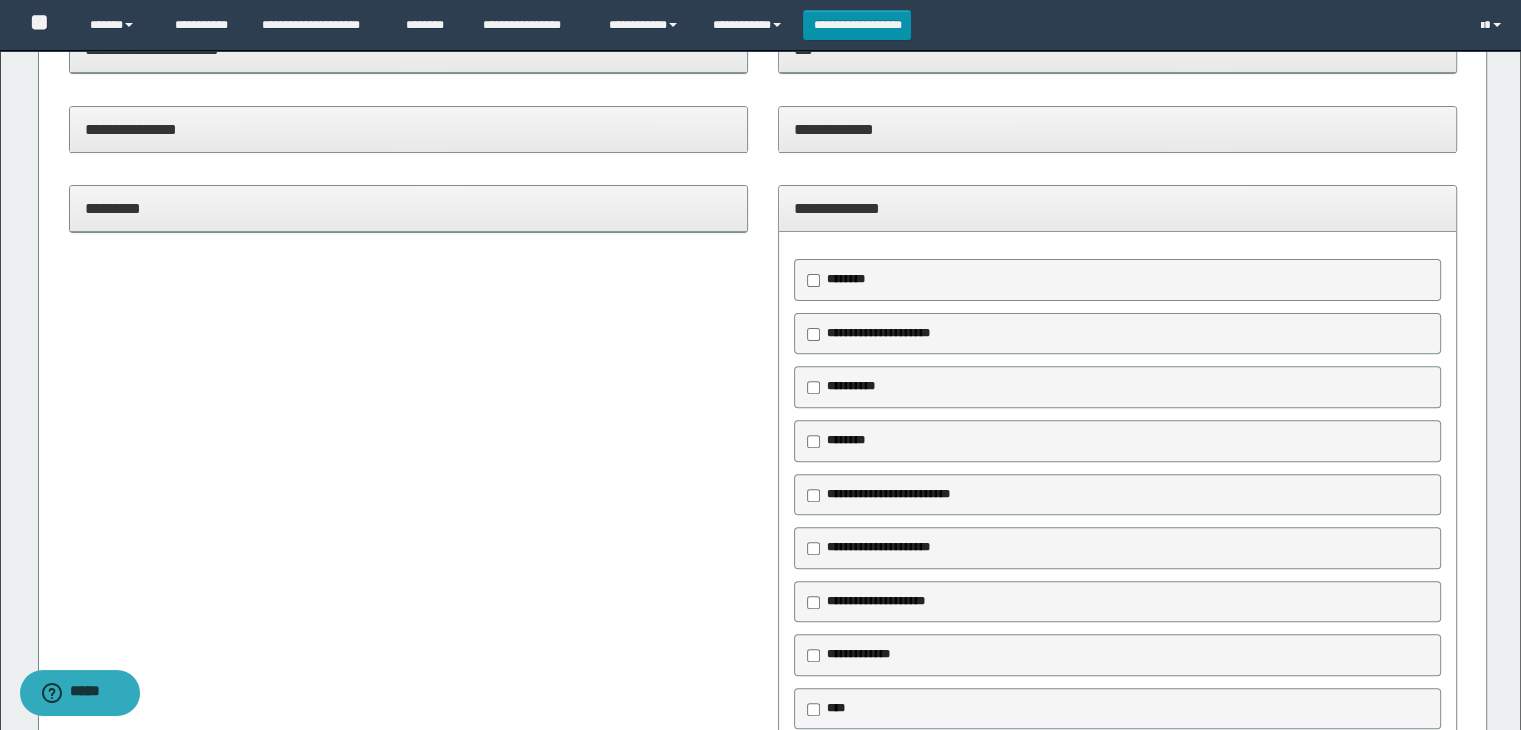 scroll, scrollTop: 600, scrollLeft: 0, axis: vertical 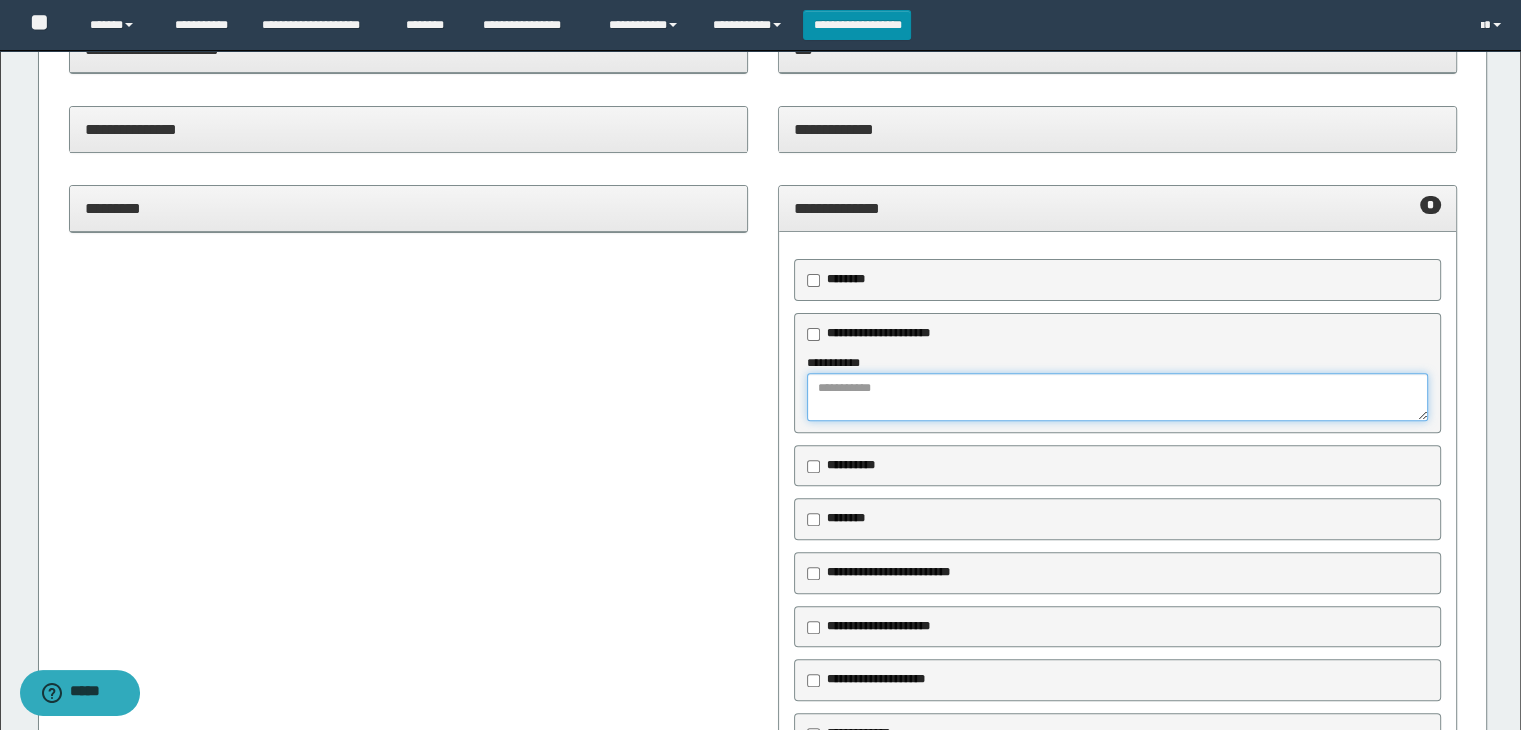 click at bounding box center (1118, 397) 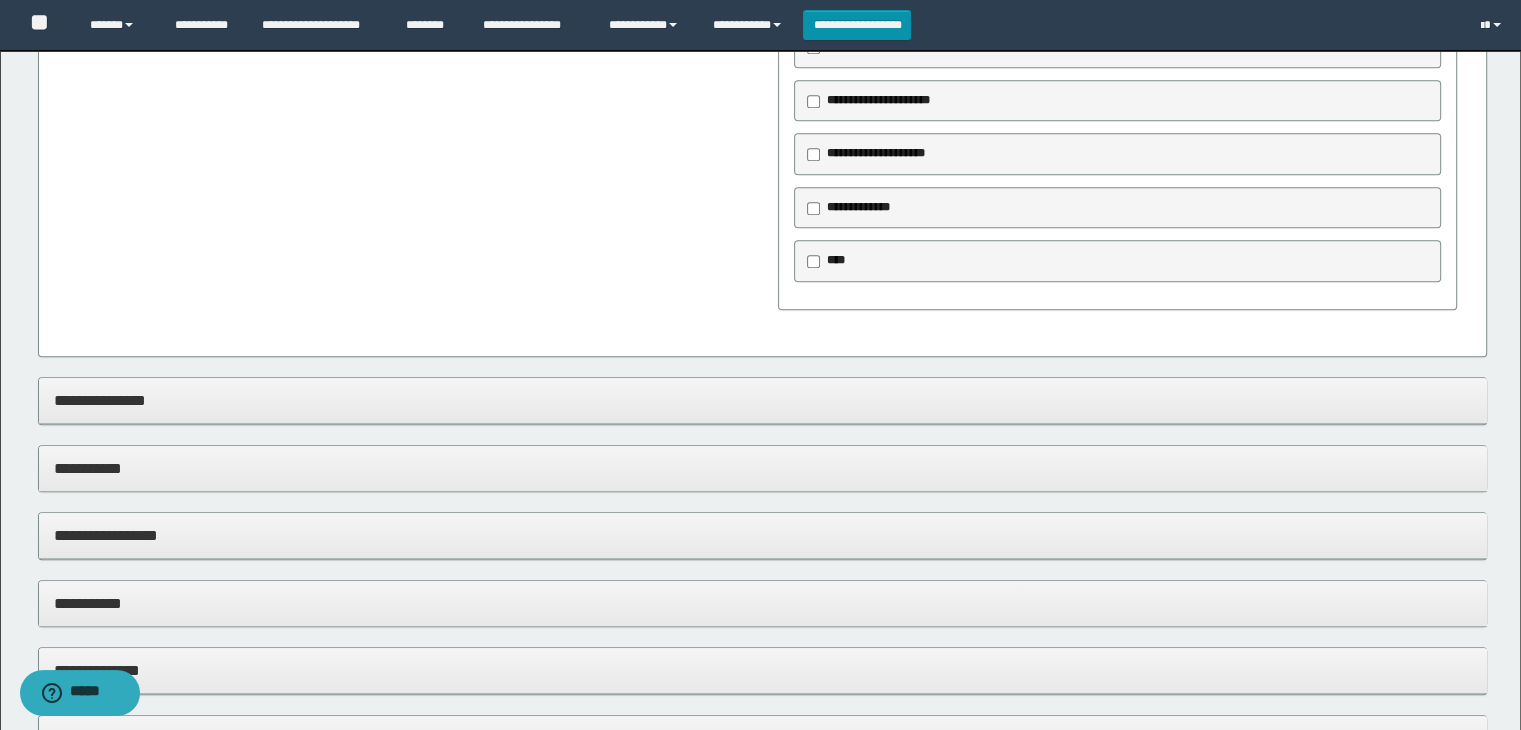 scroll, scrollTop: 1200, scrollLeft: 0, axis: vertical 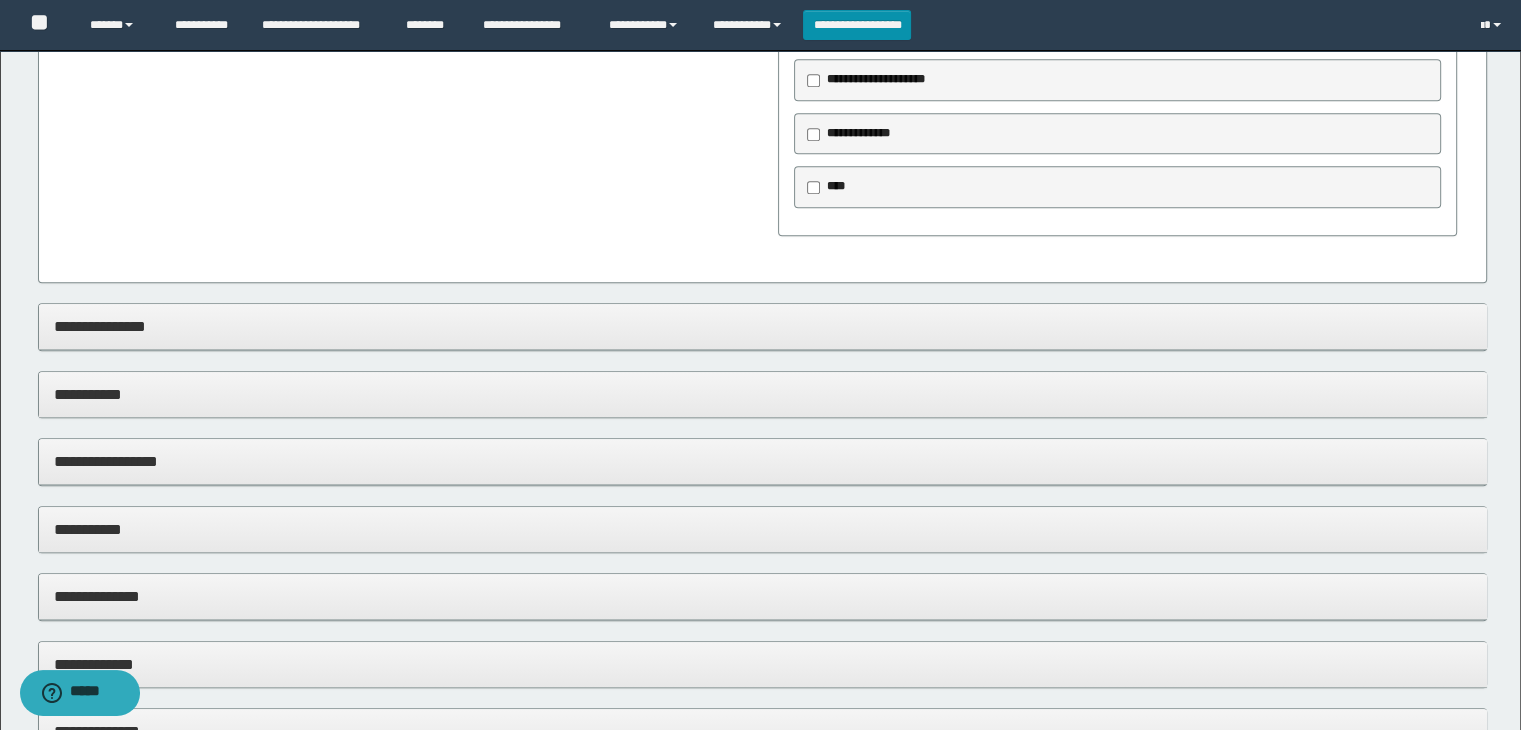 type on "******" 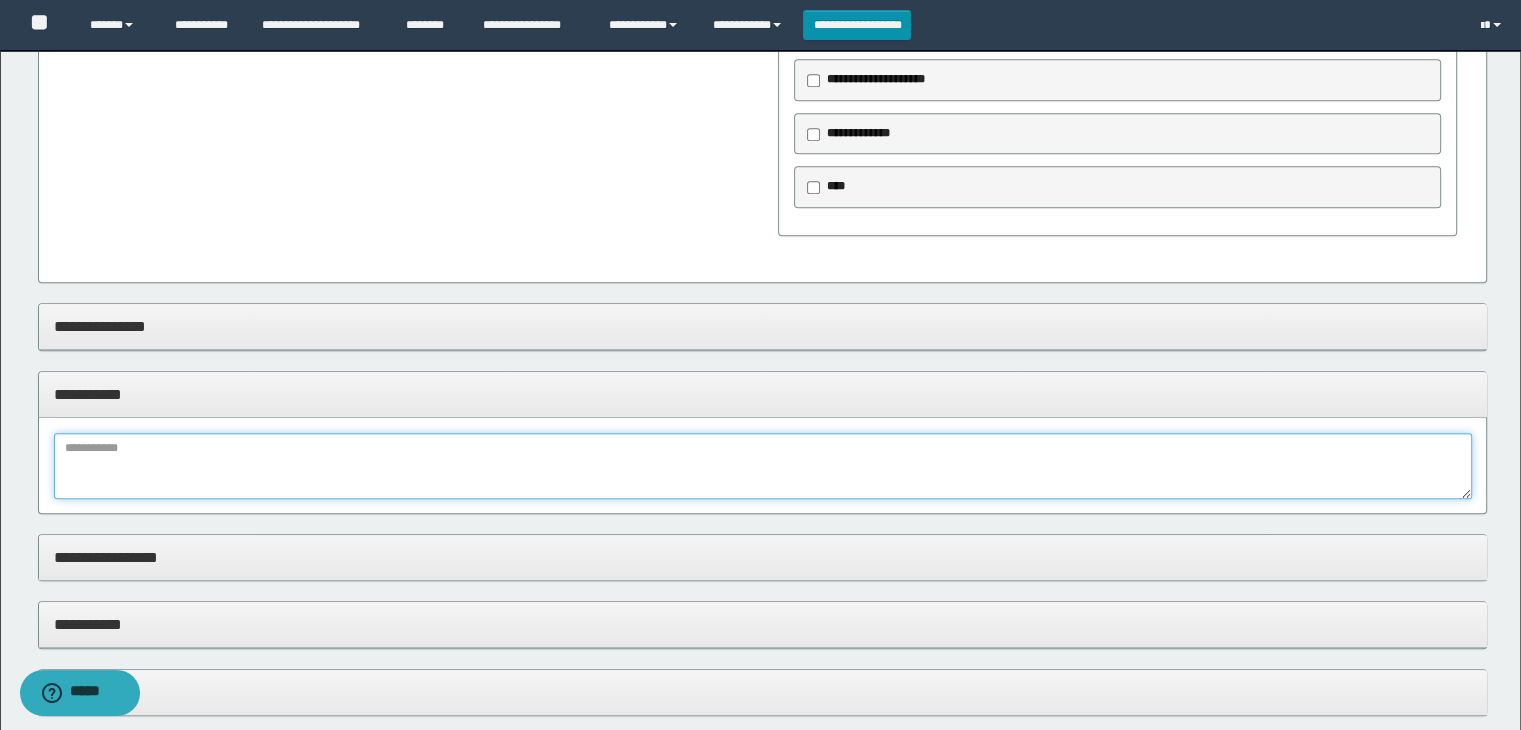 drag, startPoint x: 152, startPoint y: 452, endPoint x: 140, endPoint y: 452, distance: 12 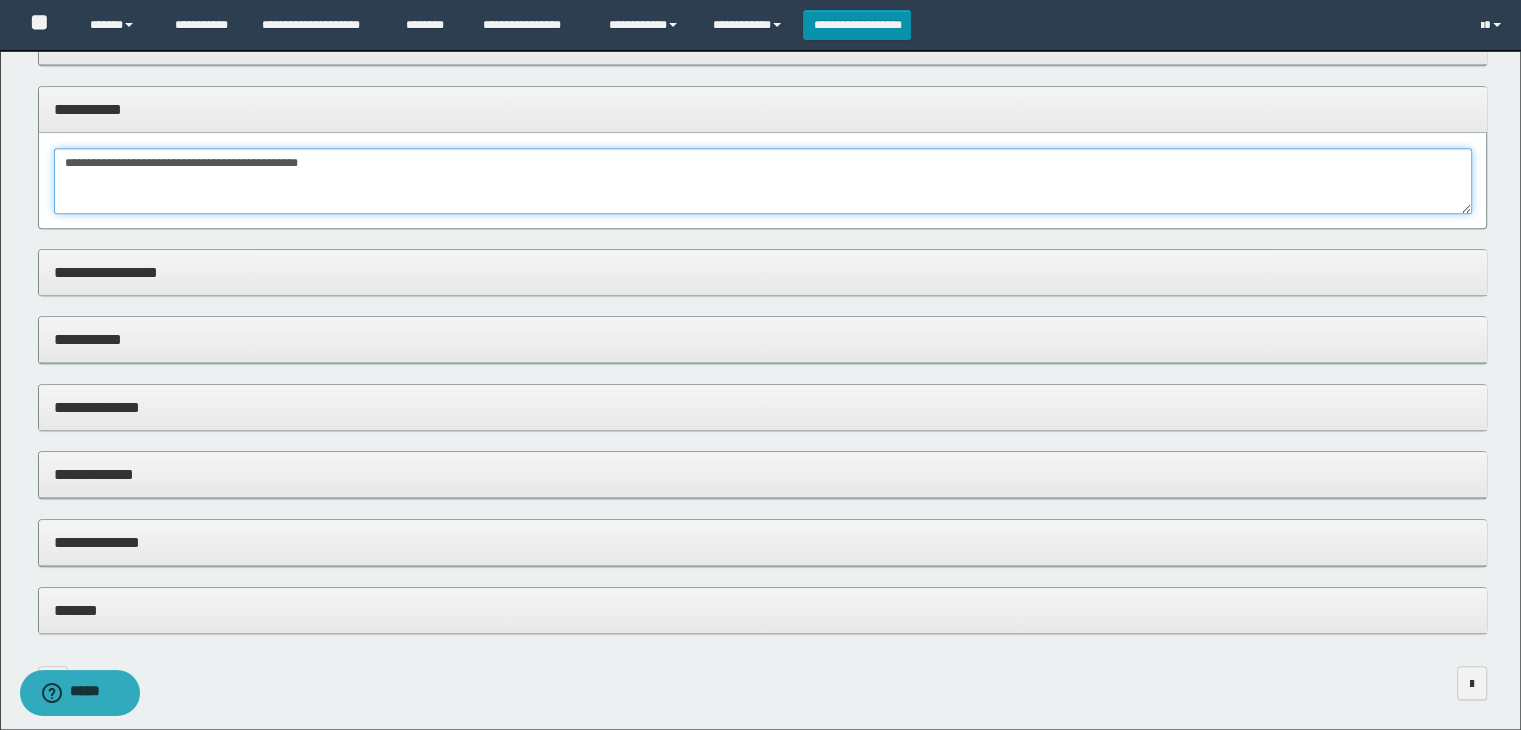 scroll, scrollTop: 1563, scrollLeft: 0, axis: vertical 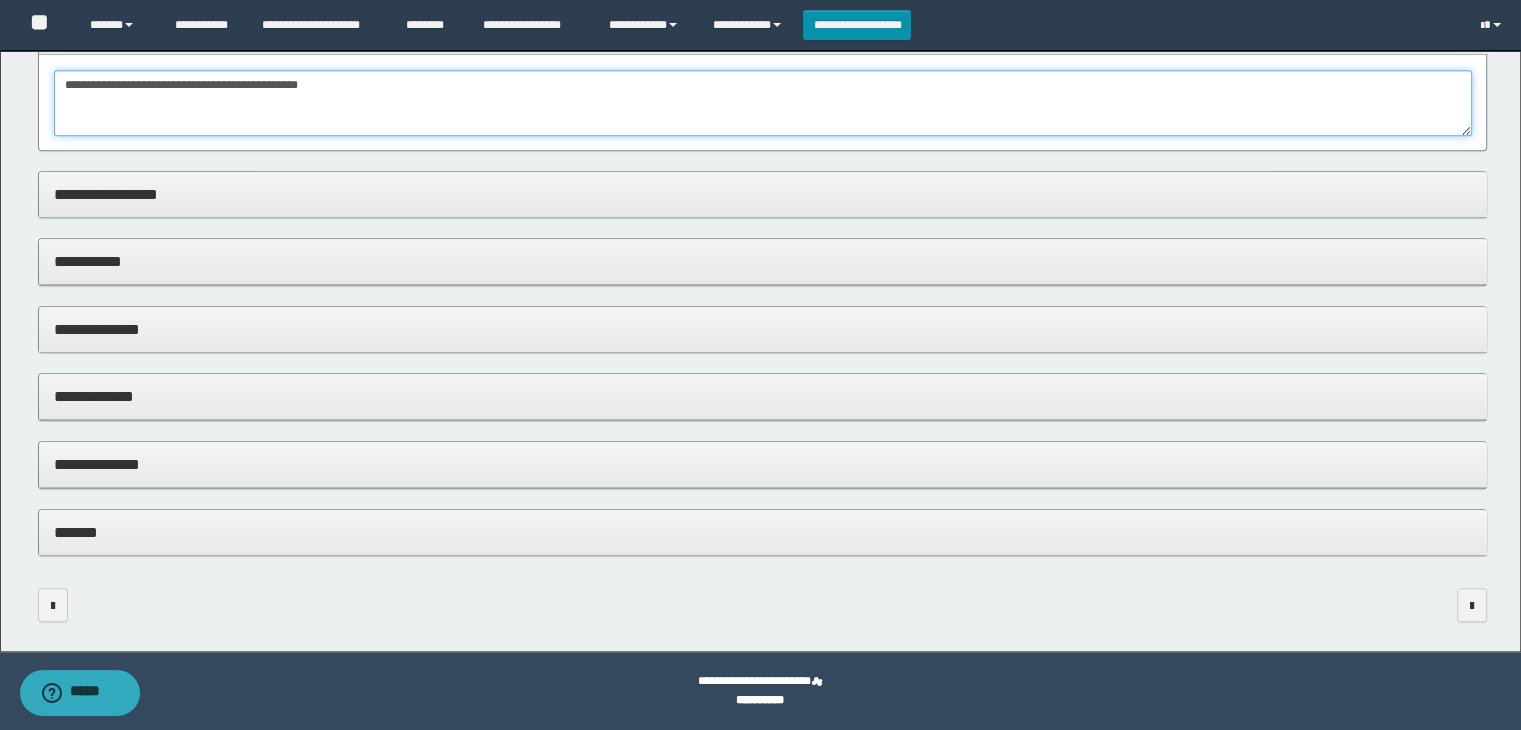 type on "**********" 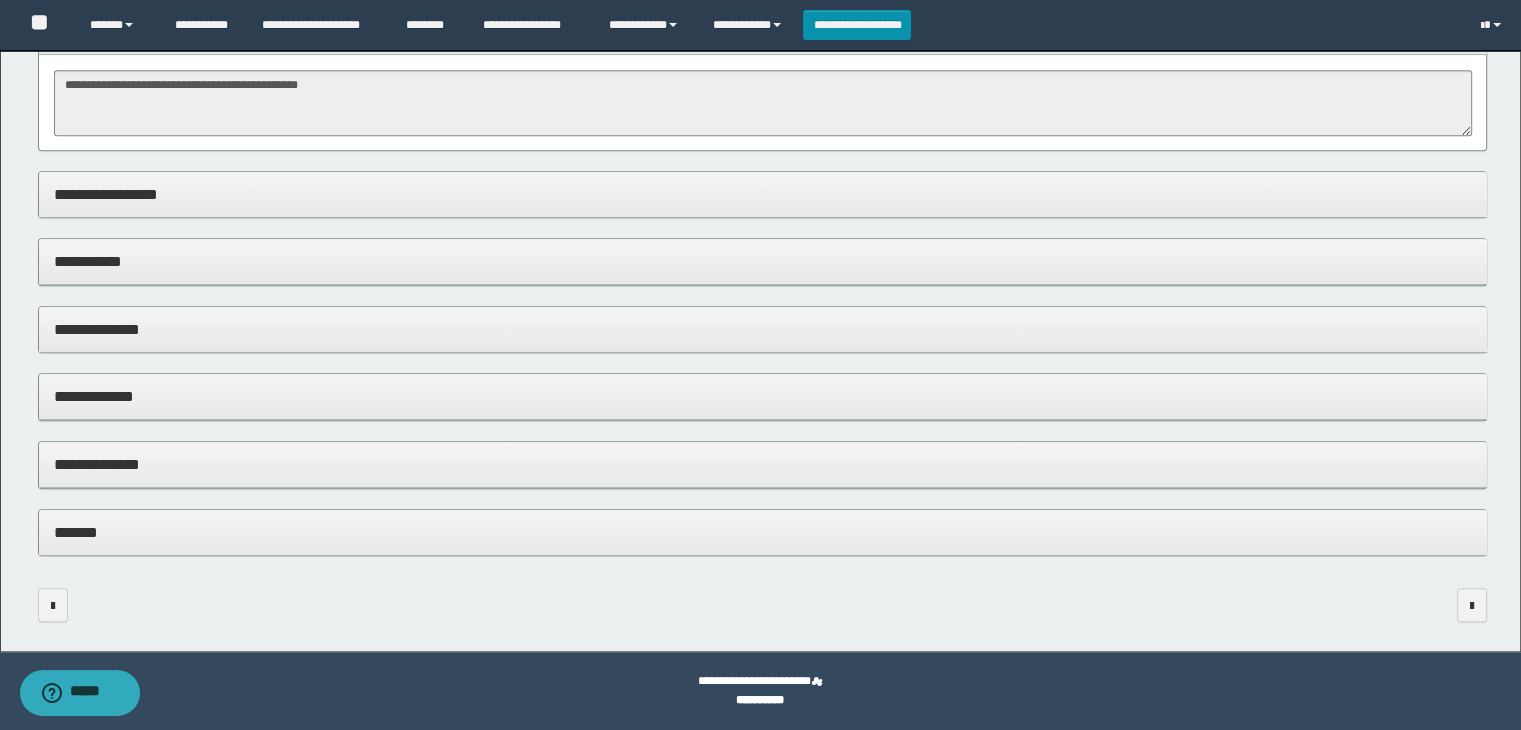 click on "**********" at bounding box center [763, 464] 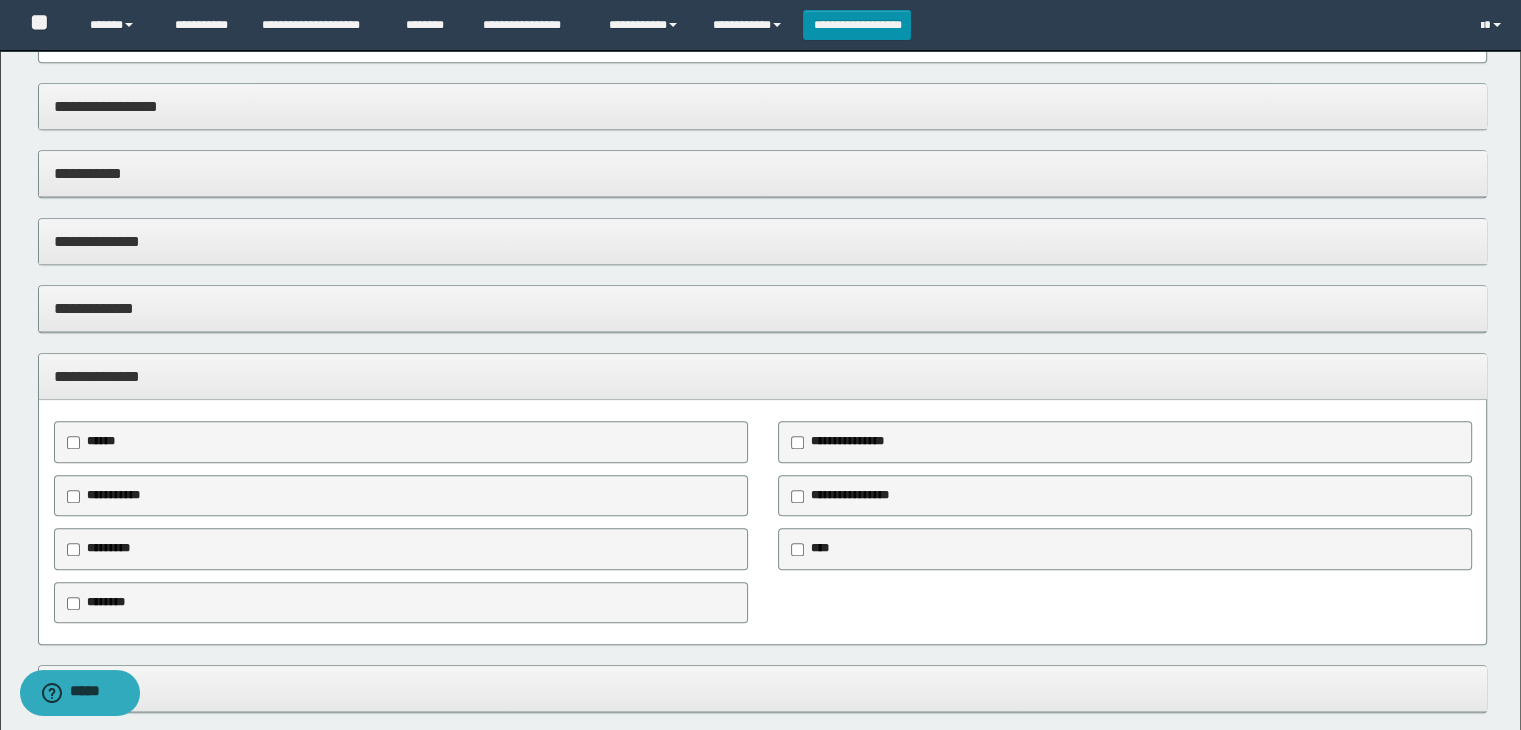 scroll, scrollTop: 1808, scrollLeft: 0, axis: vertical 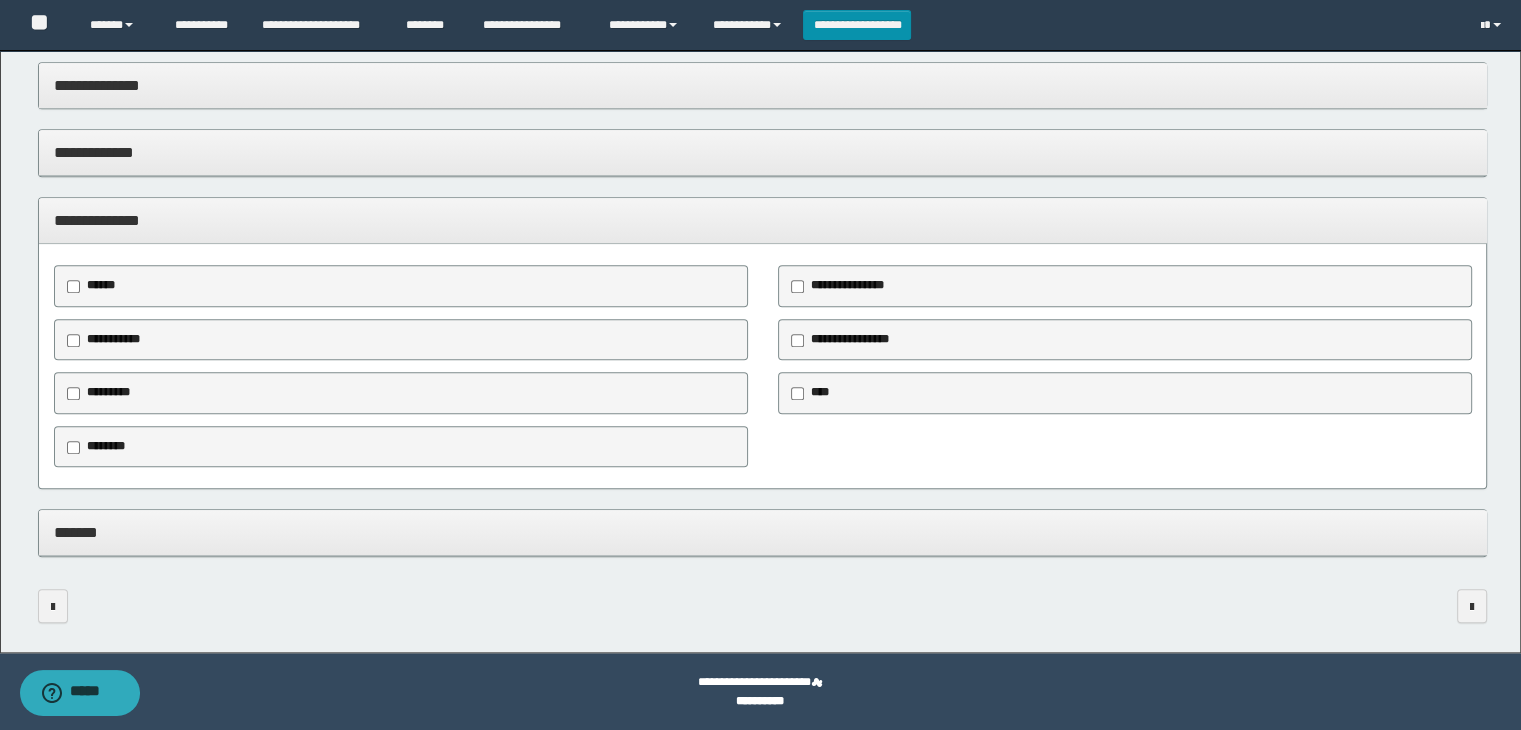 click on "********" at bounding box center (105, 447) 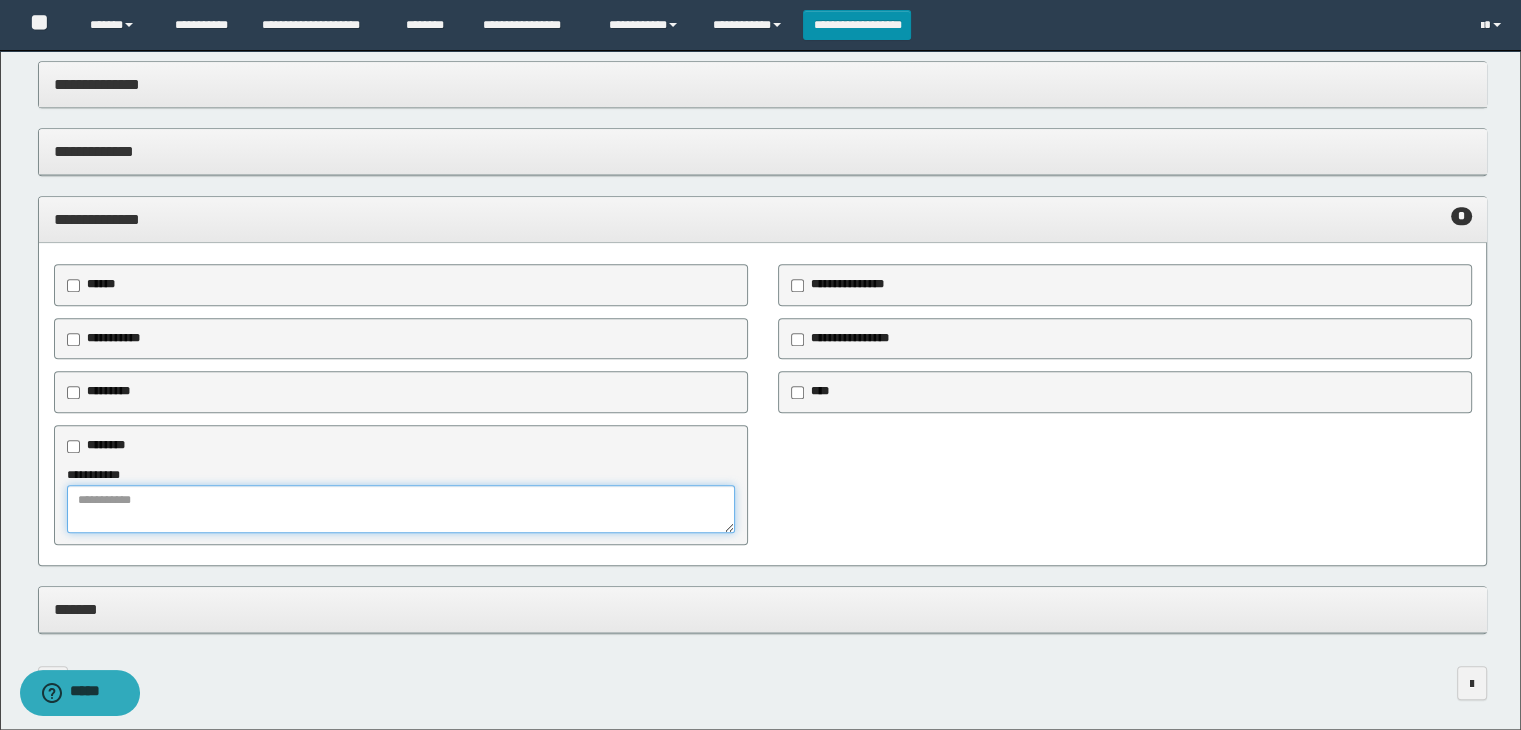 click at bounding box center (401, 509) 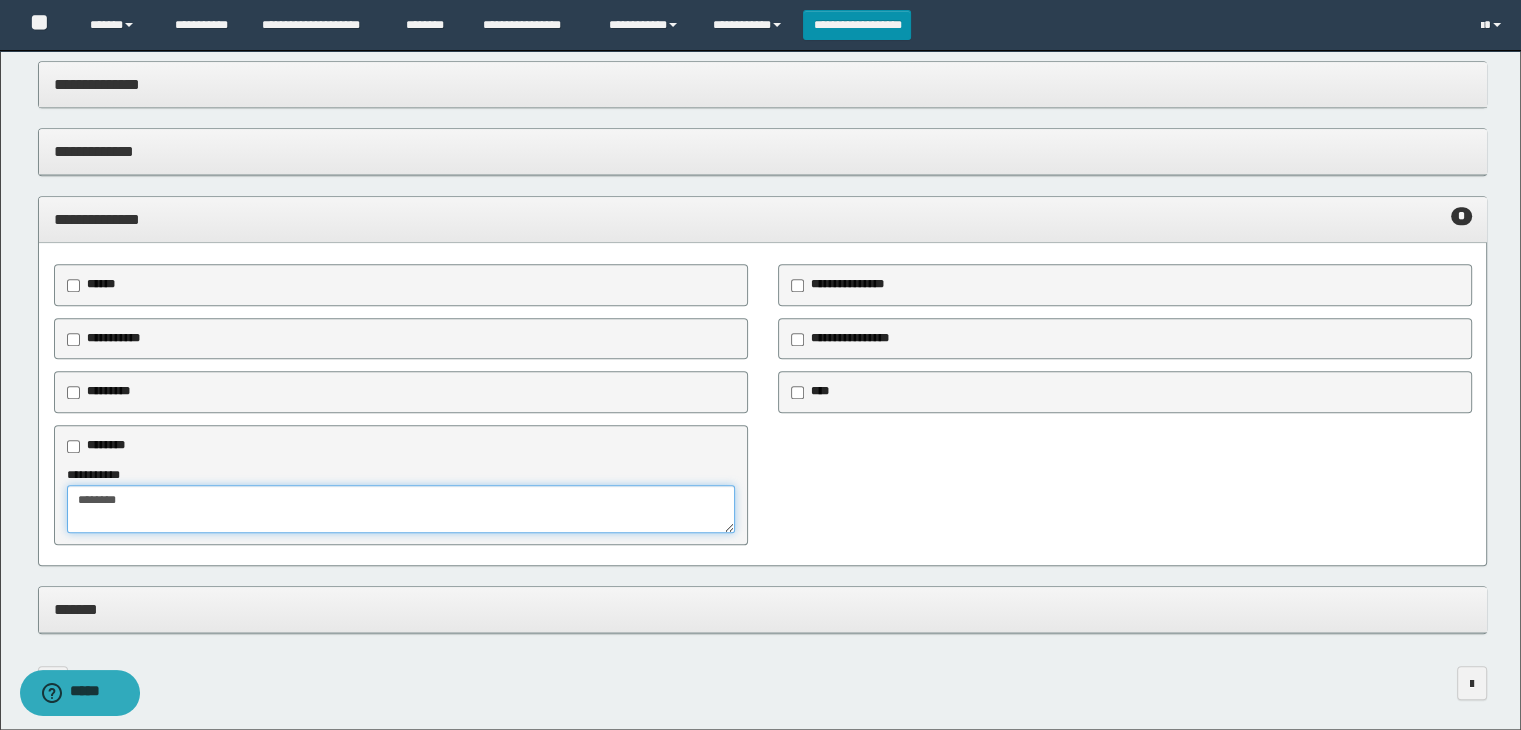 click on "*******" at bounding box center [401, 509] 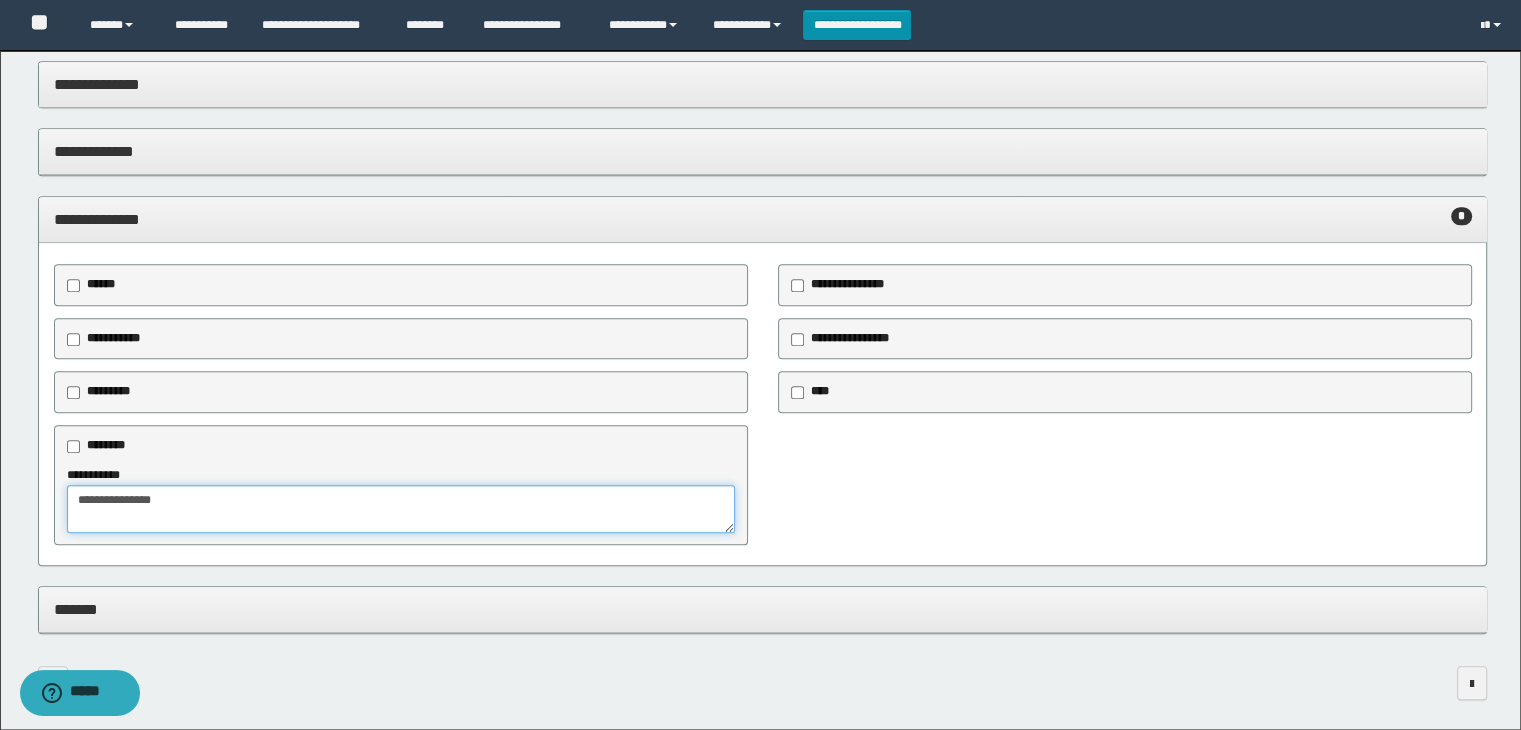click on "**********" at bounding box center [401, 509] 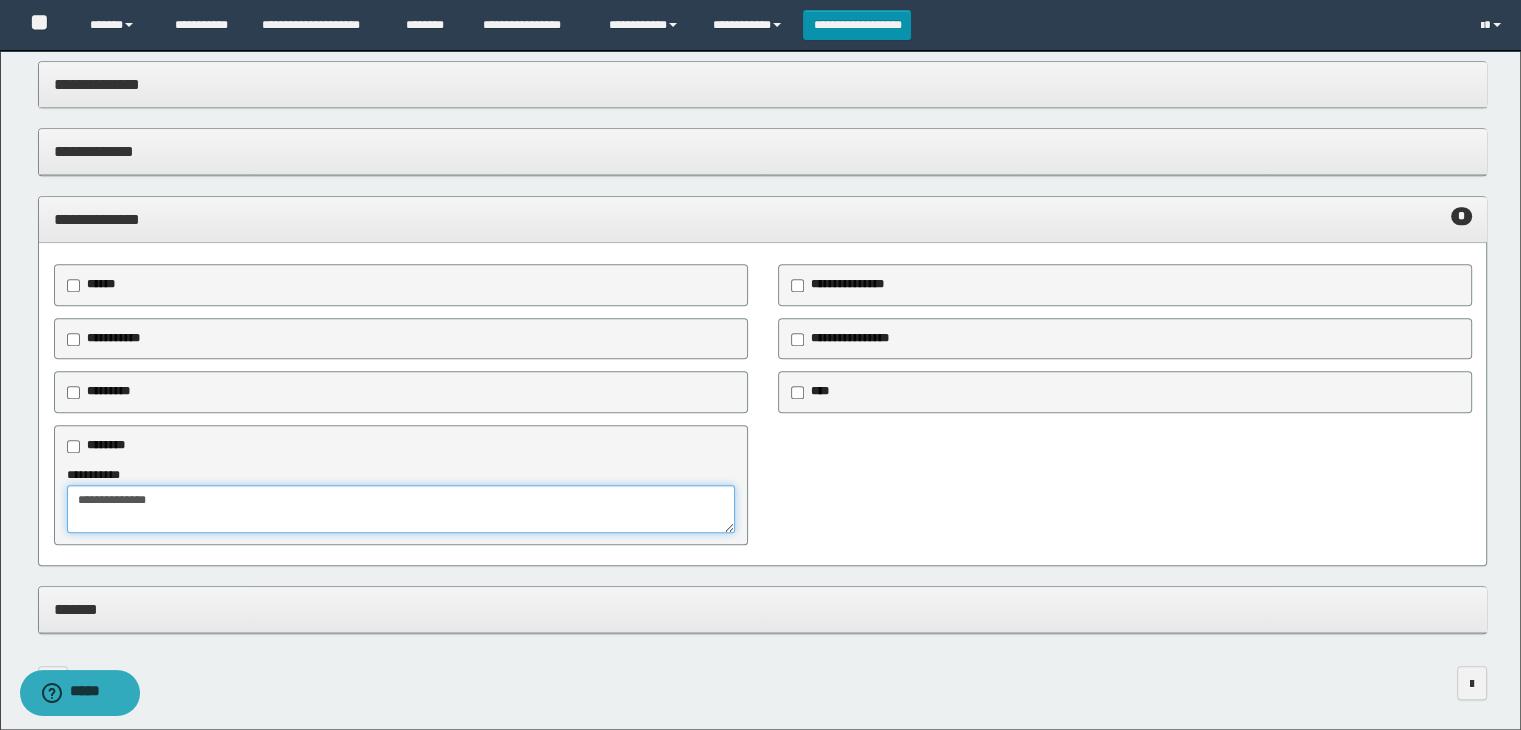 click on "**********" at bounding box center [401, 509] 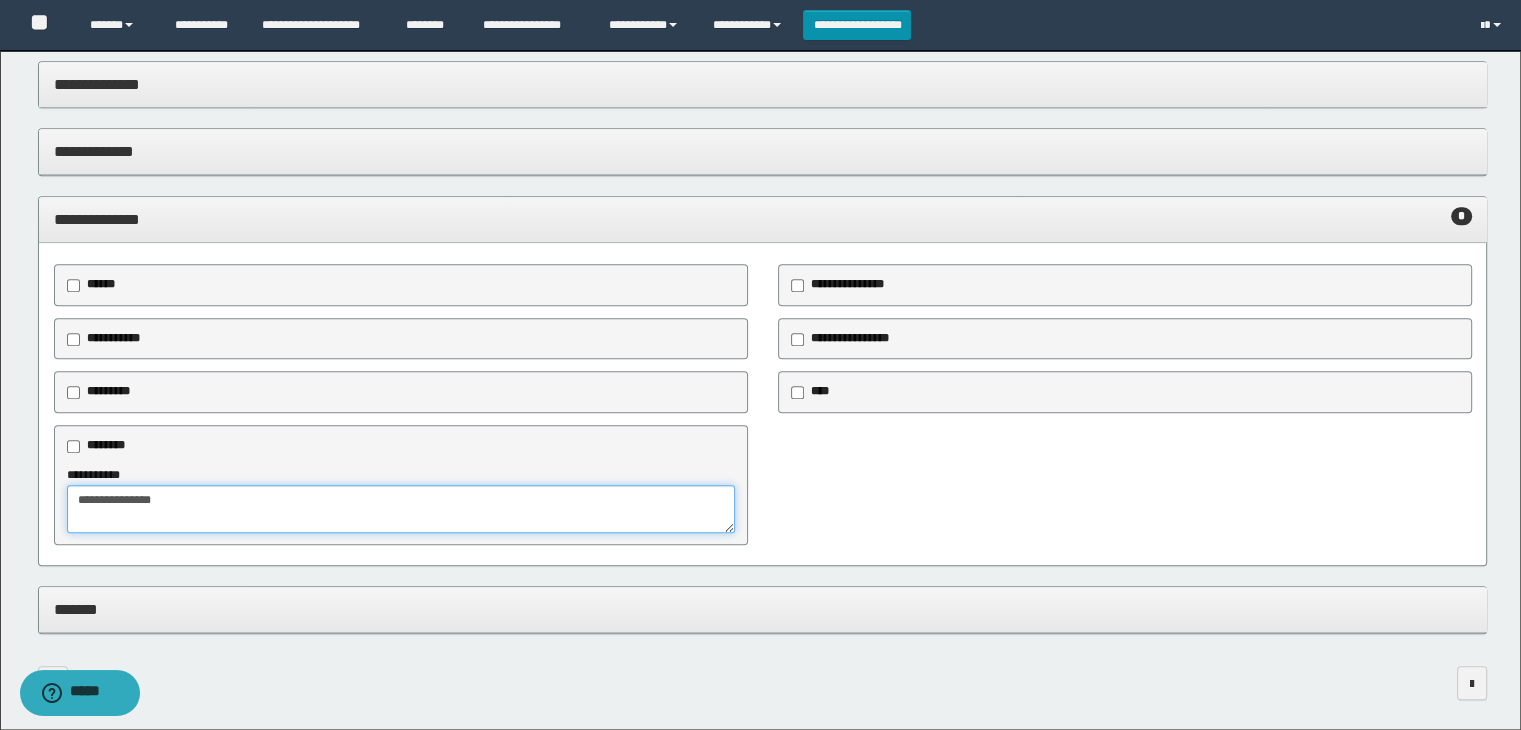 type on "**********" 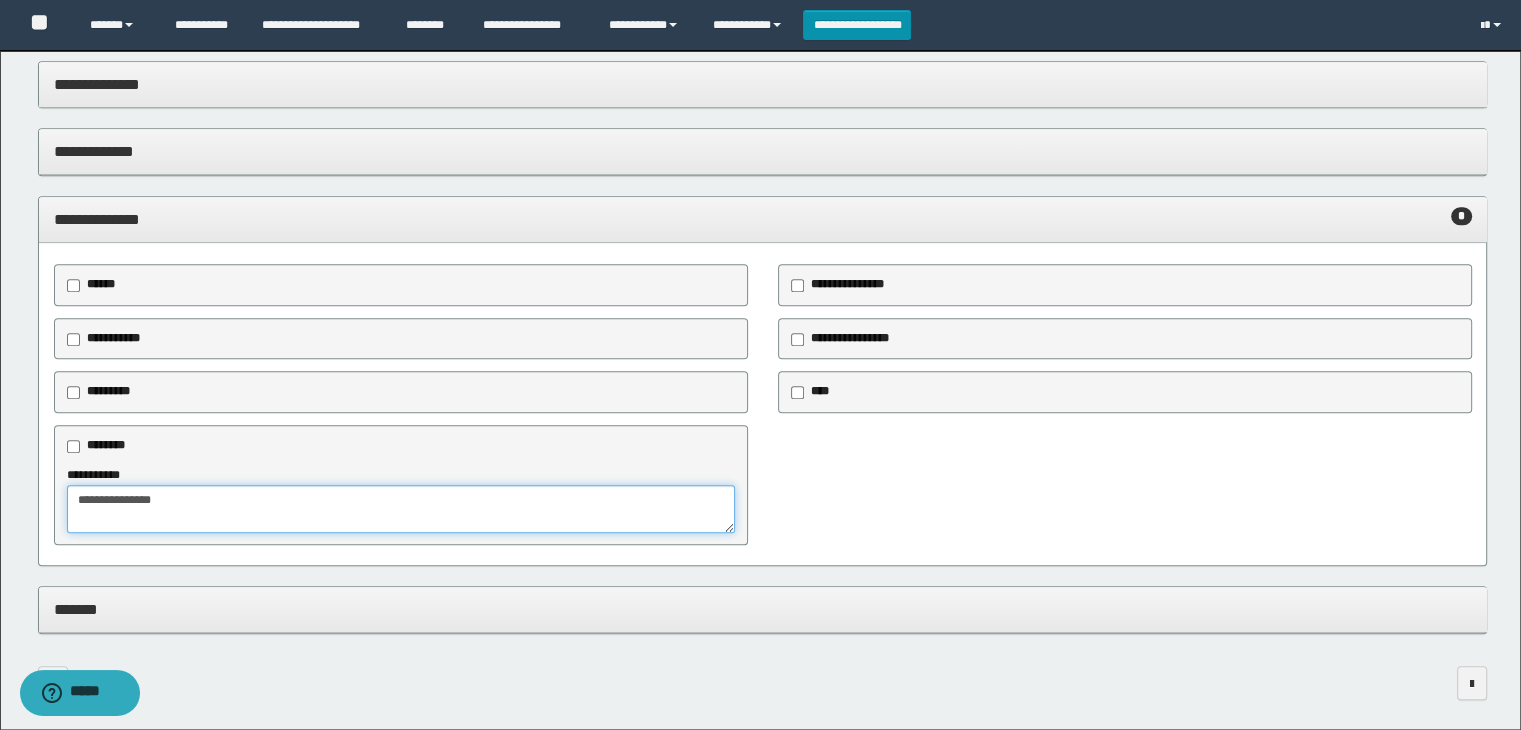 click on "**********" at bounding box center (401, 509) 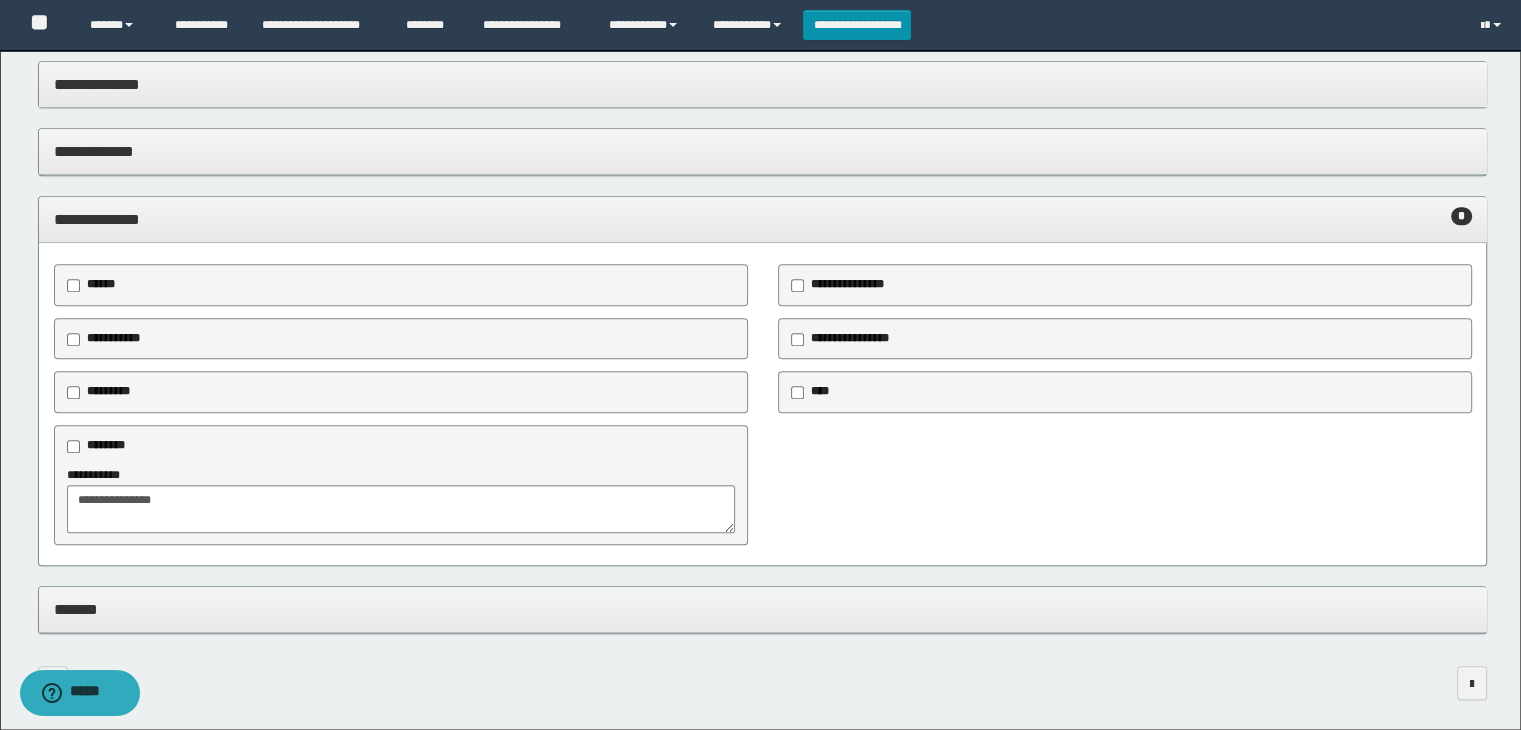 click on "*******" at bounding box center (763, 609) 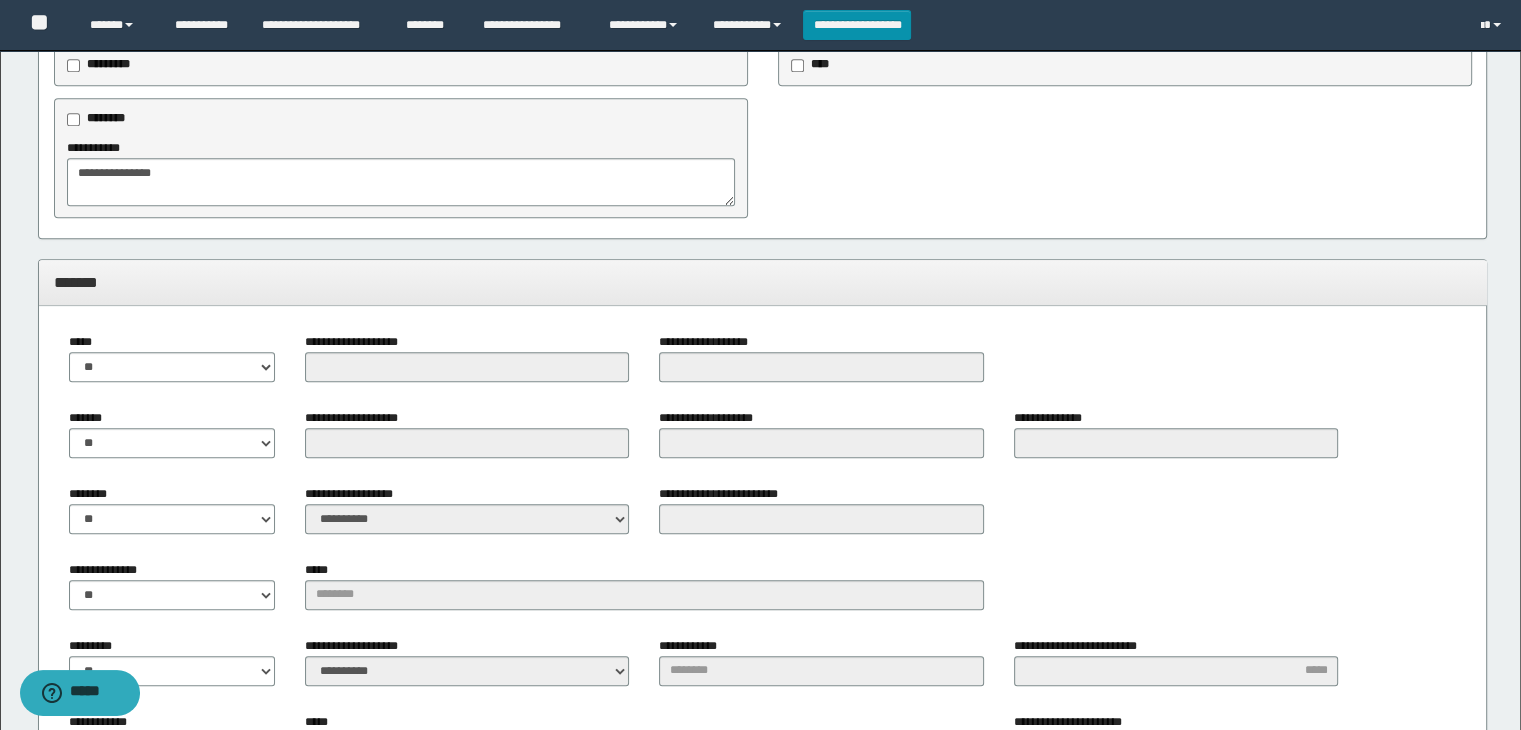 scroll, scrollTop: 2335, scrollLeft: 0, axis: vertical 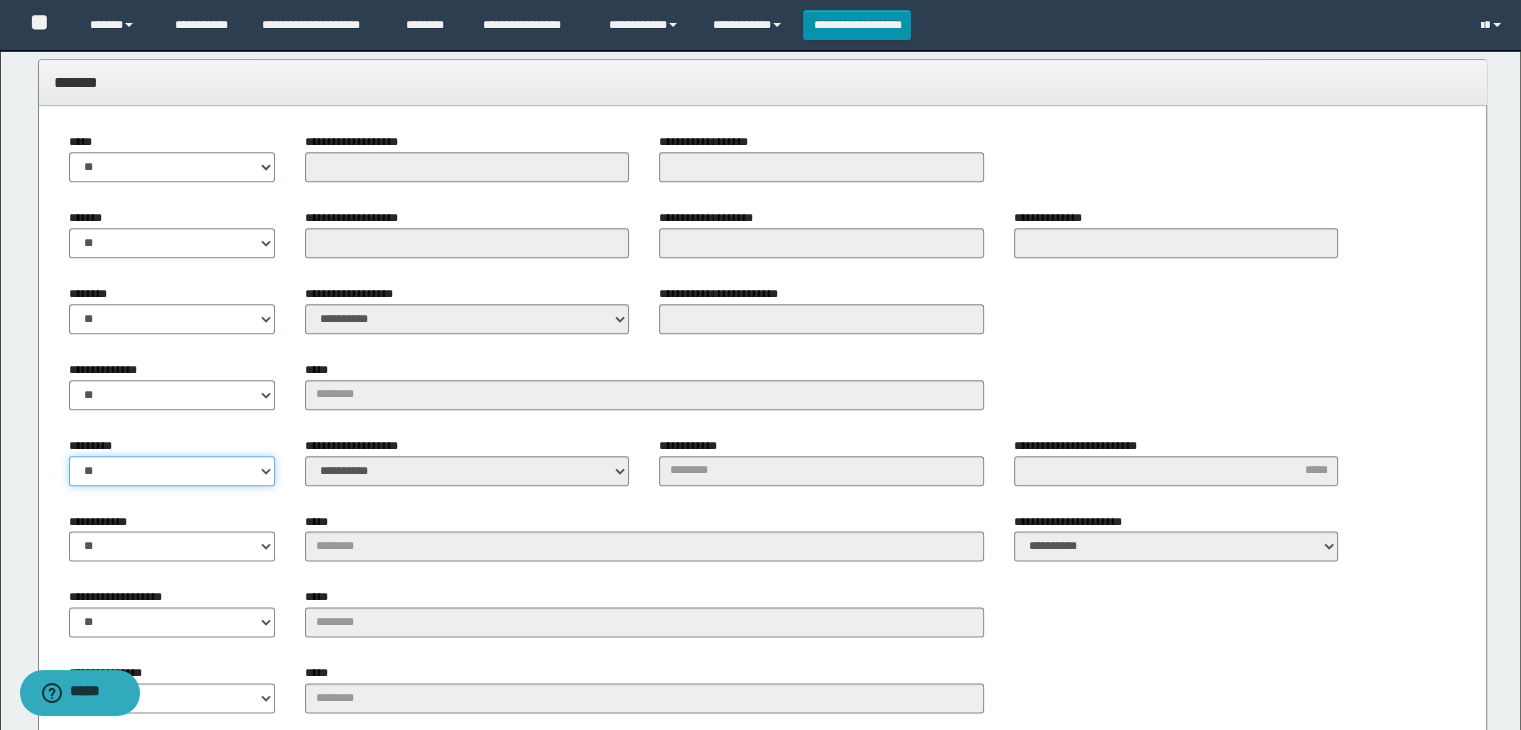 click on "**
**" at bounding box center [172, 471] 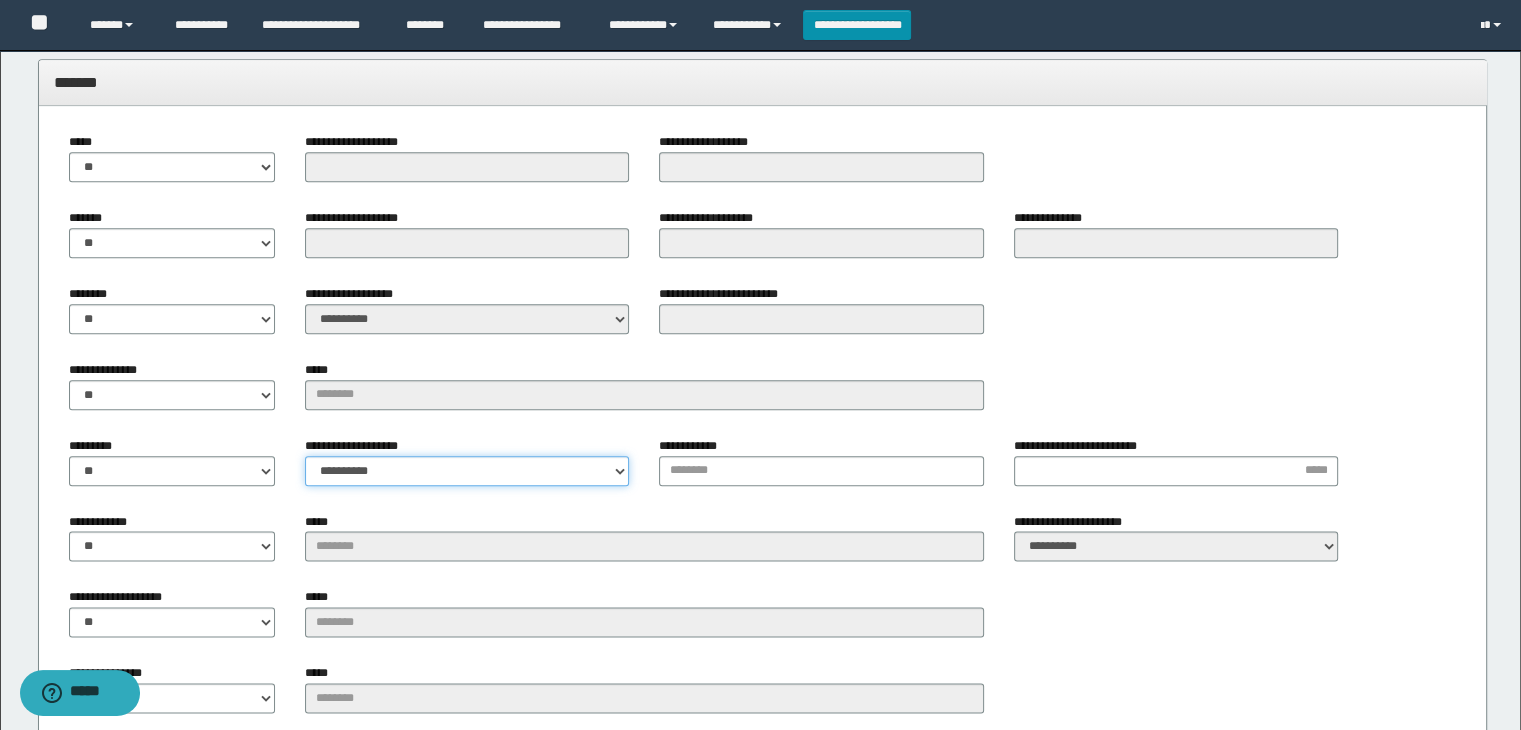 click on "**********" at bounding box center (467, 471) 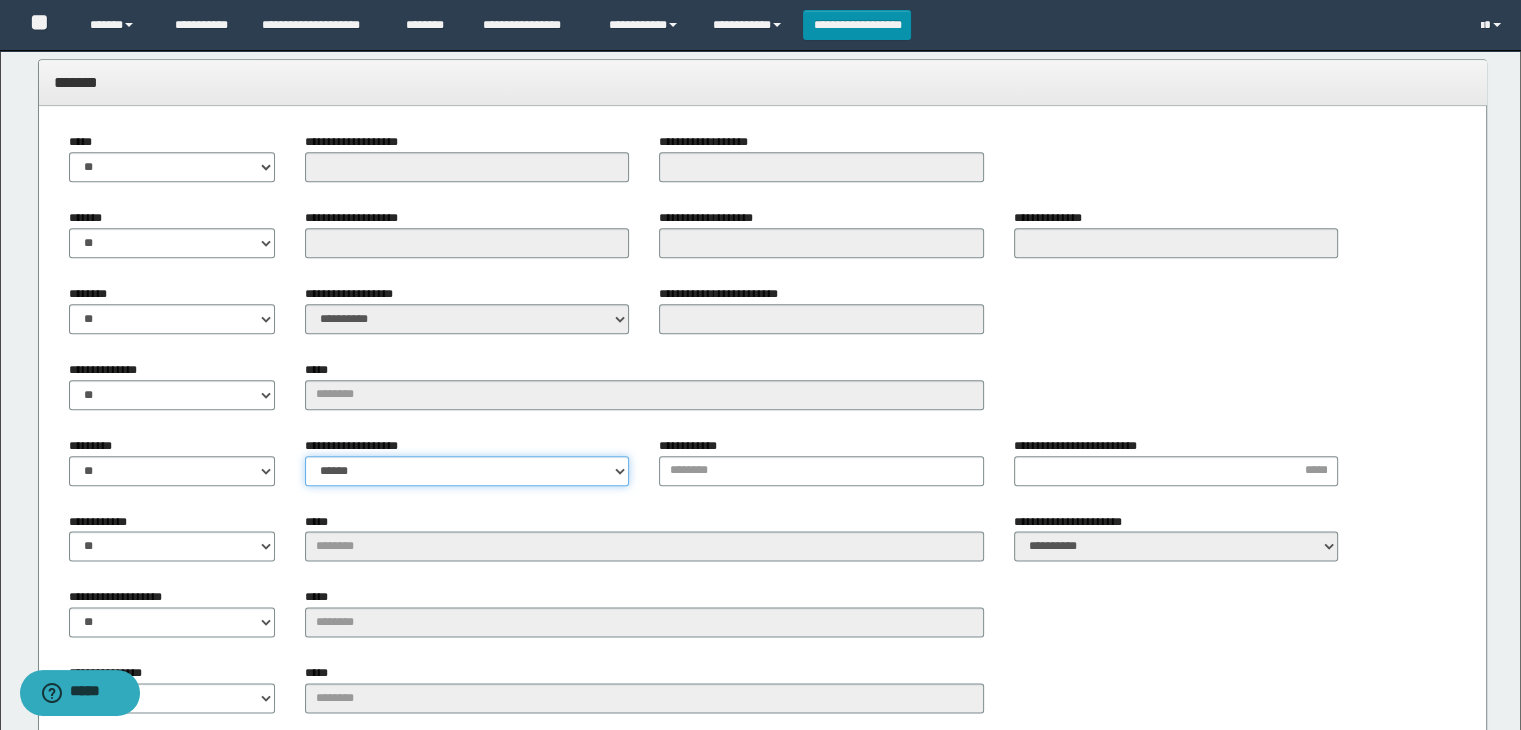 click on "**********" at bounding box center [467, 471] 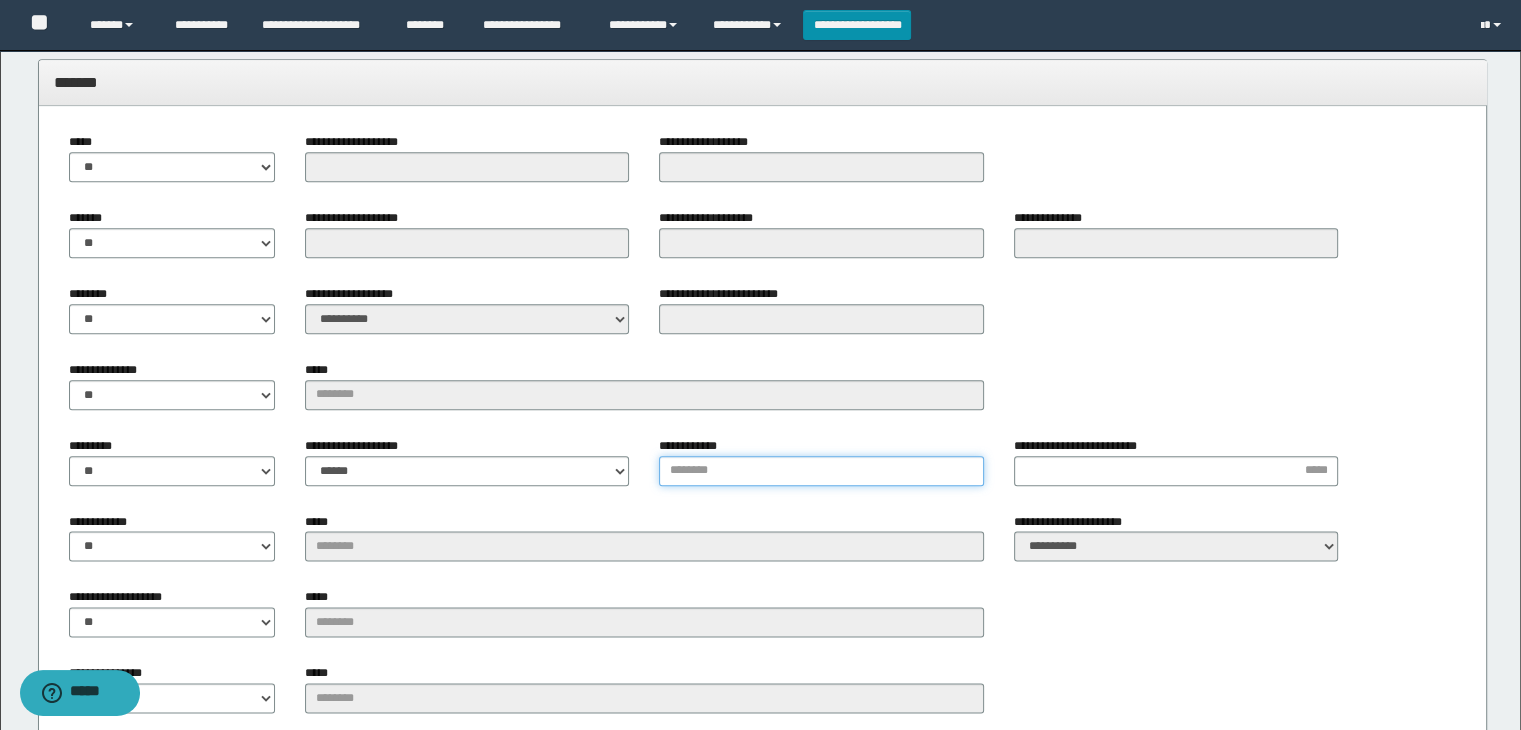 click on "**********" at bounding box center [821, 471] 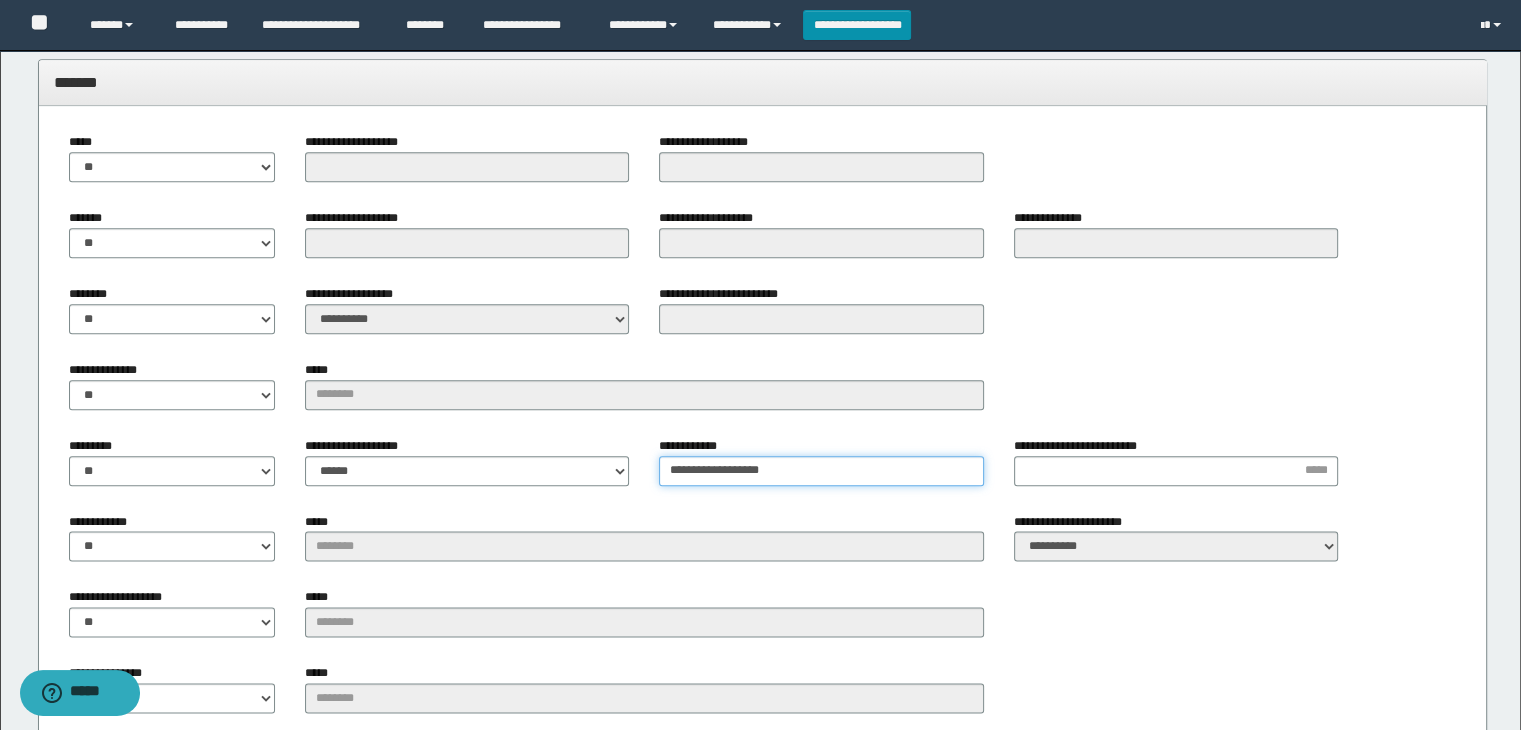 type on "**********" 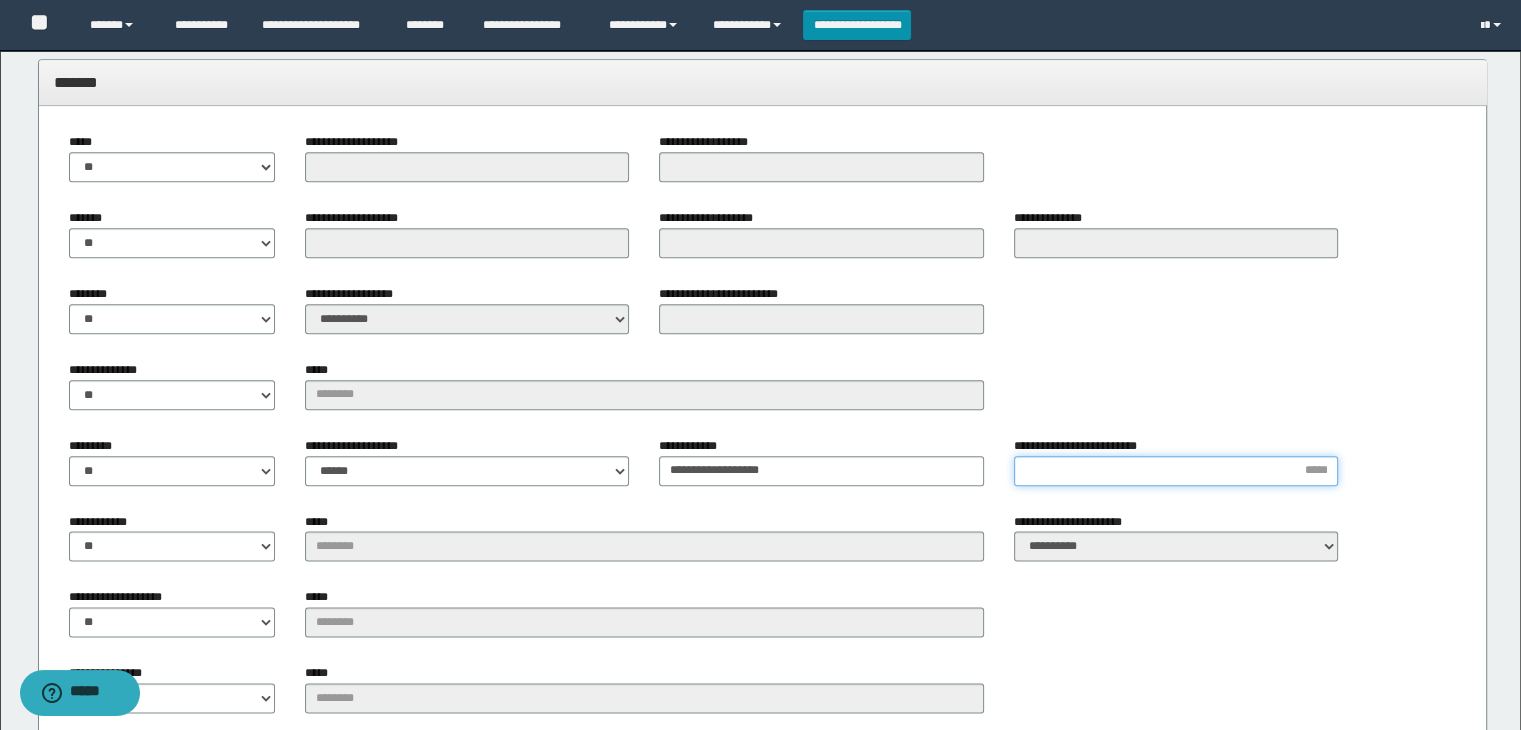 click on "**********" at bounding box center [1176, 471] 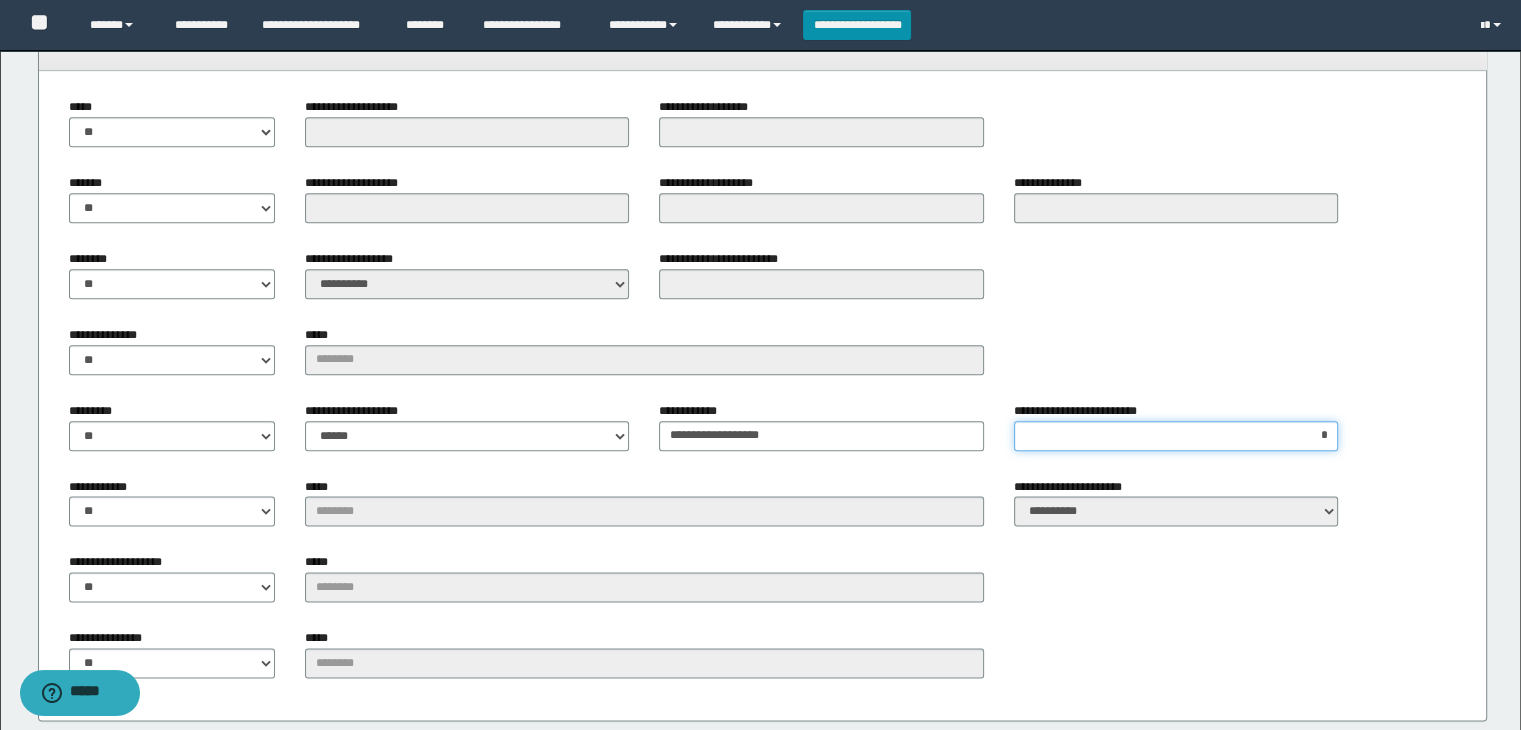 scroll, scrollTop: 2335, scrollLeft: 0, axis: vertical 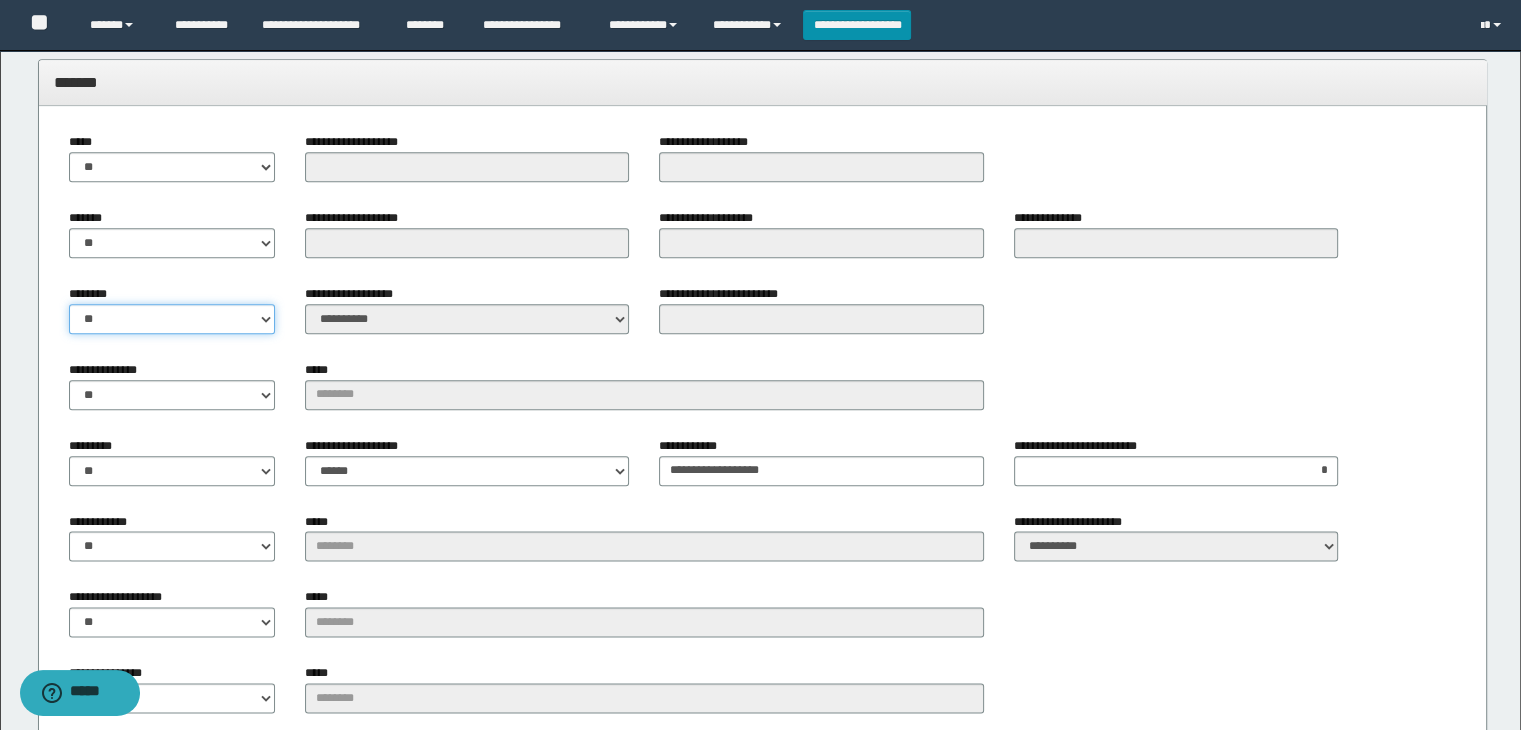 drag, startPoint x: 249, startPoint y: 308, endPoint x: 249, endPoint y: 321, distance: 13 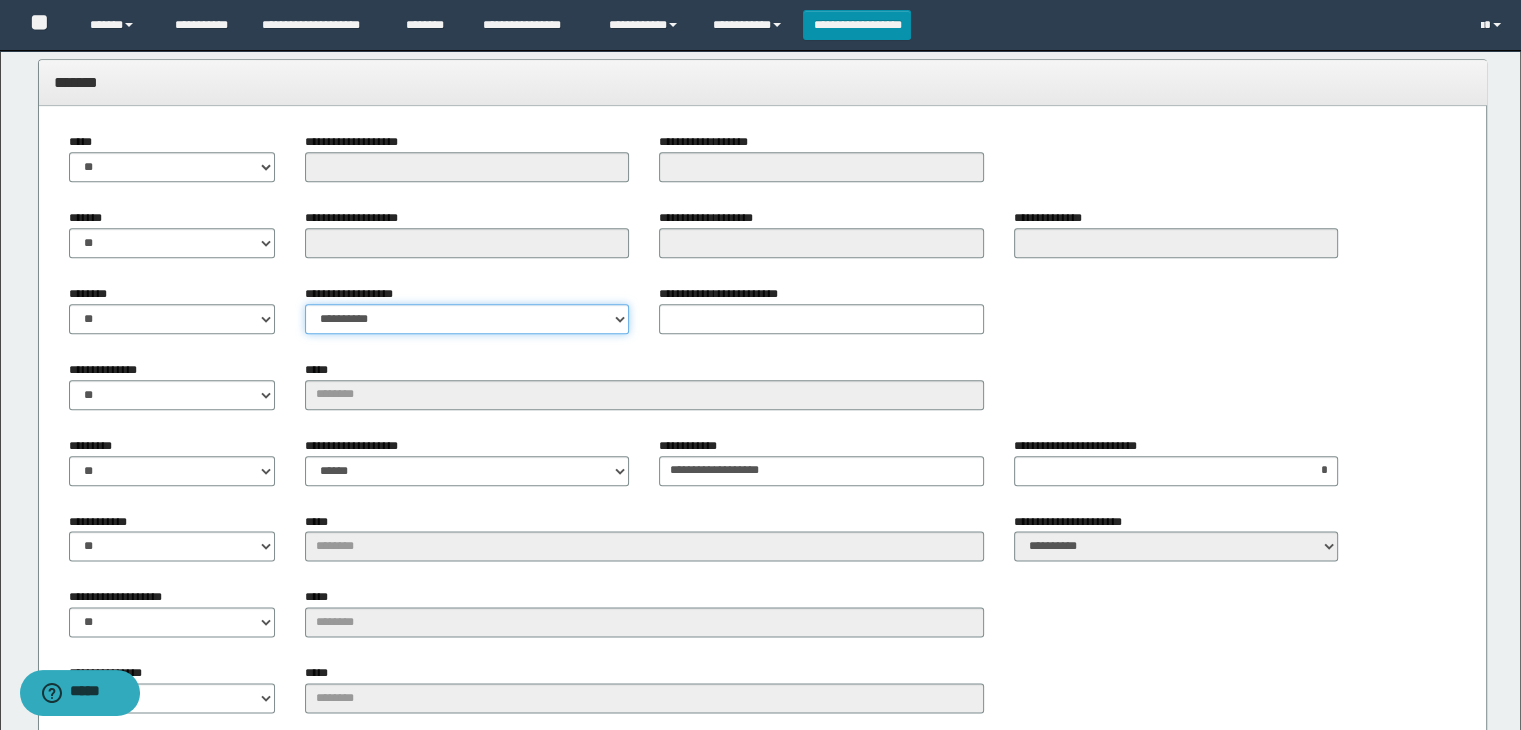 click on "**********" at bounding box center (467, 319) 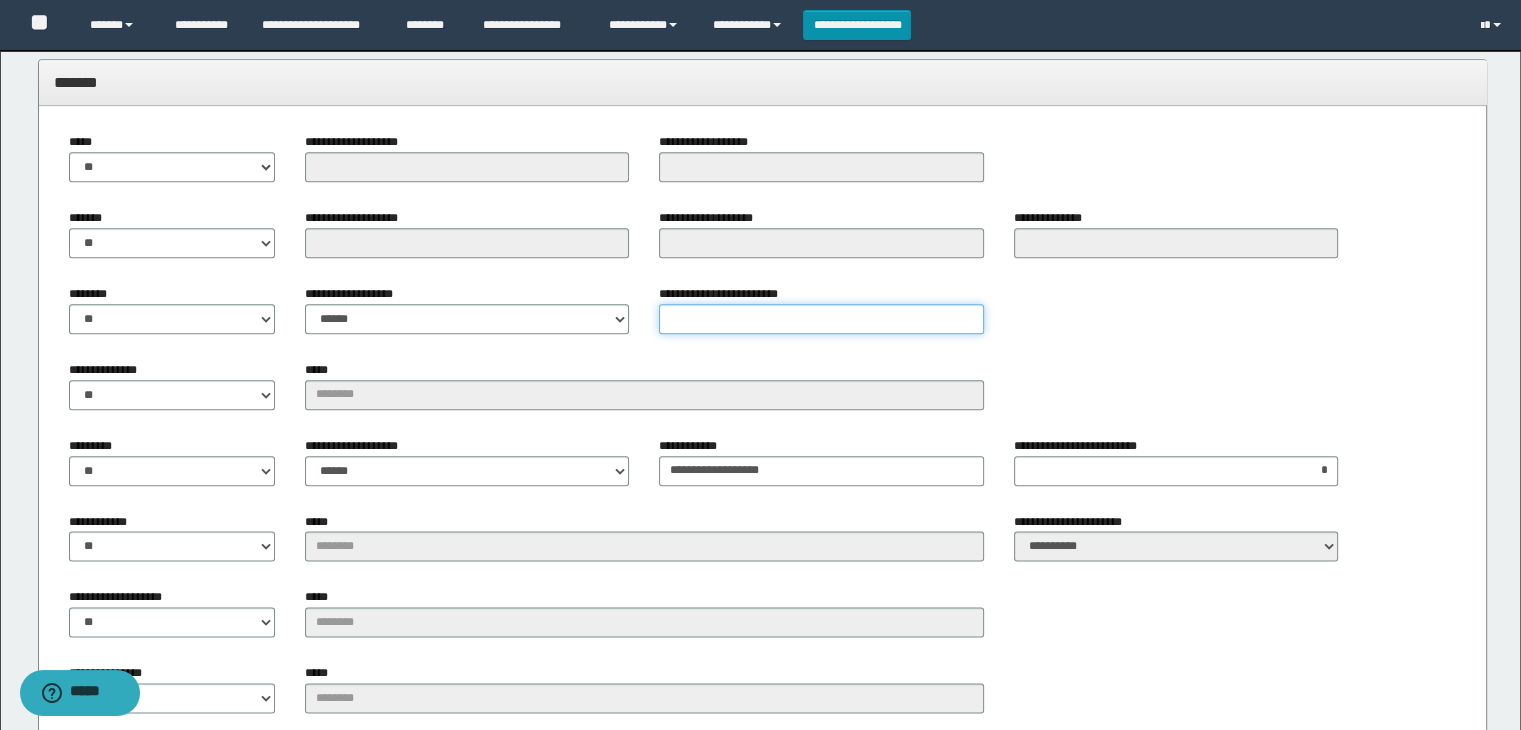 click on "**********" at bounding box center [821, 319] 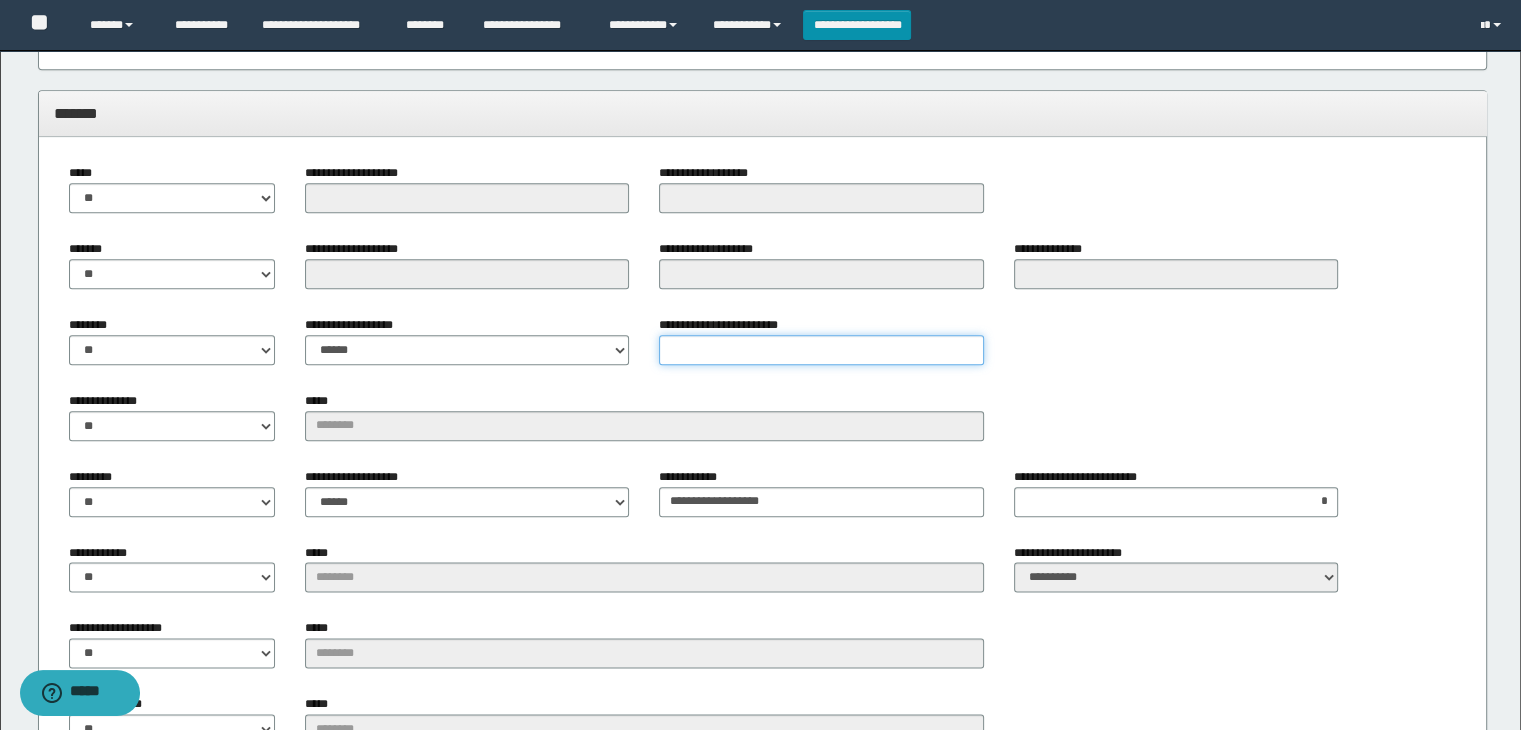scroll, scrollTop: 2435, scrollLeft: 0, axis: vertical 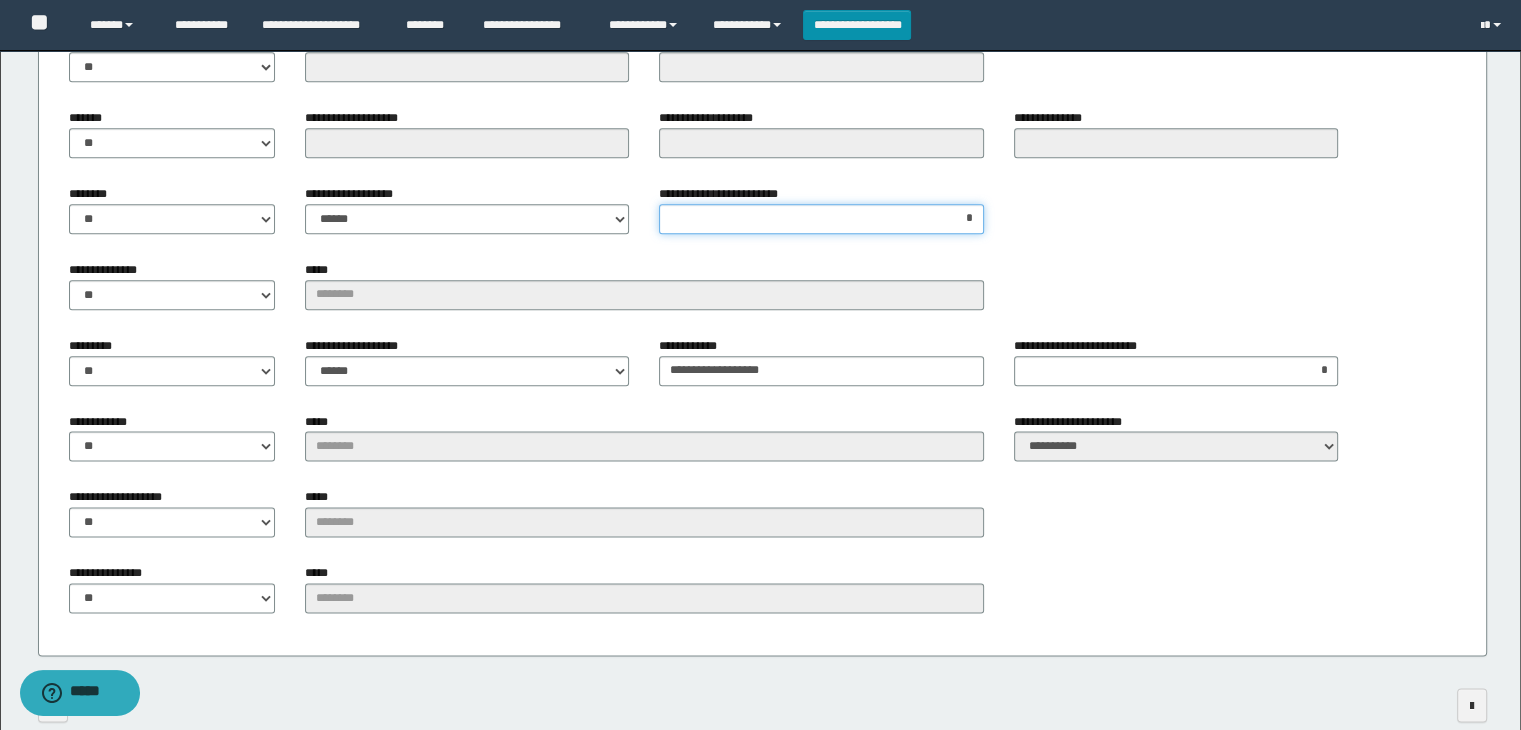 type on "**" 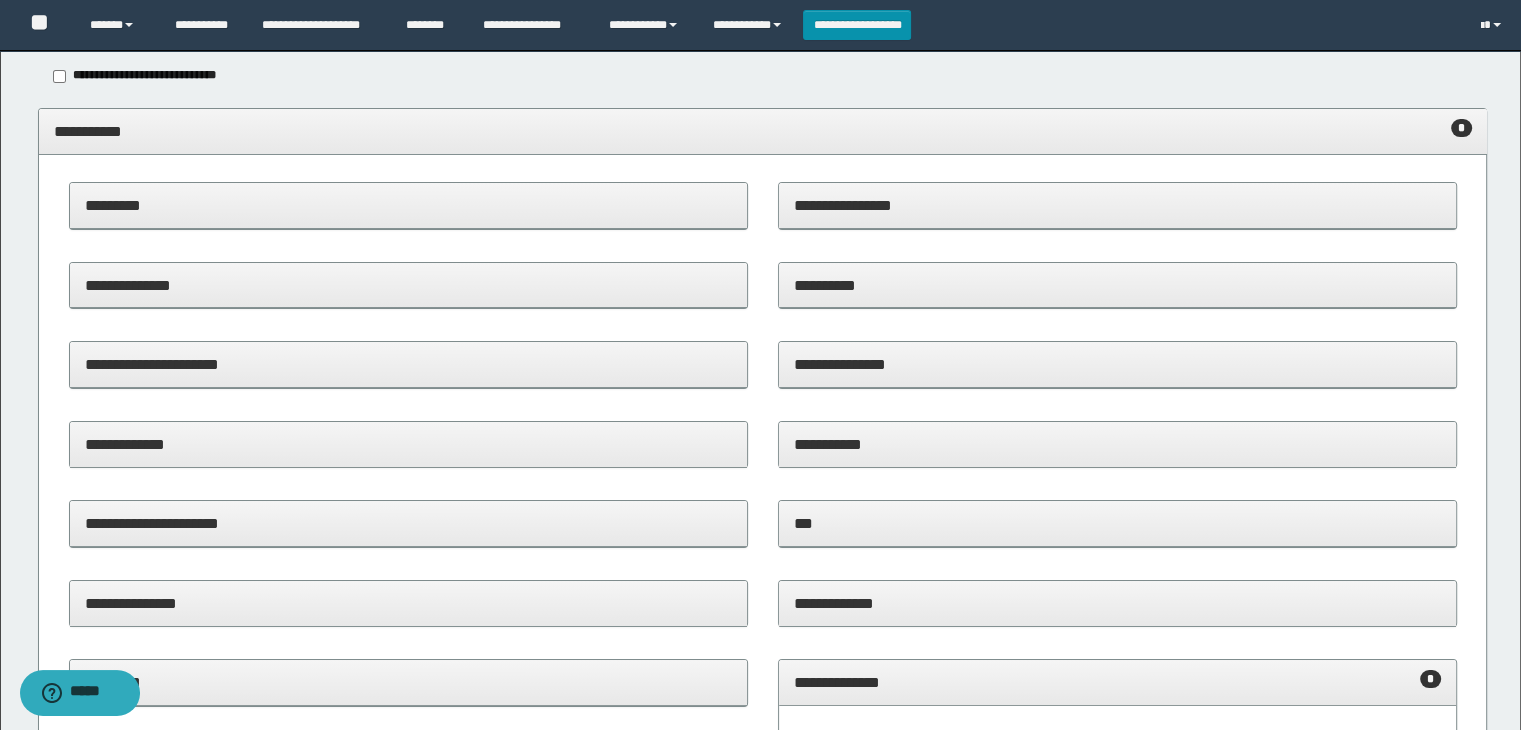 scroll, scrollTop: 0, scrollLeft: 0, axis: both 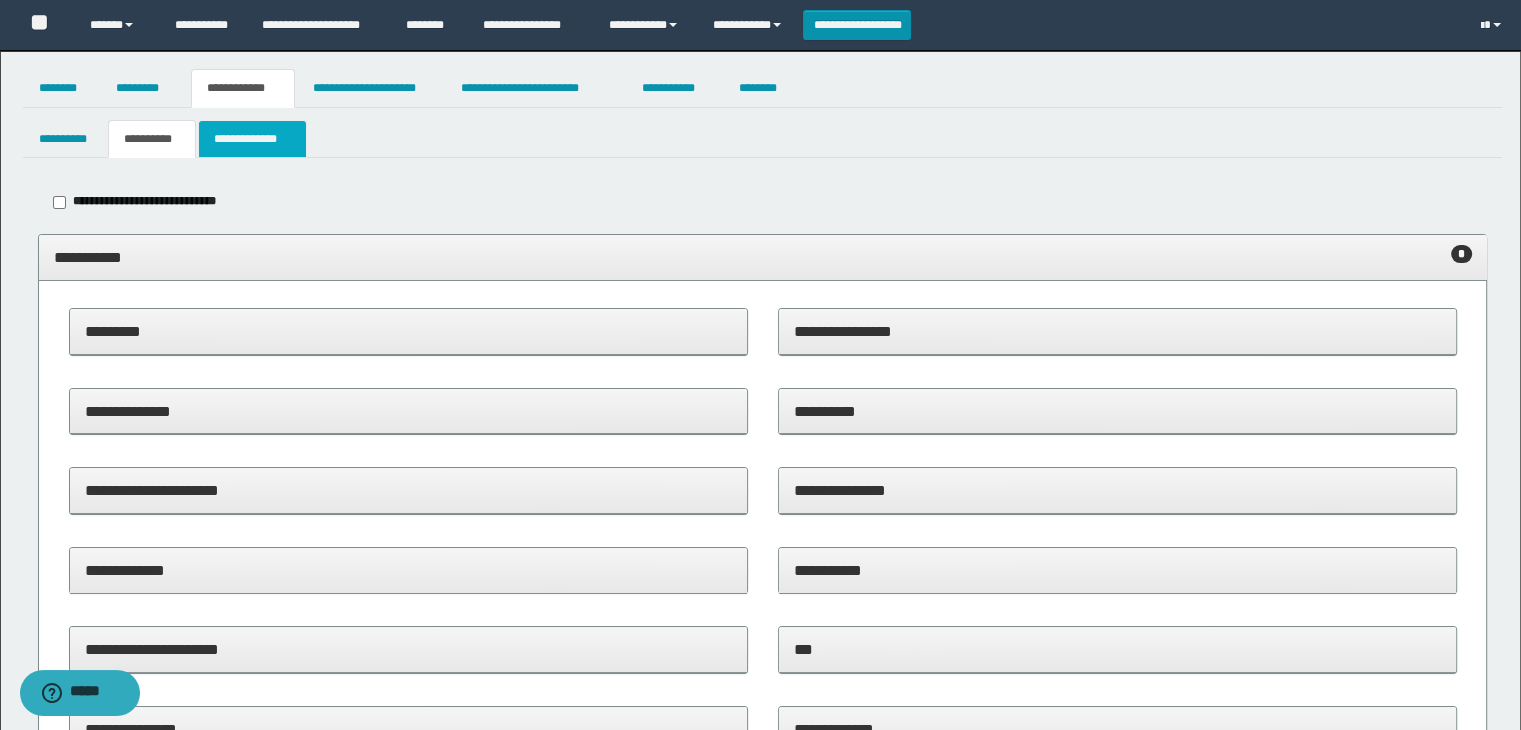 click on "**********" at bounding box center [252, 139] 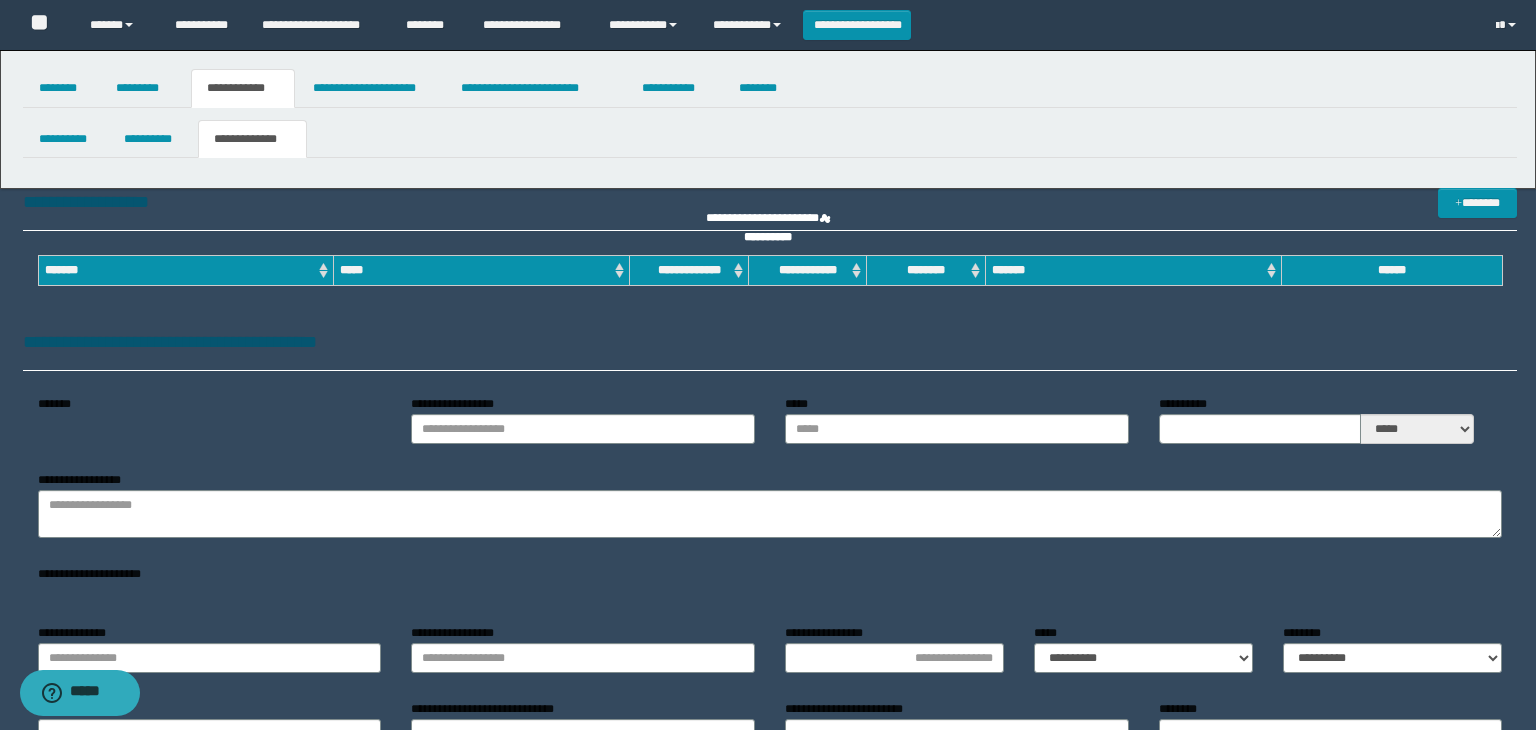 type on "**********" 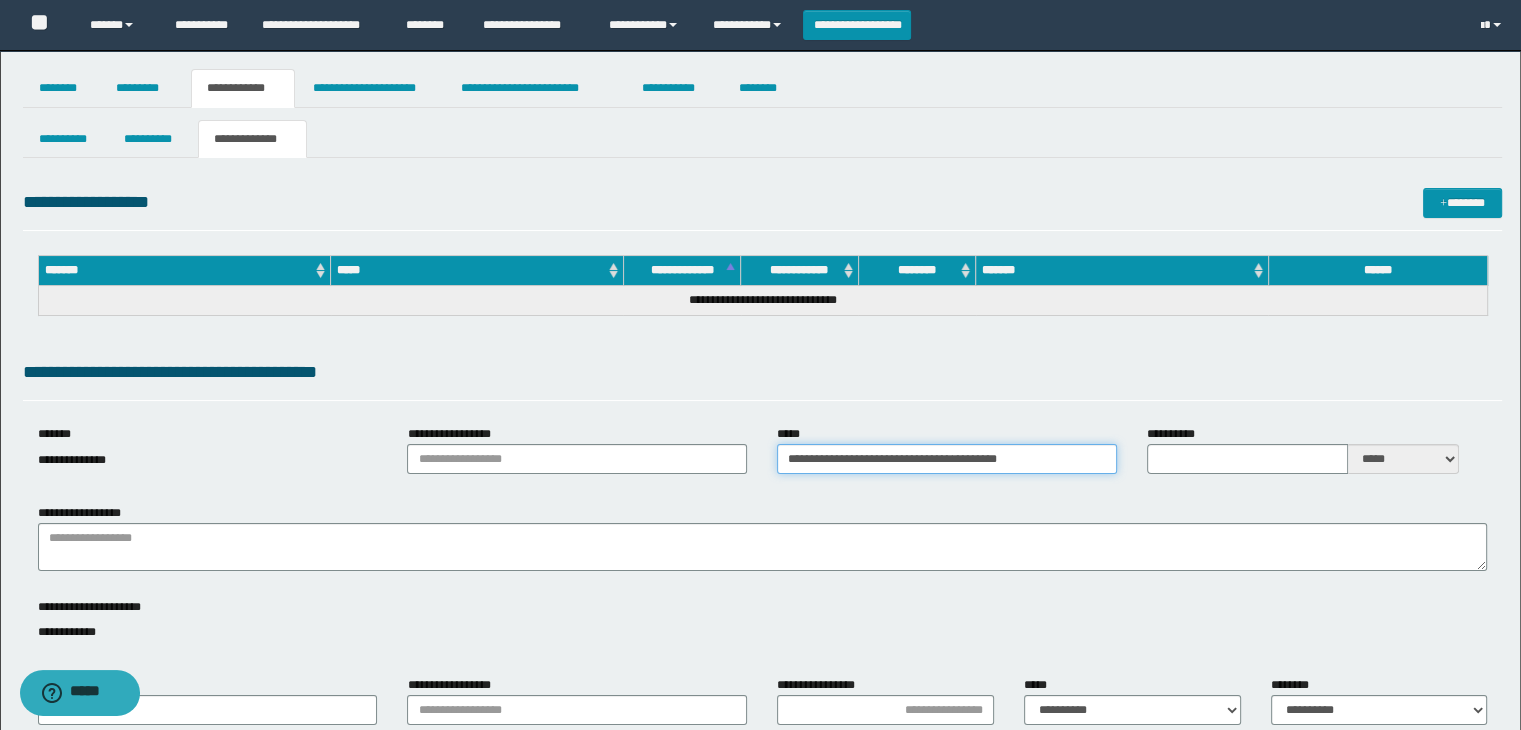 drag, startPoint x: 1096, startPoint y: 455, endPoint x: 757, endPoint y: 444, distance: 339.1784 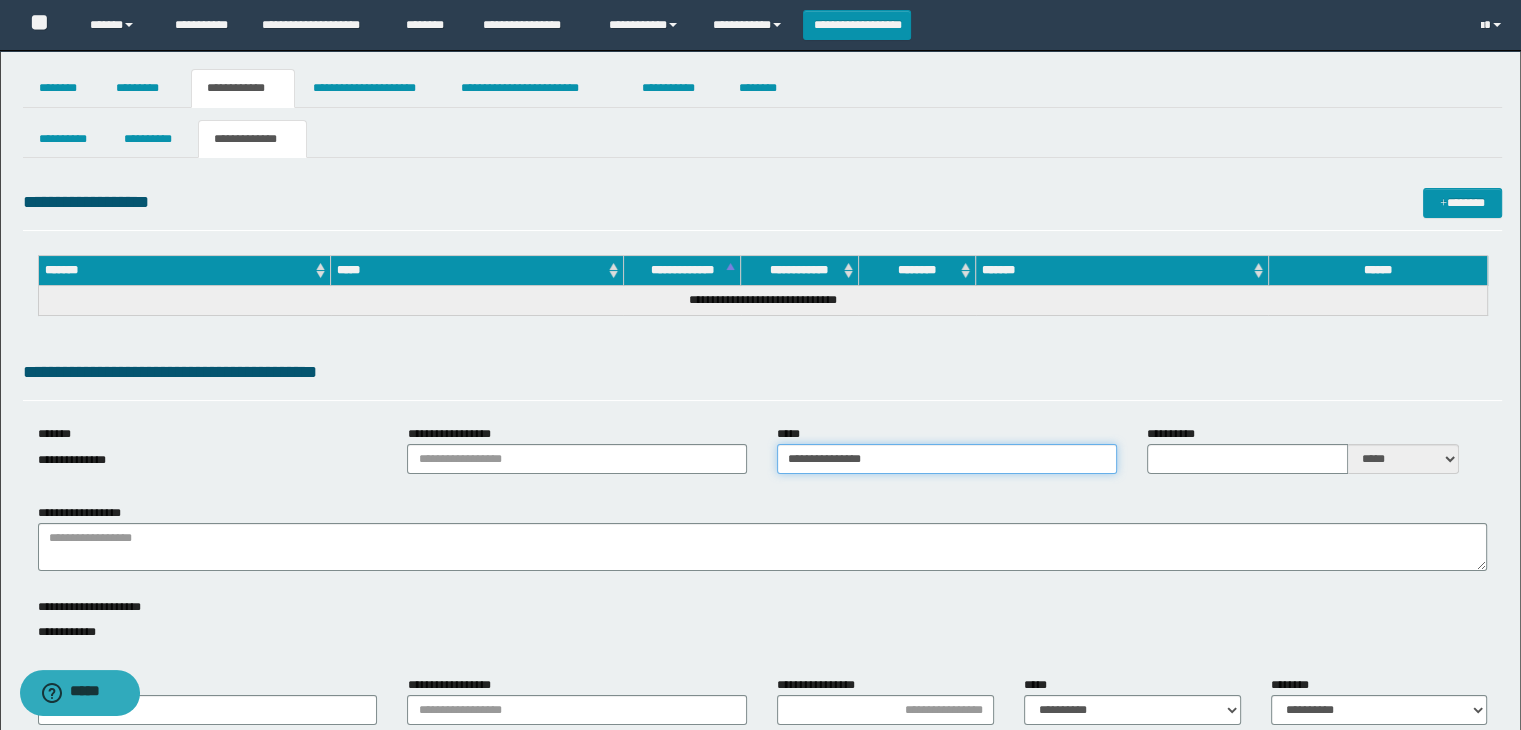 type on "**********" 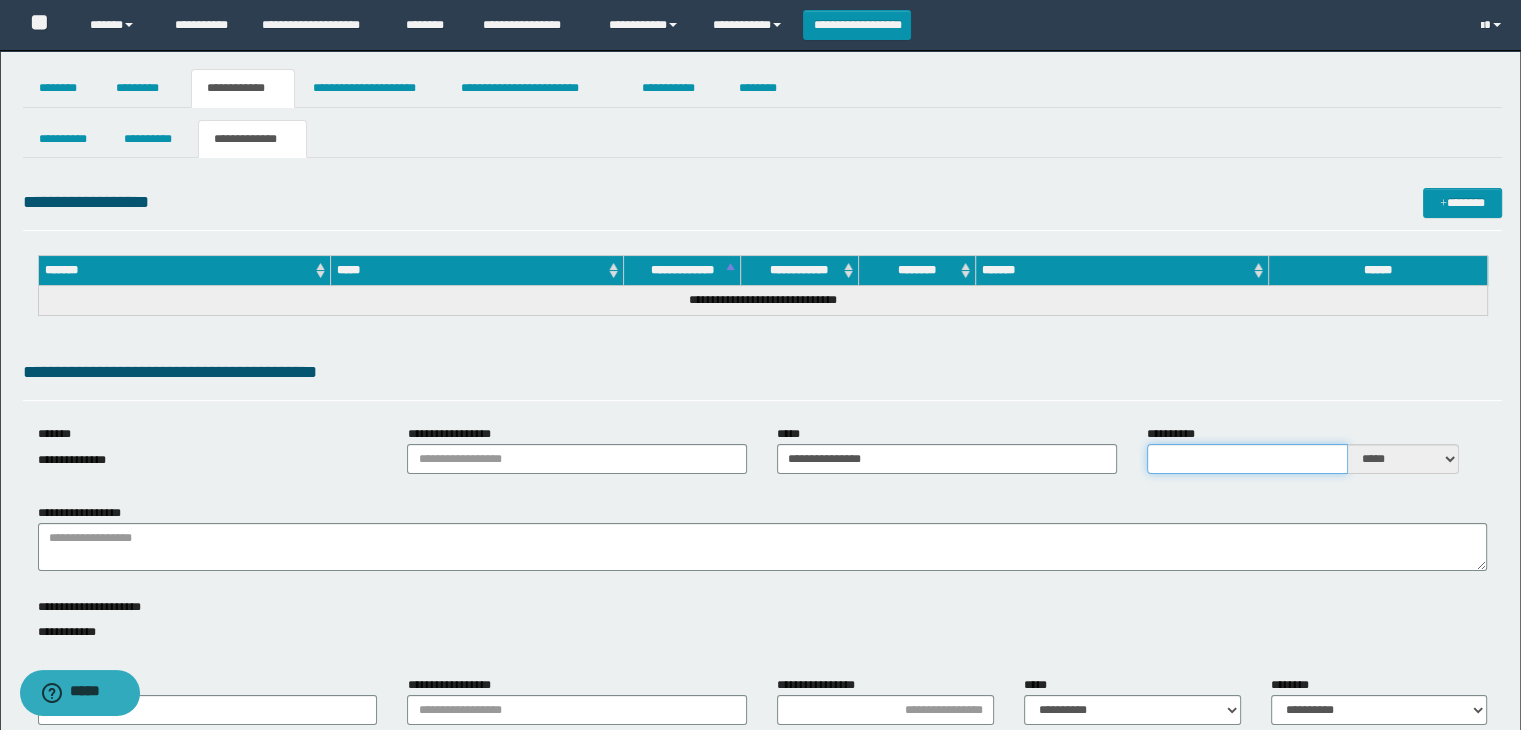 click on "**********" at bounding box center (1247, 459) 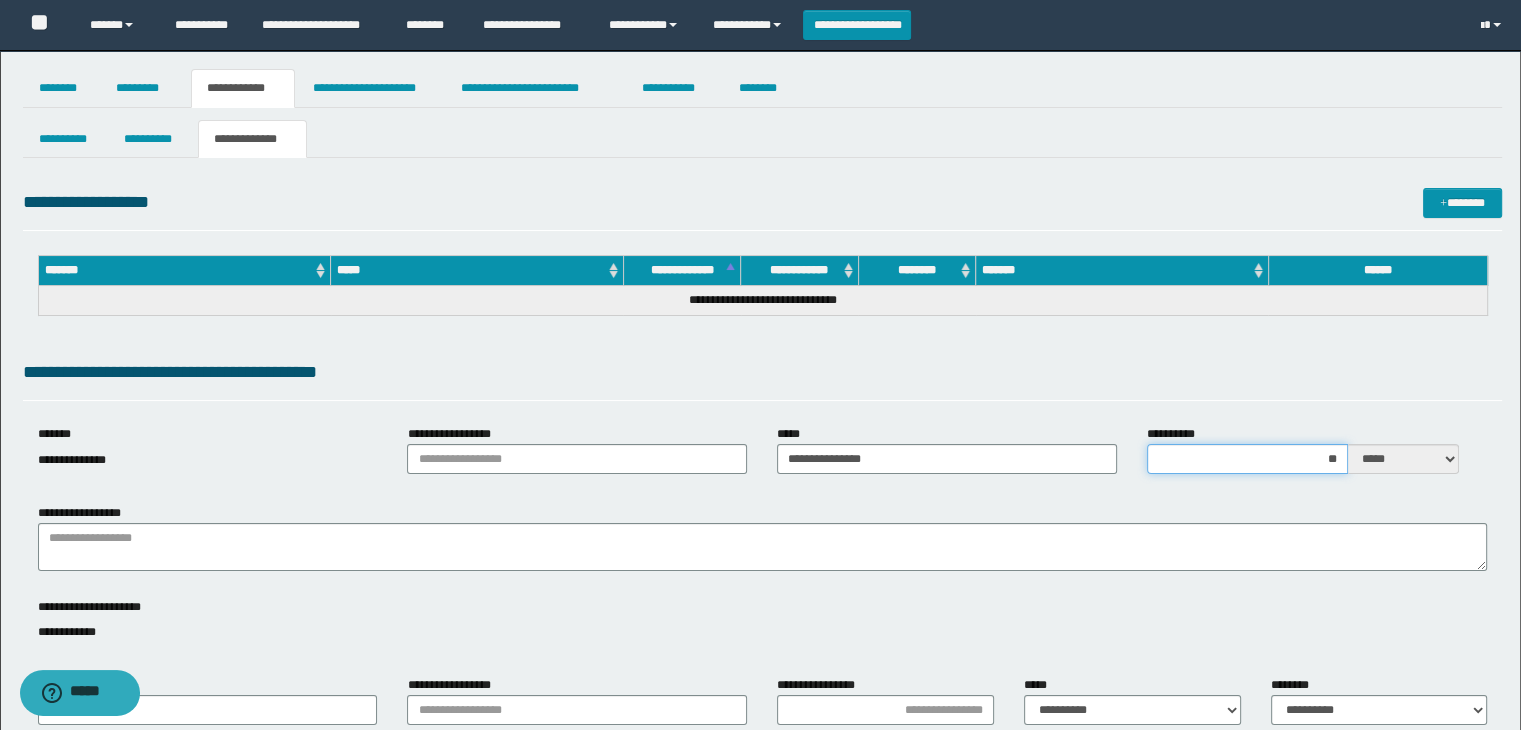 type on "*" 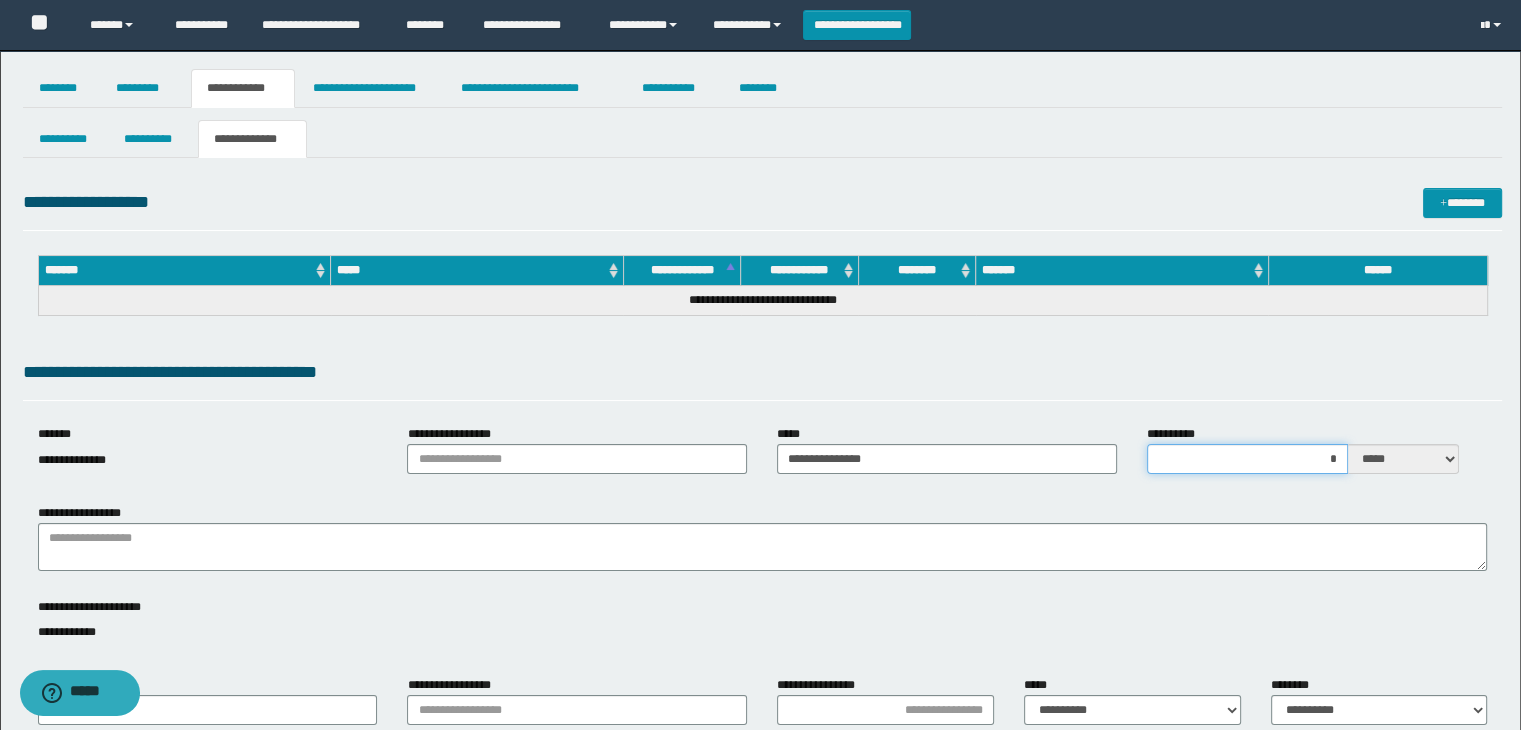 type 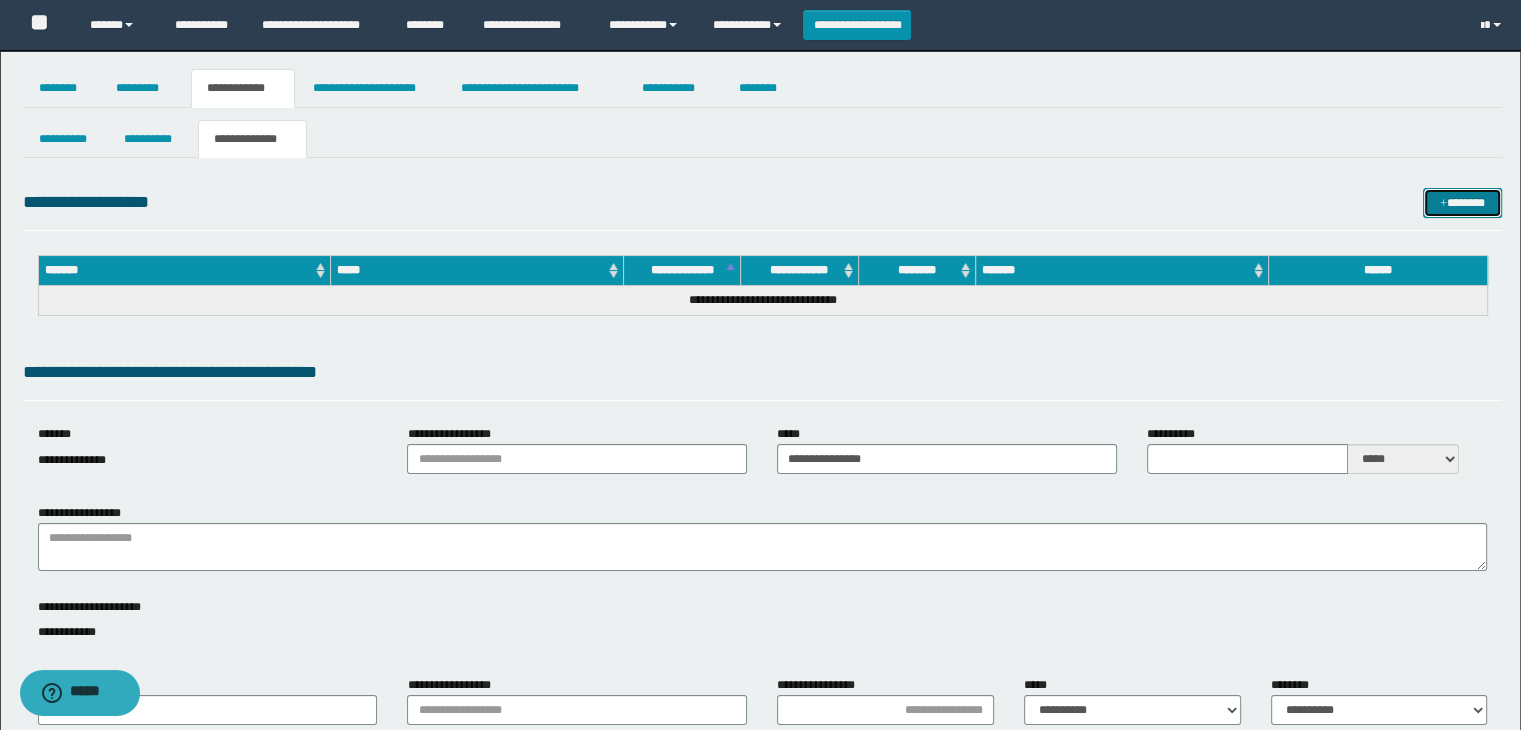 click at bounding box center (1443, 204) 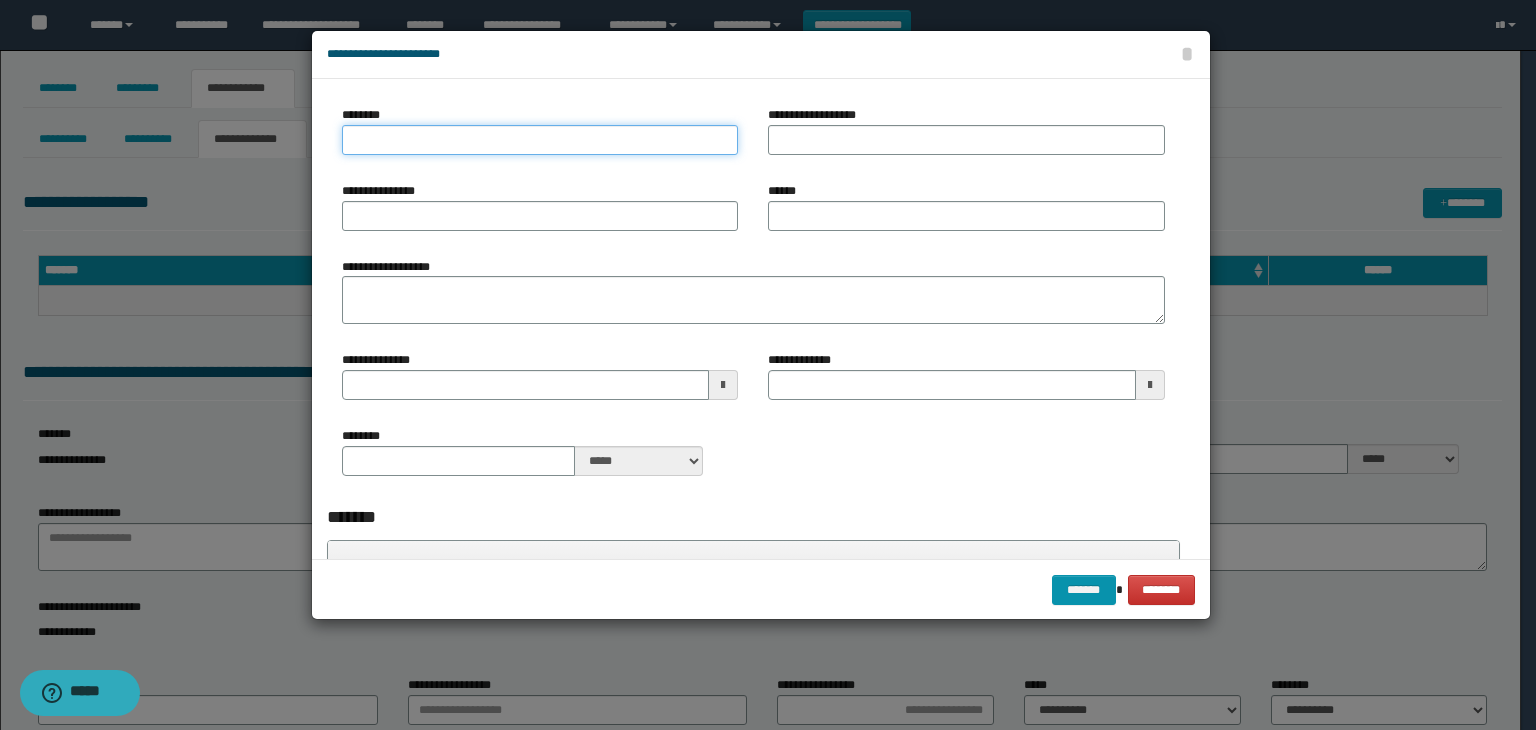 click on "********" at bounding box center (540, 140) 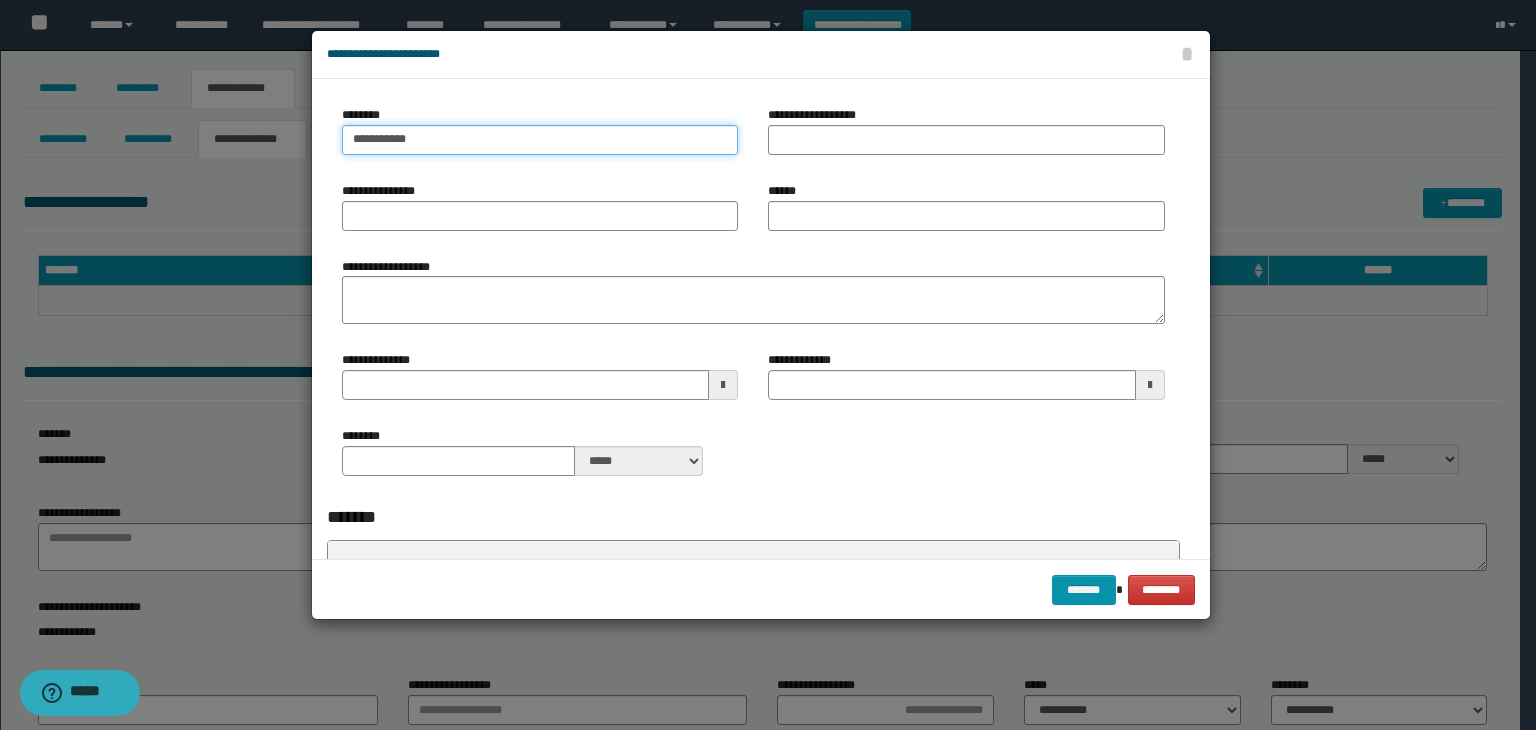 type on "**********" 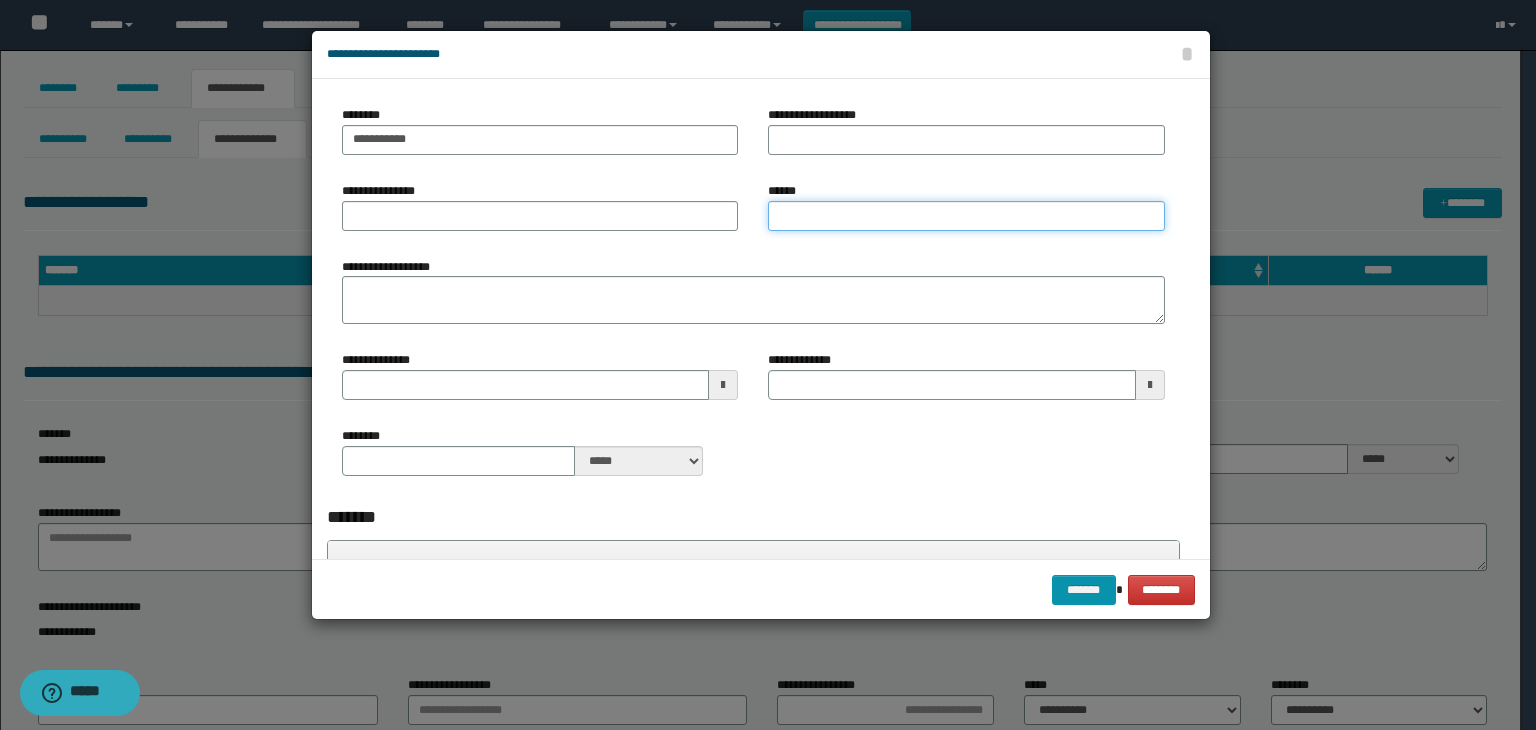 click on "******" at bounding box center [966, 216] 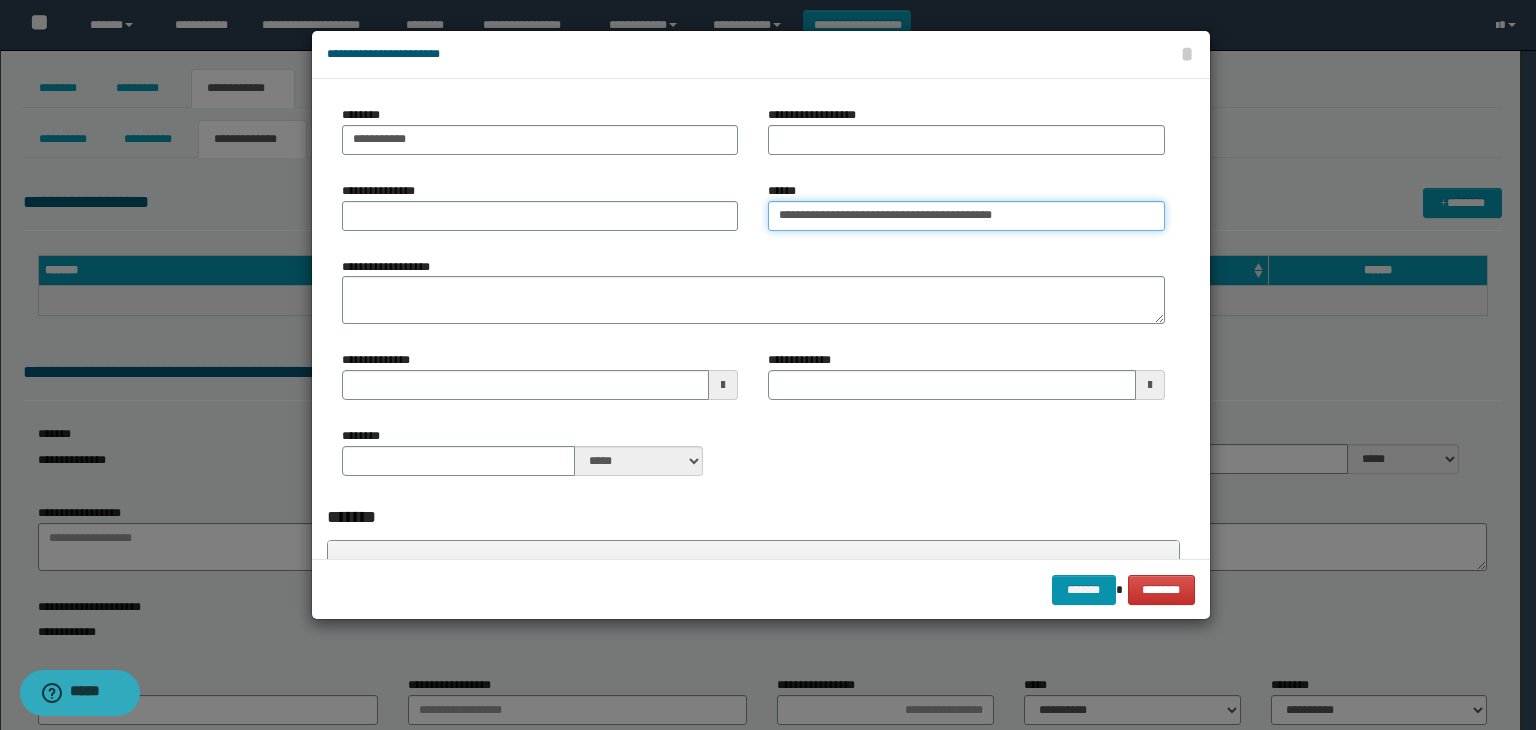type on "**********" 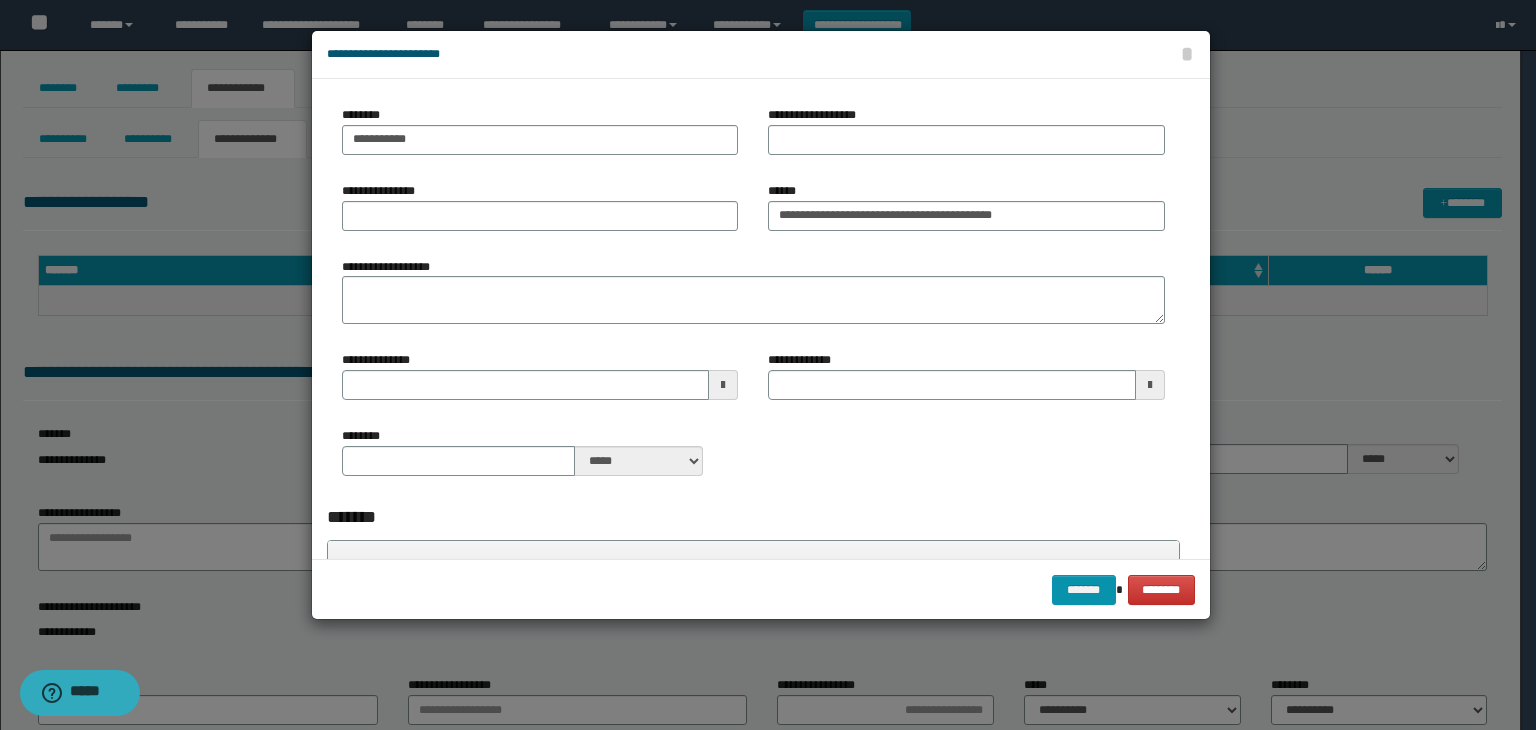 click on "**********" at bounding box center [540, 214] 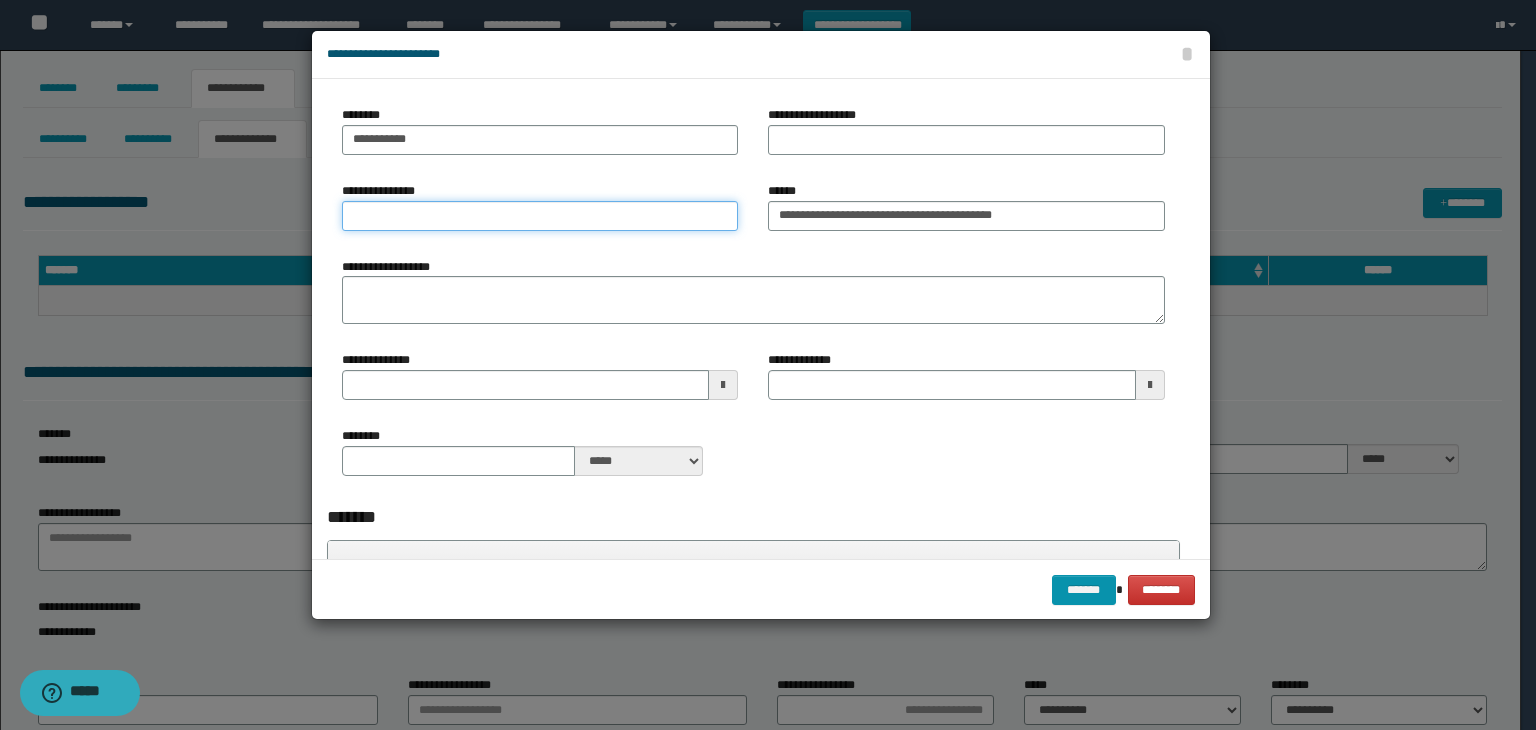 click on "**********" at bounding box center (540, 216) 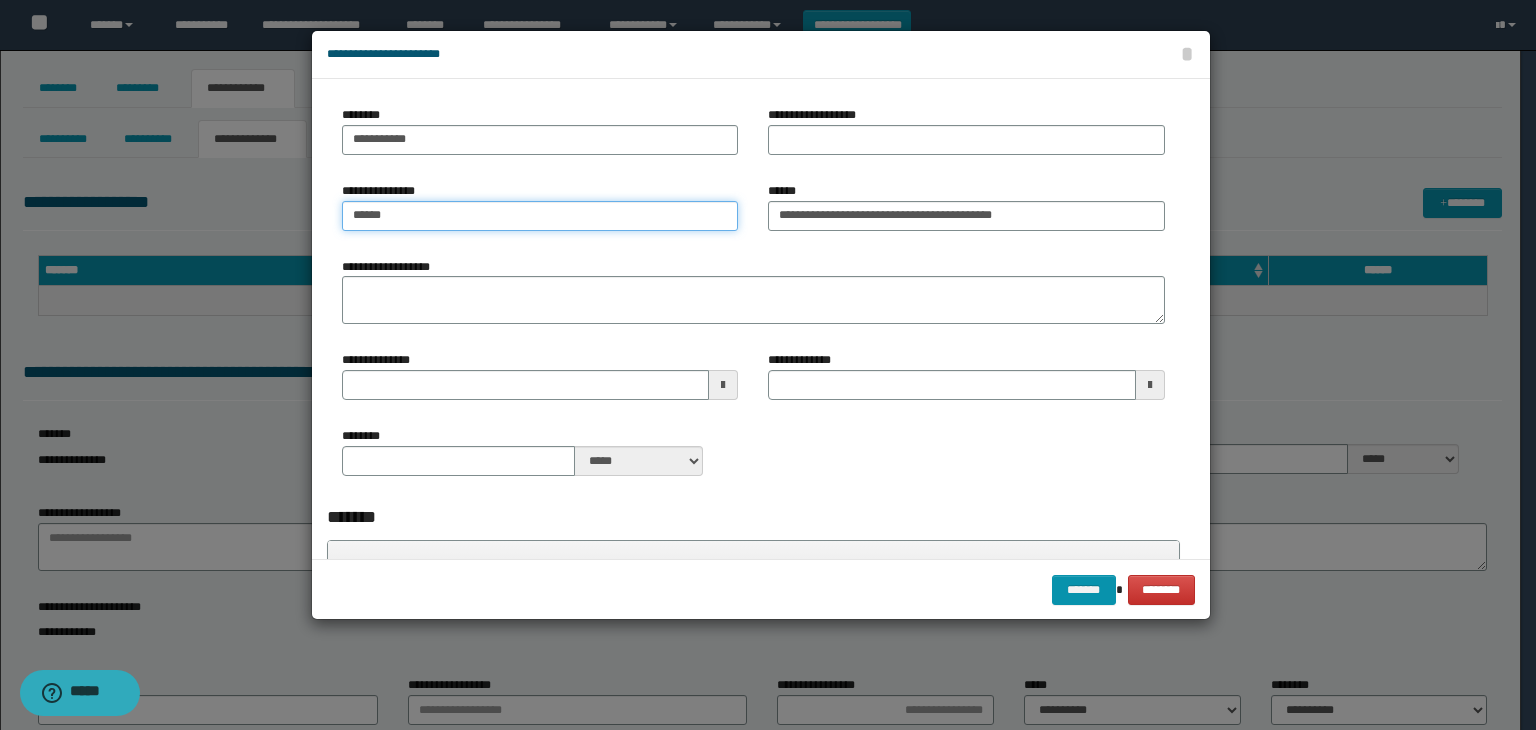 type on "******" 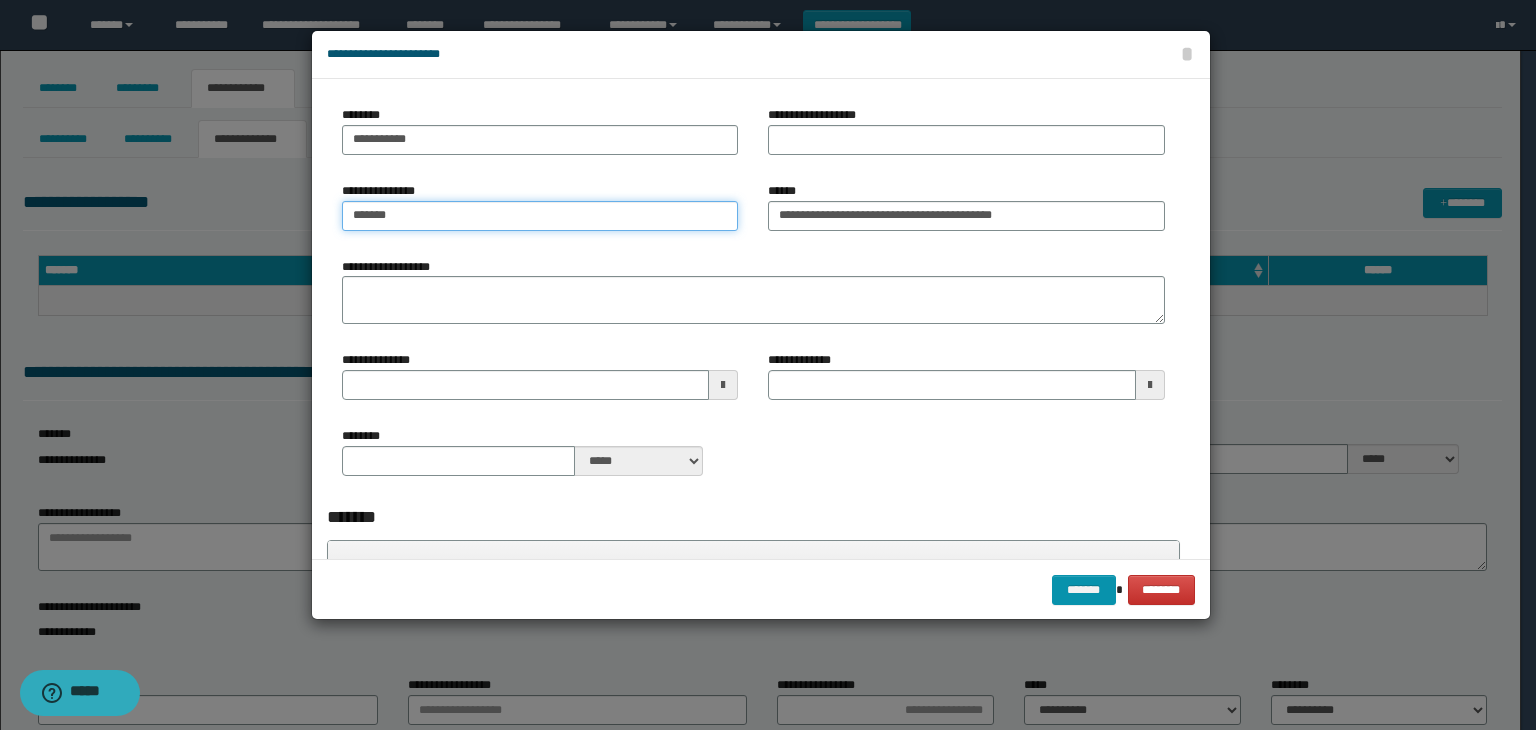 type 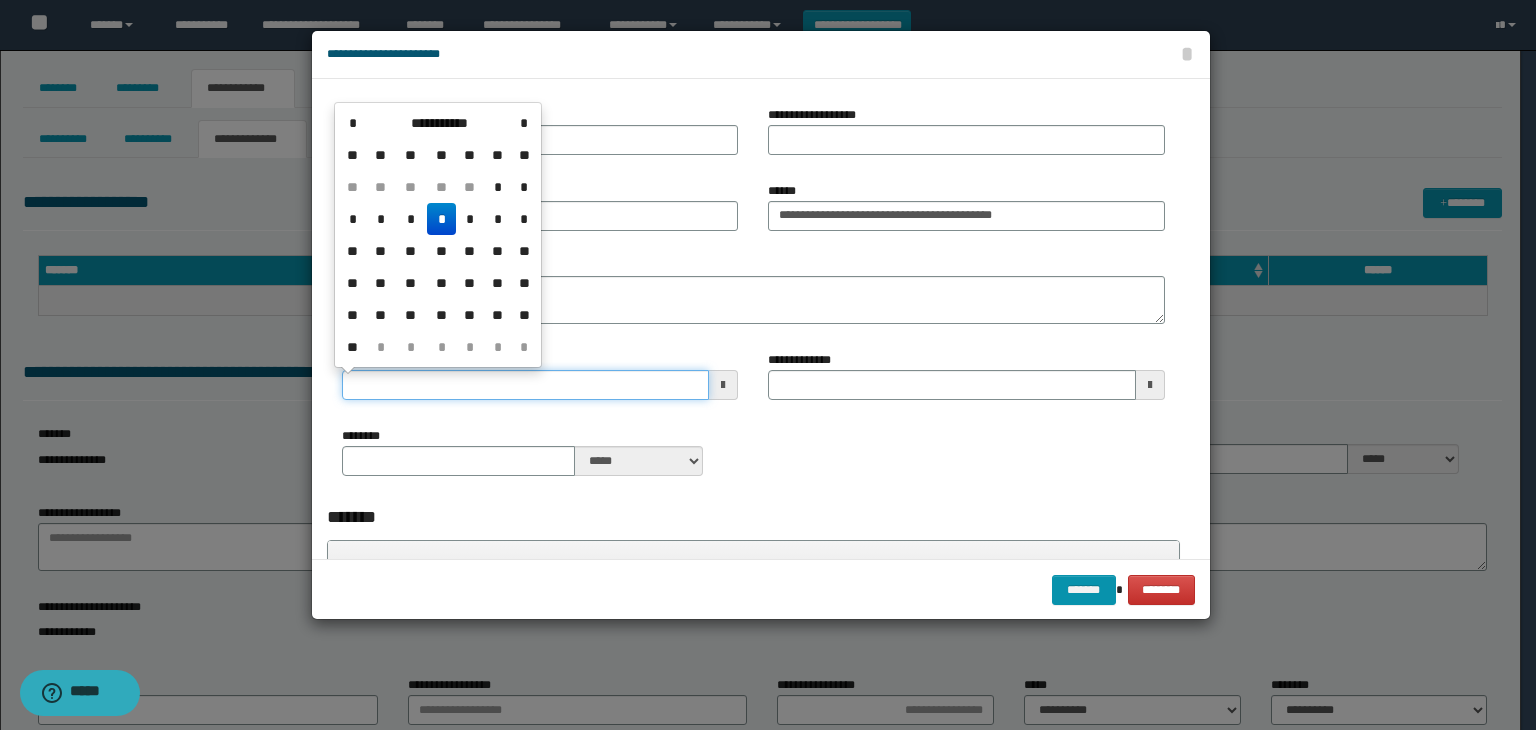click on "**********" at bounding box center [526, 385] 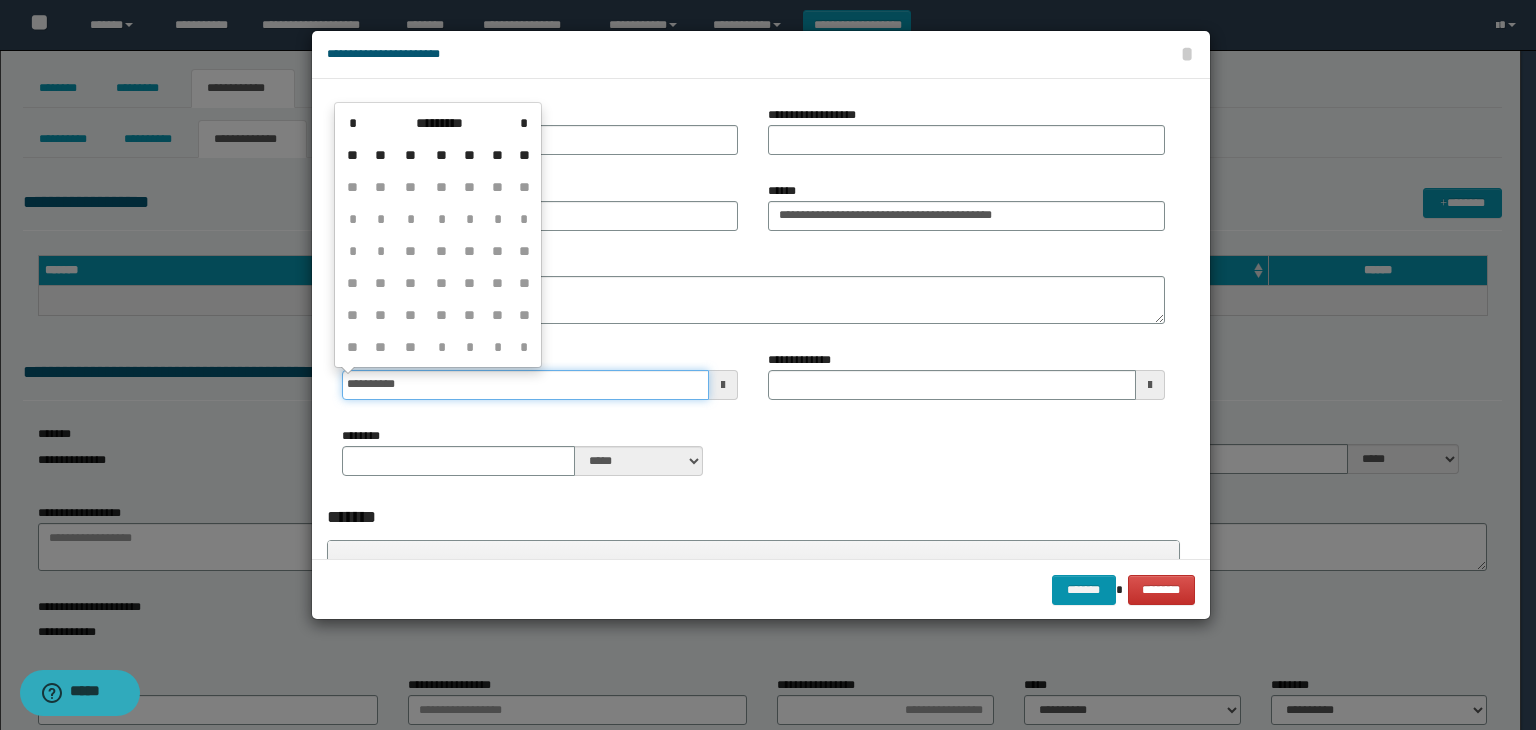 type on "**********" 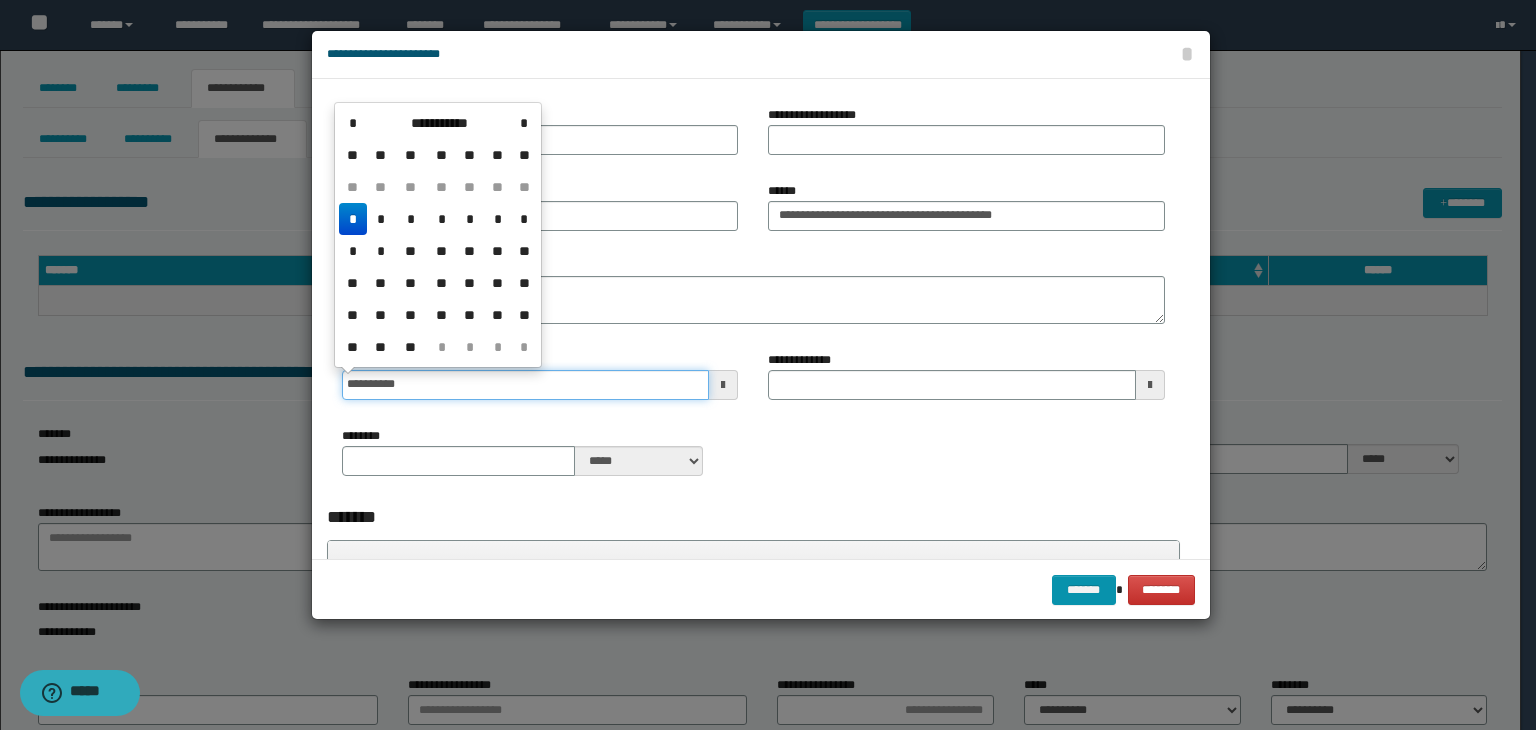 type 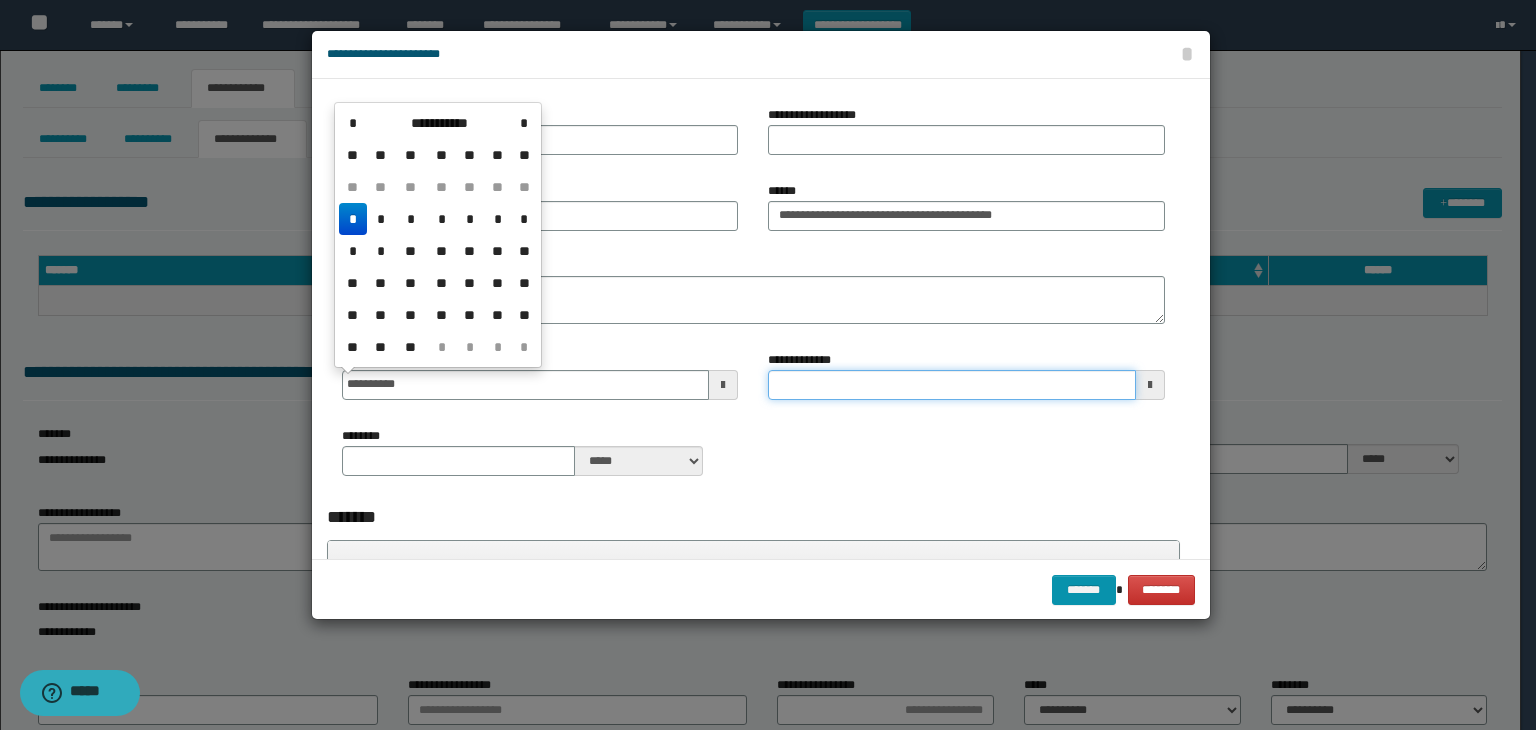 type on "**********" 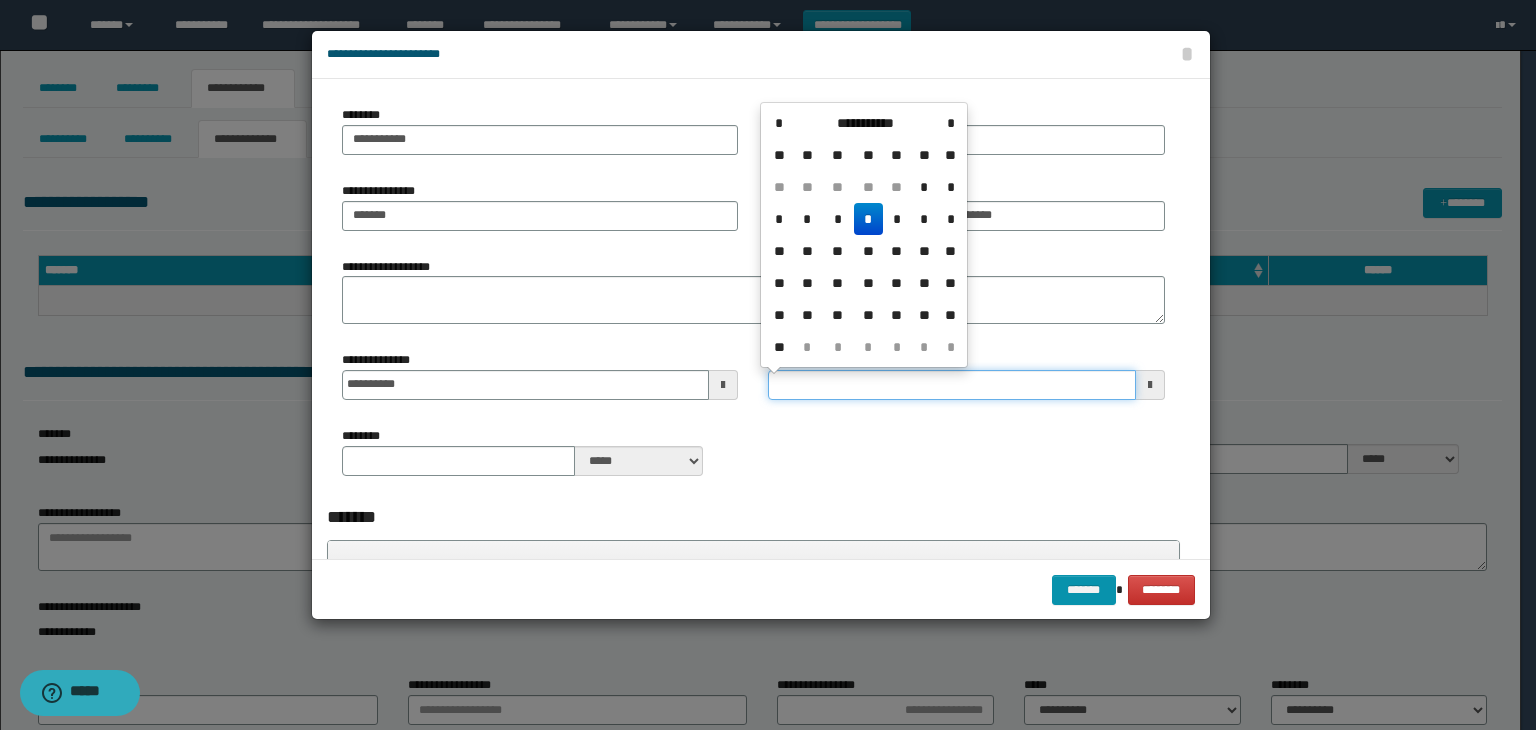 click on "**********" at bounding box center [952, 385] 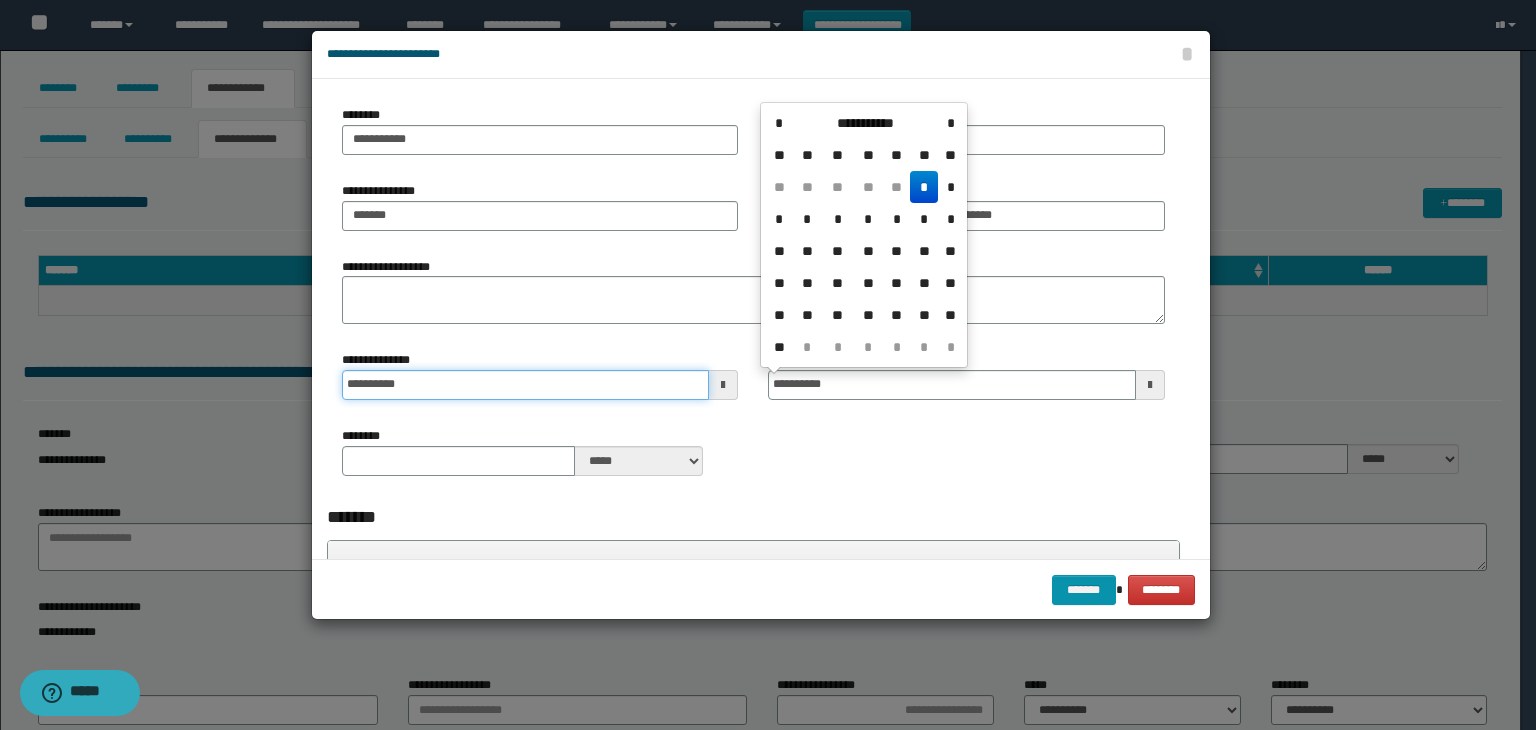 type on "**********" 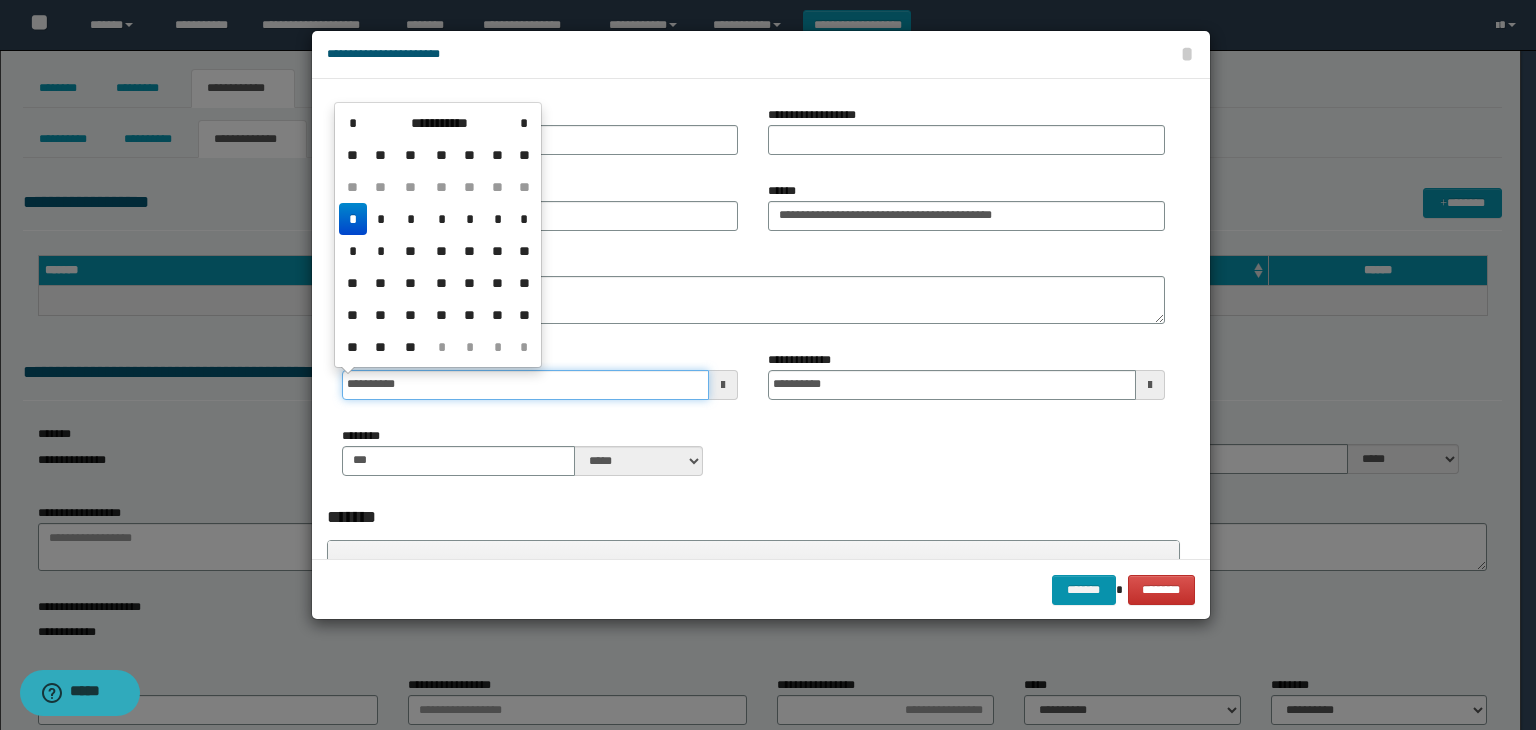 click on "**********" at bounding box center [526, 385] 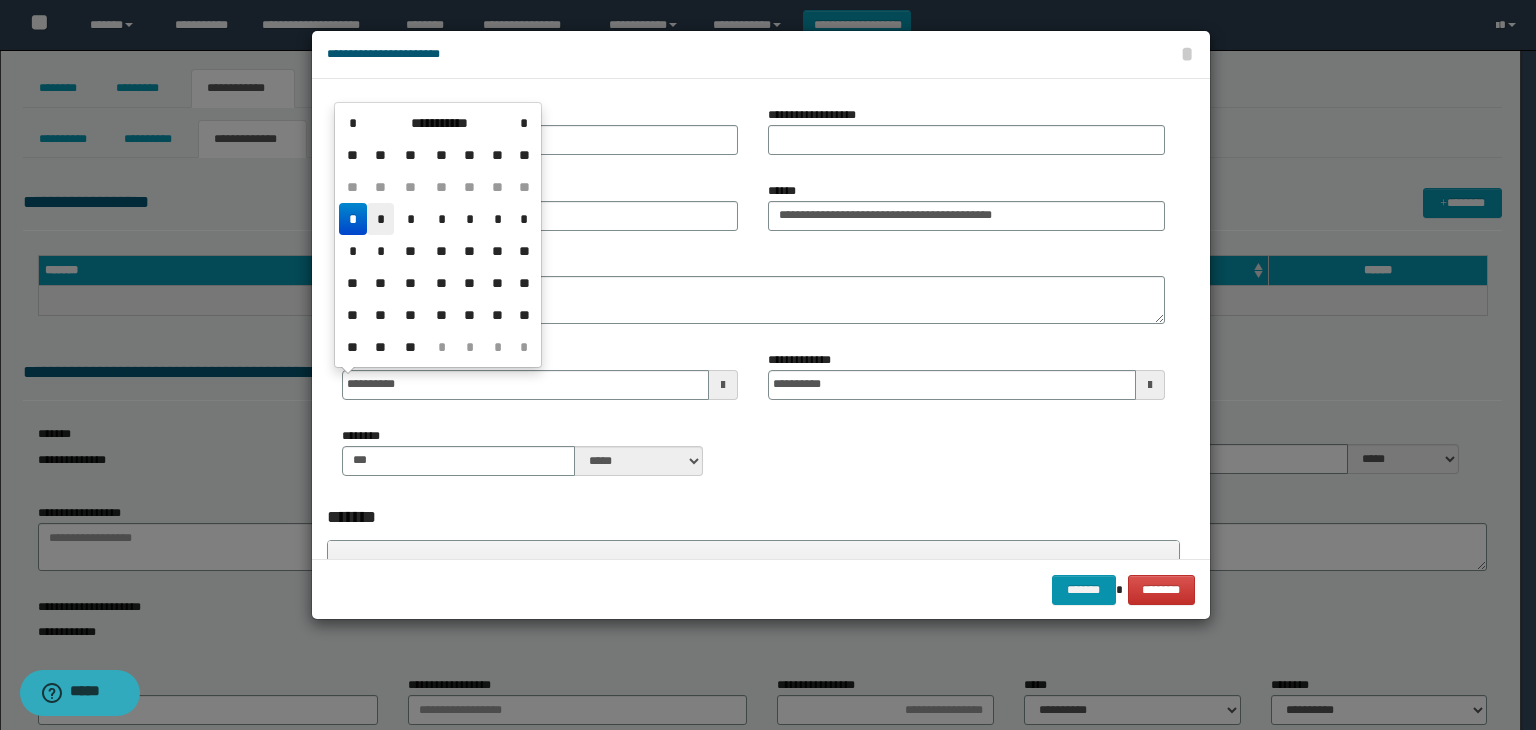 click on "*" at bounding box center [381, 219] 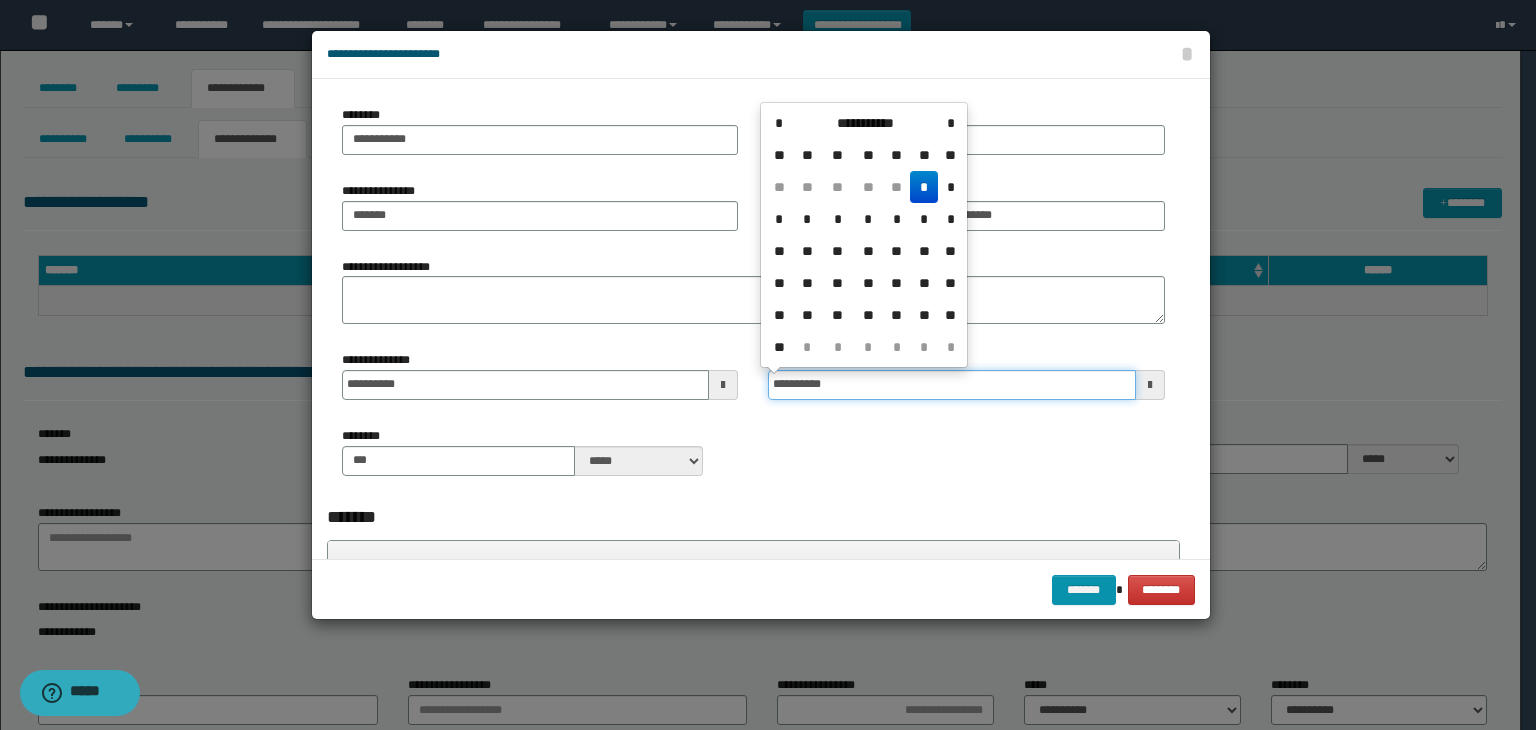 drag, startPoint x: 789, startPoint y: 385, endPoint x: 883, endPoint y: 386, distance: 94.00532 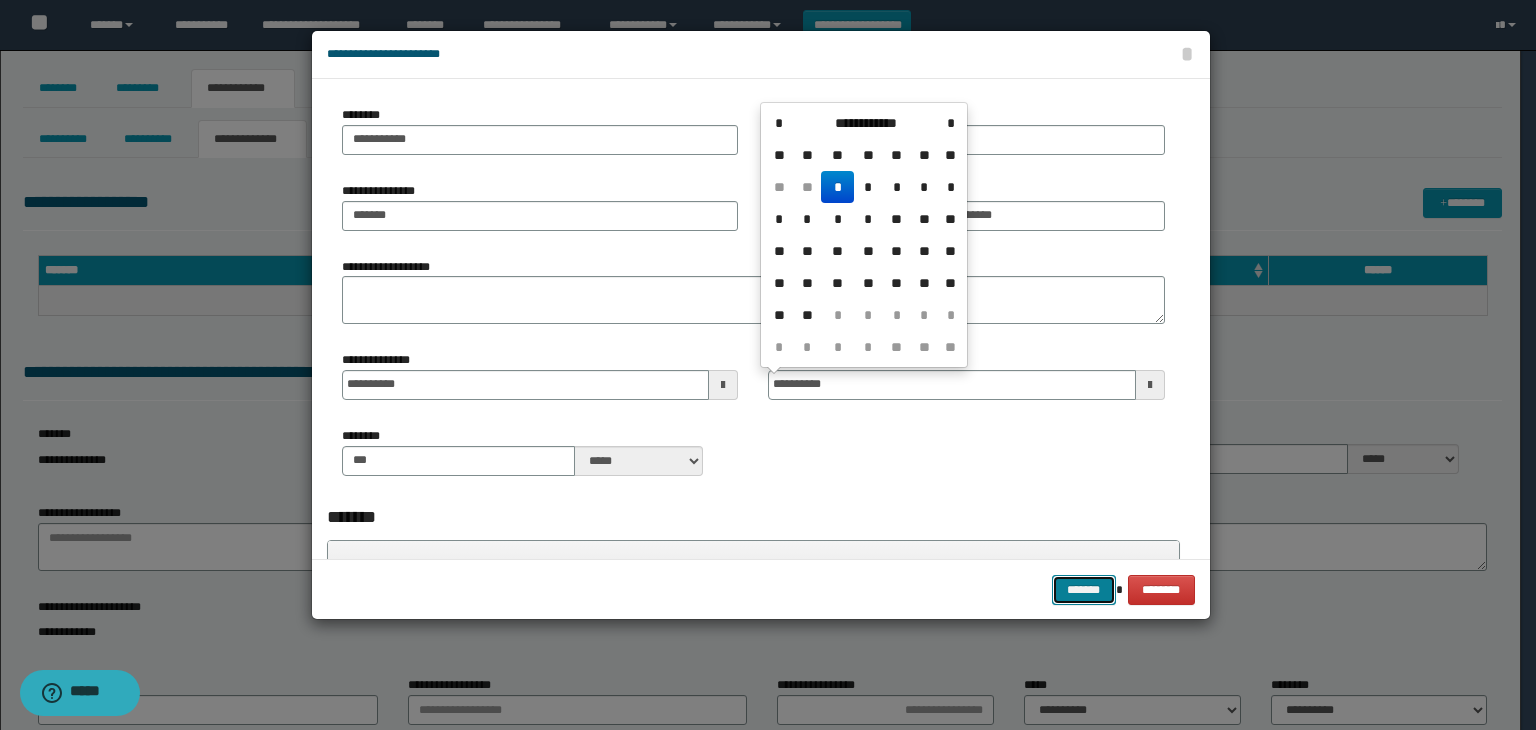 type on "**********" 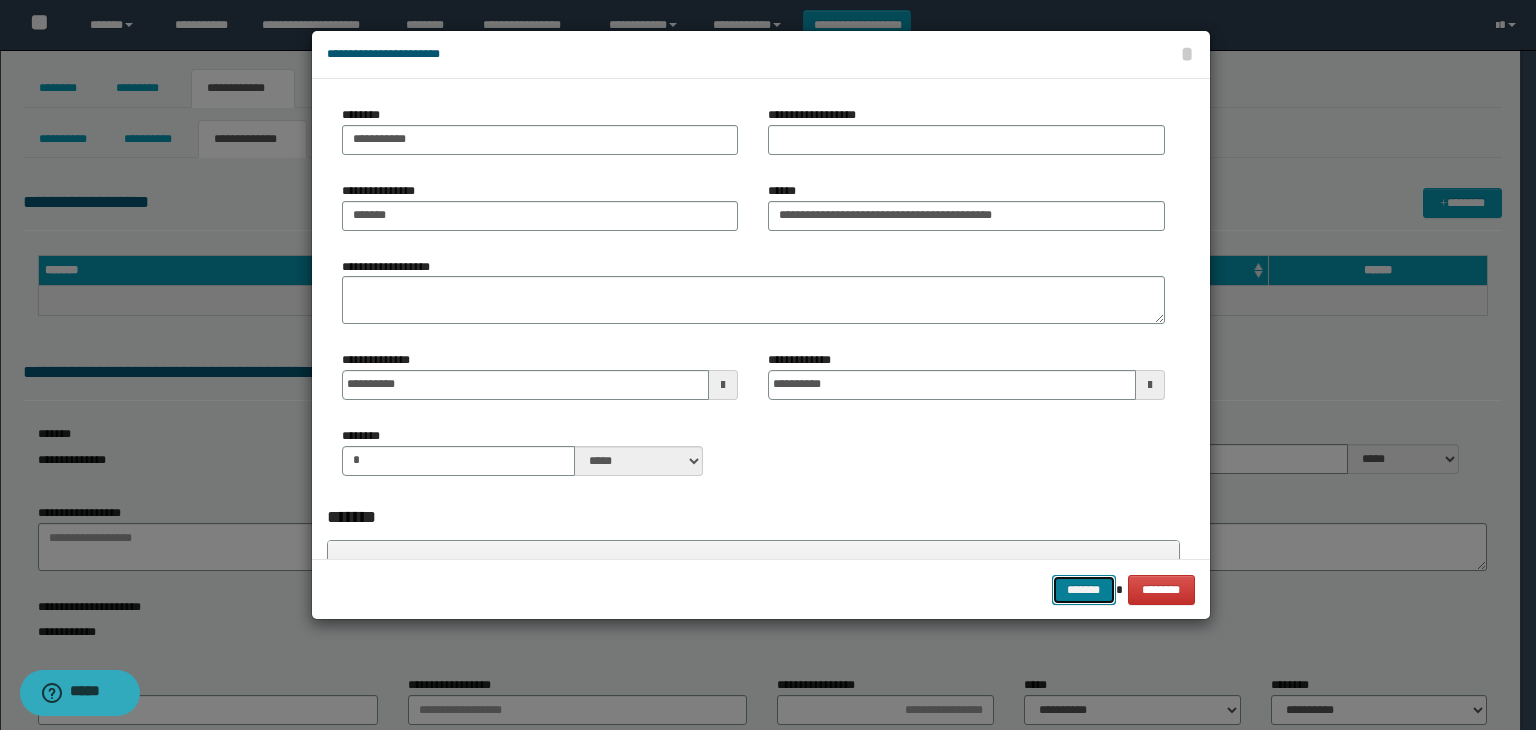 click on "*******" at bounding box center (1084, 590) 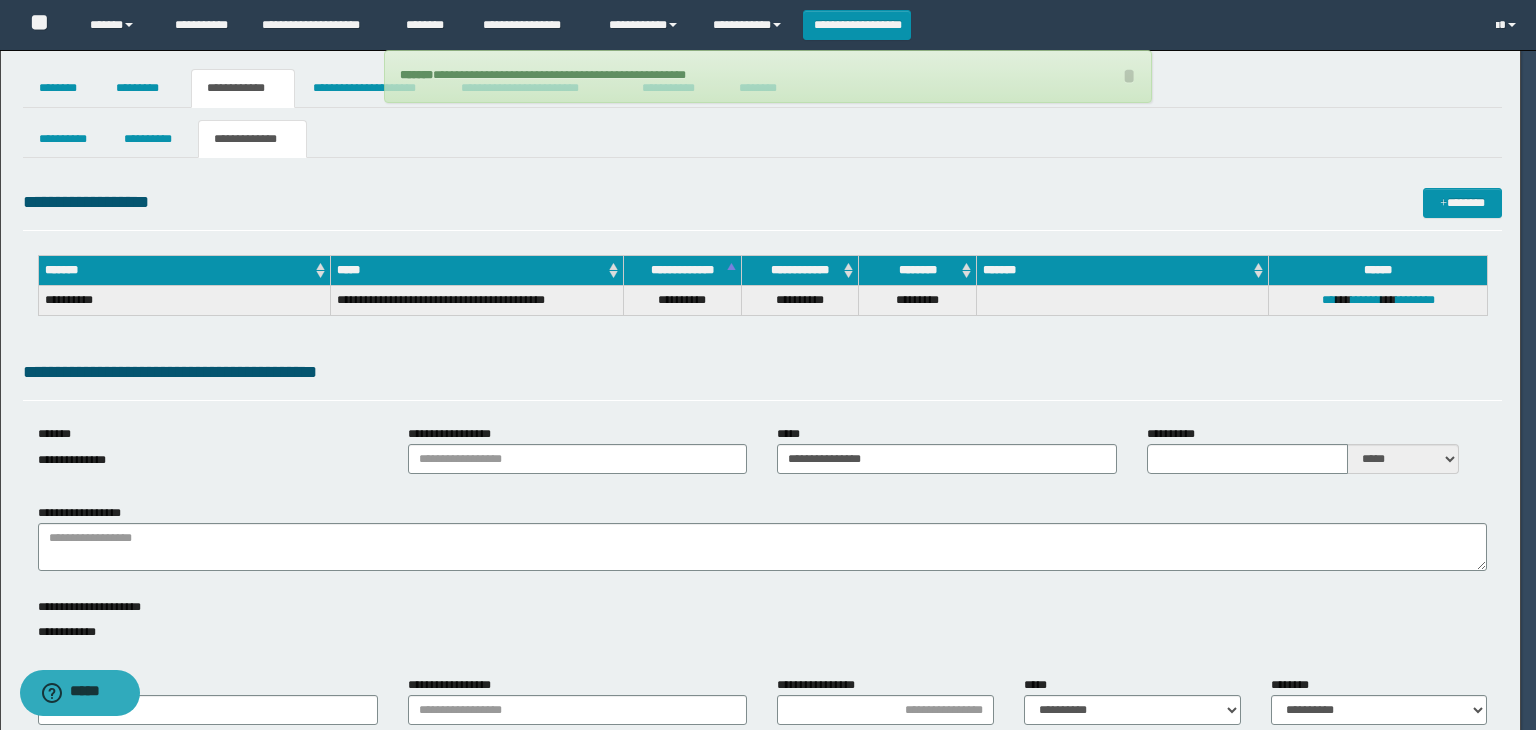 type 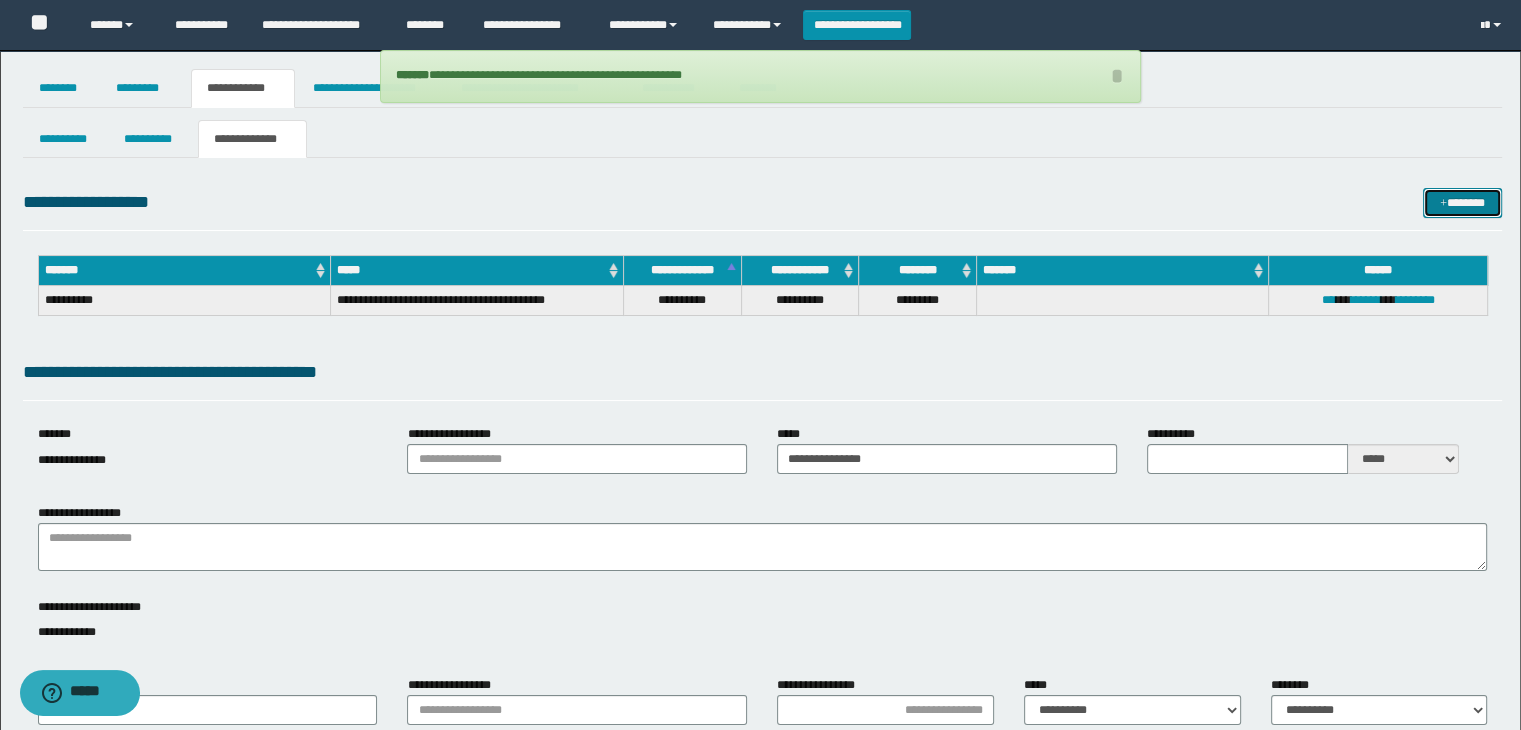 click at bounding box center (1443, 204) 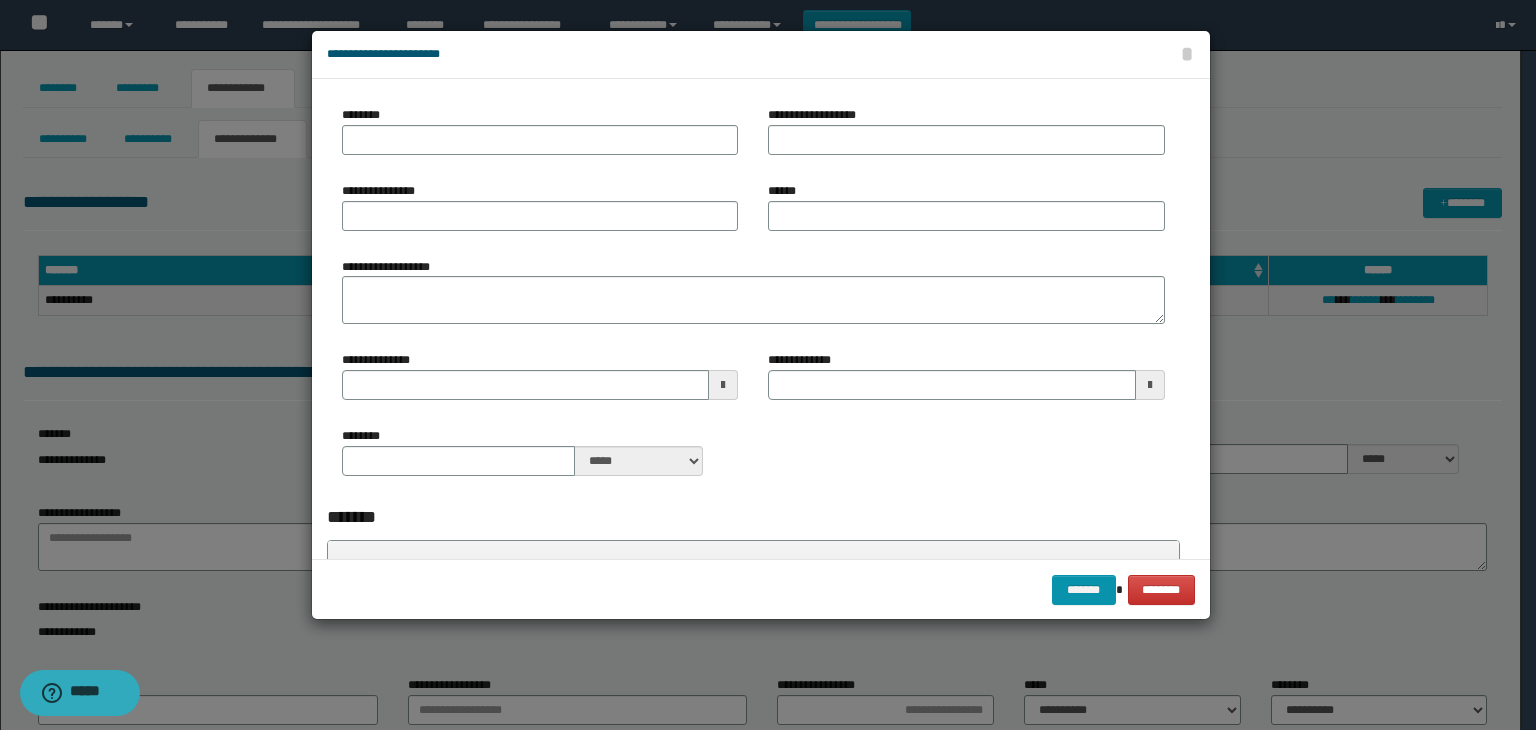 click on "********" at bounding box center (540, 138) 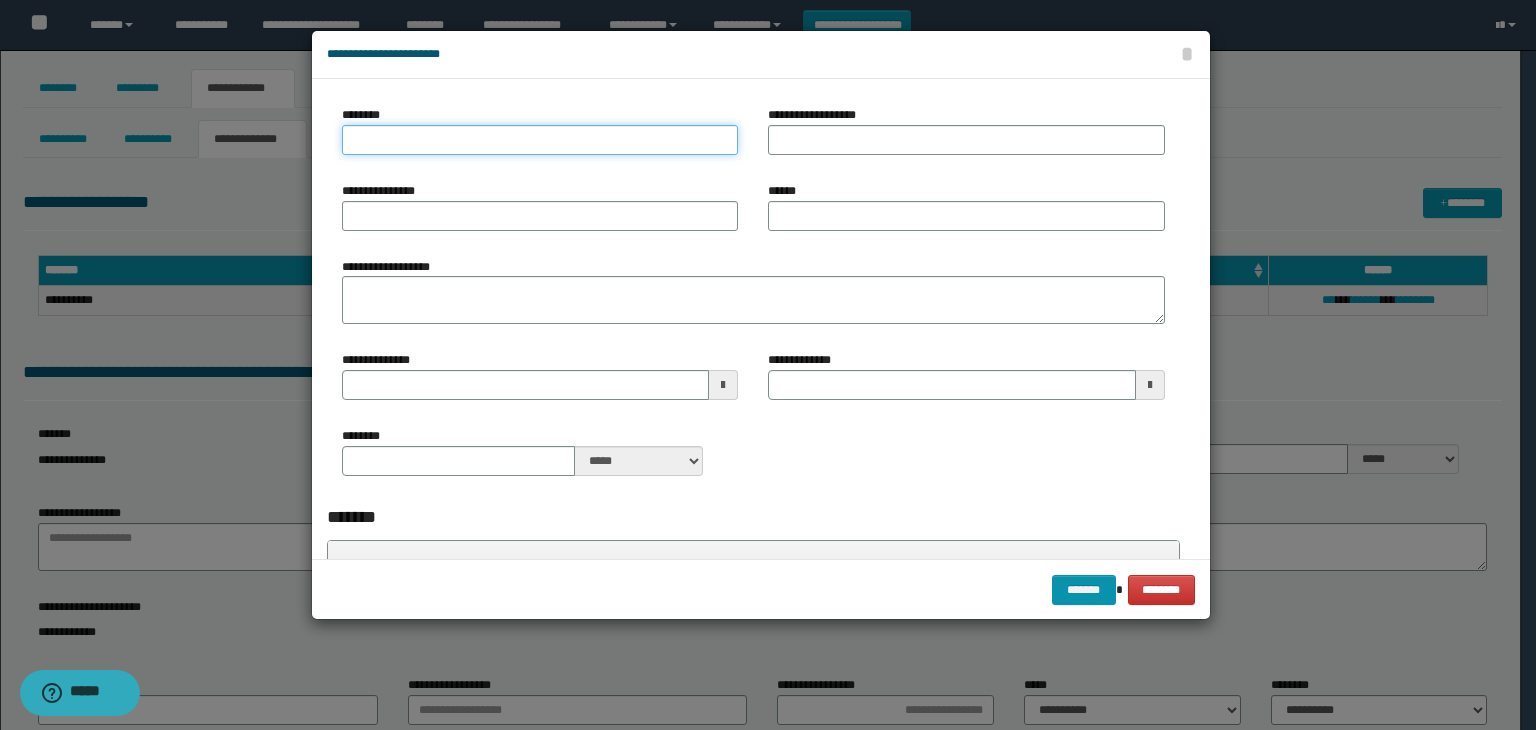 click on "********" at bounding box center (540, 140) 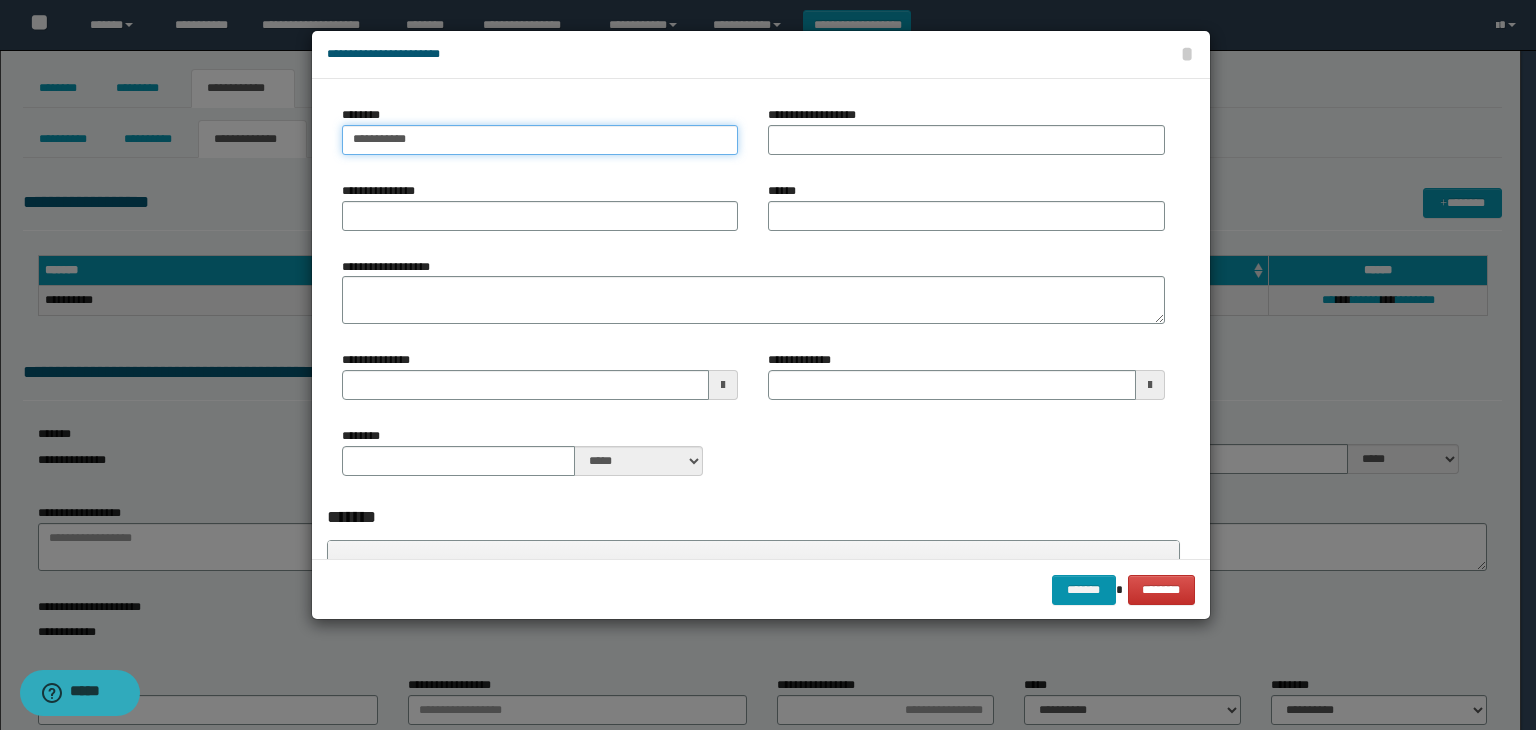 type on "**********" 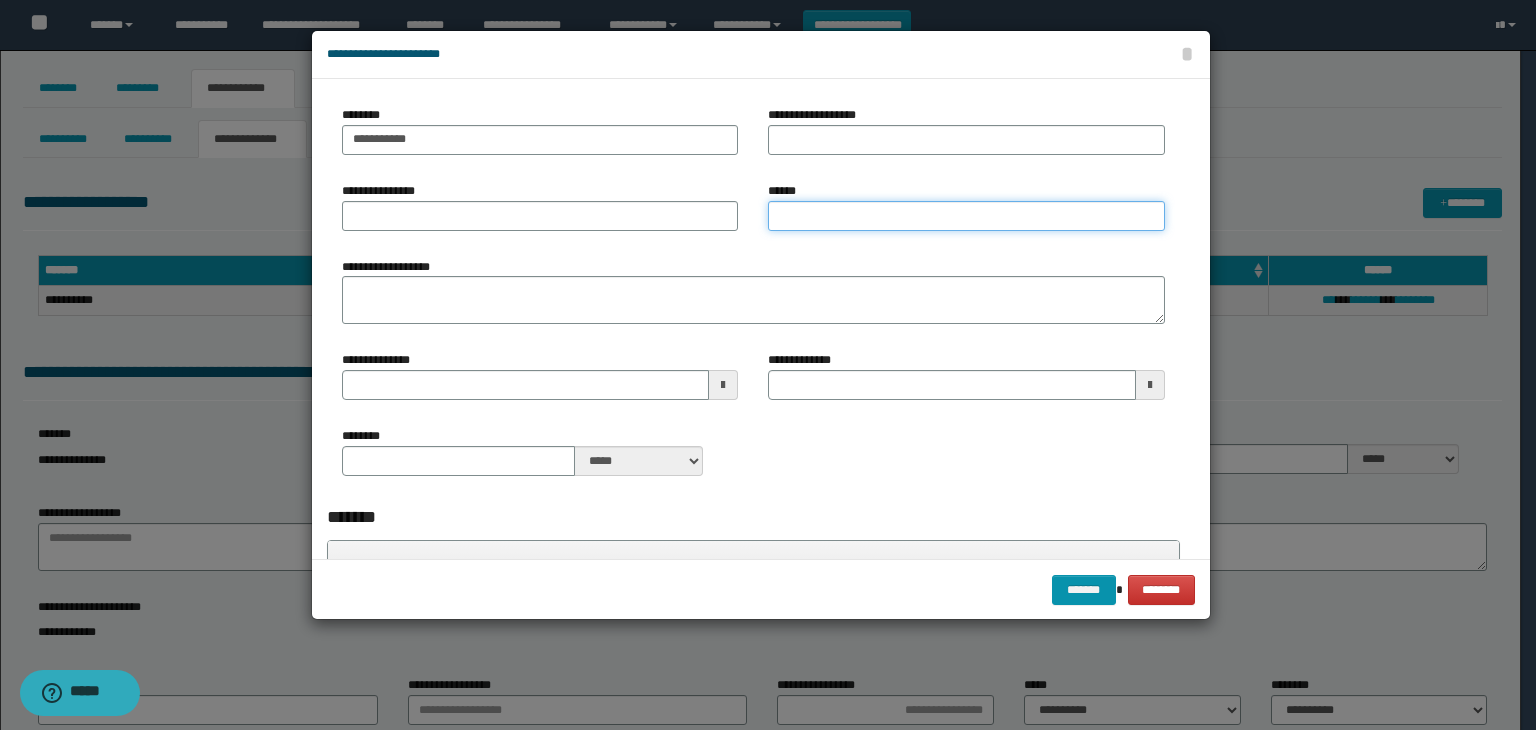 click on "******" at bounding box center [966, 216] 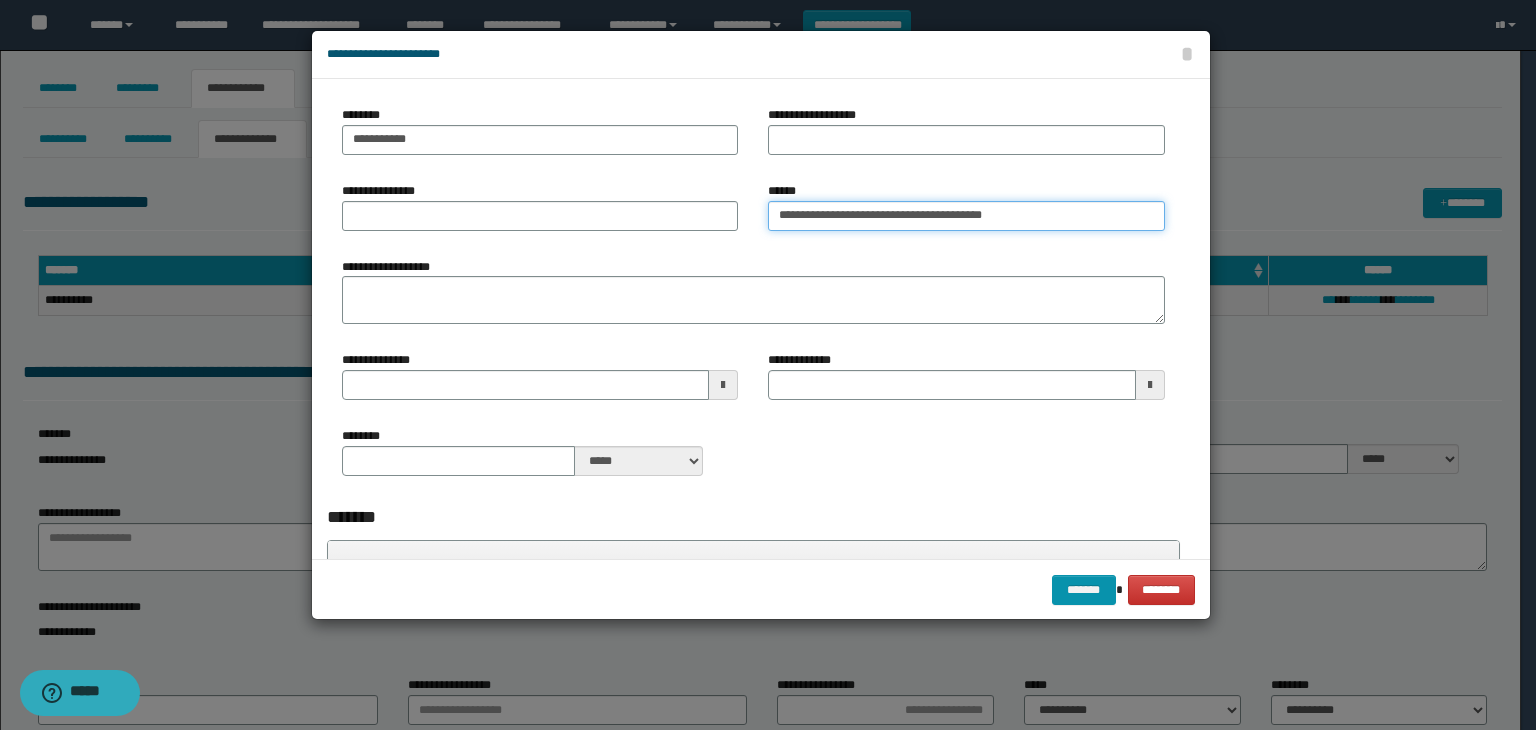 type on "**********" 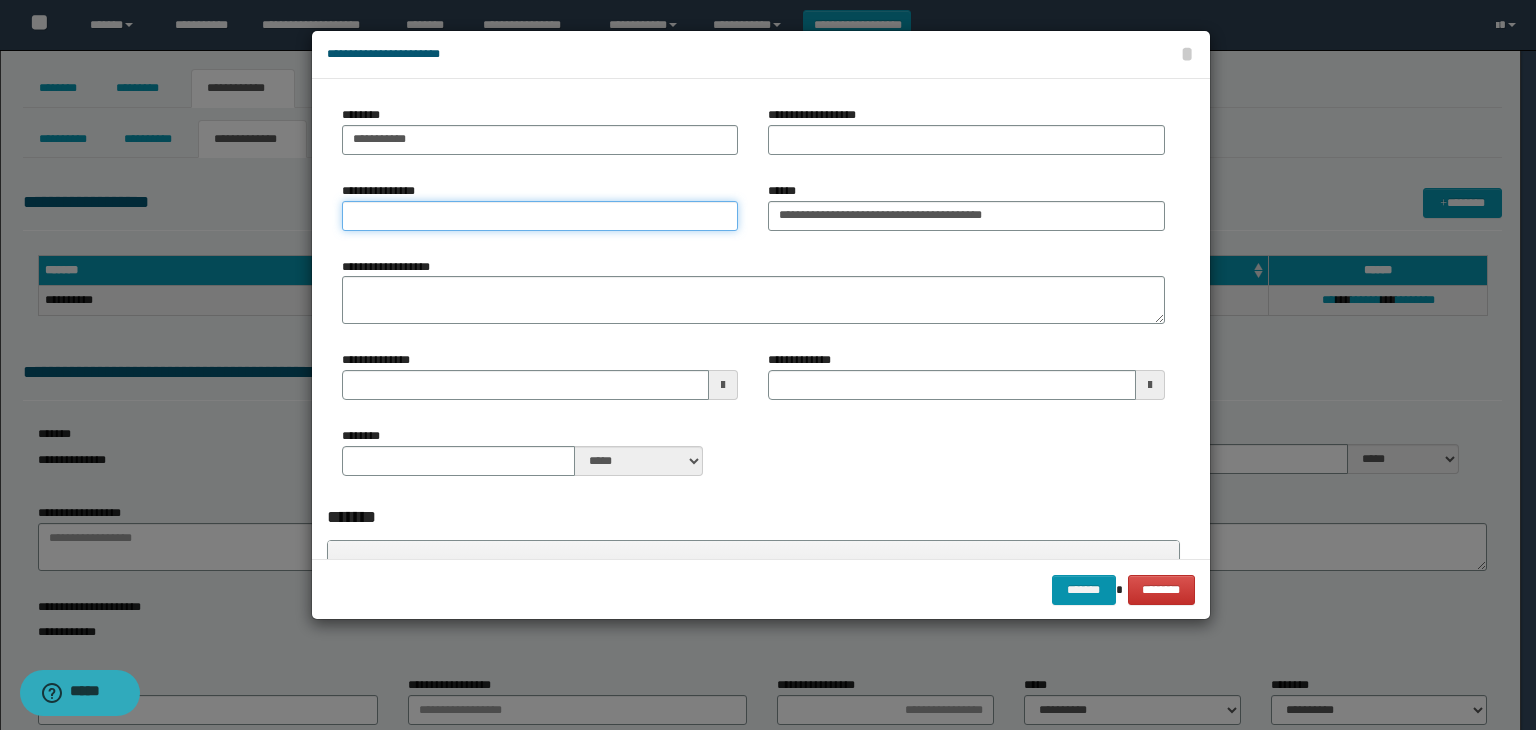 click on "**********" at bounding box center [540, 216] 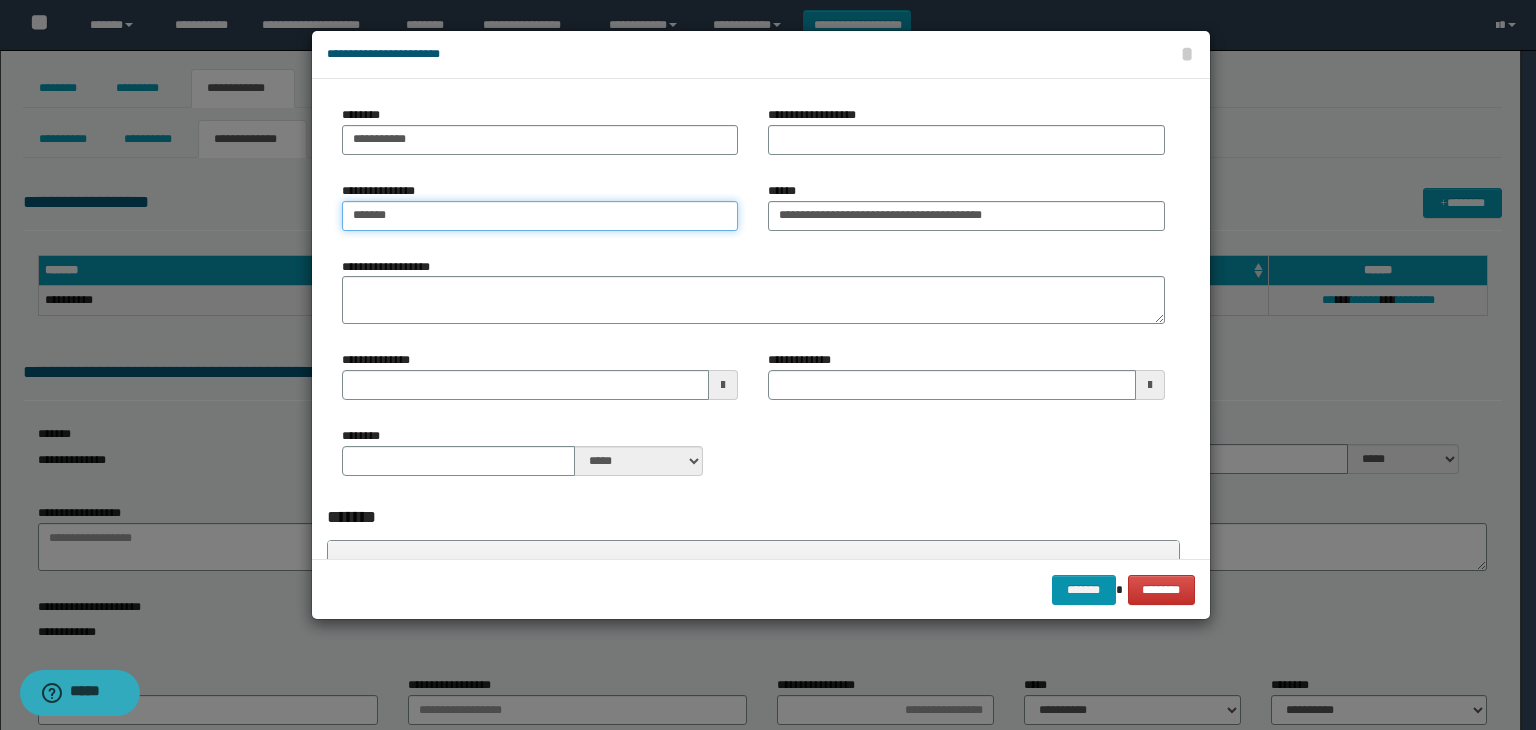 type on "******" 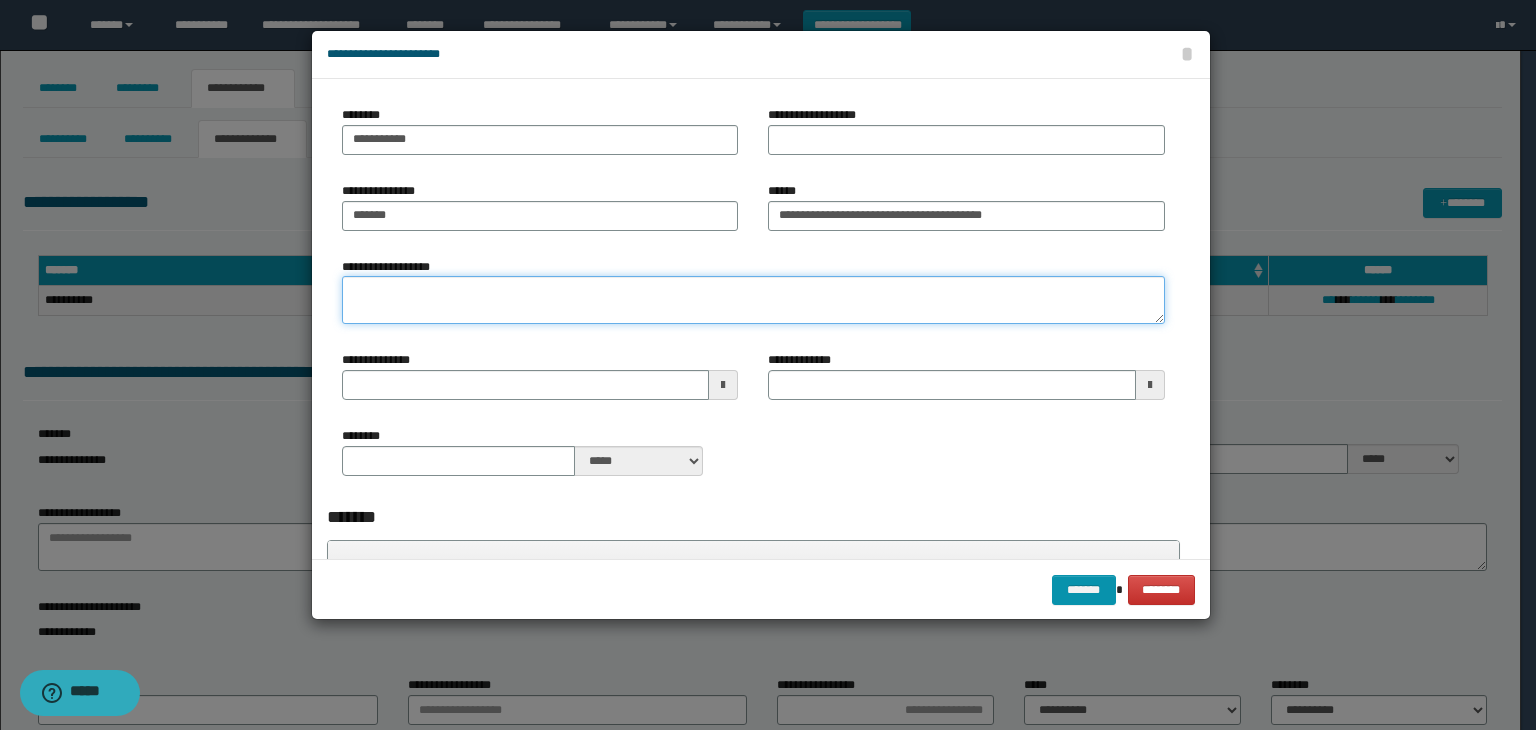 click on "**********" at bounding box center (753, 300) 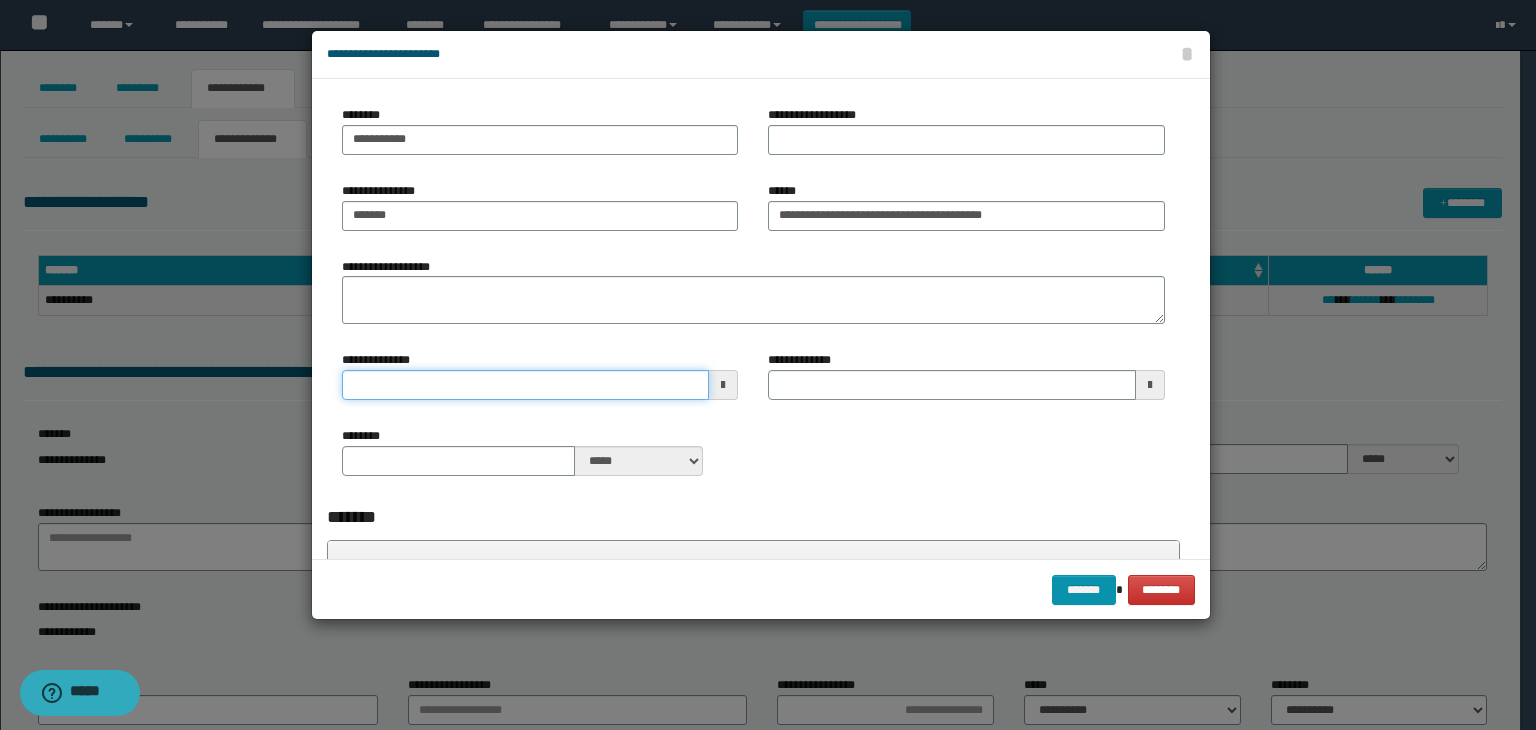 click on "**********" at bounding box center (526, 385) 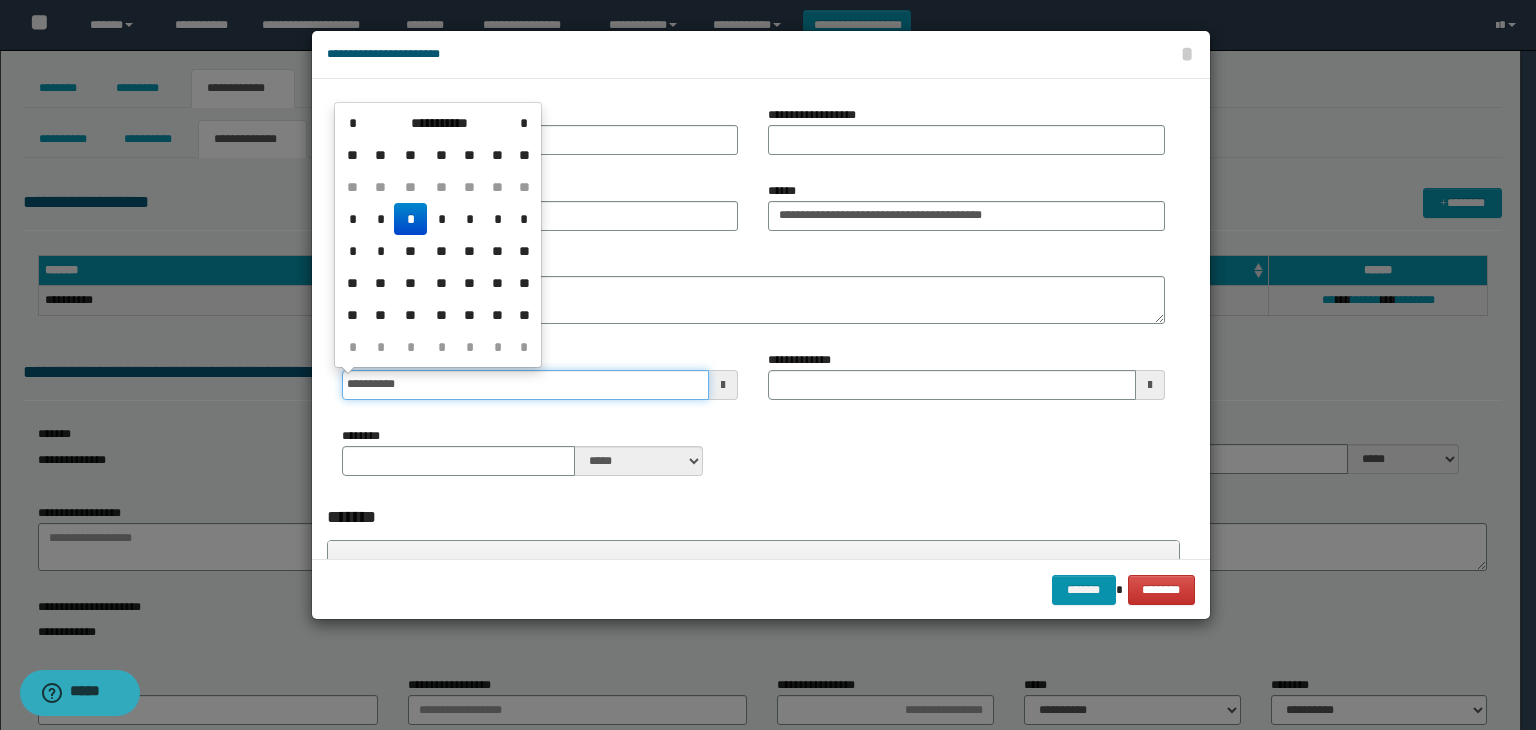 type on "**********" 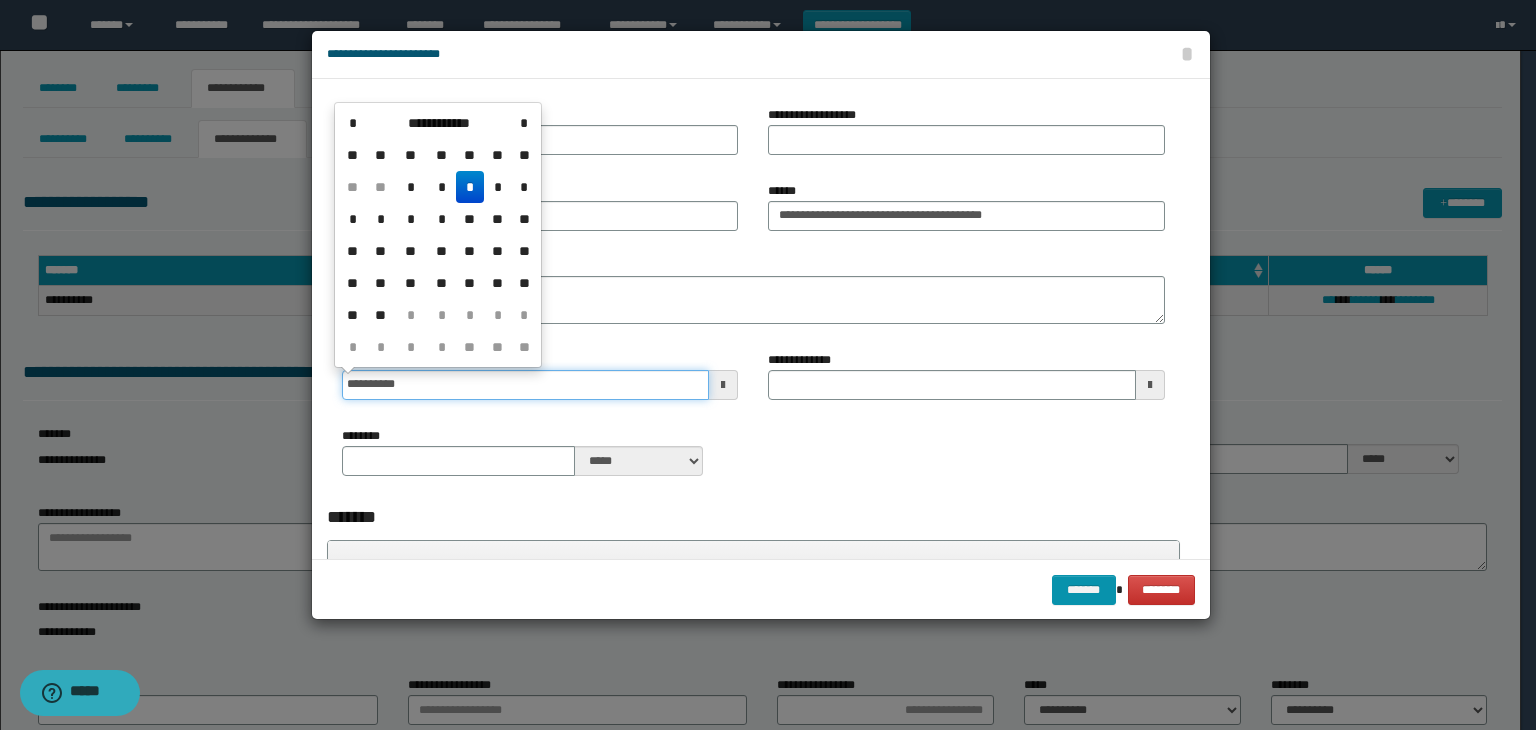 type 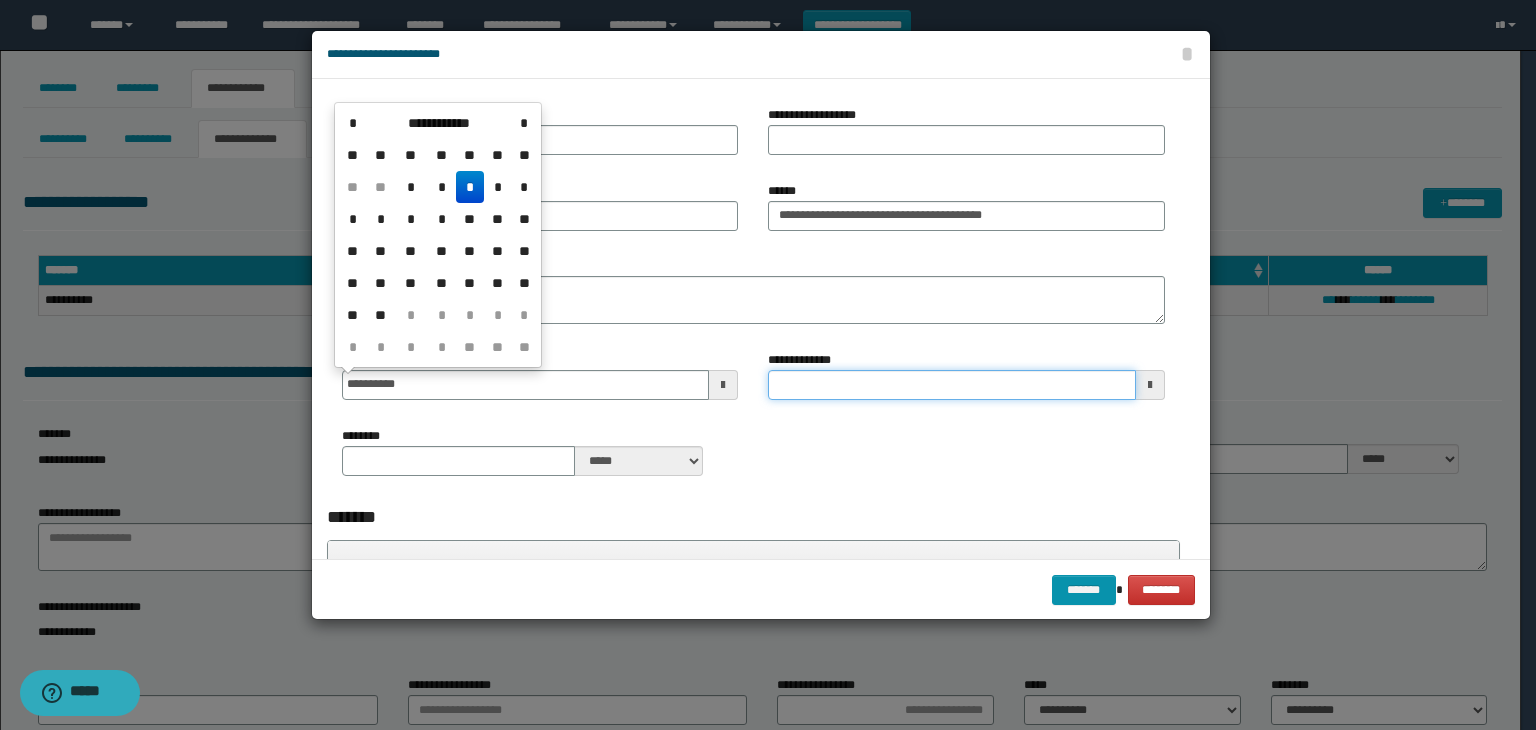 type on "**********" 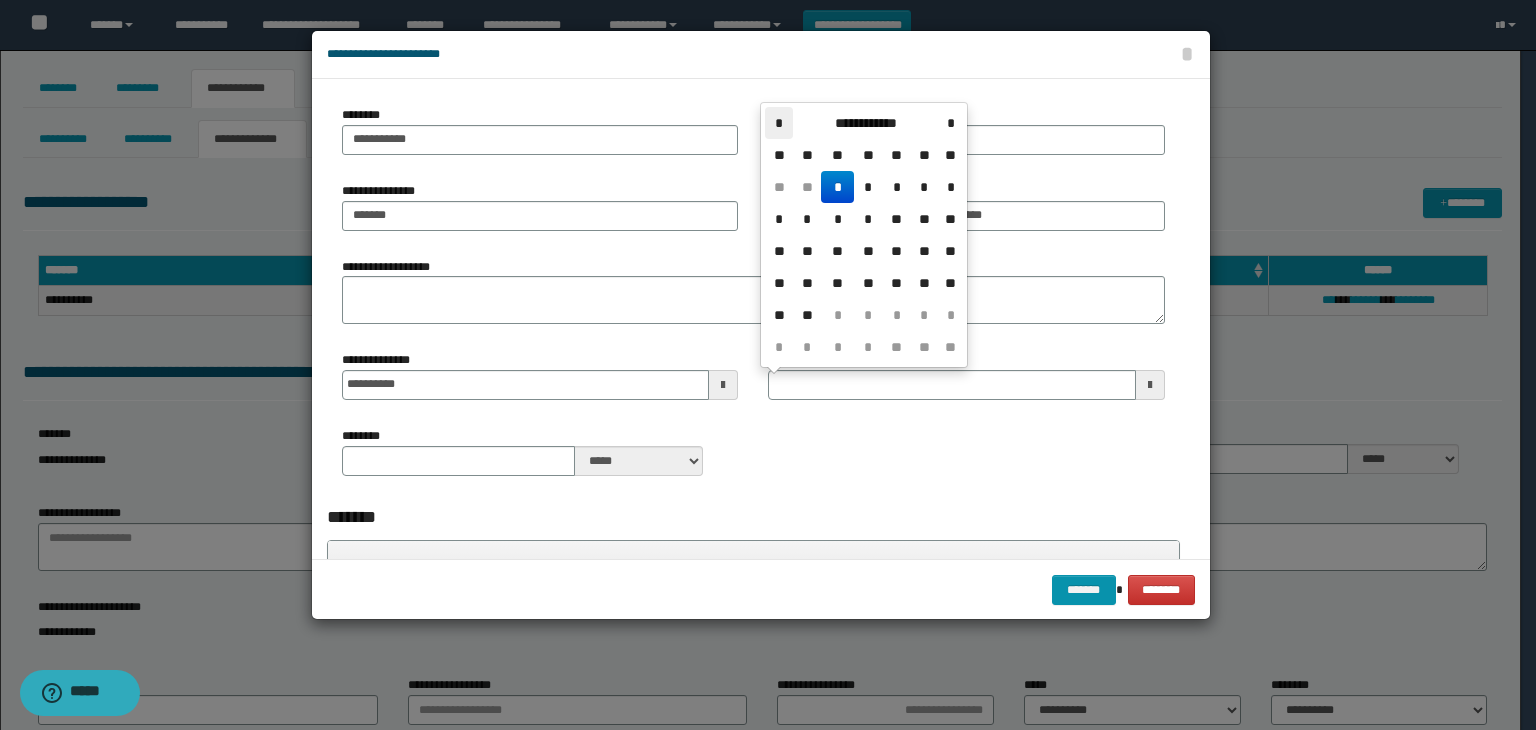 click on "*" at bounding box center [779, 123] 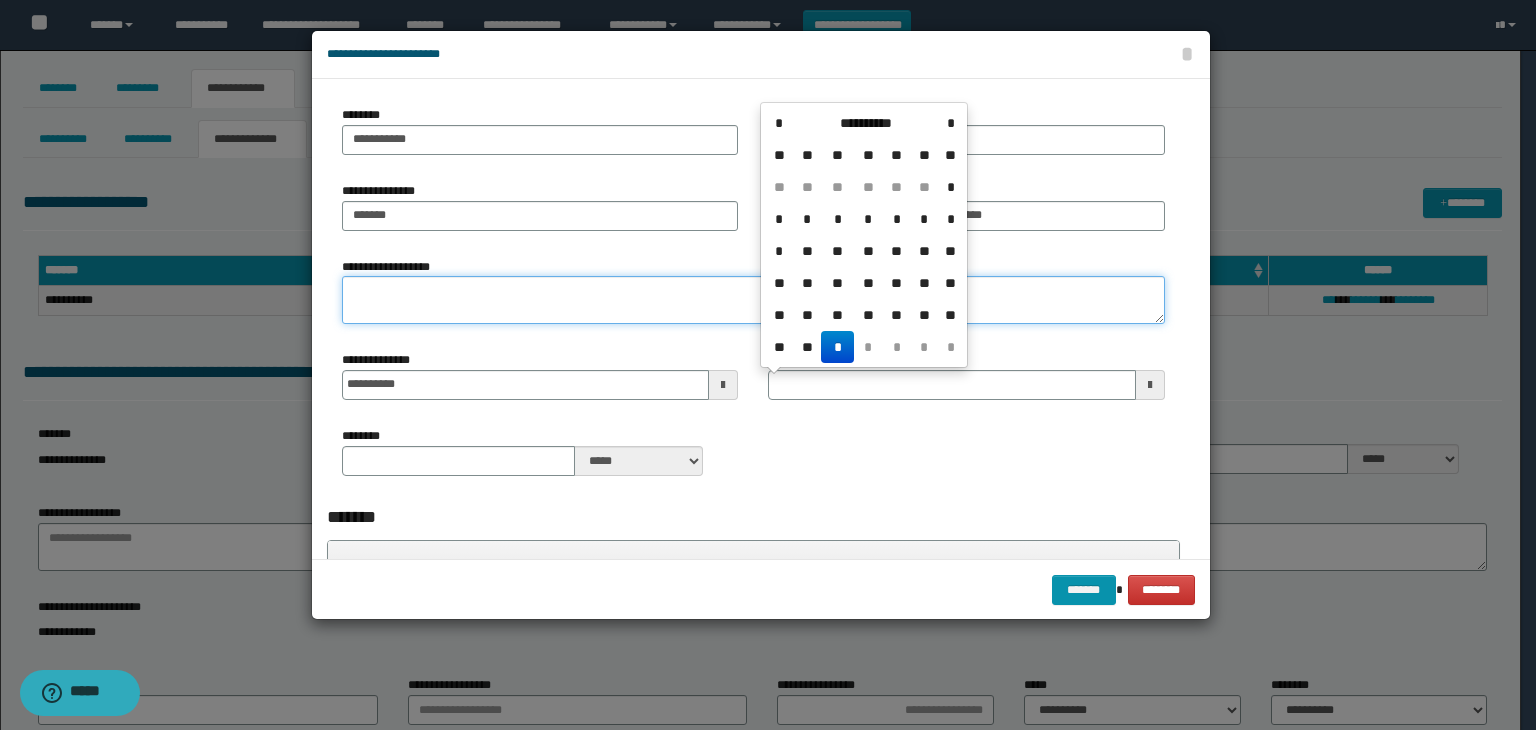 click on "**********" at bounding box center (753, 300) 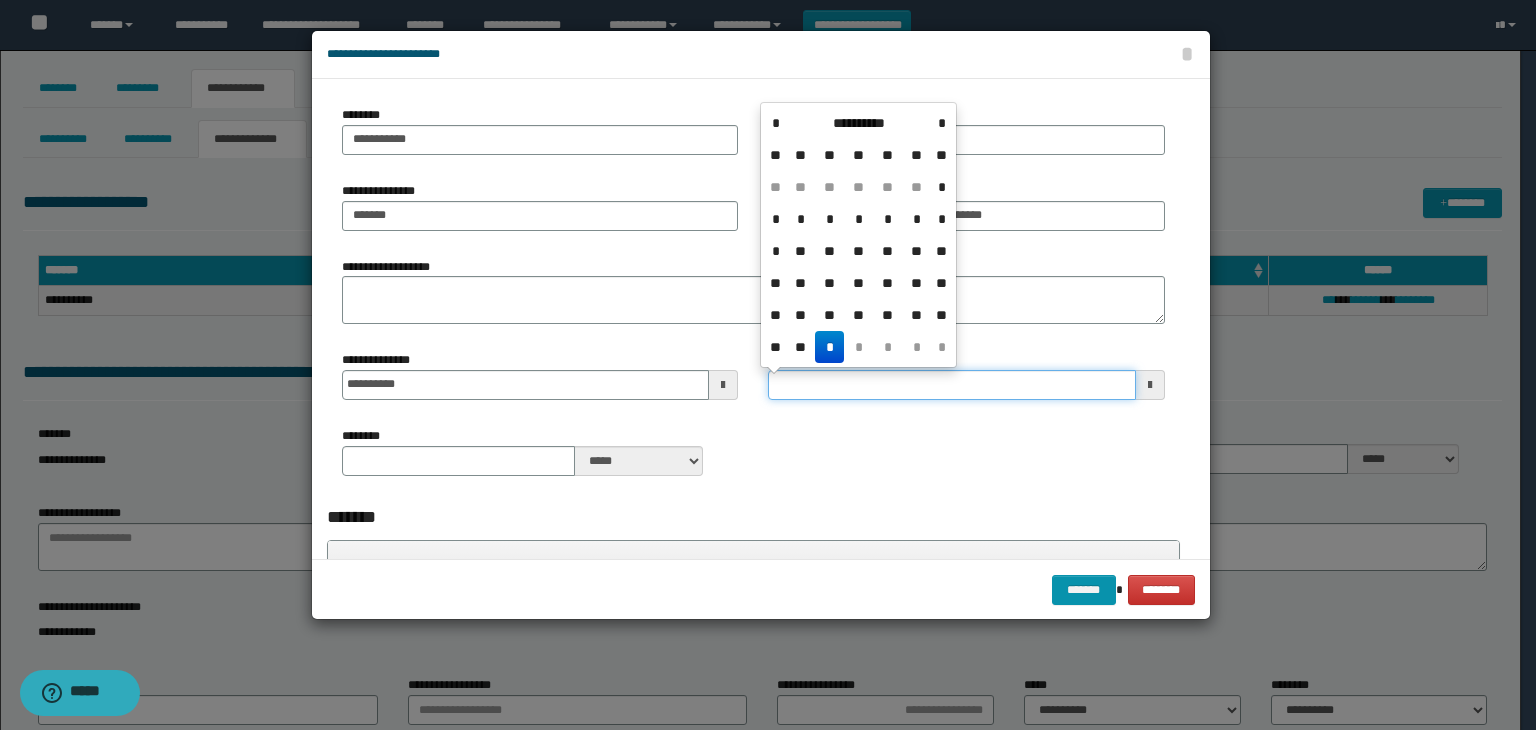click on "**********" at bounding box center [952, 385] 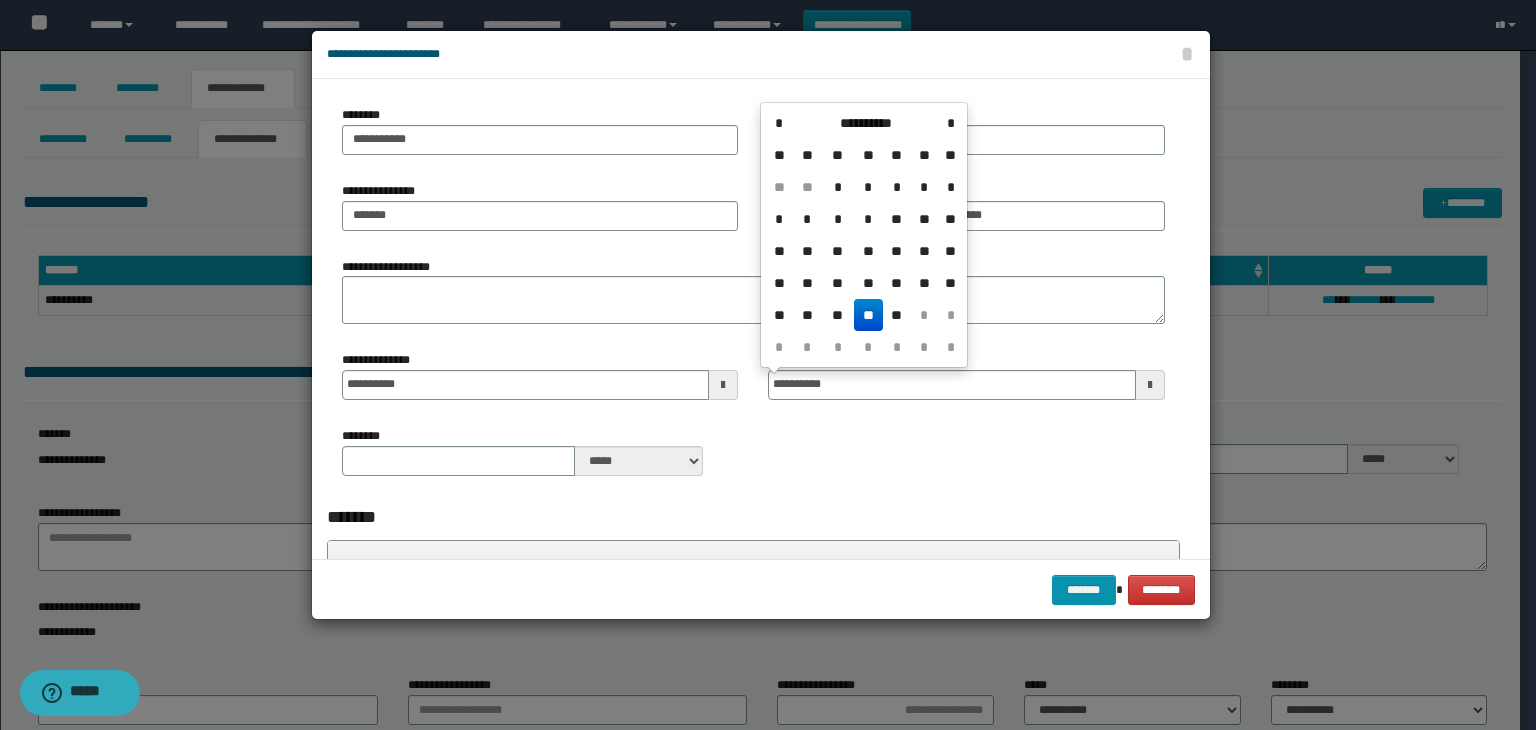 type on "**********" 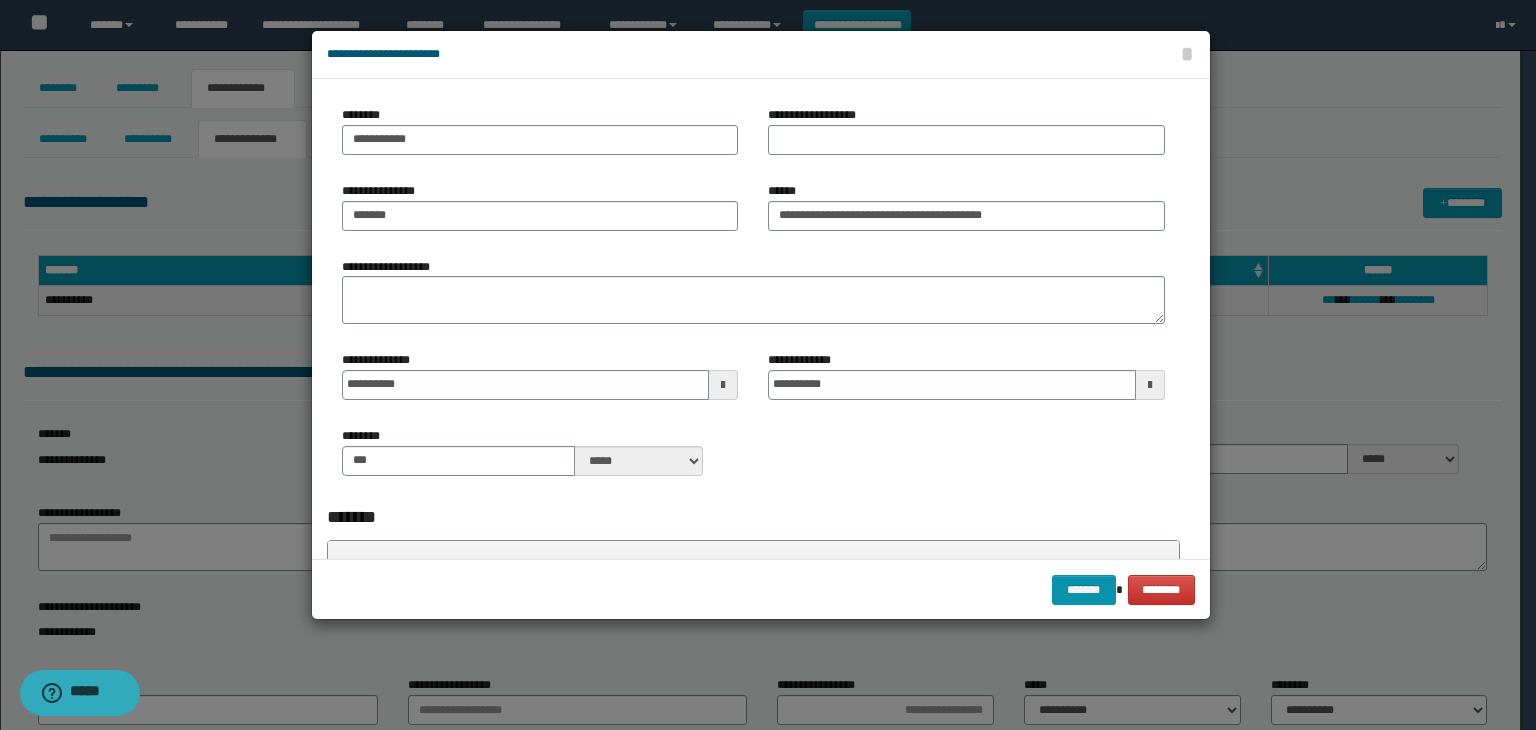 click on "********
***
*****
****" at bounding box center (753, 459) 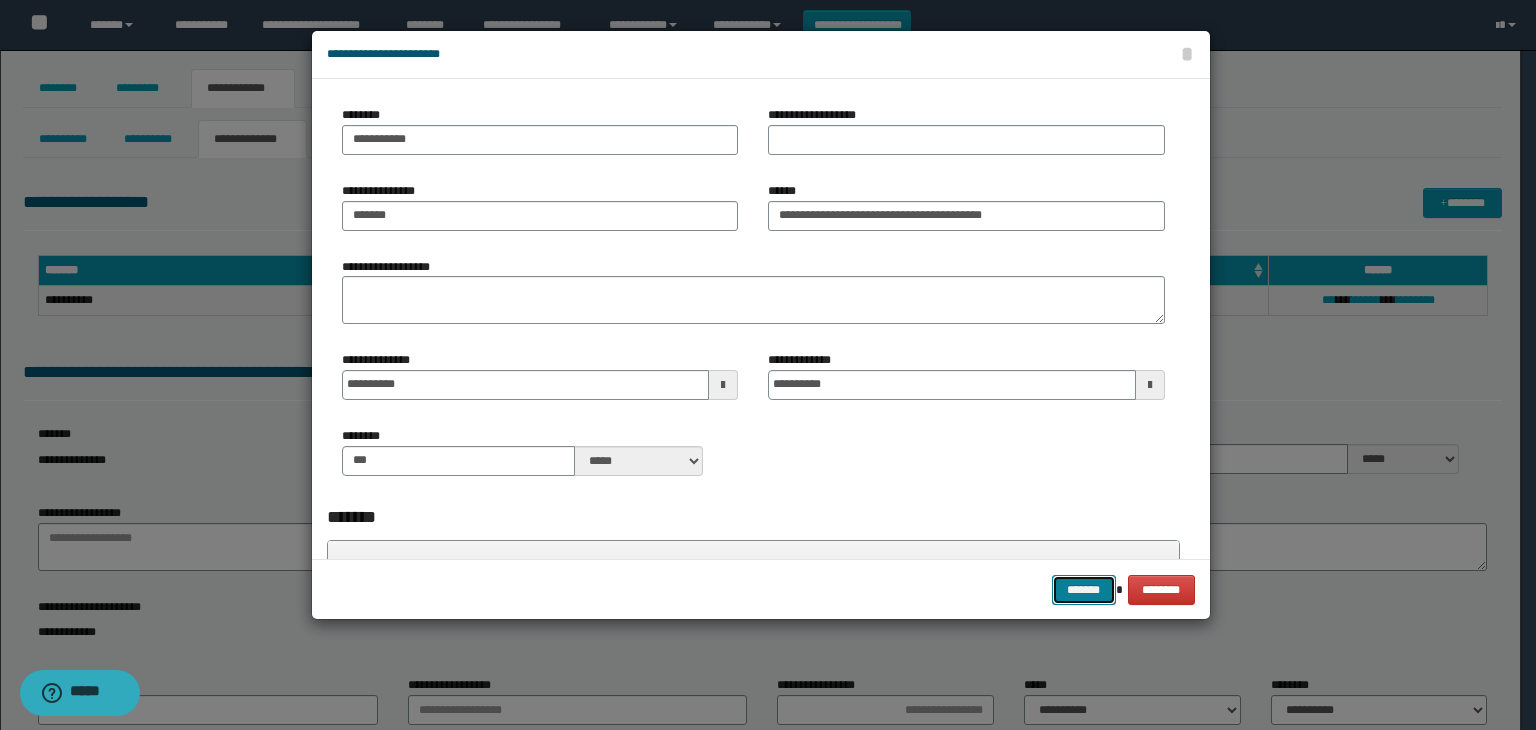 click on "*******" at bounding box center [1084, 590] 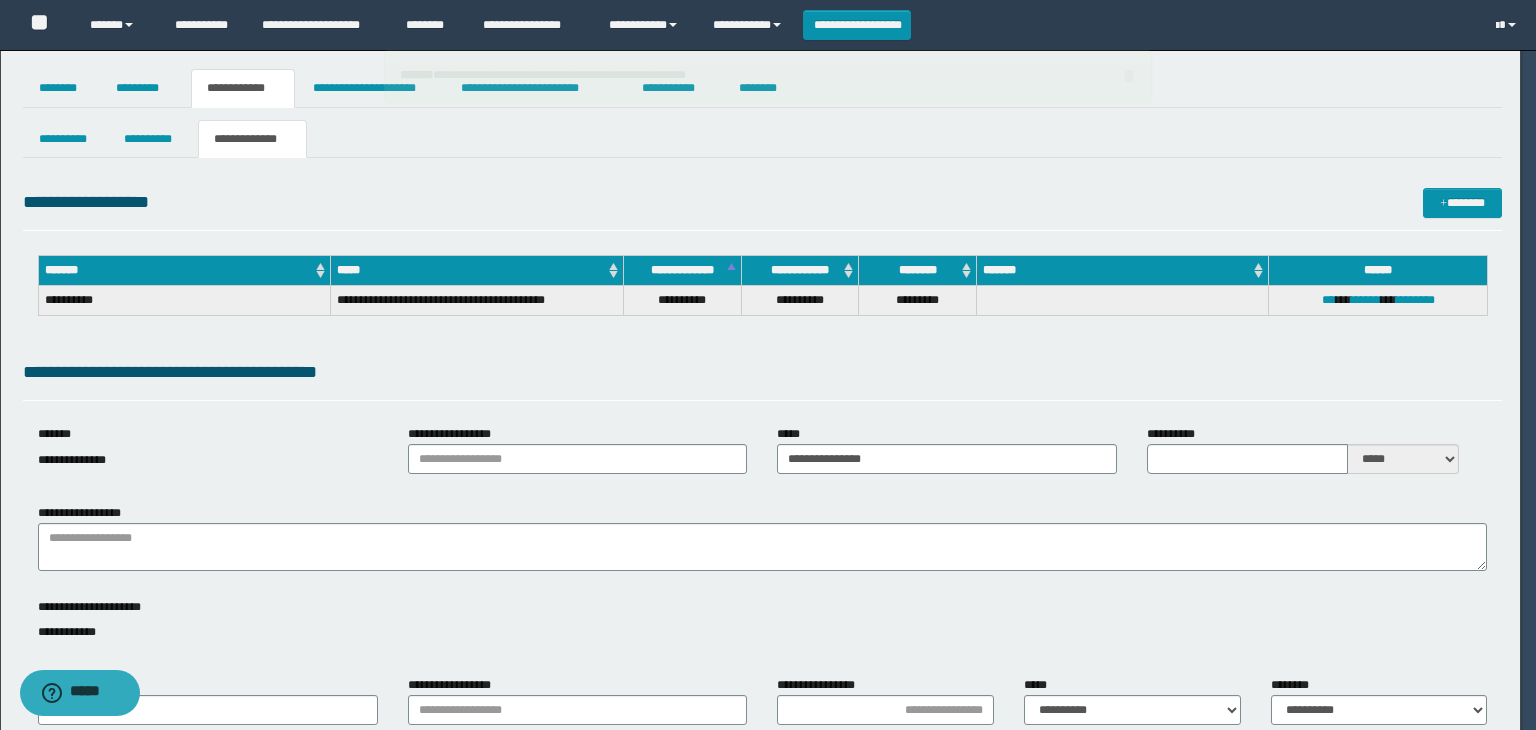 type 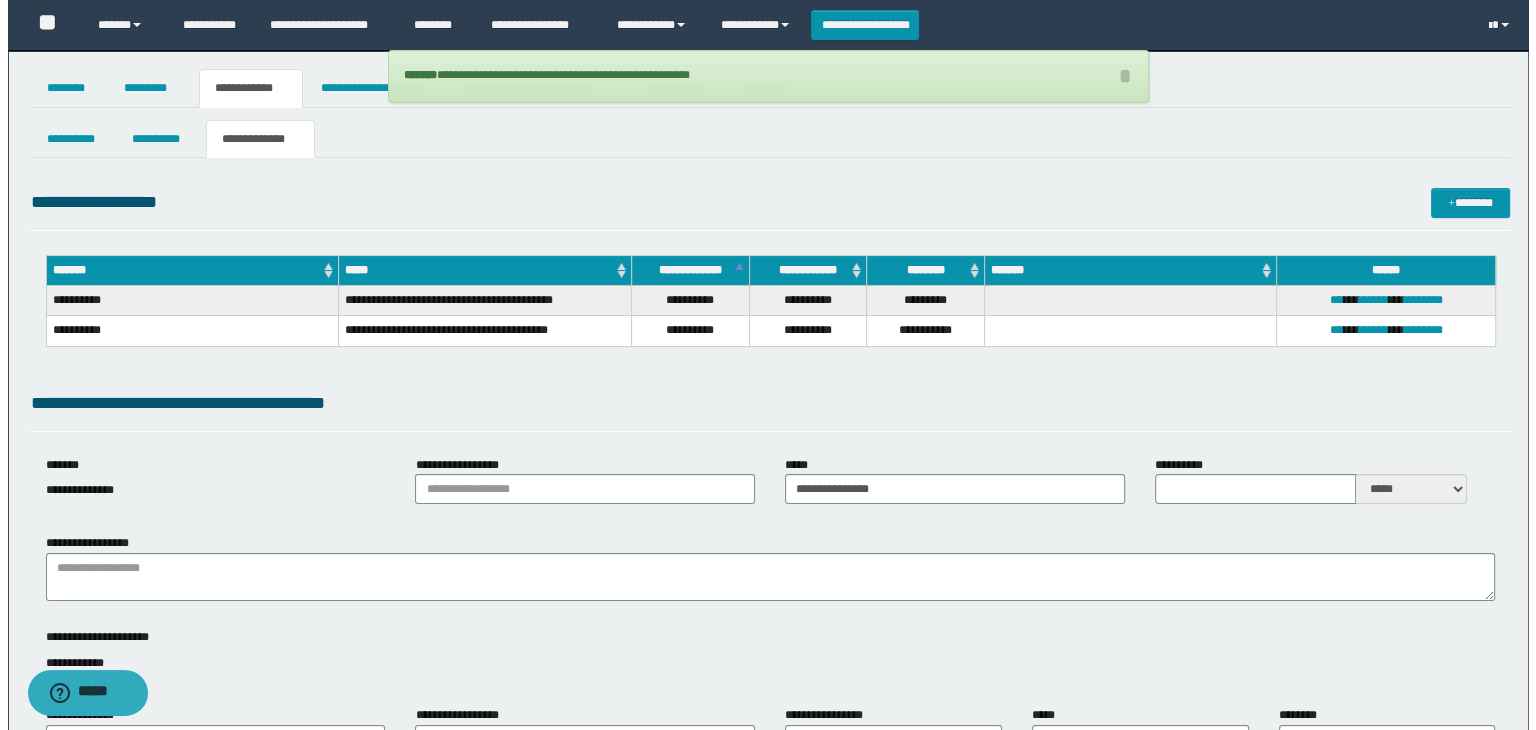 scroll, scrollTop: 100, scrollLeft: 0, axis: vertical 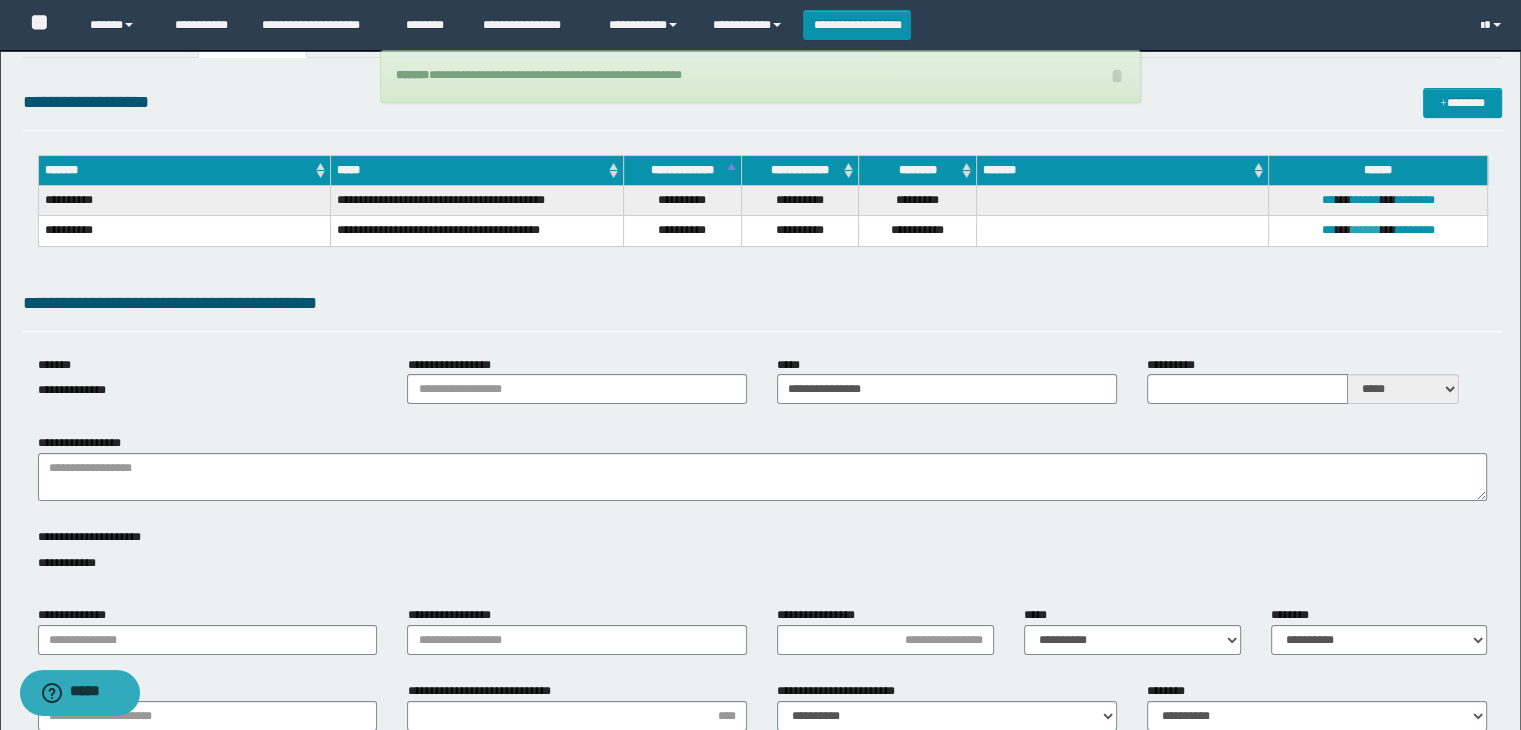 click on "******" at bounding box center [1366, 230] 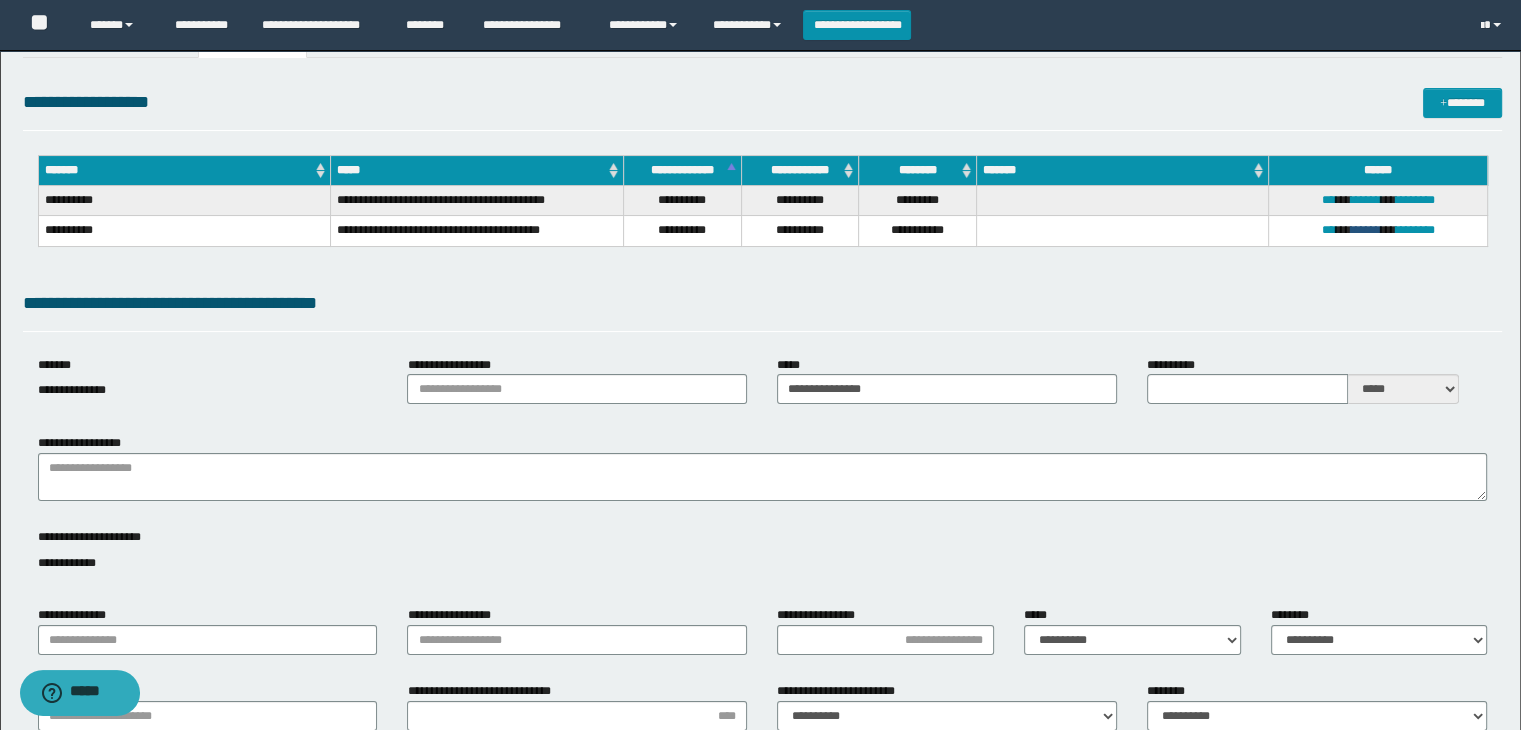 type on "**********" 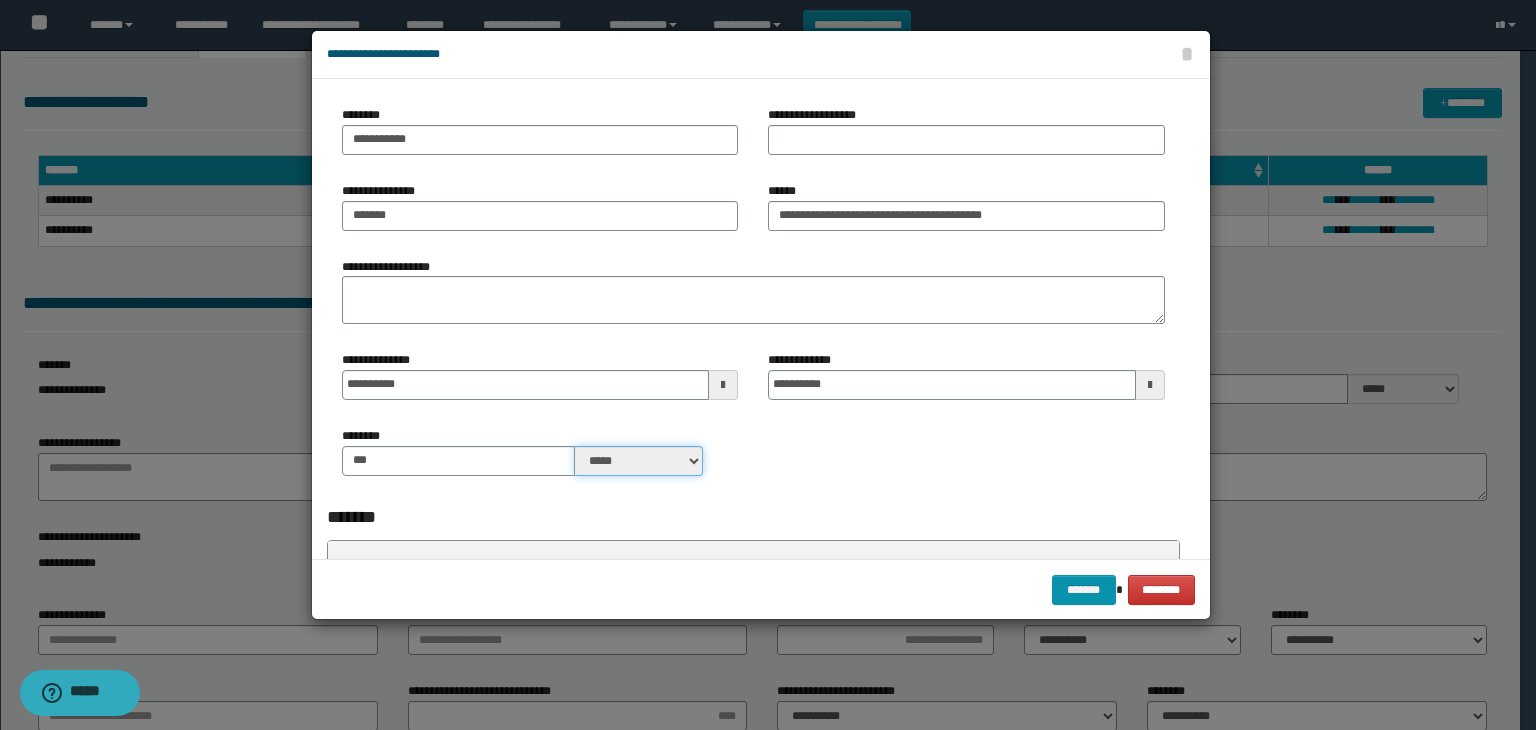 click on "*****
****" at bounding box center (639, 461) 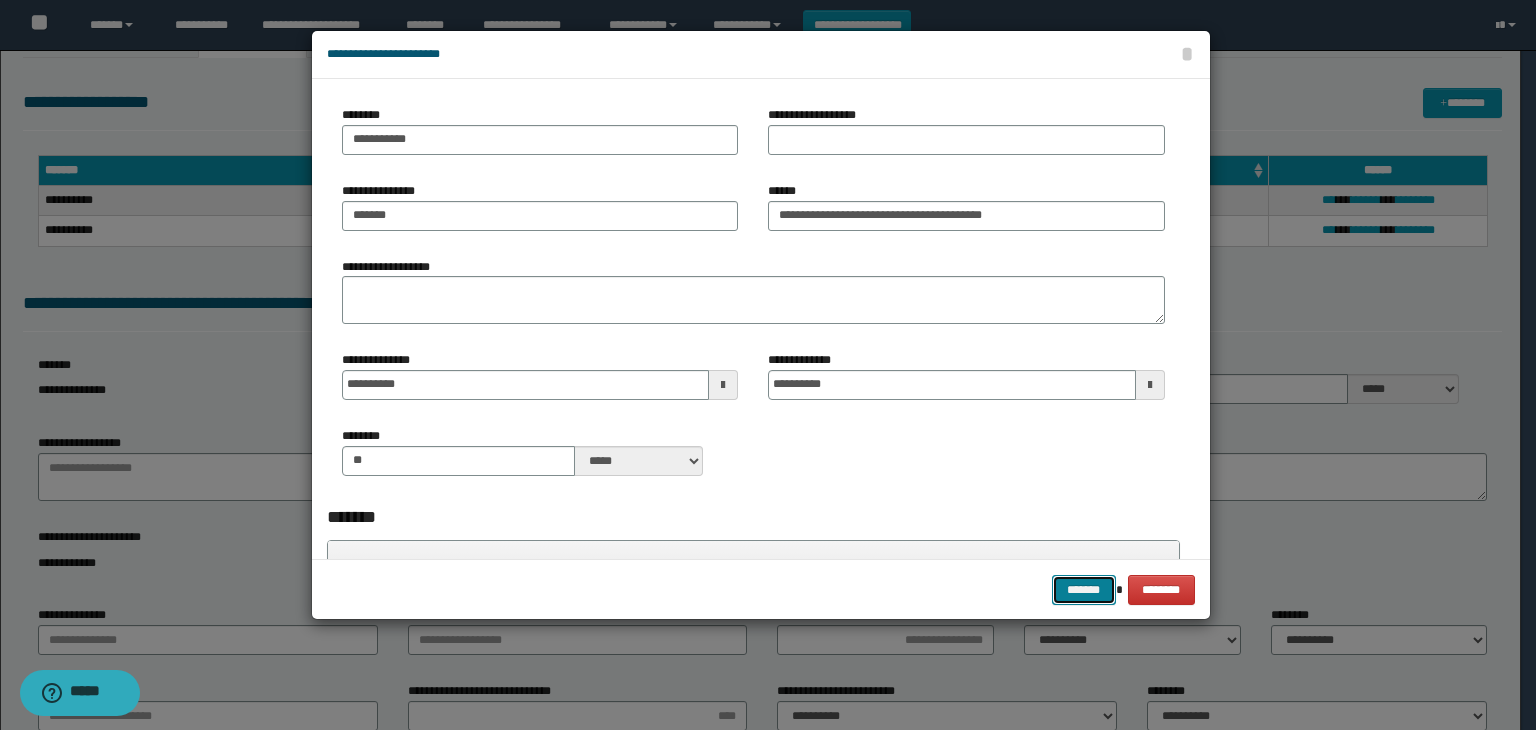 click on "*******" at bounding box center [1084, 590] 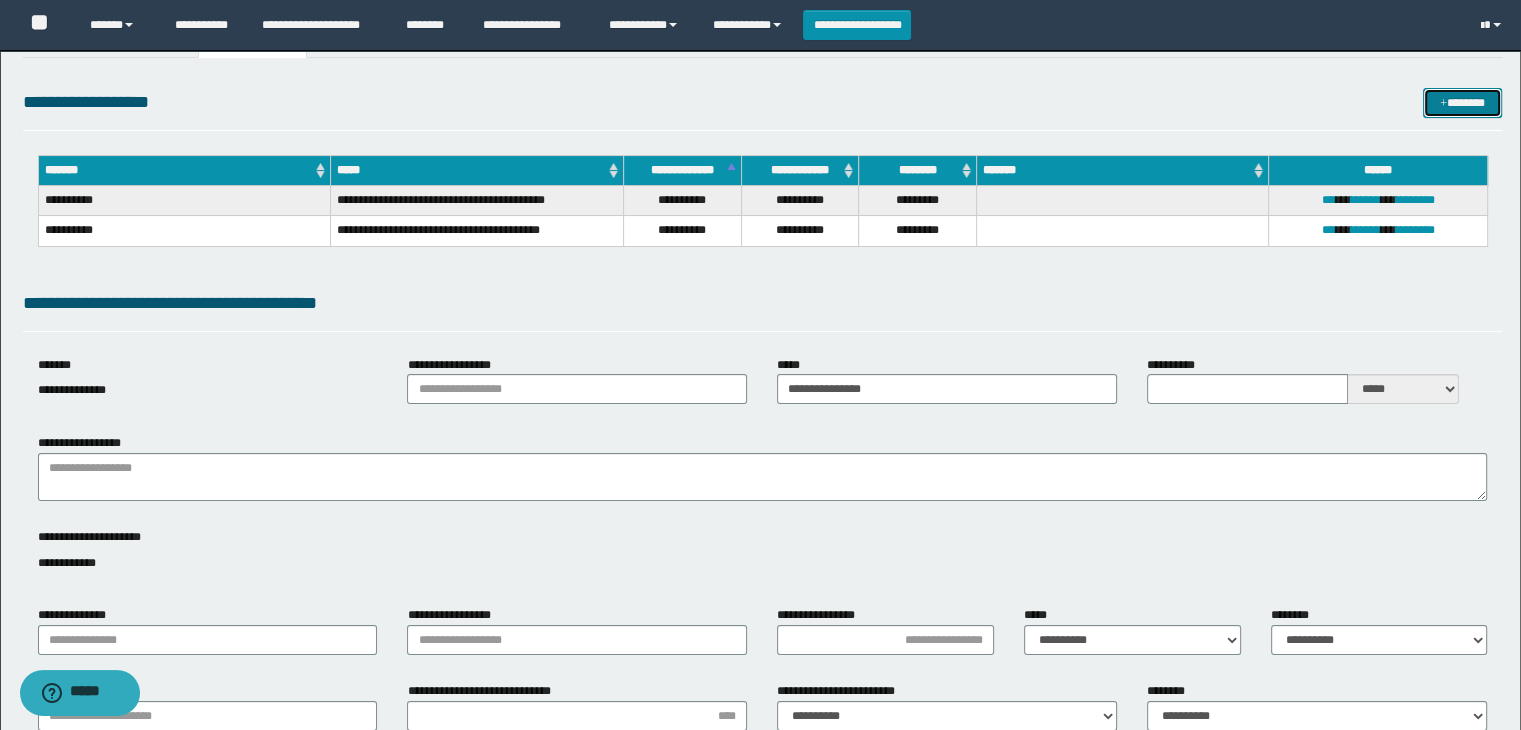 click at bounding box center [1443, 104] 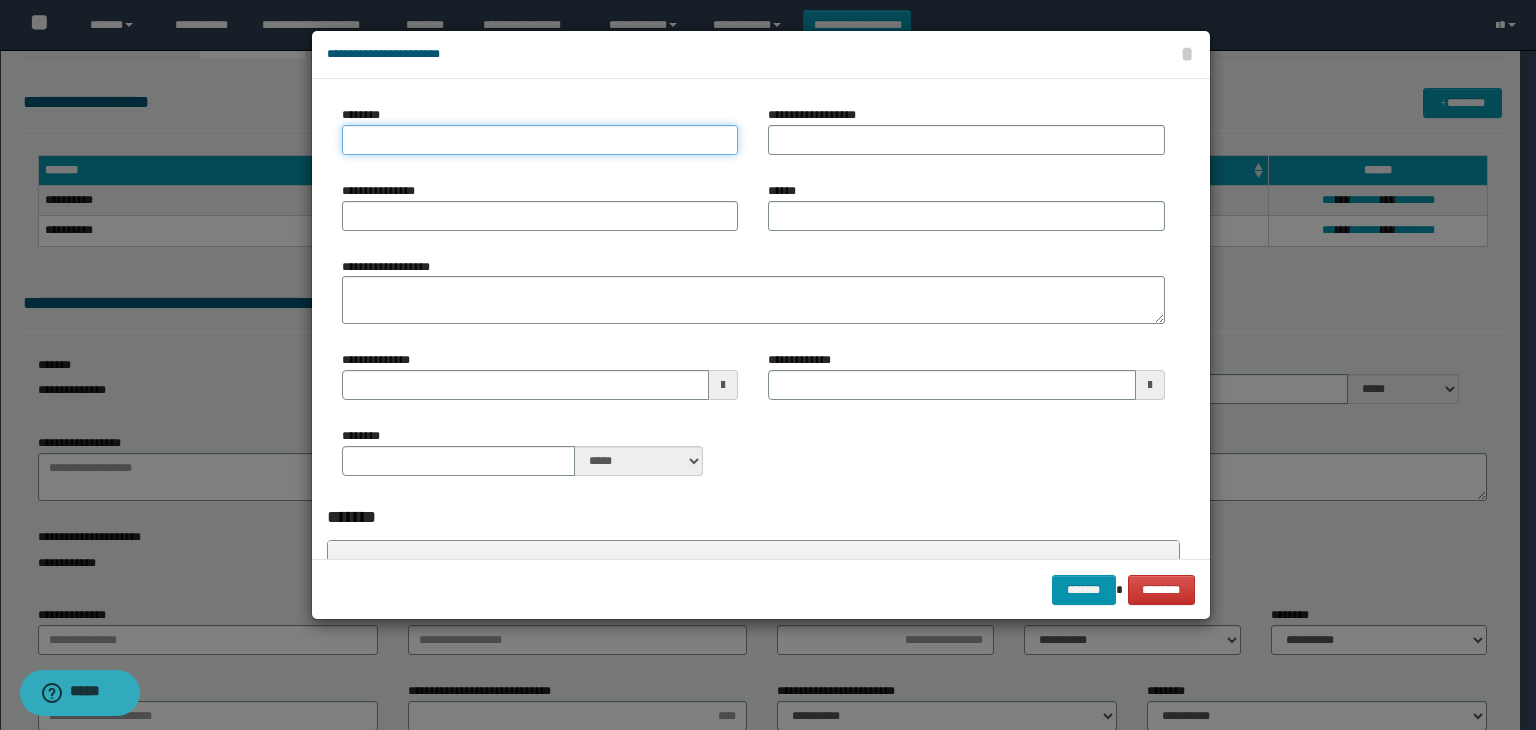 click on "********" at bounding box center (540, 140) 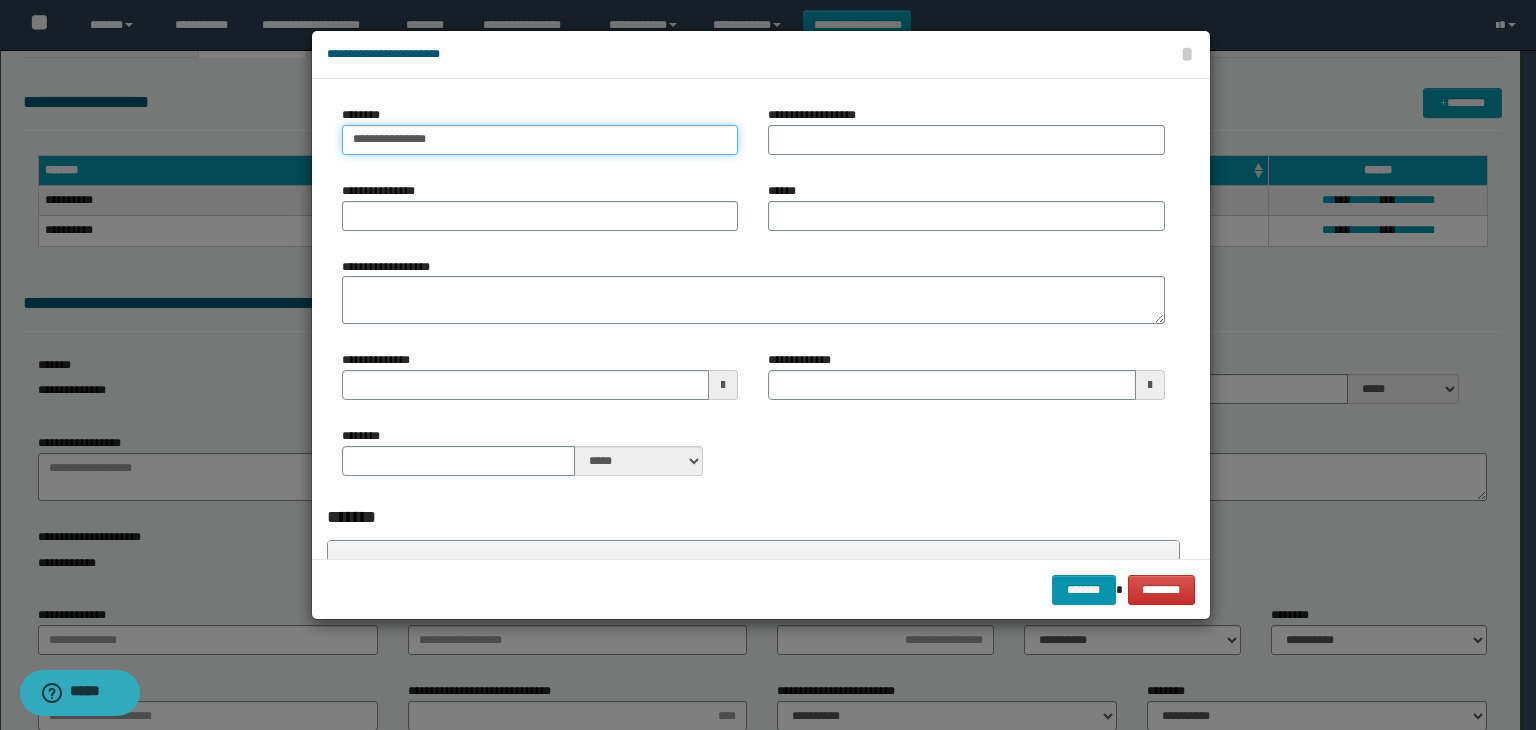 type on "**********" 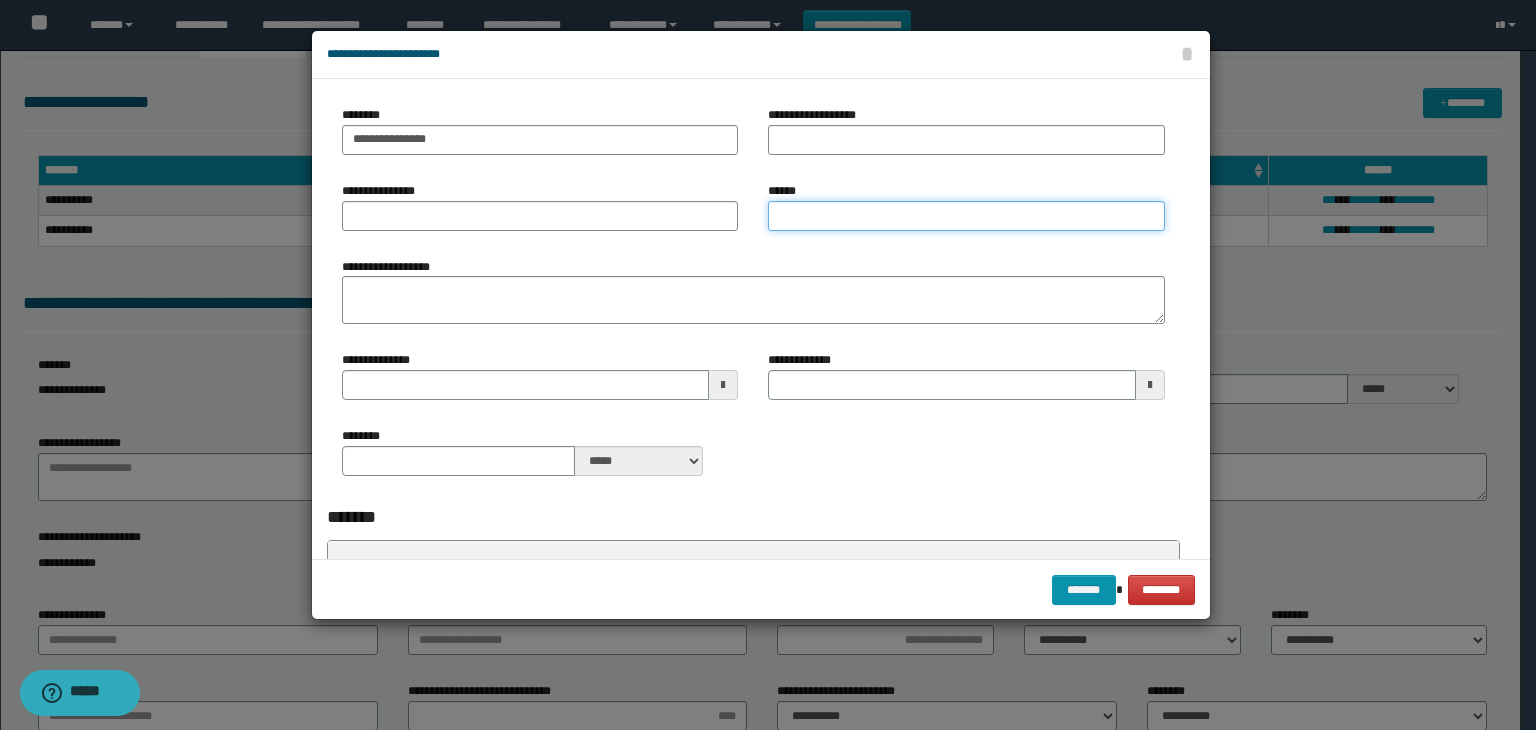 click on "******" at bounding box center (966, 216) 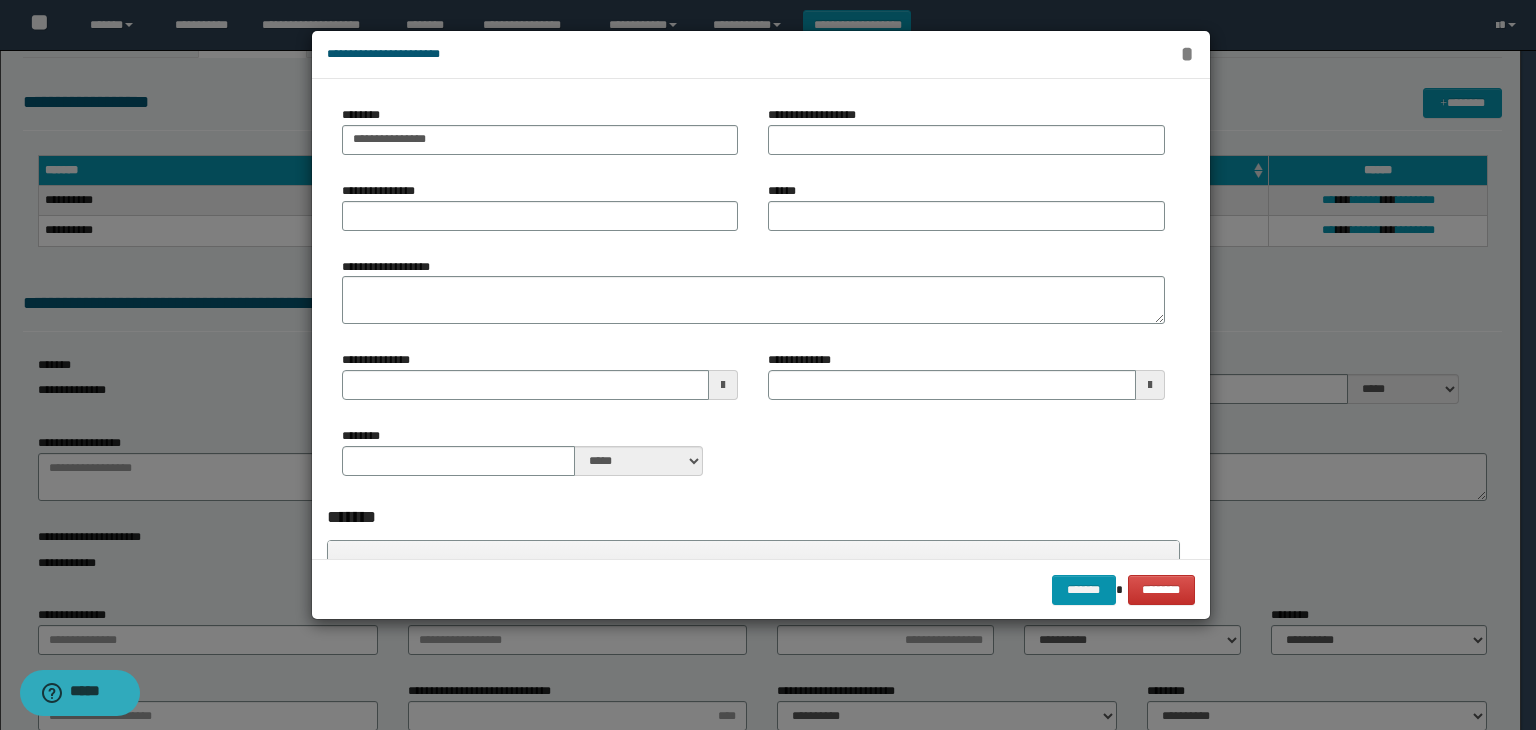 click on "*" at bounding box center [1187, 54] 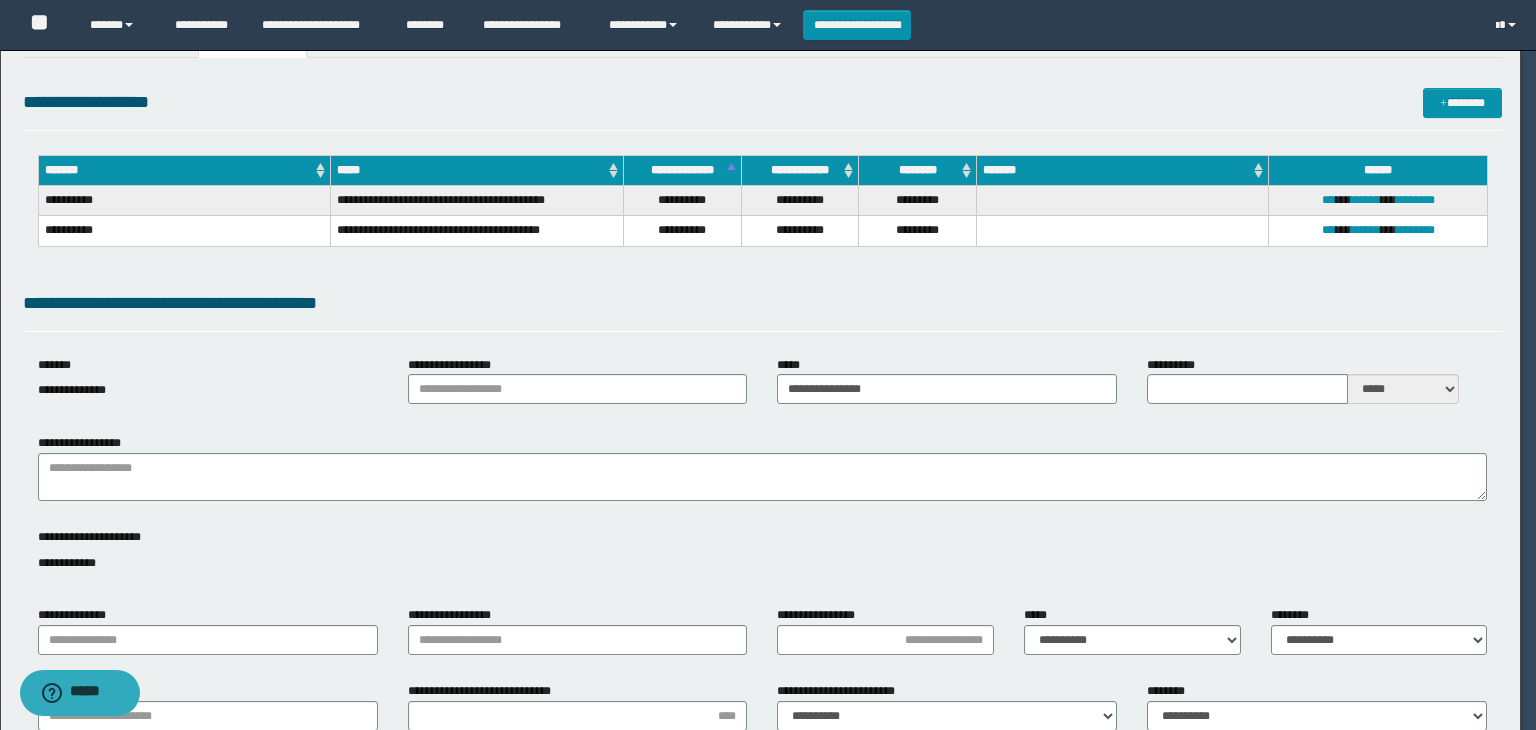 type 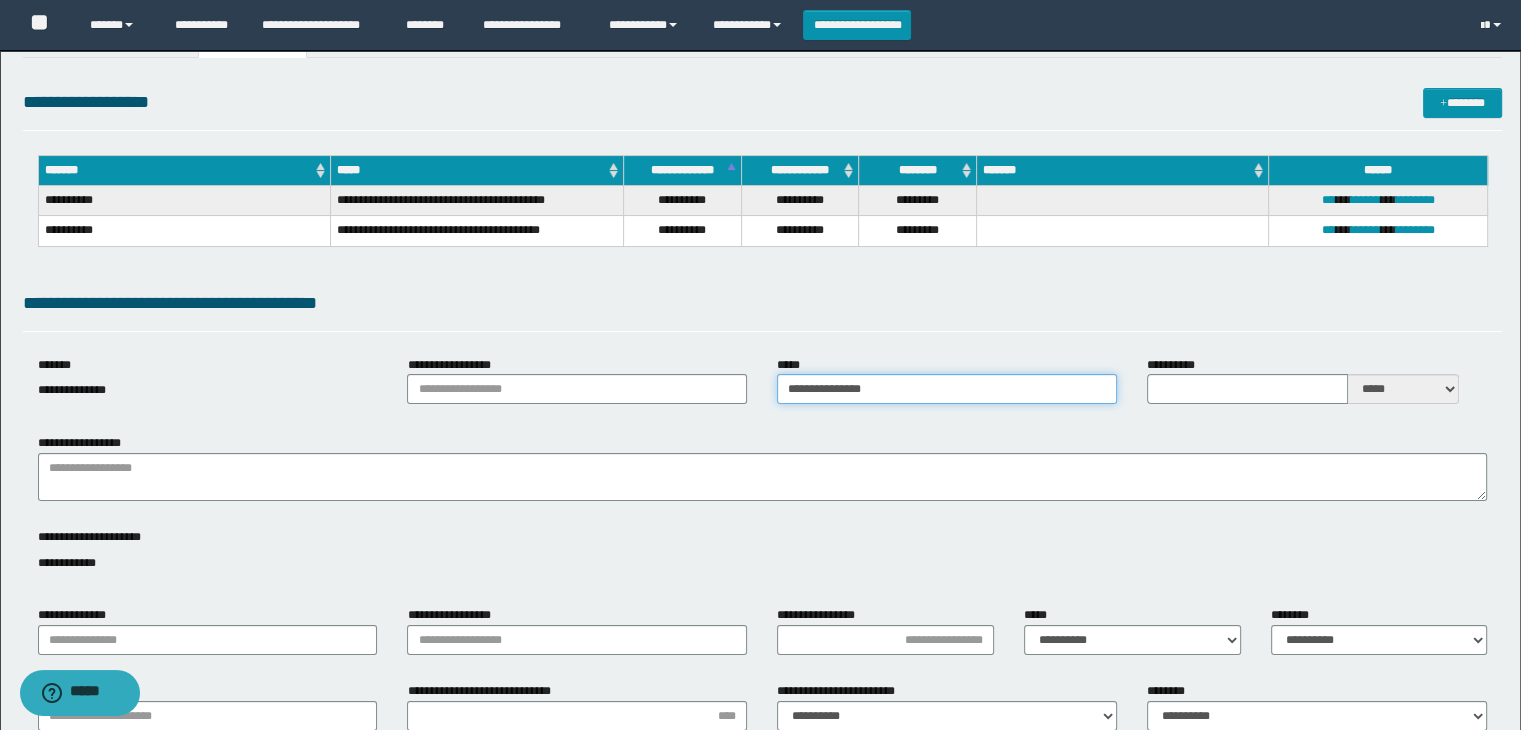 drag, startPoint x: 935, startPoint y: 377, endPoint x: 490, endPoint y: 385, distance: 445.0719 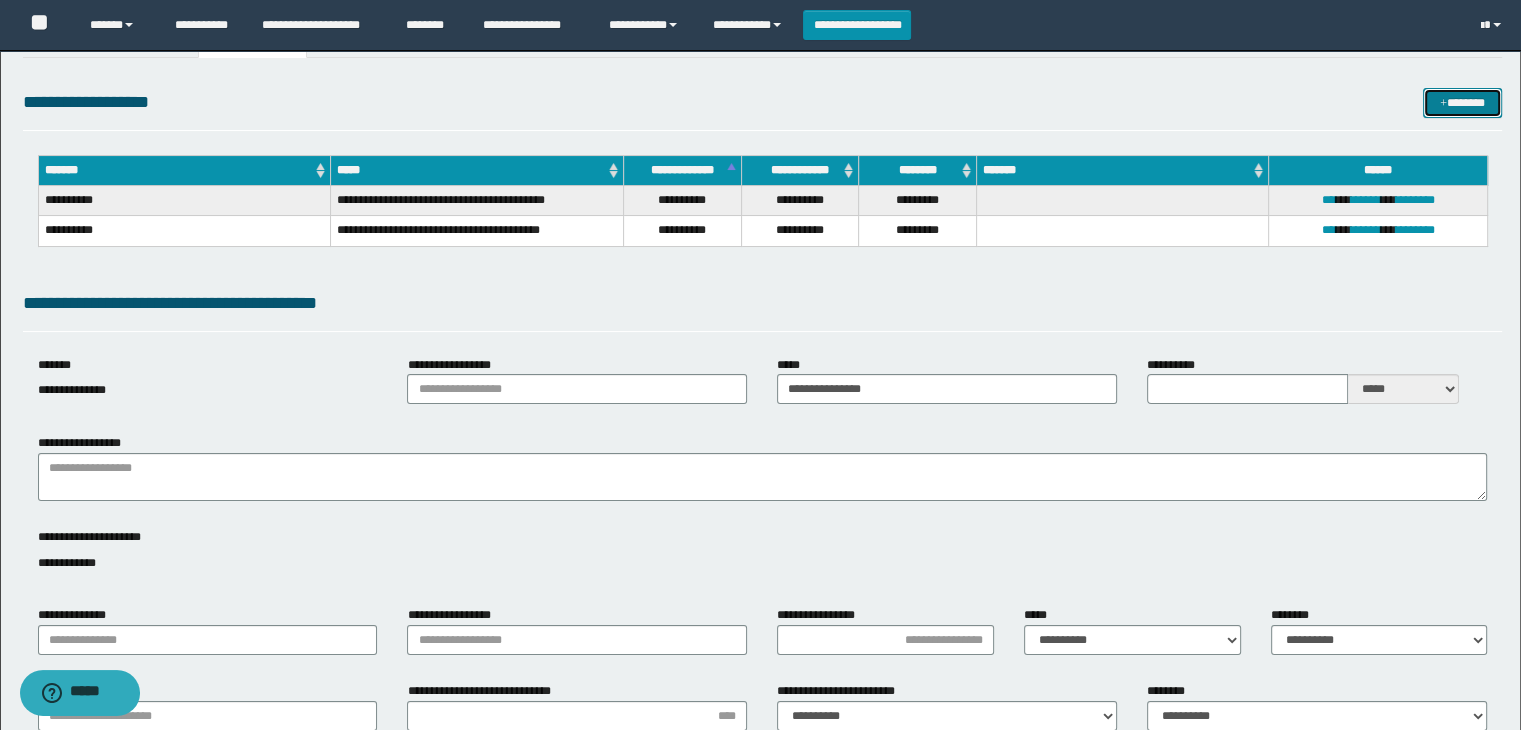 click on "*******" at bounding box center [1462, 103] 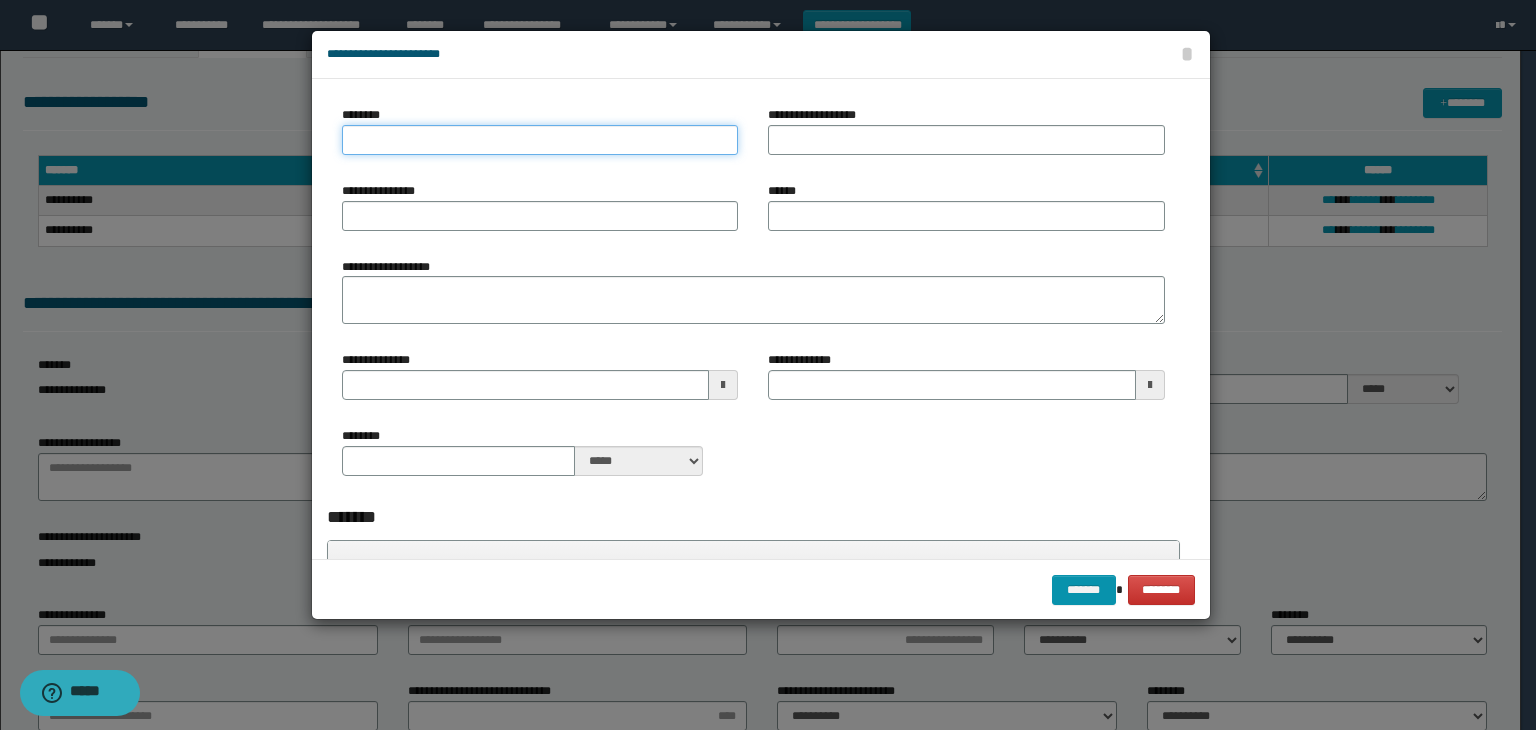 click on "********" at bounding box center (540, 140) 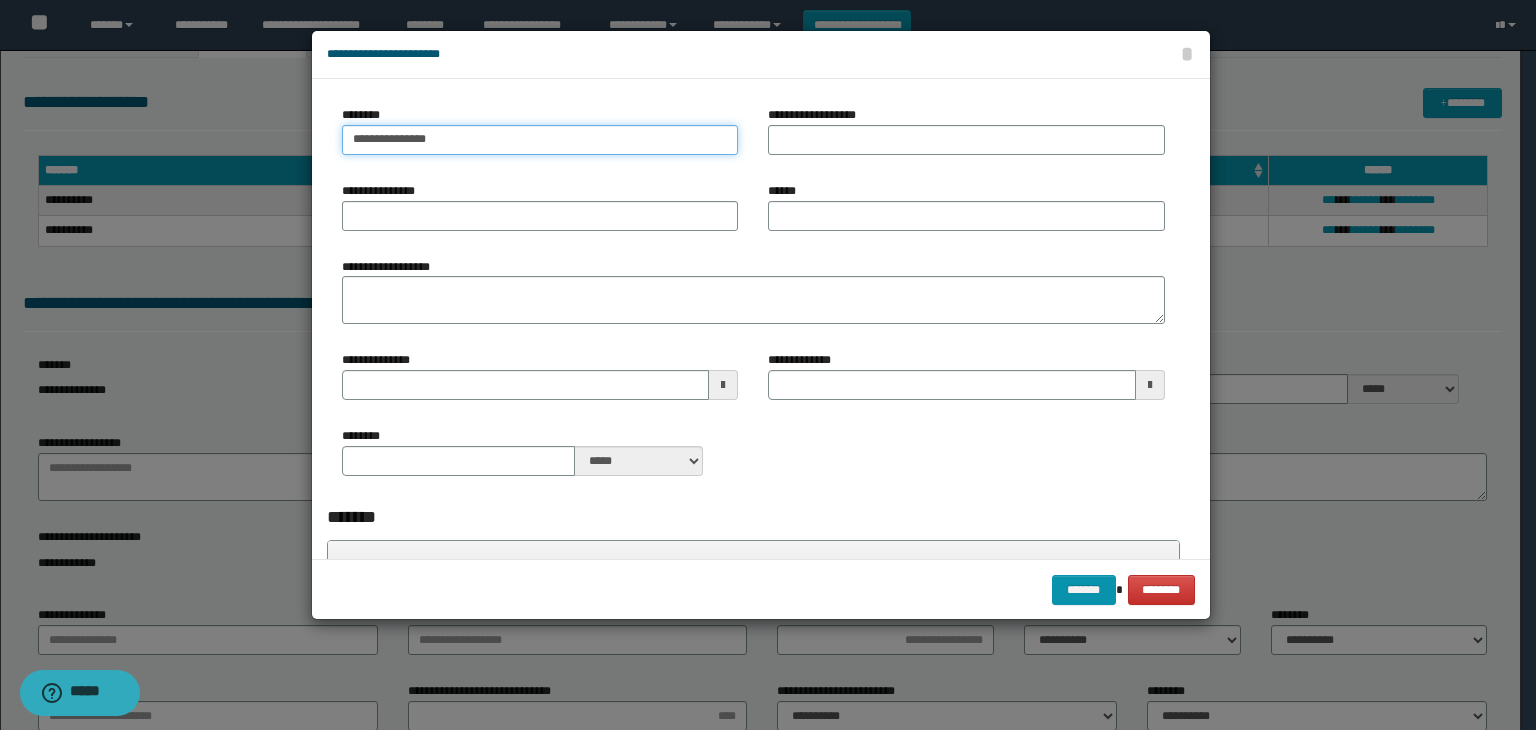 type on "**********" 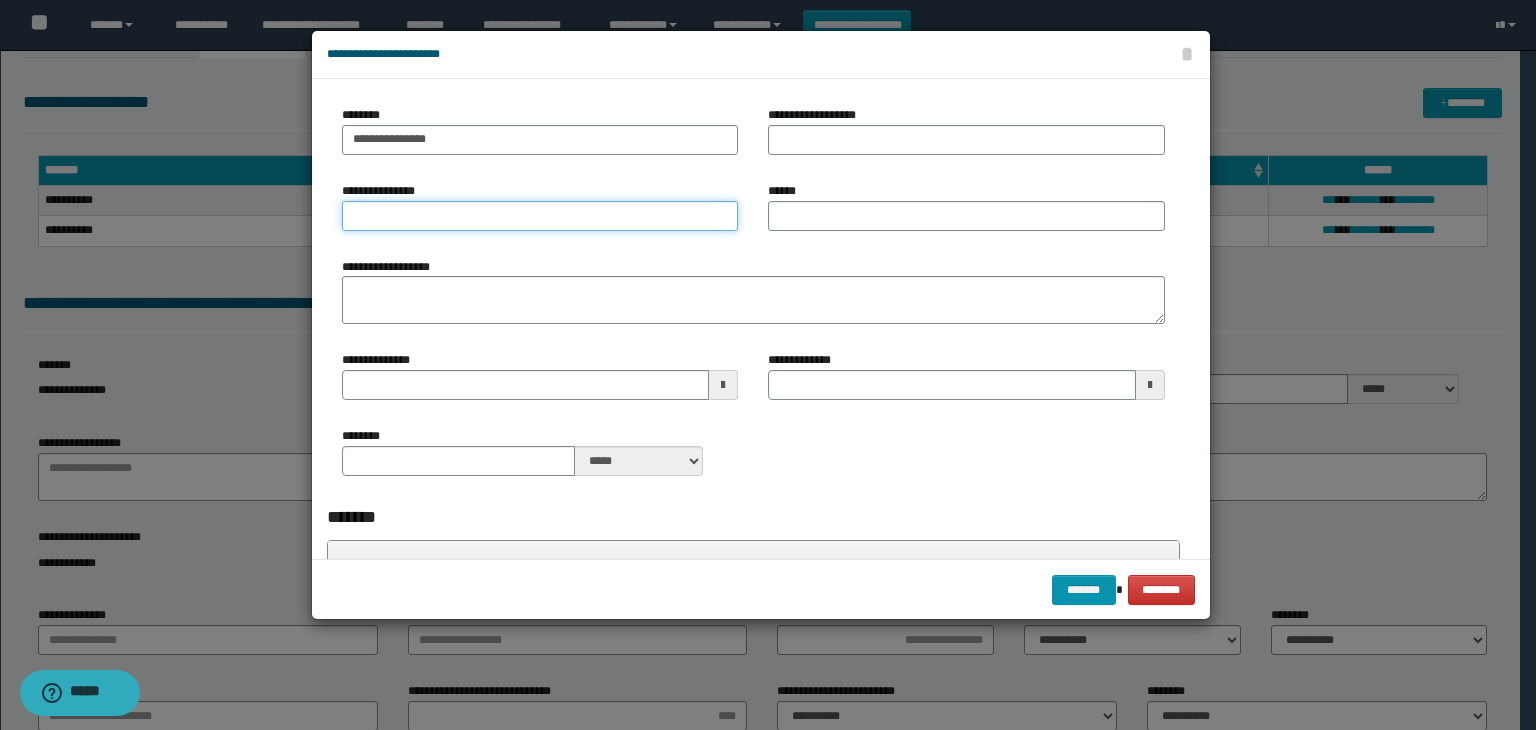 click on "**********" at bounding box center [540, 216] 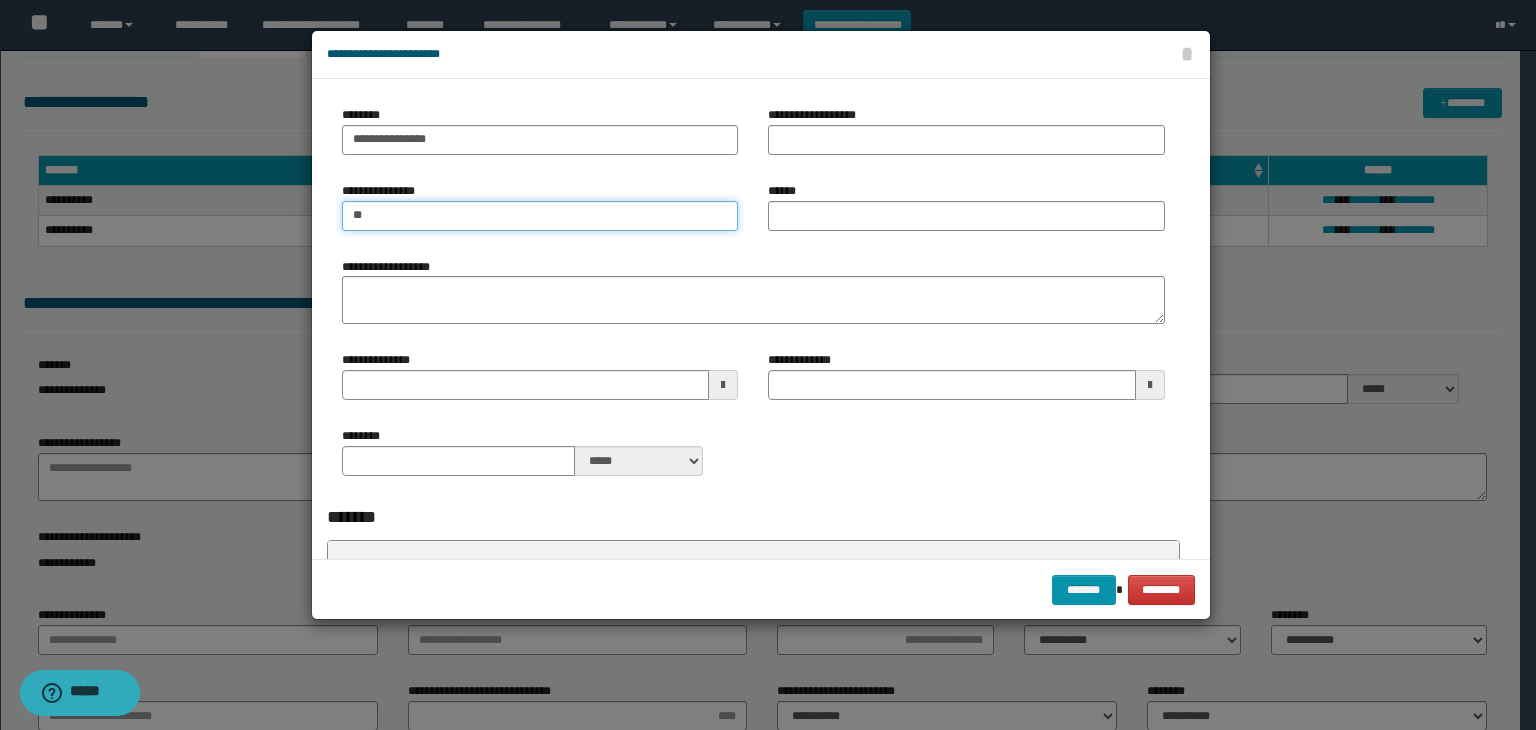 type on "*" 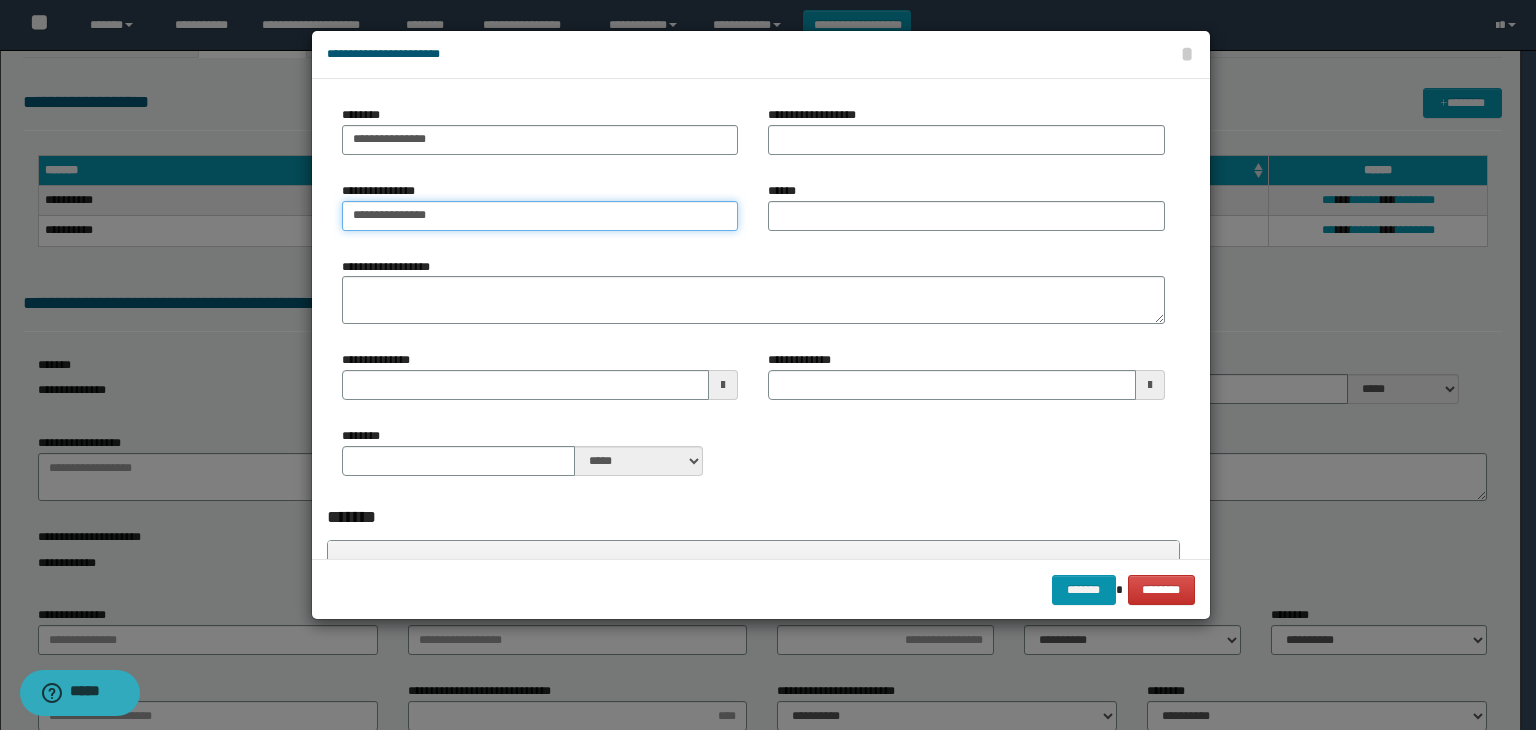 type on "**********" 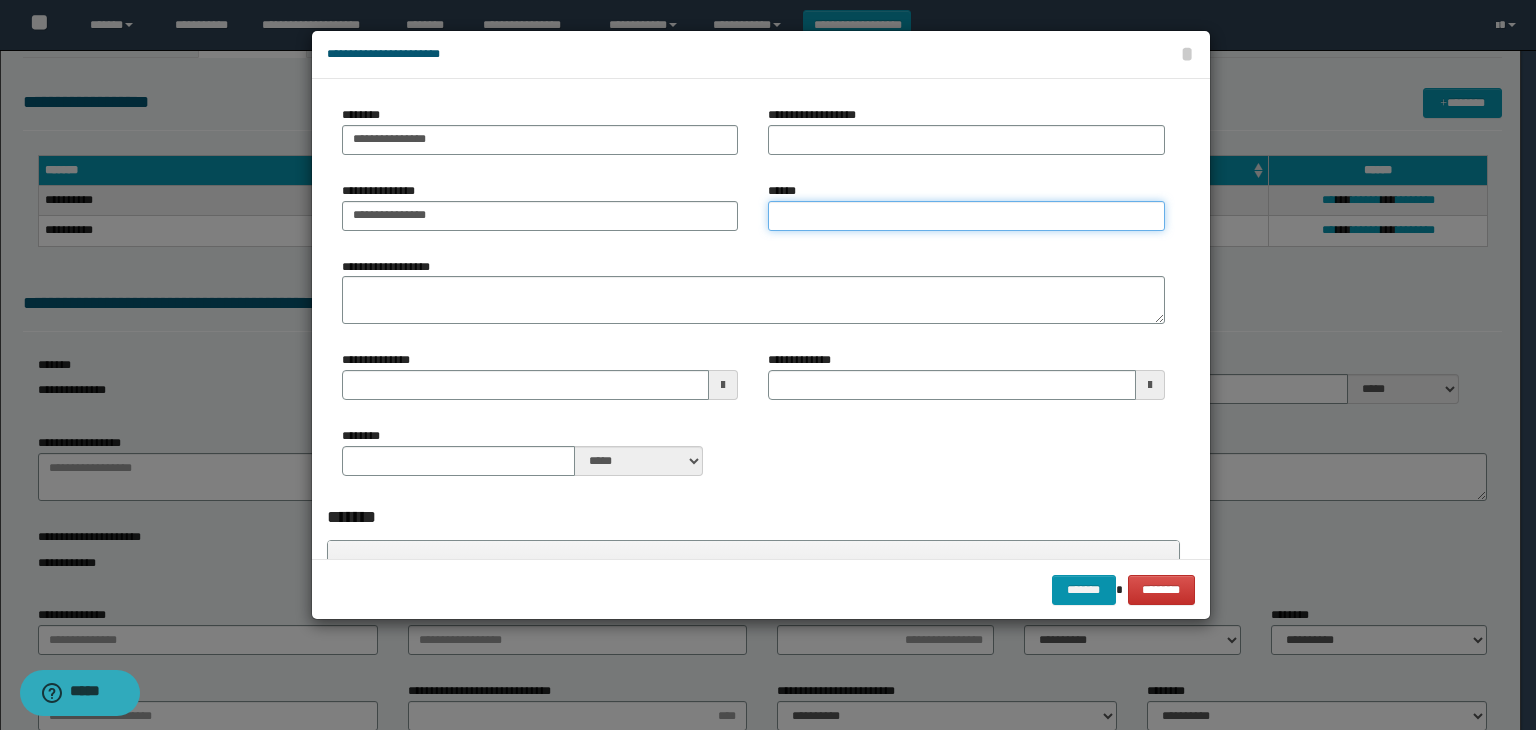 click on "******" at bounding box center [966, 216] 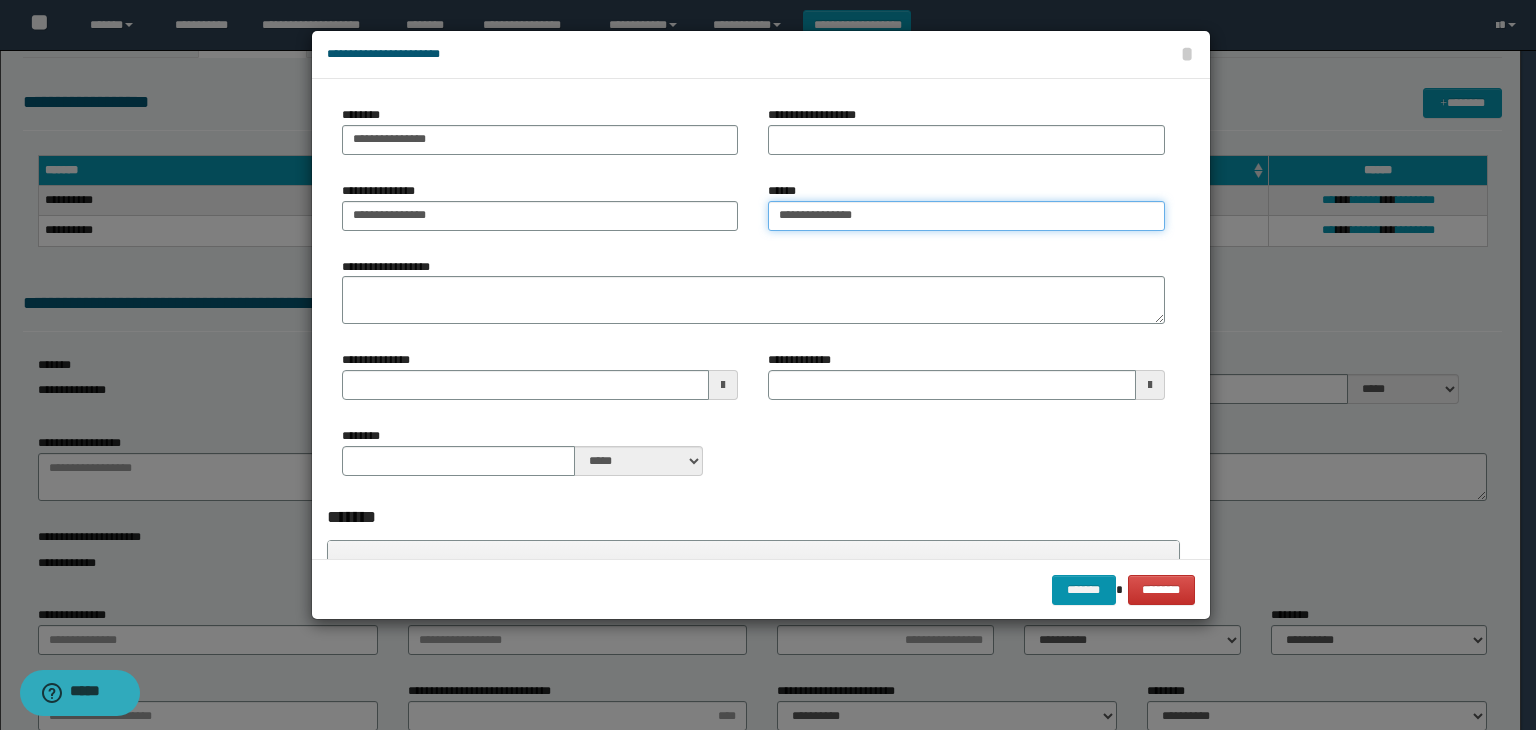 type 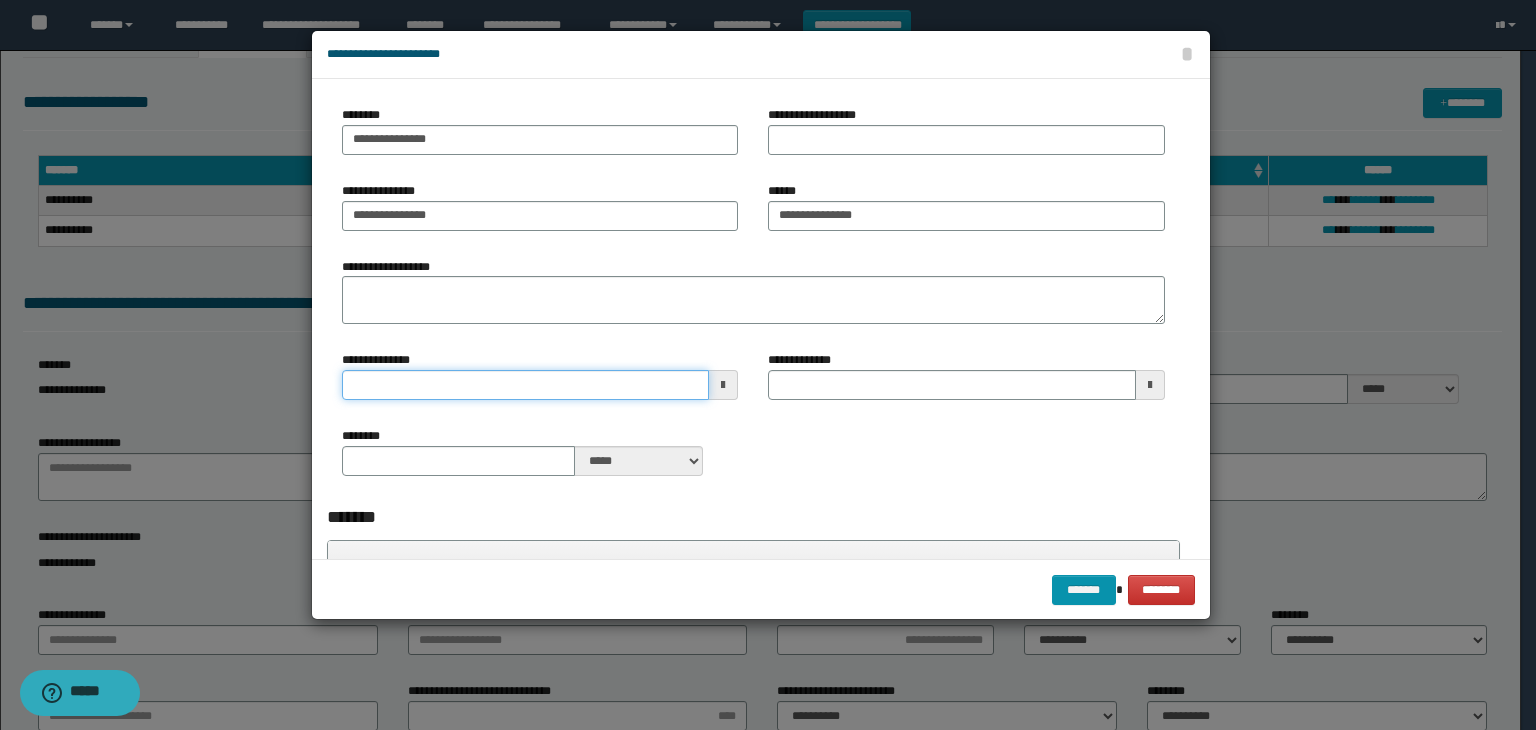 click on "**********" at bounding box center [526, 385] 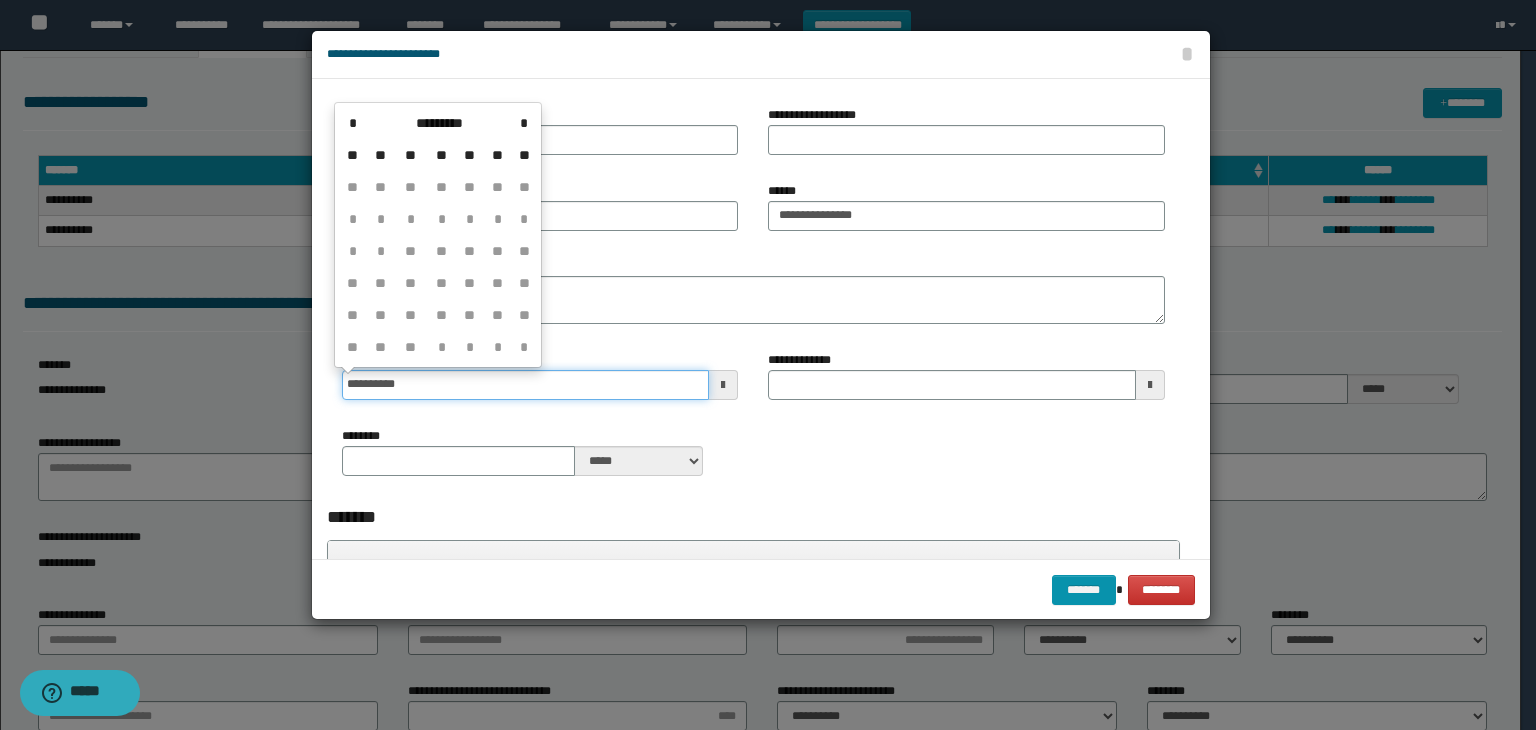 type on "**********" 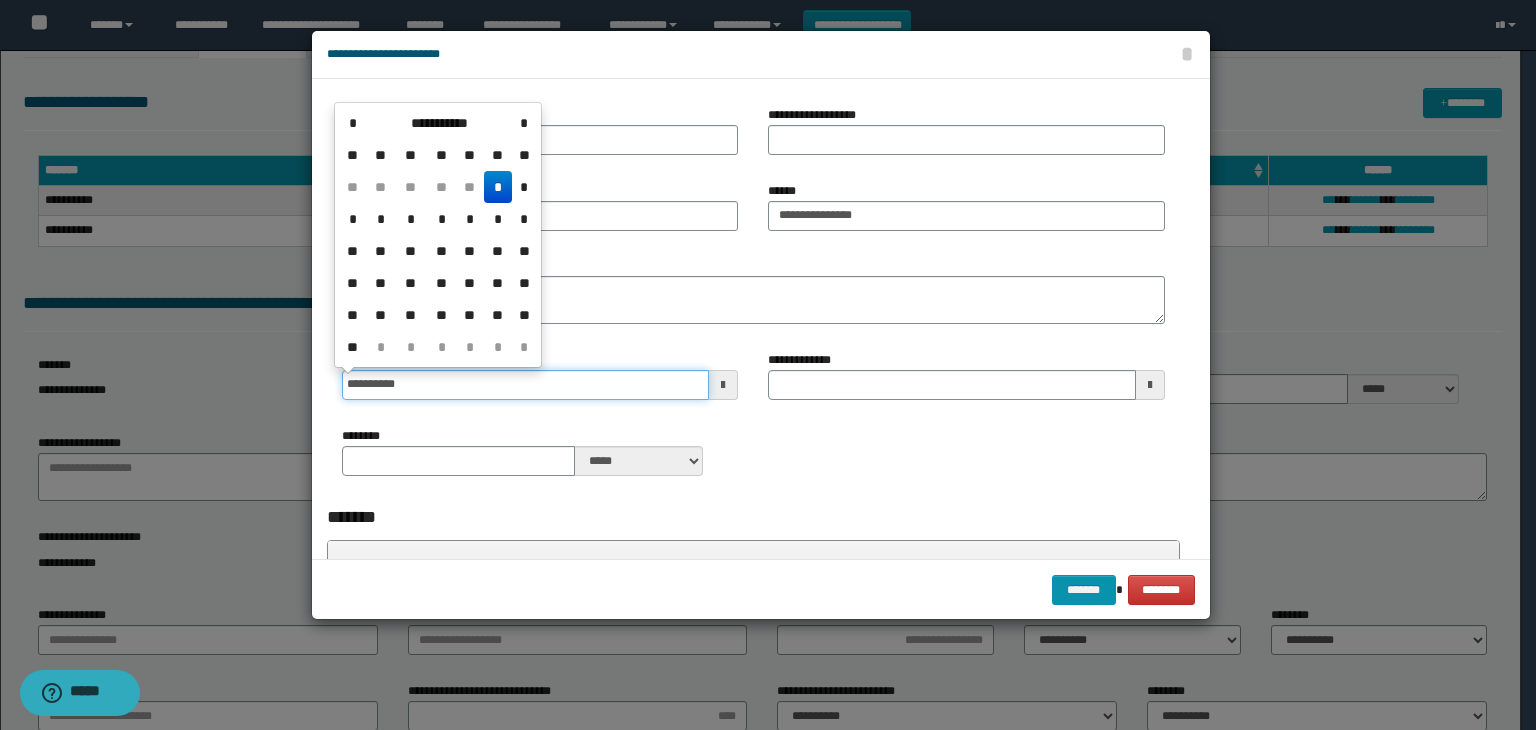 type 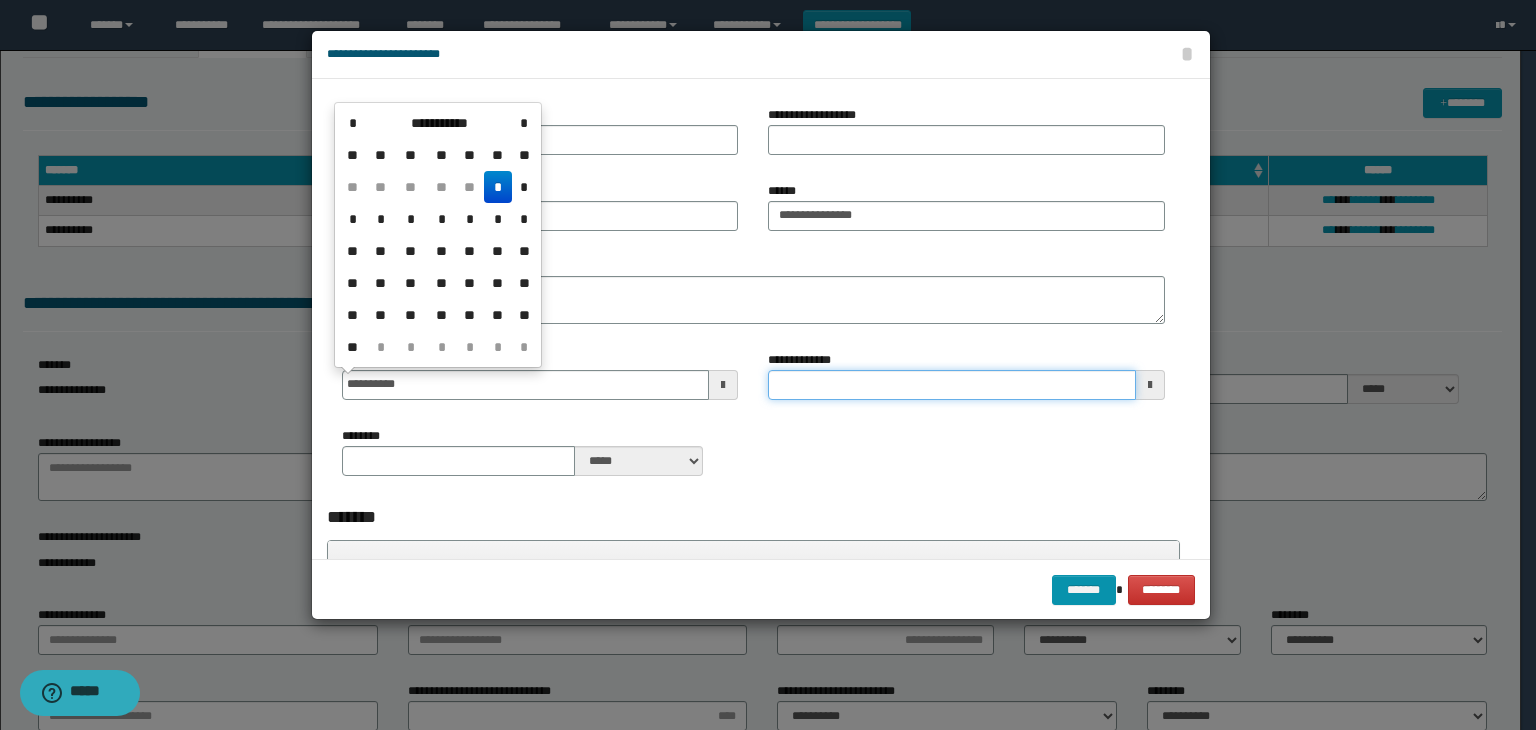 type on "**********" 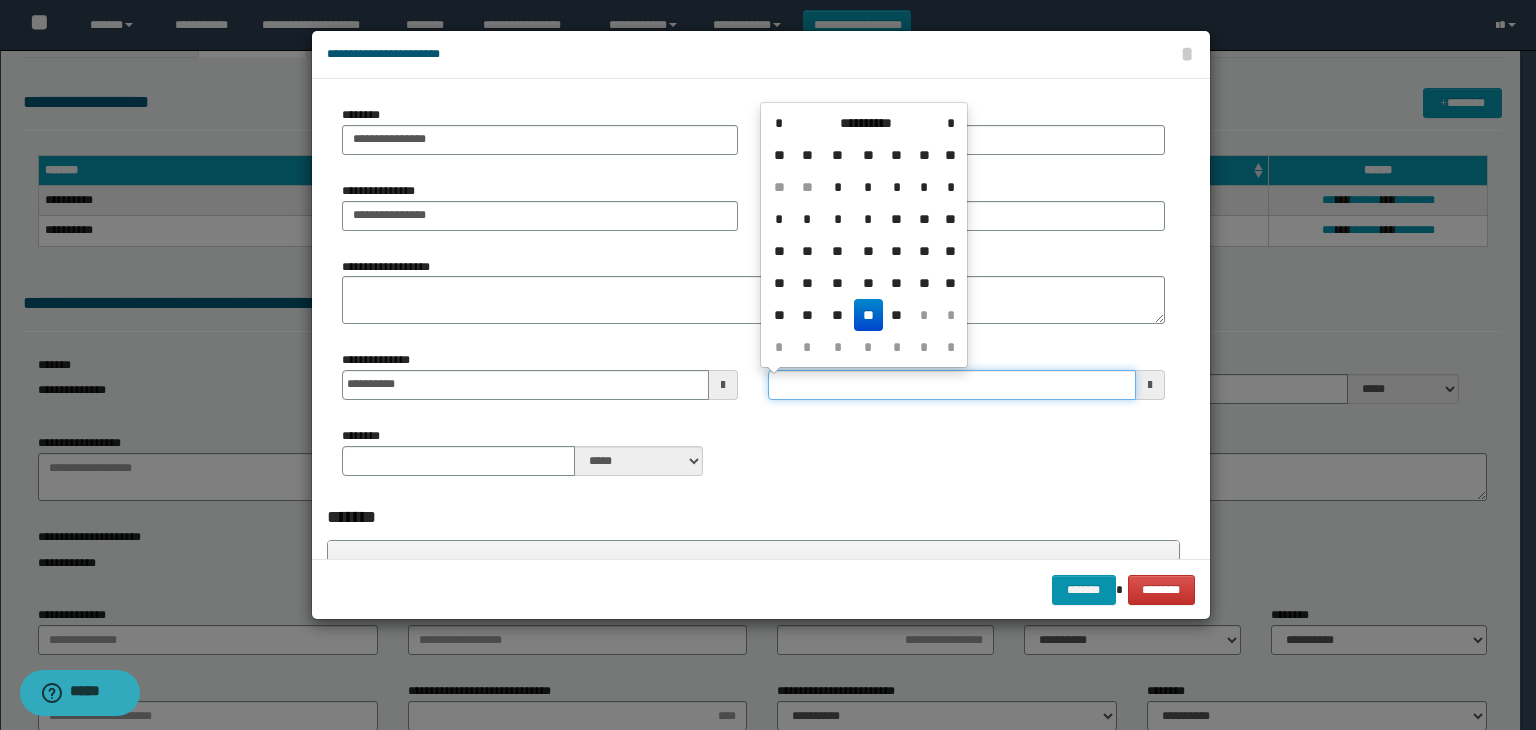 click on "**********" at bounding box center (952, 385) 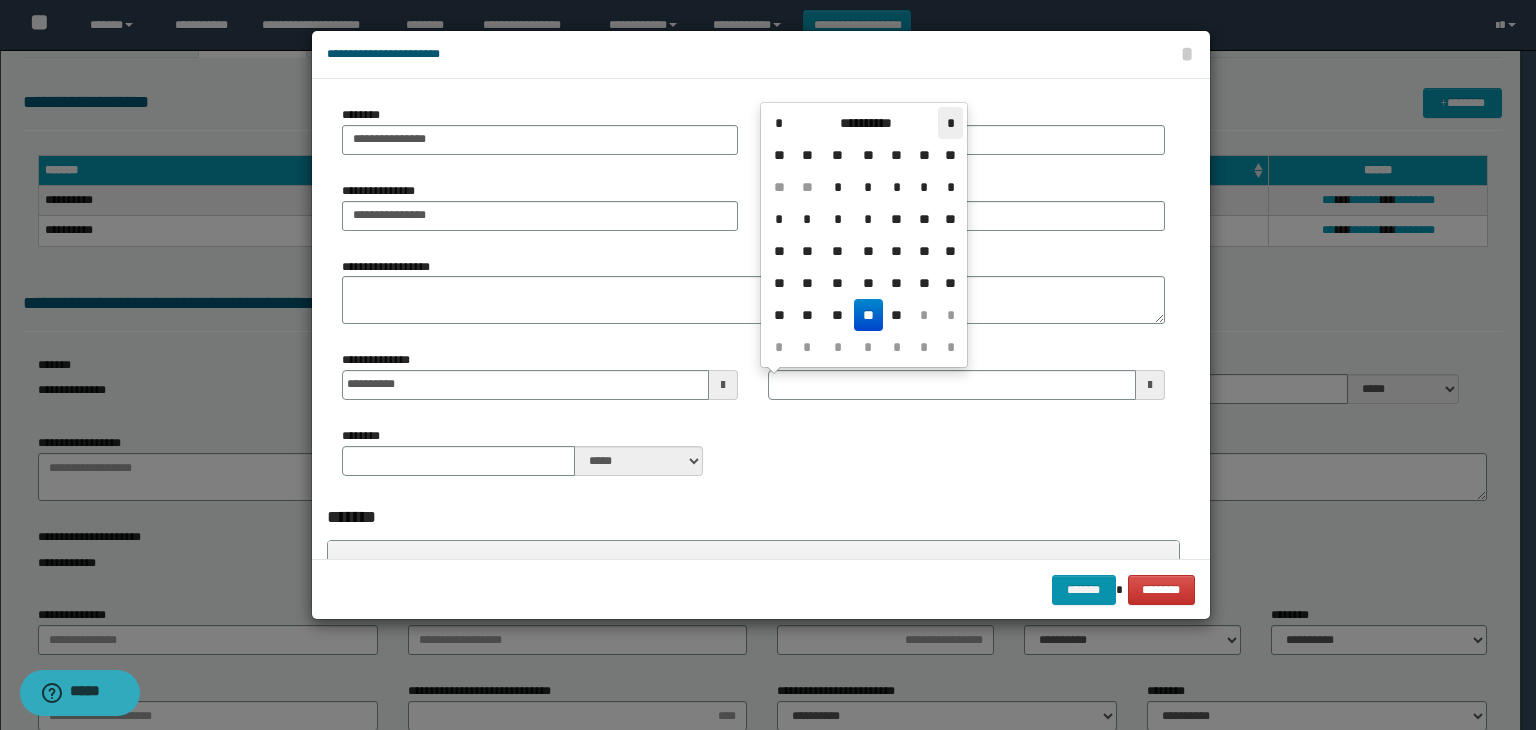 click on "*" at bounding box center [950, 123] 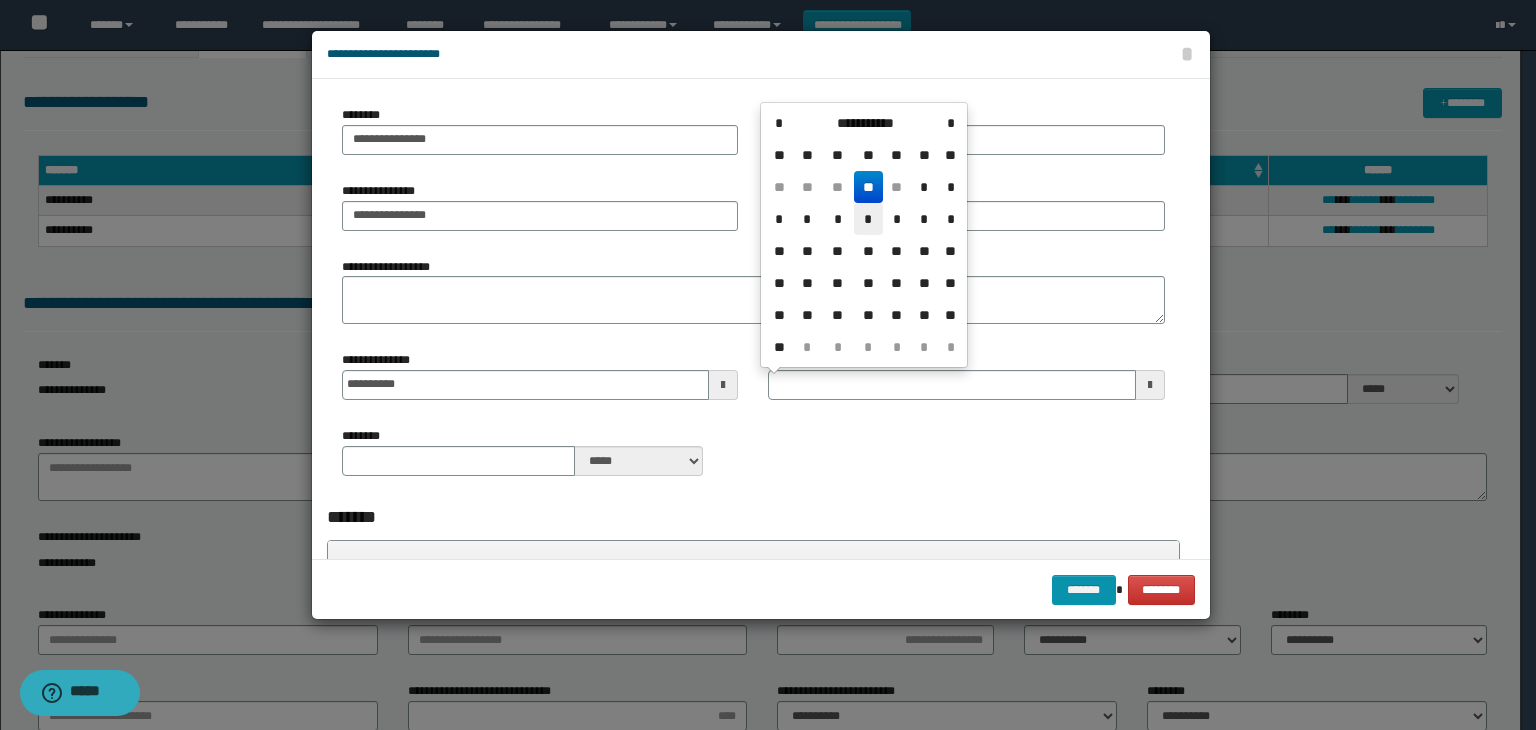click on "*" at bounding box center [868, 219] 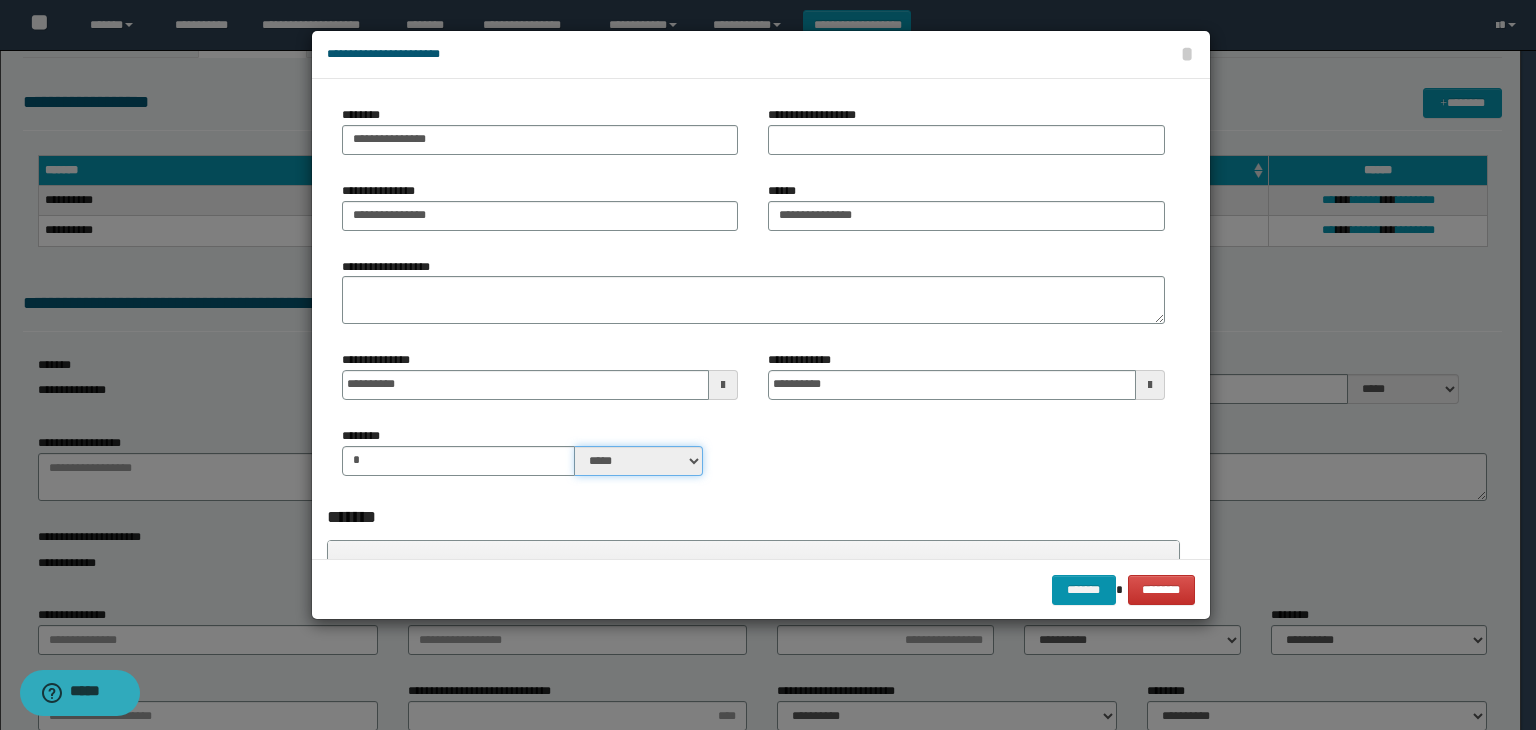 click on "*****
****" at bounding box center (639, 461) 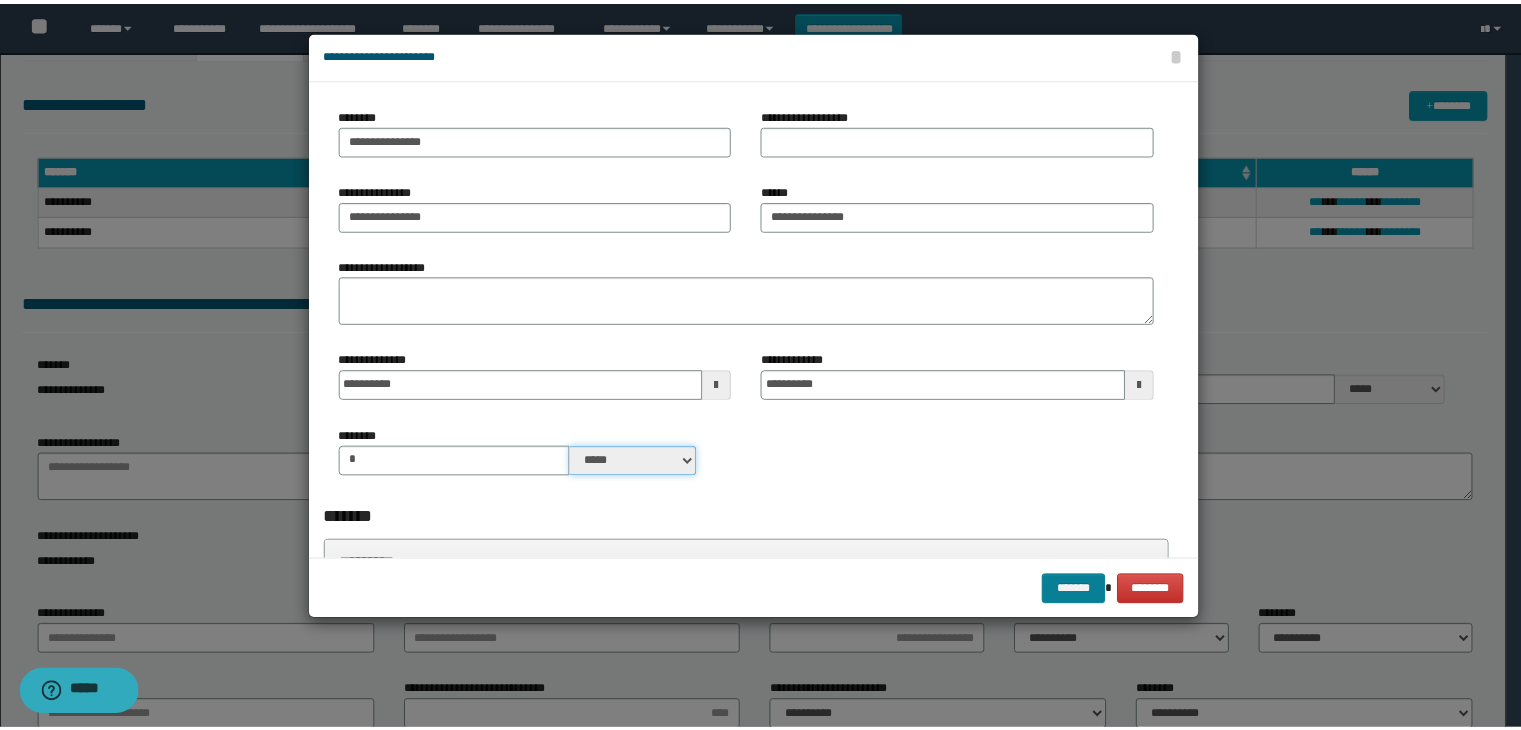 scroll, scrollTop: 0, scrollLeft: 0, axis: both 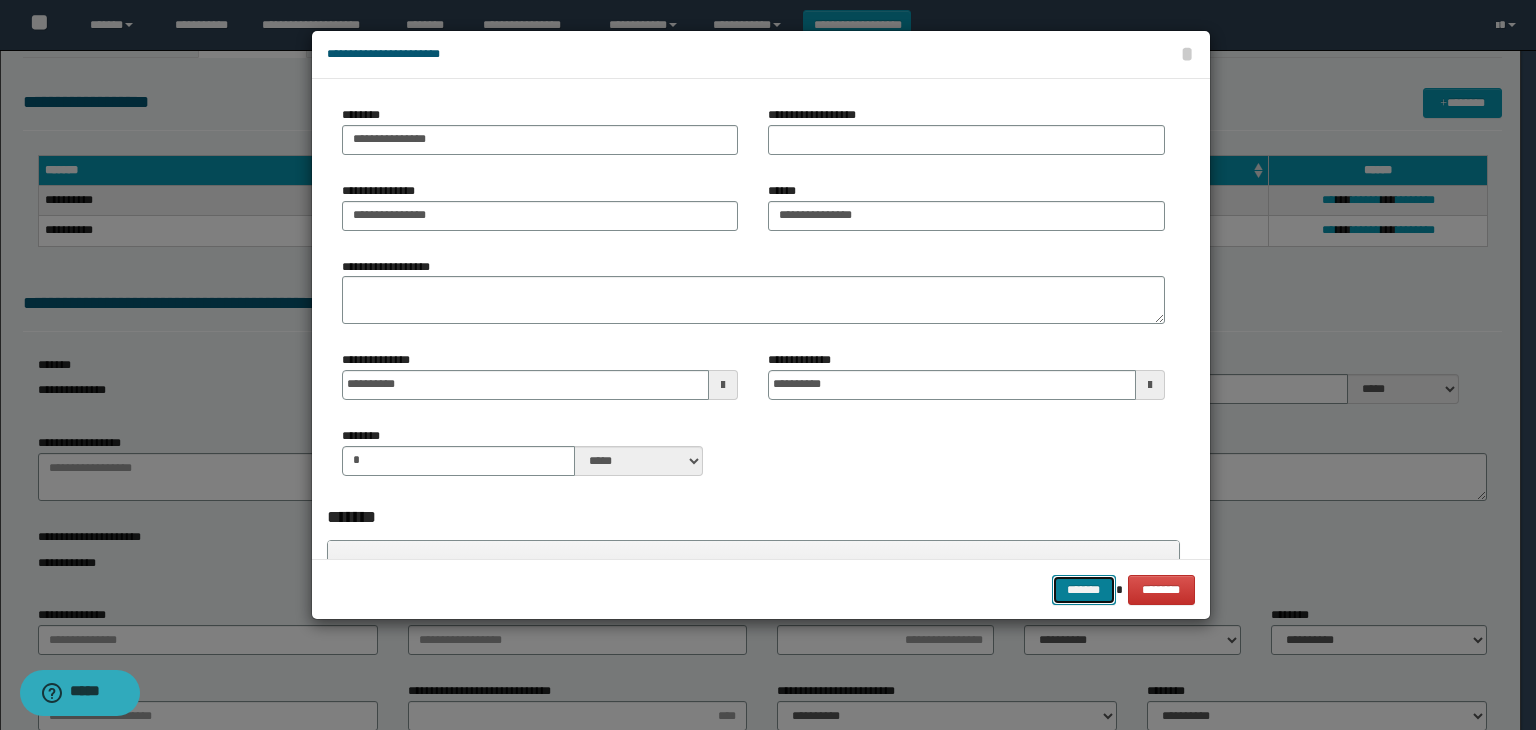 click on "*******" at bounding box center (1084, 590) 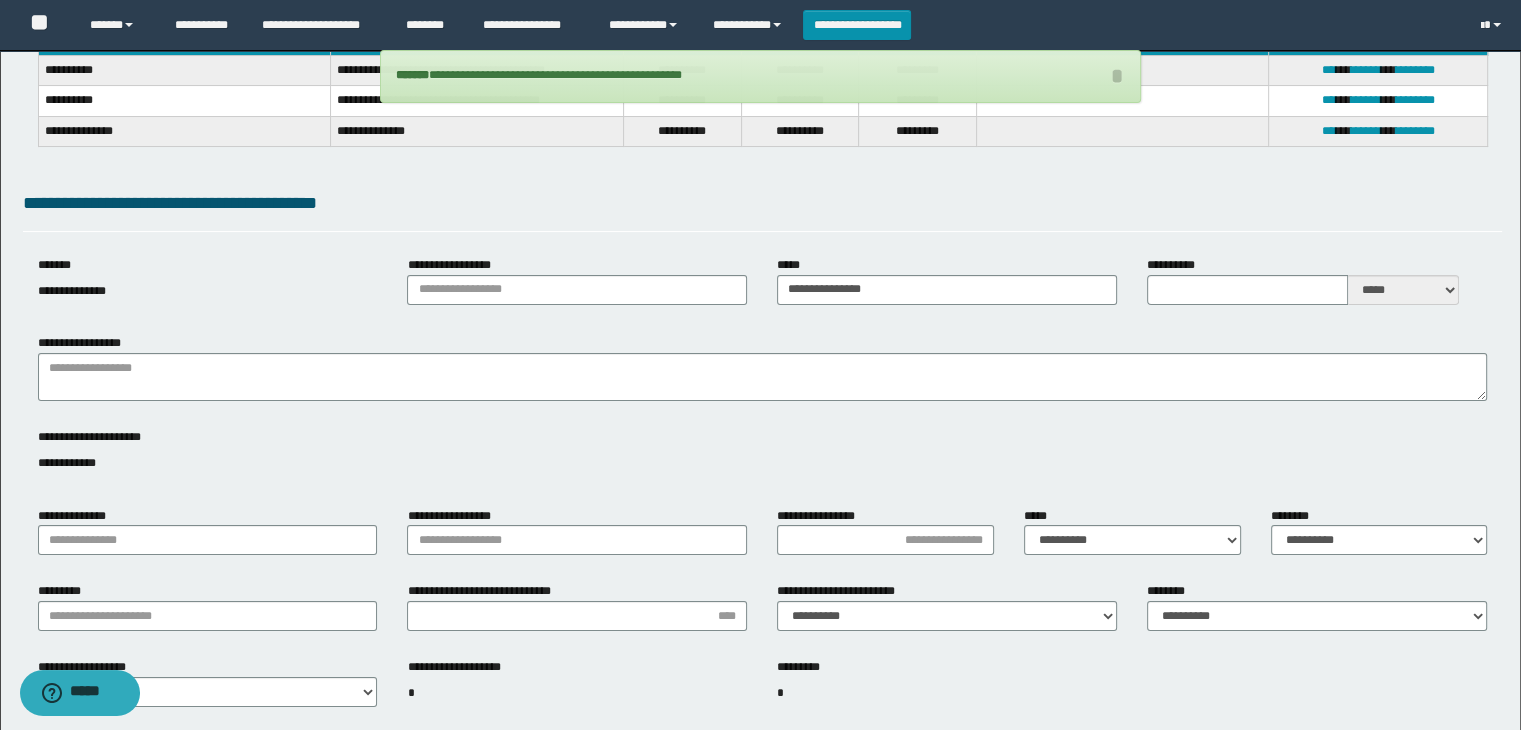scroll, scrollTop: 400, scrollLeft: 0, axis: vertical 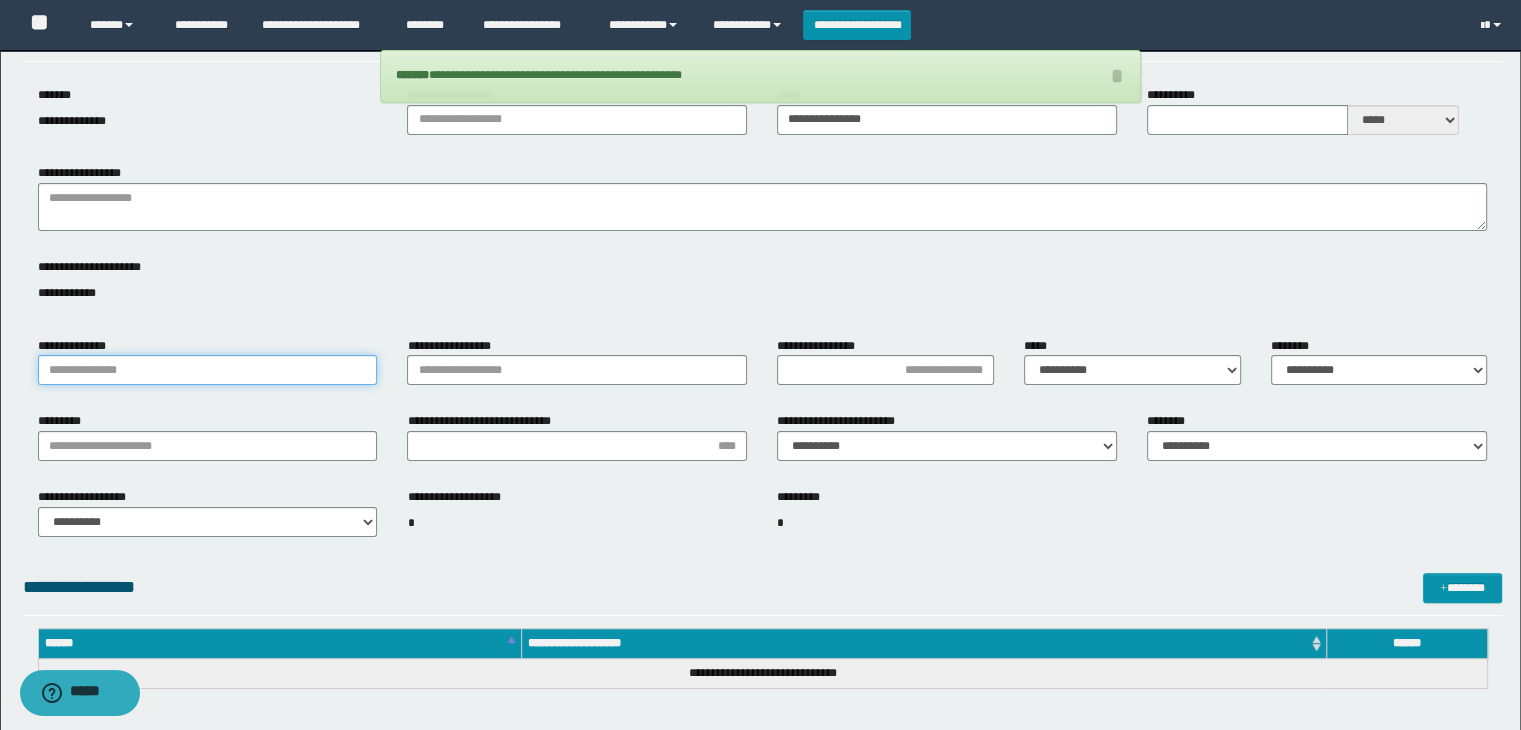 click on "**********" at bounding box center (208, 370) 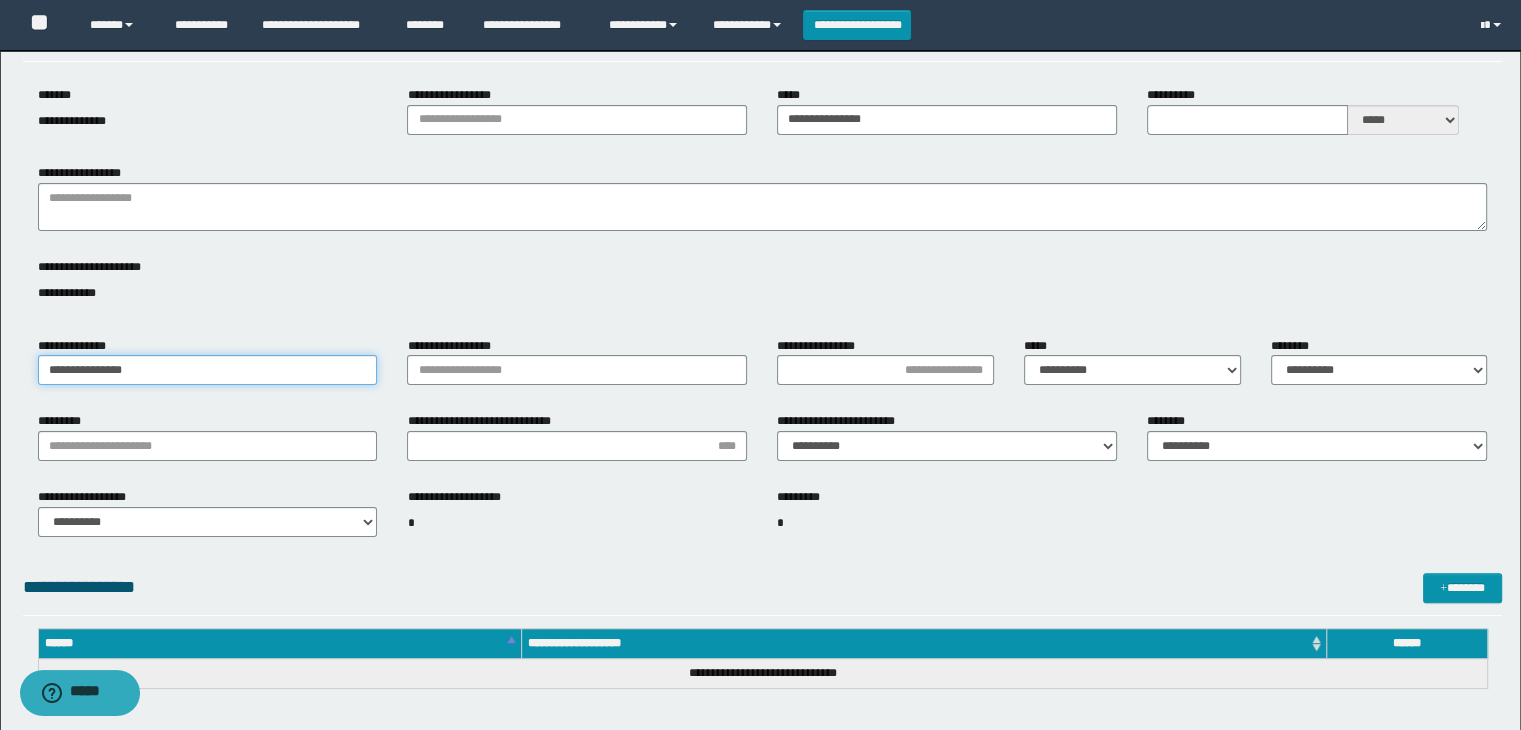 type on "**********" 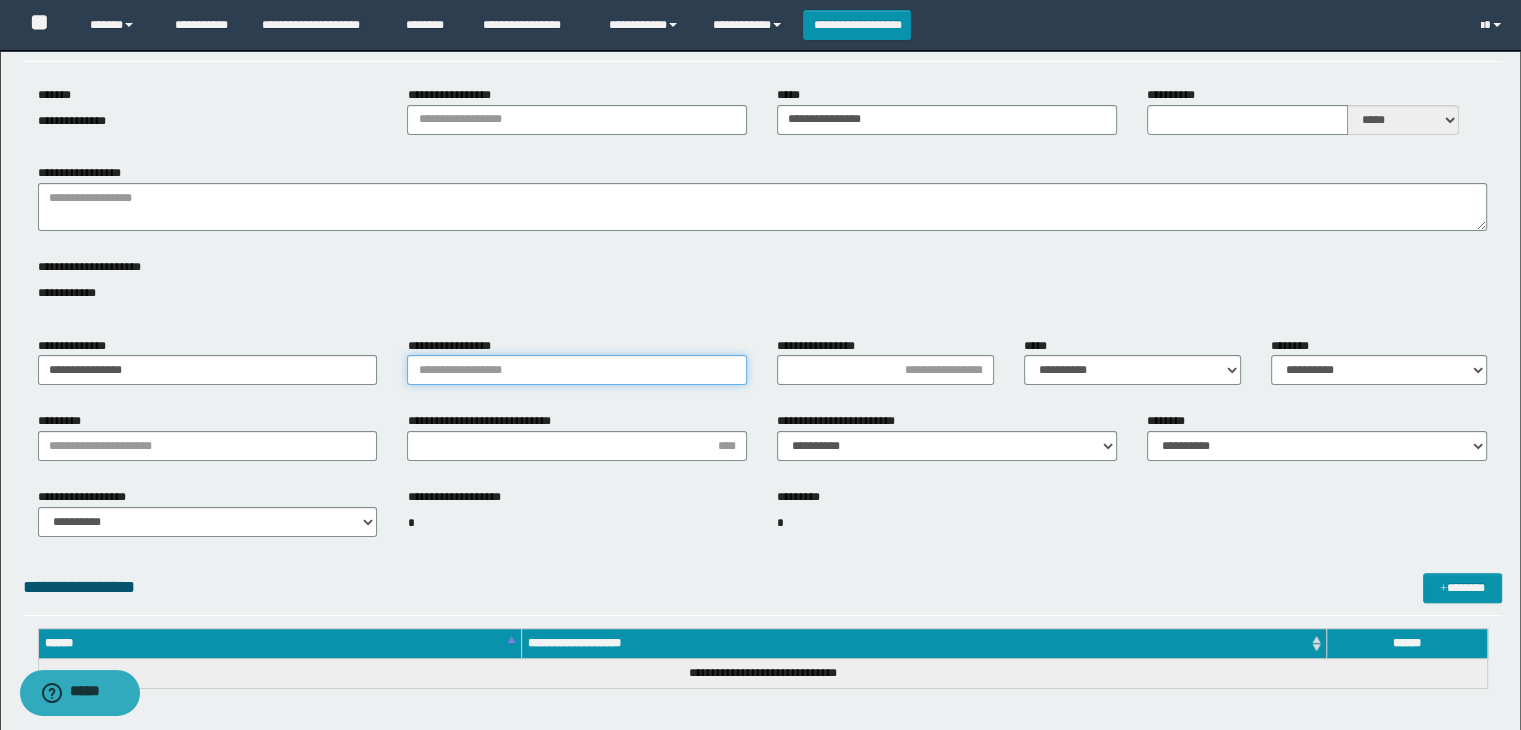 click on "**********" at bounding box center (577, 370) 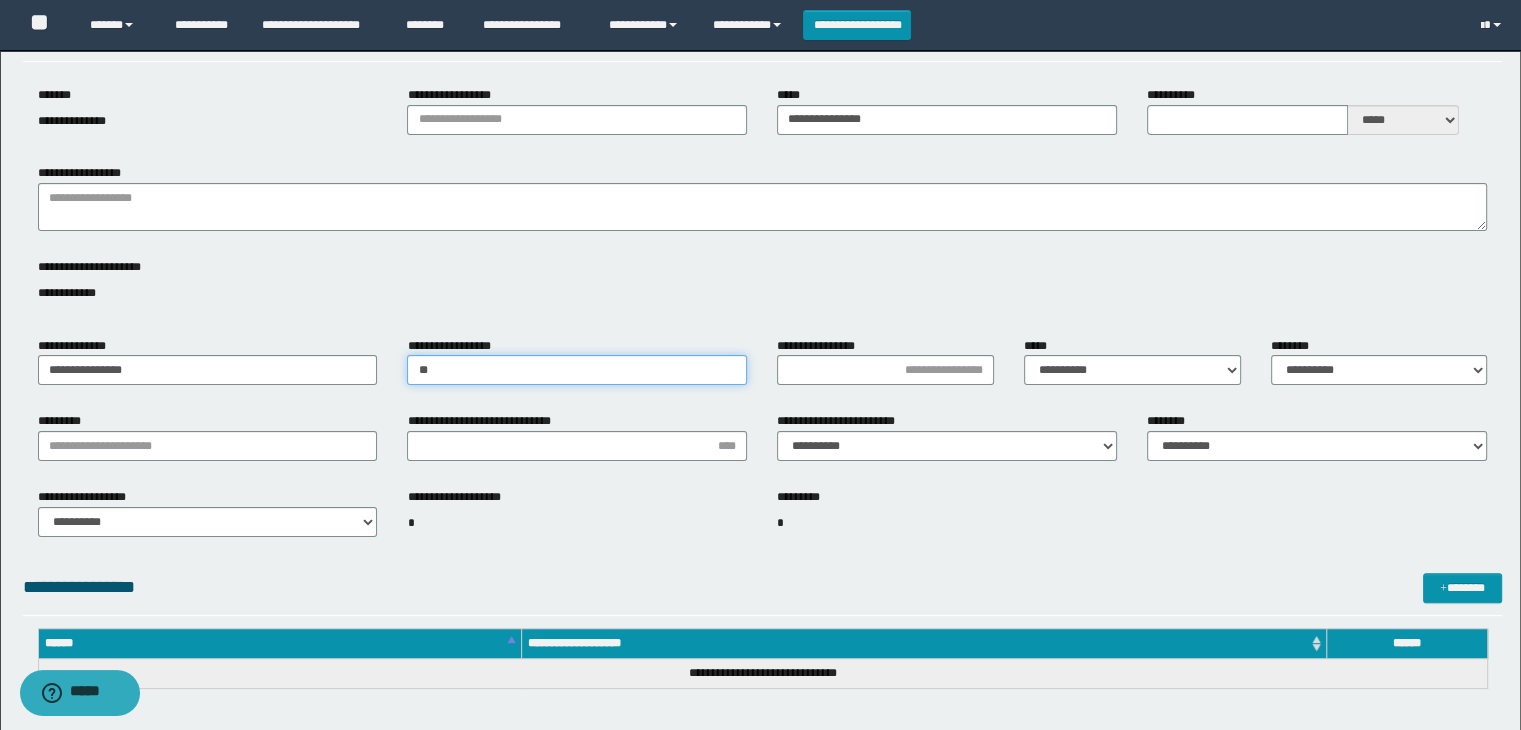 type on "**********" 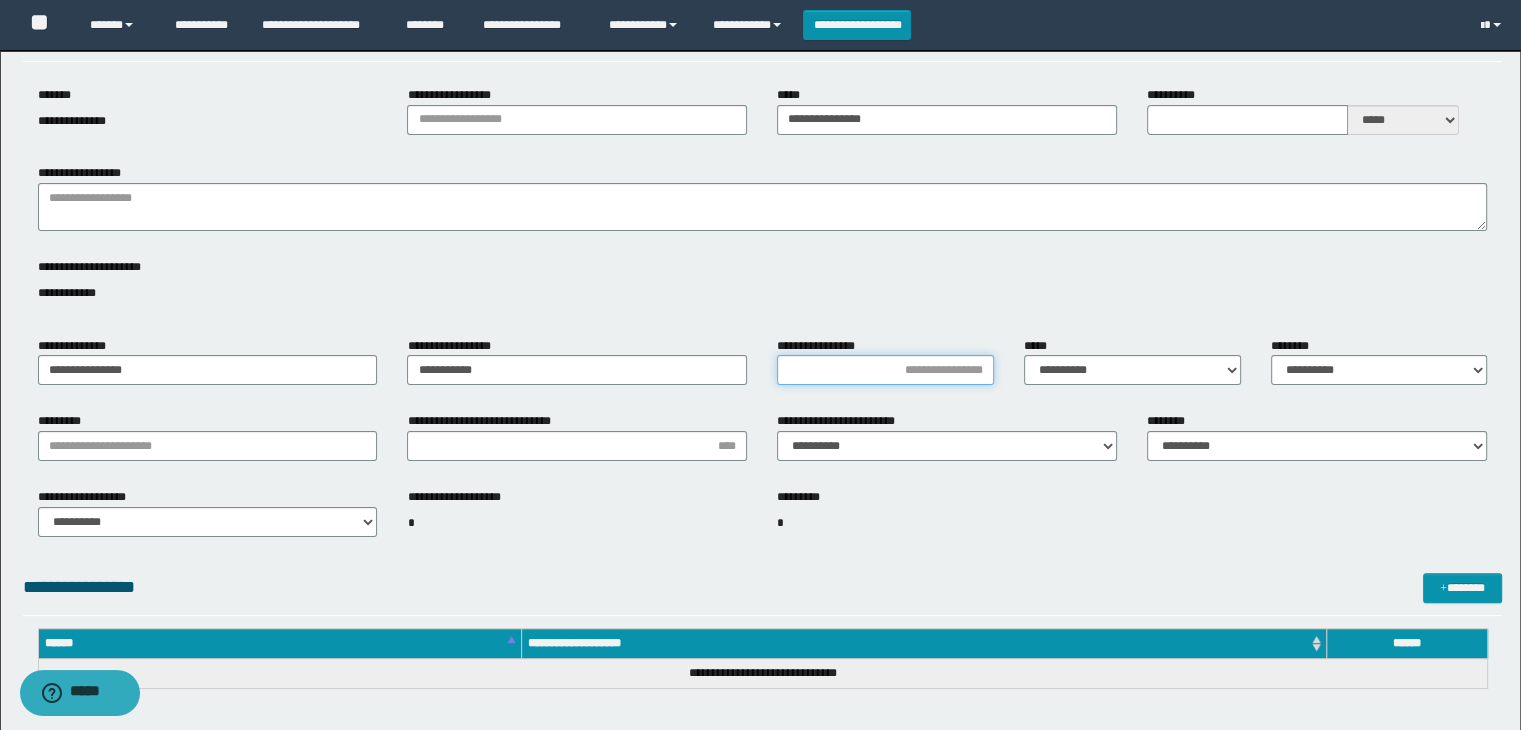 click on "**********" at bounding box center (885, 370) 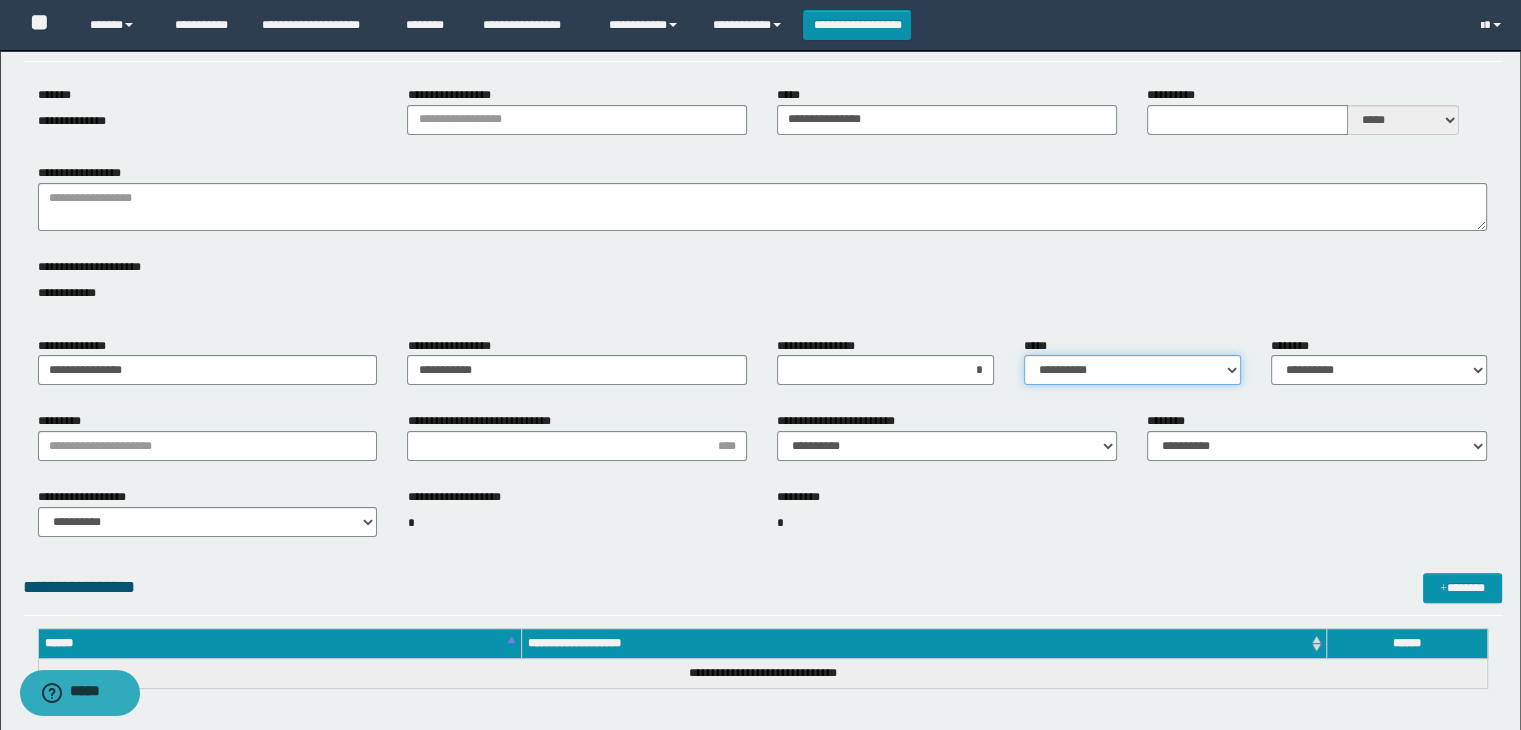 click on "**********" at bounding box center (1132, 370) 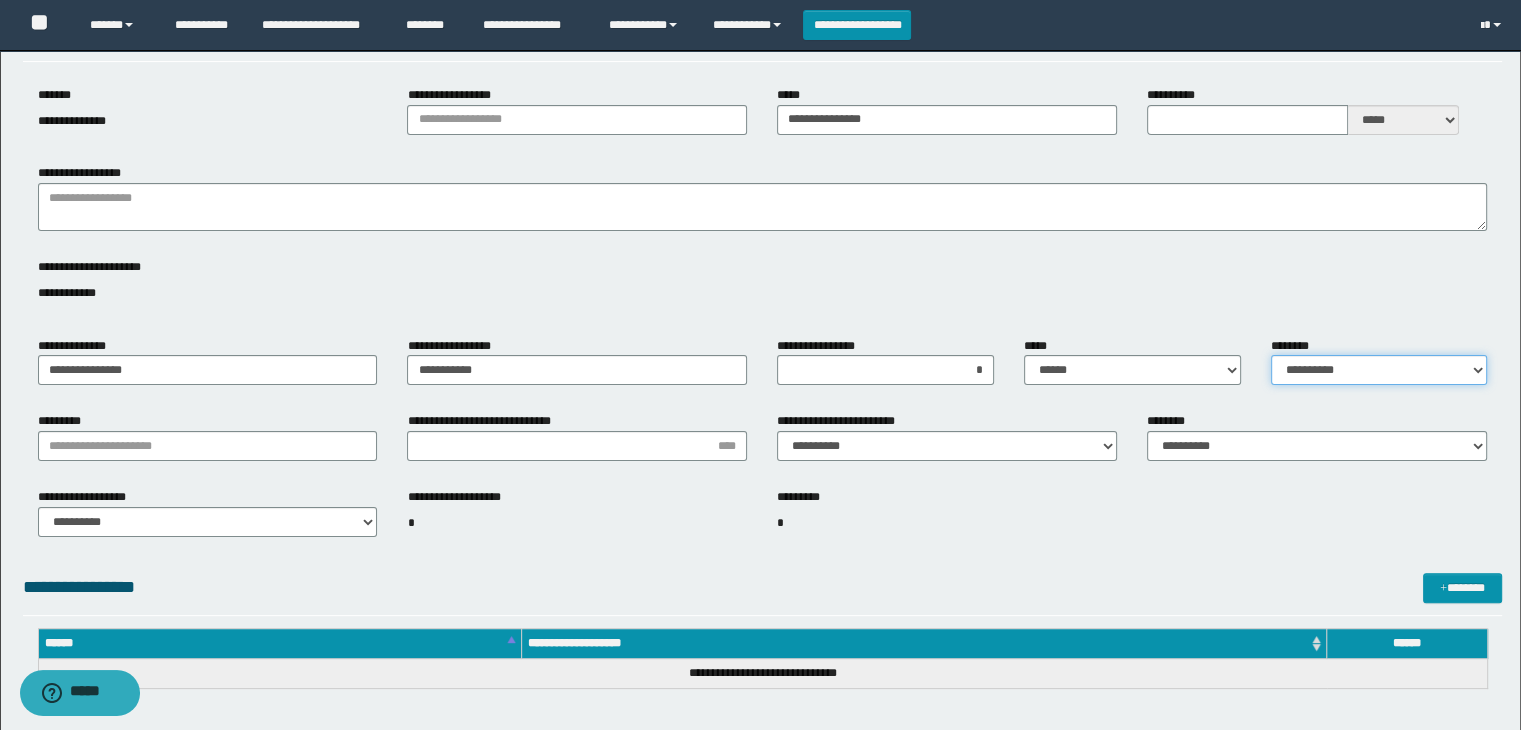 click on "**********" at bounding box center (1379, 370) 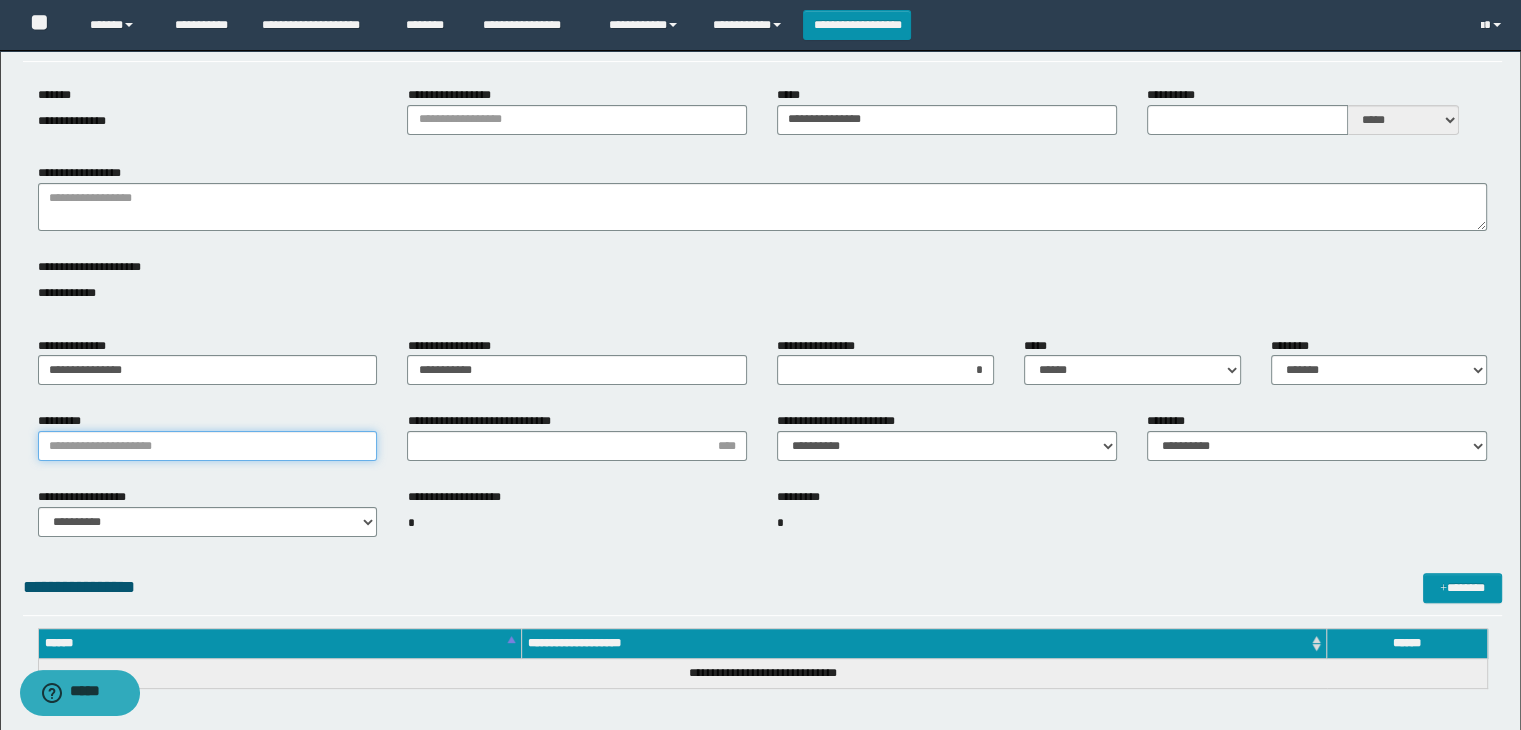 click on "*********" at bounding box center [208, 446] 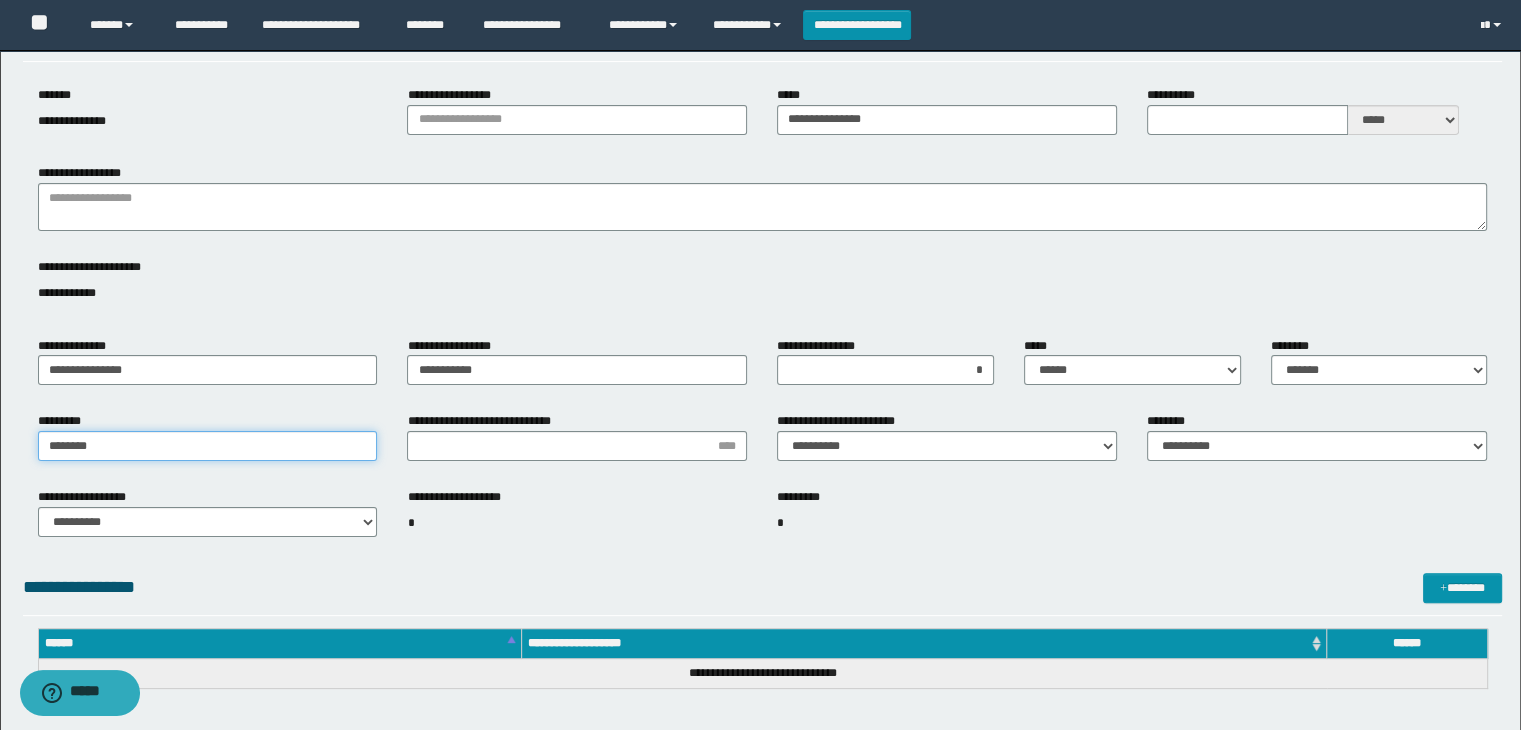 type on "*******" 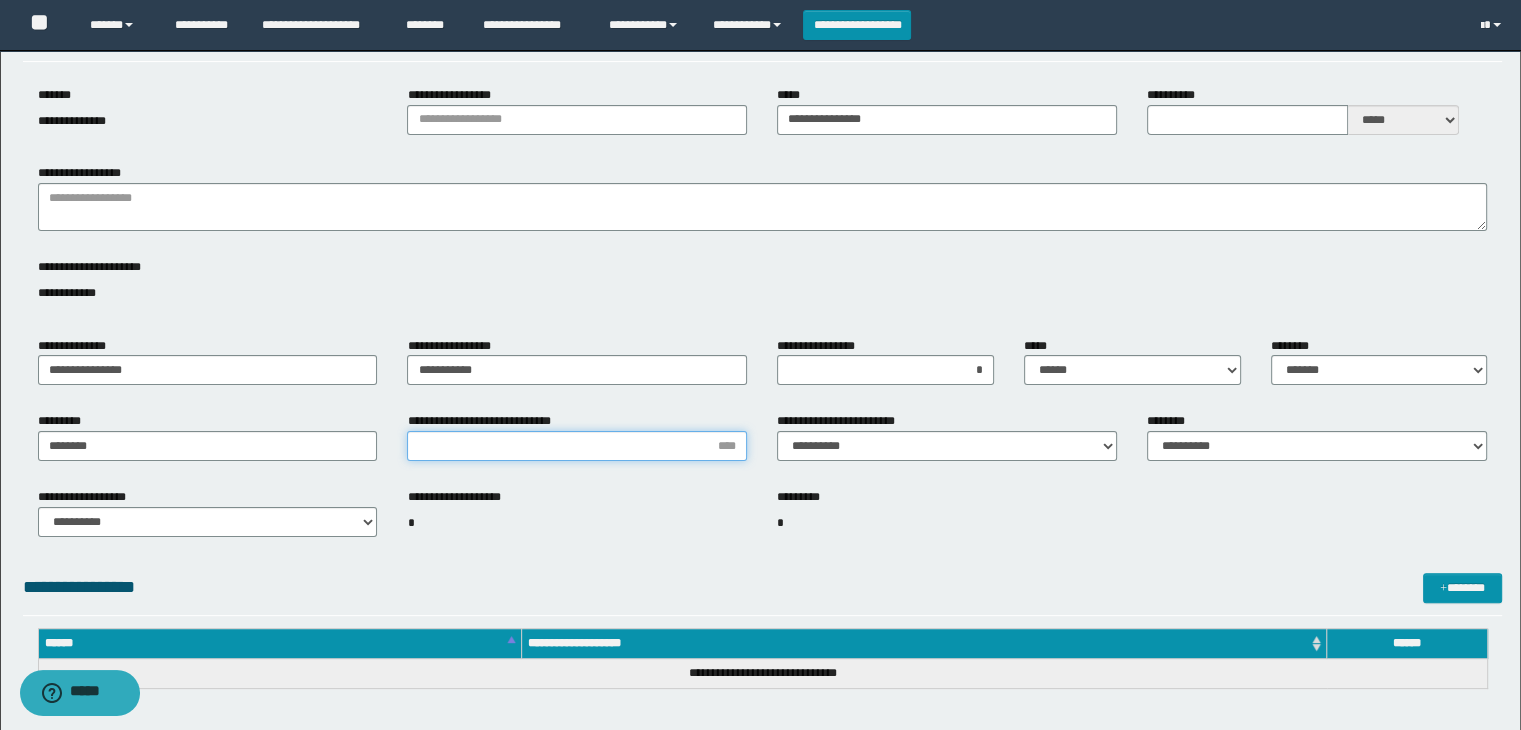 click on "**********" at bounding box center [577, 446] 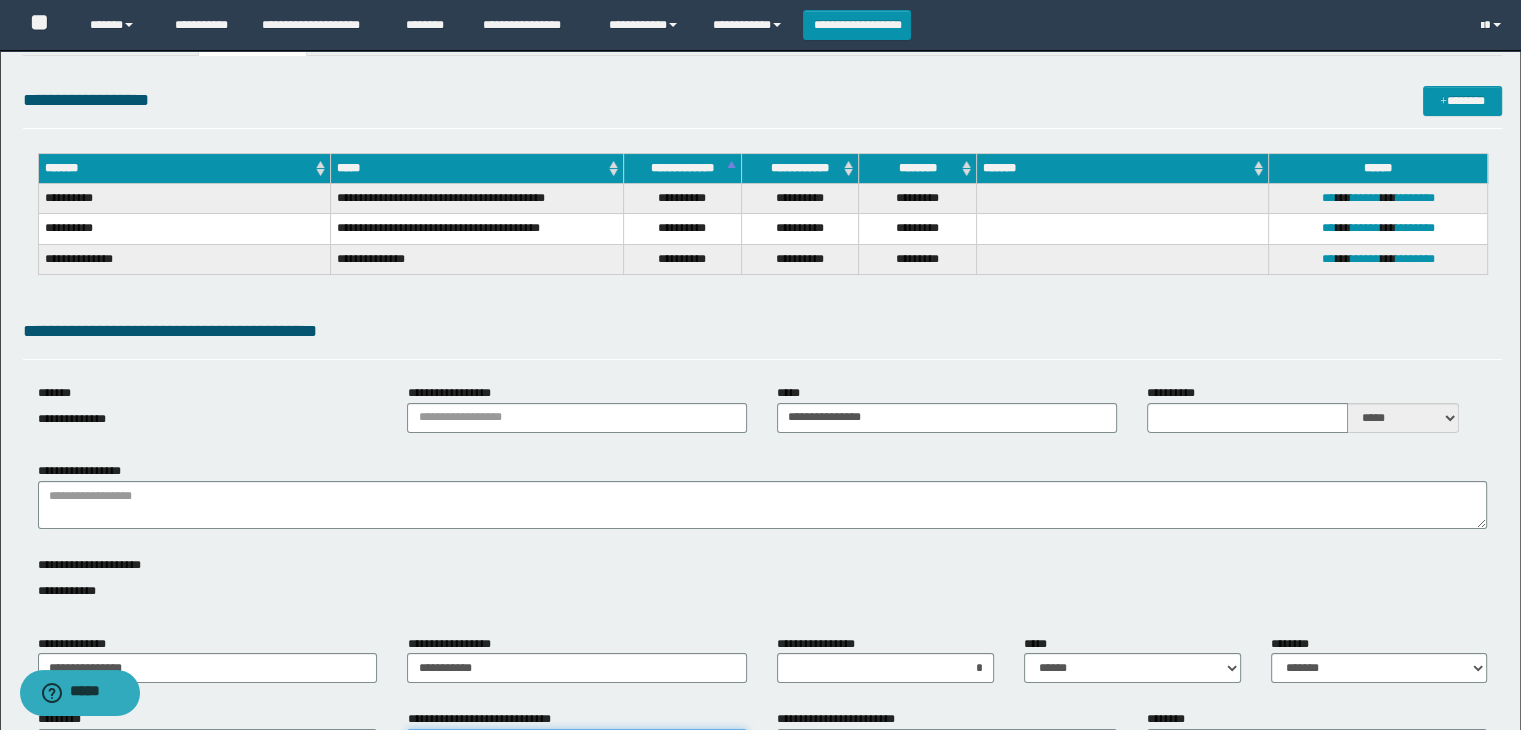 scroll, scrollTop: 100, scrollLeft: 0, axis: vertical 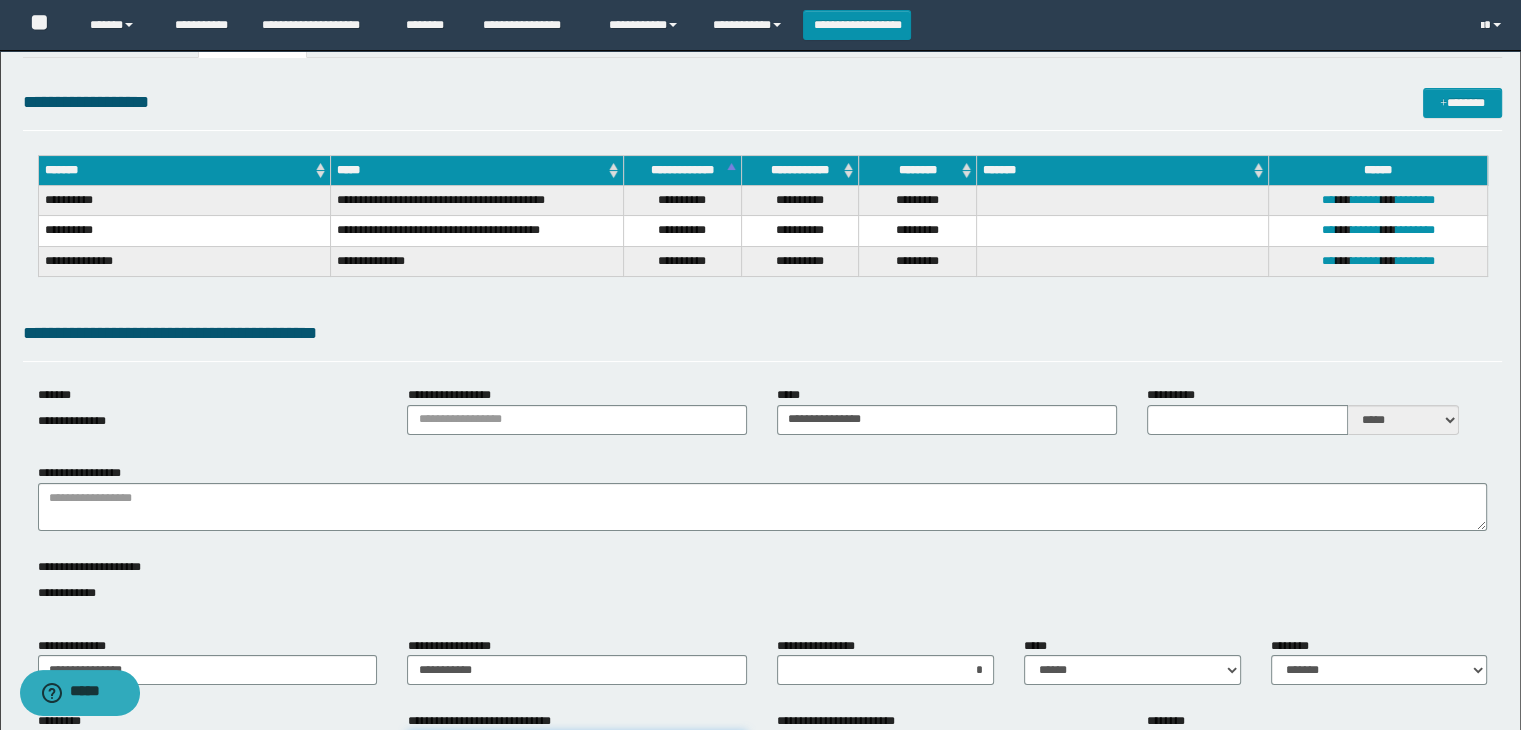 type on "**" 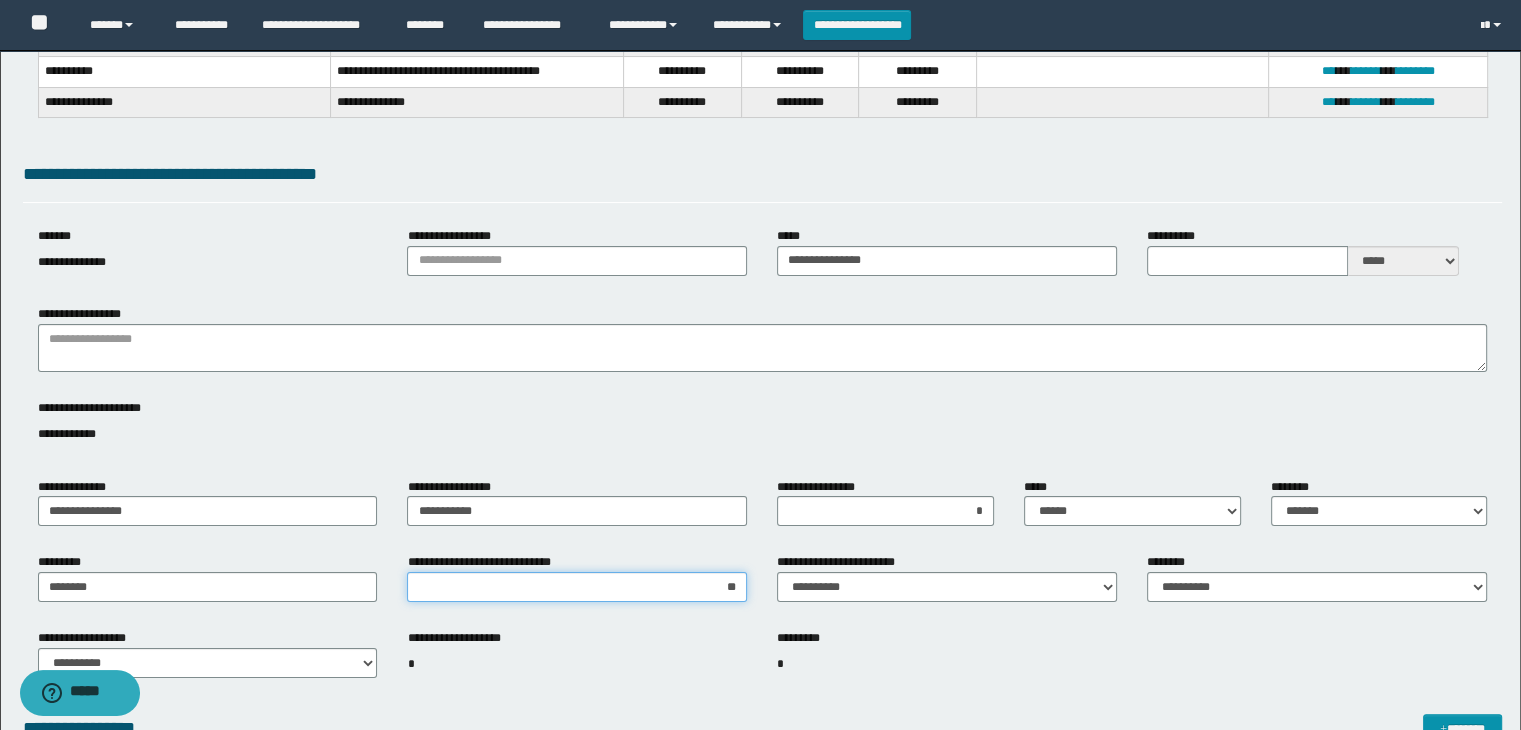scroll, scrollTop: 400, scrollLeft: 0, axis: vertical 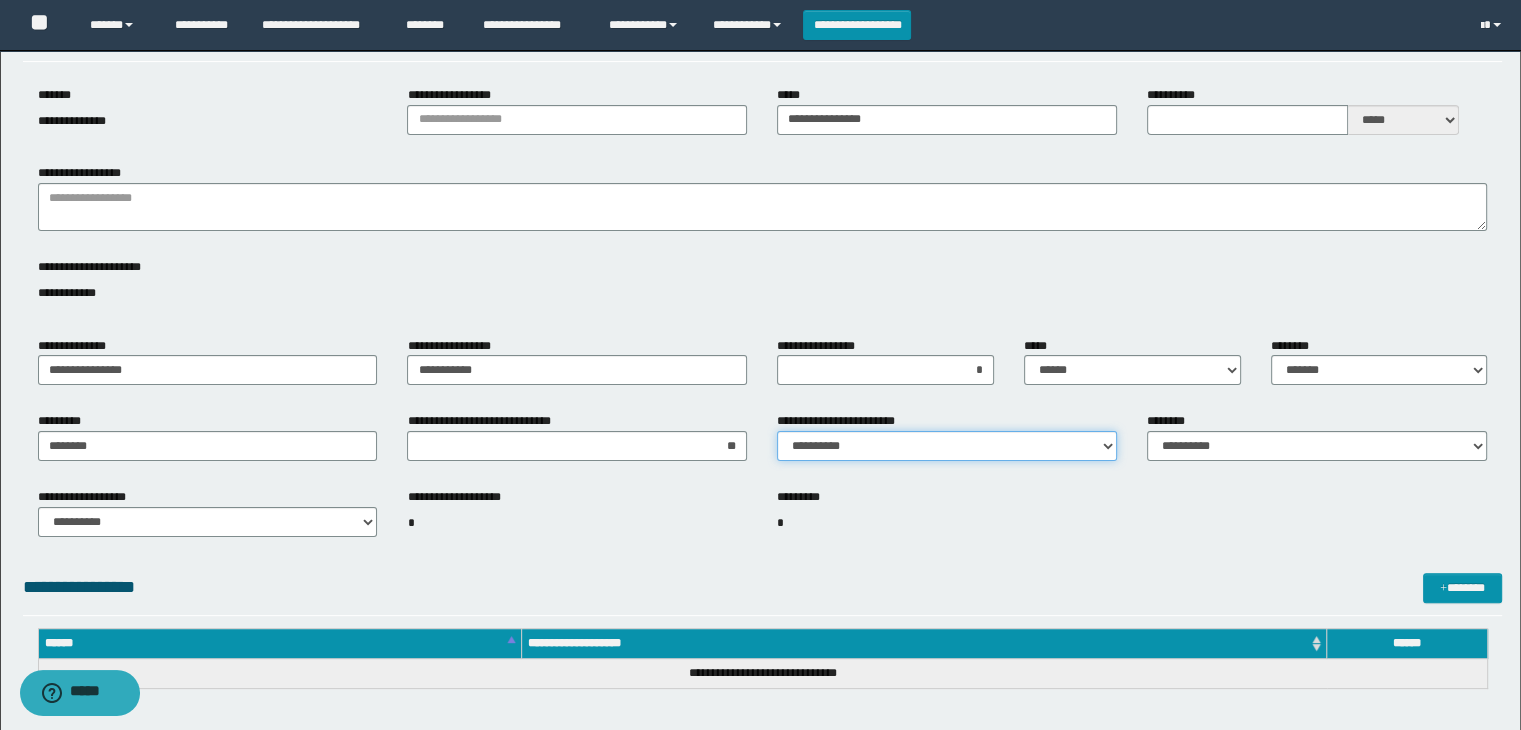 click on "**********" at bounding box center (947, 446) 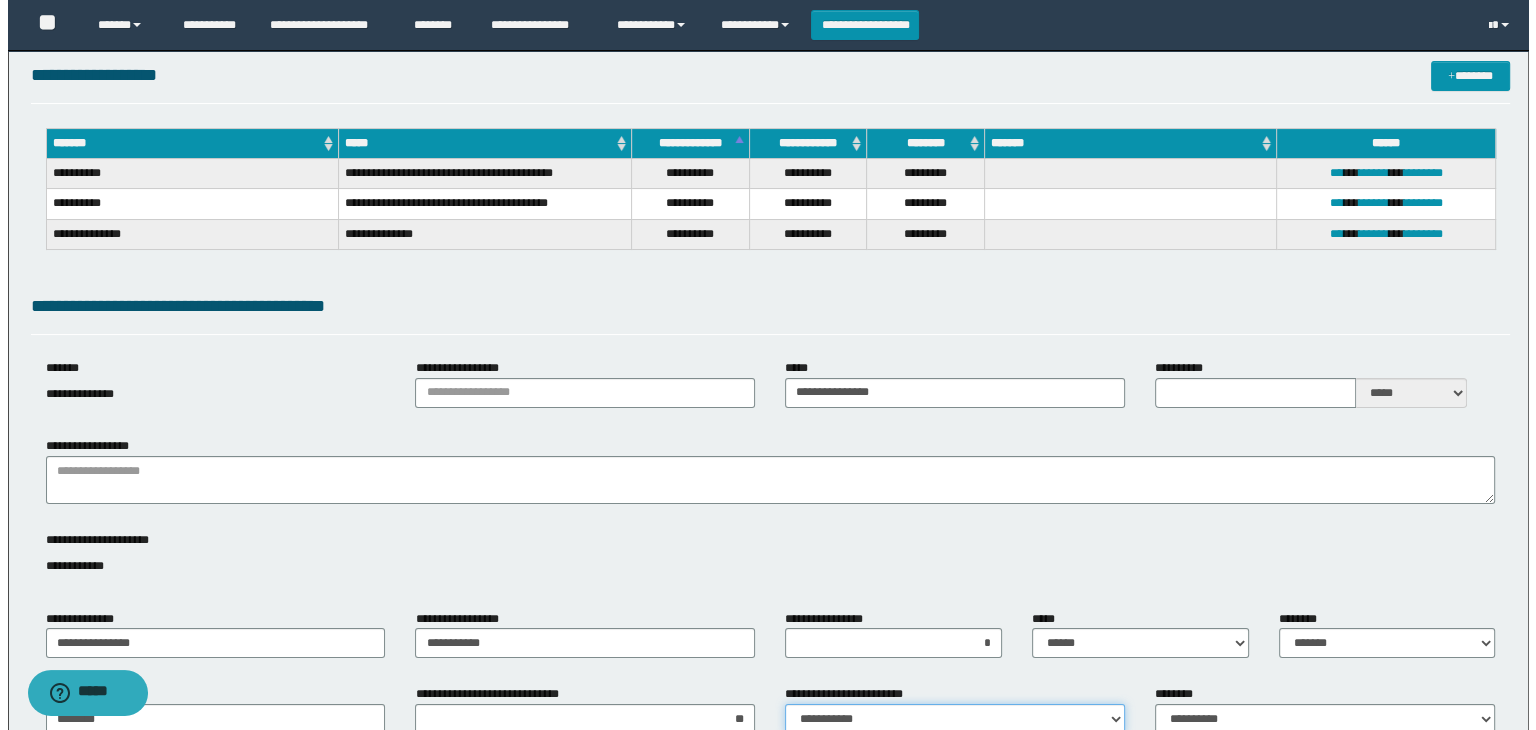 scroll, scrollTop: 0, scrollLeft: 0, axis: both 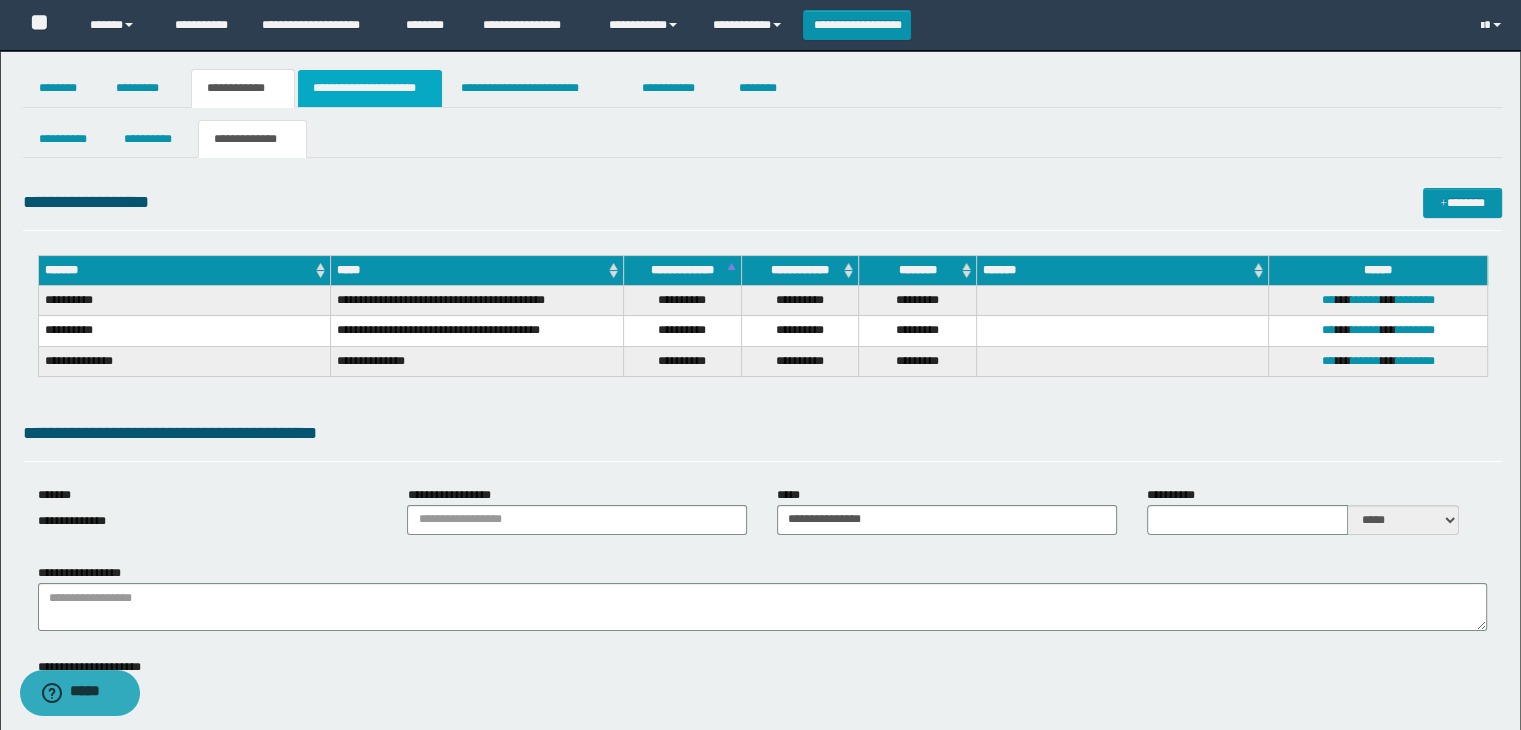 click on "**********" at bounding box center (370, 88) 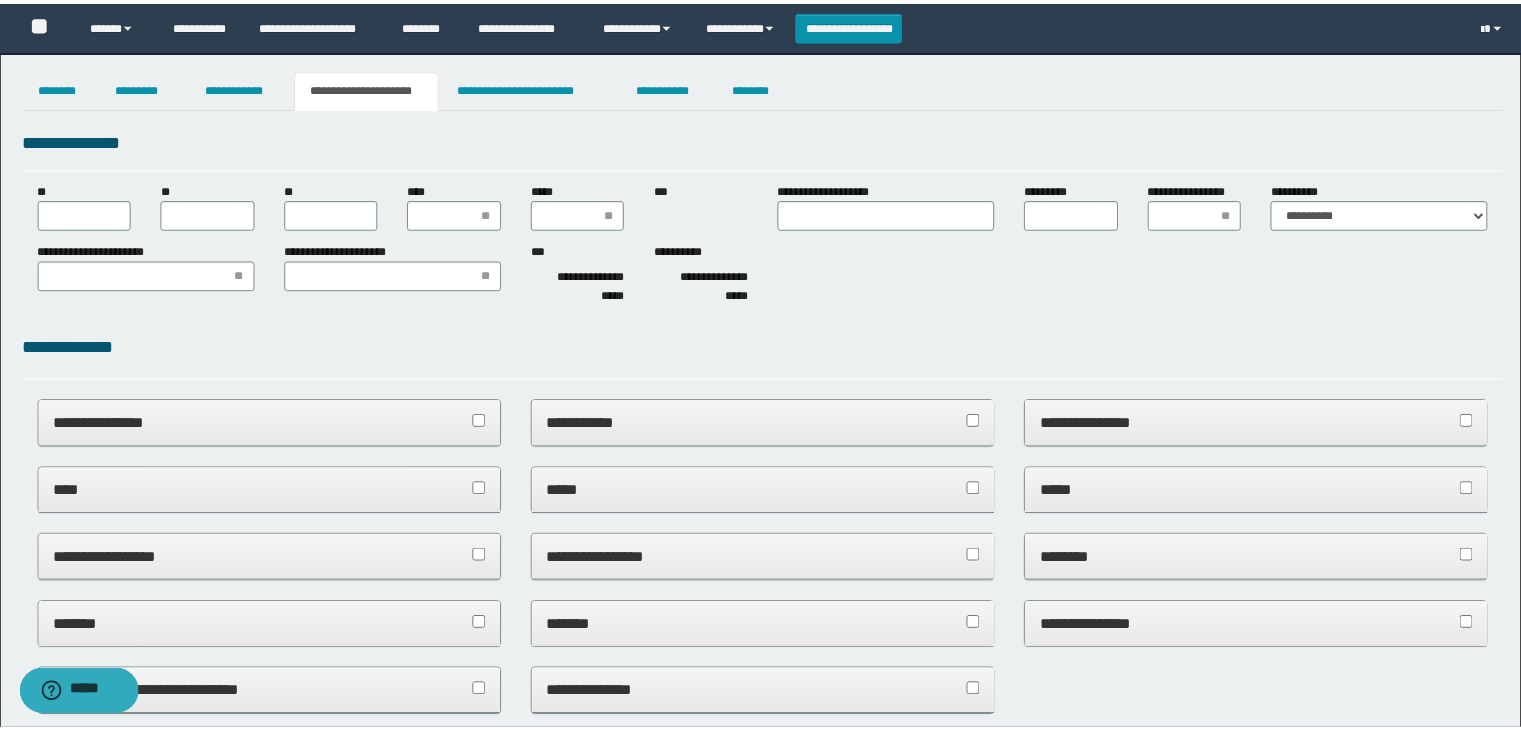 scroll, scrollTop: 0, scrollLeft: 0, axis: both 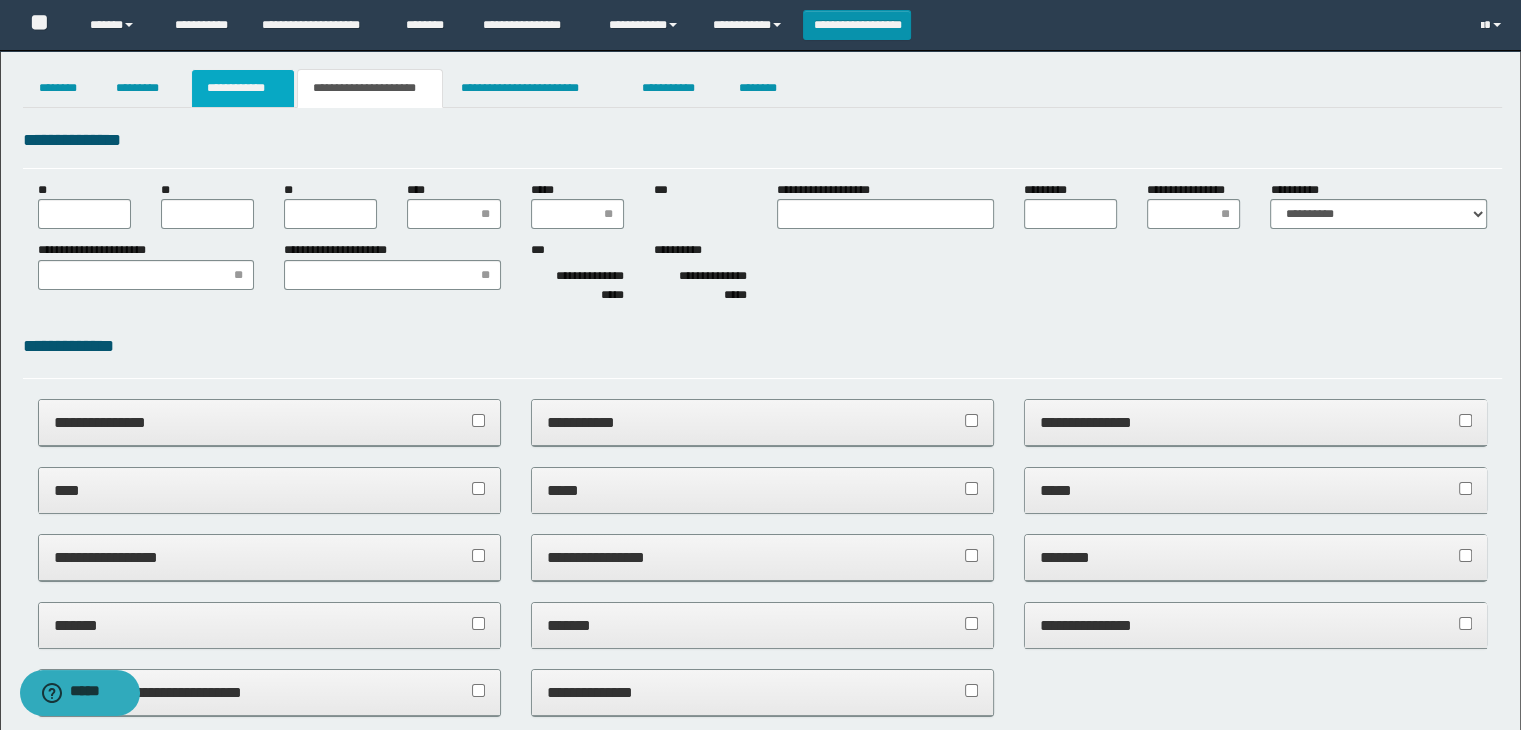 click on "**********" at bounding box center [243, 88] 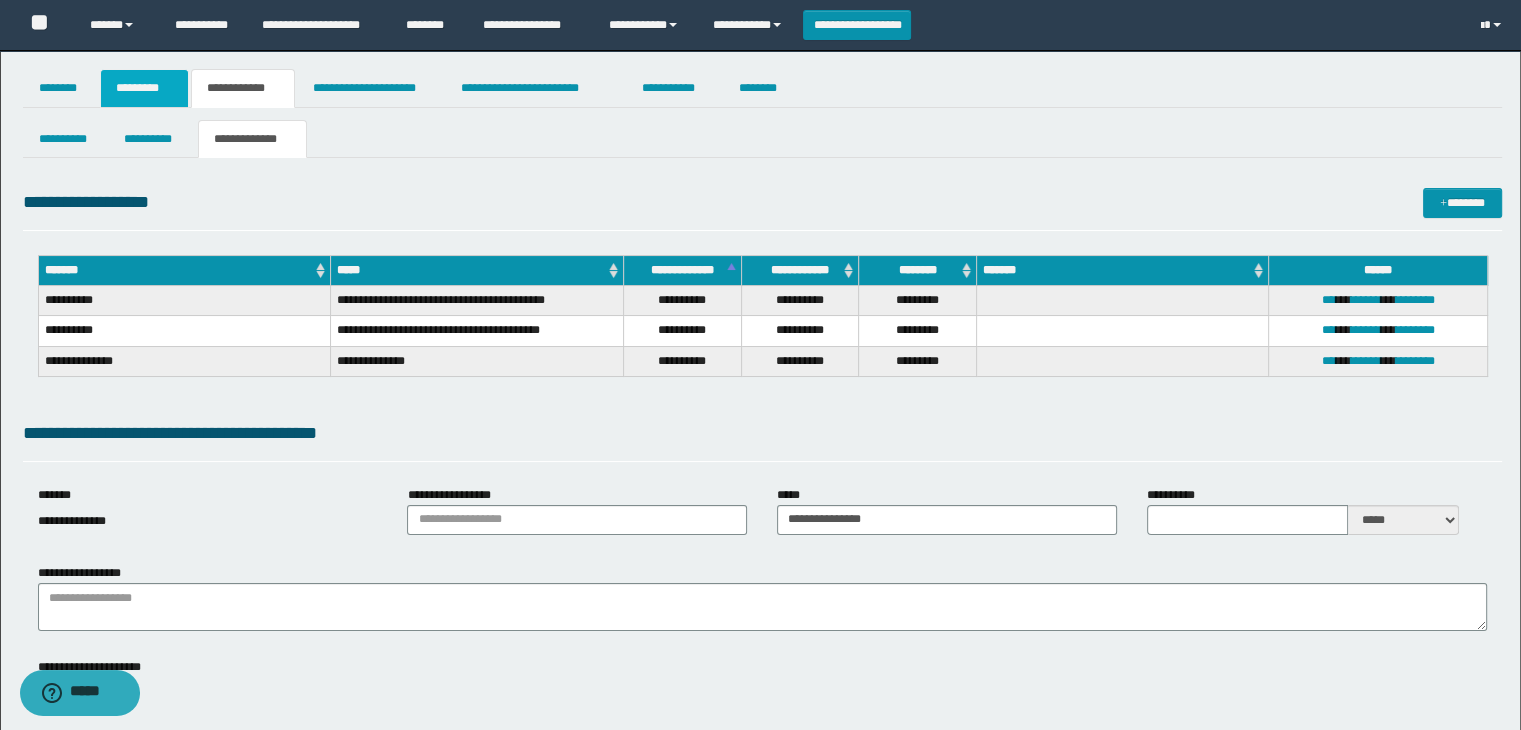 click on "*********" at bounding box center [144, 88] 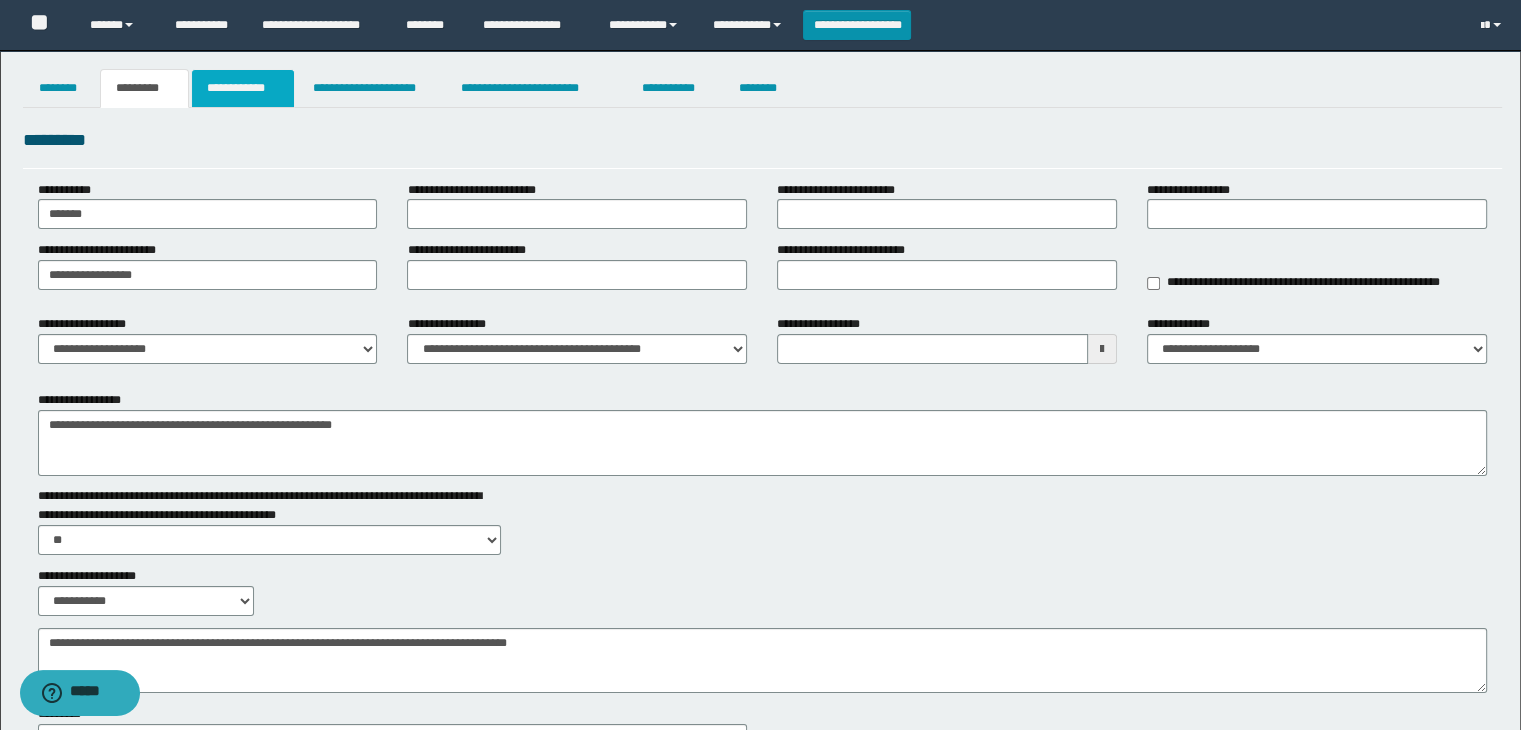 click on "**********" at bounding box center [243, 88] 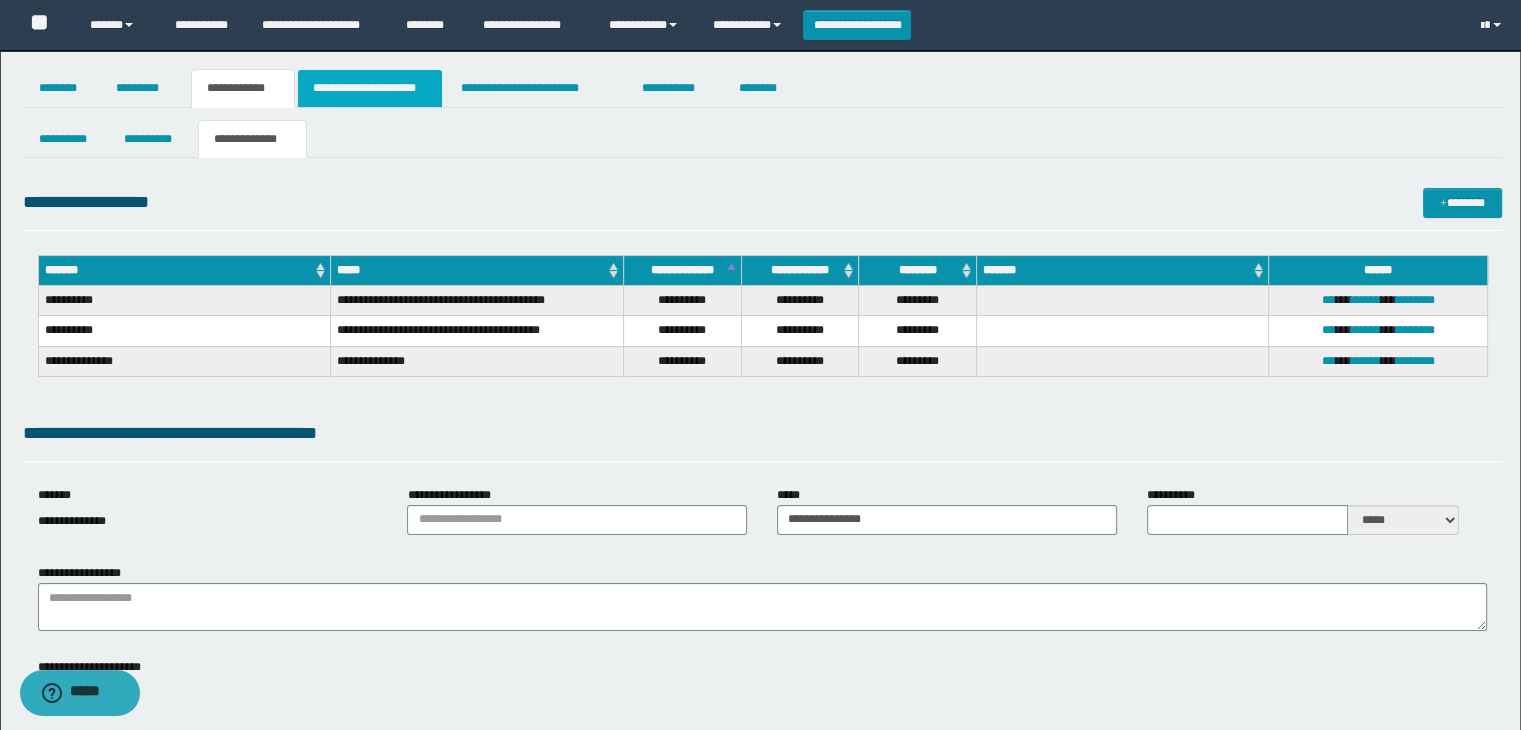 click on "**********" at bounding box center (370, 88) 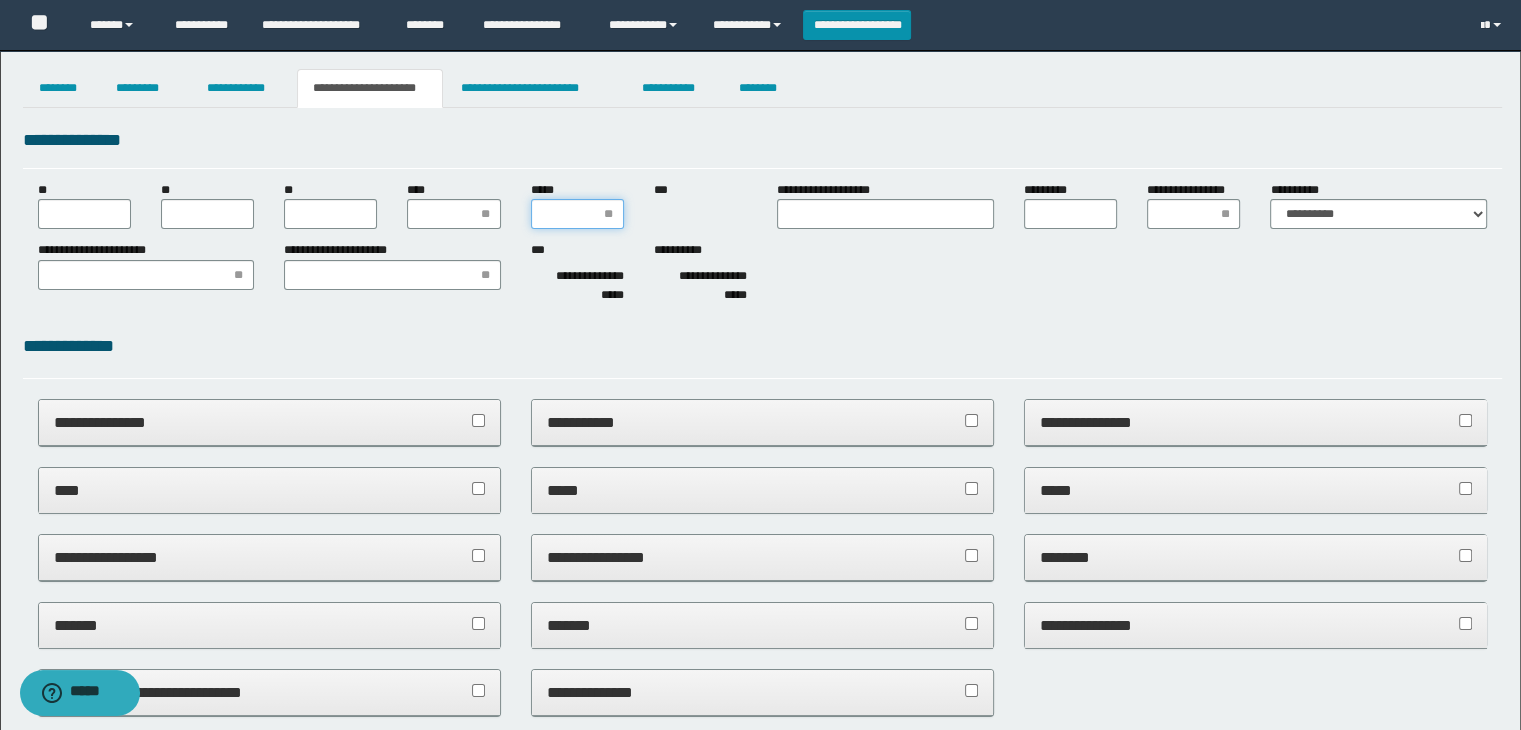 click on "*****" at bounding box center [577, 214] 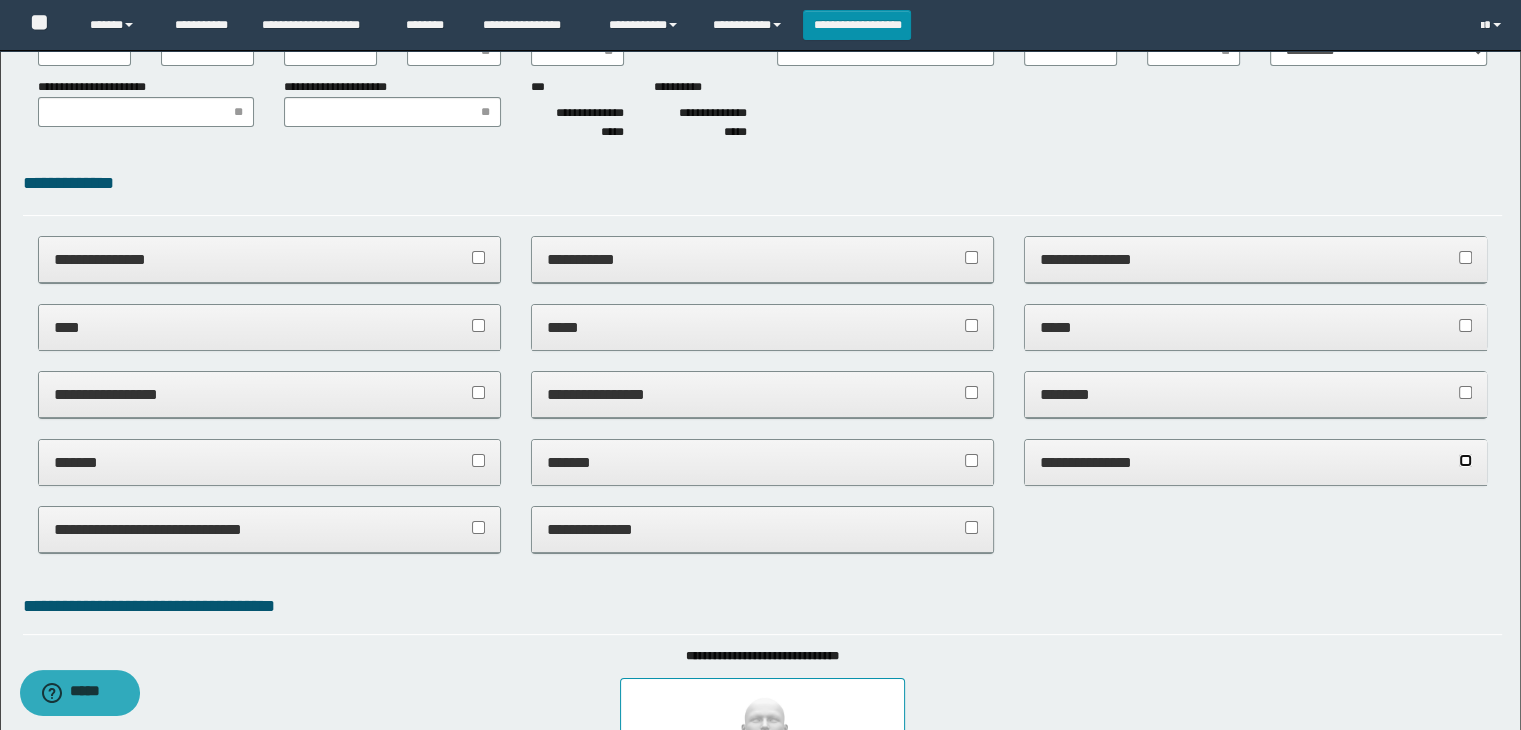 scroll, scrollTop: 300, scrollLeft: 0, axis: vertical 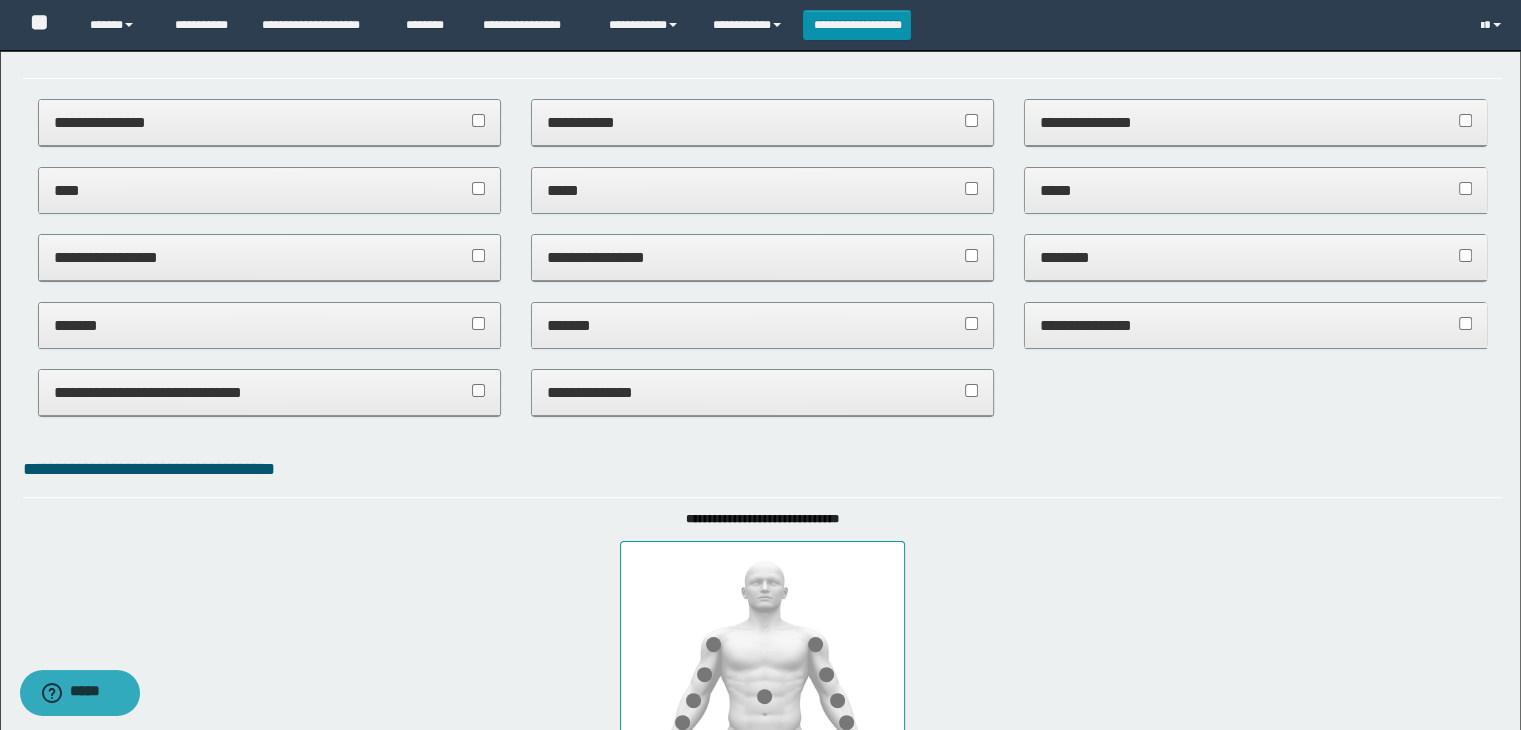 click on "**********" at bounding box center (763, 392) 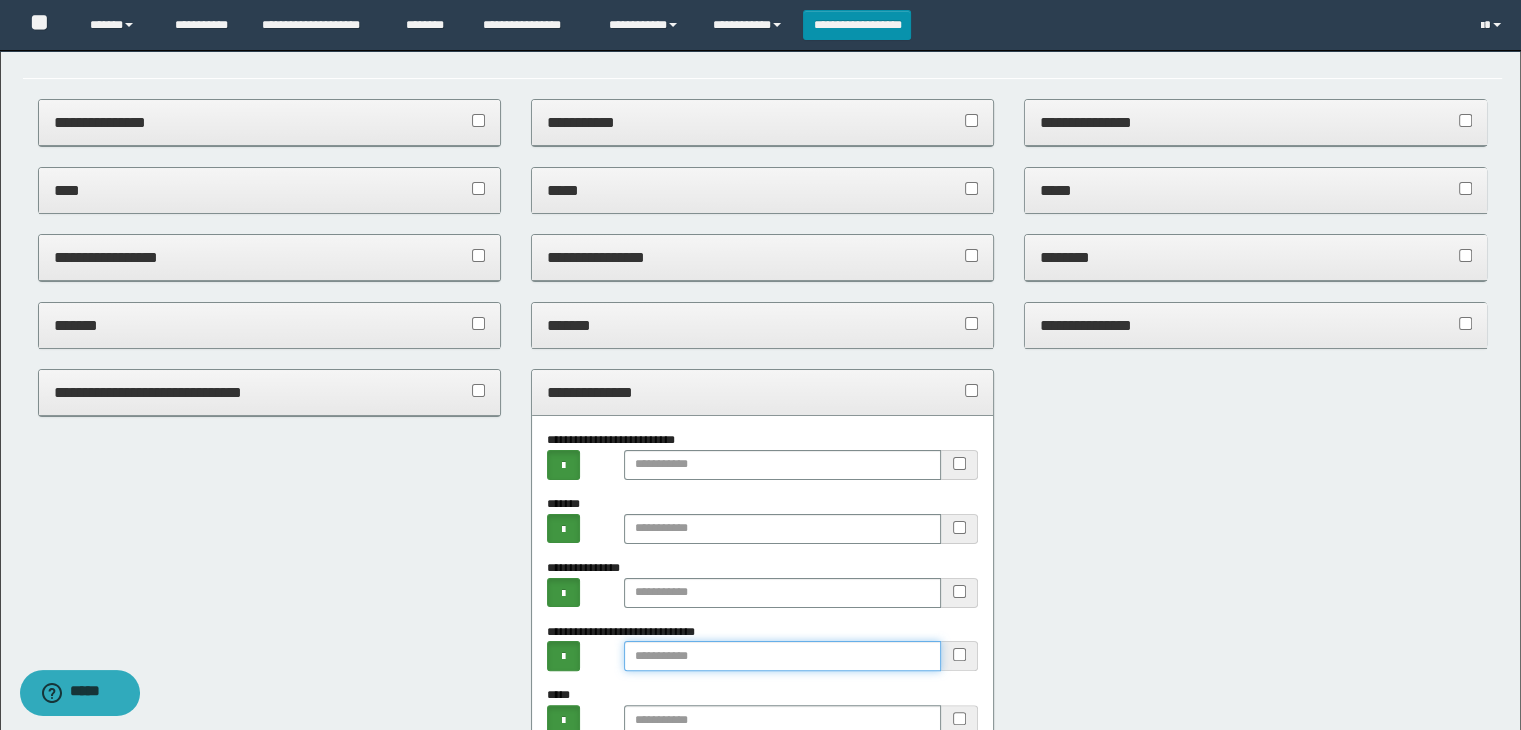 click at bounding box center [782, 656] 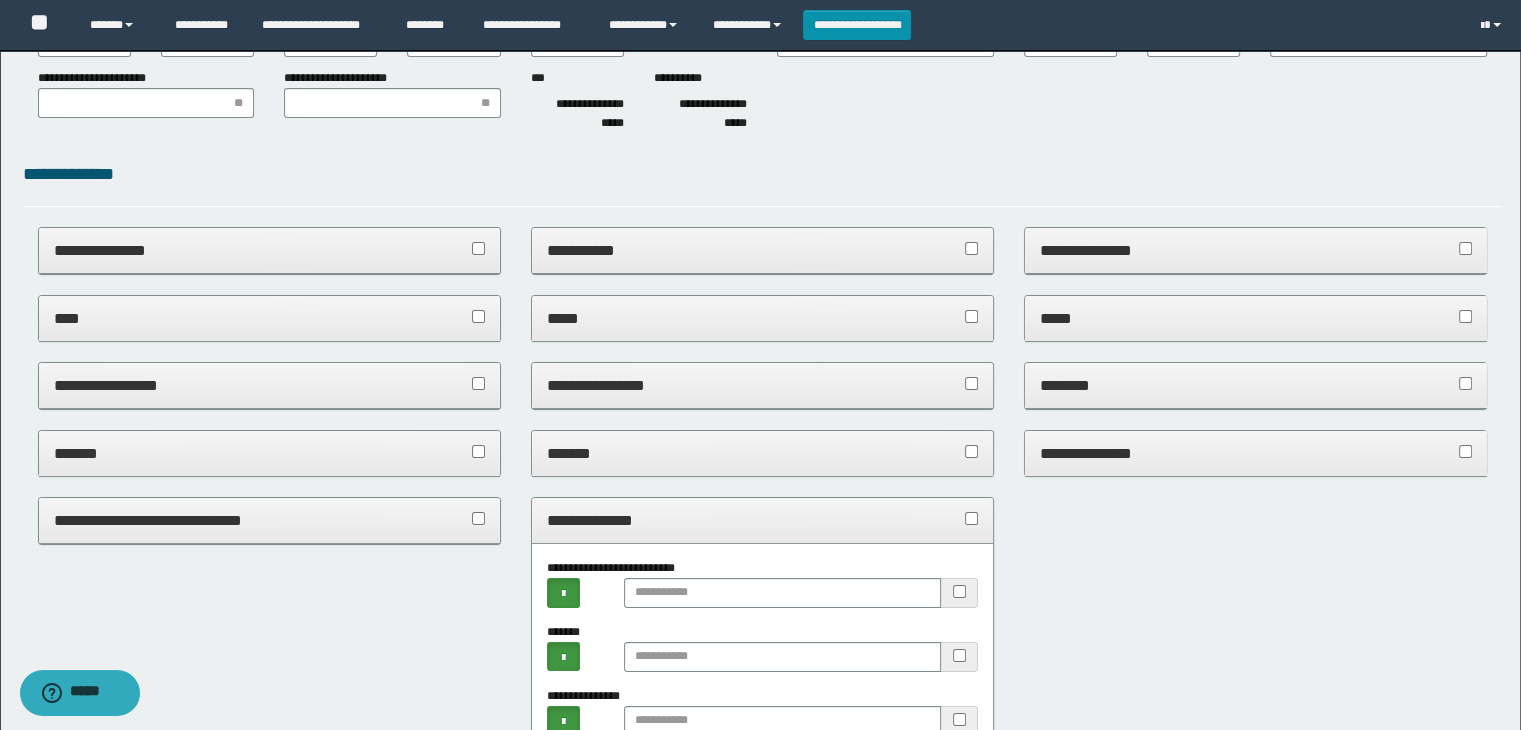 scroll, scrollTop: 0, scrollLeft: 0, axis: both 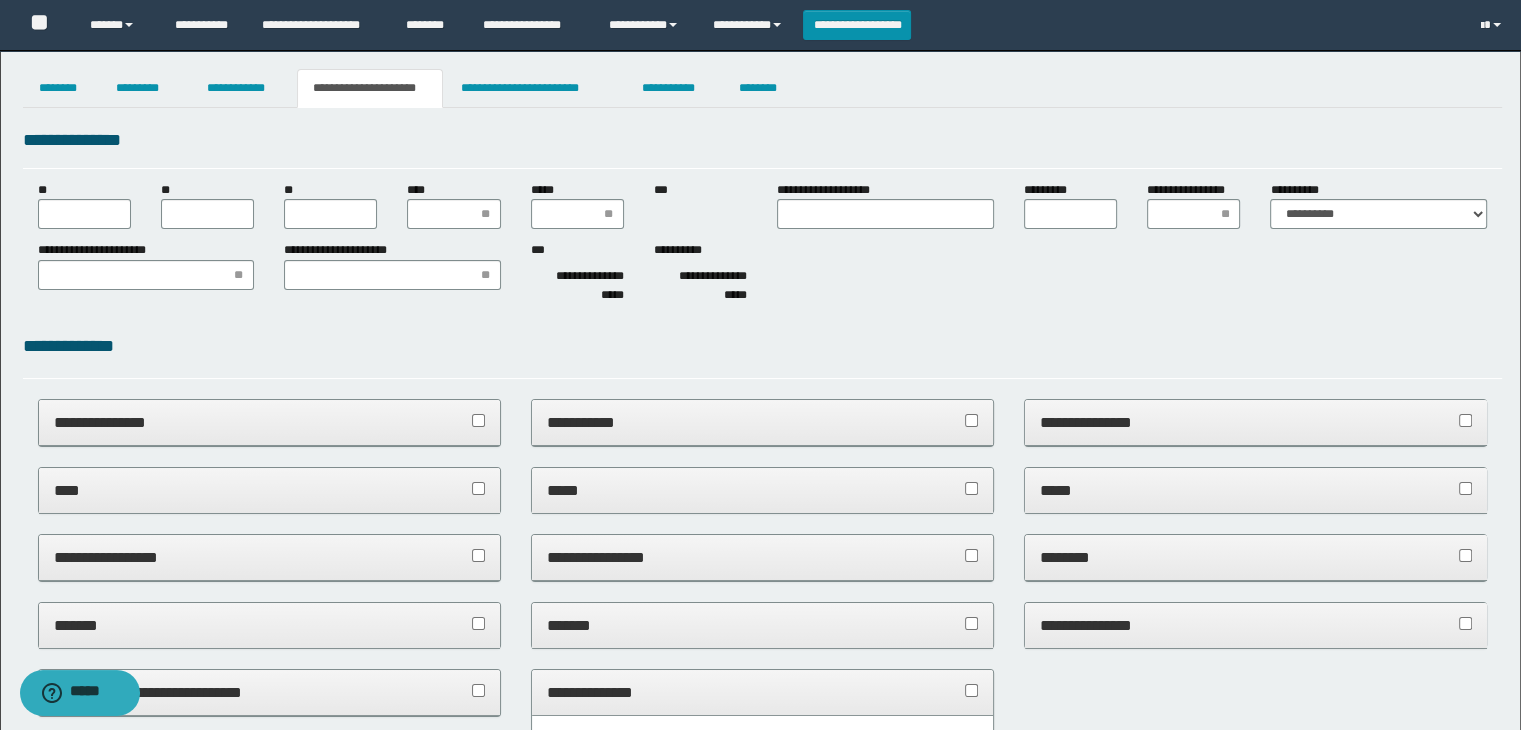 type on "*" 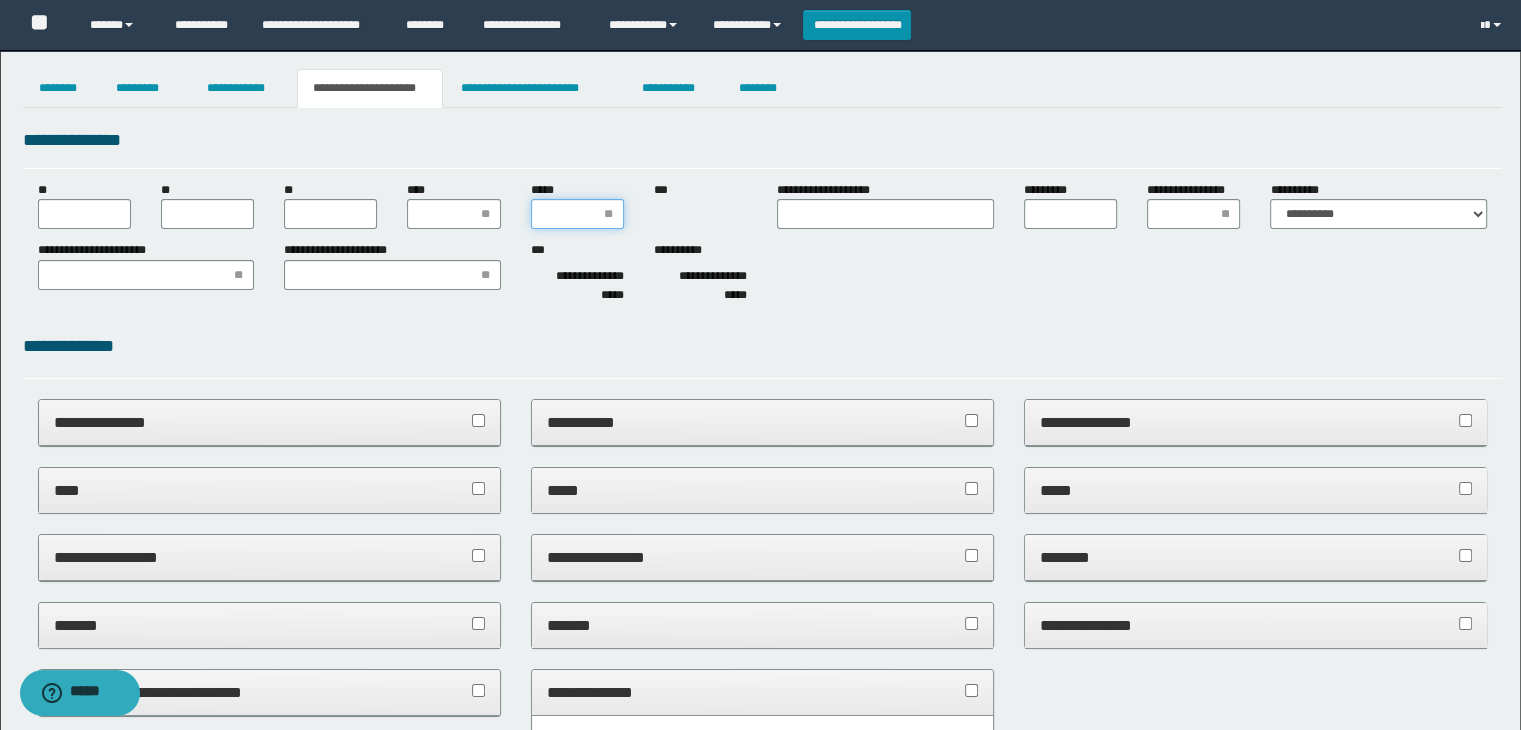 click on "*****" at bounding box center [577, 214] 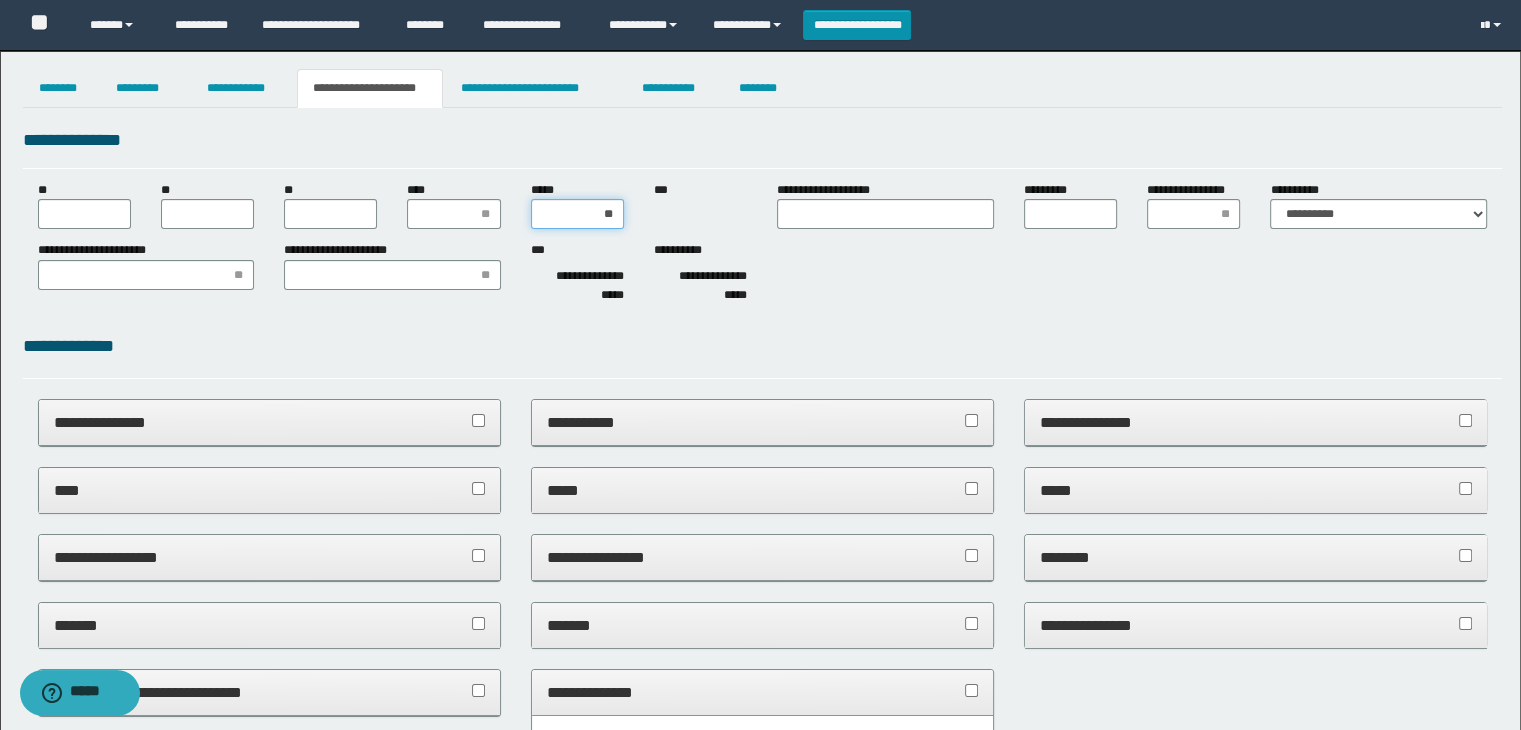type on "***" 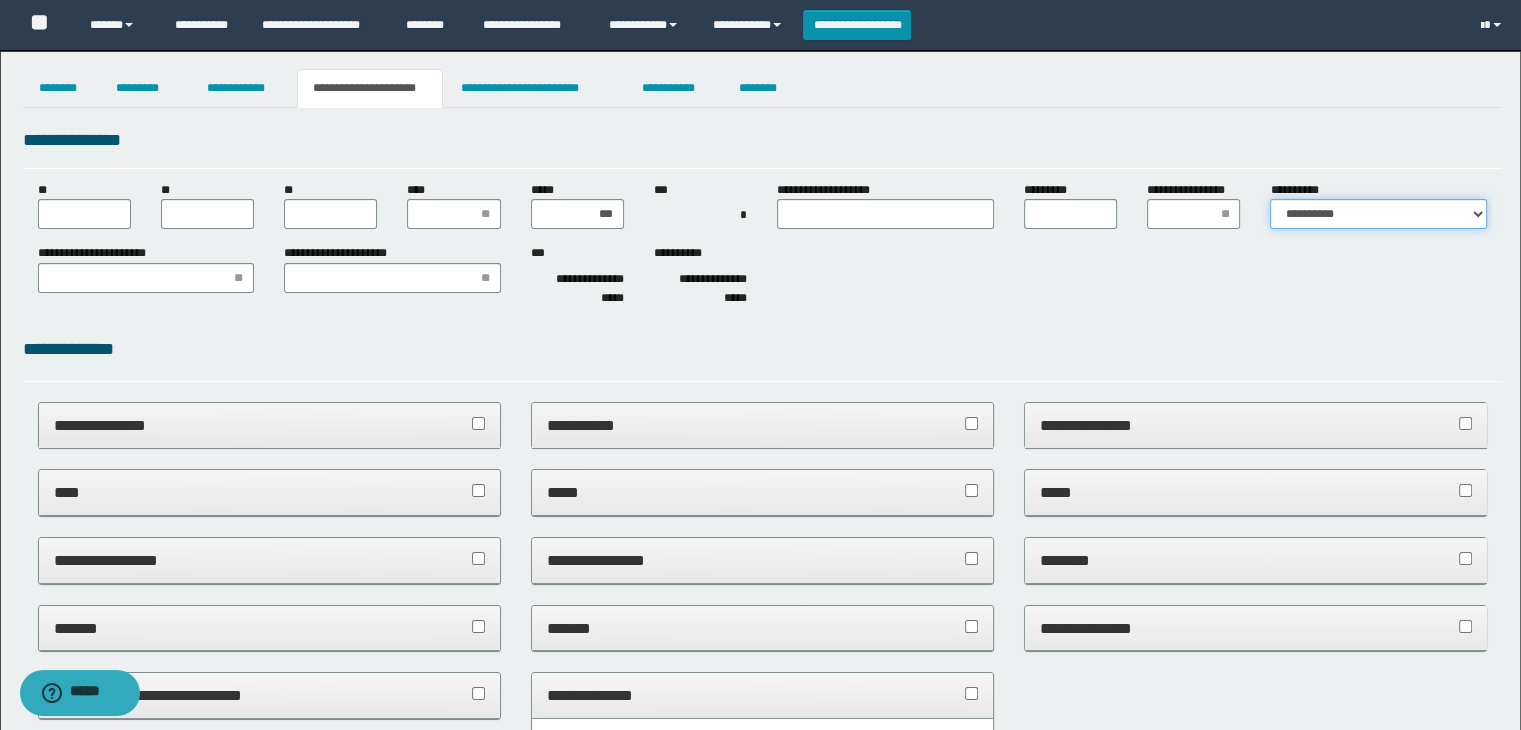 click on "**********" at bounding box center (1378, 214) 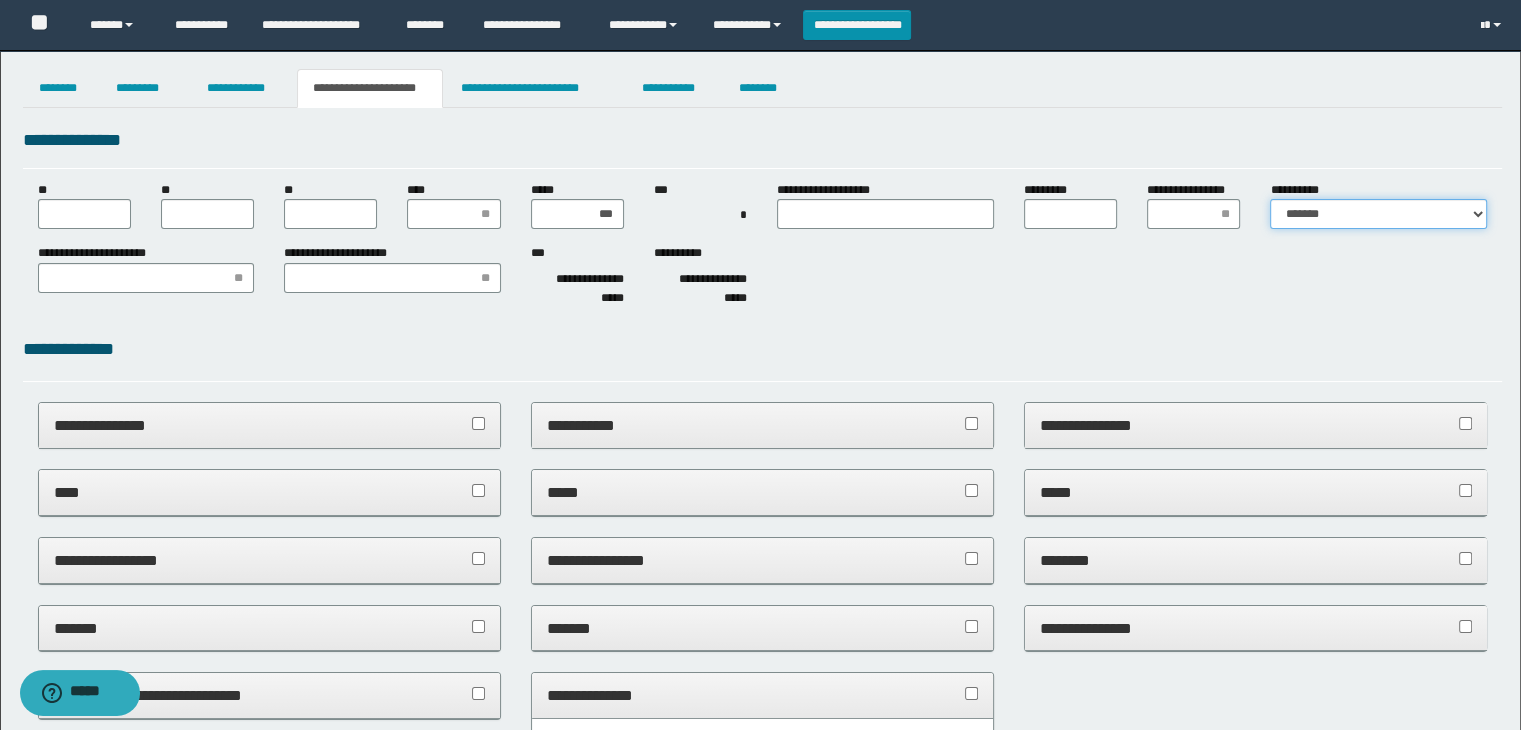 click on "**********" at bounding box center [1378, 214] 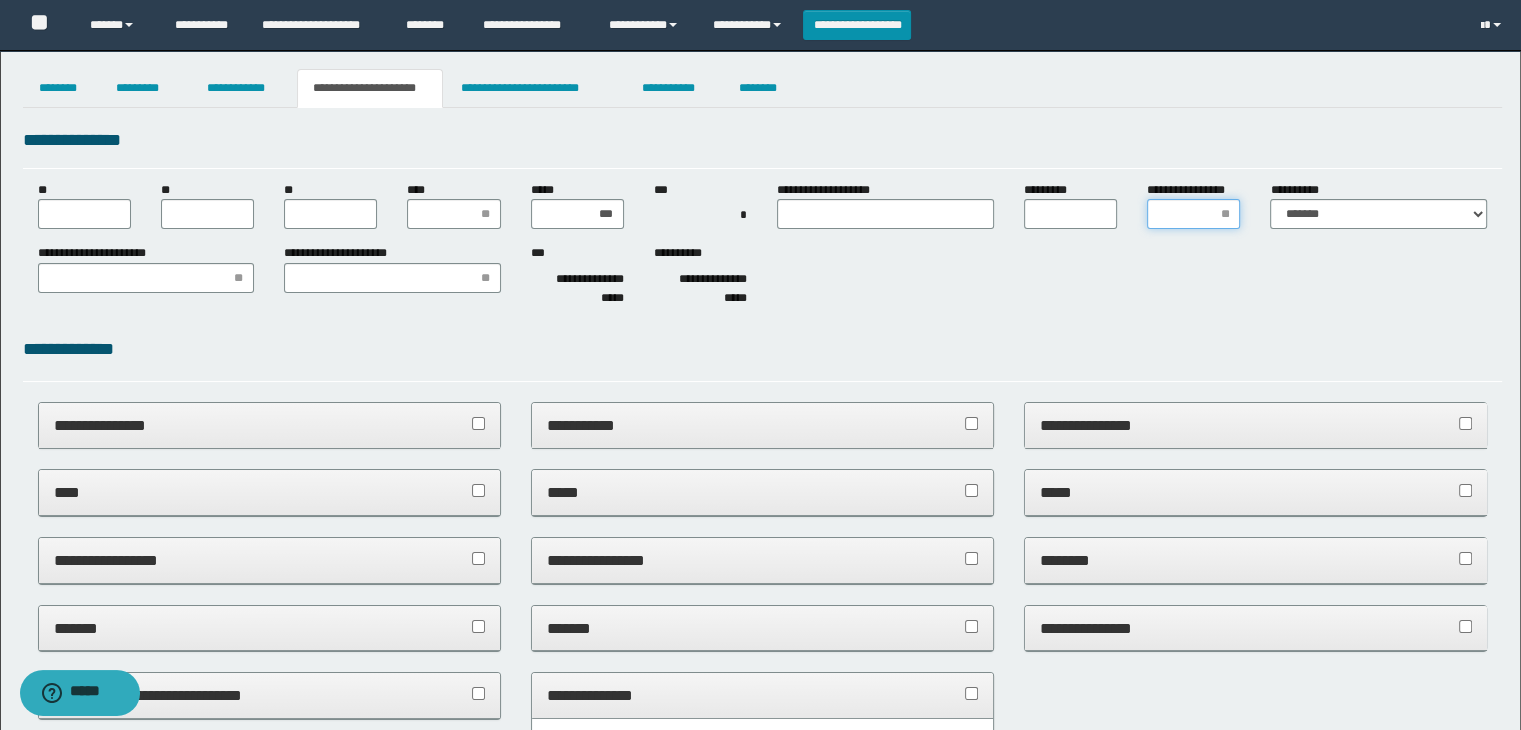 click on "**********" at bounding box center (1193, 214) 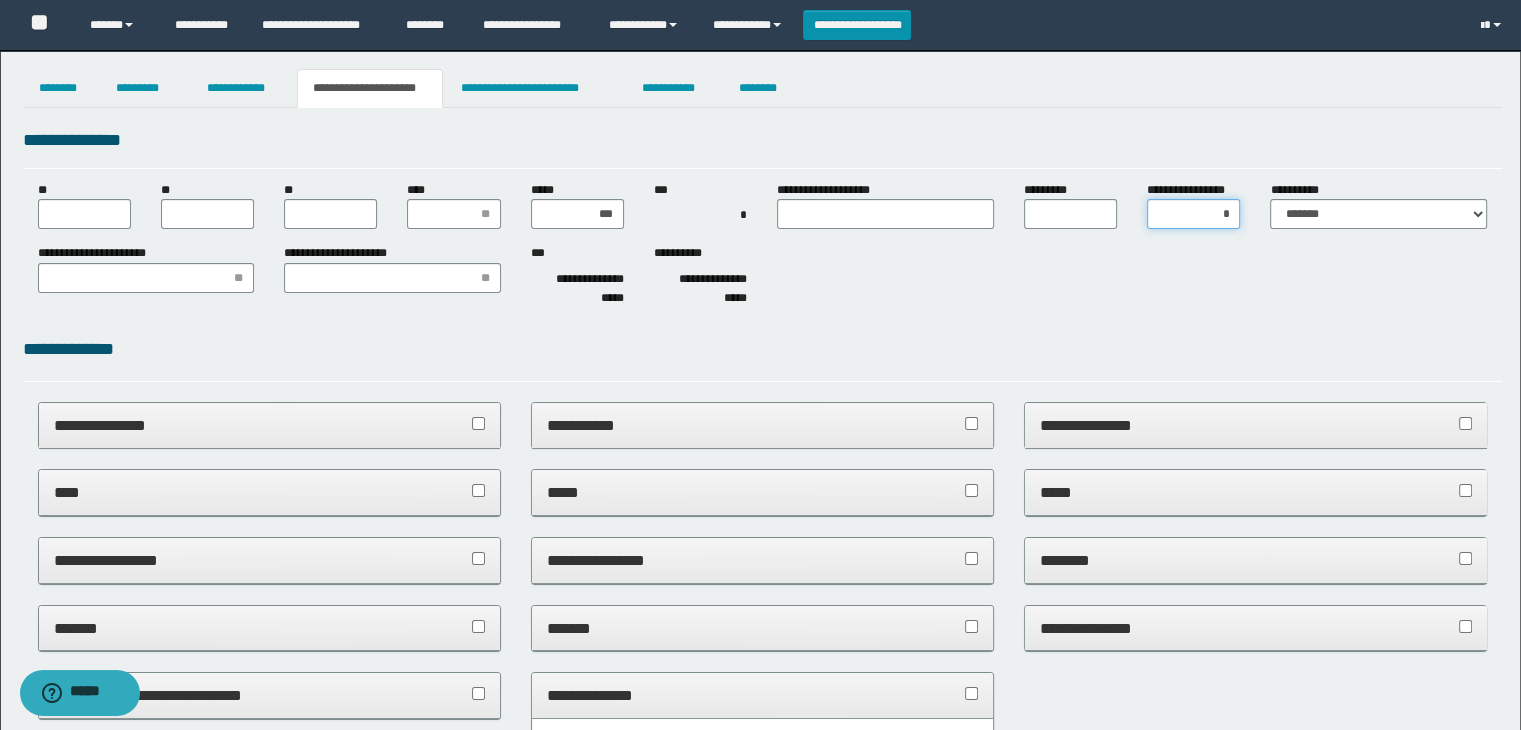 type on "**" 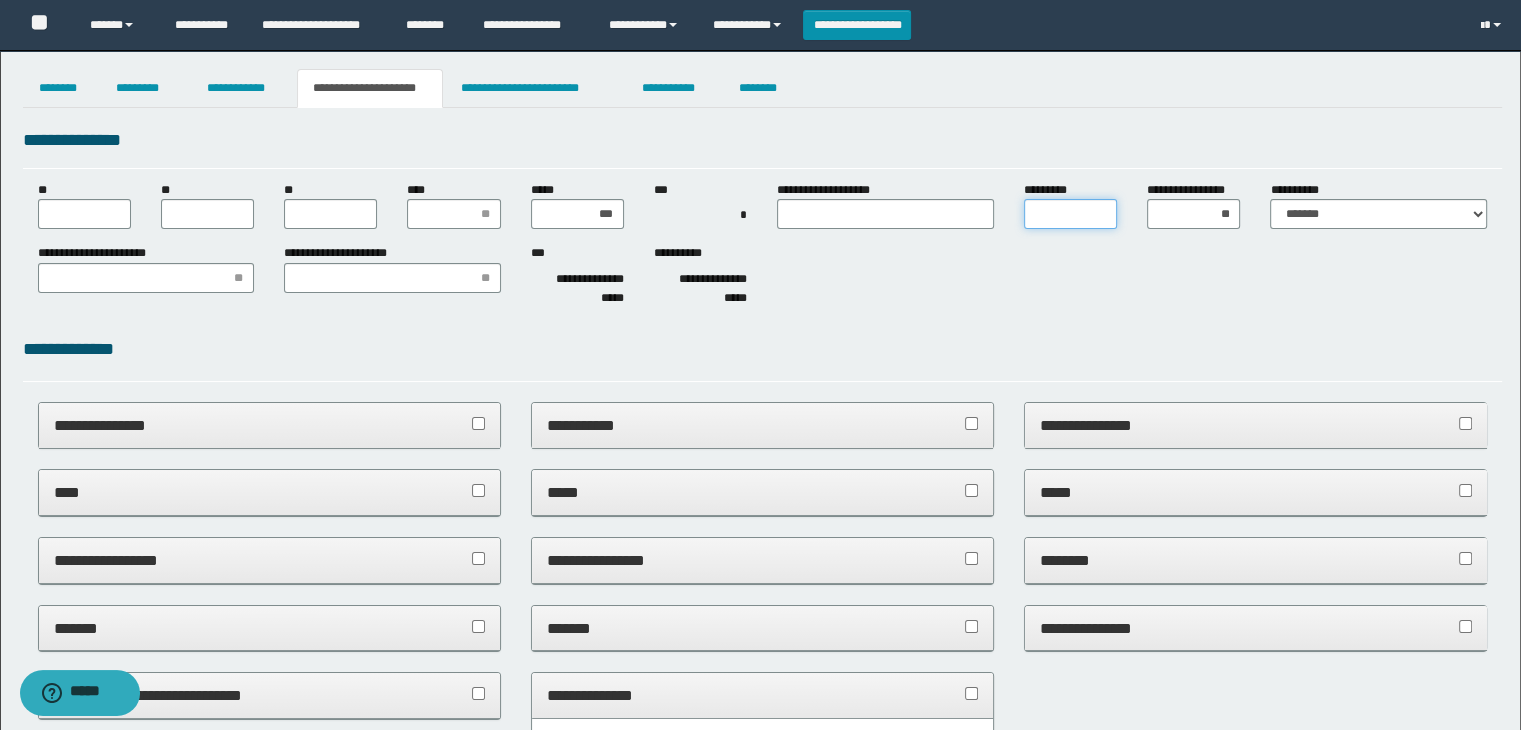 click on "*********" at bounding box center (1070, 214) 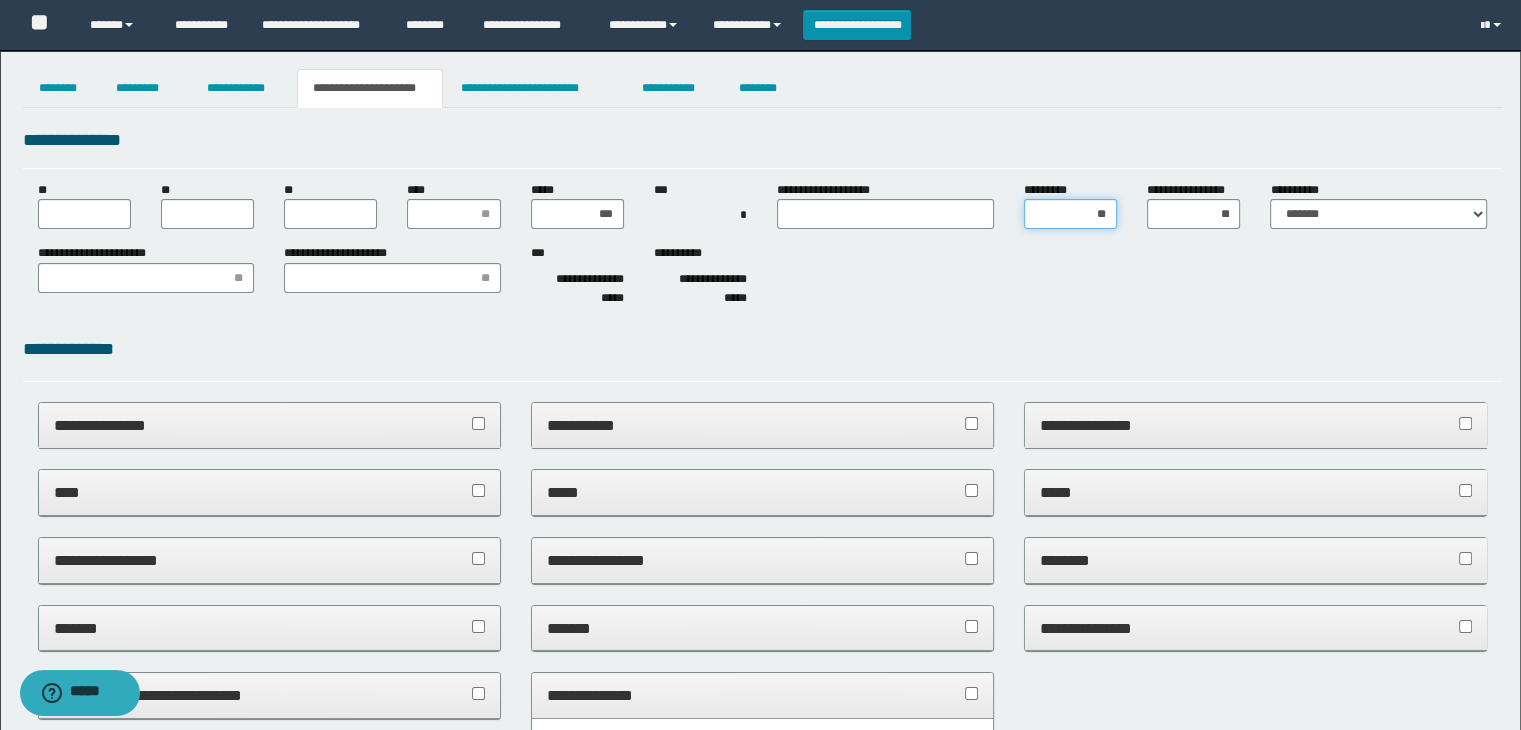 type on "***" 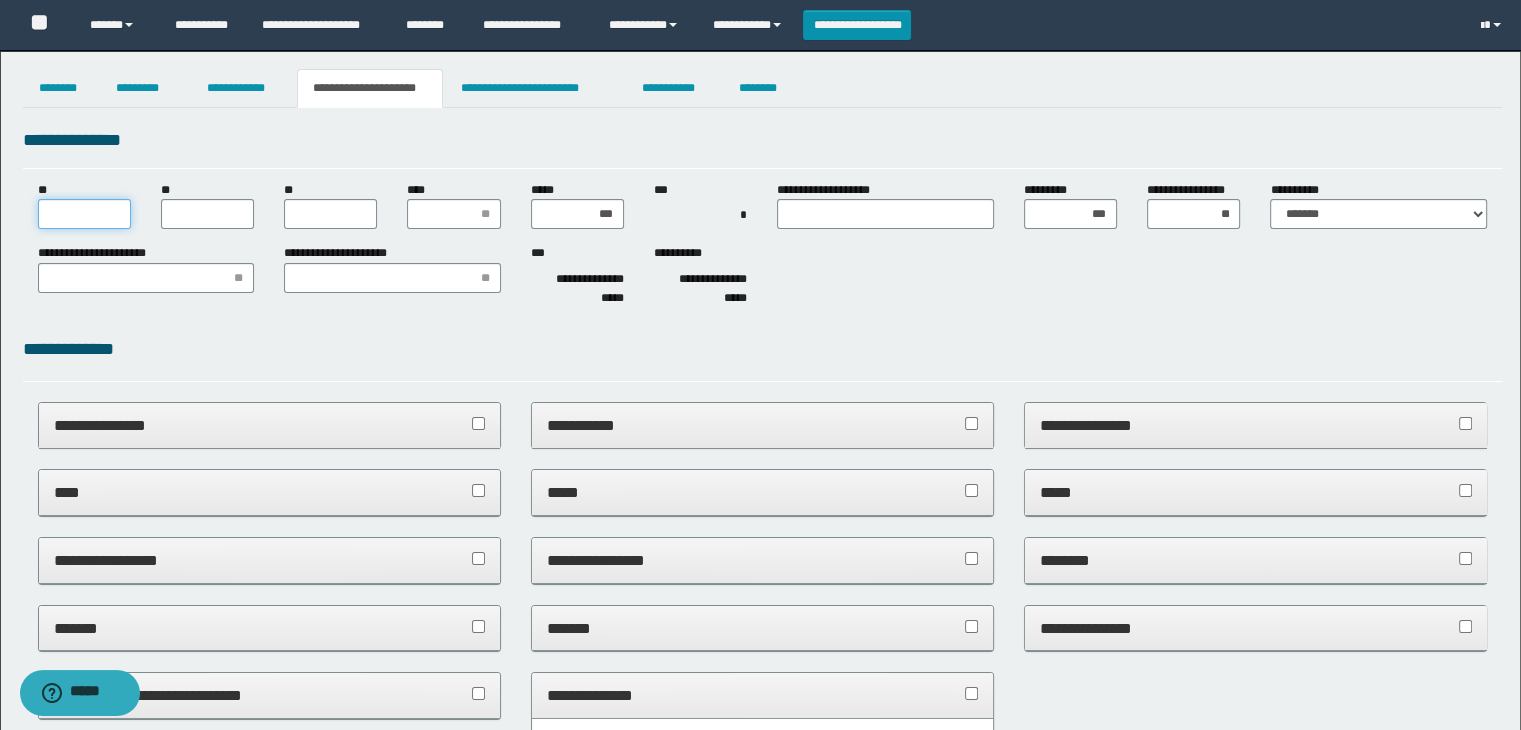 click on "**" at bounding box center [84, 214] 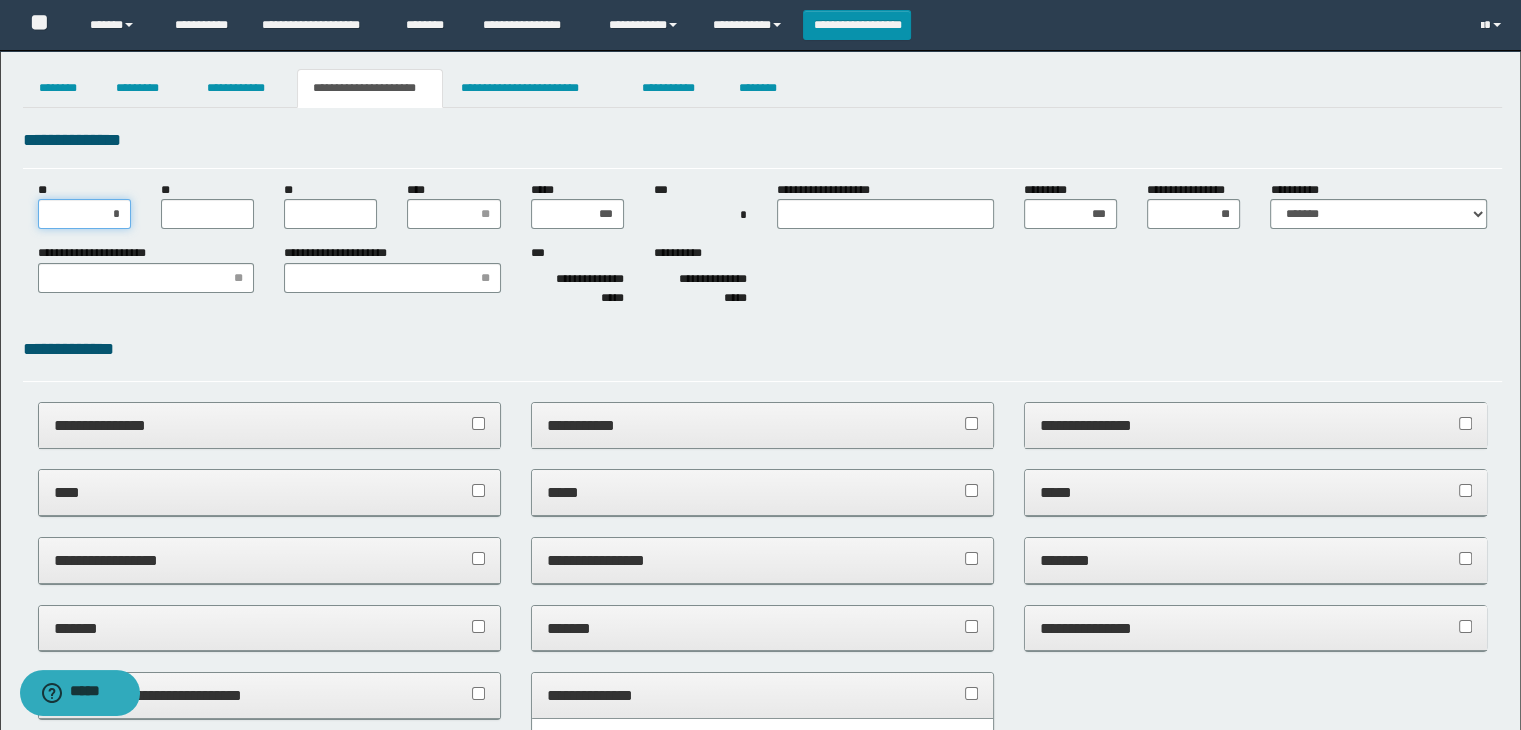 type on "**" 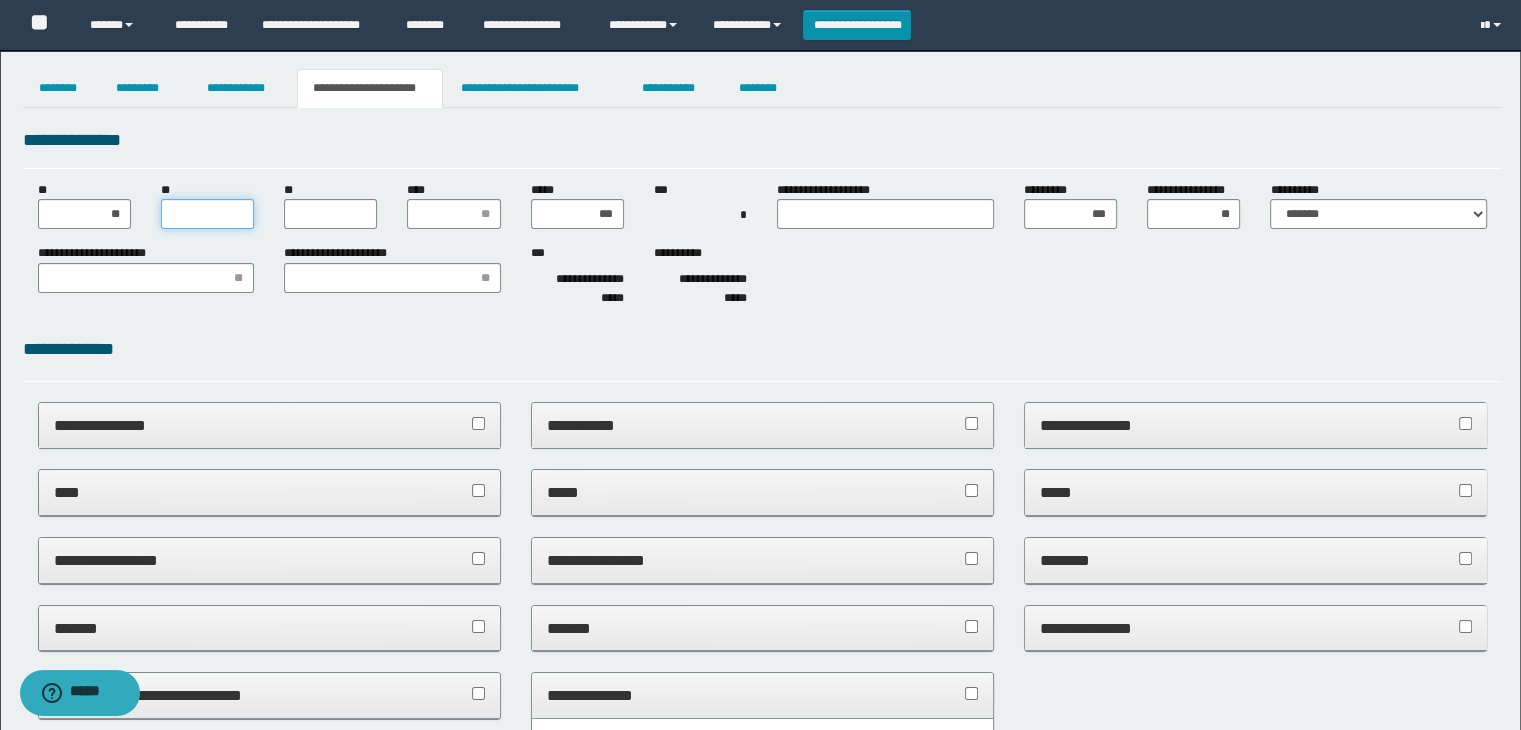 click on "**" at bounding box center (207, 214) 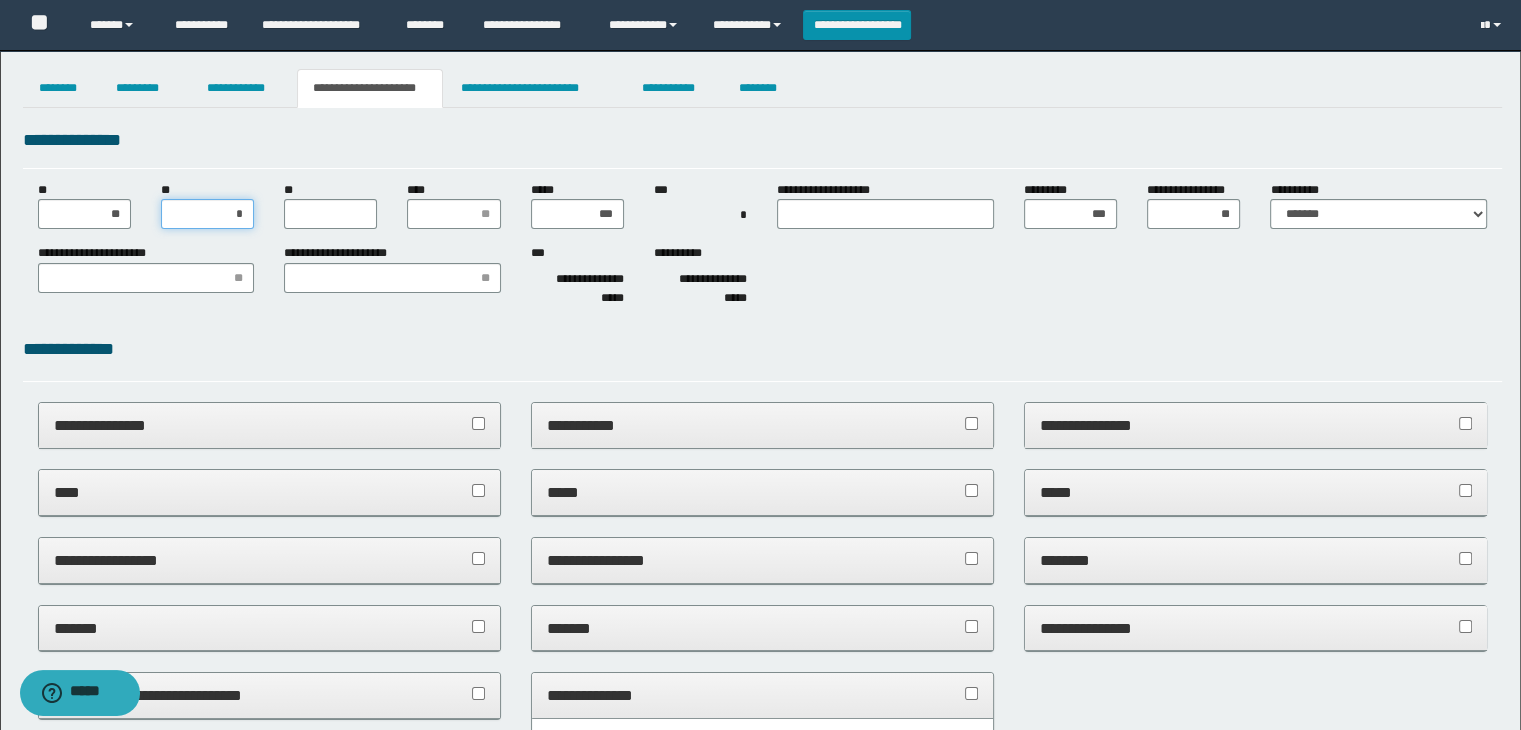type on "**" 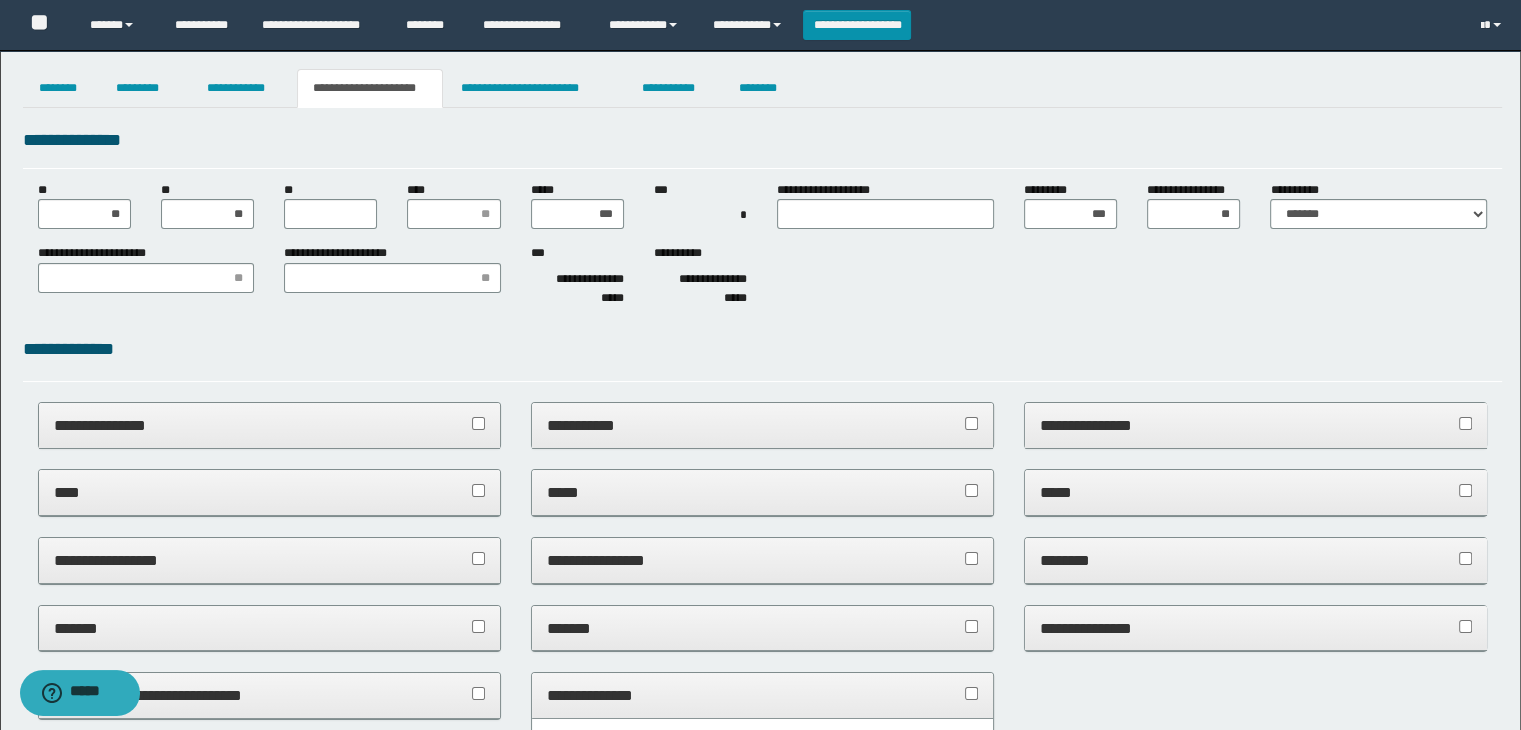drag, startPoint x: 280, startPoint y: 229, endPoint x: 291, endPoint y: 211, distance: 21.095022 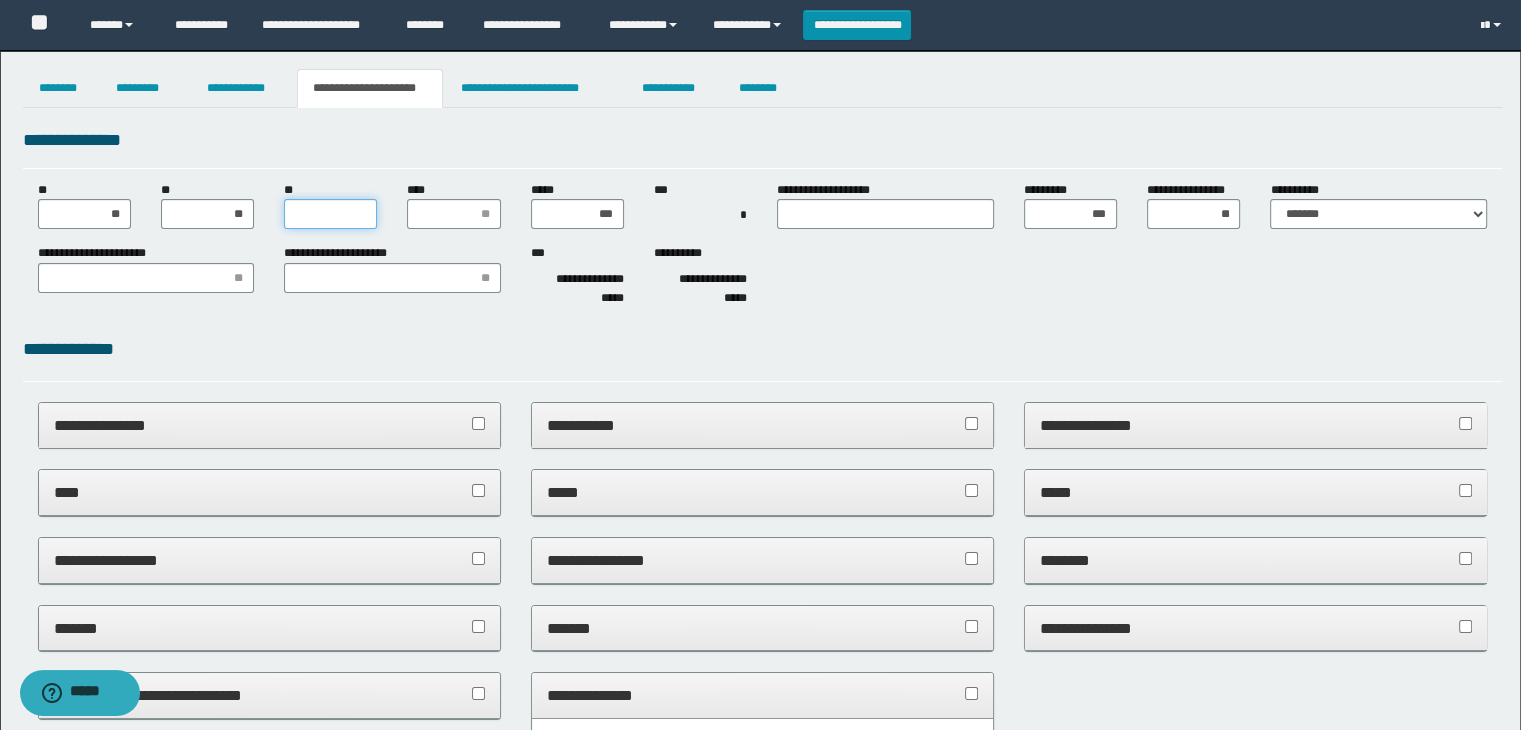 click on "**" at bounding box center (330, 214) 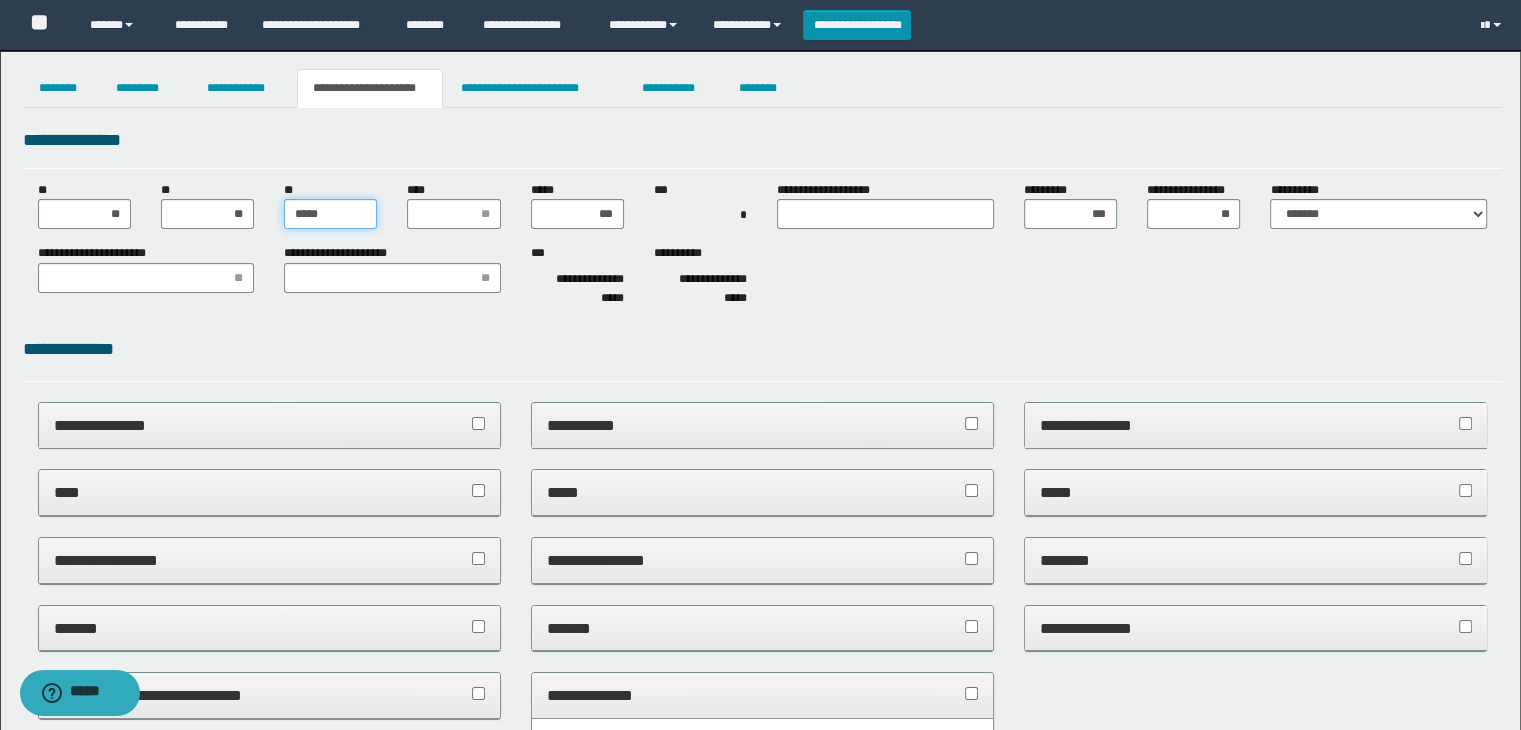 type on "******" 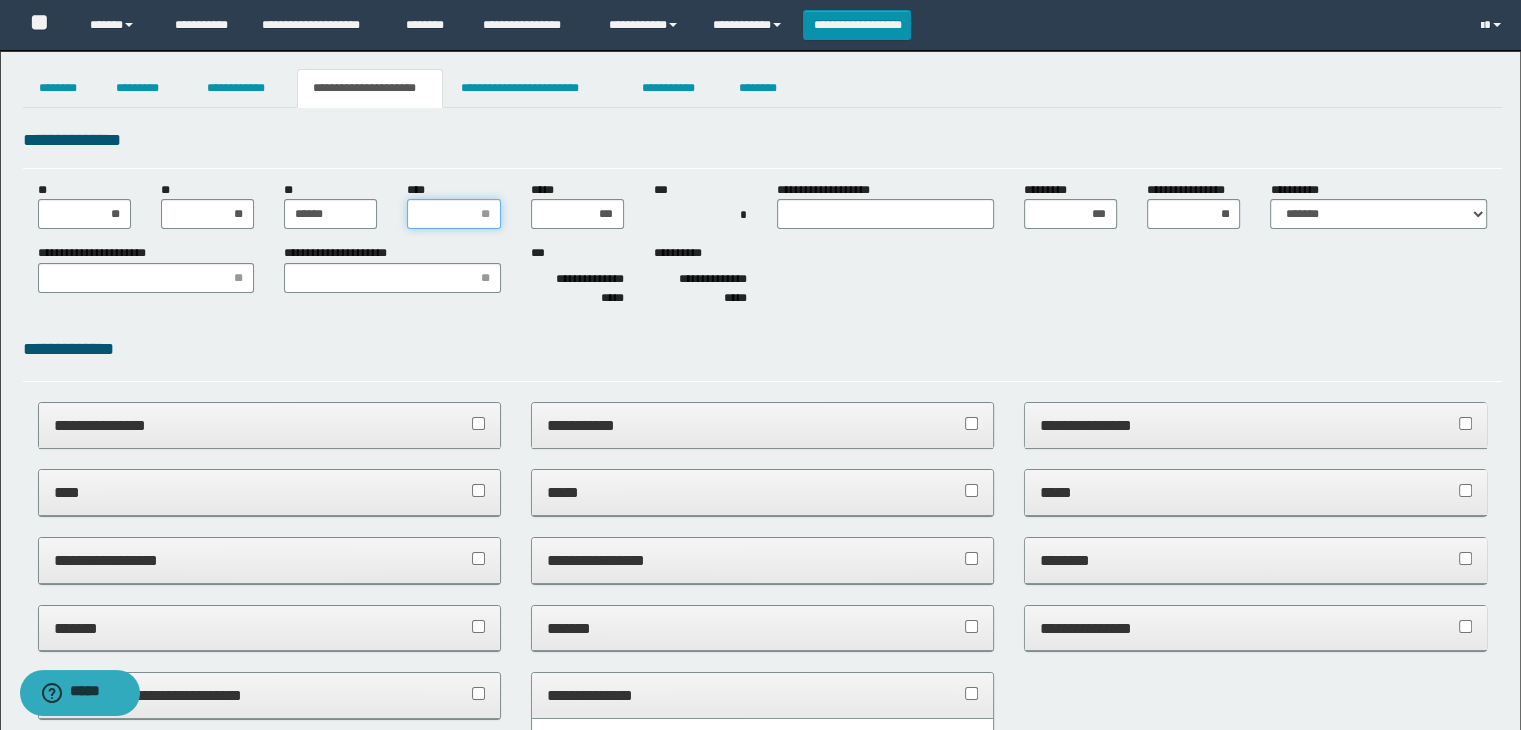 click on "****" at bounding box center (453, 214) 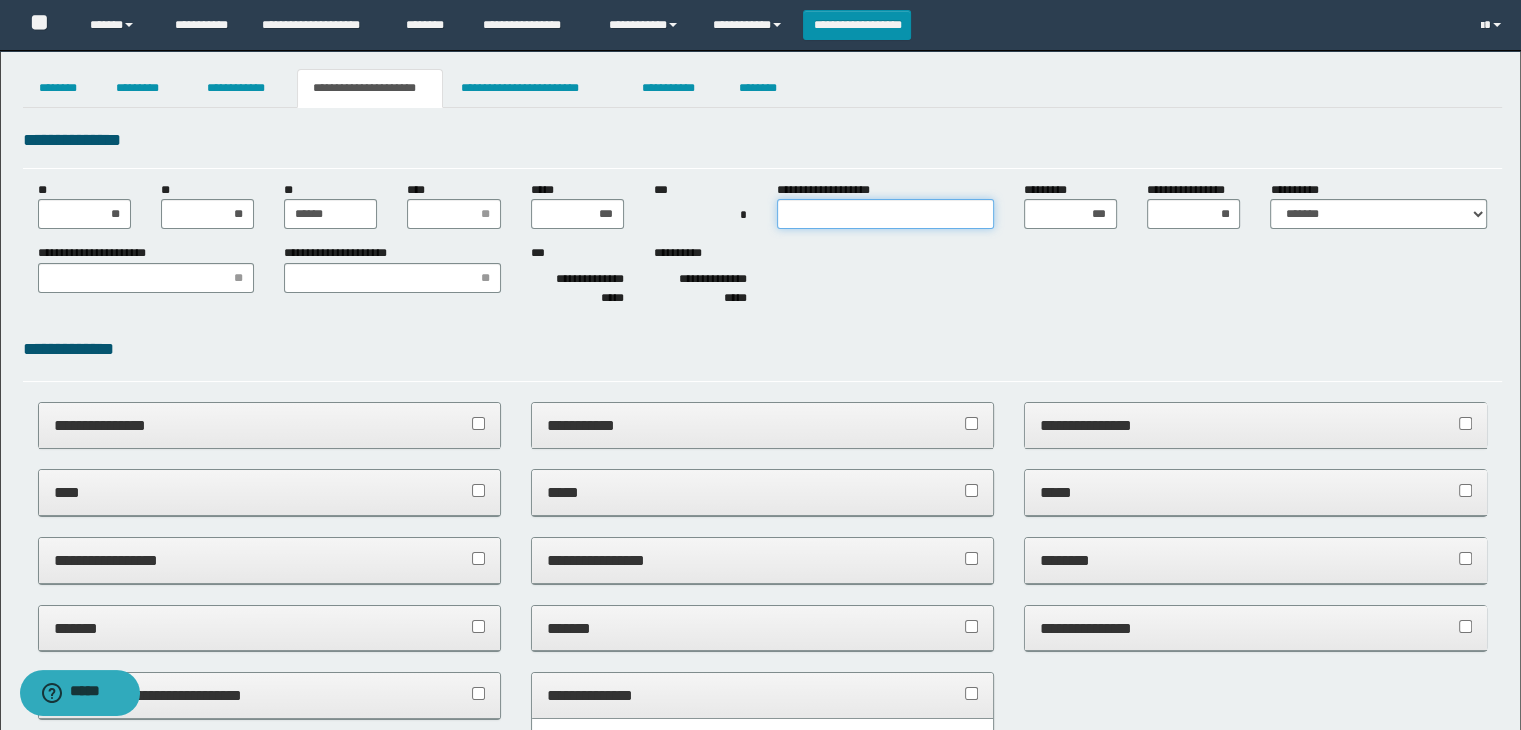 click on "**********" at bounding box center [885, 214] 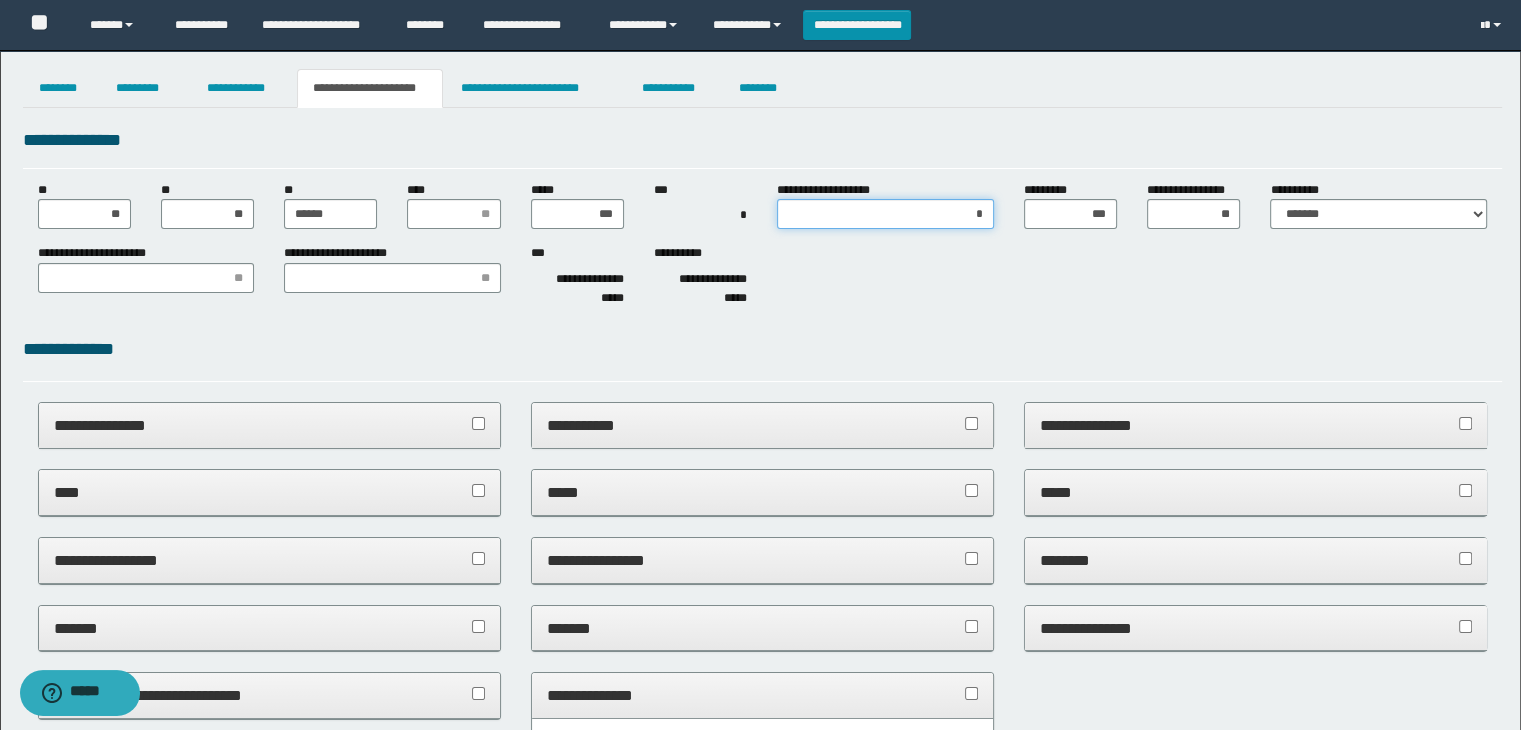 type on "**" 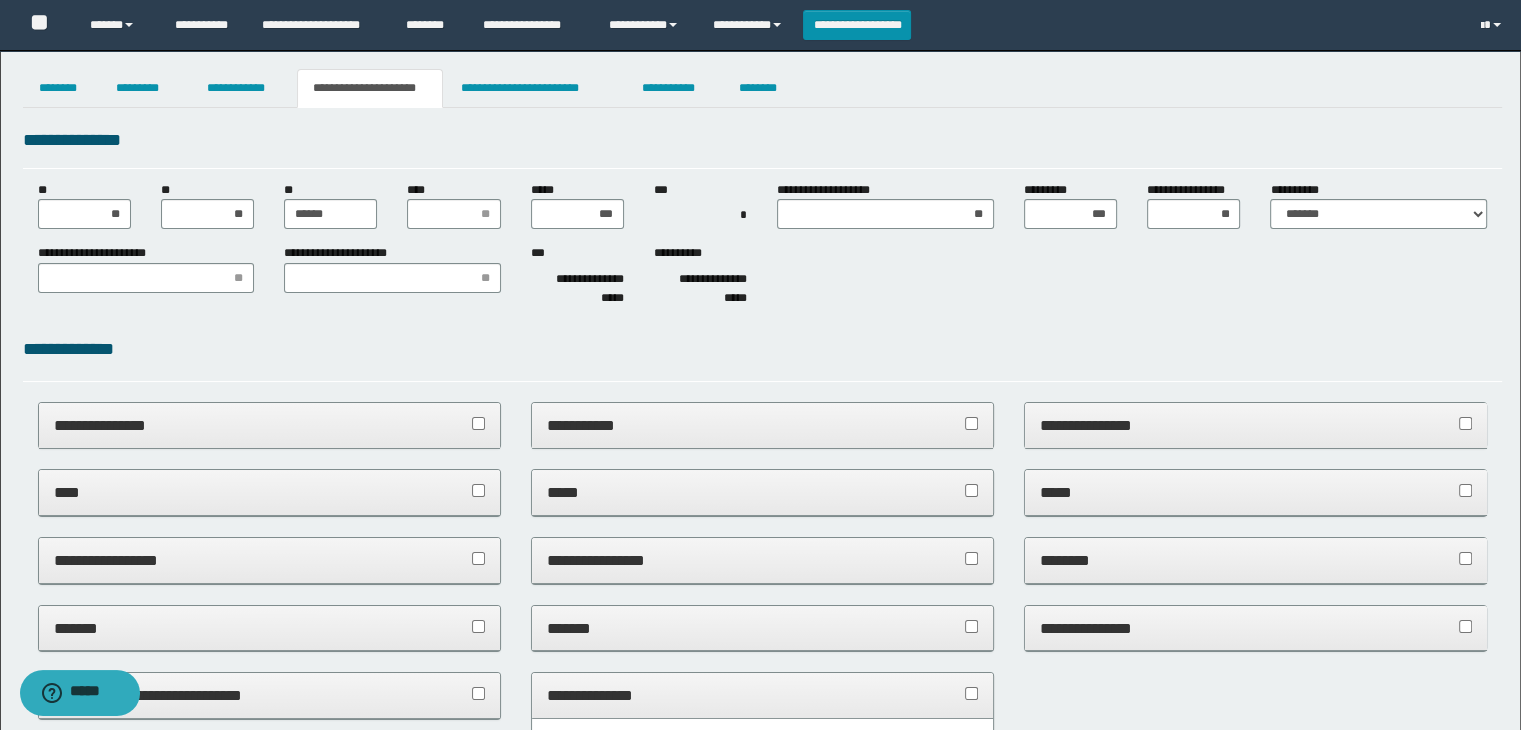 click on "**********" at bounding box center (763, 1157) 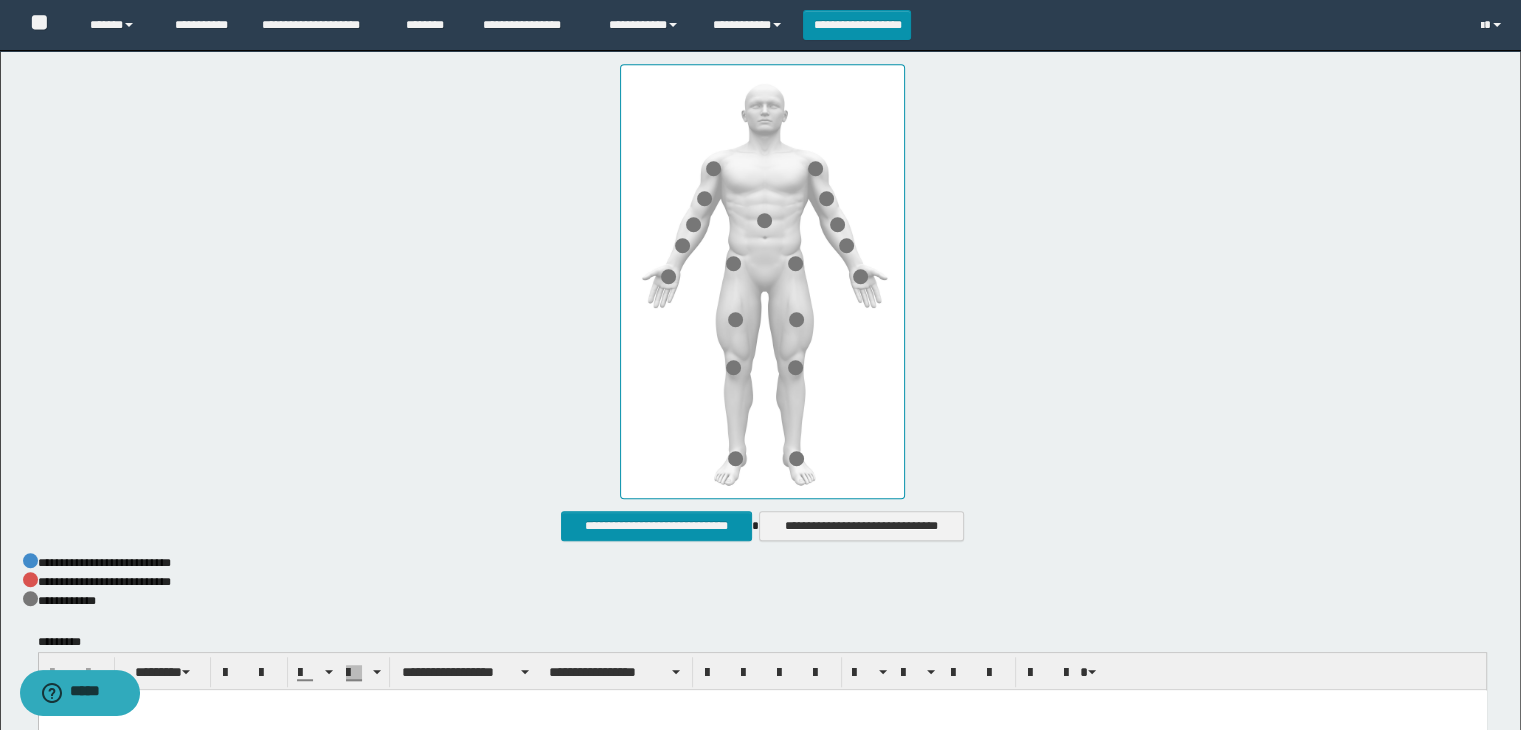 scroll, scrollTop: 1566, scrollLeft: 0, axis: vertical 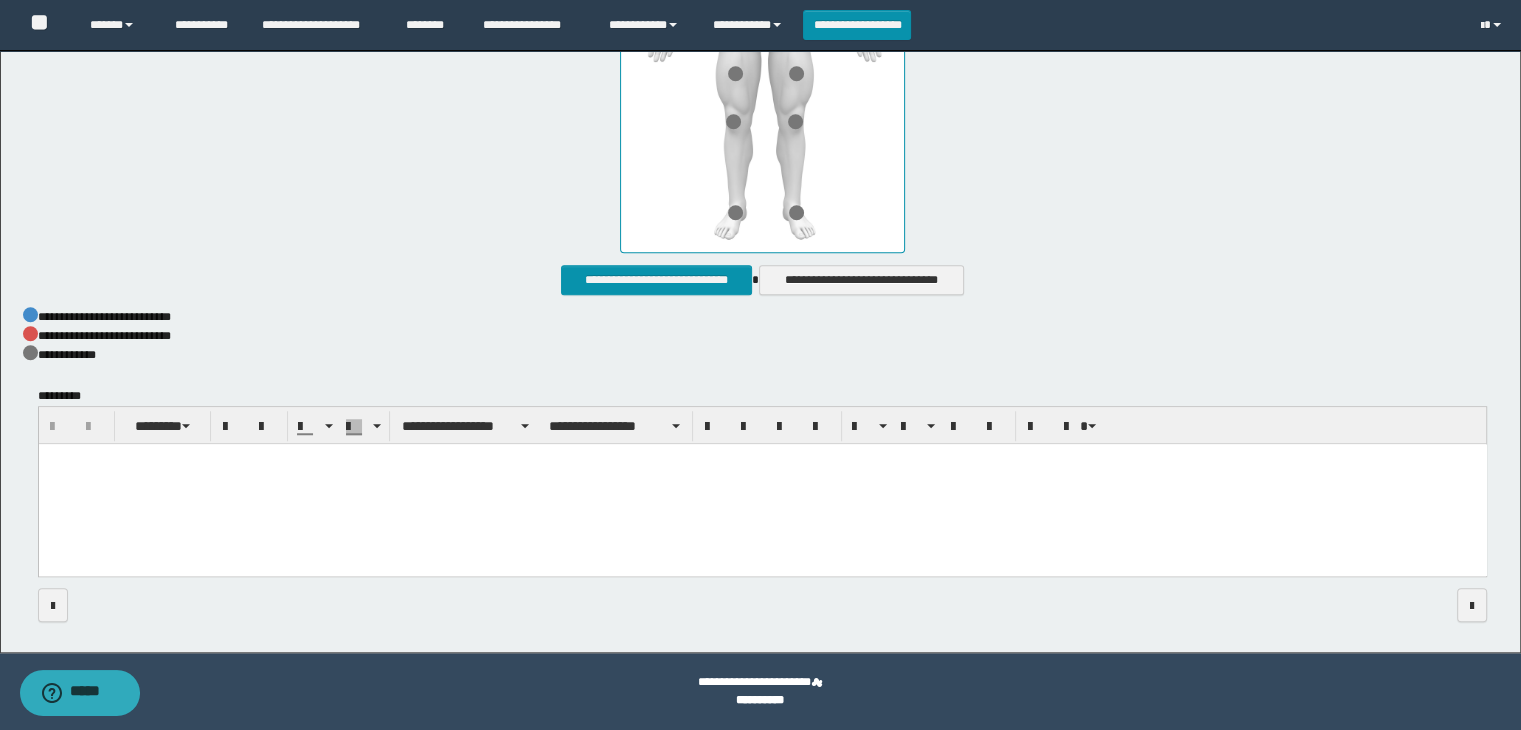 click at bounding box center [762, 485] 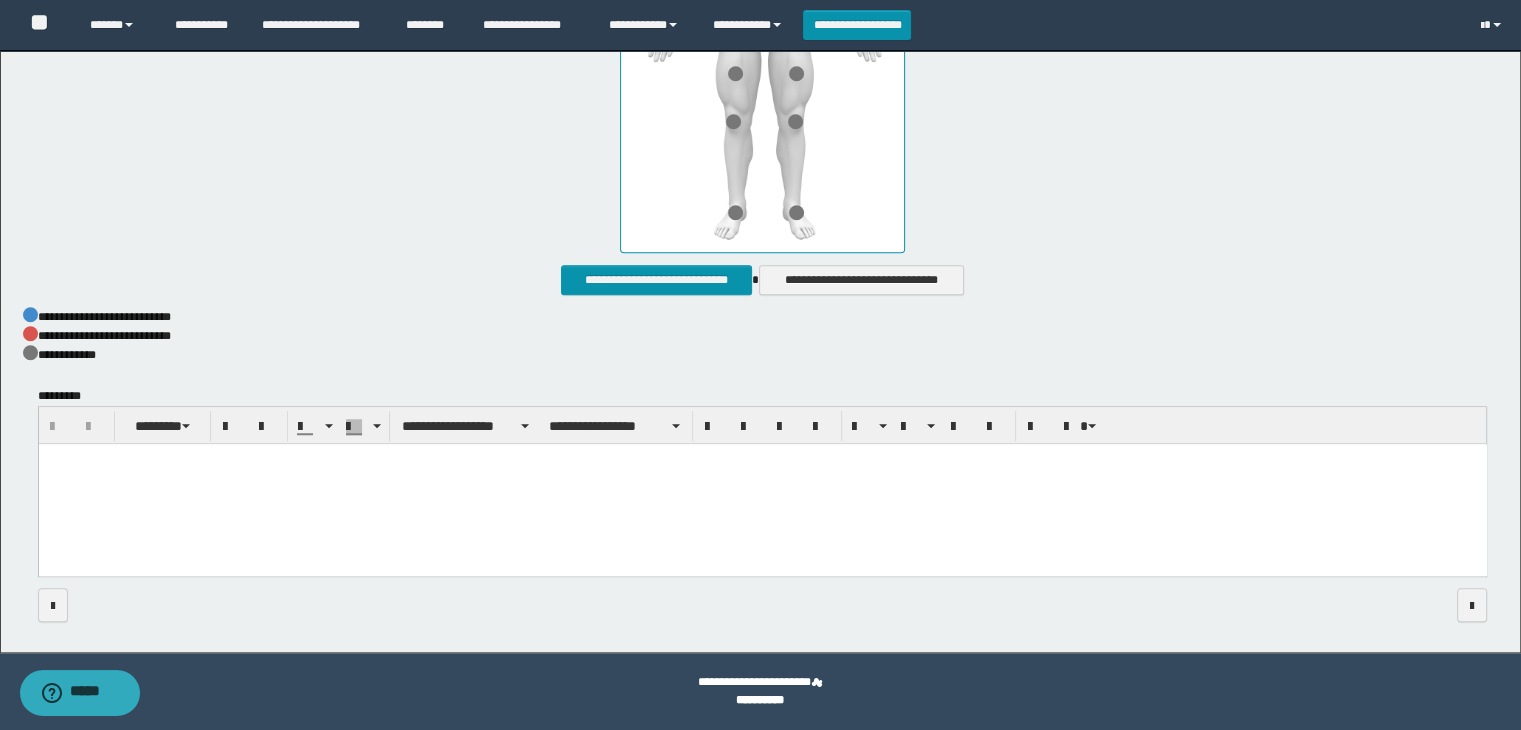 paste 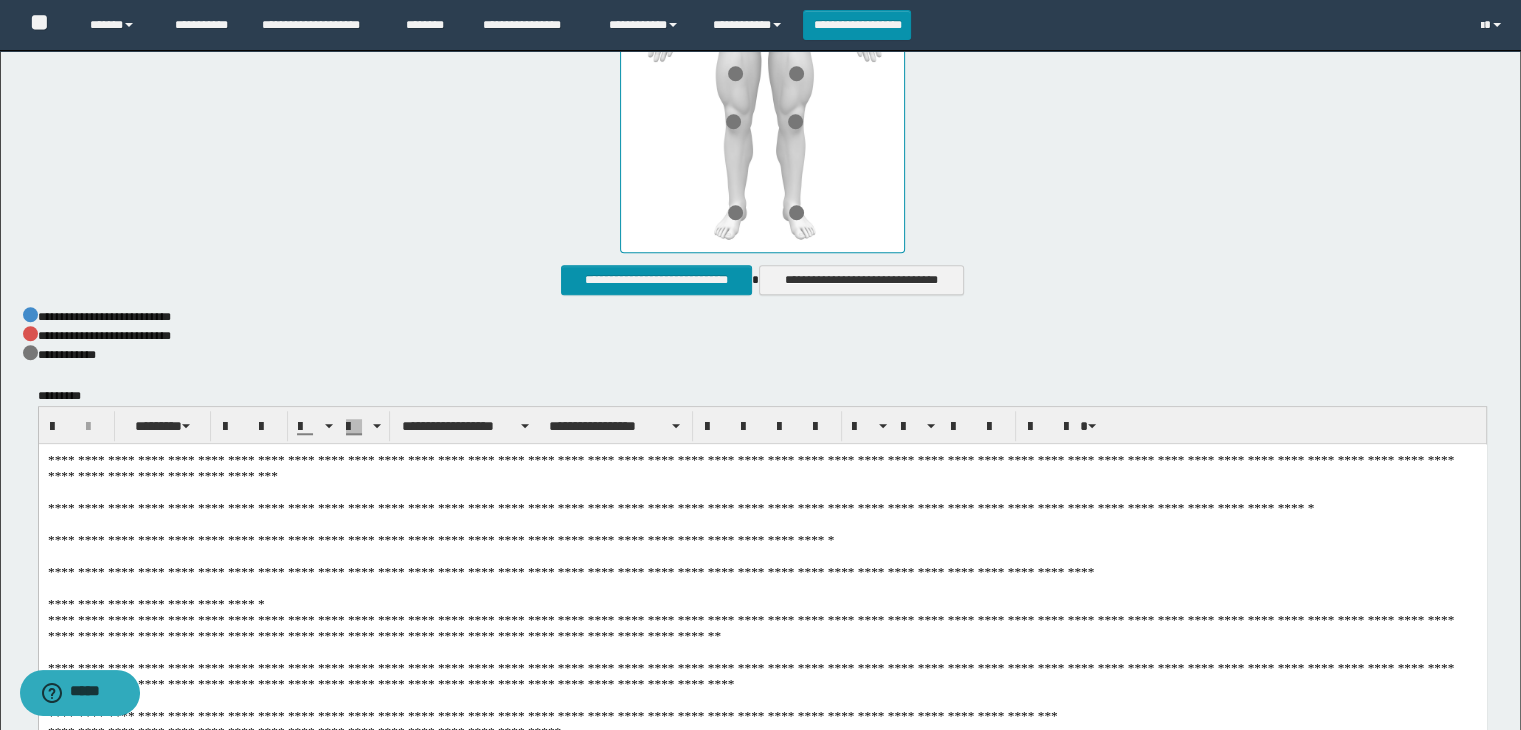click on "**********" at bounding box center (762, 661) 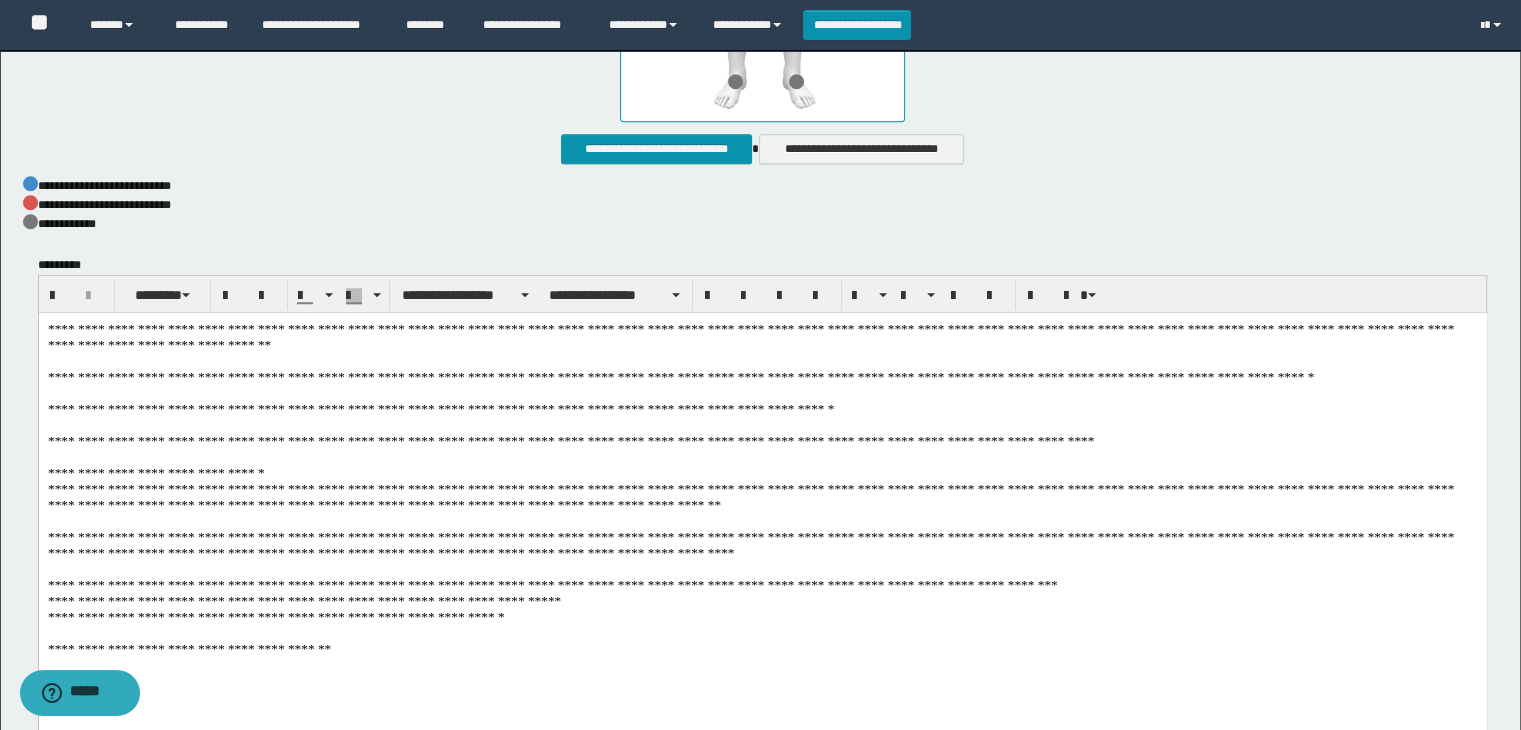 scroll, scrollTop: 1918, scrollLeft: 0, axis: vertical 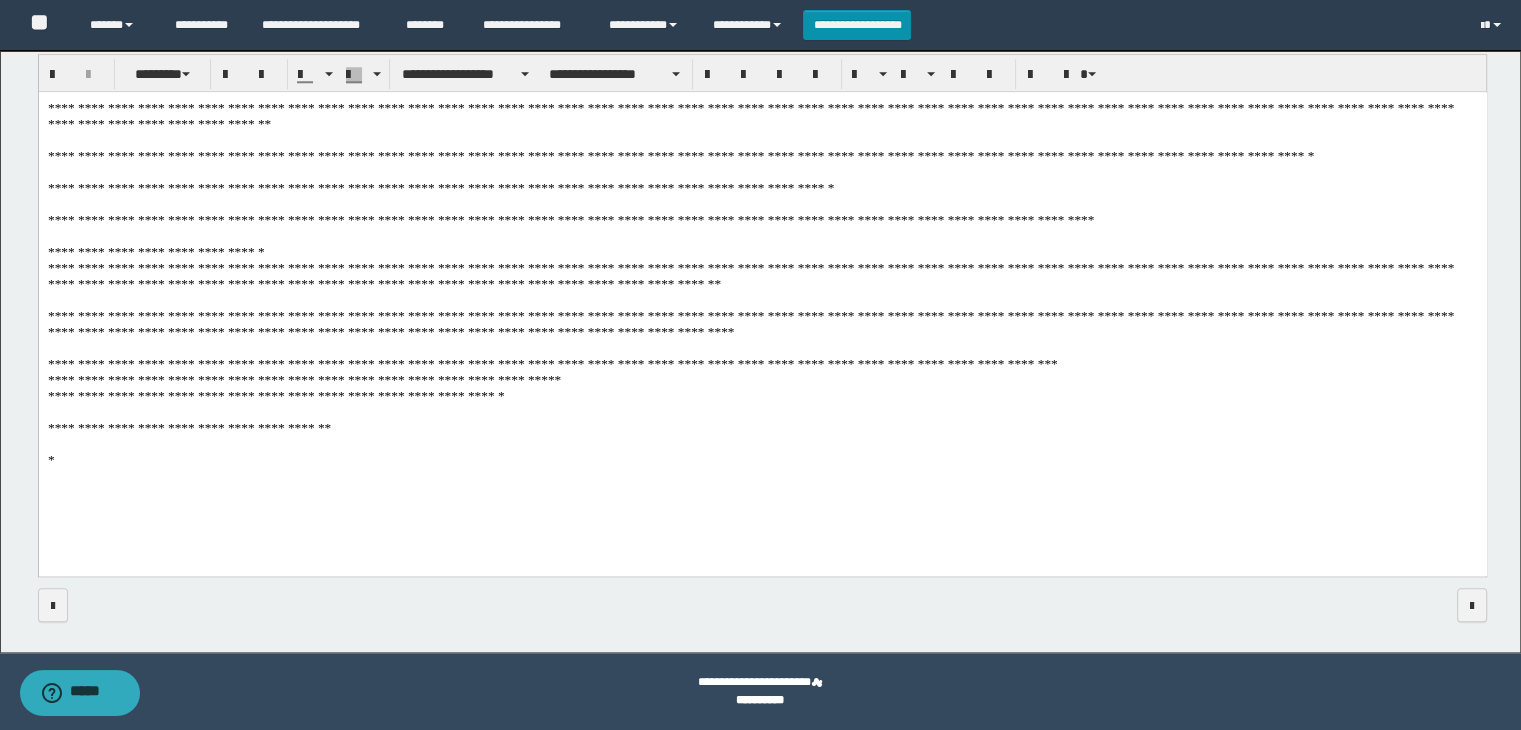 click on "**********" at bounding box center [762, 309] 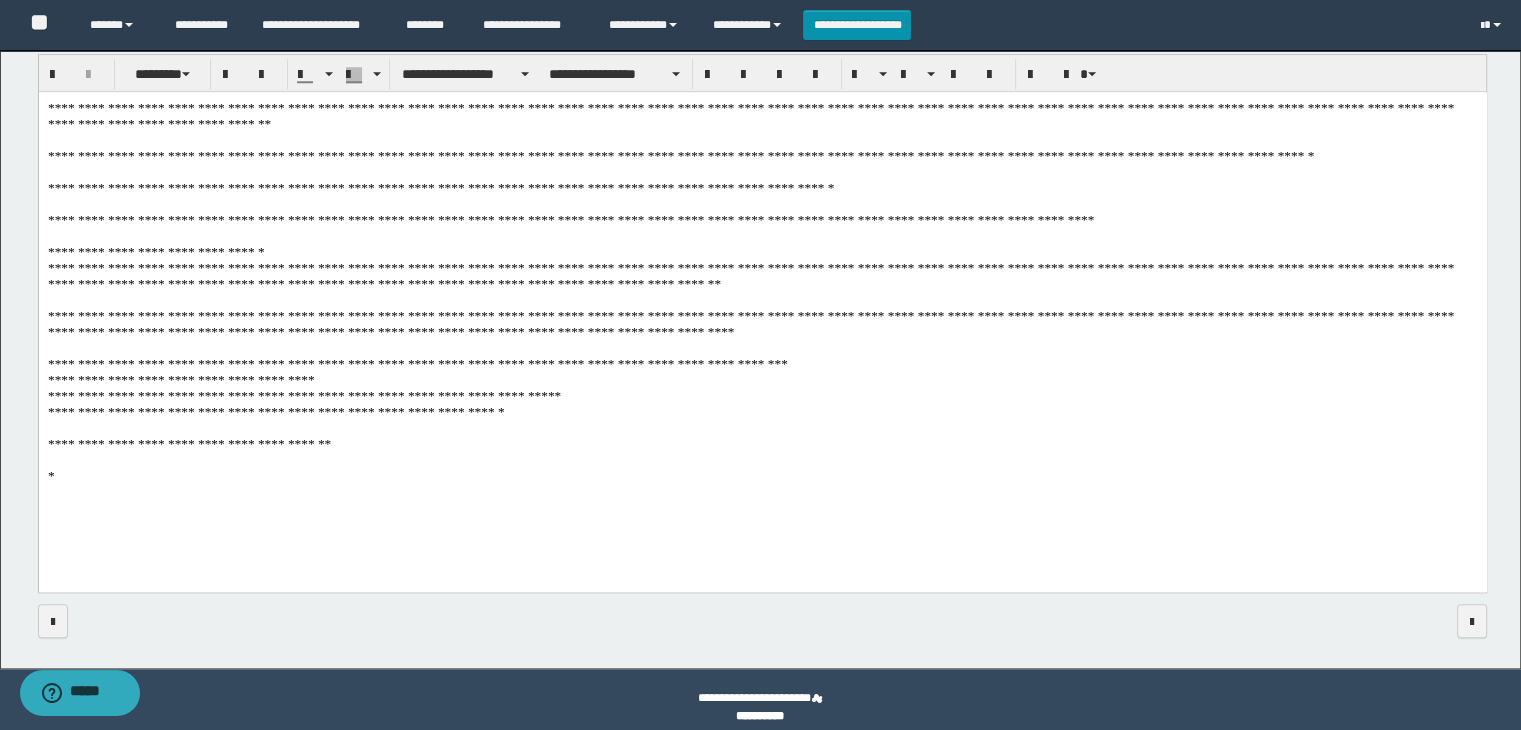 drag, startPoint x: 73, startPoint y: 401, endPoint x: 77, endPoint y: 415, distance: 14.56022 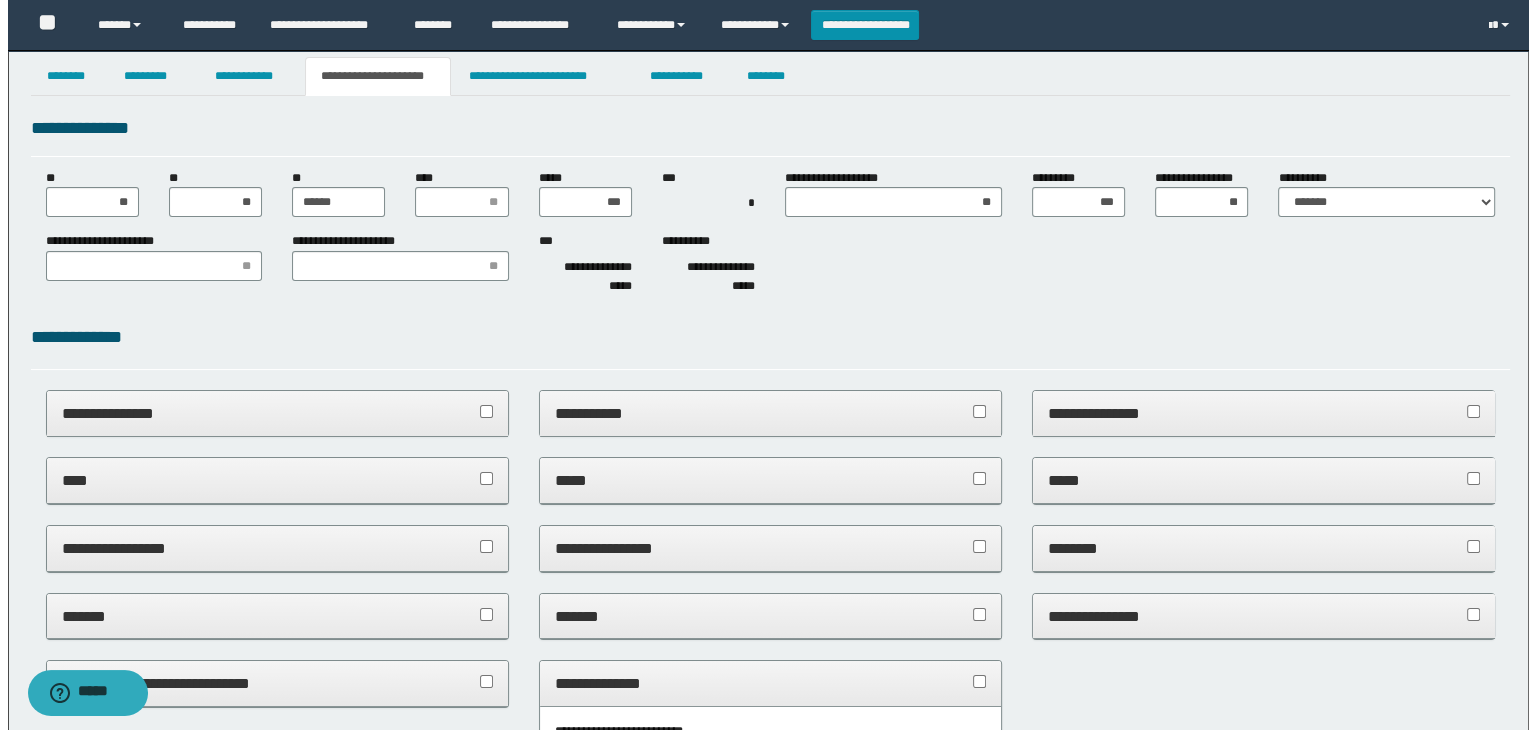 scroll, scrollTop: 0, scrollLeft: 0, axis: both 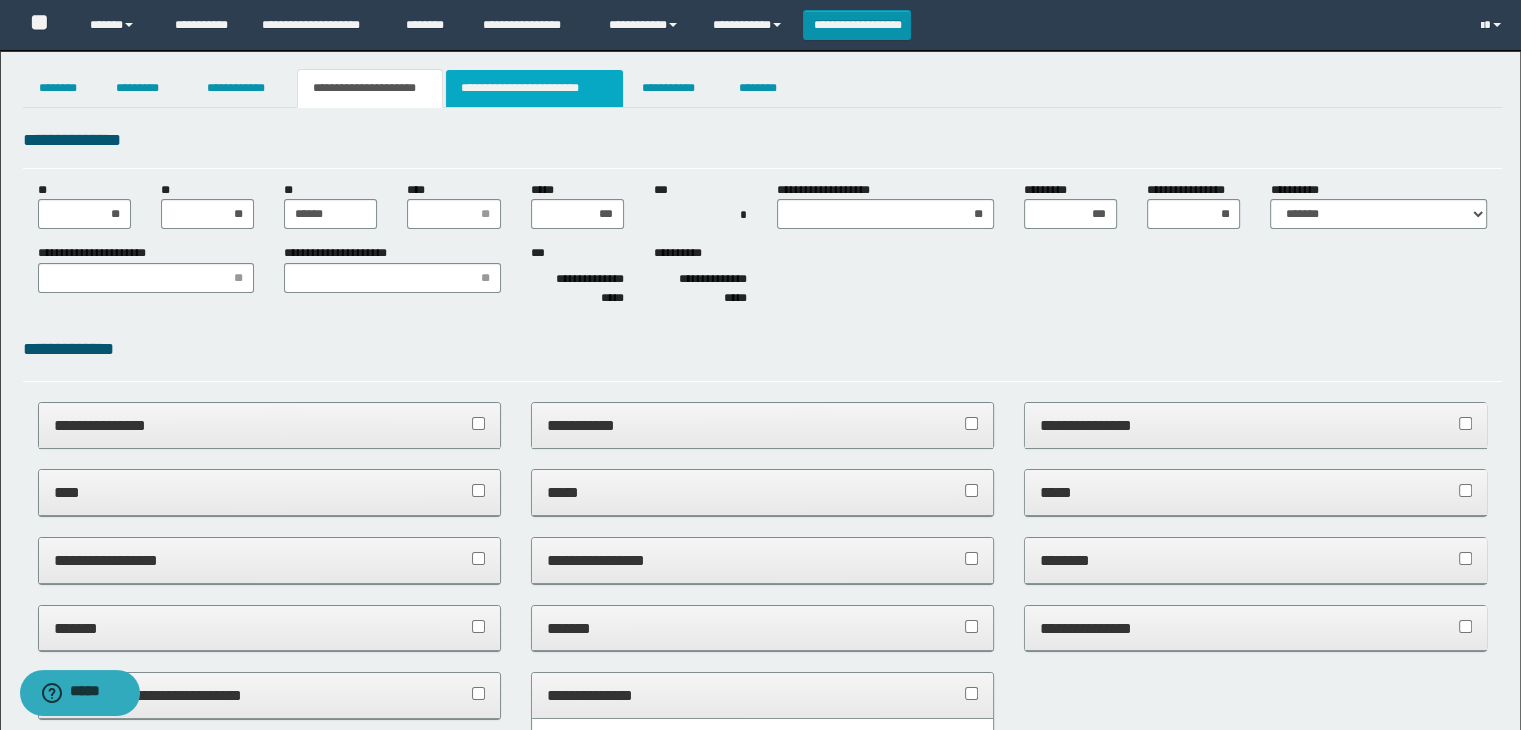 click on "**********" at bounding box center [534, 88] 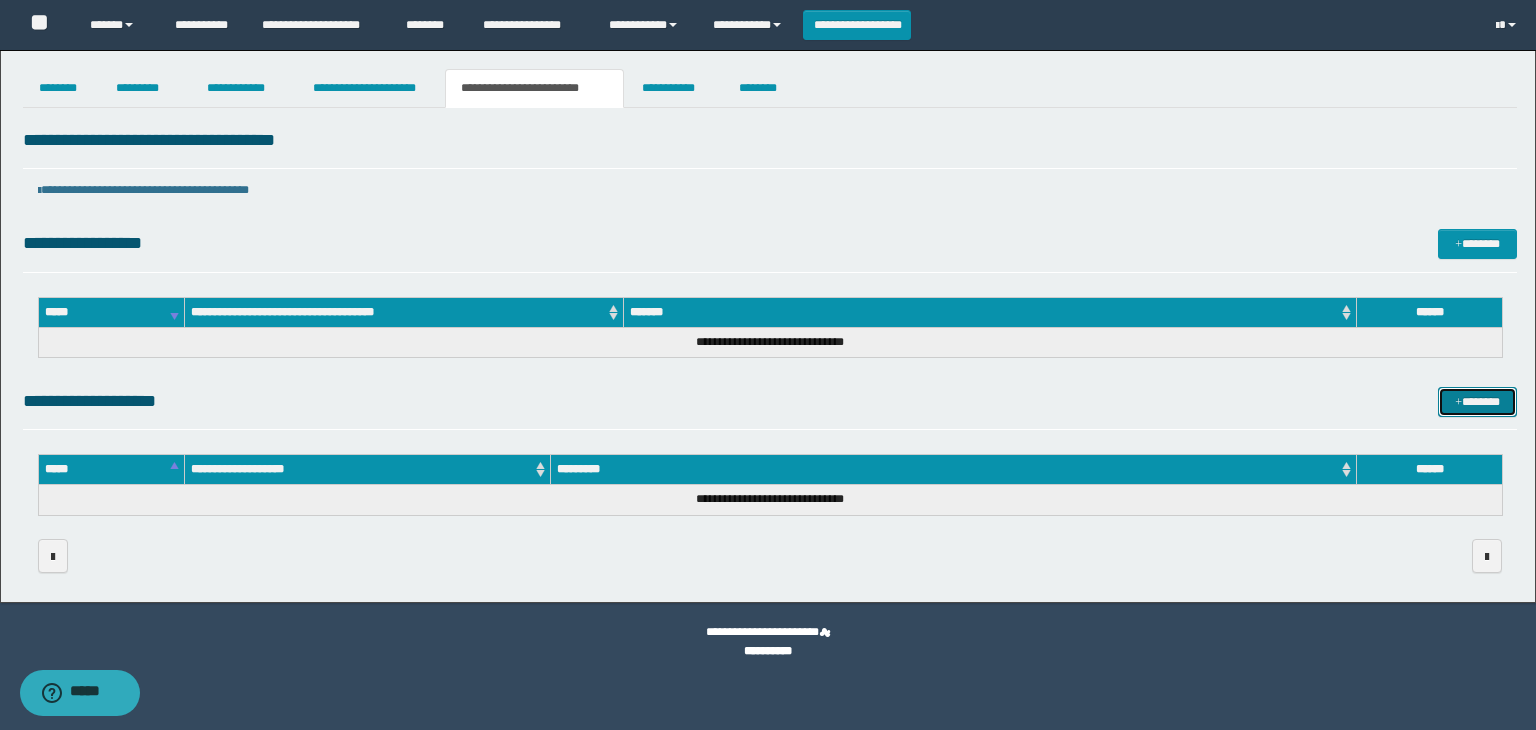 click at bounding box center (1458, 403) 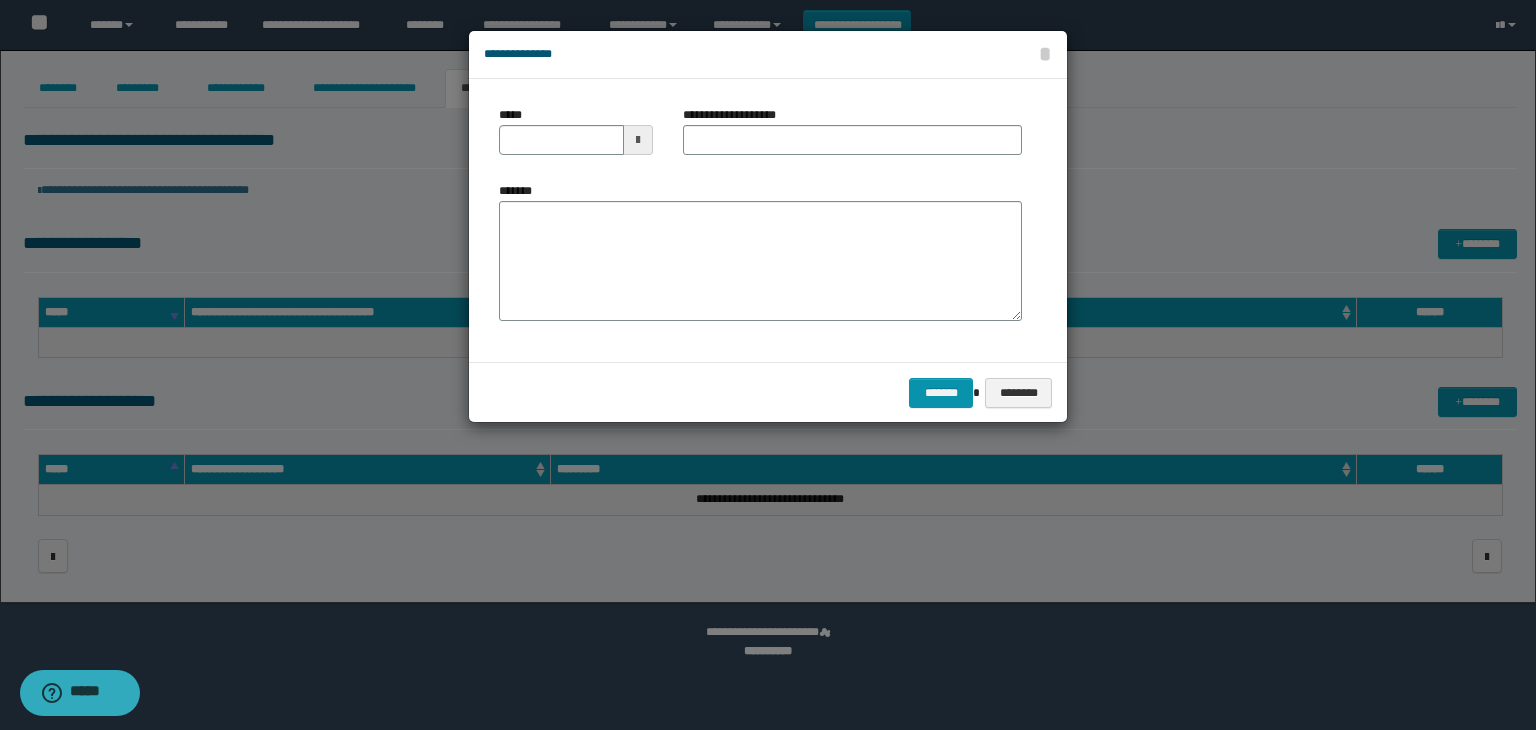 type 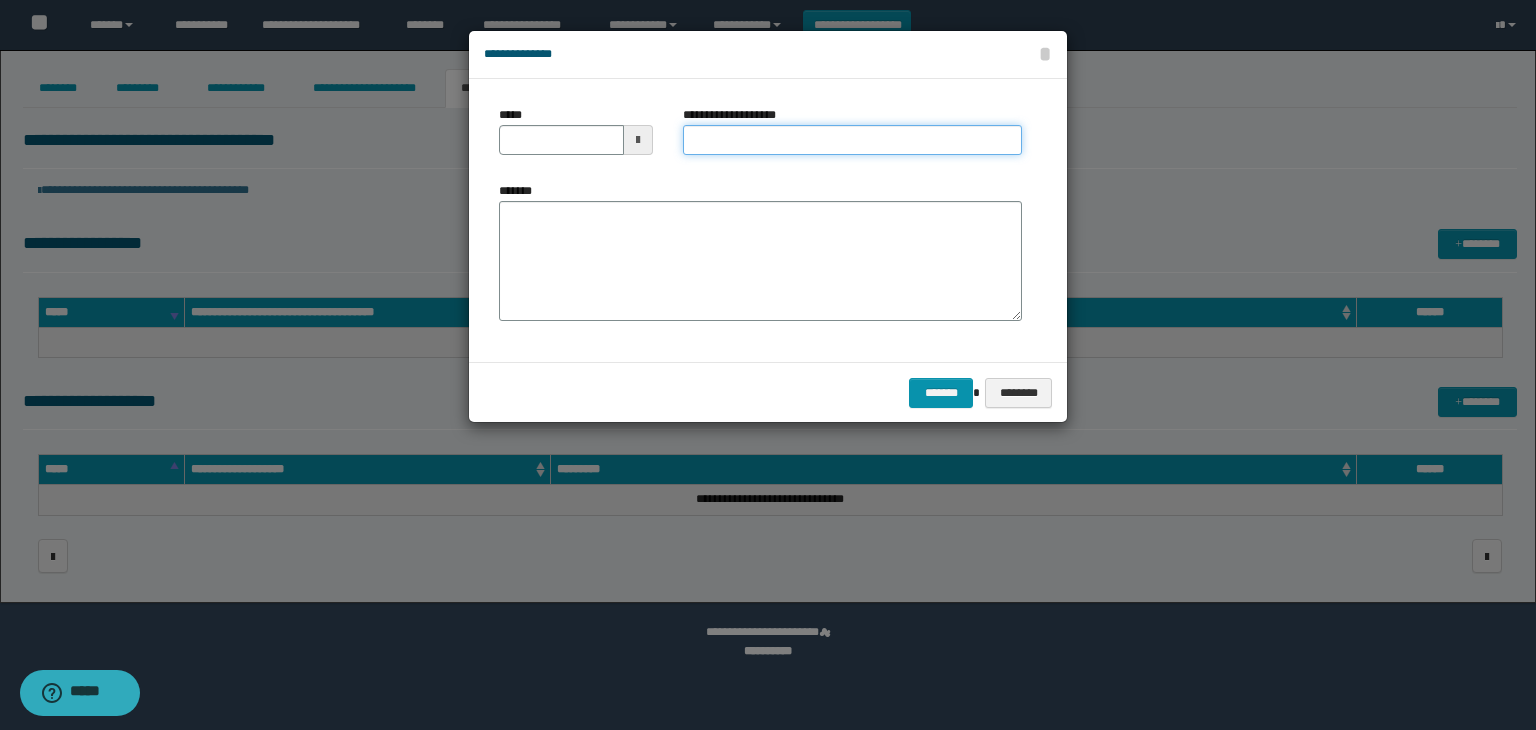 click on "**********" at bounding box center (852, 140) 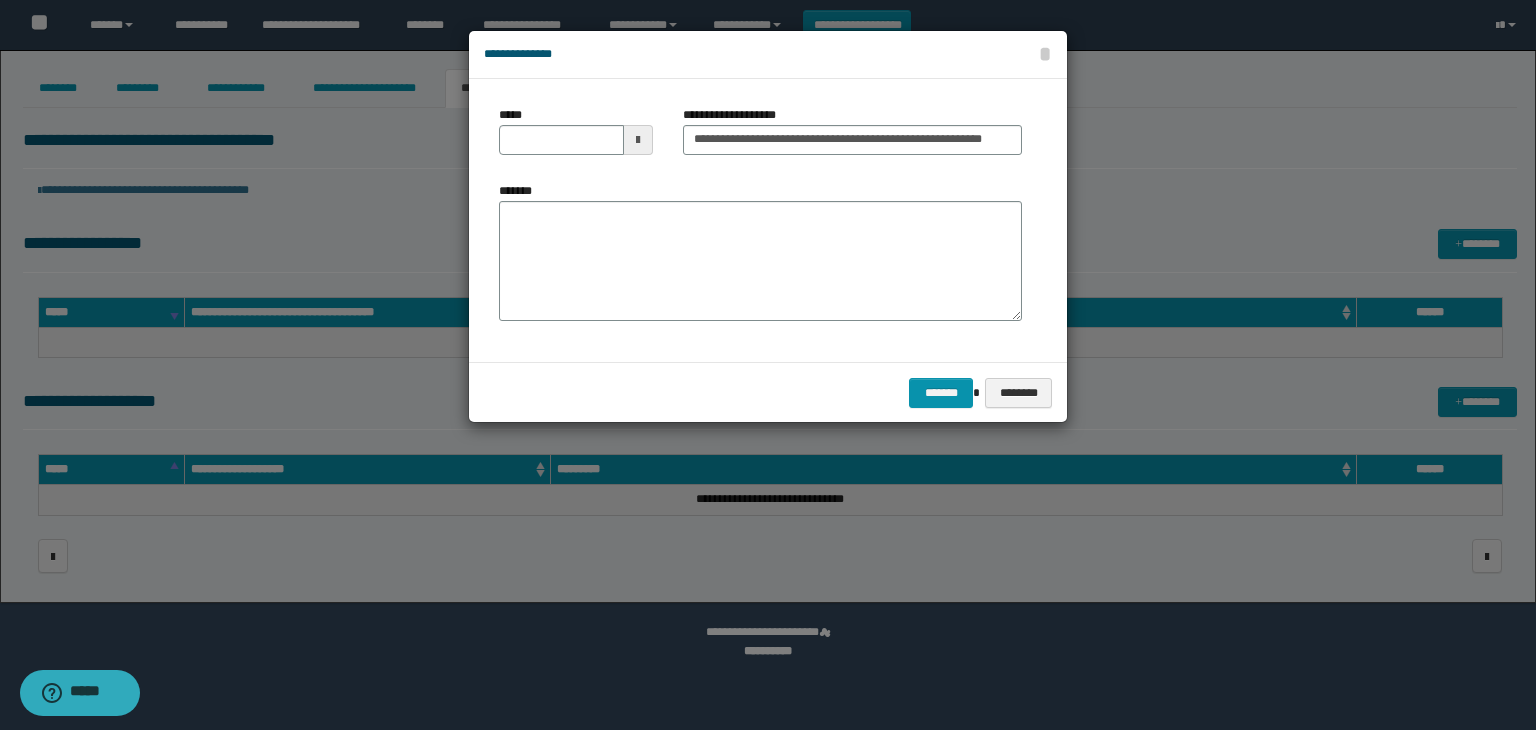 click at bounding box center [638, 140] 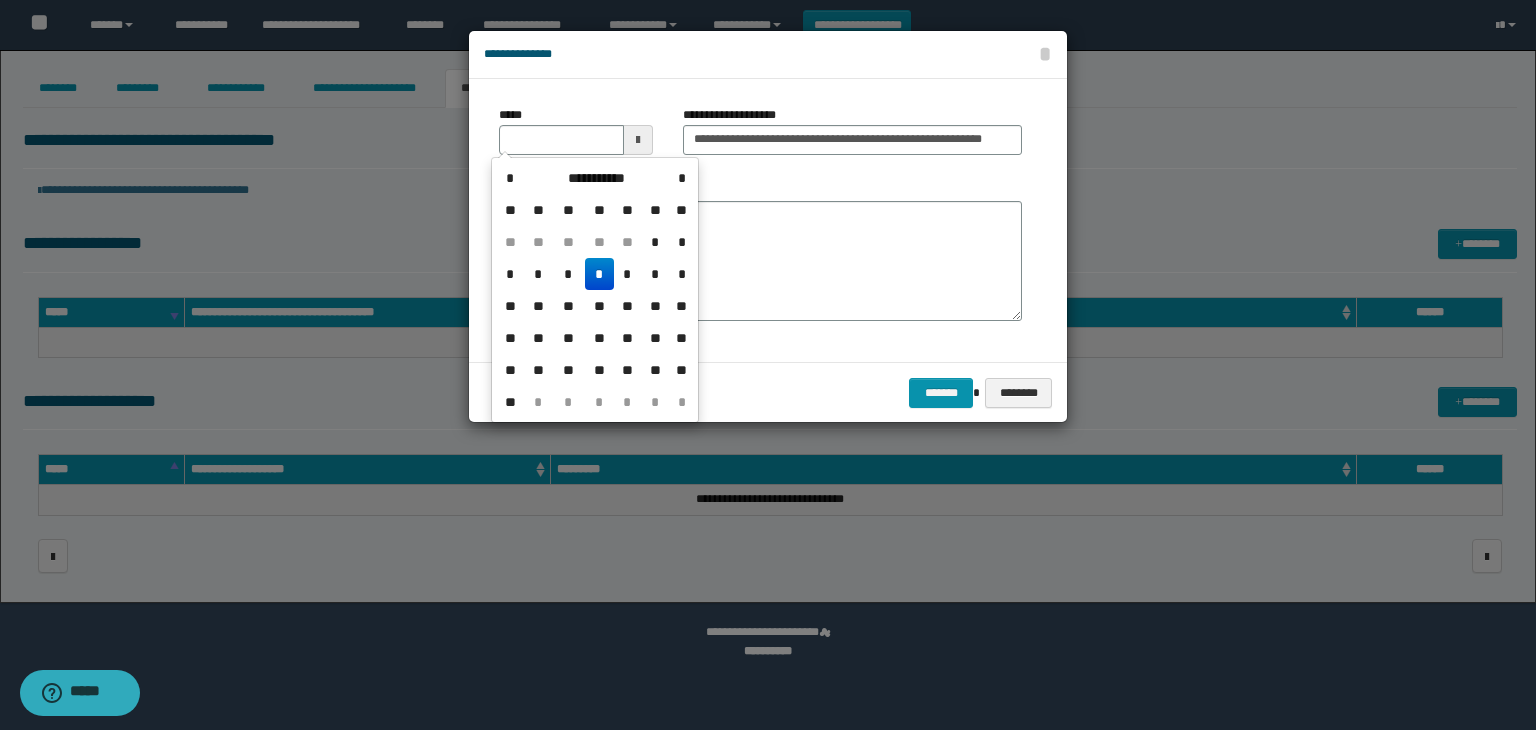 click on "*" at bounding box center [599, 274] 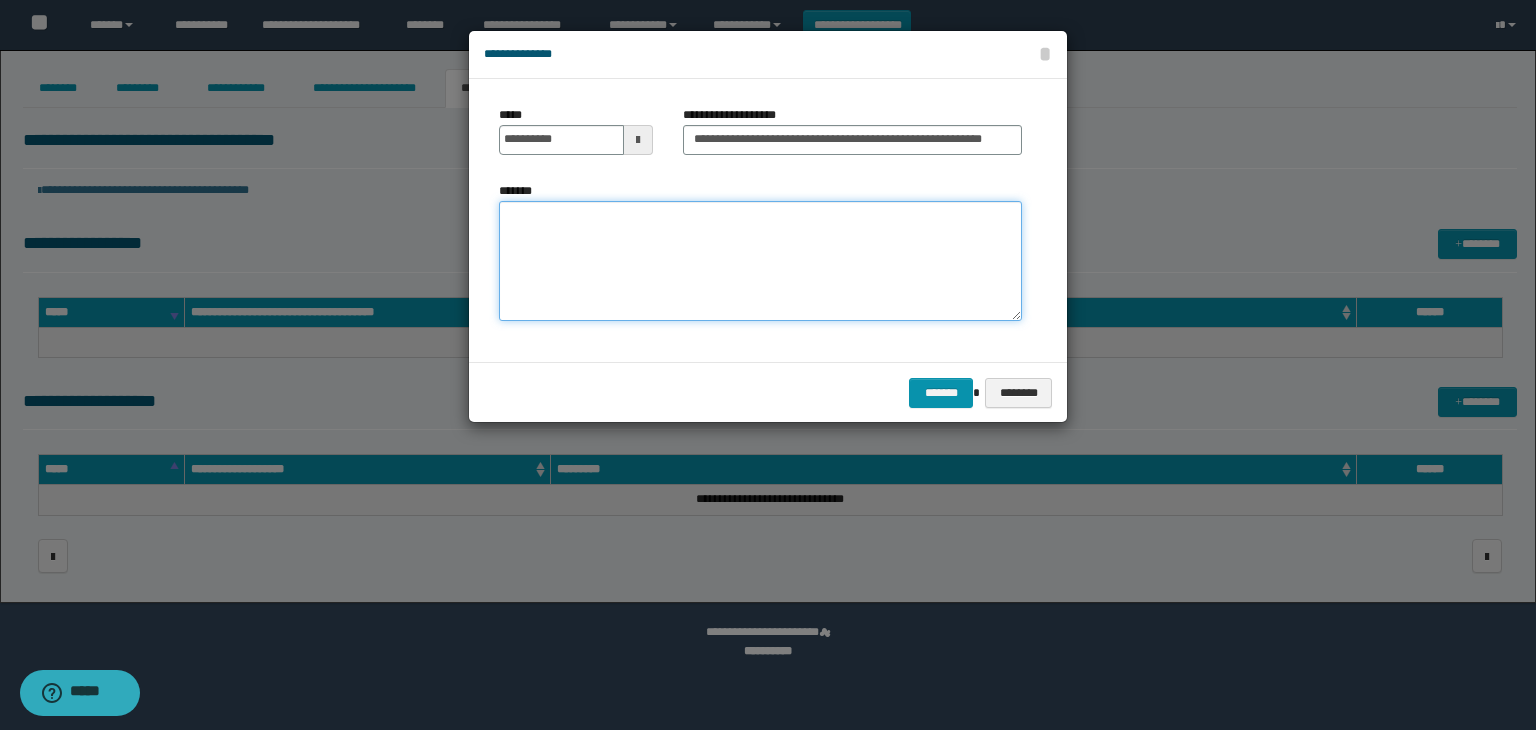click on "*******" at bounding box center [760, 261] 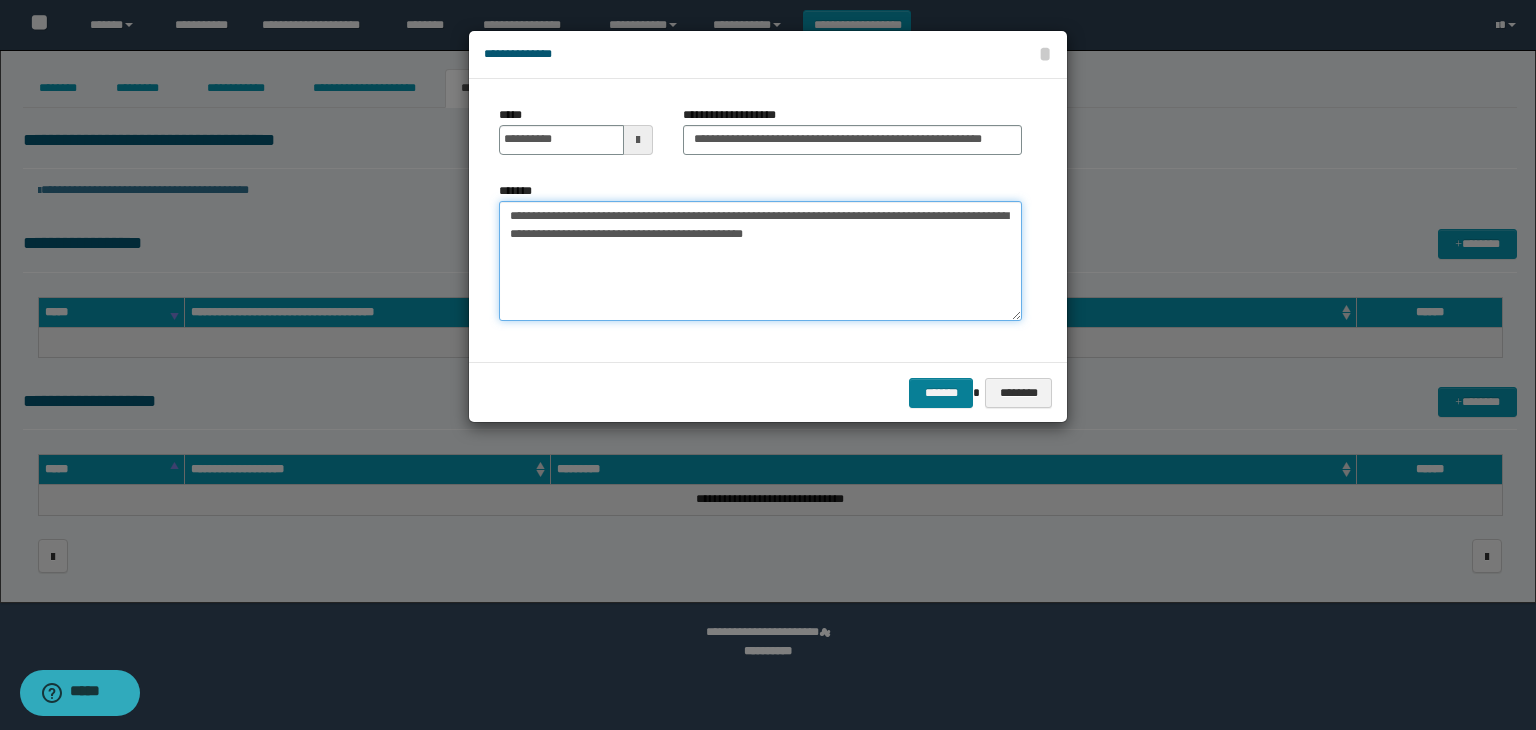 type on "**********" 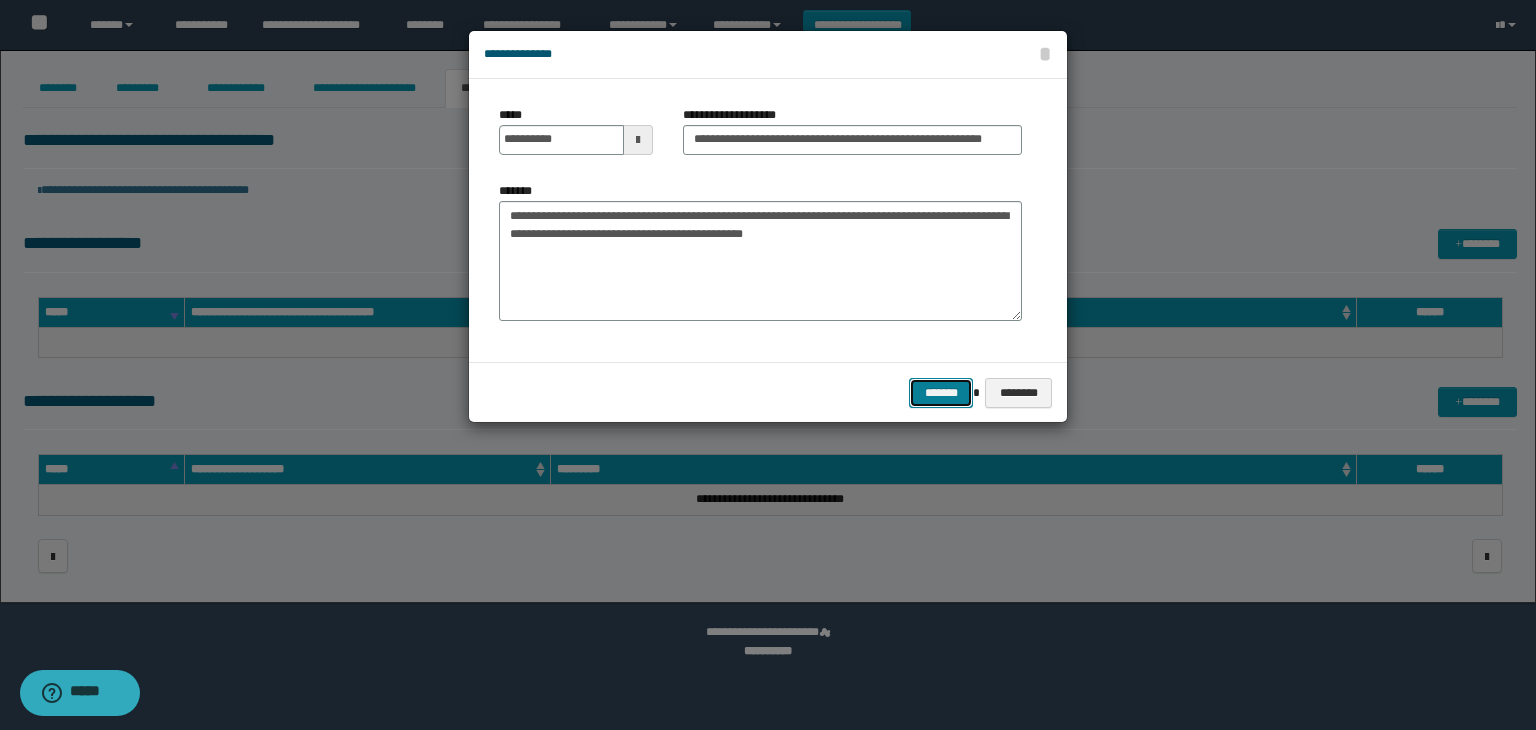 click on "*******" at bounding box center (941, 393) 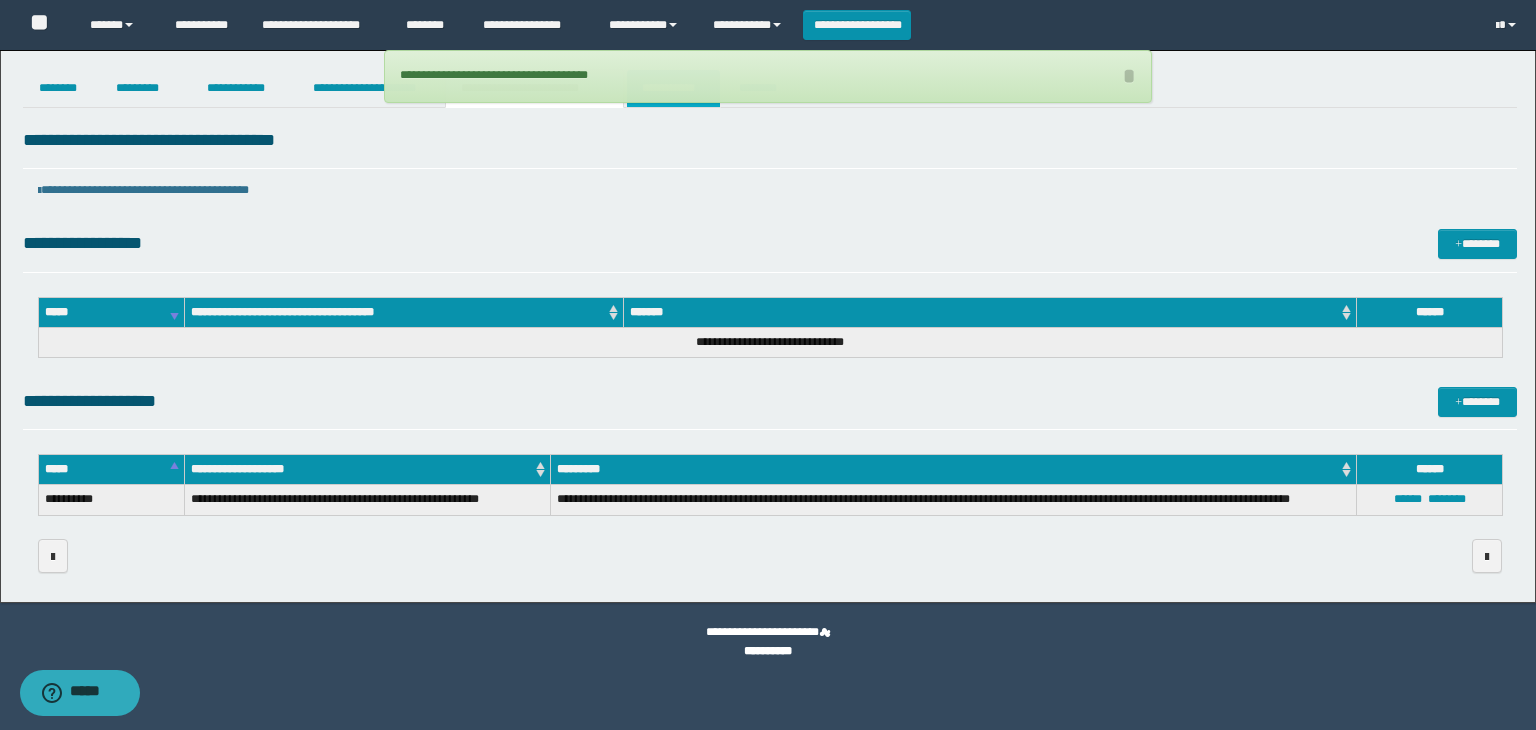 click on "**********" at bounding box center [673, 88] 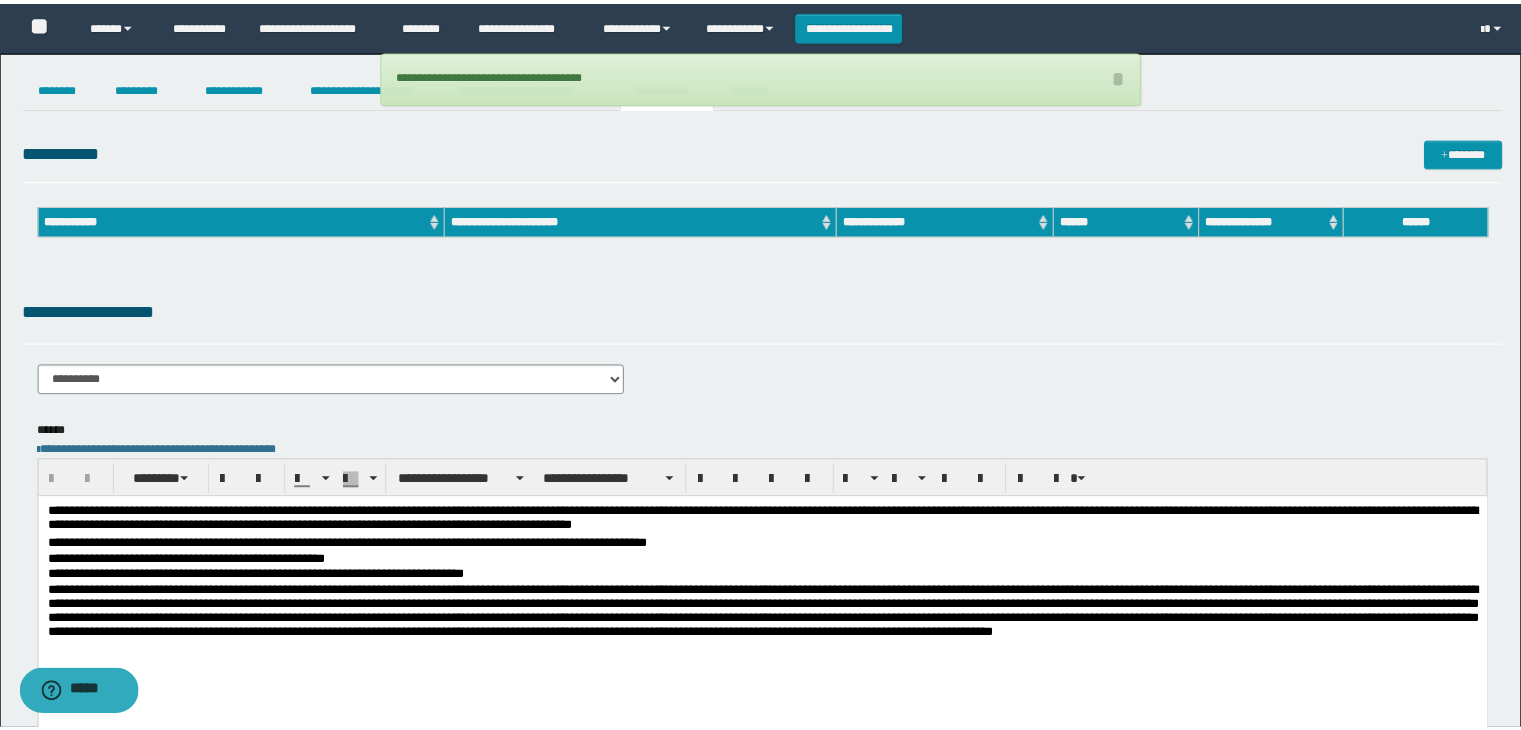 scroll, scrollTop: 0, scrollLeft: 0, axis: both 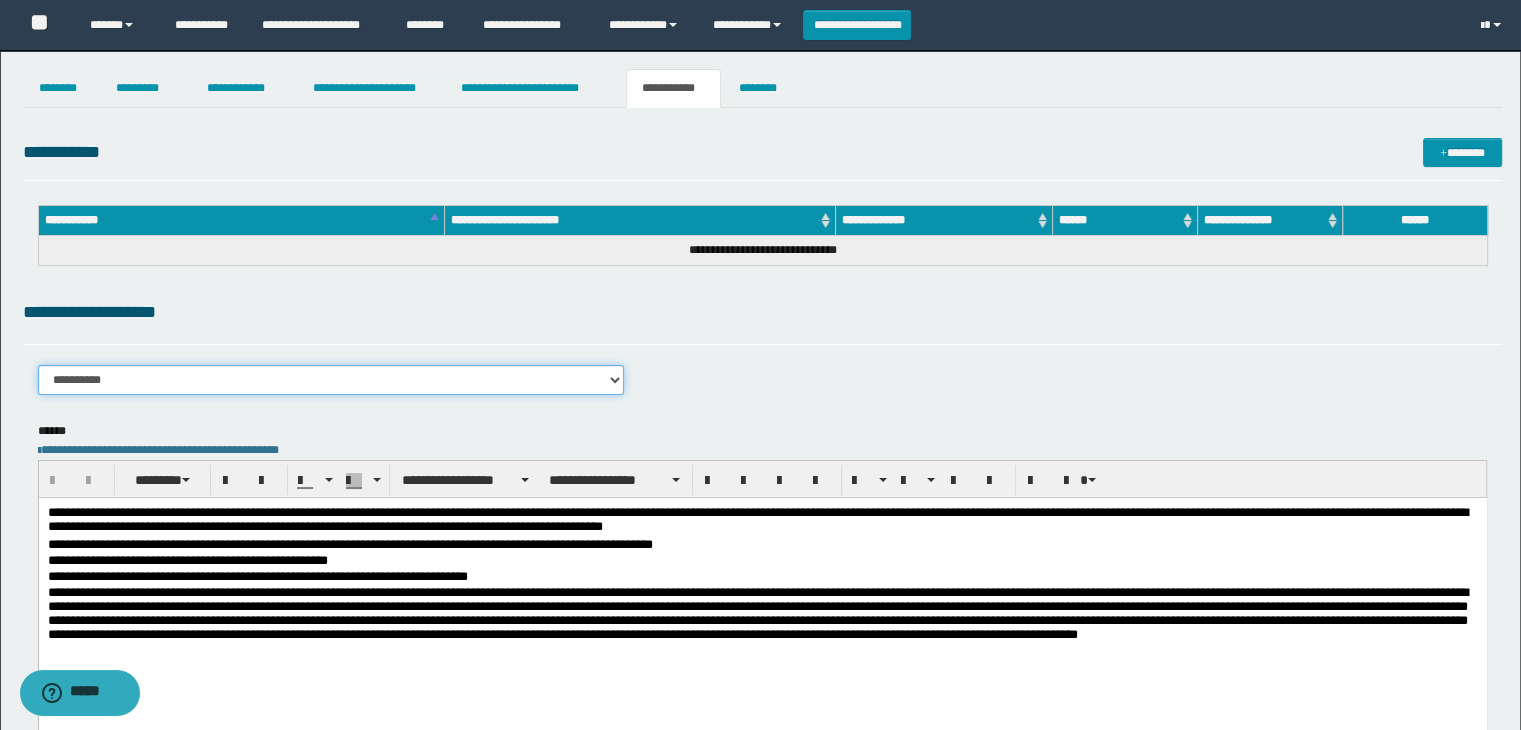 click on "**********" at bounding box center (331, 380) 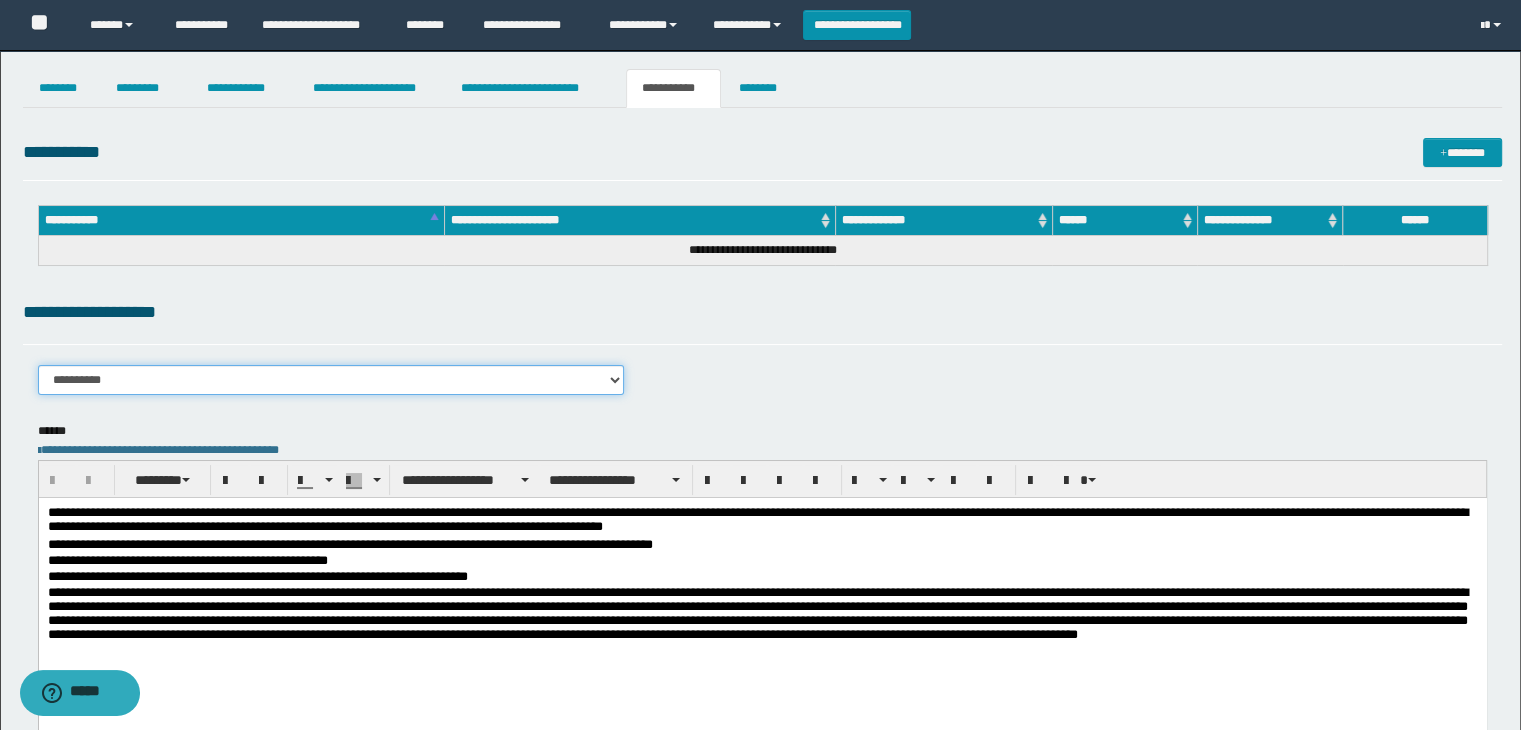 select on "****" 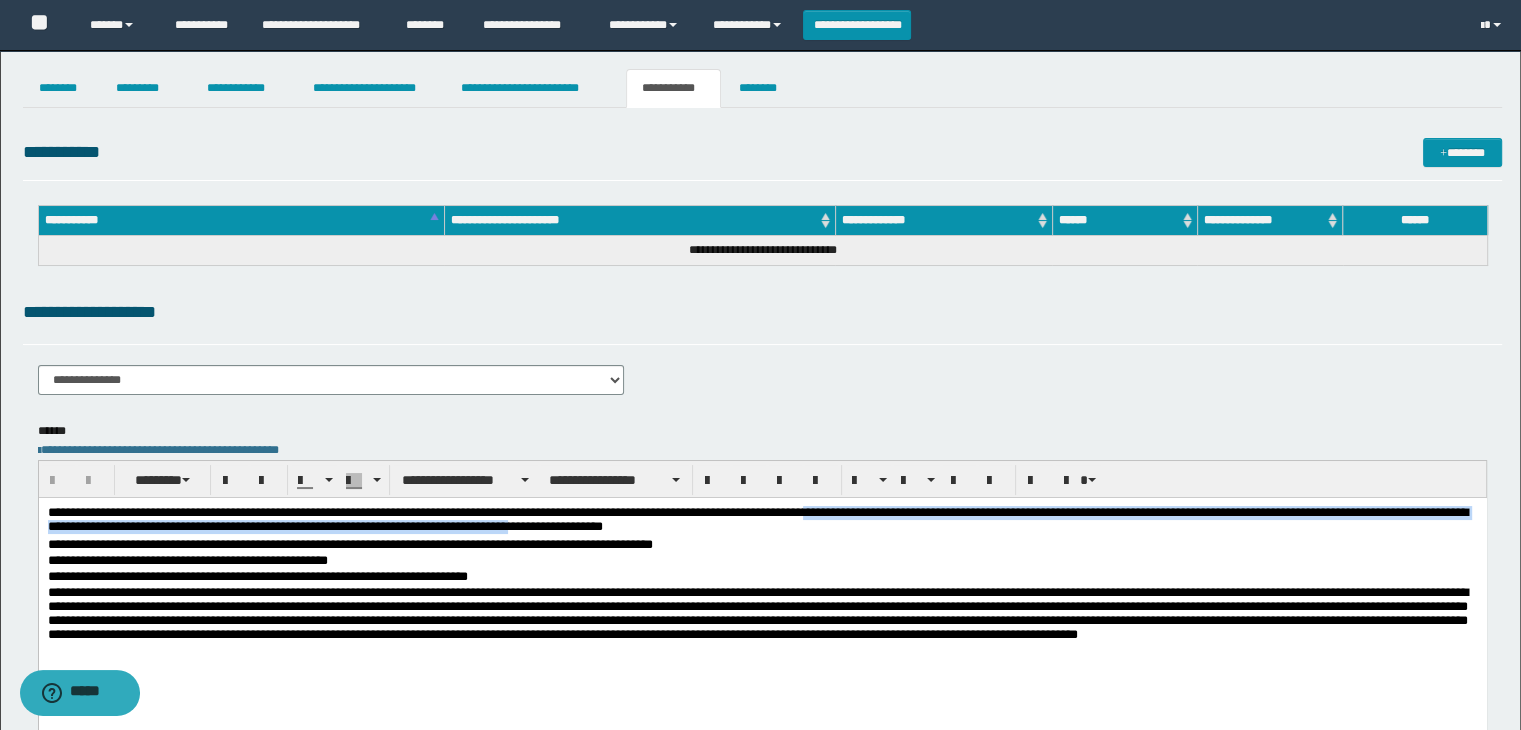 drag, startPoint x: 711, startPoint y: 527, endPoint x: 875, endPoint y: 520, distance: 164.14932 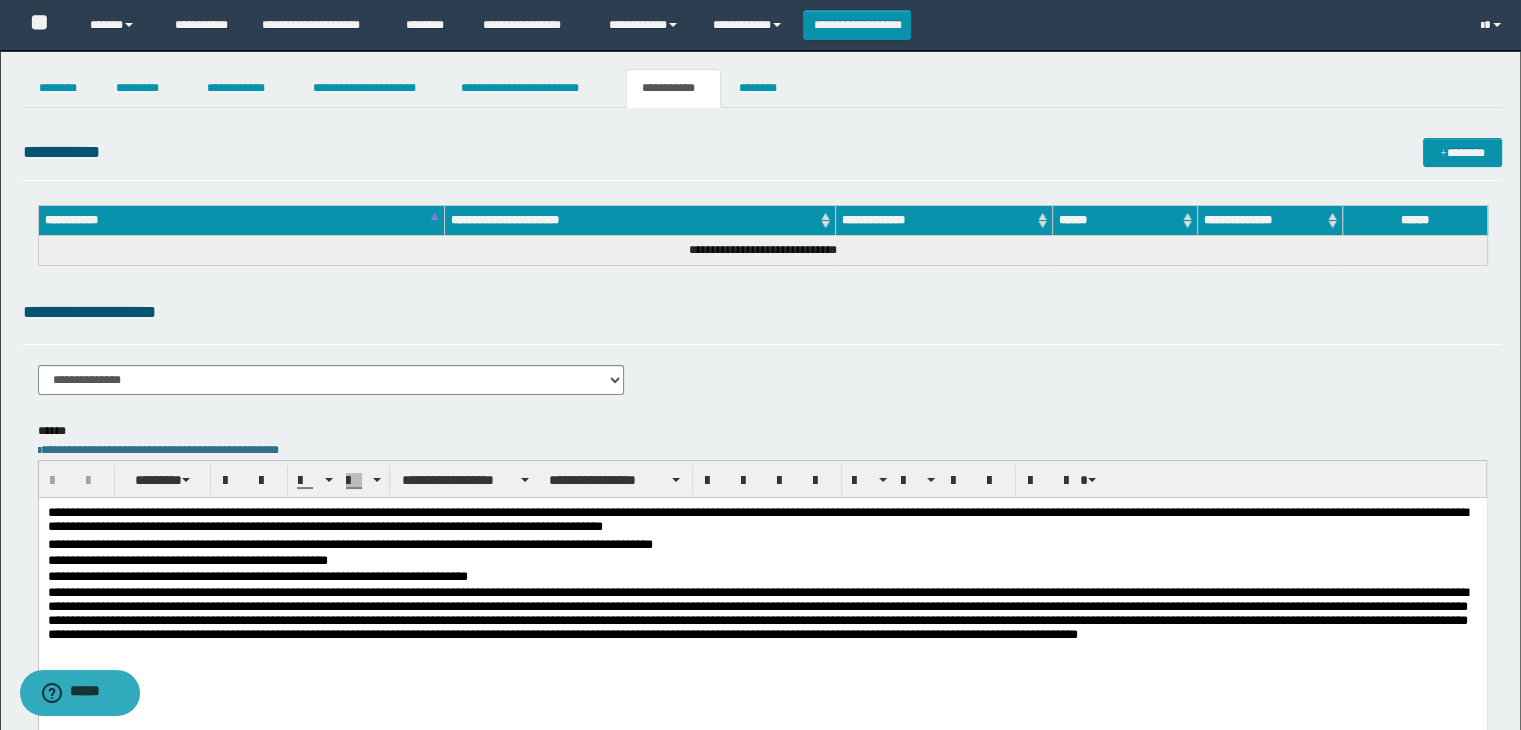 drag, startPoint x: 838, startPoint y: 538, endPoint x: 824, endPoint y: 528, distance: 17.20465 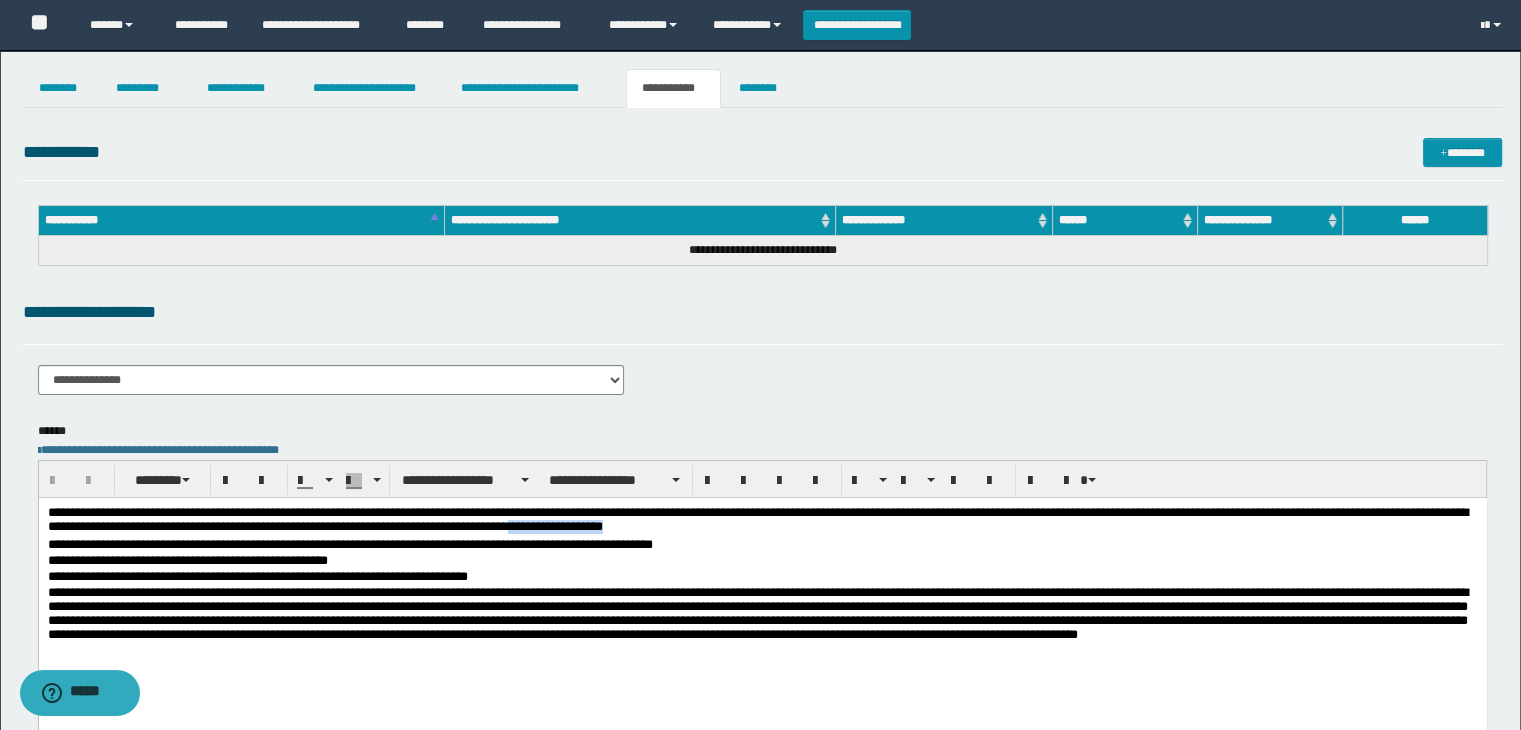 drag, startPoint x: 824, startPoint y: 528, endPoint x: 714, endPoint y: 525, distance: 110.0409 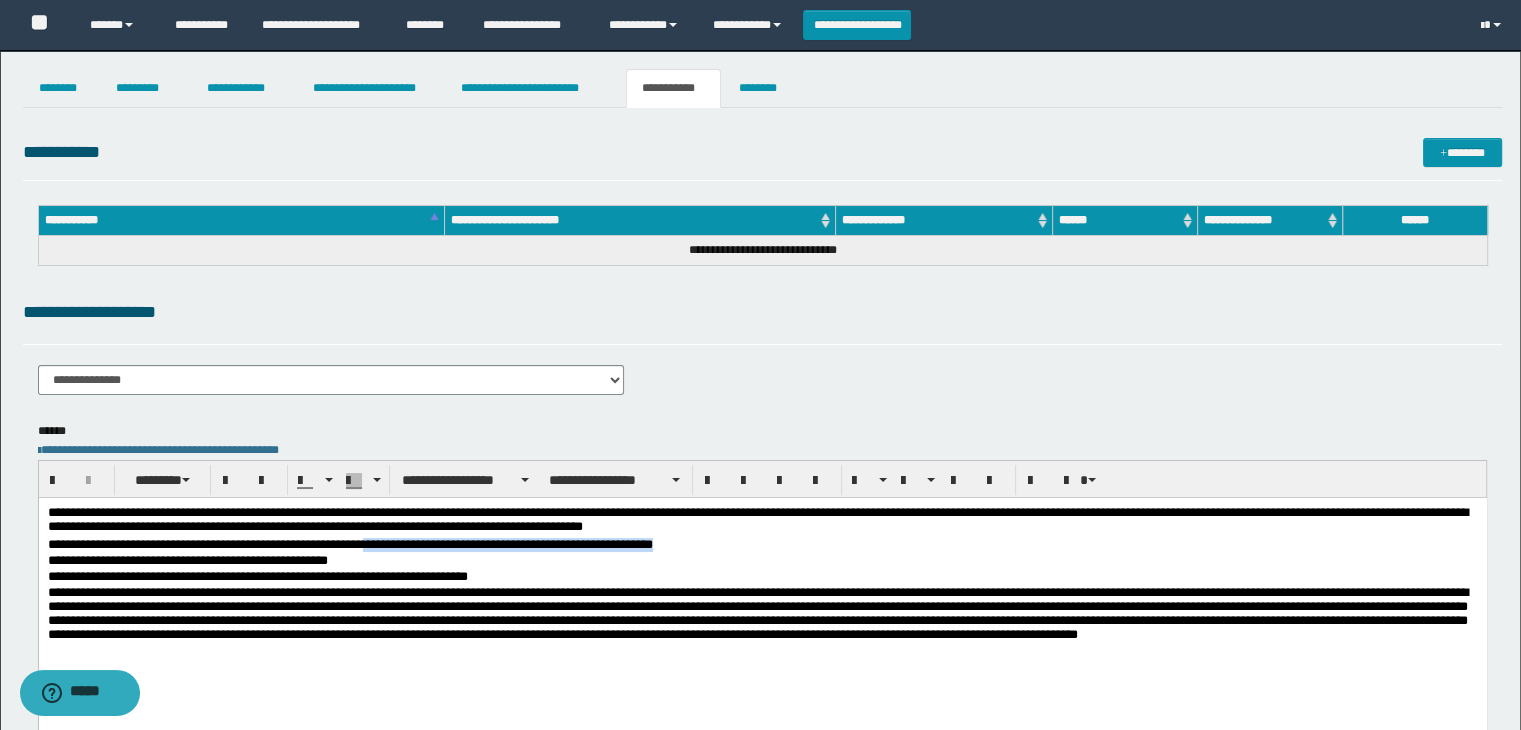 drag, startPoint x: 710, startPoint y: 545, endPoint x: 394, endPoint y: 545, distance: 316 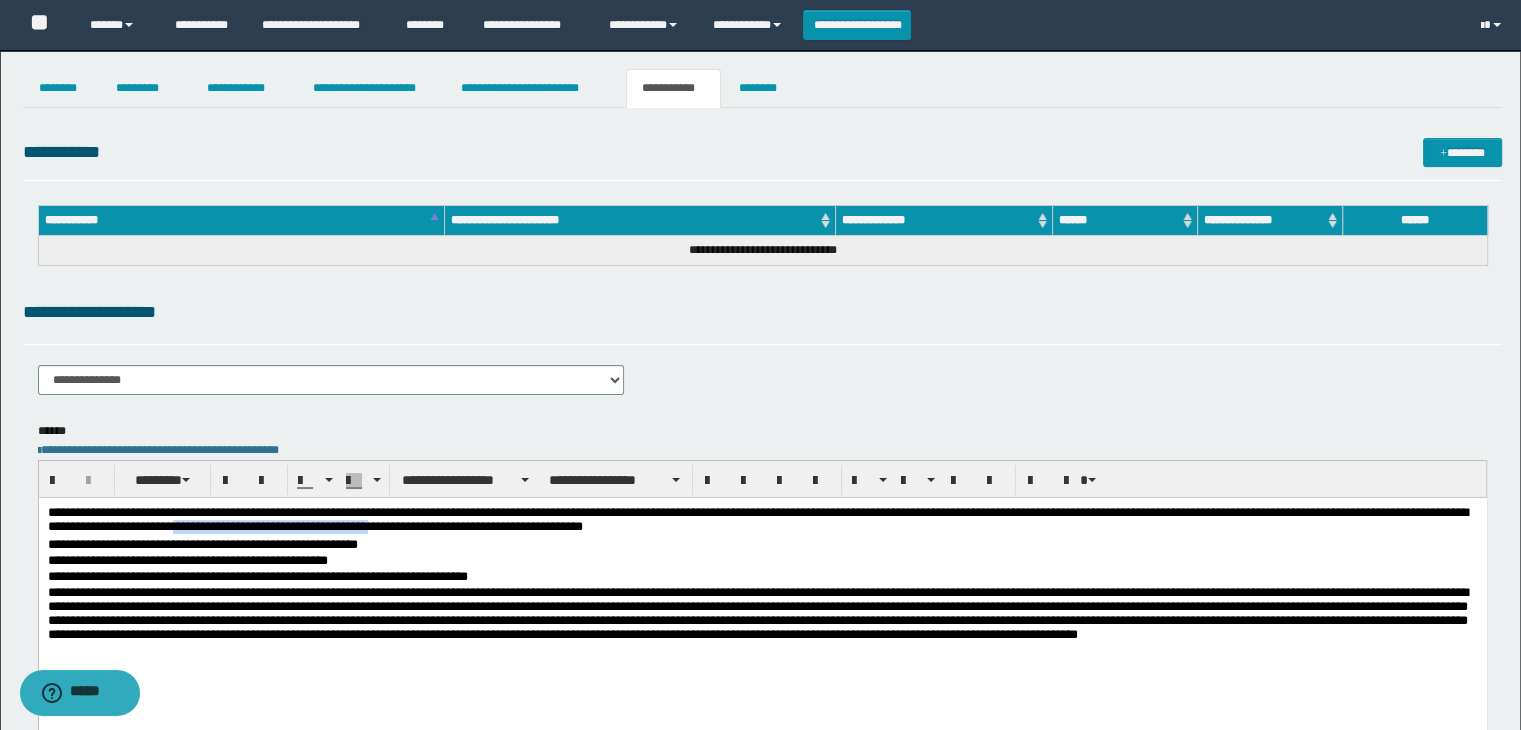 drag, startPoint x: 557, startPoint y: 522, endPoint x: 345, endPoint y: 534, distance: 212.33936 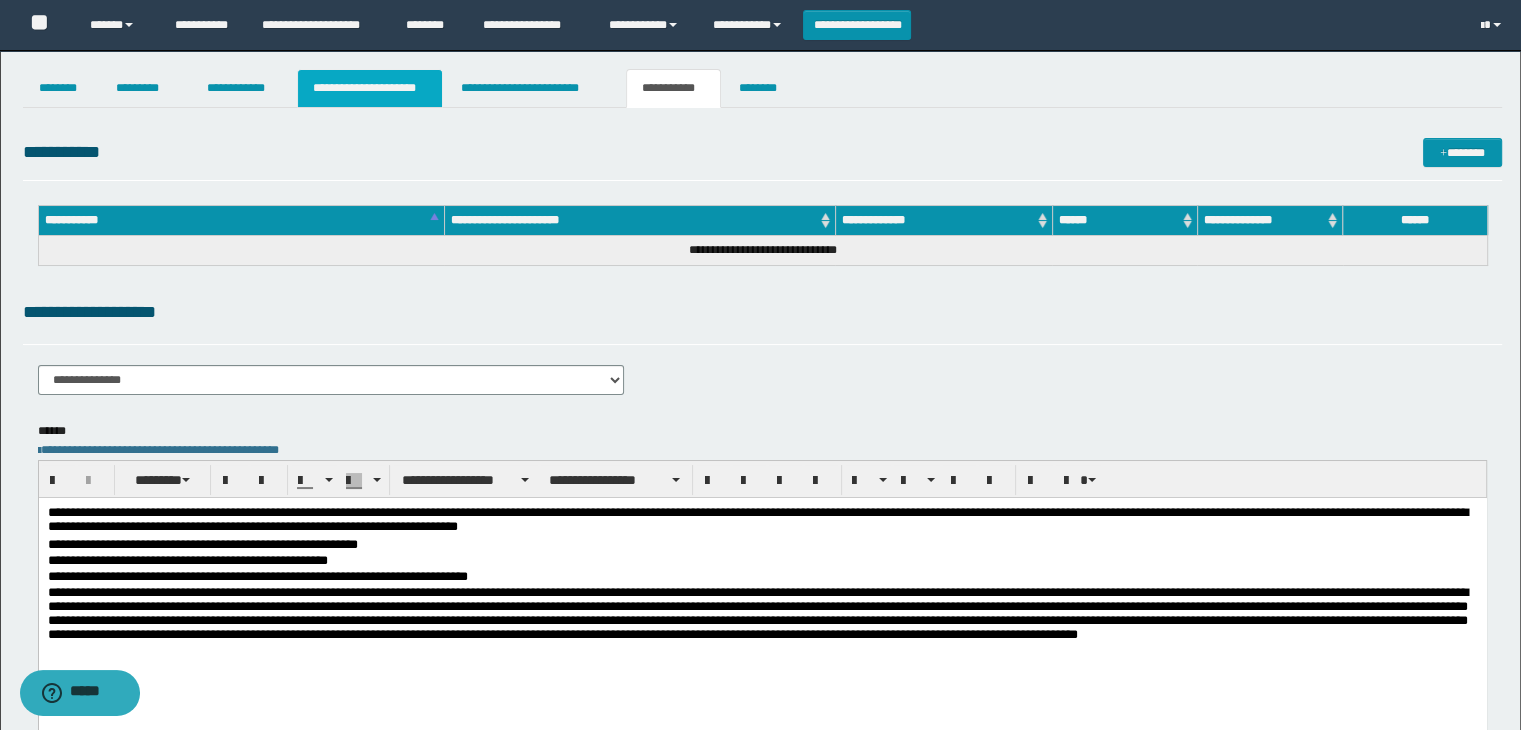 click on "**********" at bounding box center (370, 88) 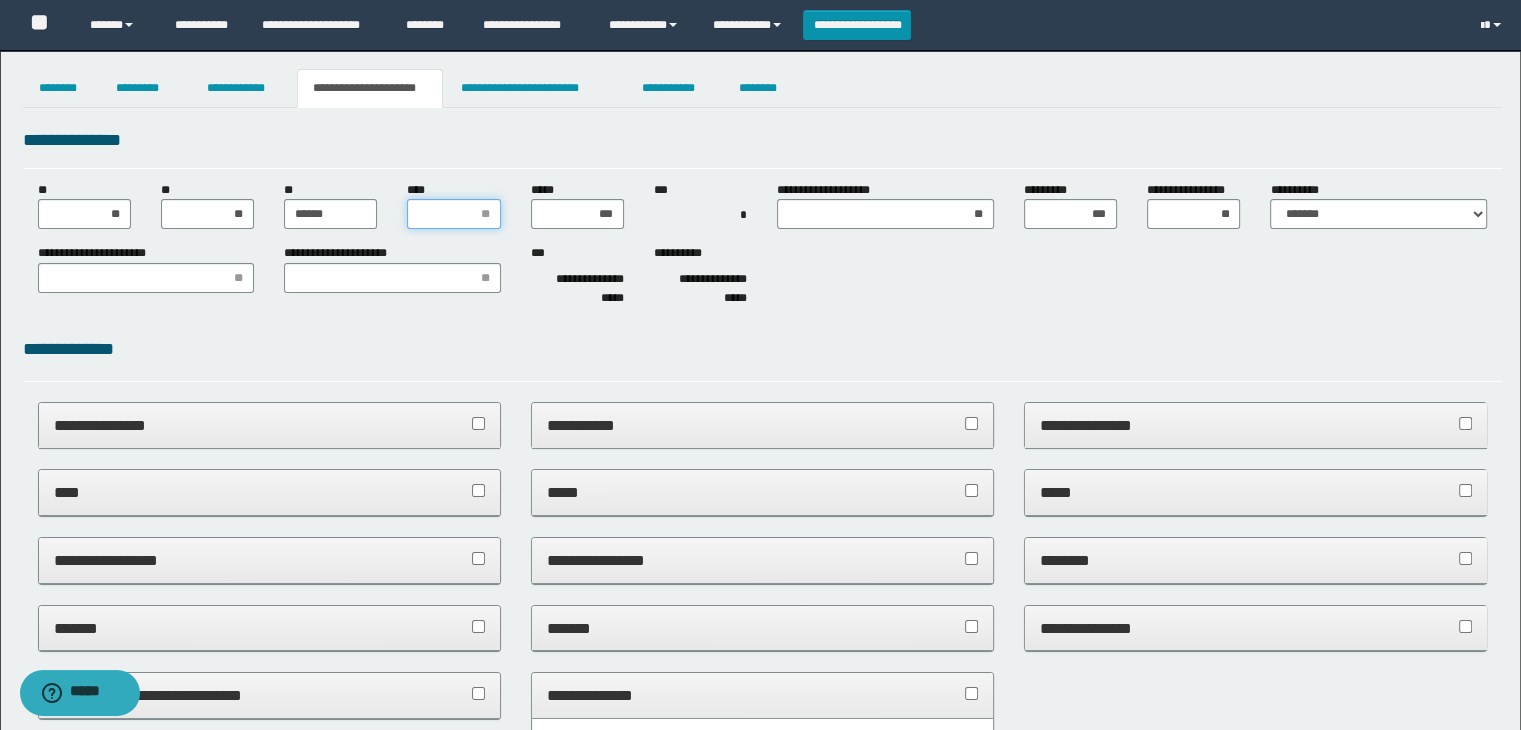 click on "****" at bounding box center [453, 214] 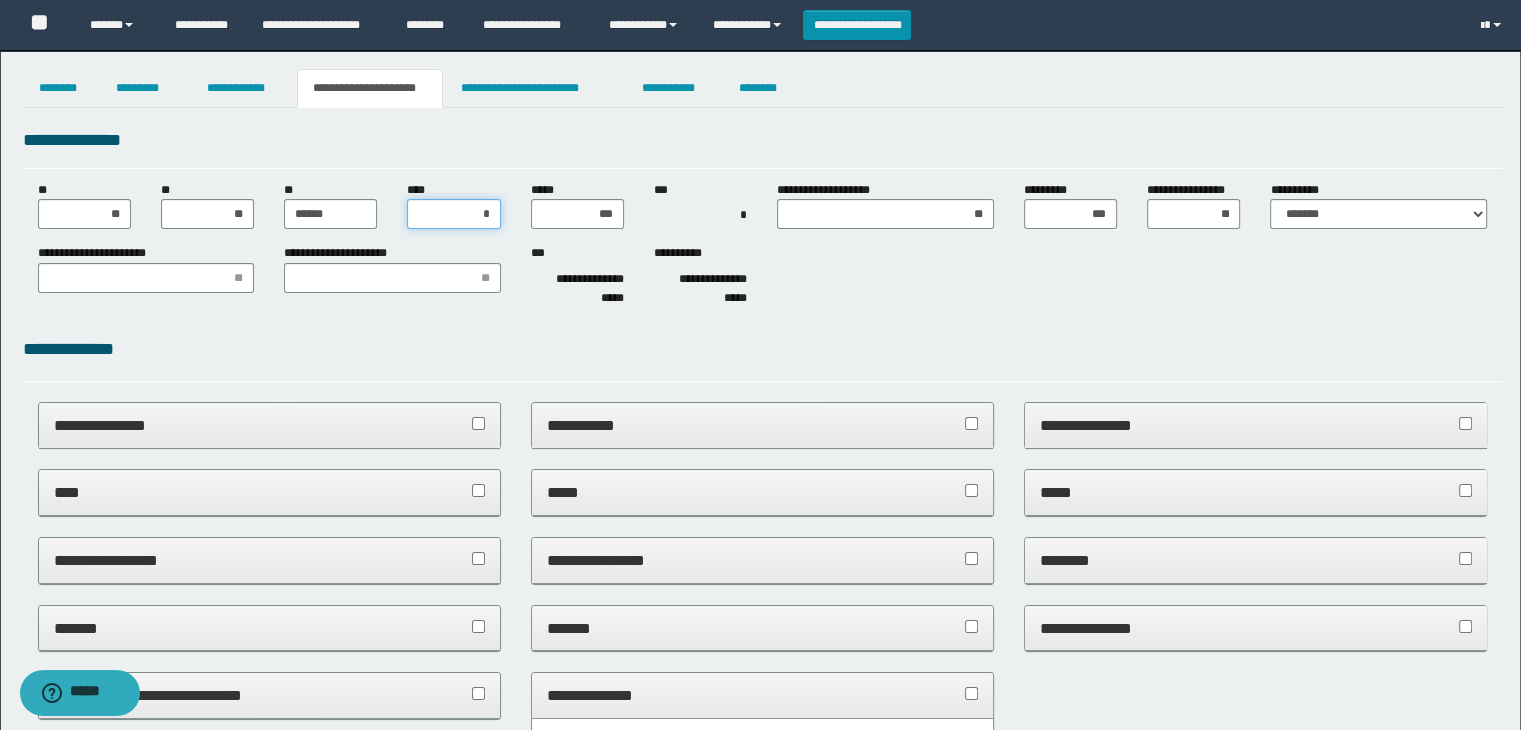 type on "**" 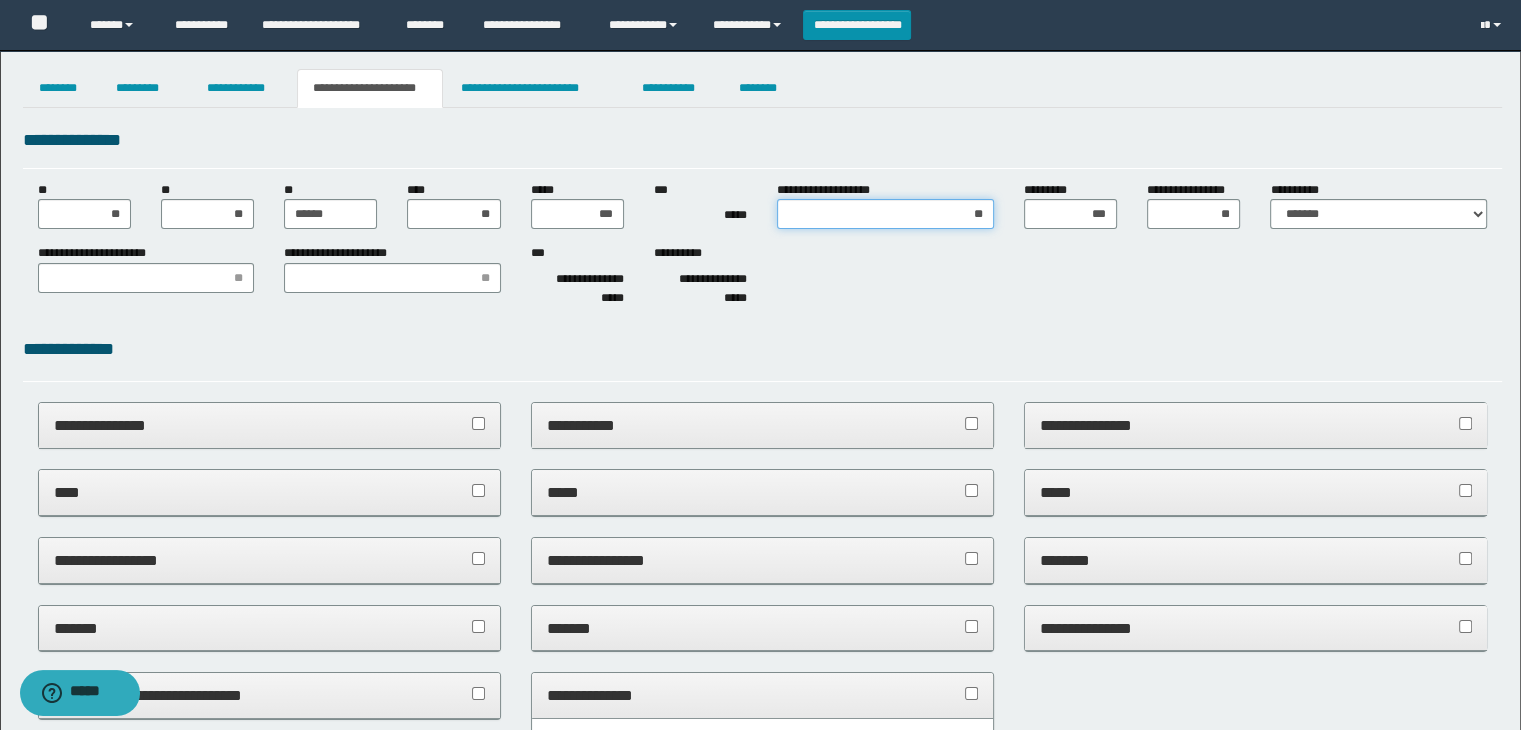 click on "**" at bounding box center [885, 214] 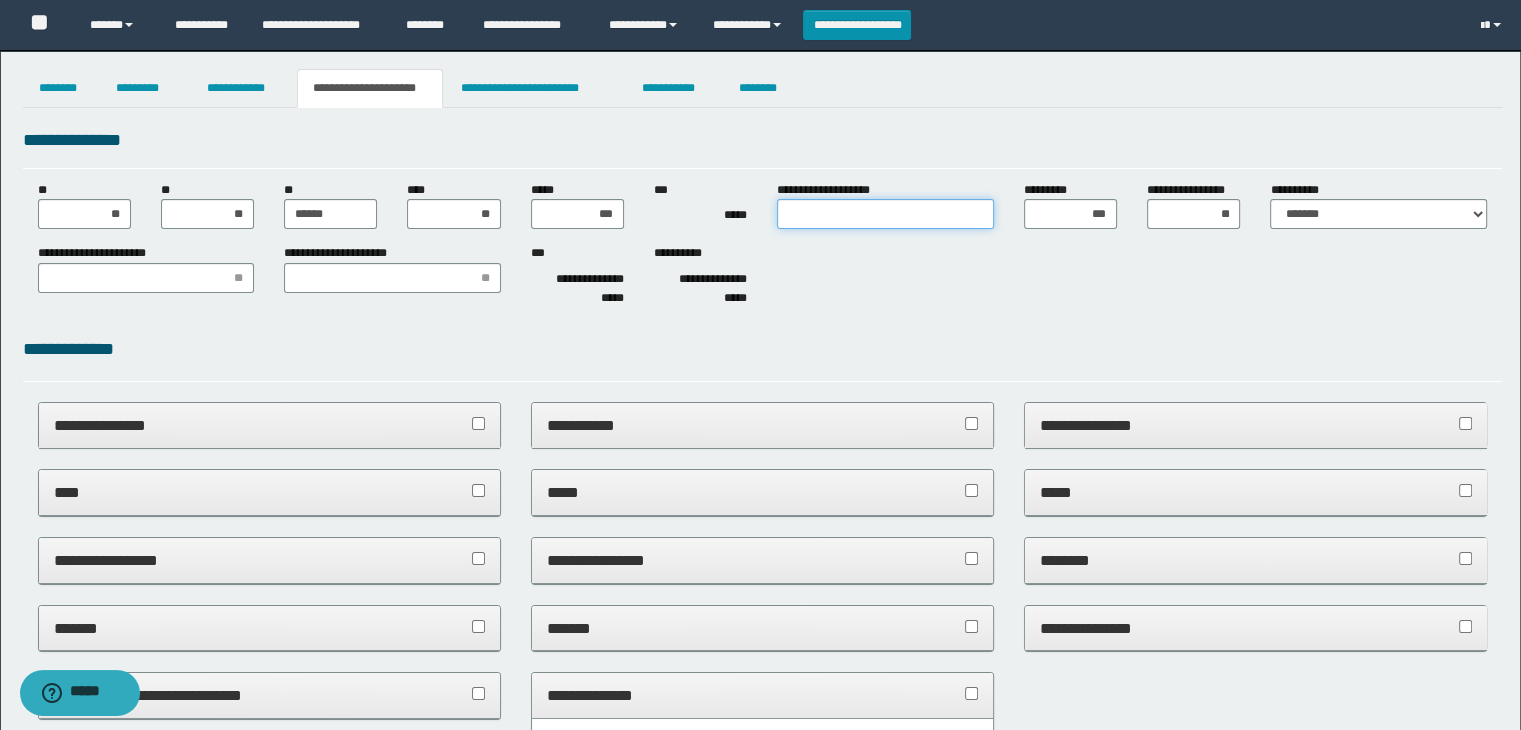 type on "*" 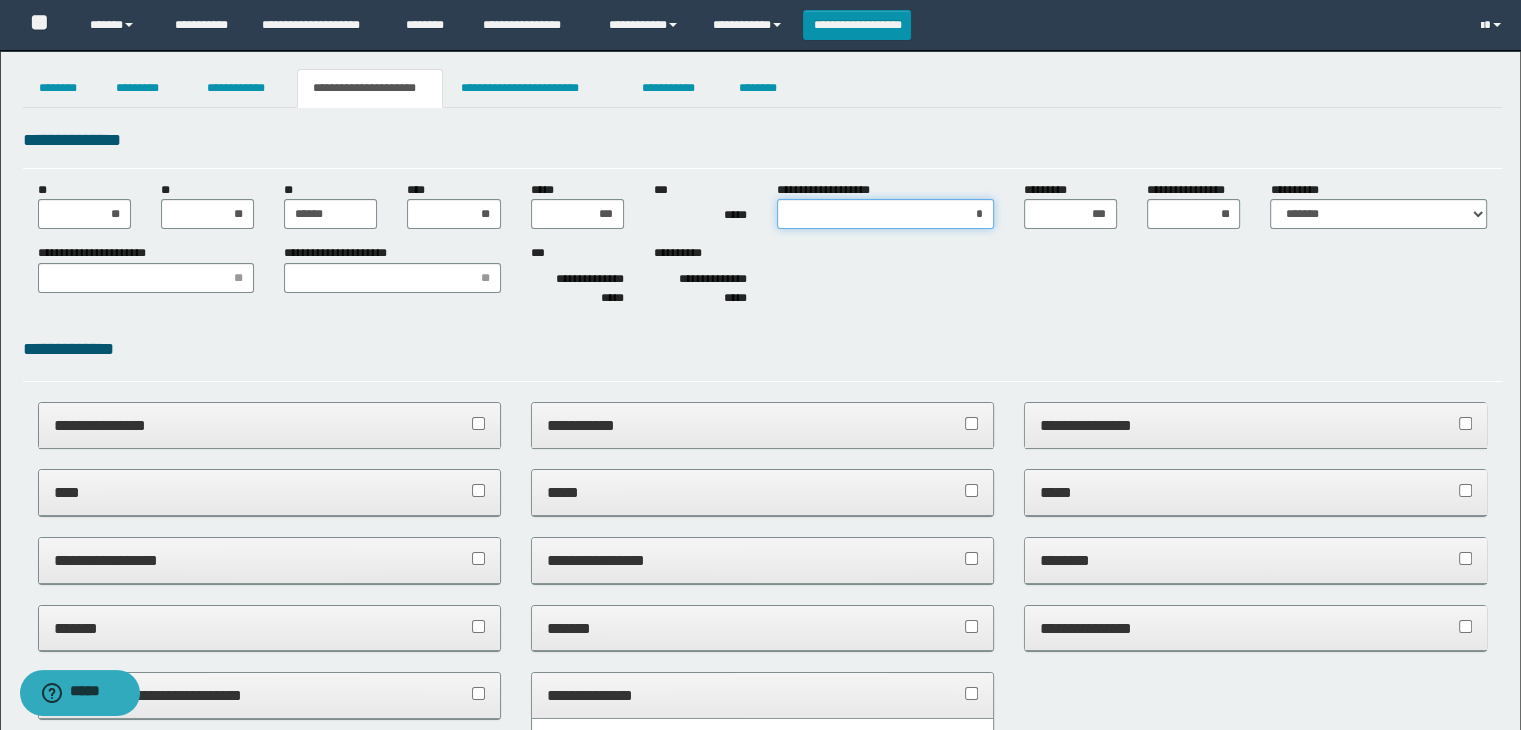 type on "**" 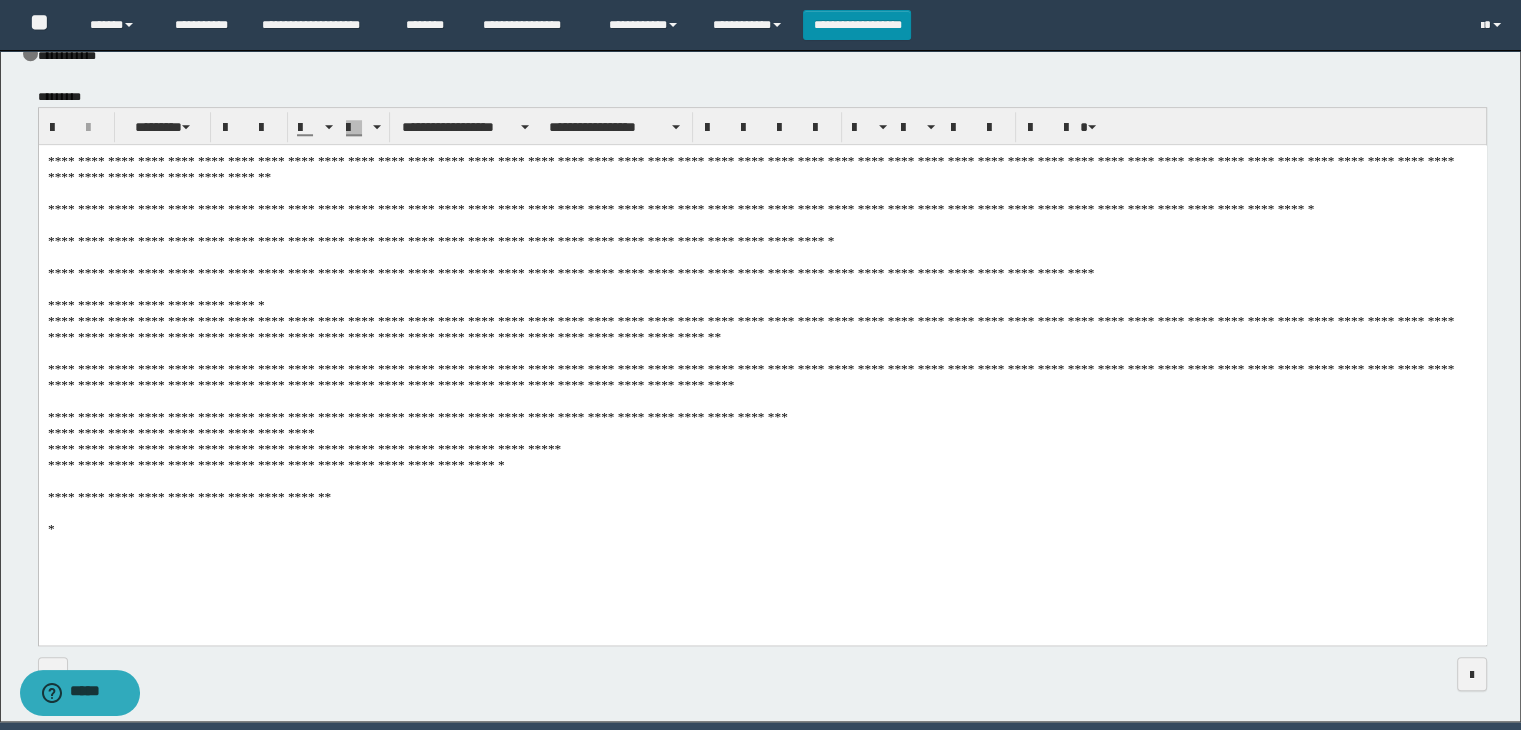 scroll, scrollTop: 1934, scrollLeft: 0, axis: vertical 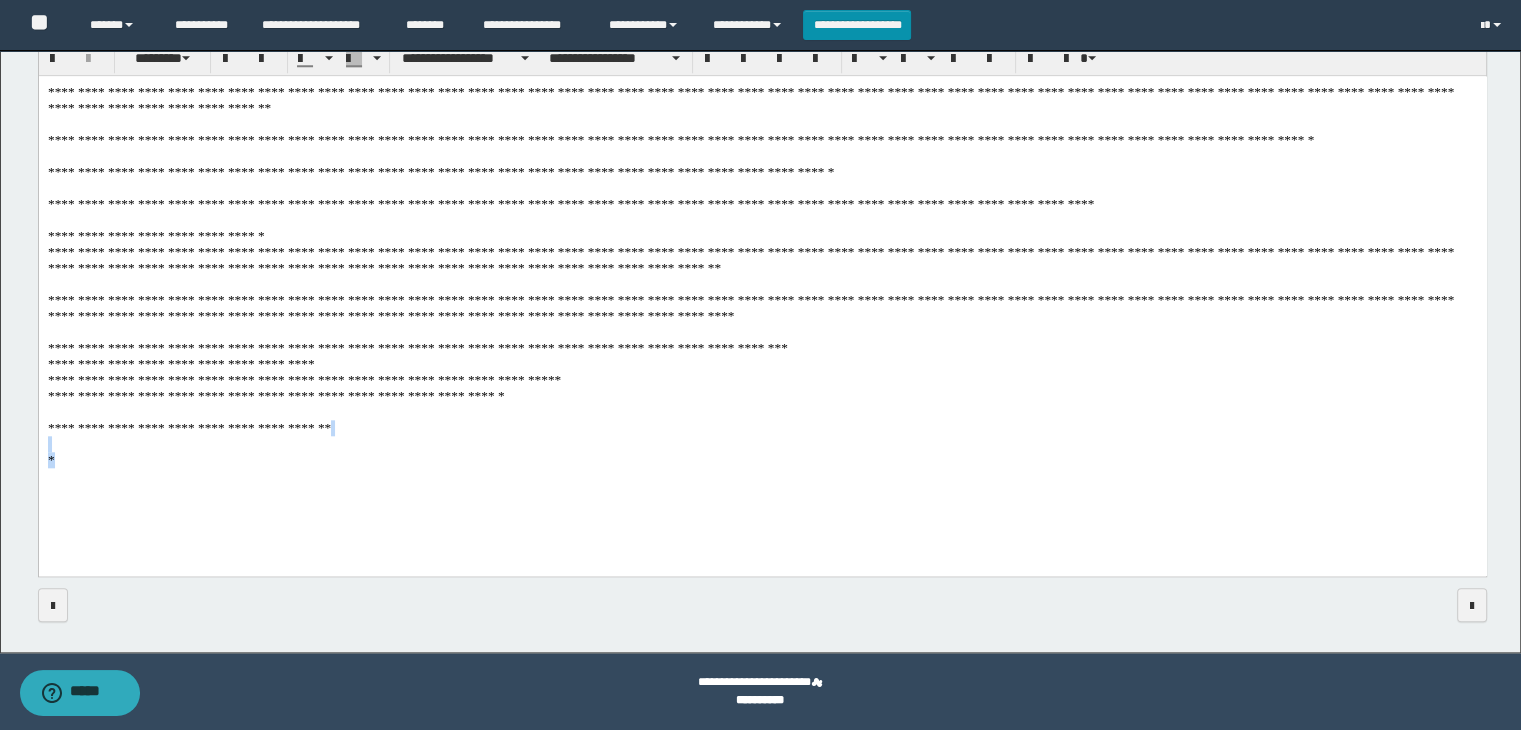 drag, startPoint x: 100, startPoint y: 460, endPoint x: 19, endPoint y: 442, distance: 82.9759 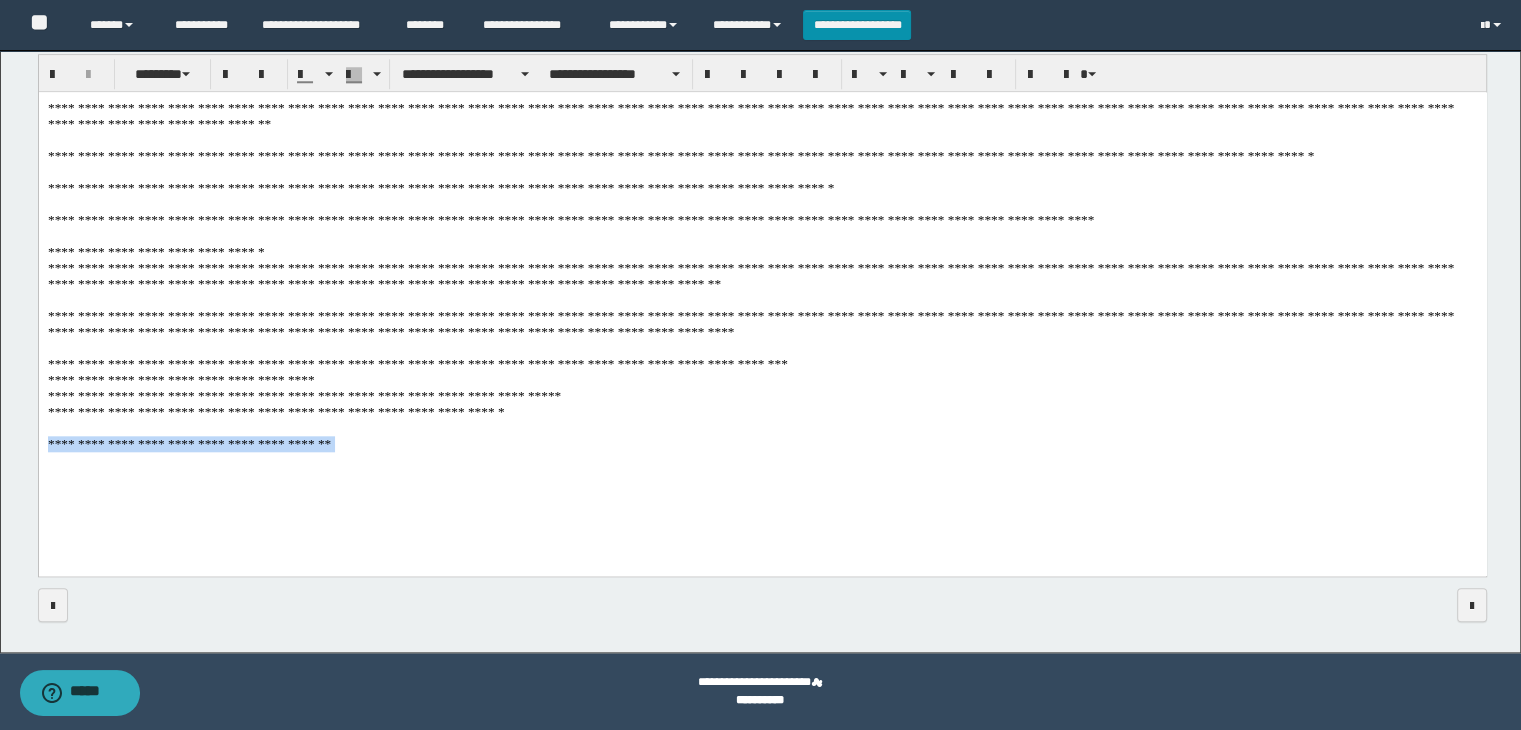 drag, startPoint x: 328, startPoint y: 462, endPoint x: 54, endPoint y: 529, distance: 282.0727 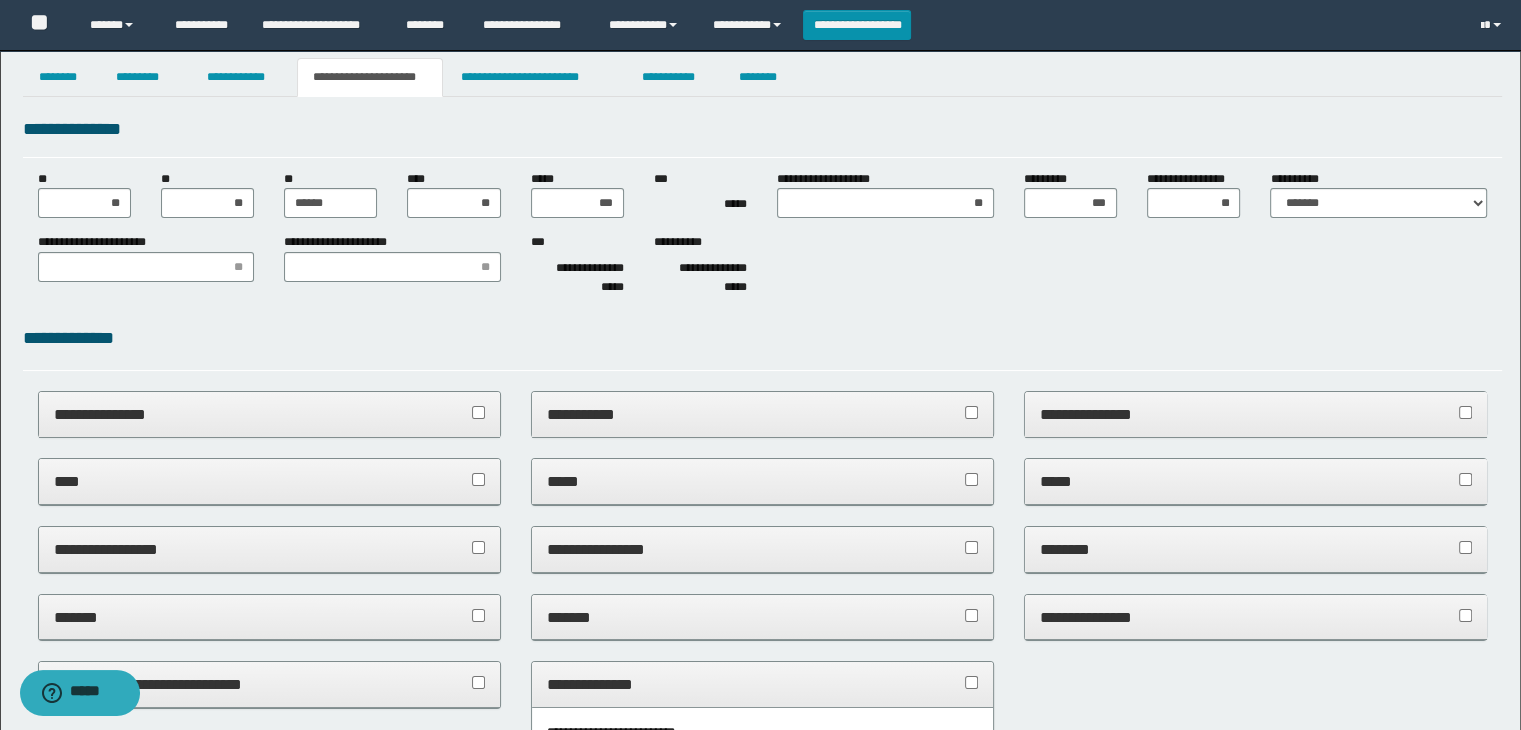scroll, scrollTop: 0, scrollLeft: 0, axis: both 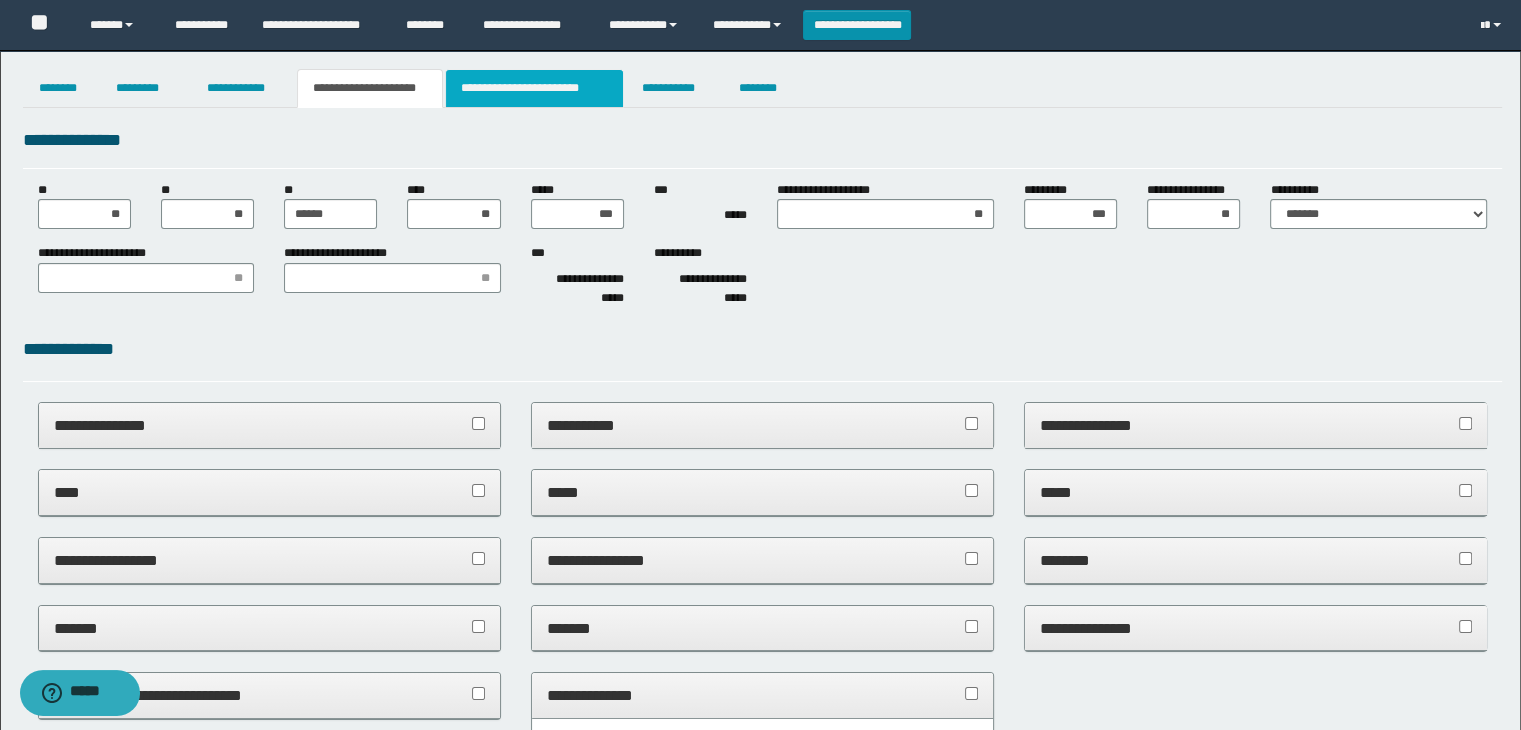 click on "**********" at bounding box center (534, 88) 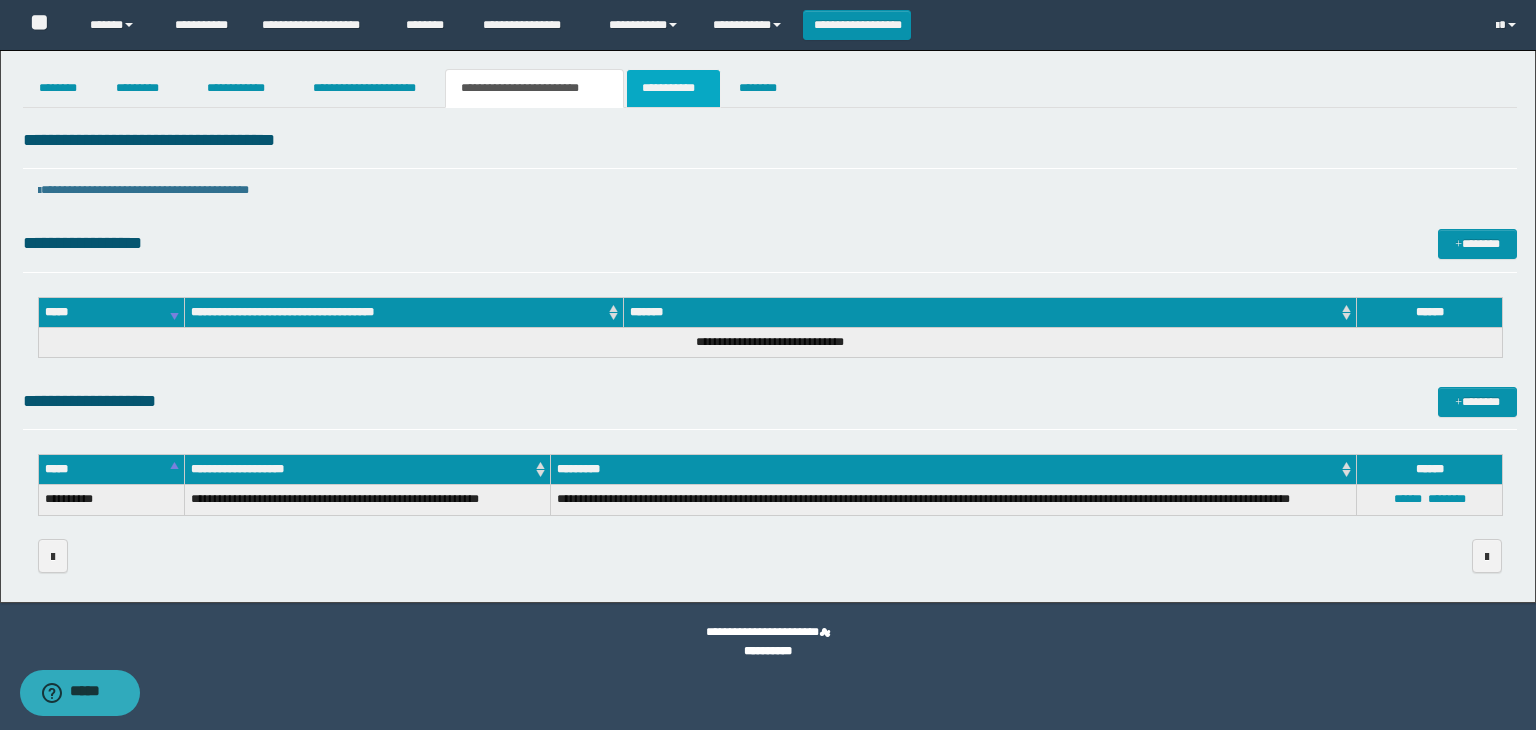 click on "**********" at bounding box center [673, 88] 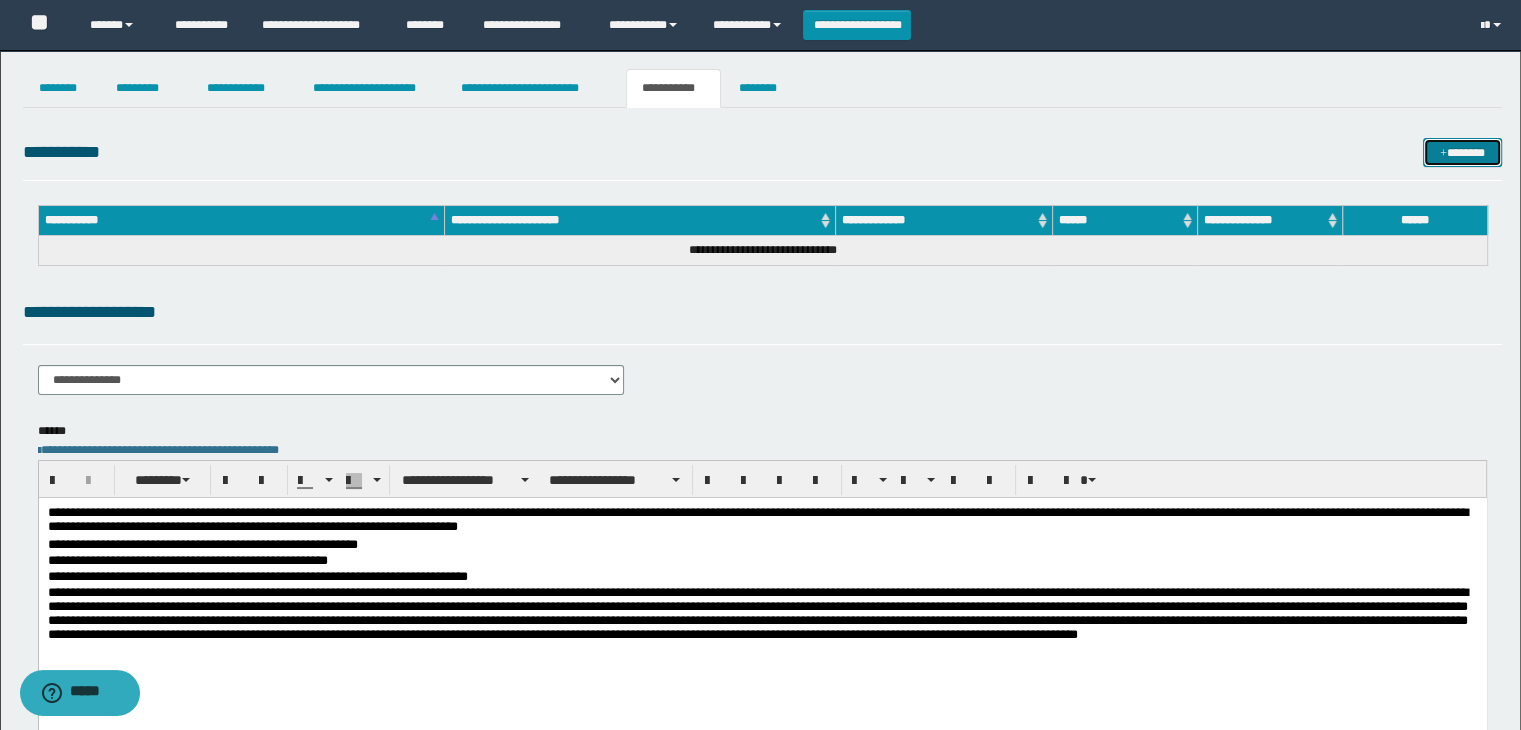 click on "*******" at bounding box center [1462, 153] 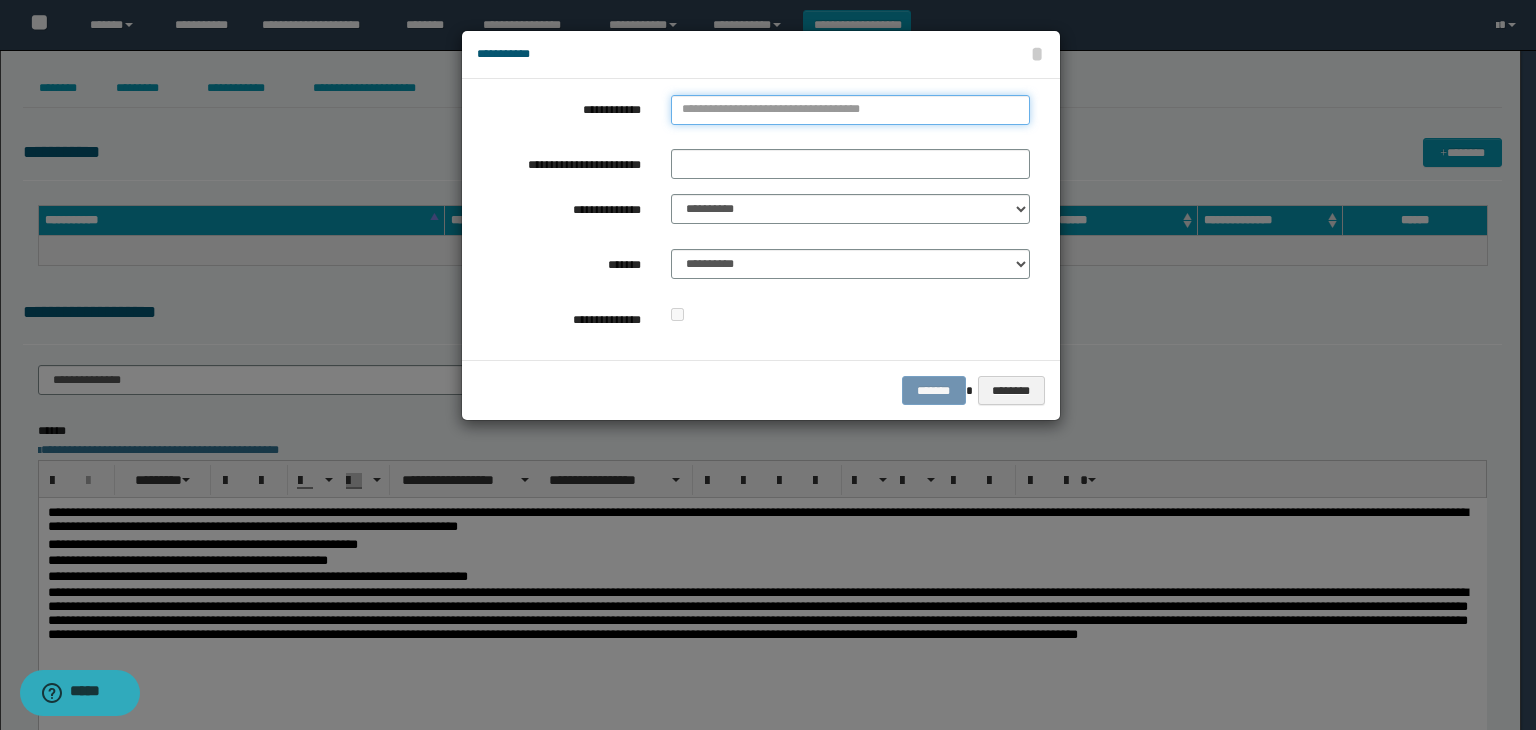 click on "**********" at bounding box center (850, 110) 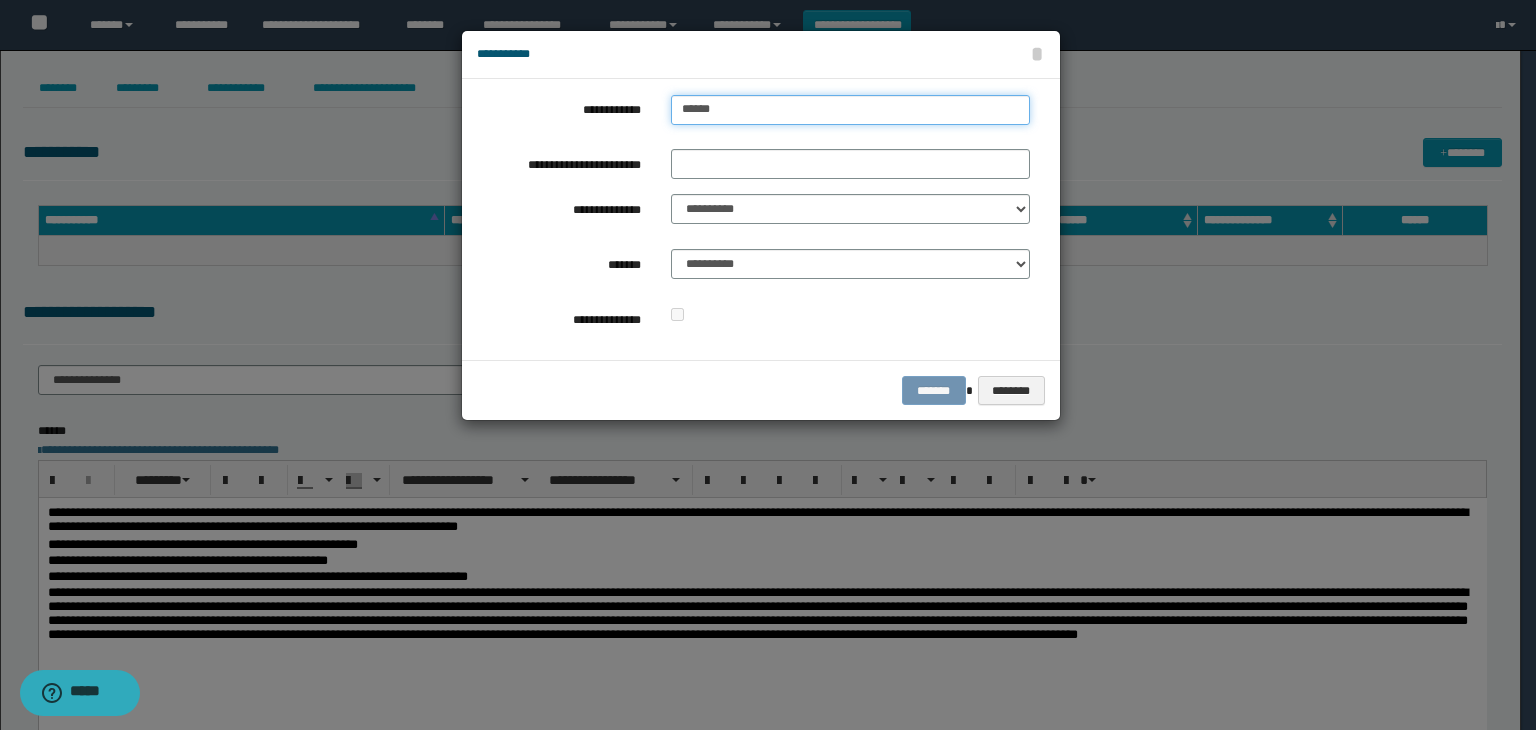 type on "*****" 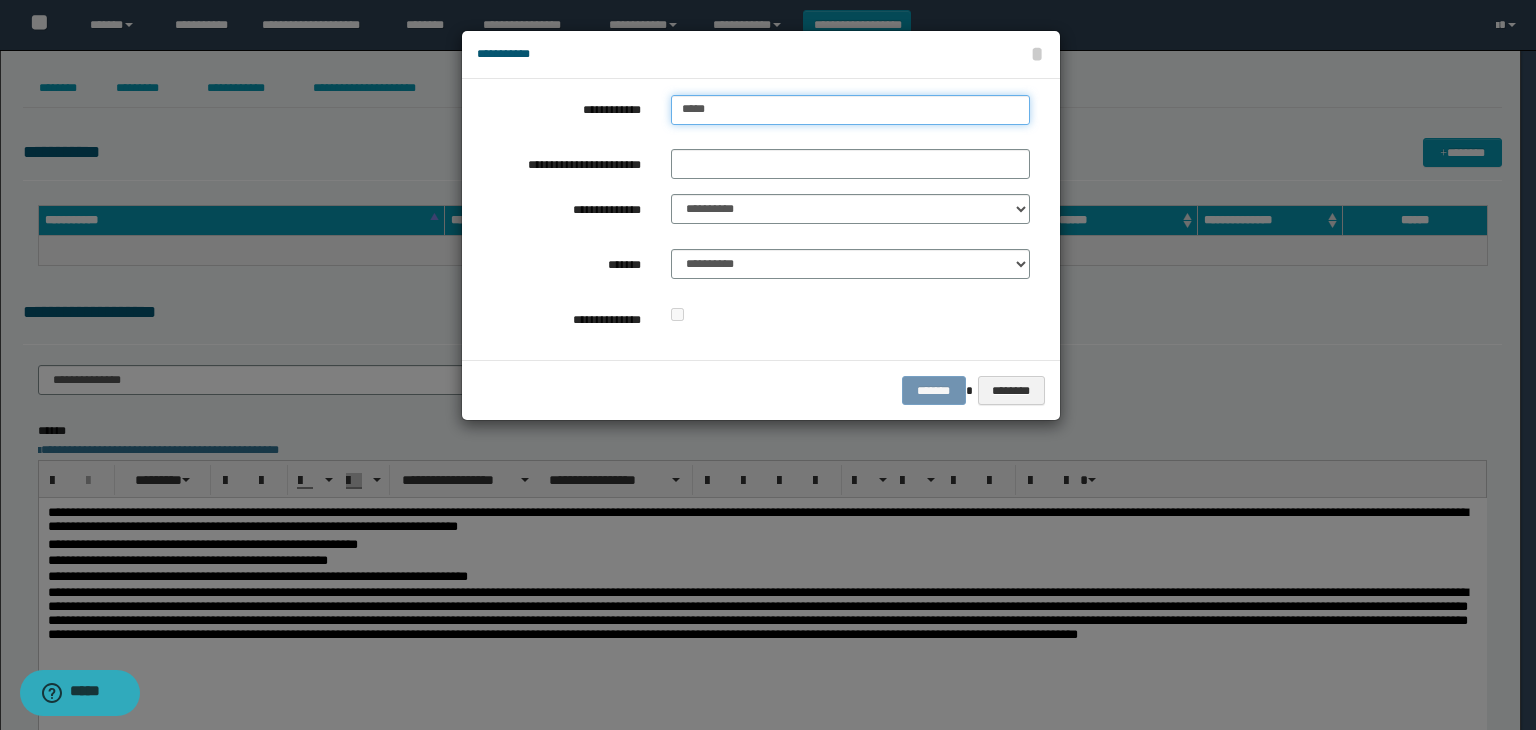 type on "*****" 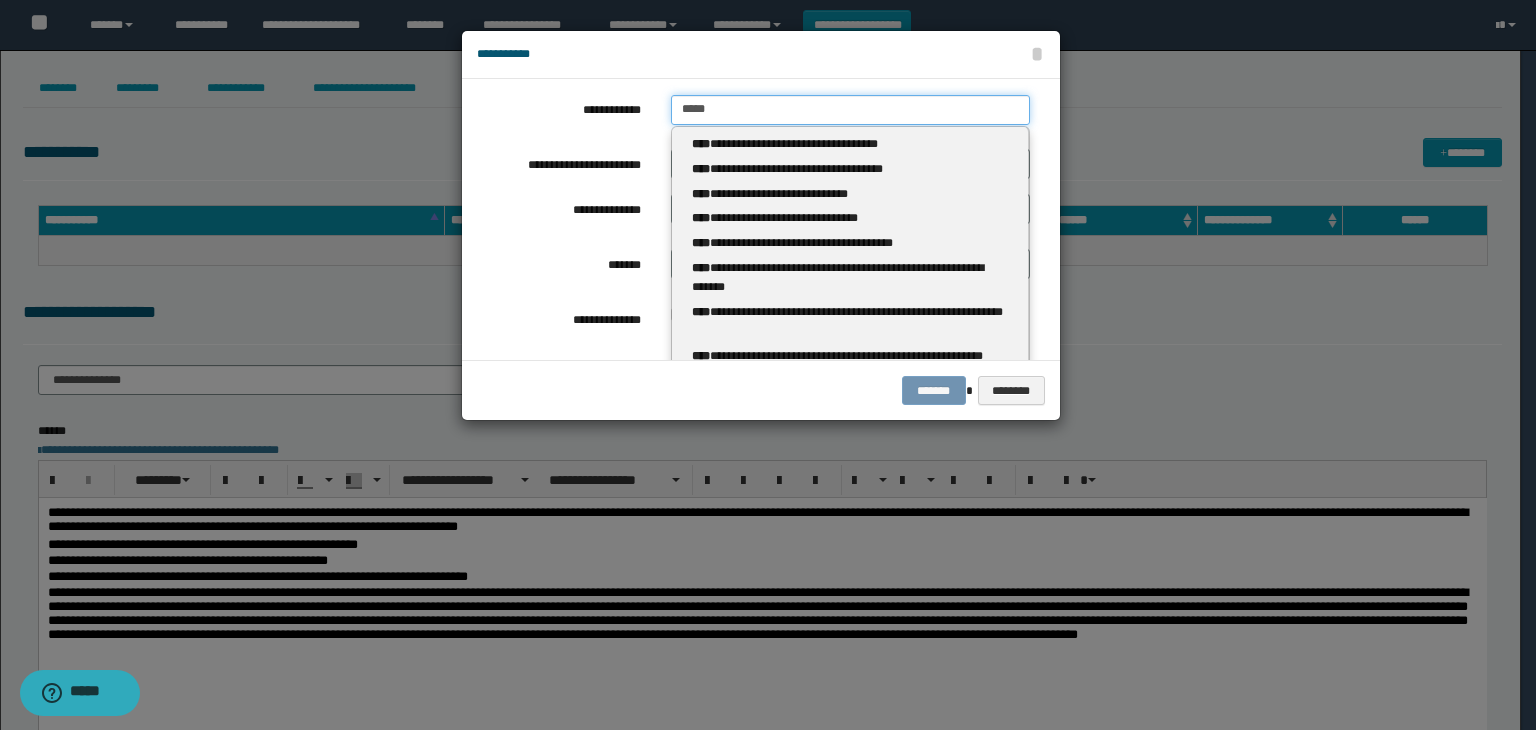 type 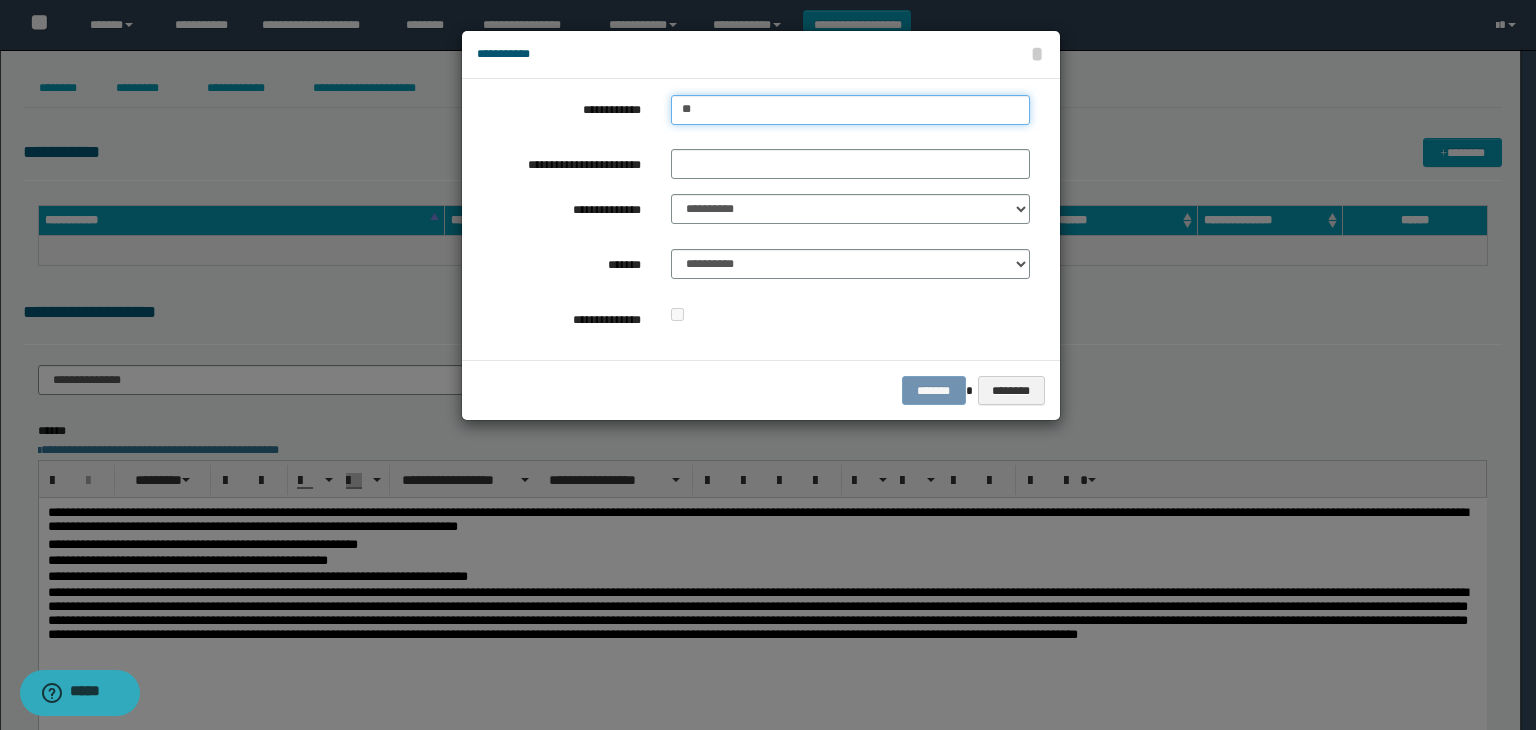 type on "*" 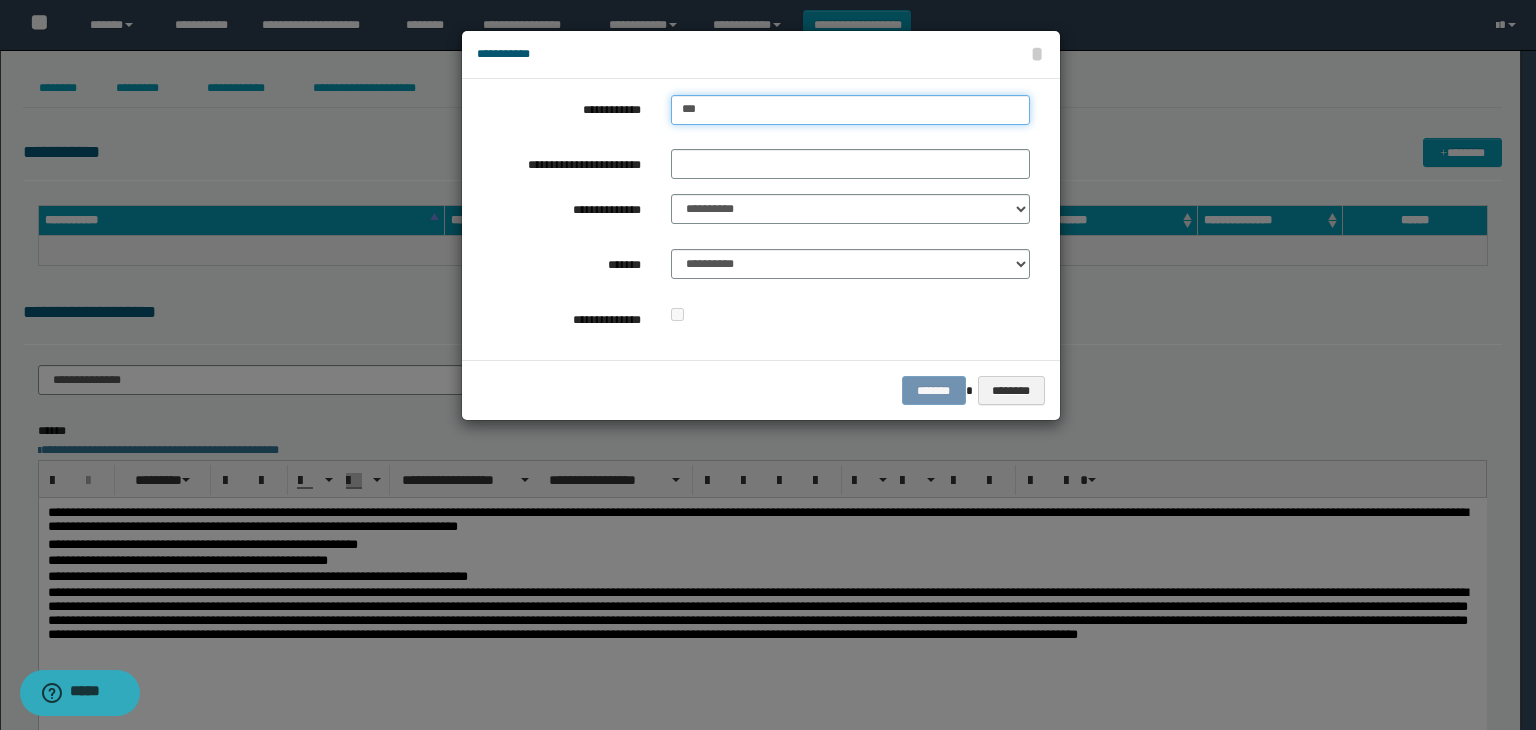 type on "****" 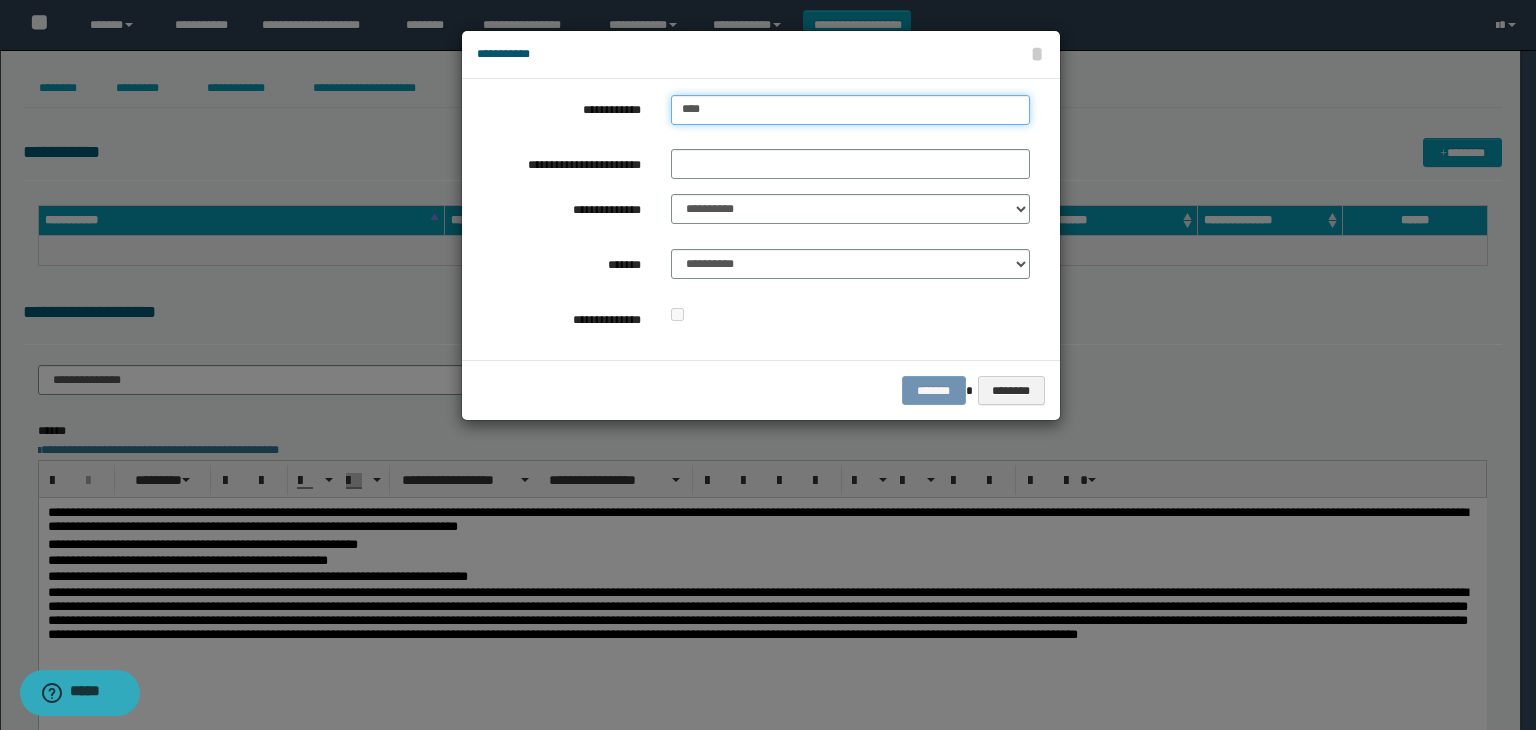type on "****" 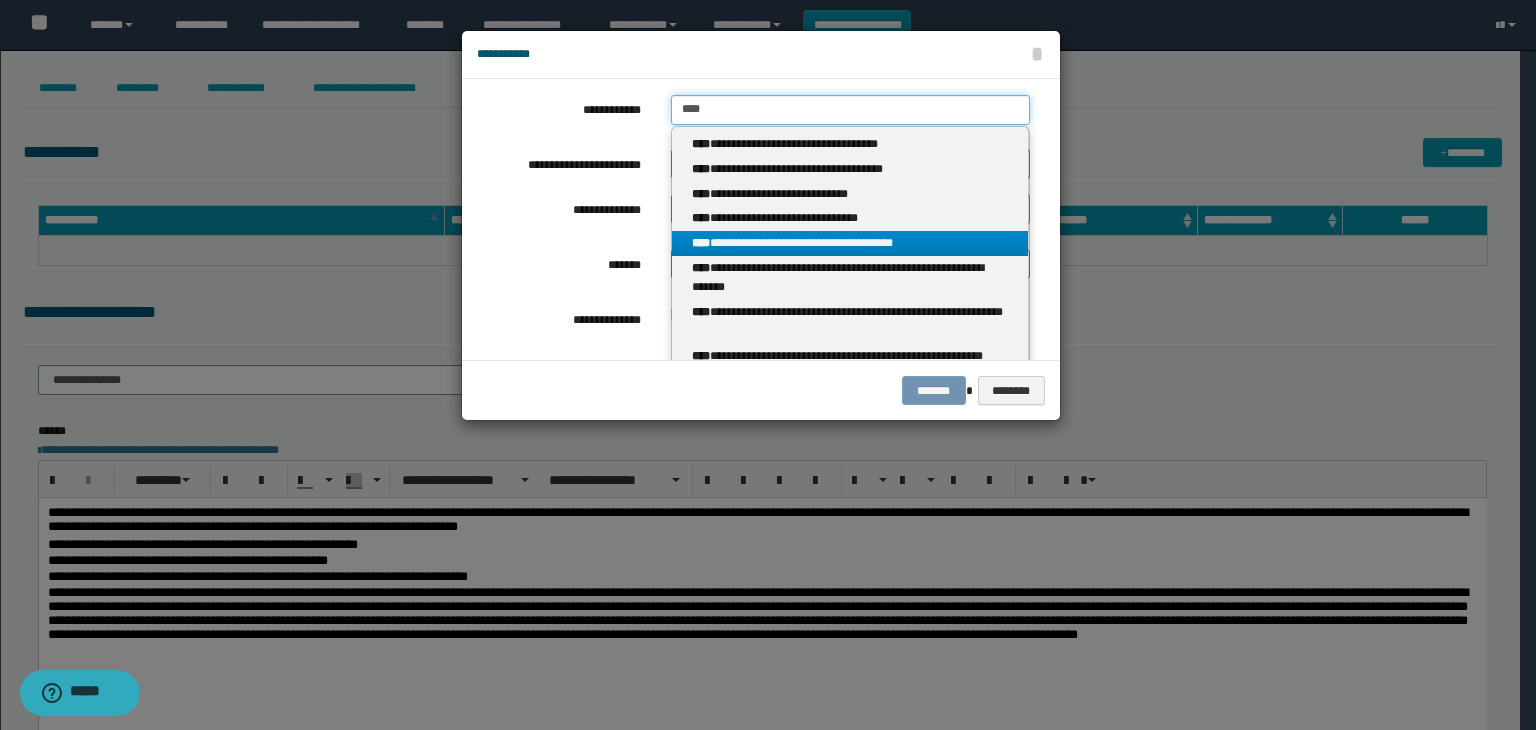 type on "****" 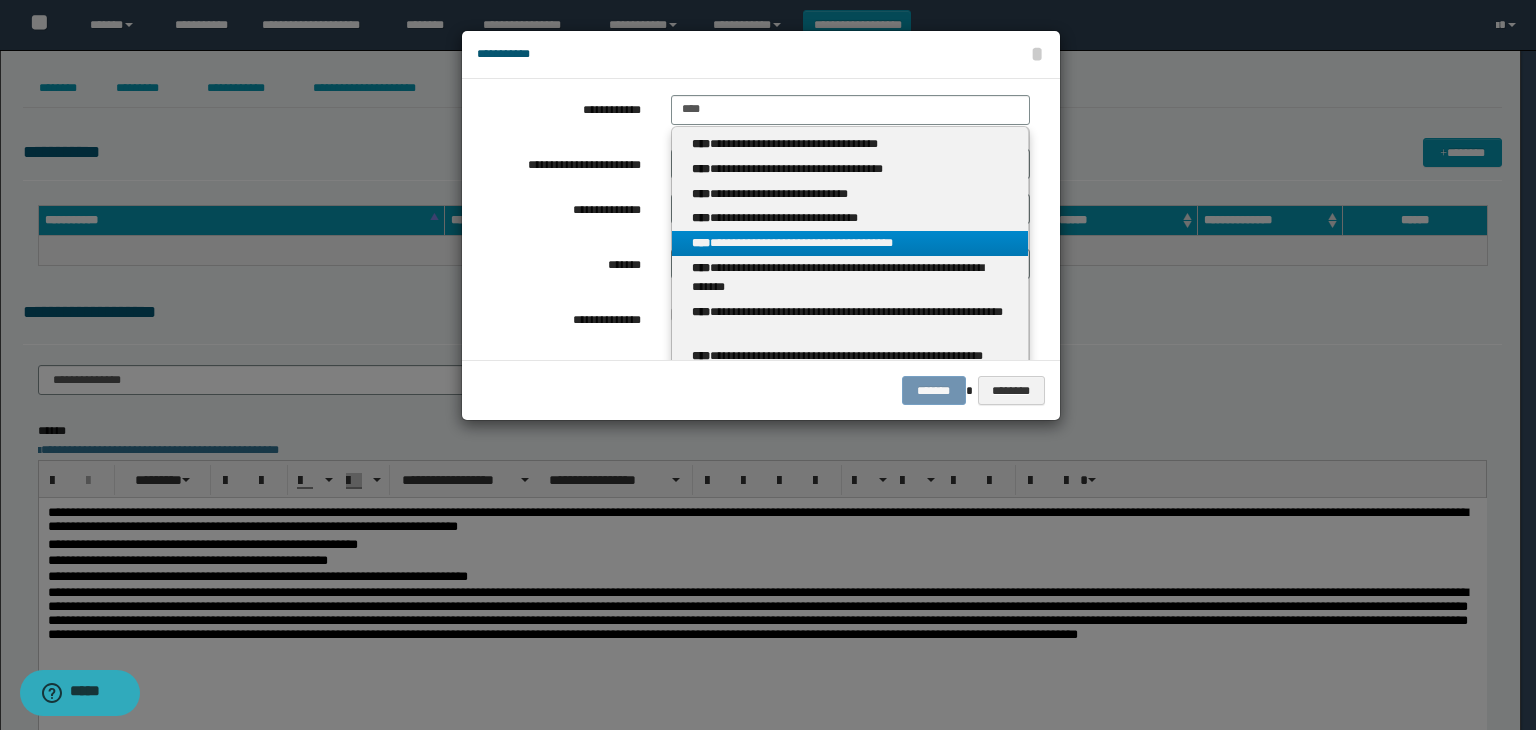 click on "**********" at bounding box center [850, 243] 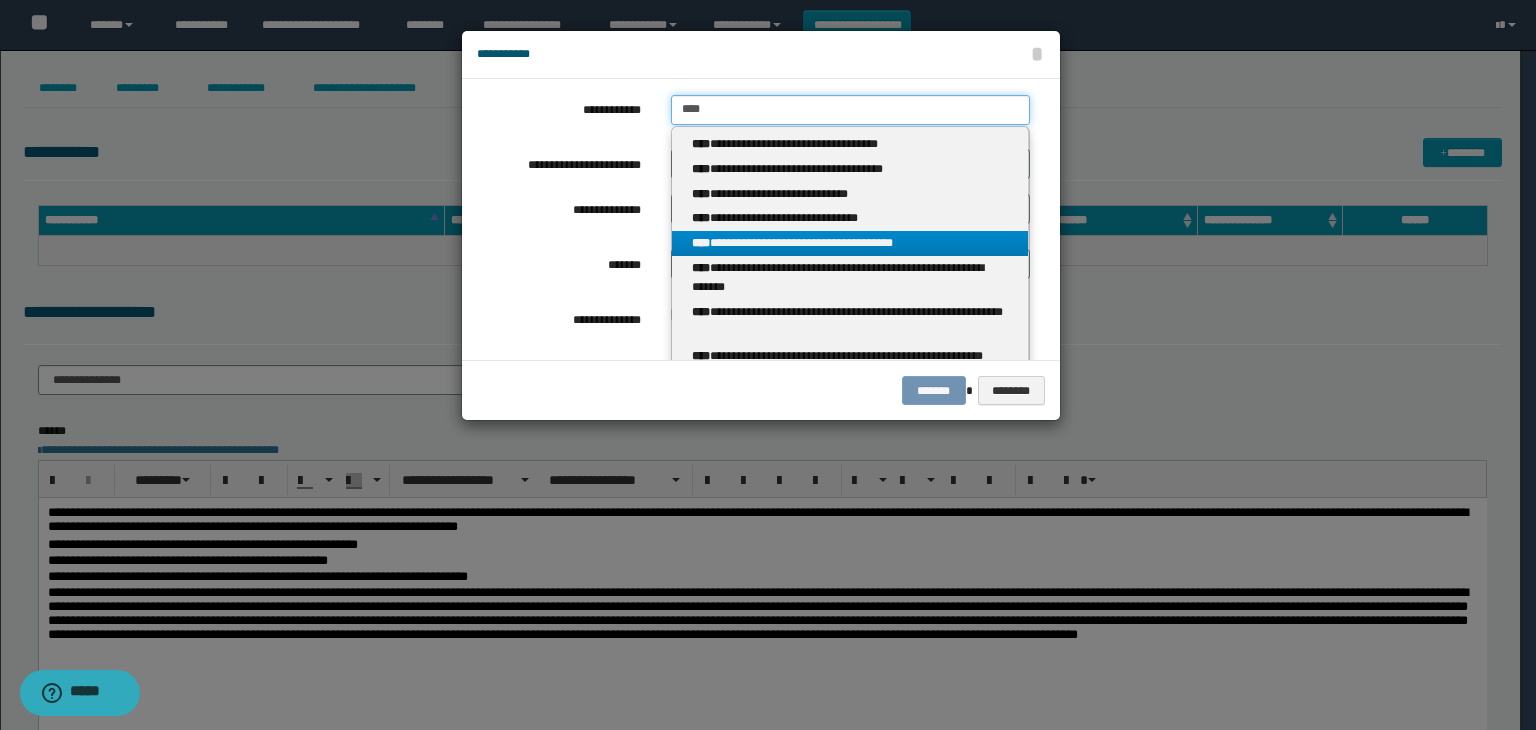 type 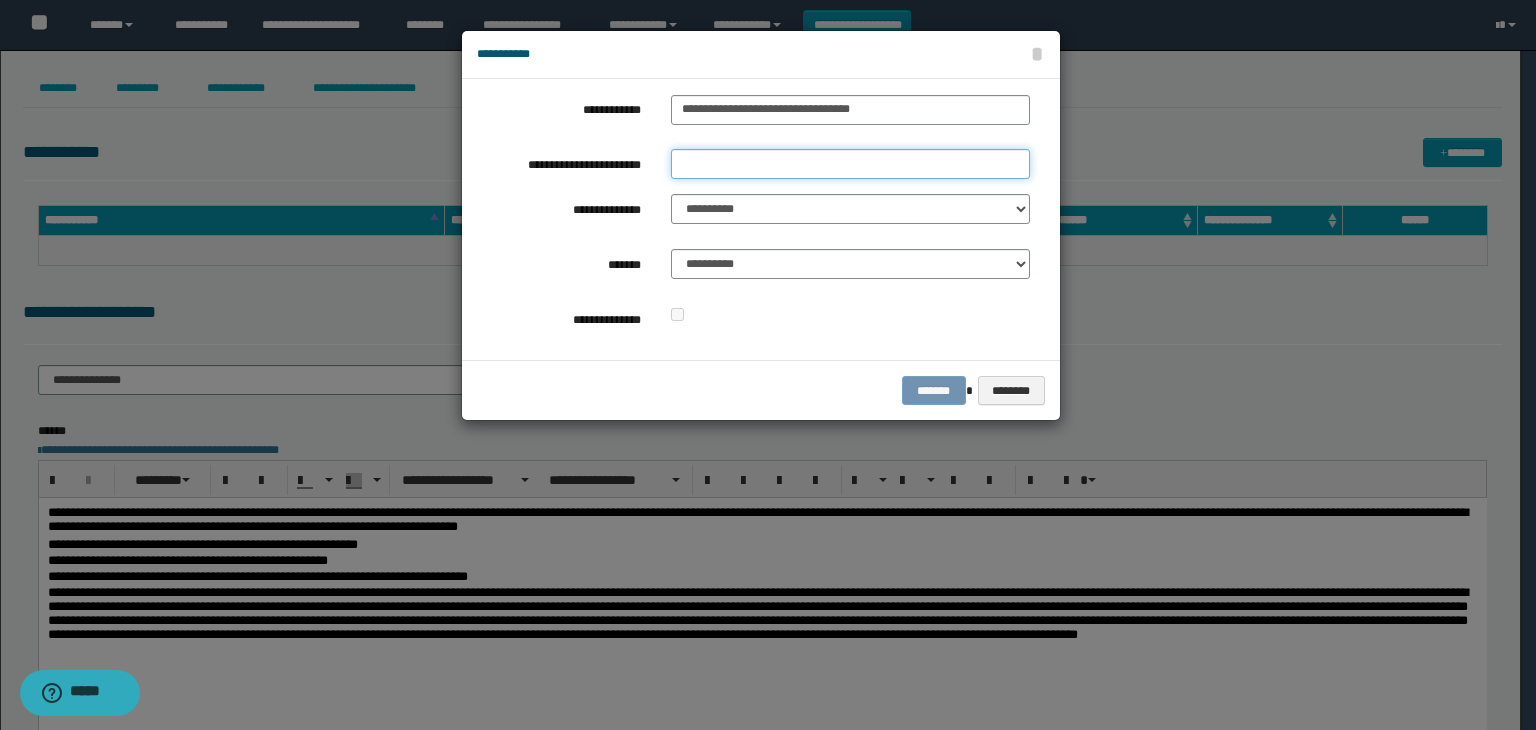 click on "**********" at bounding box center (850, 164) 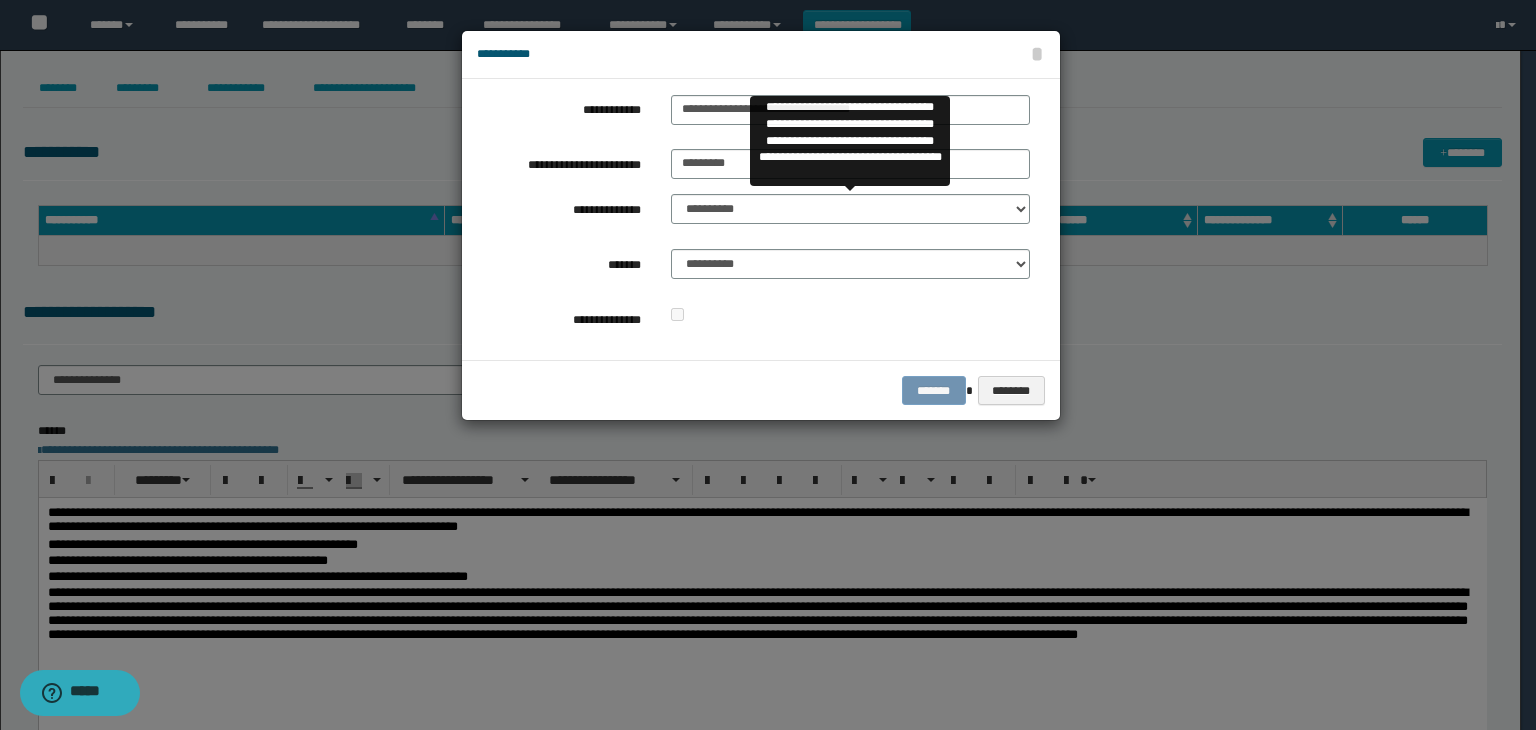 click on "**********" at bounding box center [753, 219] 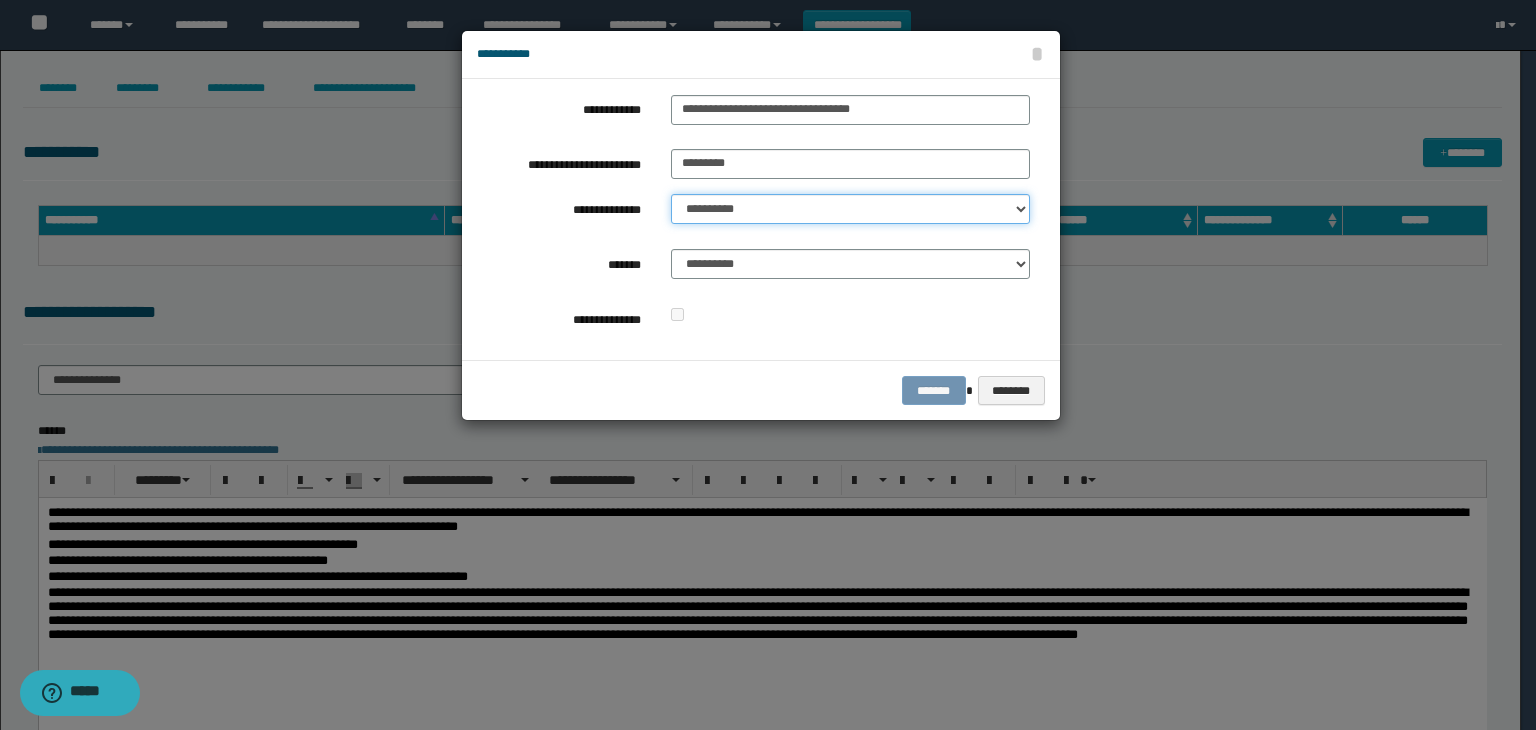 click on "**********" at bounding box center [850, 209] 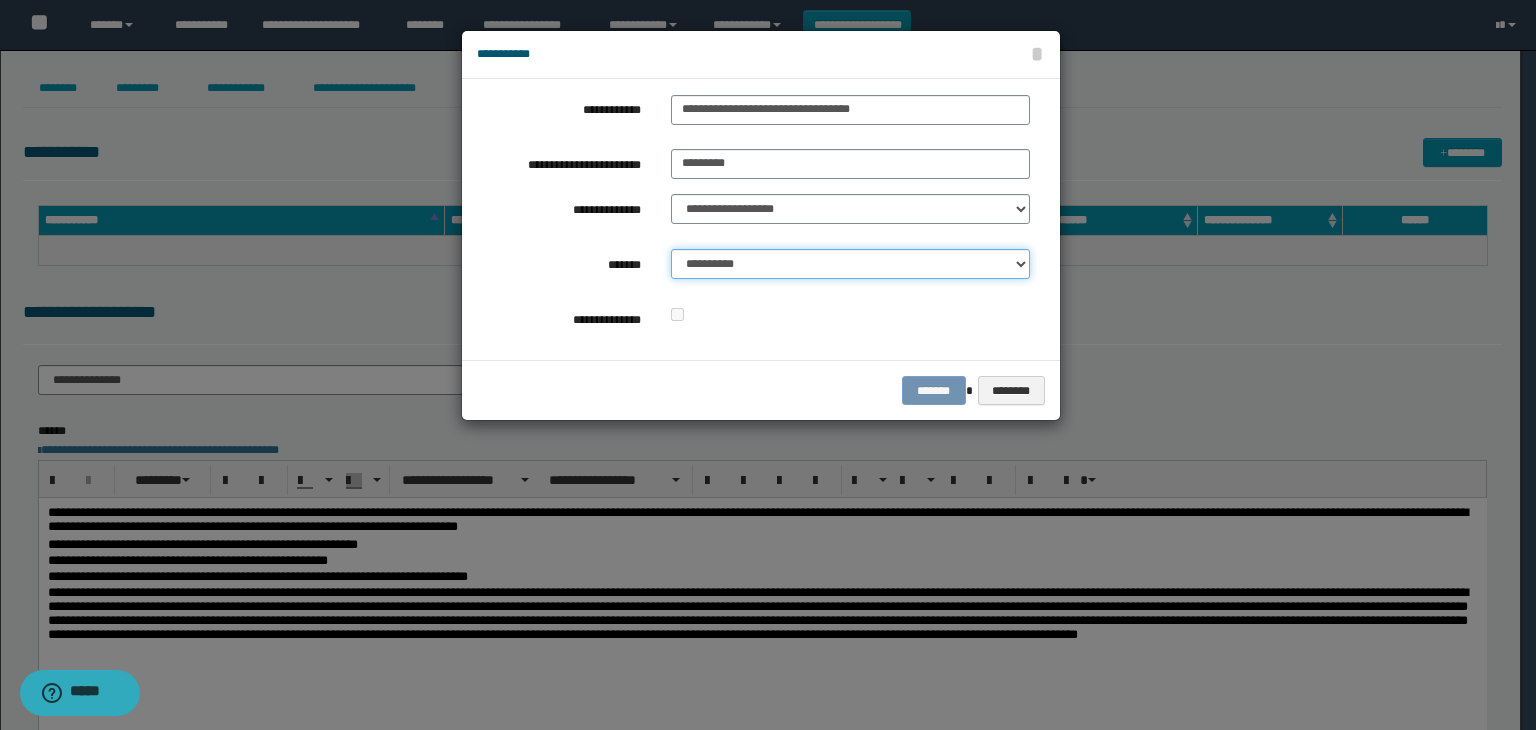 click on "**********" at bounding box center [850, 264] 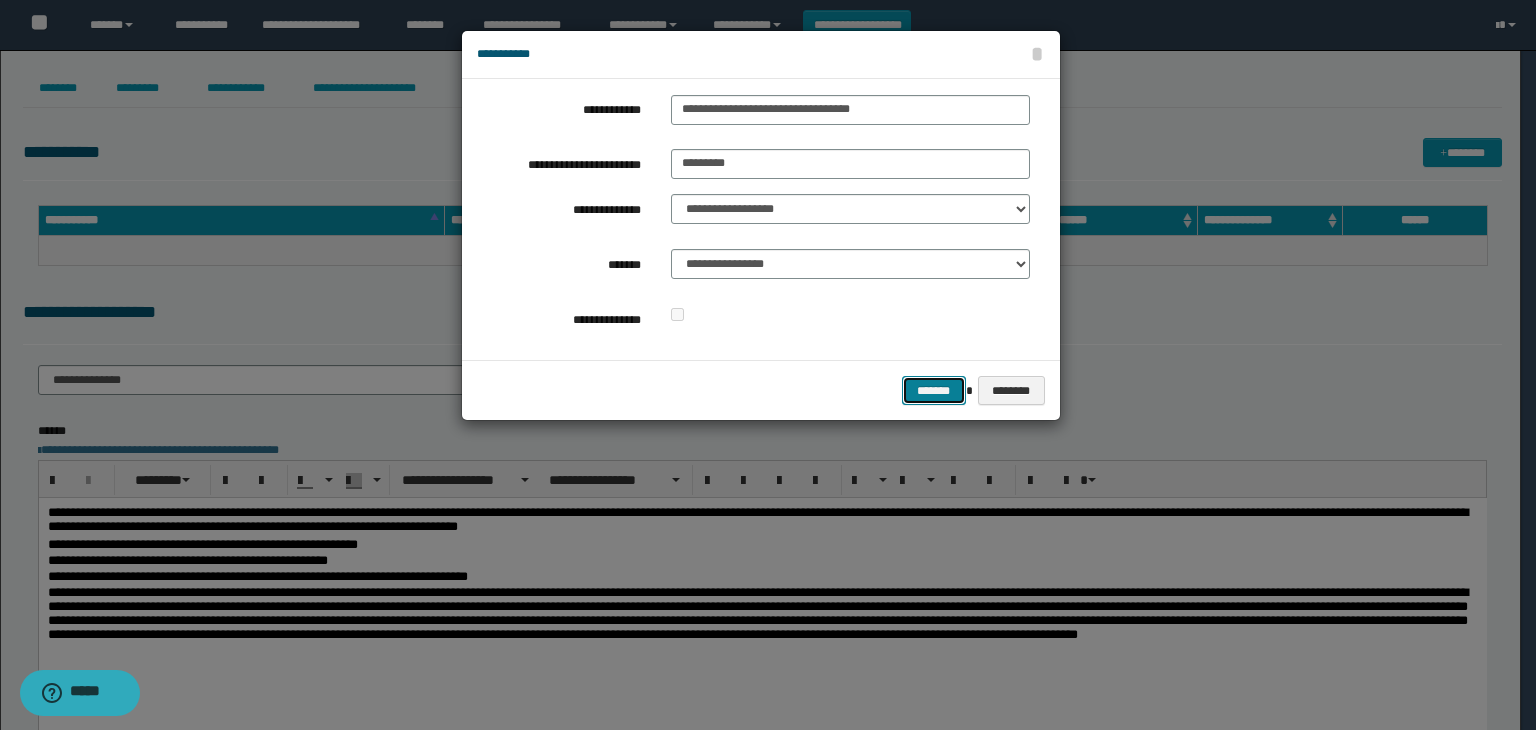 click on "*******" at bounding box center (934, 391) 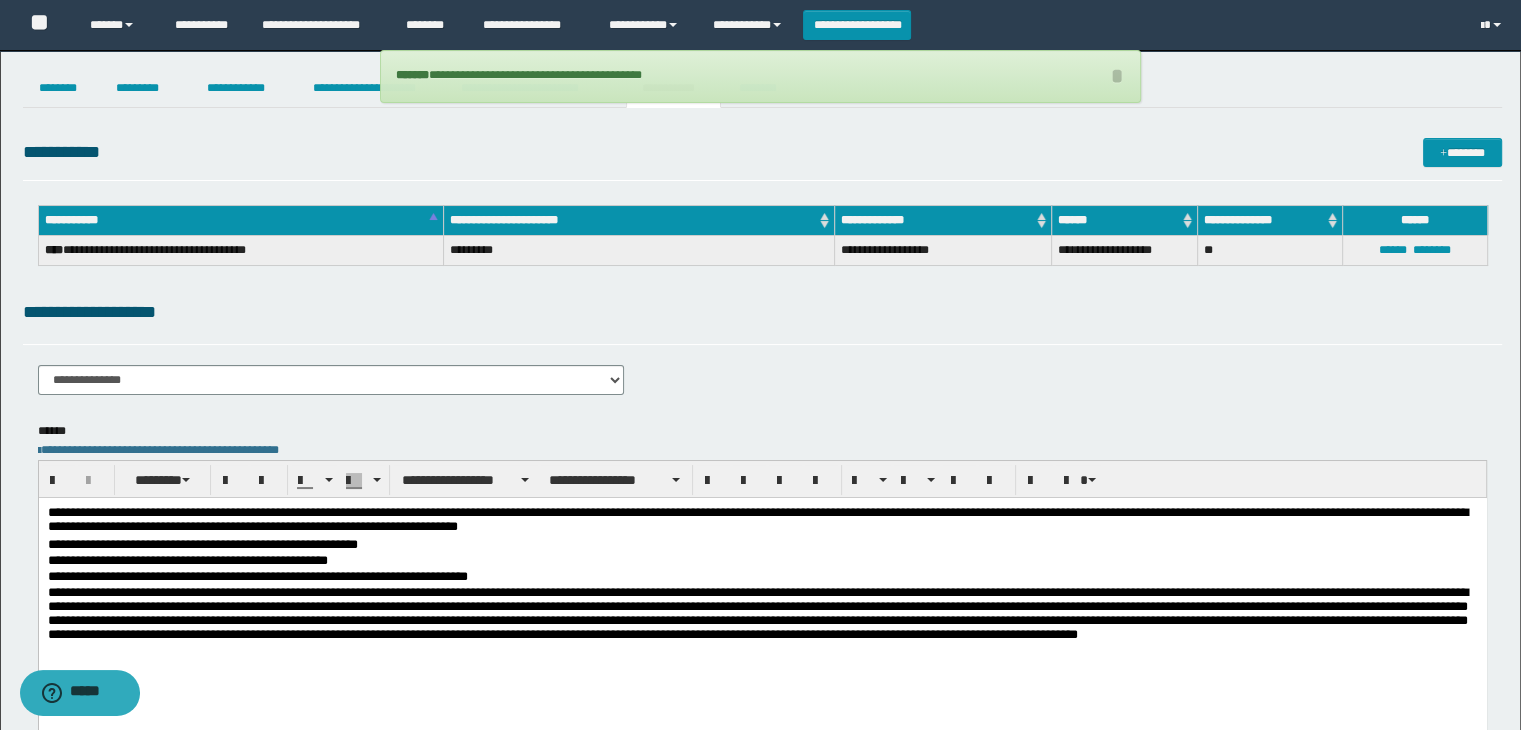 click on "**********" at bounding box center (762, 545) 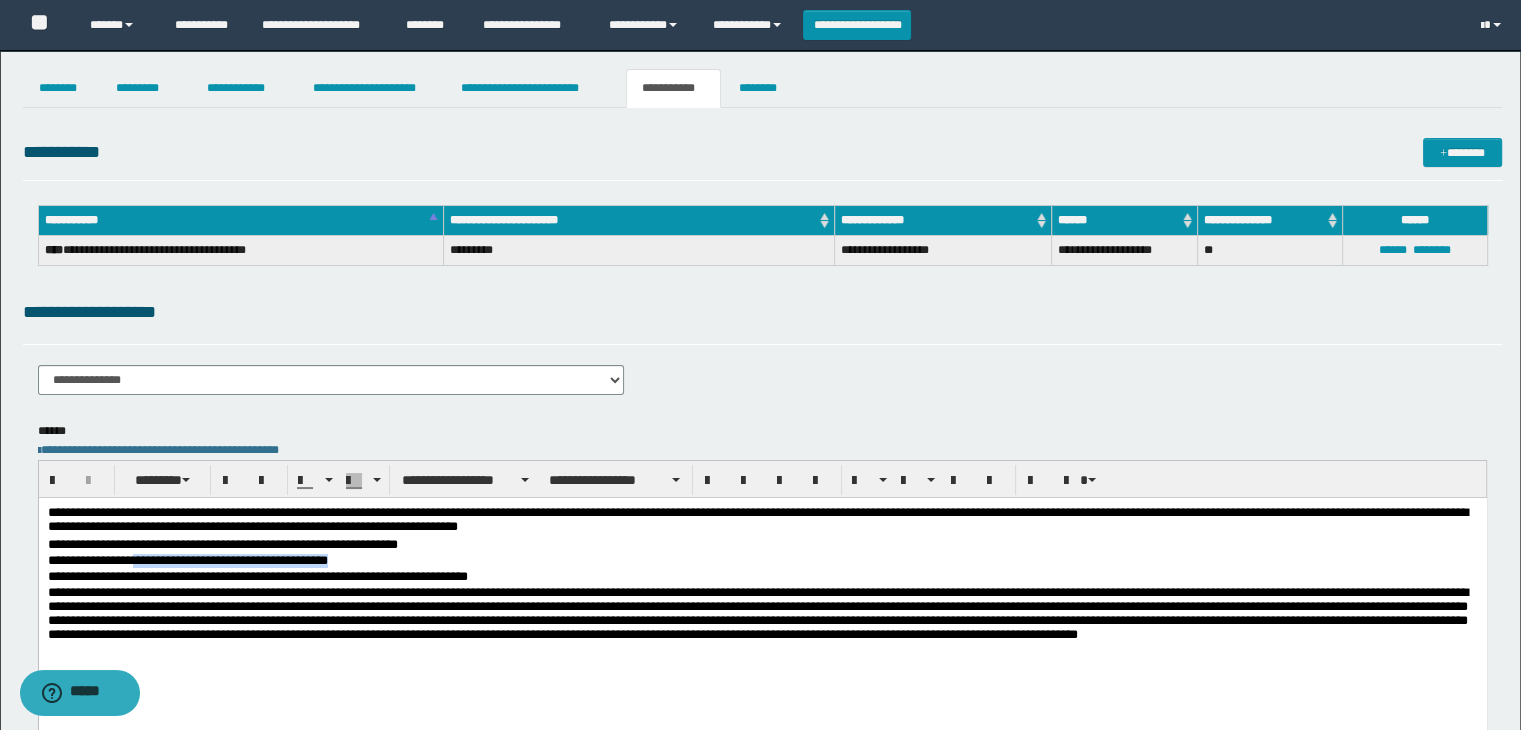 drag, startPoint x: 349, startPoint y: 562, endPoint x: 136, endPoint y: 555, distance: 213.11499 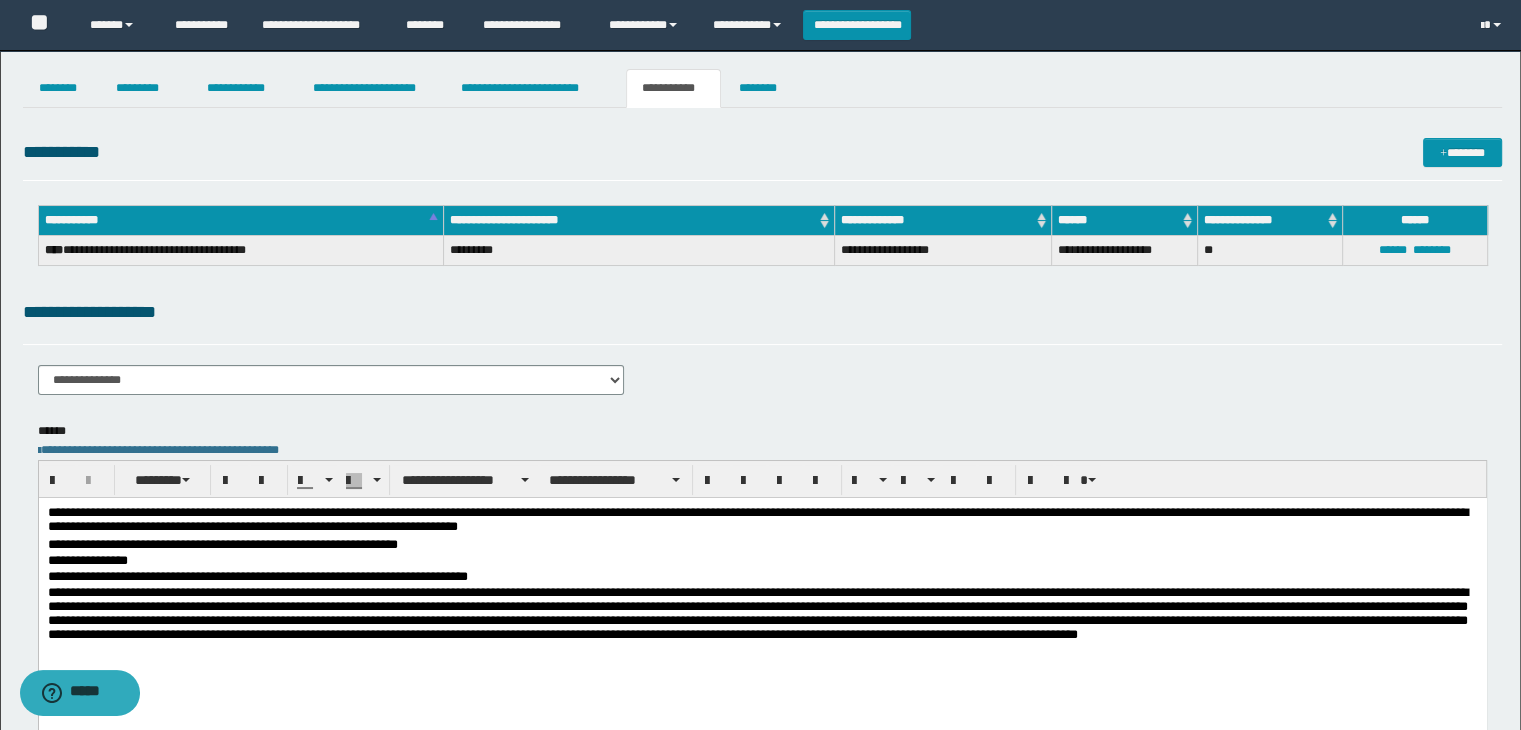 click on "**********" at bounding box center (762, 577) 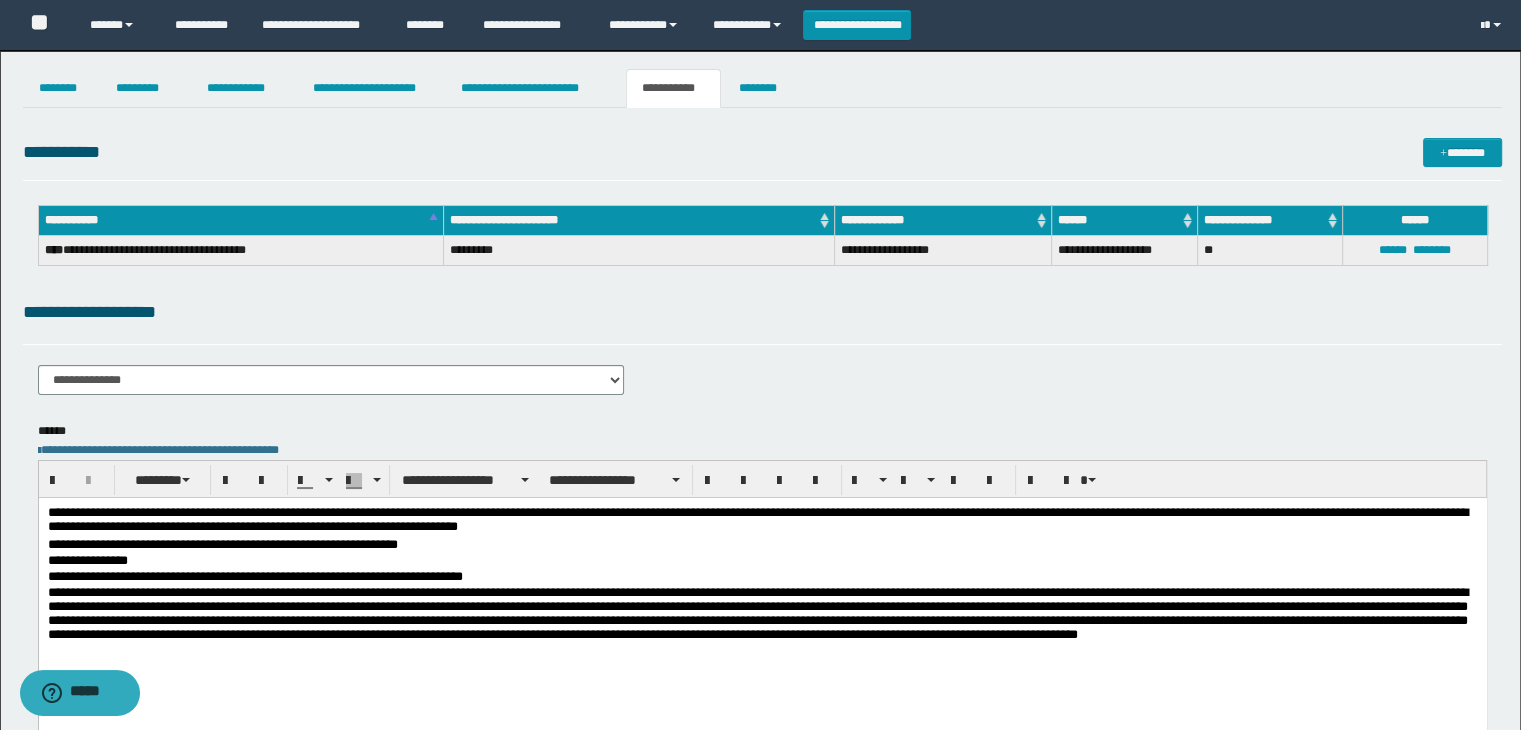 click on "**********" at bounding box center [762, 577] 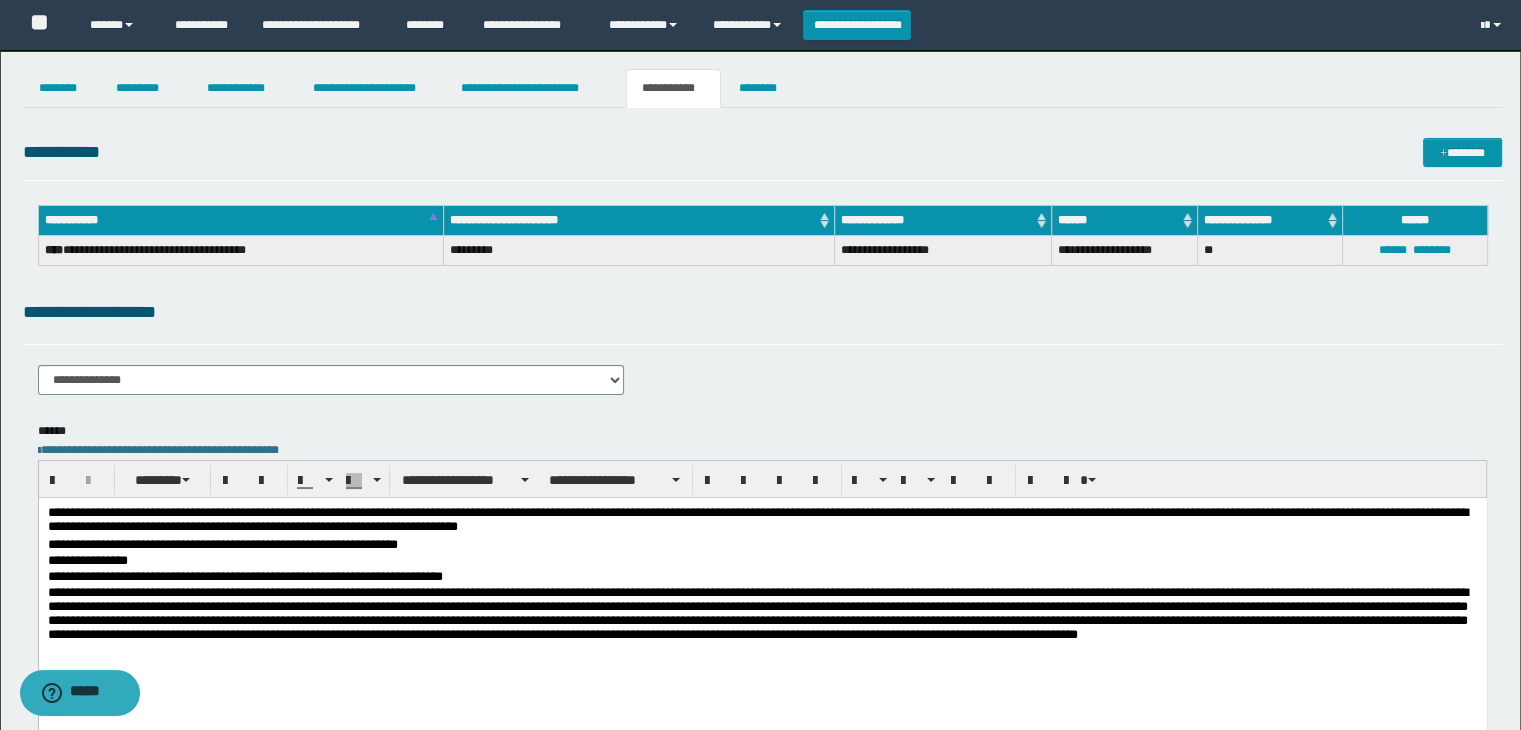 click on "**********" at bounding box center [762, 561] 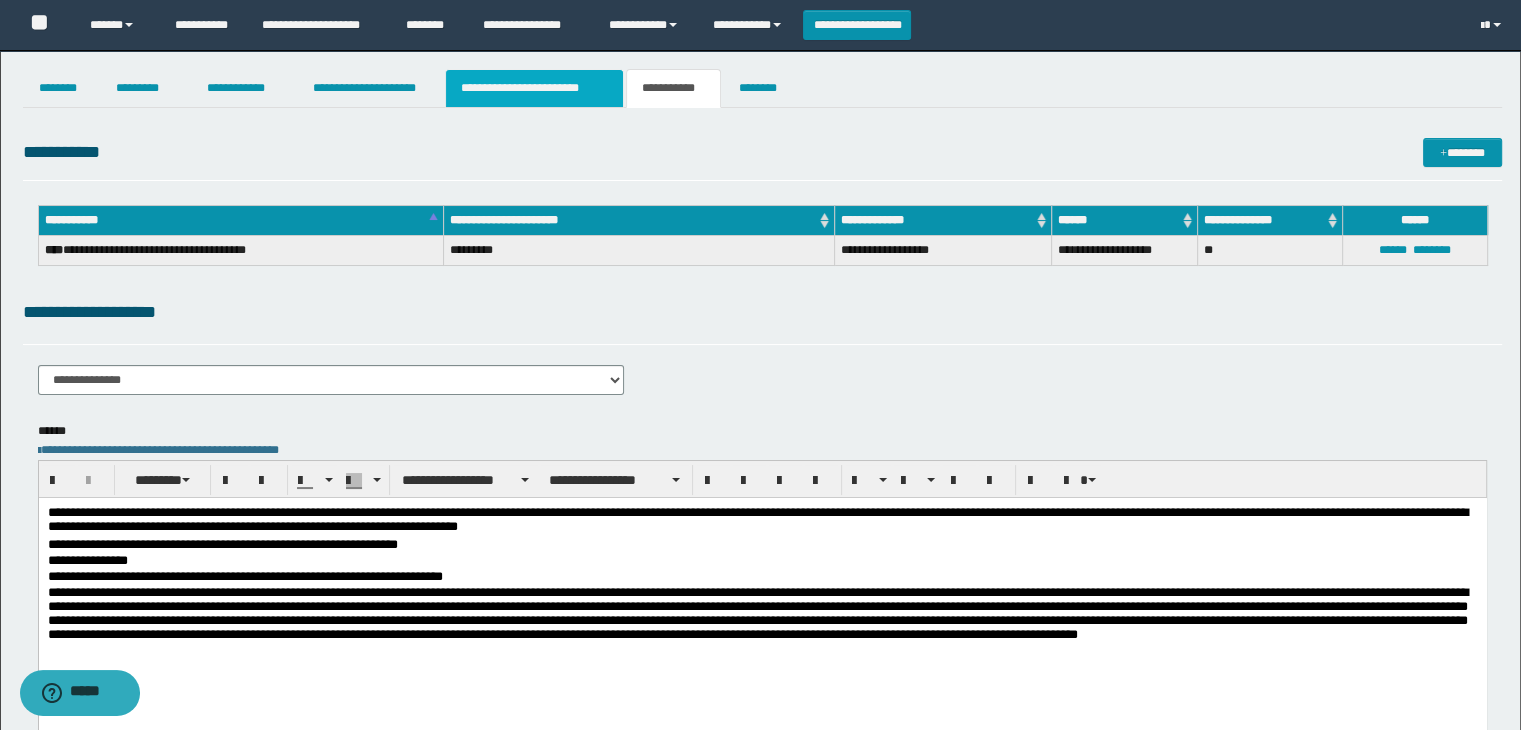 click on "**********" at bounding box center (534, 88) 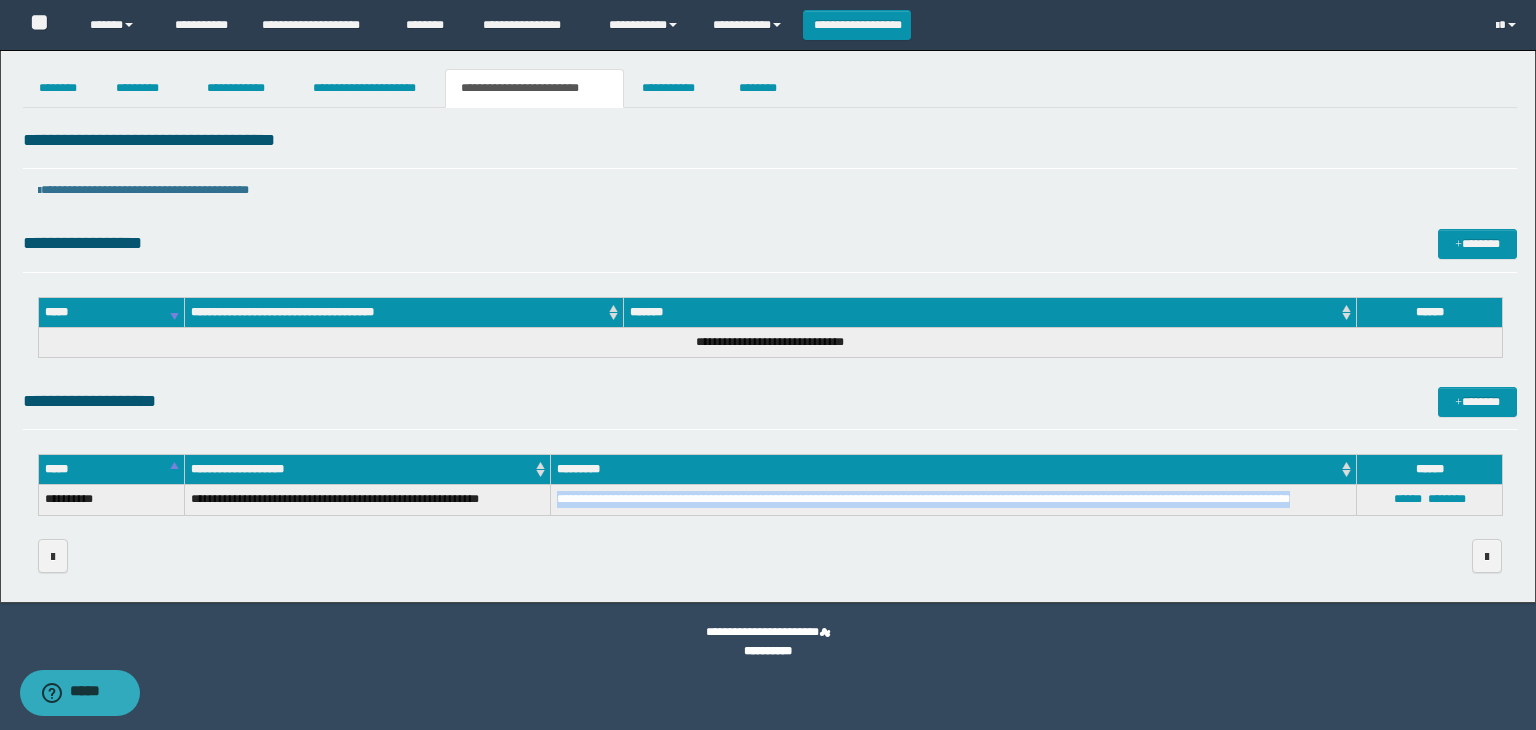 drag, startPoint x: 1336, startPoint y: 497, endPoint x: 524, endPoint y: 485, distance: 812.0887 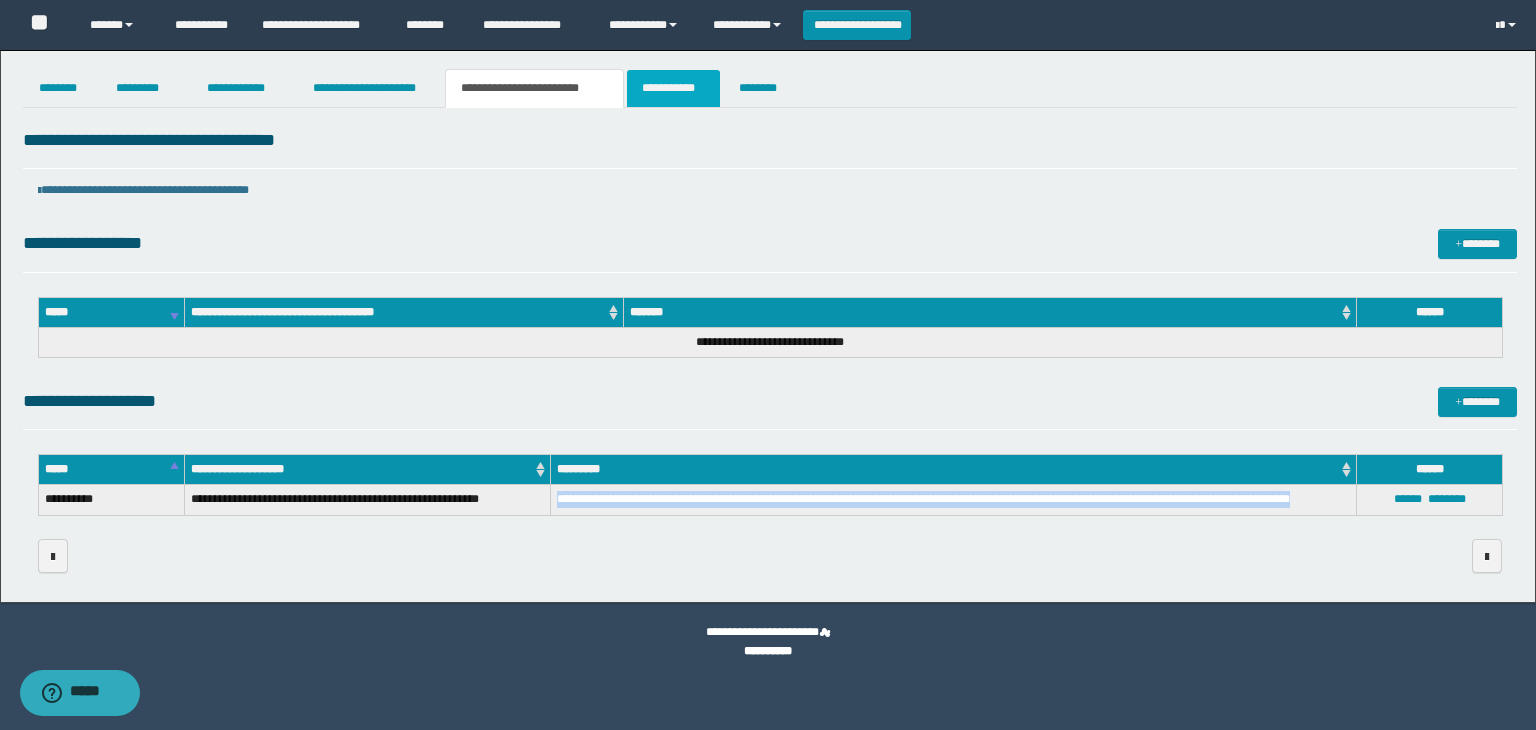 click on "**********" at bounding box center (673, 88) 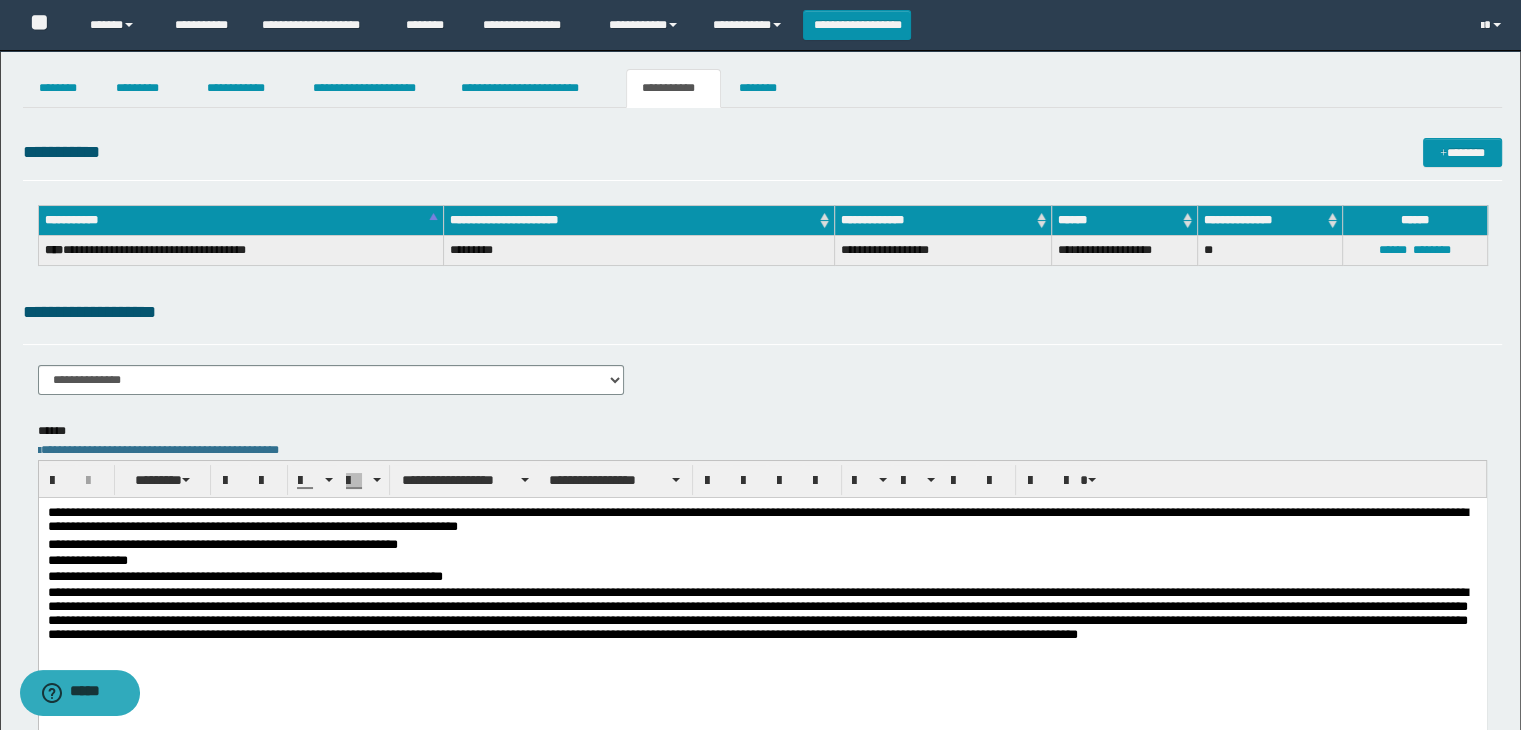 click on "**********" at bounding box center (762, 577) 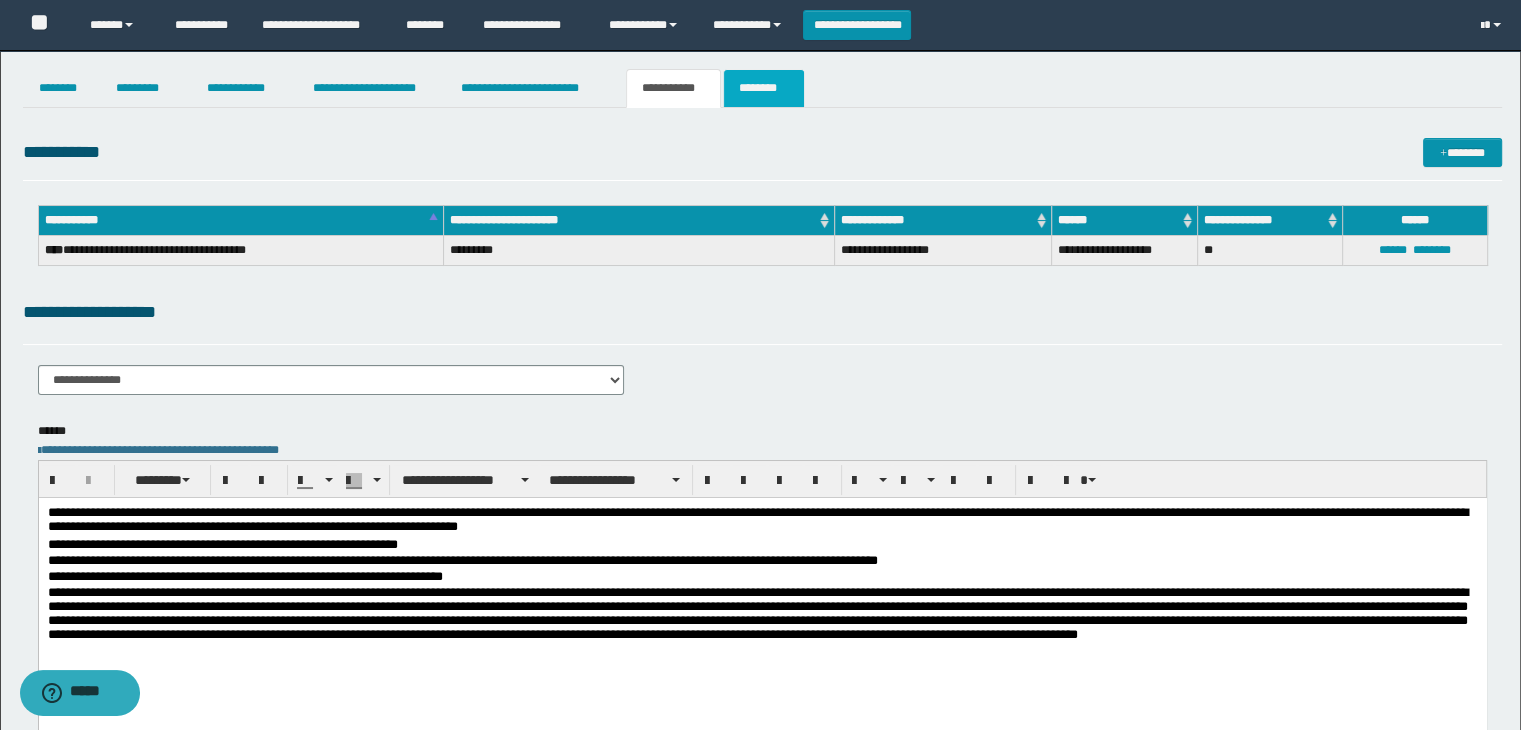 click on "********" at bounding box center [764, 88] 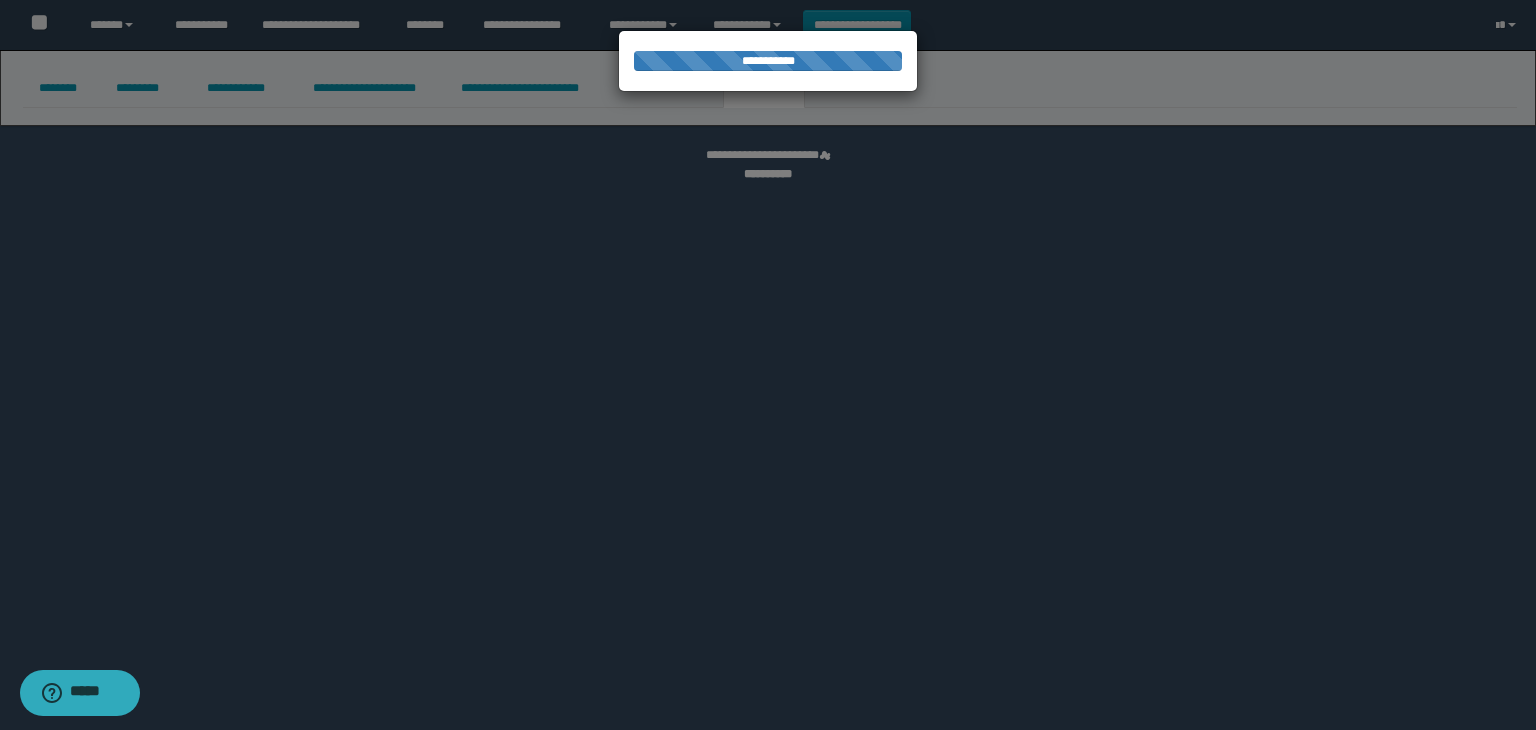 select 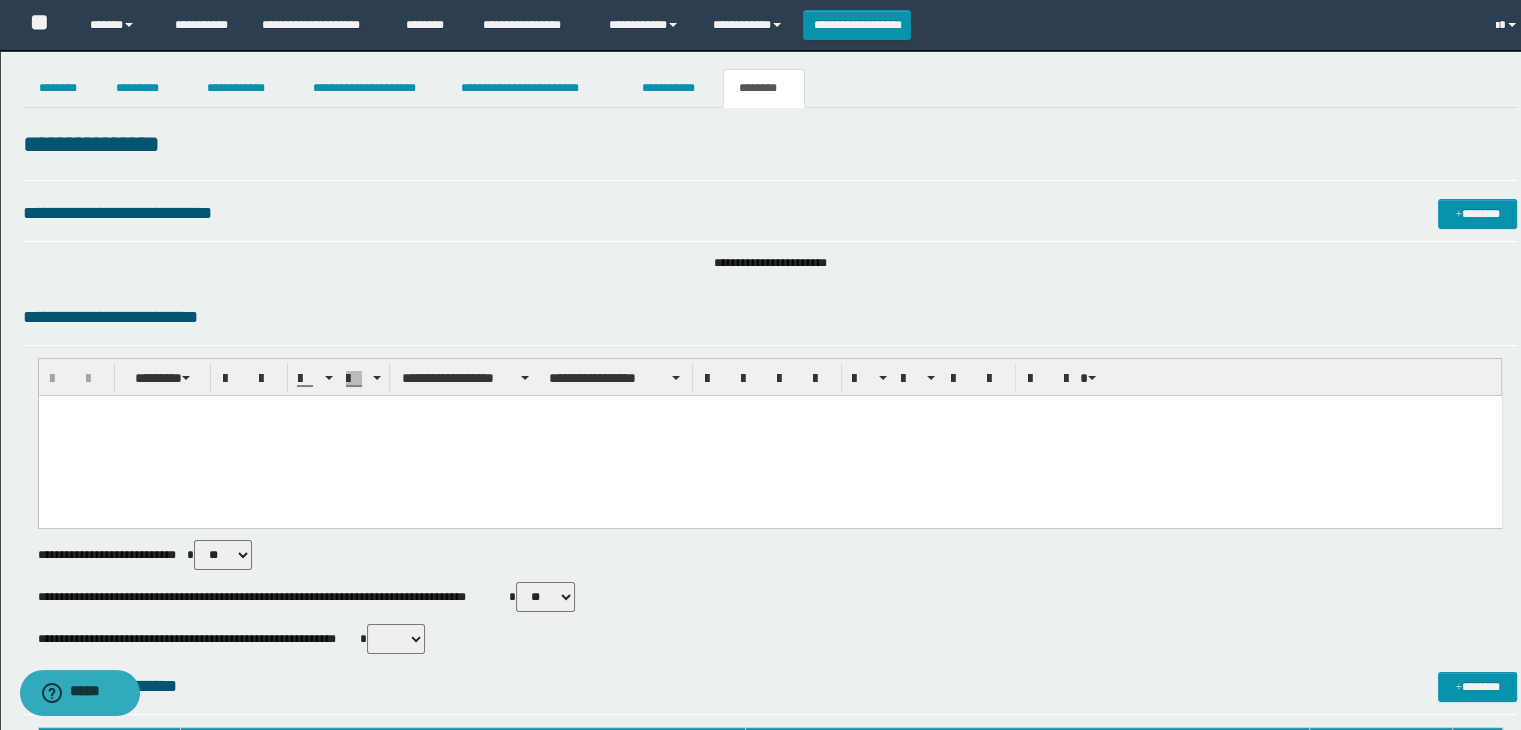 scroll, scrollTop: 0, scrollLeft: 0, axis: both 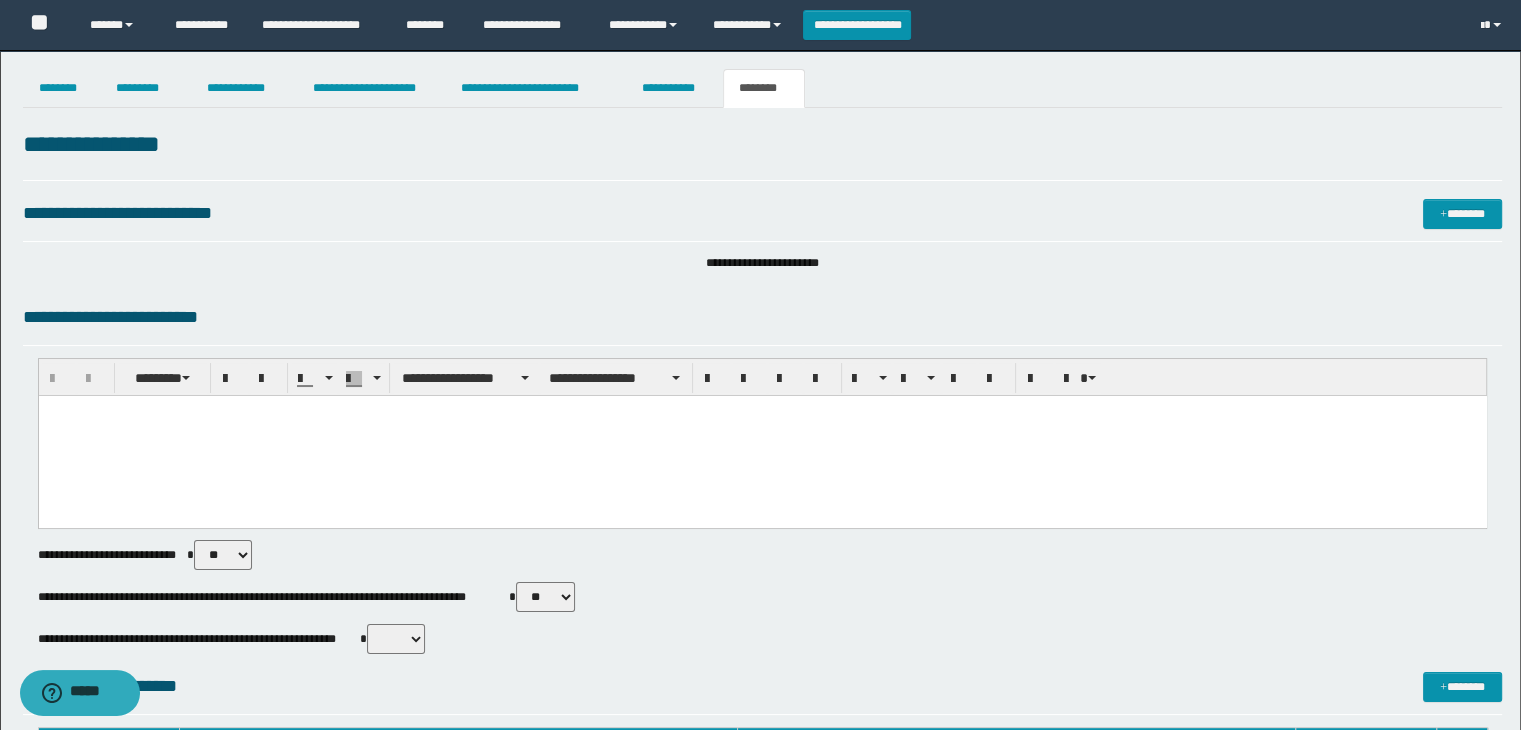 click on "**
**" at bounding box center [545, 597] 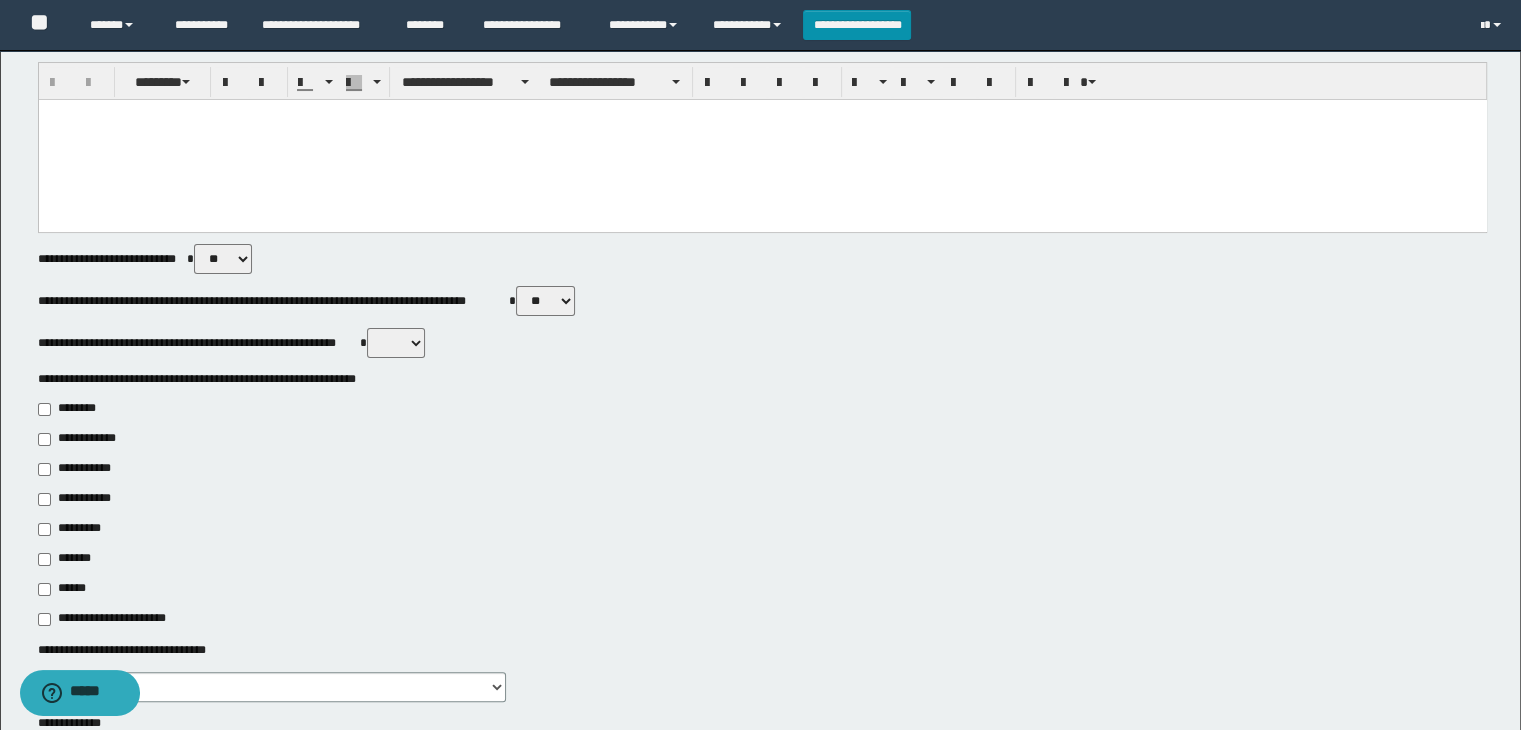 scroll, scrollTop: 300, scrollLeft: 0, axis: vertical 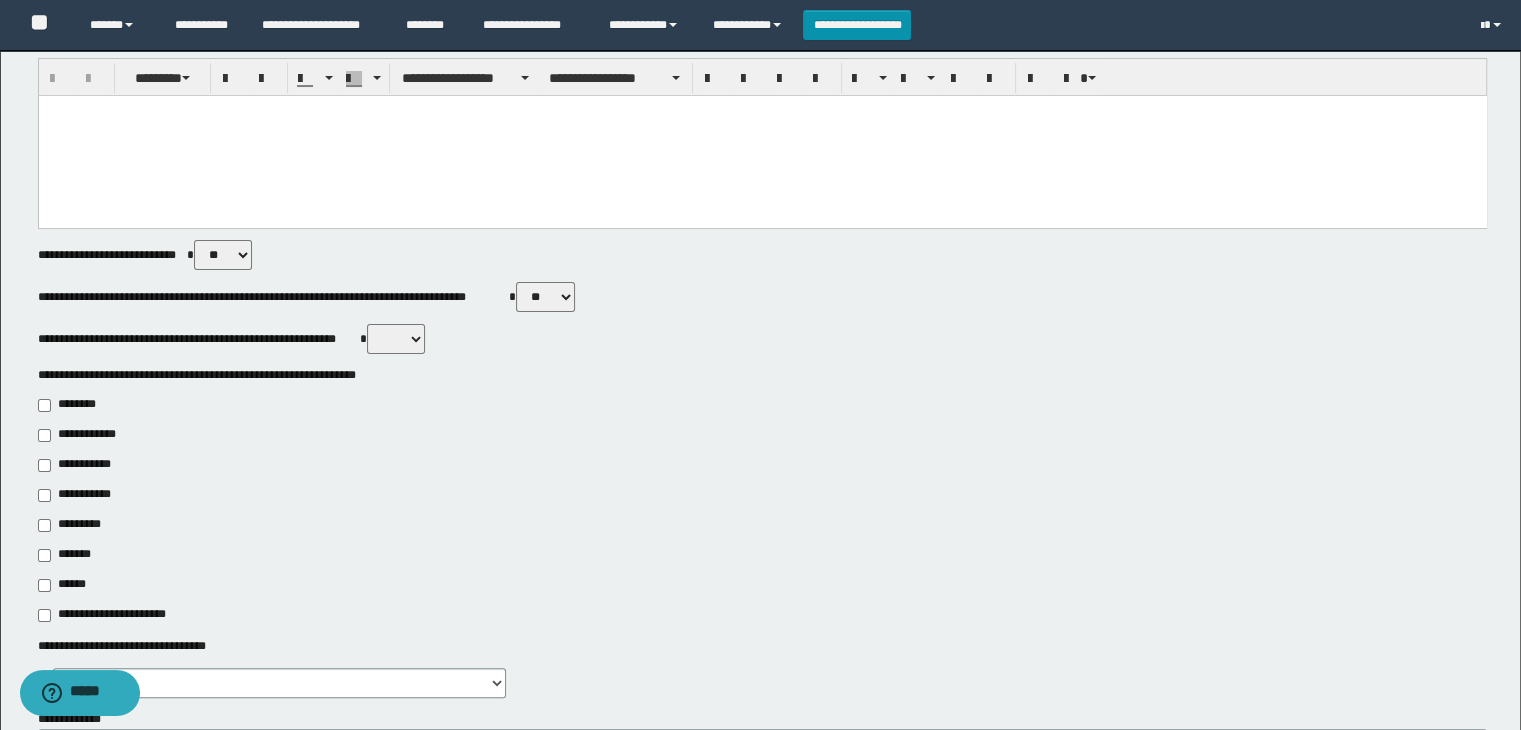 drag, startPoint x: 402, startPoint y: 337, endPoint x: 400, endPoint y: 351, distance: 14.142136 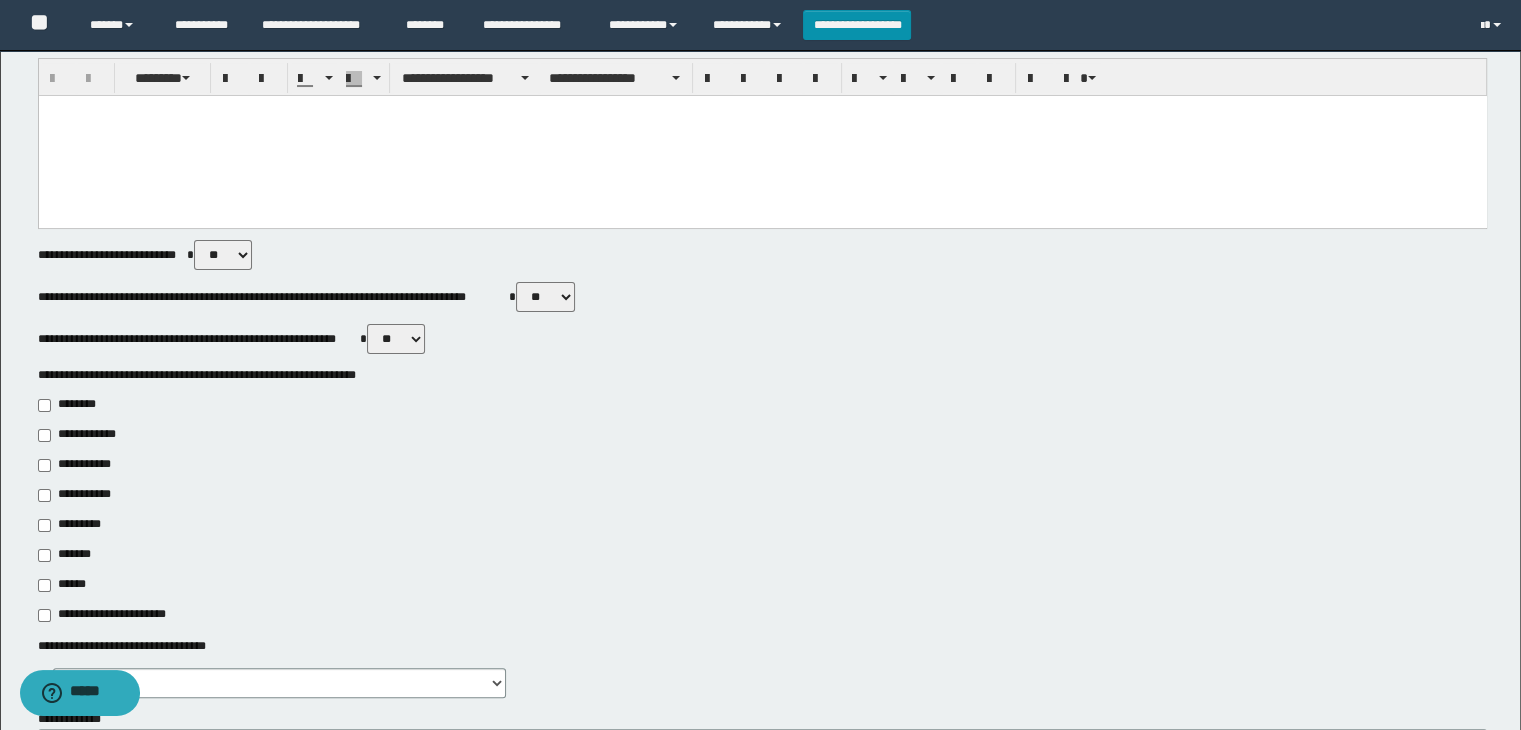 click on "**
**" at bounding box center [396, 339] 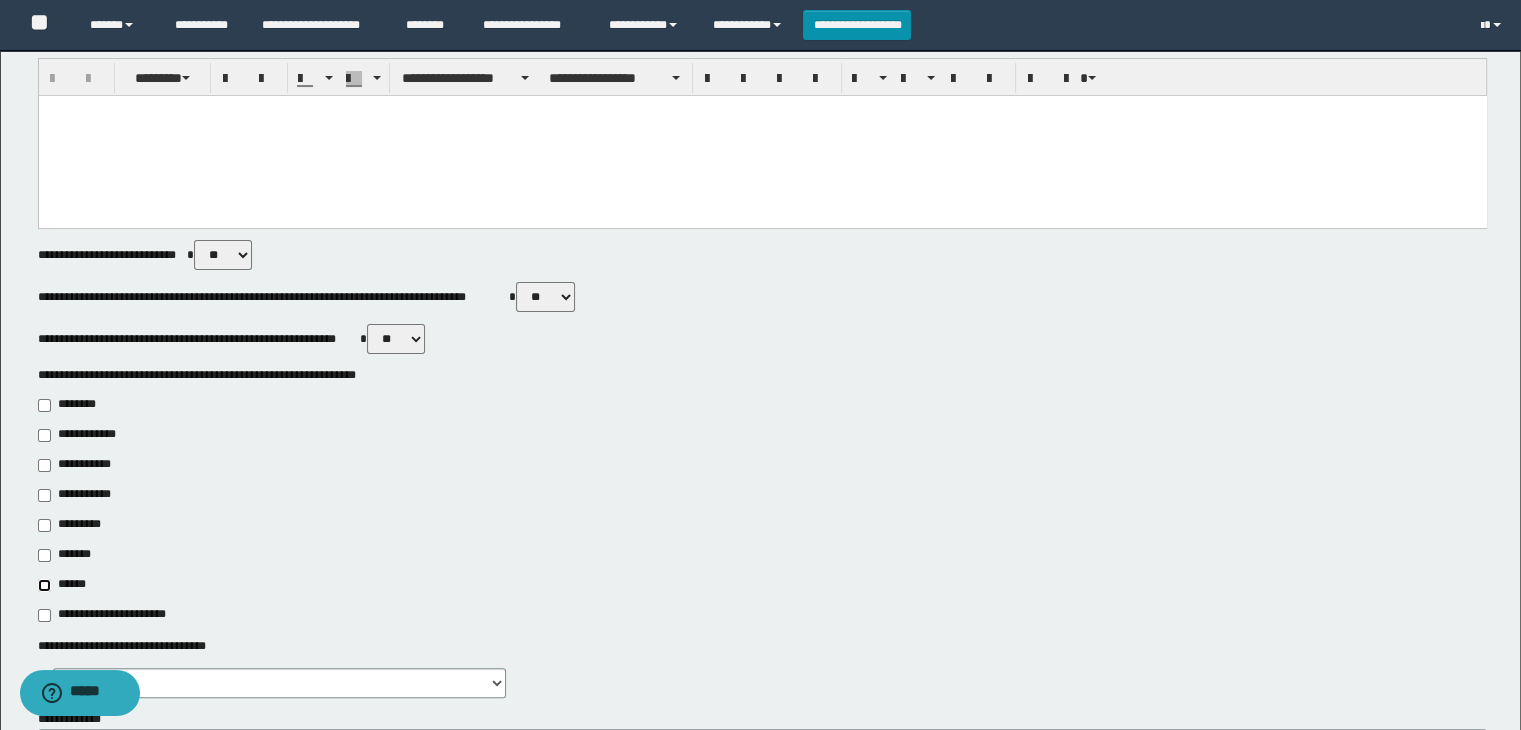type on "**********" 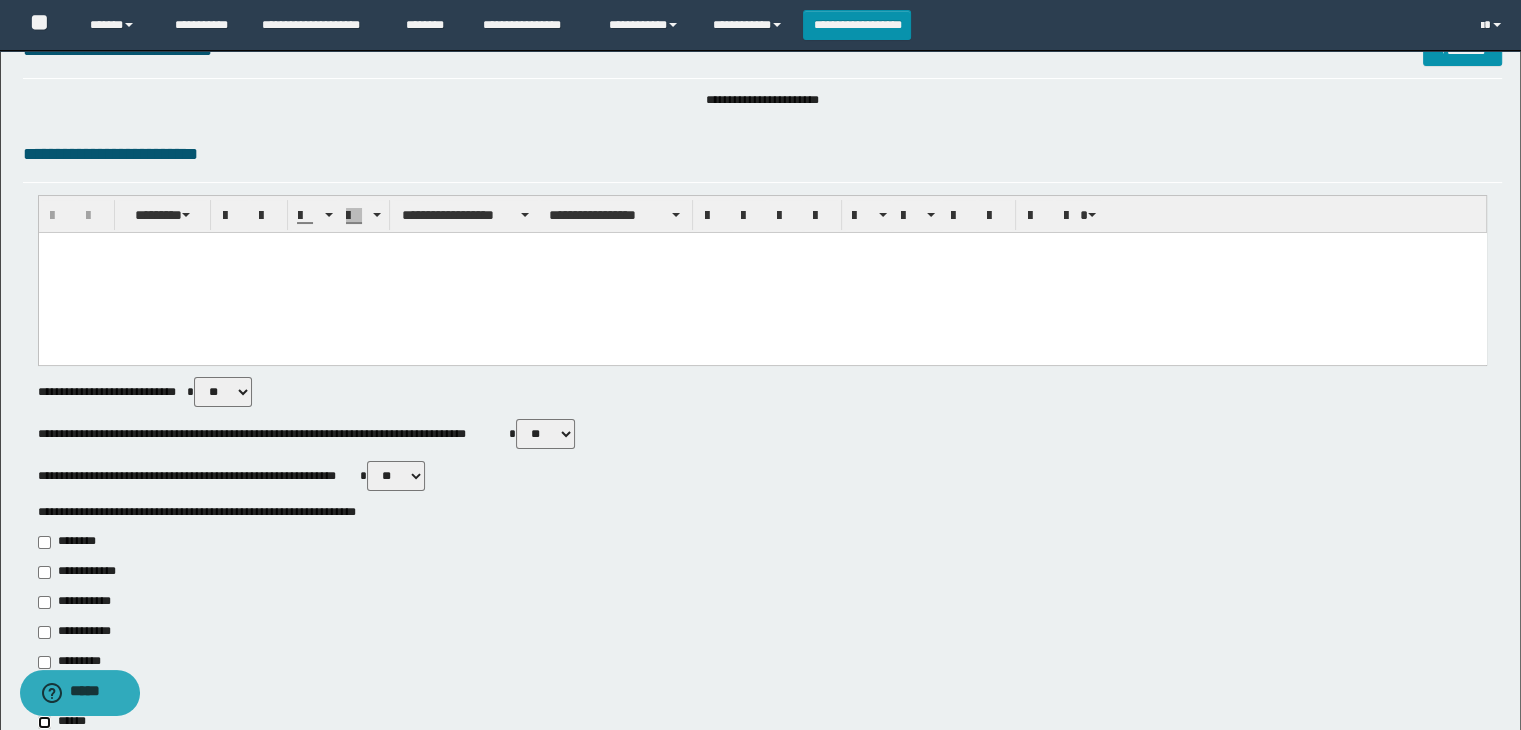 scroll, scrollTop: 0, scrollLeft: 0, axis: both 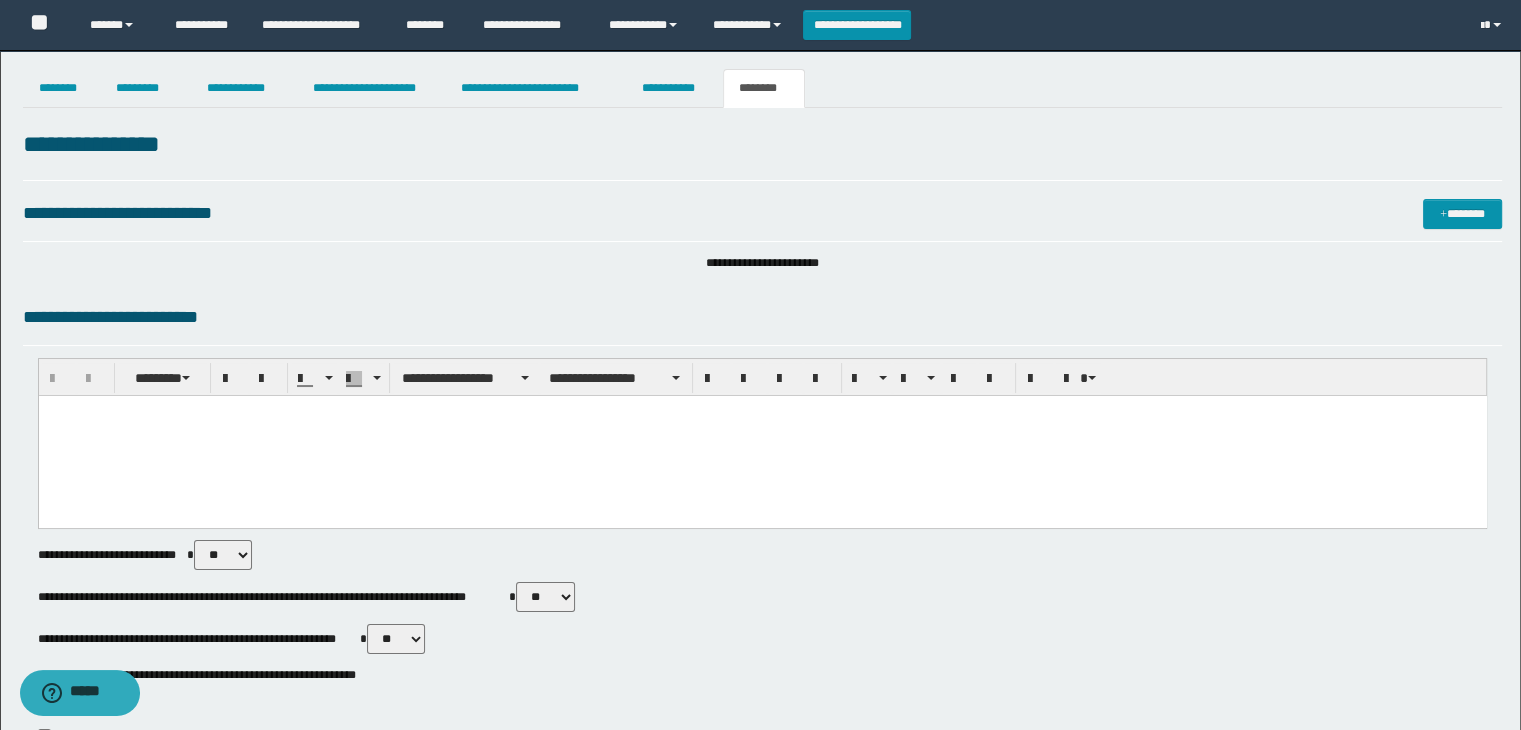 drag, startPoint x: 272, startPoint y: 455, endPoint x: 257, endPoint y: 526, distance: 72.56721 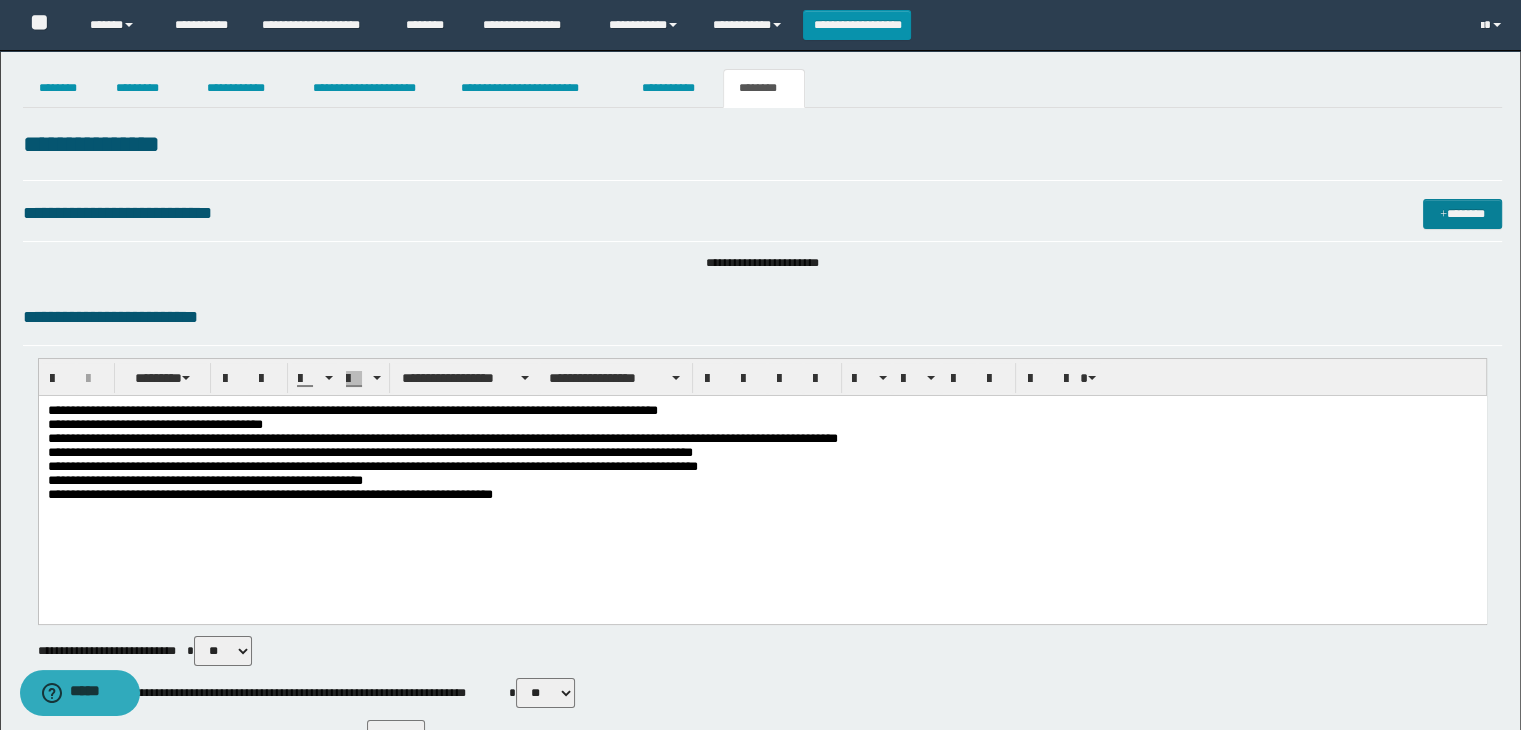 click on "*******" at bounding box center (1462, 214) 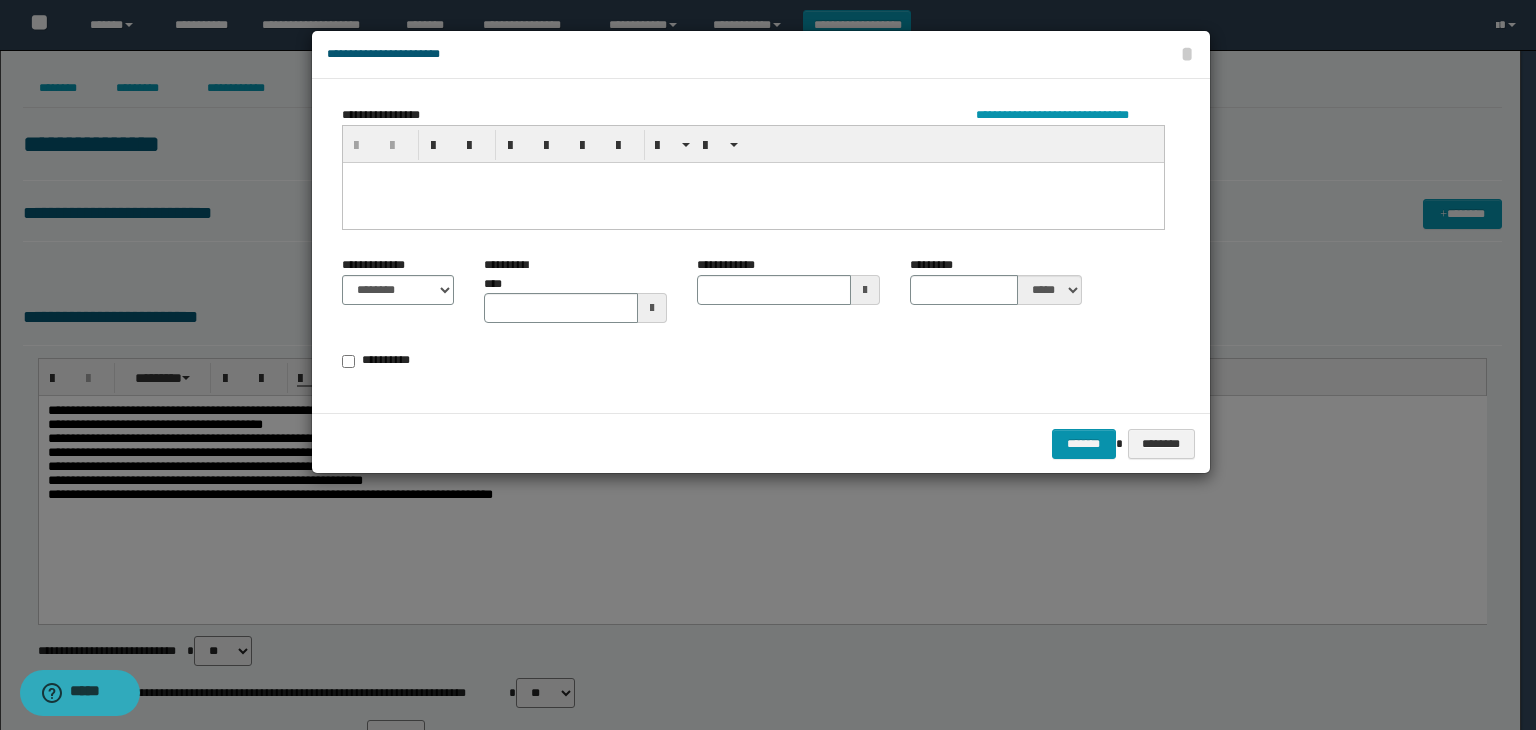click at bounding box center (753, 177) 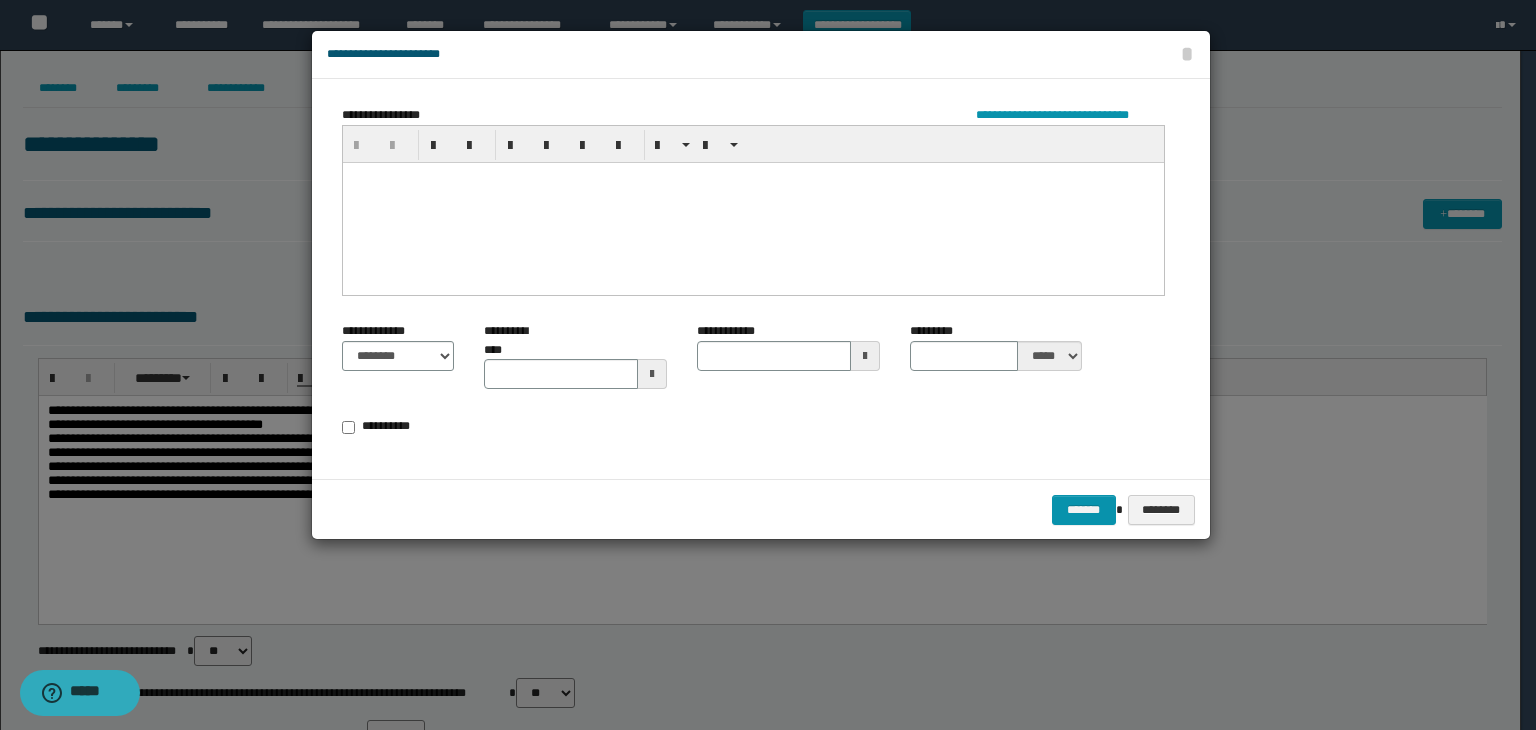 type 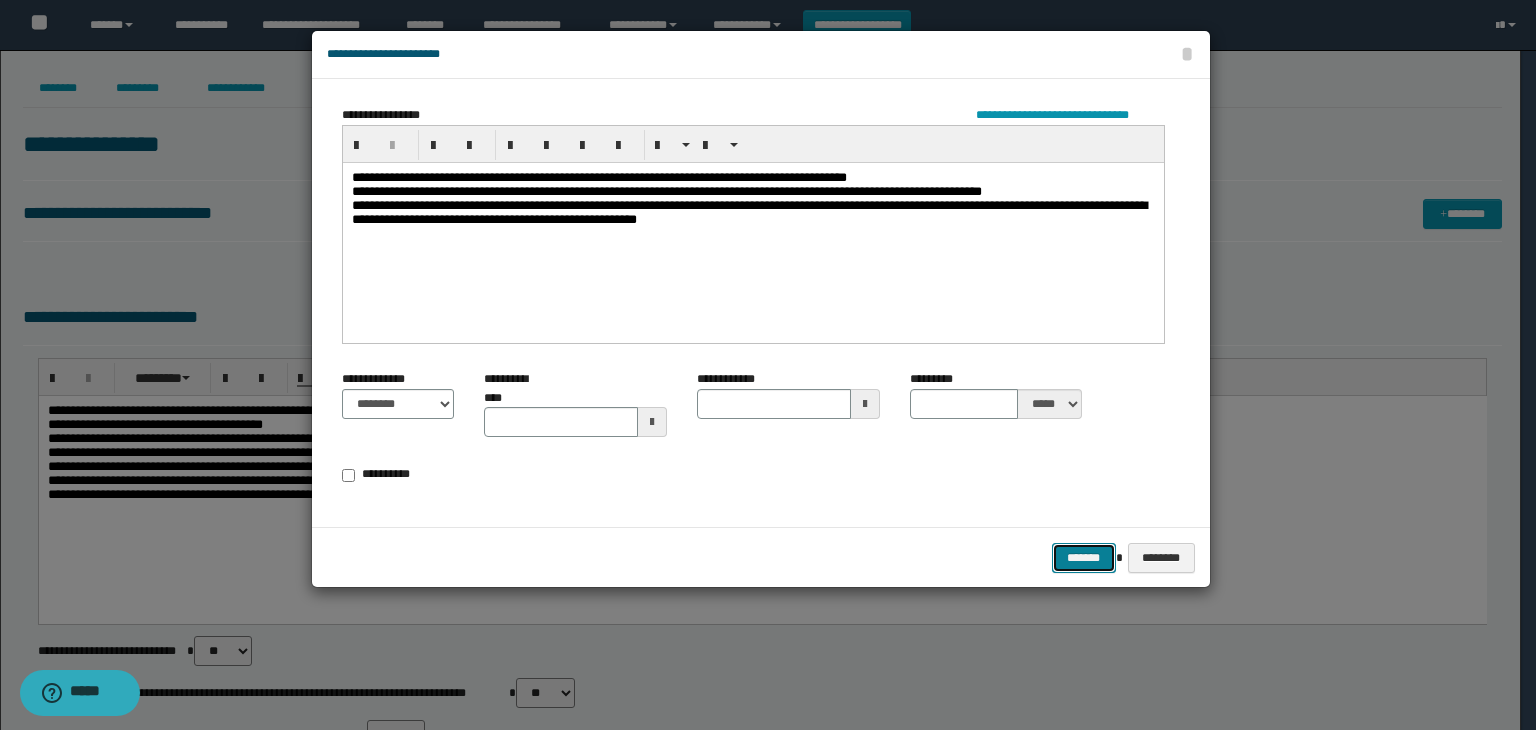 click on "*******" at bounding box center (1084, 558) 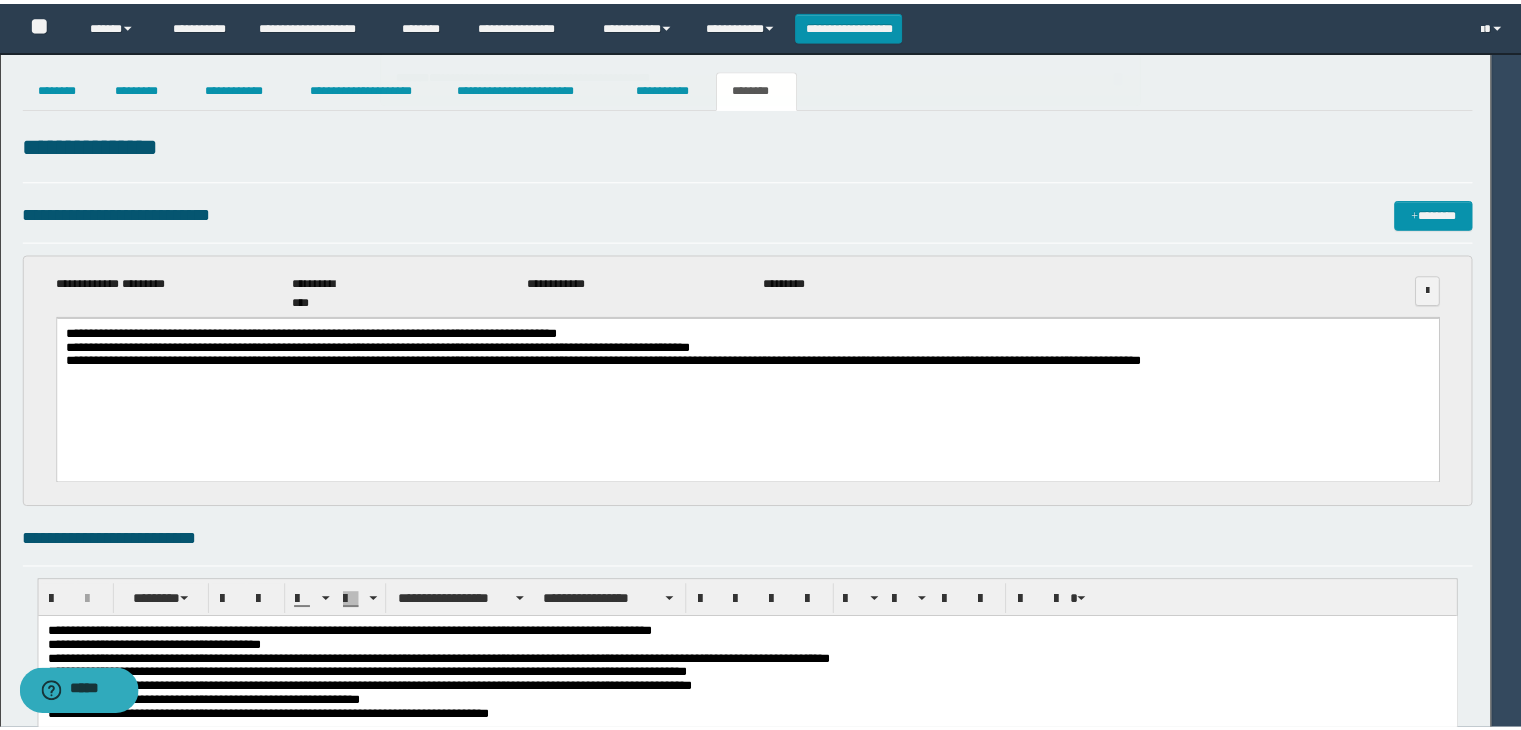 scroll, scrollTop: 0, scrollLeft: 0, axis: both 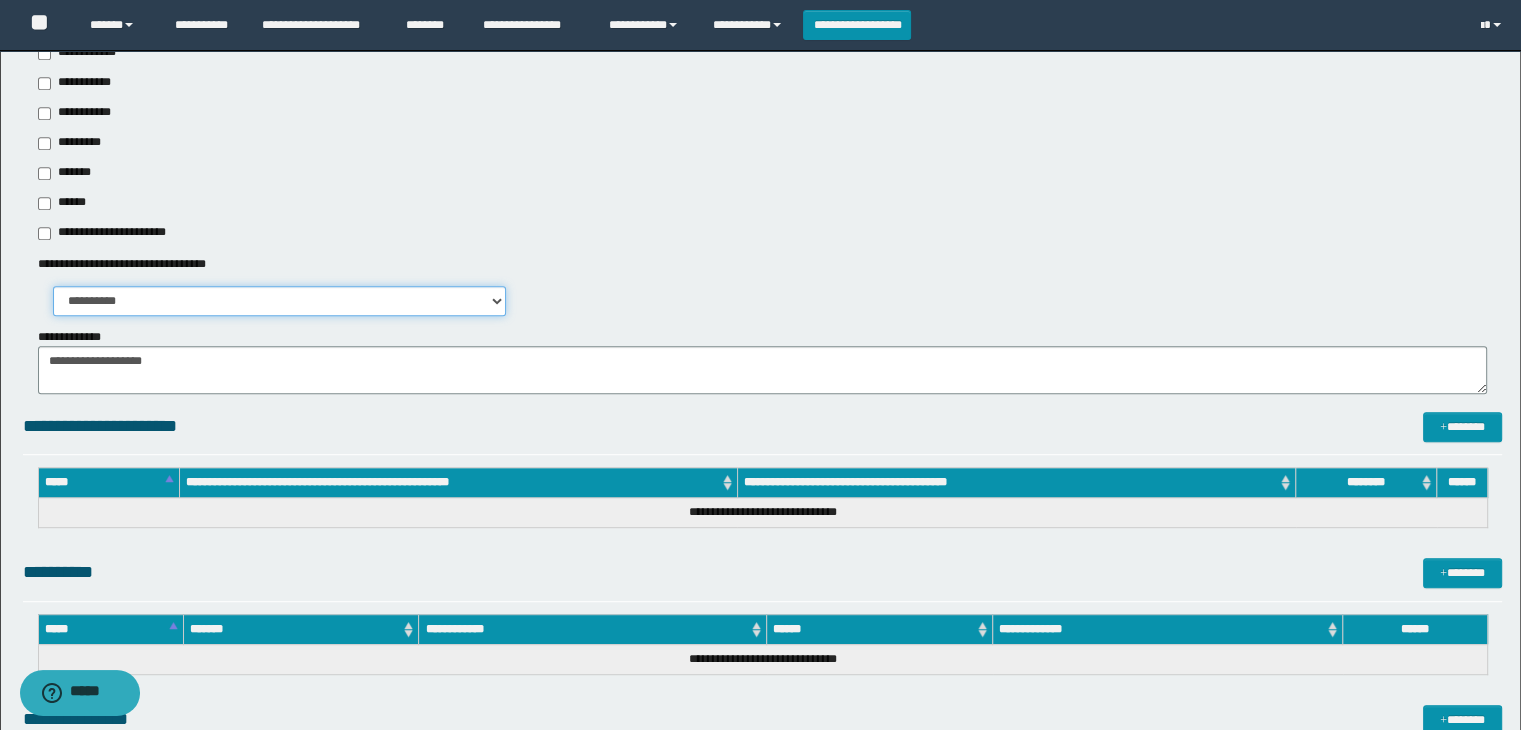 click on "**********" at bounding box center (279, 301) 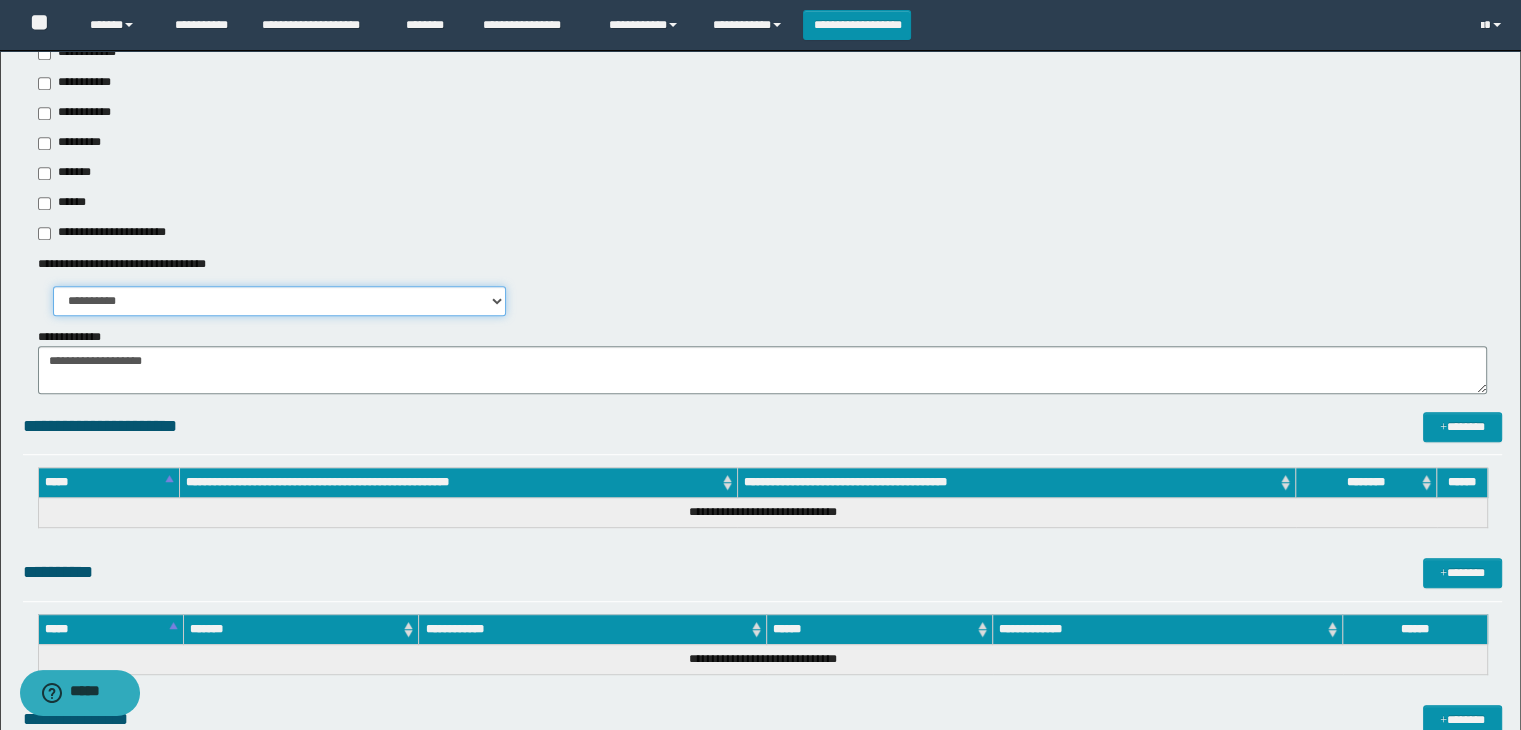 select on "*" 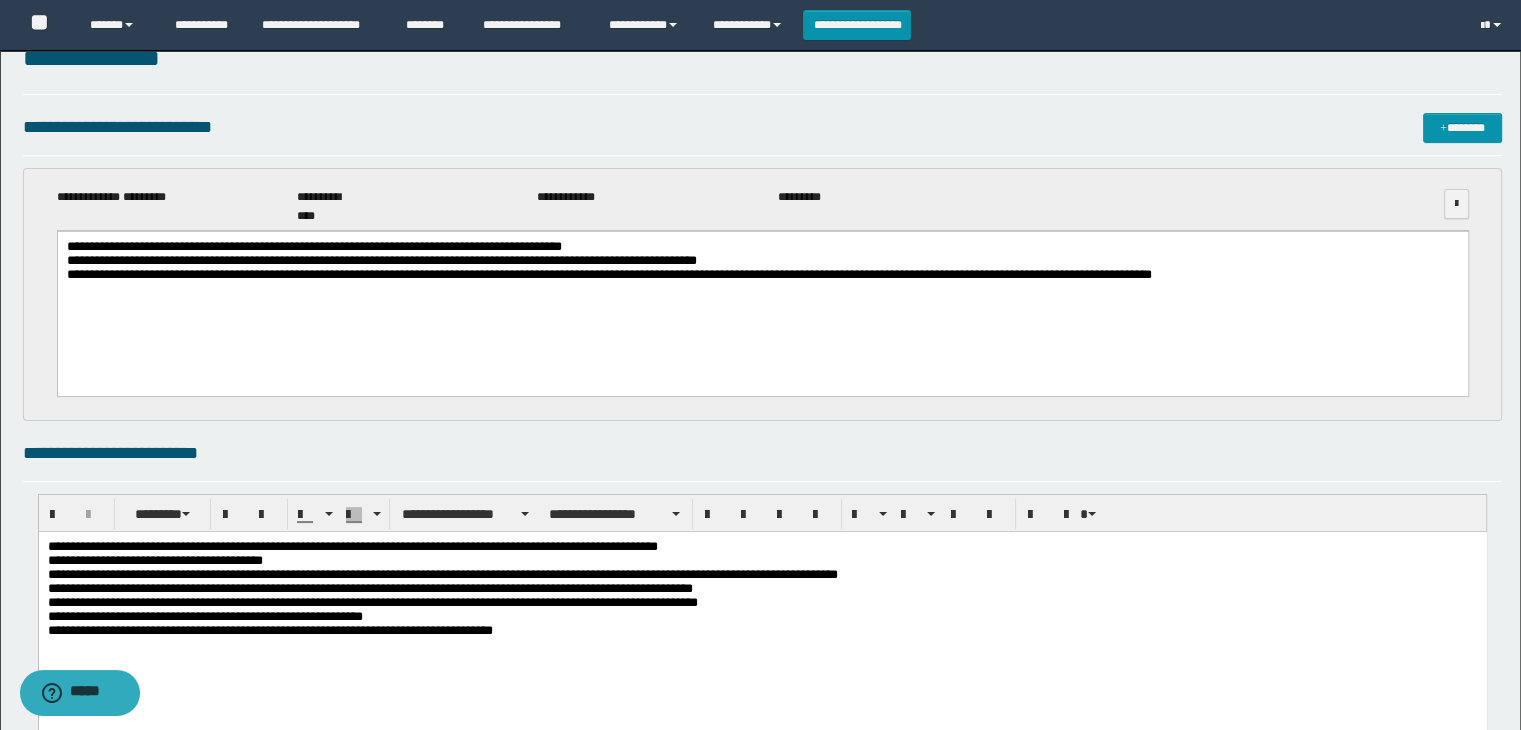 scroll, scrollTop: 0, scrollLeft: 0, axis: both 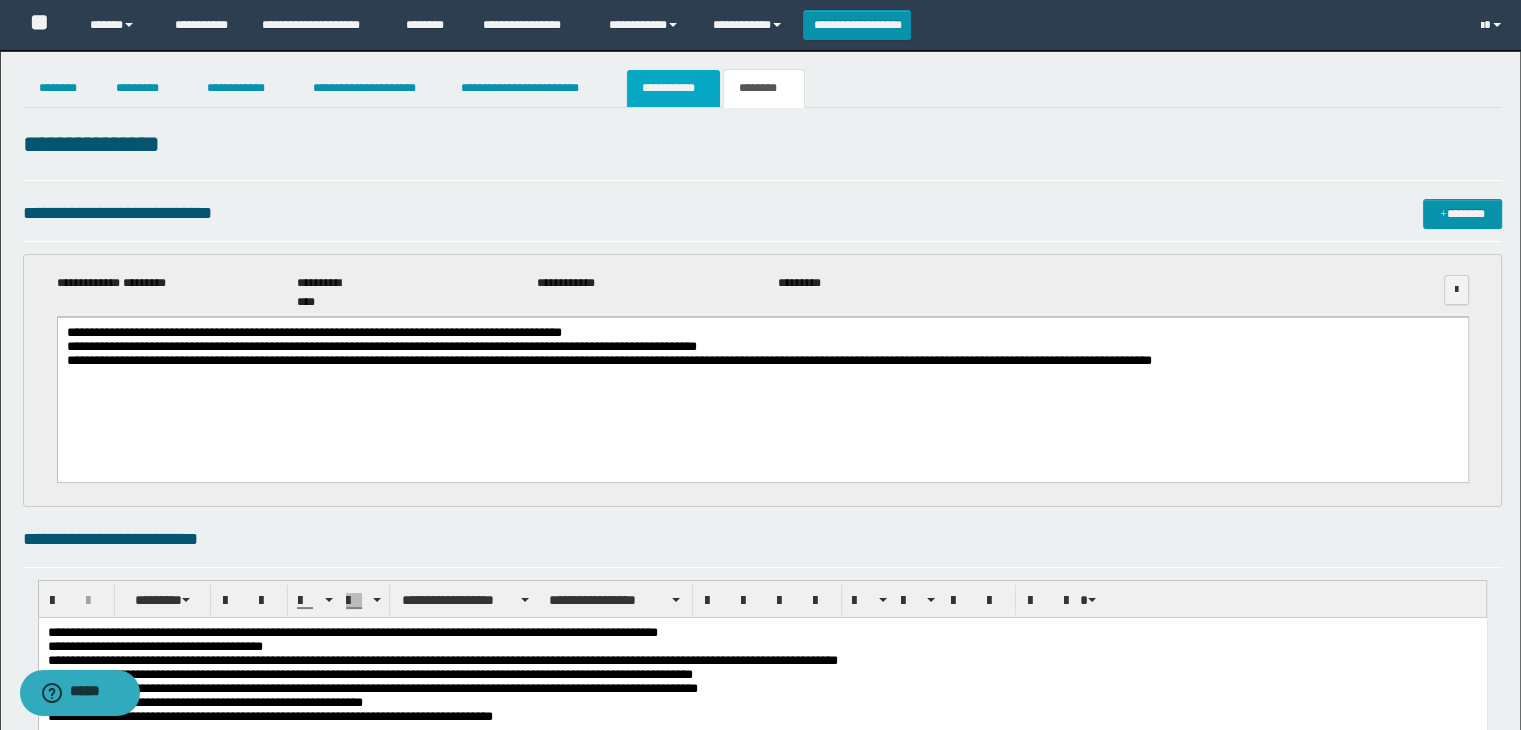 click on "**********" at bounding box center (673, 88) 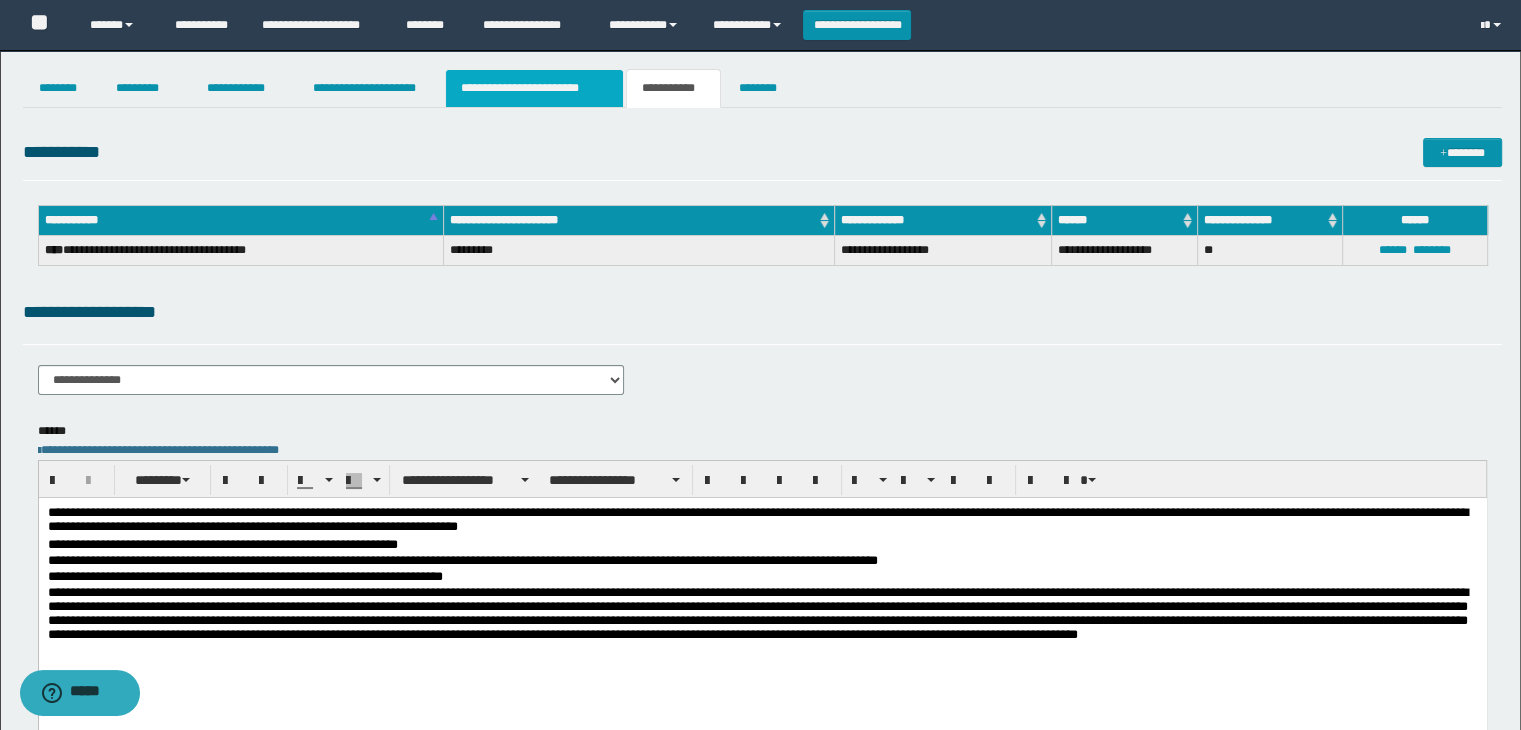 click on "**********" at bounding box center [534, 88] 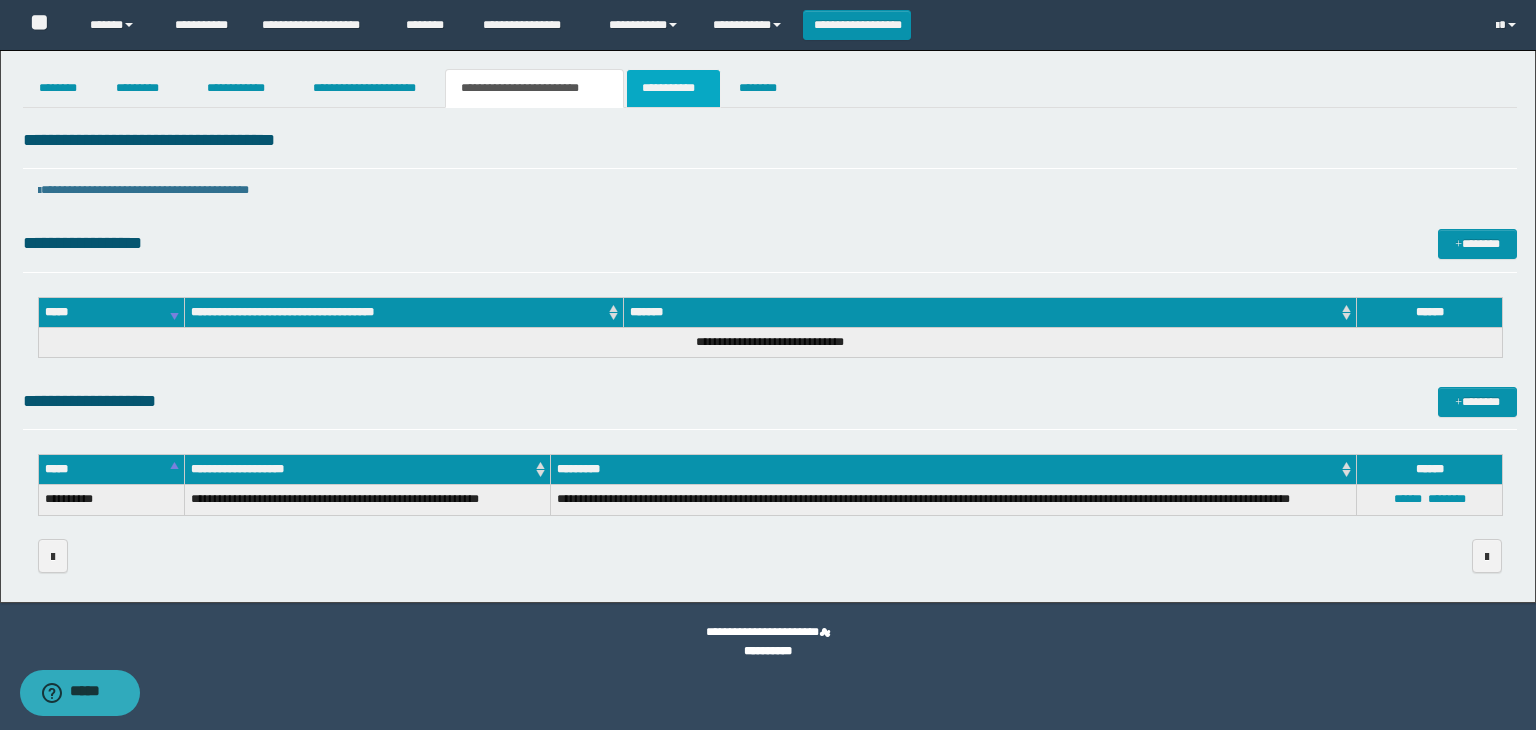 click on "**********" at bounding box center [673, 88] 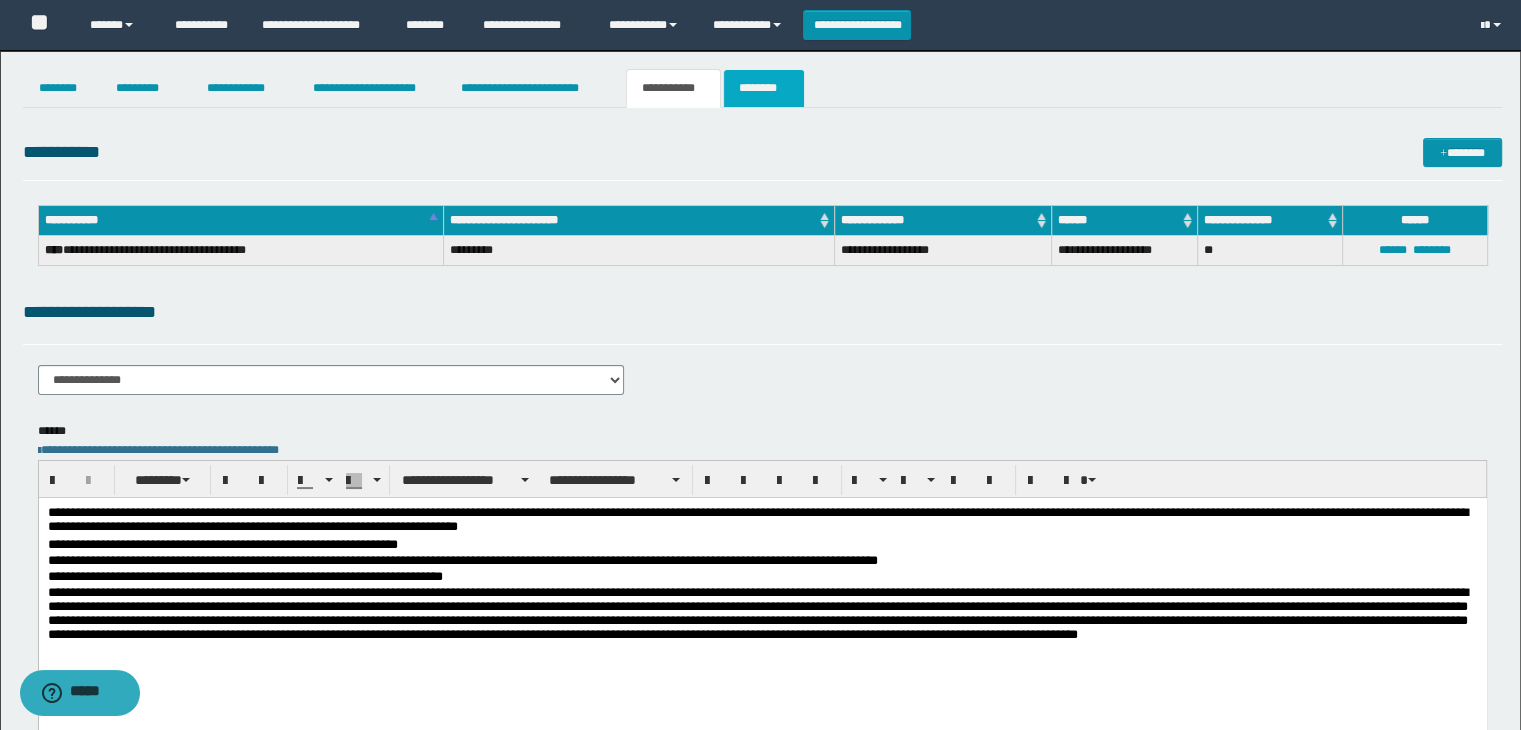 click on "********" at bounding box center (764, 88) 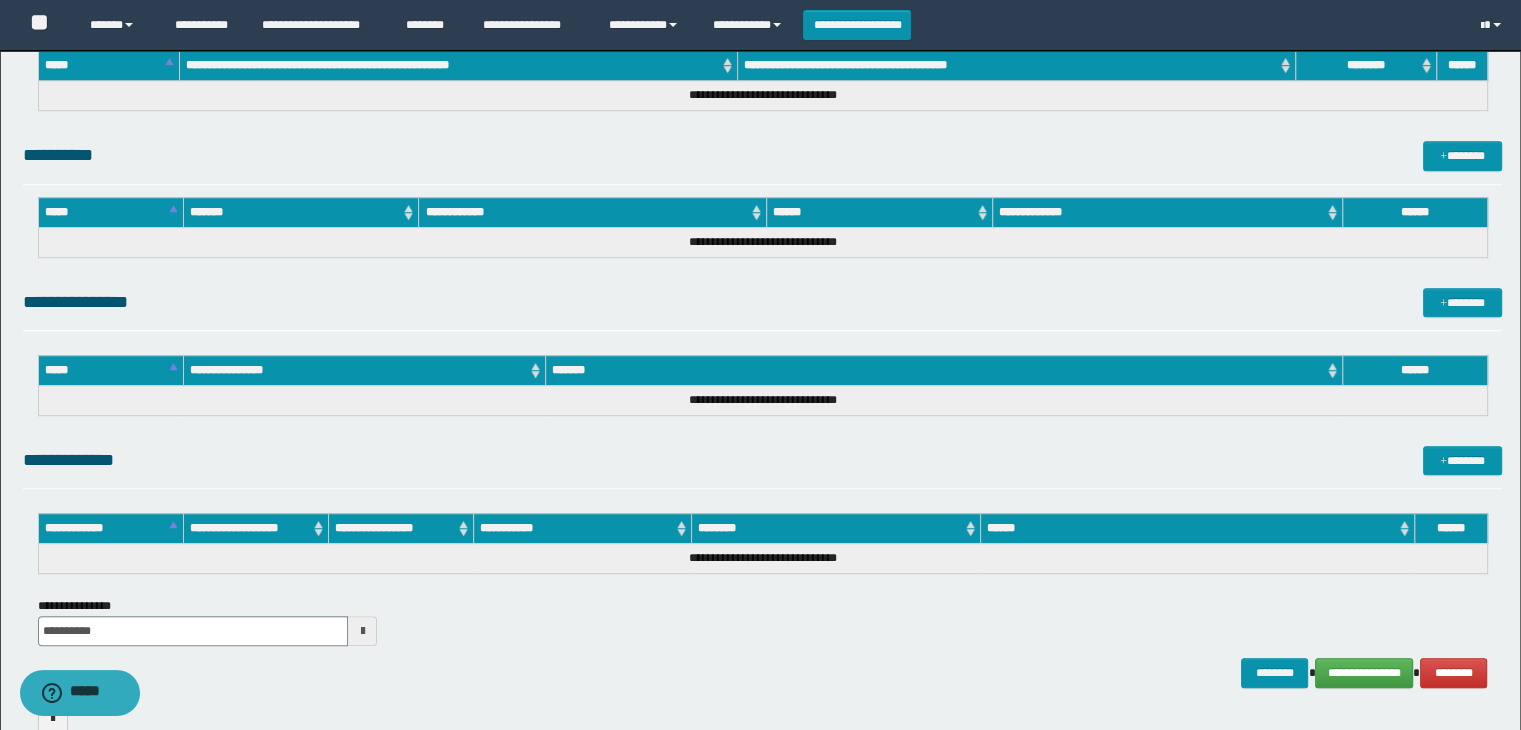 scroll, scrollTop: 1429, scrollLeft: 0, axis: vertical 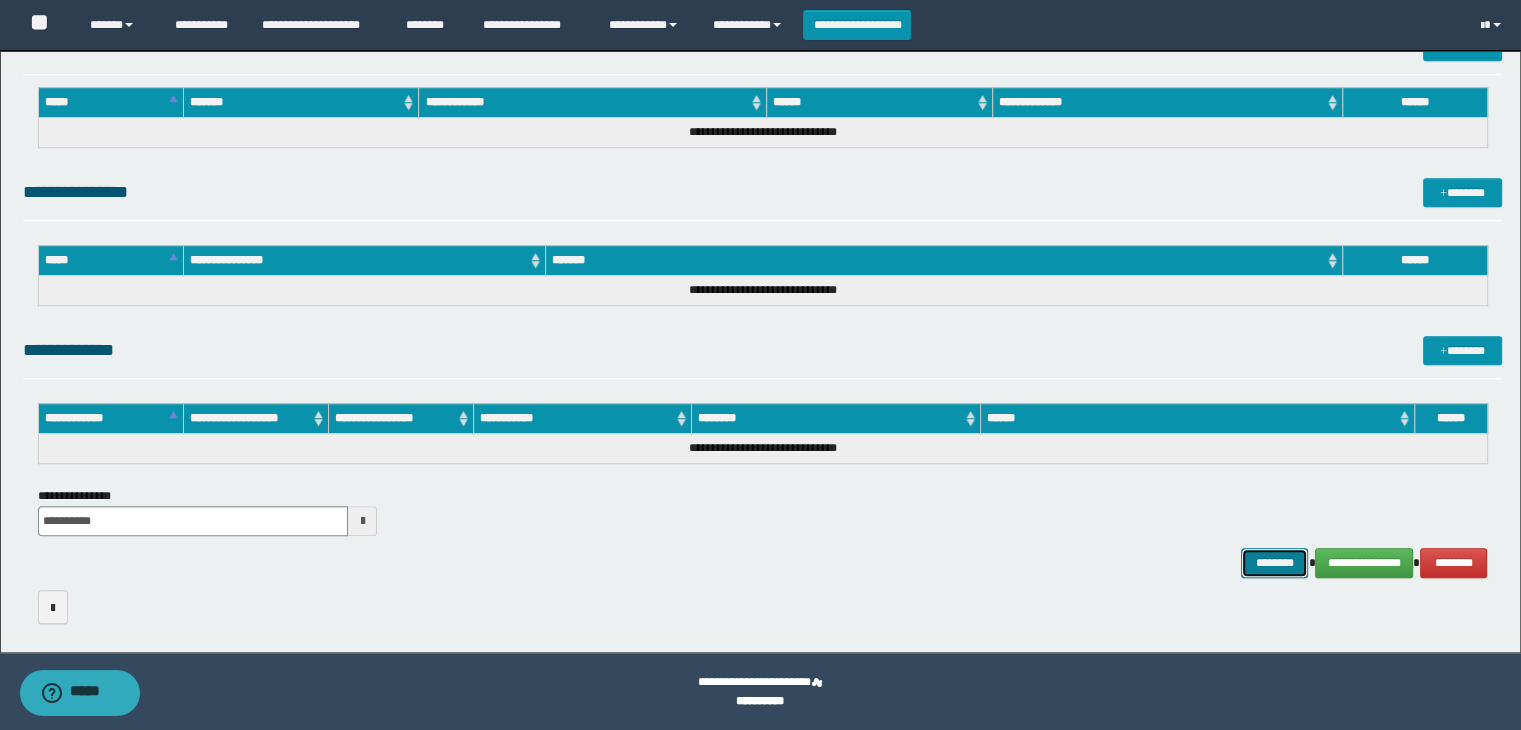 click on "********" at bounding box center [1274, 563] 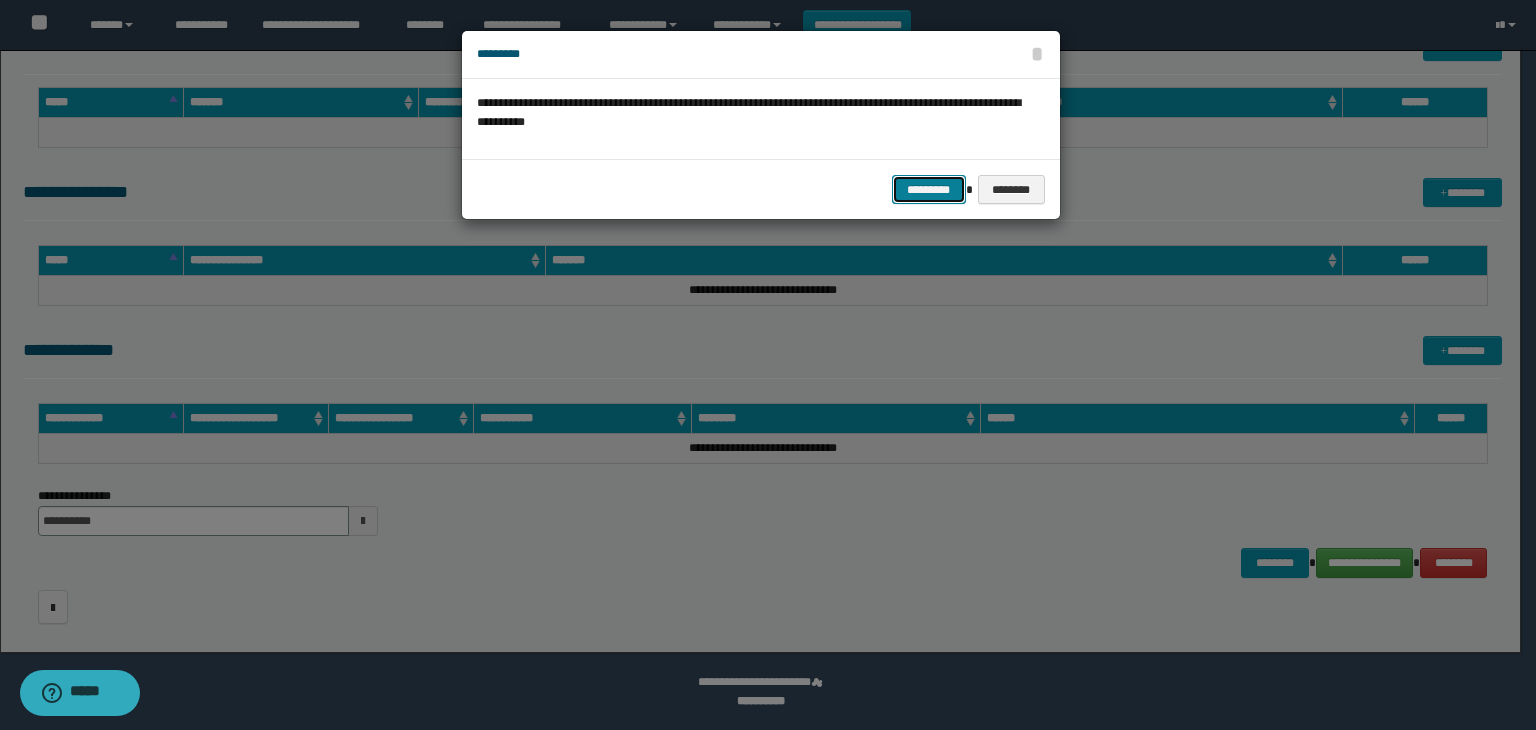click on "*********" at bounding box center [929, 190] 